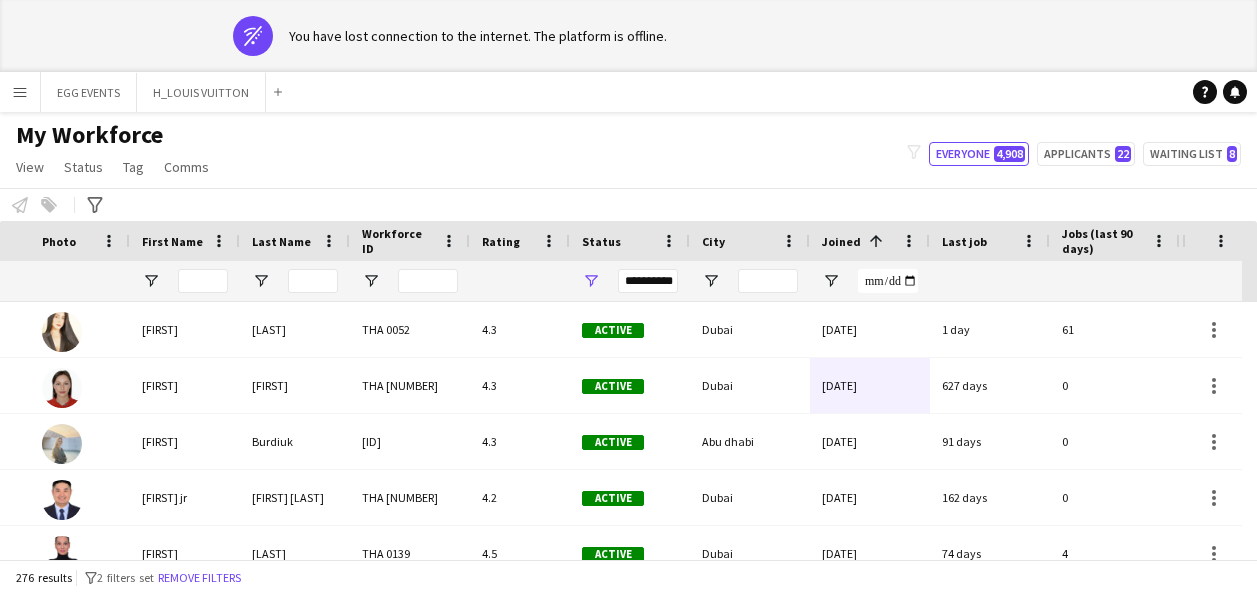click on "Notify workforce
Add to tag
Select at least one crew to tag him or her.
Advanced filters
Advanced filters   Availability   Start Time   End Time   Skills   Role types   Worked with these clients...   Address
Address
Distance from address (km)   Clear   View results" 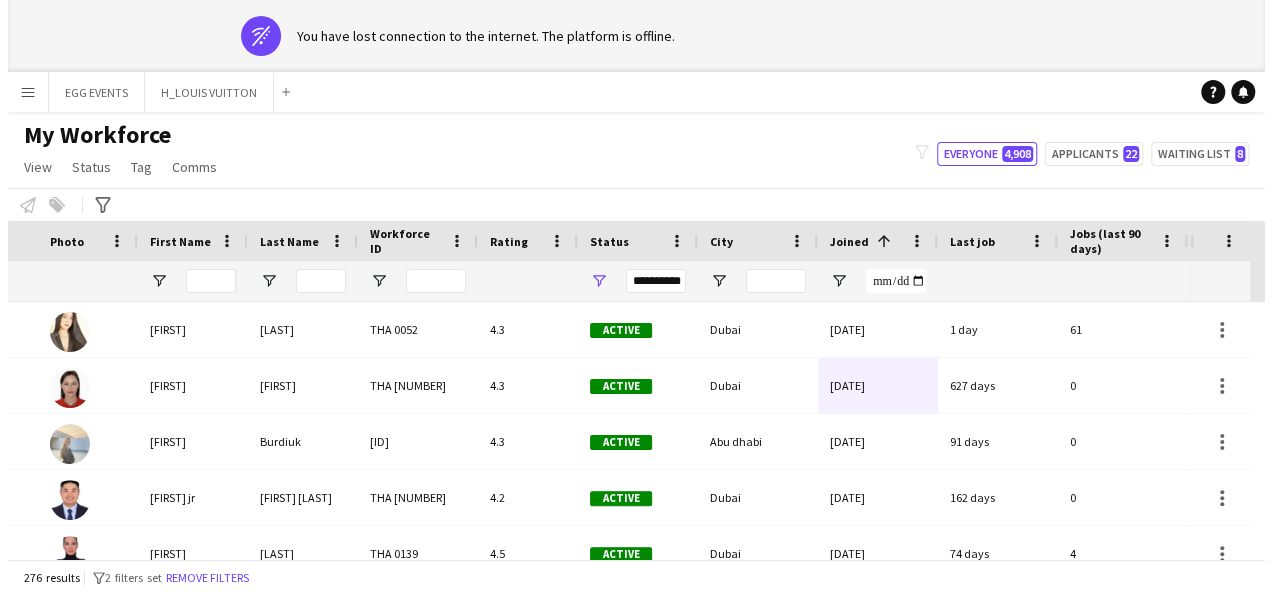 scroll, scrollTop: 0, scrollLeft: 0, axis: both 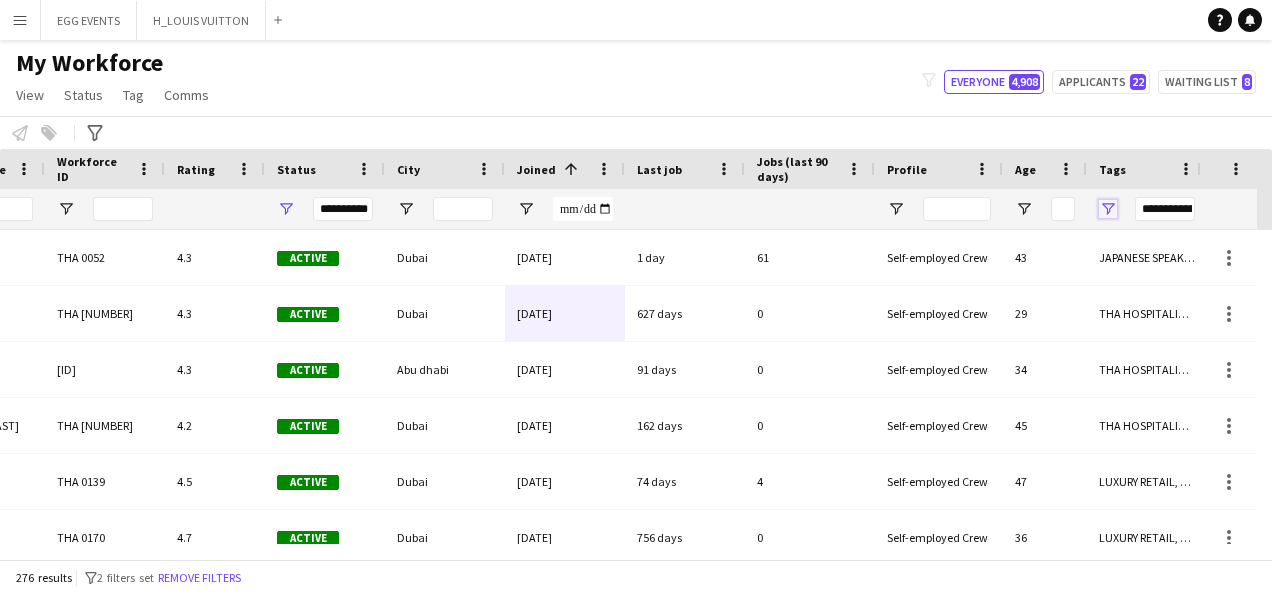 click at bounding box center (1108, 209) 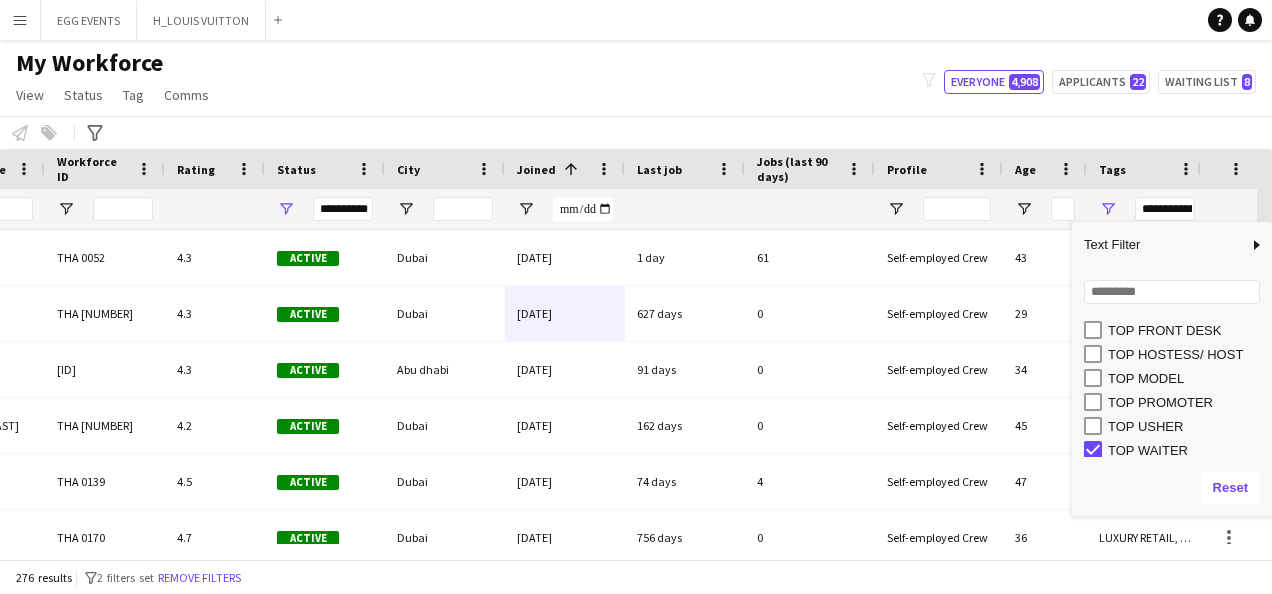scroll, scrollTop: 894, scrollLeft: 0, axis: vertical 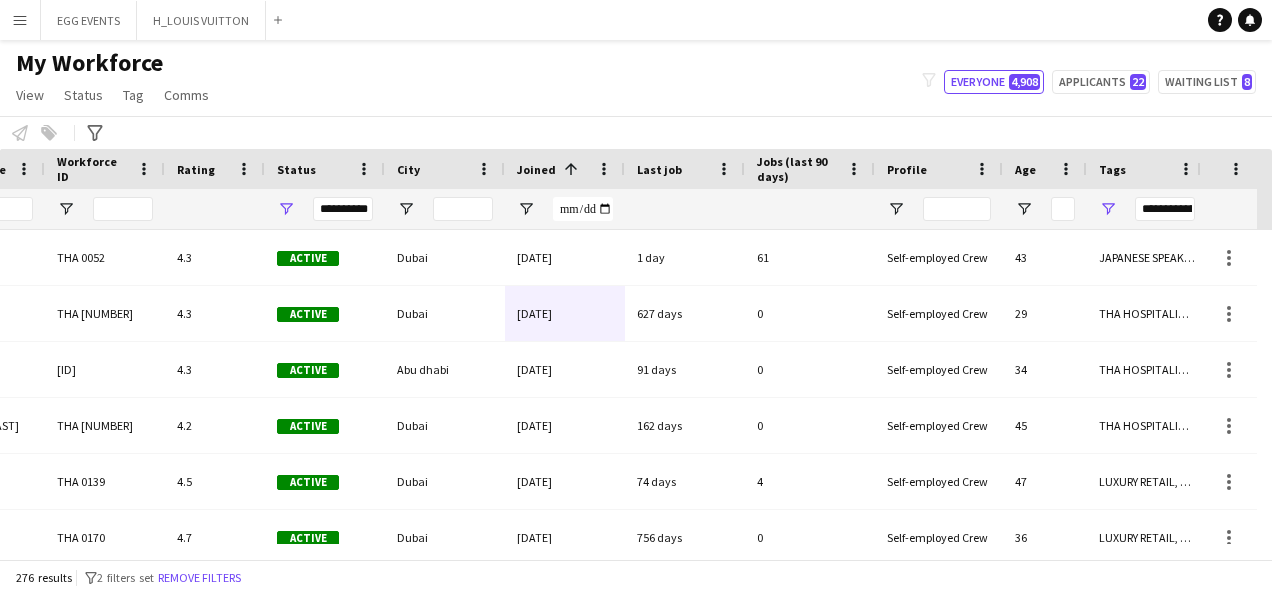 click on "My Workforce   View   Views  Default view New view Update view Delete view Edit name Customise view Customise filters Reset Filters Reset View Reset All  Status  Edit  Tag  New tag  Edit tag  ARABIC SPEAKER (2097) CABIN CREW (365) CHINESE SPEAKER (38) CONTACTED BY ANASTASIIA (25) CONTACTED BY MARIA (1) CONTACTED BY SARAH W (7) CONTACTED BY VIVIANE  (95) DRESSER (7) FOH EXPO (31) FOLLOW UP  (56) FRENCH SPEAKER (514) Generic Portfolio - Arabic Speaker  (7) Generic Portfolio - Jewerlly  Model (5) Generic Portfolio - Luxury  (23) Generic Portfolio - Models (14) Generic Portfolio - Promoters (20) Generic Portfolio - Supervisors (11) Generic Portfolio - Tall Hostess (21) Generic Portfolio - Ushers (16) Generic portfolio -VIP Hostess (25) ITALIAN SPEAKER (65) JAPANESE SPEAKER (8) KOREAN SPEAKER (5) LUXURY RETAIL (424) MANAGER LEVEL (120) MC (21) MUA (17) OPERATION (31) PRODUCTION (9) PROJECT MANAGER  (54) SPANISH SPEAKER (202) STAGE MANAGER (81) SUPERVISOR (195) THA HOSPITALITY (804) TOP BARISTA (44)  Add to tag" 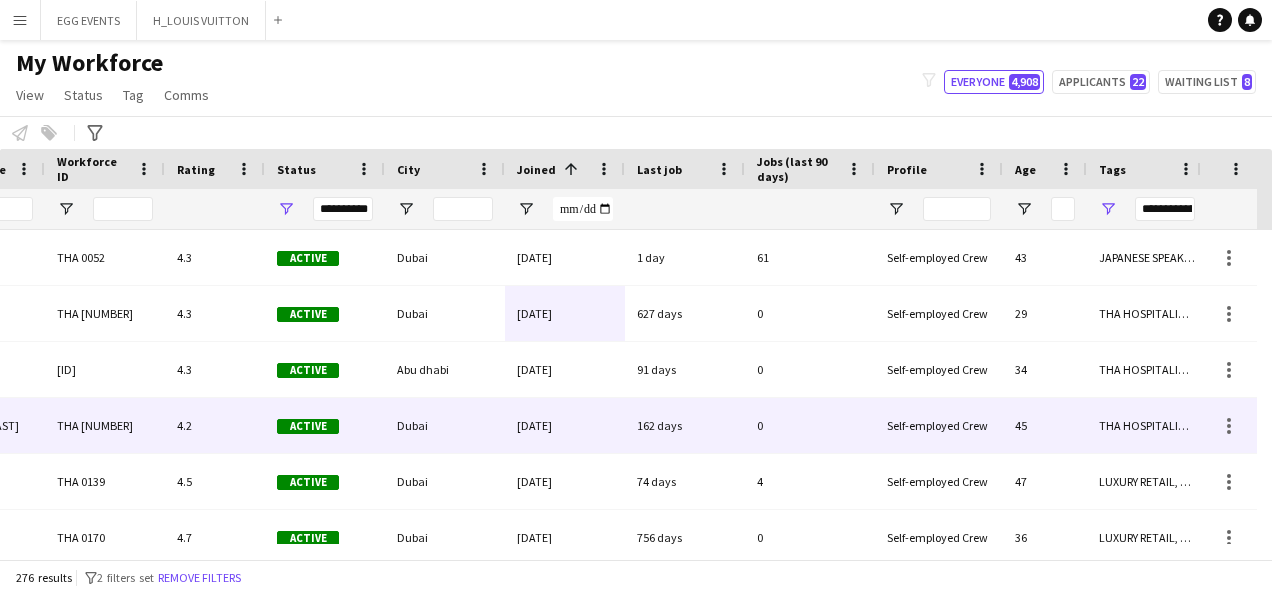 scroll, scrollTop: 0, scrollLeft: 117, axis: horizontal 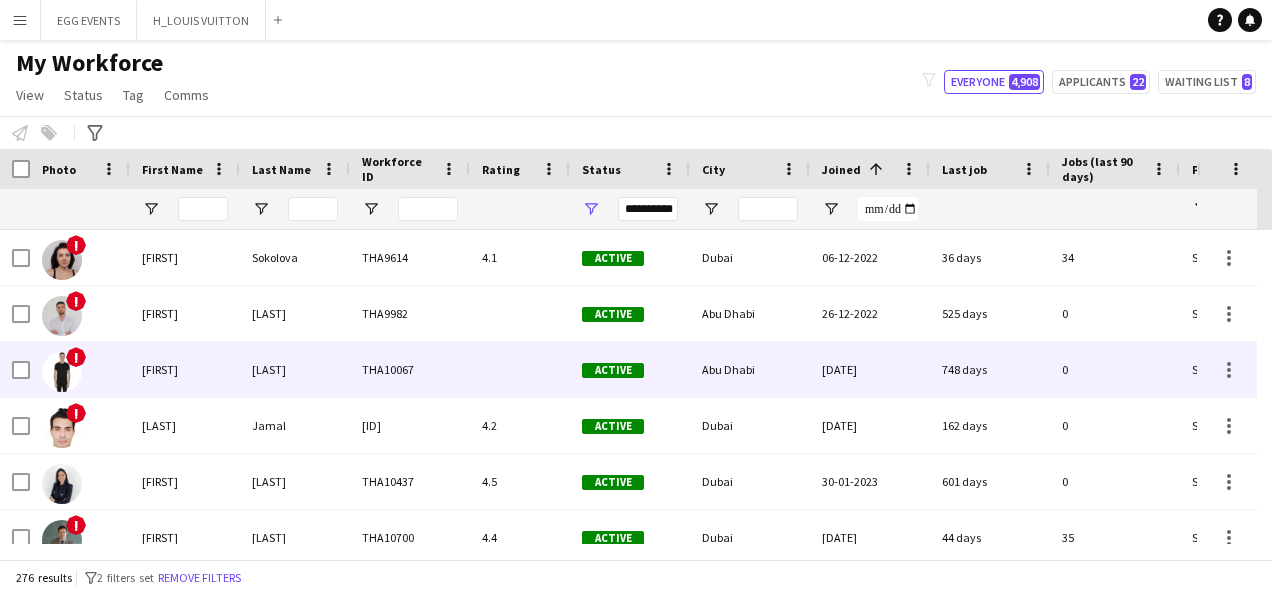 click on "[DATE]" at bounding box center [870, 369] 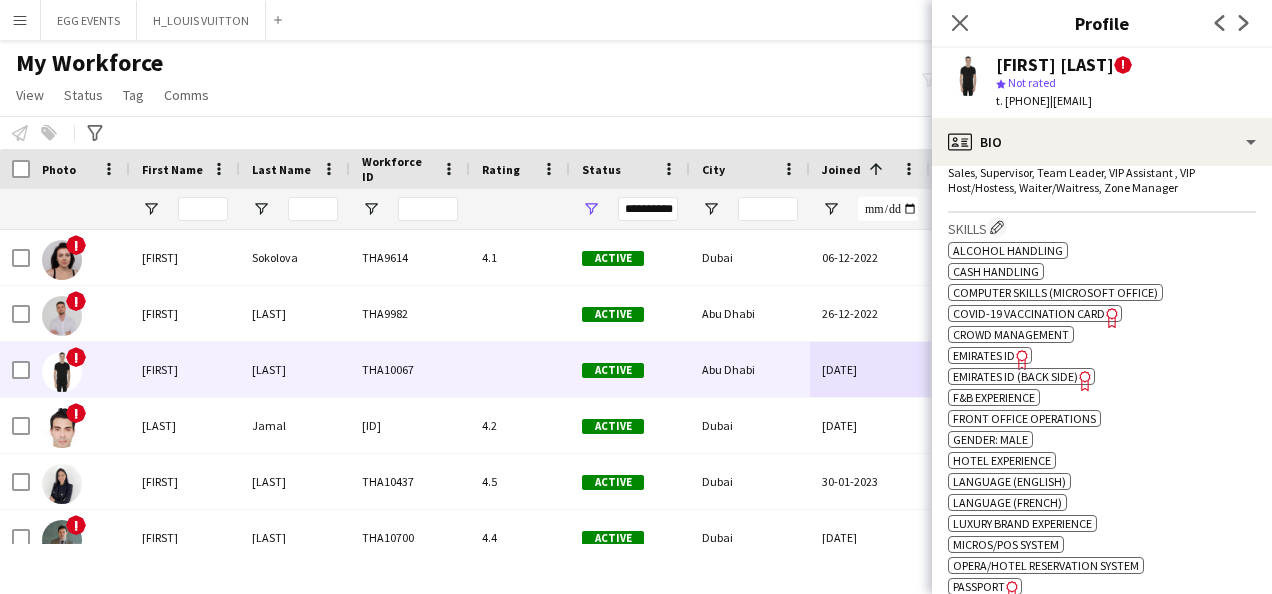 click on "Freelancer has uploaded a photo validation of skill. Click to see" 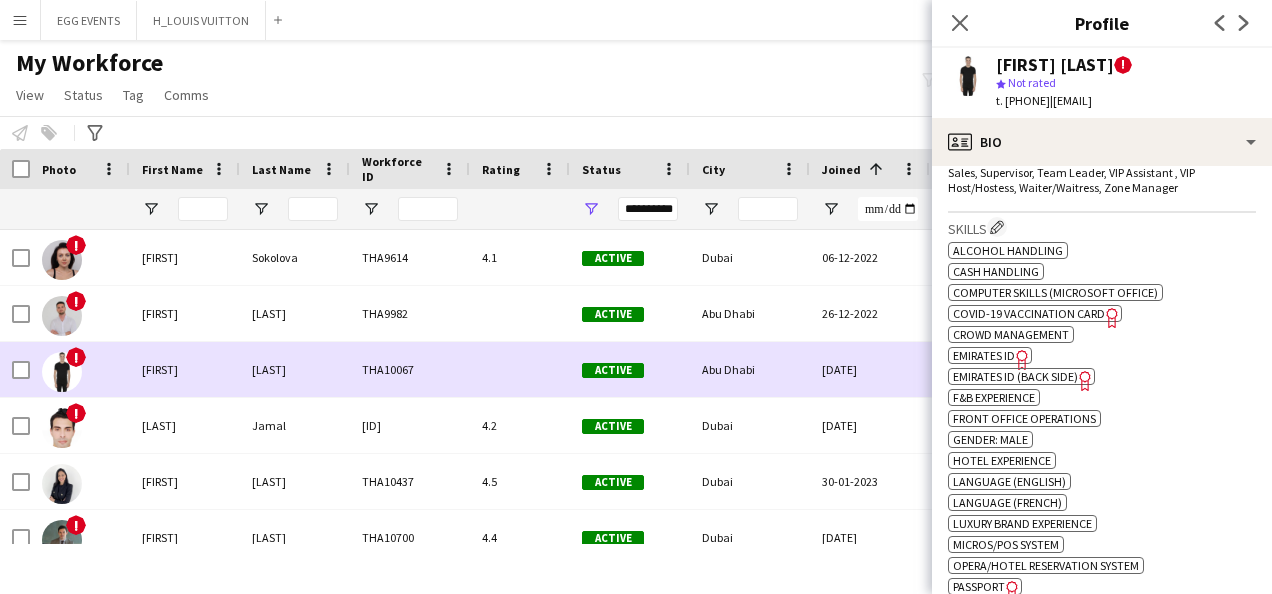 click at bounding box center (520, 369) 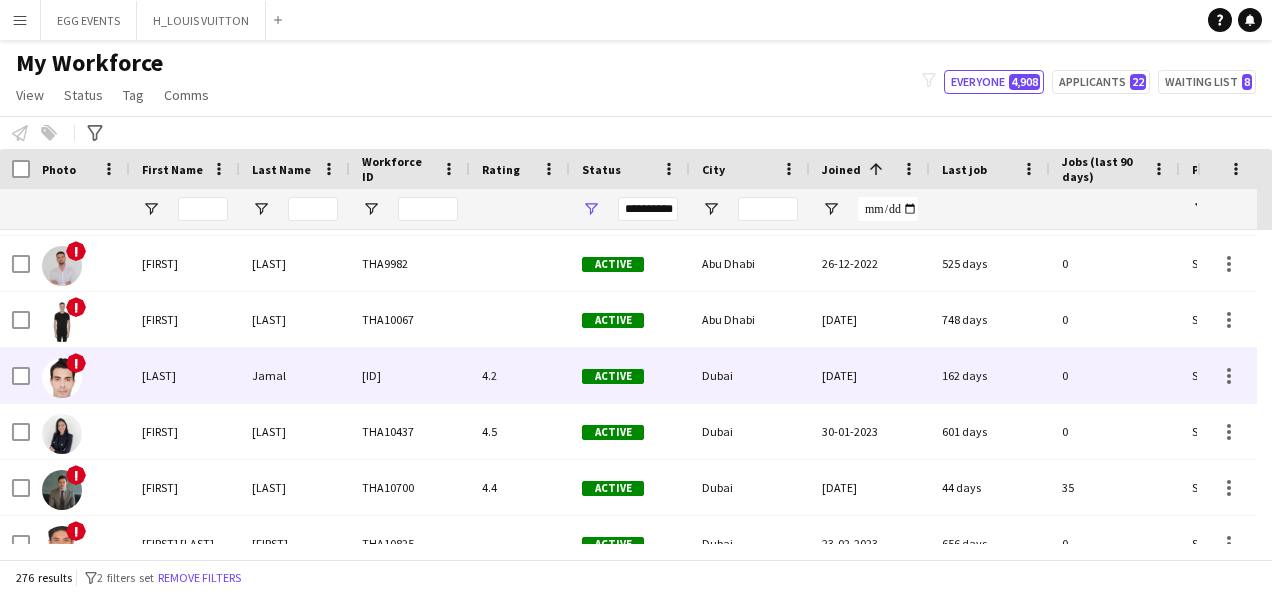 click on "4.2" at bounding box center [520, 375] 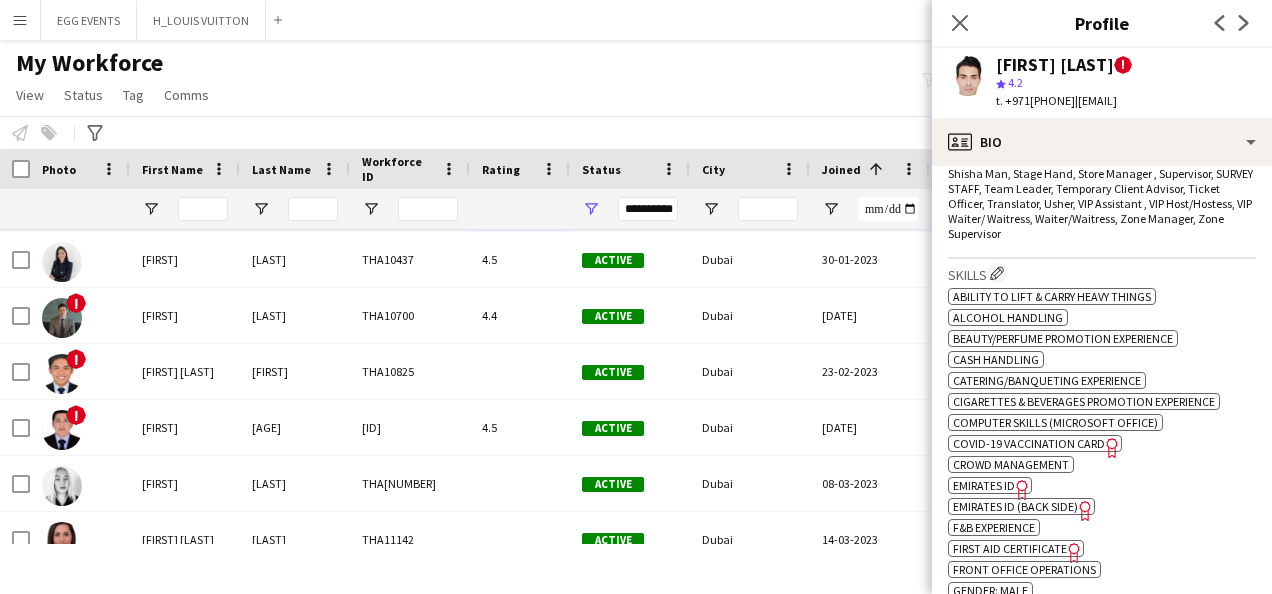 click on "Emirates ID" 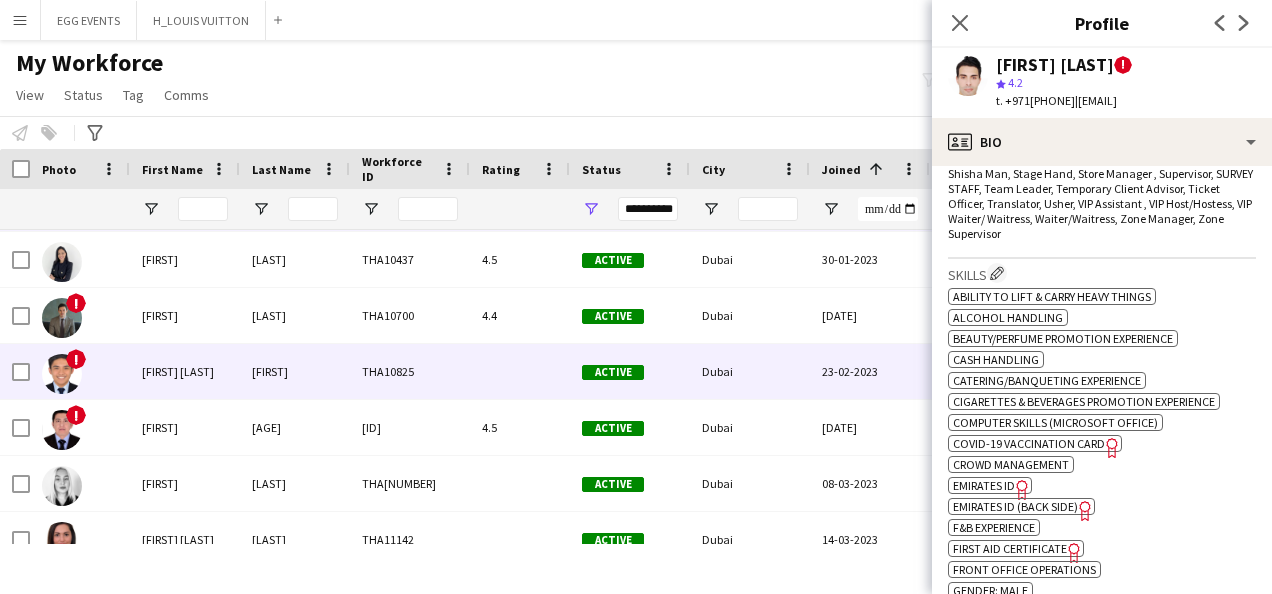 click on "THA10825" at bounding box center [410, 371] 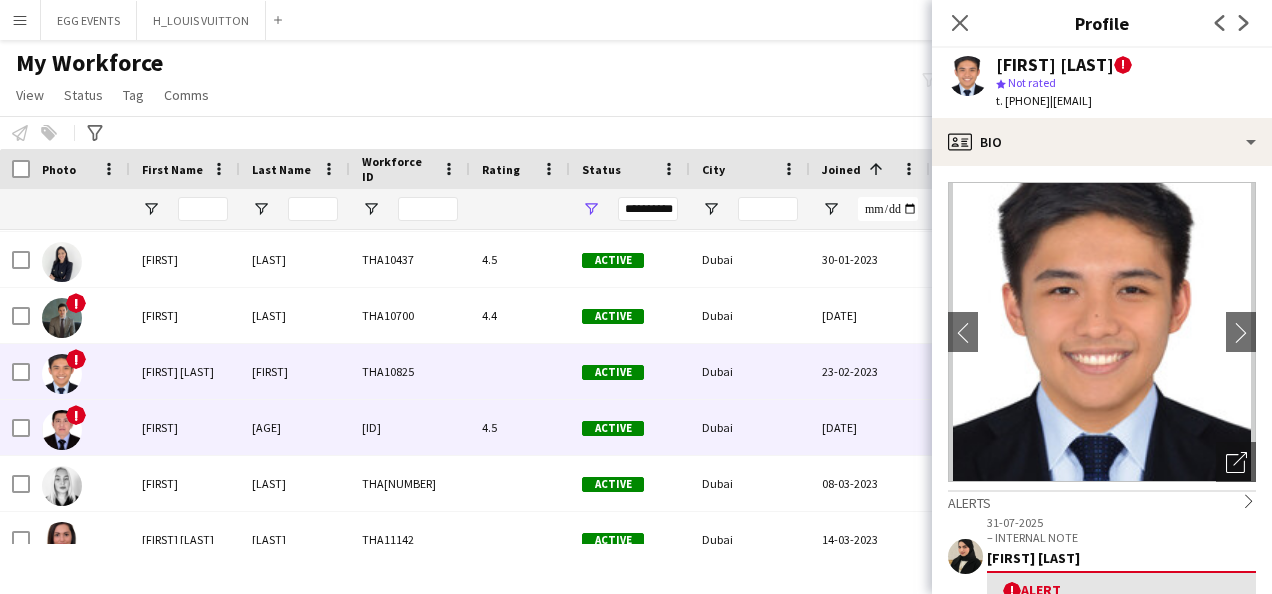 click on "[ID]" at bounding box center [410, 427] 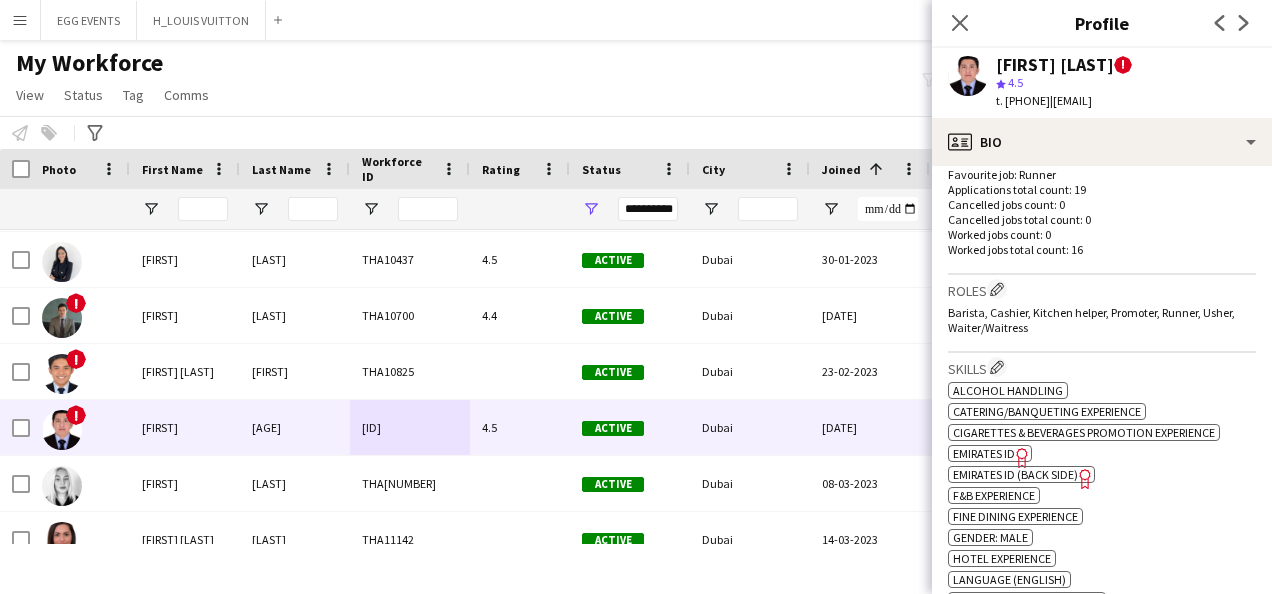 click on "Emirates ID" 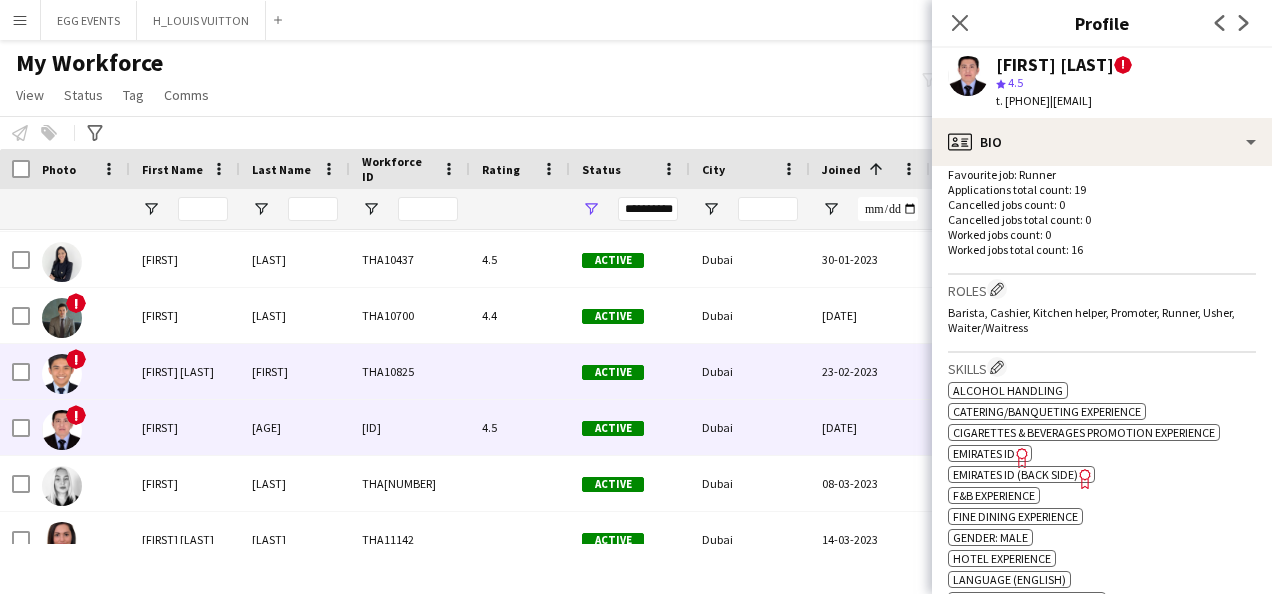 click on "Active" at bounding box center [630, 371] 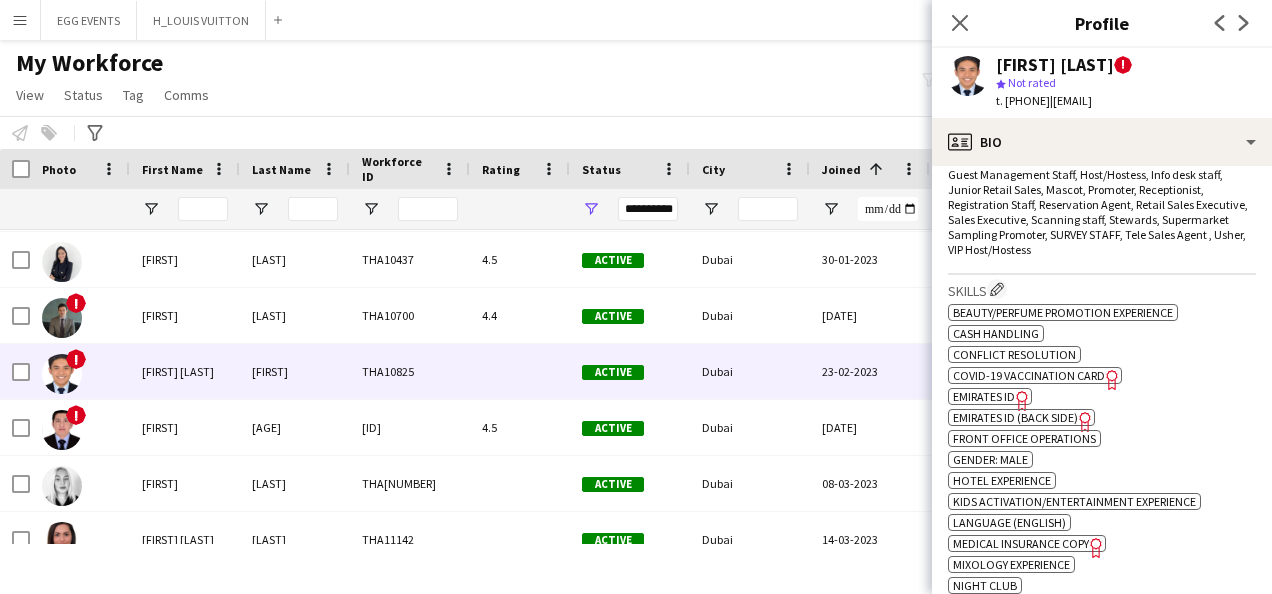 click 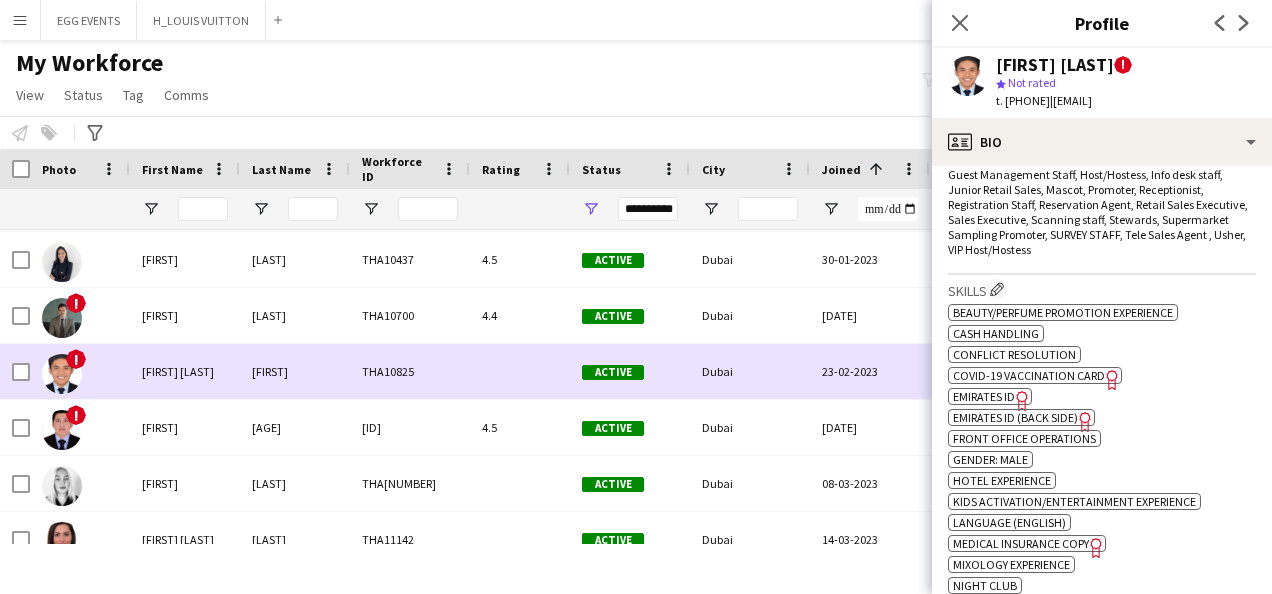 click on "THA10825" at bounding box center [410, 371] 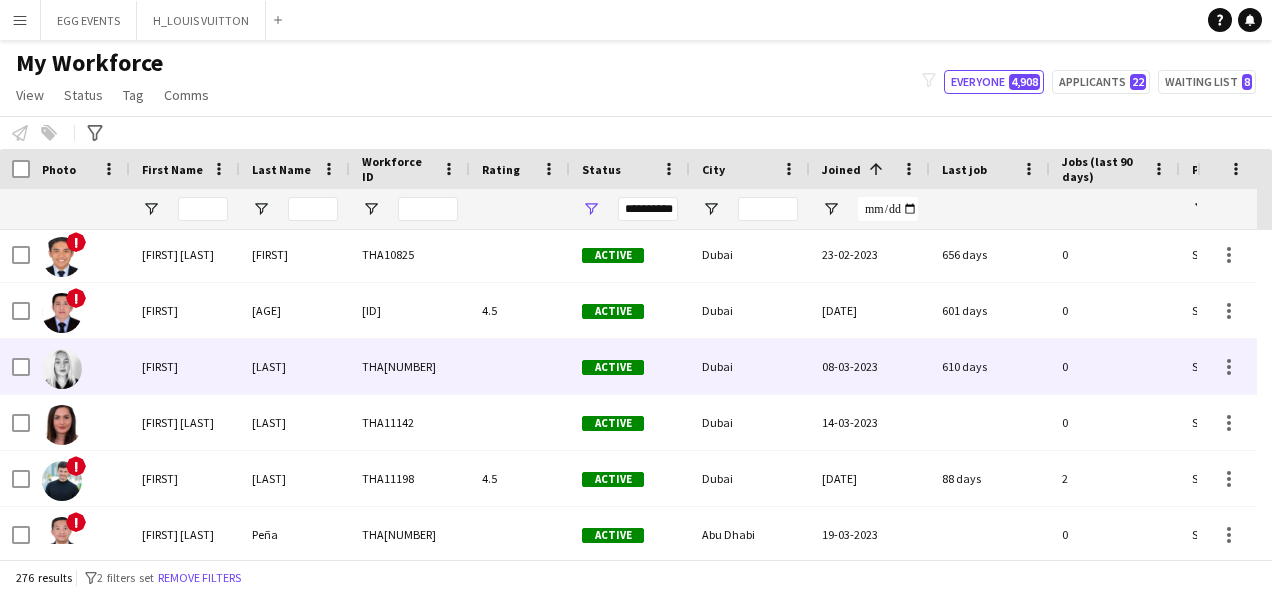click on "THA[NUMBER]" at bounding box center [410, 366] 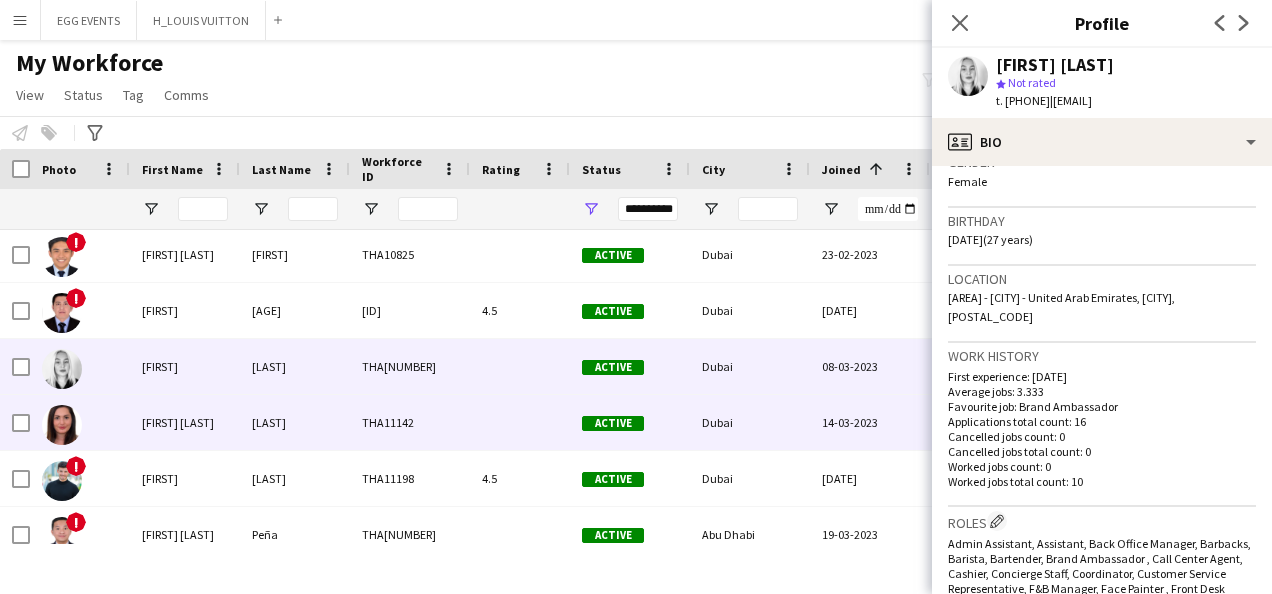 click on "Dubai" at bounding box center (750, 422) 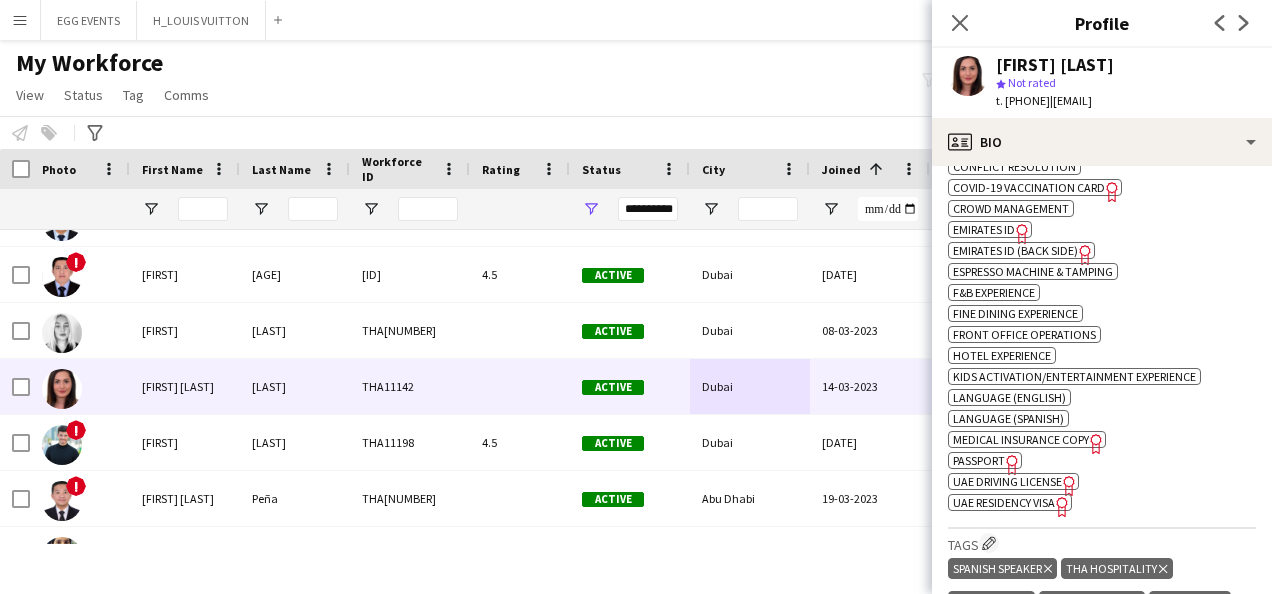 click on "Freelancer has uploaded a photo validation of skill. Click to see" 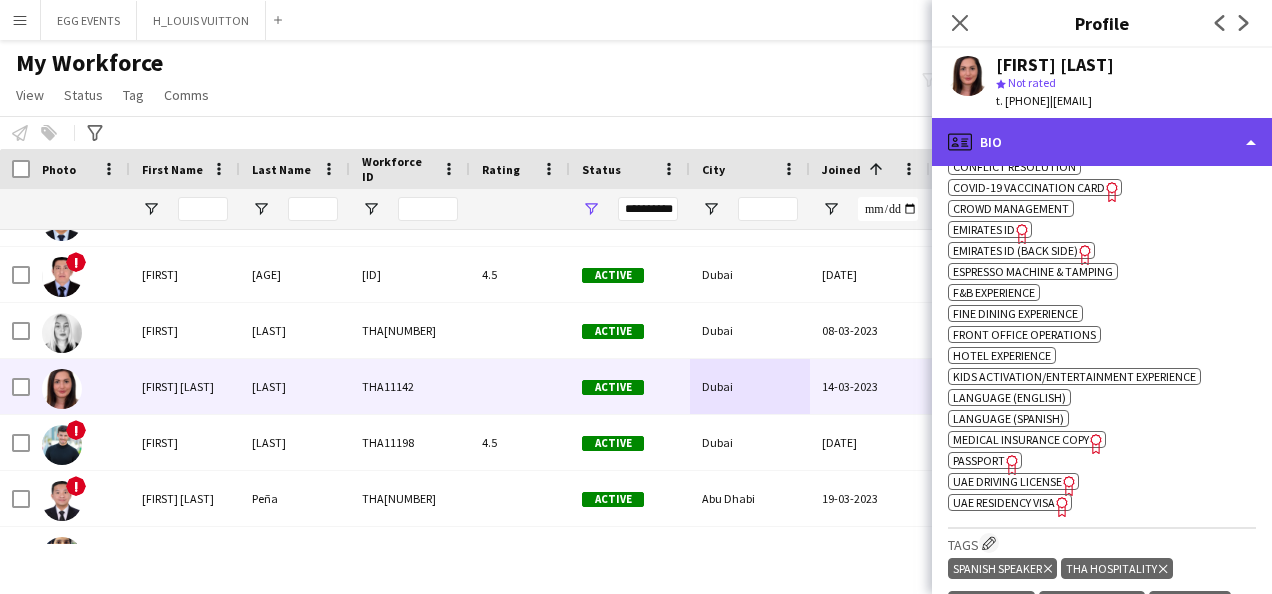 click on "profile
Bio" 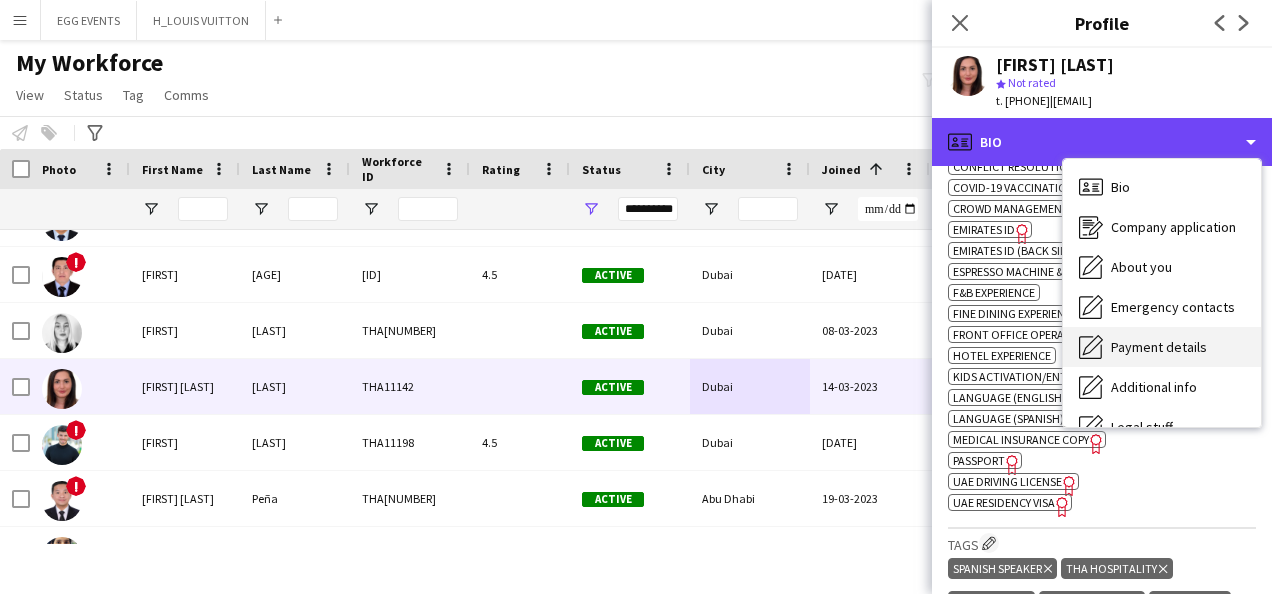 scroll, scrollTop: 108, scrollLeft: 0, axis: vertical 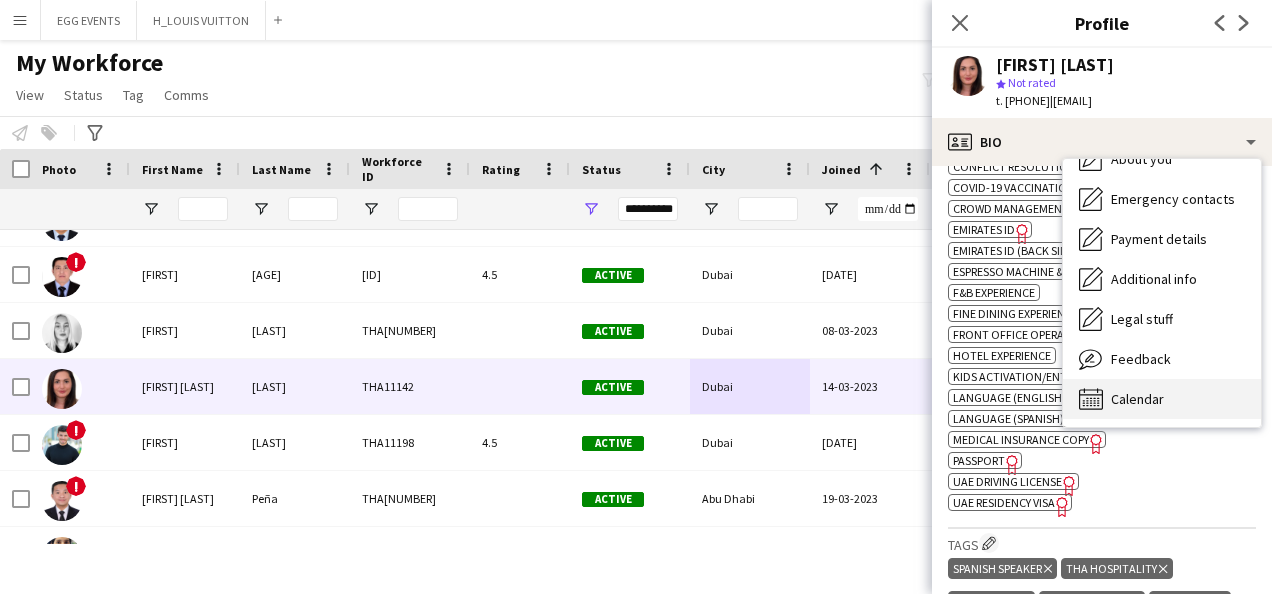 click on "Calendar
Calendar" at bounding box center (1162, 399) 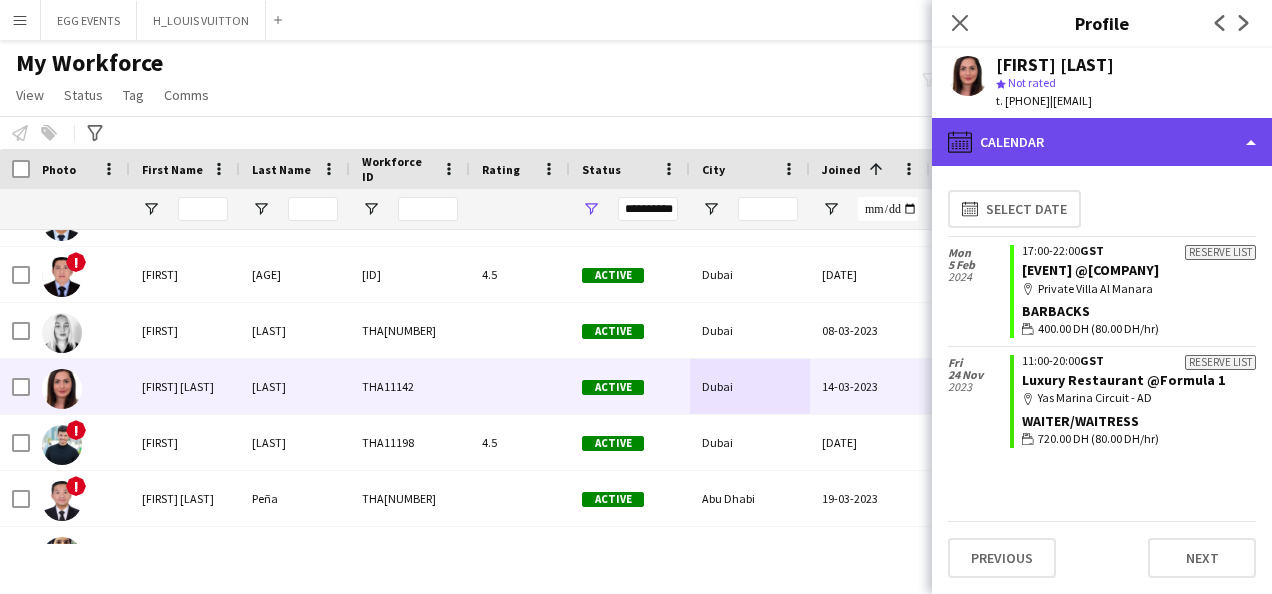 click on "calendar-full
Calendar" 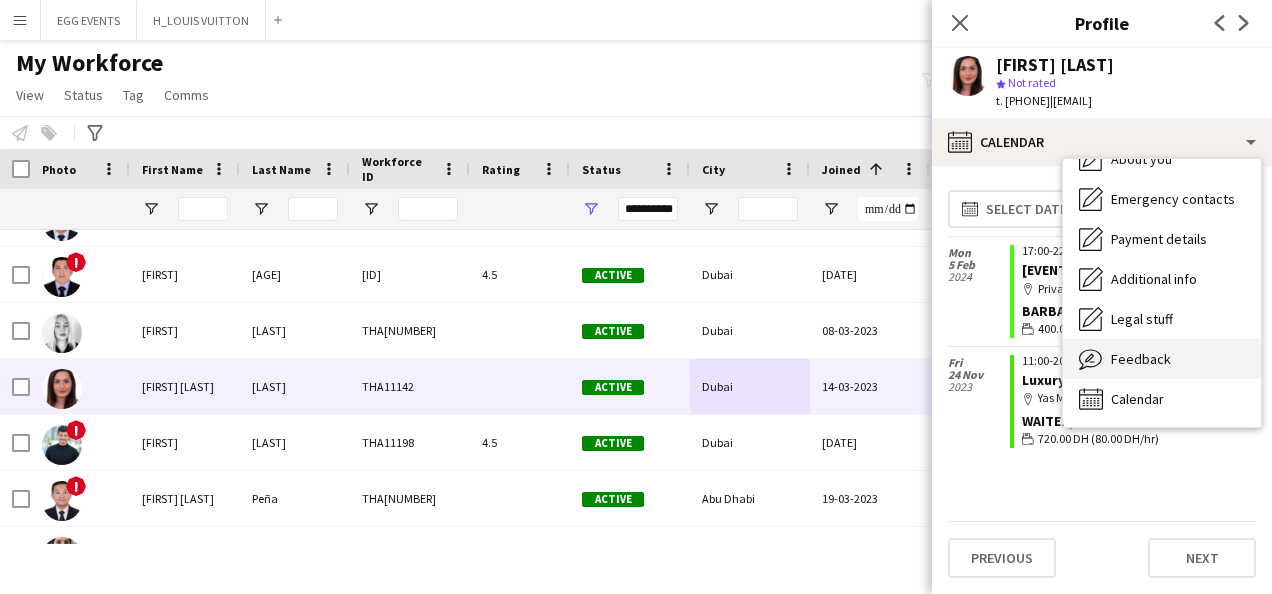 click on "Feedback" at bounding box center [1141, 359] 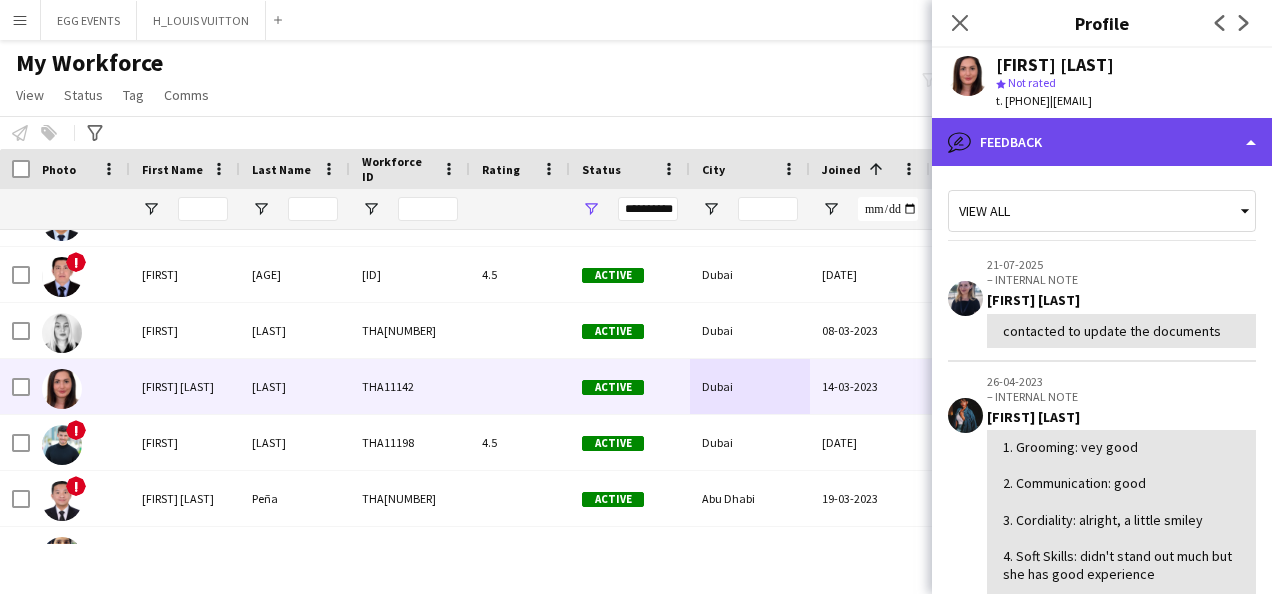 click on "bubble-pencil
Feedback" 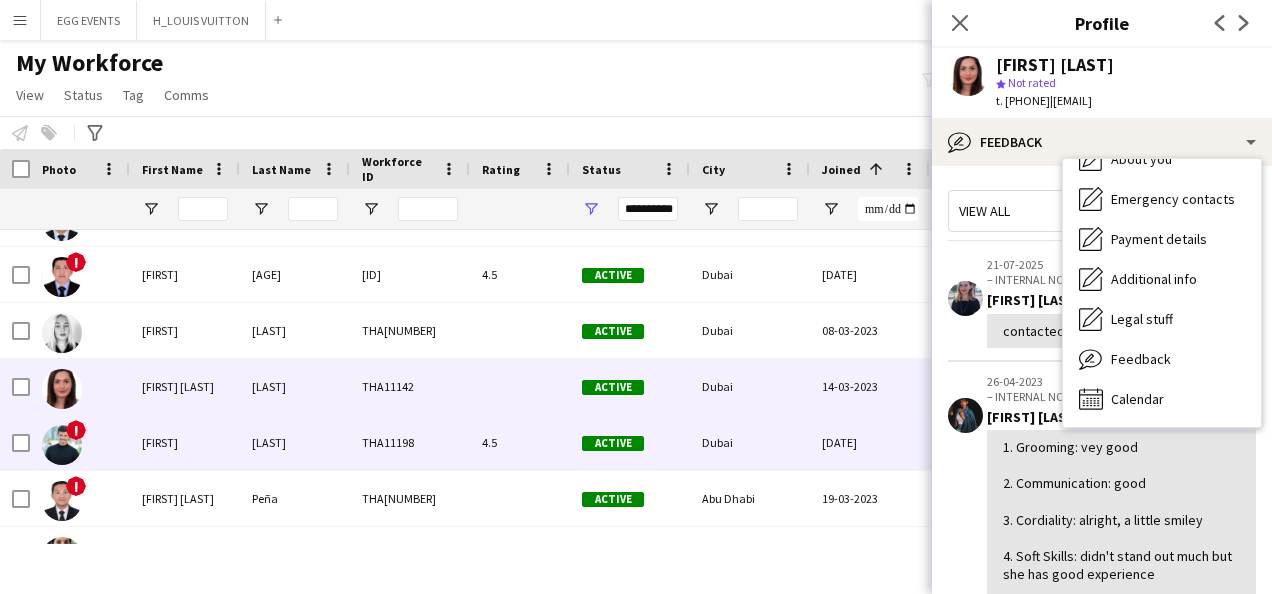 click on "[DATE]" at bounding box center [870, 442] 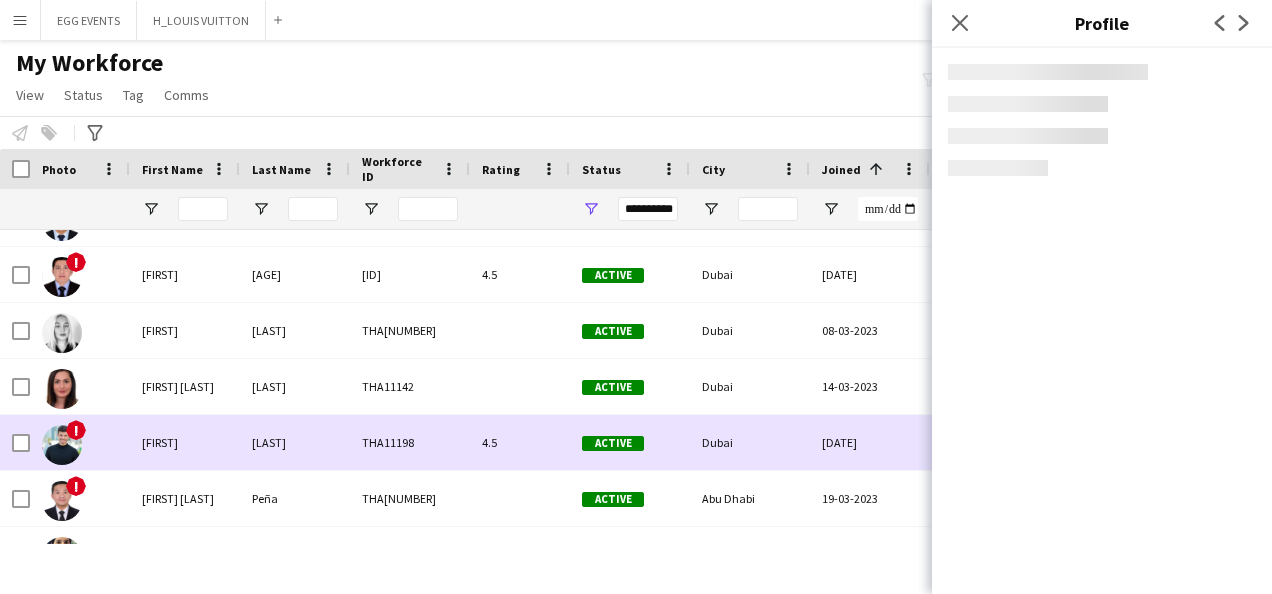 scroll, scrollTop: 6250, scrollLeft: 0, axis: vertical 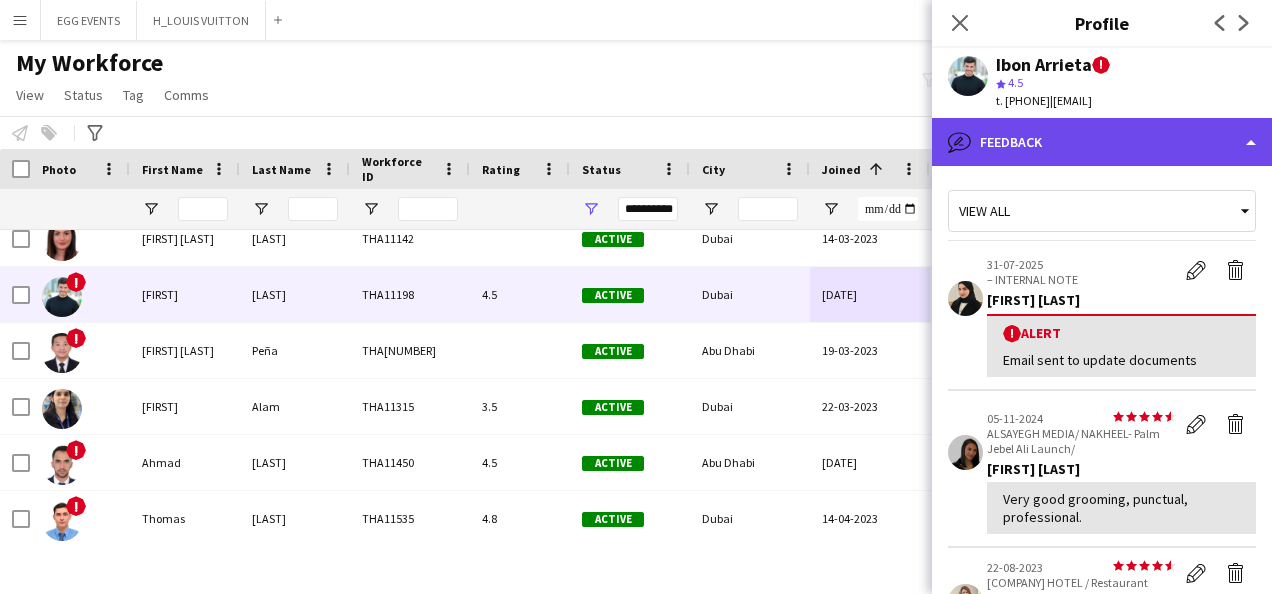 click on "bubble-pencil
Feedback" 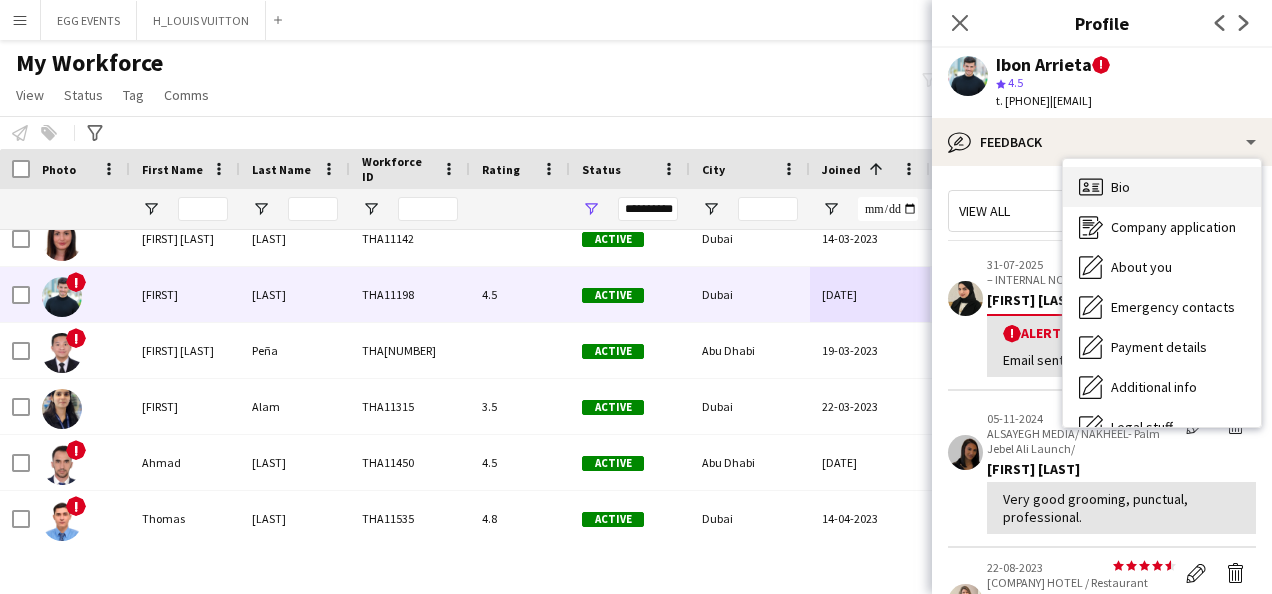 click on "Bio
Bio" at bounding box center [1162, 187] 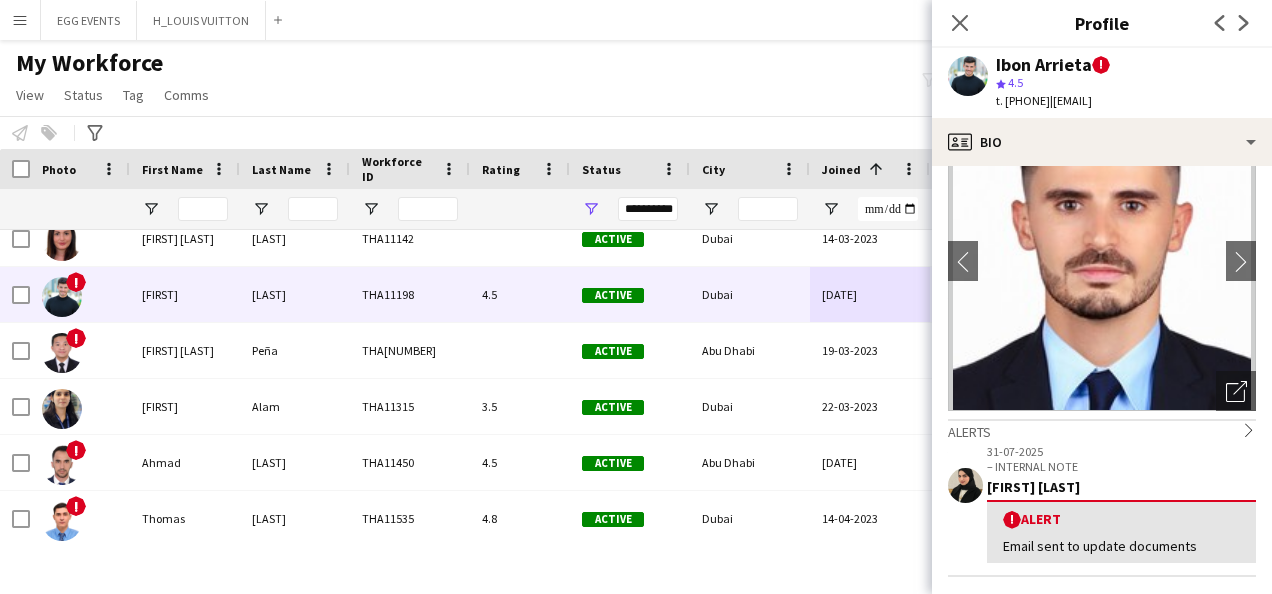 scroll, scrollTop: 72, scrollLeft: 0, axis: vertical 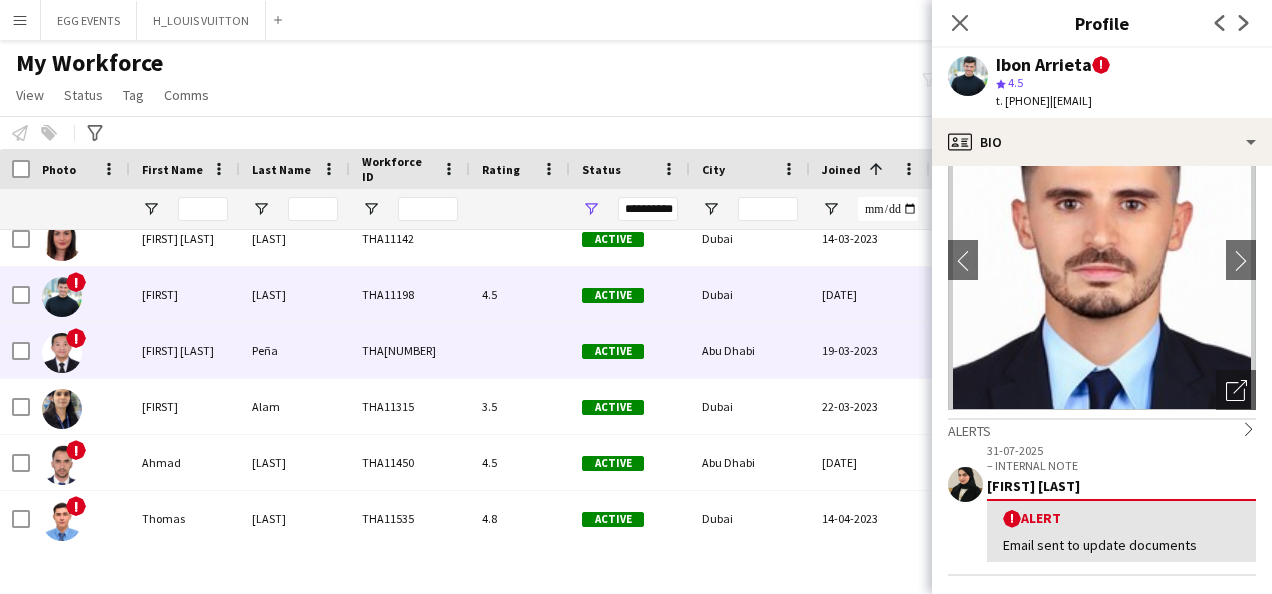 click on "19-03-2023" at bounding box center (870, 350) 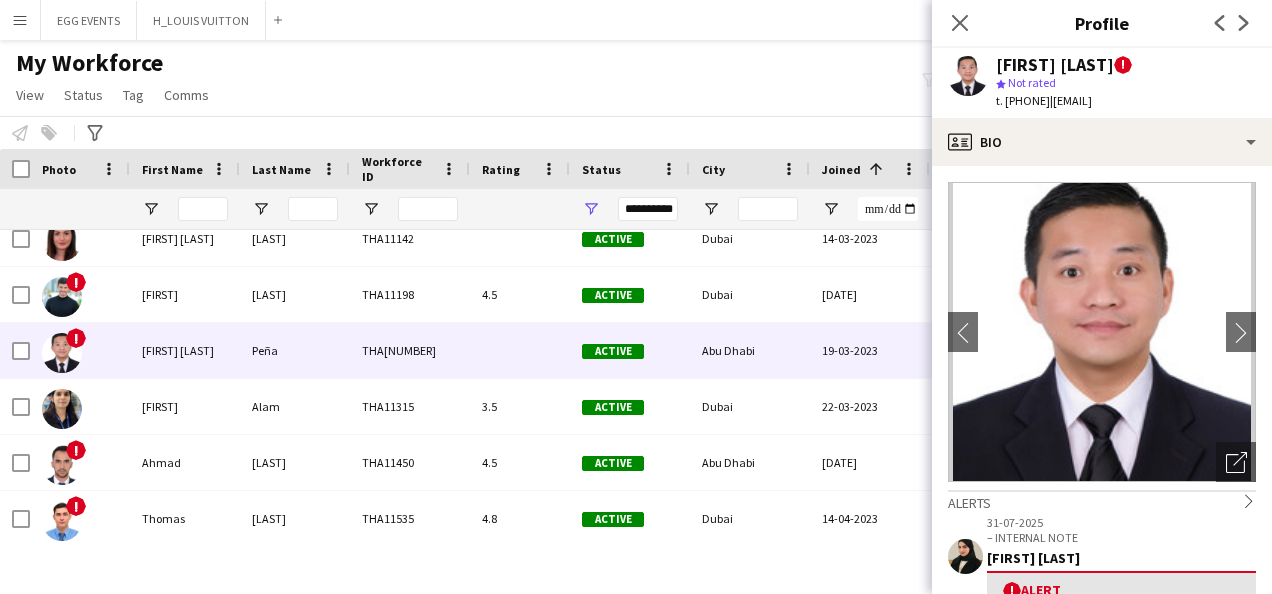 scroll, scrollTop: 270, scrollLeft: 0, axis: vertical 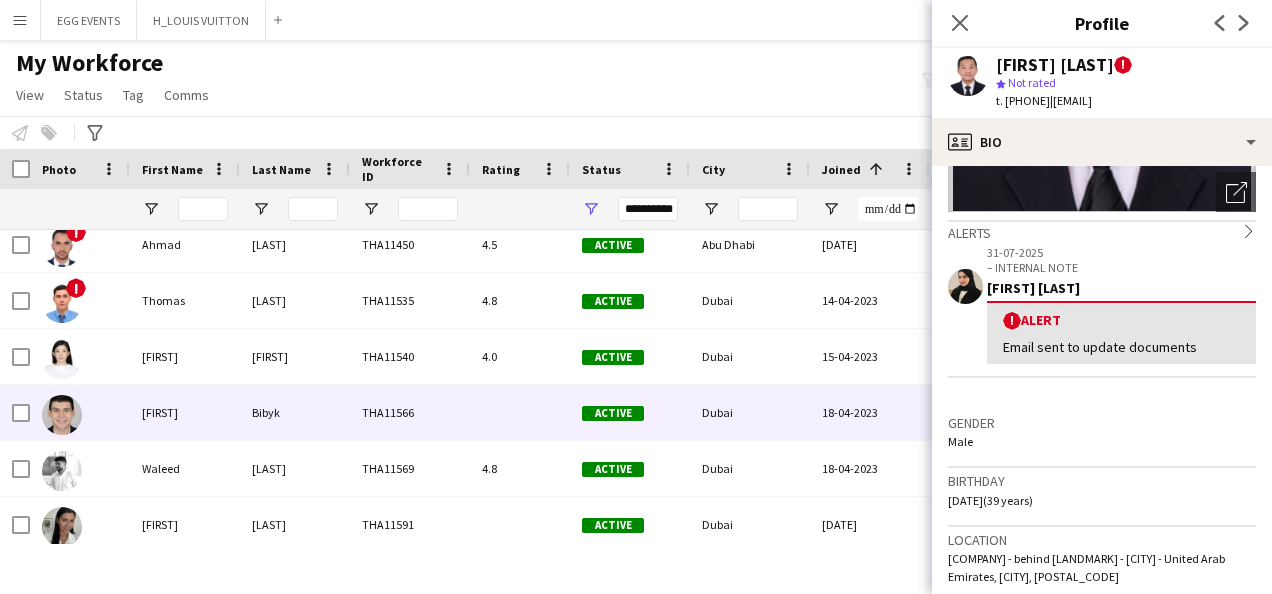 click on "18-04-2023" at bounding box center (870, 412) 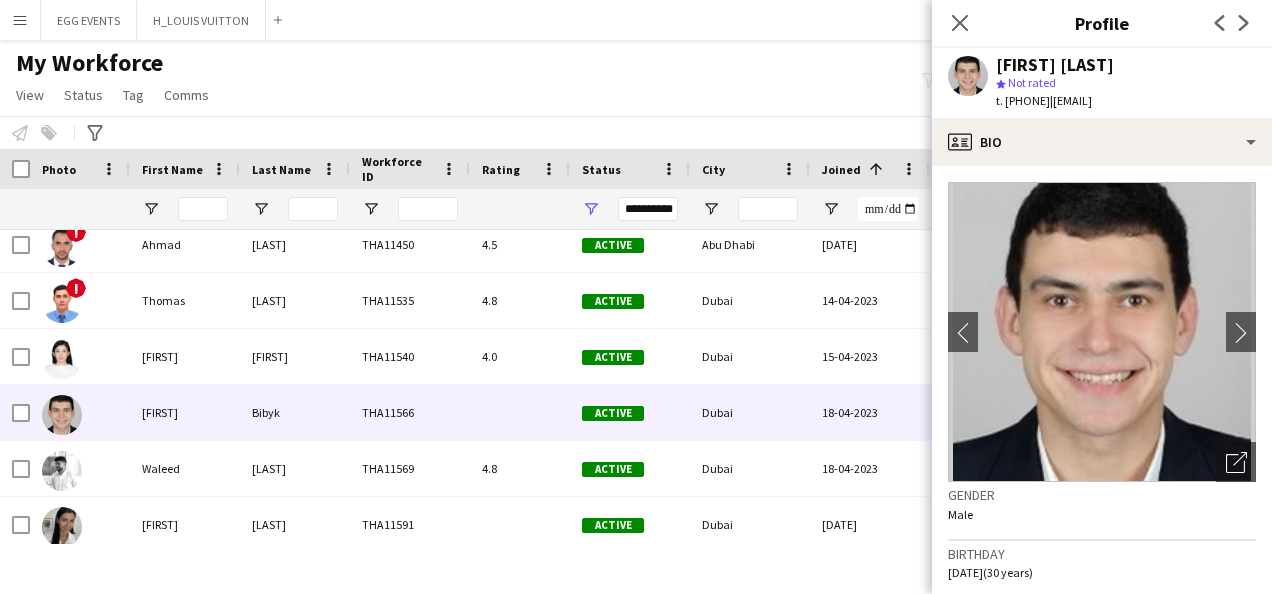 scroll, scrollTop: 293, scrollLeft: 0, axis: vertical 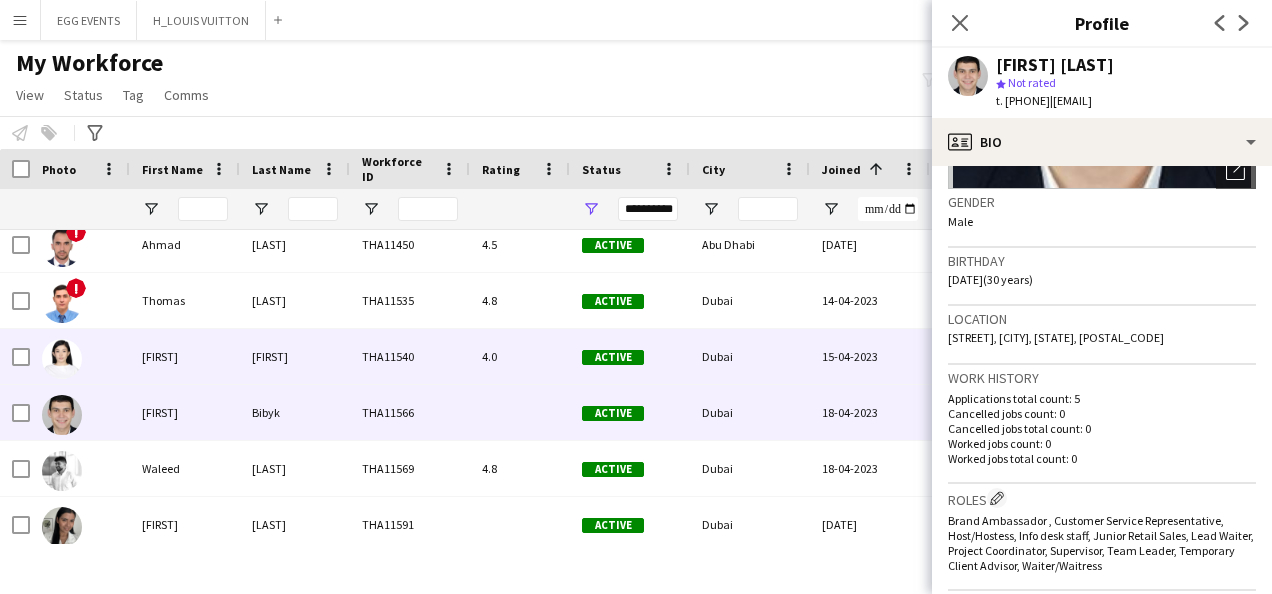 click on "15-04-2023" at bounding box center (870, 356) 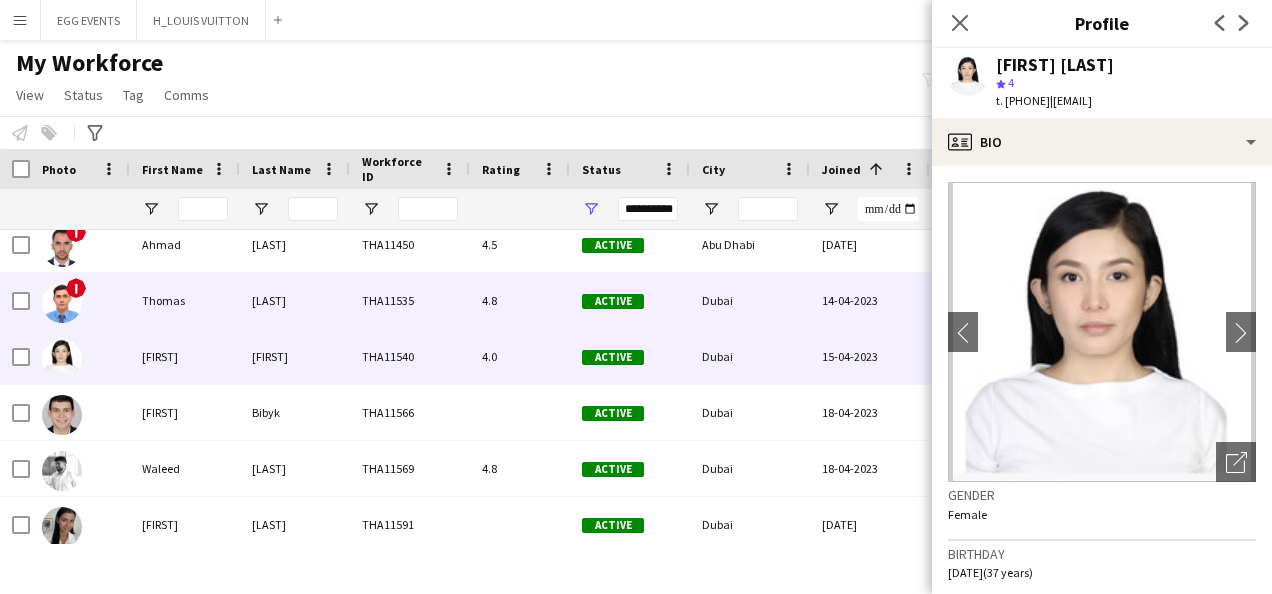 click on "Dubai" at bounding box center [750, 300] 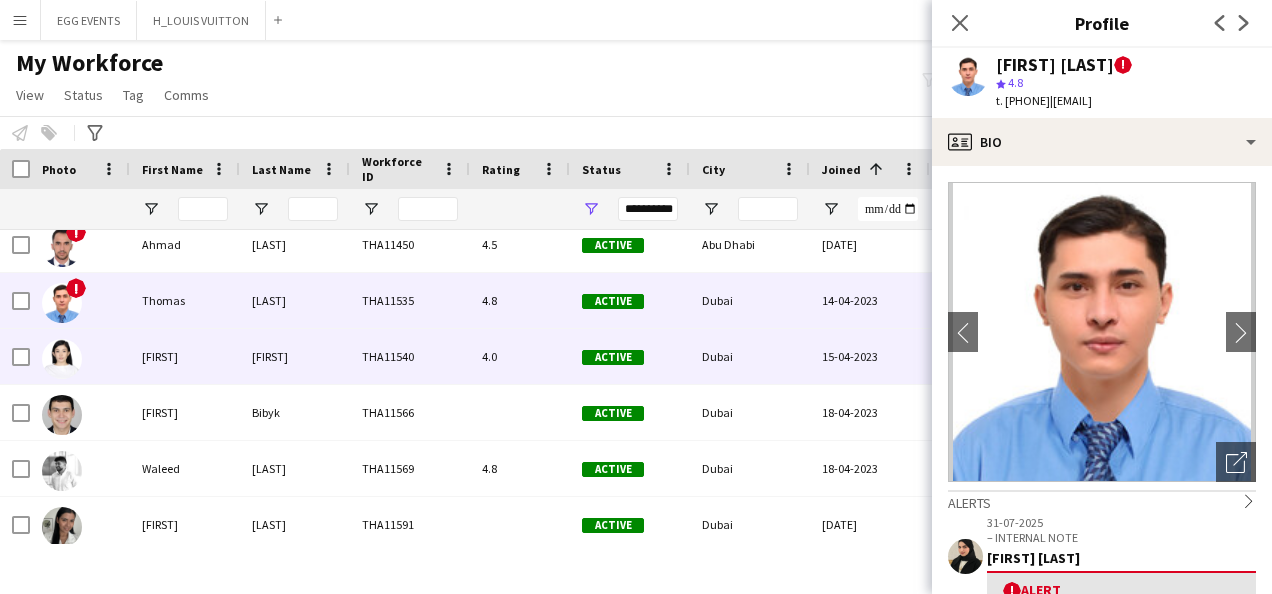 click on "Dubai" at bounding box center [750, 356] 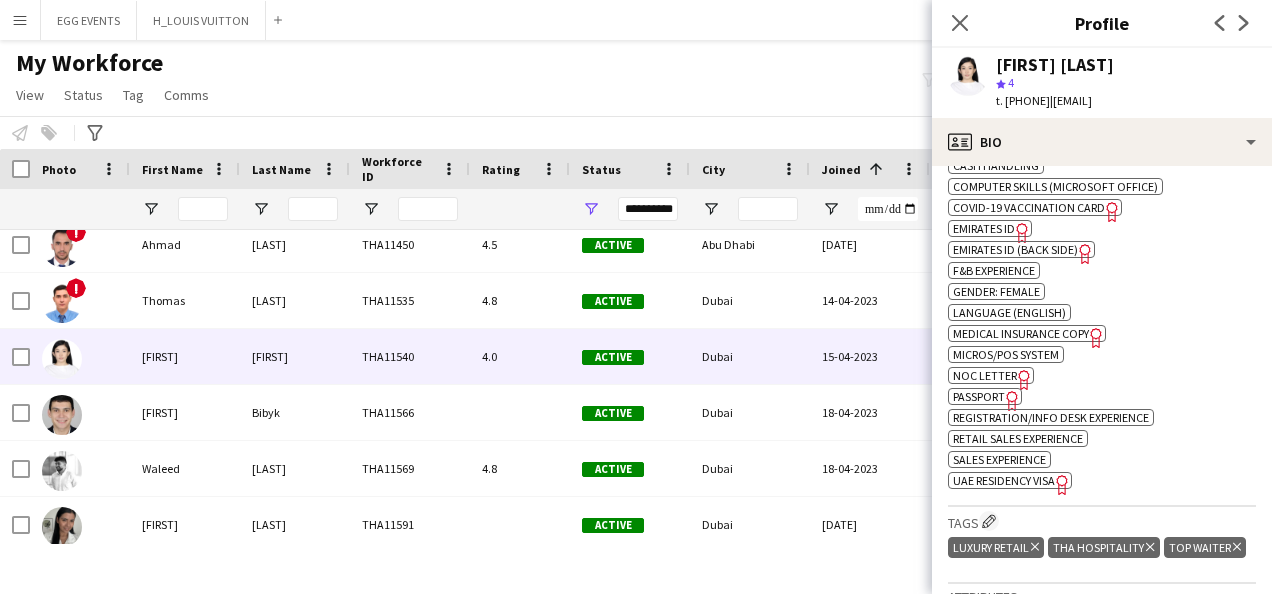 scroll, scrollTop: 893, scrollLeft: 0, axis: vertical 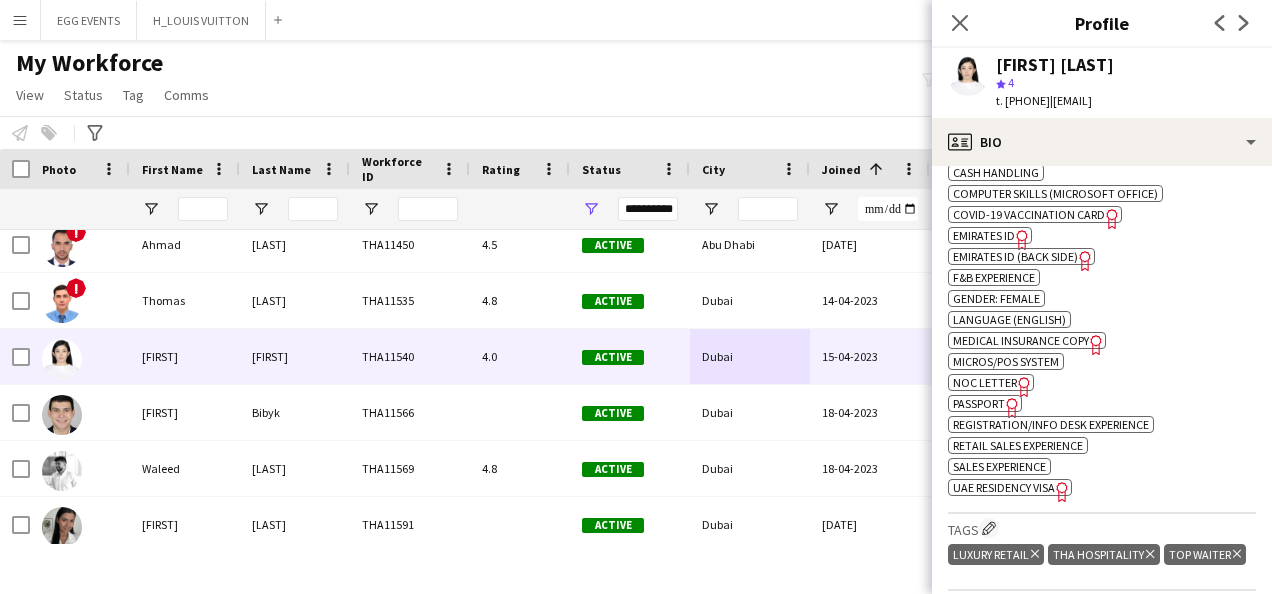 click on "Freelancer has uploaded a photo validation of skill. Click to see" 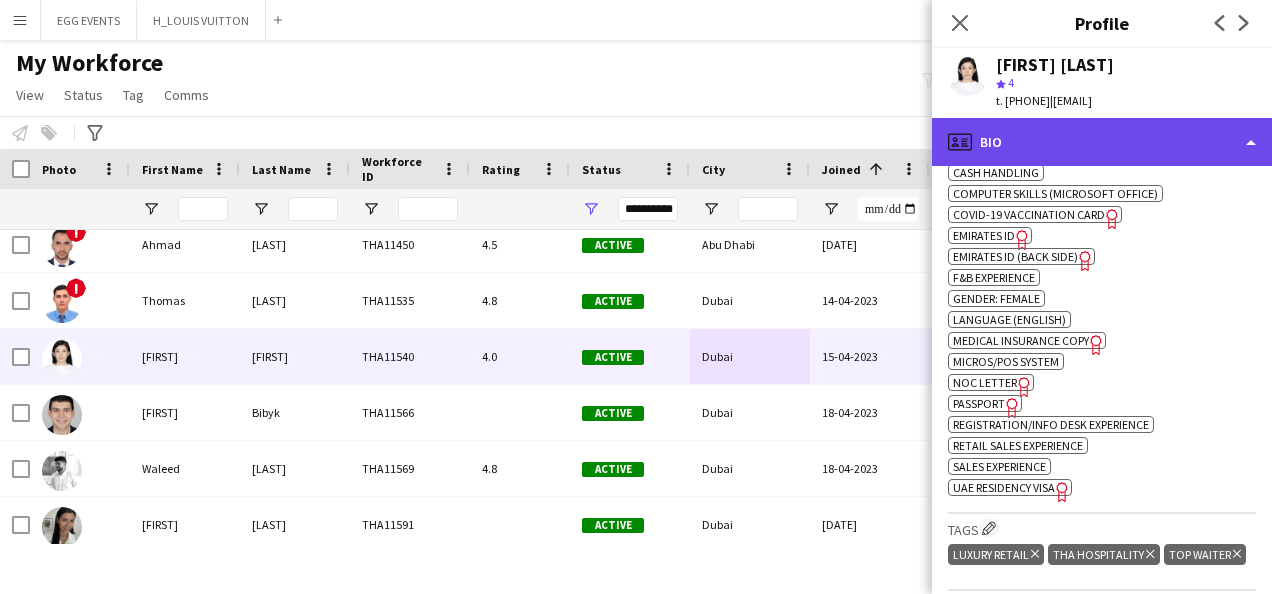 click on "profile
Bio" 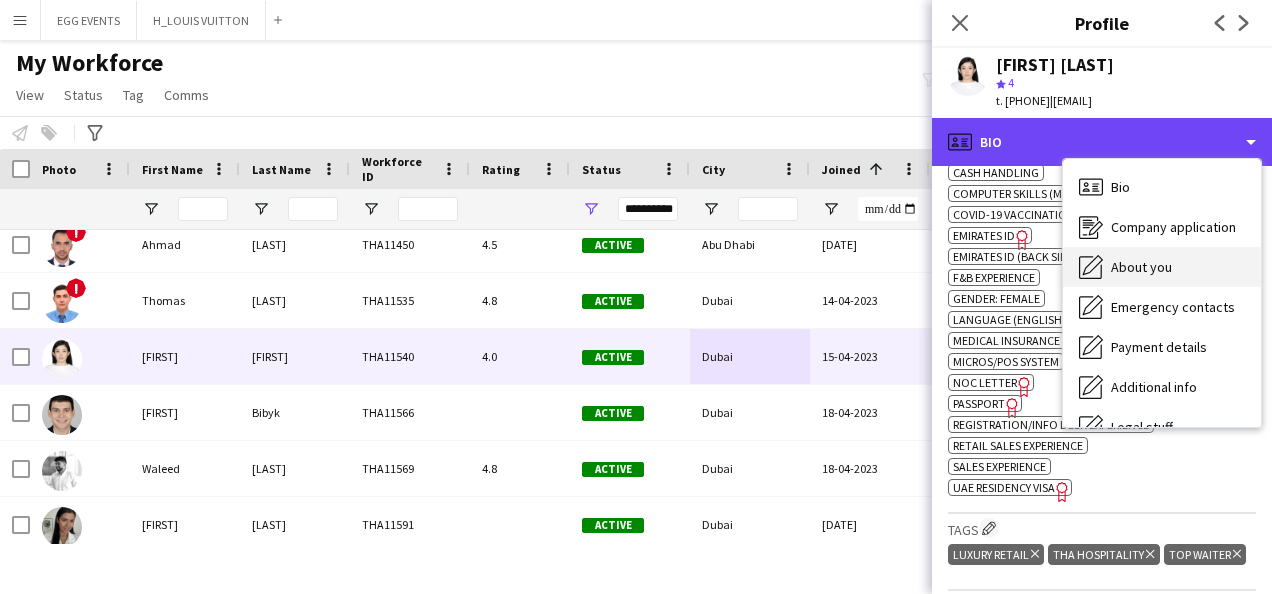 scroll, scrollTop: 108, scrollLeft: 0, axis: vertical 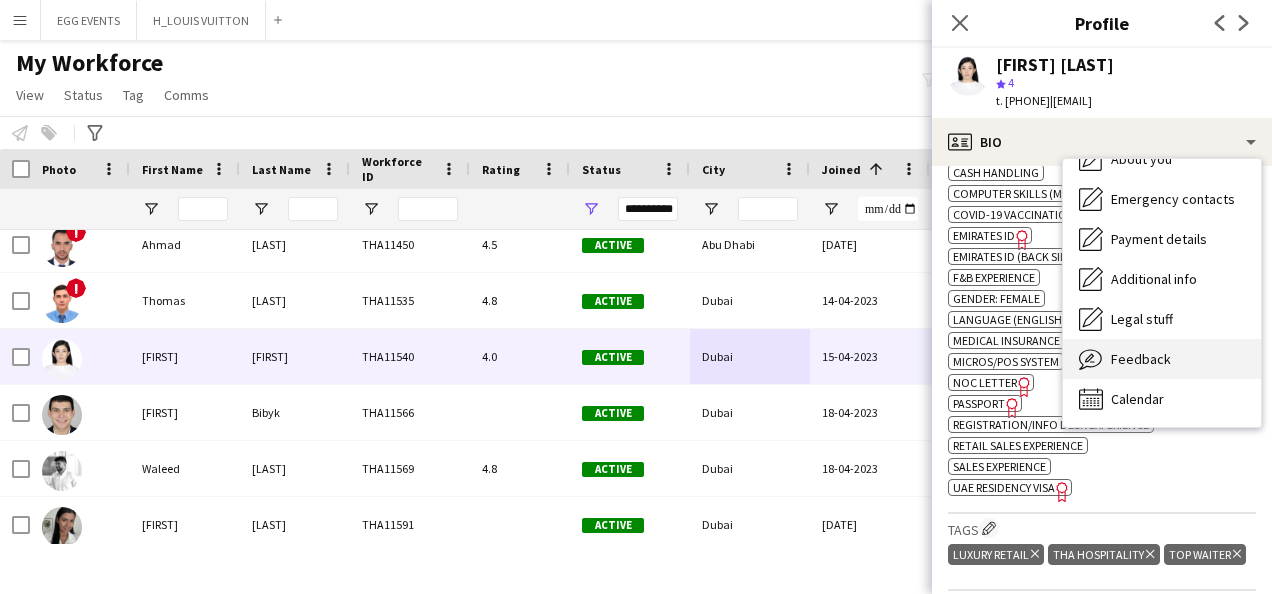 click on "Feedback
Feedback" at bounding box center (1162, 359) 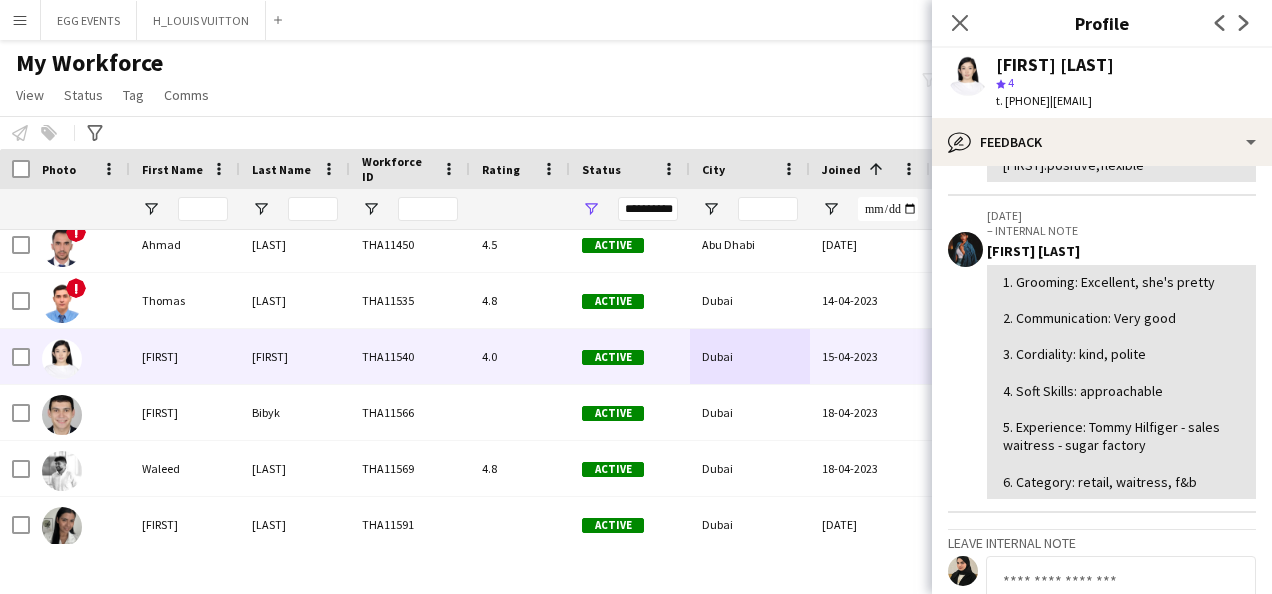 scroll, scrollTop: 617, scrollLeft: 0, axis: vertical 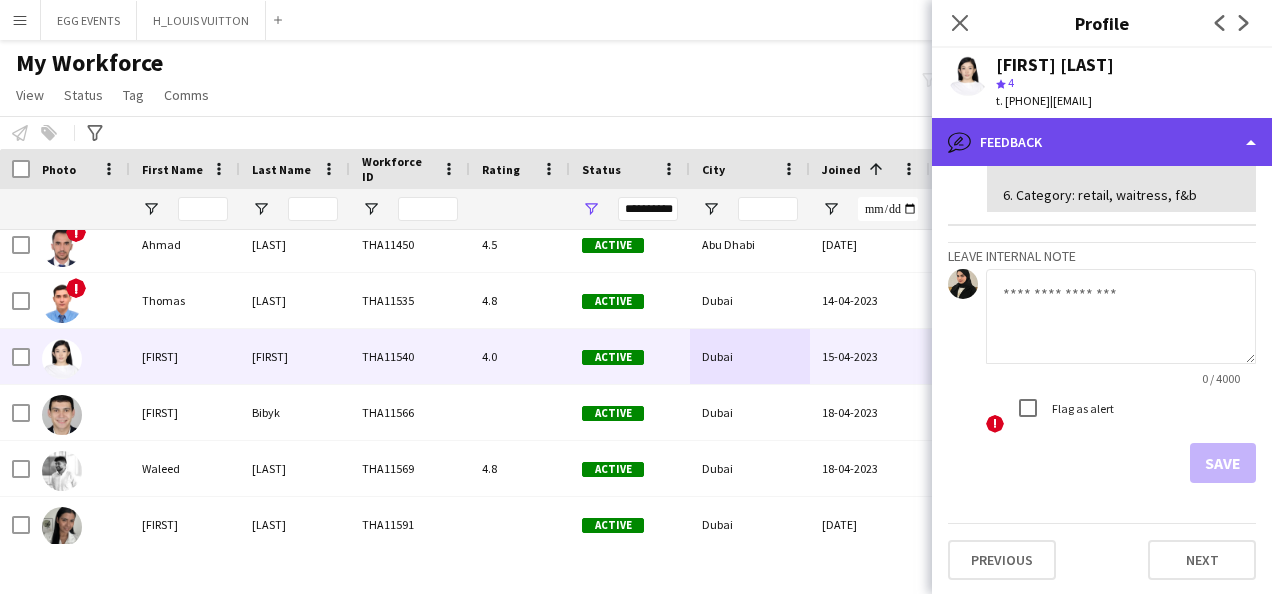 click on "bubble-pencil
Feedback" 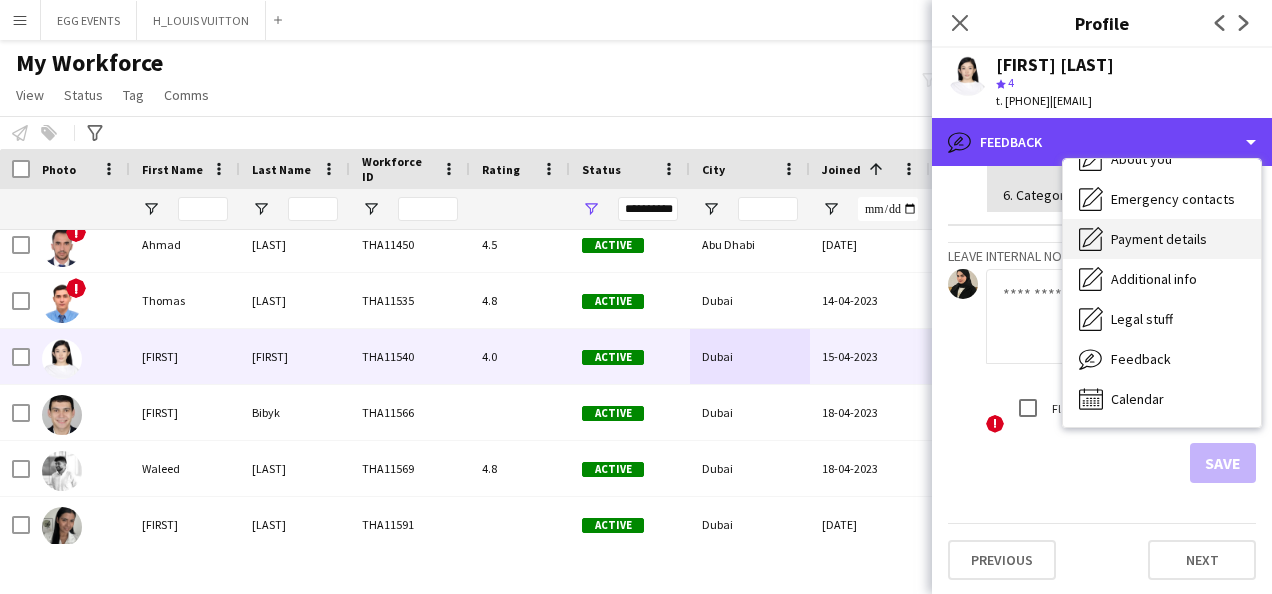 scroll, scrollTop: 0, scrollLeft: 0, axis: both 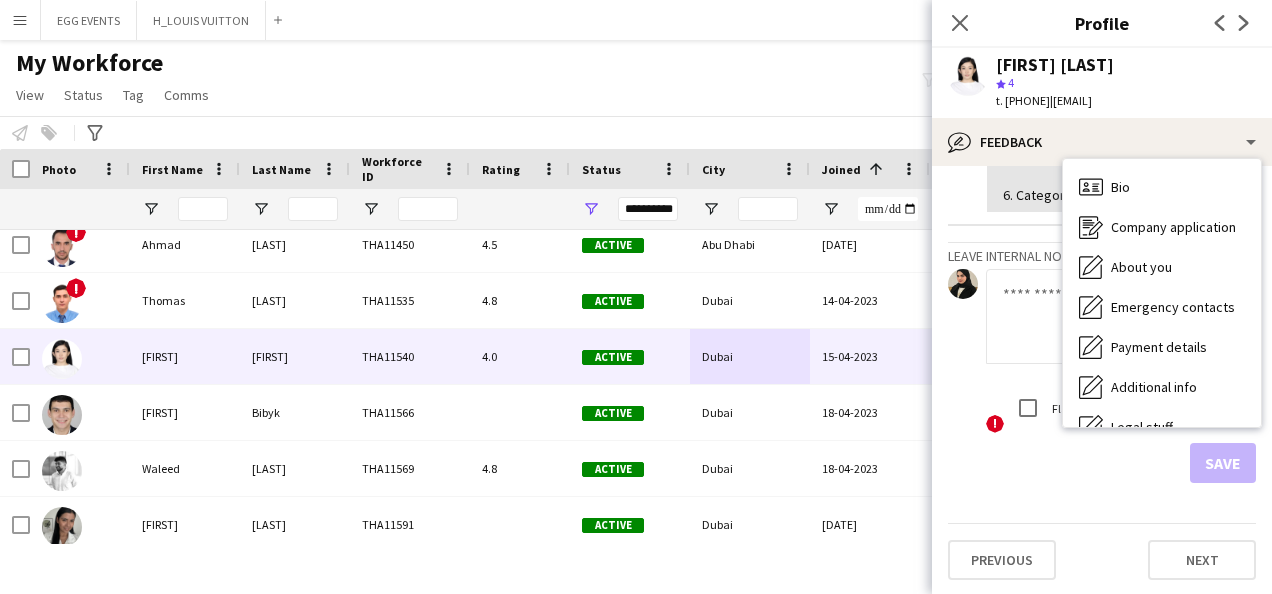 click on "Bio
Bio
Company application
Company application
About you
About you
Emergency contacts
Emergency contacts
Payment details
Payment details
Additional info
Additional info
Legal stuff
Legal stuff
Feedback
Feedback
Calendar
Calendar" at bounding box center (1162, 293) 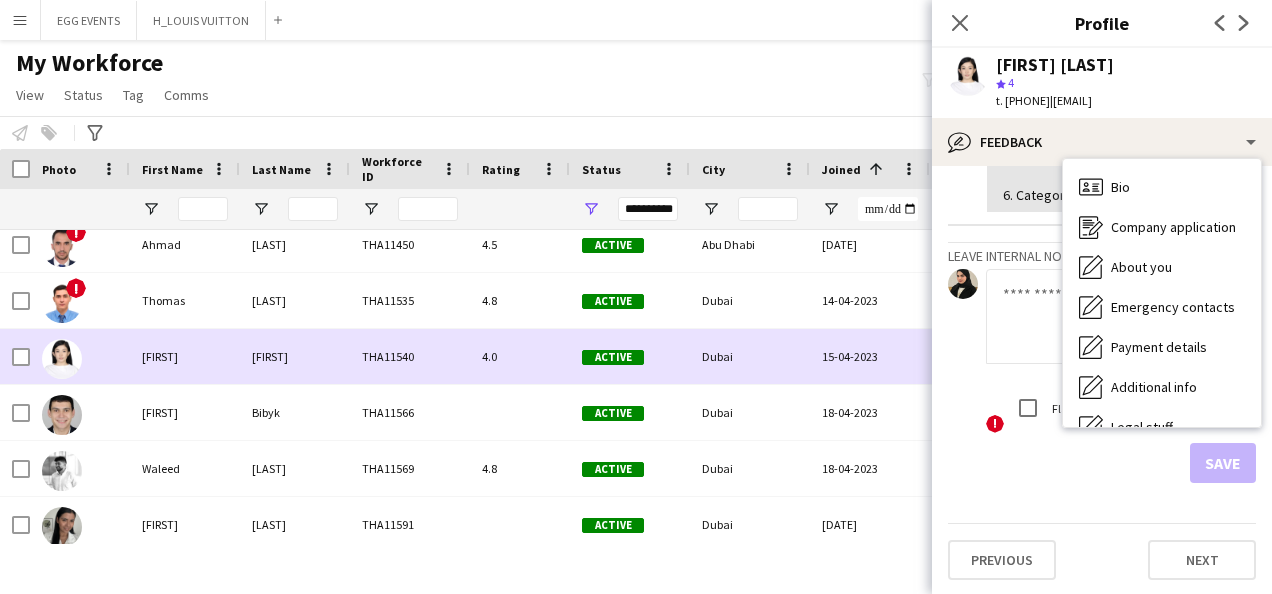click on "15-04-2023" at bounding box center [870, 356] 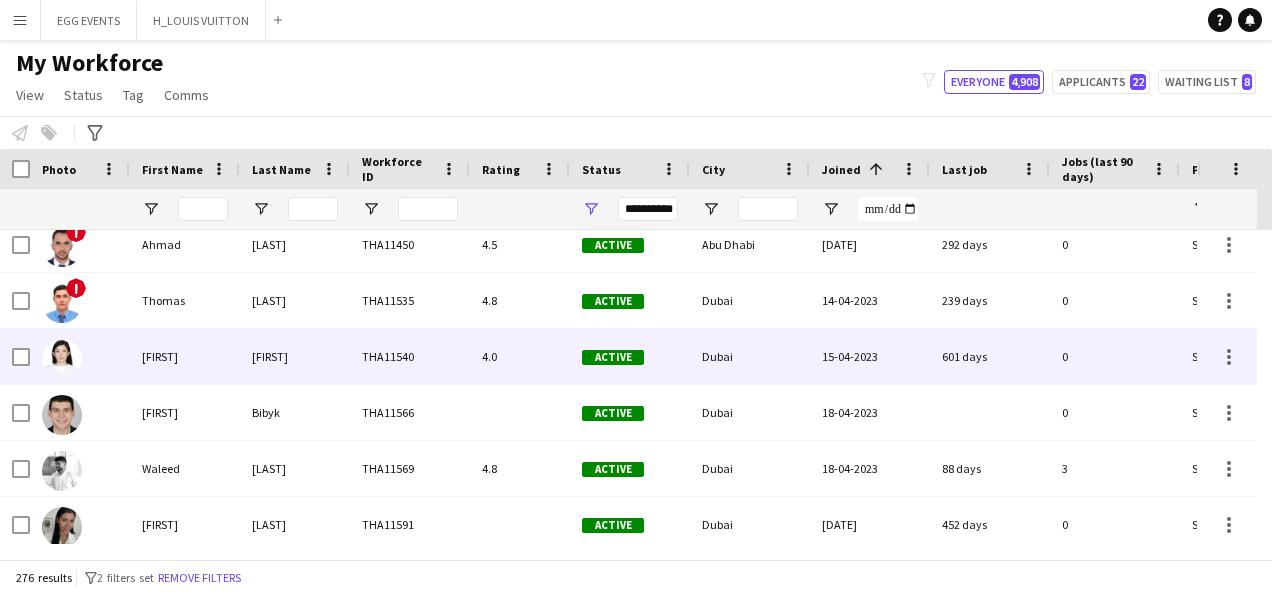 click on "15-04-2023" at bounding box center [870, 356] 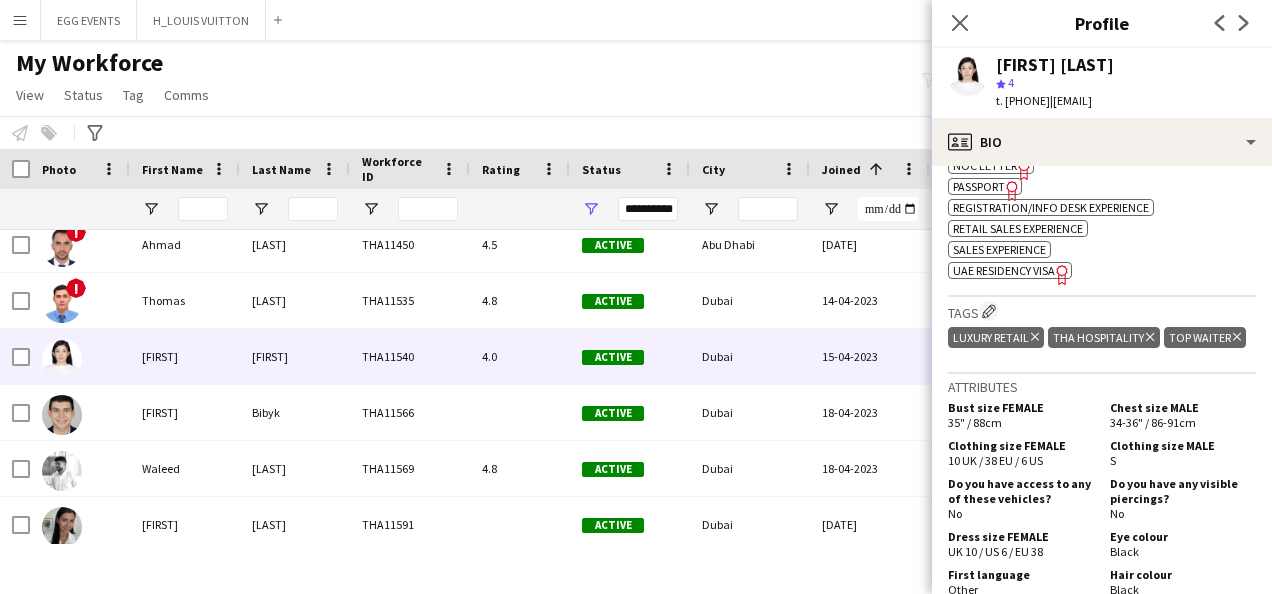 scroll, scrollTop: 1408, scrollLeft: 0, axis: vertical 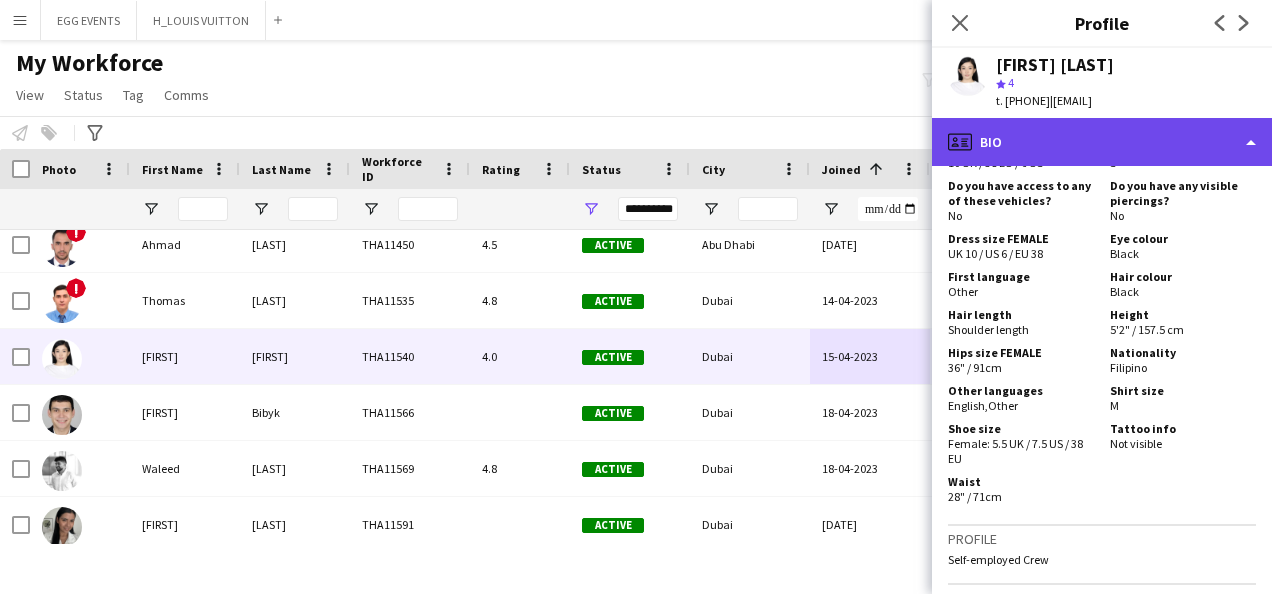 click on "profile
Bio" 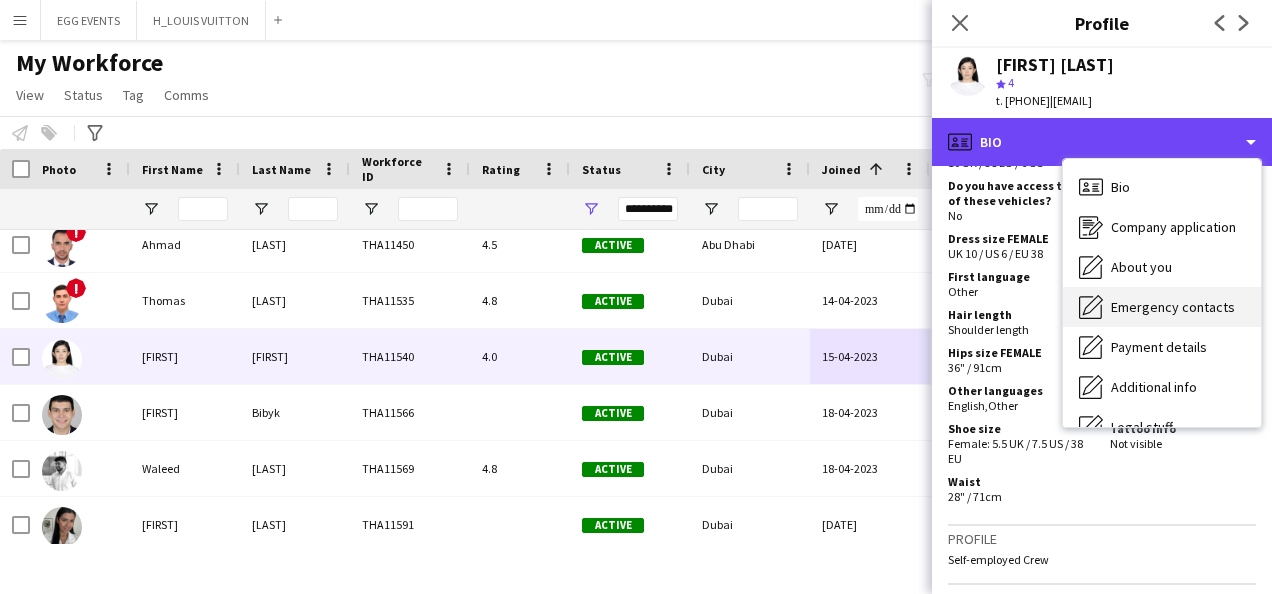 scroll, scrollTop: 108, scrollLeft: 0, axis: vertical 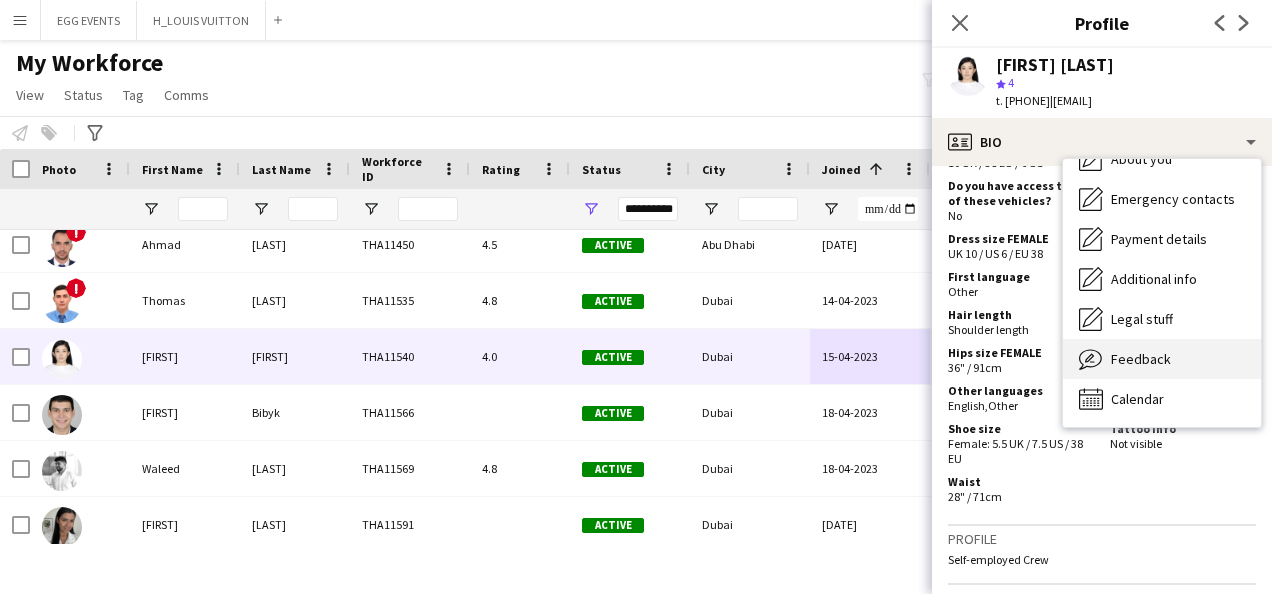 click on "Feedback" at bounding box center [1141, 359] 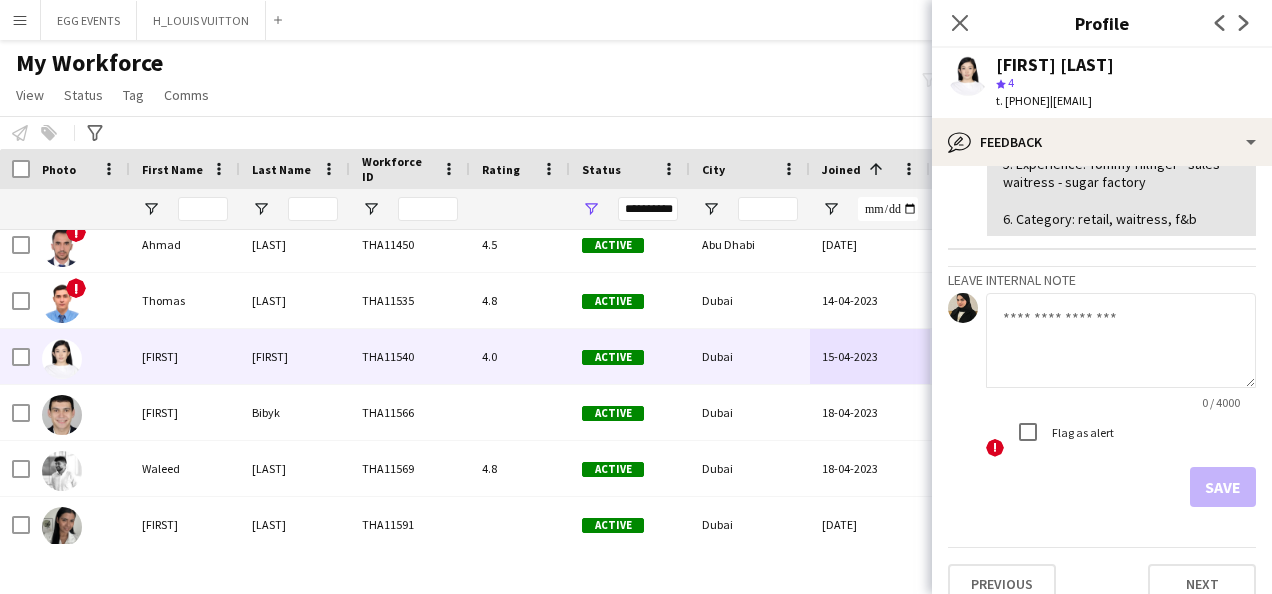 scroll, scrollTop: 617, scrollLeft: 0, axis: vertical 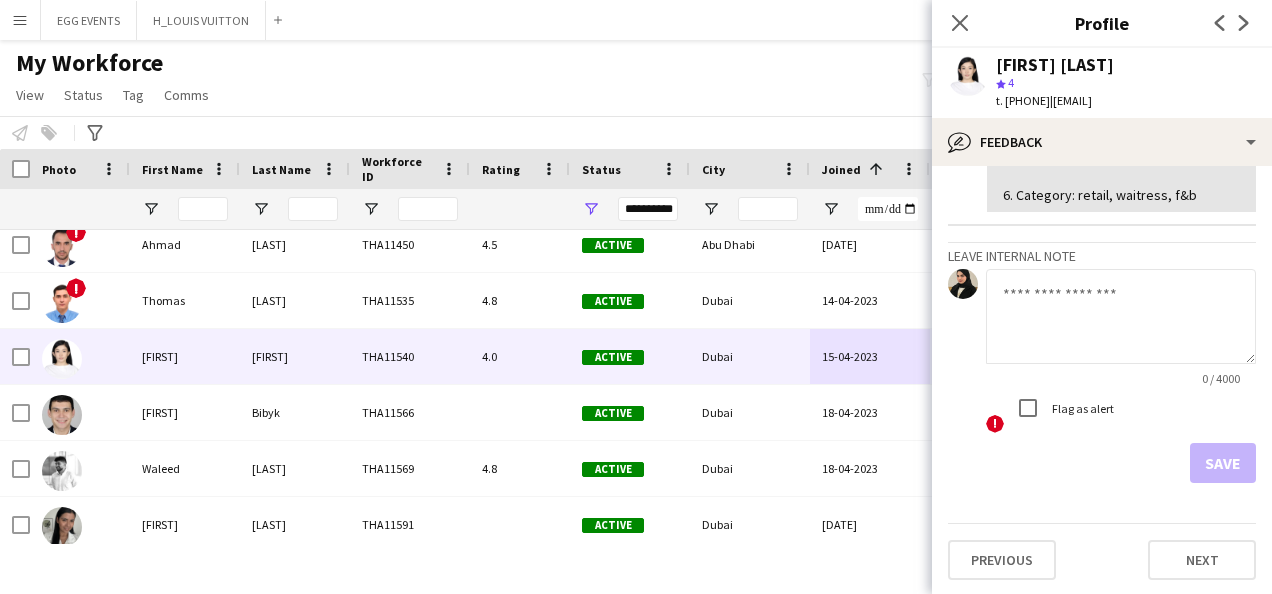 click 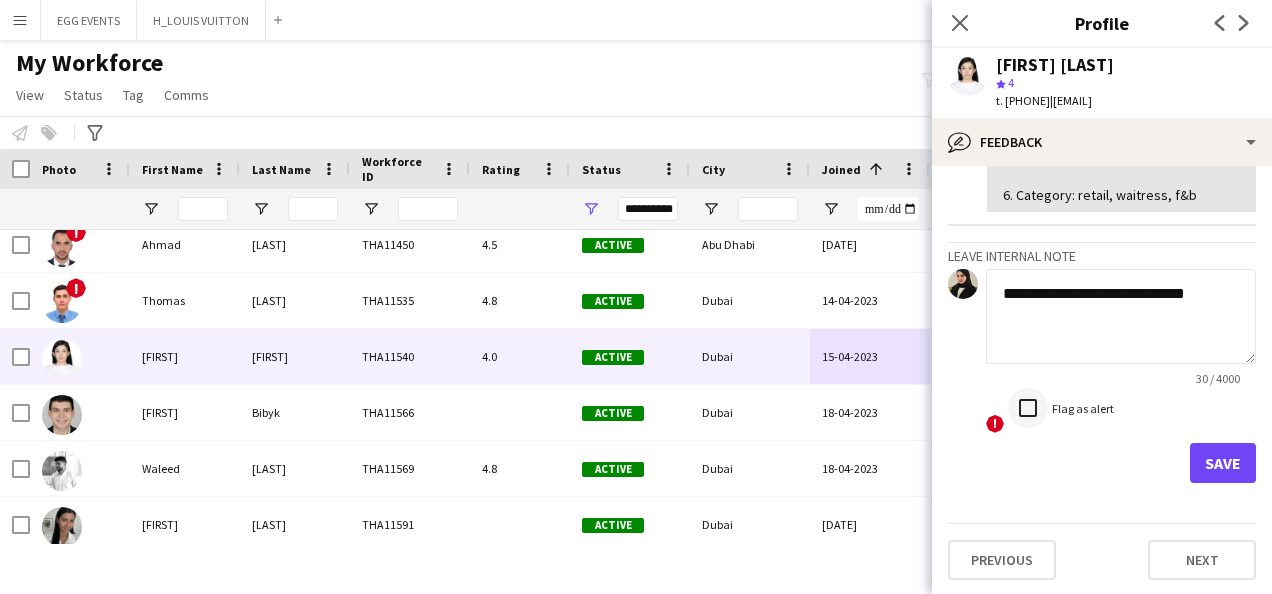 type on "**********" 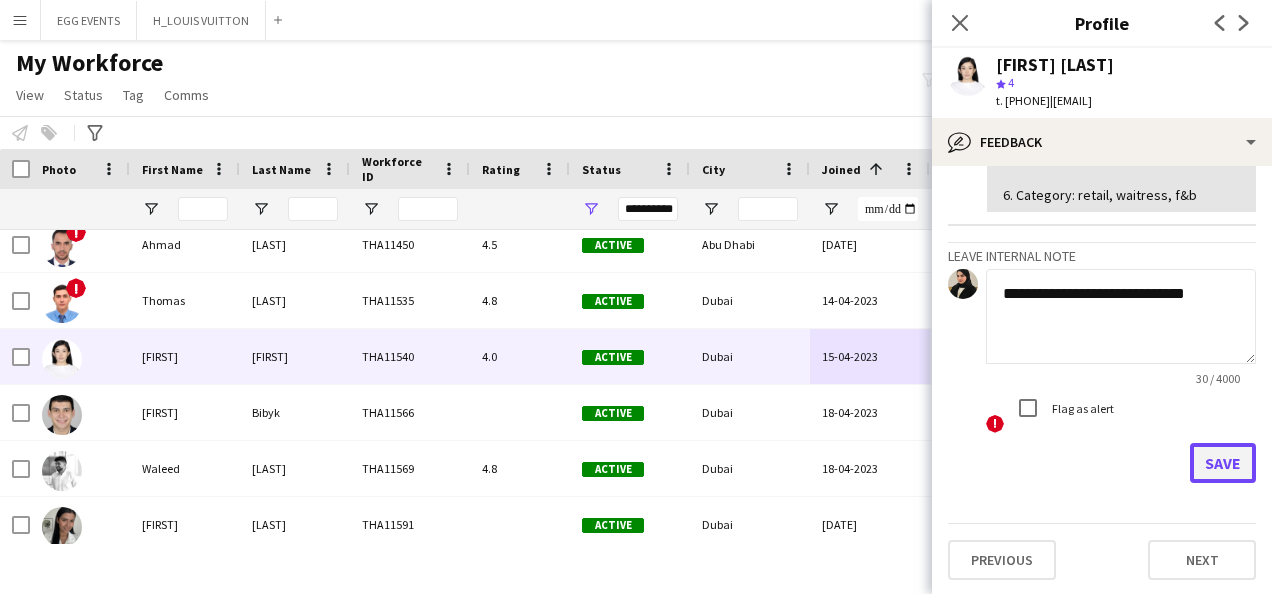 click on "Save" 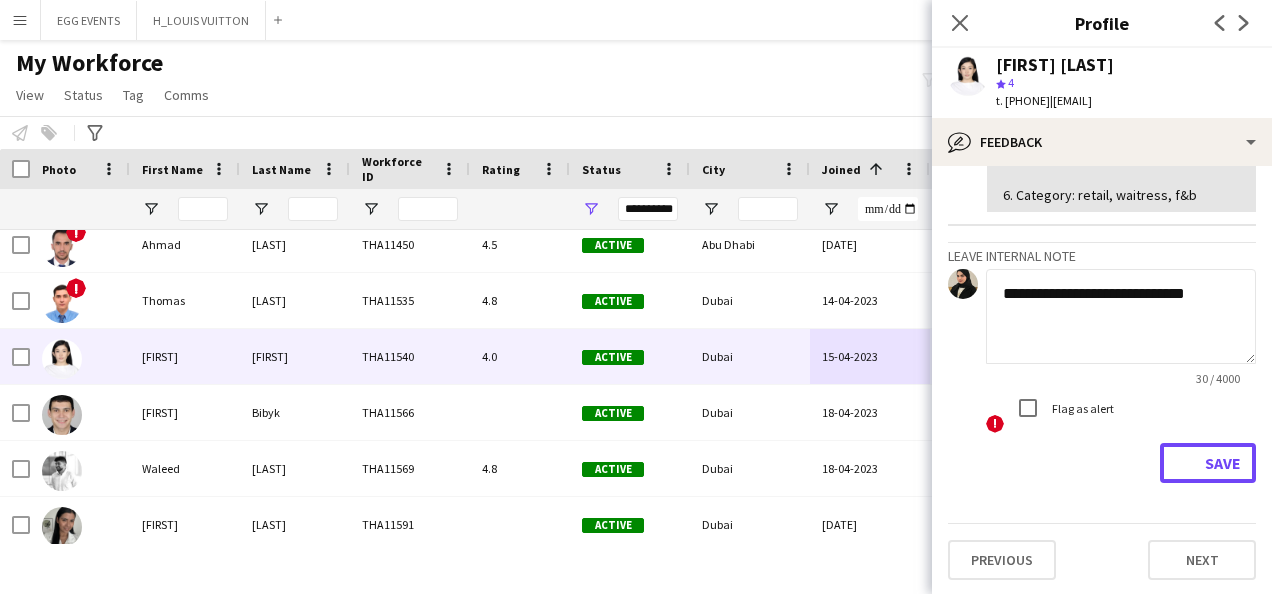 type 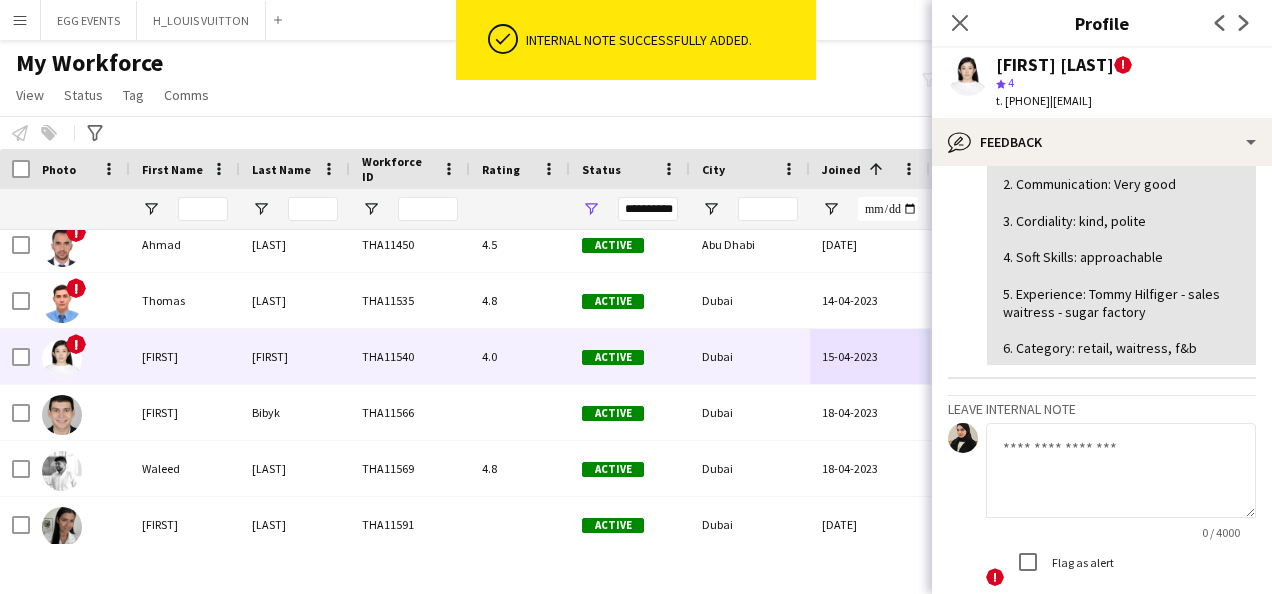 scroll, scrollTop: 770, scrollLeft: 0, axis: vertical 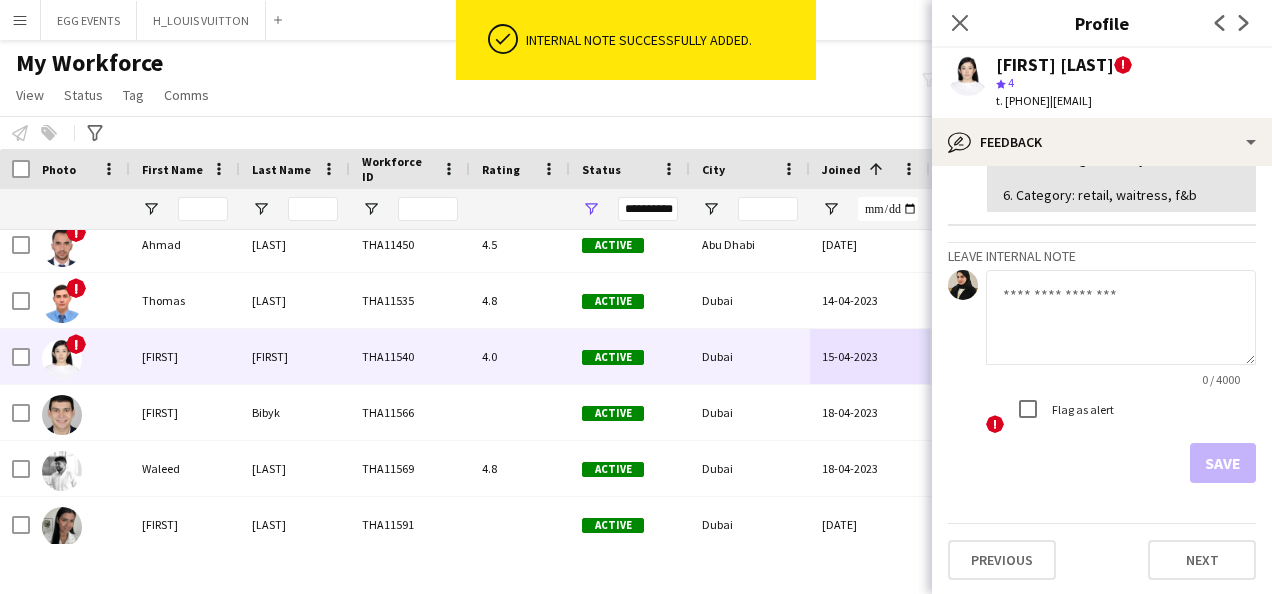 drag, startPoint x: 1135, startPoint y: 64, endPoint x: 977, endPoint y: 62, distance: 158.01266 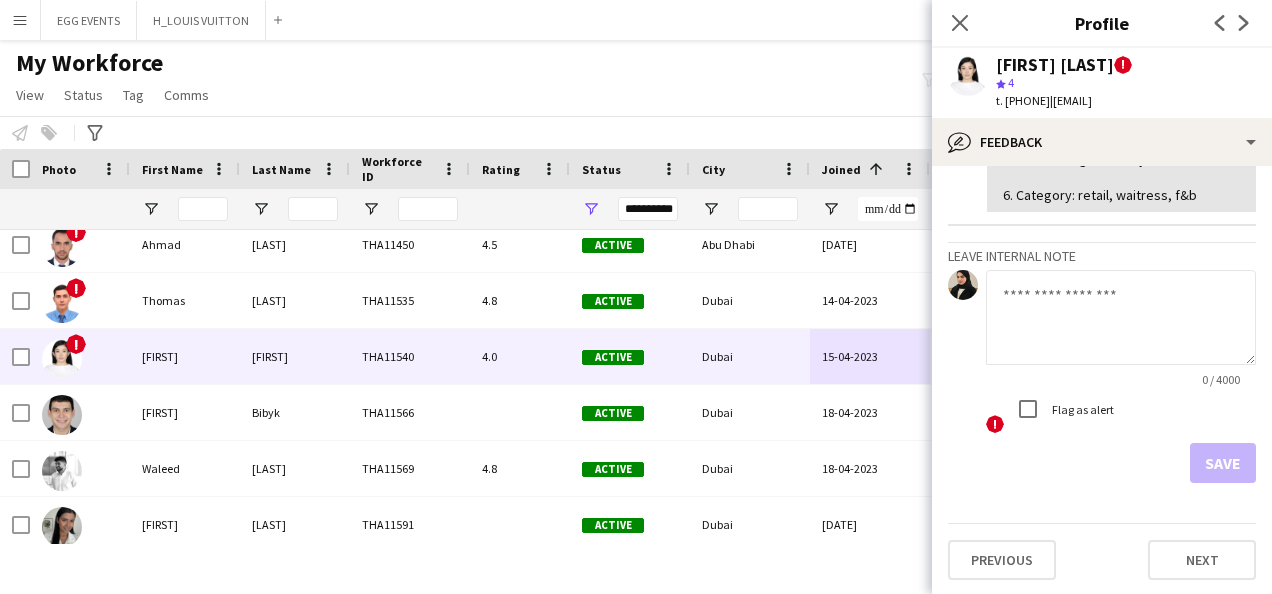 copy on "[FIRST] [LAST]" 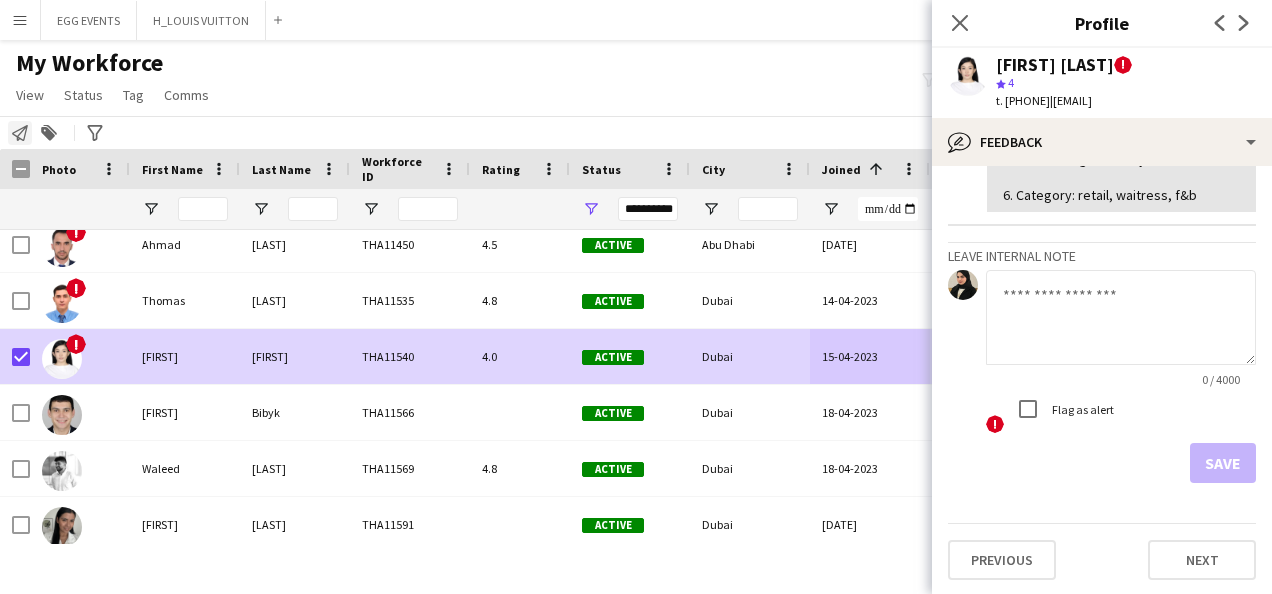 click 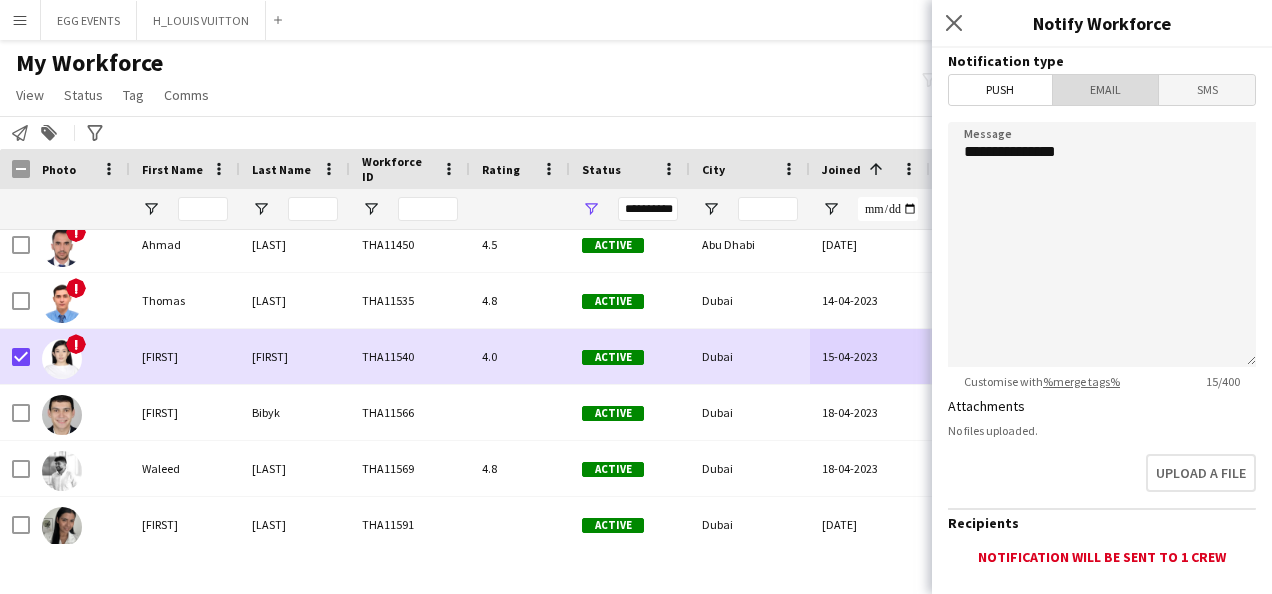 click on "Email" at bounding box center [1106, 90] 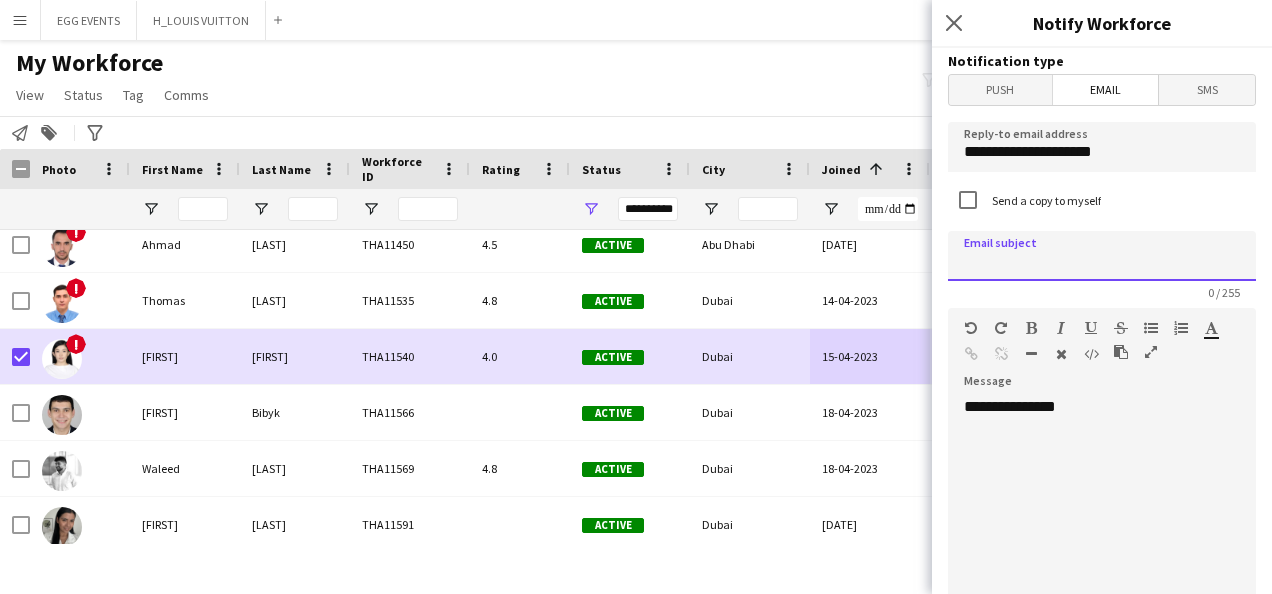 click 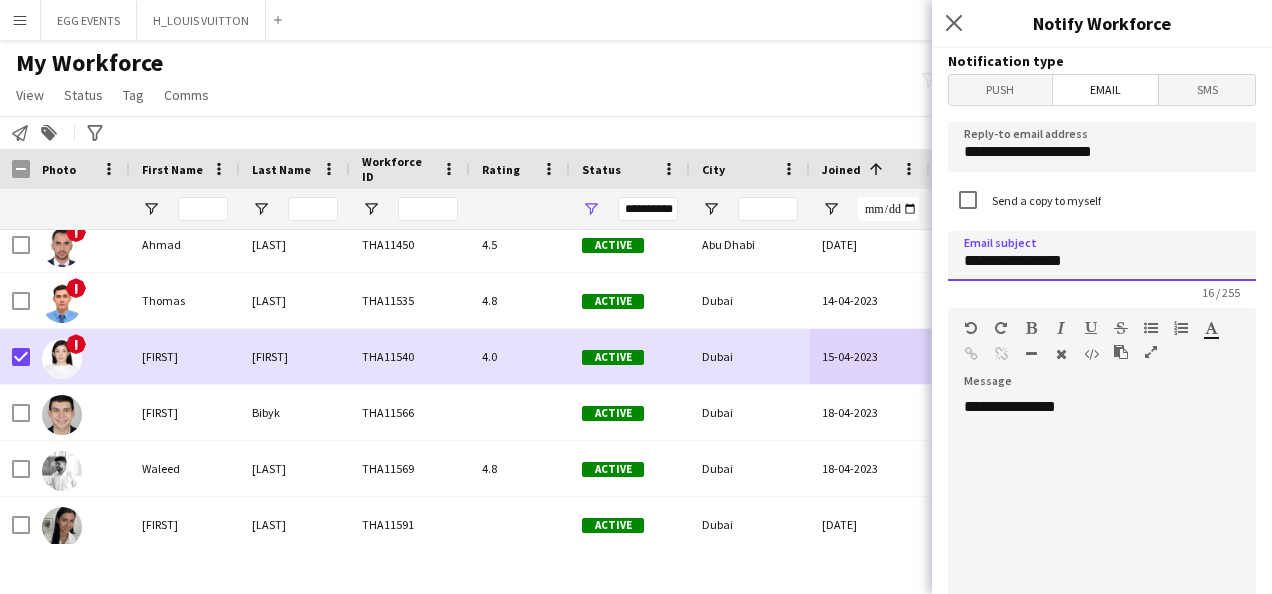 type on "**********" 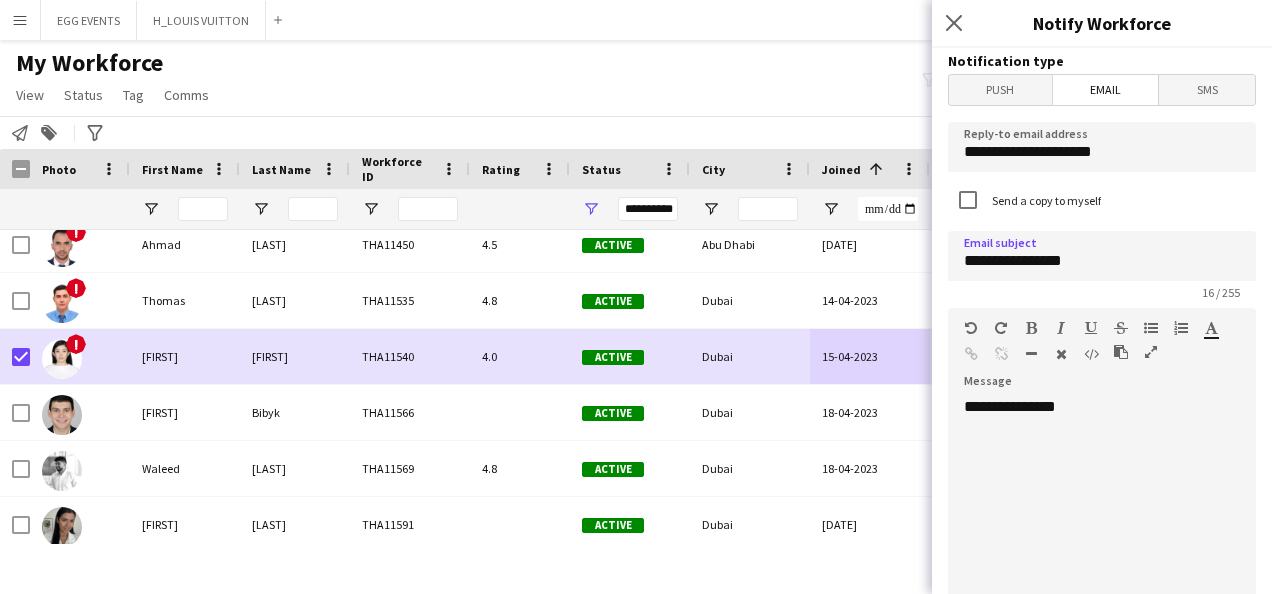 click on "**********" 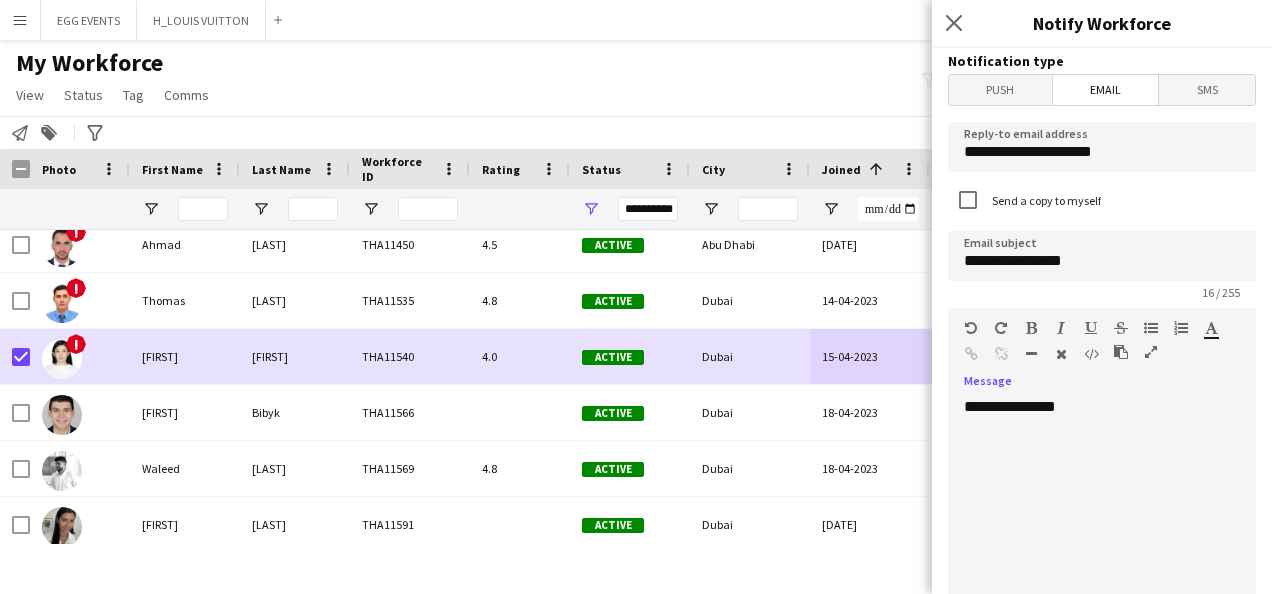 click on "**********" 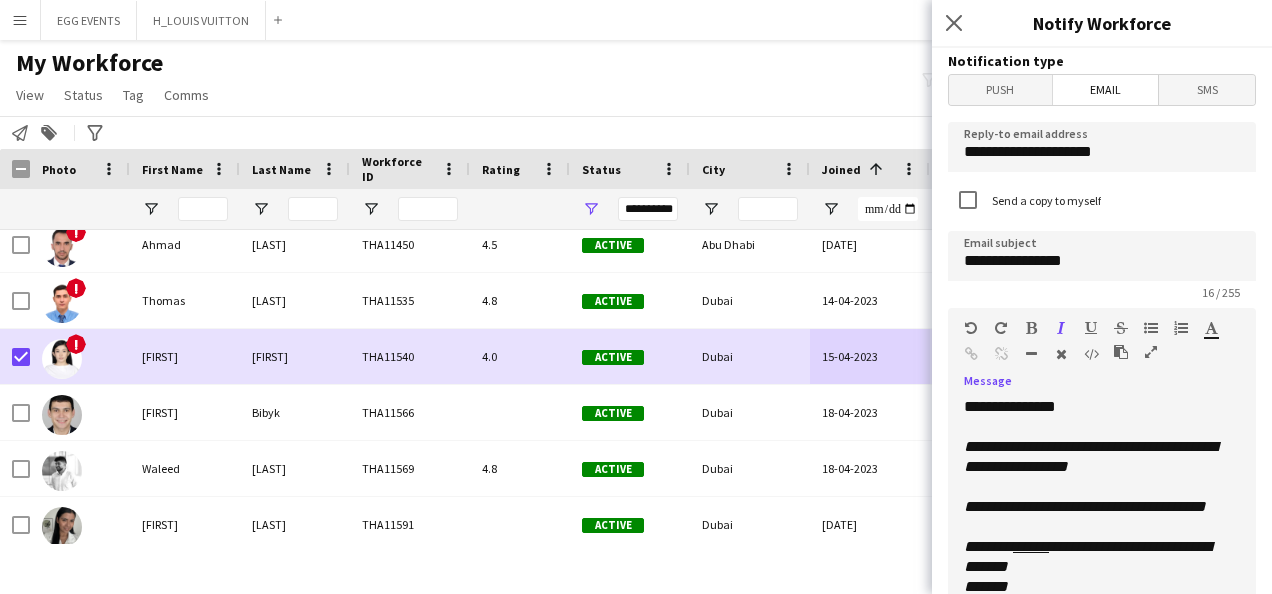 scroll, scrollTop: 207, scrollLeft: 0, axis: vertical 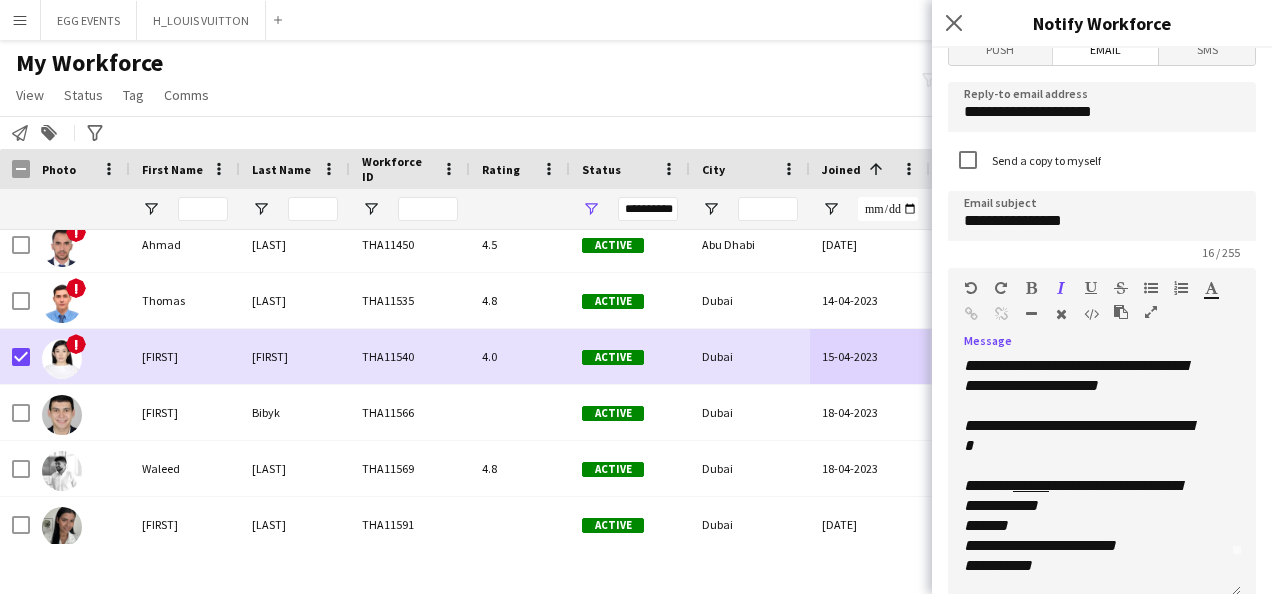 click on "**********" 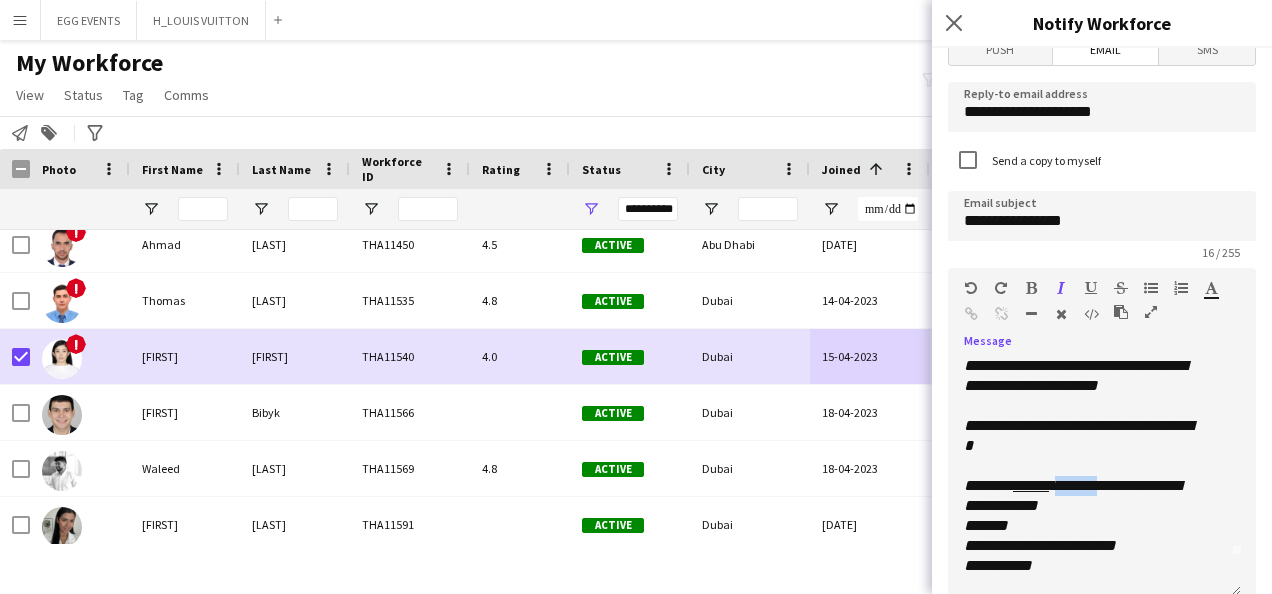 click on "**********" 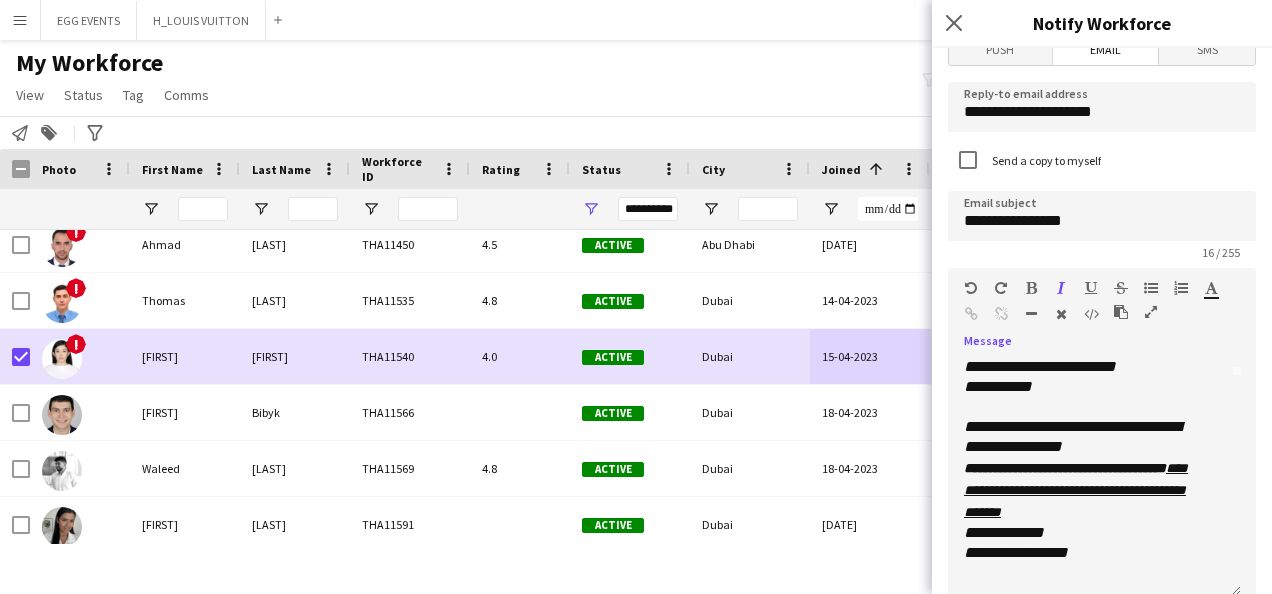 scroll, scrollTop: 222, scrollLeft: 0, axis: vertical 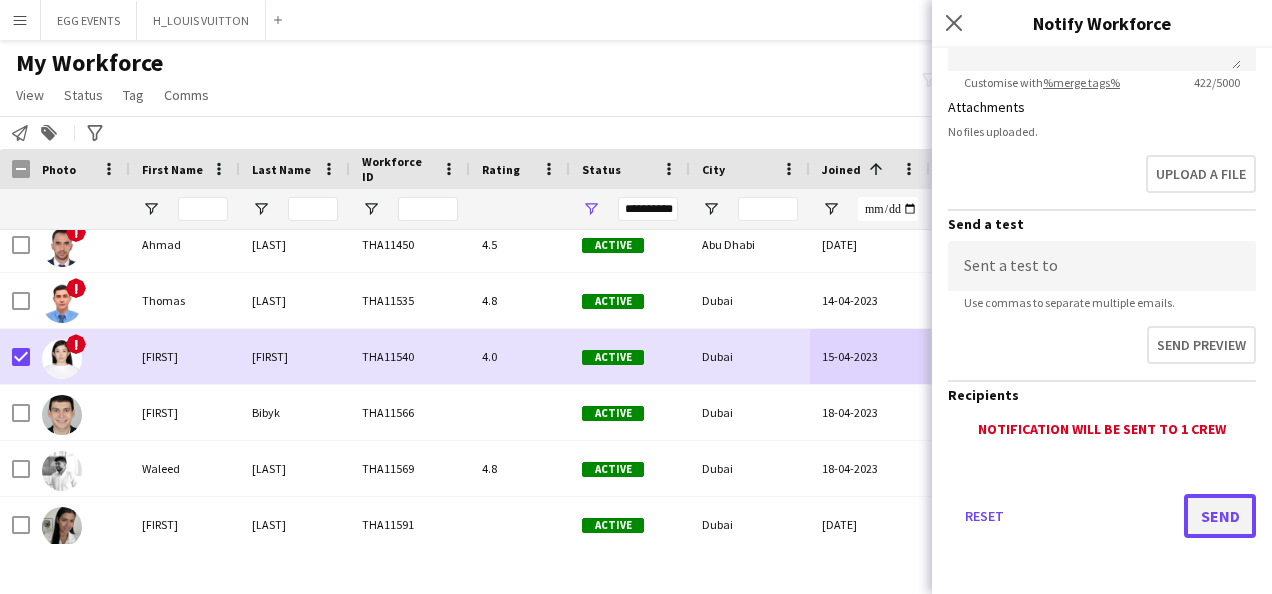 click on "Send" 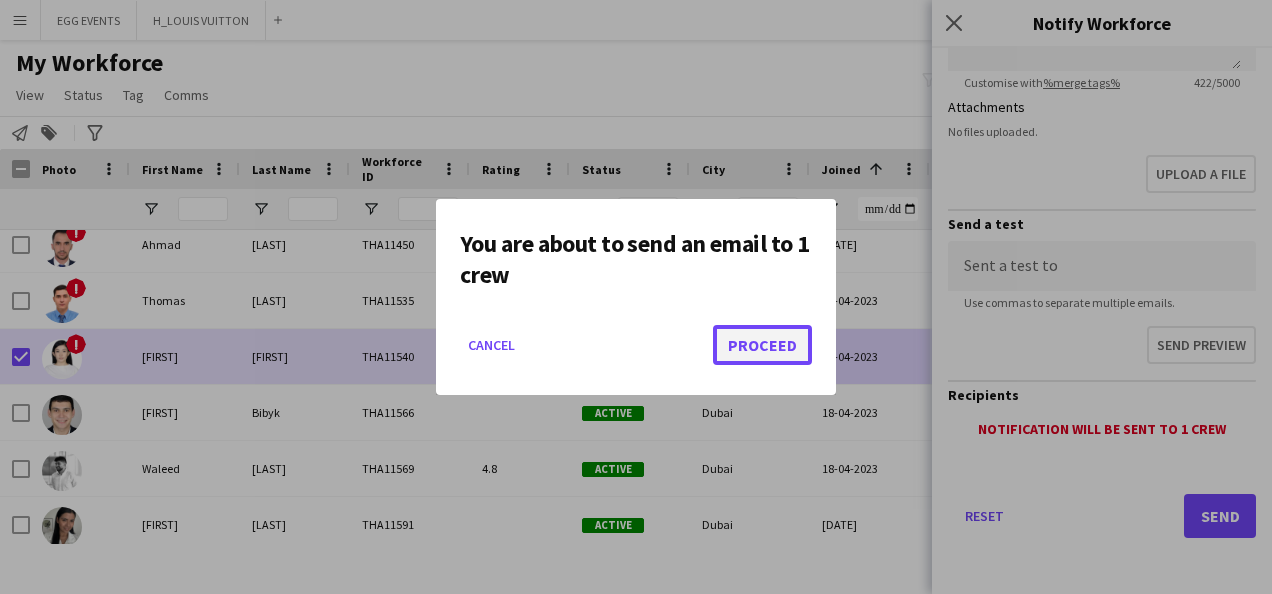 click on "Proceed" 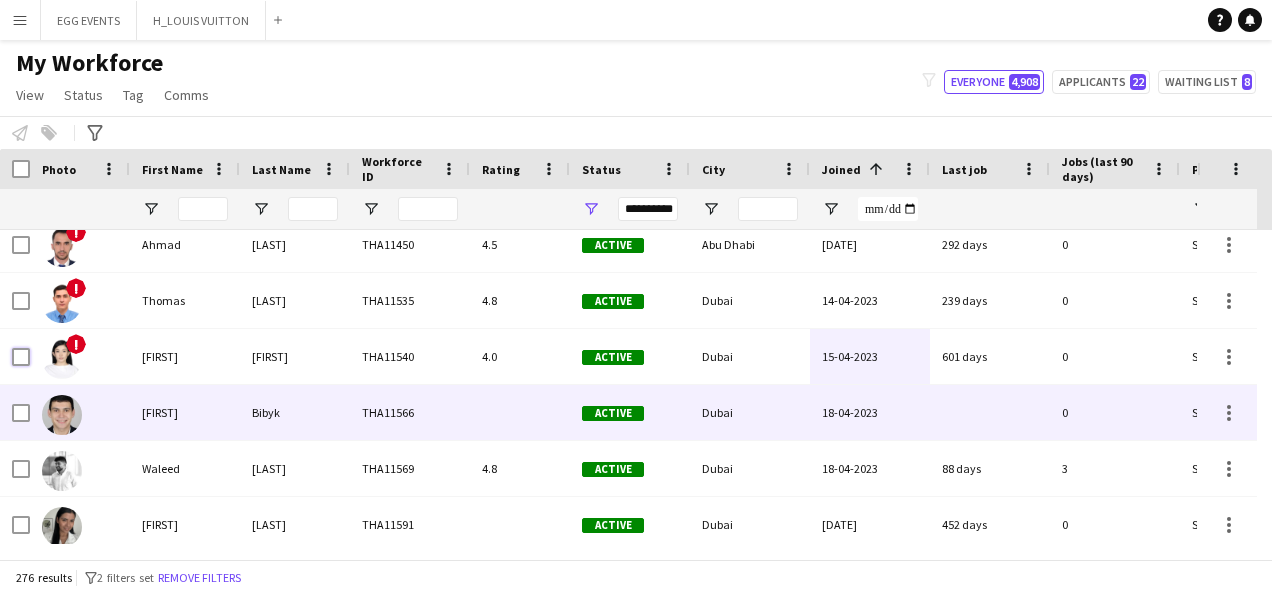 scroll, scrollTop: 6642, scrollLeft: 0, axis: vertical 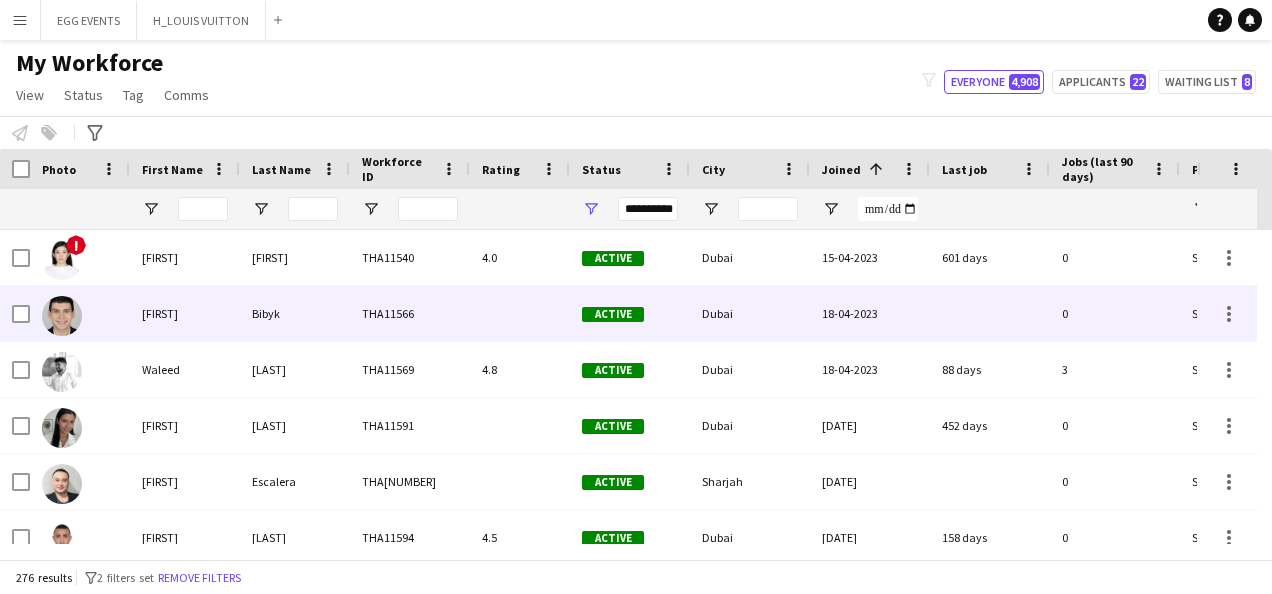 click on "Bibyk" at bounding box center (295, 313) 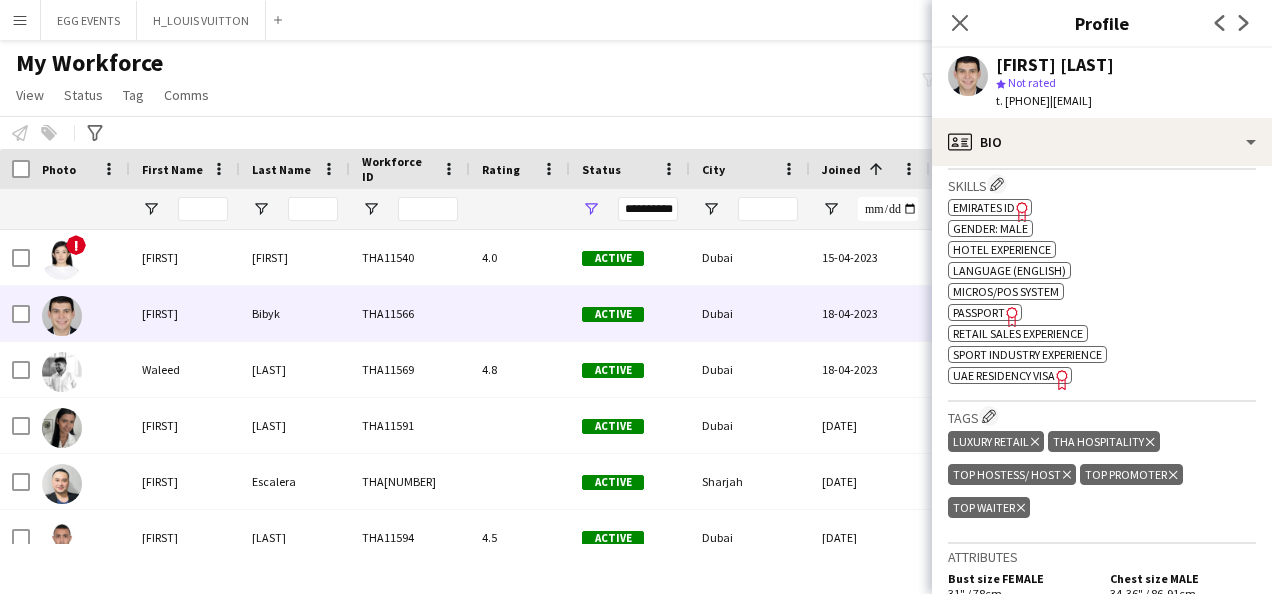 scroll, scrollTop: 713, scrollLeft: 0, axis: vertical 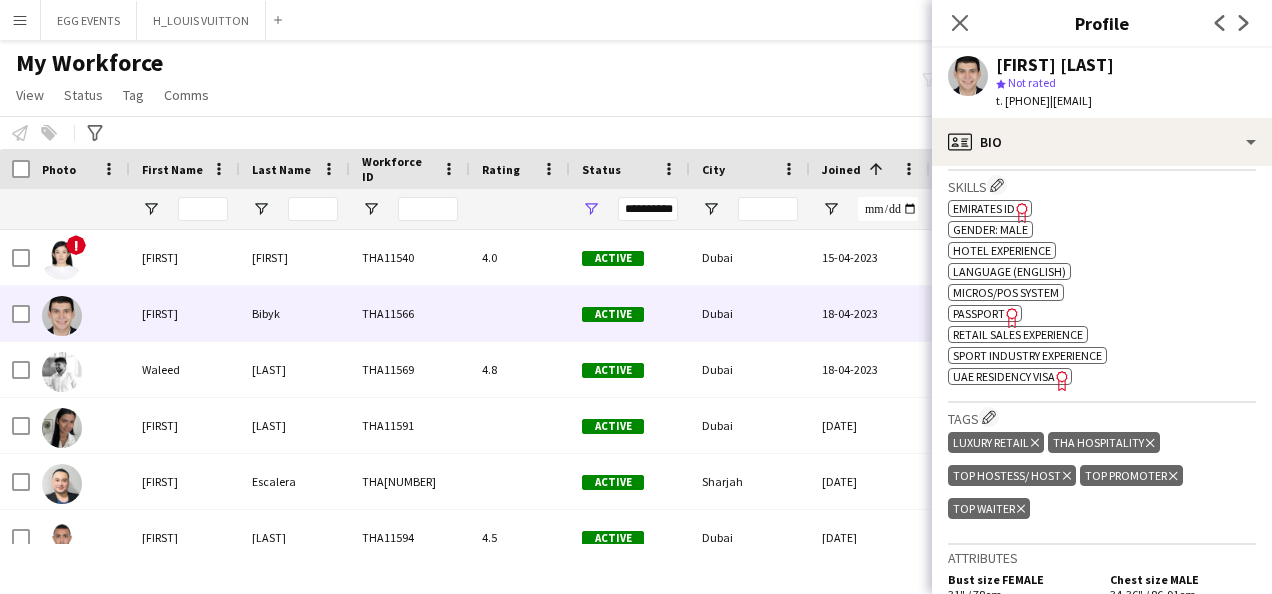 click on "Emirates ID" 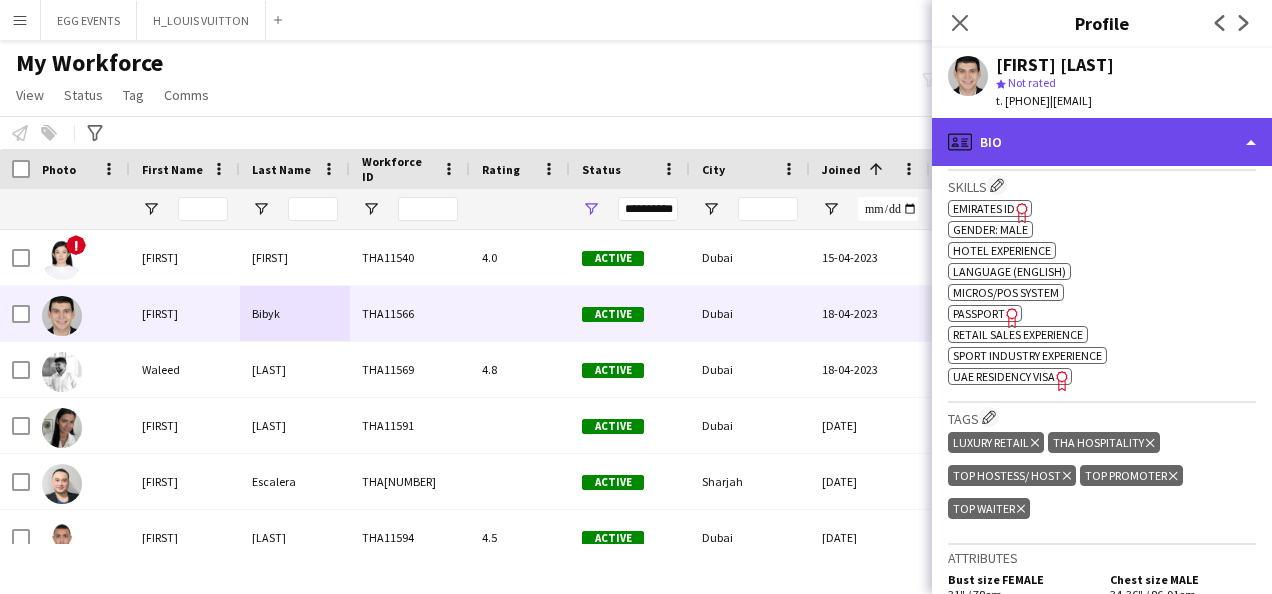 click on "profile
Bio" 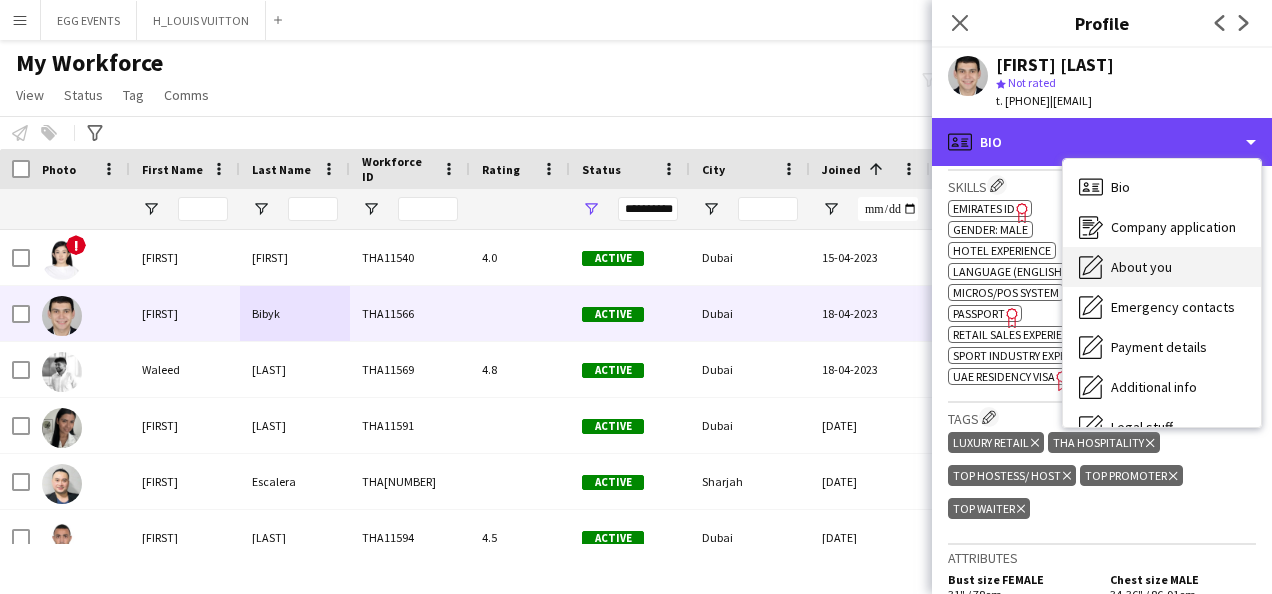 scroll, scrollTop: 108, scrollLeft: 0, axis: vertical 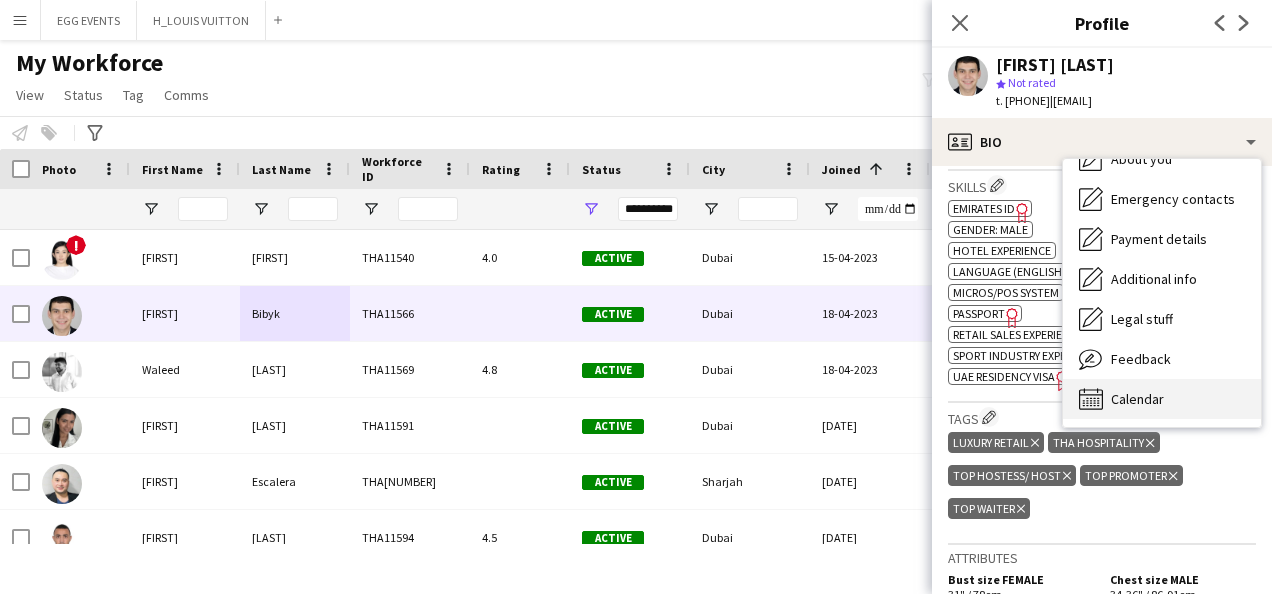 click on "Calendar" 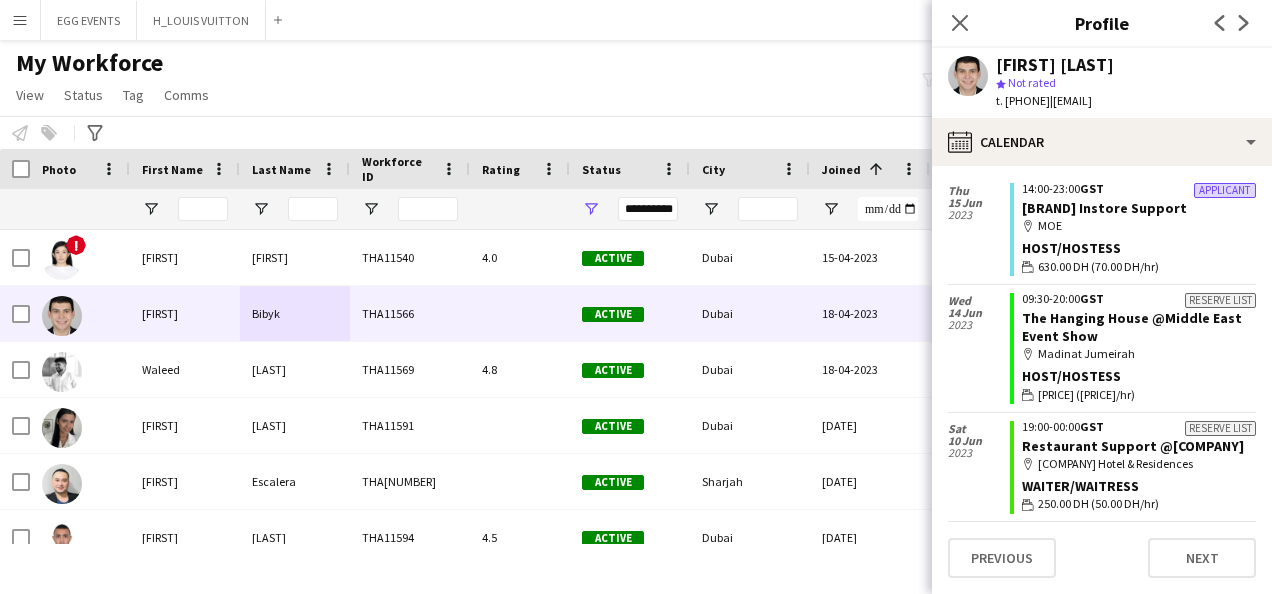 scroll, scrollTop: 156, scrollLeft: 0, axis: vertical 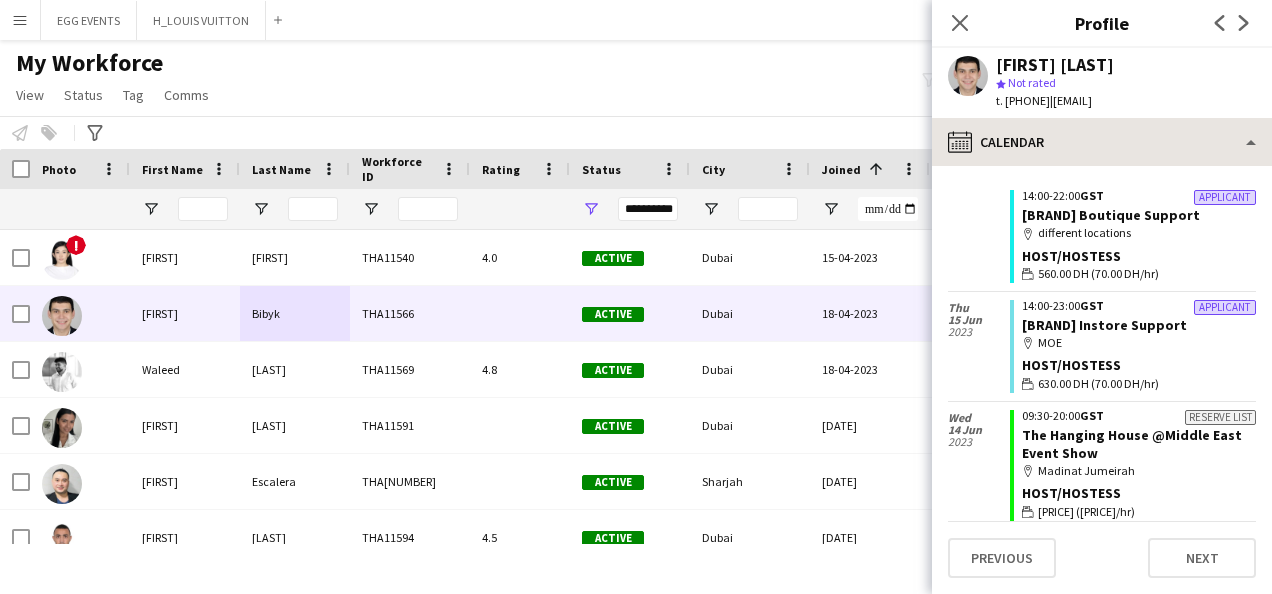 drag, startPoint x: 1180, startPoint y: 172, endPoint x: 1216, endPoint y: 144, distance: 45.607018 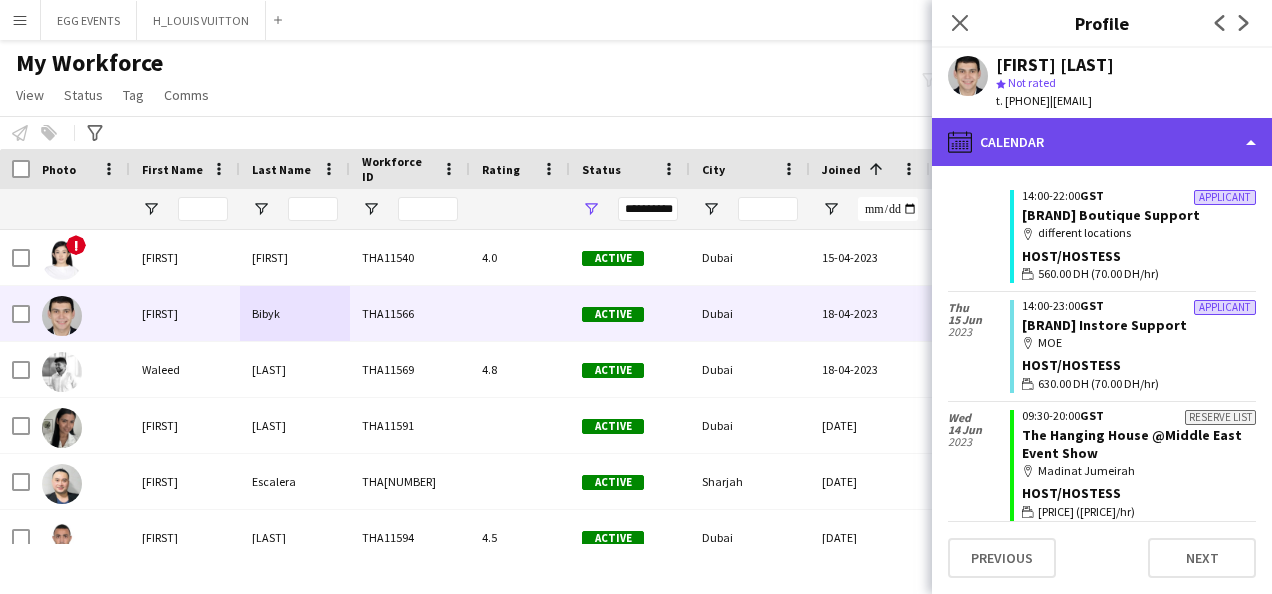 click on "calendar-full
Calendar" 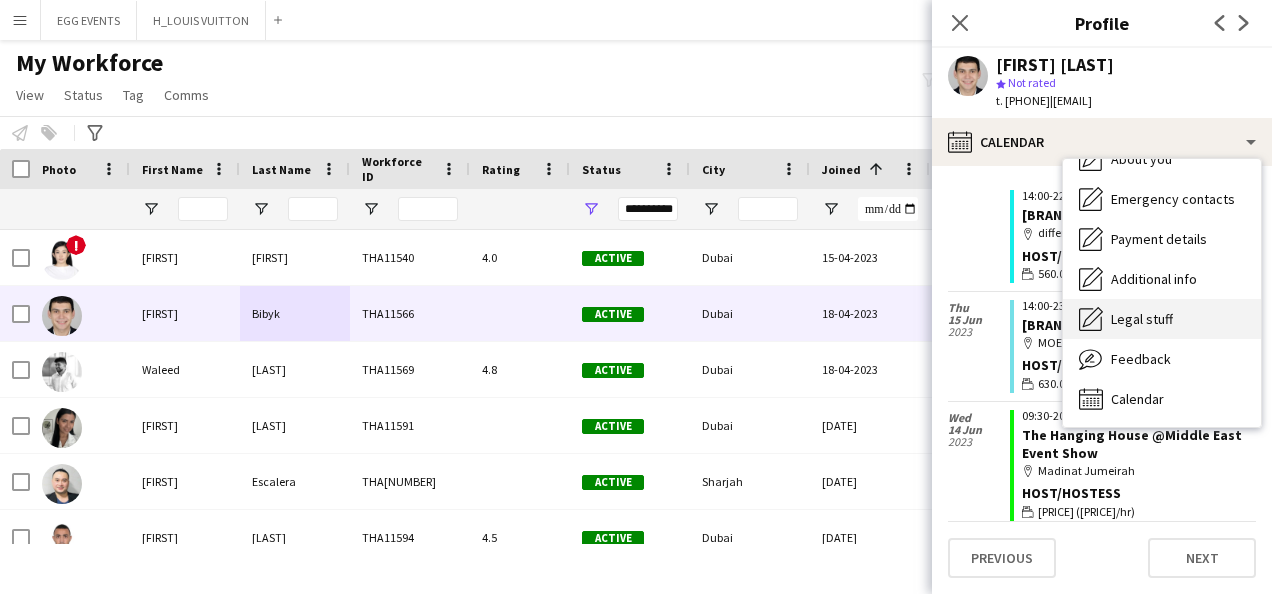 click on "Legal stuff
Legal stuff" at bounding box center [1162, 319] 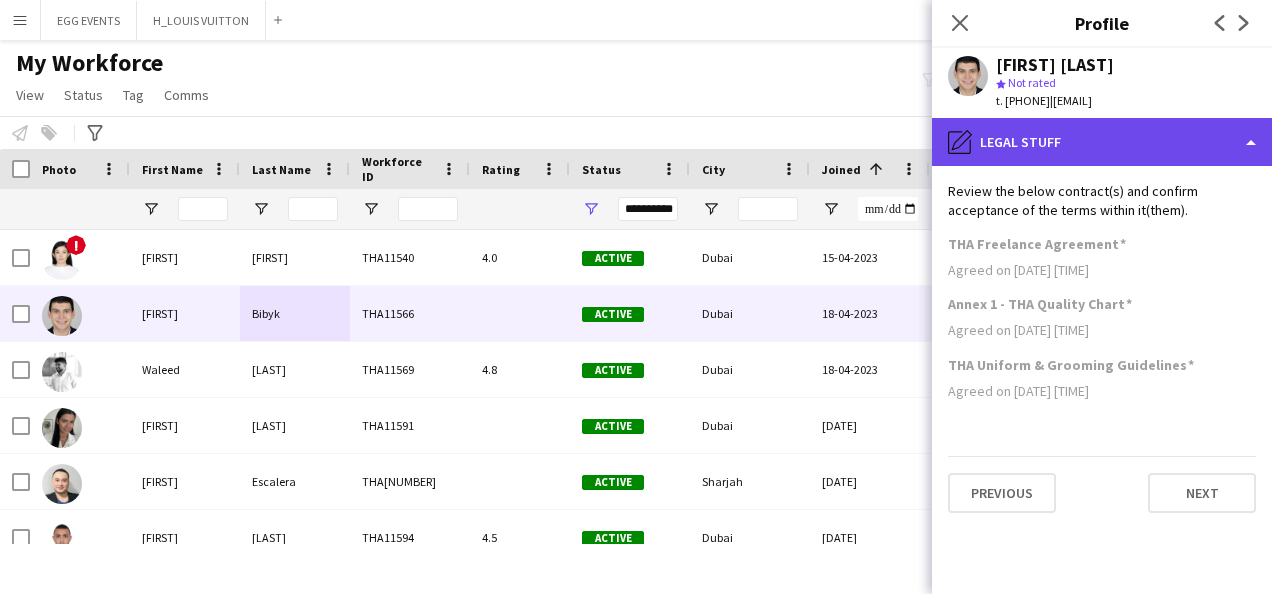 click on "pencil4
Legal stuff" 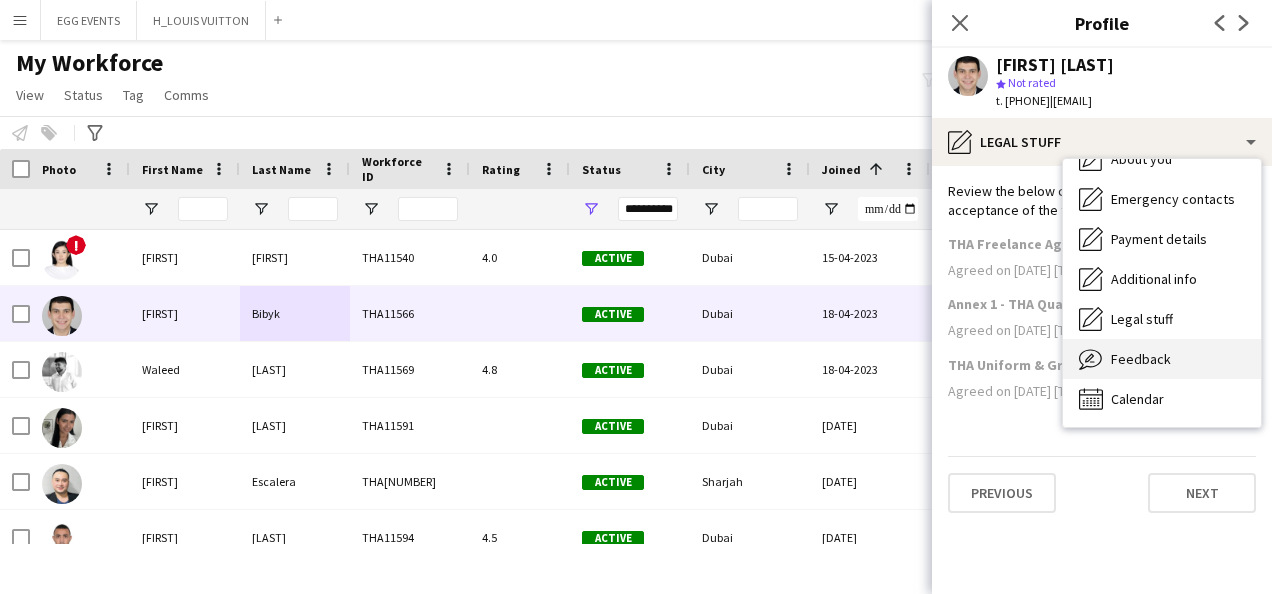 click on "Feedback
Feedback" at bounding box center [1162, 359] 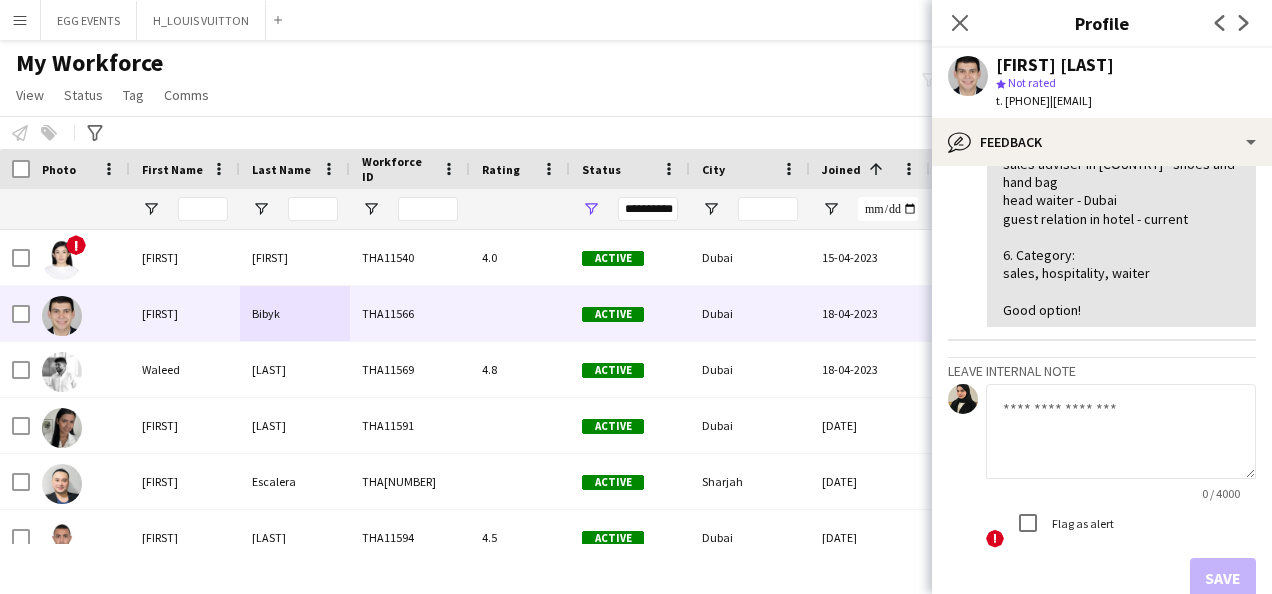 scroll, scrollTop: 386, scrollLeft: 0, axis: vertical 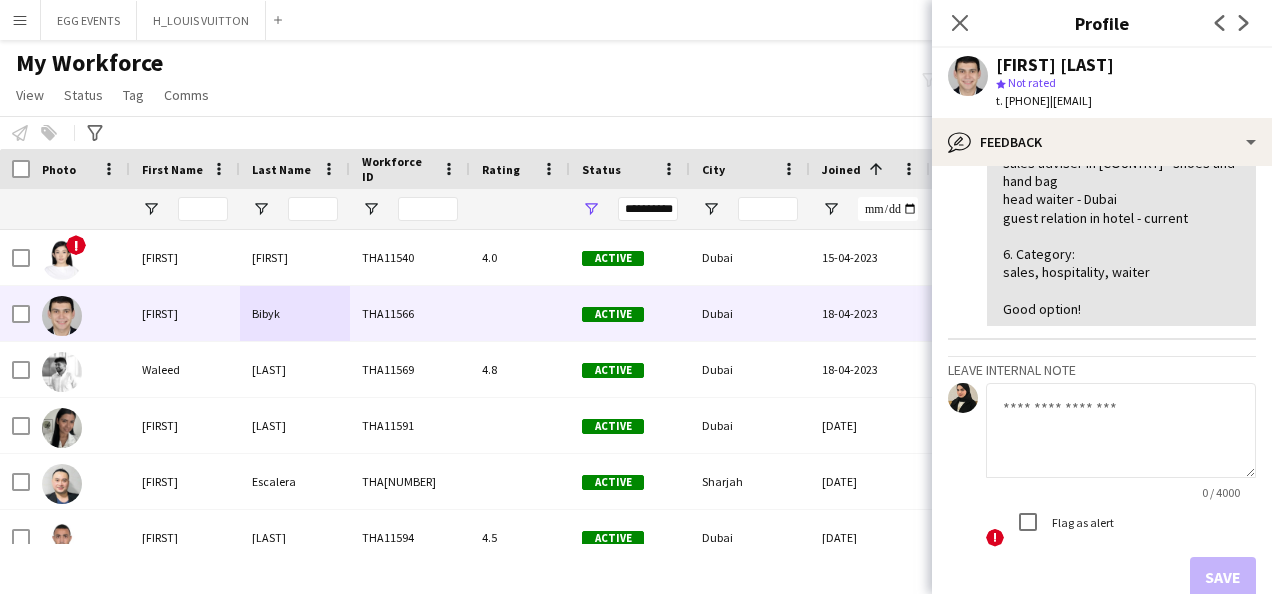 click 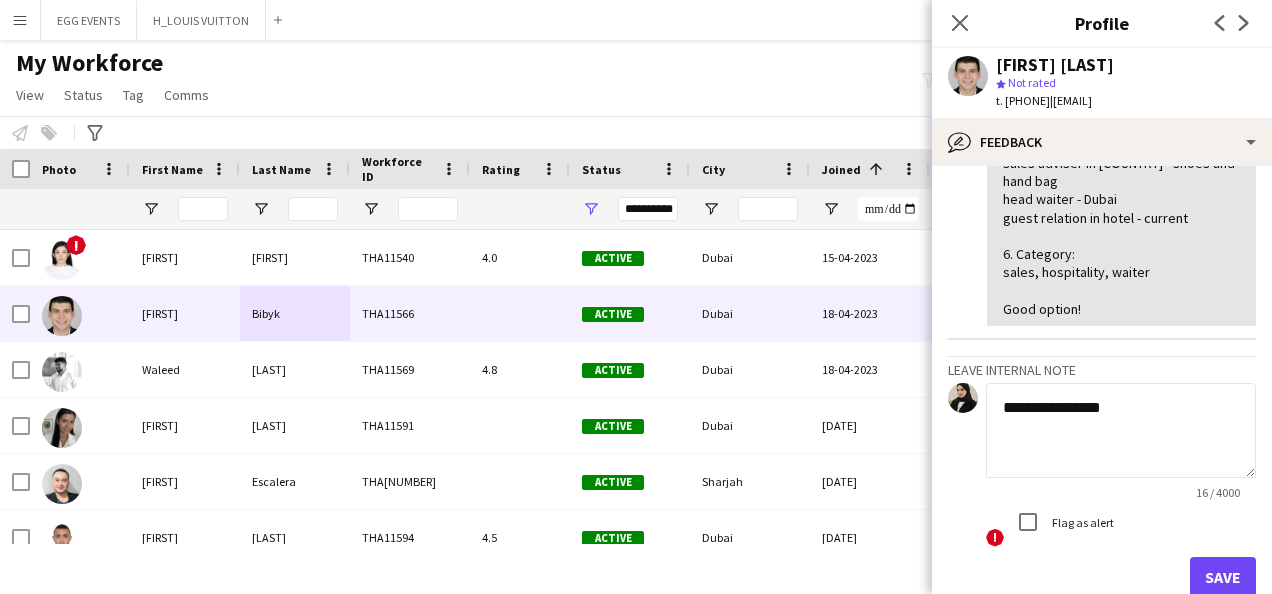 scroll, scrollTop: 500, scrollLeft: 0, axis: vertical 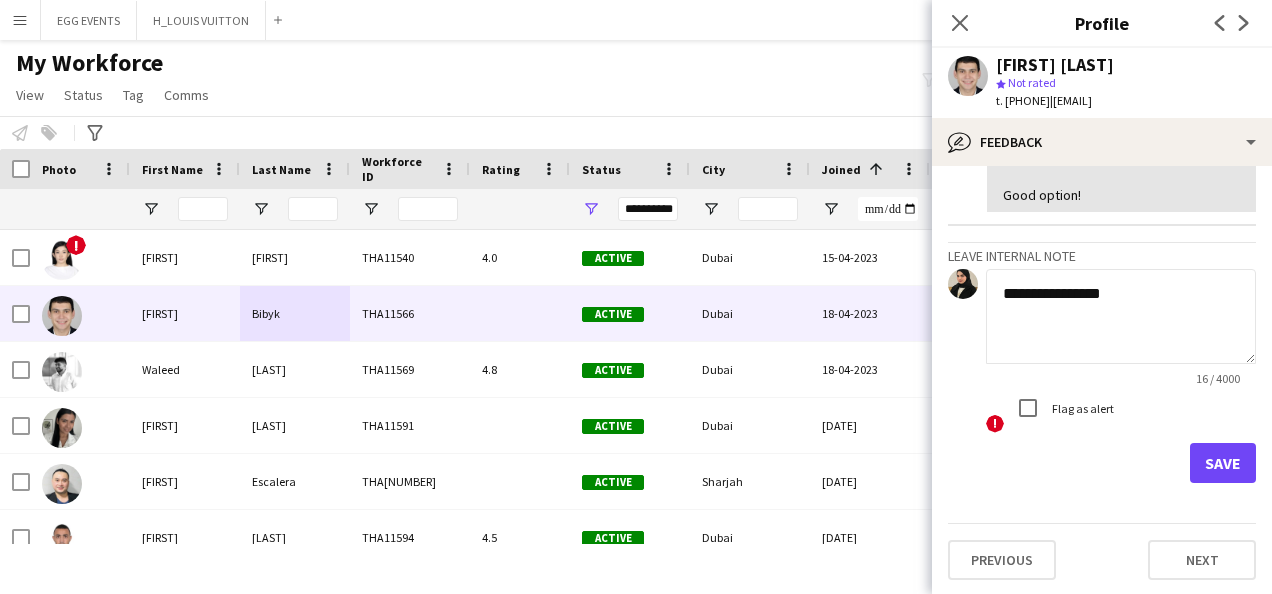 type on "**********" 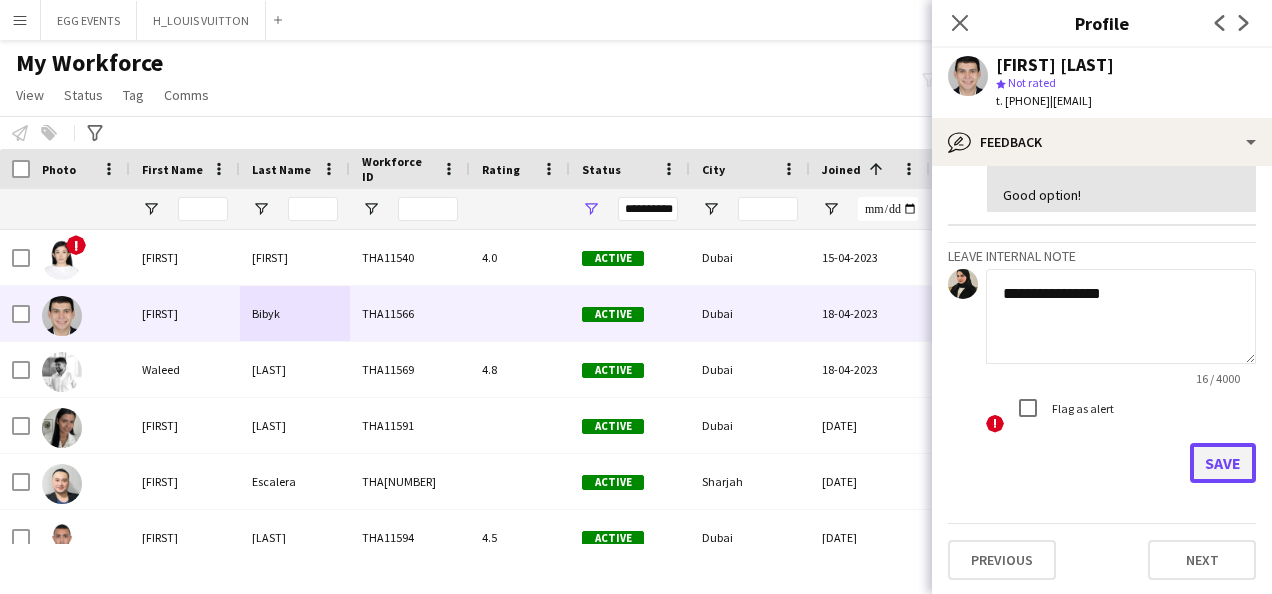 click on "Save" 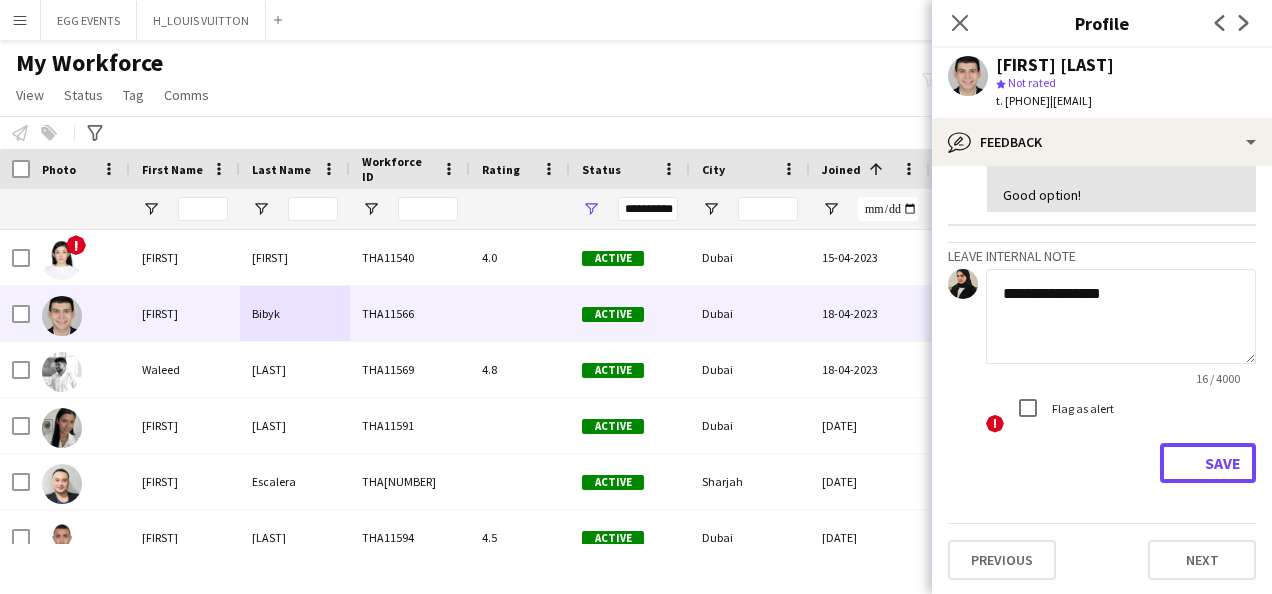 type 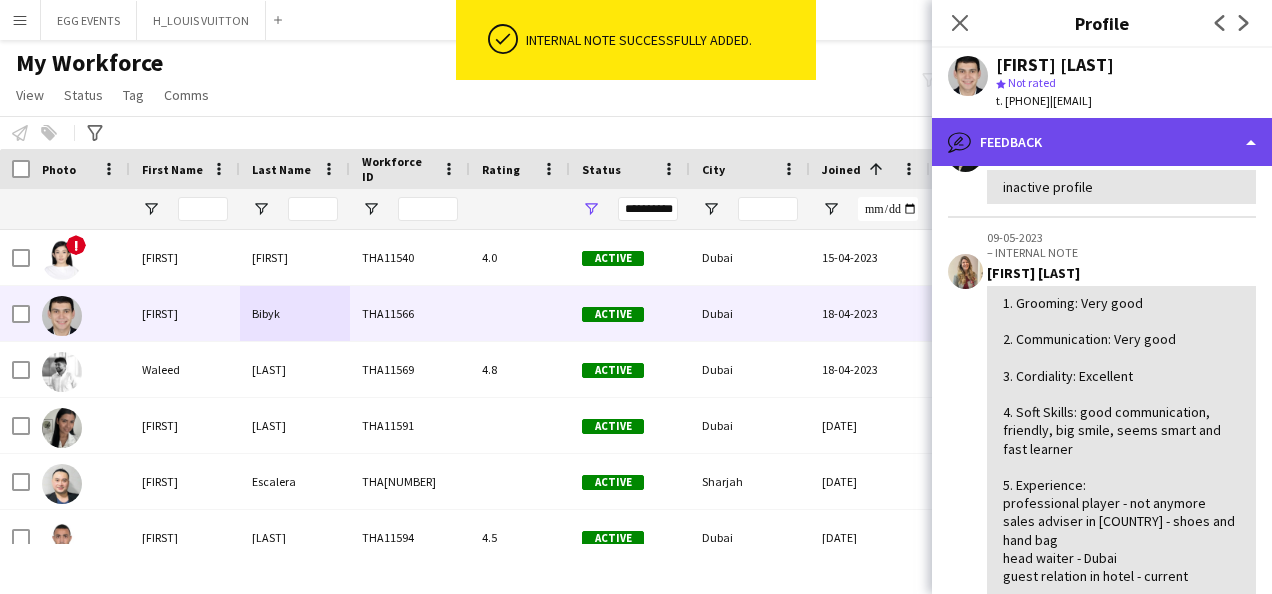 scroll, scrollTop: 616, scrollLeft: 0, axis: vertical 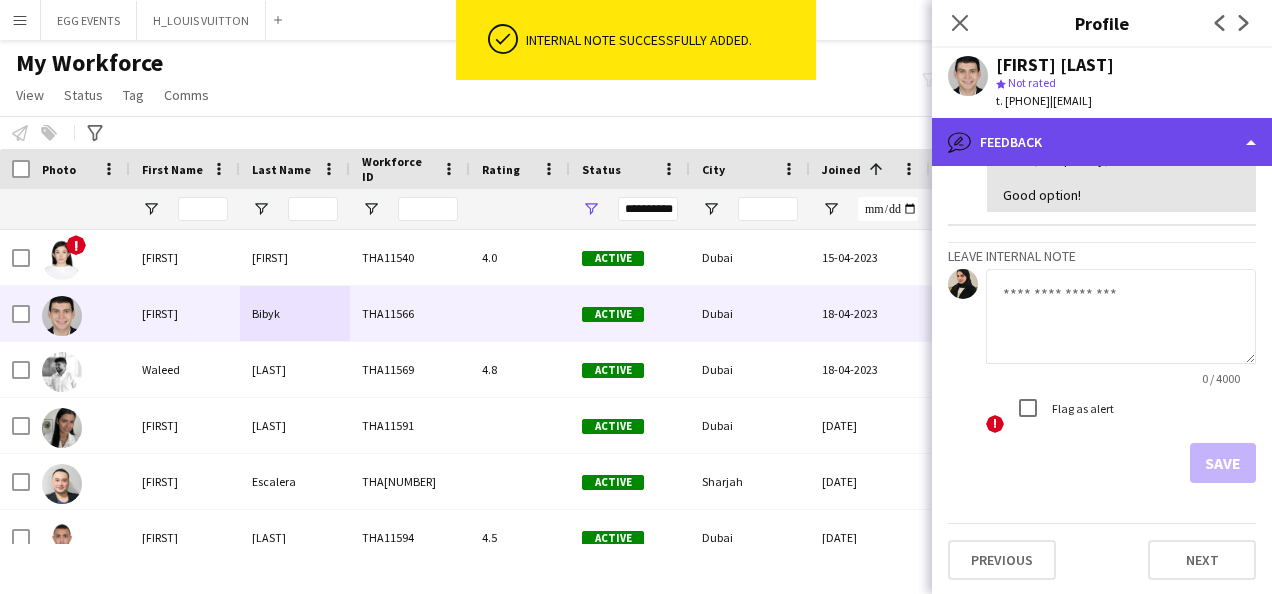 click on "bubble-pencil
Feedback" 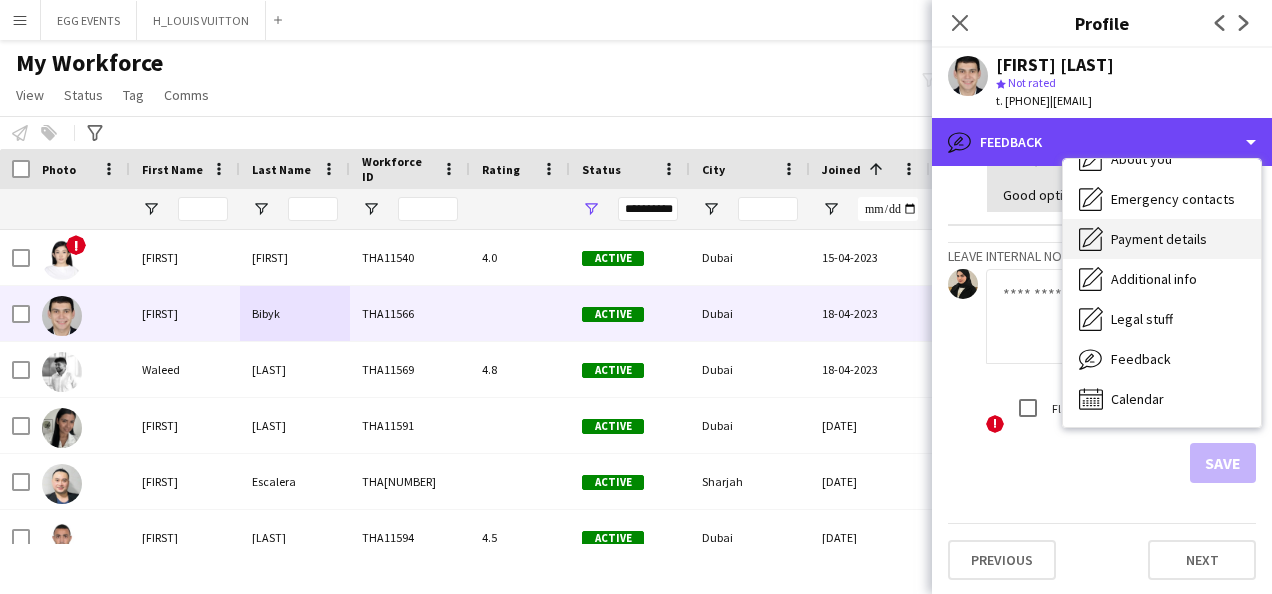 scroll, scrollTop: 0, scrollLeft: 0, axis: both 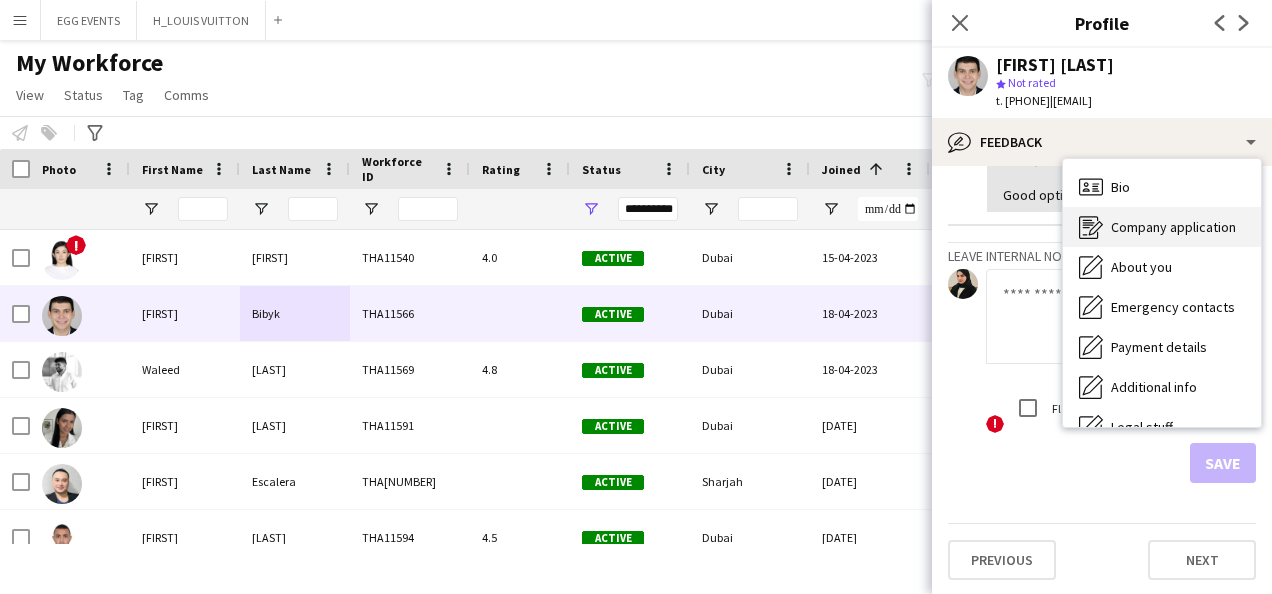 click on "Company application" at bounding box center [1173, 227] 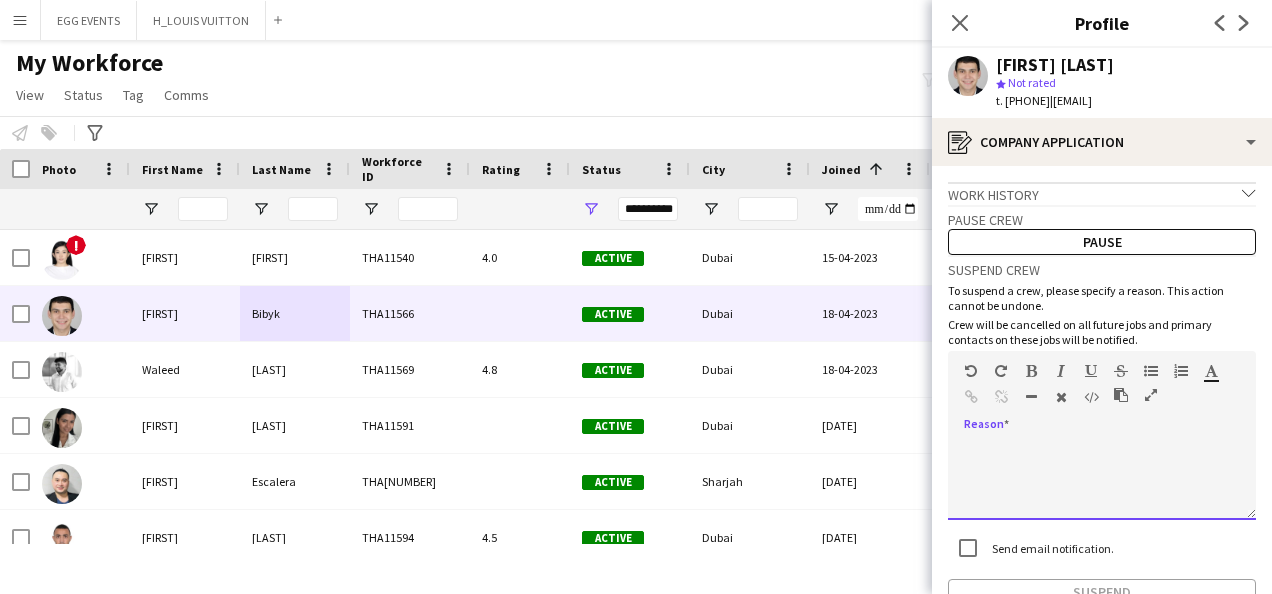 click at bounding box center (1102, 480) 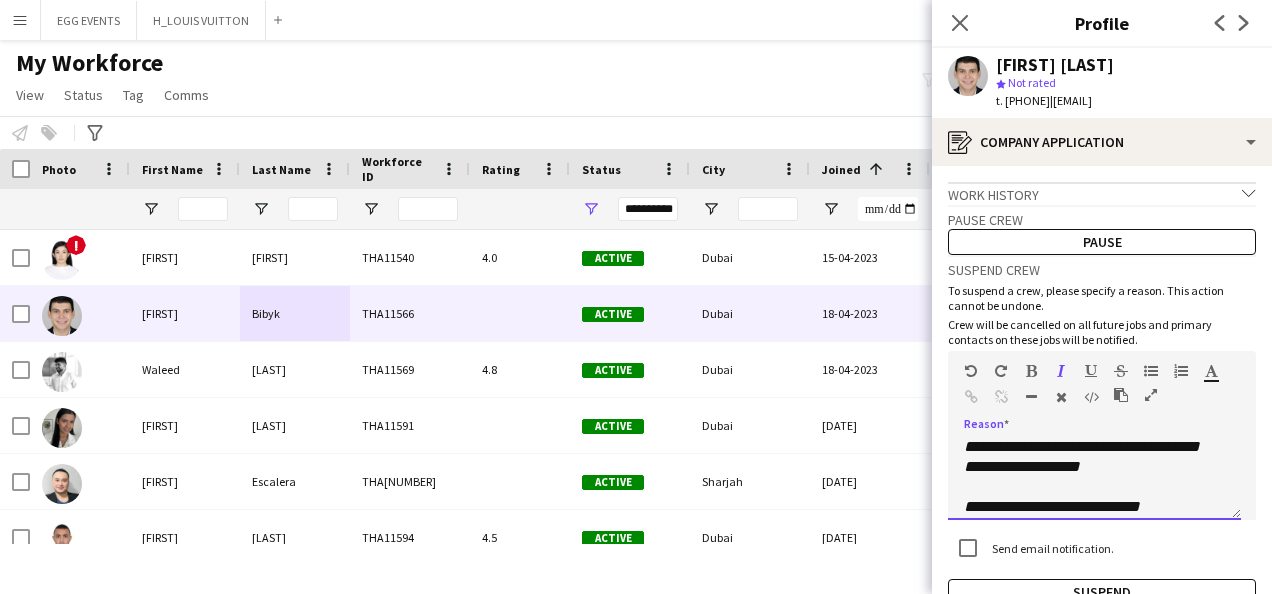 scroll, scrollTop: 0, scrollLeft: 0, axis: both 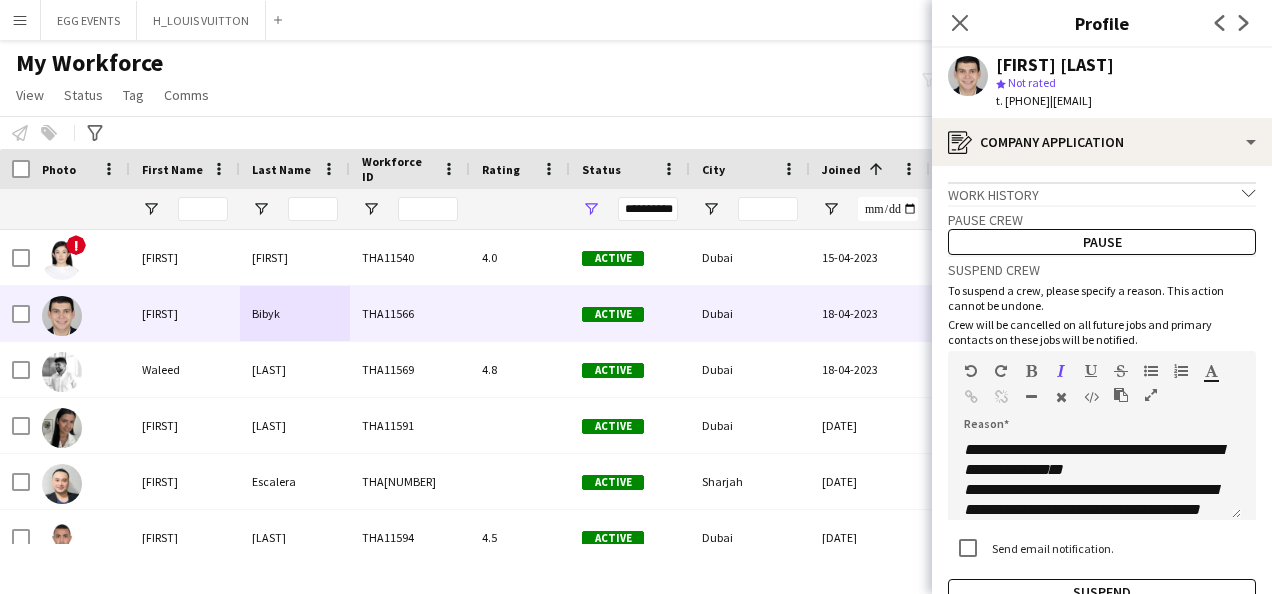 drag, startPoint x: 1139, startPoint y: 63, endPoint x: 973, endPoint y: 69, distance: 166.1084 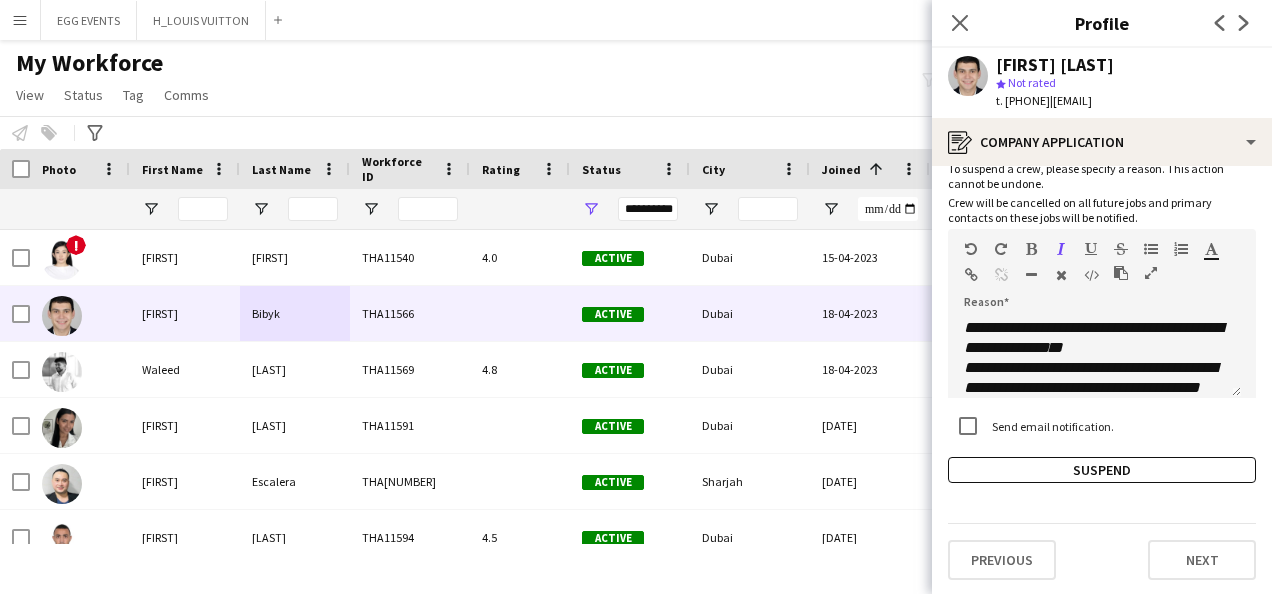 click on "**********" 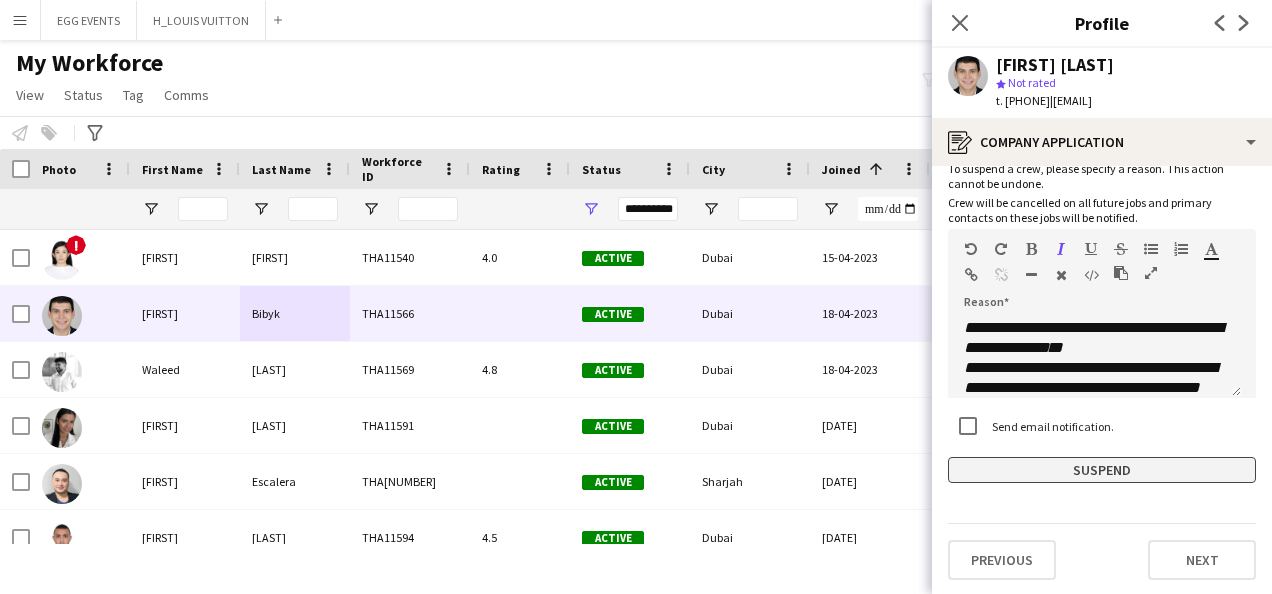 click on "Suspend" 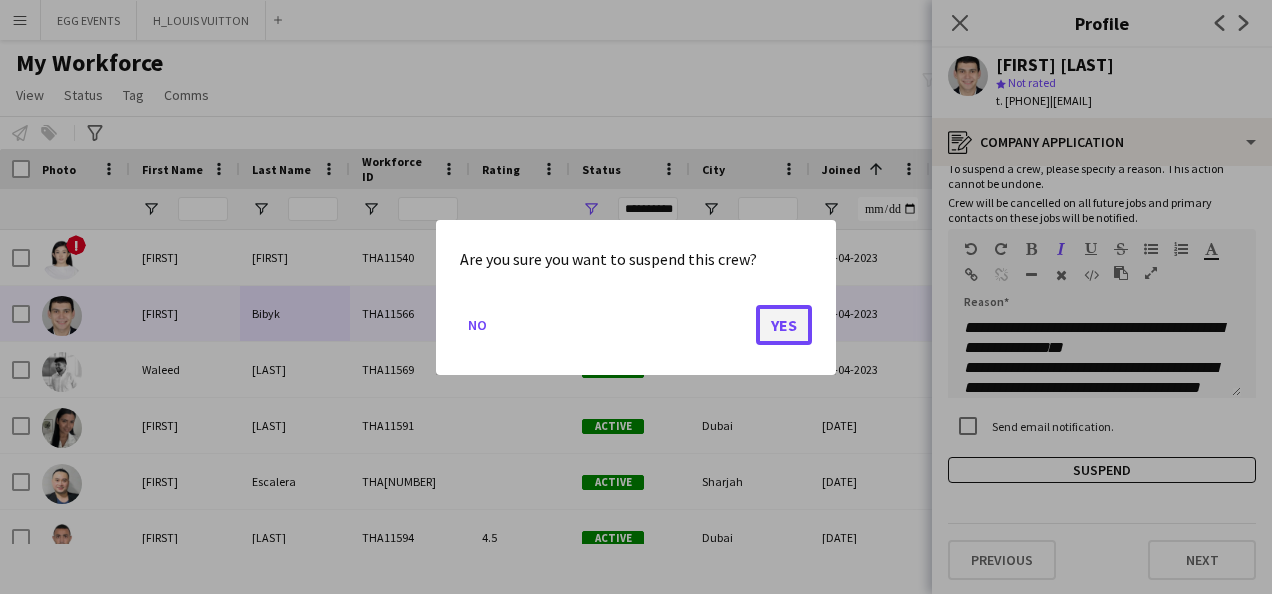 click on "Yes" 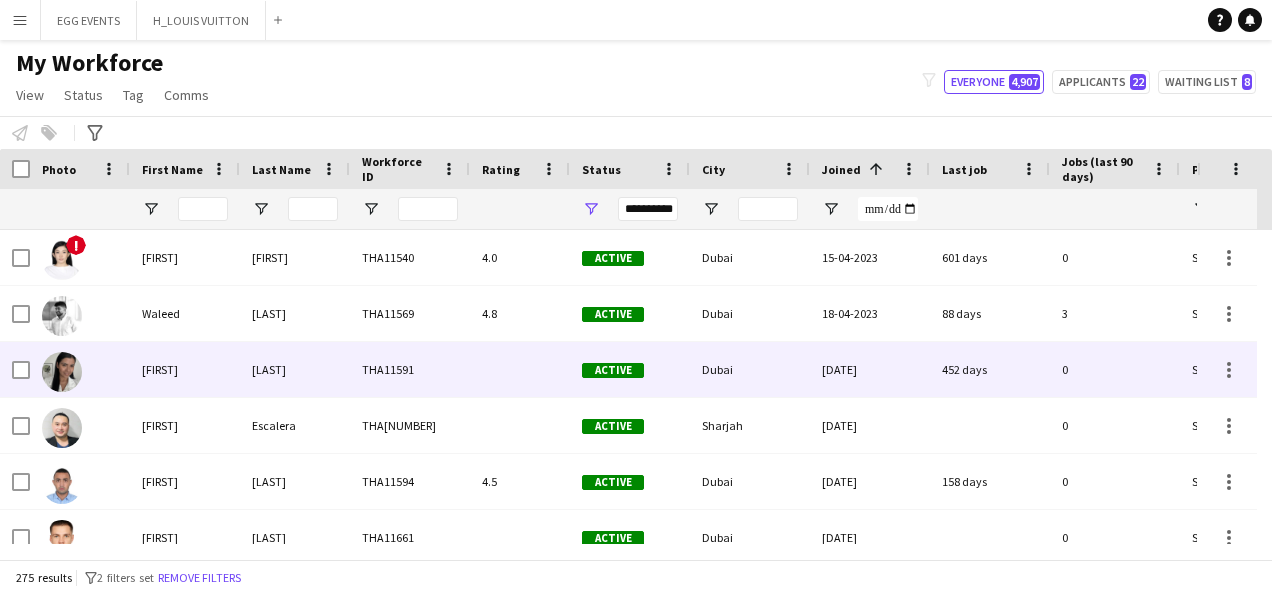 click on "[DATE]" at bounding box center [870, 369] 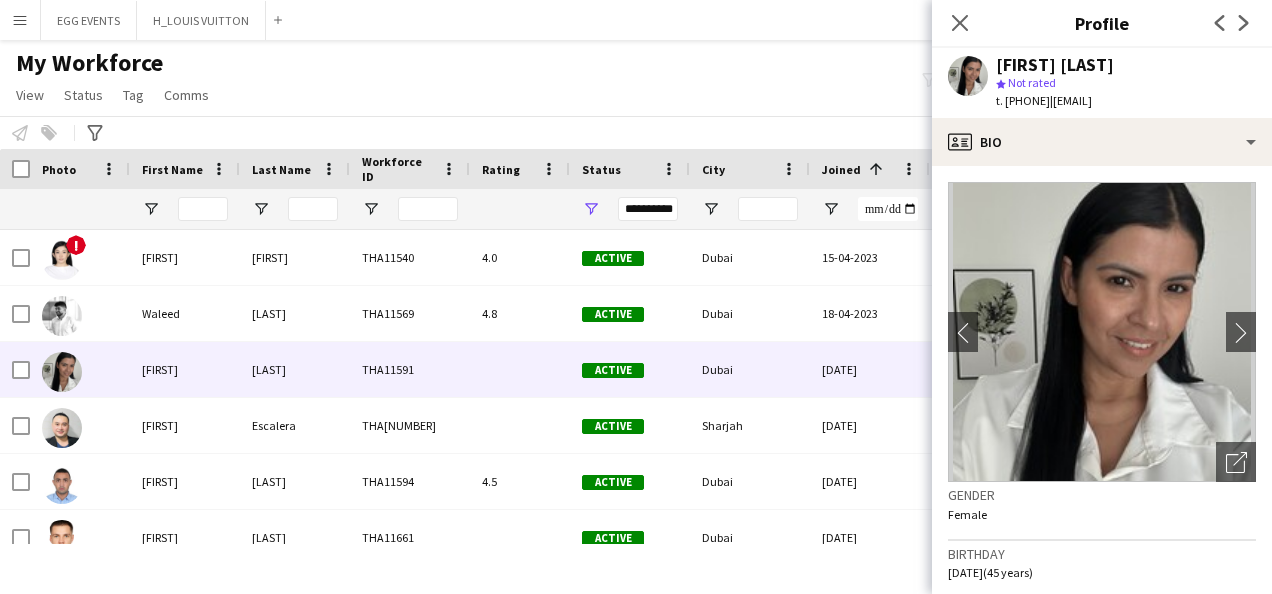 scroll, scrollTop: 313, scrollLeft: 0, axis: vertical 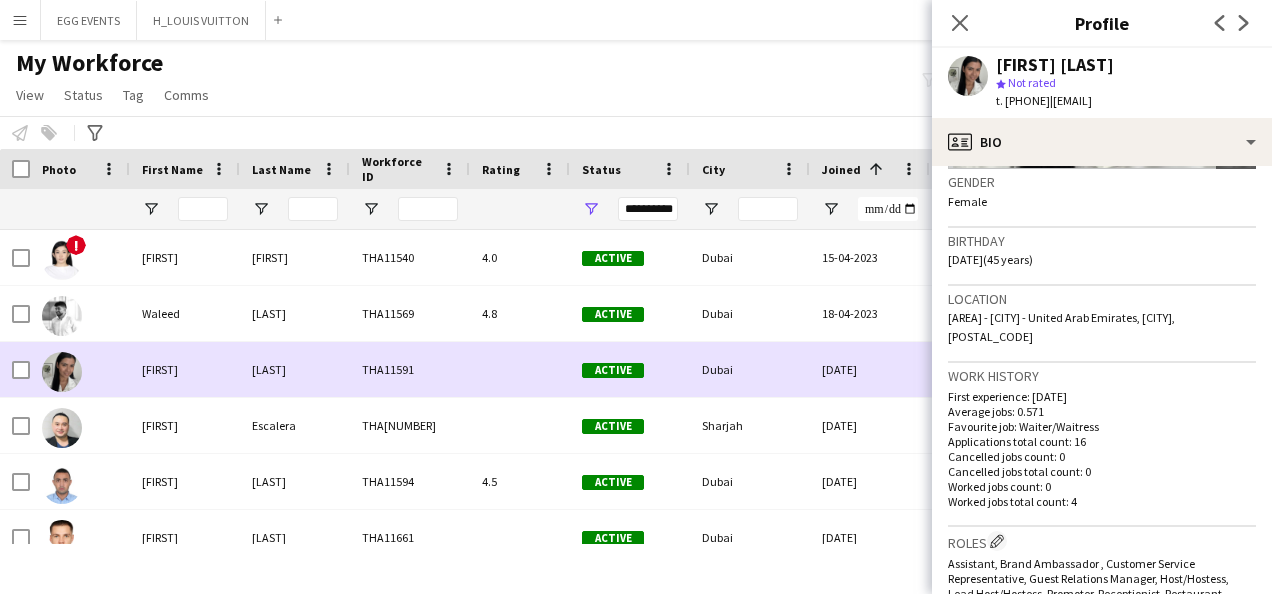 click on "[DATE]" at bounding box center [870, 369] 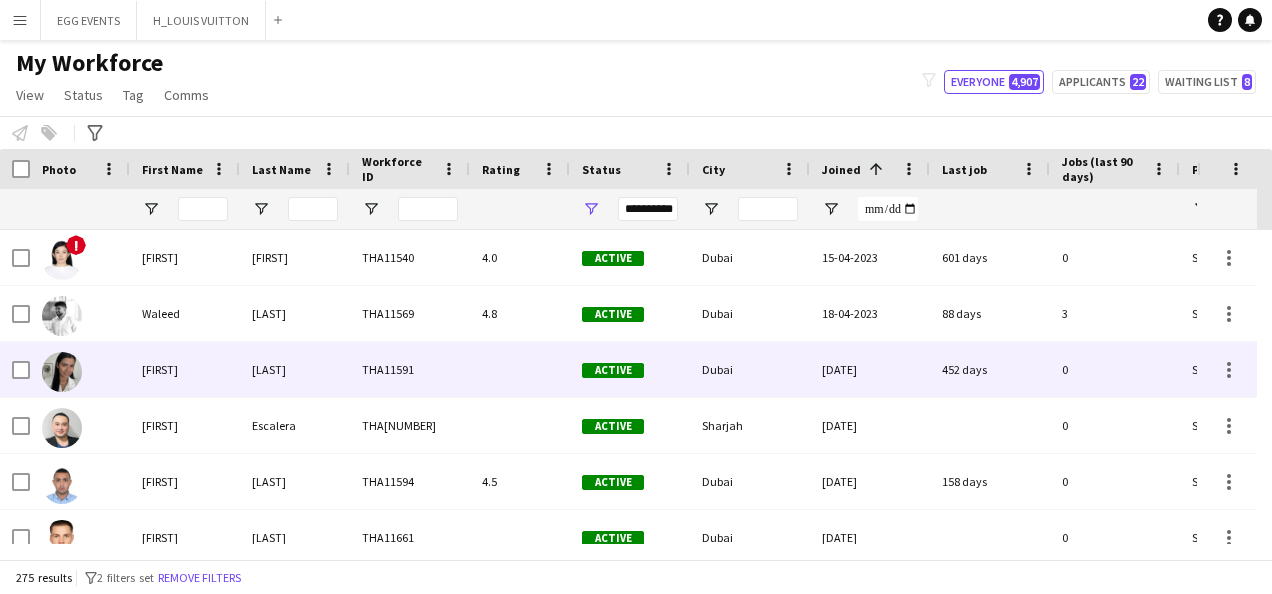click on "[DATE]" at bounding box center (870, 369) 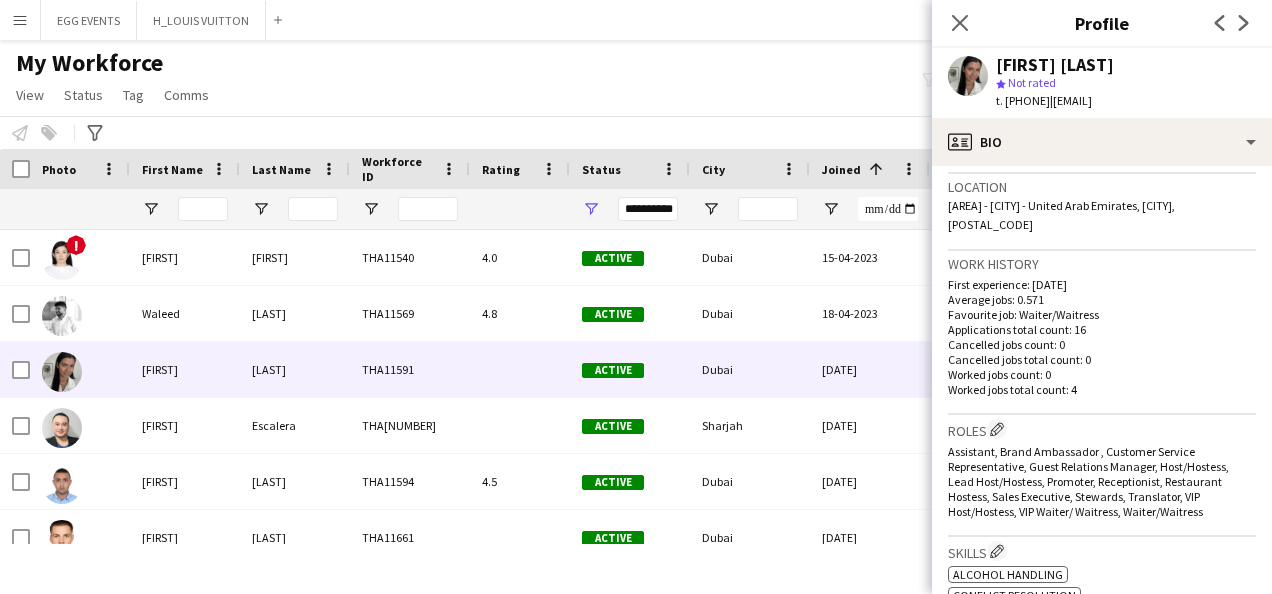 scroll, scrollTop: 730, scrollLeft: 0, axis: vertical 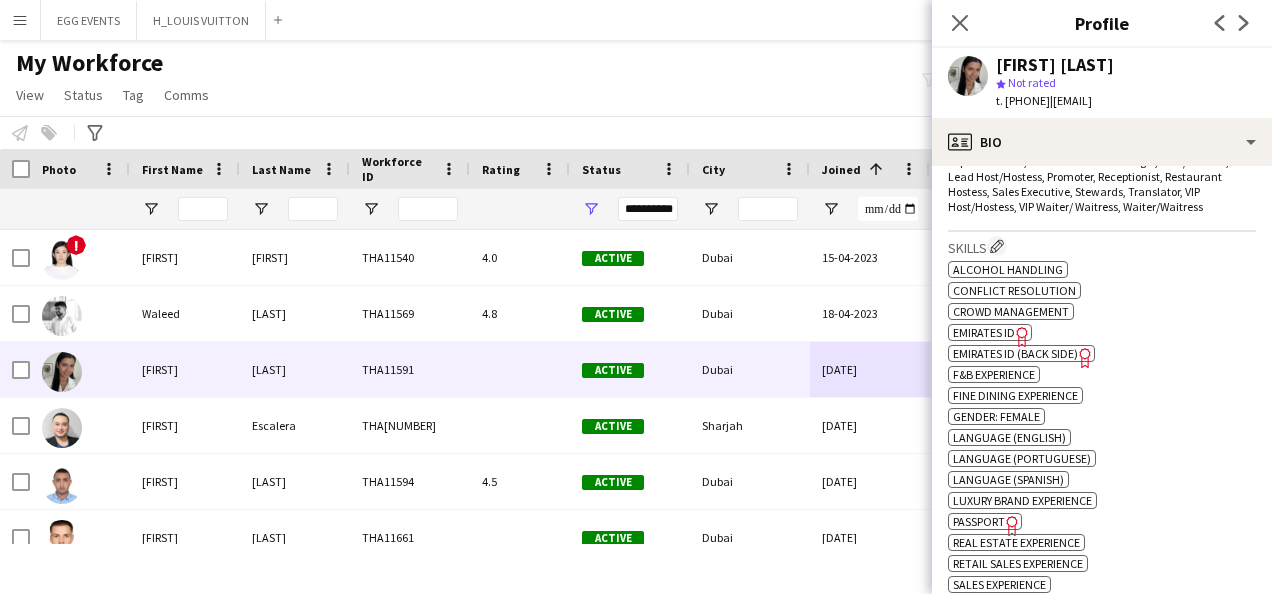 click on "Emirates ID" 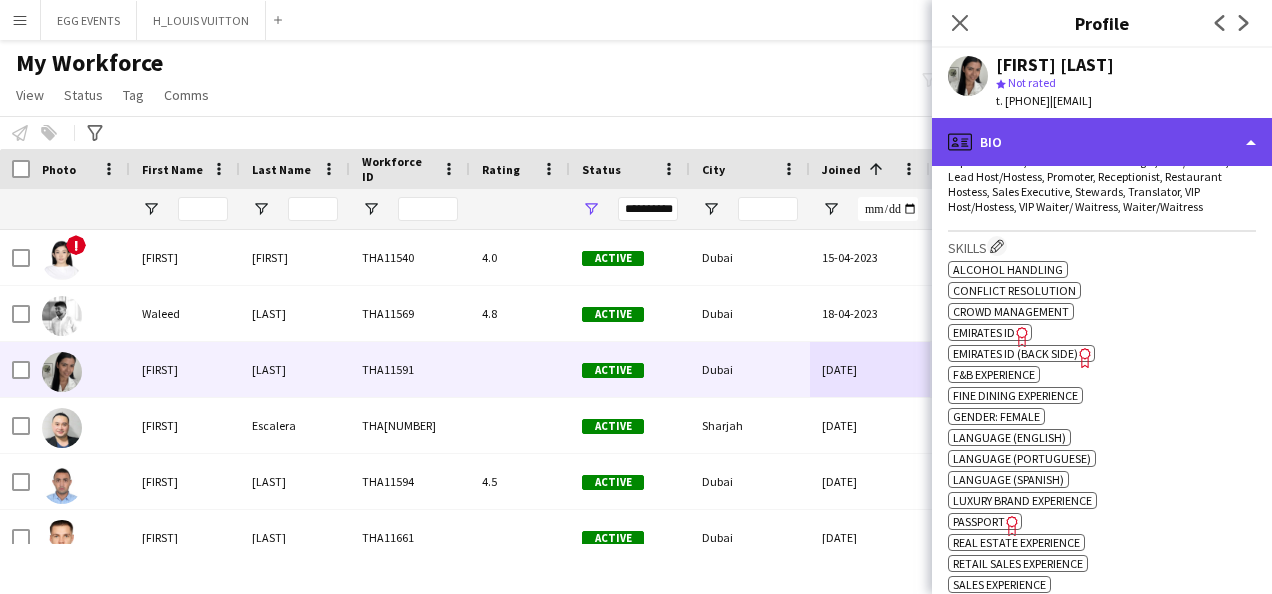 click on "profile
Bio" 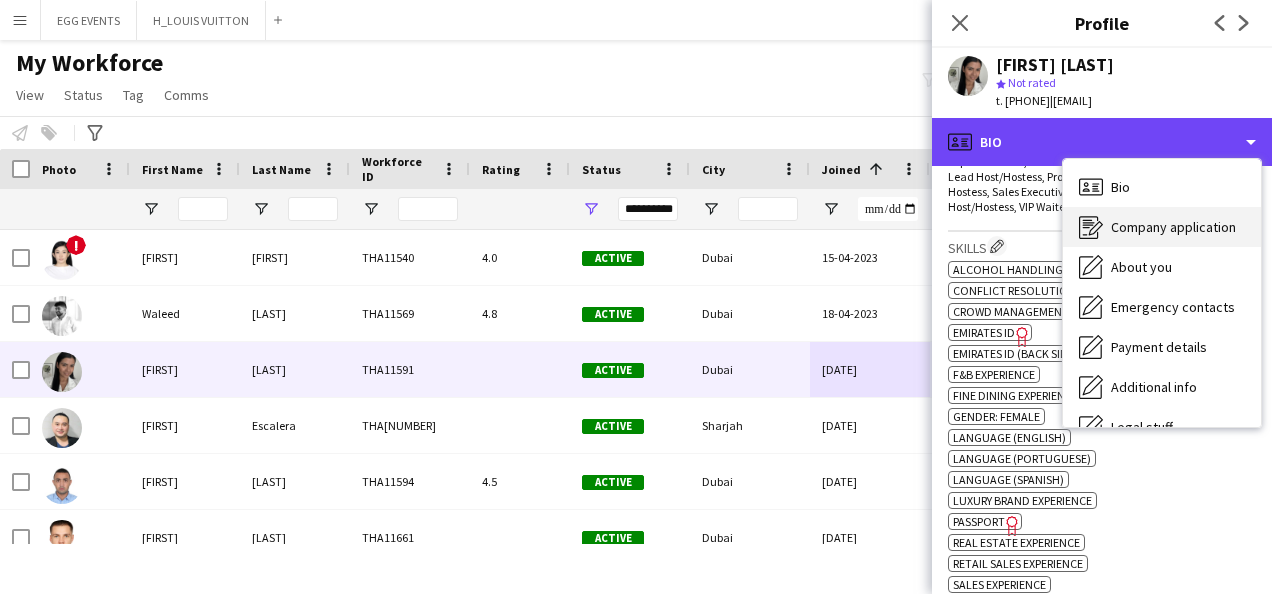 scroll, scrollTop: 108, scrollLeft: 0, axis: vertical 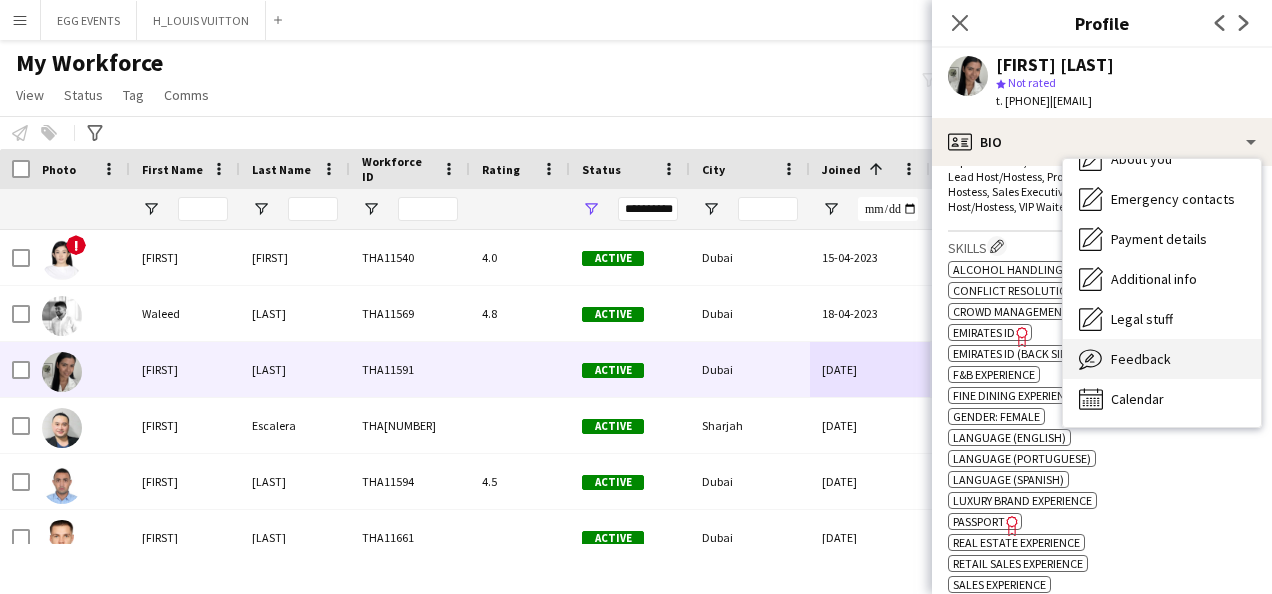click on "Feedback
Feedback" at bounding box center [1162, 359] 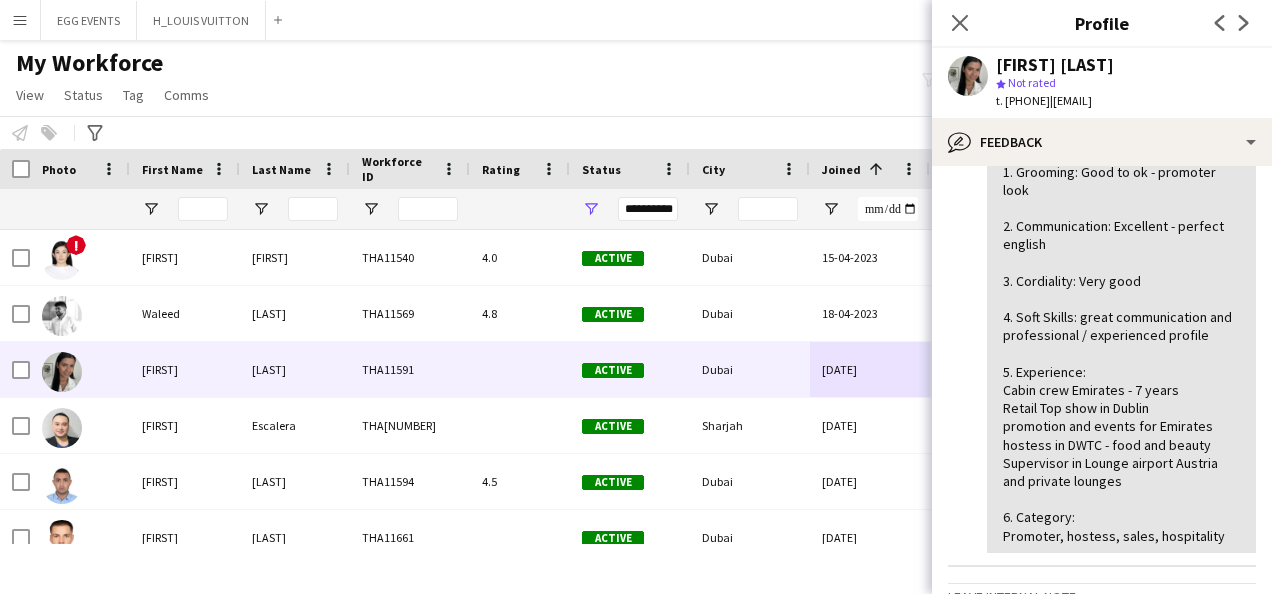 scroll, scrollTop: 160, scrollLeft: 0, axis: vertical 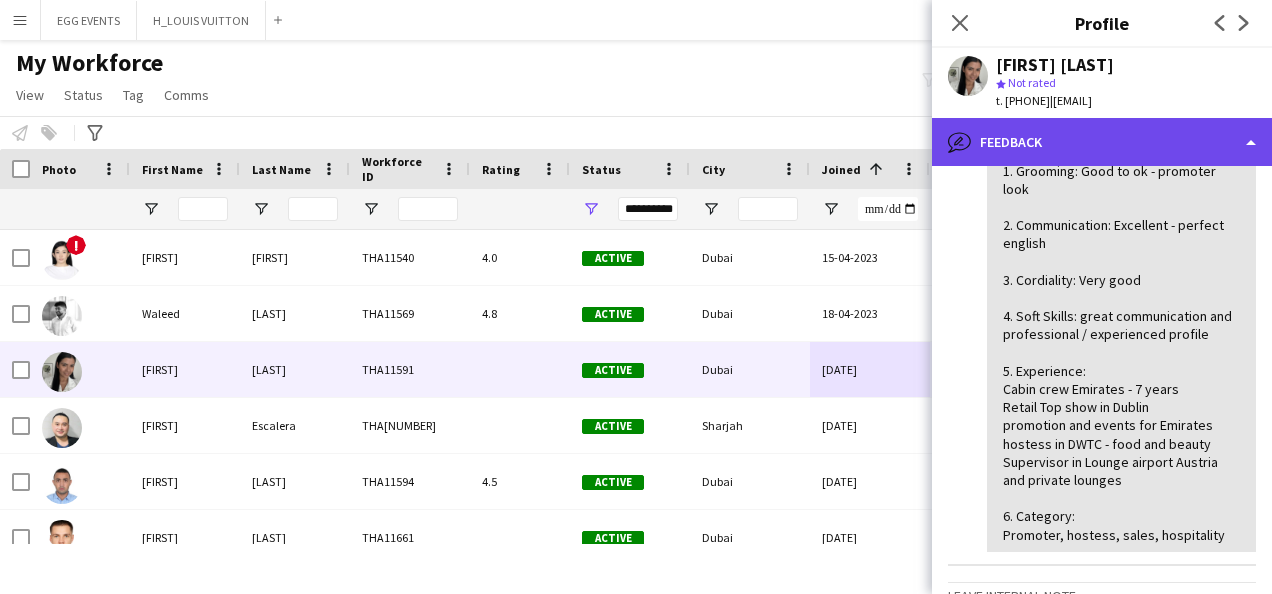 click on "bubble-pencil
Feedback" 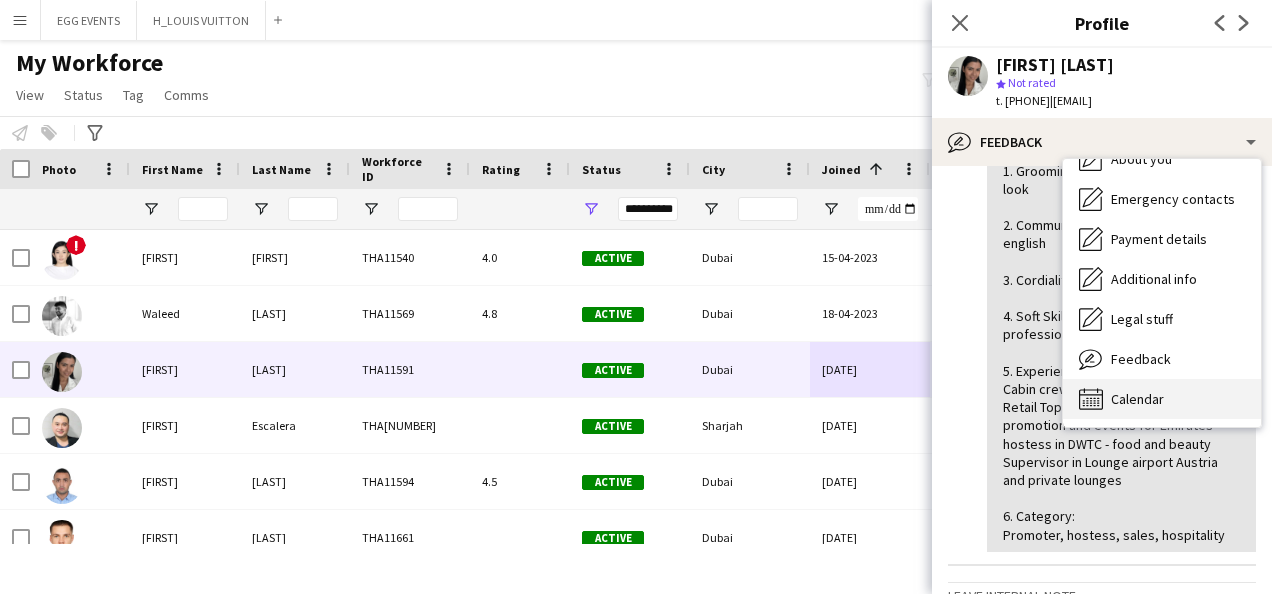 click on "Calendar
Calendar" at bounding box center [1162, 399] 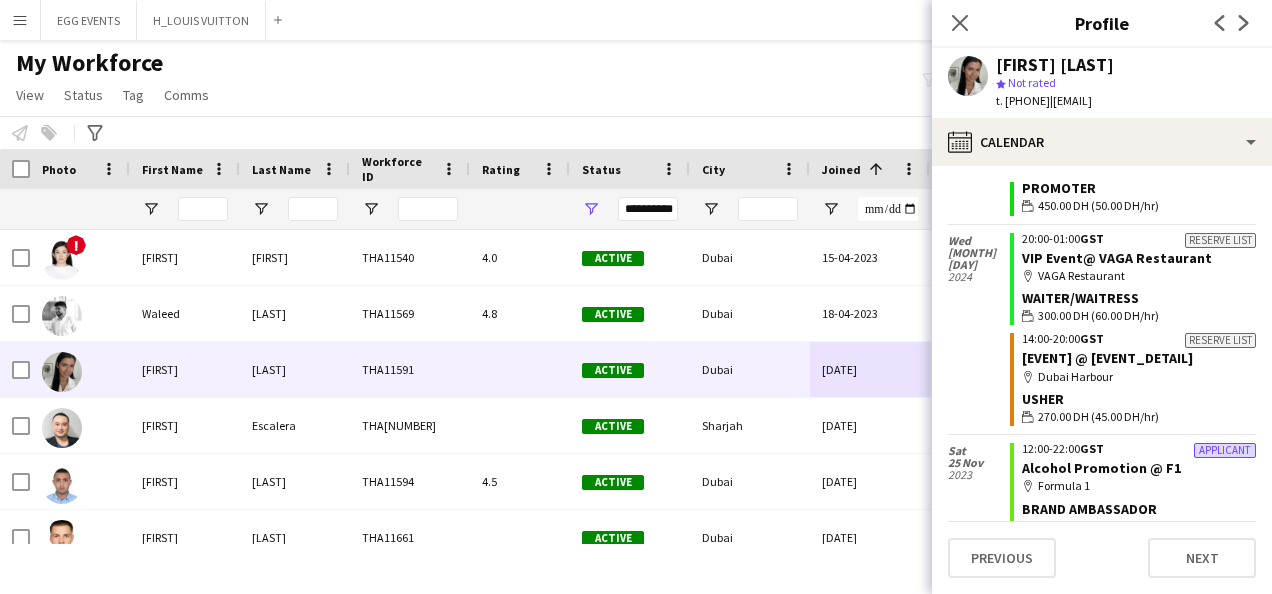 scroll, scrollTop: 1530, scrollLeft: 0, axis: vertical 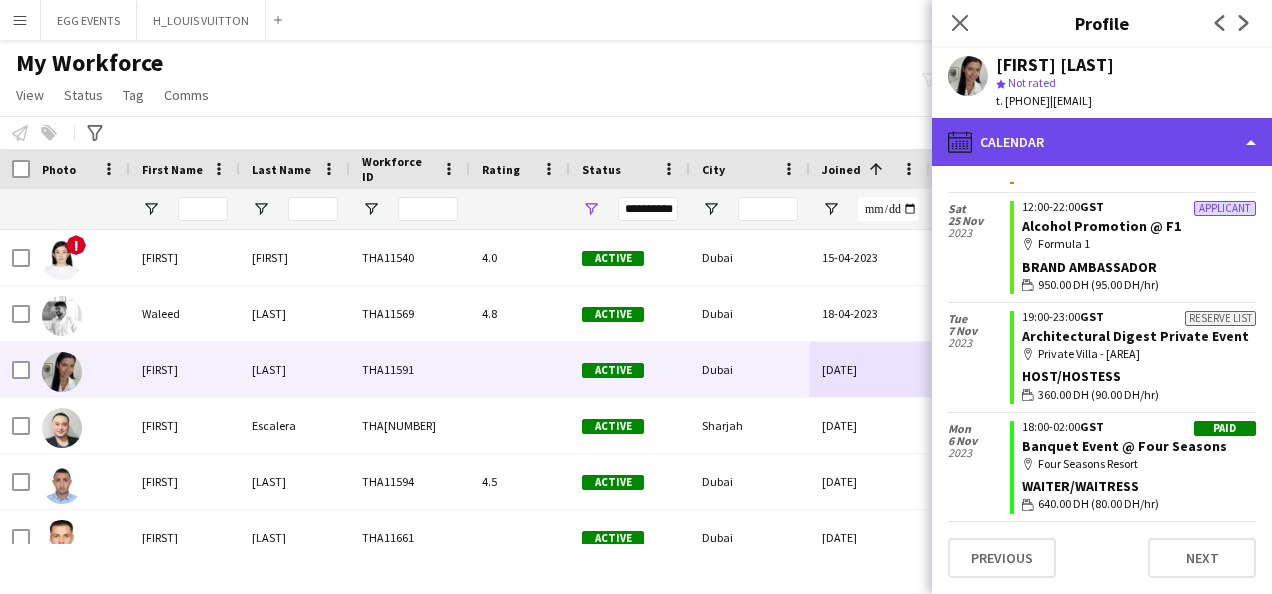 click on "calendar-full
Calendar" 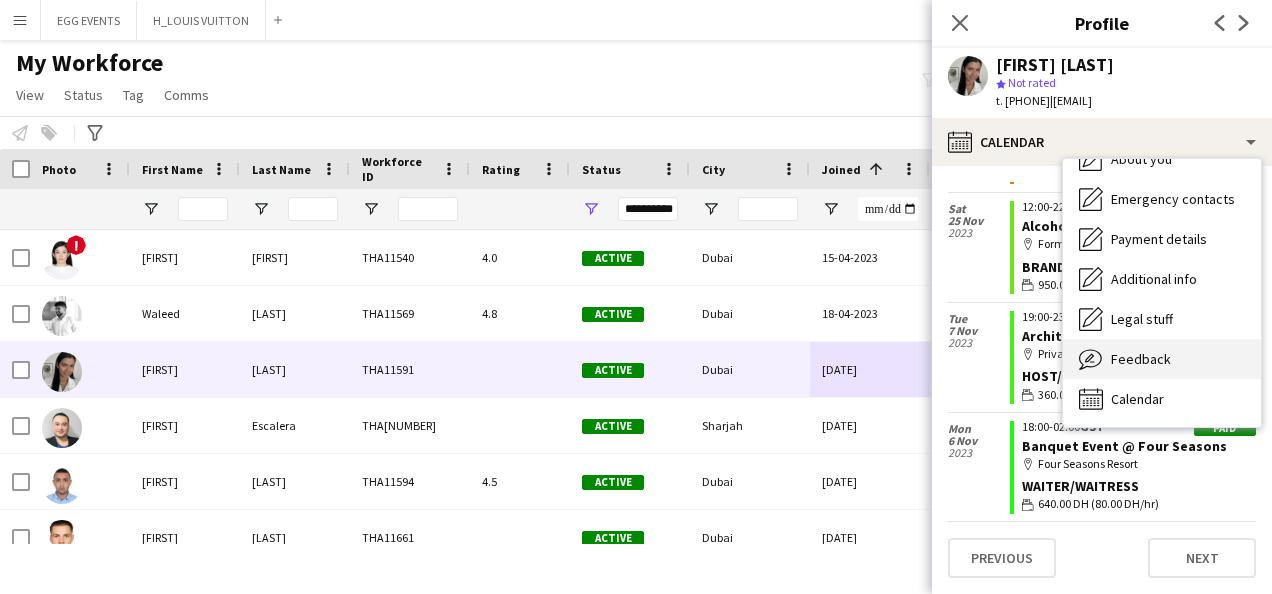 click on "Feedback" at bounding box center [1141, 359] 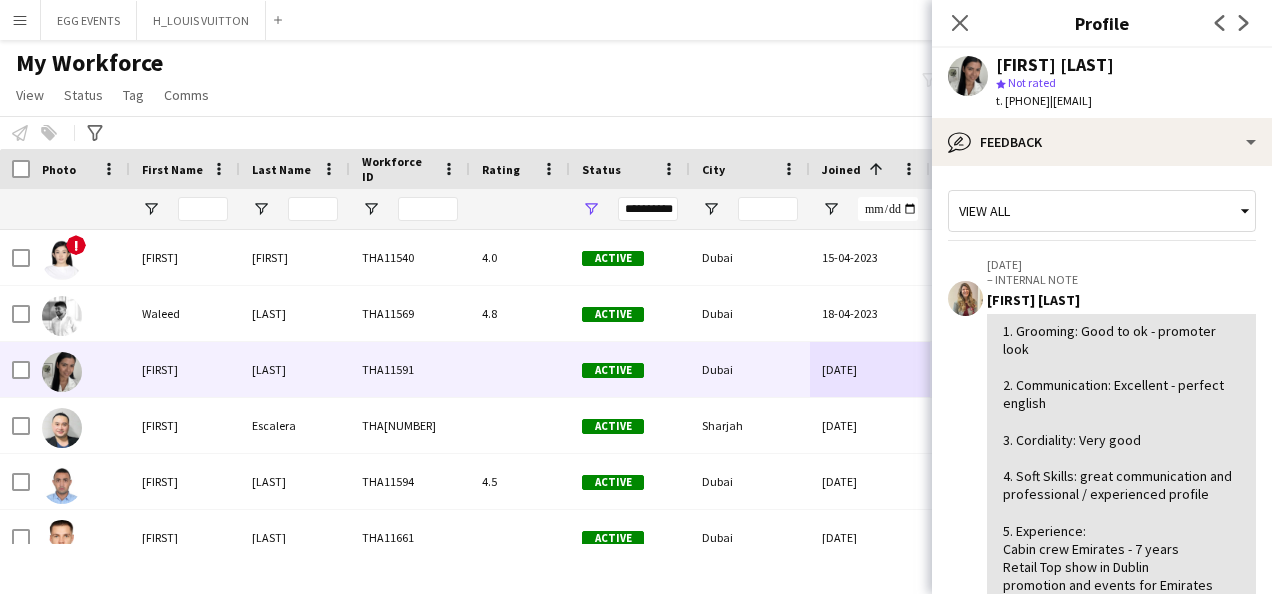scroll, scrollTop: 500, scrollLeft: 0, axis: vertical 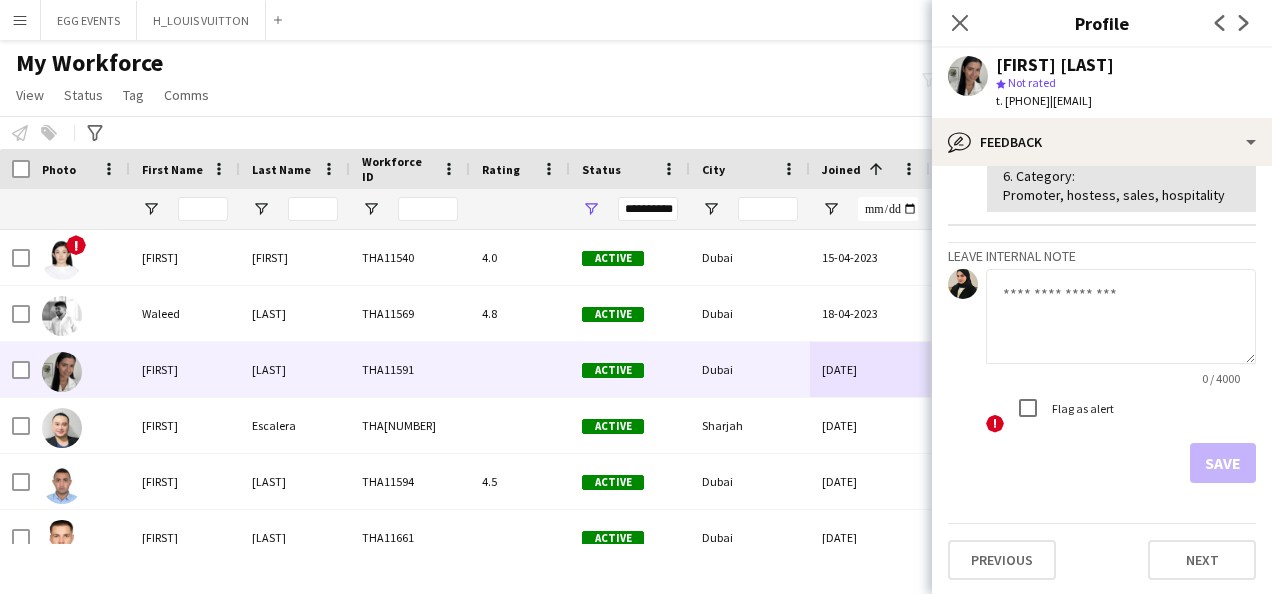 click 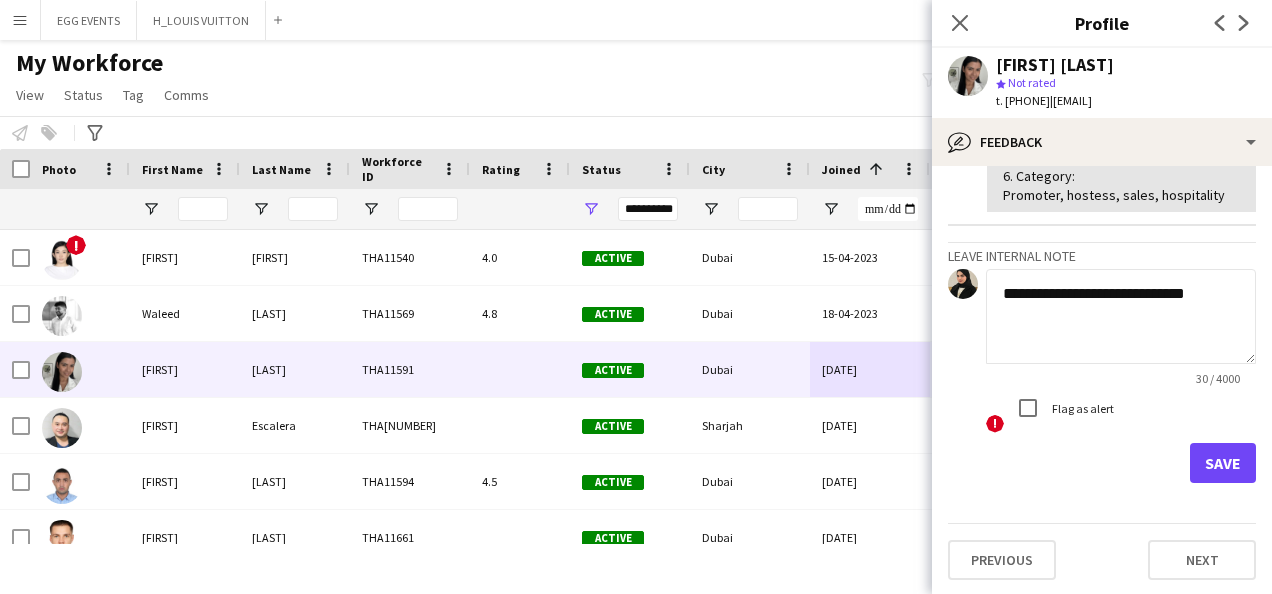 type on "**********" 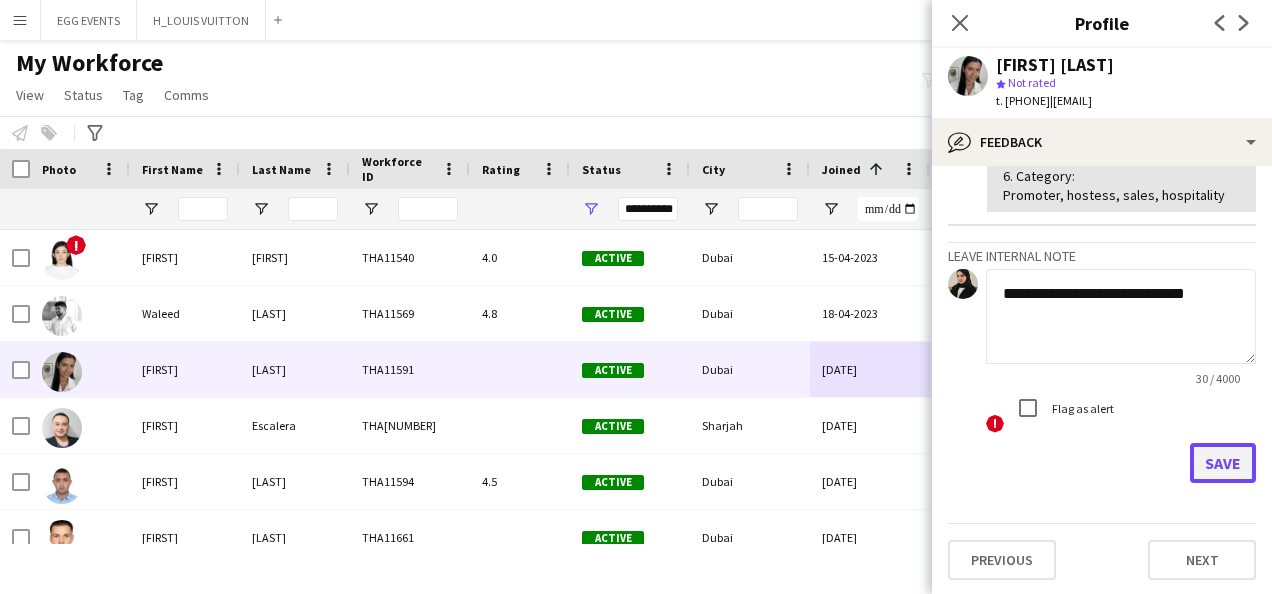 click on "Save" 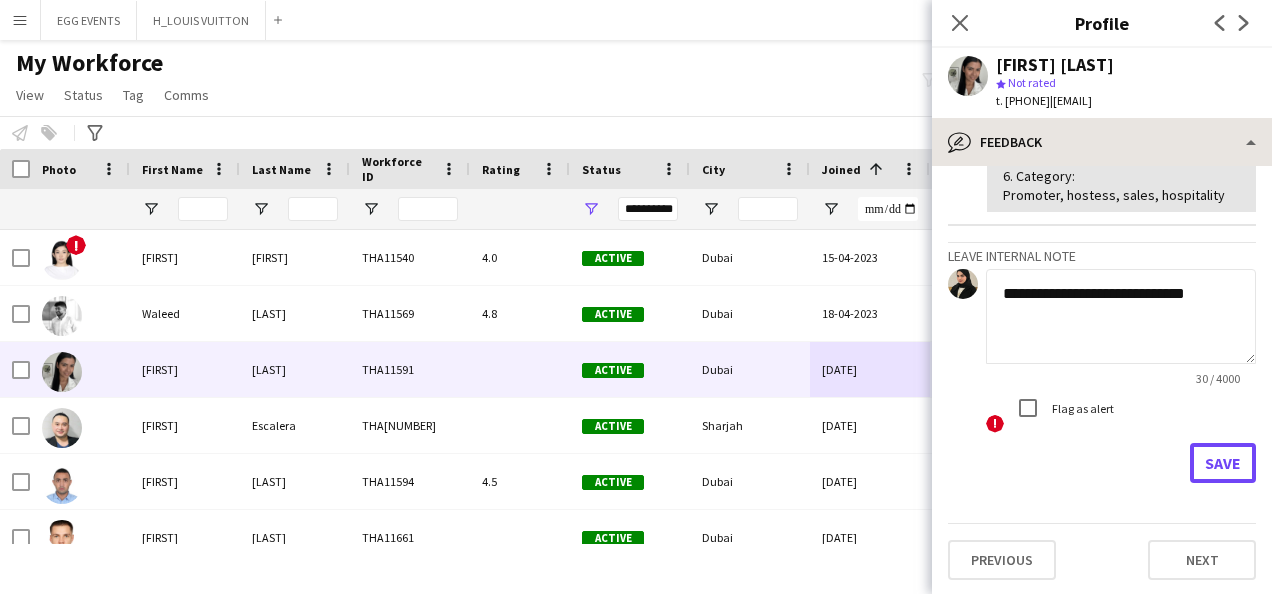 type 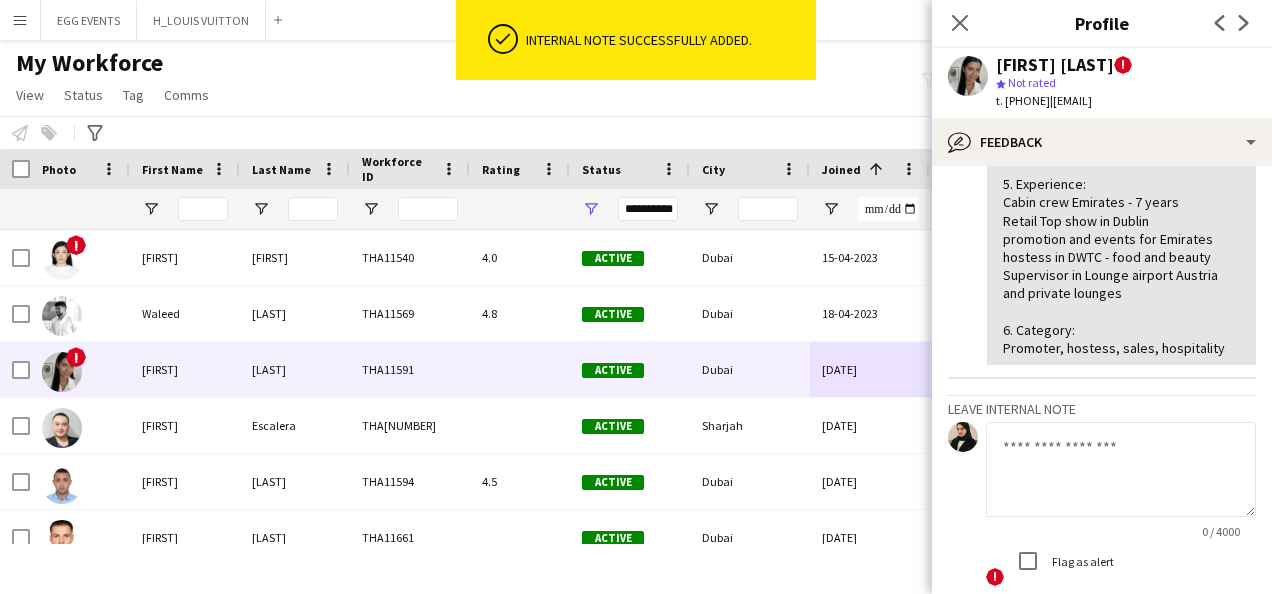 scroll, scrollTop: 654, scrollLeft: 0, axis: vertical 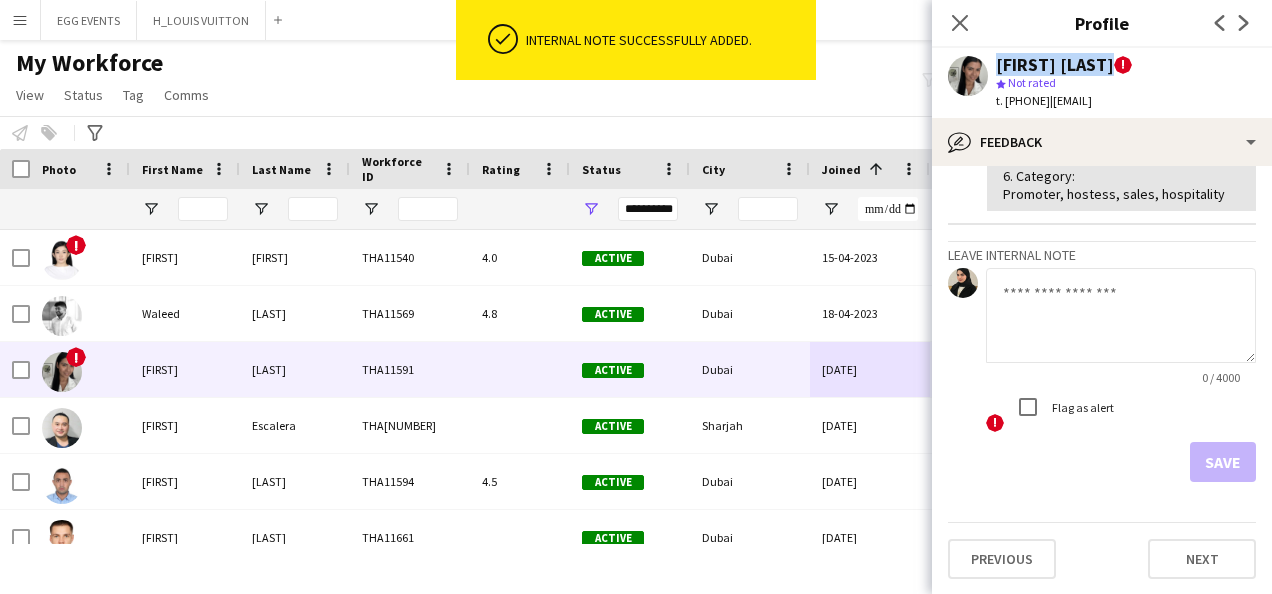 drag, startPoint x: 1126, startPoint y: 70, endPoint x: 984, endPoint y: 64, distance: 142.12671 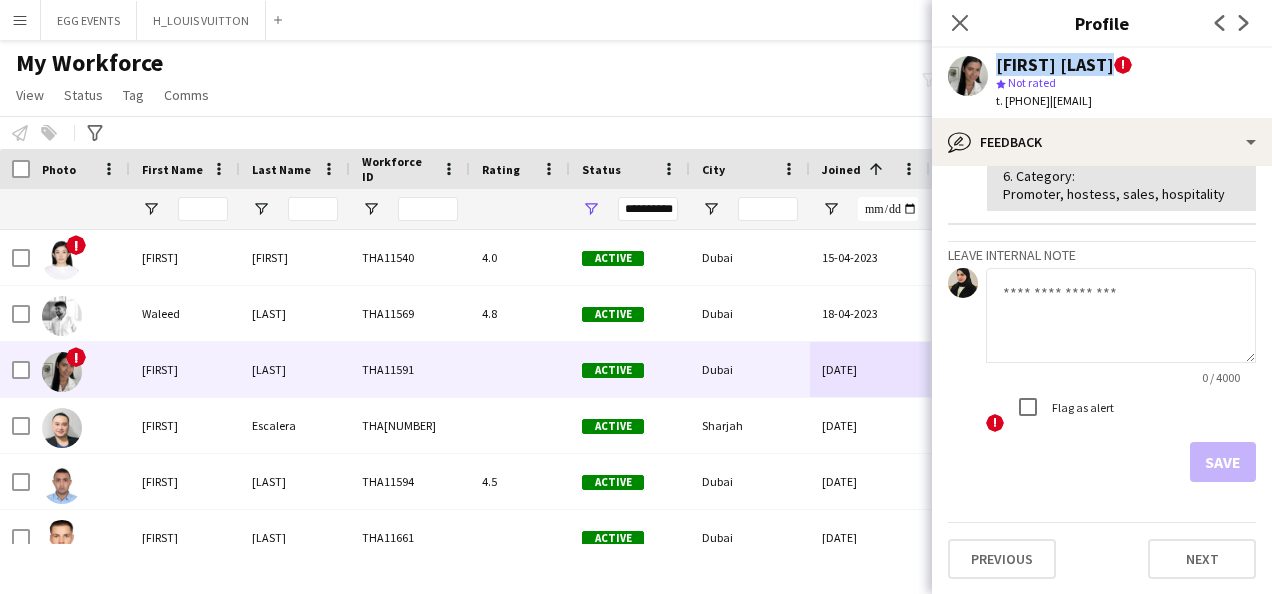 copy on "[FIRST] [LAST]" 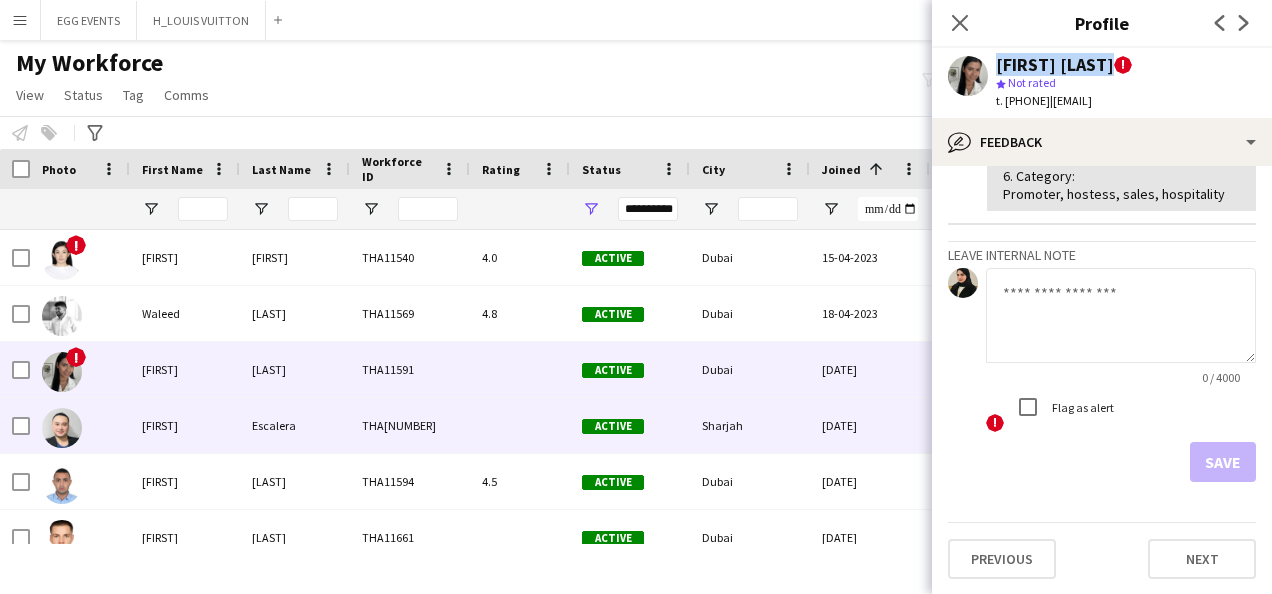 click on "Sharjah" at bounding box center [750, 425] 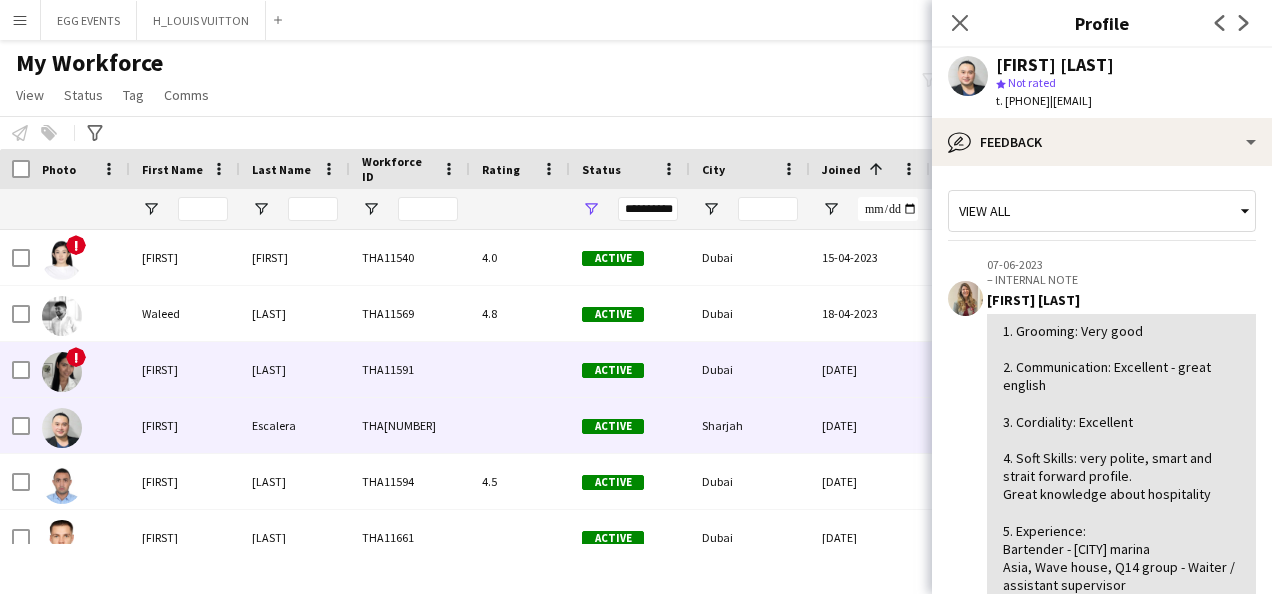 click at bounding box center (15, 369) 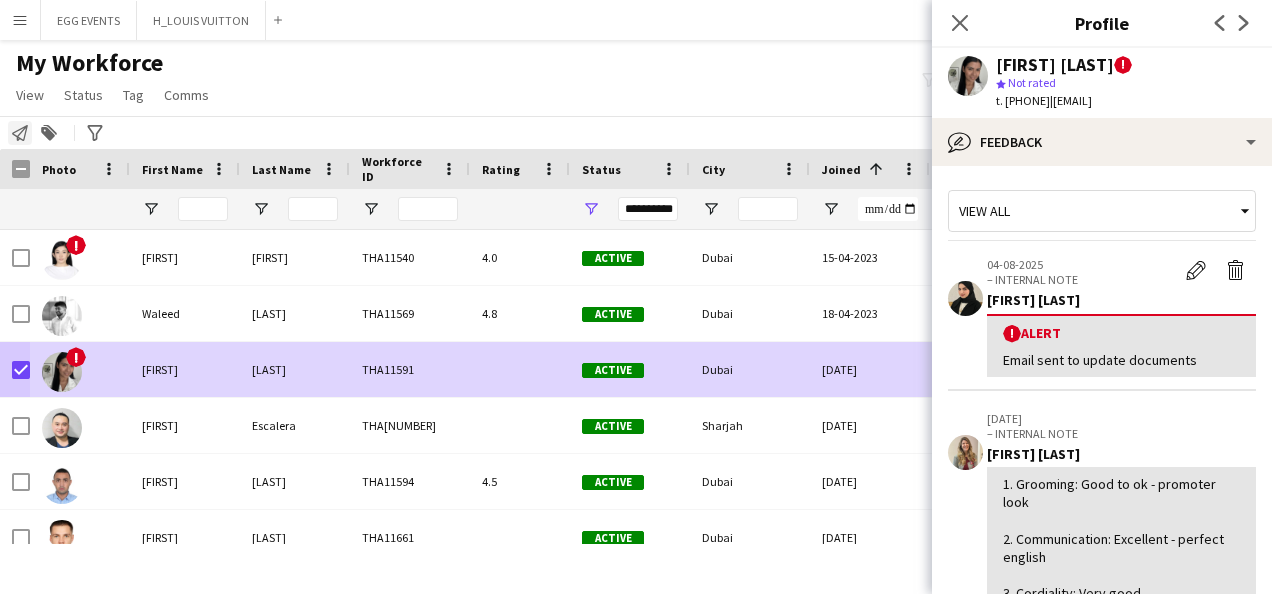 click 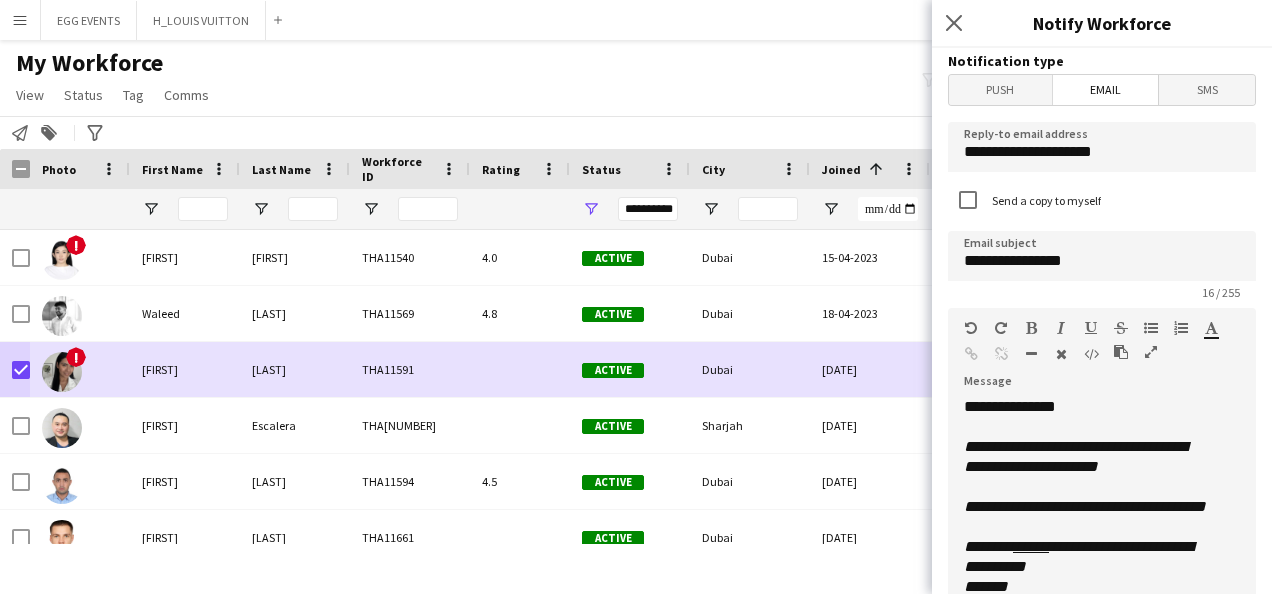 scroll, scrollTop: 236, scrollLeft: 0, axis: vertical 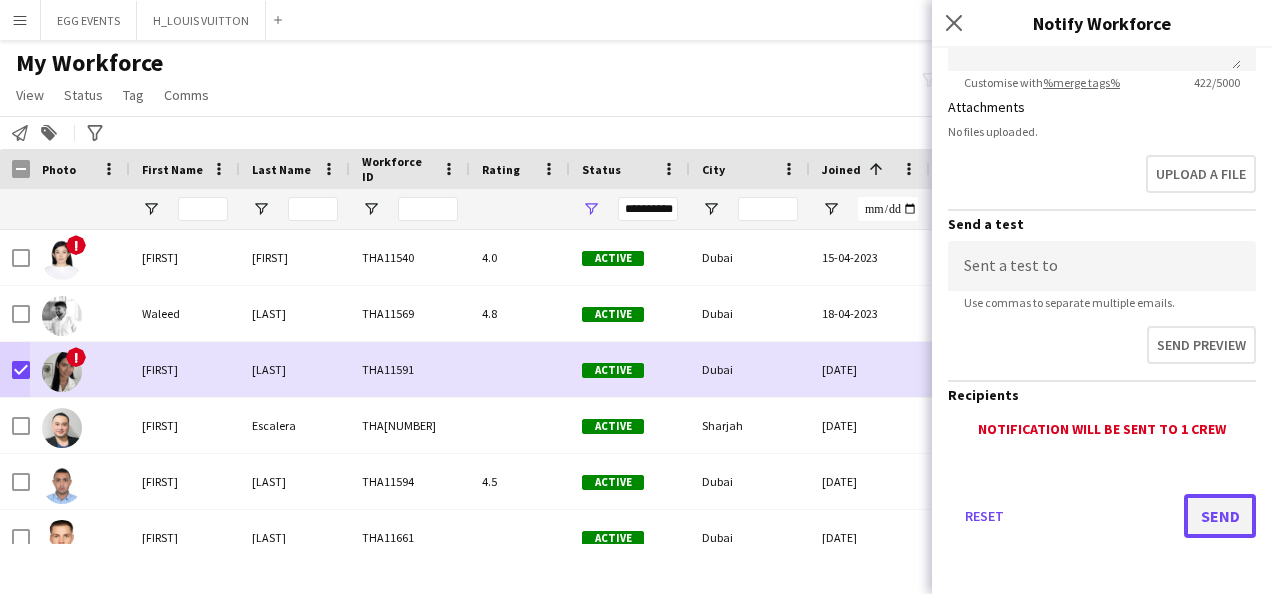 click on "Send" 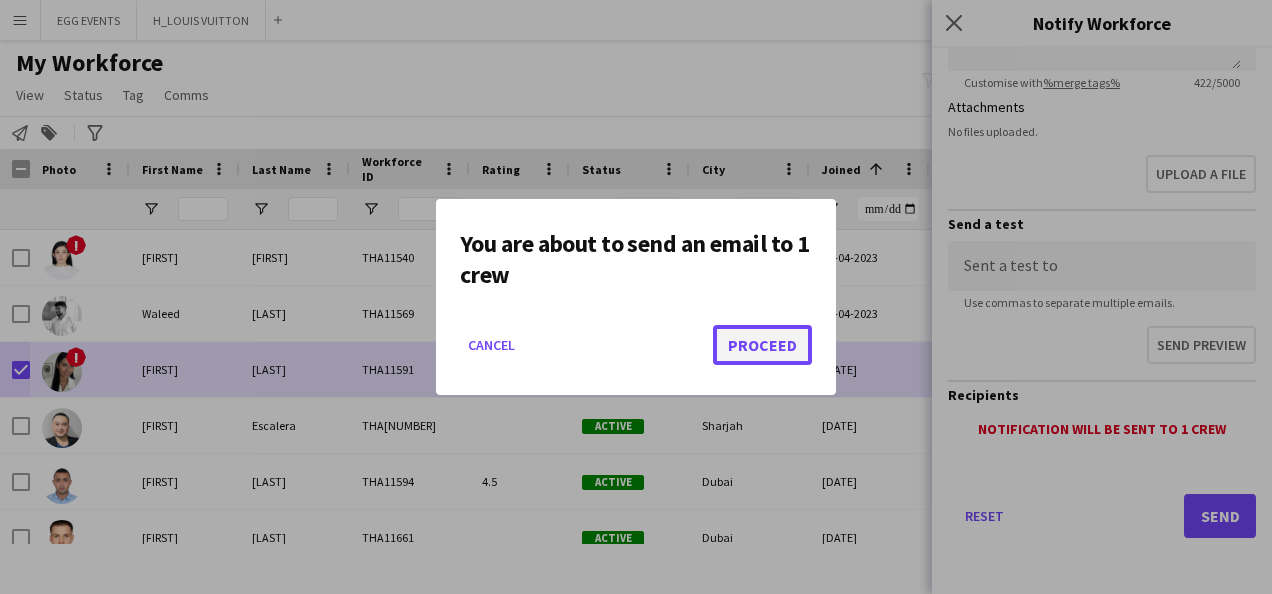 click on "Proceed" 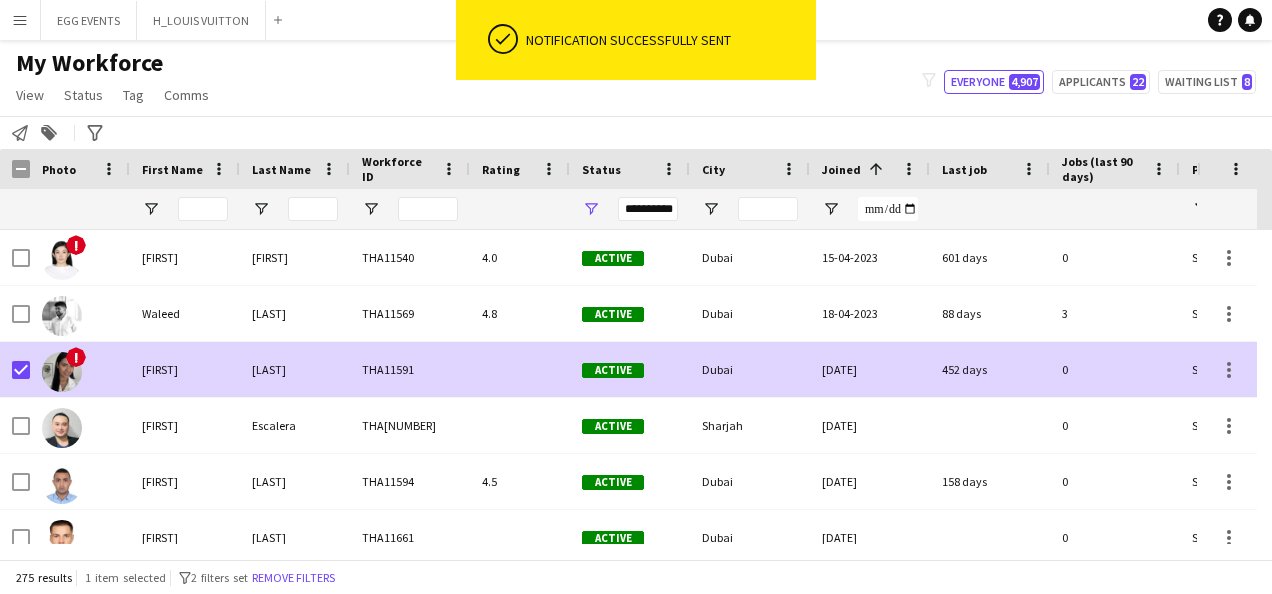 click at bounding box center [15, 369] 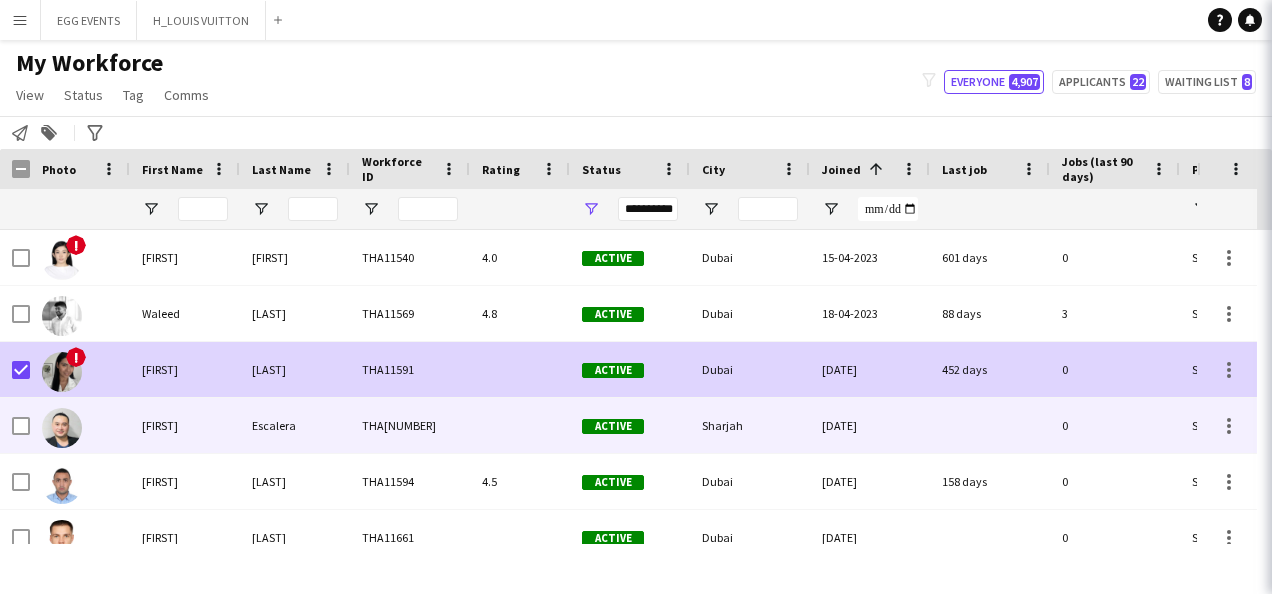 scroll, scrollTop: 6771, scrollLeft: 0, axis: vertical 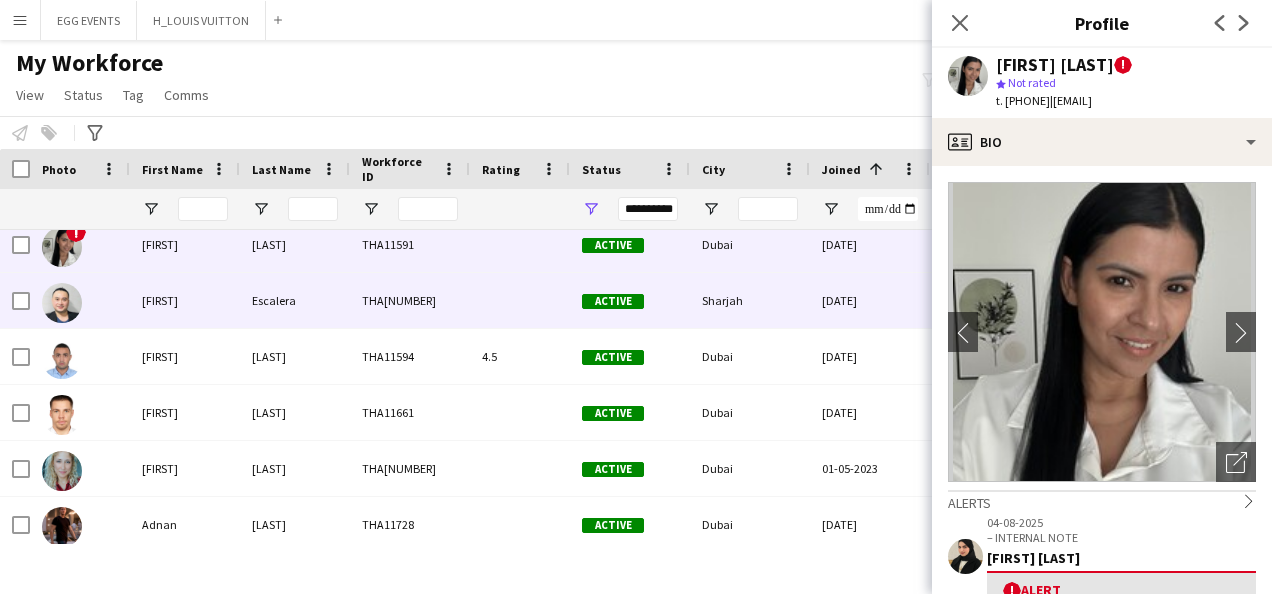 click on "Escalera" at bounding box center (295, 300) 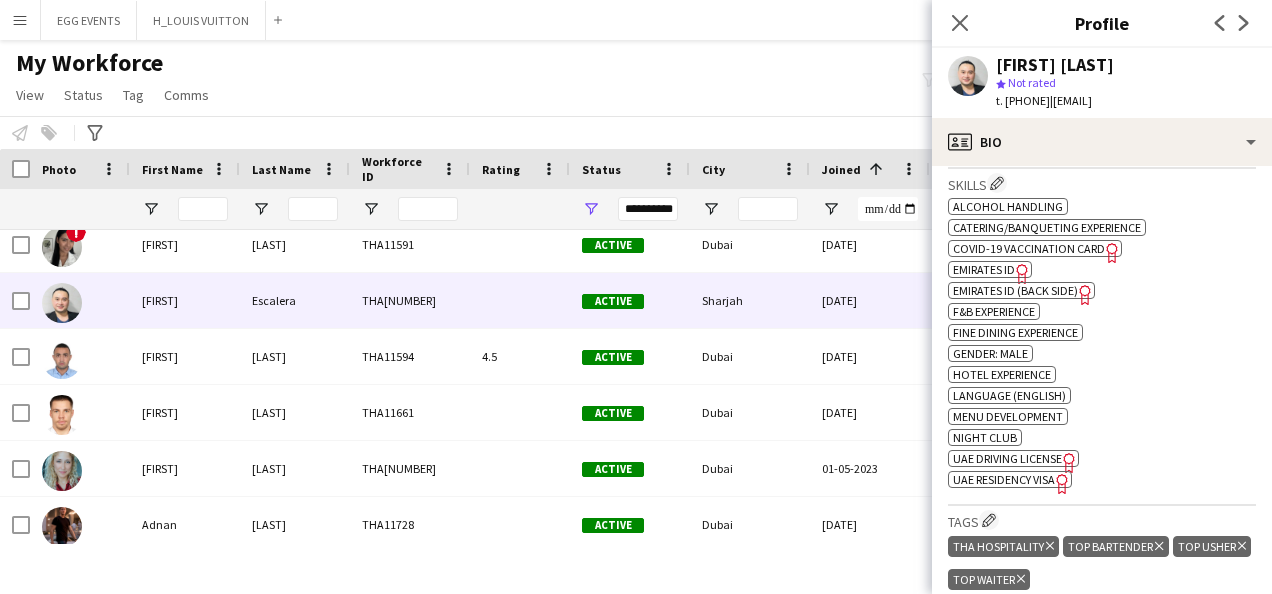 scroll, scrollTop: 966, scrollLeft: 0, axis: vertical 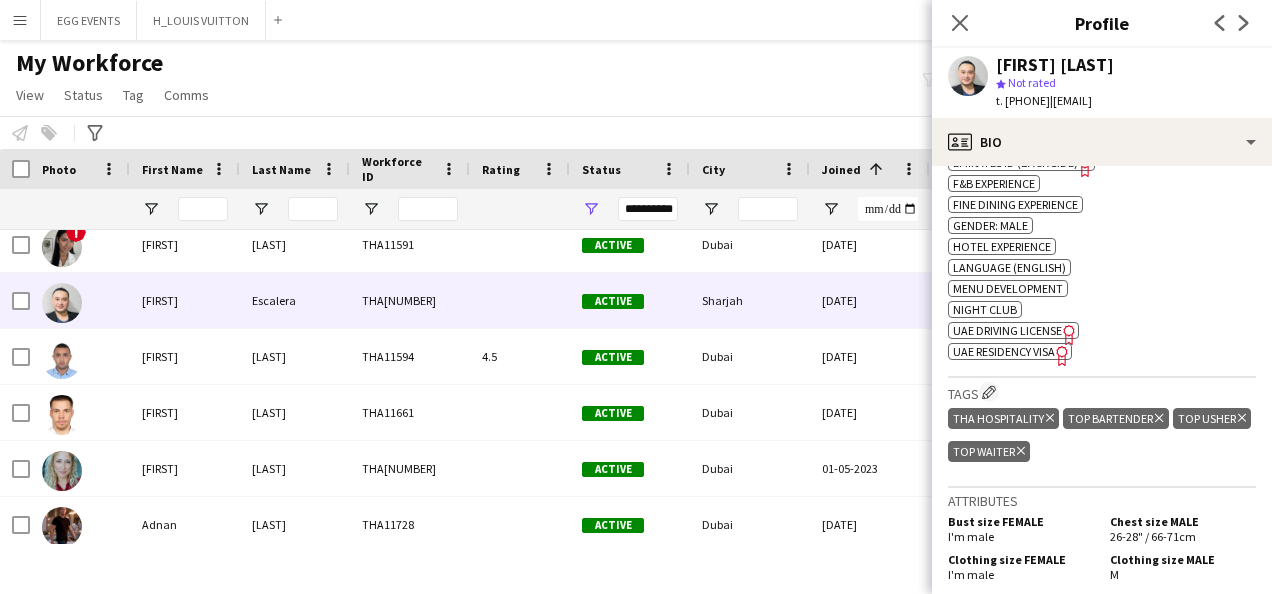 click on "Freelancer has uploaded a photo validation of skill. Click to see" 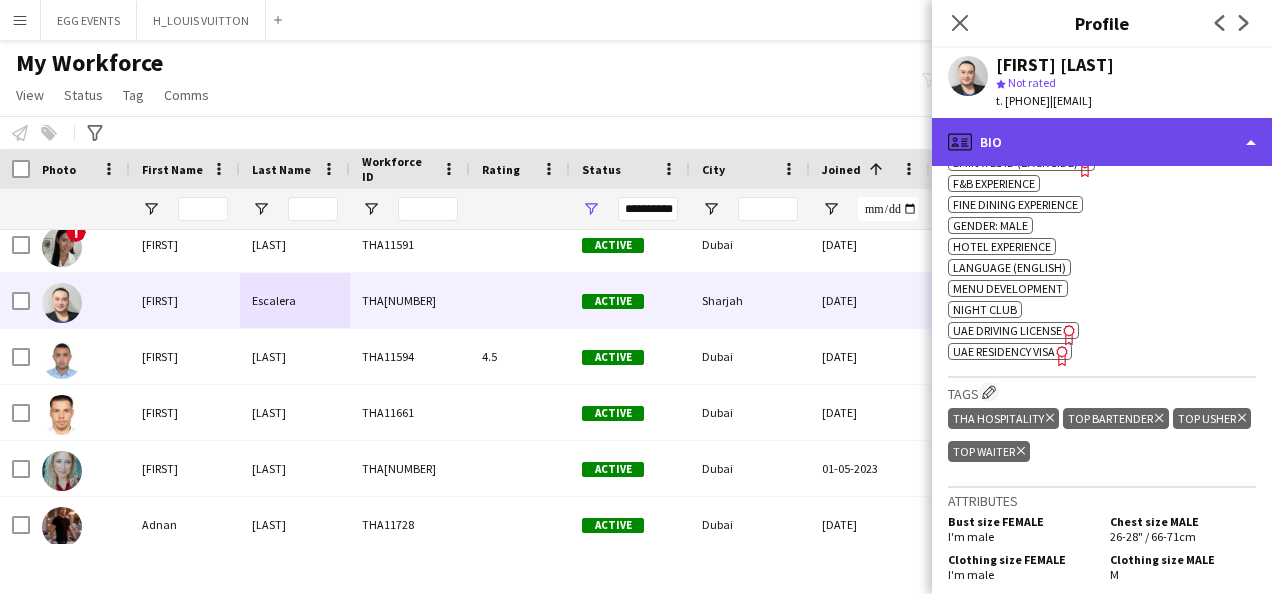 click on "profile
Bio" 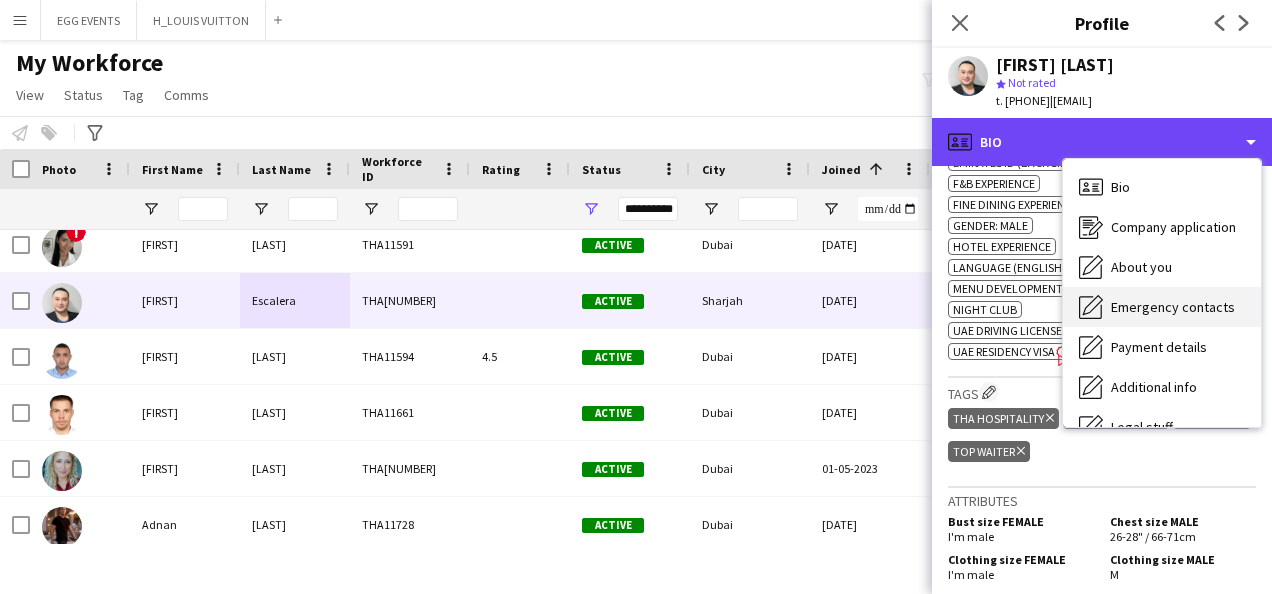 scroll, scrollTop: 108, scrollLeft: 0, axis: vertical 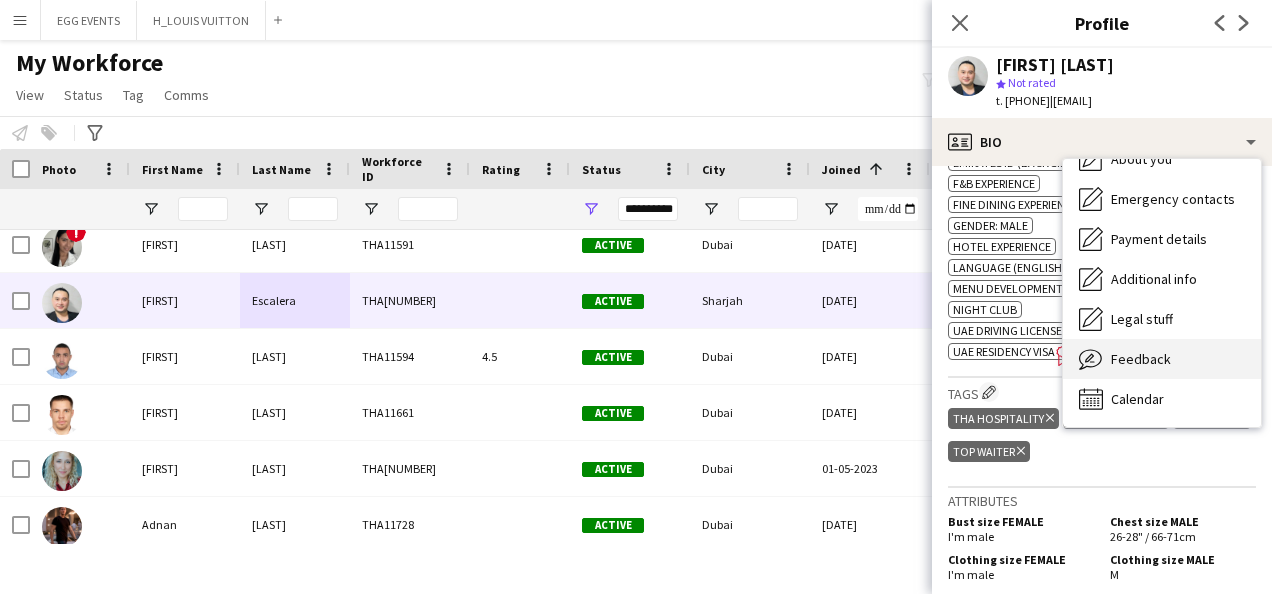 click on "Feedback" at bounding box center (1141, 359) 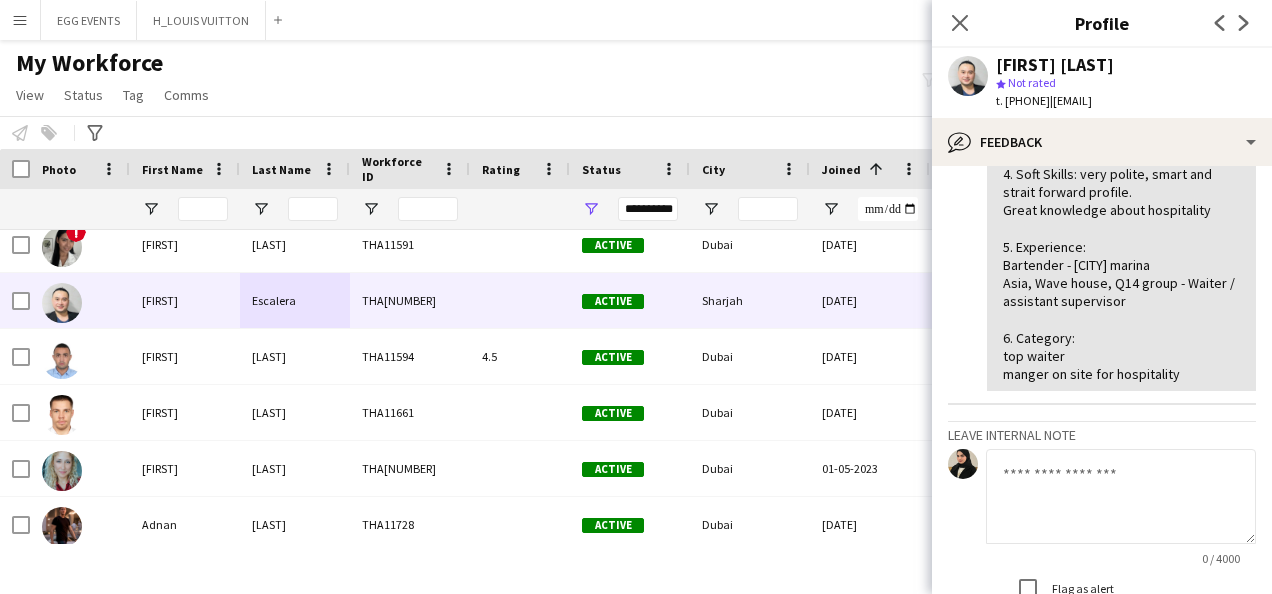 scroll, scrollTop: 354, scrollLeft: 0, axis: vertical 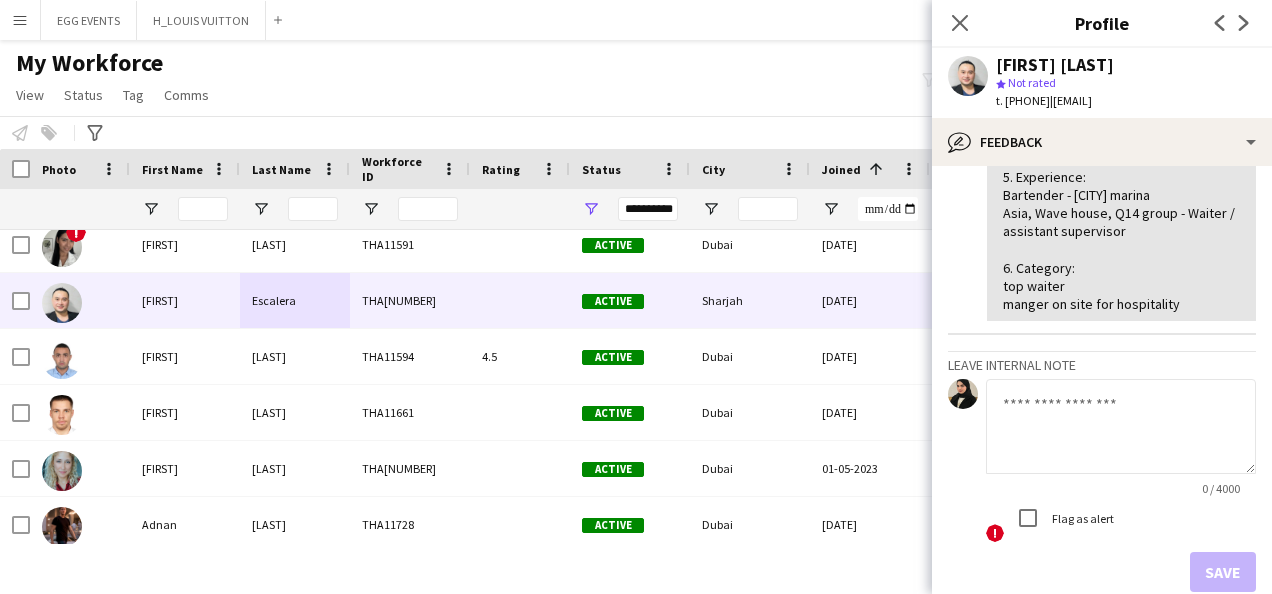 click 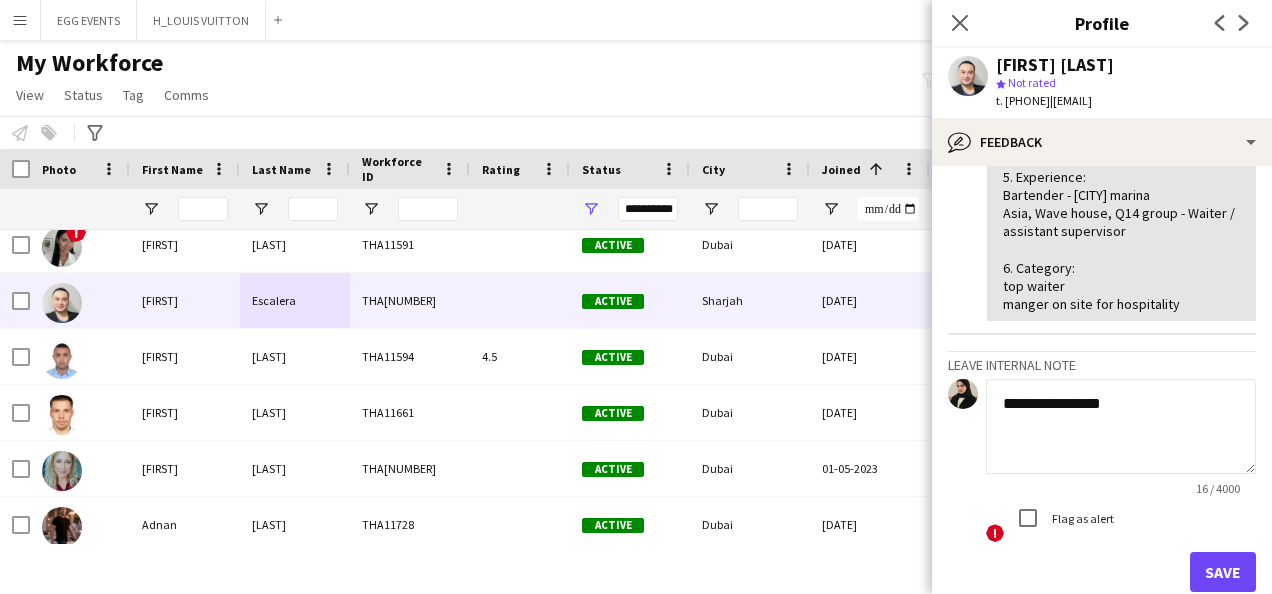 scroll, scrollTop: 464, scrollLeft: 0, axis: vertical 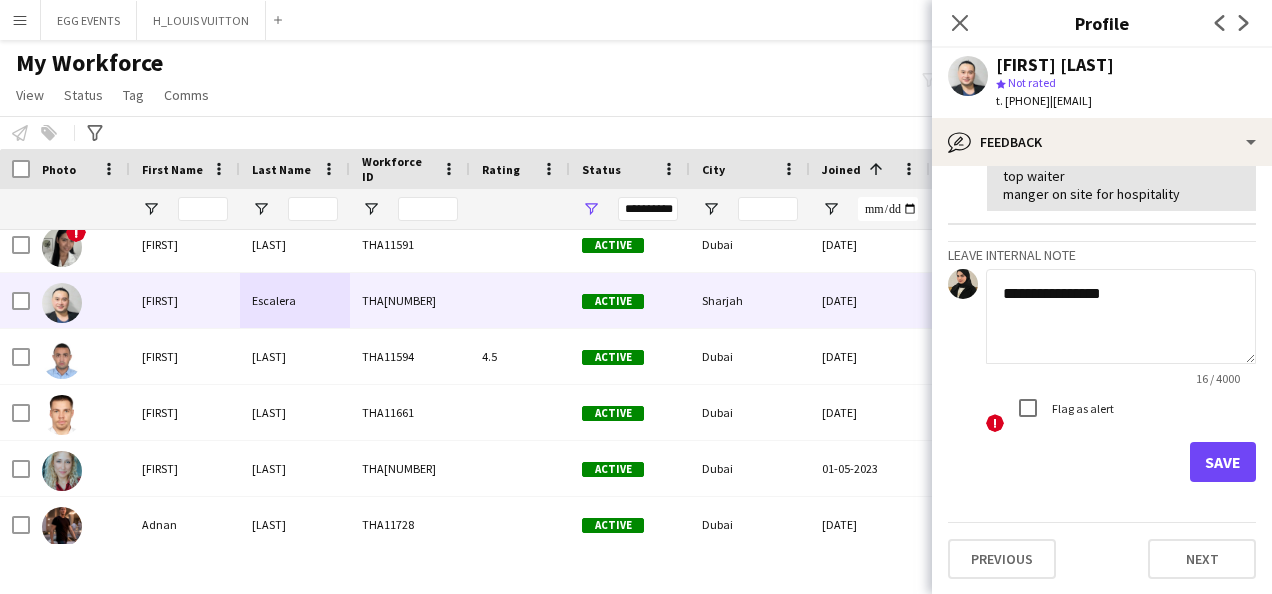 type on "**********" 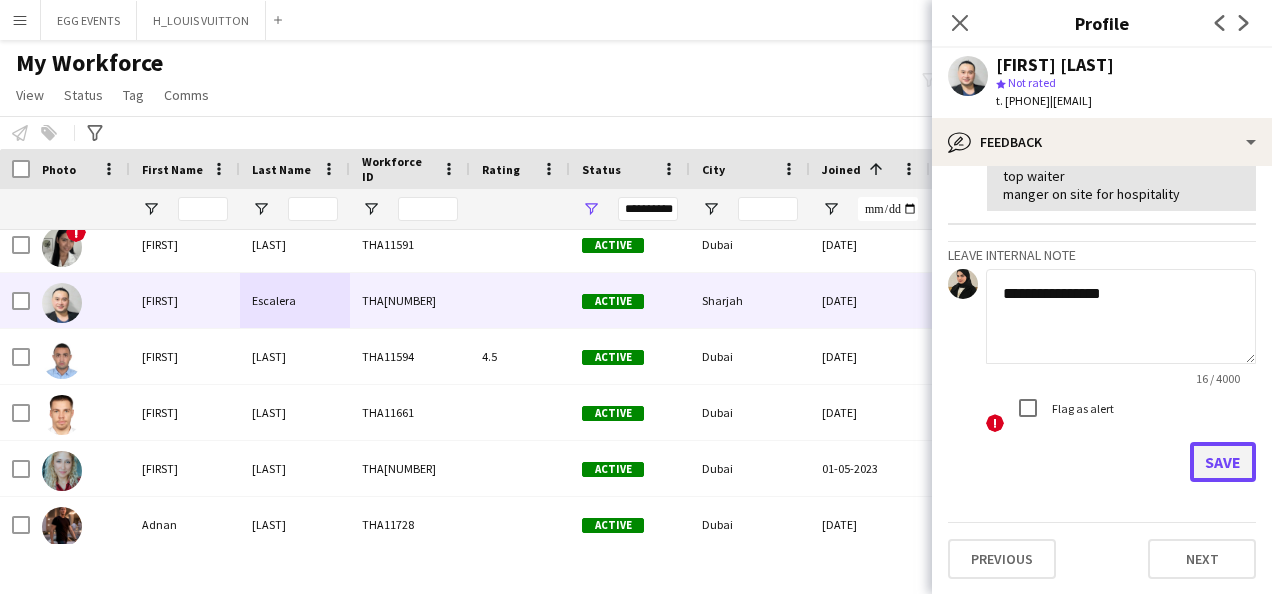 click on "Save" 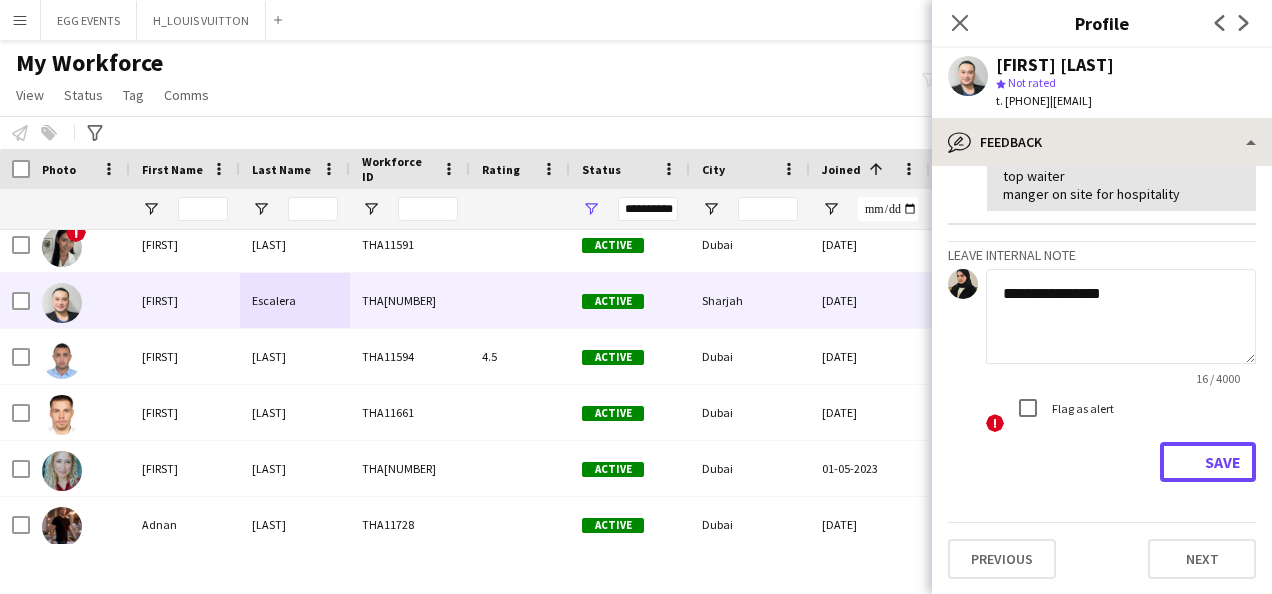 type 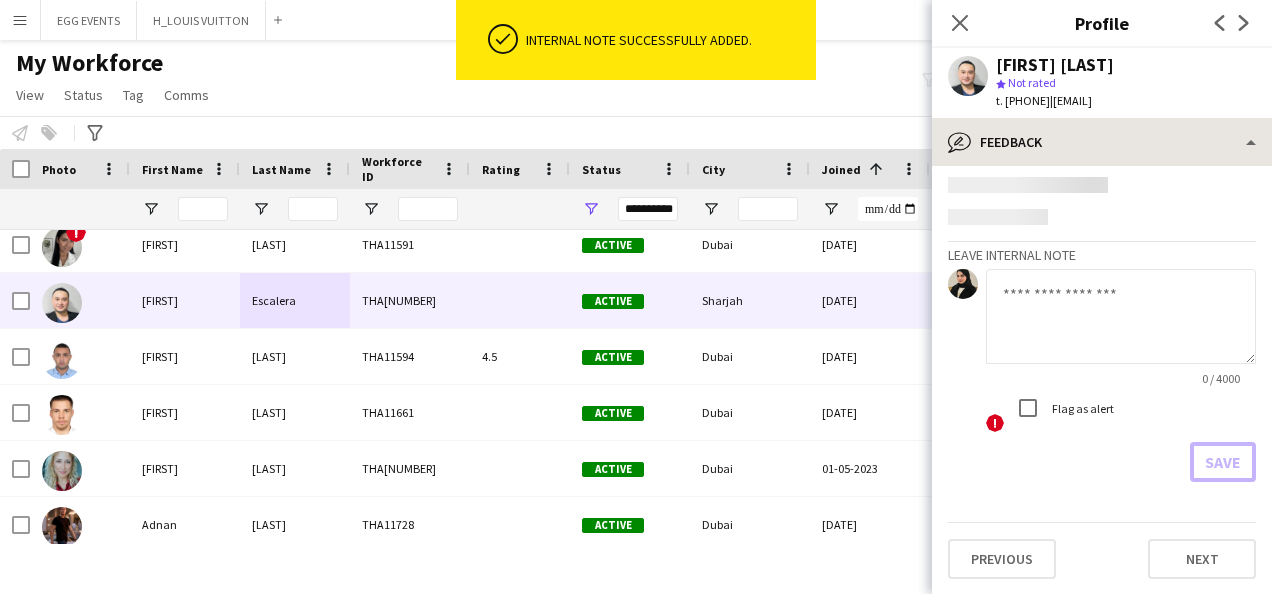 scroll, scrollTop: 580, scrollLeft: 0, axis: vertical 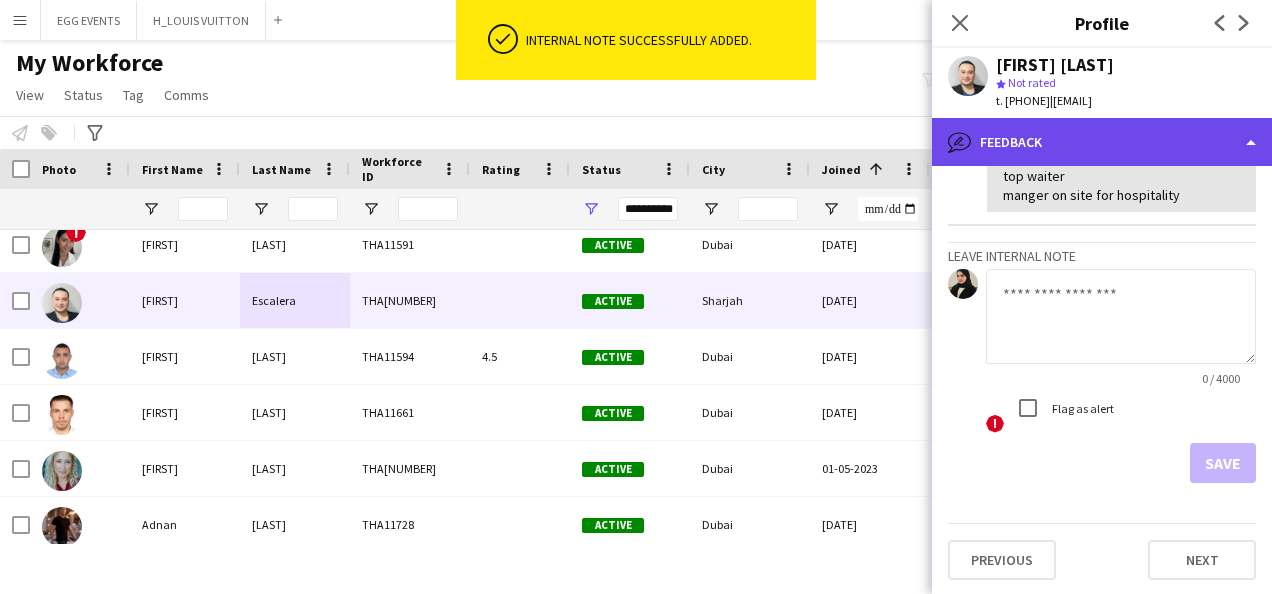 click on "bubble-pencil
Feedback" 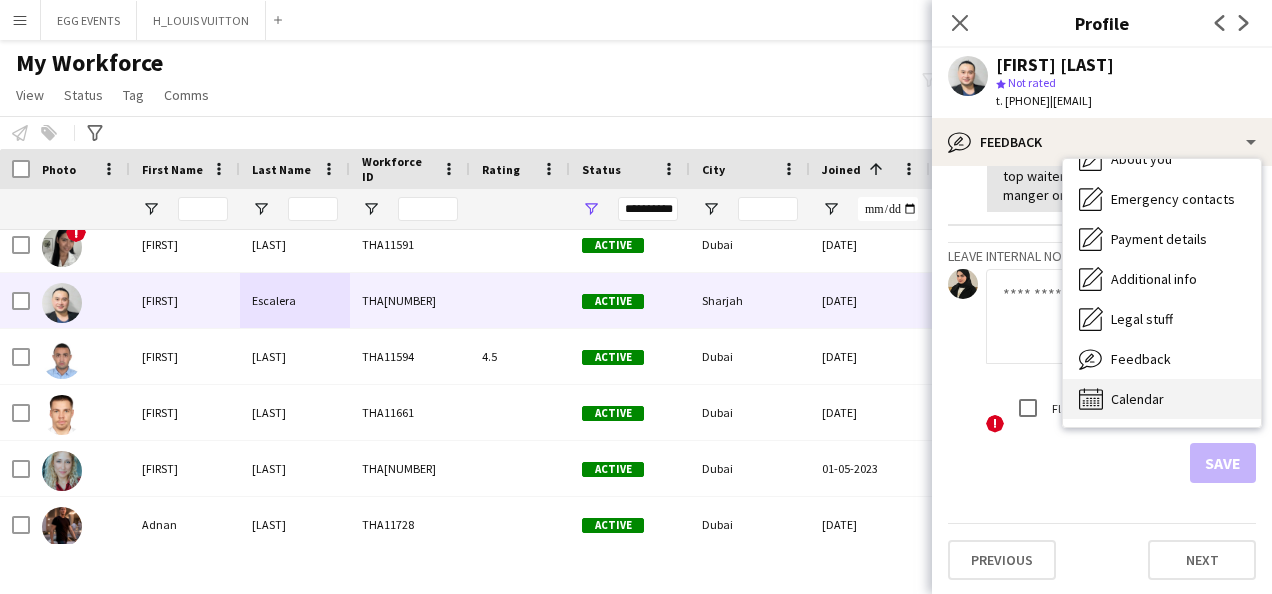click on "Calendar
Calendar" at bounding box center (1162, 399) 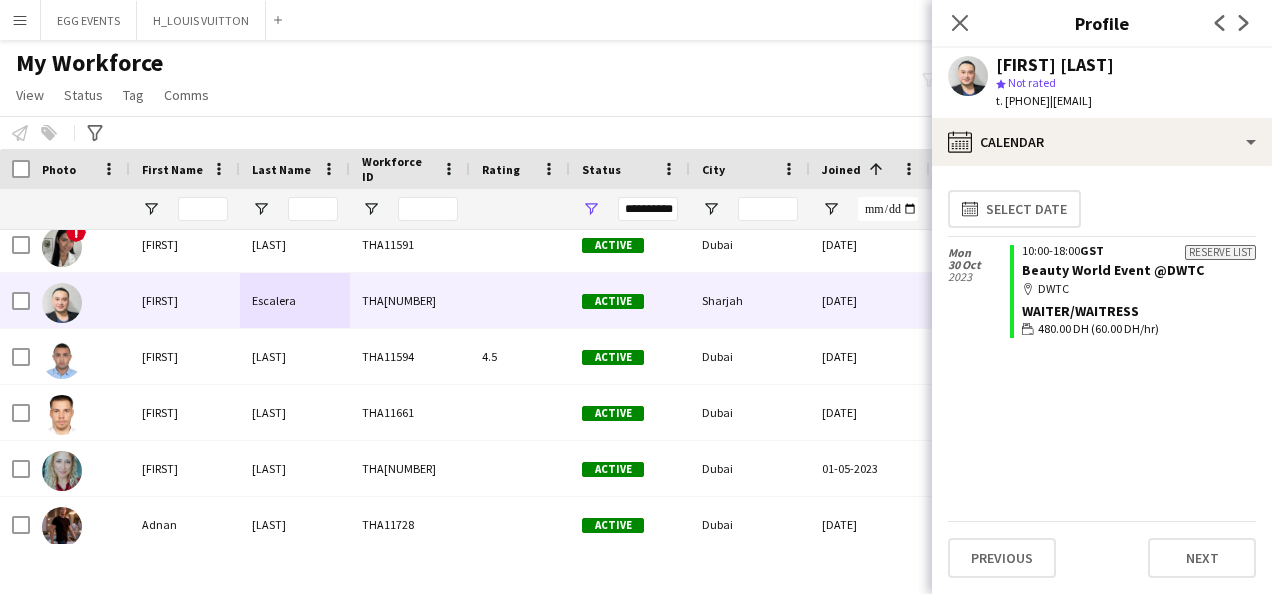 click on "calendar-full
Select date   Mon   30 Oct   2023   Reserve list
10:00-18:00   GST   [COMPANY] Event @DWTC
map-marker
DWTC
Waiter/Waitress
wallet
[PRICE] ([PRICE]/hr)   Previous   Next" 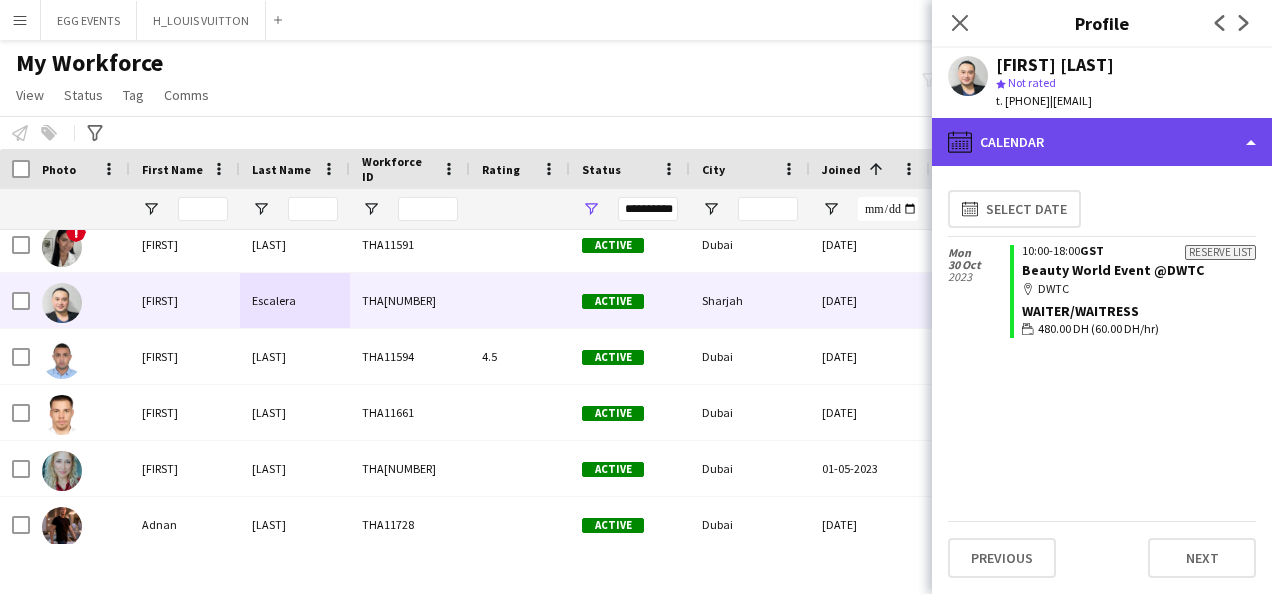 click on "calendar-full
Calendar" 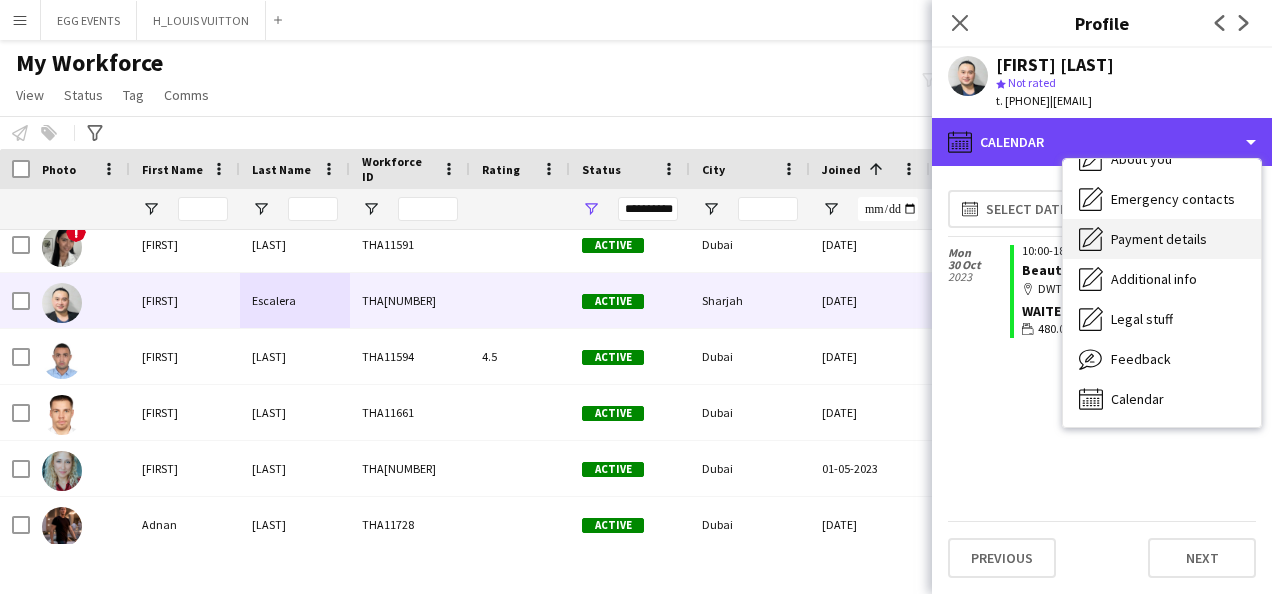 scroll, scrollTop: 0, scrollLeft: 0, axis: both 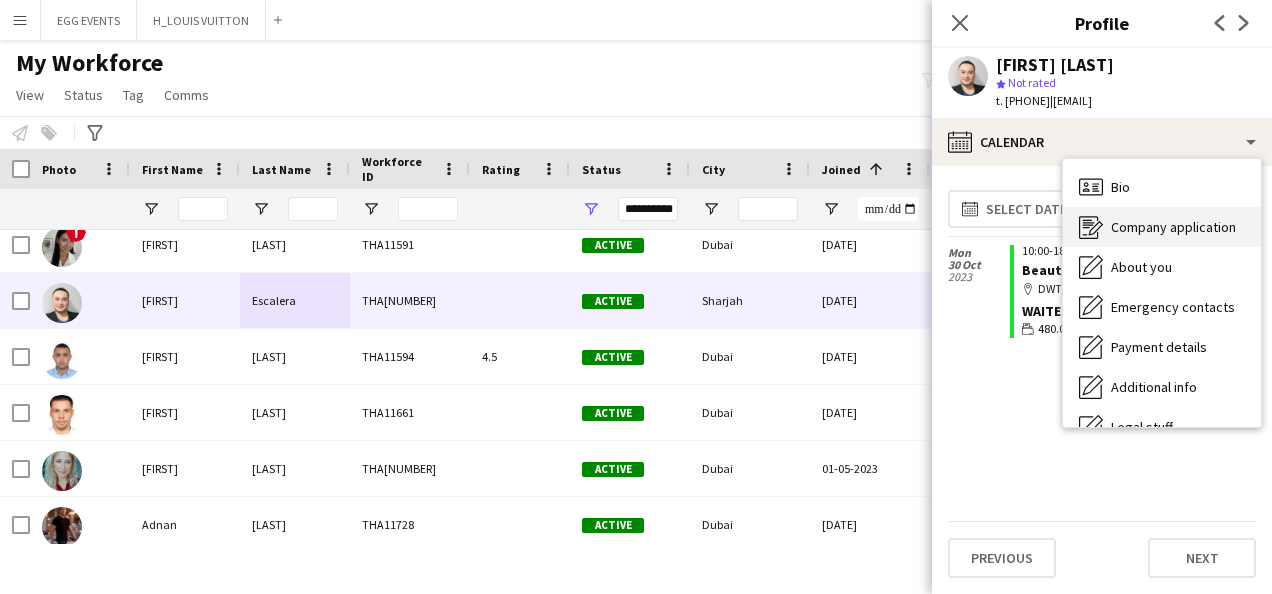 click on "Company application
Company application" at bounding box center [1162, 227] 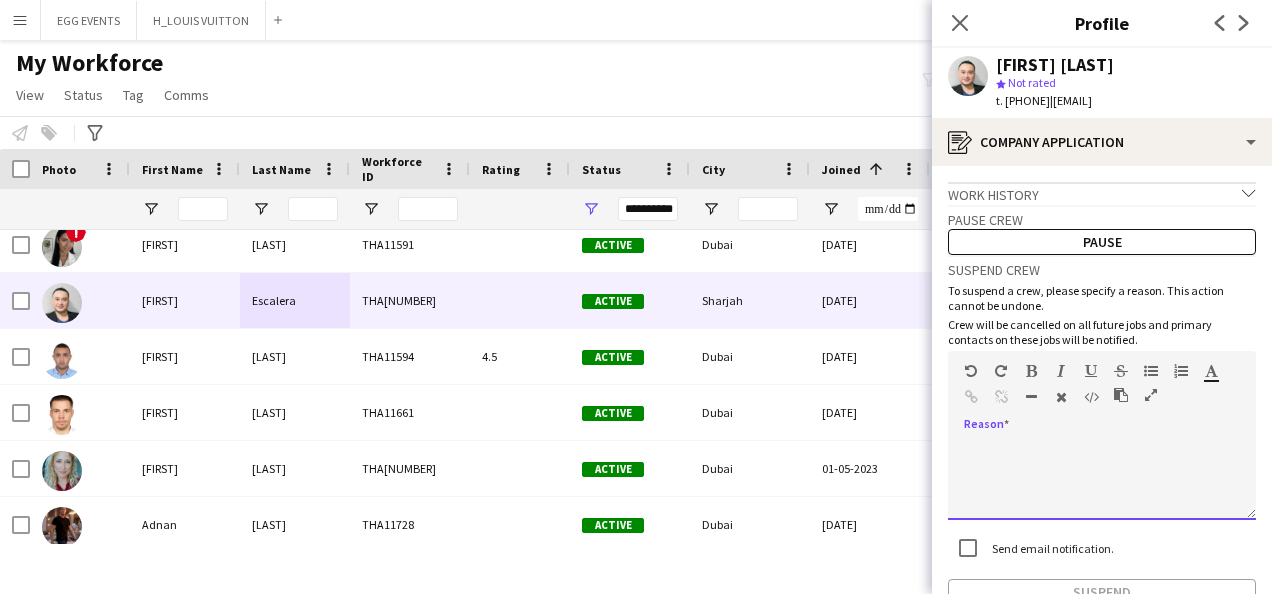 click at bounding box center (1102, 480) 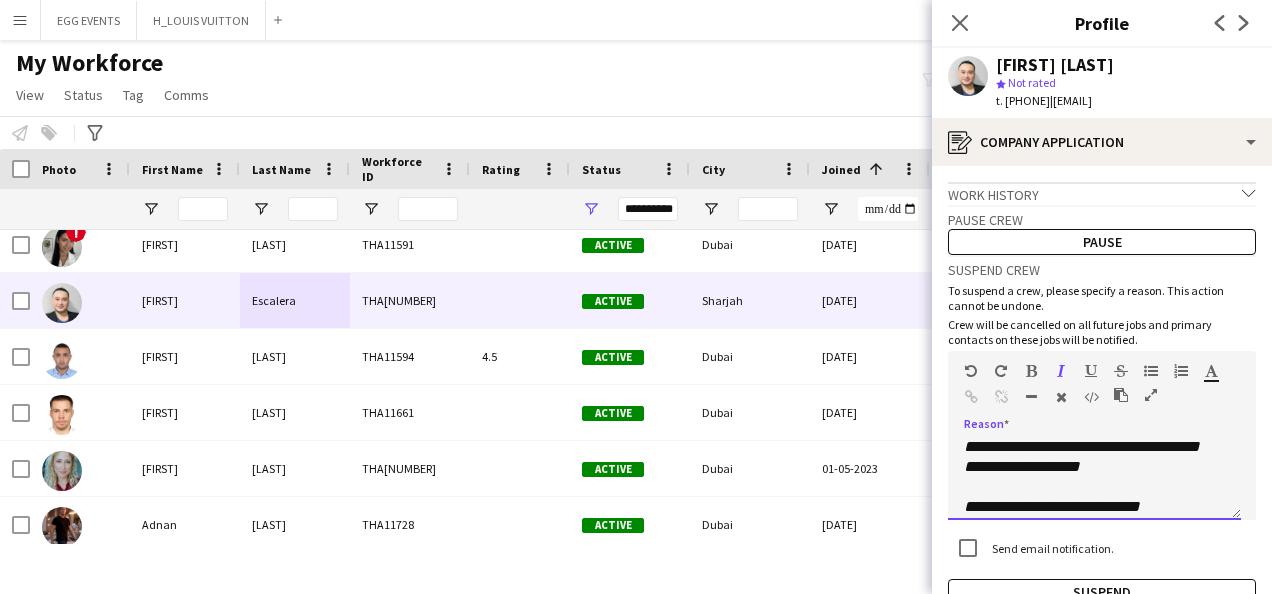 scroll, scrollTop: 0, scrollLeft: 0, axis: both 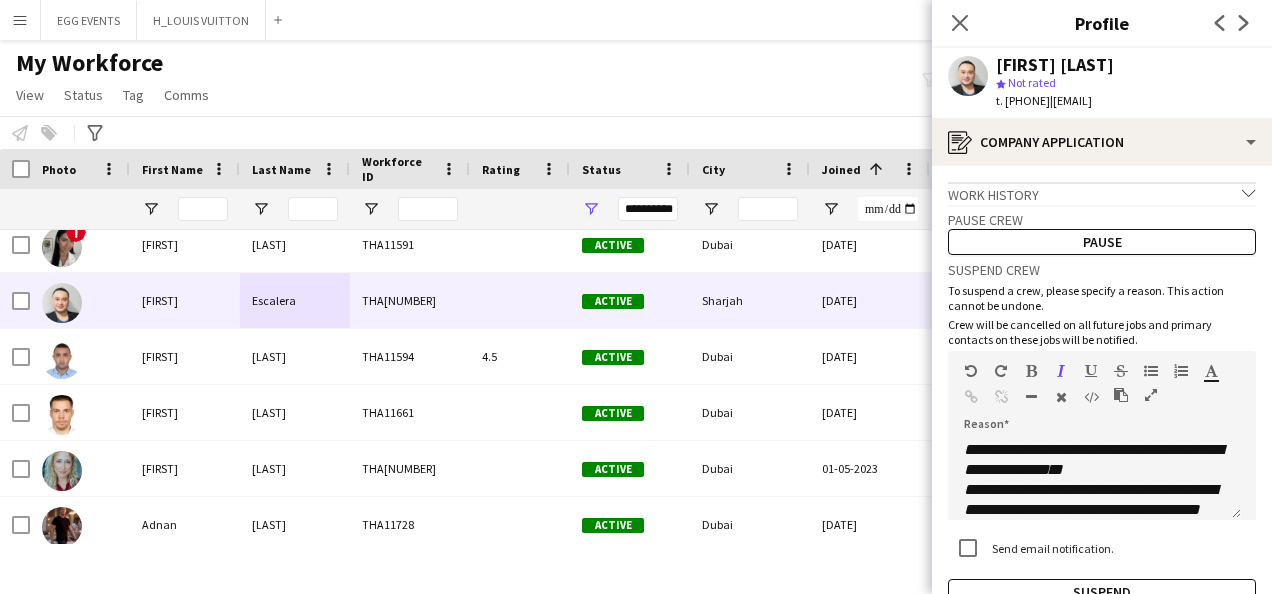 drag, startPoint x: 1120, startPoint y: 59, endPoint x: 969, endPoint y: 70, distance: 151.40013 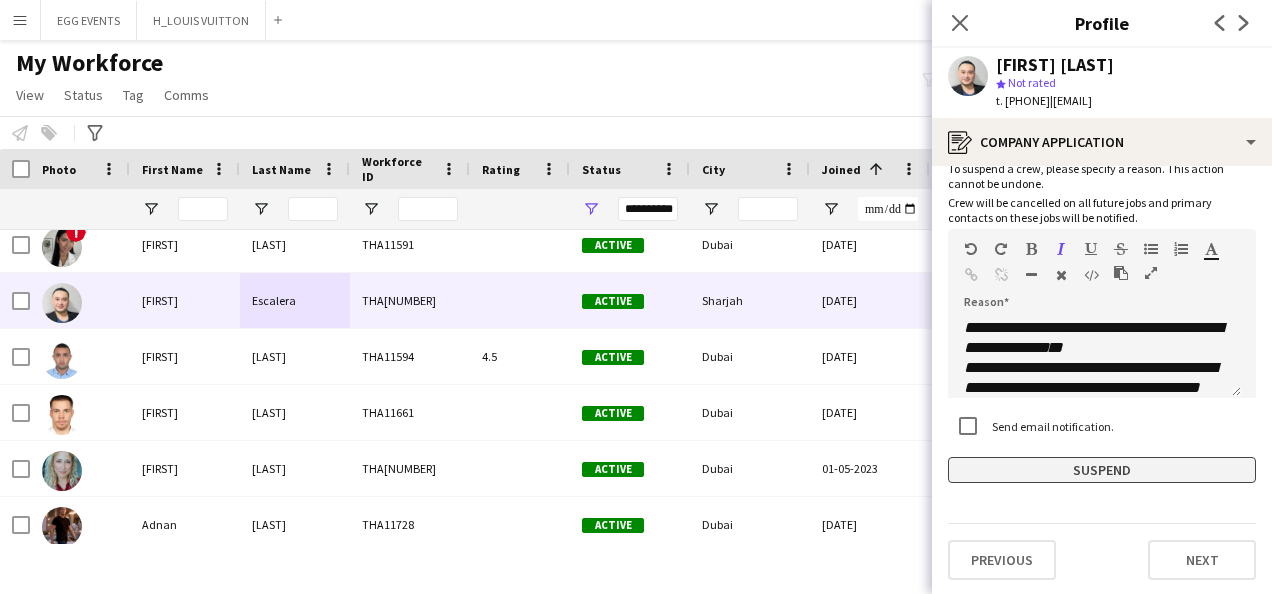 click on "Suspend" 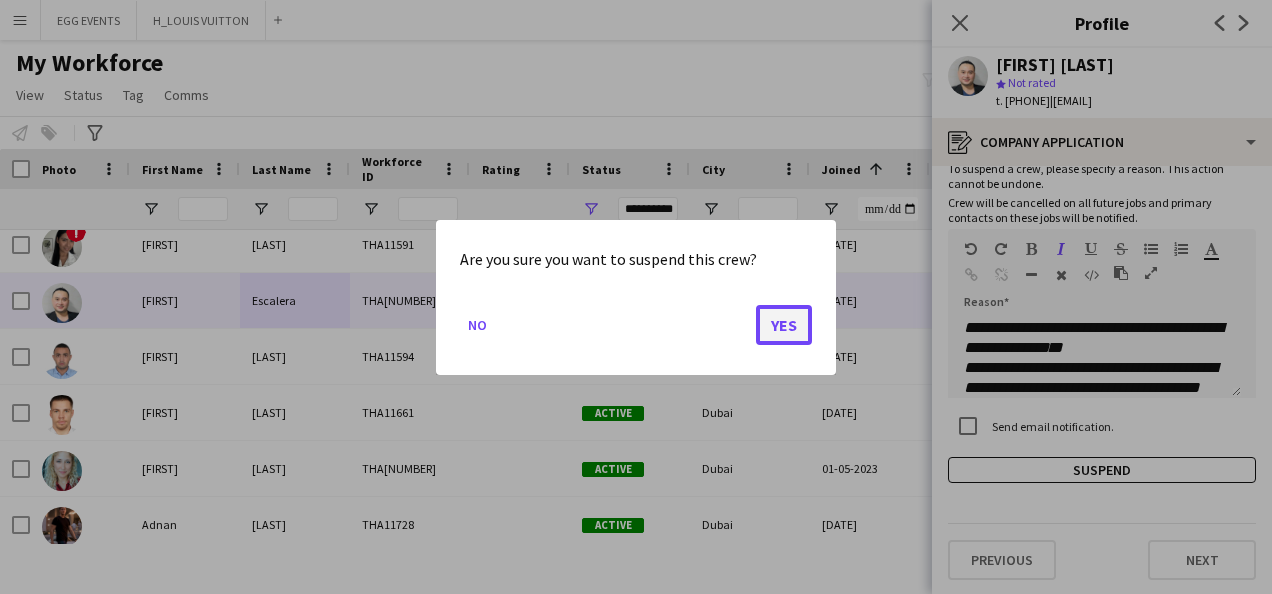 click on "Yes" 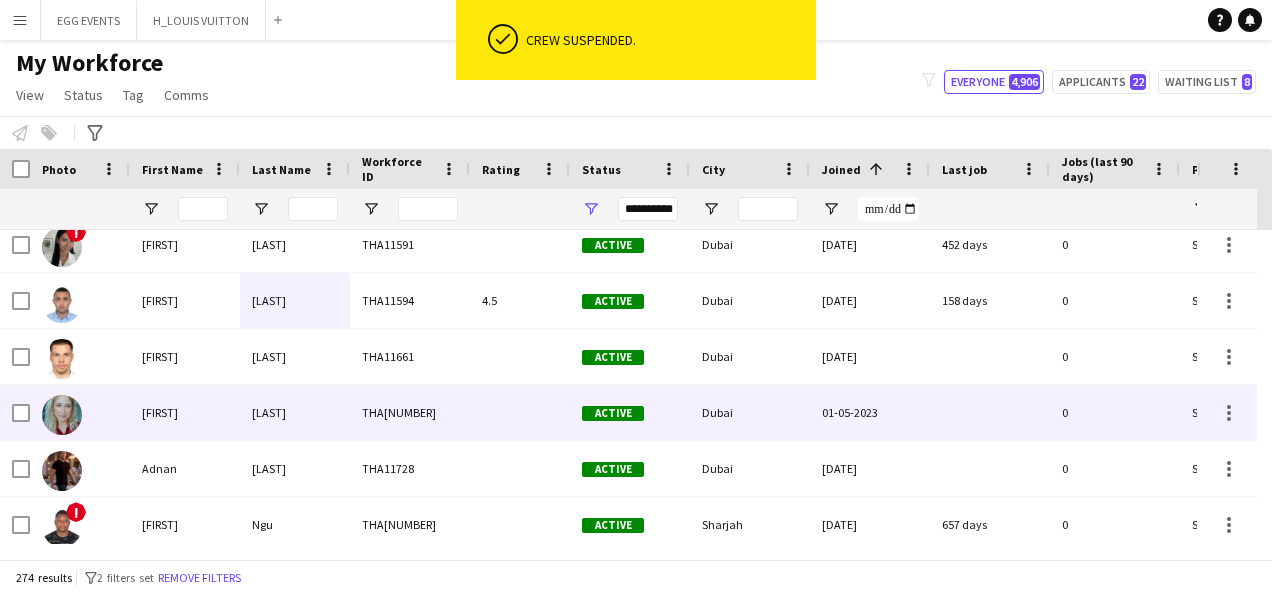 scroll, scrollTop: 6818, scrollLeft: 0, axis: vertical 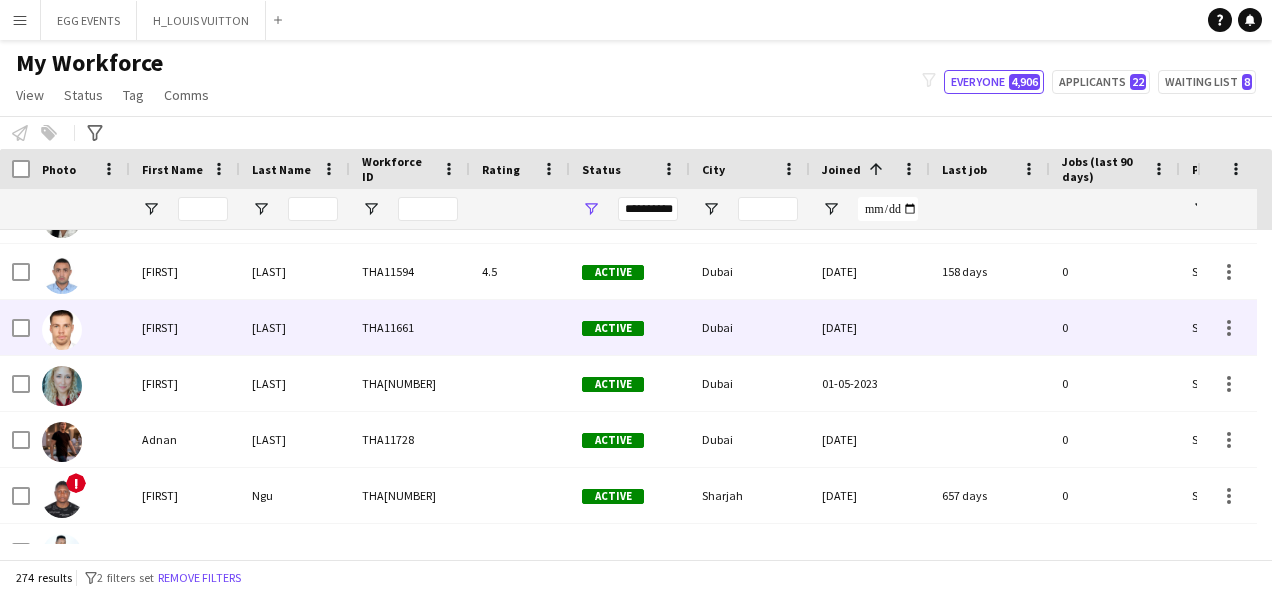 click on "Dubai" at bounding box center [750, 327] 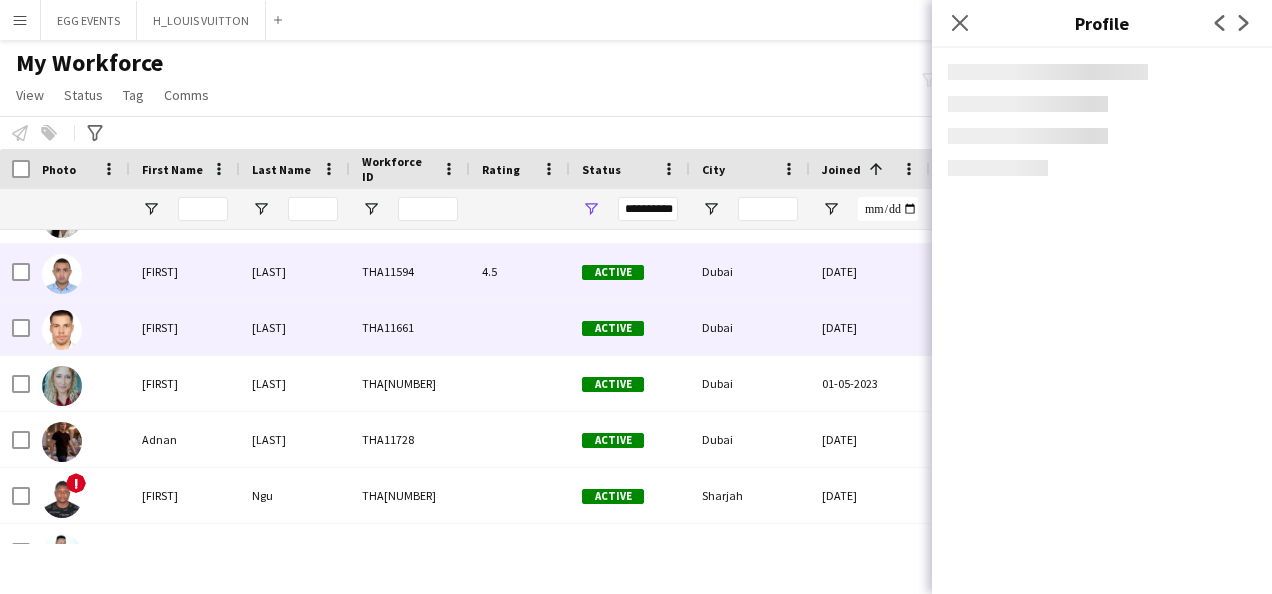 click on "[DATE]" at bounding box center (870, 271) 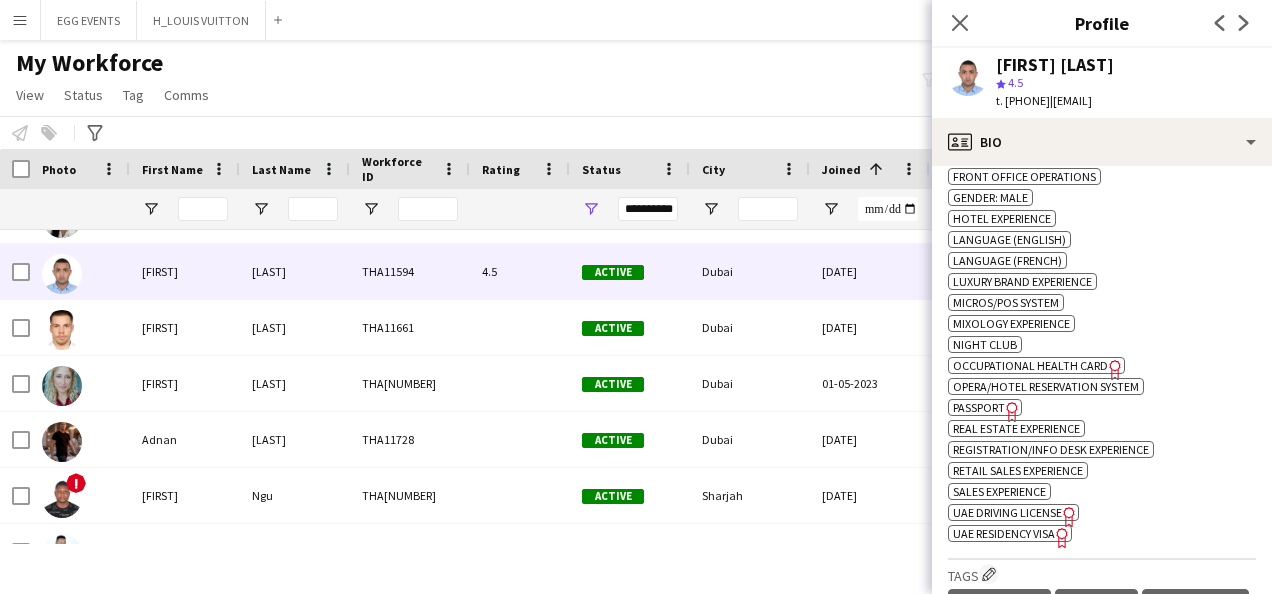 scroll, scrollTop: 1213, scrollLeft: 0, axis: vertical 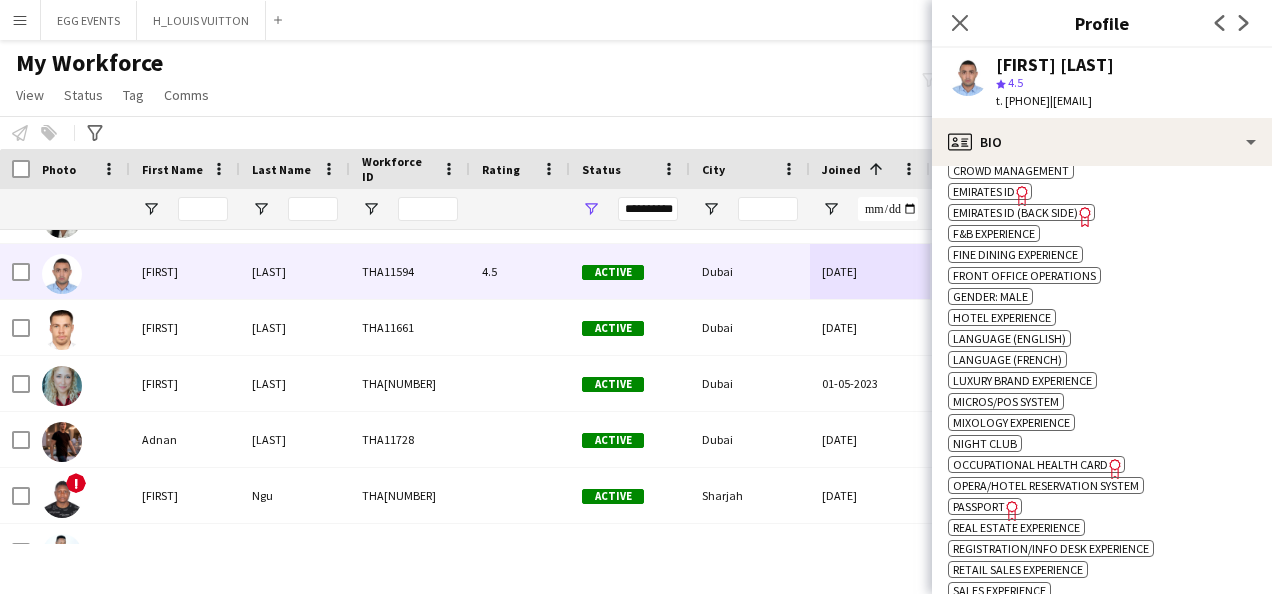 click on "Emirates ID" 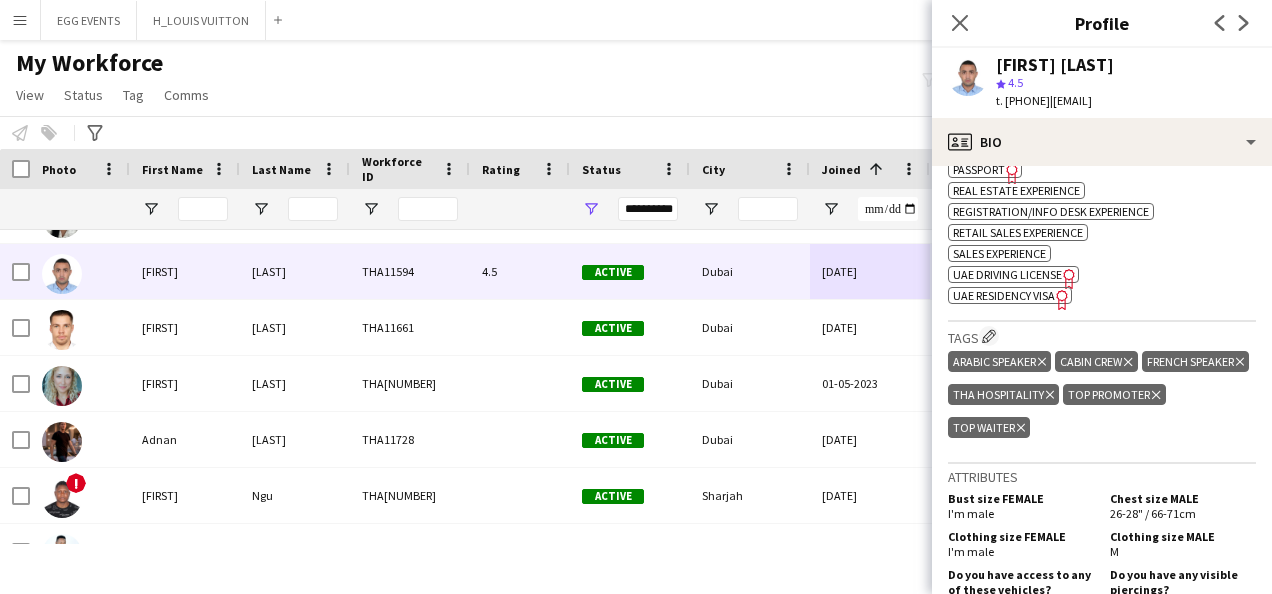 click on "UAE Residency Visa" 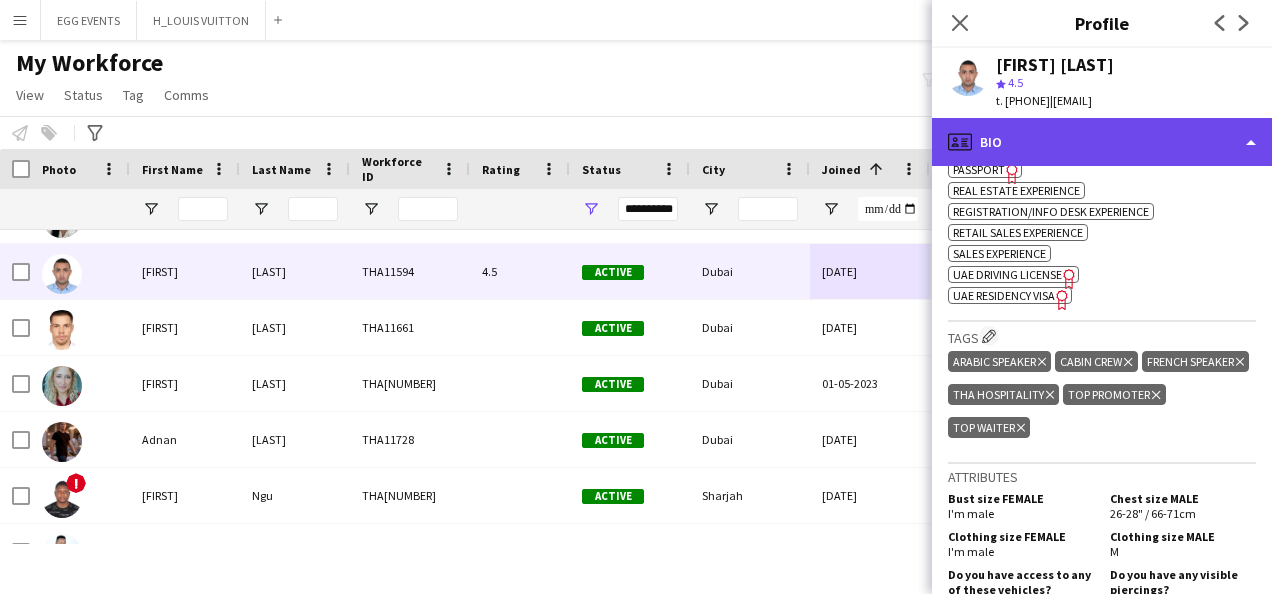 click on "profile
Bio" 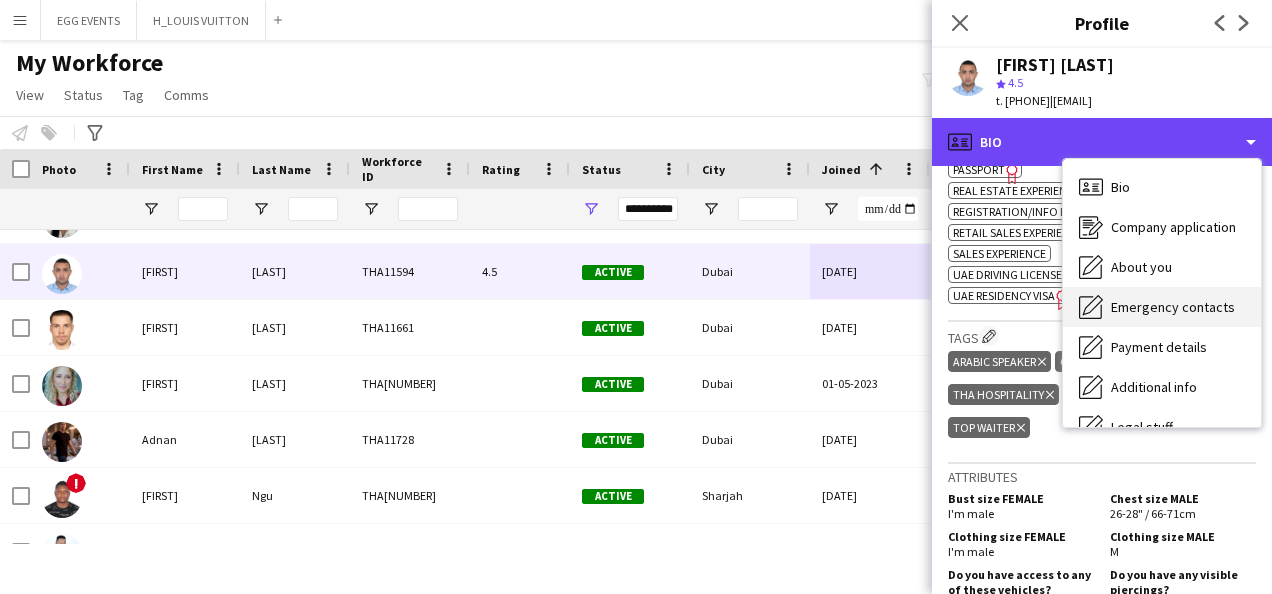 scroll, scrollTop: 108, scrollLeft: 0, axis: vertical 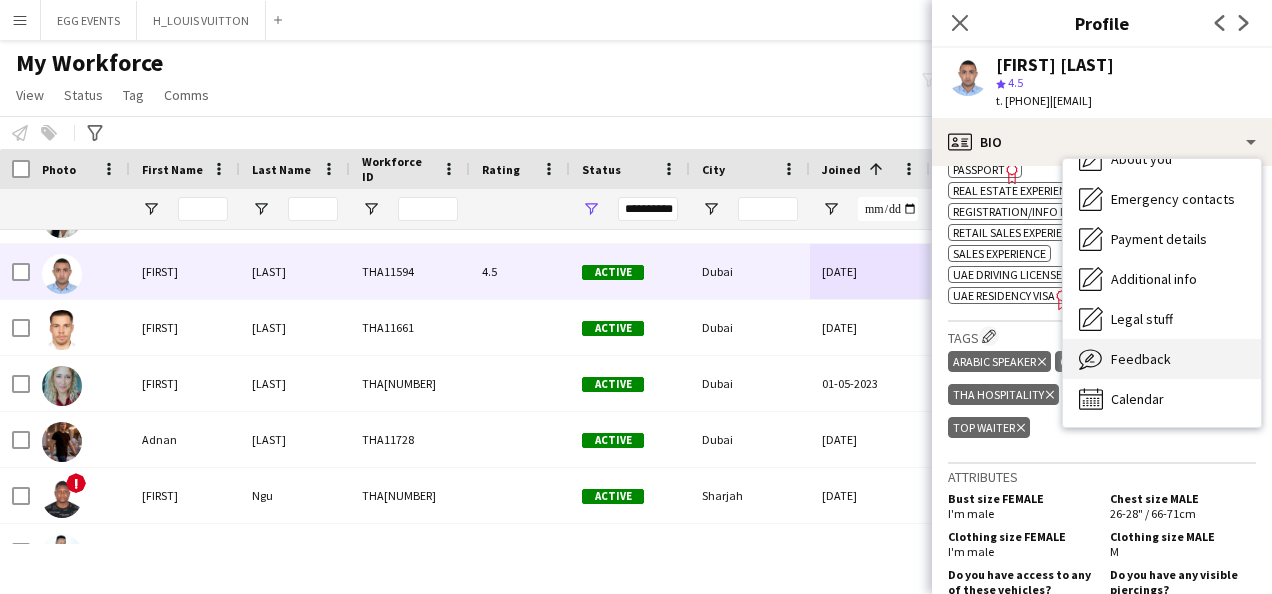 click on "Feedback" at bounding box center (1141, 359) 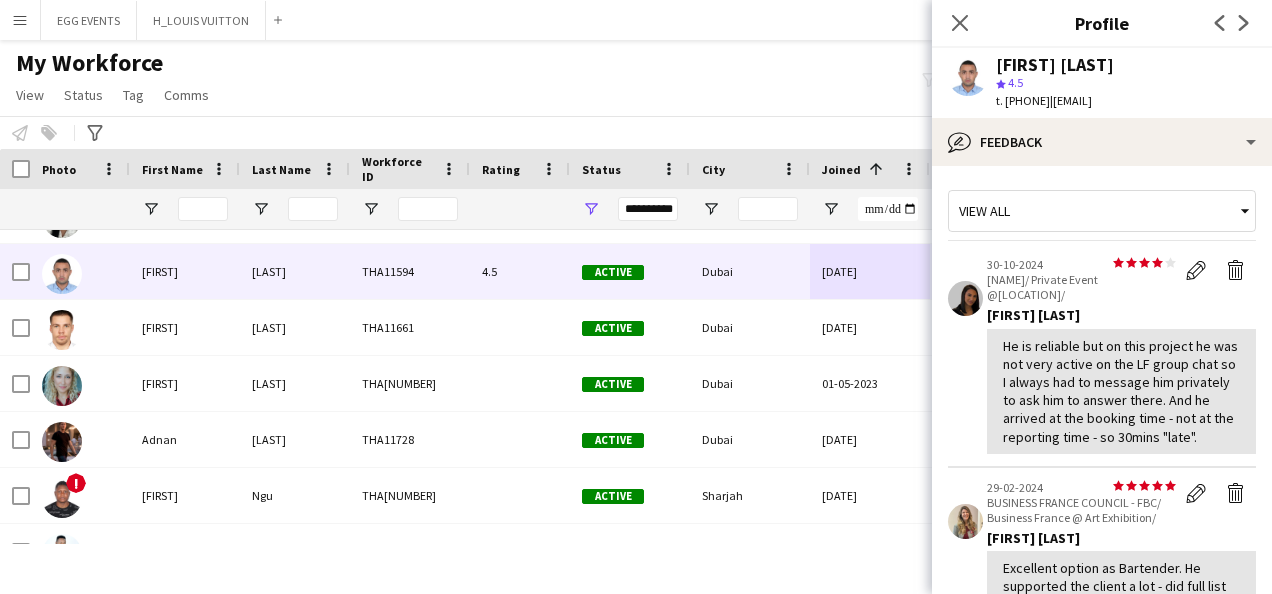 click on "He is reliable but on this project he was not very active on the LF group chat so I always had to message him privately to ask him to answer there. And he arrived at the booking time - not at the reporting time - so 30mins "late"." 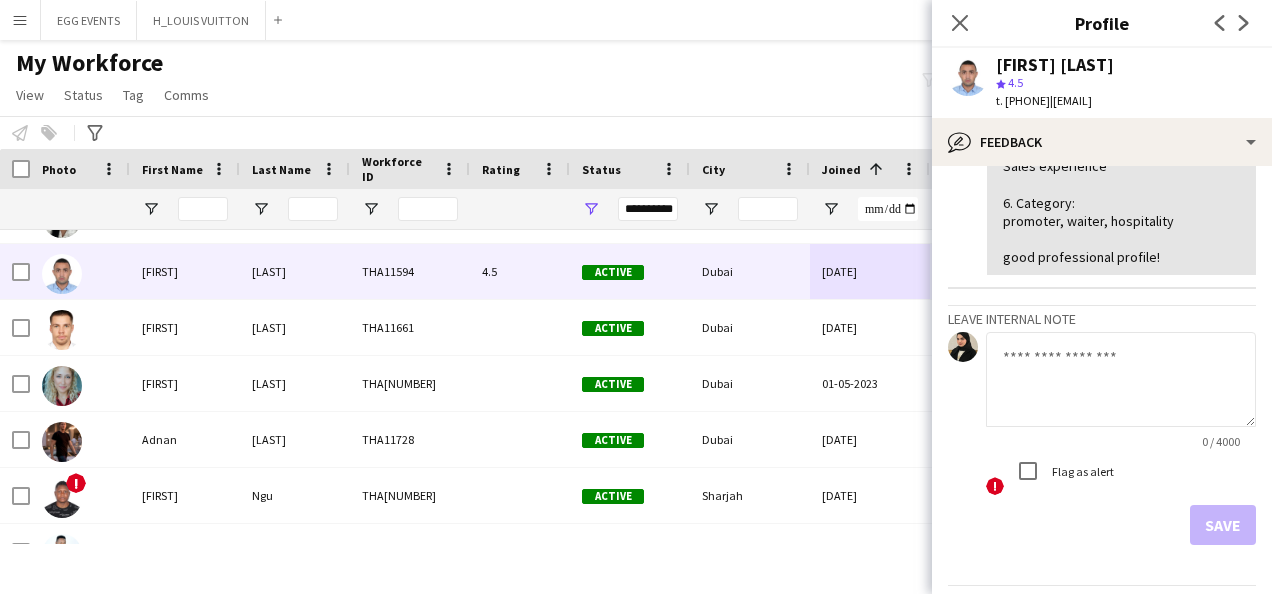 scroll, scrollTop: 937, scrollLeft: 0, axis: vertical 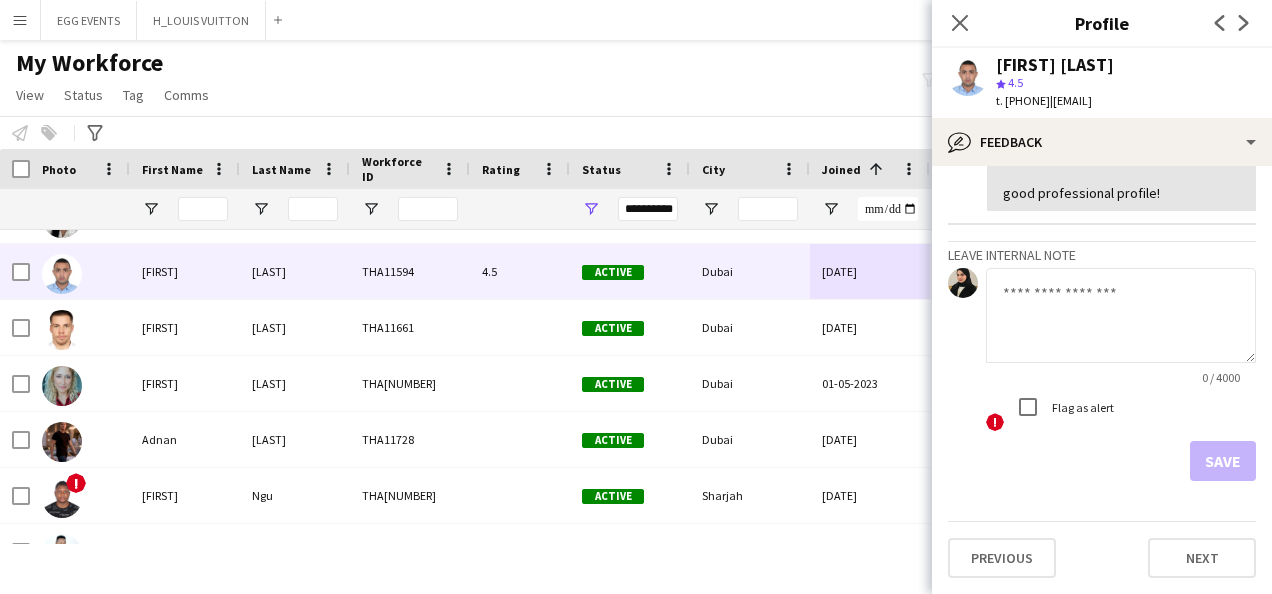 click 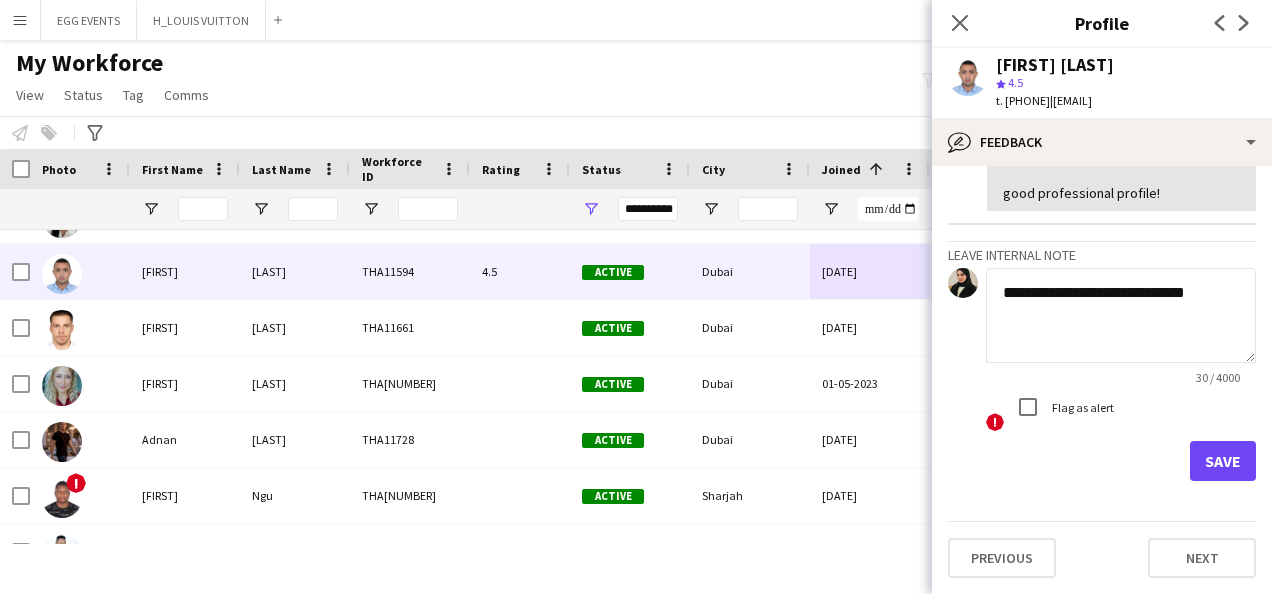 type on "**********" 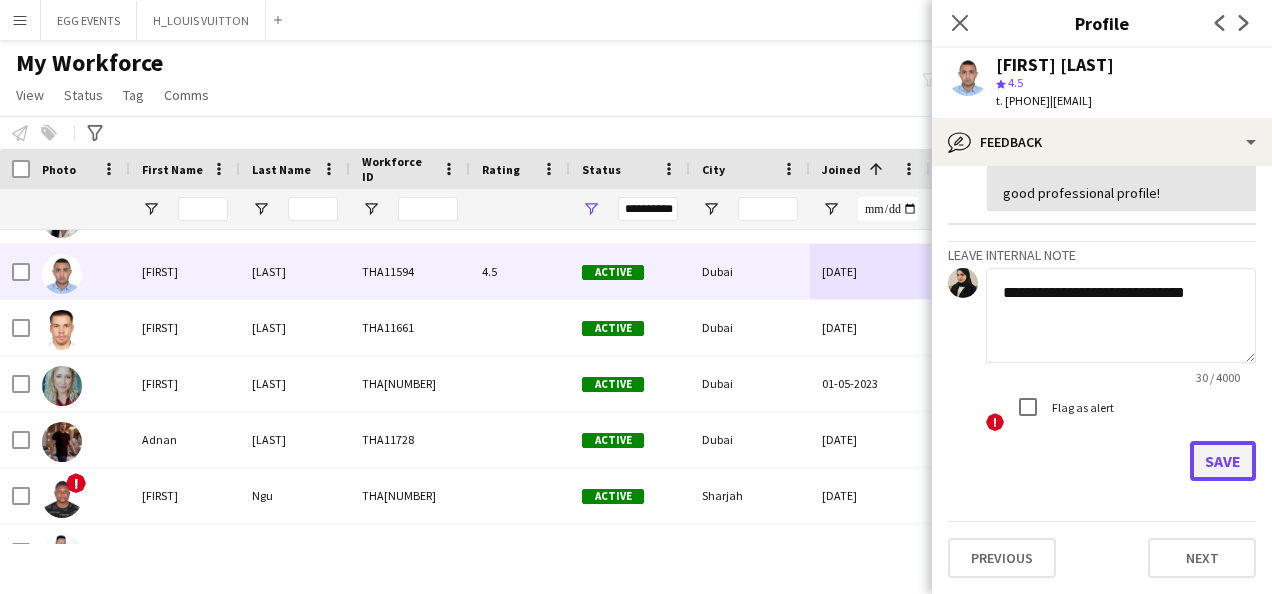 click on "Save" 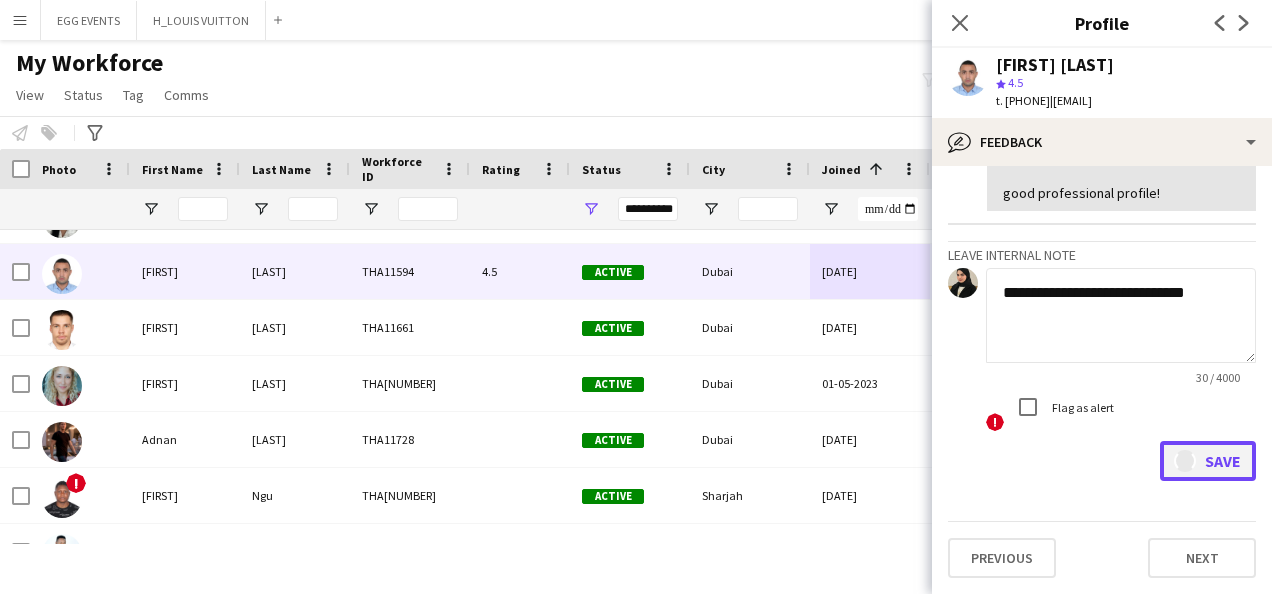 type 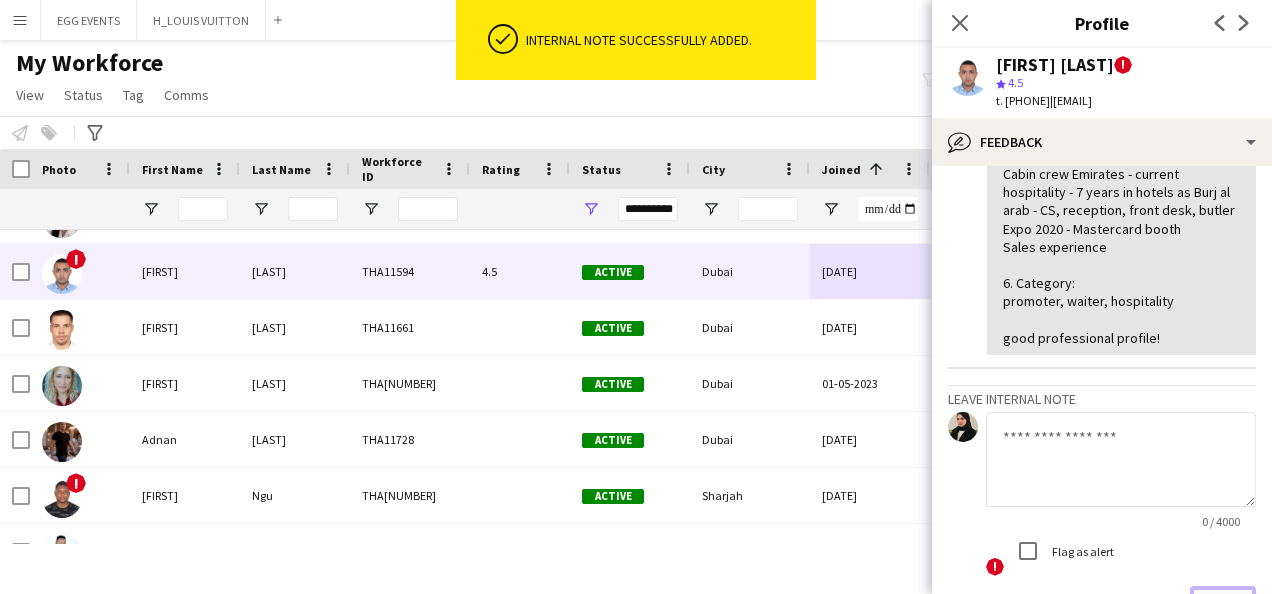 scroll, scrollTop: 1090, scrollLeft: 0, axis: vertical 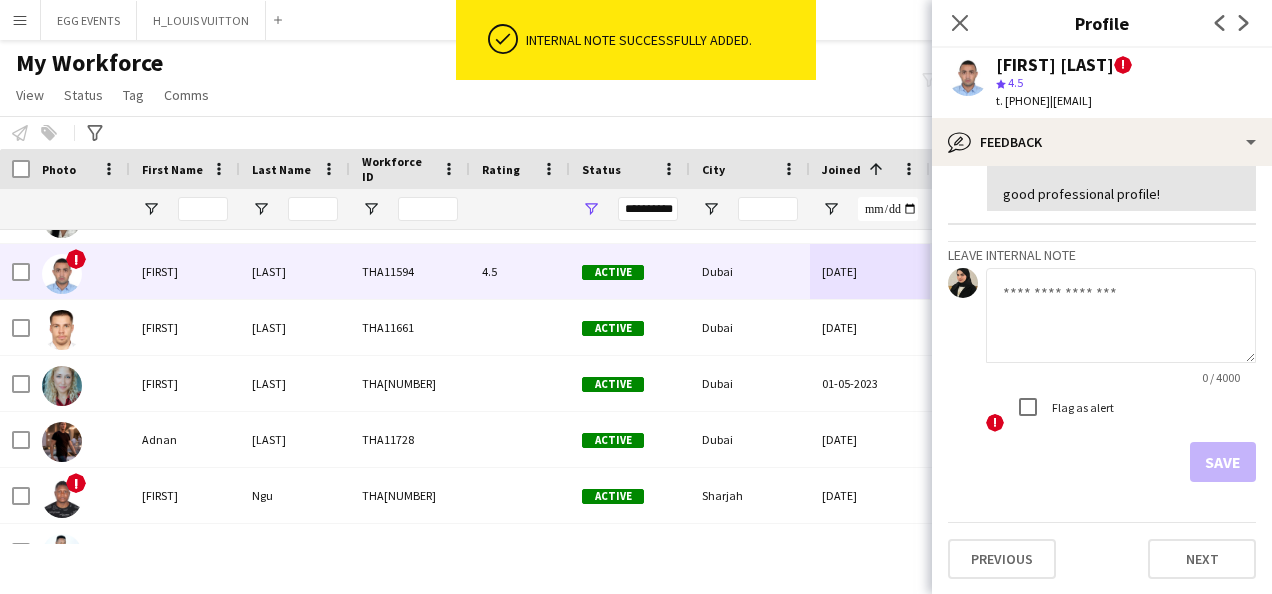 drag, startPoint x: 988, startPoint y: 62, endPoint x: 1176, endPoint y: 74, distance: 188.38258 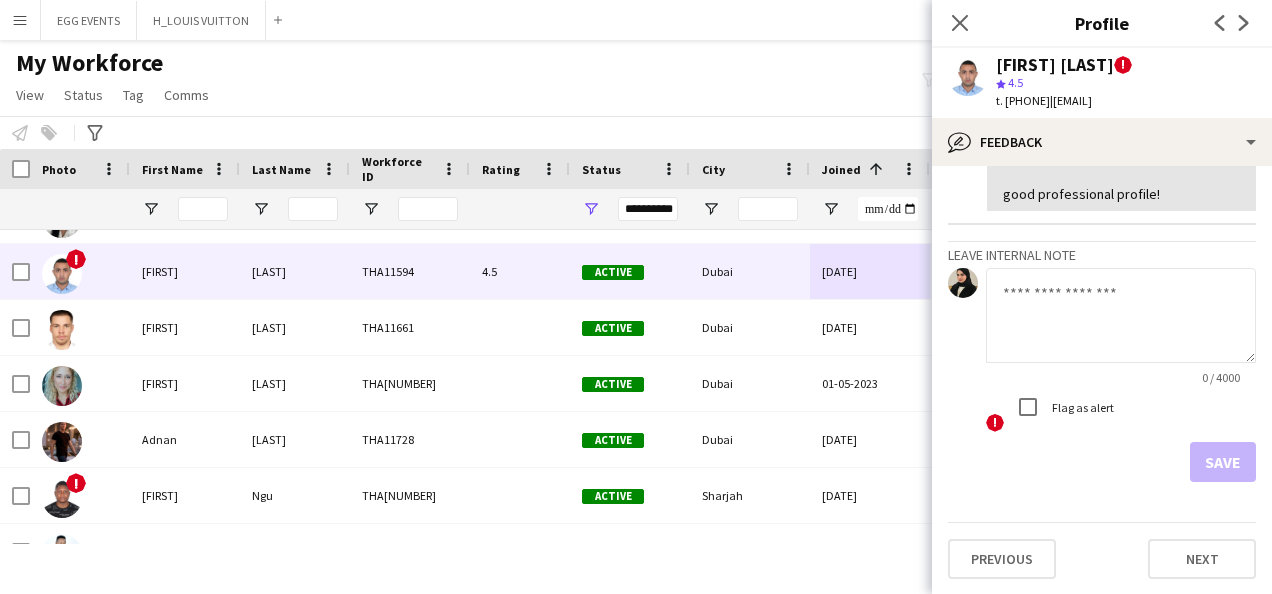drag, startPoint x: 1176, startPoint y: 74, endPoint x: 1099, endPoint y: 58, distance: 78.64477 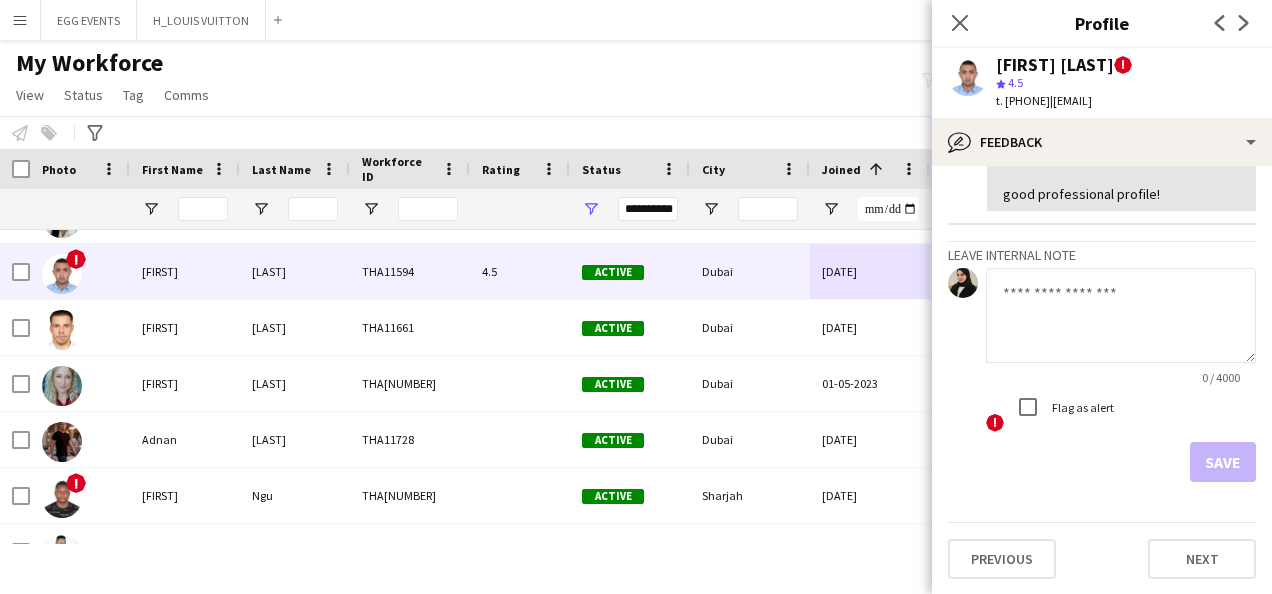 drag, startPoint x: 991, startPoint y: 64, endPoint x: 1196, endPoint y: 62, distance: 205.00975 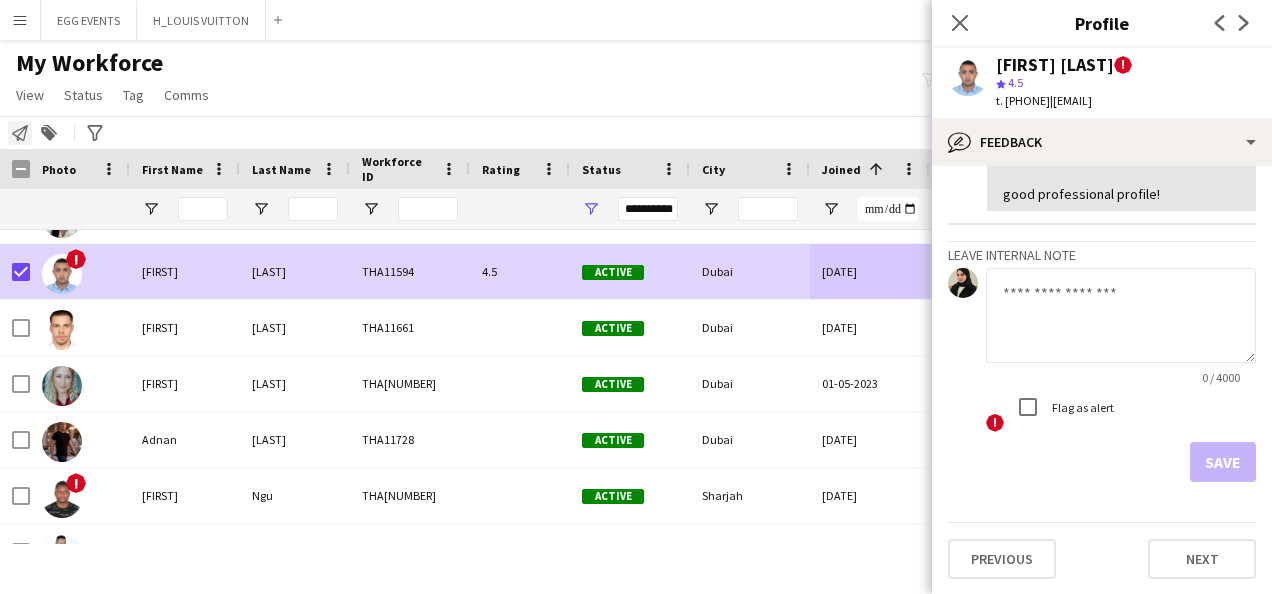 click on "Notify workforce" 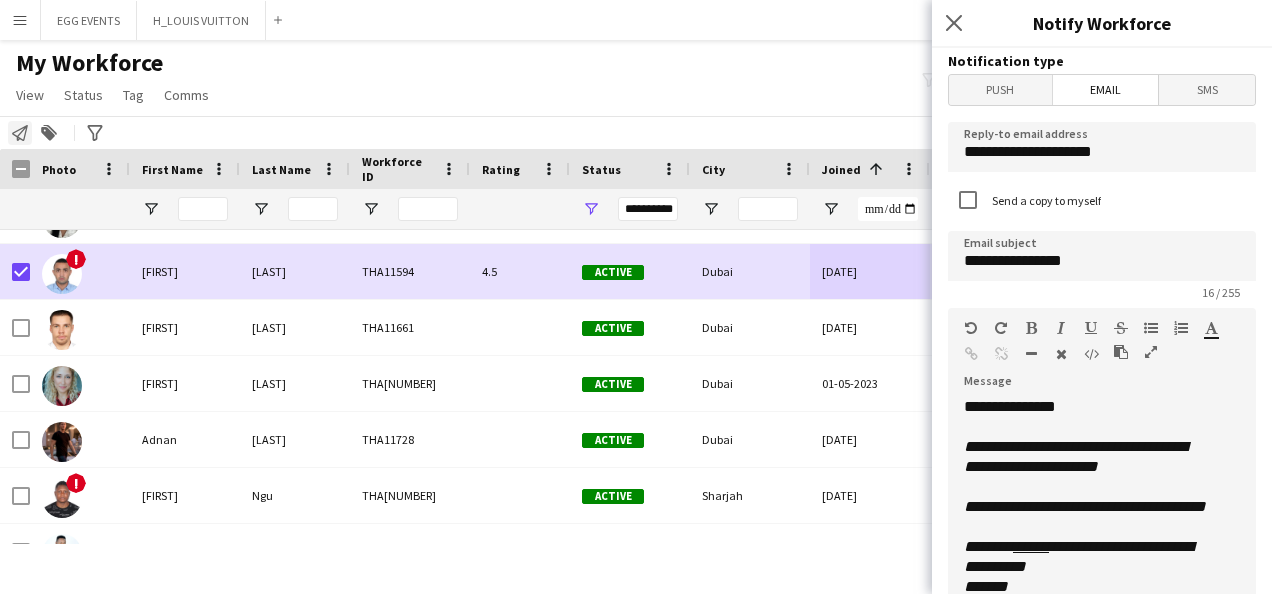 click on "Notify workforce" 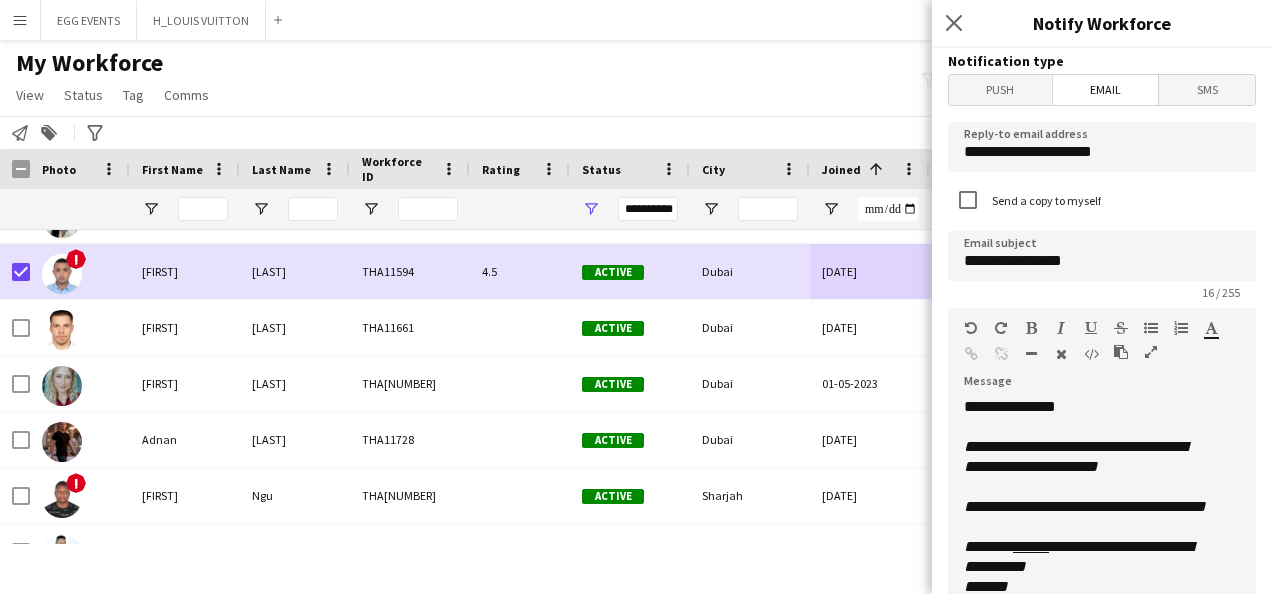 scroll, scrollTop: 236, scrollLeft: 0, axis: vertical 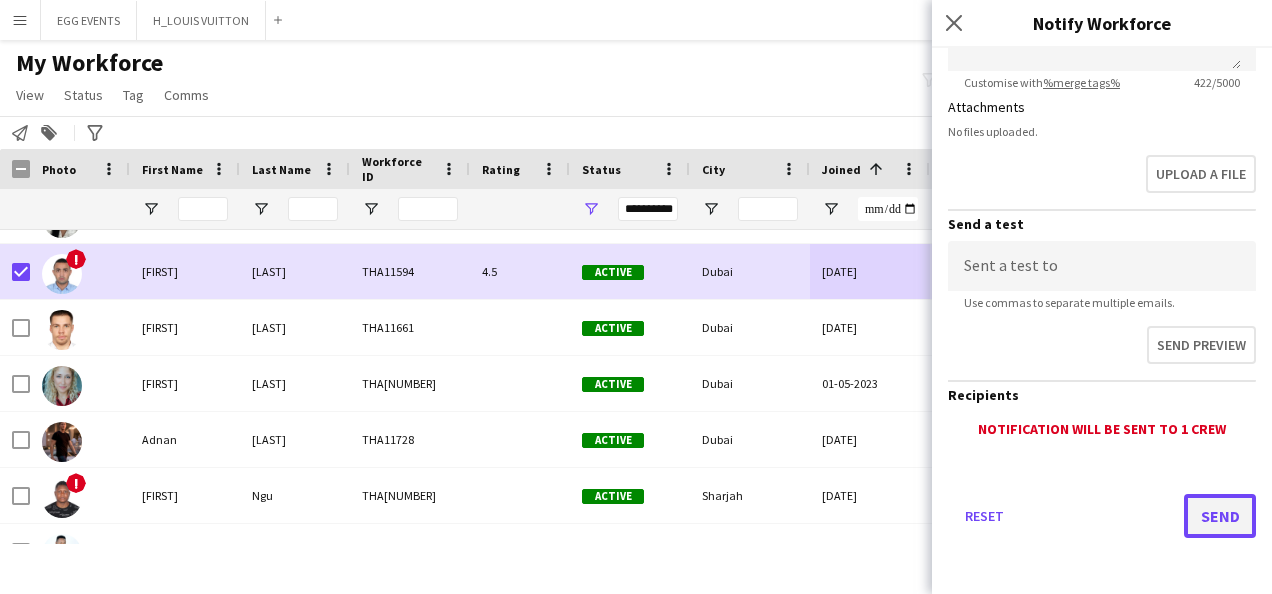click on "Send" 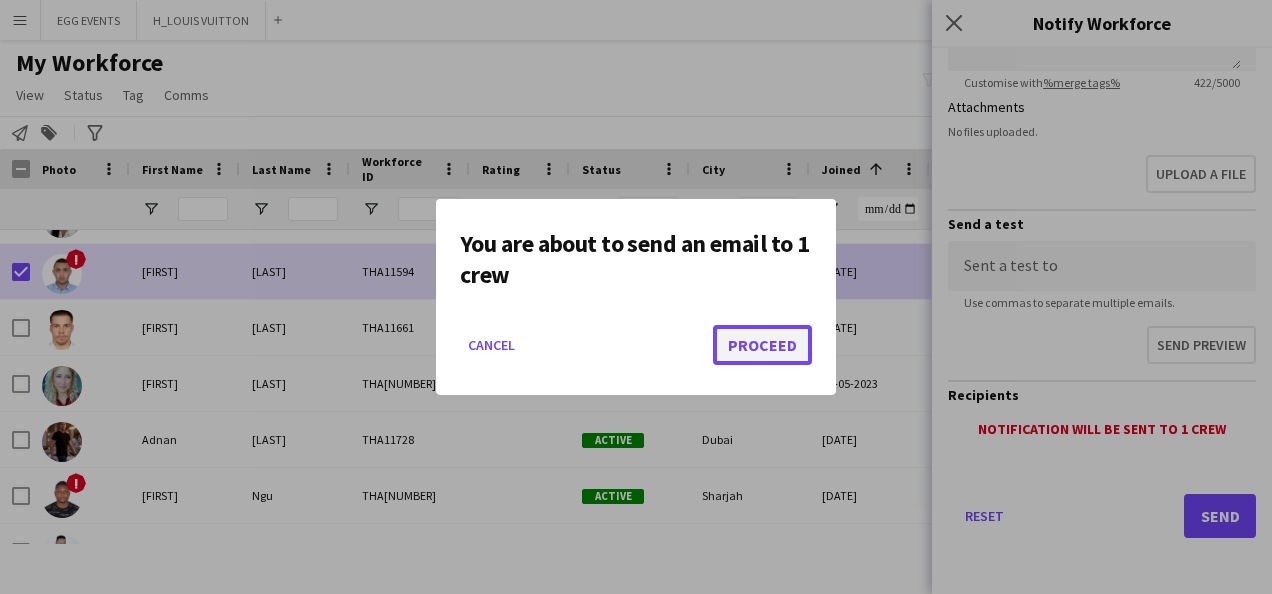 click on "Proceed" 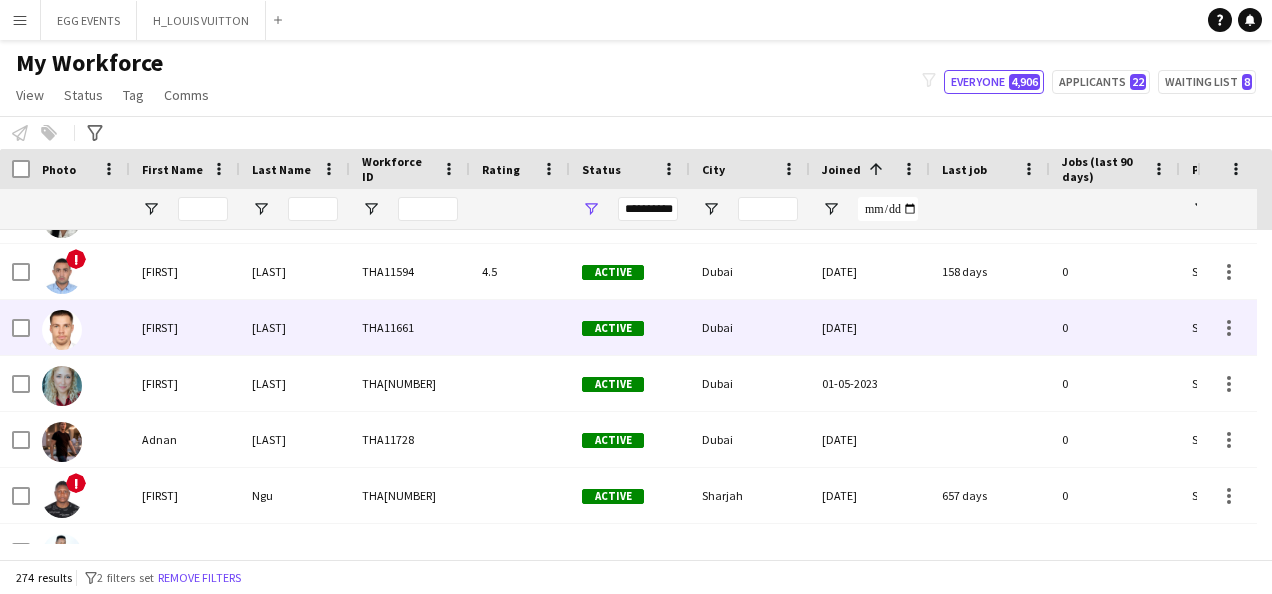 click on "[FIRST]" at bounding box center [185, 327] 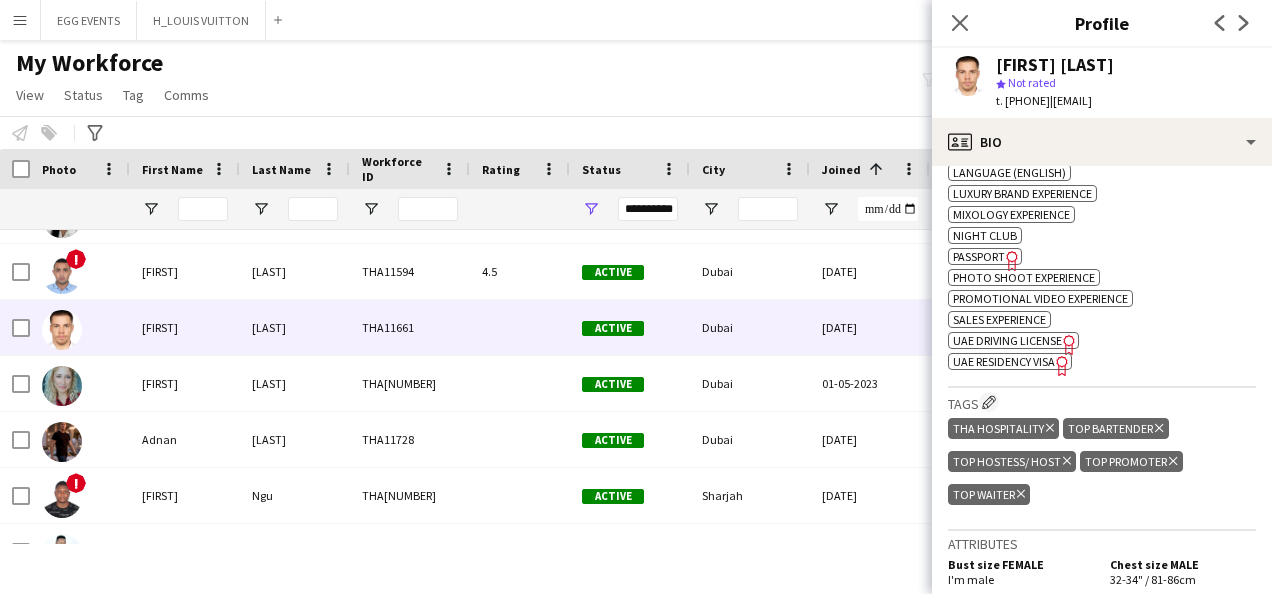 scroll, scrollTop: 741, scrollLeft: 0, axis: vertical 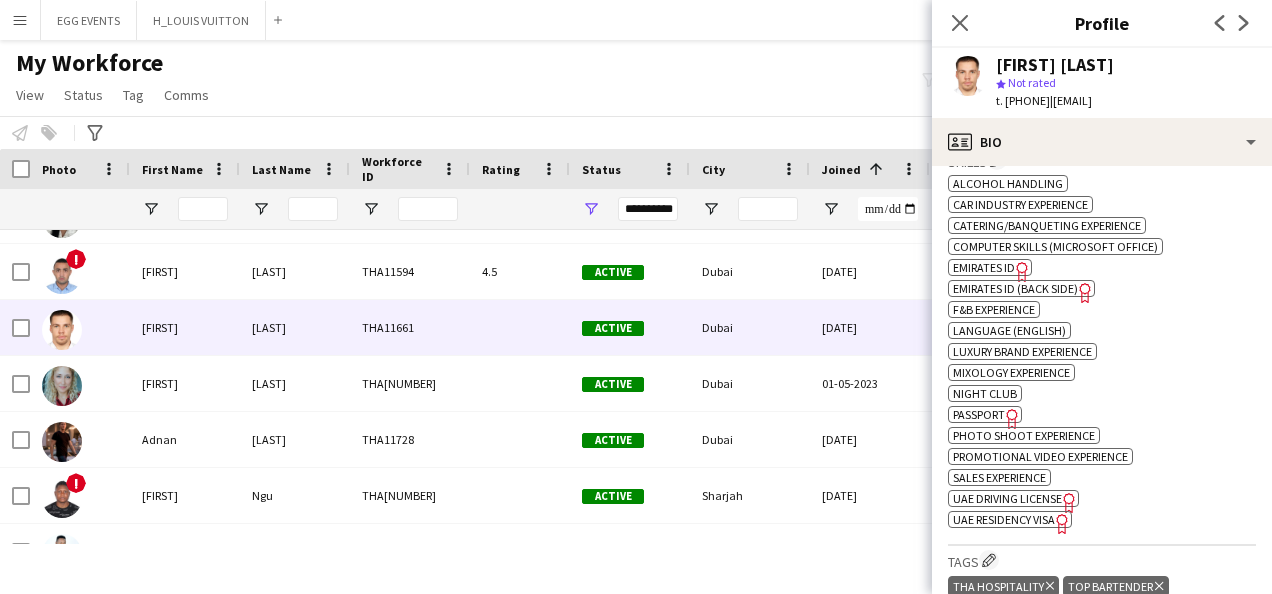 click on "Emirates ID" 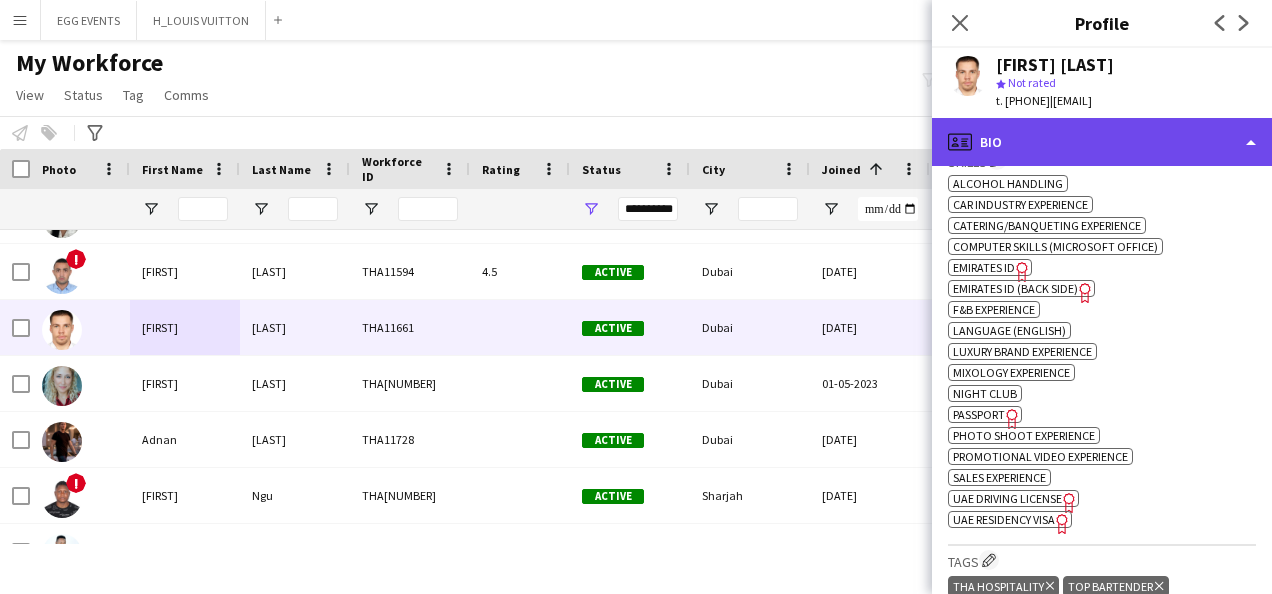 click on "profile
Bio" 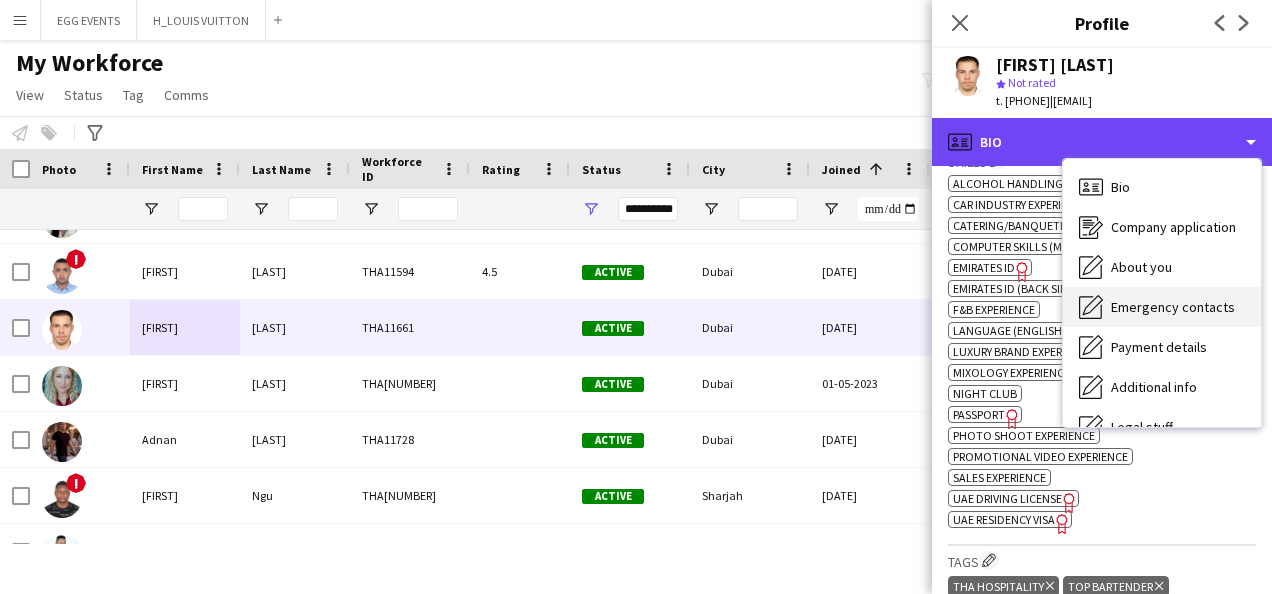scroll, scrollTop: 108, scrollLeft: 0, axis: vertical 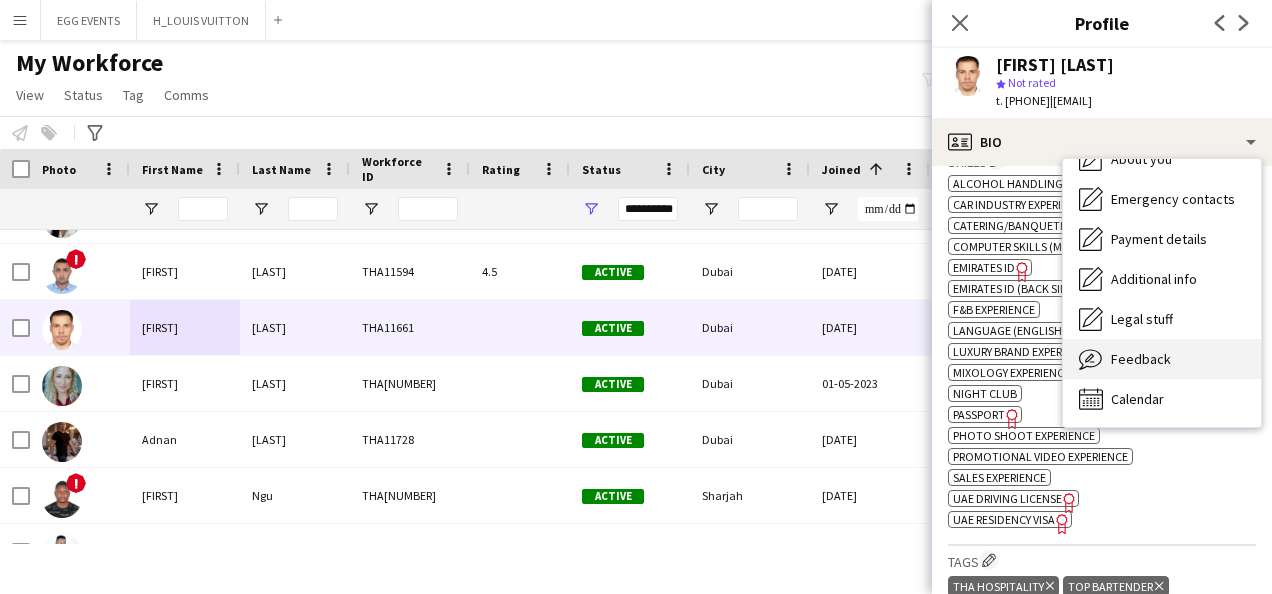click on "Feedback
Feedback" at bounding box center [1162, 359] 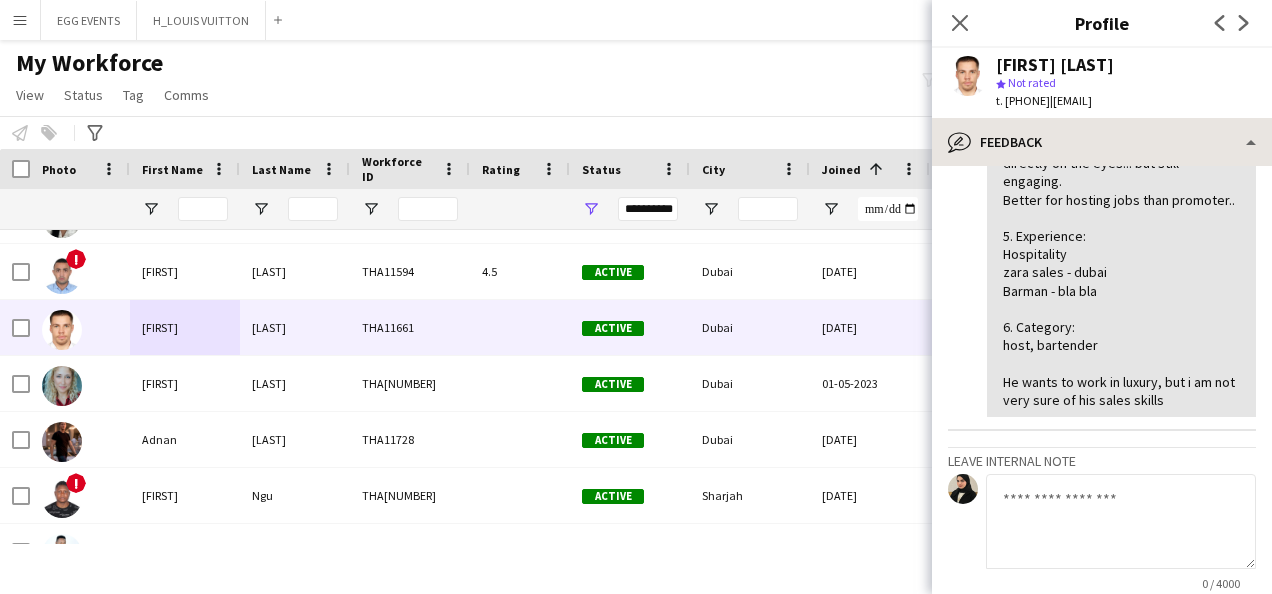 scroll, scrollTop: 314, scrollLeft: 0, axis: vertical 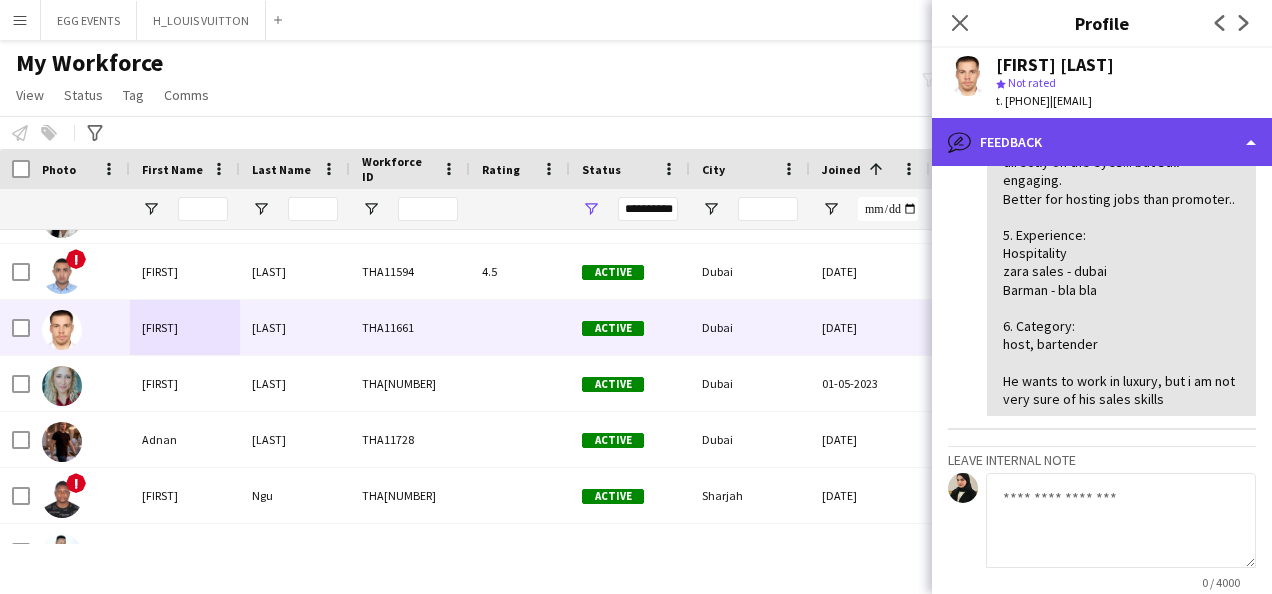 click on "bubble-pencil
Feedback" 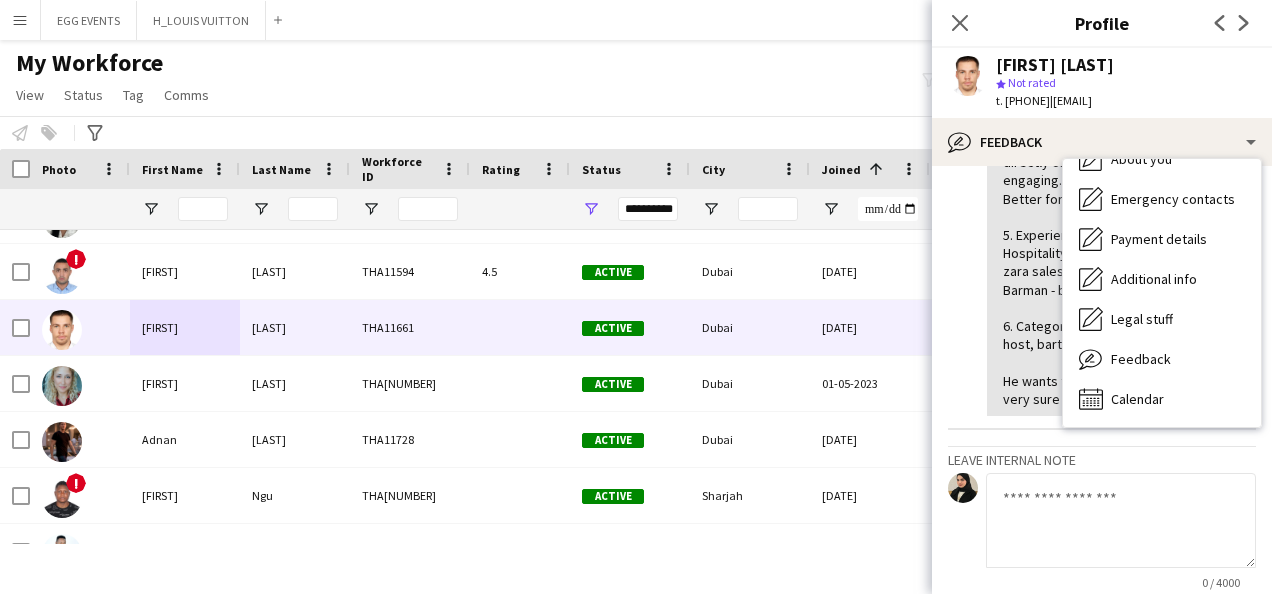 click on "[DATE]  – INTERNAL NOTE  [FIRST] [LAST]   1. Grooming: Excellent - good looking guy
2. Communication: Very good
3. Cordiality: Good
4. Soft Skills: he is shy, not look you directly on the eyes... but still engaging.
Better for hosting jobs than promoter..
5. Experience:
Hospitality
zara sales - dubai
Barman - bla bla
6. Category:
host, bartender
He wants to work in luxury, but i am not very sure of his sales skills" 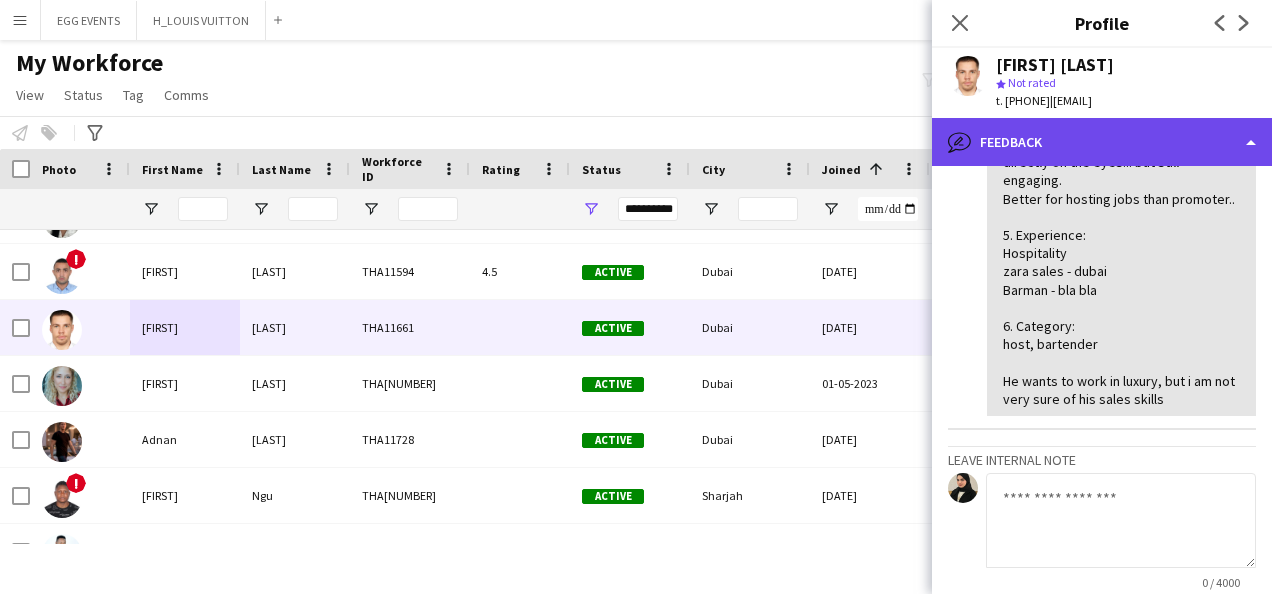 click on "bubble-pencil
Feedback" 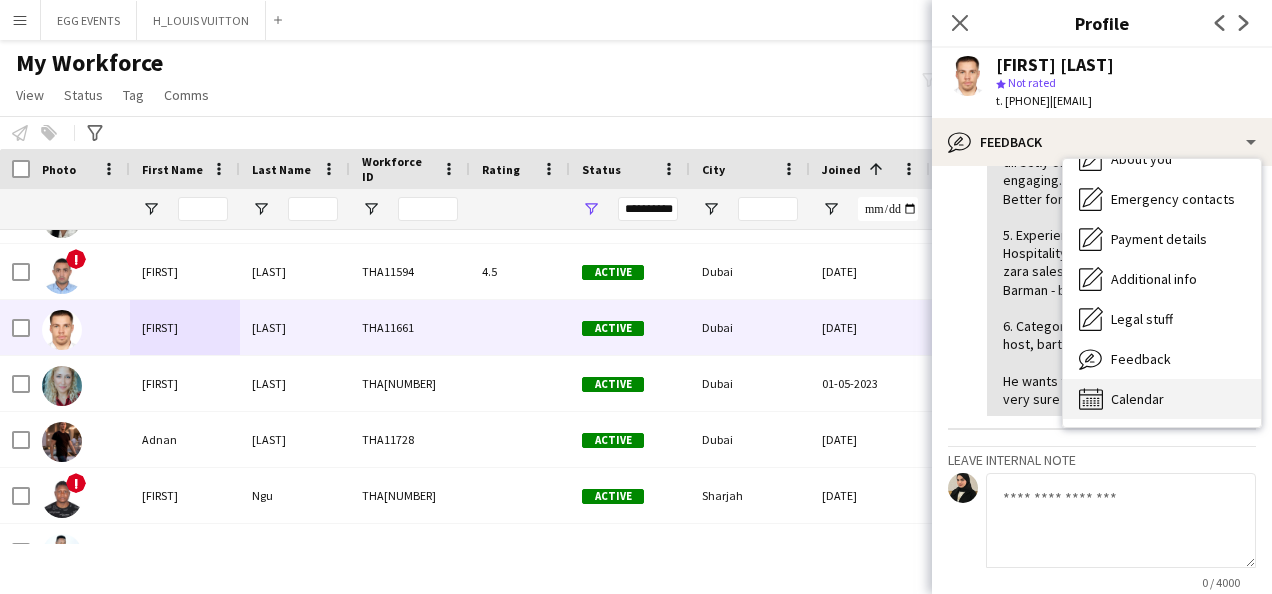 click on "Calendar" at bounding box center [1137, 399] 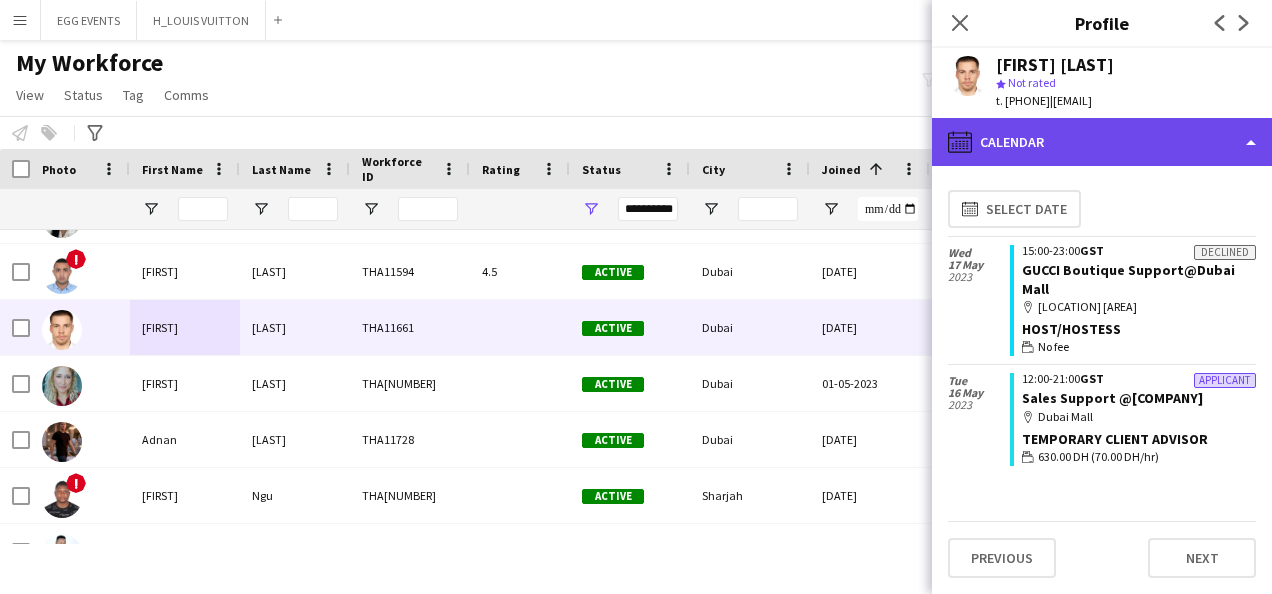 click on "calendar-full
Calendar" 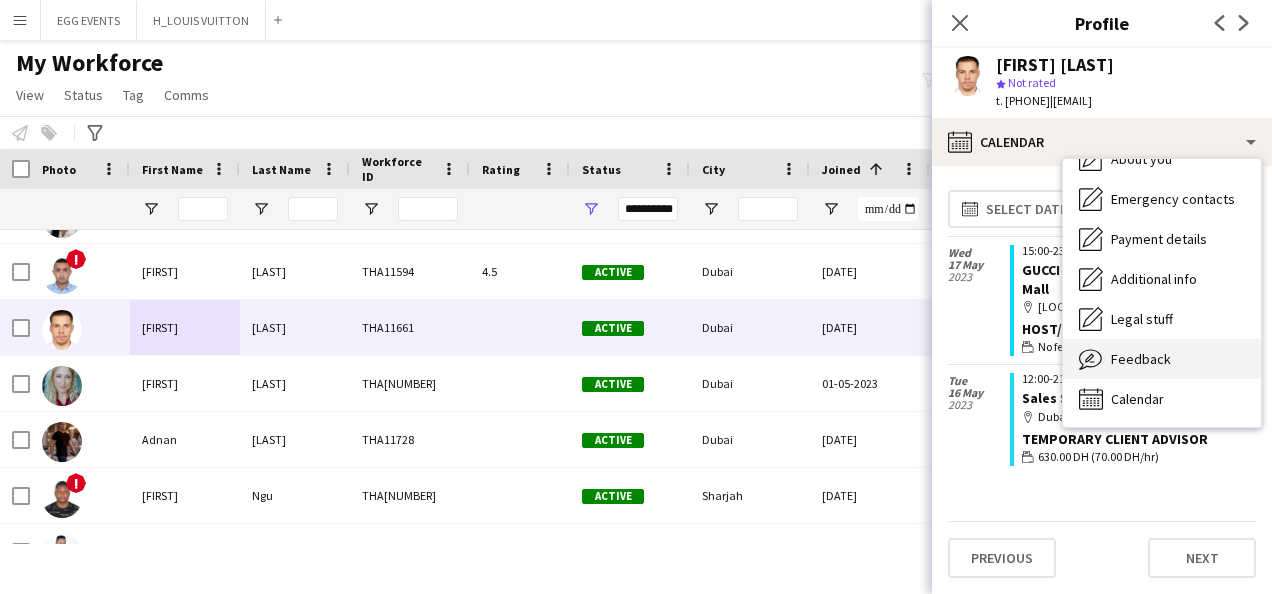 click on "Feedback" at bounding box center [1141, 359] 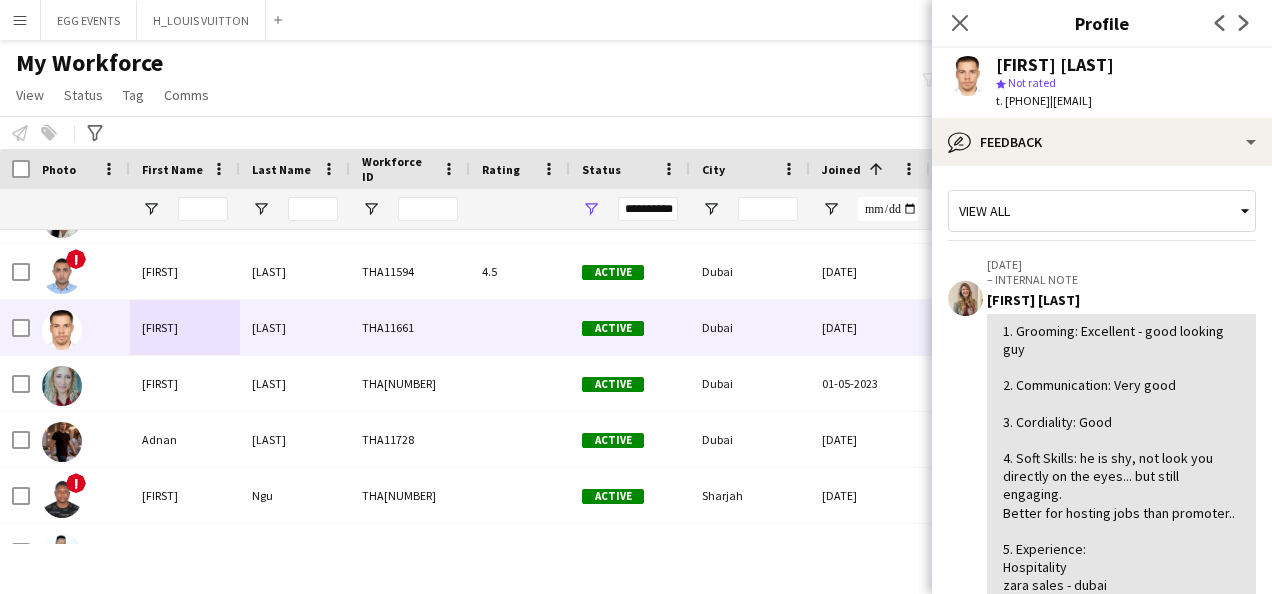 click on "1. Grooming: Excellent - good looking guy
2. Communication: Very good
3. Cordiality: Good
4. Soft Skills: he is shy, not look you directly on the eyes... but still engaging.
Better for hosting jobs than promoter..
5. Experience:
Hospitality
zara sales - dubai
Barman - bla bla
6. Category:
host, bartender
He wants to work in luxury, but i am not very sure of his sales skills" 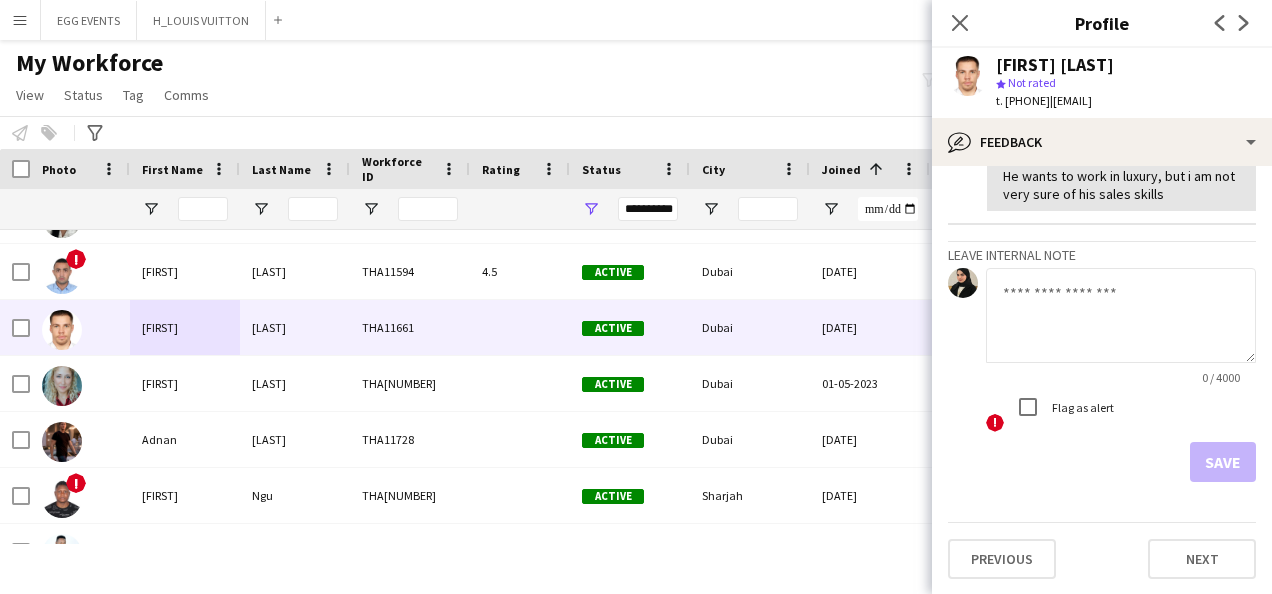 click 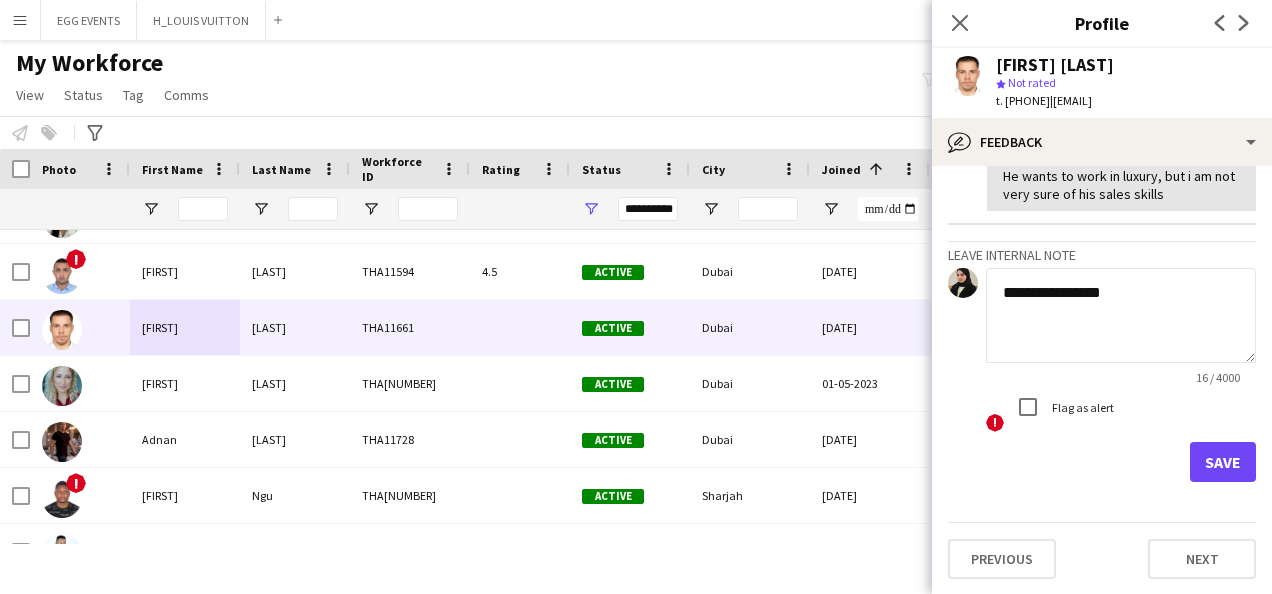 type on "**********" 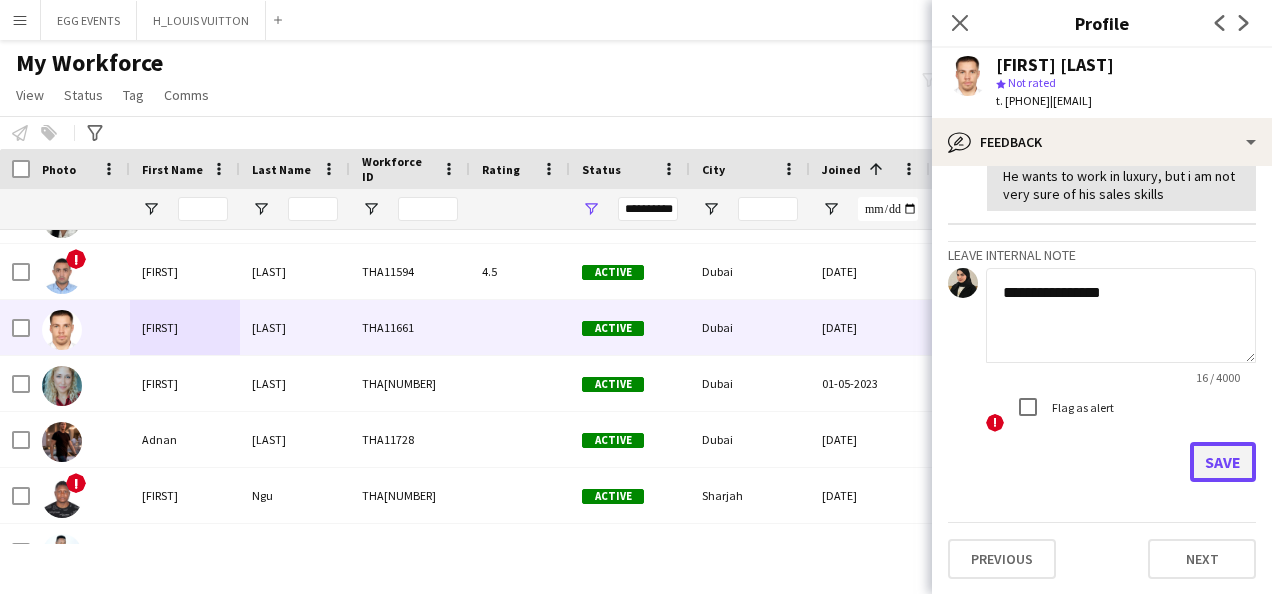click on "Save" 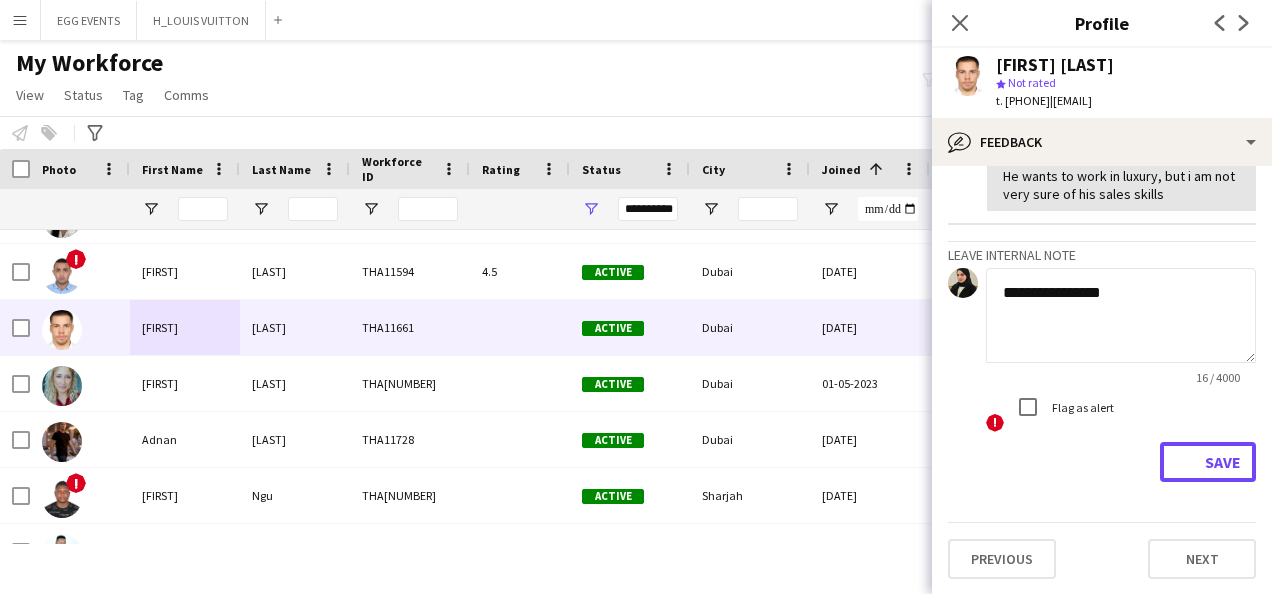 type 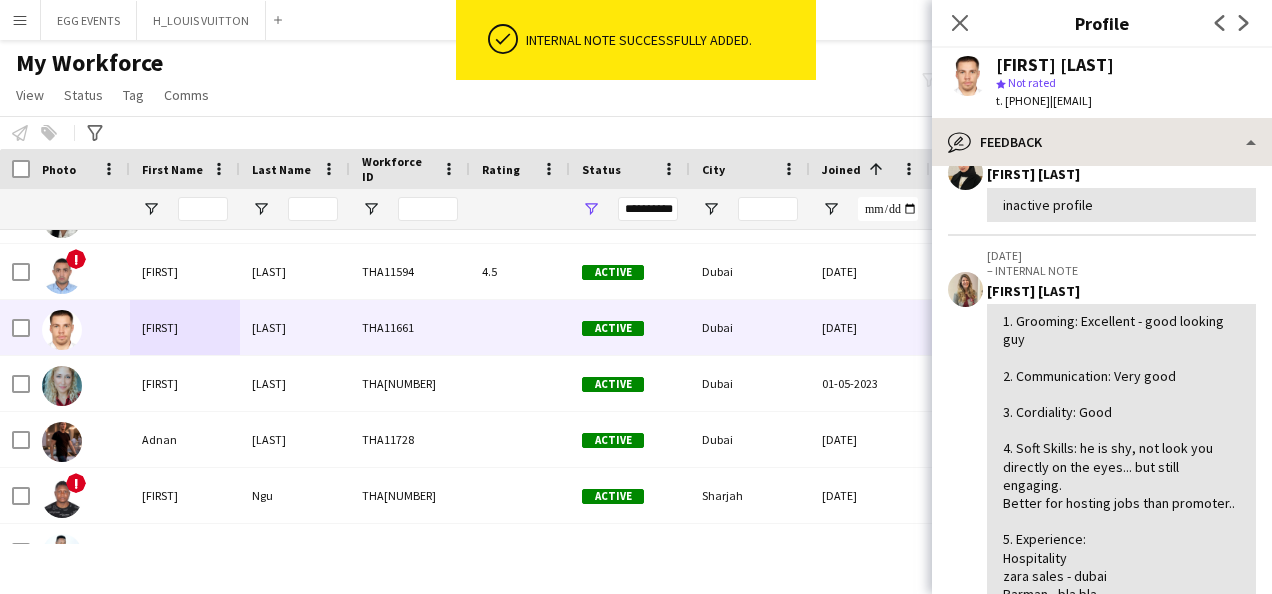 scroll, scrollTop: 636, scrollLeft: 0, axis: vertical 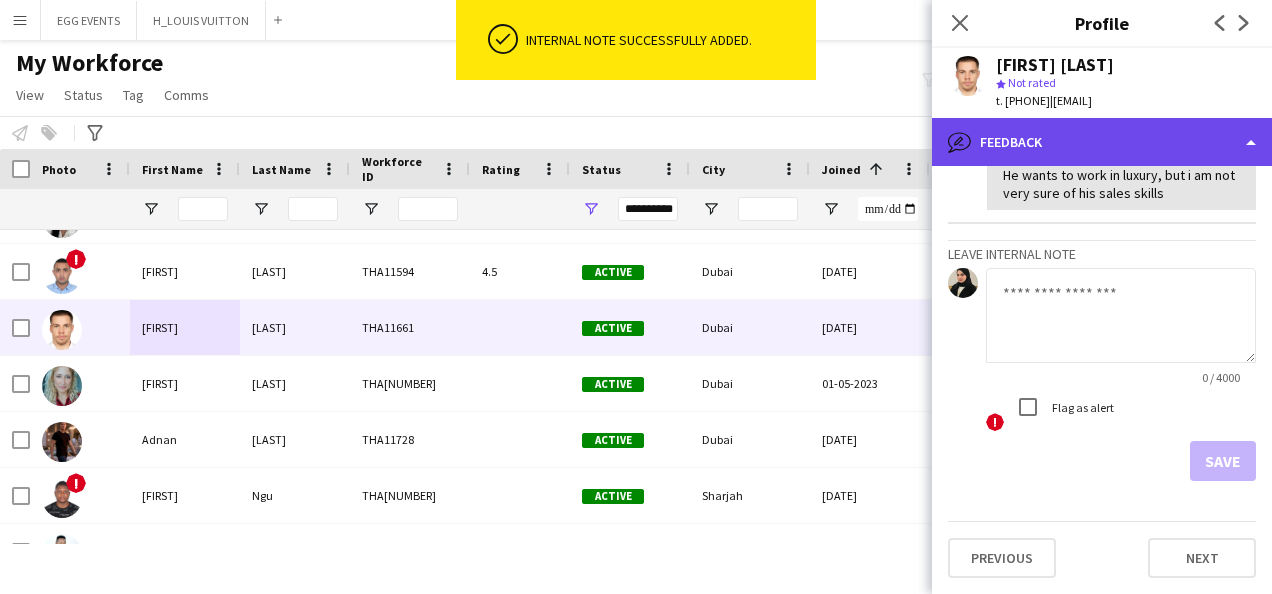click on "bubble-pencil
Feedback" 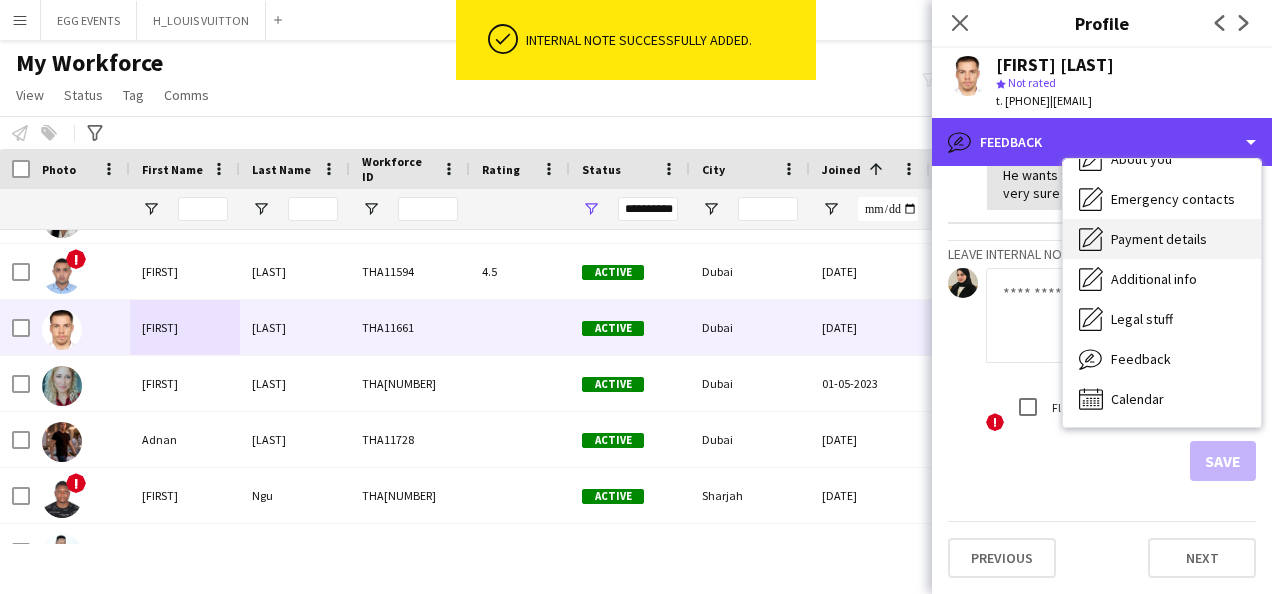 scroll, scrollTop: 0, scrollLeft: 0, axis: both 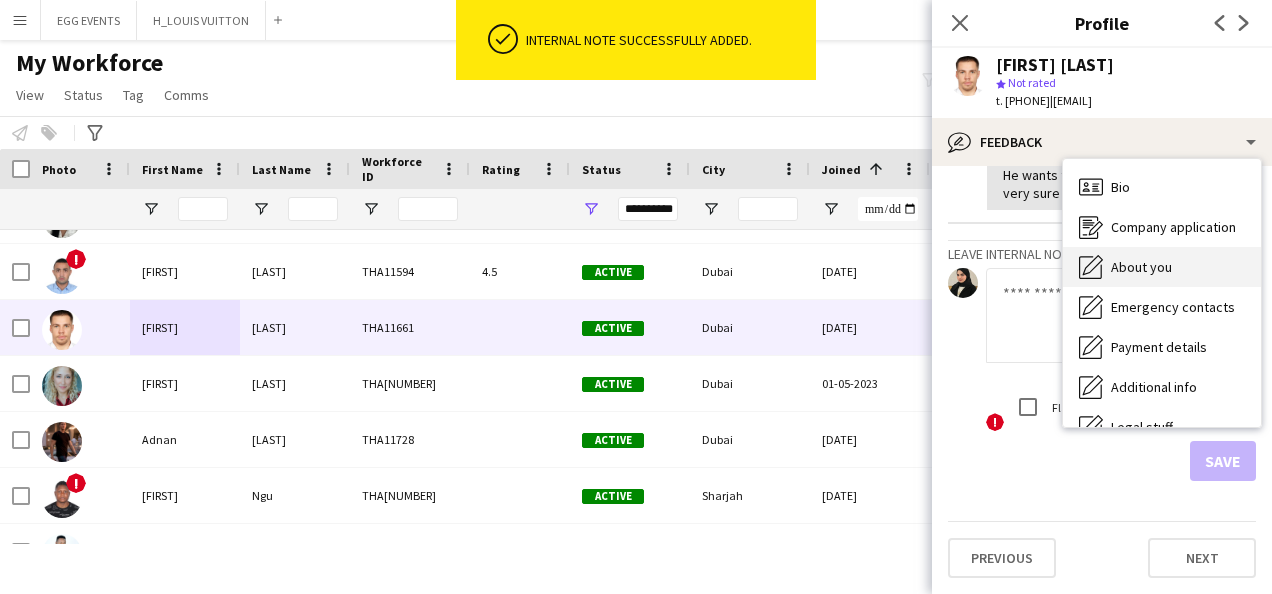 click on "About you
About you" at bounding box center (1162, 267) 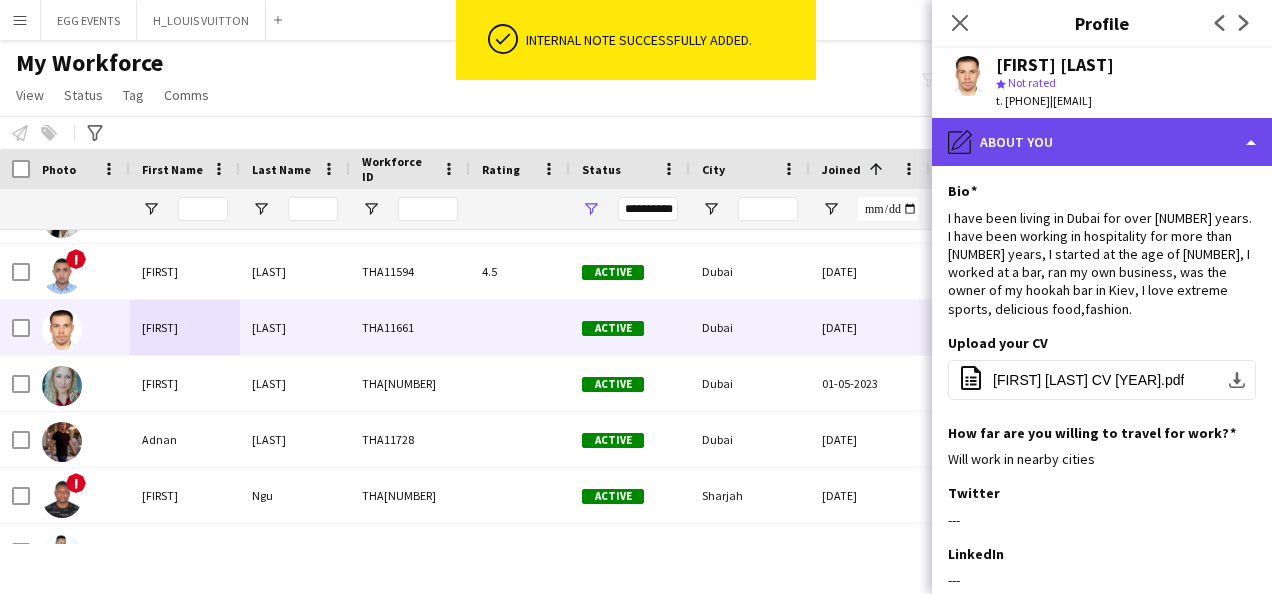 click on "pencil4
About you" 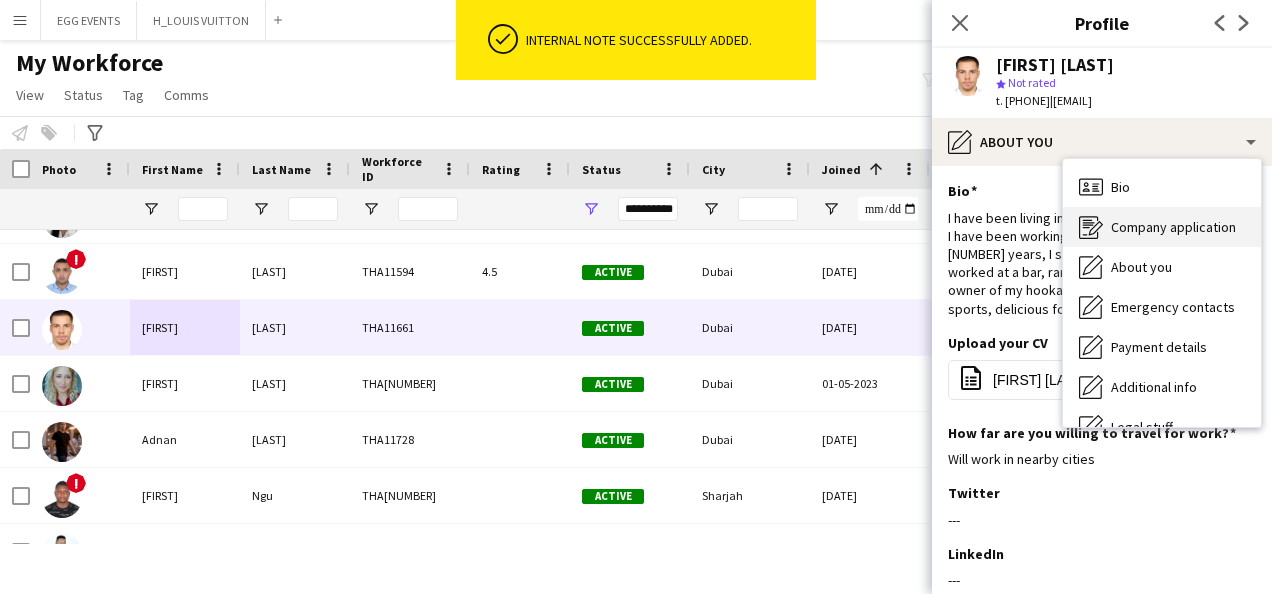 click on "Company application
Company application" at bounding box center (1162, 227) 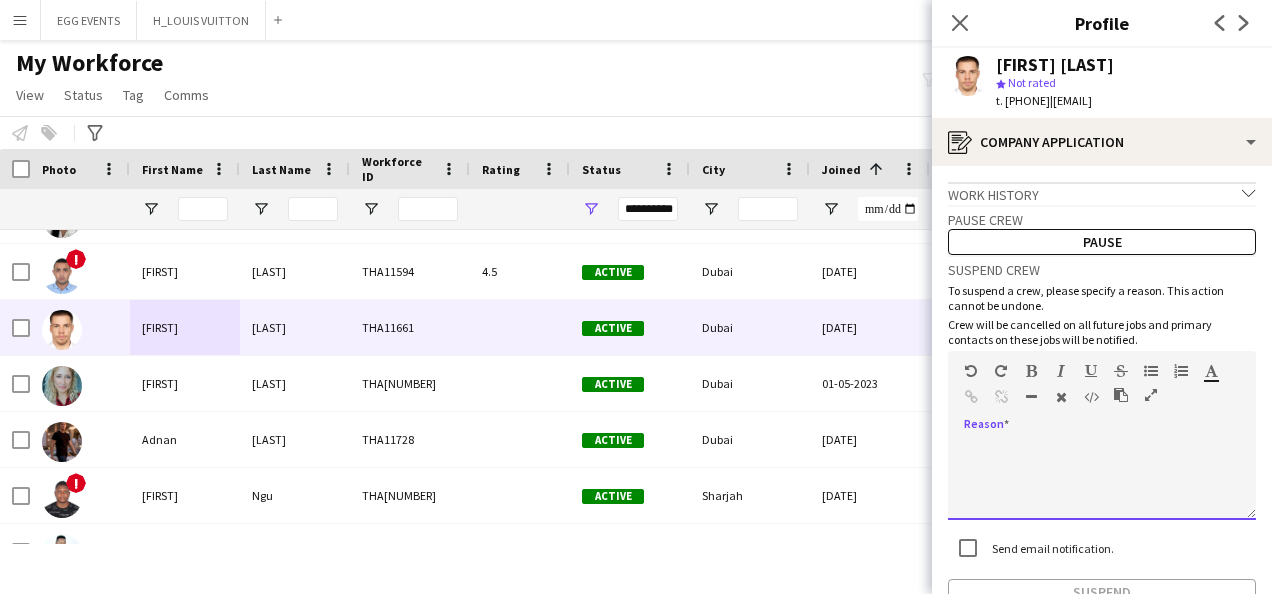 click at bounding box center [1102, 480] 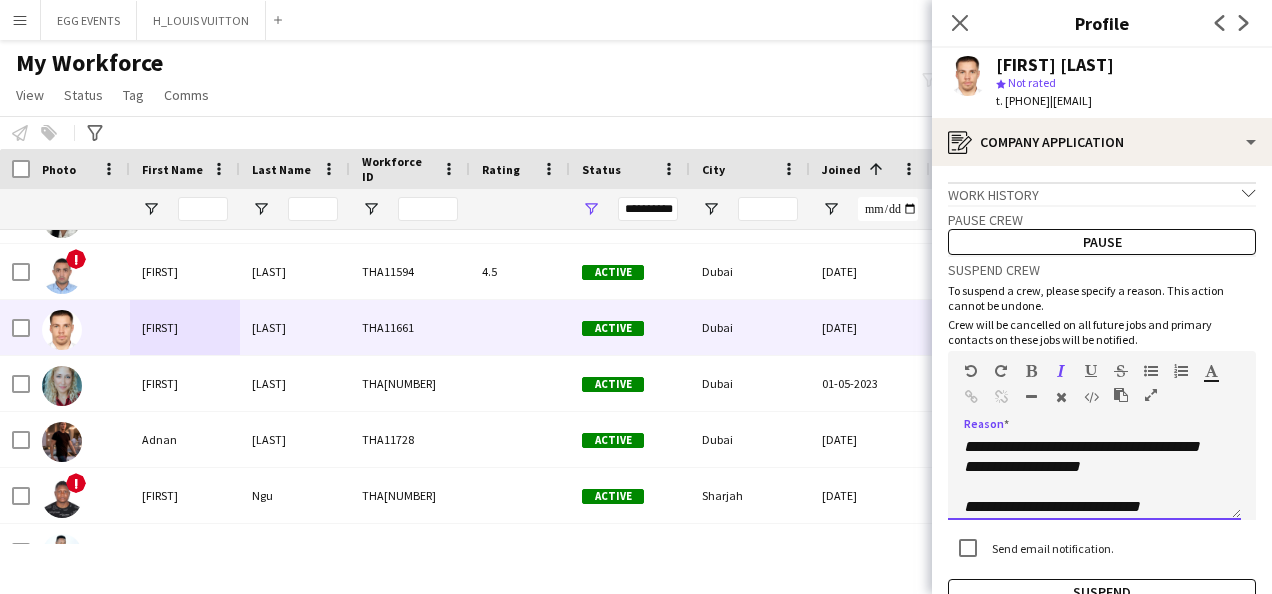 scroll, scrollTop: 0, scrollLeft: 0, axis: both 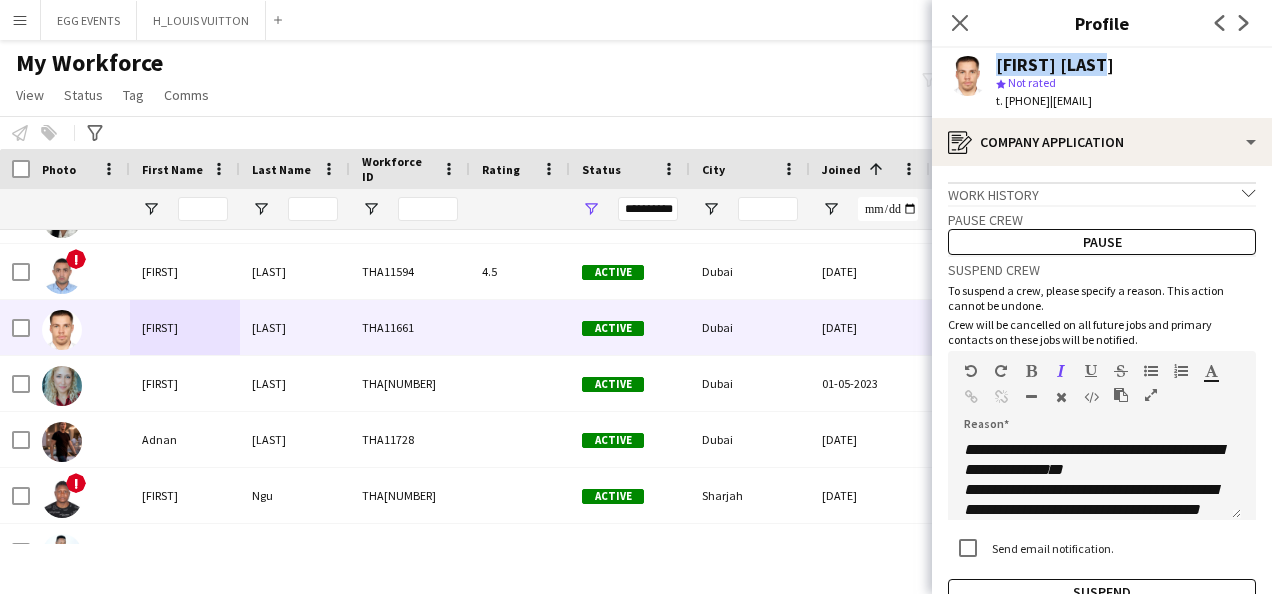 drag, startPoint x: 1136, startPoint y: 58, endPoint x: 967, endPoint y: 65, distance: 169.14491 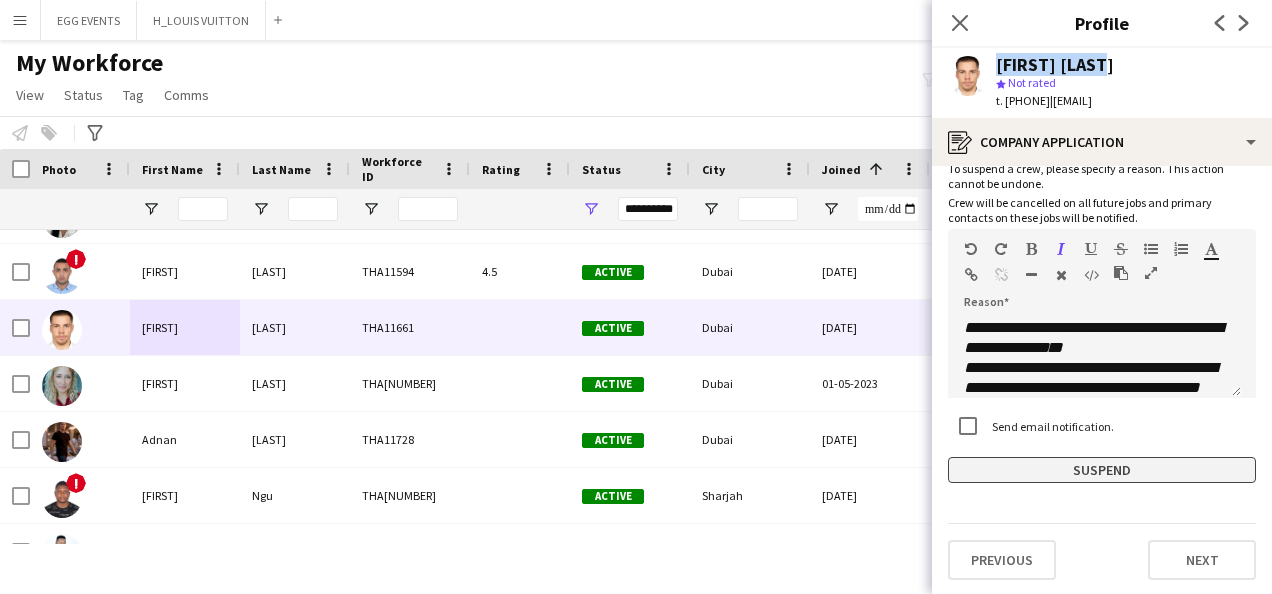 click on "Suspend" 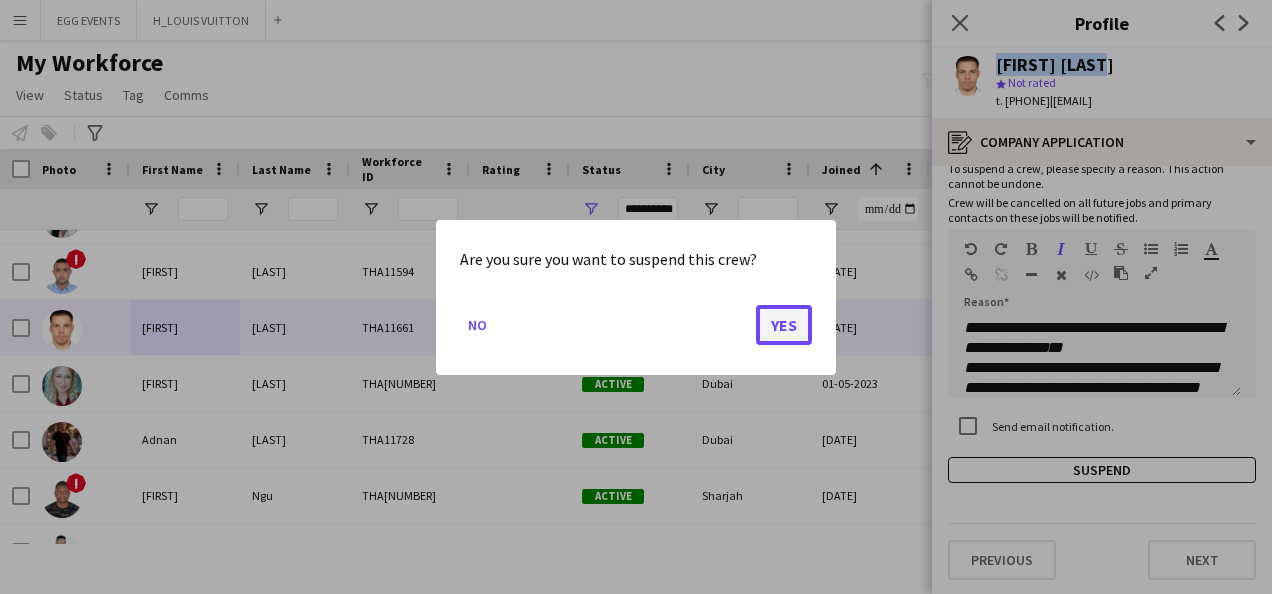 click on "Yes" 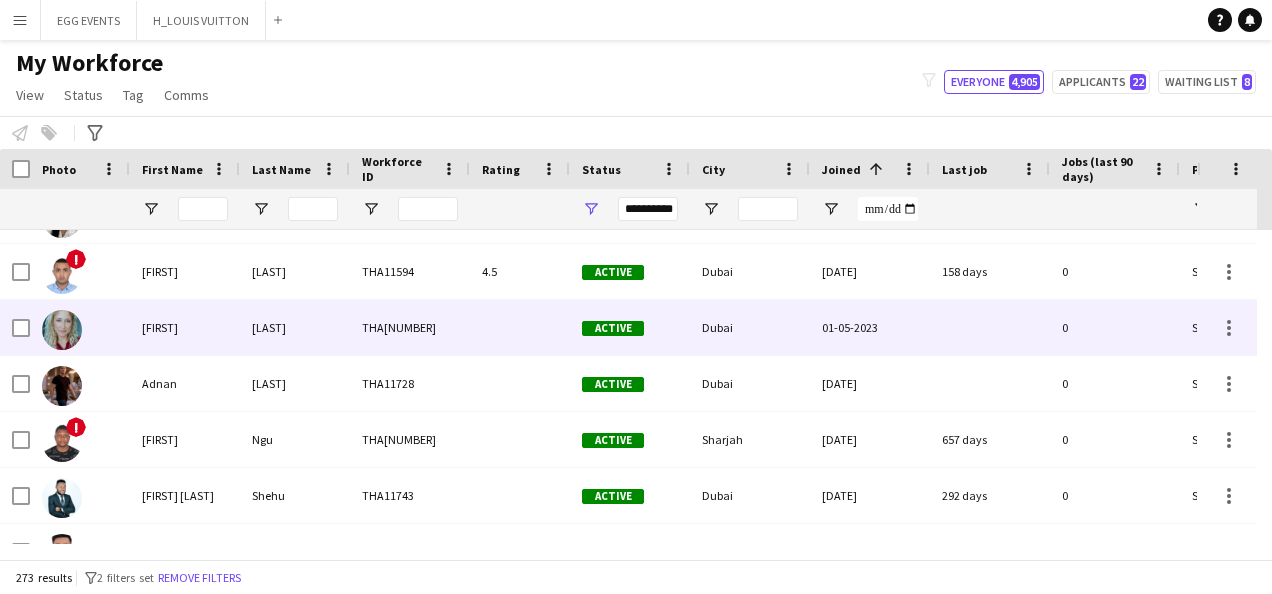 click on "01-05-2023" at bounding box center (870, 327) 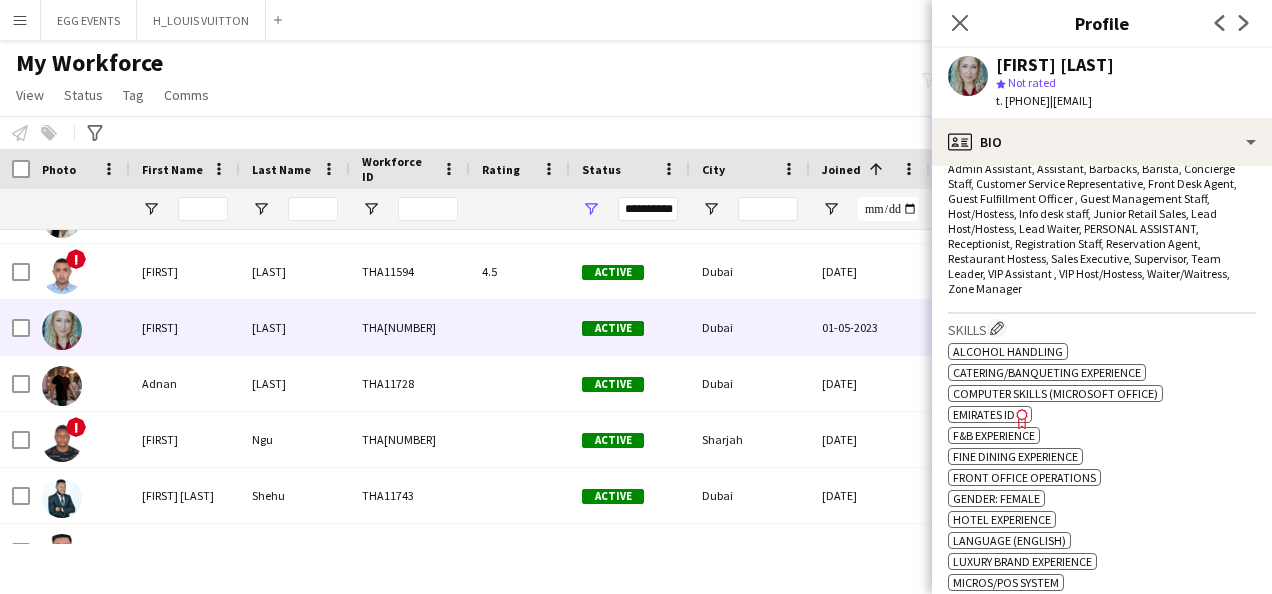 scroll, scrollTop: 869, scrollLeft: 0, axis: vertical 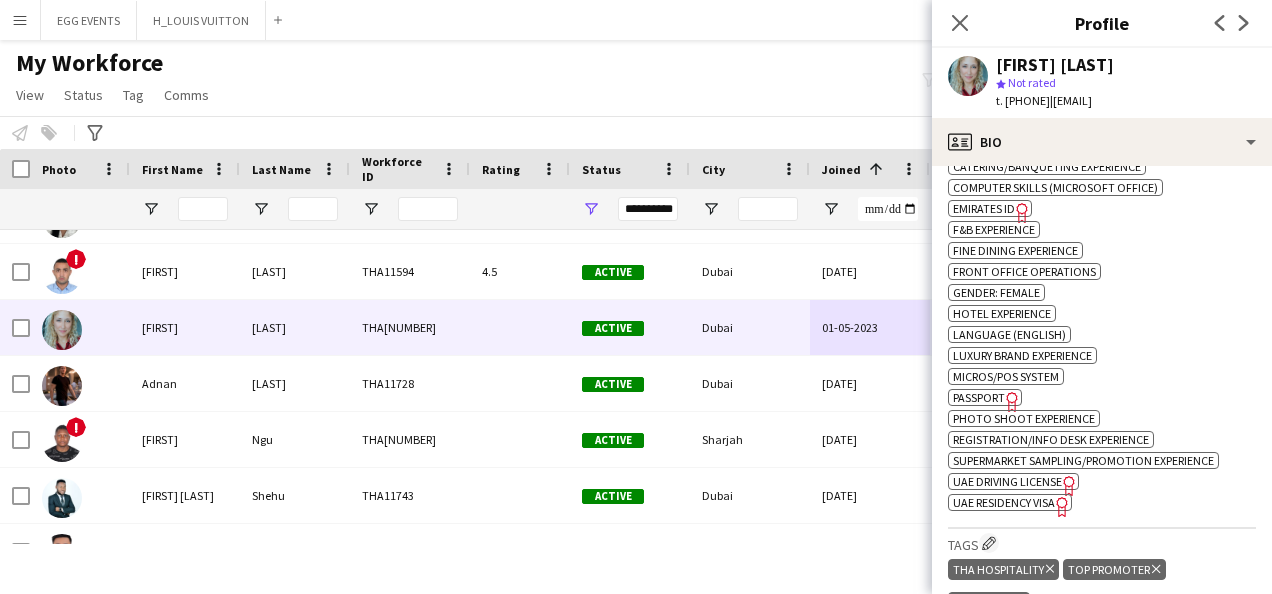 click on "Freelancer has uploaded a photo validation of skill. Click to see" 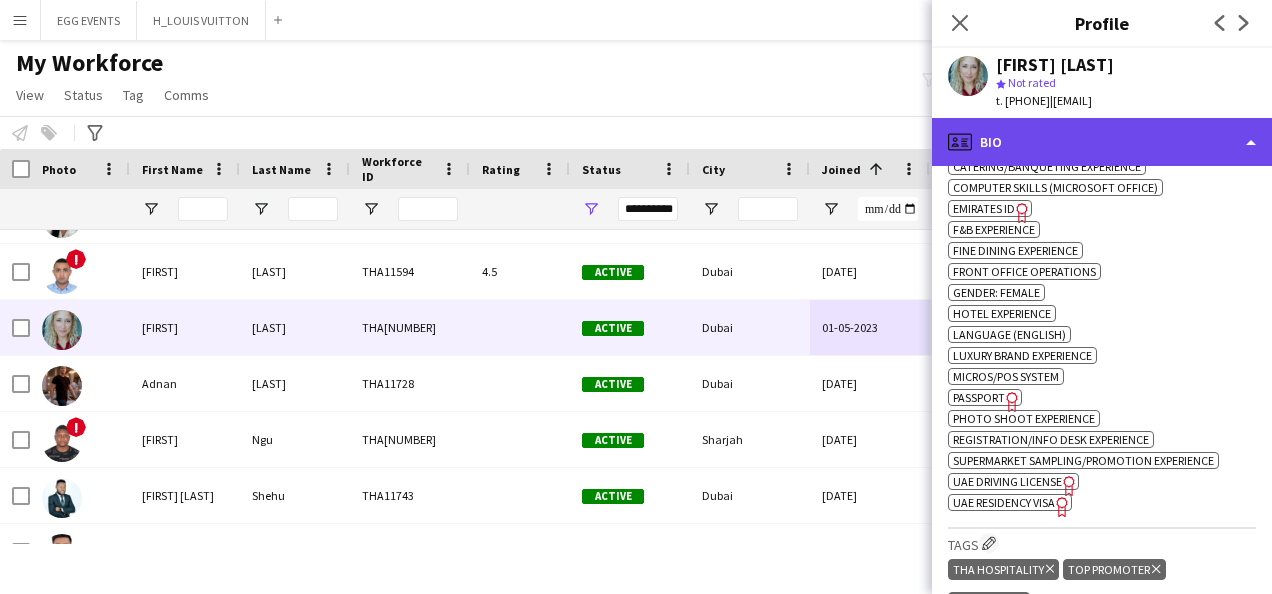 click on "profile
Bio" 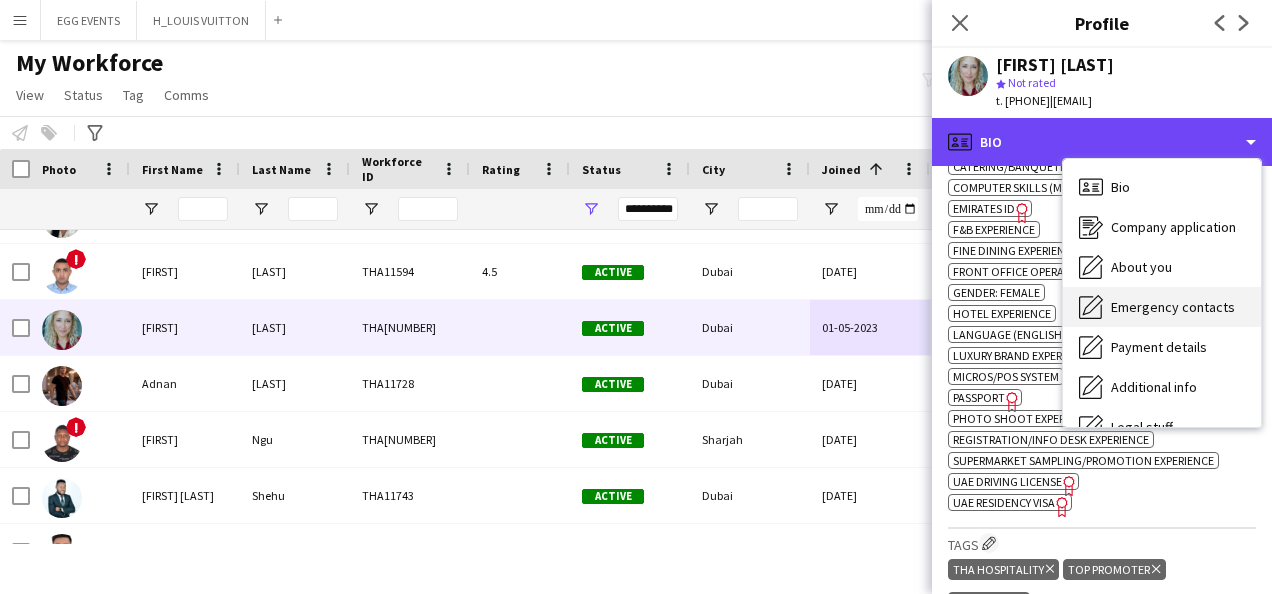 scroll, scrollTop: 108, scrollLeft: 0, axis: vertical 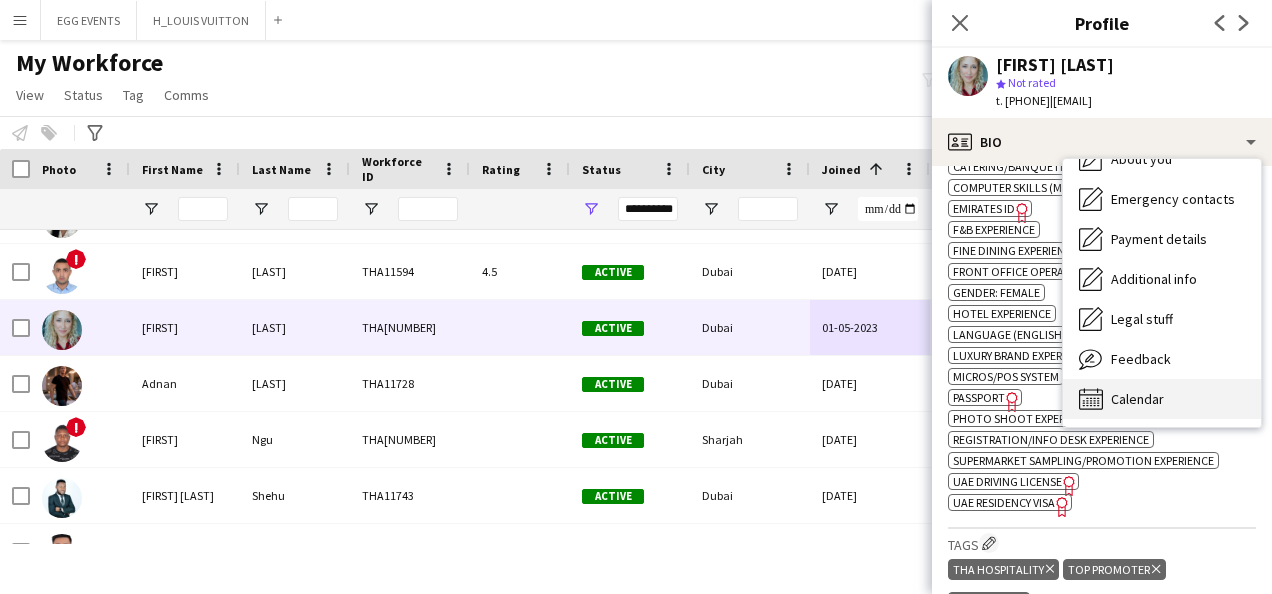 click on "Calendar" 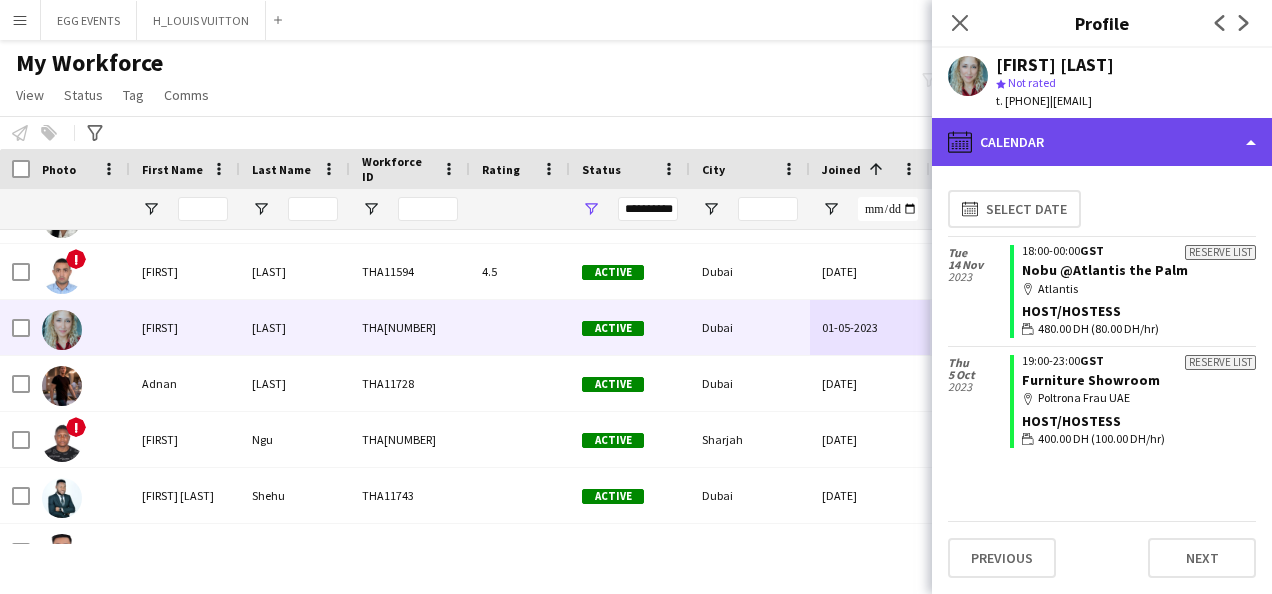 click on "calendar-full
Calendar" 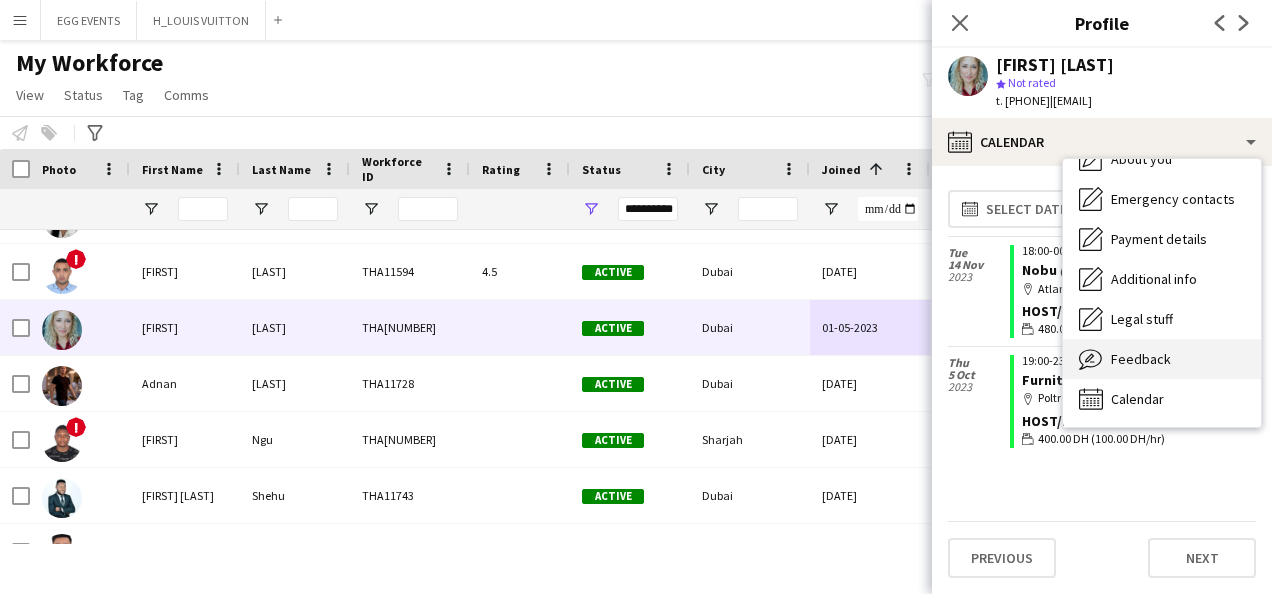 click on "Feedback" at bounding box center (1141, 359) 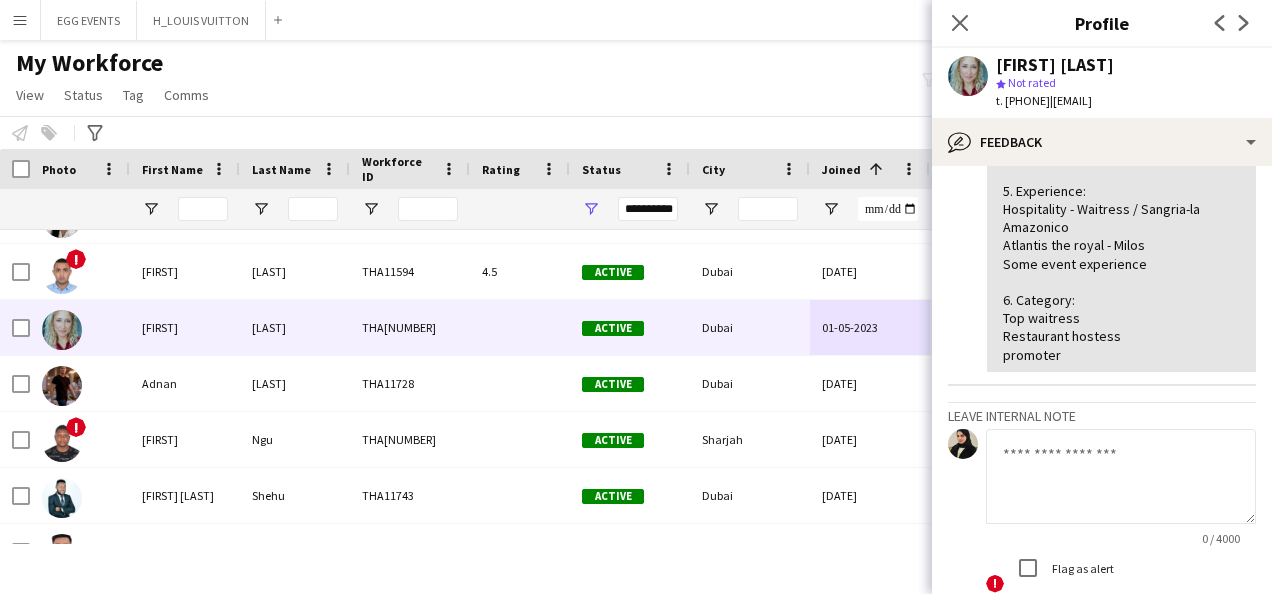 scroll, scrollTop: 419, scrollLeft: 0, axis: vertical 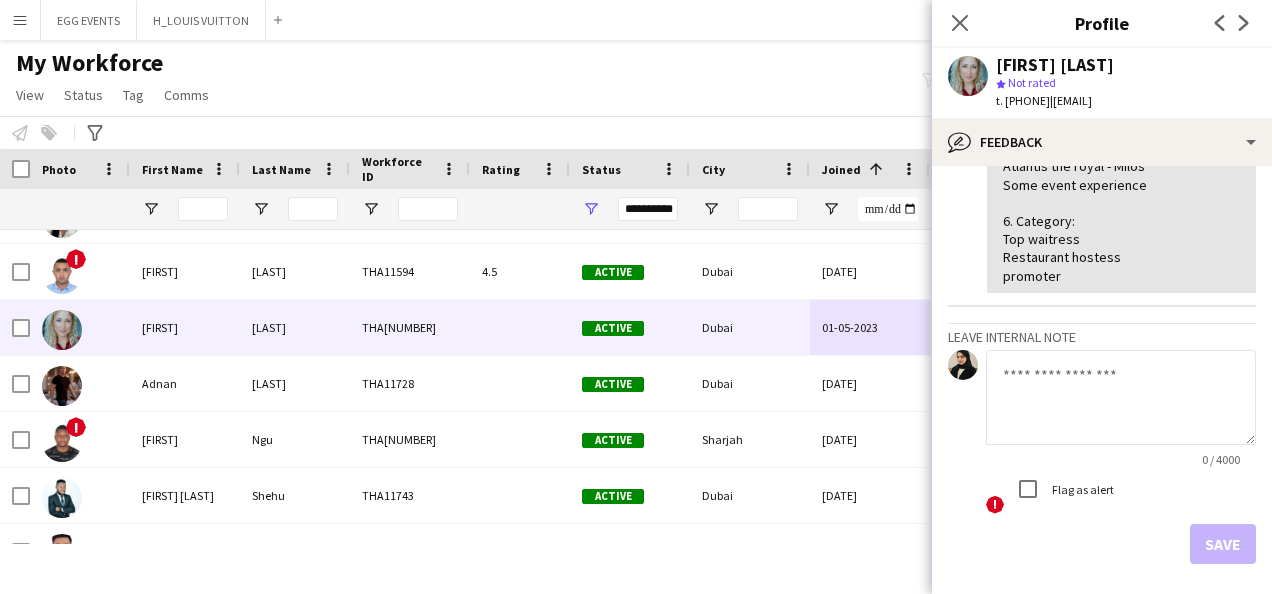 click 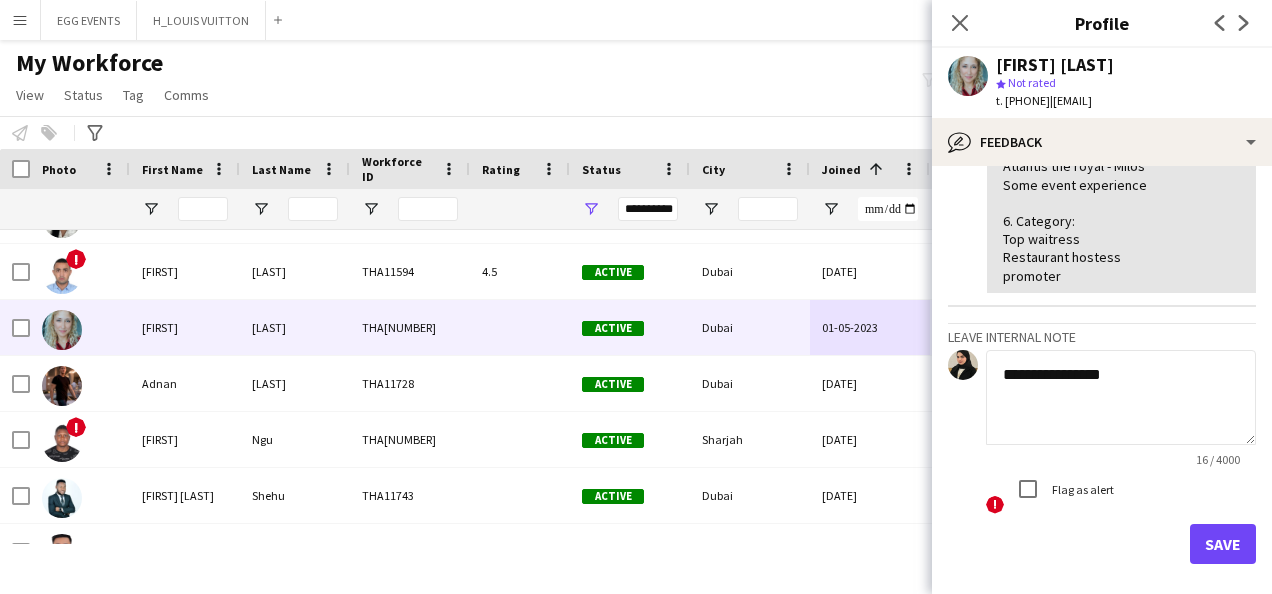 type on "**********" 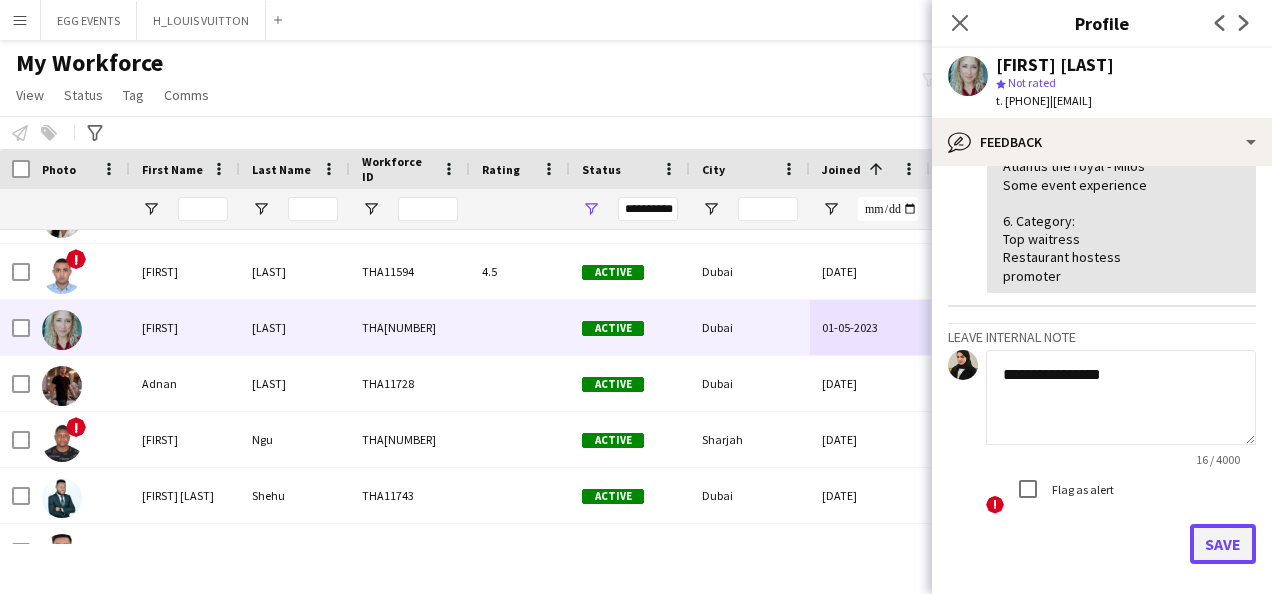 click on "Save" 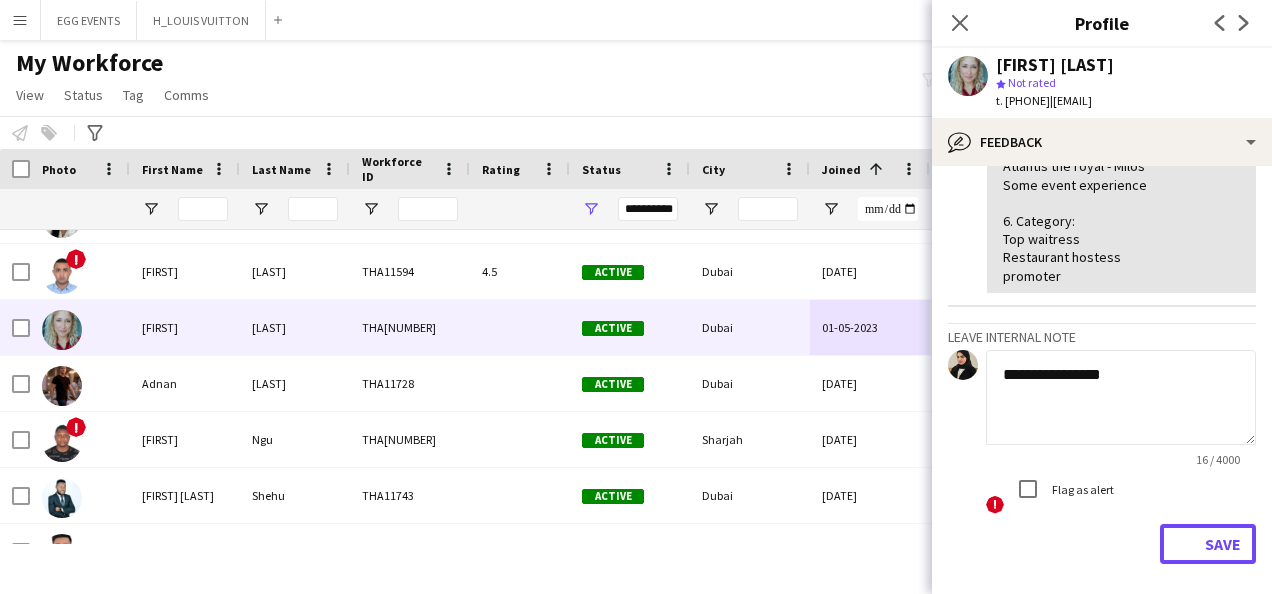 type 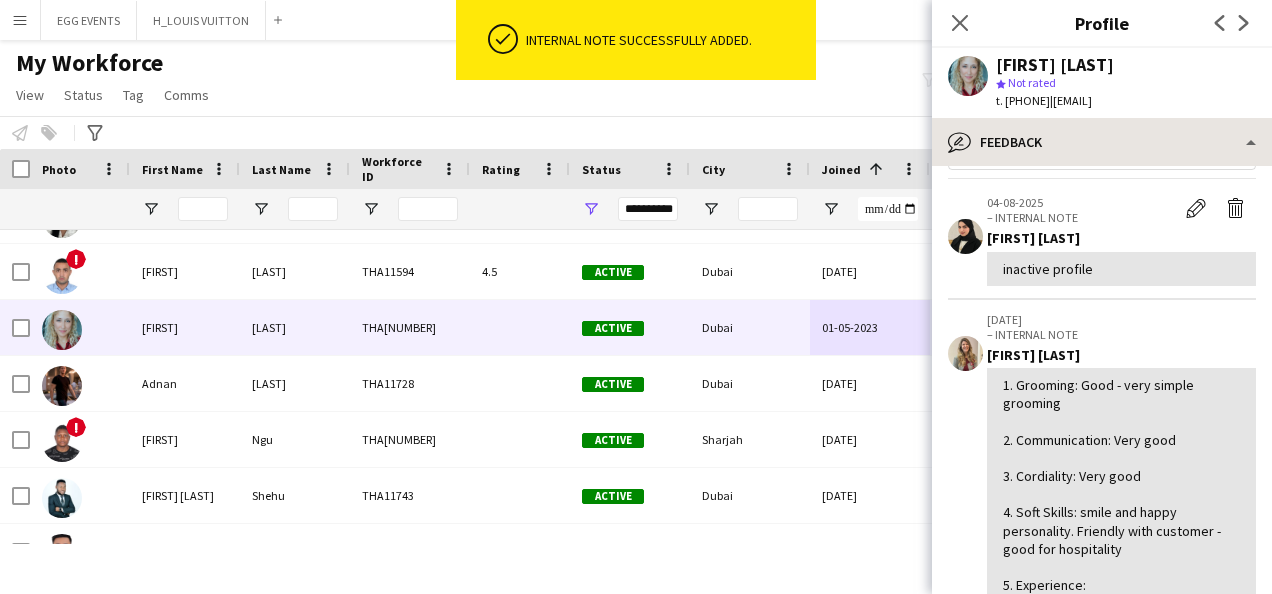 scroll, scrollTop: 535, scrollLeft: 0, axis: vertical 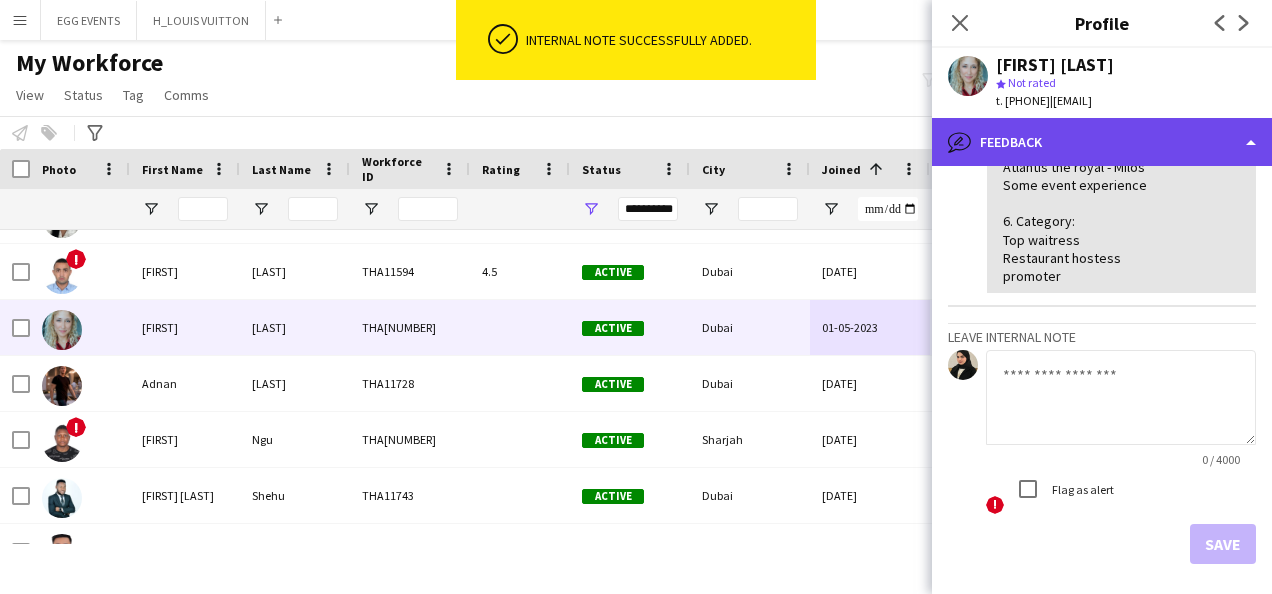 click on "bubble-pencil
Feedback" 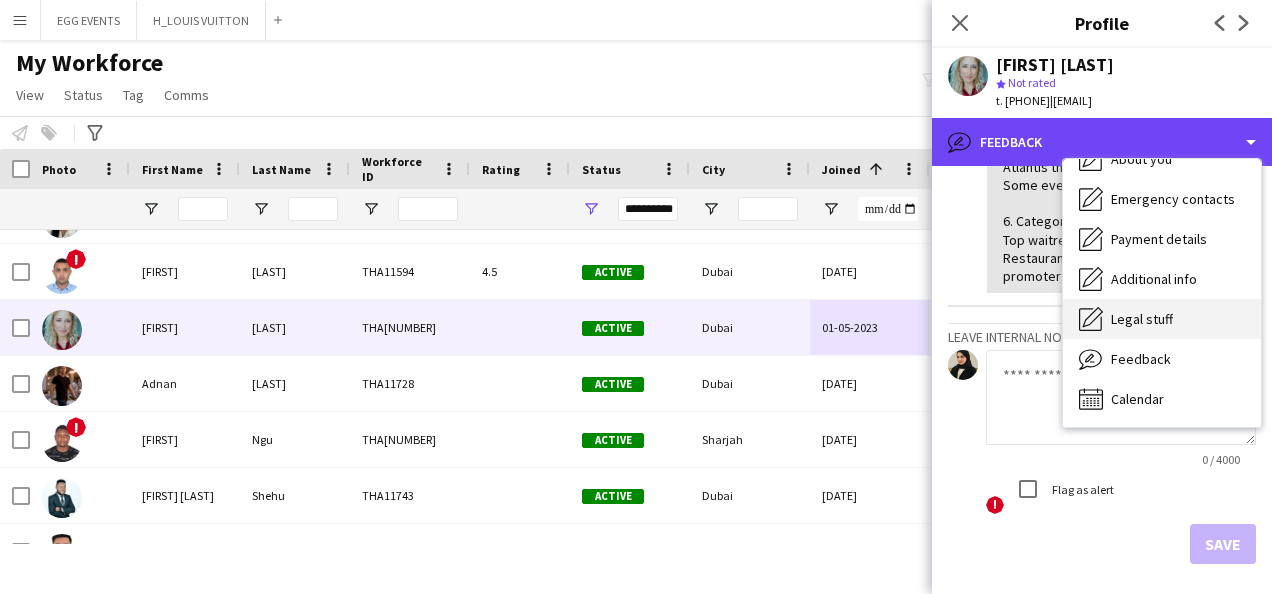 scroll, scrollTop: 0, scrollLeft: 0, axis: both 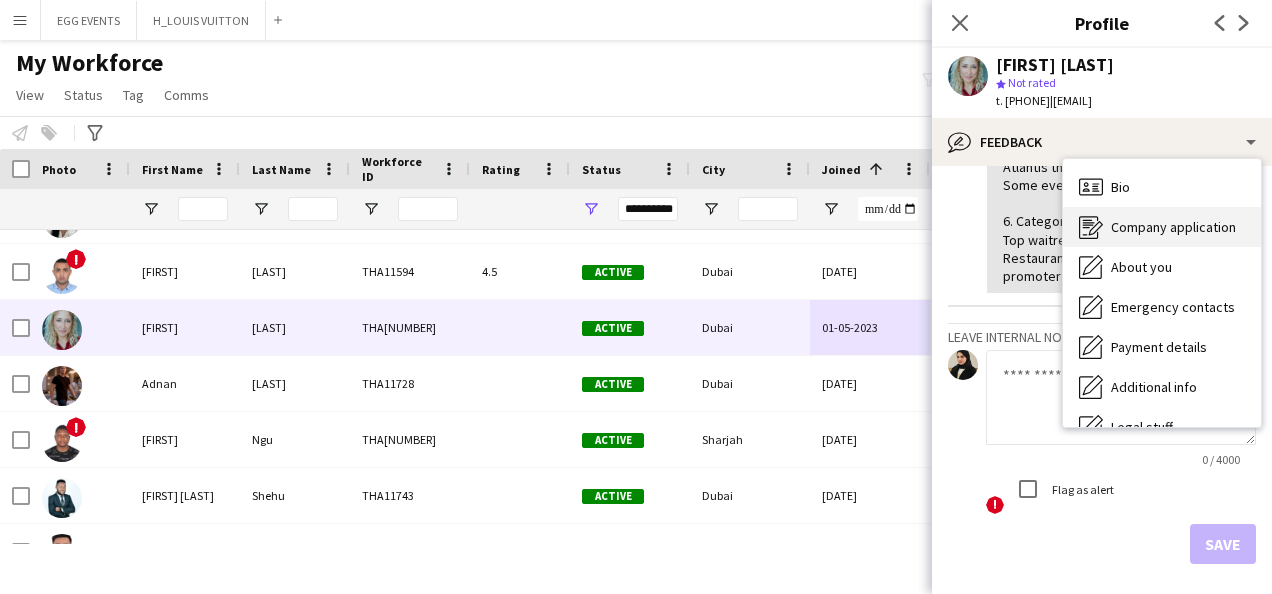 click on "Company application" 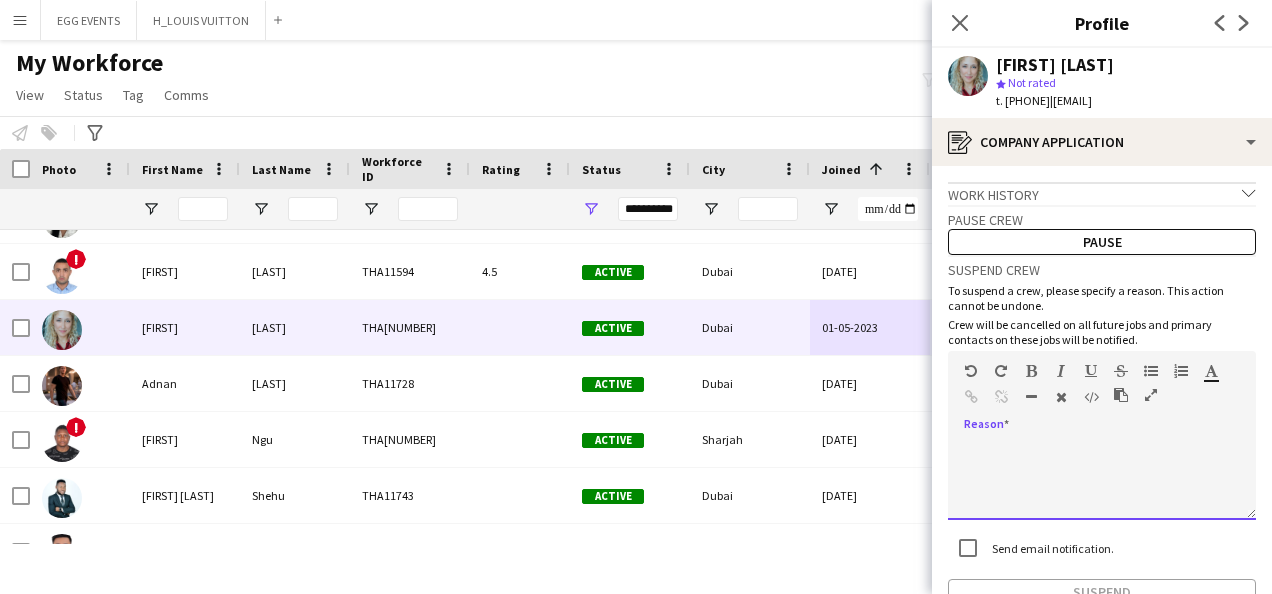 click at bounding box center [1102, 480] 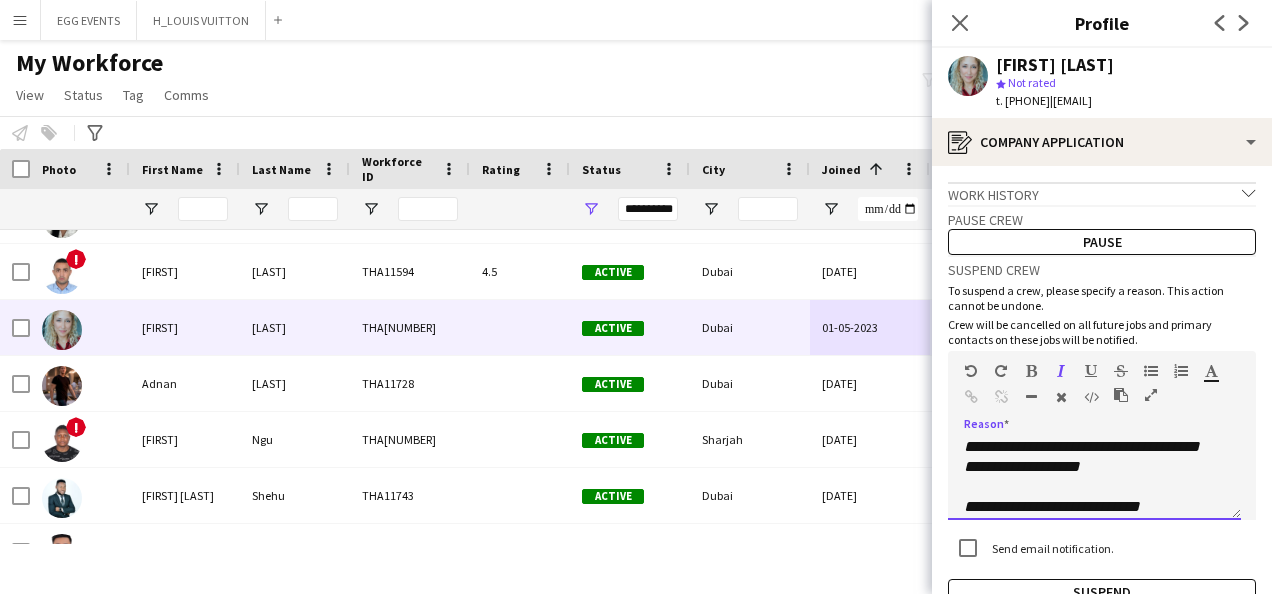 scroll, scrollTop: 0, scrollLeft: 0, axis: both 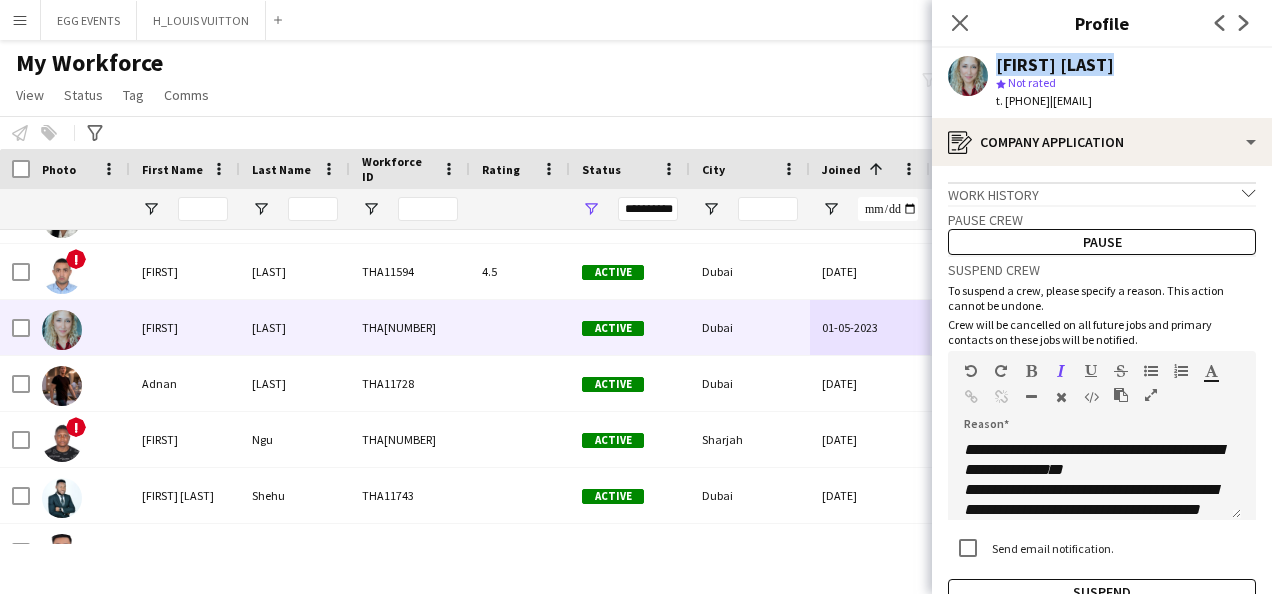 drag, startPoint x: 1124, startPoint y: 68, endPoint x: 988, endPoint y: 56, distance: 136.52838 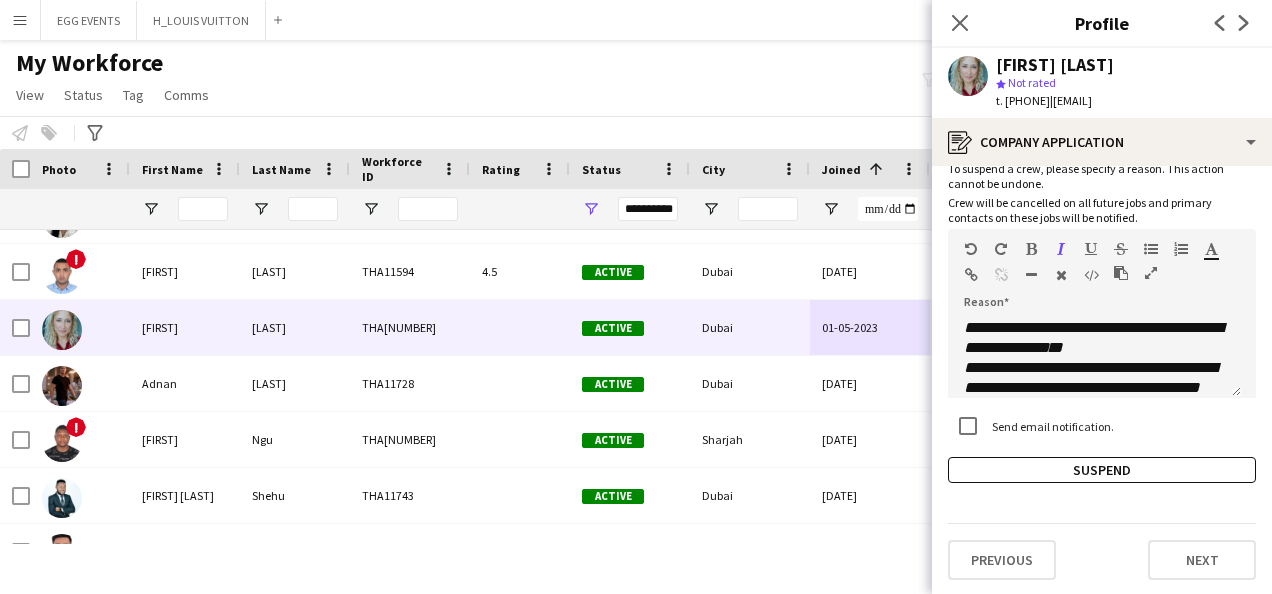 click on "**********" 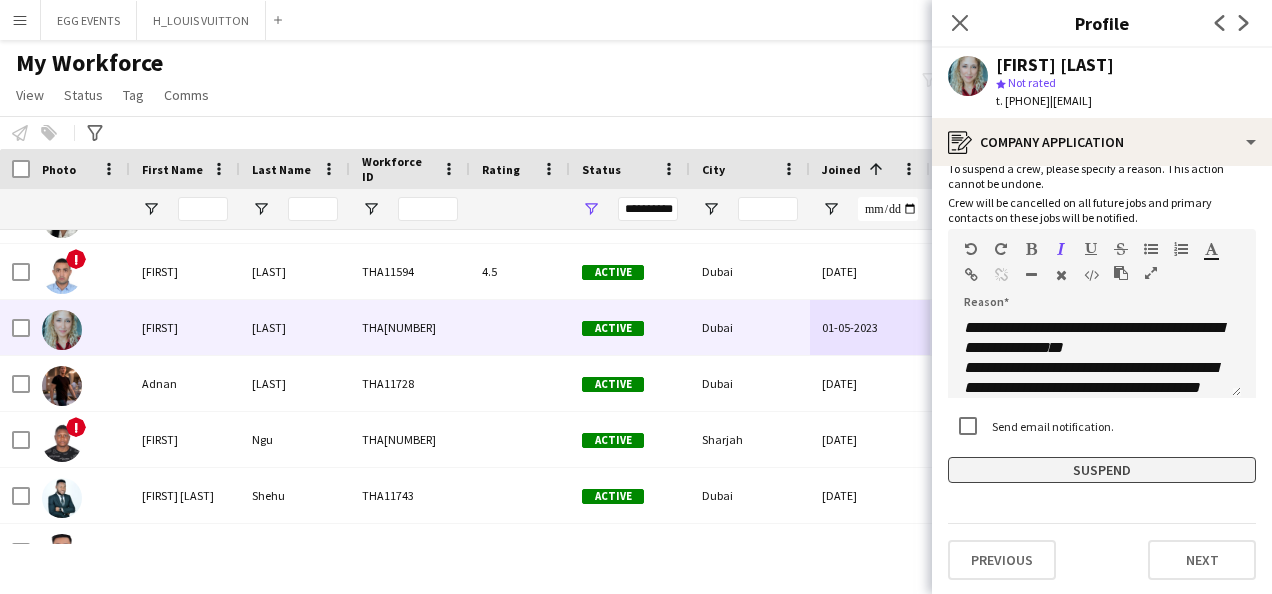 click on "Suspend" 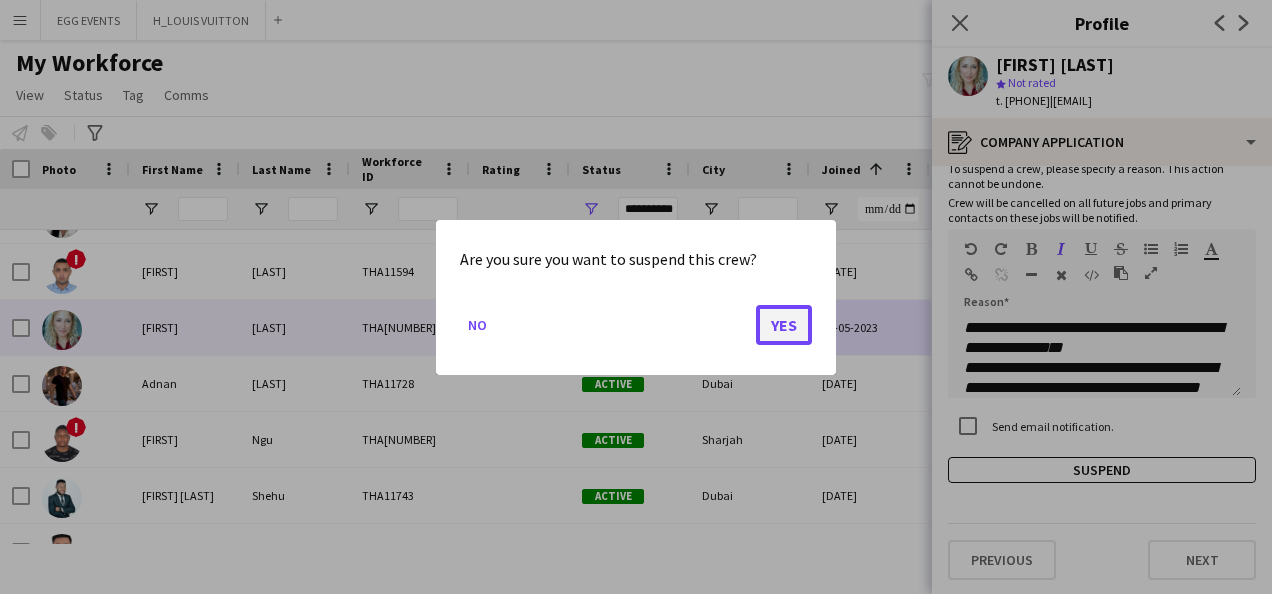 click on "Yes" 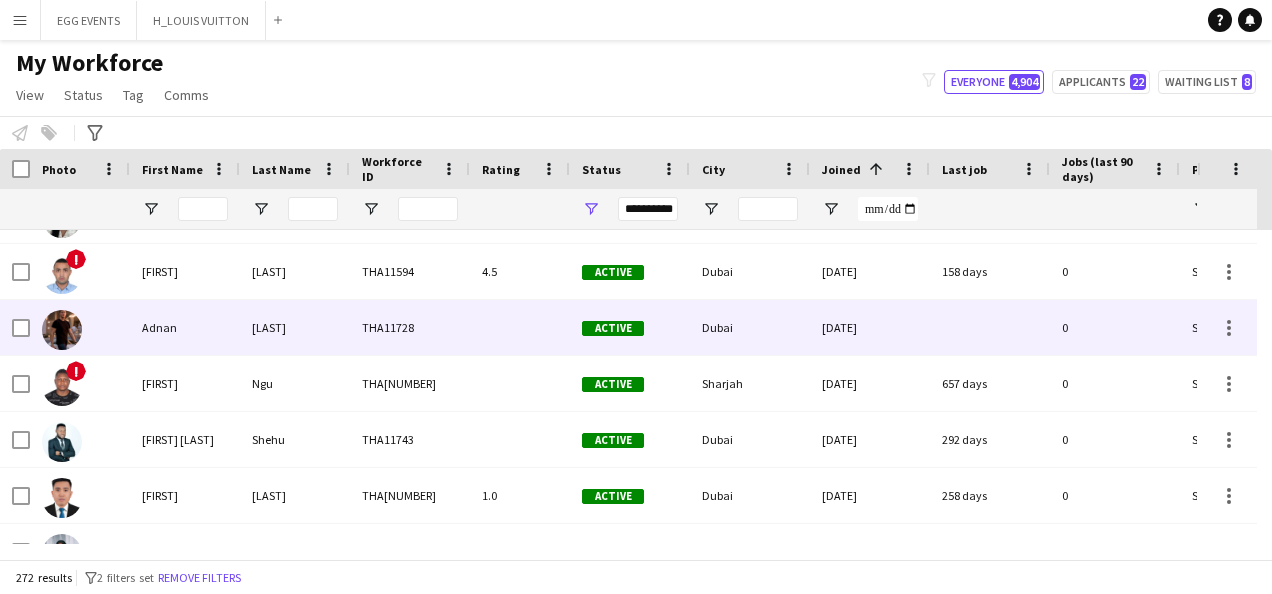 click at bounding box center (990, 327) 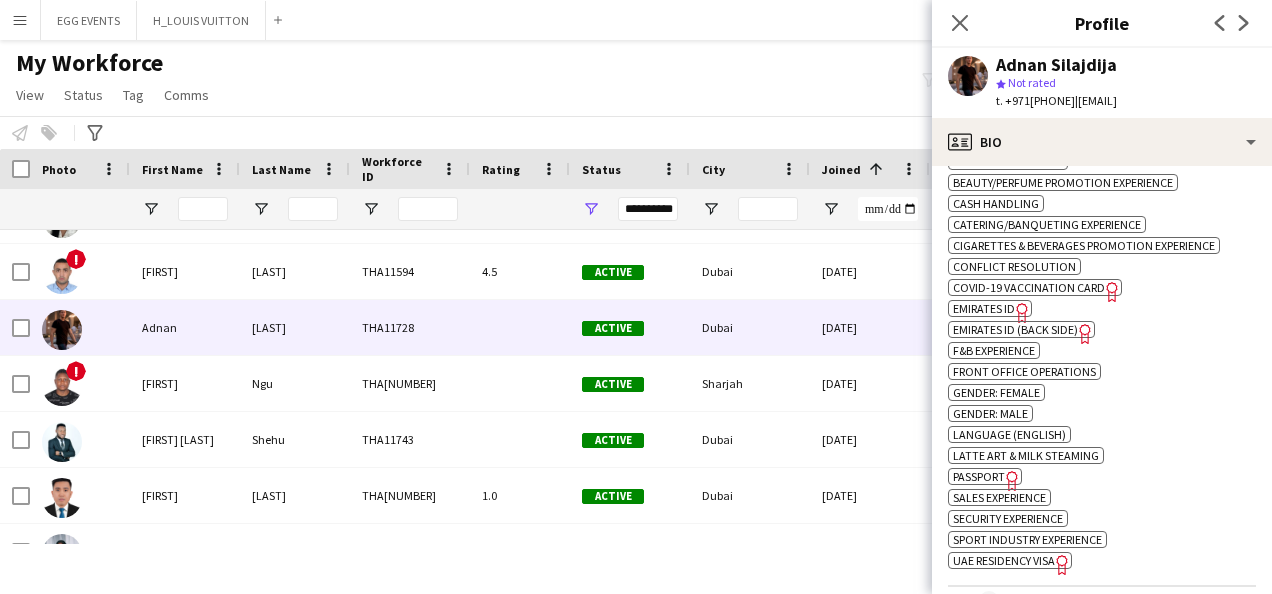 scroll, scrollTop: 808, scrollLeft: 0, axis: vertical 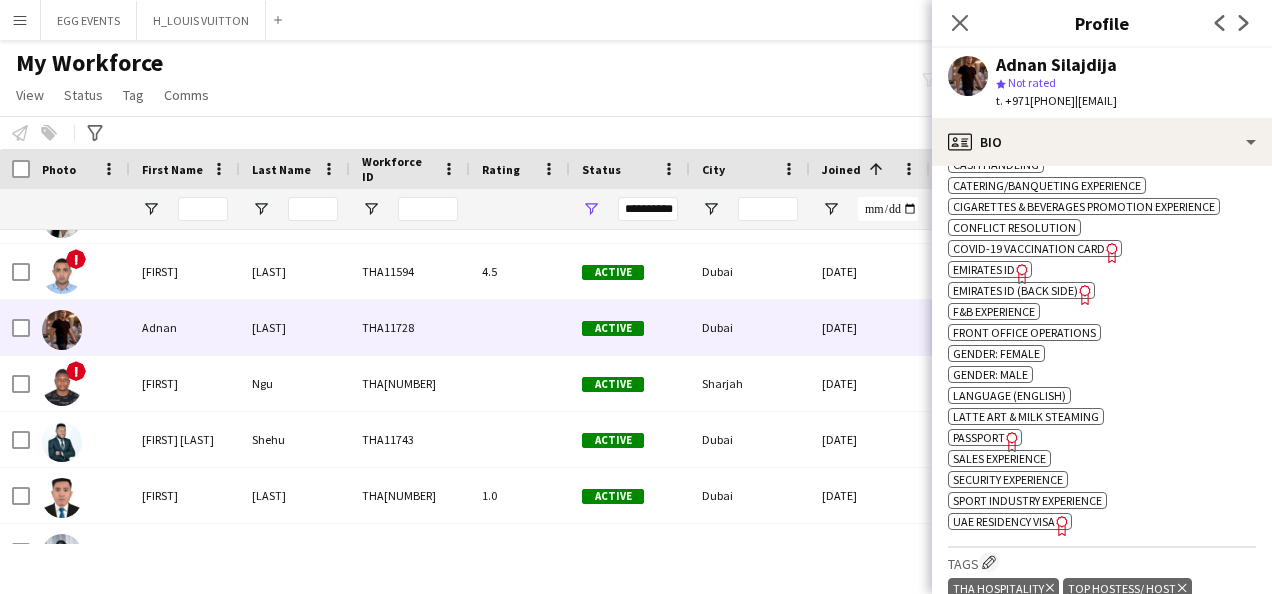 click on "Emirates ID" 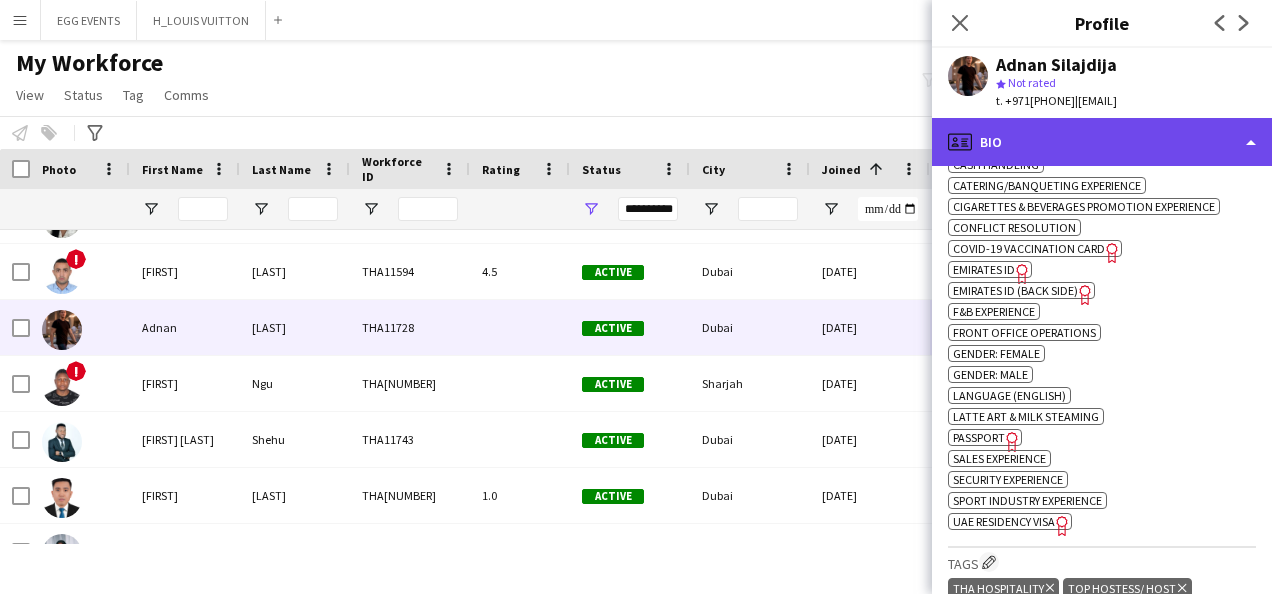 click on "profile
Bio" 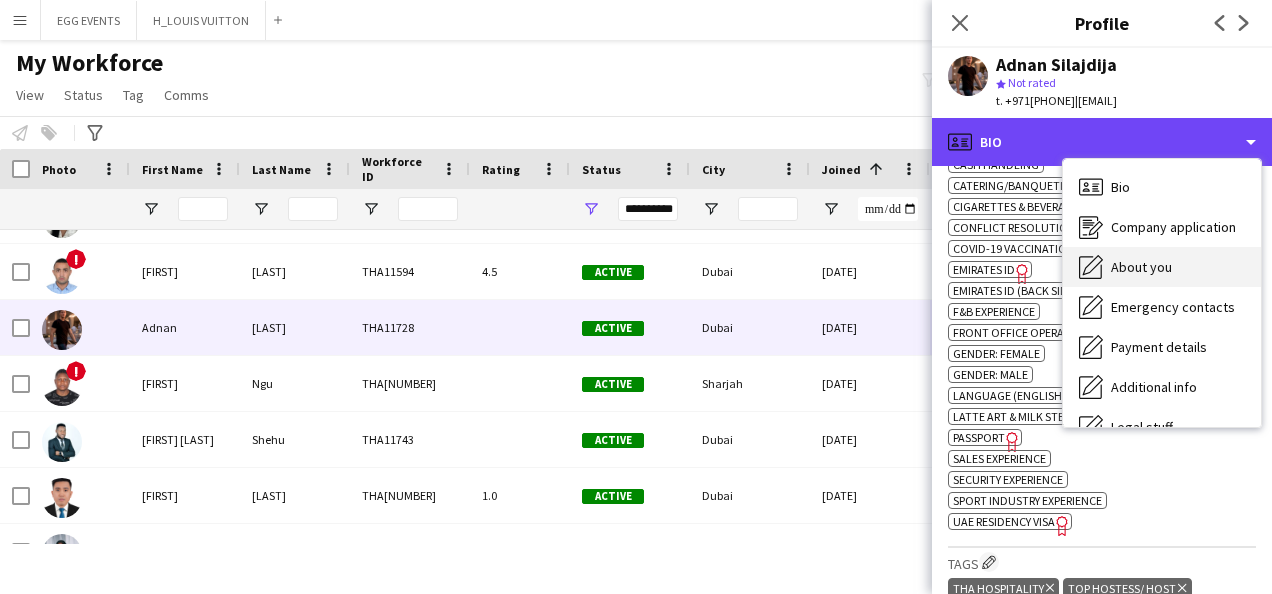 scroll, scrollTop: 108, scrollLeft: 0, axis: vertical 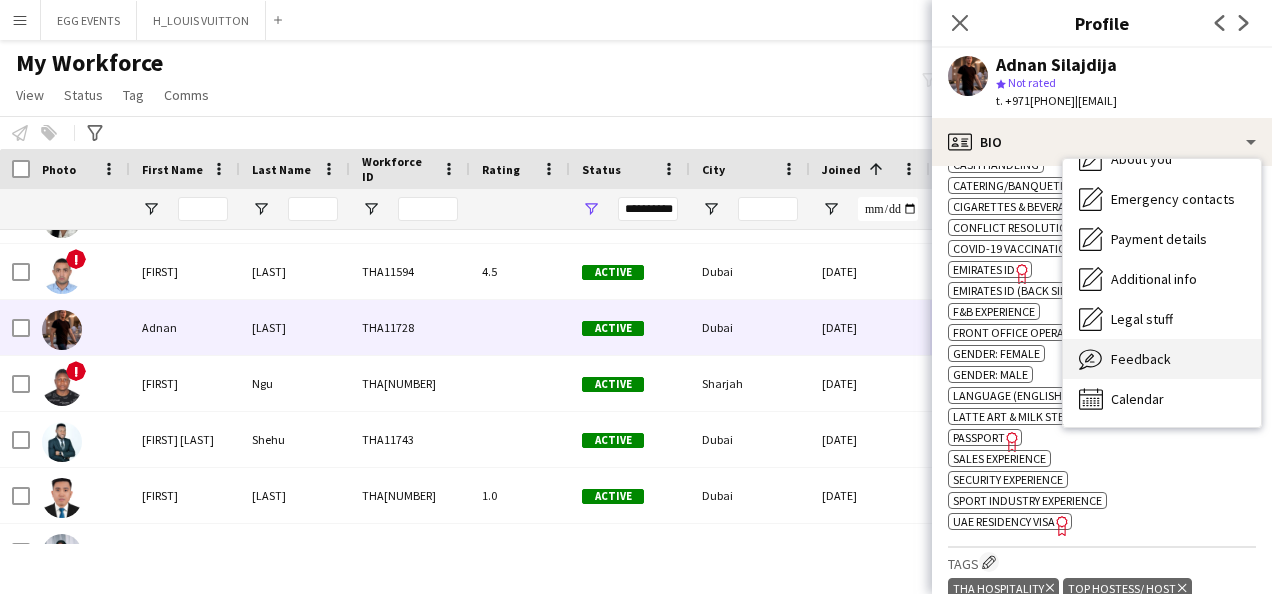 click on "Feedback
Feedback" at bounding box center (1162, 359) 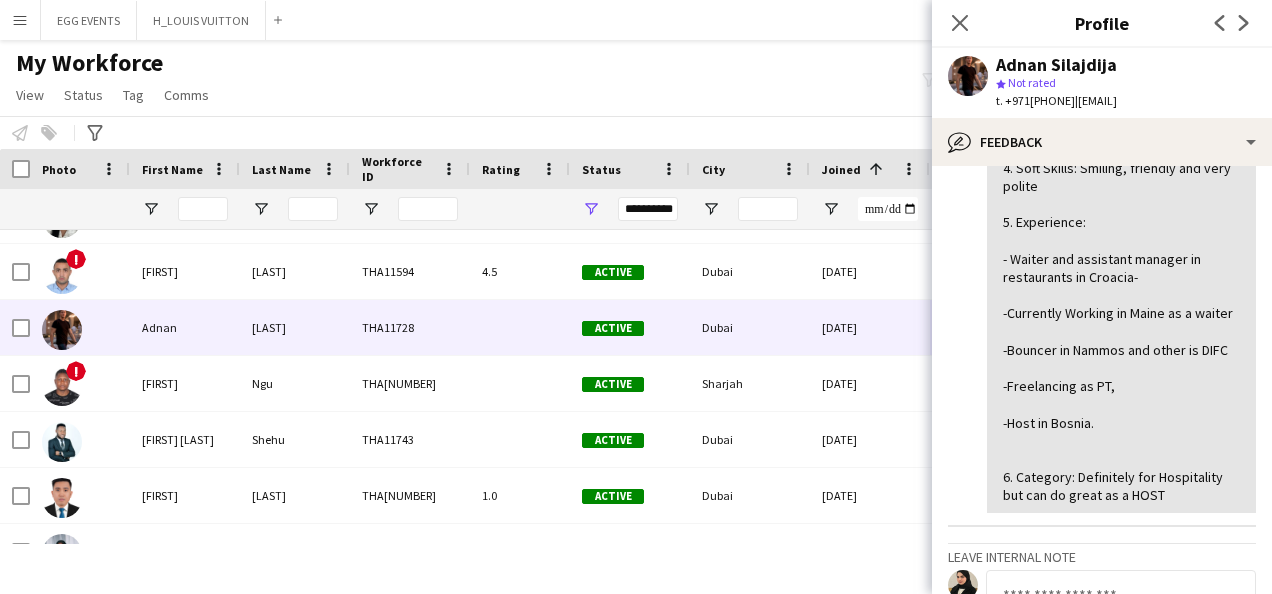 scroll, scrollTop: 273, scrollLeft: 0, axis: vertical 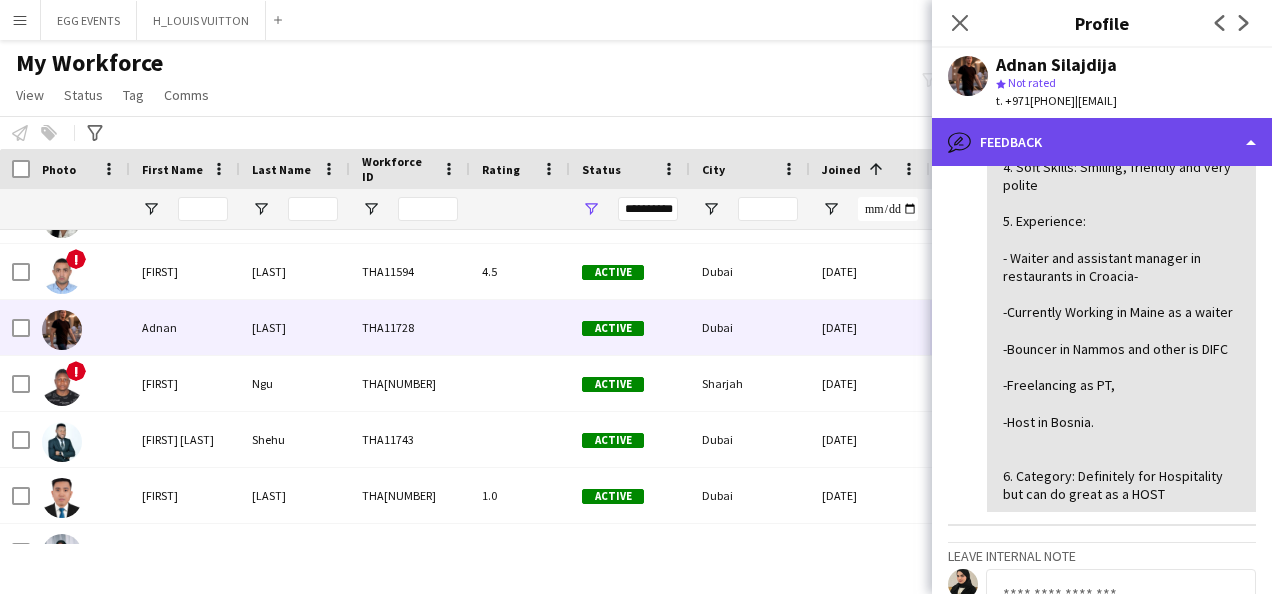 click on "bubble-pencil
Feedback" 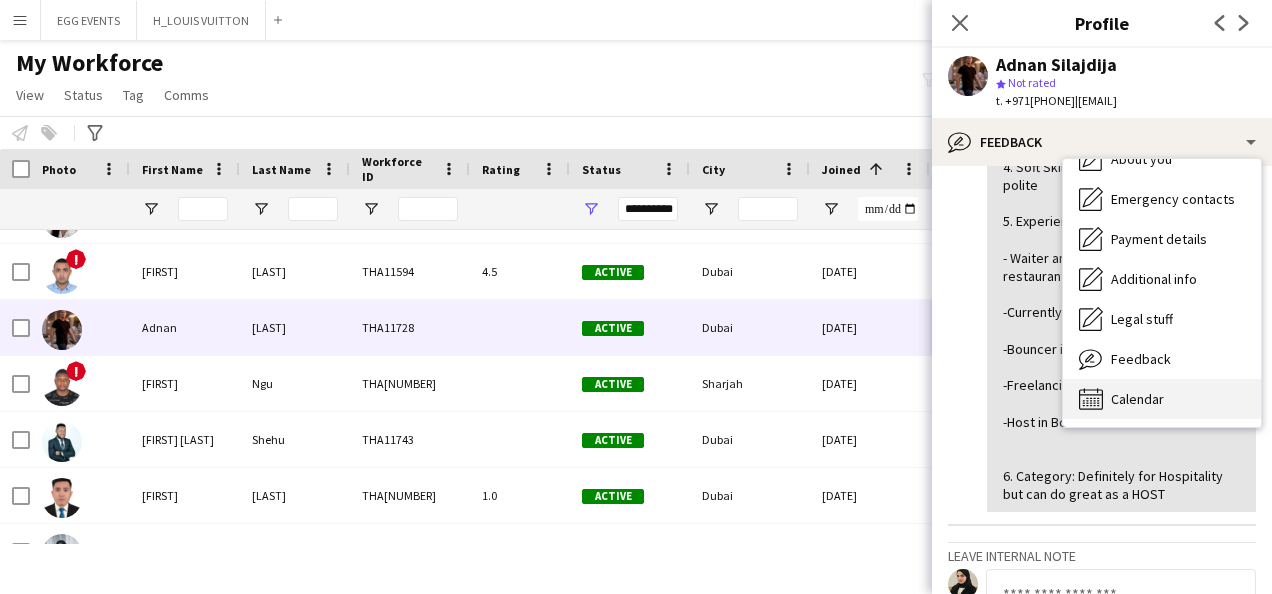 click on "Calendar
Calendar" at bounding box center [1162, 399] 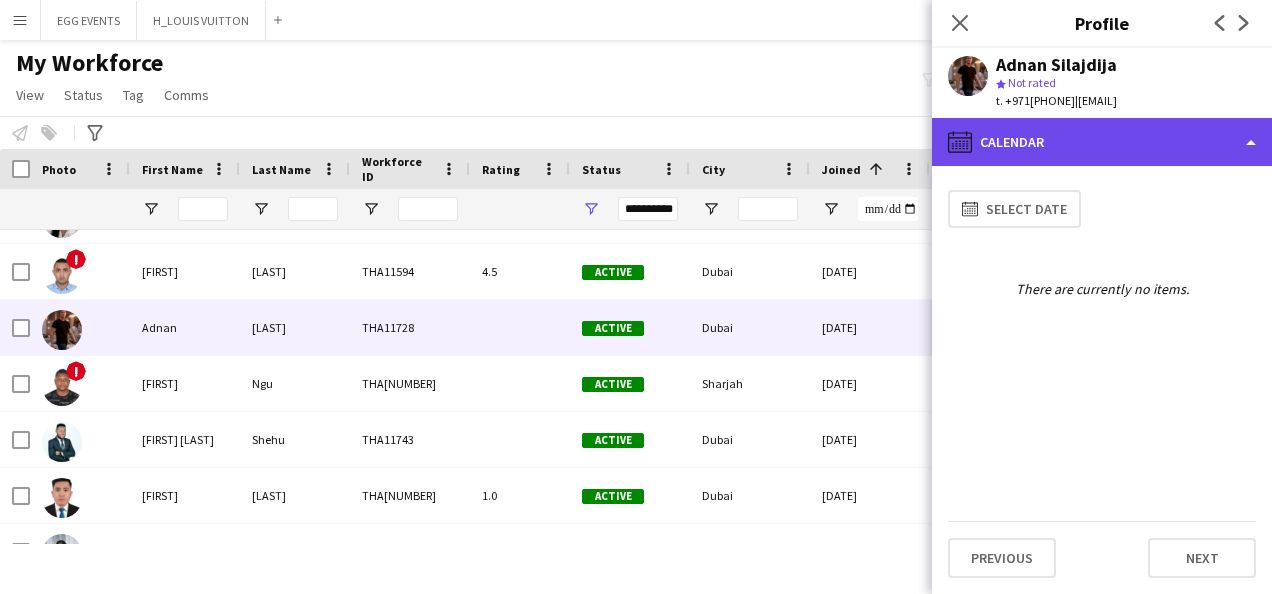 click on "calendar-full
Calendar" 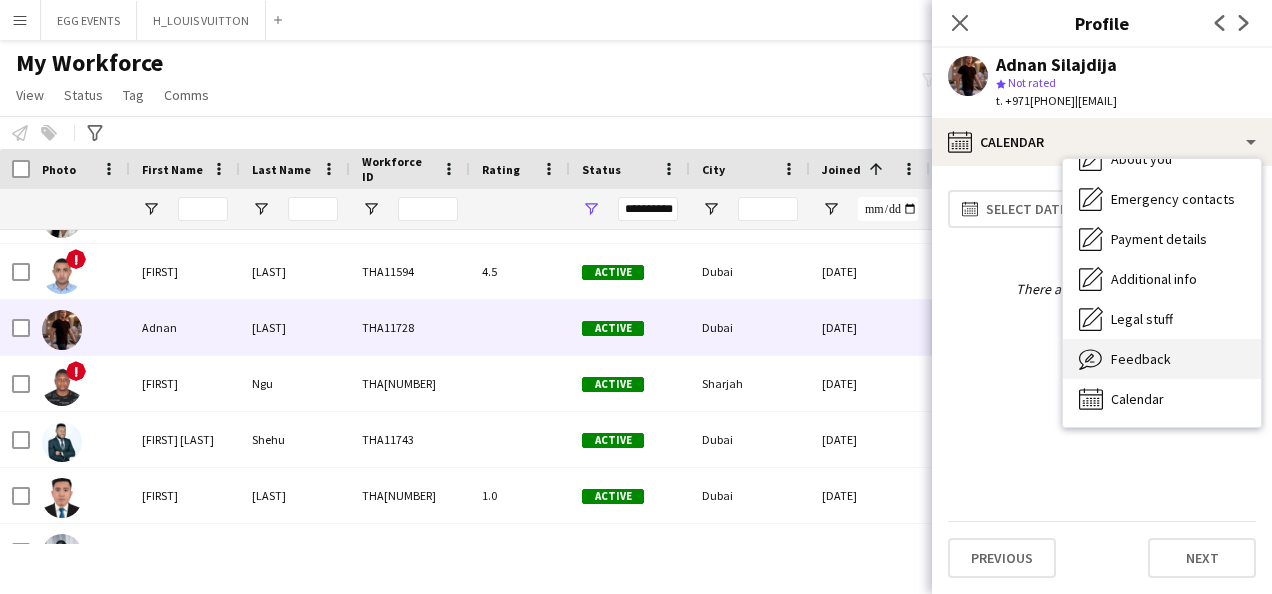 click on "Feedback" at bounding box center (1141, 359) 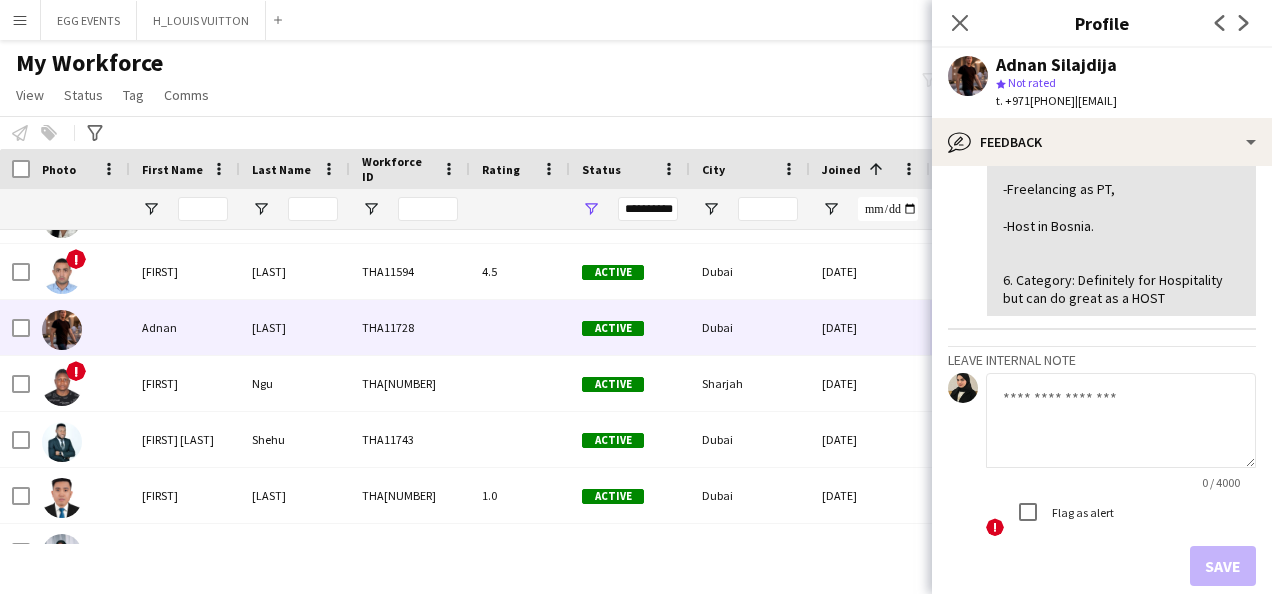 scroll, scrollTop: 609, scrollLeft: 0, axis: vertical 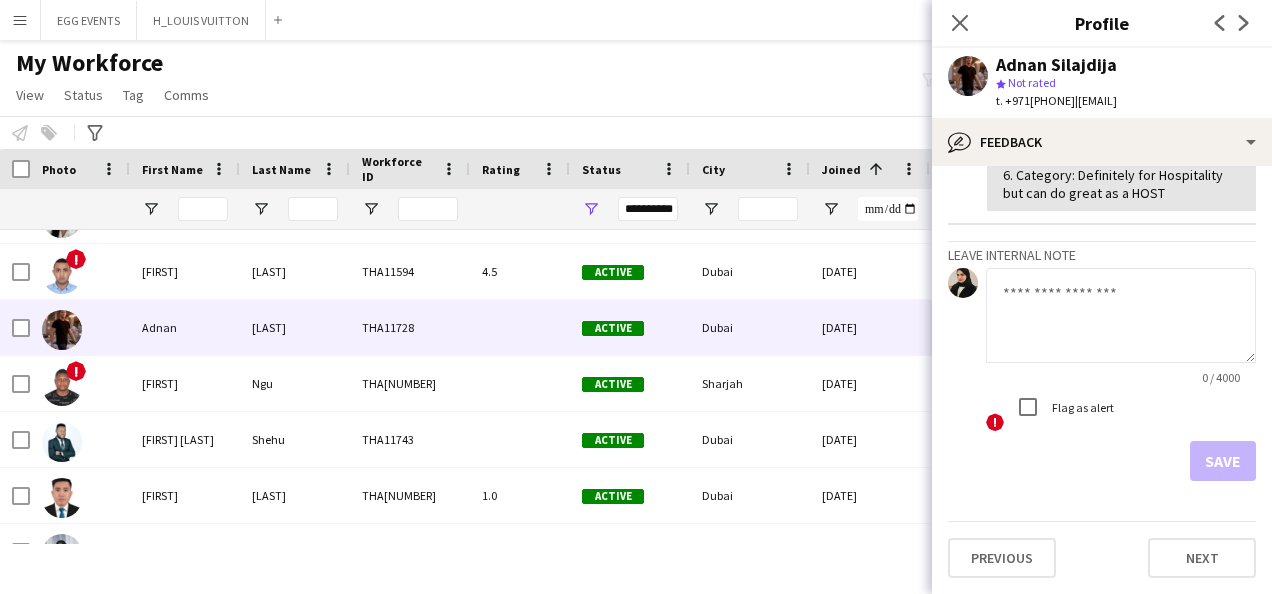 click 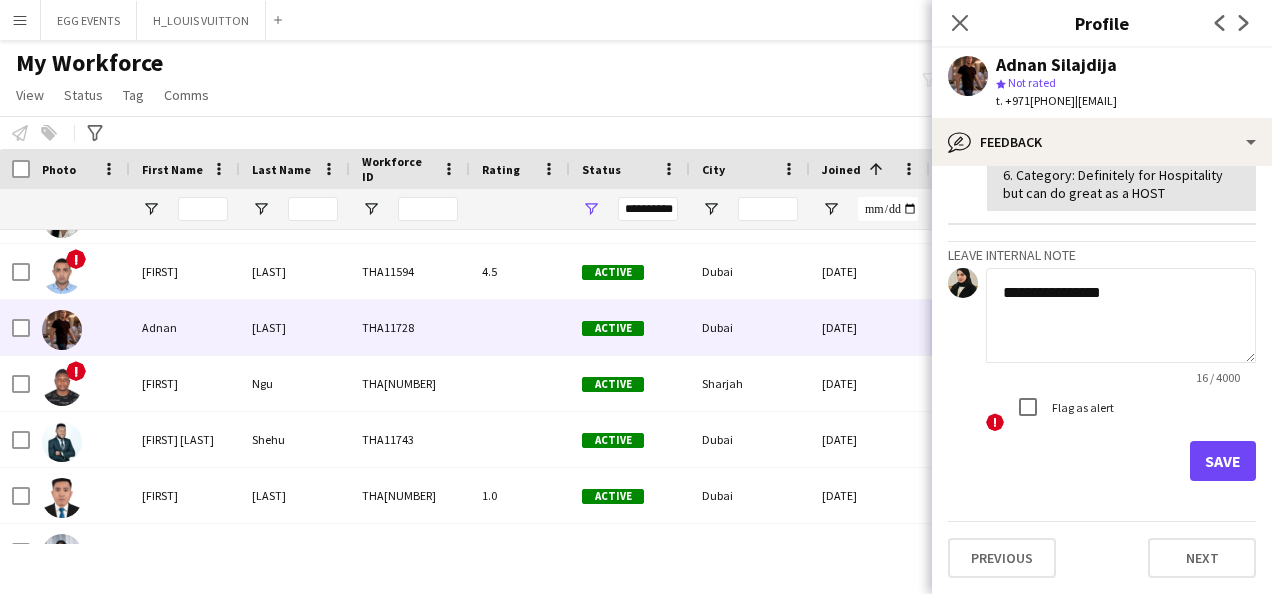 type on "**********" 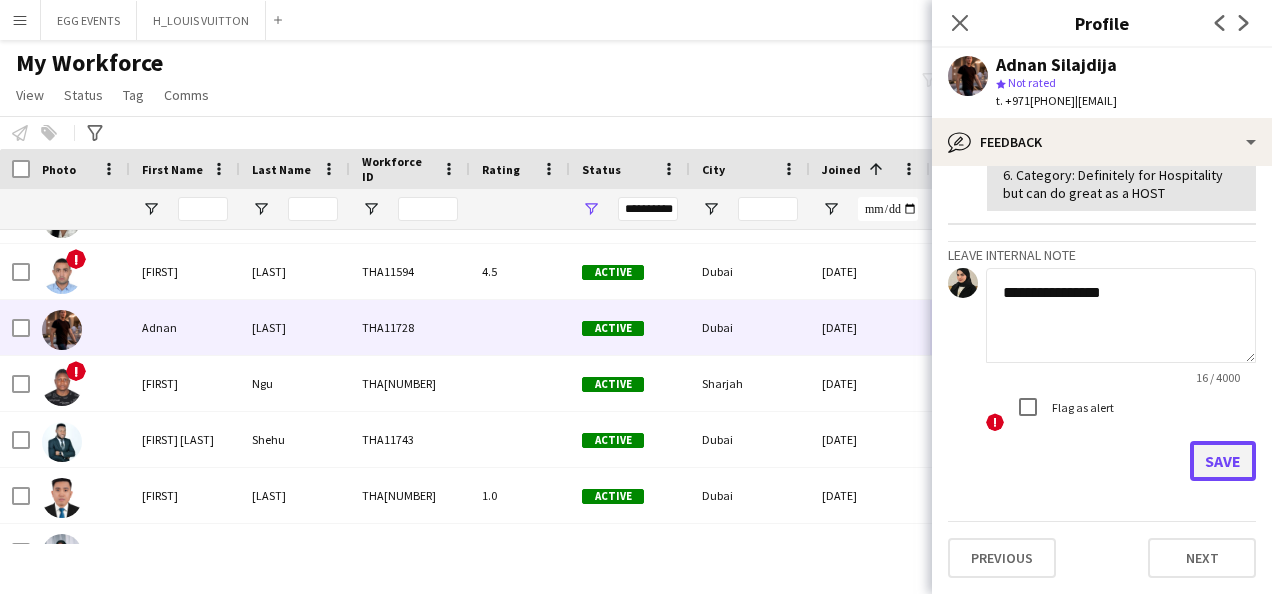 click on "Save" 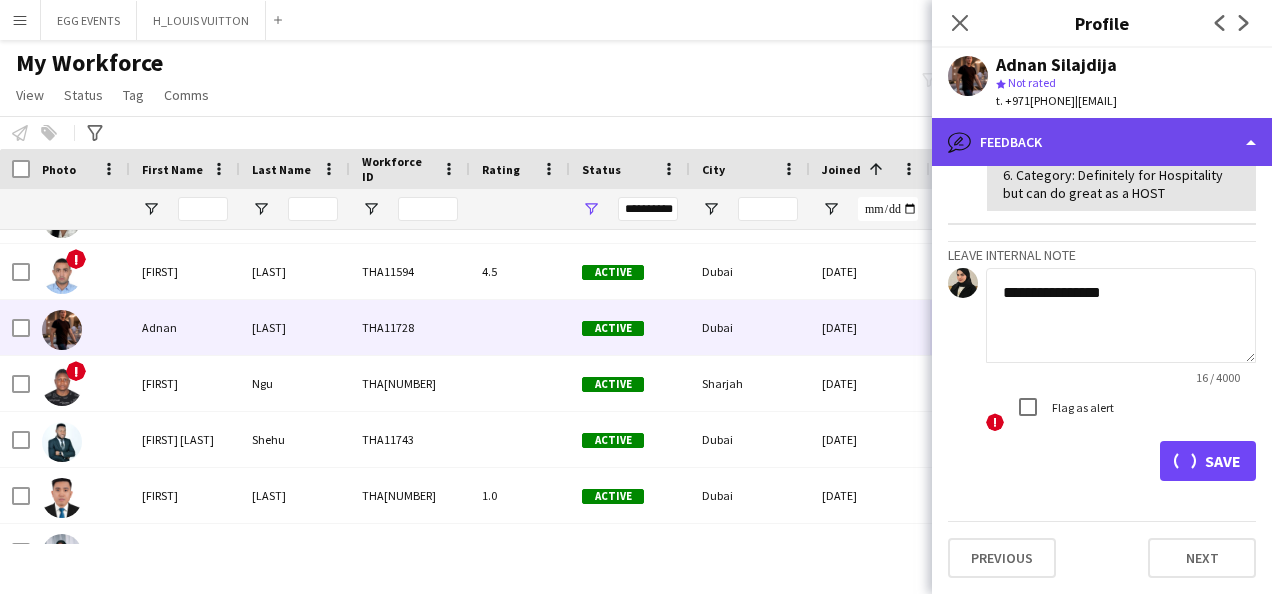 click on "bubble-pencil
Feedback" 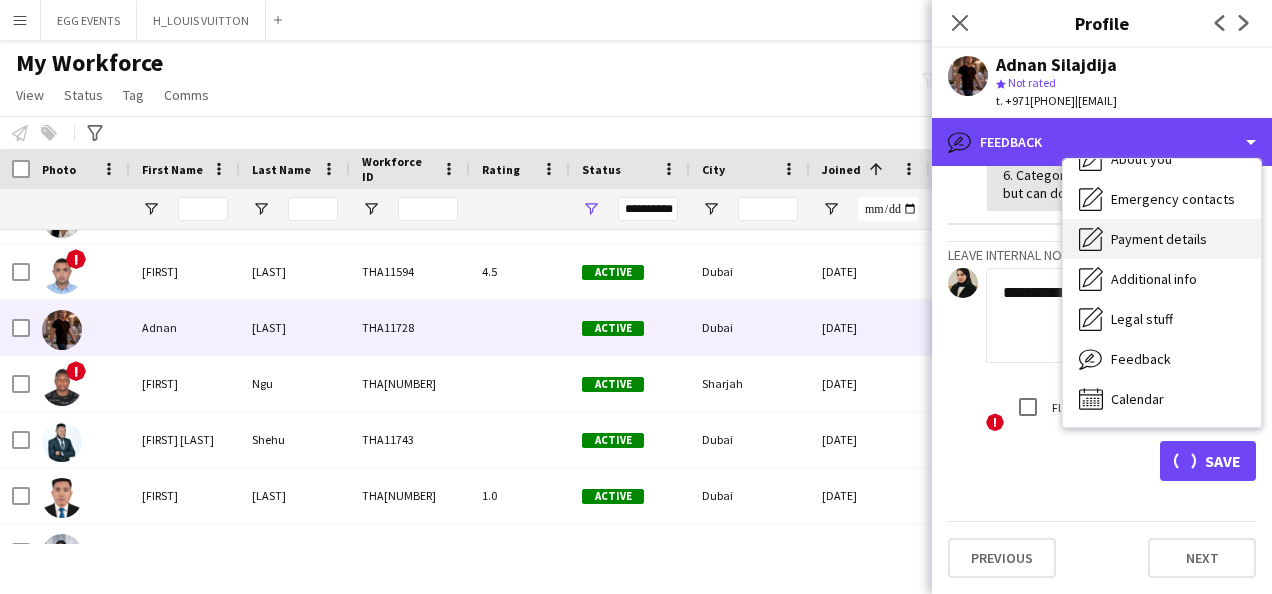 scroll, scrollTop: 0, scrollLeft: 0, axis: both 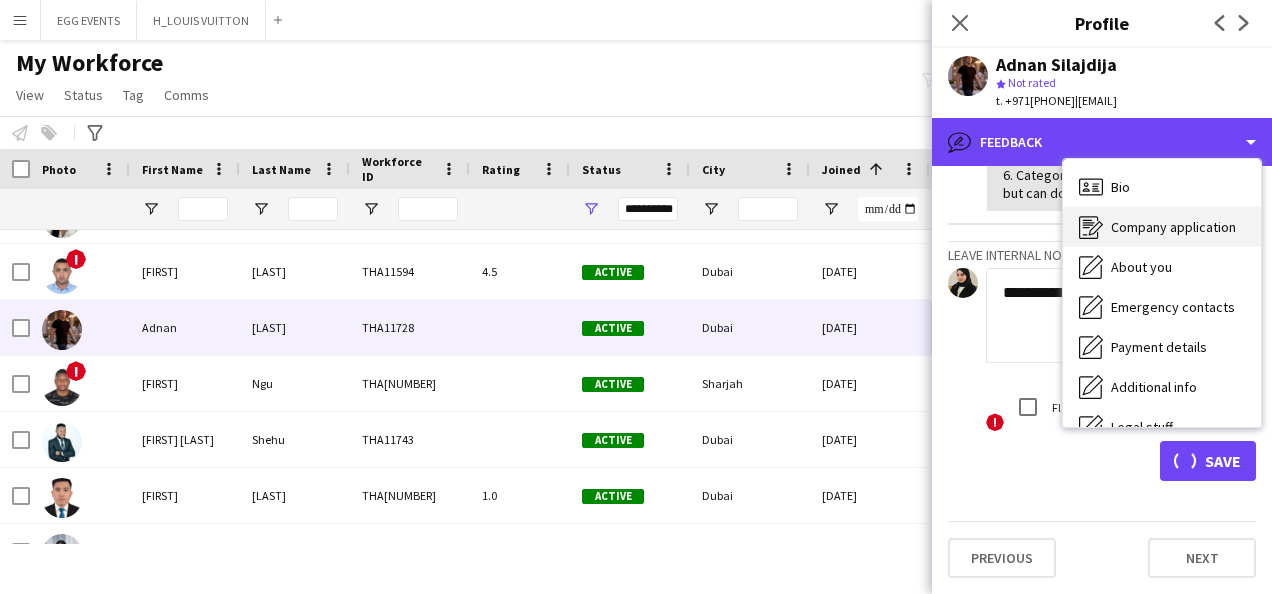 type 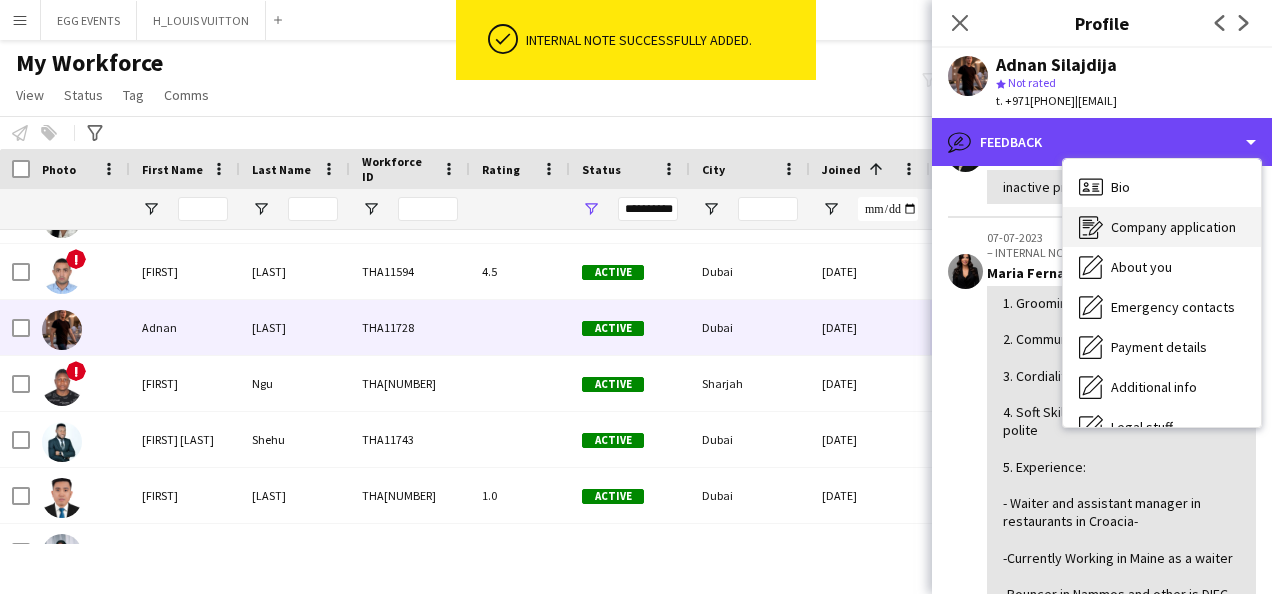 scroll, scrollTop: 726, scrollLeft: 0, axis: vertical 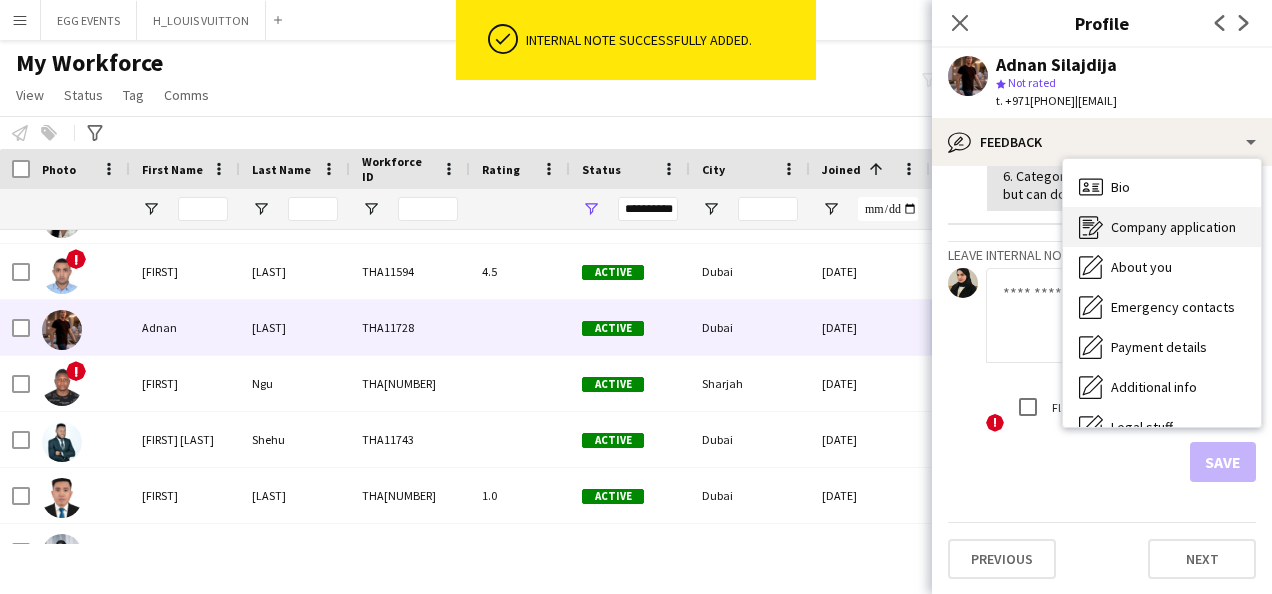 click on "Company application
Company application" at bounding box center [1162, 227] 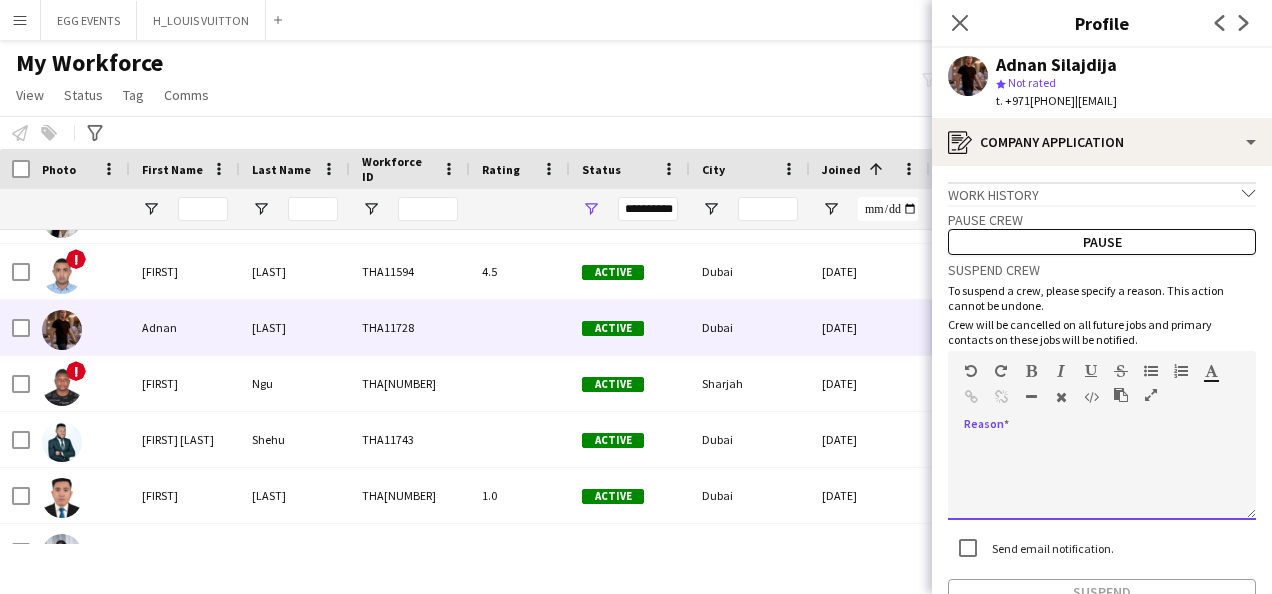 click at bounding box center (1102, 480) 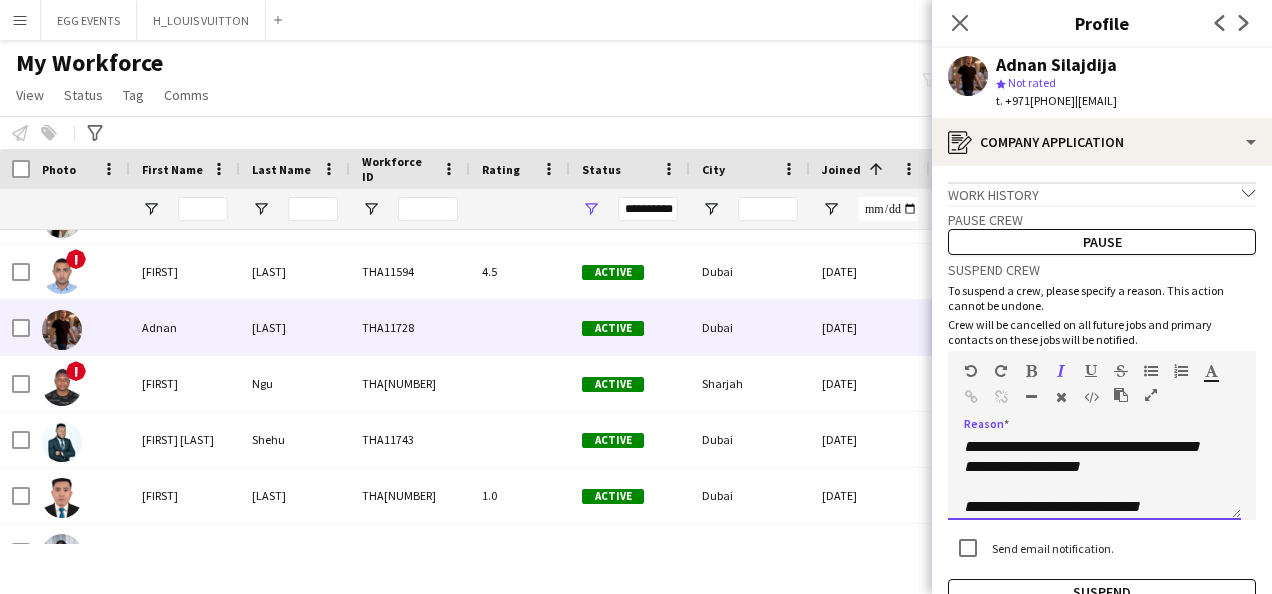 scroll, scrollTop: 0, scrollLeft: 0, axis: both 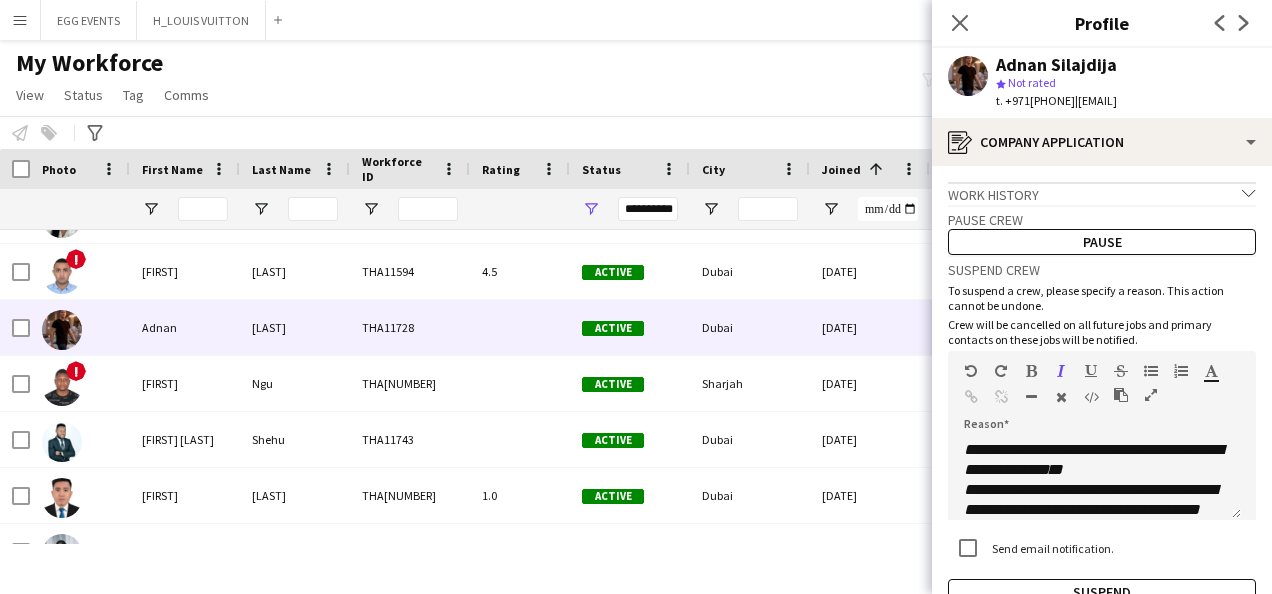drag, startPoint x: 1134, startPoint y: 61, endPoint x: 986, endPoint y: 64, distance: 148.0304 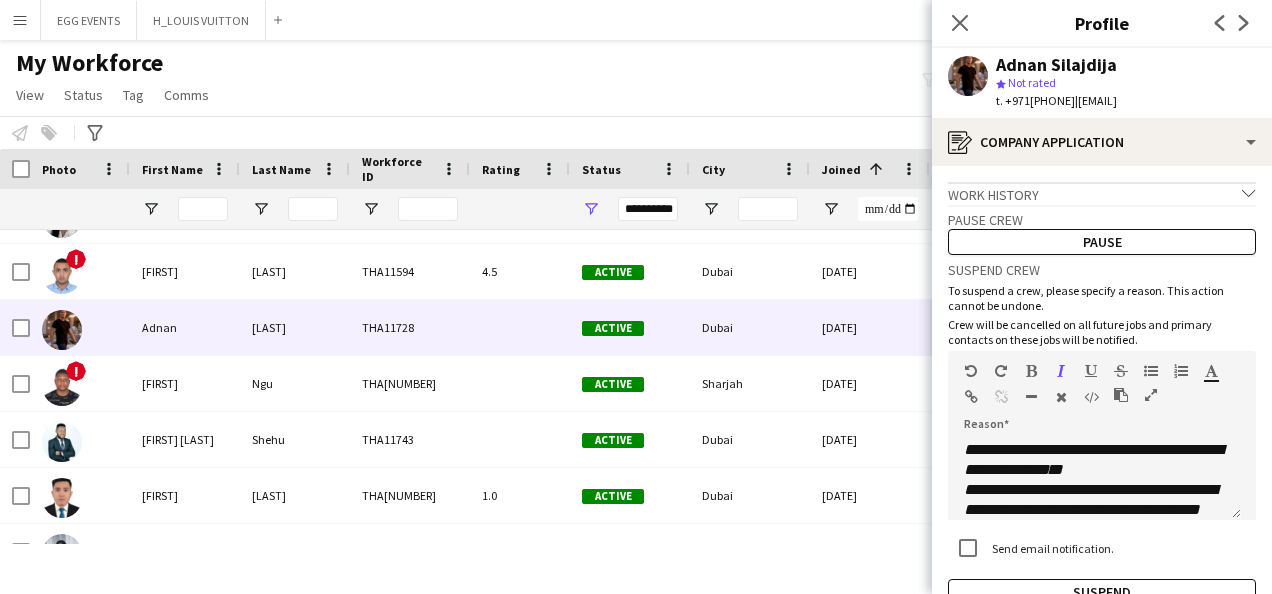 scroll, scrollTop: 122, scrollLeft: 0, axis: vertical 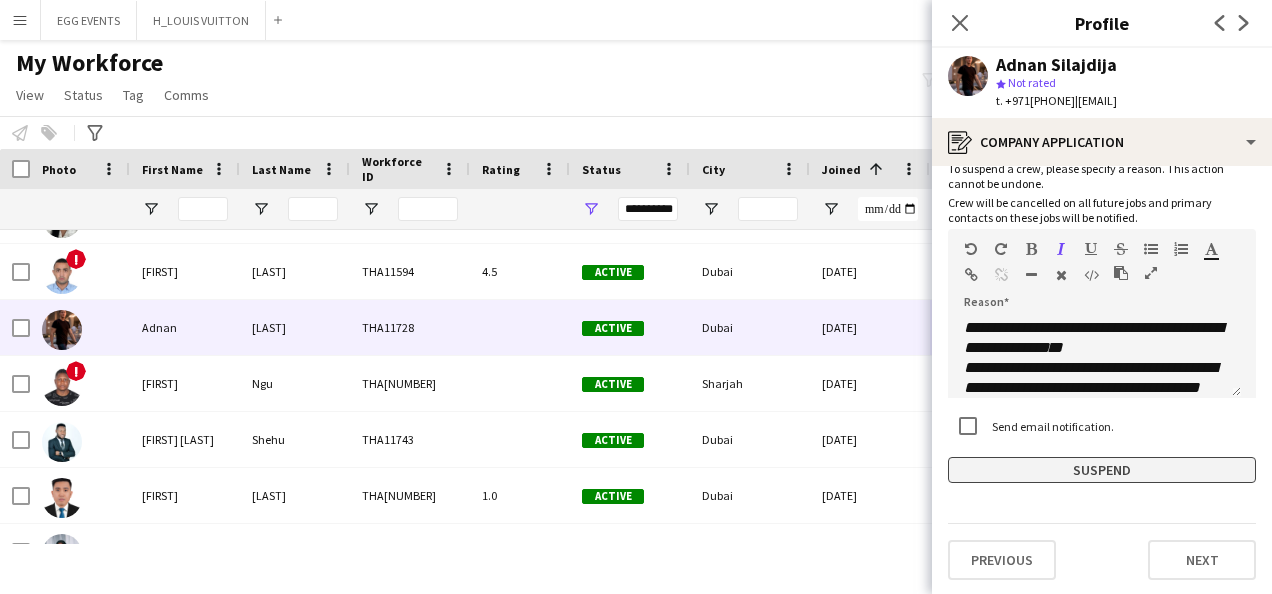 click on "Suspend" 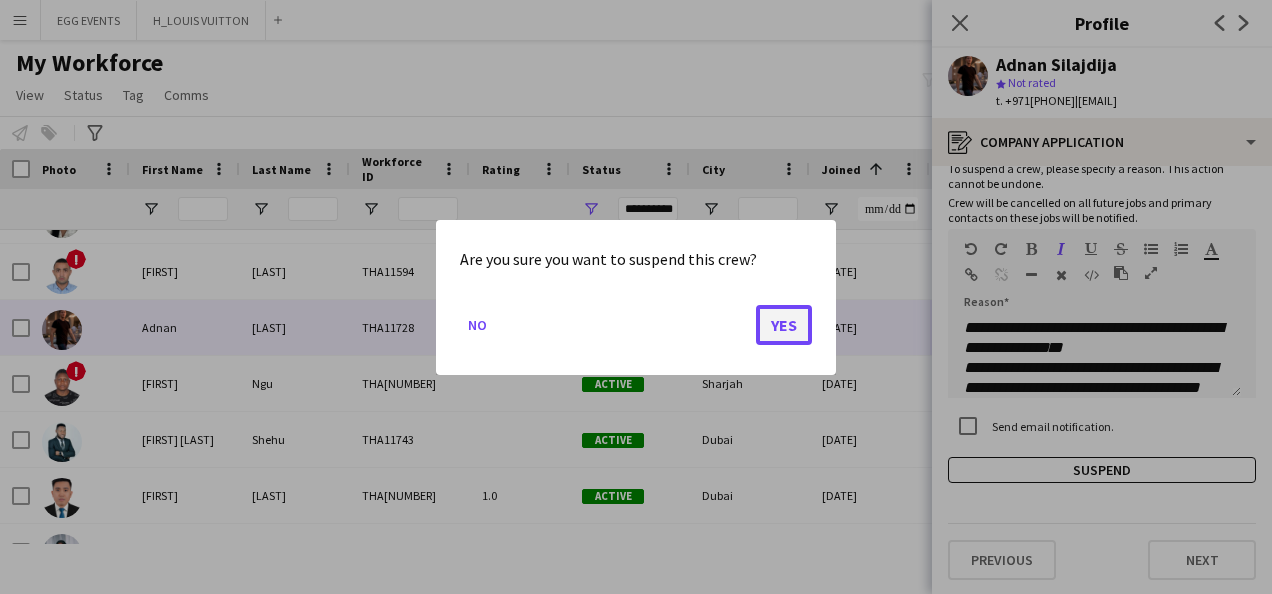 click on "Yes" 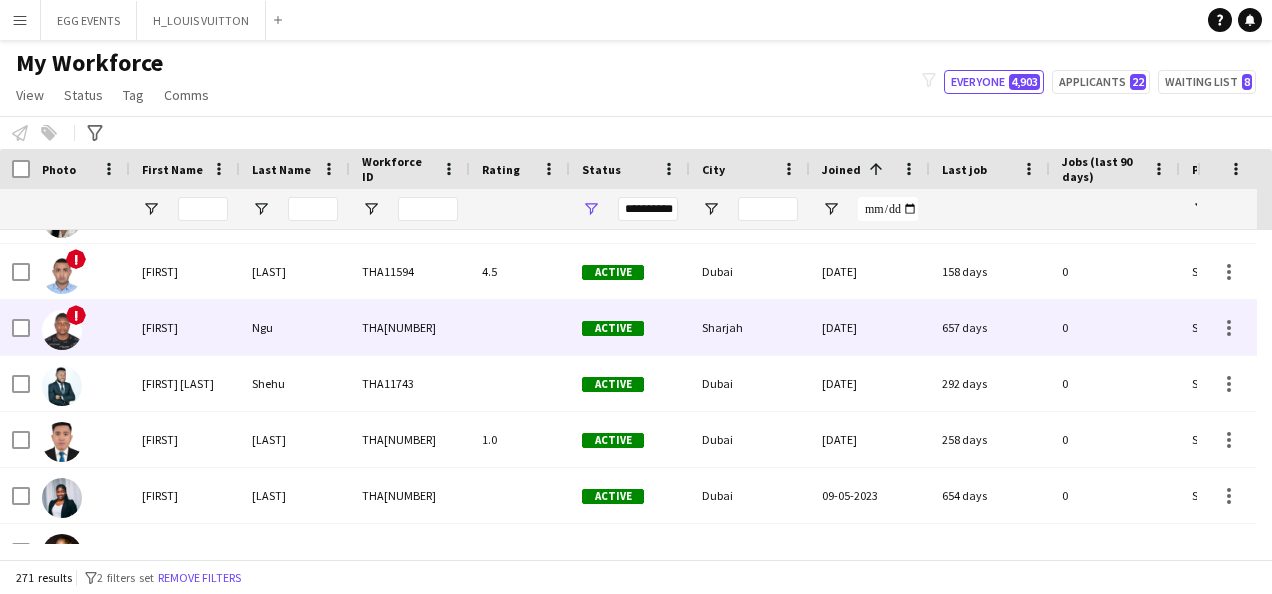 click on "[DATE]" at bounding box center (870, 327) 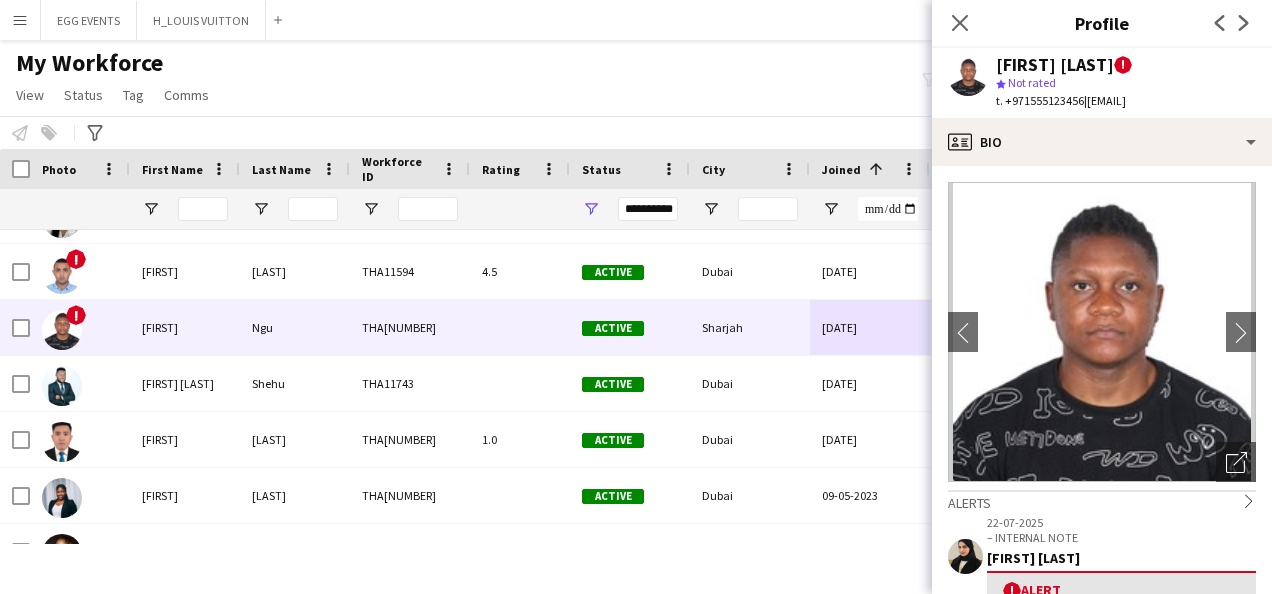 click on "chevron-left
chevron-right
Open photos pop-in
Alerts
chevron-right
[DATE]   – INTERNAL NOTE   [FIRST] [LAST]  !  Alert   Email sent to update his documents   Gender   Male   Birthday   [DATE]   ([AGE] years)   Location   [AREA] - [CITY] - United Arab Emirates, [CITY], [POSTAL_CODE]   Work history   First experience: [DATE]   Average jobs: [NUMBER]   Favourite job: Usher   Applications total count: [NUMBER]   Cancelled jobs count: [NUMBER]   Cancelled jobs total count: [NUMBER]   Worked jobs count: [NUMBER]   Worked jobs total count: [NUMBER]   Roles
Edit crew company roles
Barbacks, Barista, F&B Manager, Front Office Manager, PERSONAL ASSISTANT, Supervisor, SURVEY STAFF, Team Leader, Usher, VIP Assistant , Waiter/Waitress   Skills
Edit crew company skills
ok-circled2
background
Layer 1
cross-circle-red" 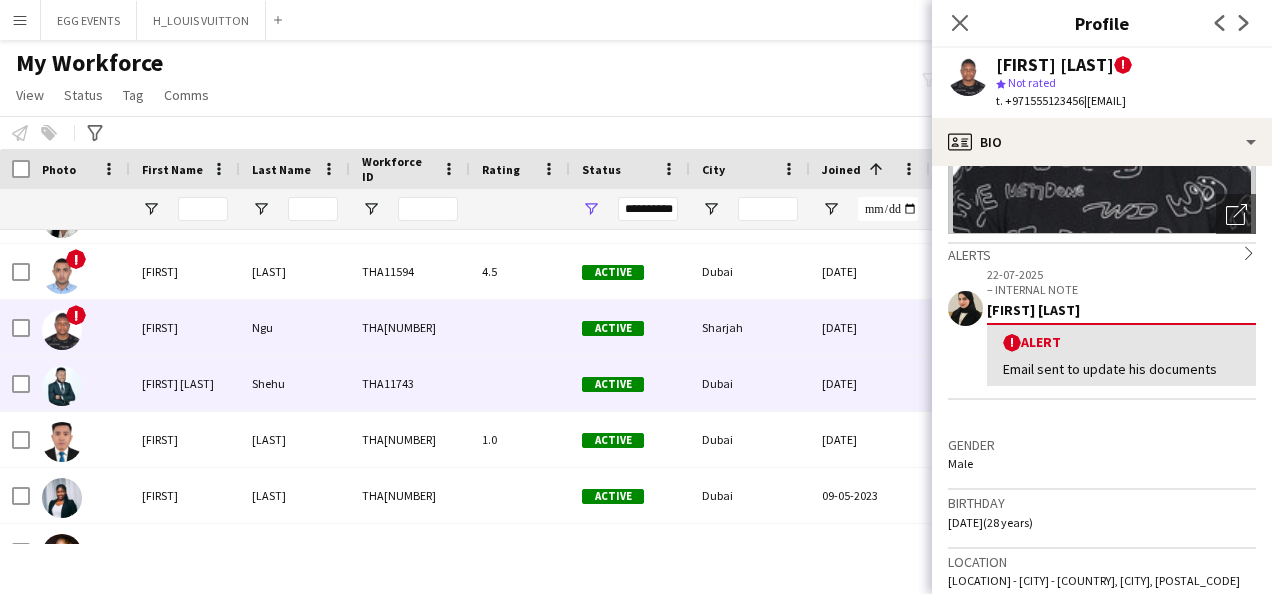 click on "[DATE]" at bounding box center [870, 383] 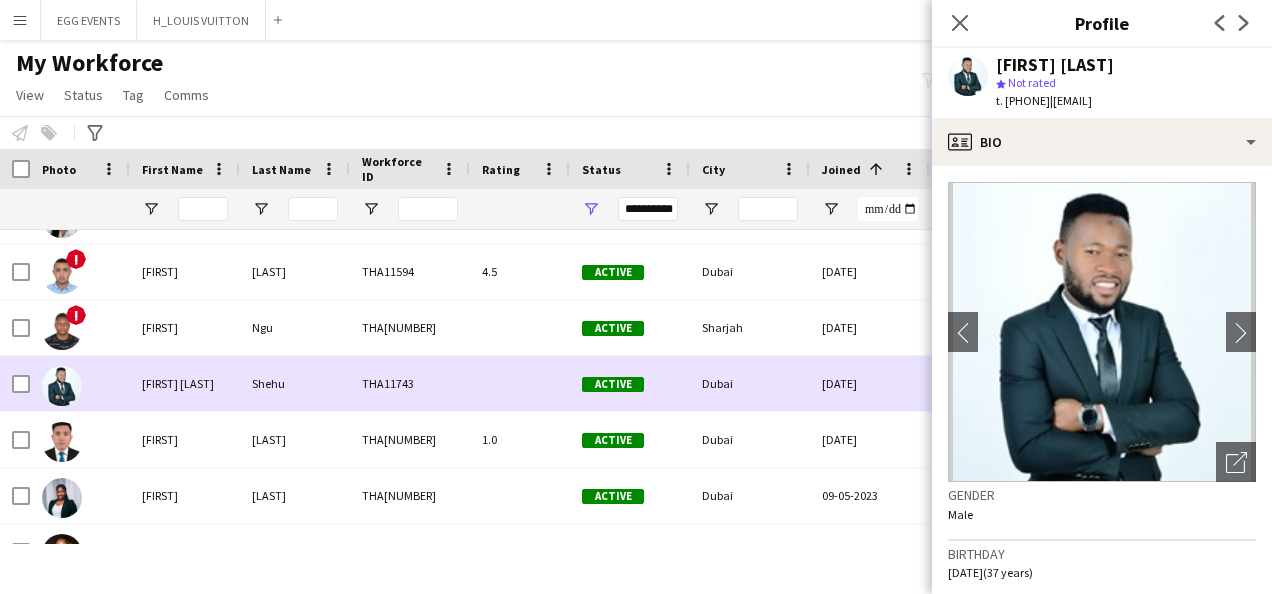 scroll, scrollTop: 6868, scrollLeft: 0, axis: vertical 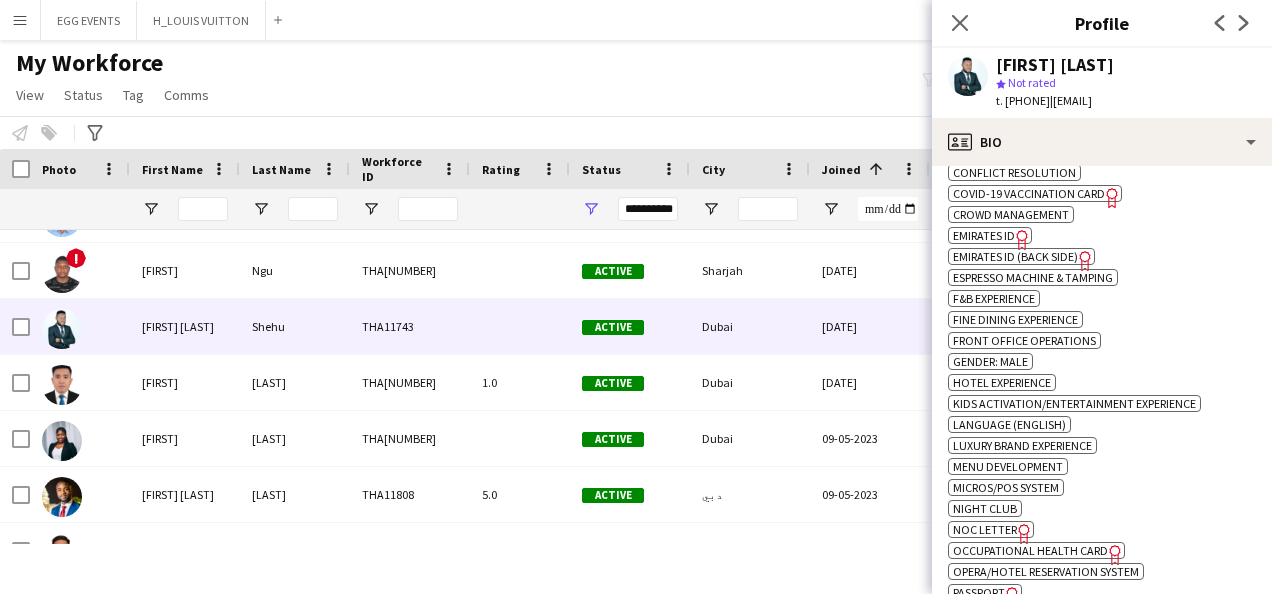 click on "Emirates ID" 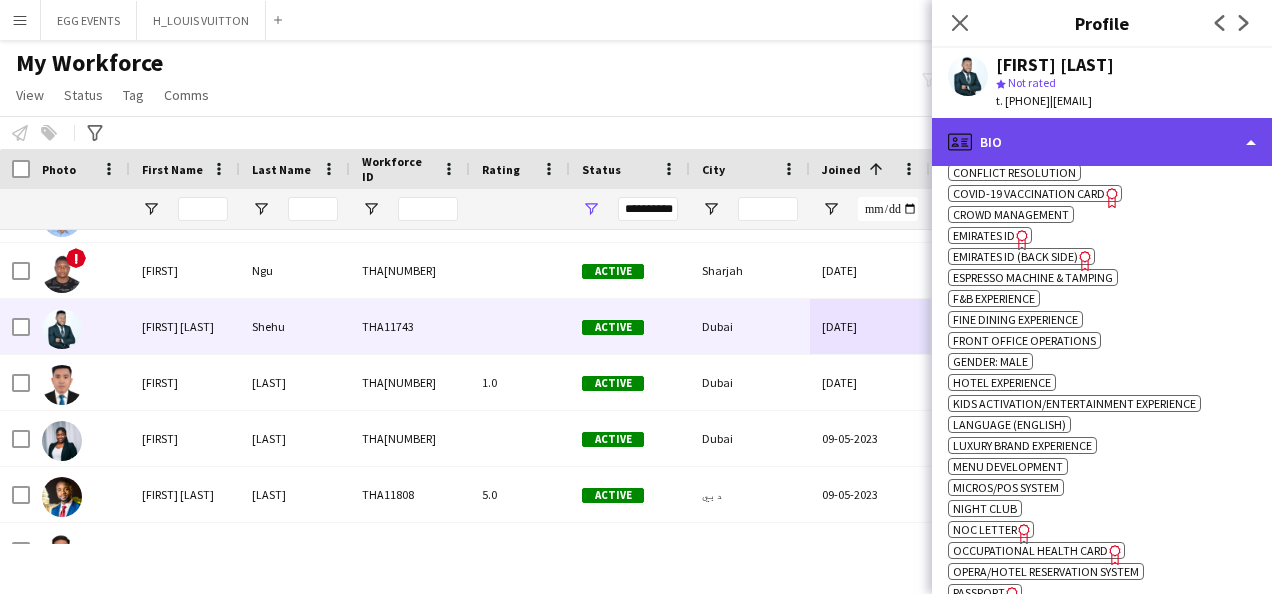 click on "profile
Bio" 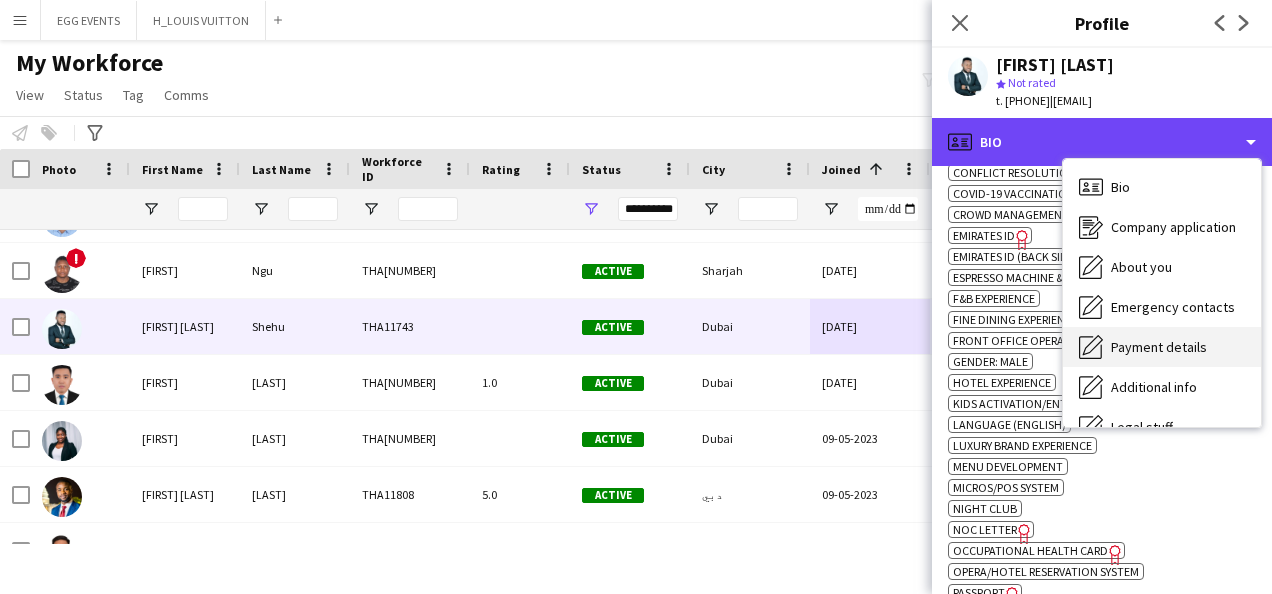 scroll, scrollTop: 108, scrollLeft: 0, axis: vertical 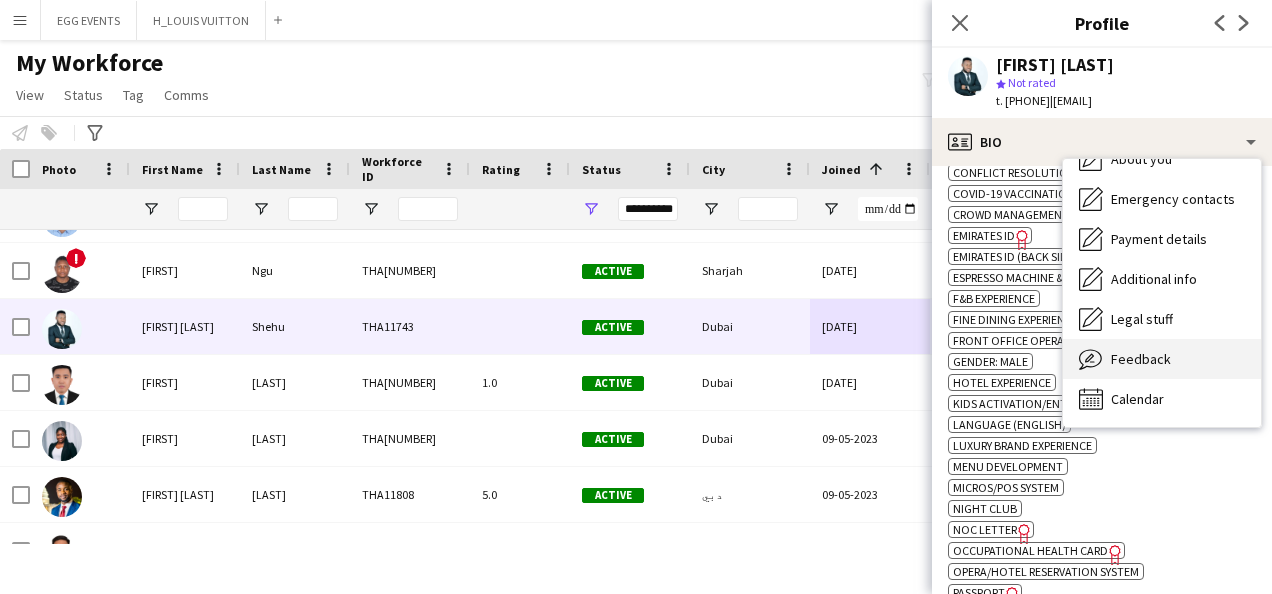 click on "Feedback
Feedback" at bounding box center [1162, 359] 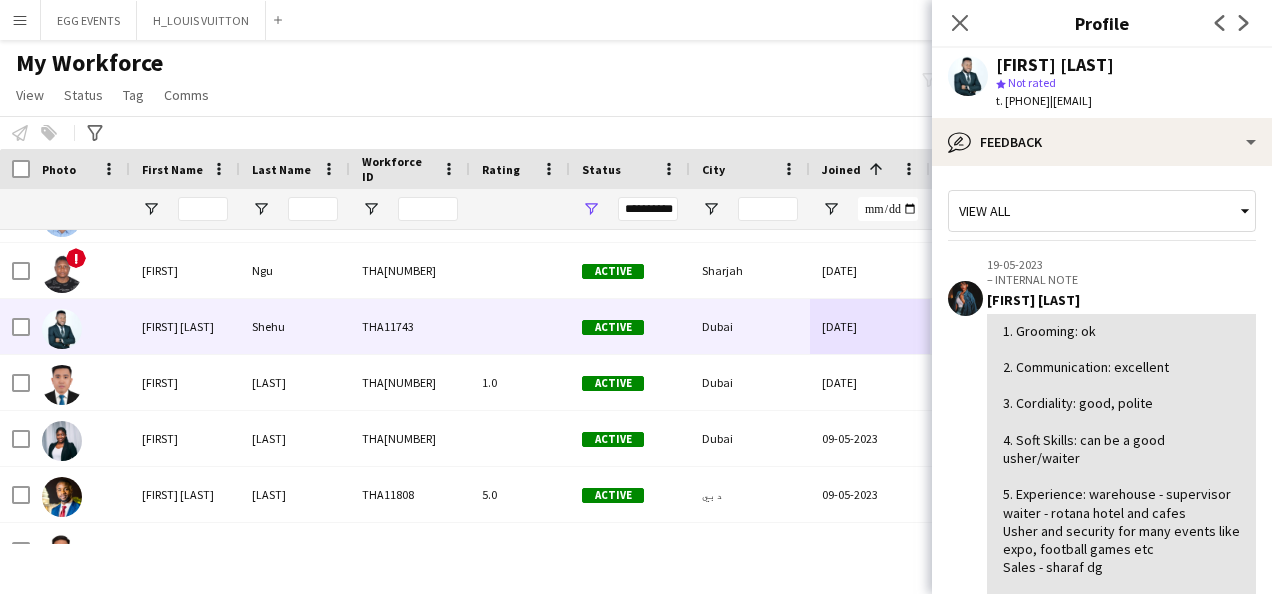 scroll, scrollTop: 200, scrollLeft: 0, axis: vertical 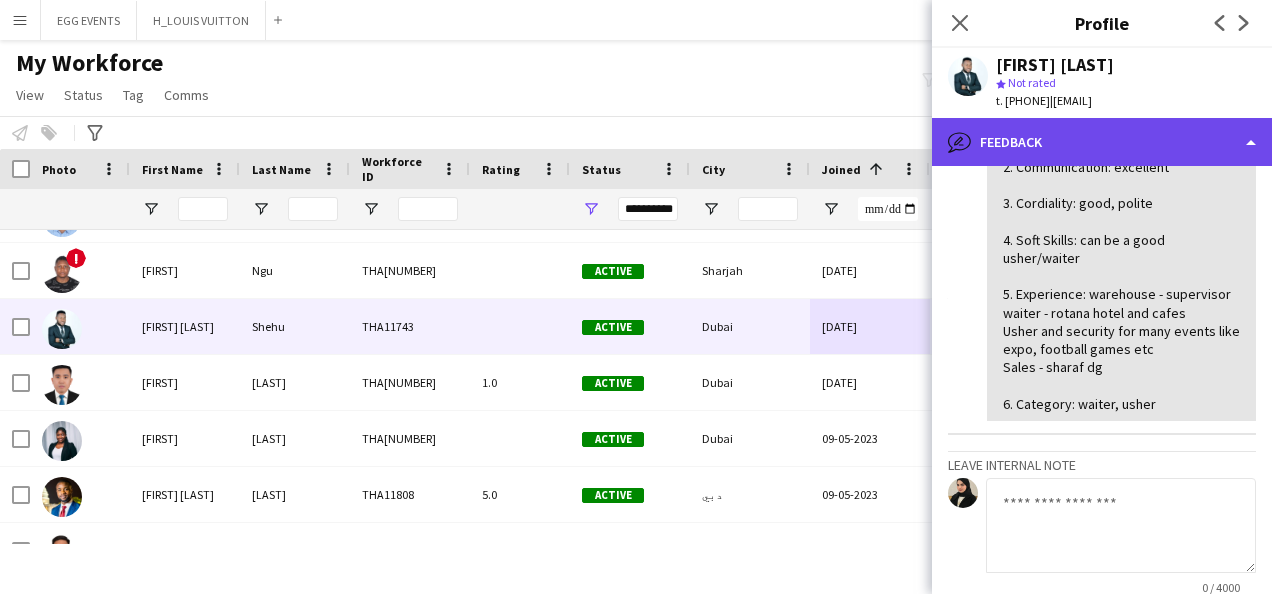 click on "bubble-pencil
Feedback" 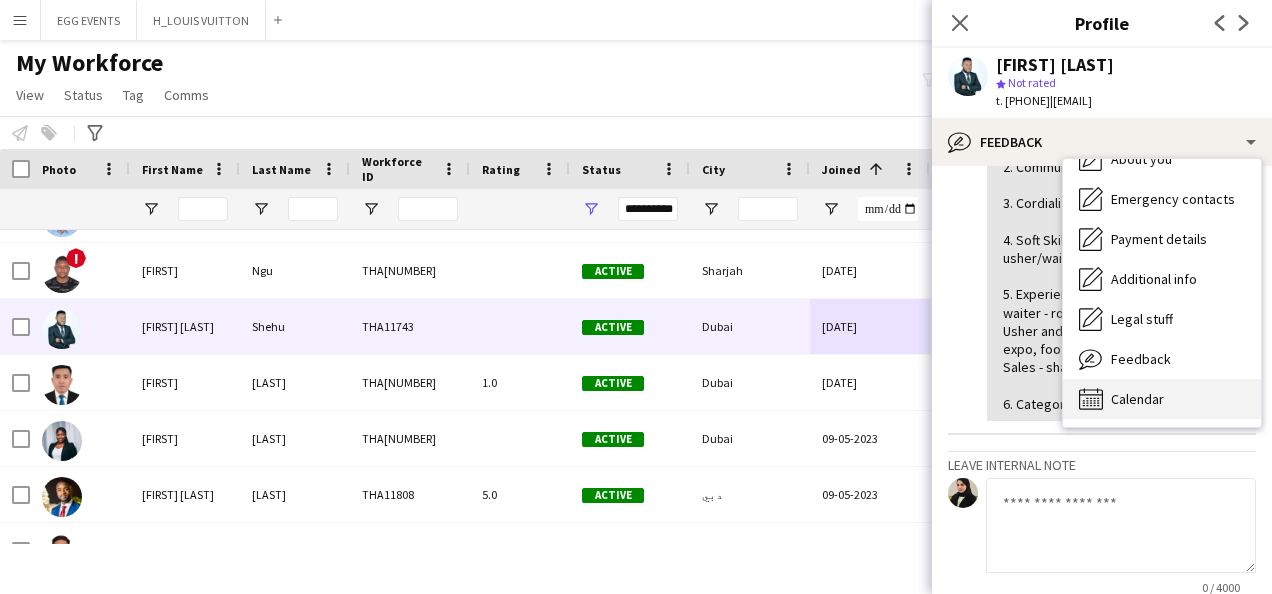 click 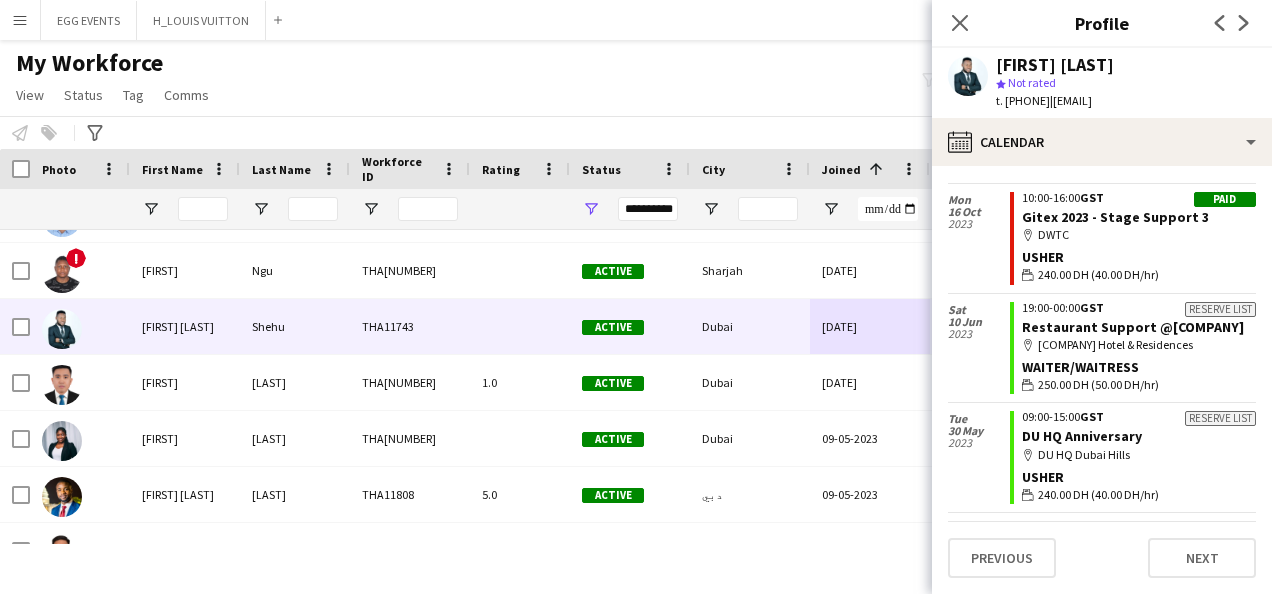 scroll, scrollTop: 5326, scrollLeft: 0, axis: vertical 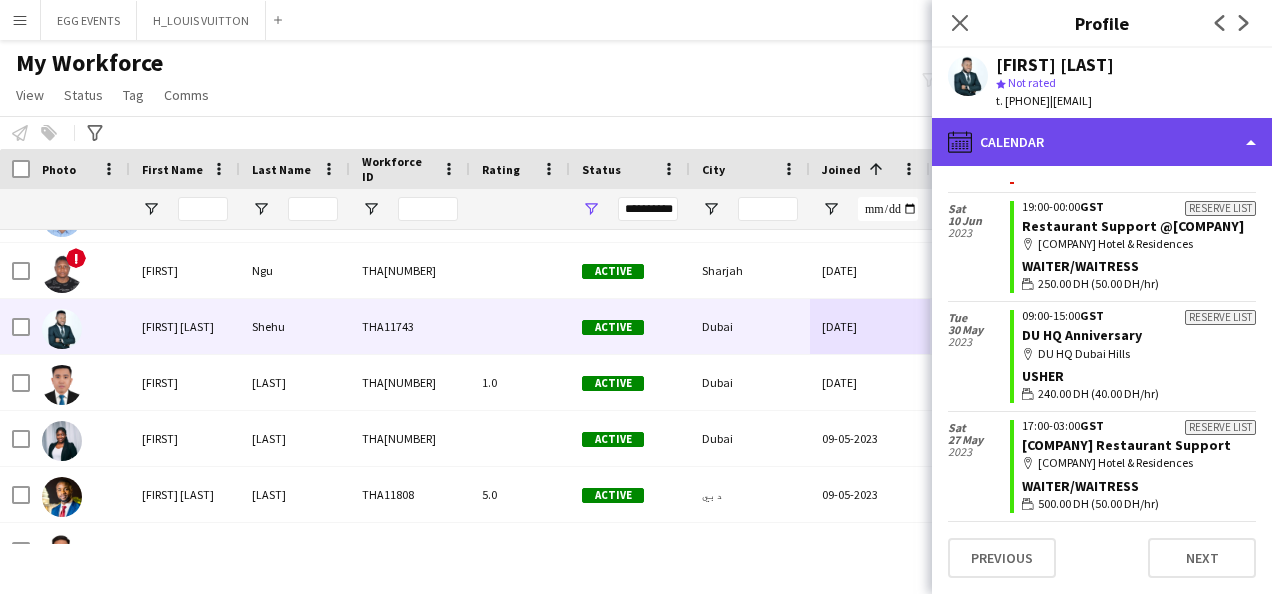 click on "calendar-full
Calendar" 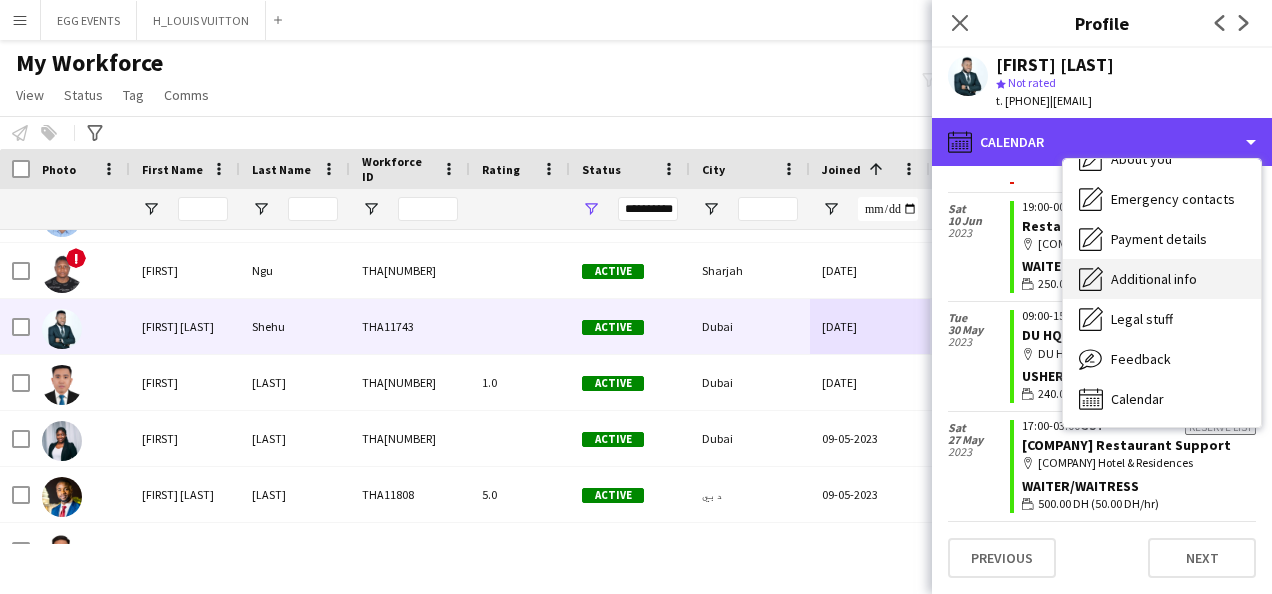 scroll, scrollTop: 0, scrollLeft: 0, axis: both 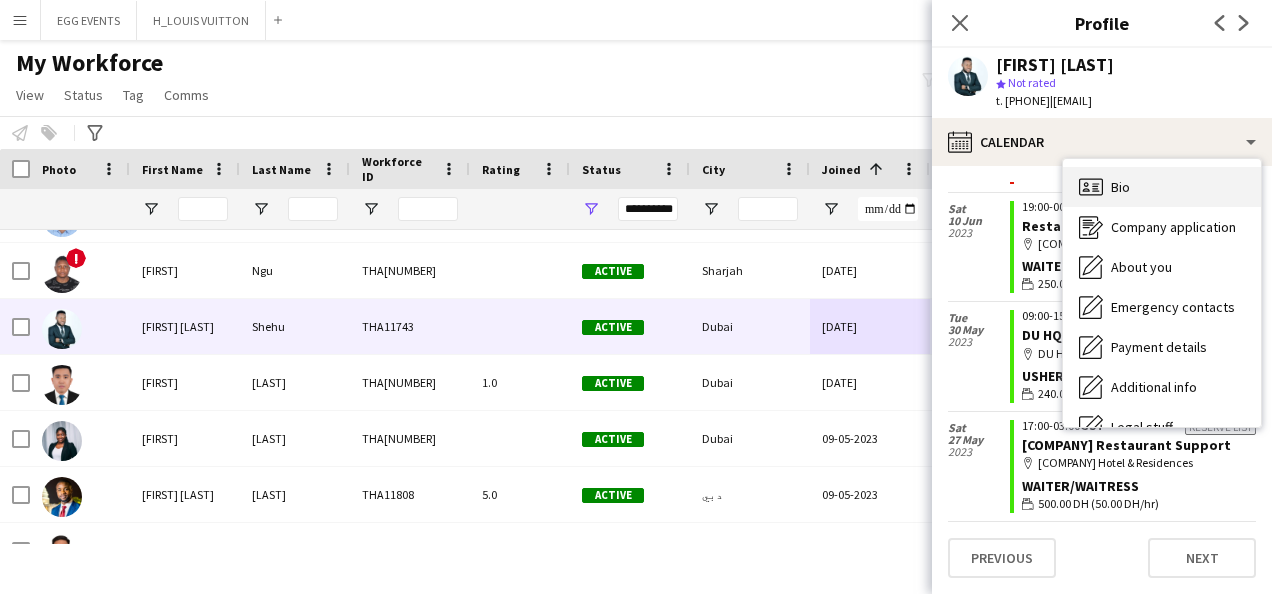 click on "Bio
Bio" at bounding box center (1162, 187) 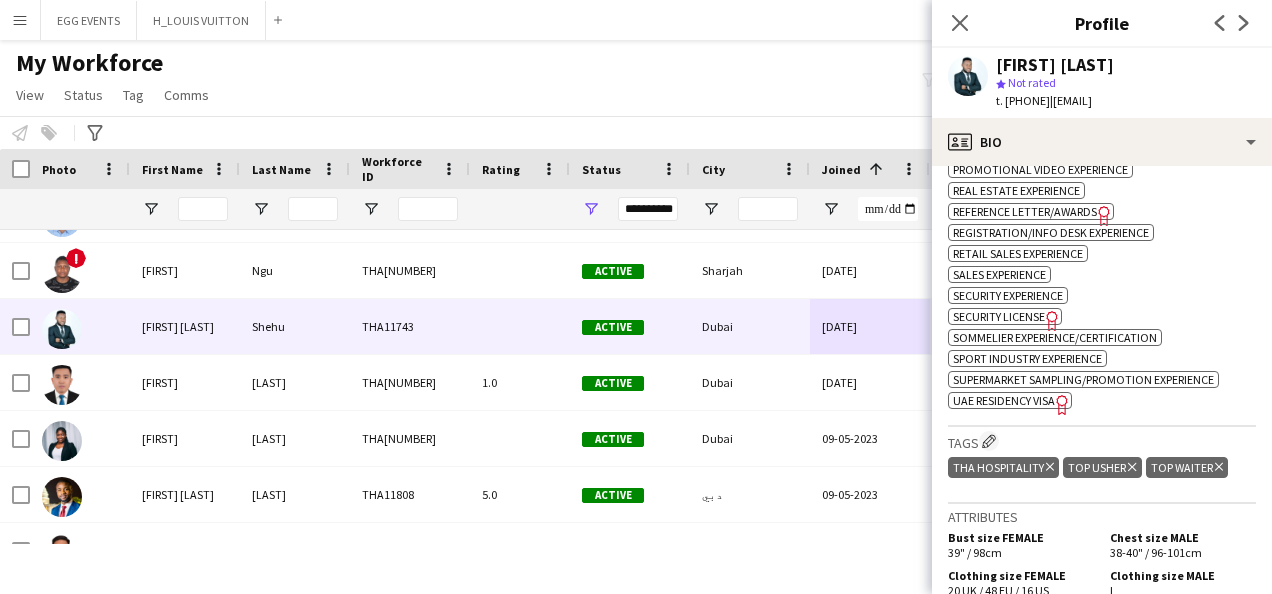 scroll, scrollTop: 1693, scrollLeft: 0, axis: vertical 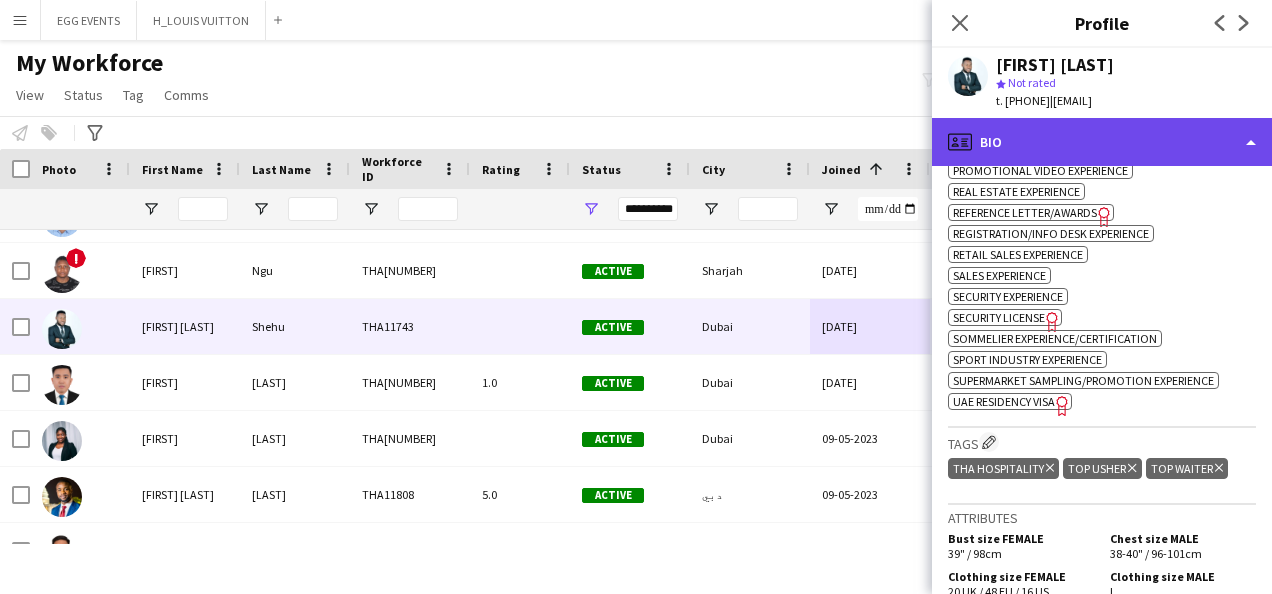 click on "profile
Bio" 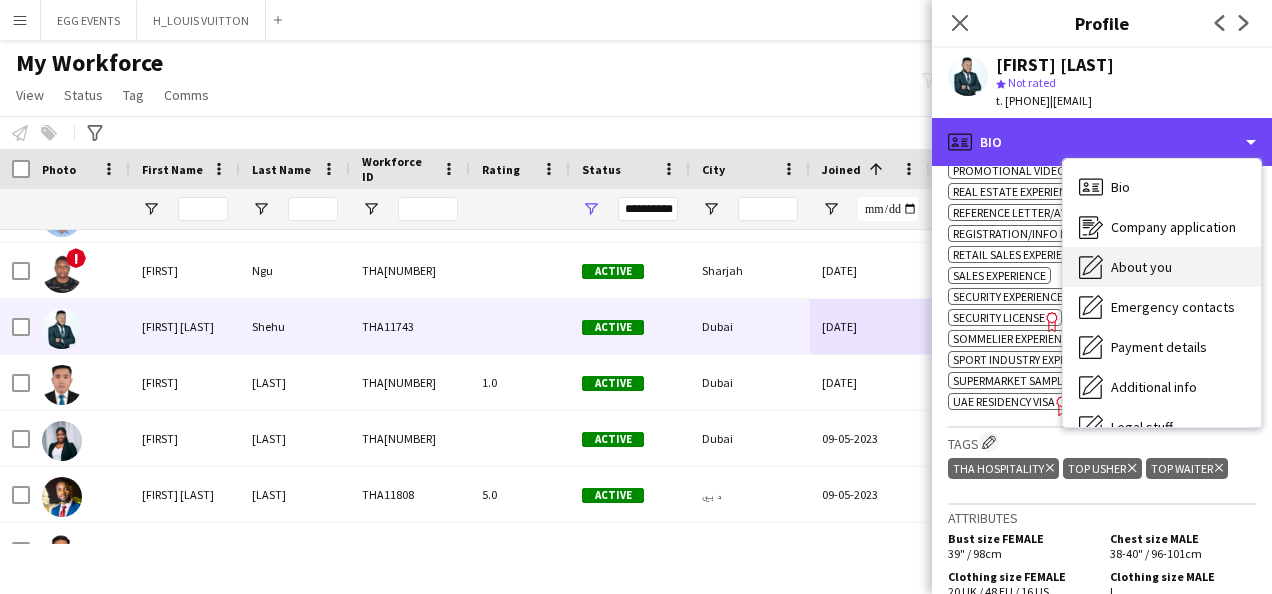 scroll, scrollTop: 108, scrollLeft: 0, axis: vertical 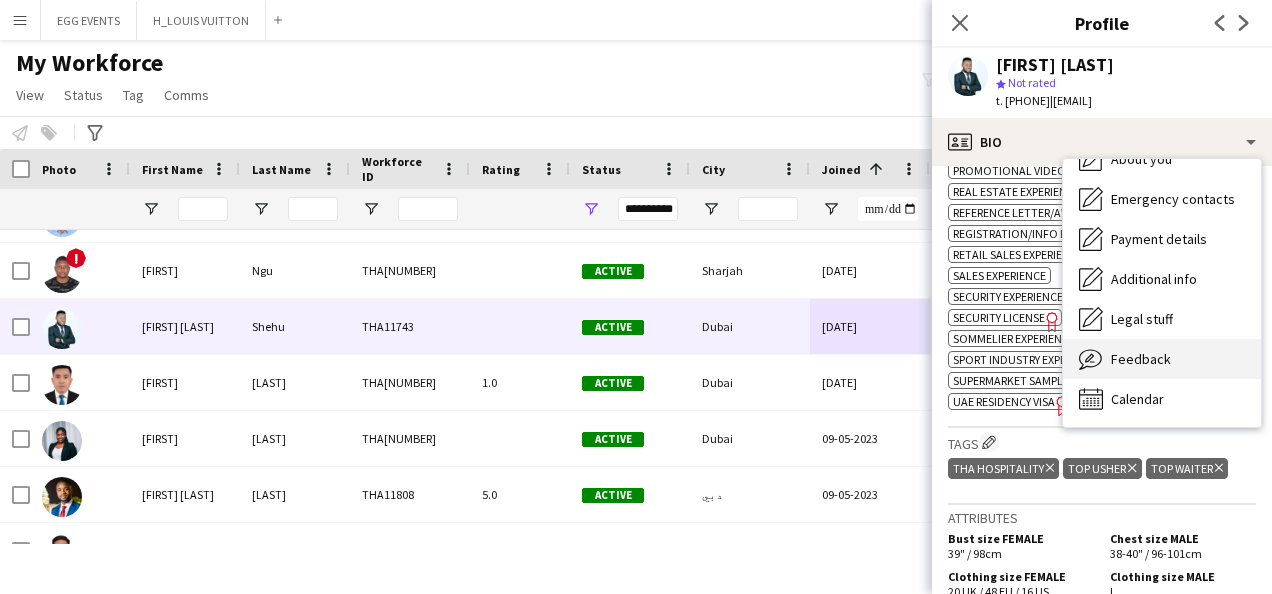 click on "Feedback" at bounding box center (1141, 359) 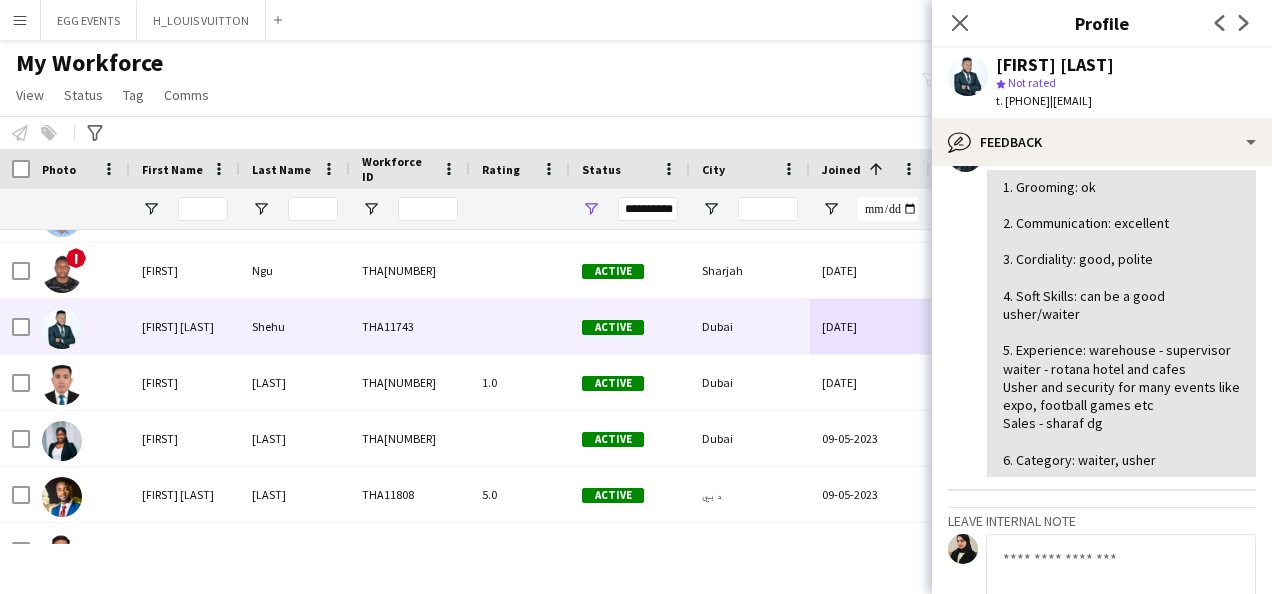 scroll, scrollTop: 409, scrollLeft: 0, axis: vertical 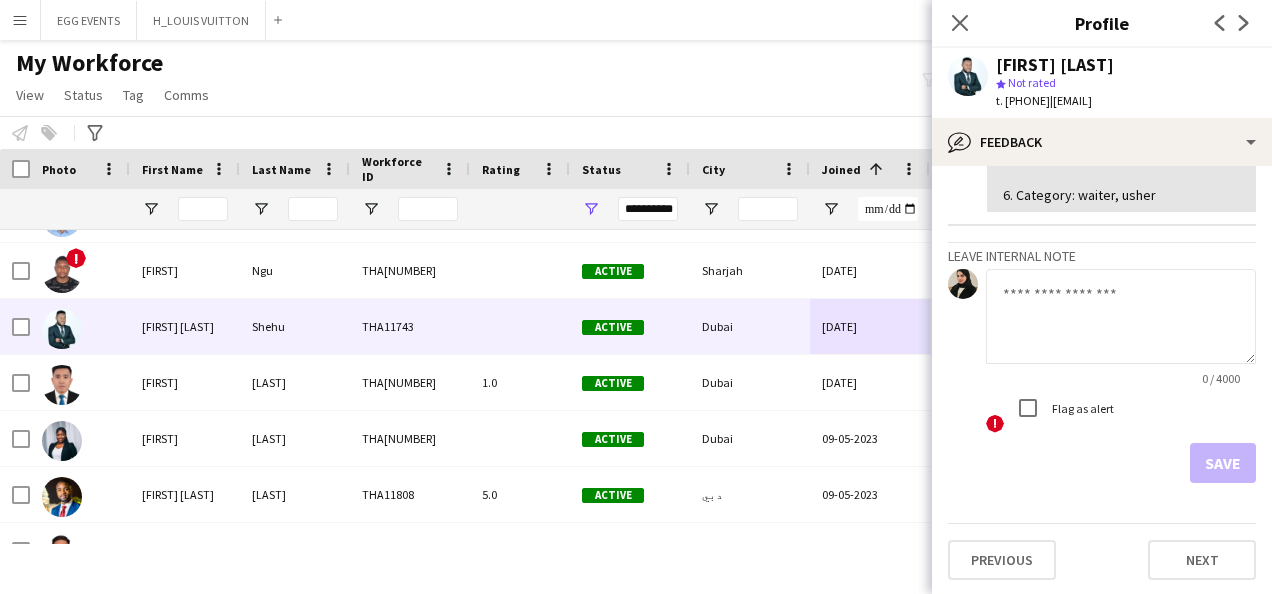 click 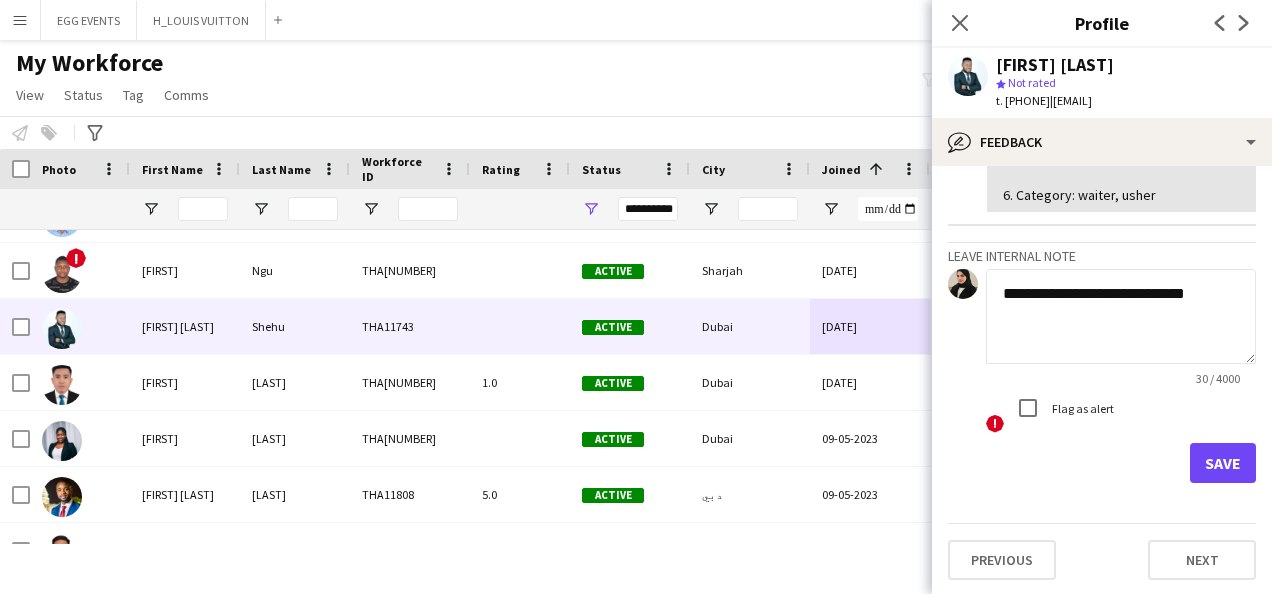 type on "**********" 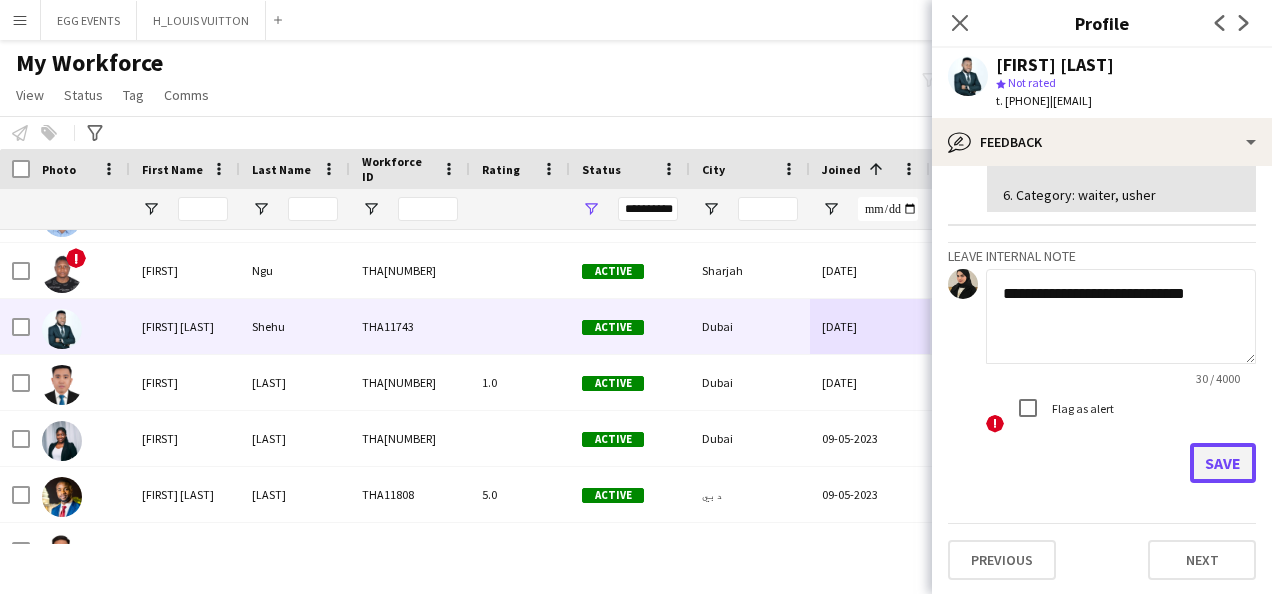 click on "Save" 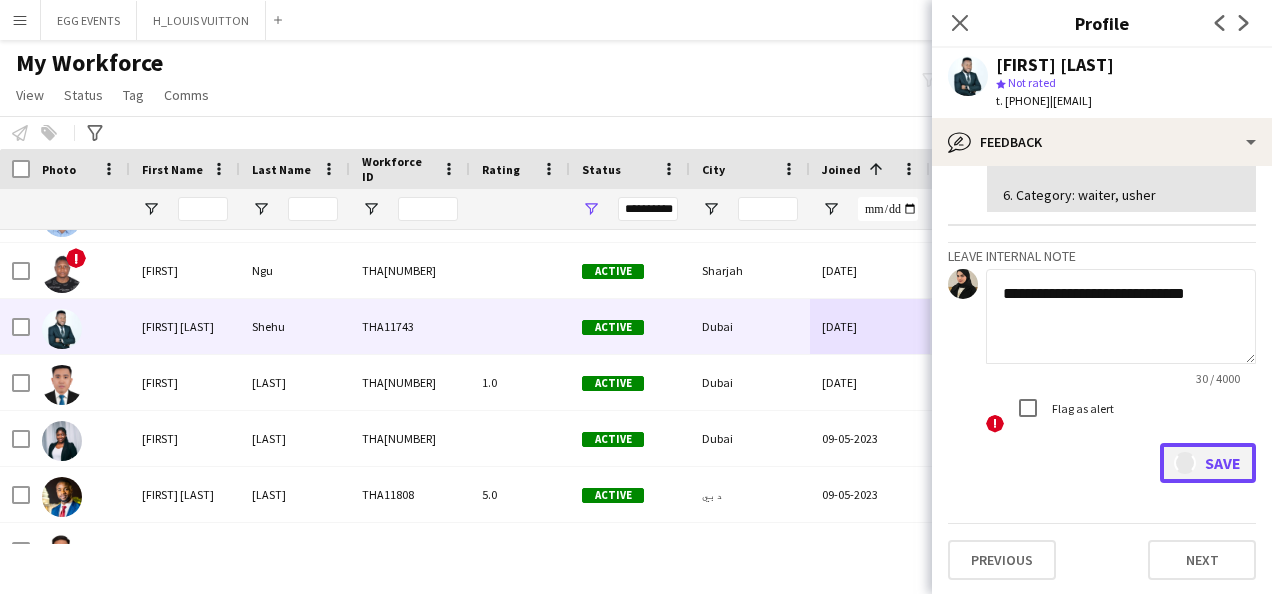 type 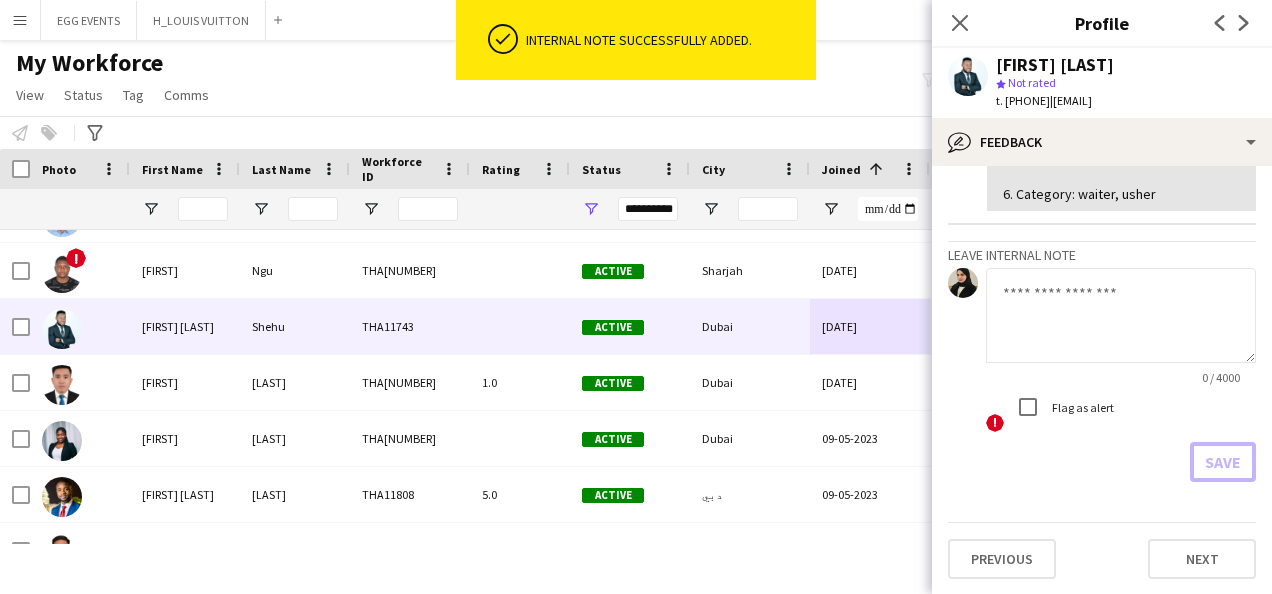 scroll, scrollTop: 0, scrollLeft: 0, axis: both 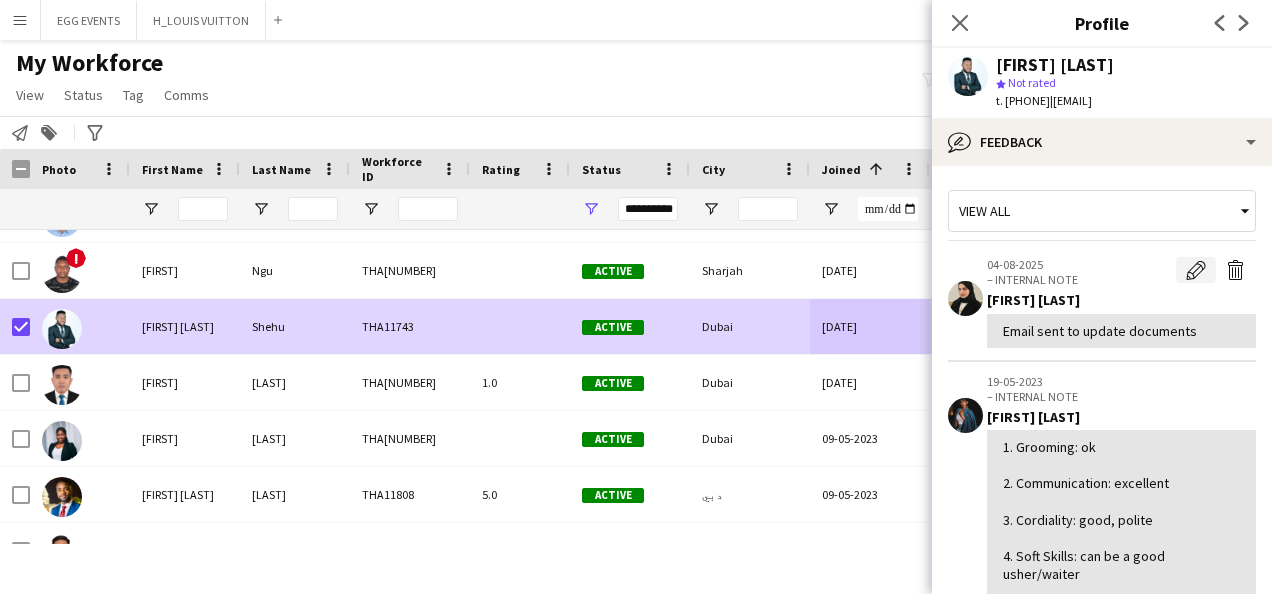 click on "Edit internal note" 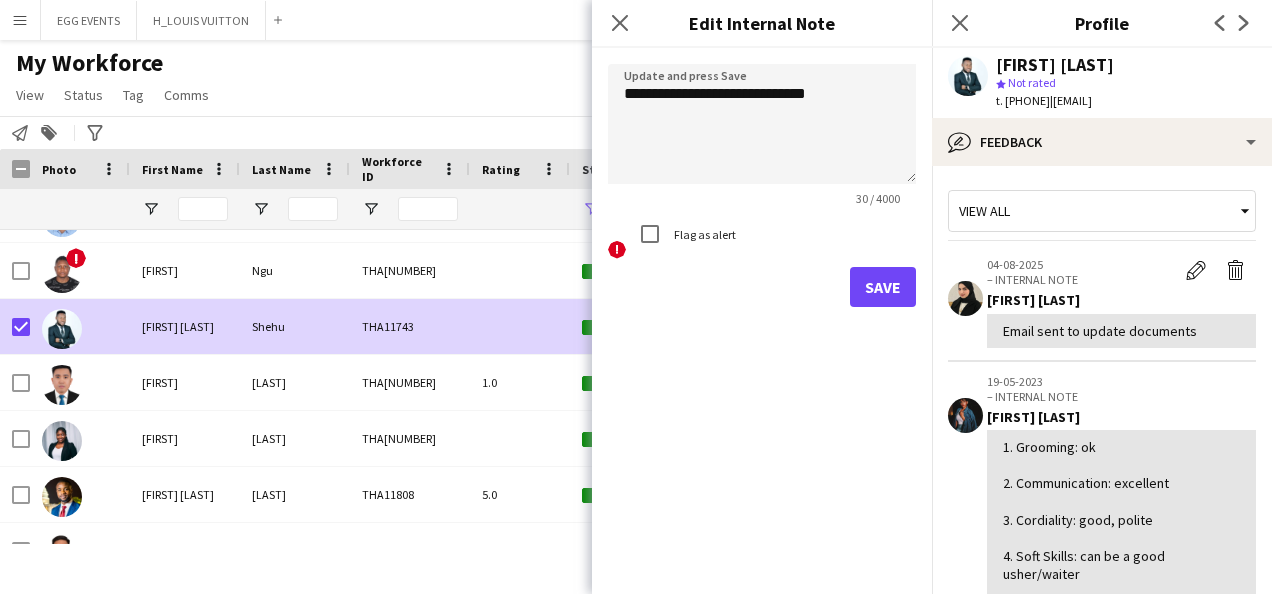 click on "Save" 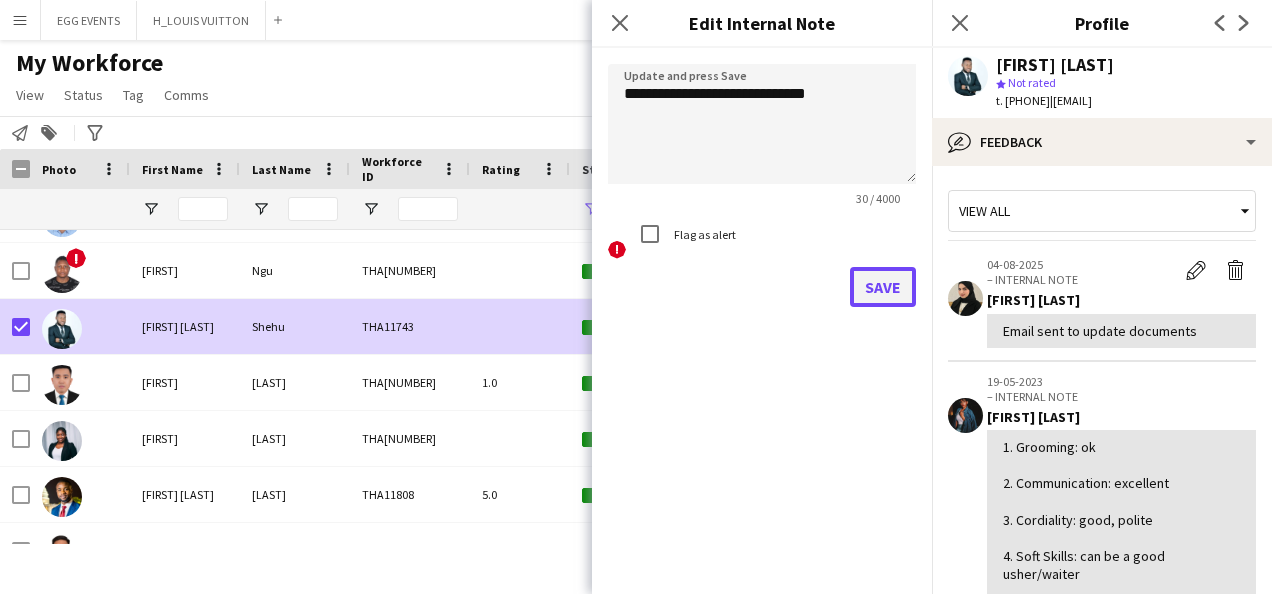 click on "Save" 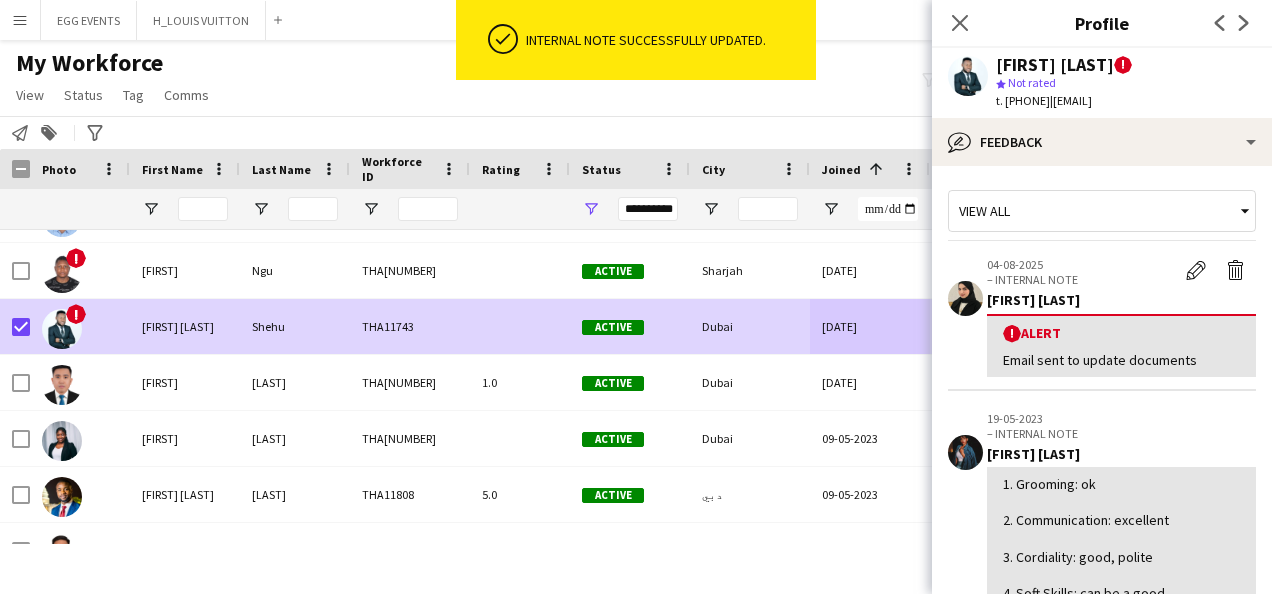 drag, startPoint x: 1168, startPoint y: 60, endPoint x: 988, endPoint y: 66, distance: 180.09998 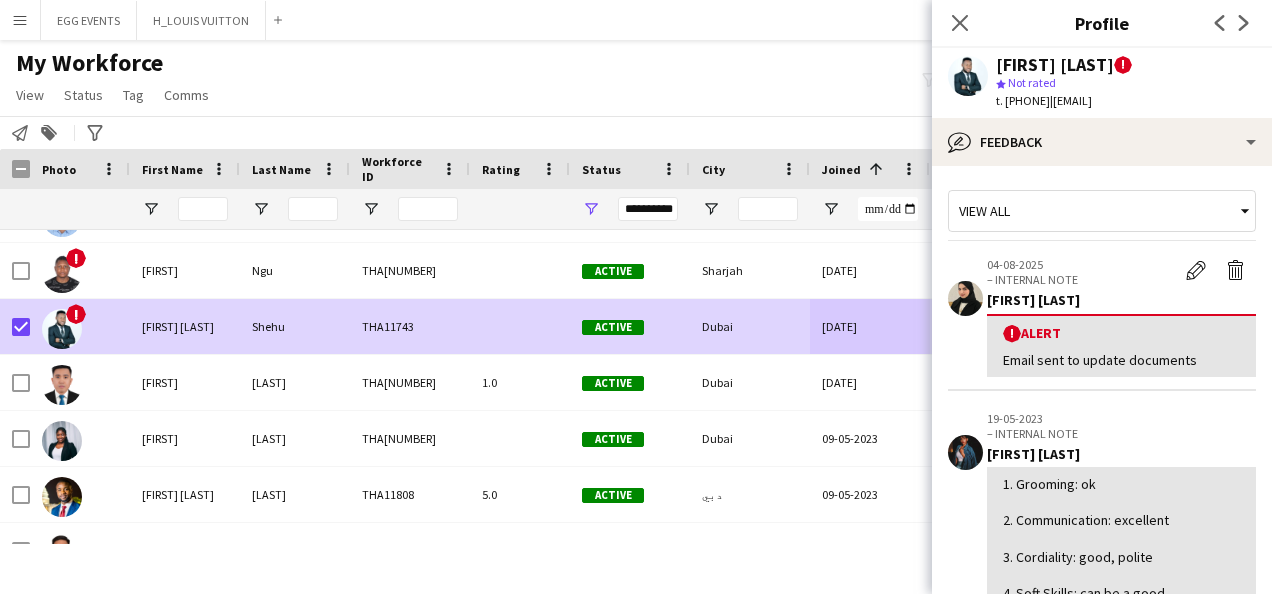 copy on "[FIRST] [LAST]" 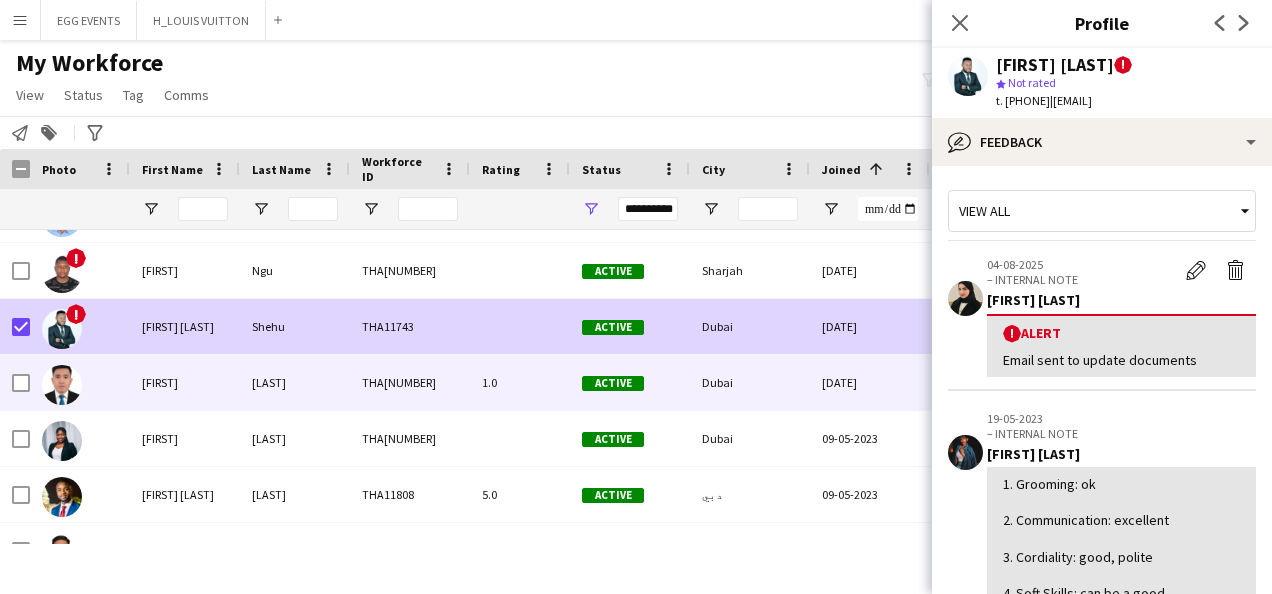 click on "Dubai" at bounding box center (750, 382) 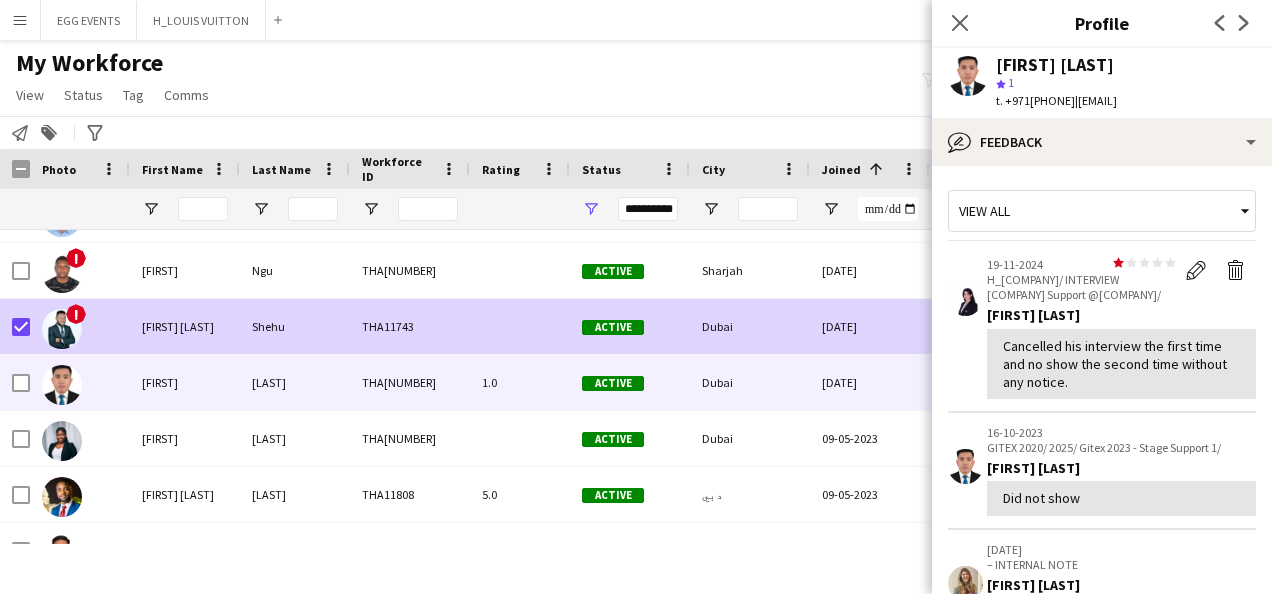 click on "!" at bounding box center (80, 326) 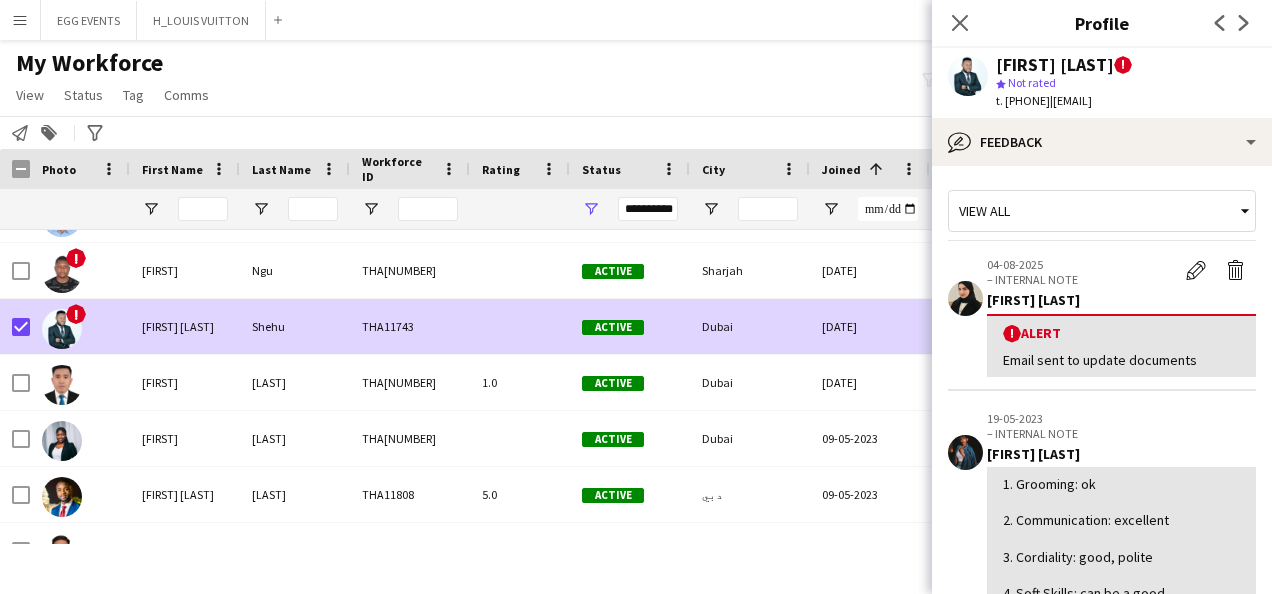 click on "Notify workforce
Add to tag
Search tags
magnifier
Add tag
Advanced filters
Advanced filters   Availability   Start Time   End Time   Skills   Role types   Worked with these clients...   Address
Address
Distance from address (km)   Clear   View results" 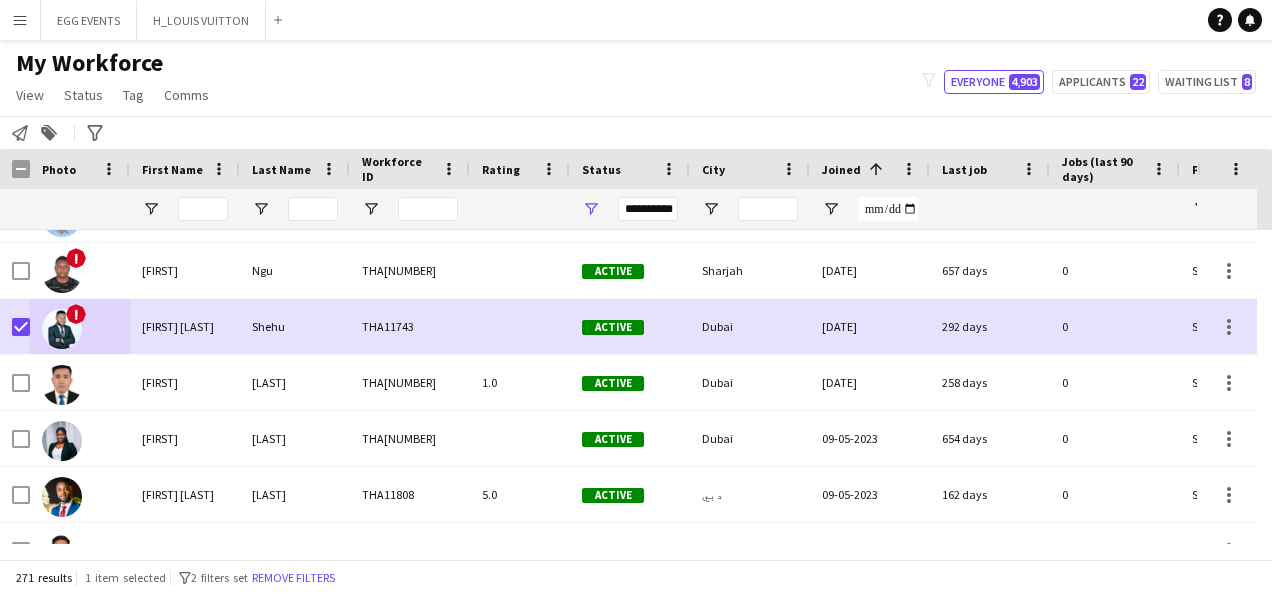 click on "Notify workforce
Add to tag
Search tags
magnifier
Add tag
Advanced filters
Advanced filters   Availability   Start Time   End Time   Skills   Role types   Worked with these clients...   Address
Address
Distance from address (km)   Clear   View results" 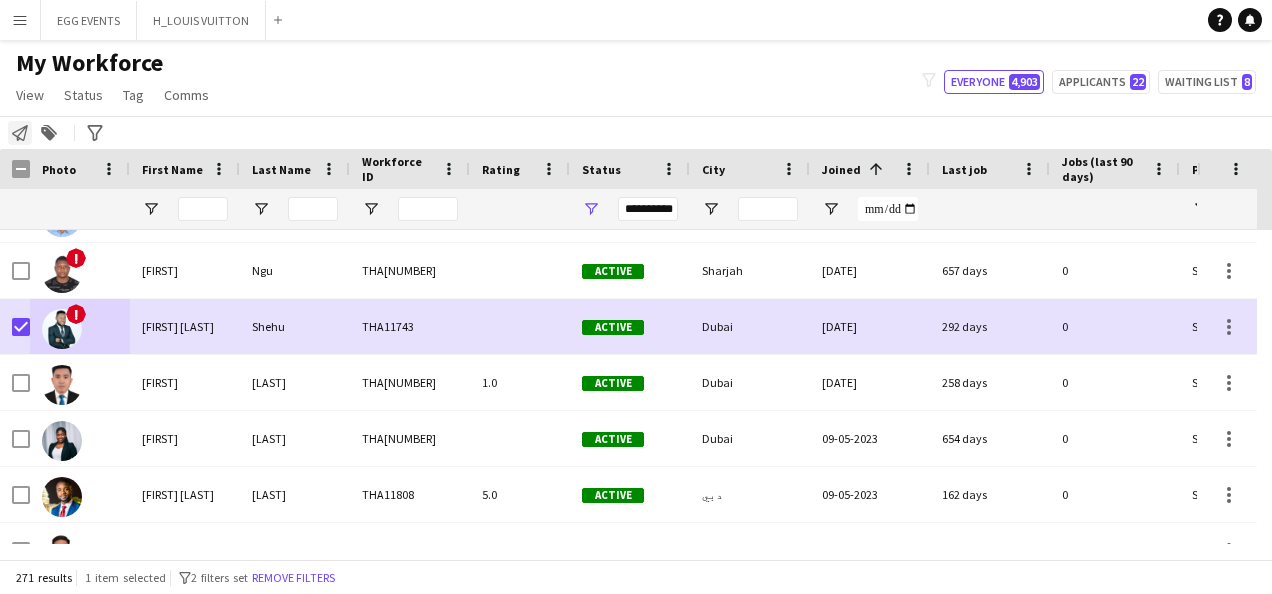 click on "Notify workforce" 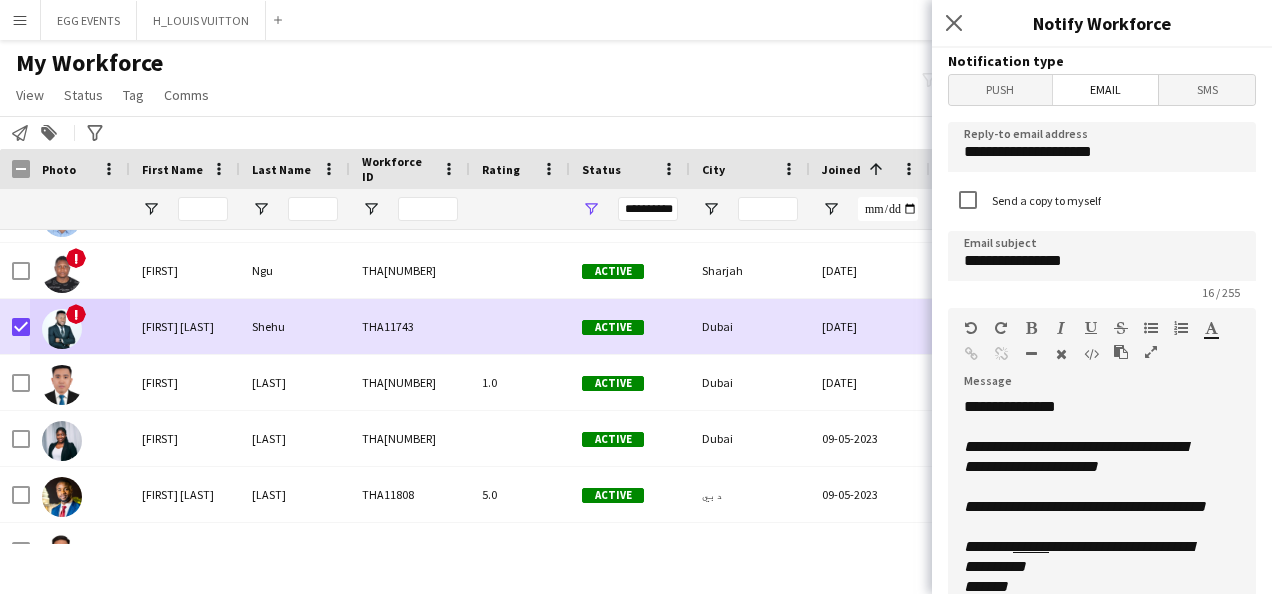 scroll, scrollTop: 236, scrollLeft: 0, axis: vertical 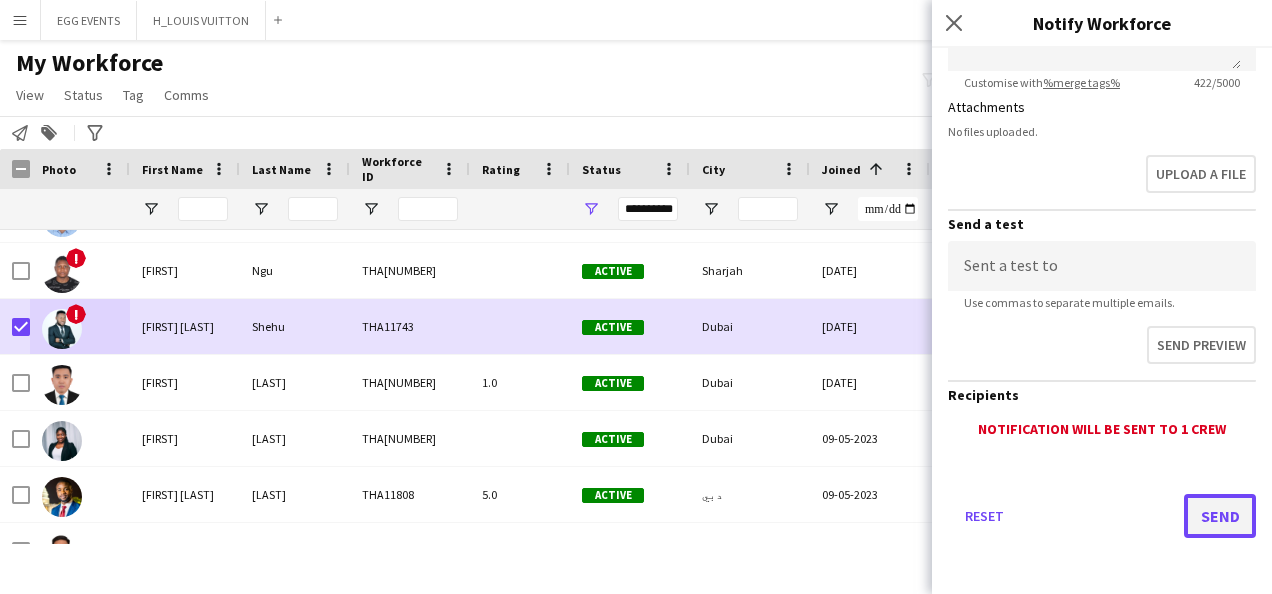 click on "Send" 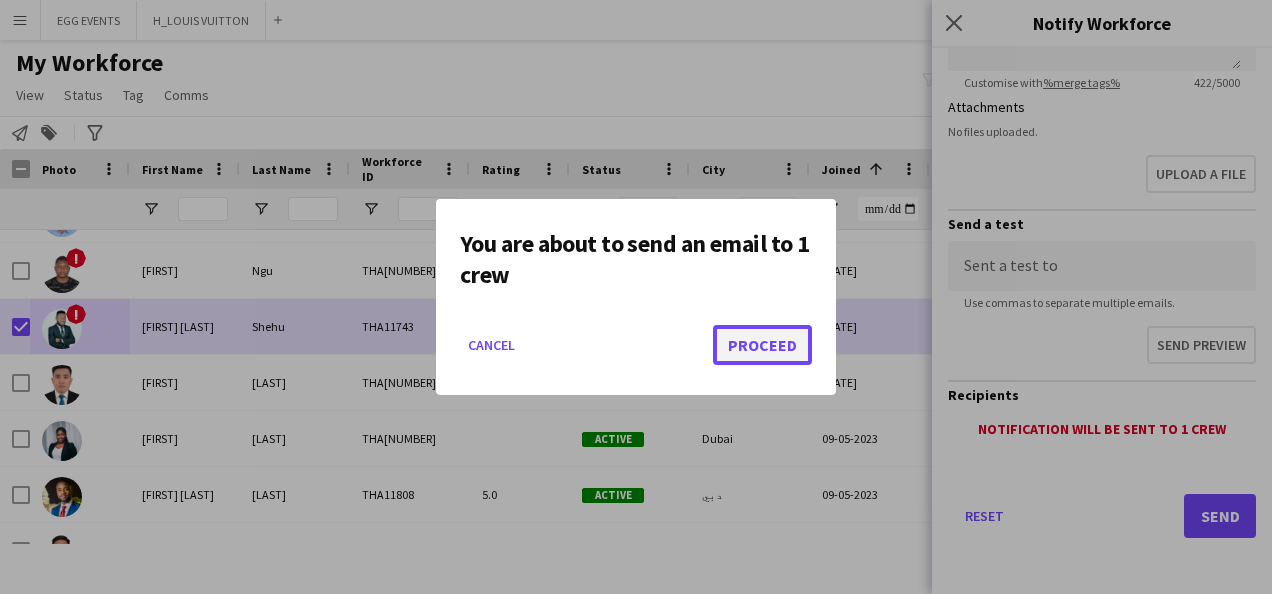 click on "Proceed" 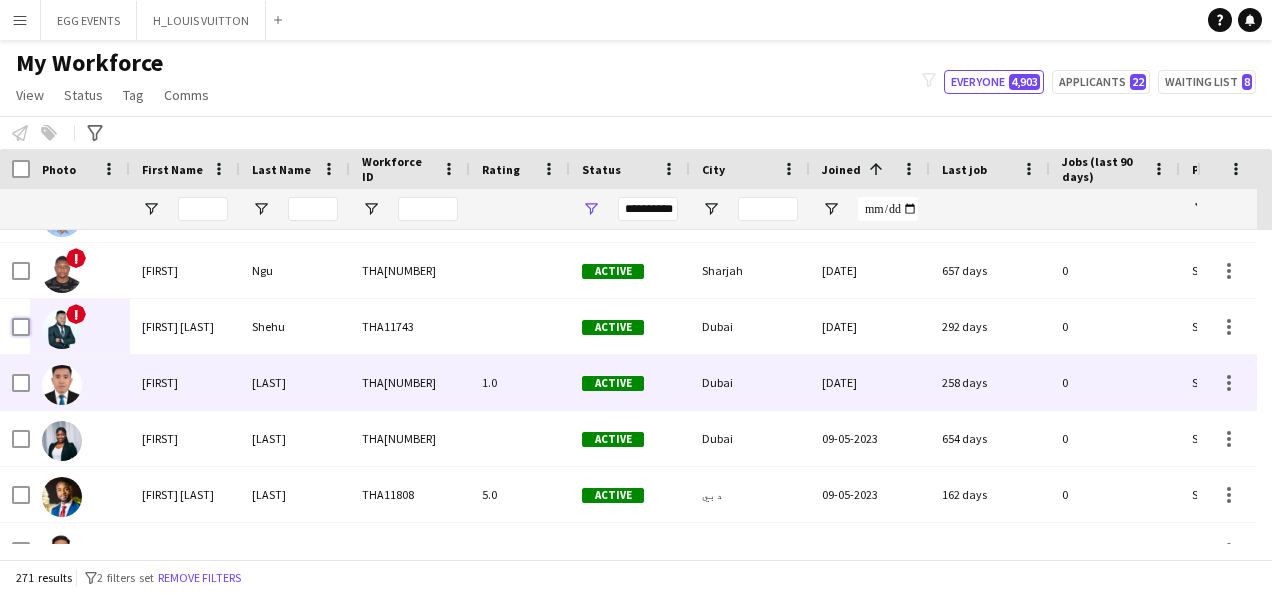 scroll, scrollTop: 6923, scrollLeft: 0, axis: vertical 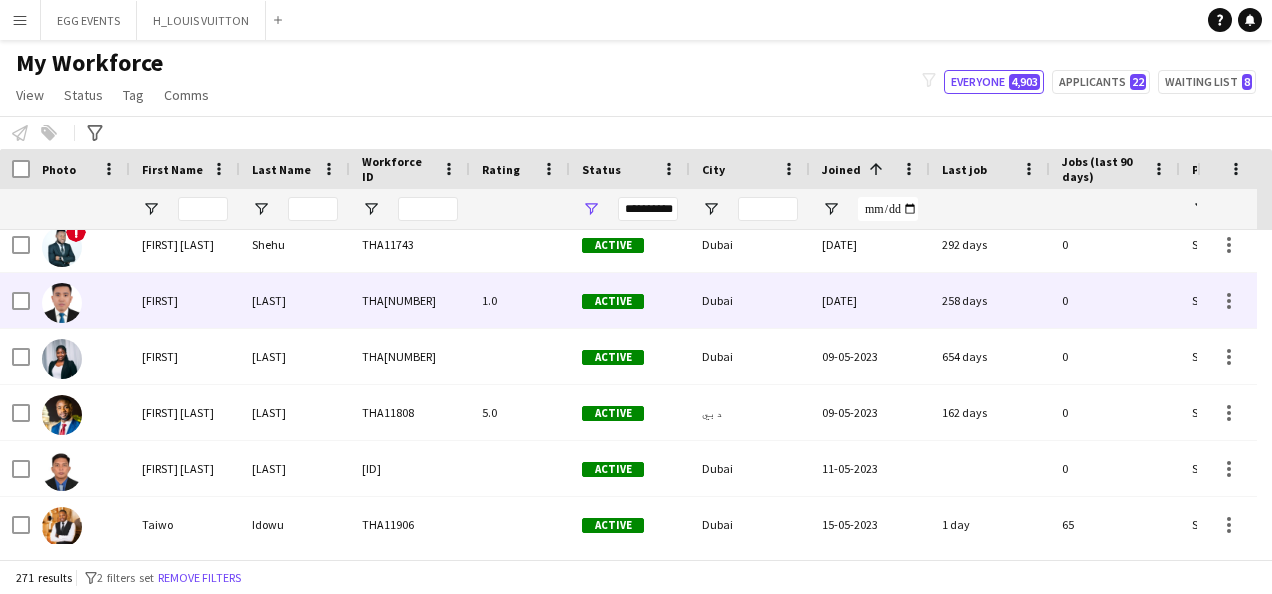 click on "[FIRST]" at bounding box center [185, 300] 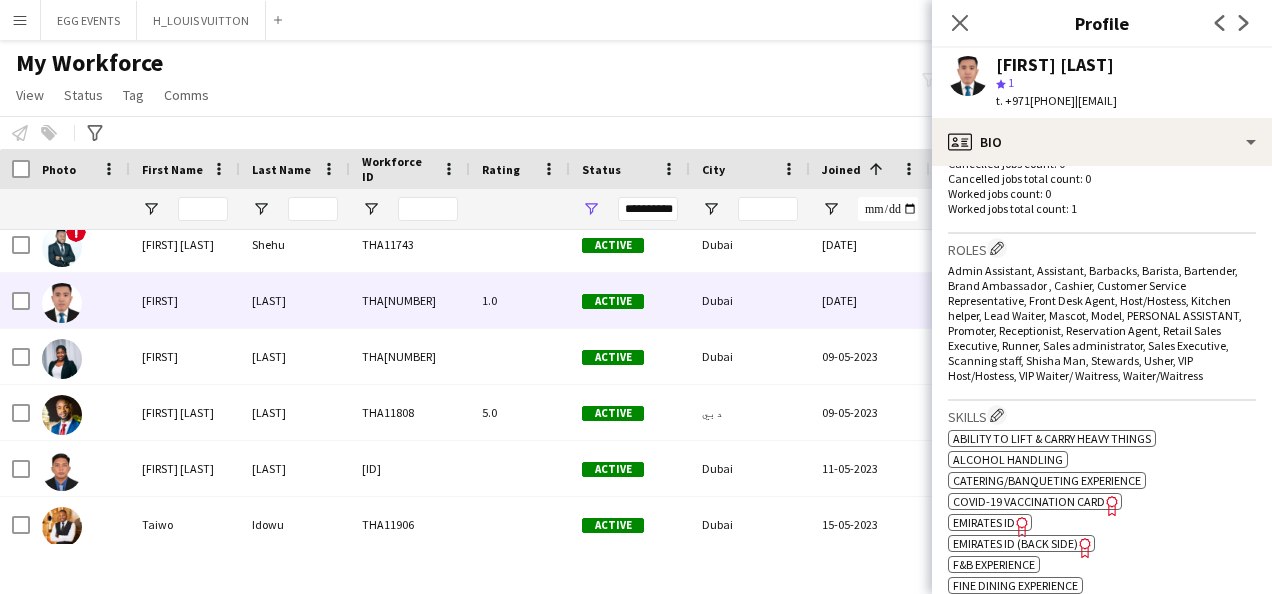 scroll, scrollTop: 574, scrollLeft: 0, axis: vertical 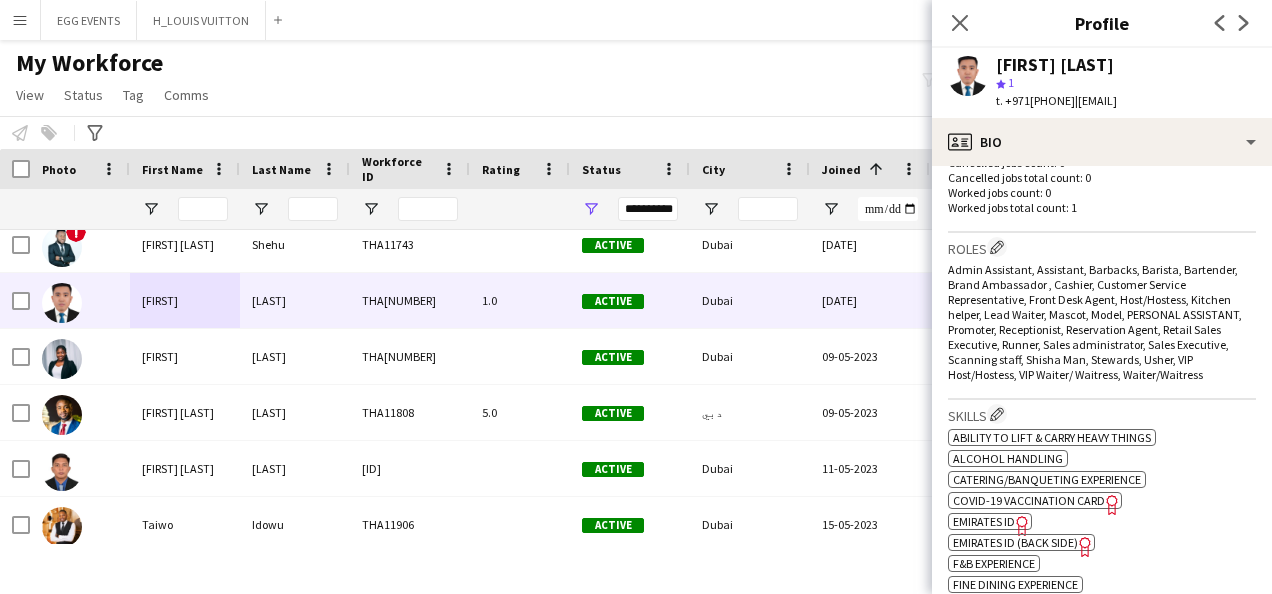 click on "[FIRST] [LAST]
star
1   t. [PHONE]   |   [EMAIL]" 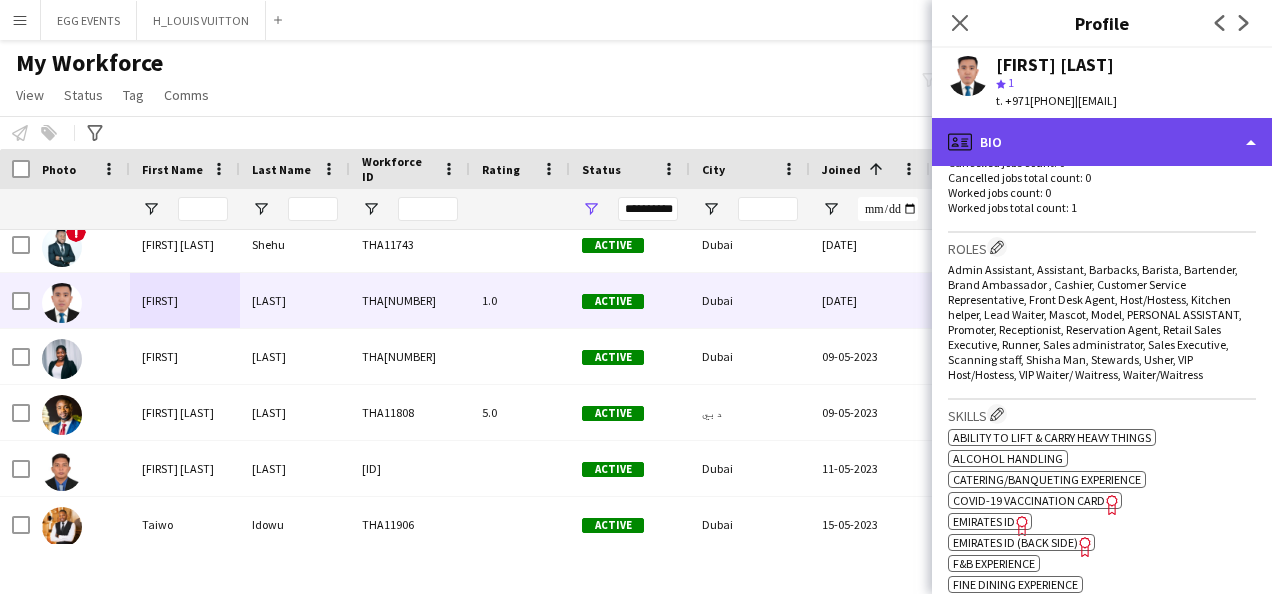 click on "profile
Bio" 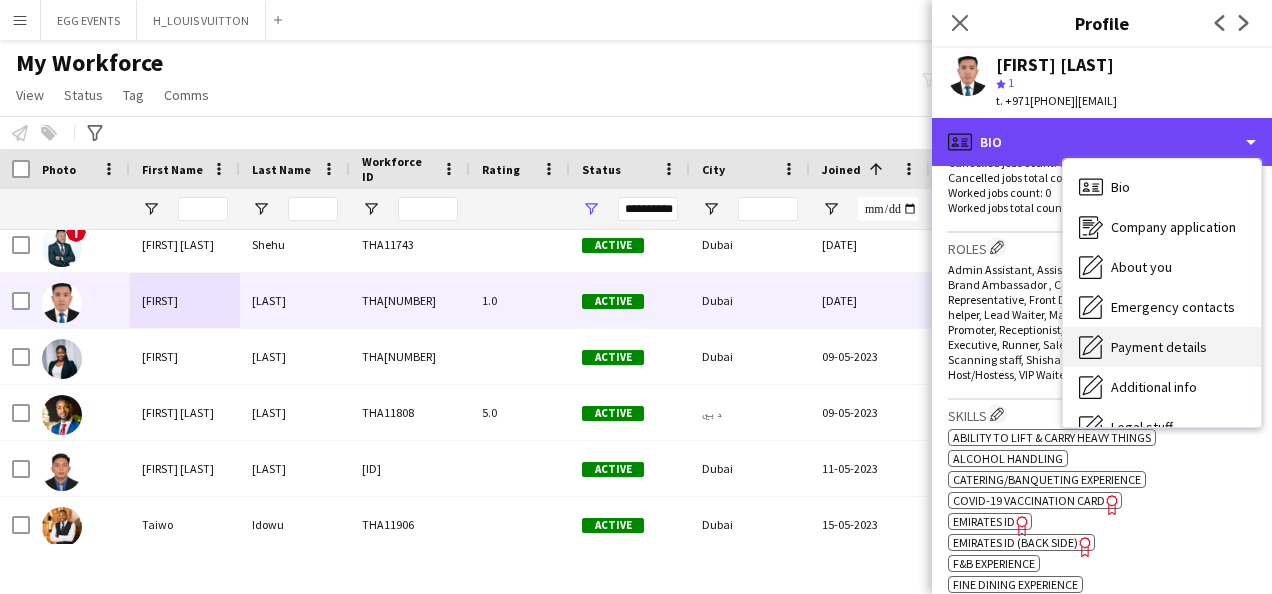scroll, scrollTop: 108, scrollLeft: 0, axis: vertical 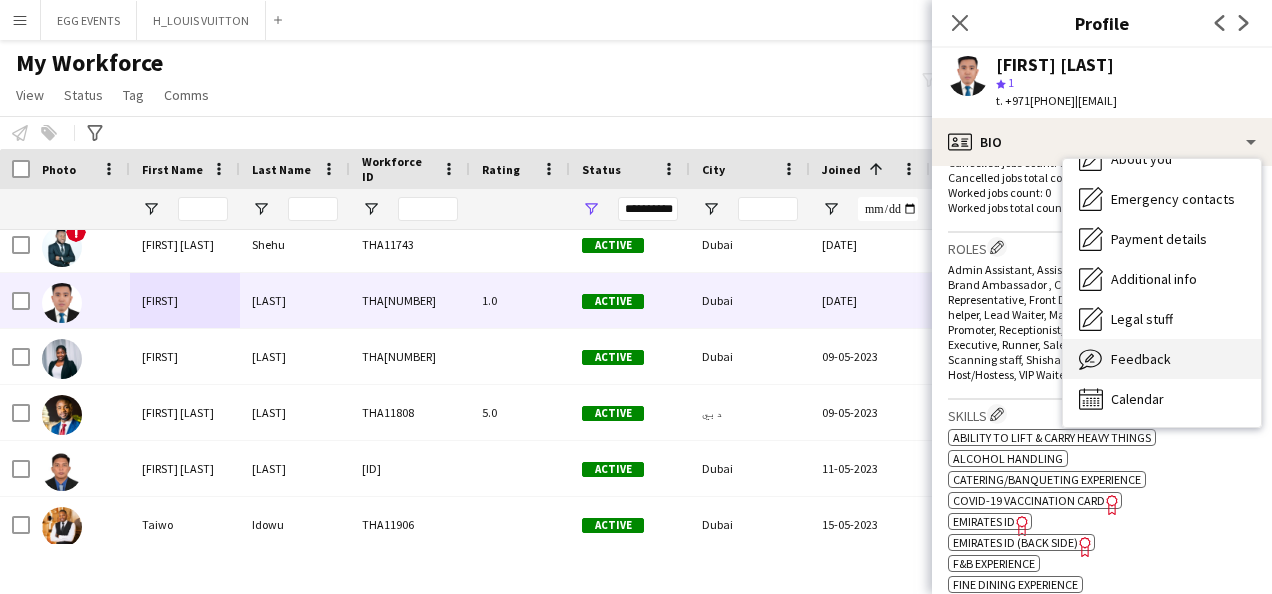 click on "Feedback" at bounding box center (1141, 359) 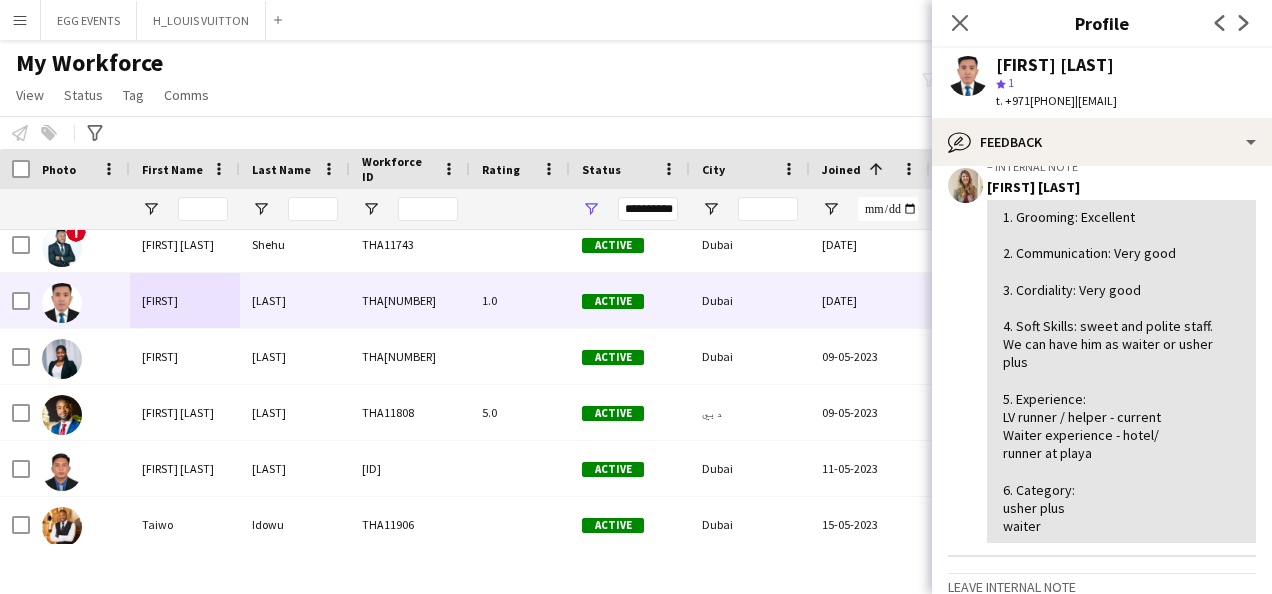 scroll, scrollTop: 467, scrollLeft: 0, axis: vertical 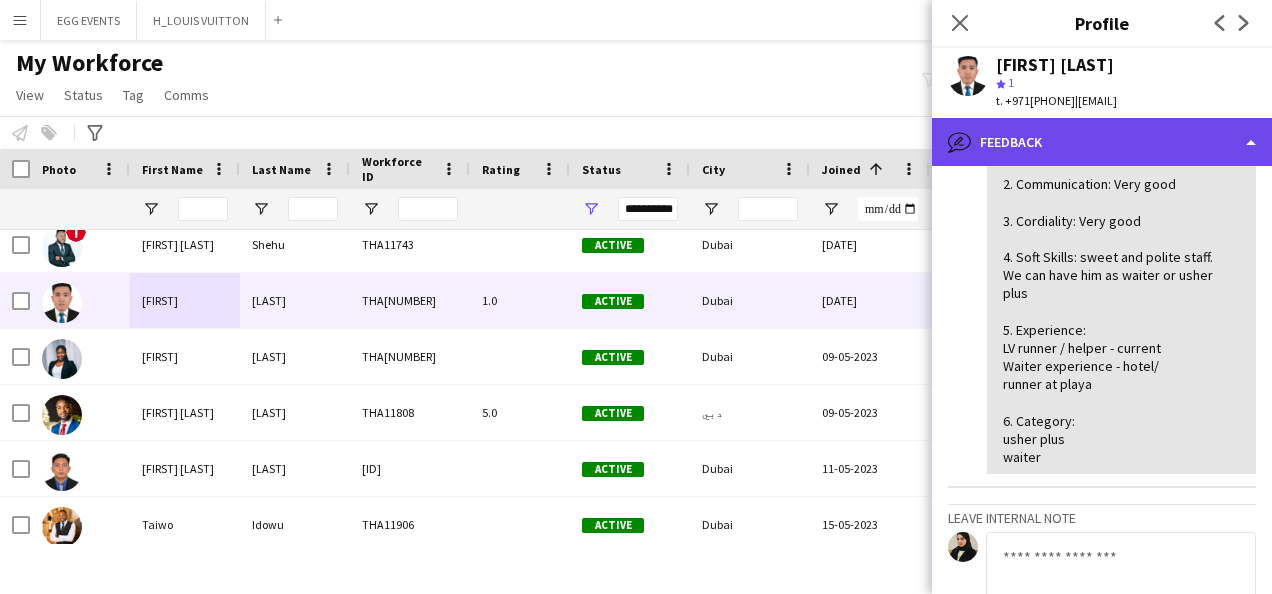 click on "bubble-pencil
Feedback" 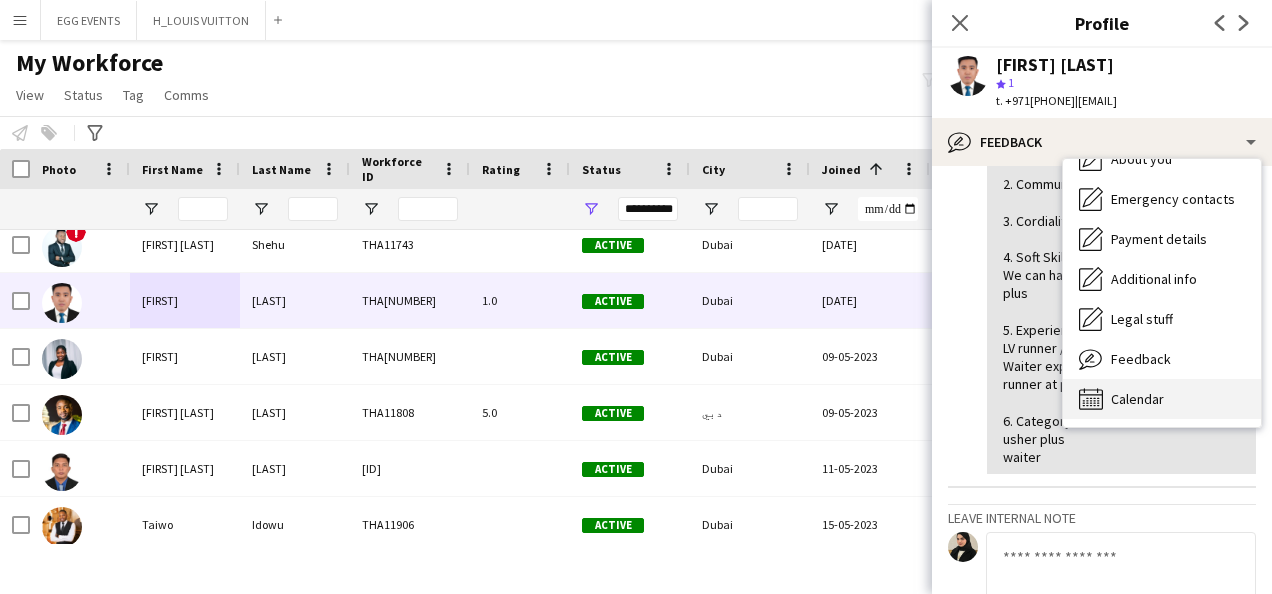 click on "Calendar" at bounding box center (1137, 399) 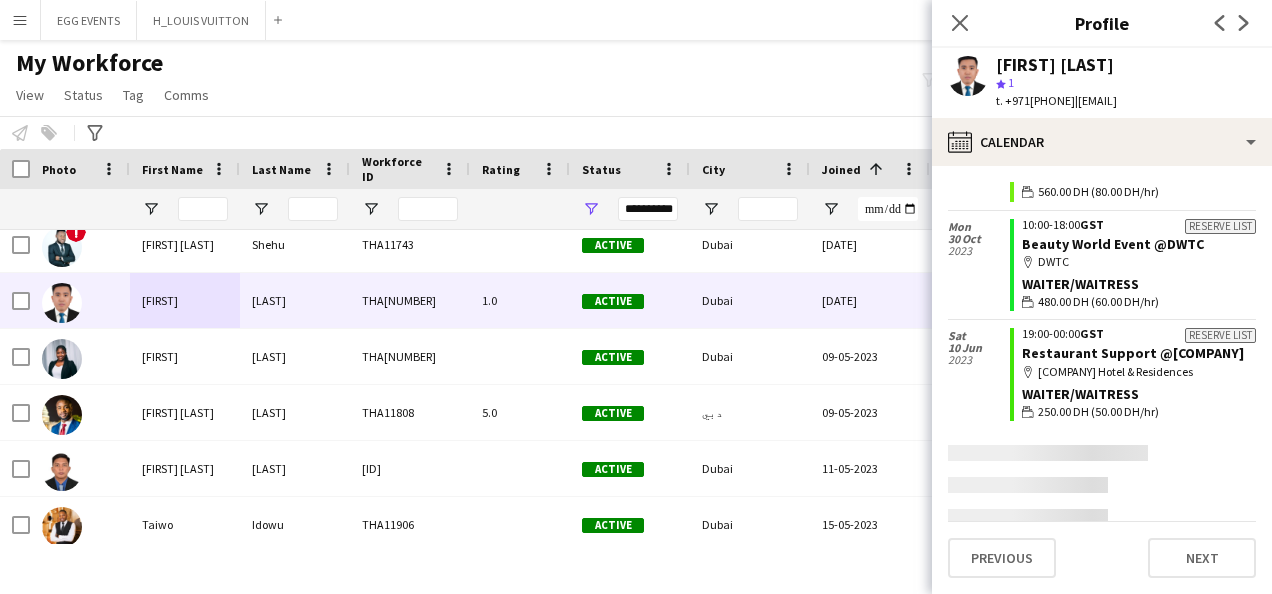 scroll, scrollTop: 1010, scrollLeft: 0, axis: vertical 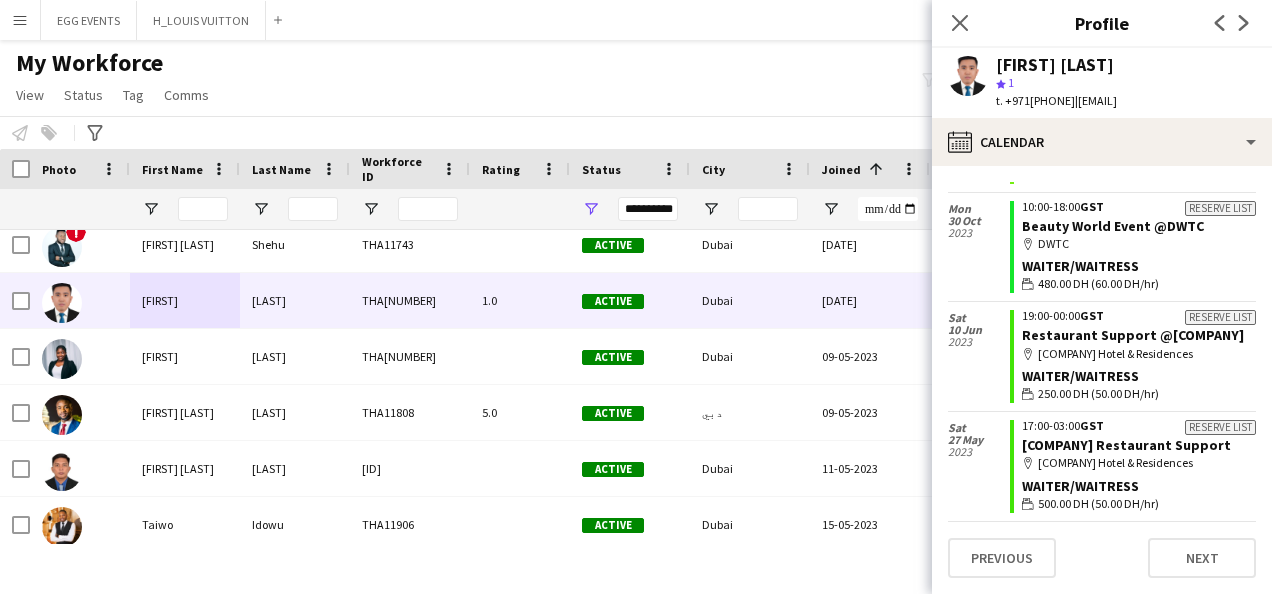 click on "calendar-full
Select date   Wed   [DATE]   Applicant
[TIME]   GST   LV Support @[LOCATION]
map-marker
The Dubai Mall
Waiter/Waitress
wallet
[PRICE]   Tue   [DATE]   To be paid
[TIME]   GST   INTERVIEW LV Support @[LOCATION]
map-marker
The Dubai Mall
Waiter/Waitress
wallet
No fee   Tue   [DATE]   Reserve list
[TIME]   GST   Private Event @[LOCATION]
map-marker
[LOCATION]
Waiter/Waitress
wallet
[PRICE]   Fri   [DATE]
[TIME]   GST   ARENCO VIP Event
map-marker
[LOCATION]
Waiter/Waitress
wallet
[PRICE]   Sat   [DATE]" 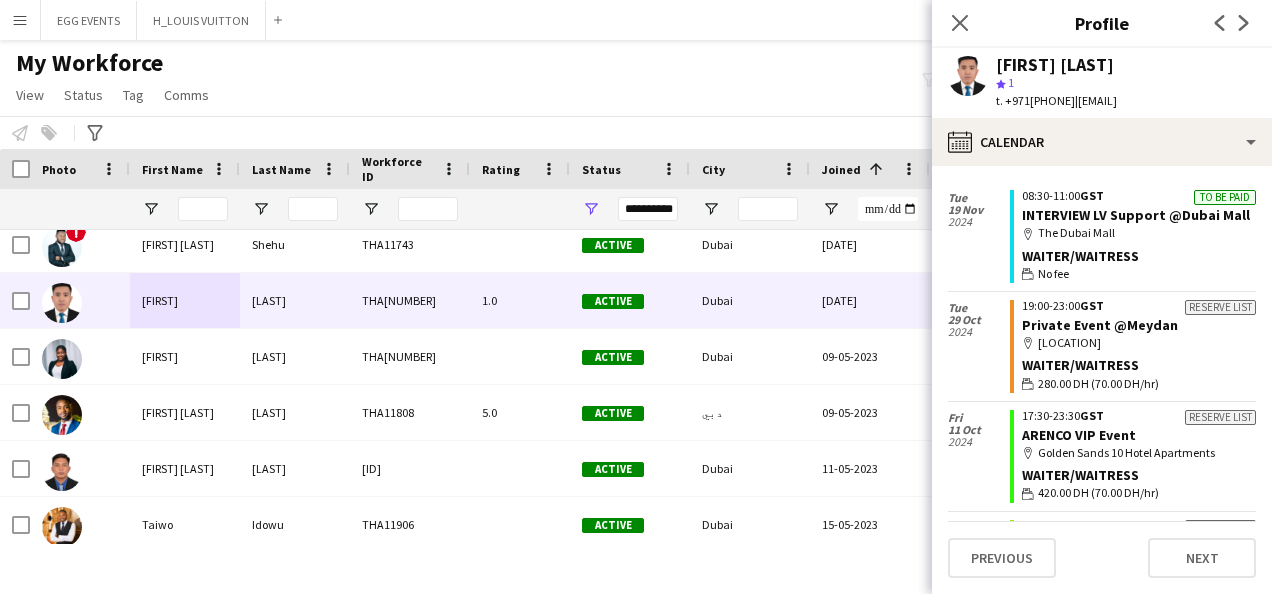 scroll, scrollTop: 0, scrollLeft: 0, axis: both 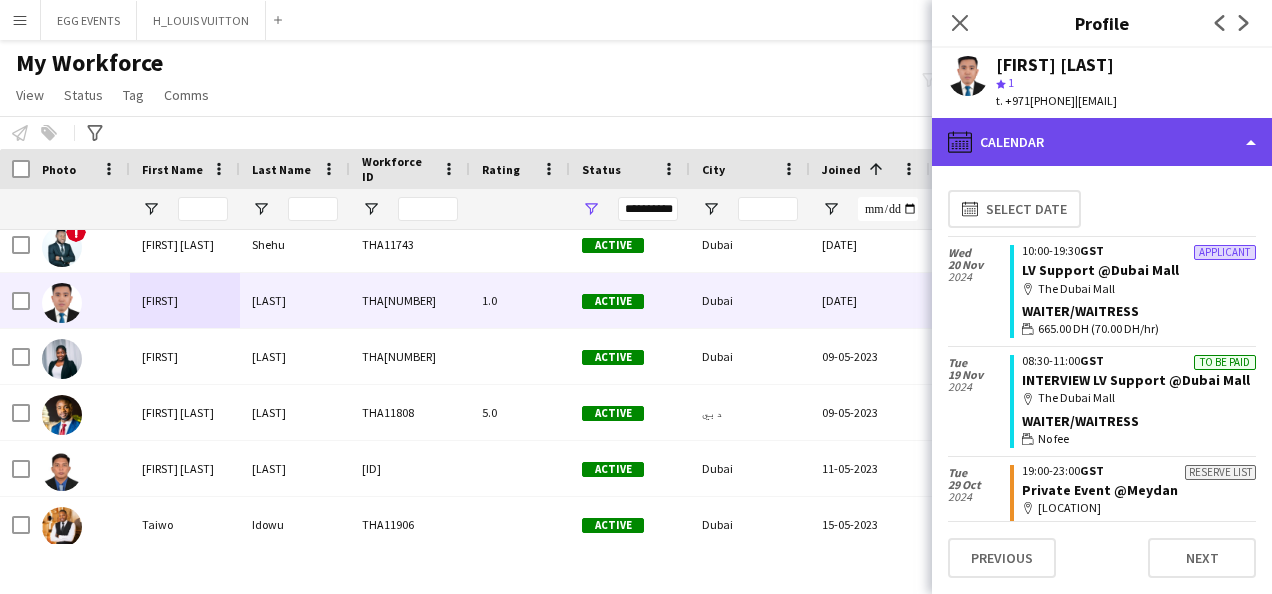 click on "calendar-full
Calendar" 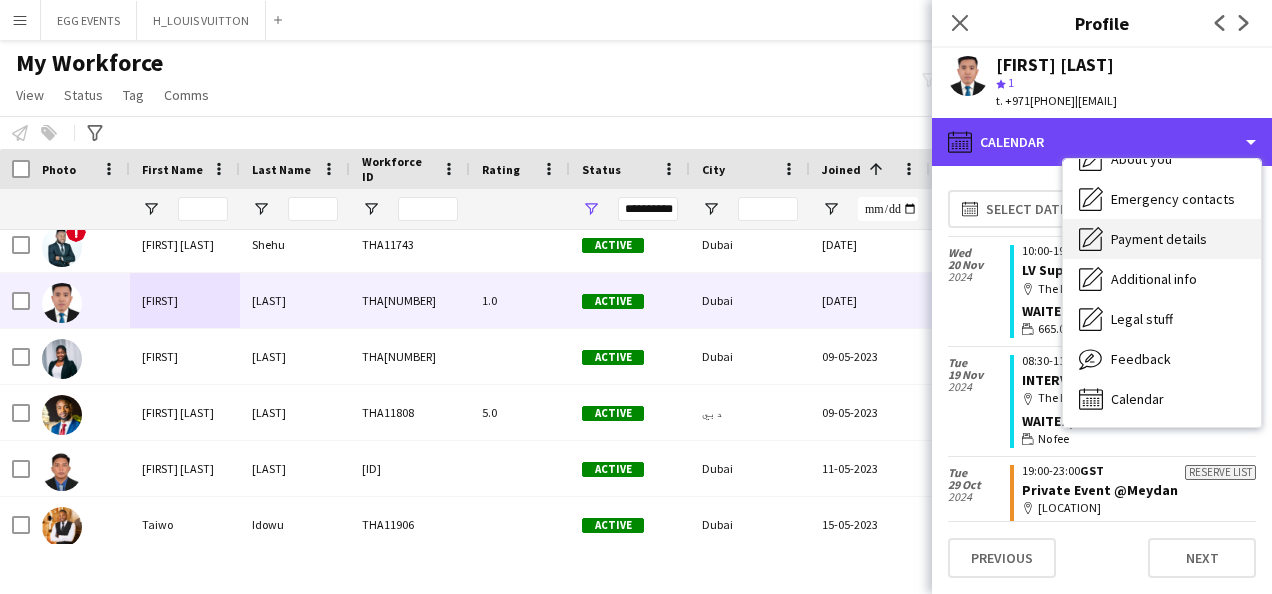 scroll, scrollTop: 0, scrollLeft: 0, axis: both 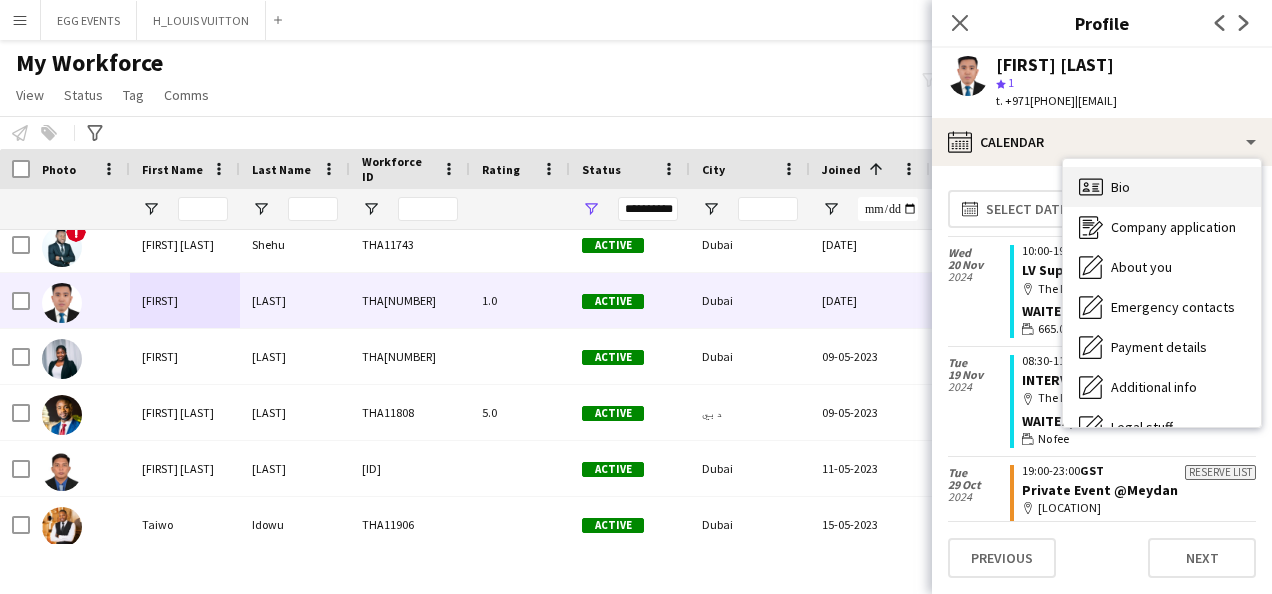 click on "Bio
Bio" at bounding box center (1162, 187) 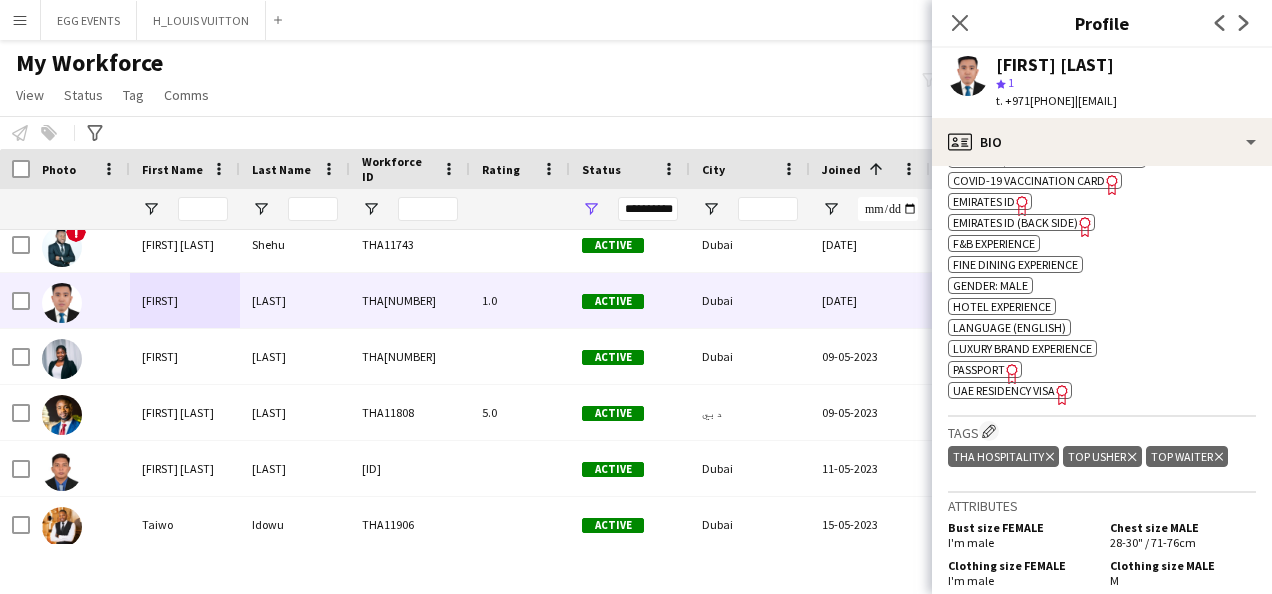 scroll, scrollTop: 758, scrollLeft: 0, axis: vertical 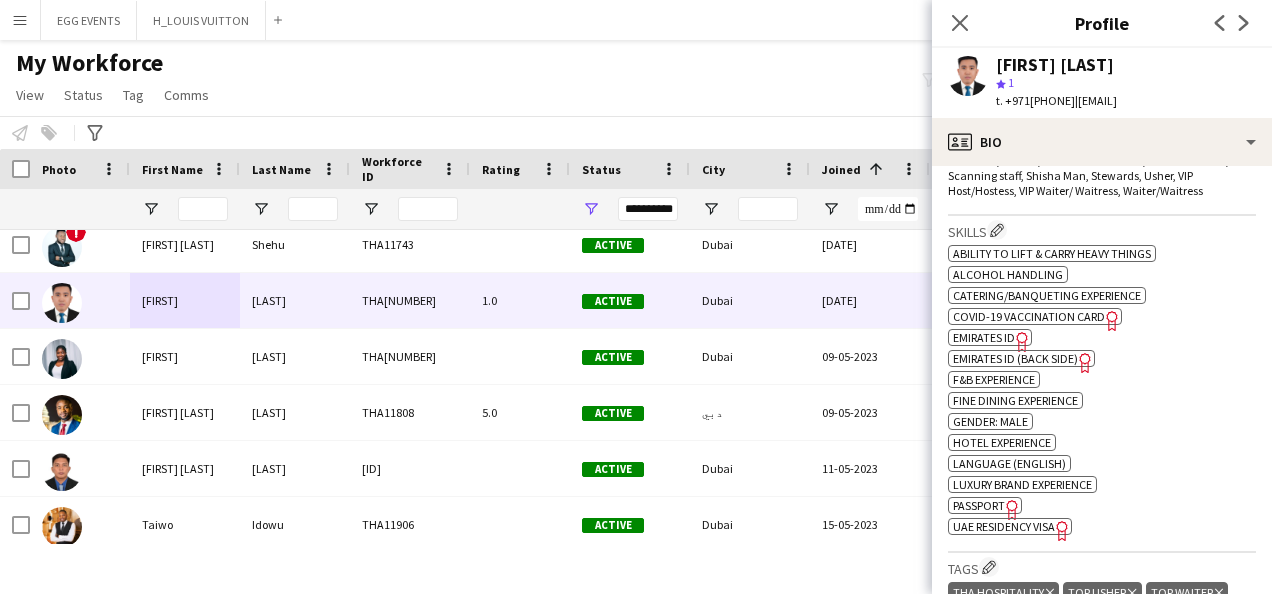 click on "Emirates ID" 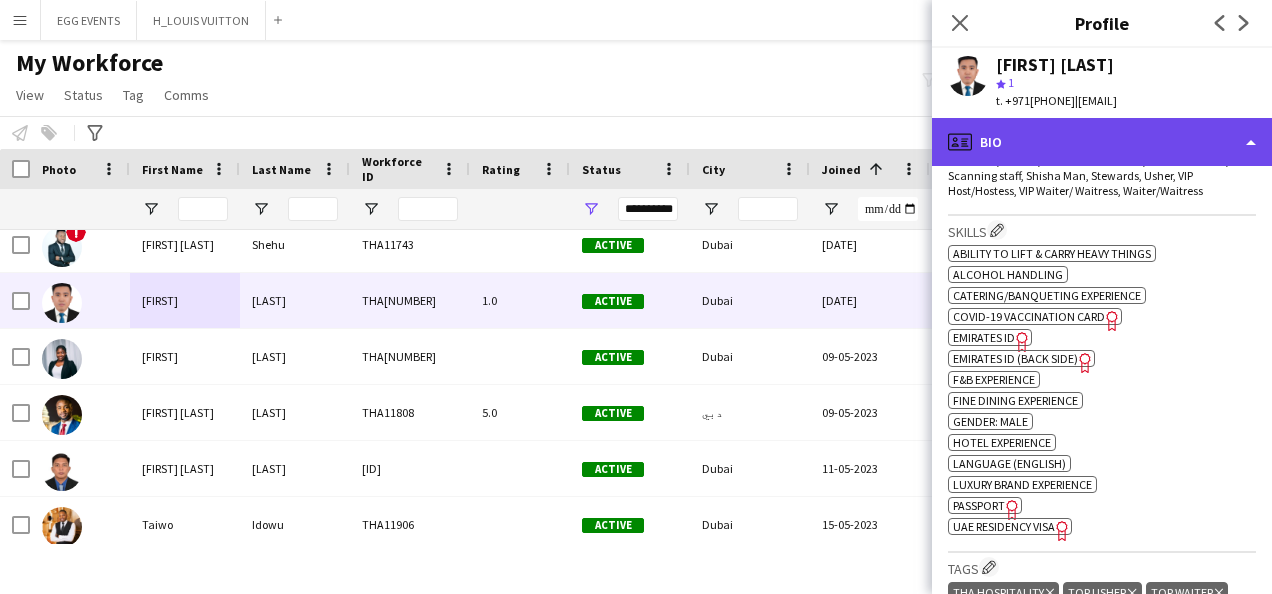 click on "profile
Bio" 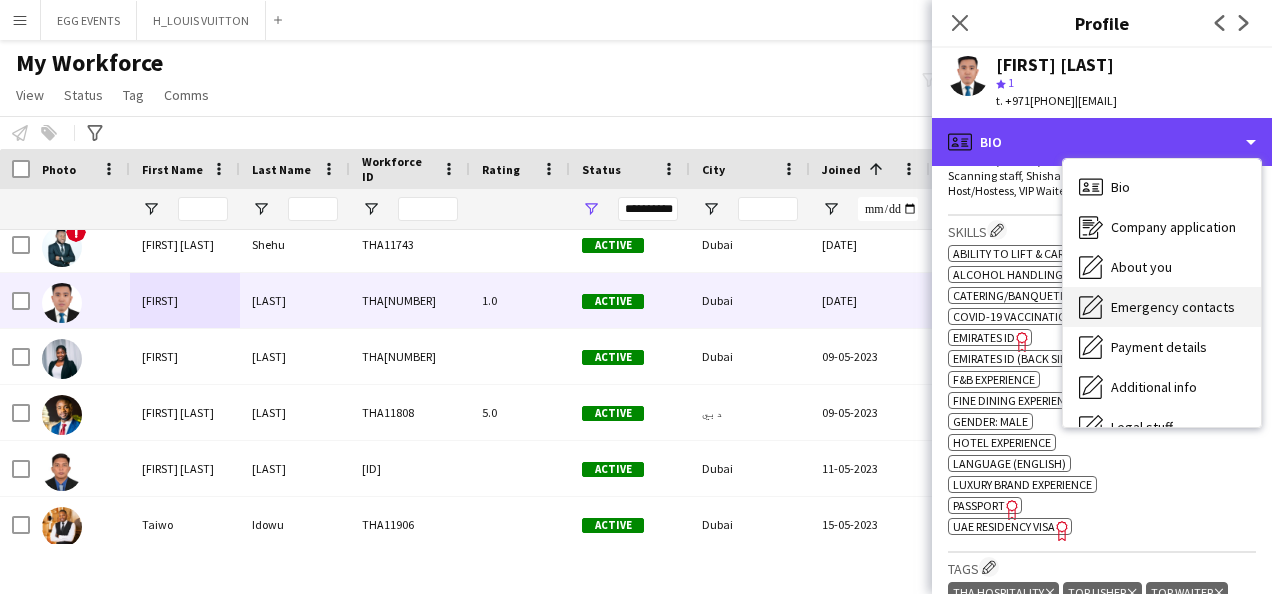scroll, scrollTop: 108, scrollLeft: 0, axis: vertical 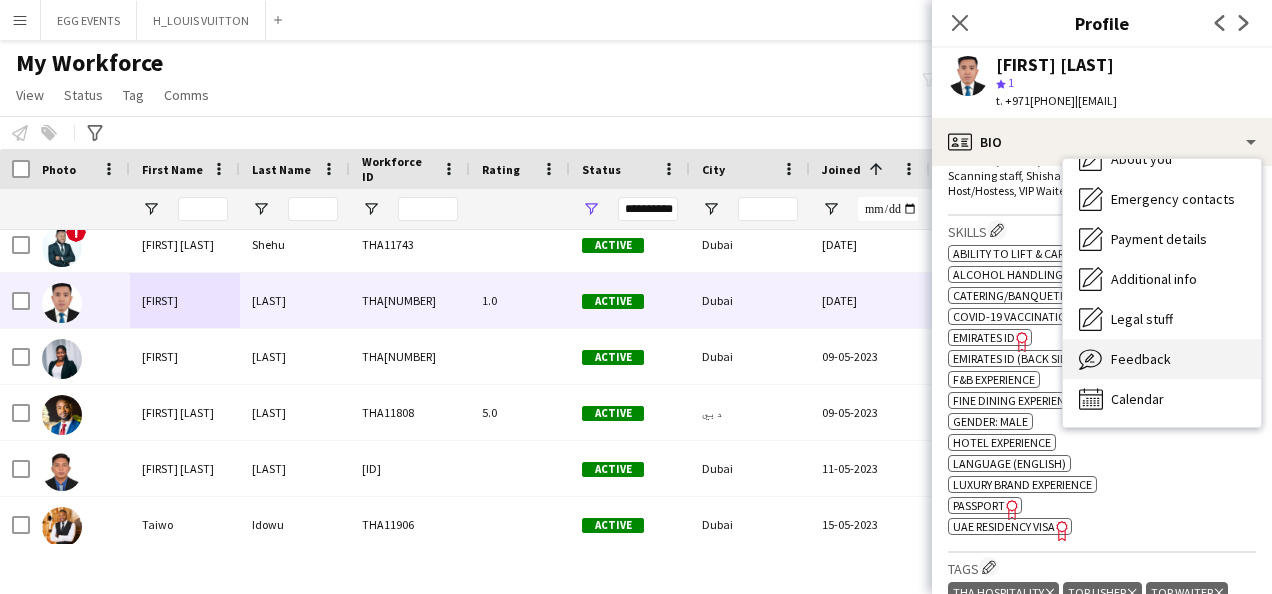click on "Feedback" 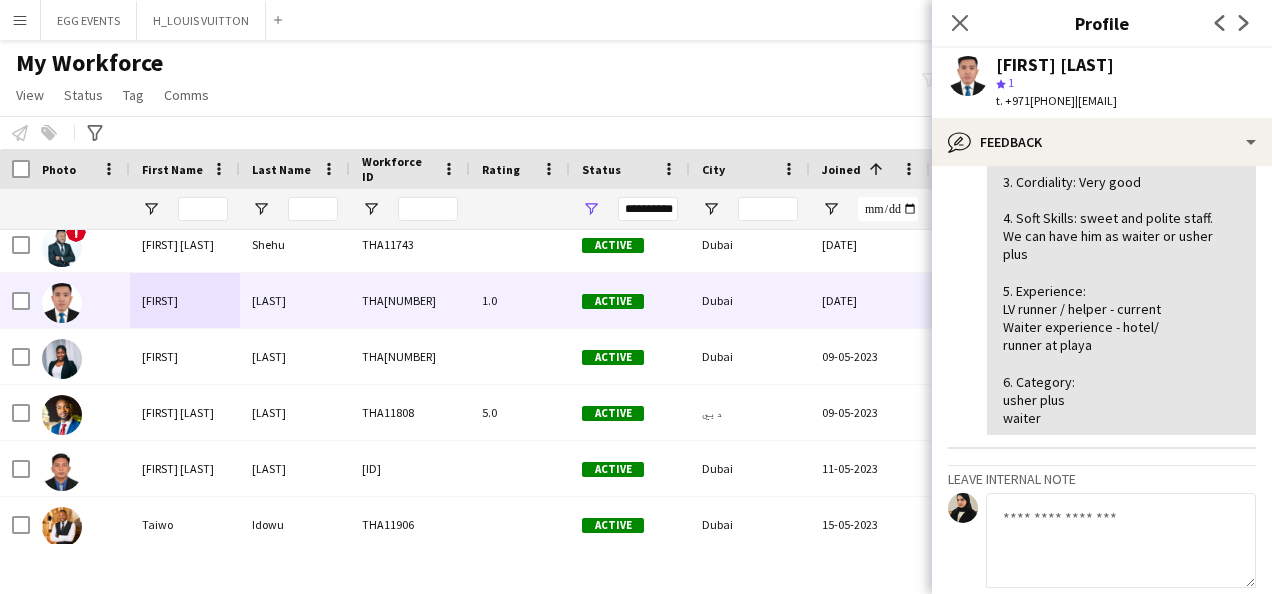scroll, scrollTop: 730, scrollLeft: 0, axis: vertical 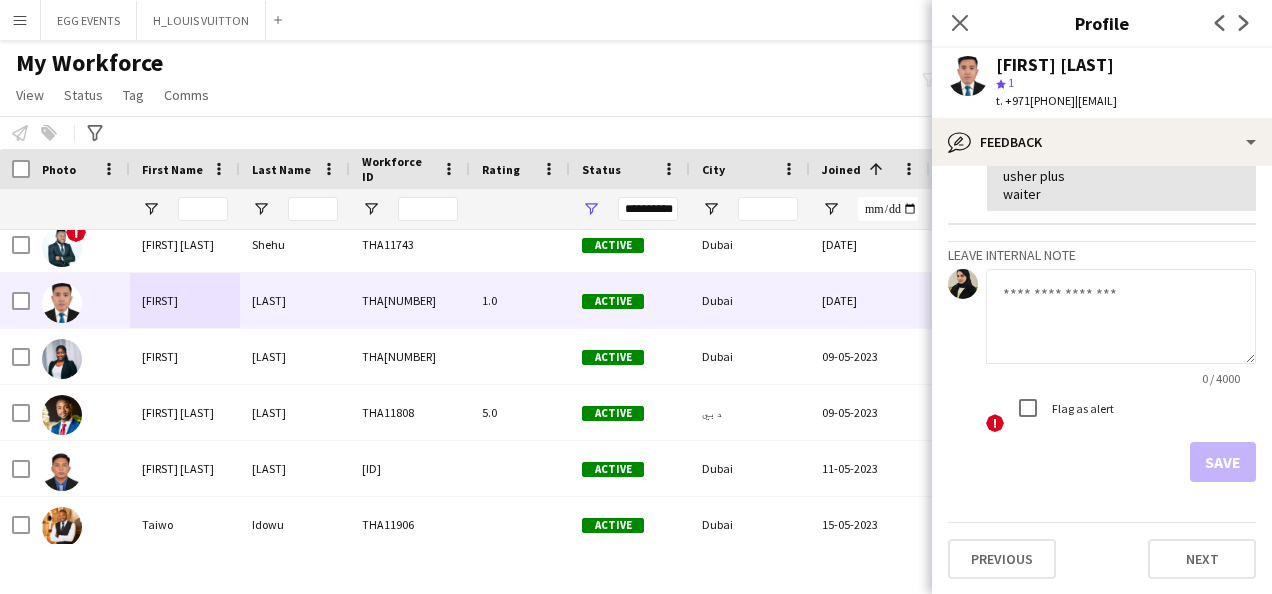 click 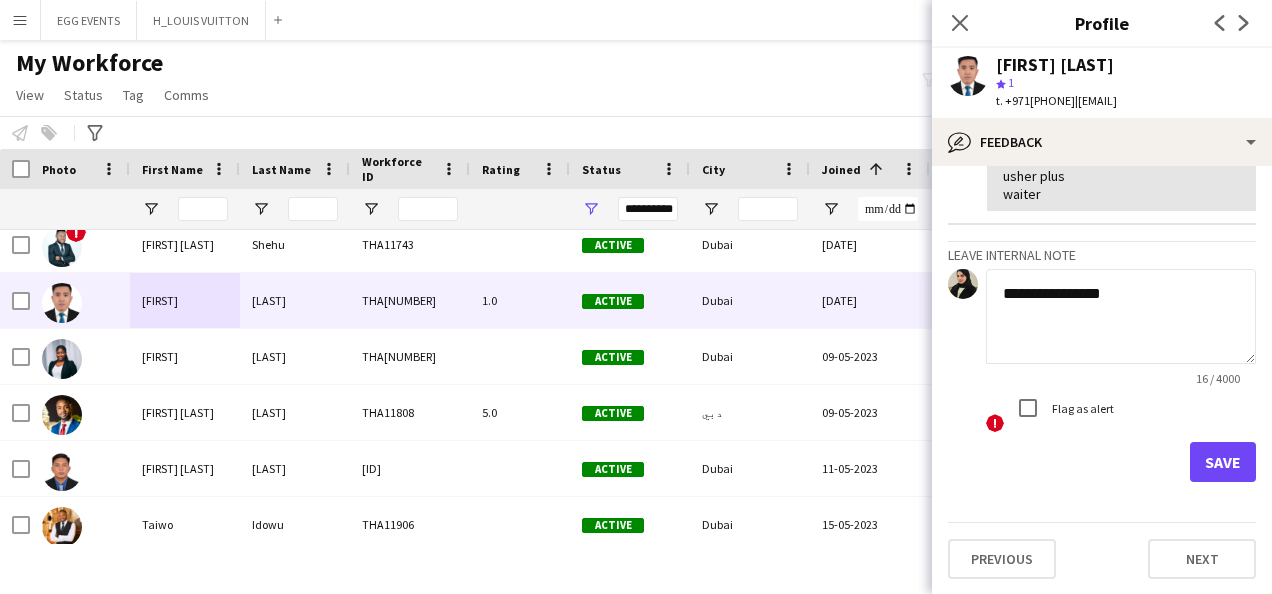 type on "**********" 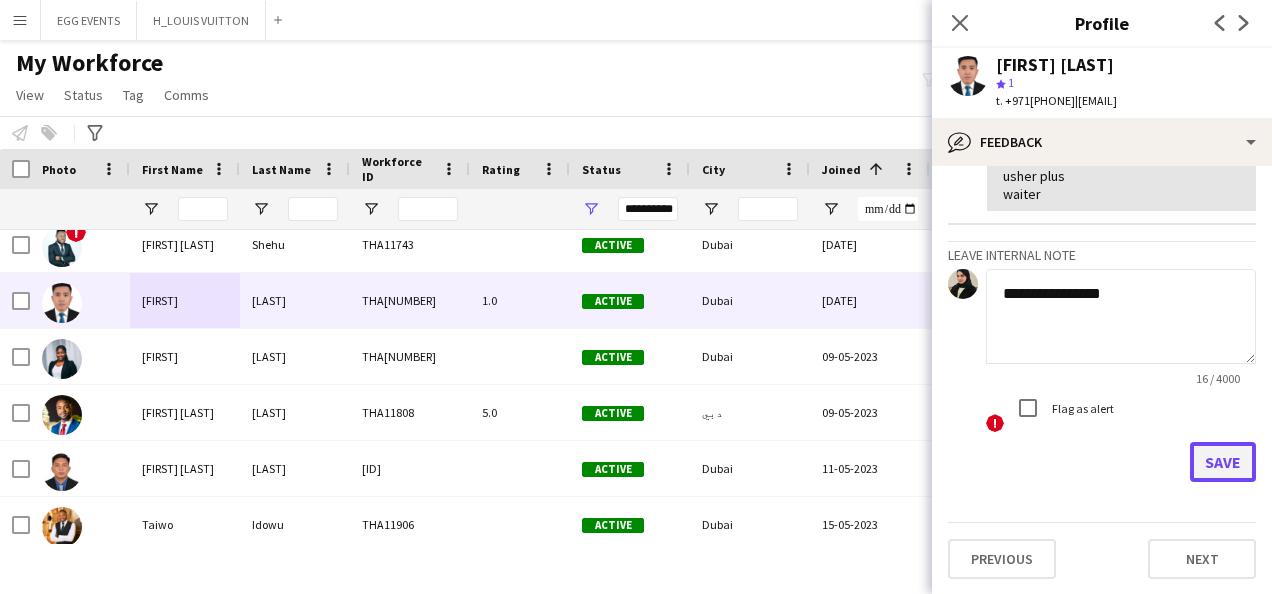 click on "Save" 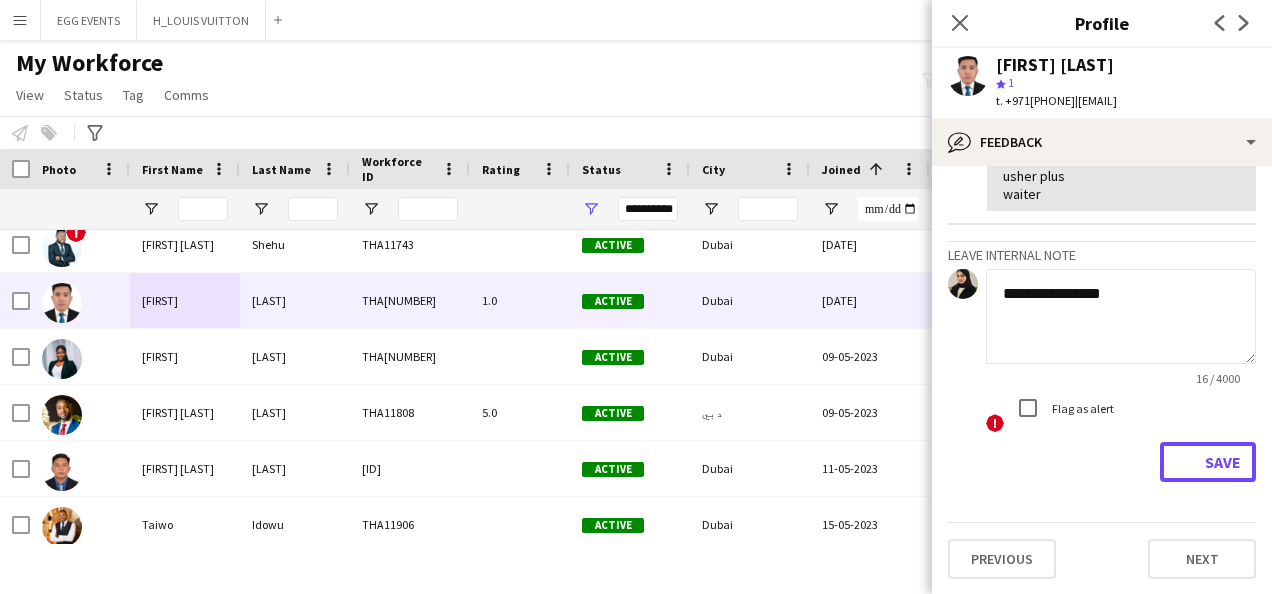 type 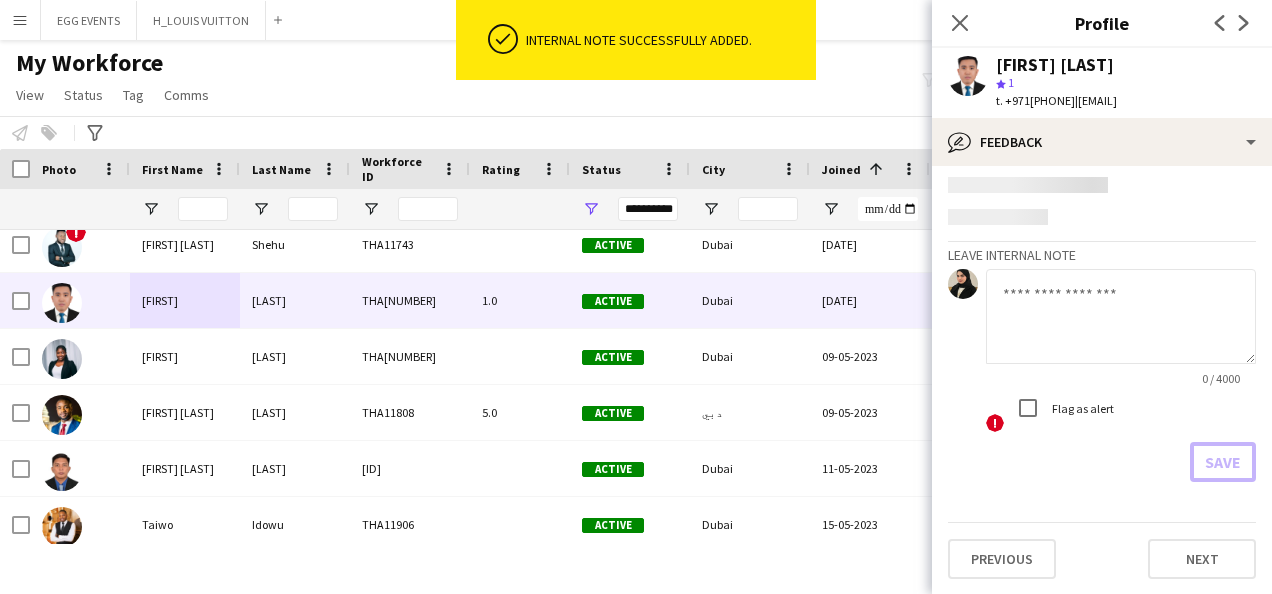 scroll, scrollTop: 846, scrollLeft: 0, axis: vertical 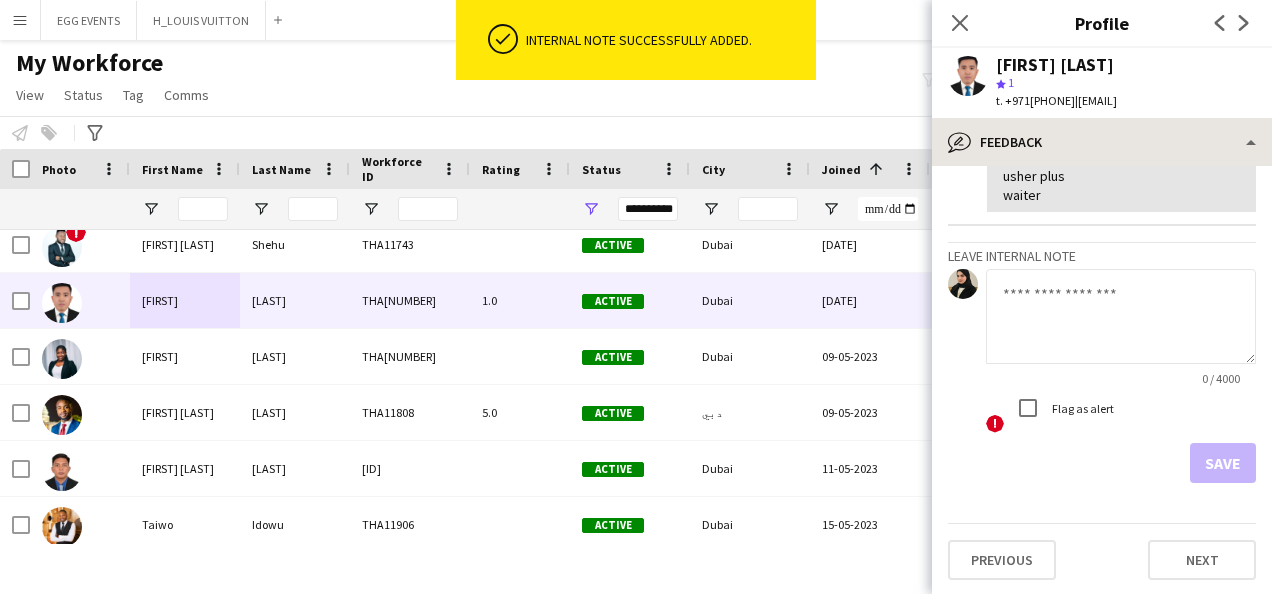 drag, startPoint x: 1174, startPoint y: 43, endPoint x: 1124, endPoint y: 146, distance: 114.494545 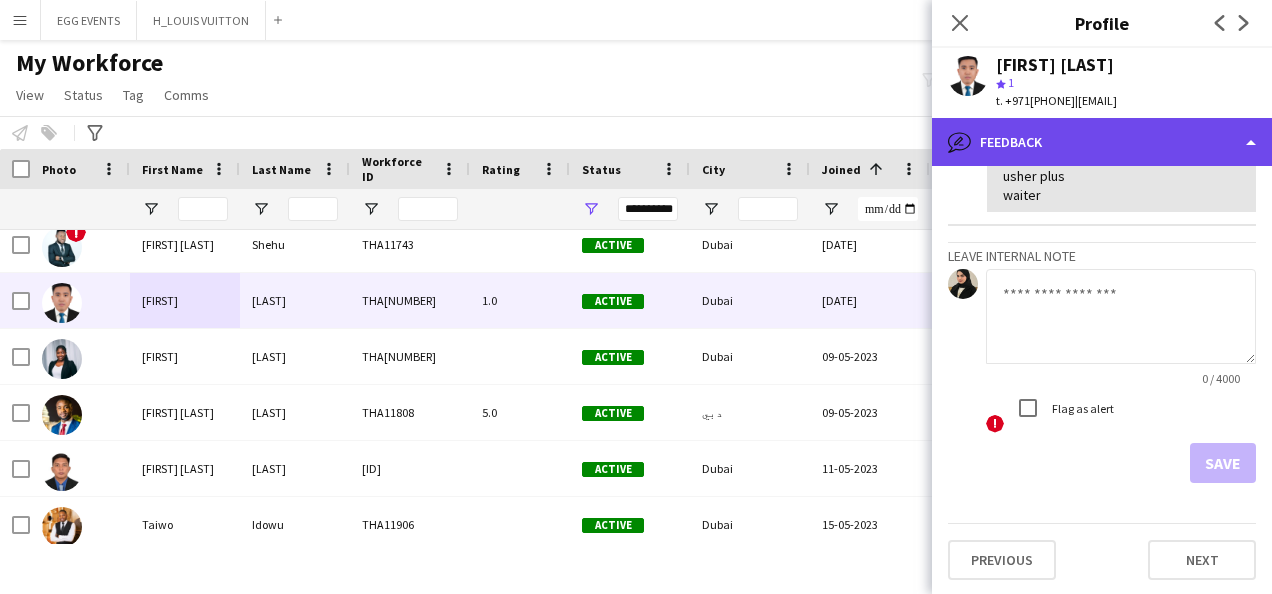 click on "bubble-pencil
Feedback" 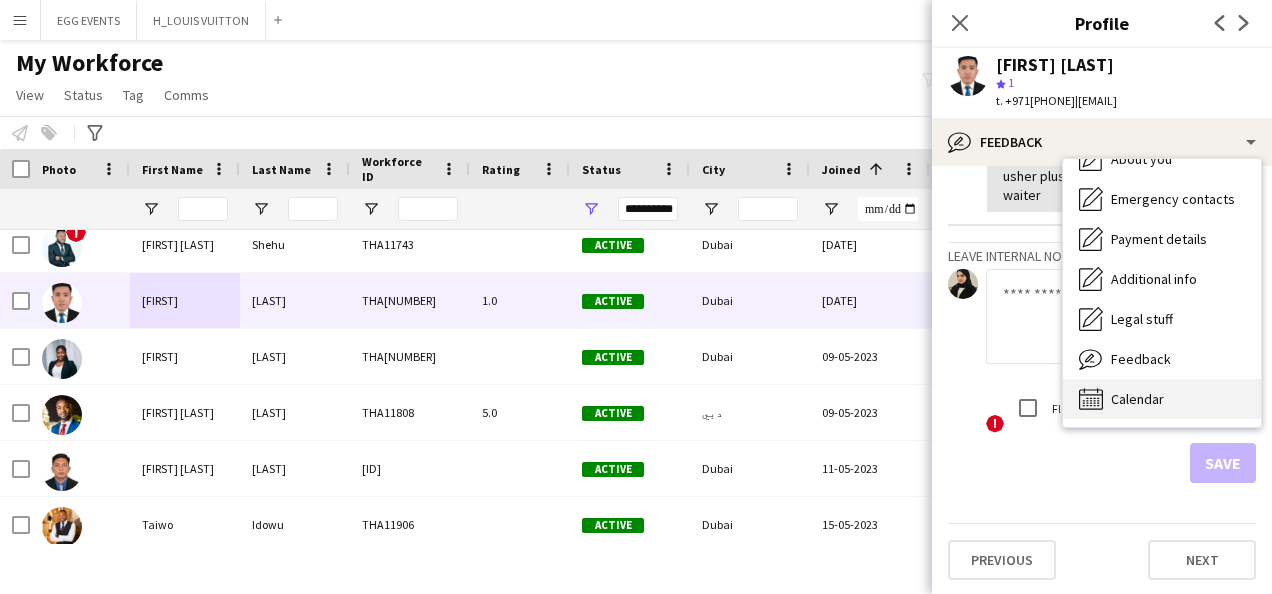 click on "Calendar" at bounding box center (1137, 399) 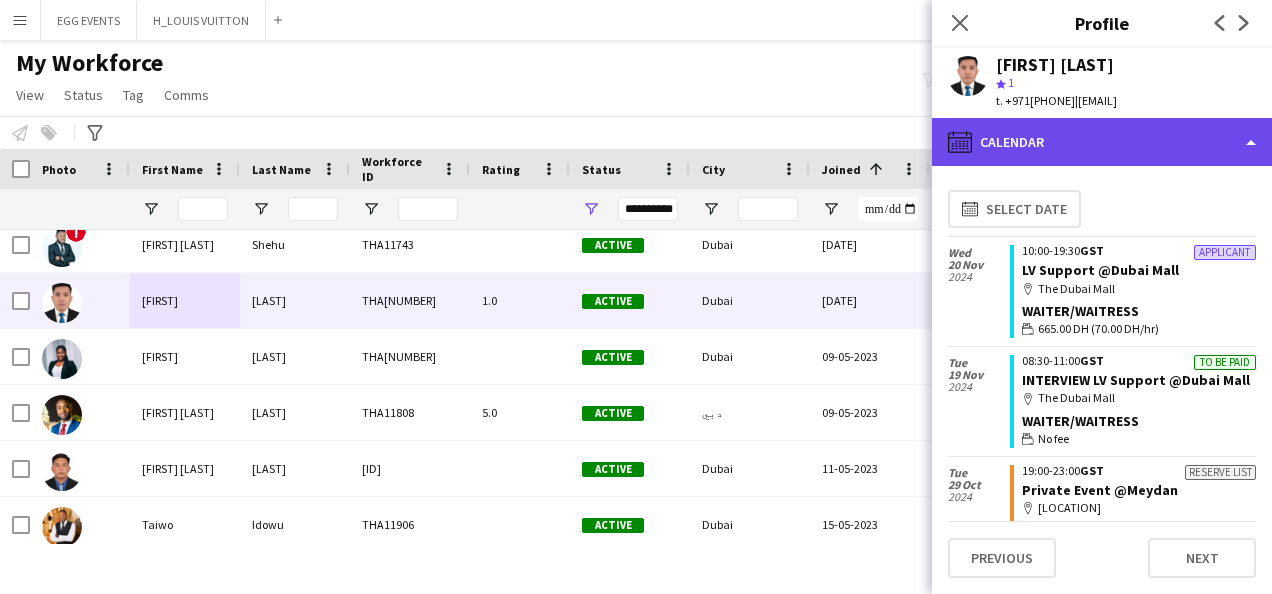 click on "calendar-full
Calendar" 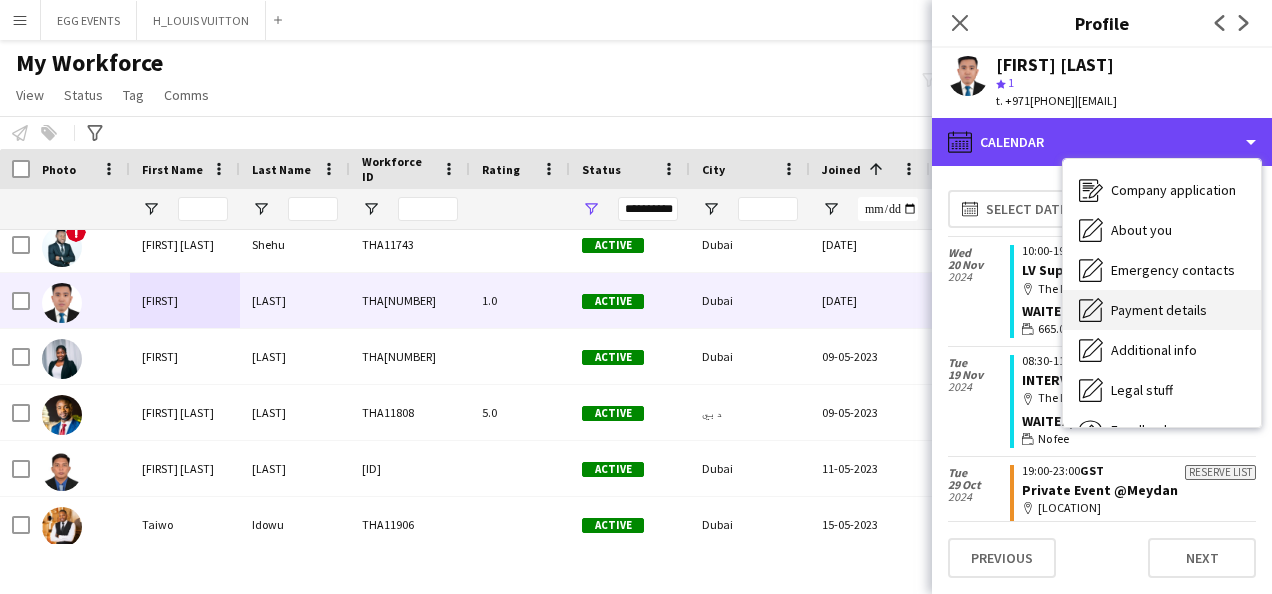 scroll, scrollTop: 0, scrollLeft: 0, axis: both 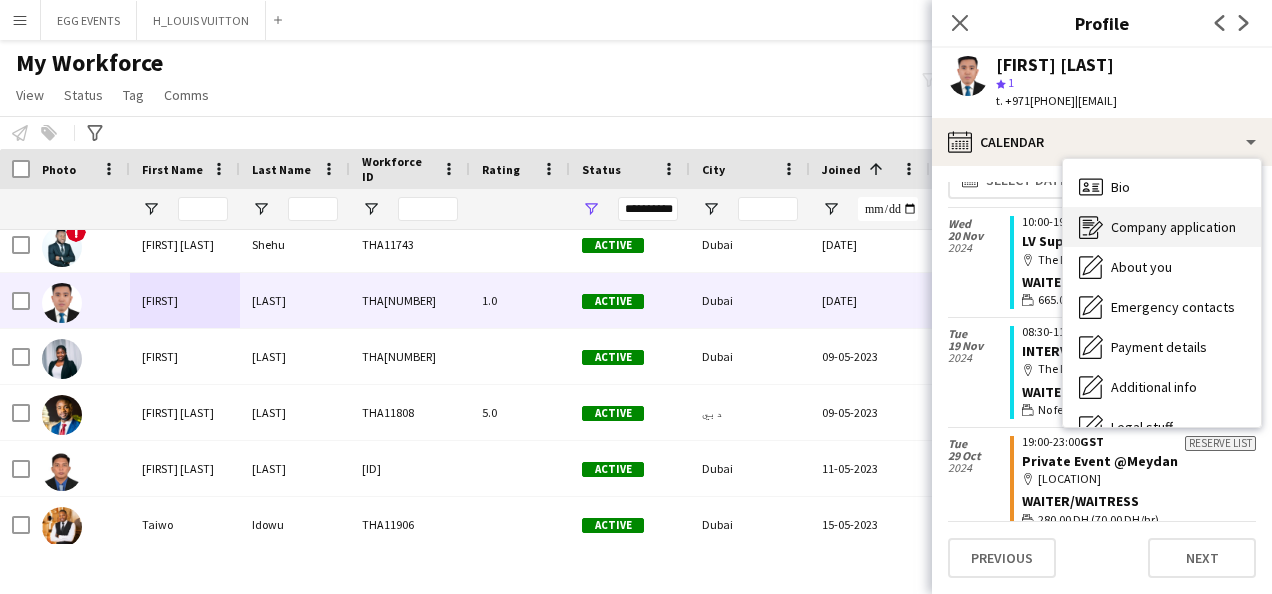 click on "Company application" at bounding box center (1173, 227) 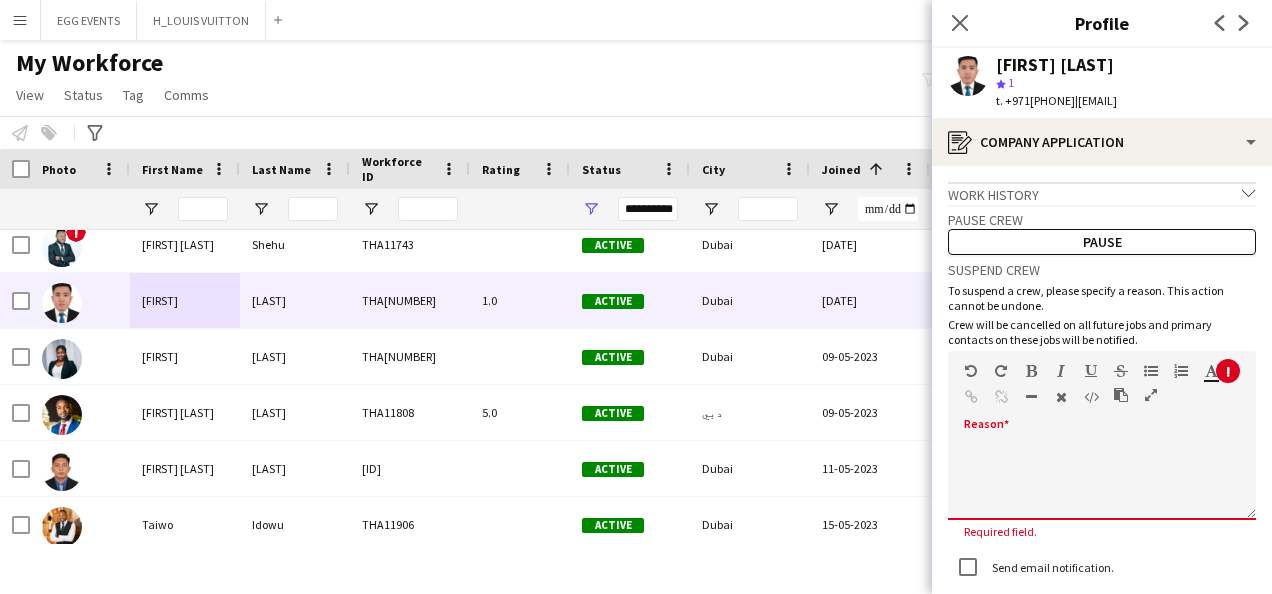 click at bounding box center [1102, 473] 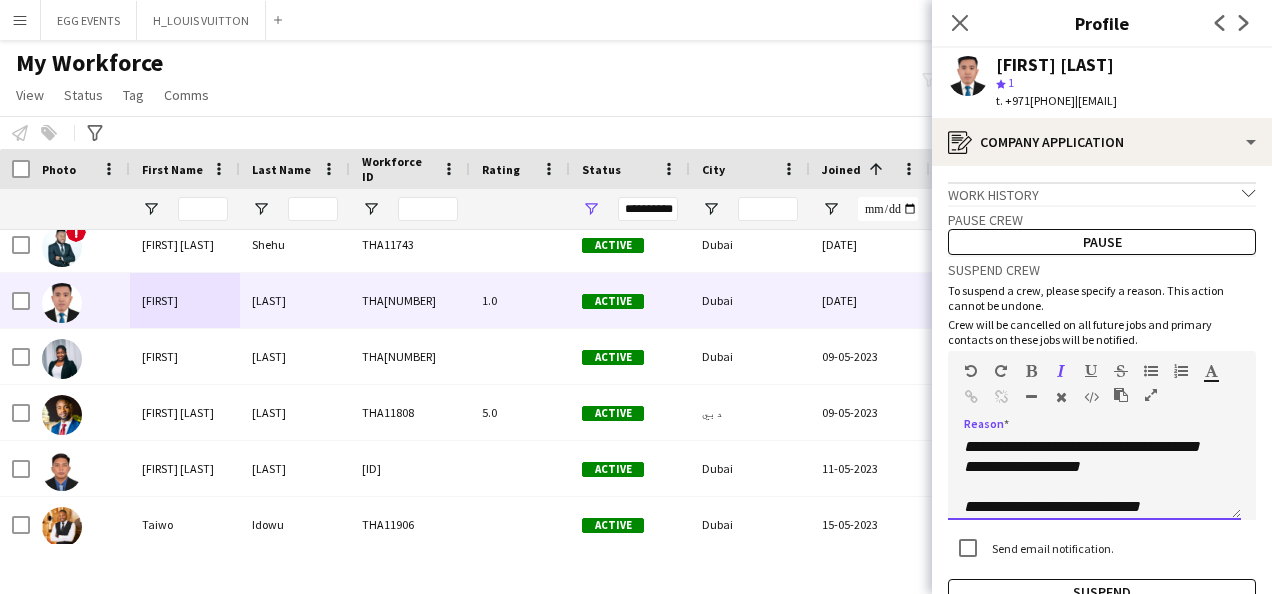 scroll, scrollTop: 0, scrollLeft: 0, axis: both 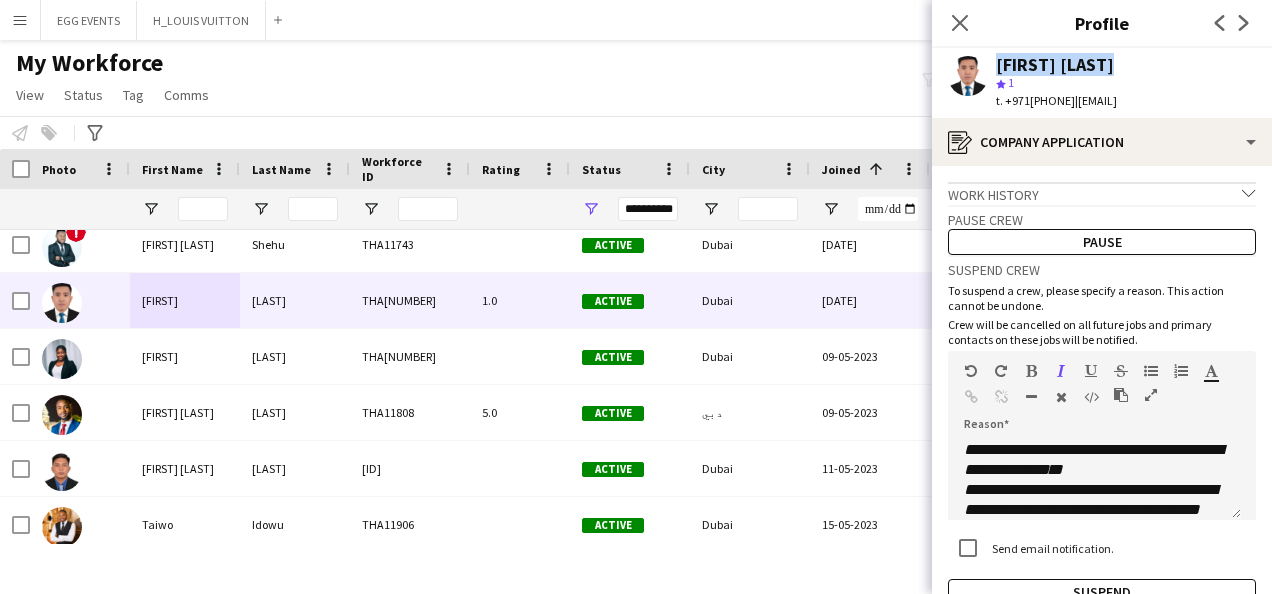 drag, startPoint x: 1127, startPoint y: 62, endPoint x: 936, endPoint y: 74, distance: 191.37659 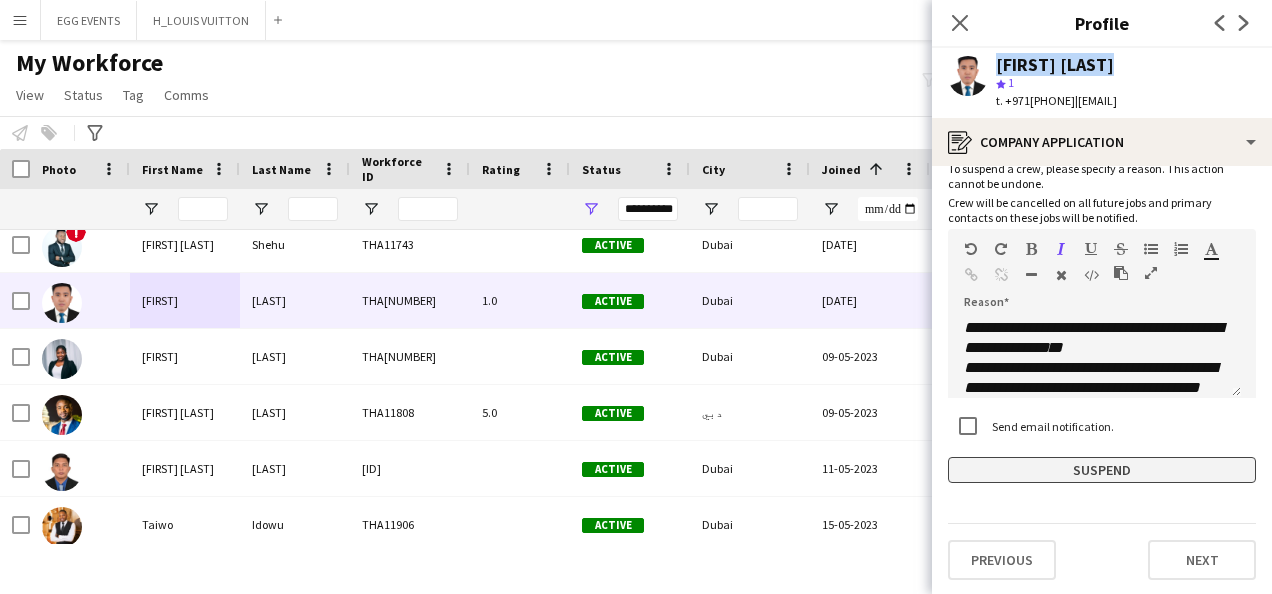 click on "Suspend" 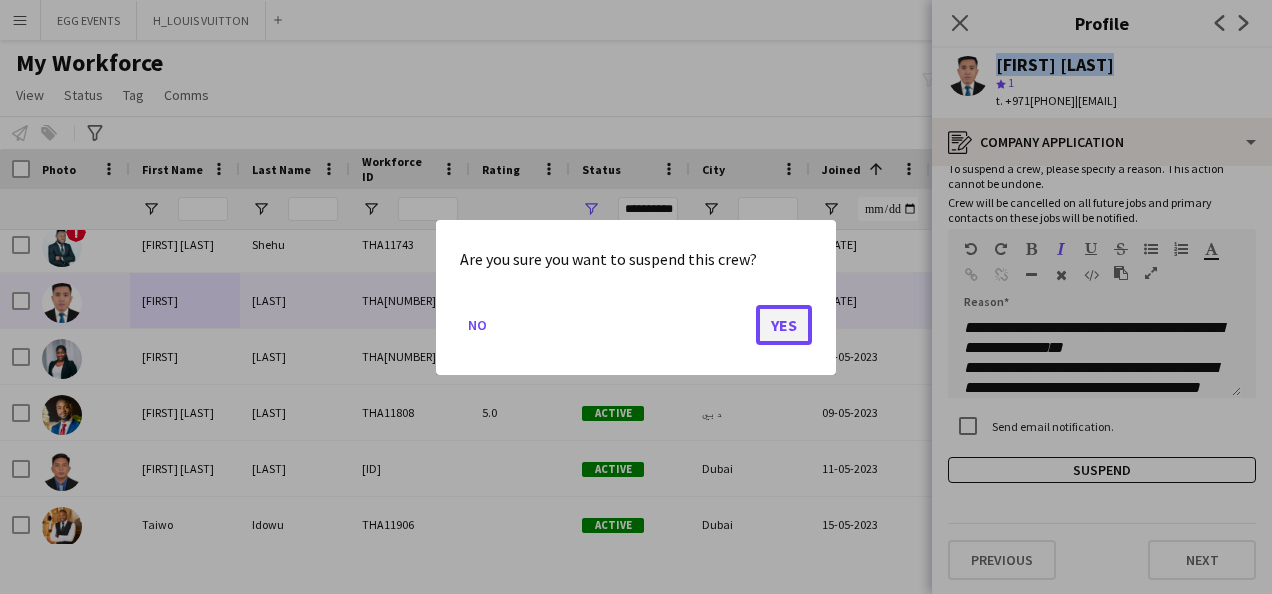 click on "Yes" 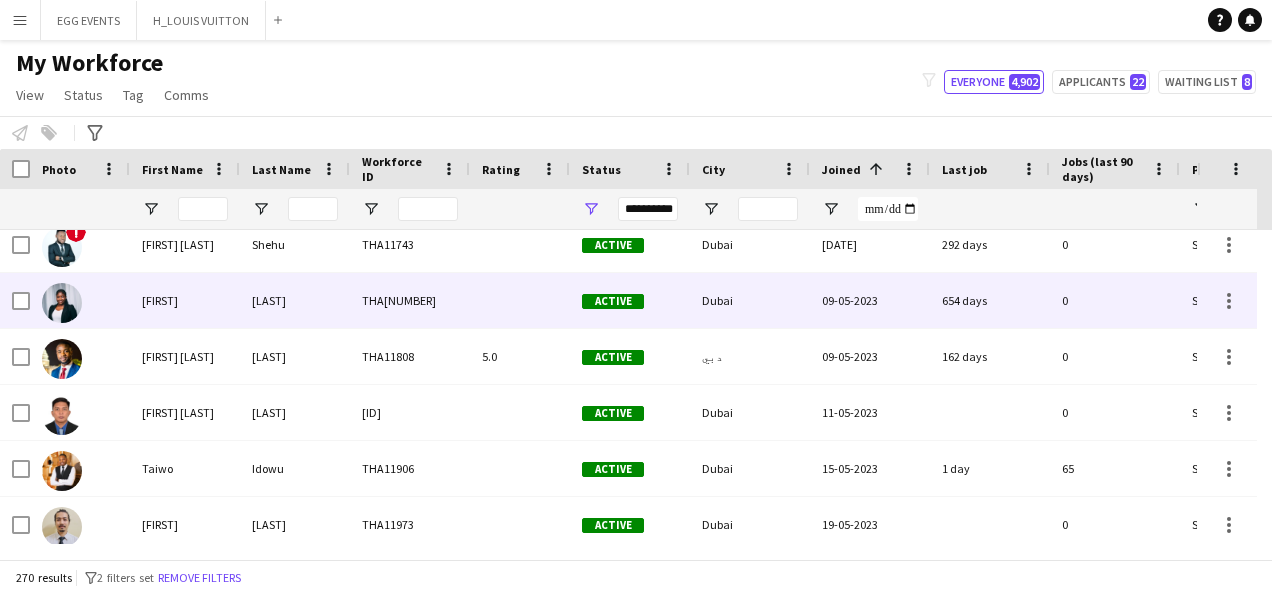 click on "09-05-2023" at bounding box center (870, 300) 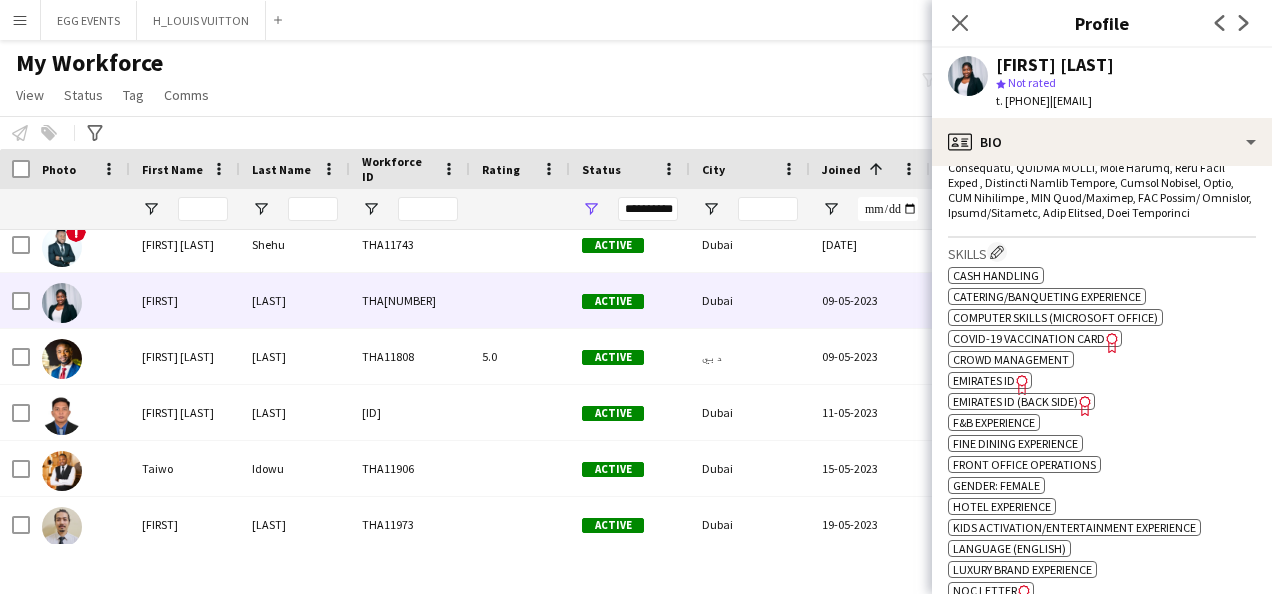scroll, scrollTop: 1114, scrollLeft: 0, axis: vertical 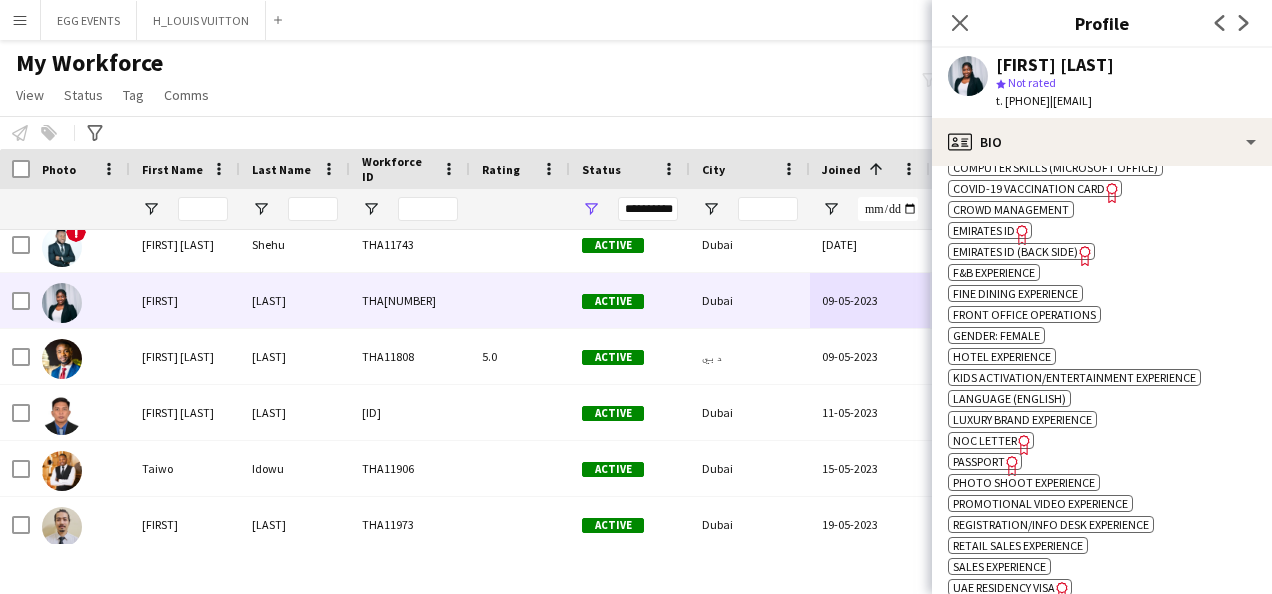 click on "Emirates ID" 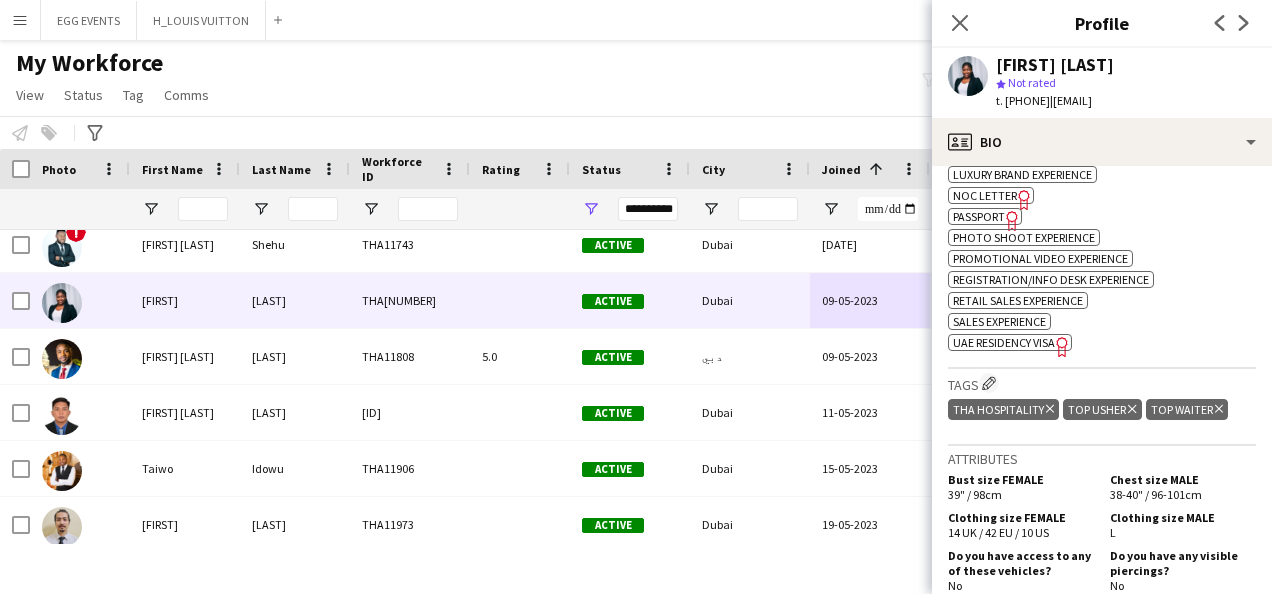 click on "UAE Residency Visa" 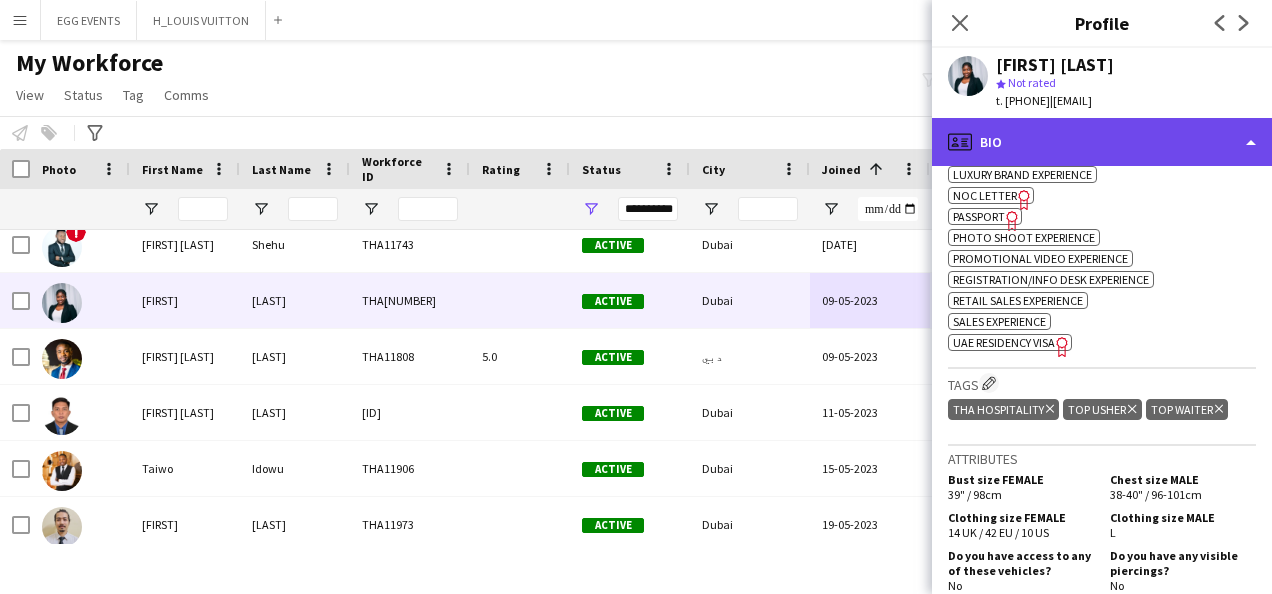 click on "profile
Bio" 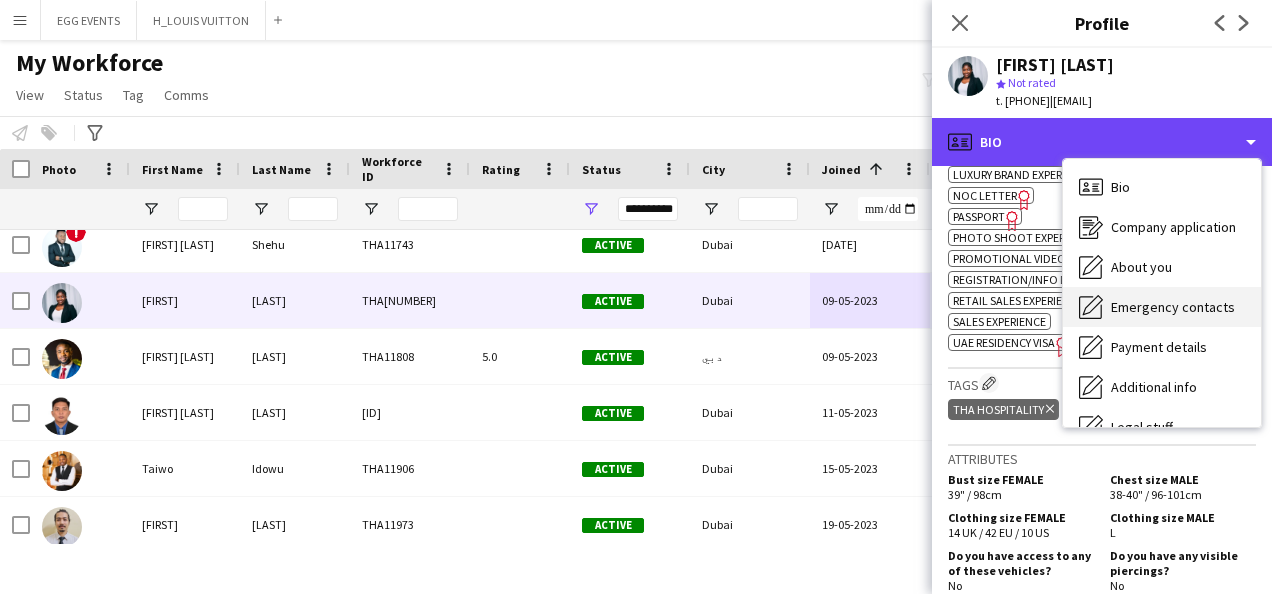 scroll, scrollTop: 108, scrollLeft: 0, axis: vertical 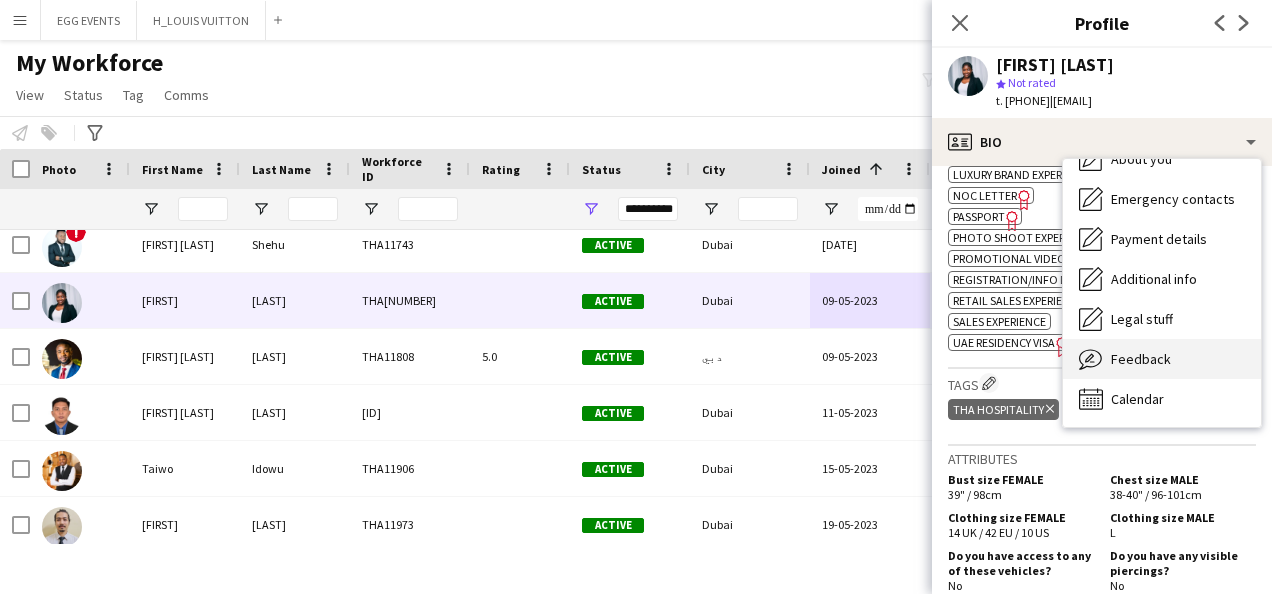 click on "Feedback" at bounding box center [1141, 359] 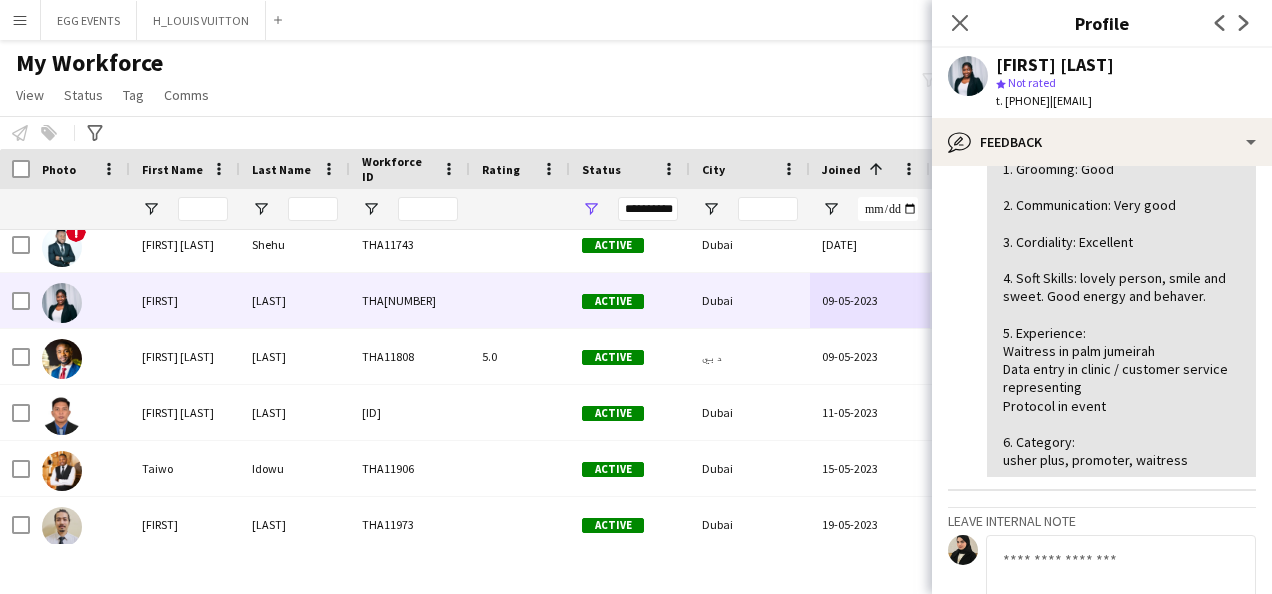 scroll, scrollTop: 199, scrollLeft: 0, axis: vertical 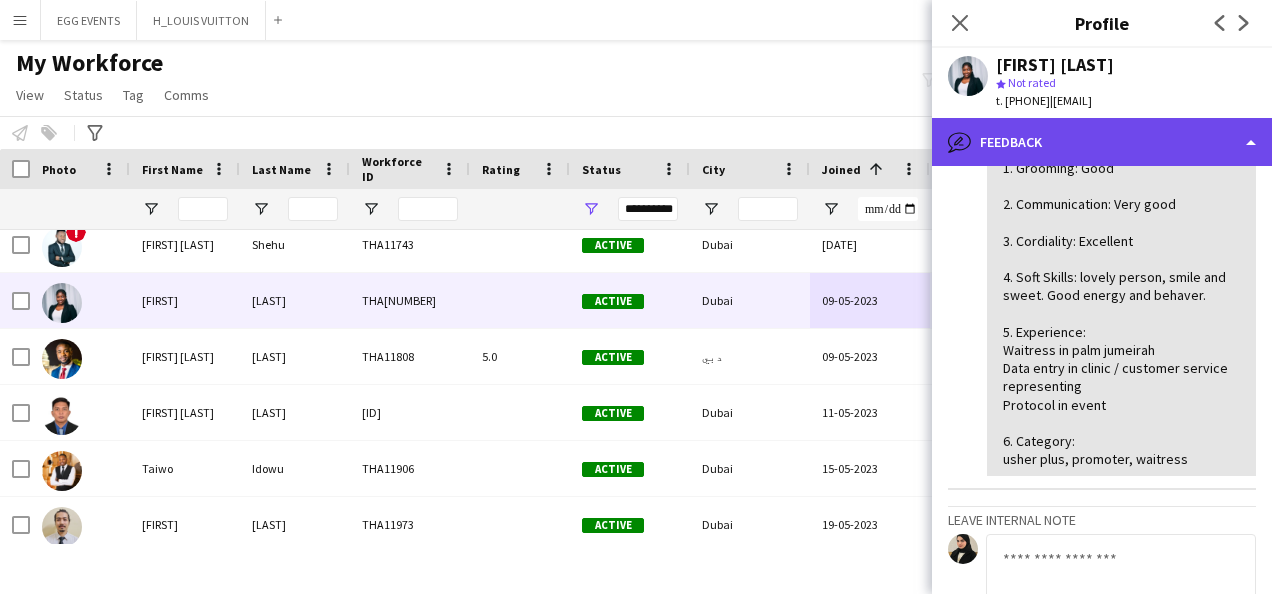 click on "bubble-pencil
Feedback" 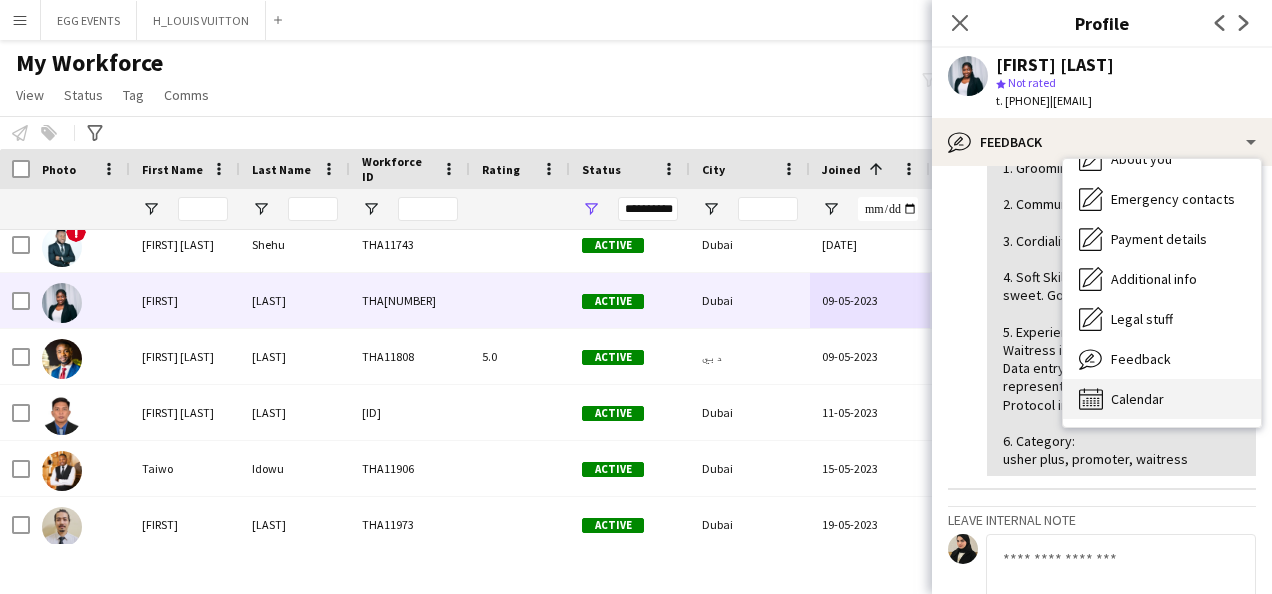 click on "Calendar" at bounding box center [1137, 399] 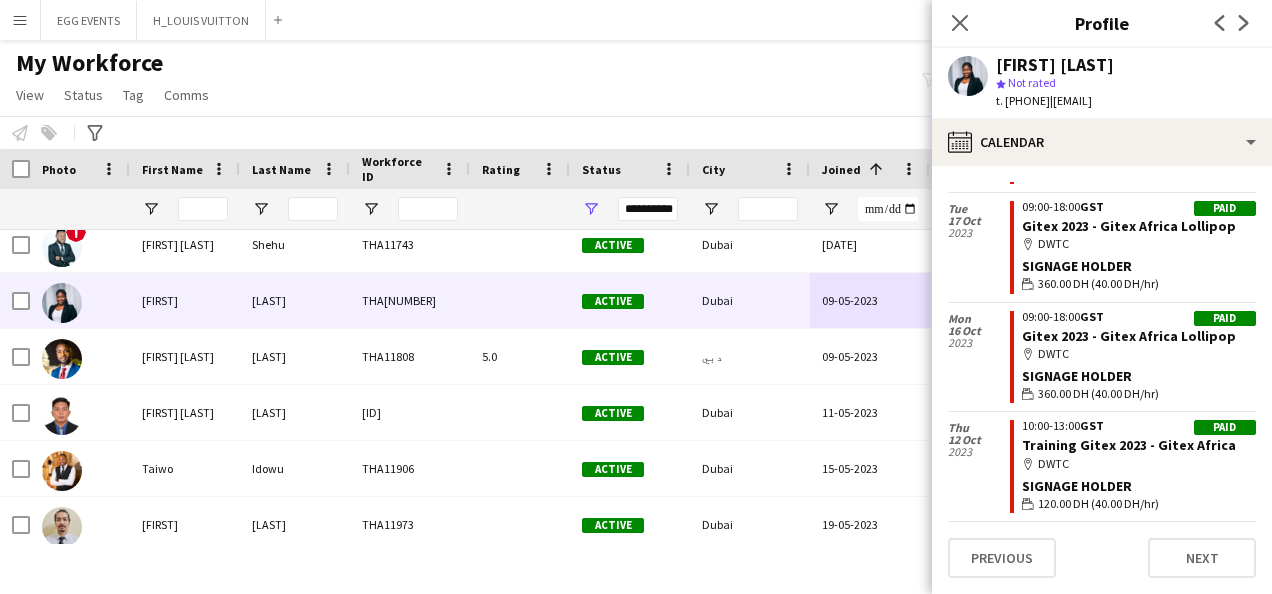 scroll, scrollTop: 754, scrollLeft: 0, axis: vertical 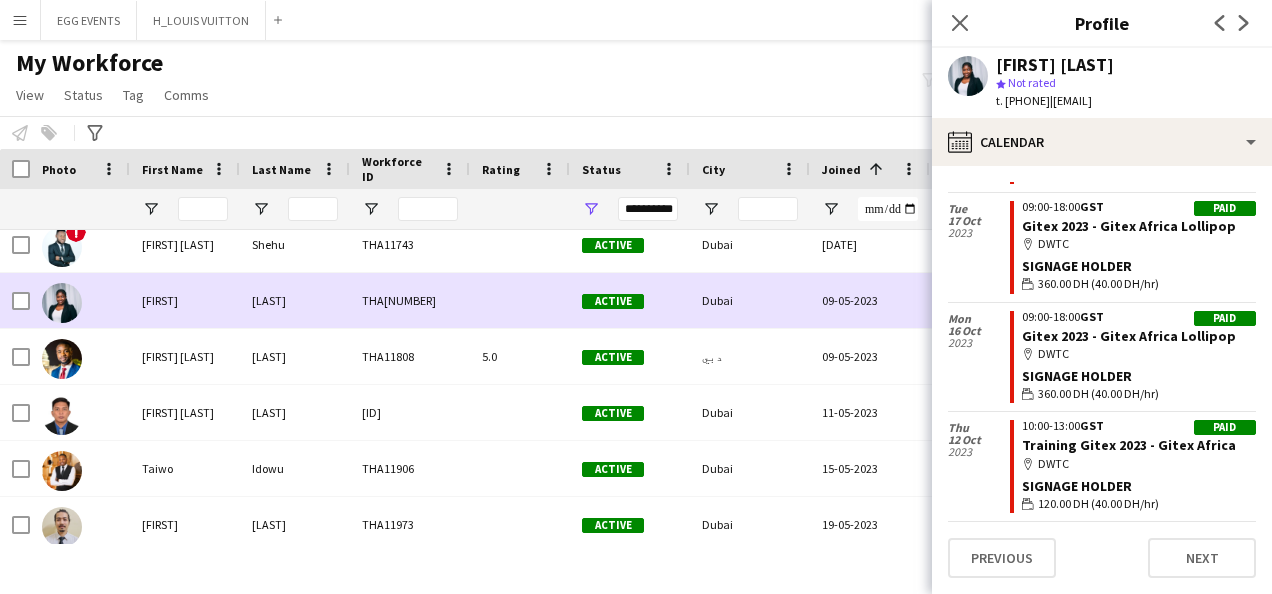 click on "09-05-2023" at bounding box center (870, 300) 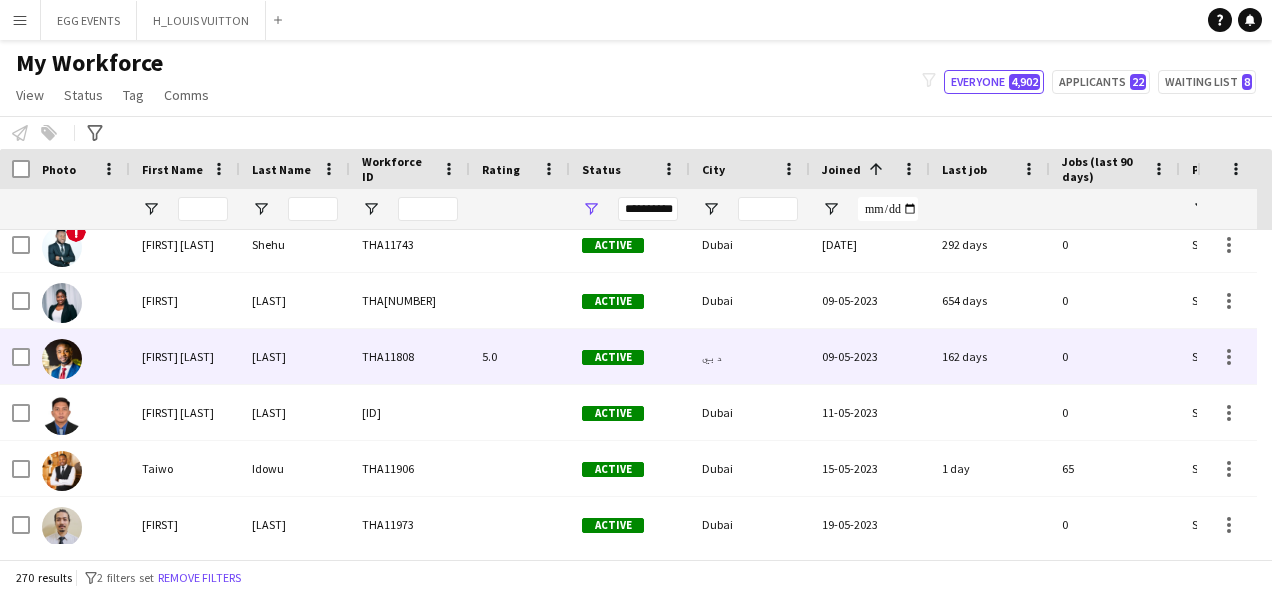 scroll, scrollTop: 6982, scrollLeft: 0, axis: vertical 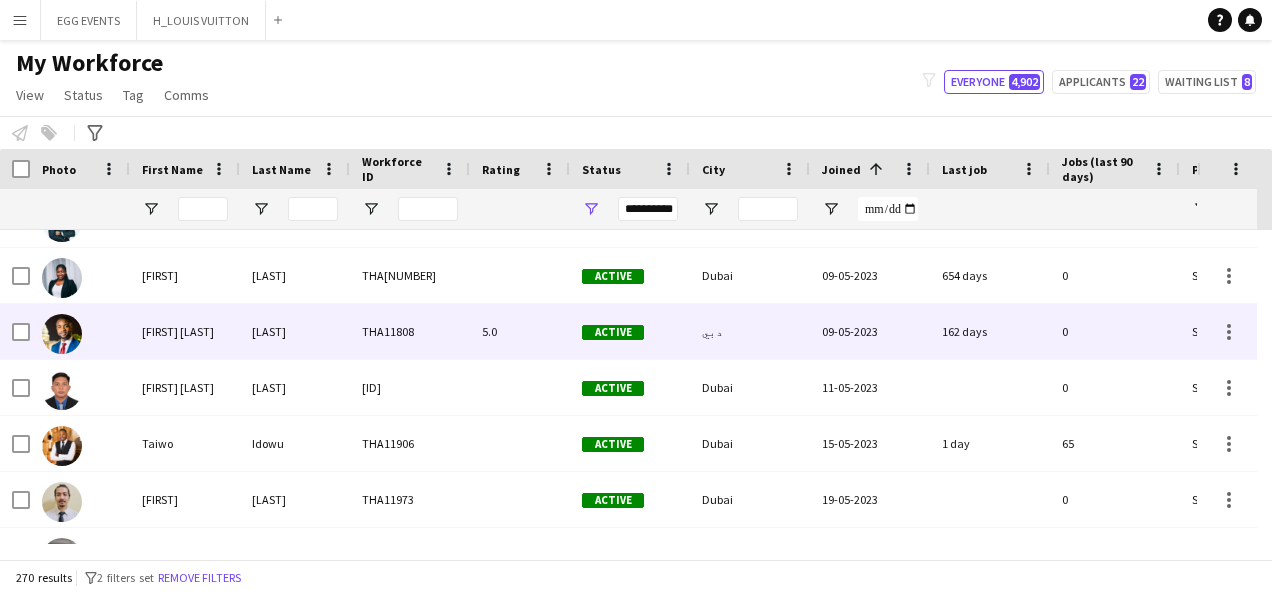 click on "09-05-2023" at bounding box center (870, 331) 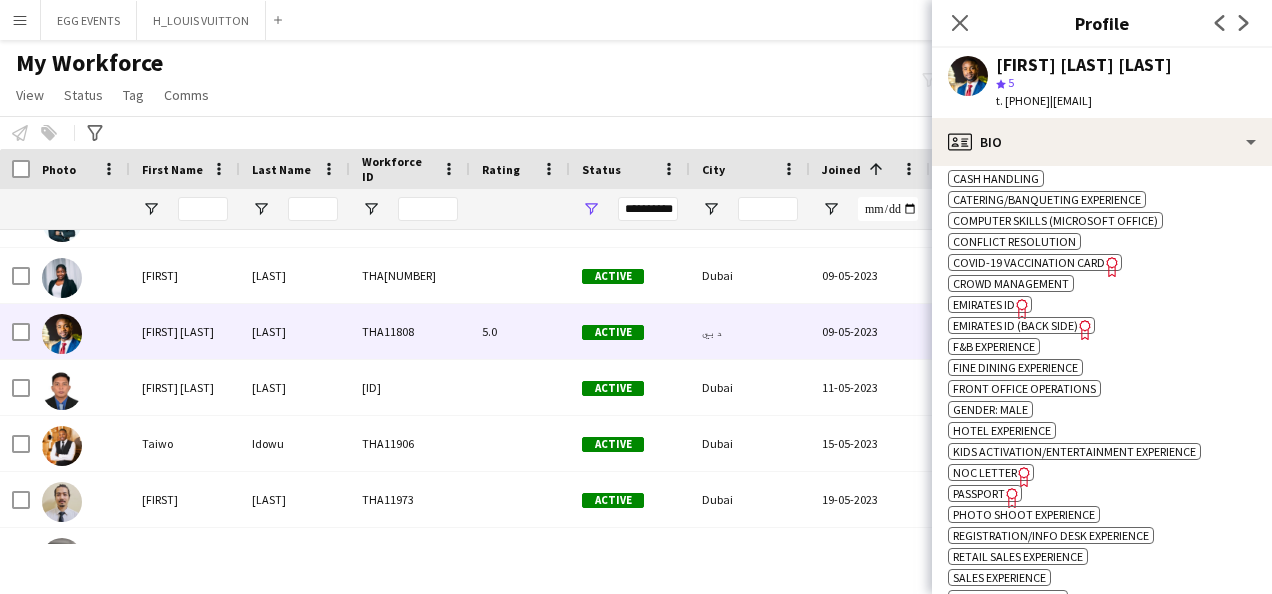 scroll, scrollTop: 1120, scrollLeft: 0, axis: vertical 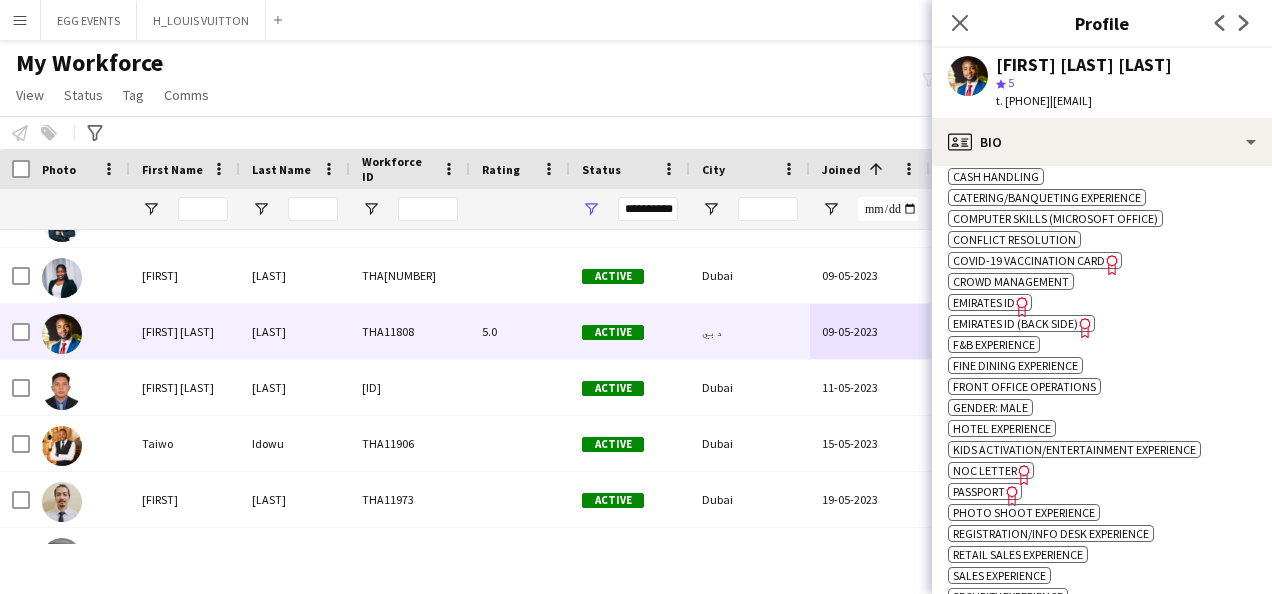click on "Emirates ID" 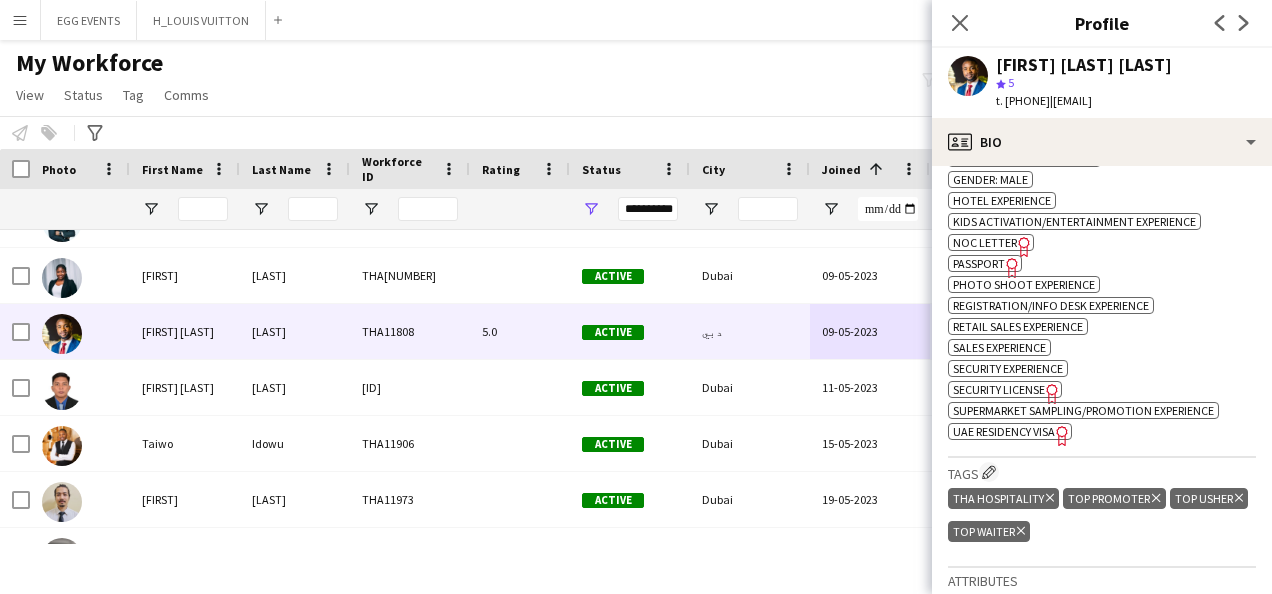 scroll, scrollTop: 1373, scrollLeft: 0, axis: vertical 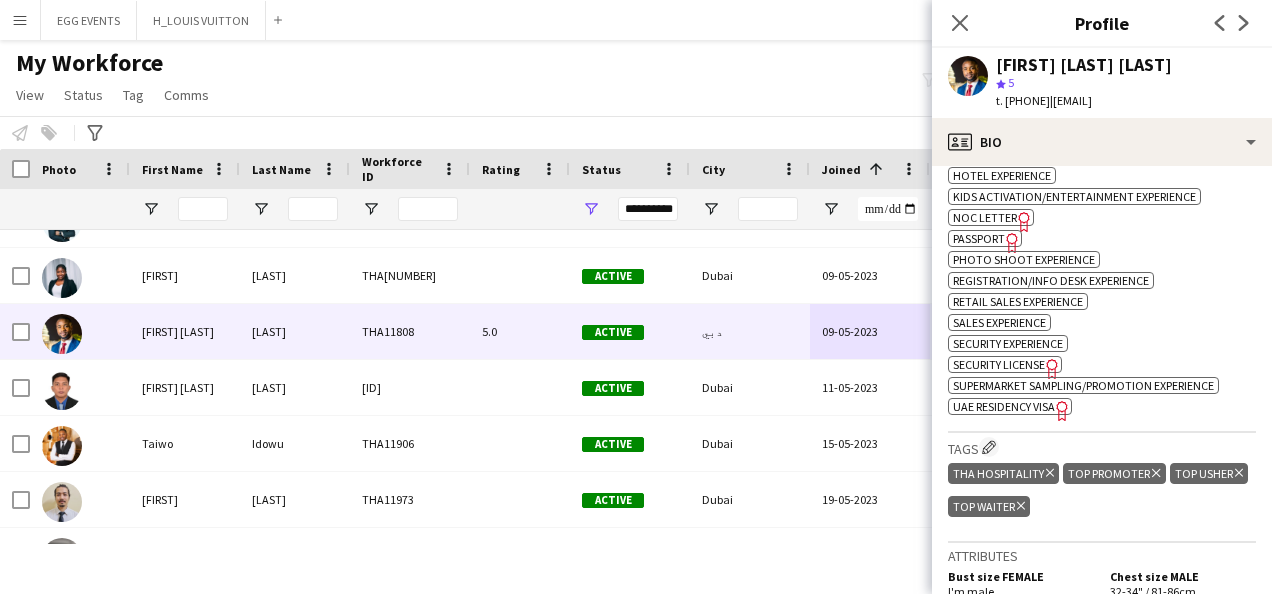 click 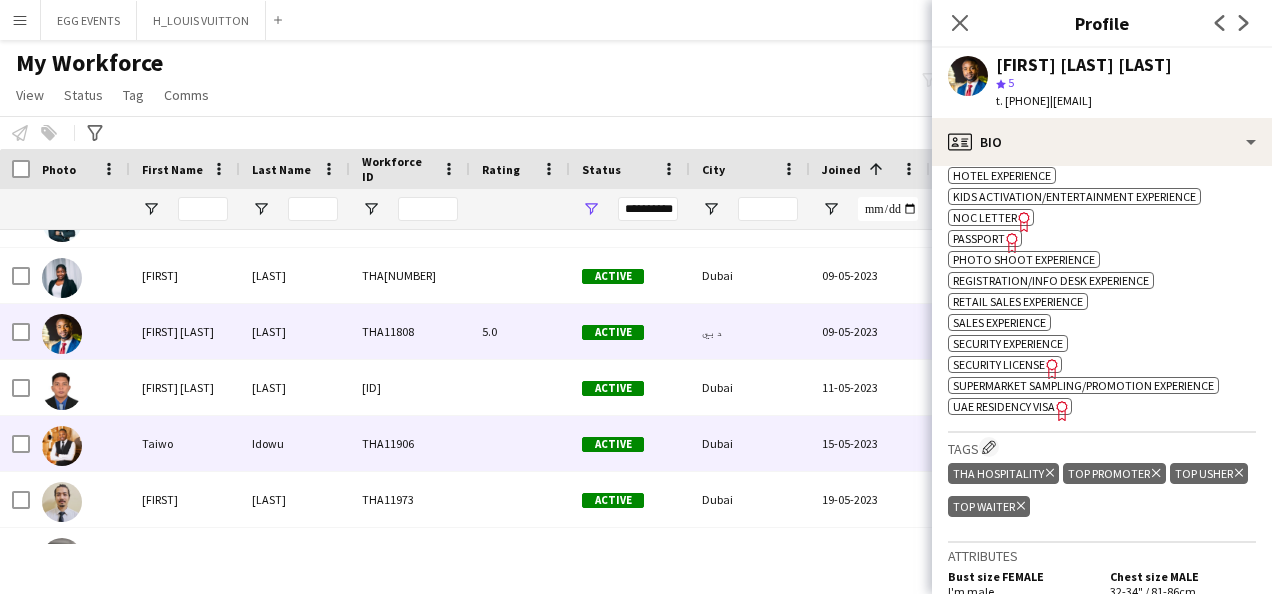 click on "Active" at bounding box center (630, 443) 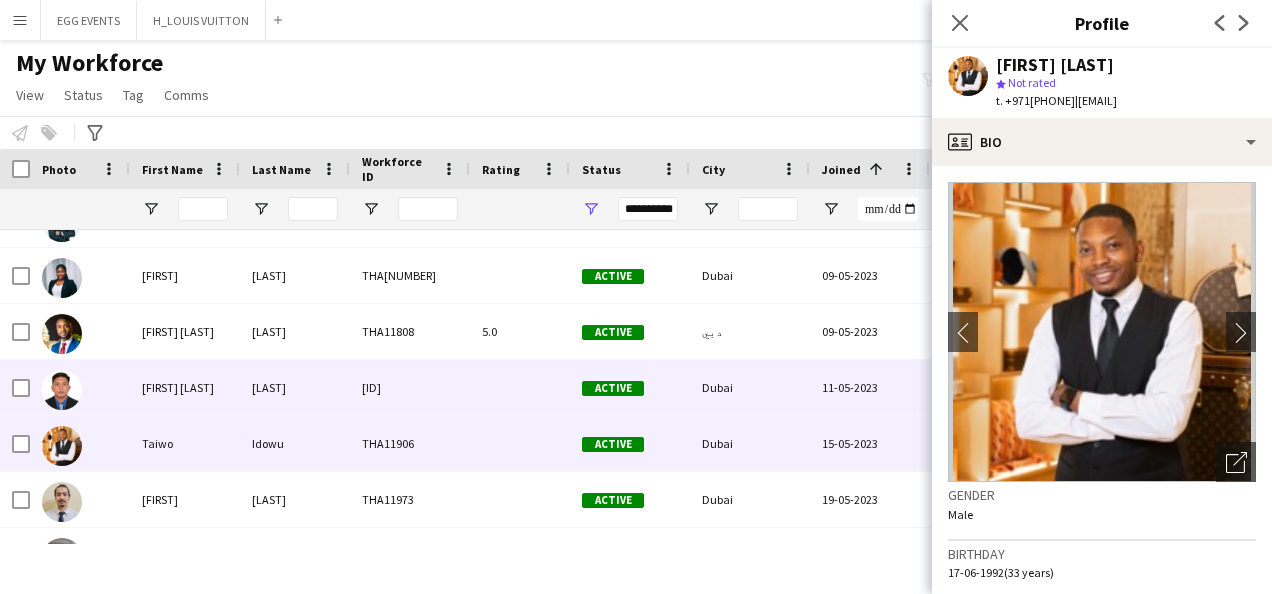 click on "Active" at bounding box center (630, 387) 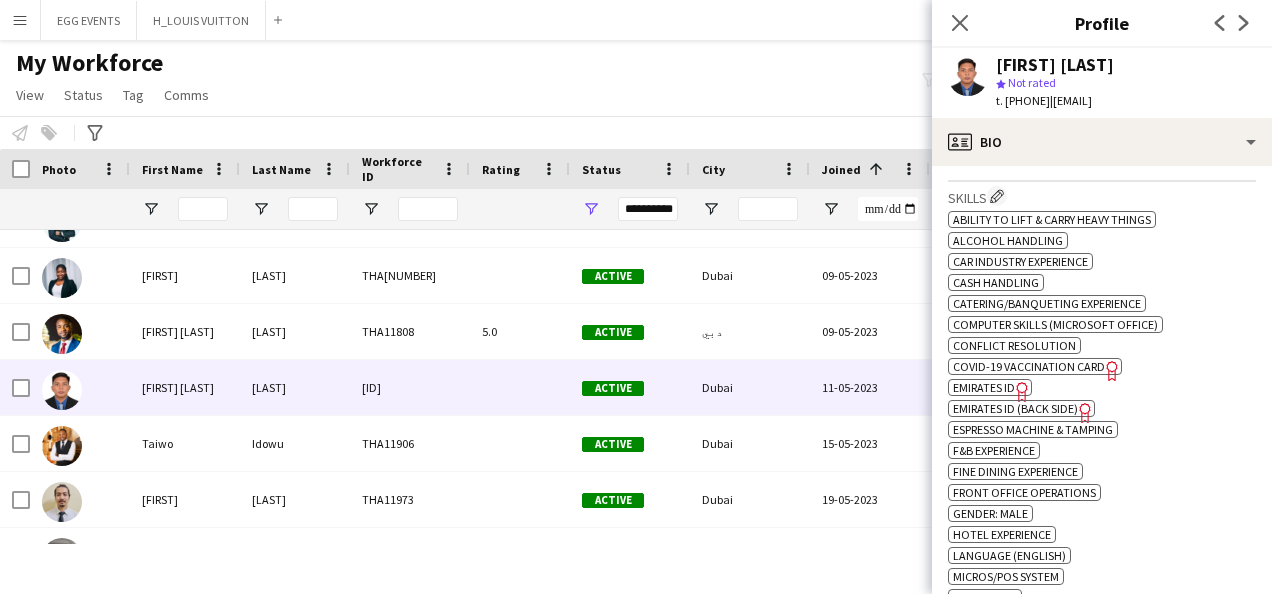 scroll, scrollTop: 847, scrollLeft: 0, axis: vertical 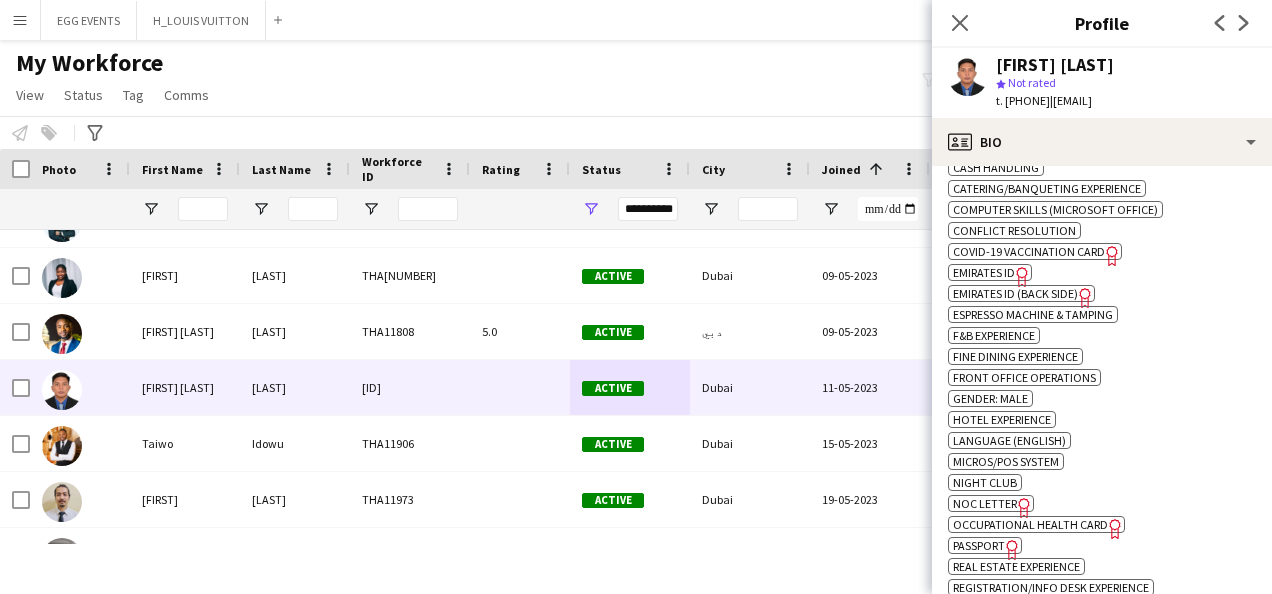 click on "Emirates ID" 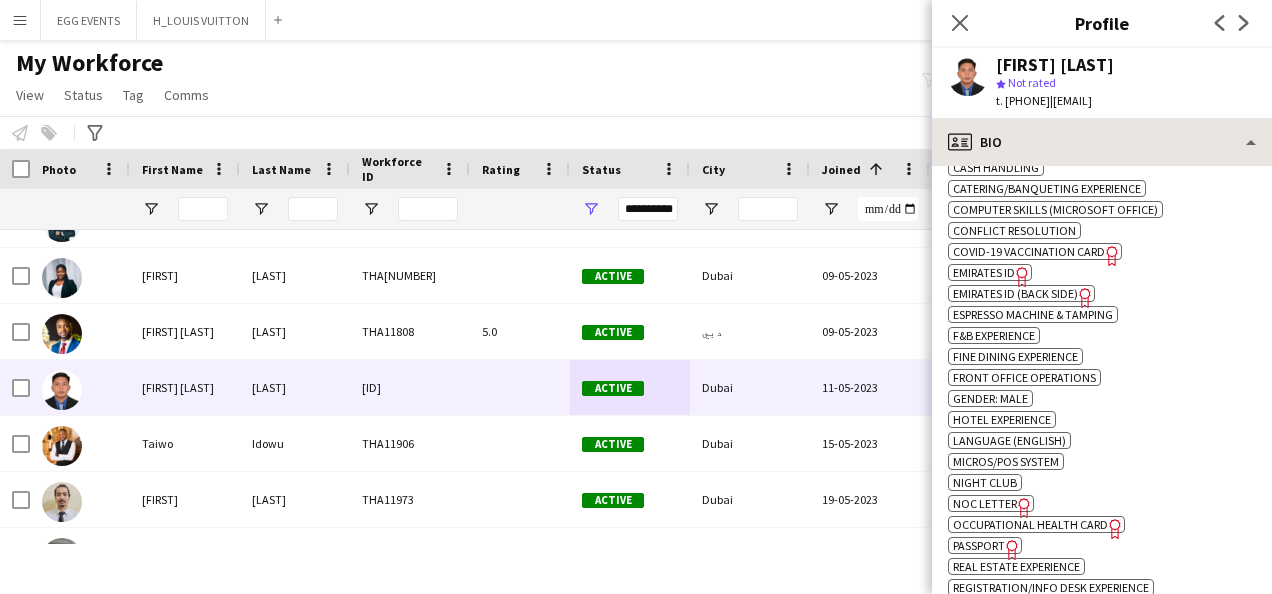 drag, startPoint x: 1101, startPoint y: 132, endPoint x: 1115, endPoint y: 161, distance: 32.202484 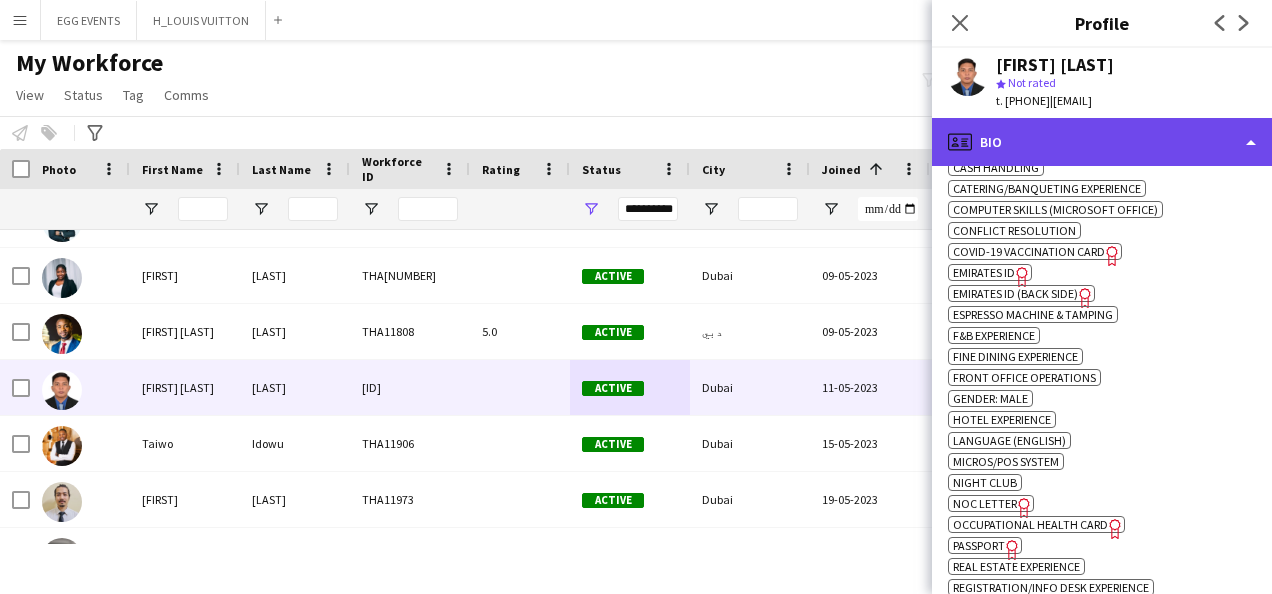 click on "profile
Bio" 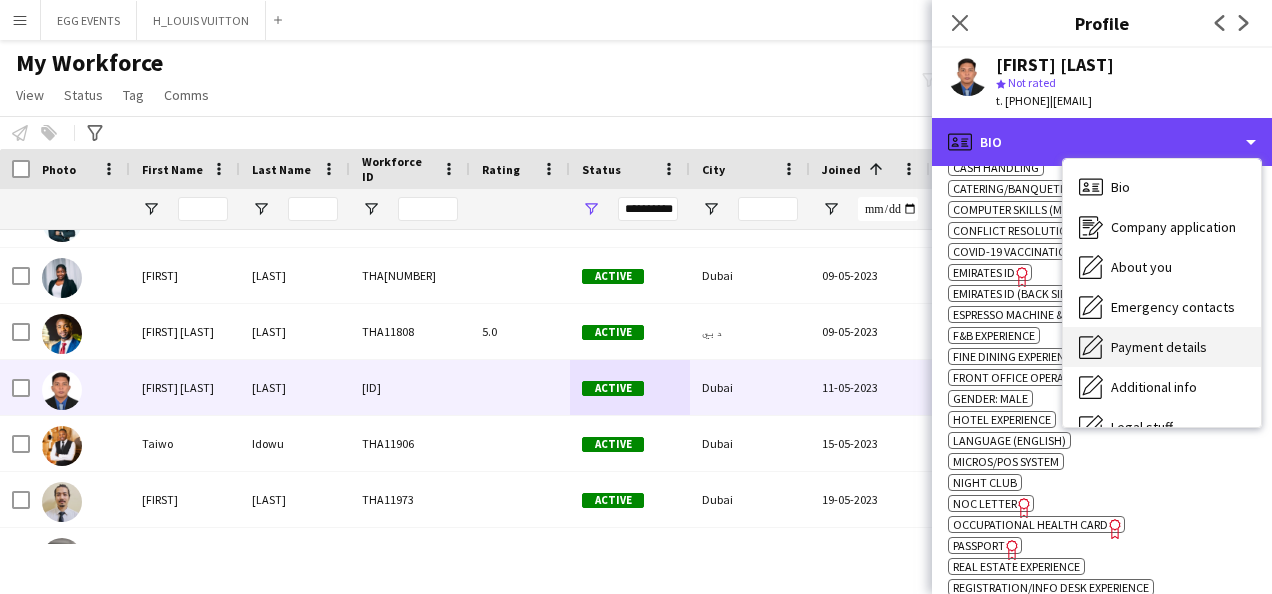 scroll, scrollTop: 108, scrollLeft: 0, axis: vertical 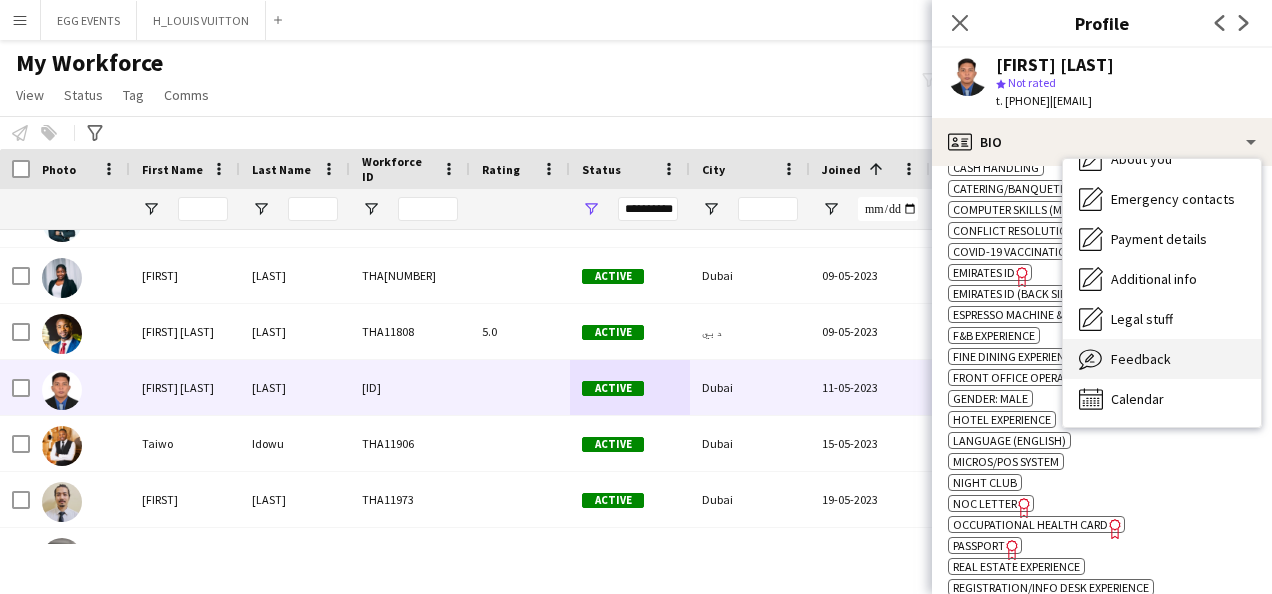 click on "Feedback" at bounding box center (1141, 359) 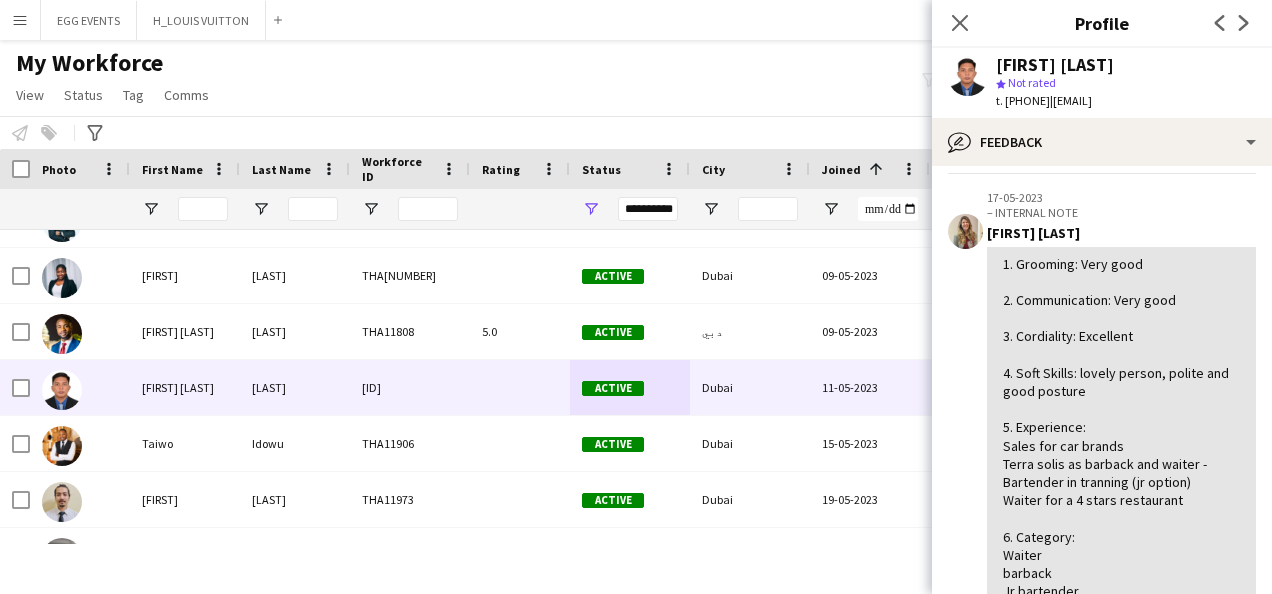 scroll, scrollTop: 209, scrollLeft: 0, axis: vertical 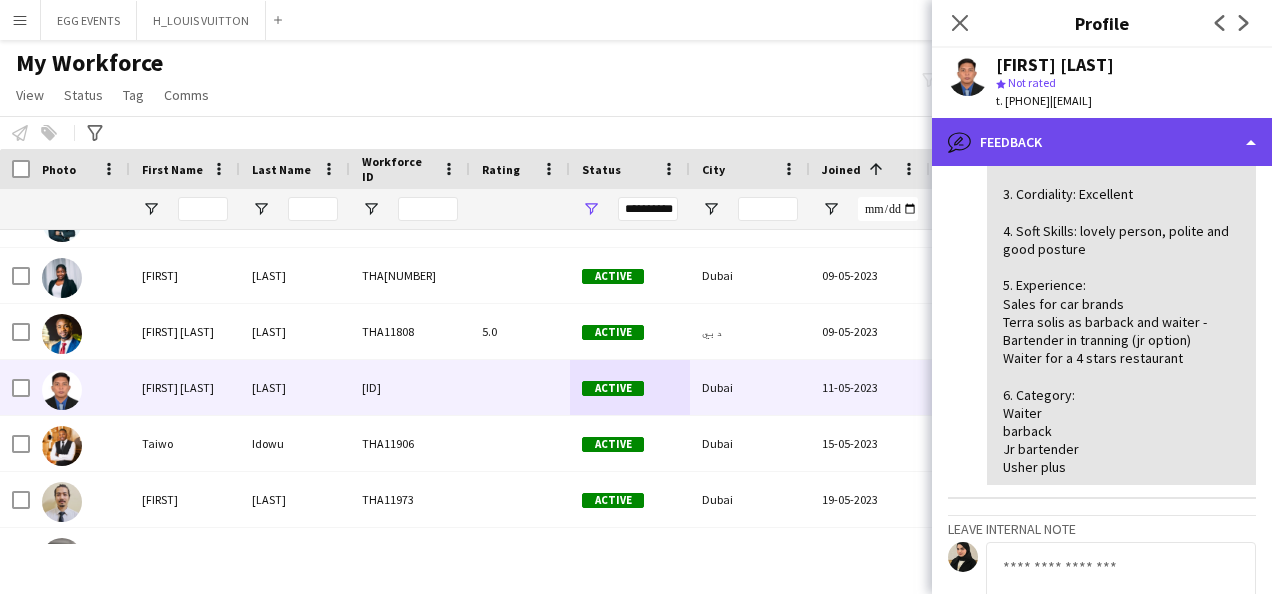 click on "bubble-pencil
Feedback" 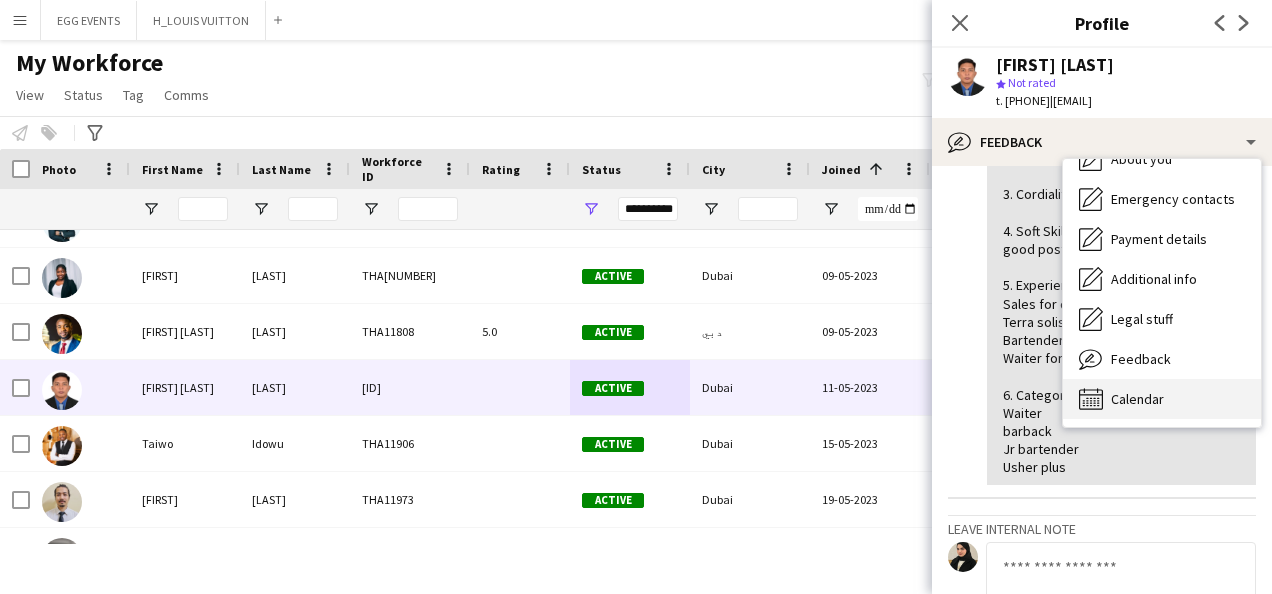 click on "Calendar
Calendar" at bounding box center (1162, 399) 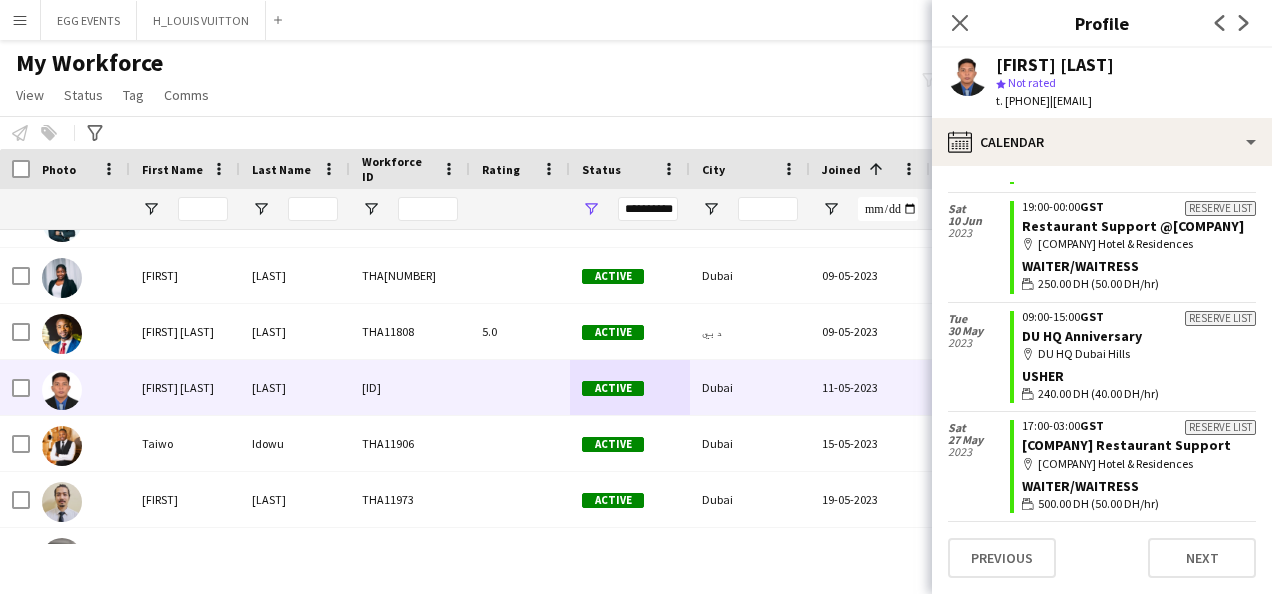 scroll, scrollTop: 0, scrollLeft: 0, axis: both 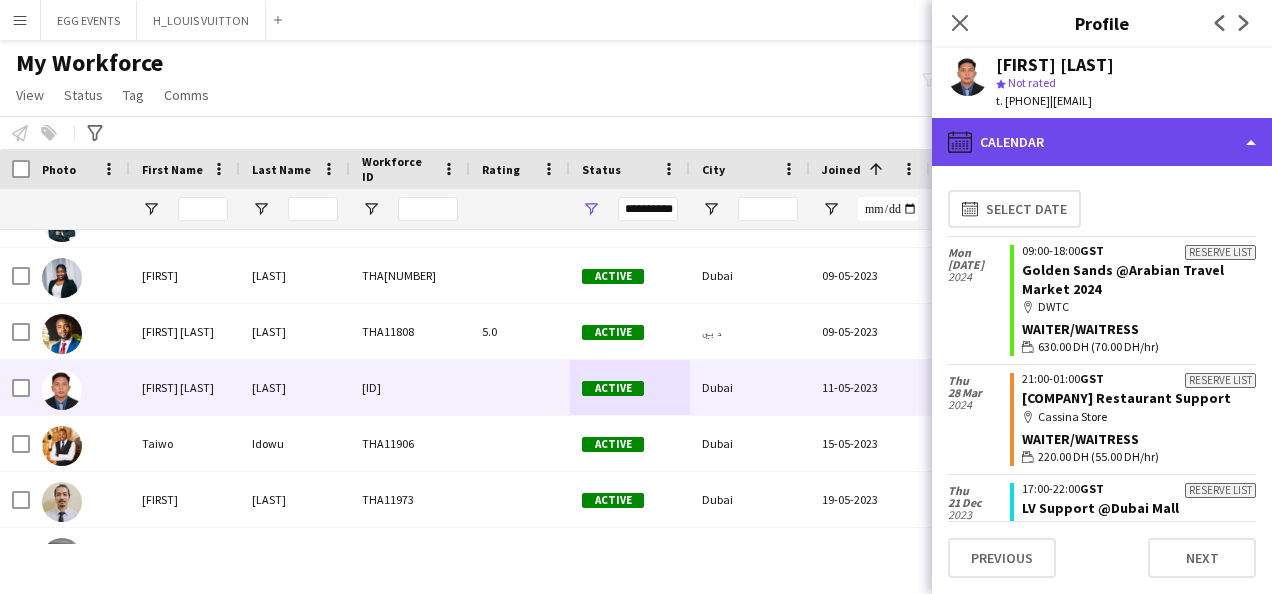 click on "calendar-full
Calendar" 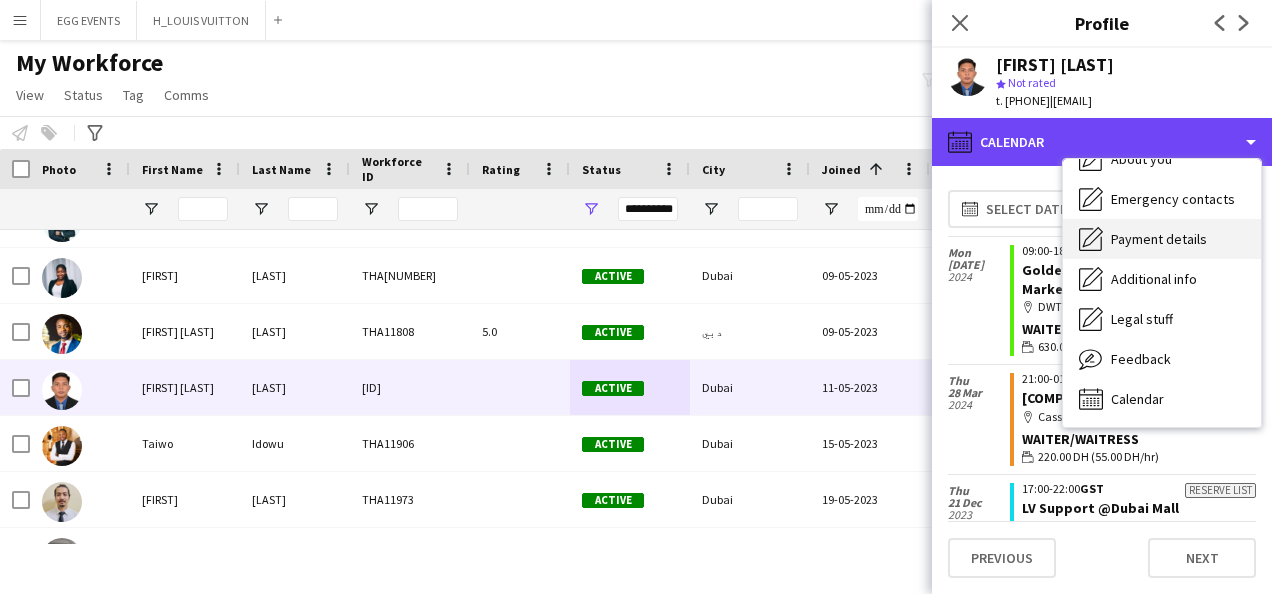 scroll, scrollTop: 0, scrollLeft: 0, axis: both 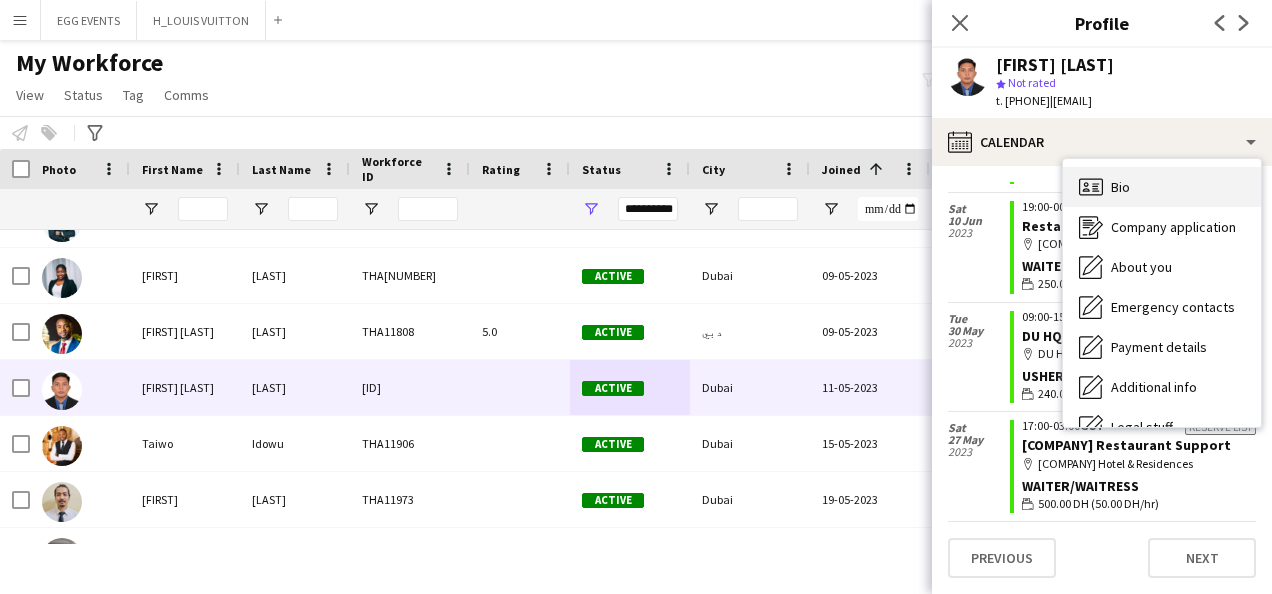 click on "Bio
Bio" at bounding box center (1162, 187) 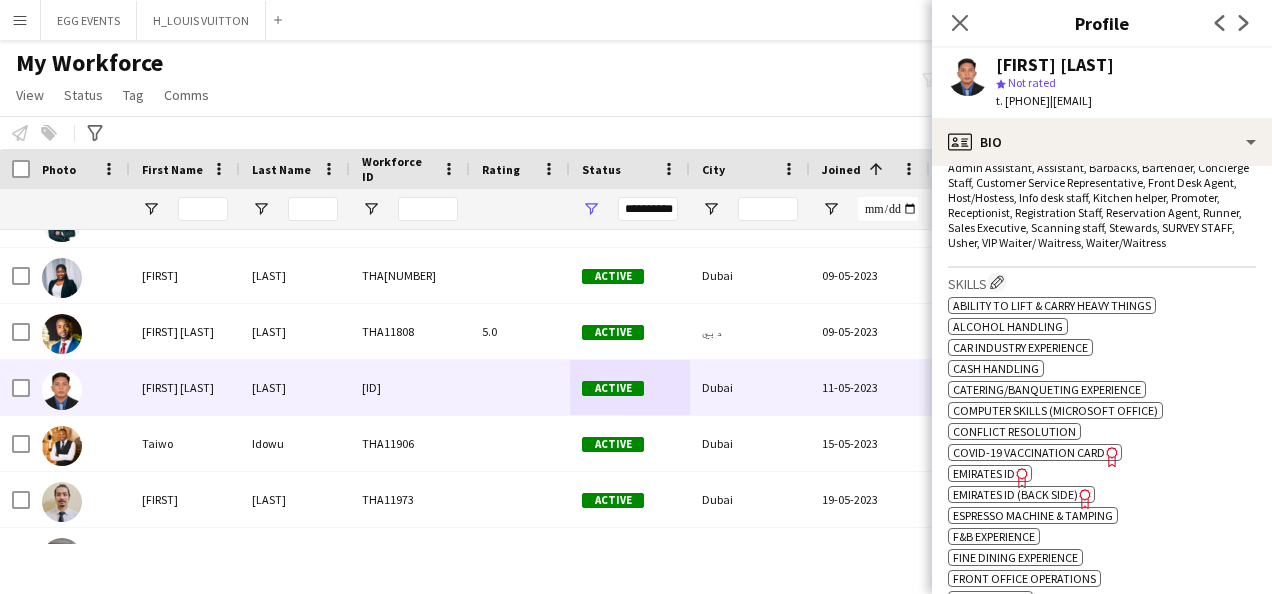 scroll, scrollTop: 946, scrollLeft: 0, axis: vertical 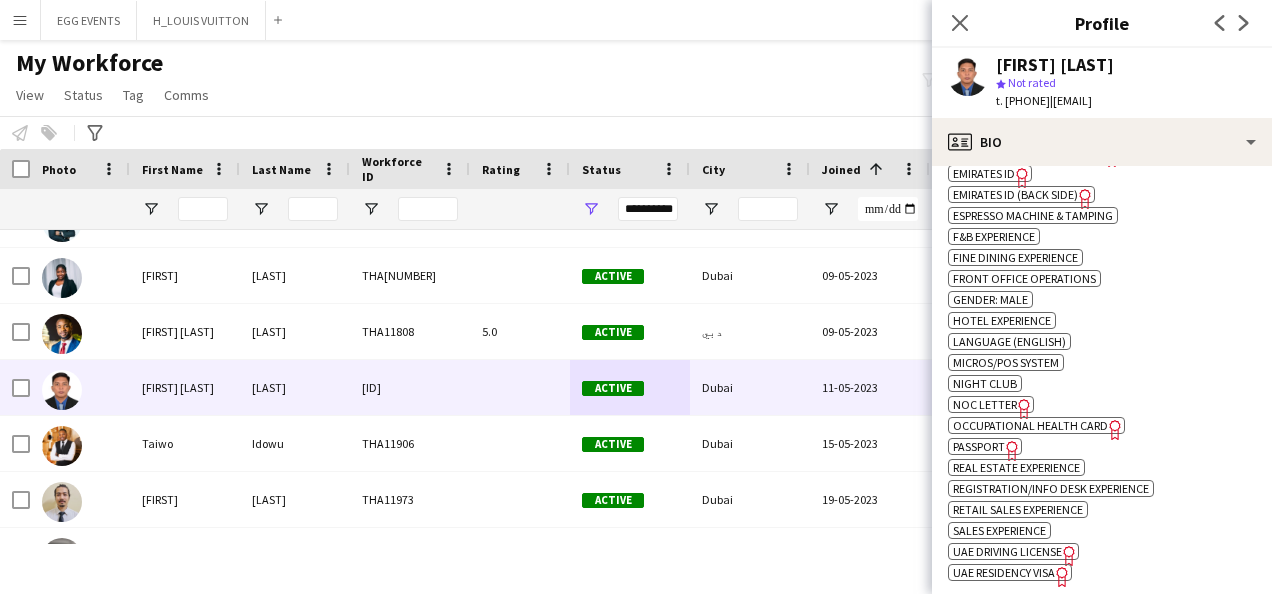 click on "Emirates ID" 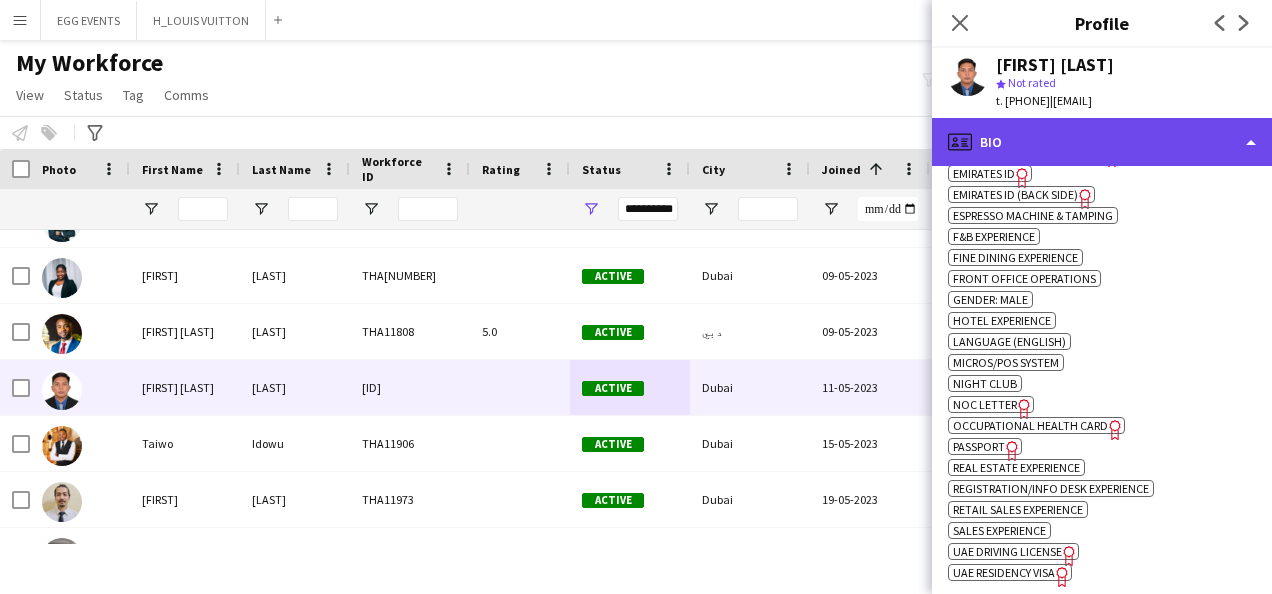 click on "profile
Bio" 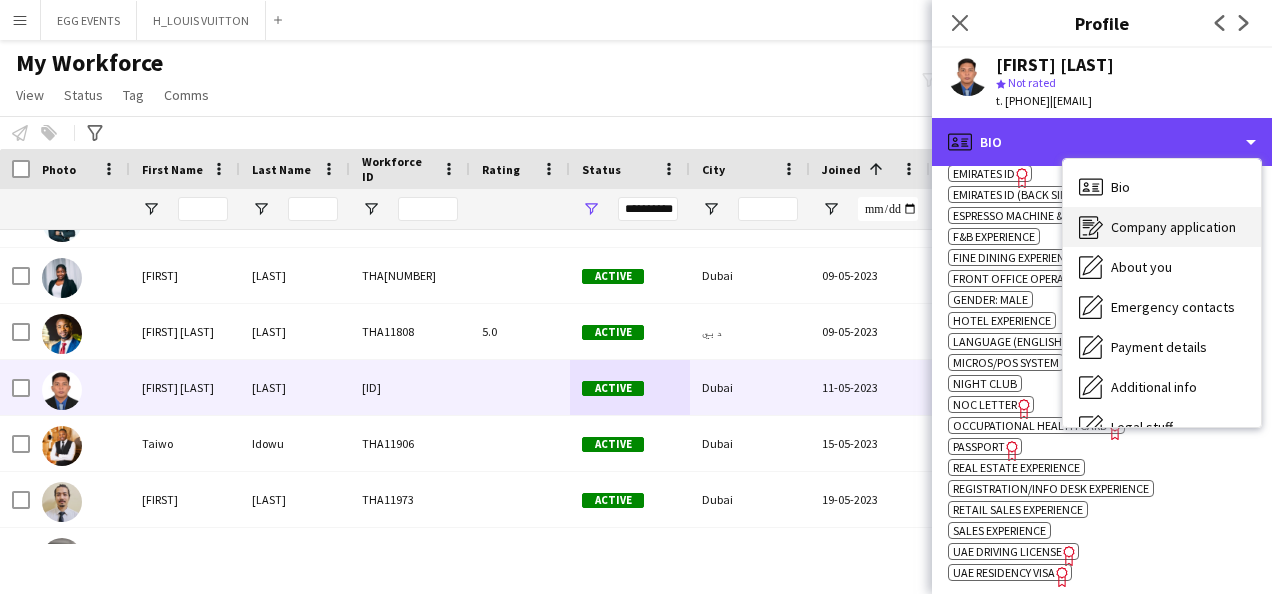 scroll, scrollTop: 108, scrollLeft: 0, axis: vertical 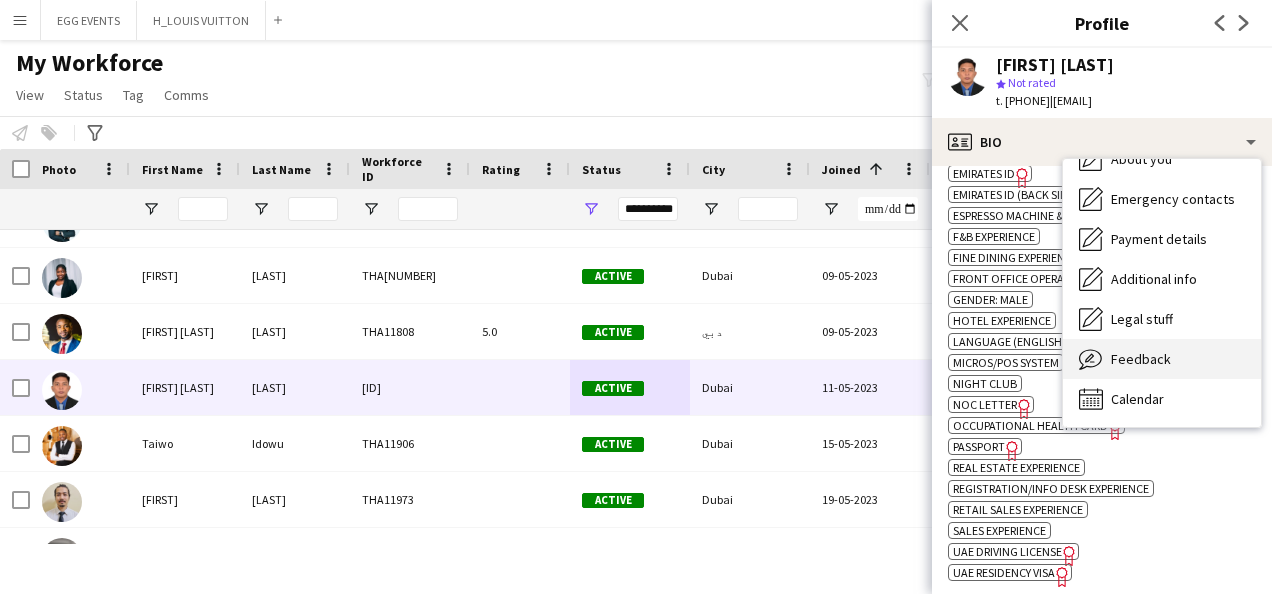 click on "Feedback
Feedback" at bounding box center (1162, 359) 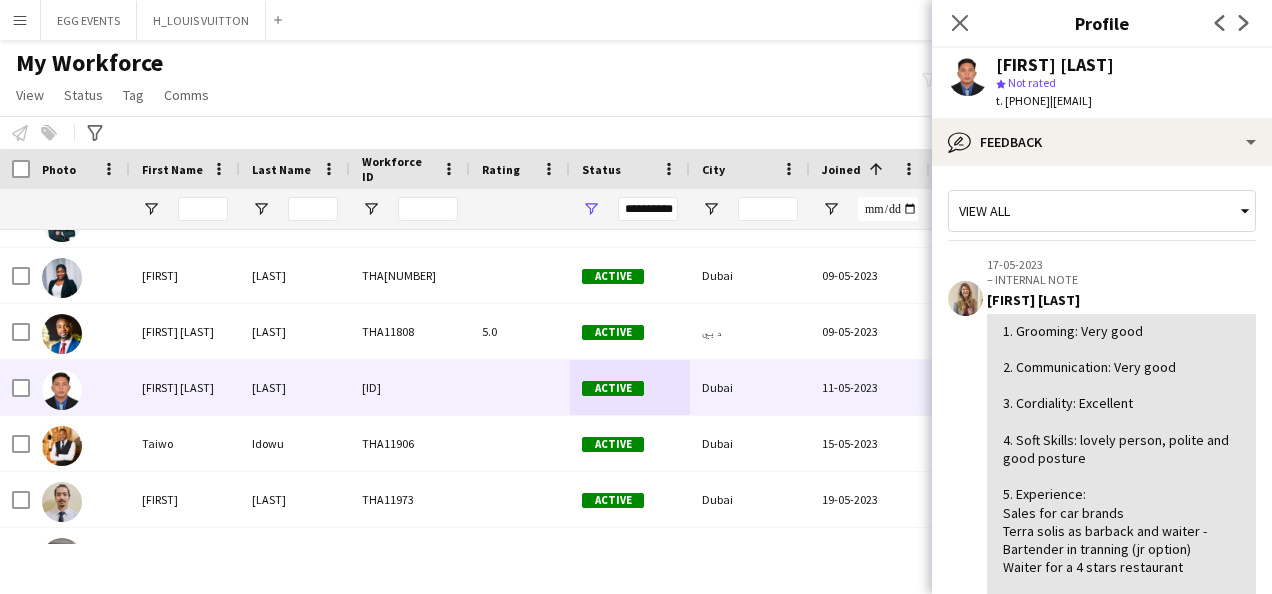 scroll, scrollTop: 500, scrollLeft: 0, axis: vertical 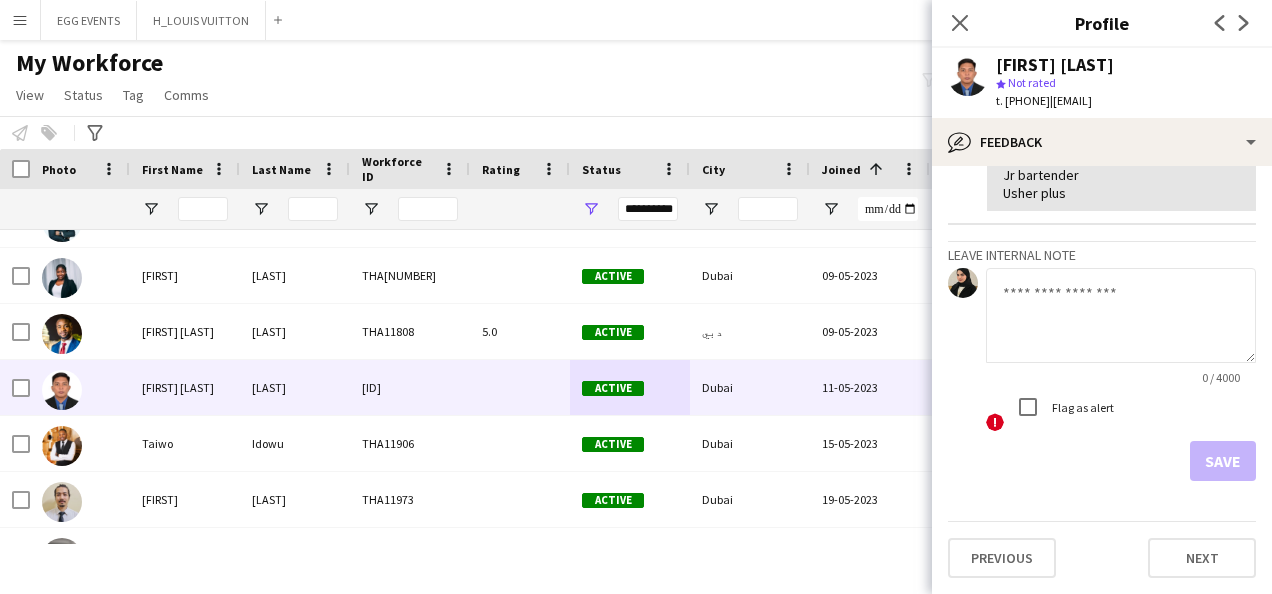 click 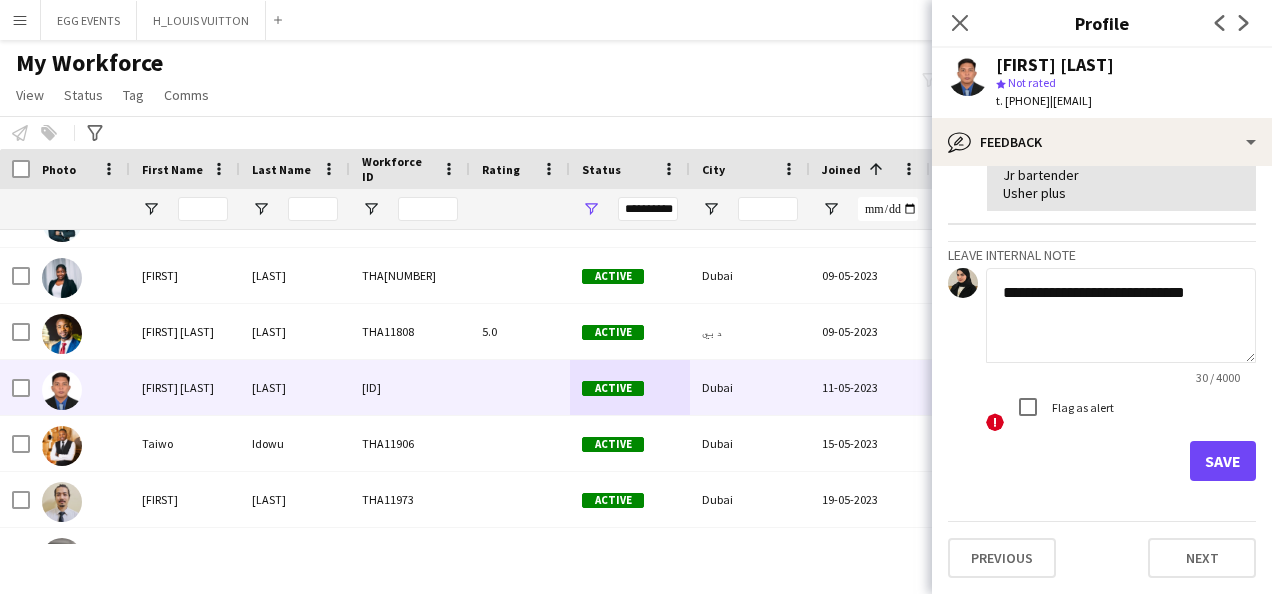 type on "**********" 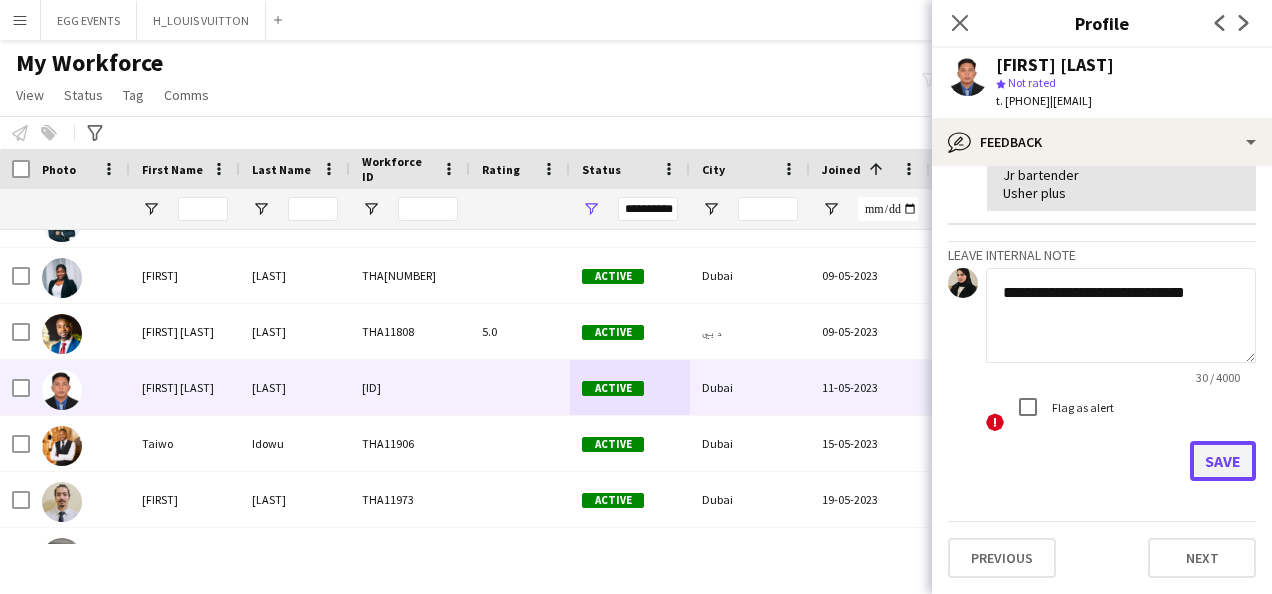 click on "Save" 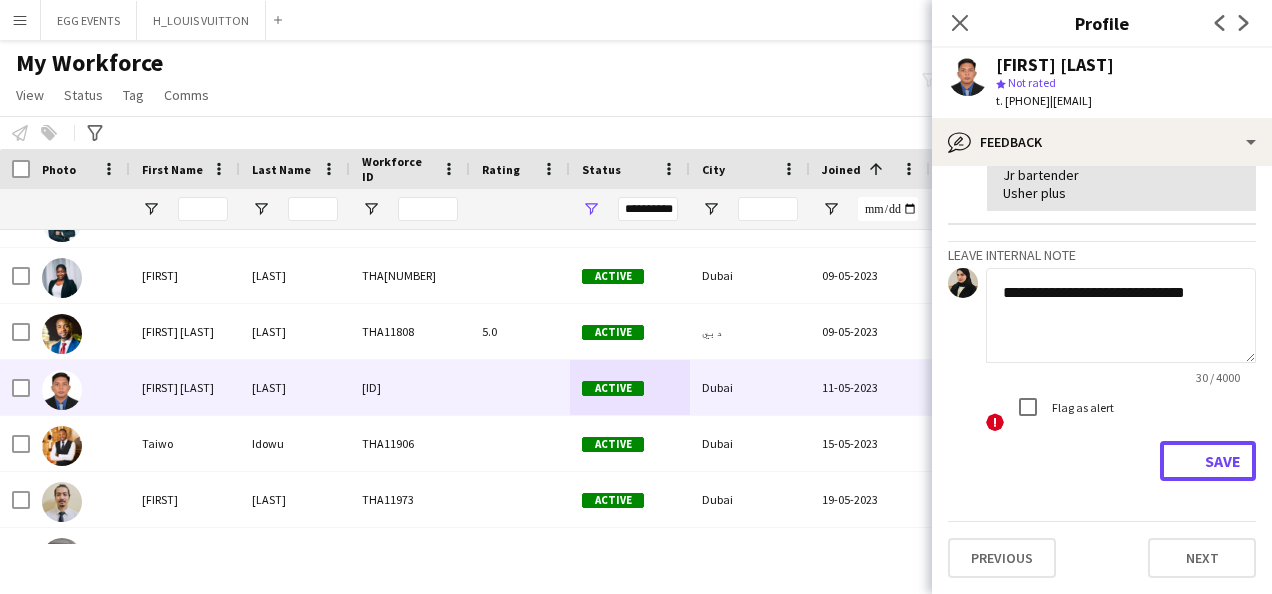 type 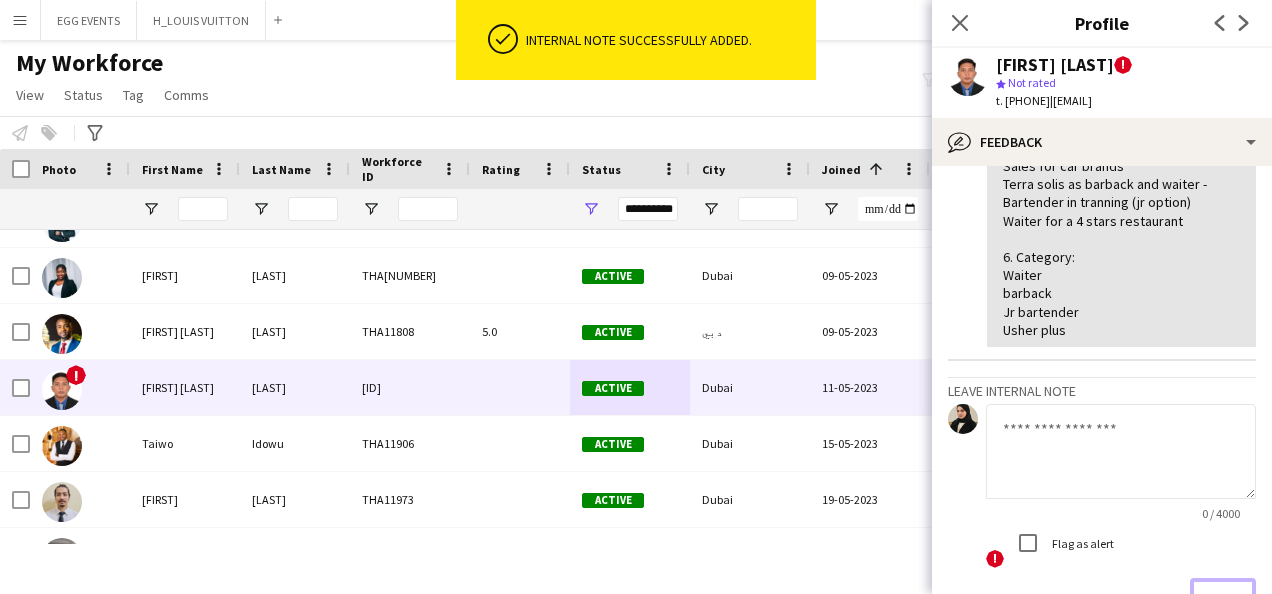scroll, scrollTop: 653, scrollLeft: 0, axis: vertical 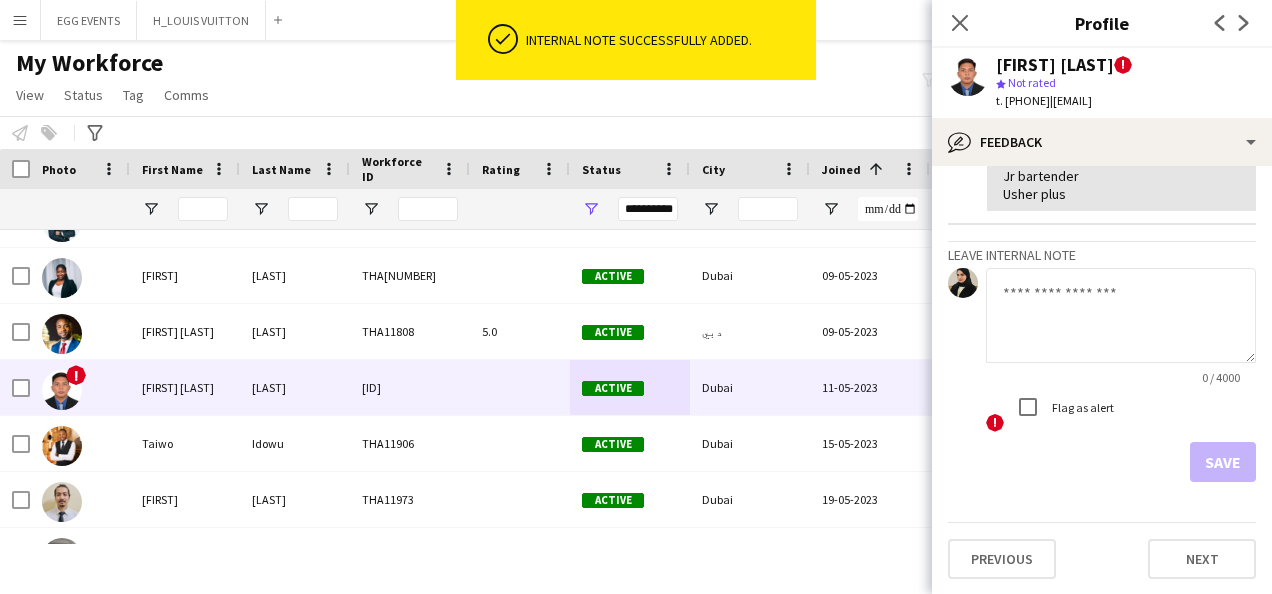 drag, startPoint x: 1140, startPoint y: 62, endPoint x: 992, endPoint y: 67, distance: 148.08444 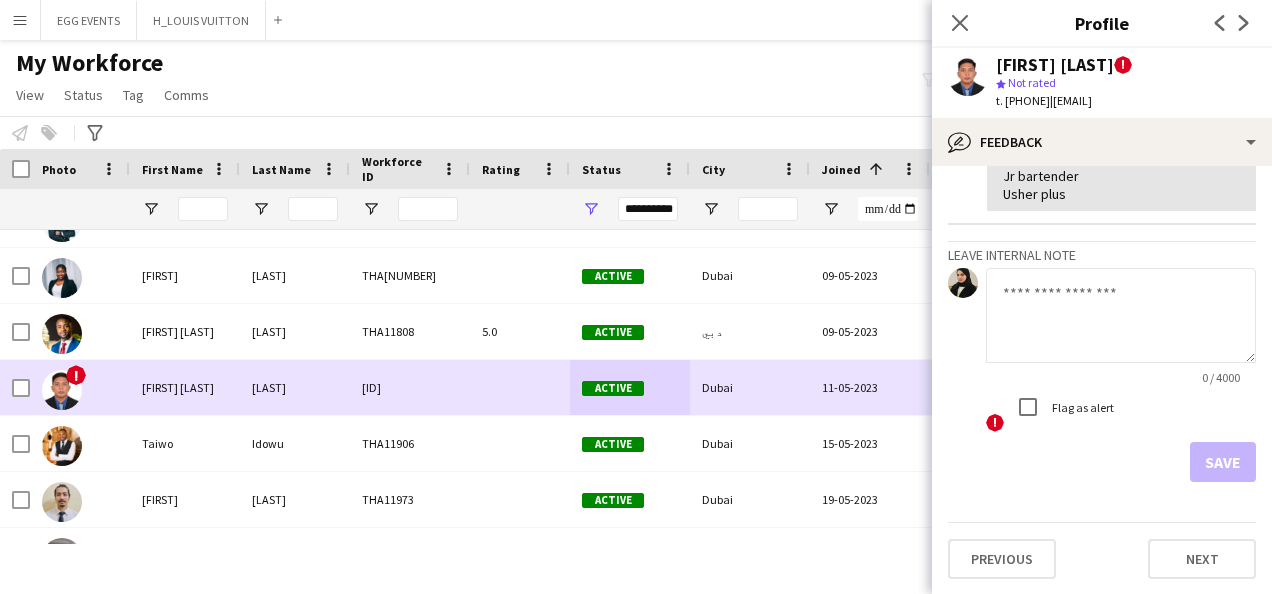 click on "Dubai" at bounding box center [750, 387] 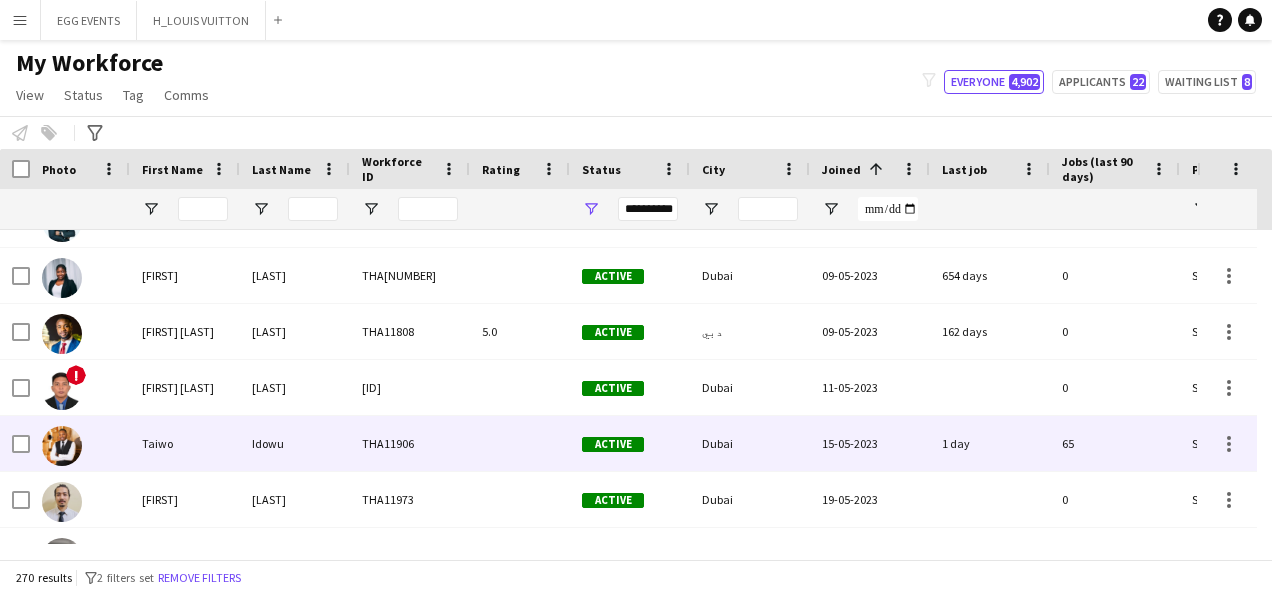 click on "Dubai" at bounding box center (750, 443) 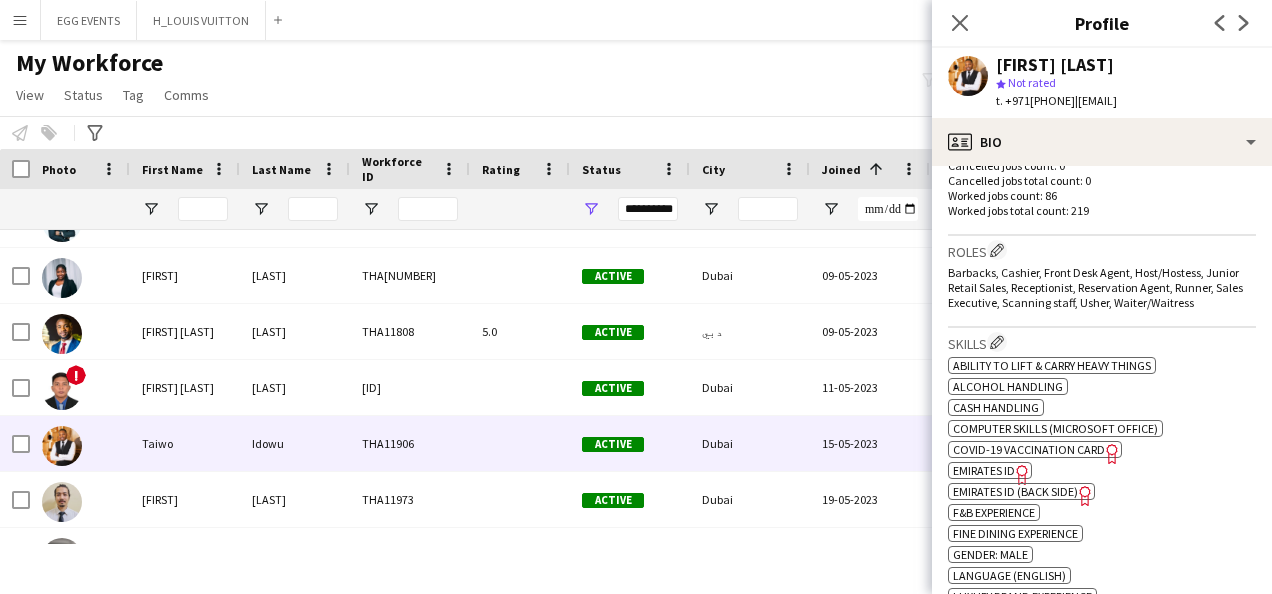 scroll, scrollTop: 838, scrollLeft: 0, axis: vertical 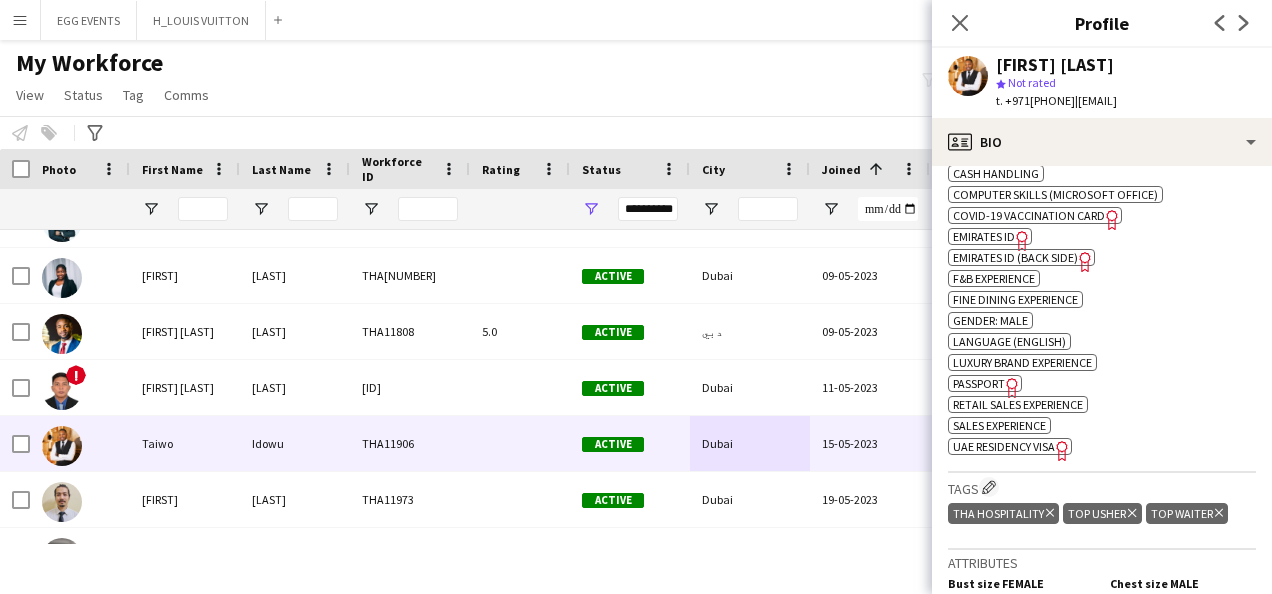 click on "Emirates ID" 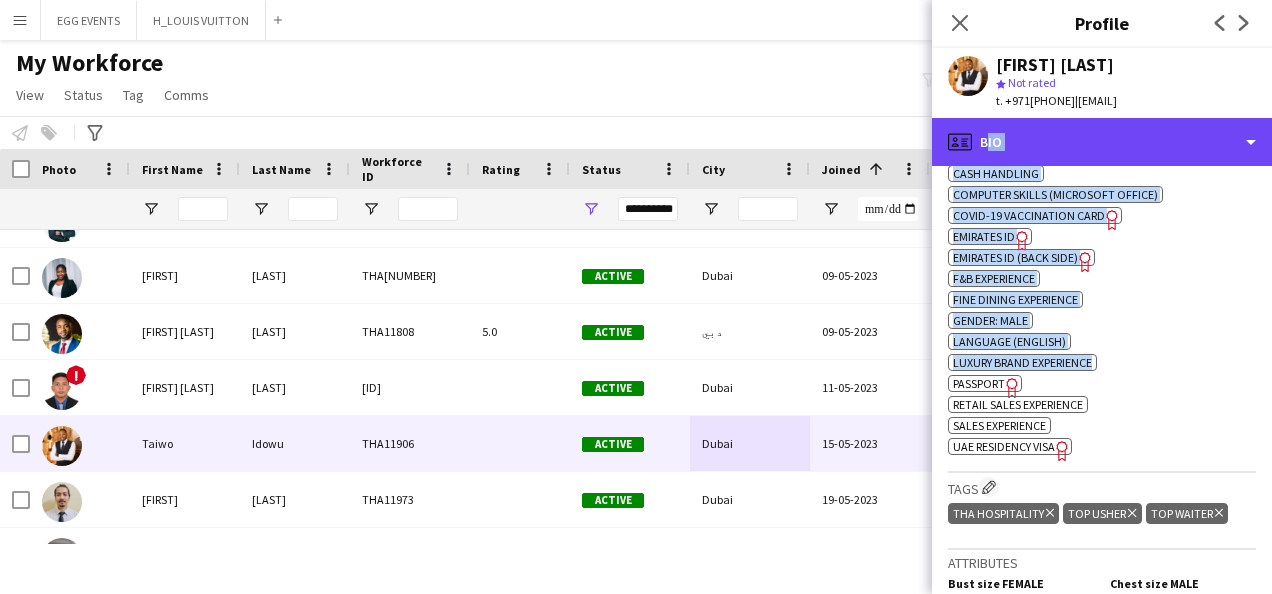 drag, startPoint x: 1078, startPoint y: 118, endPoint x: 1201, endPoint y: 342, distance: 255.54843 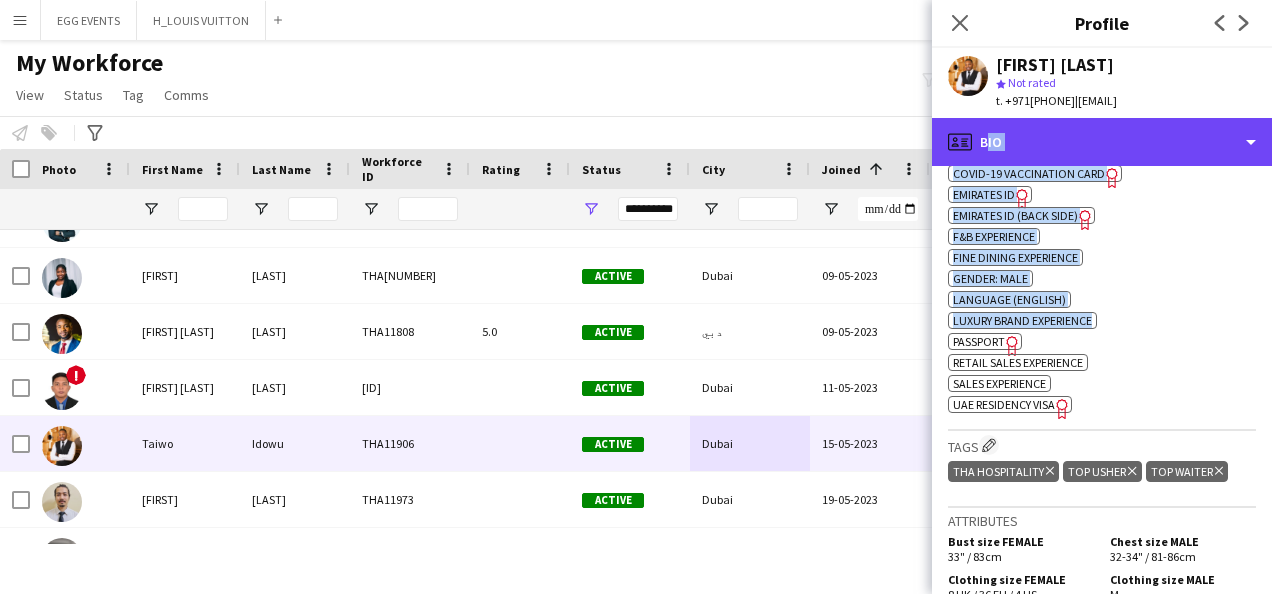 scroll, scrollTop: 895, scrollLeft: 0, axis: vertical 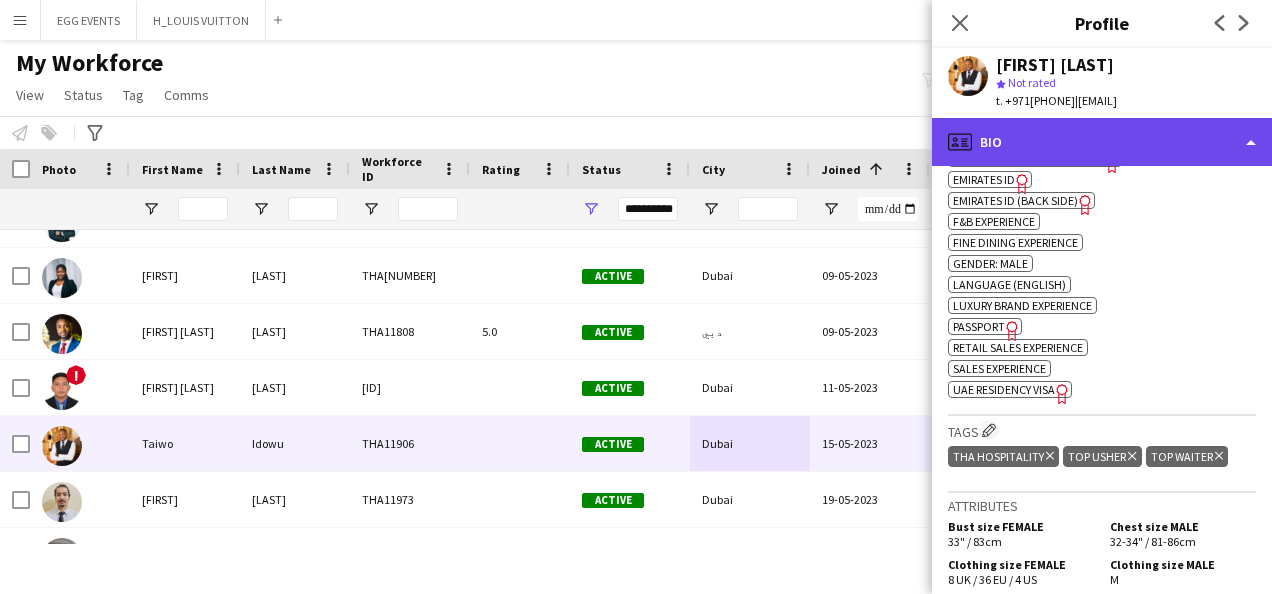 click on "profile
Bio" 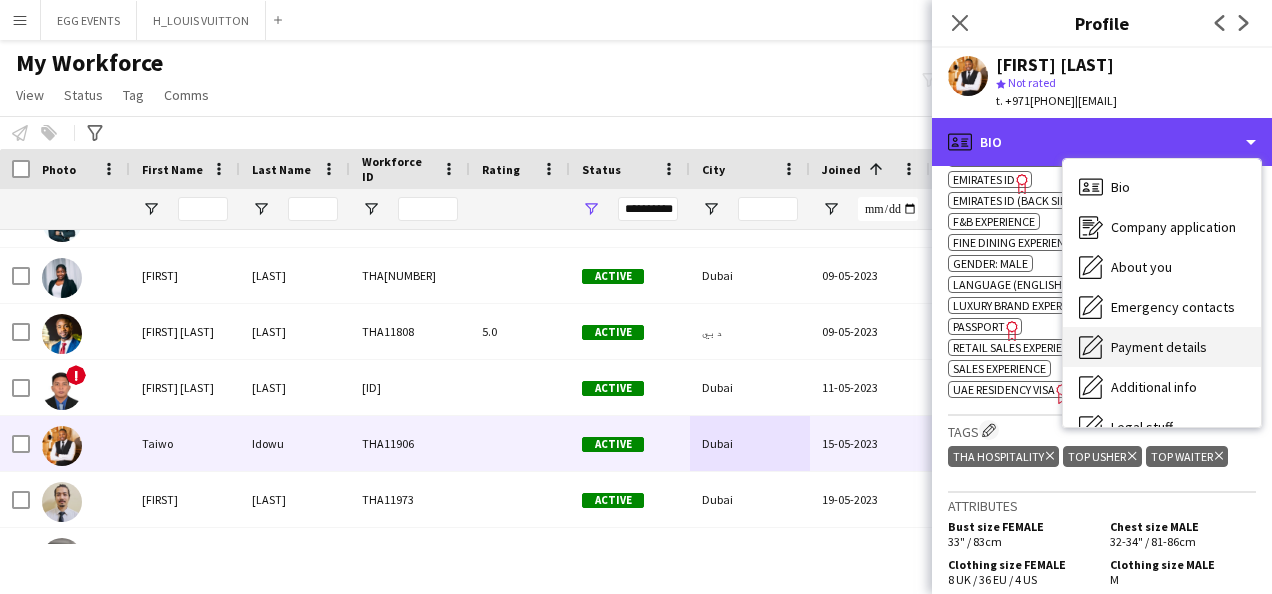 scroll, scrollTop: 108, scrollLeft: 0, axis: vertical 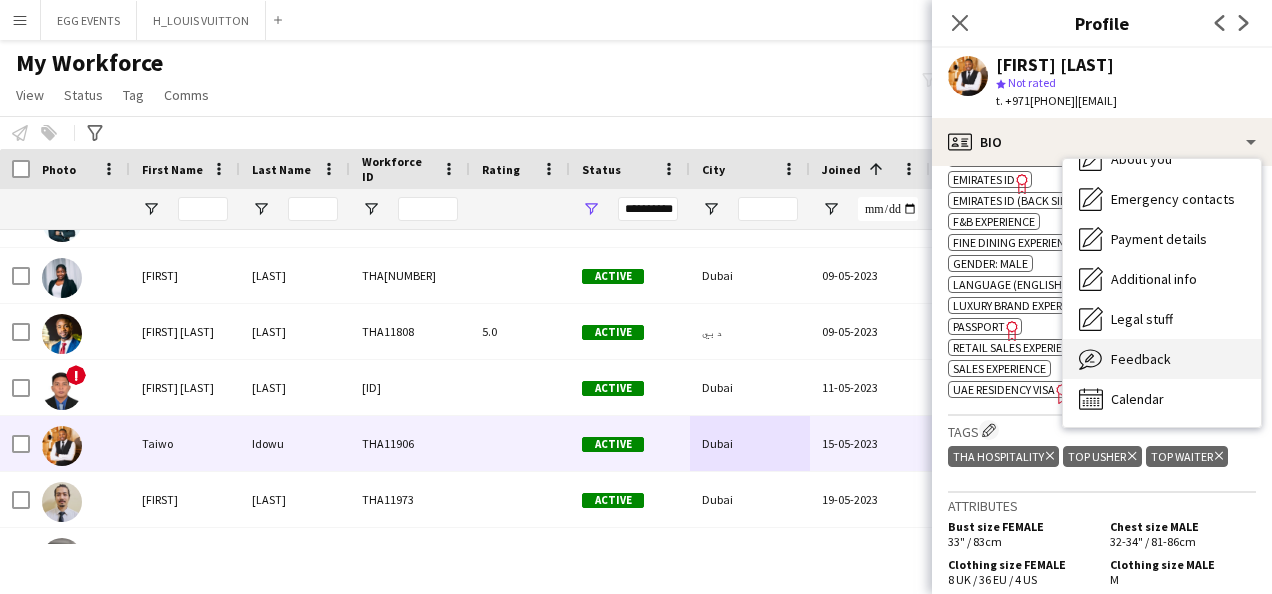 click on "Feedback" at bounding box center (1141, 359) 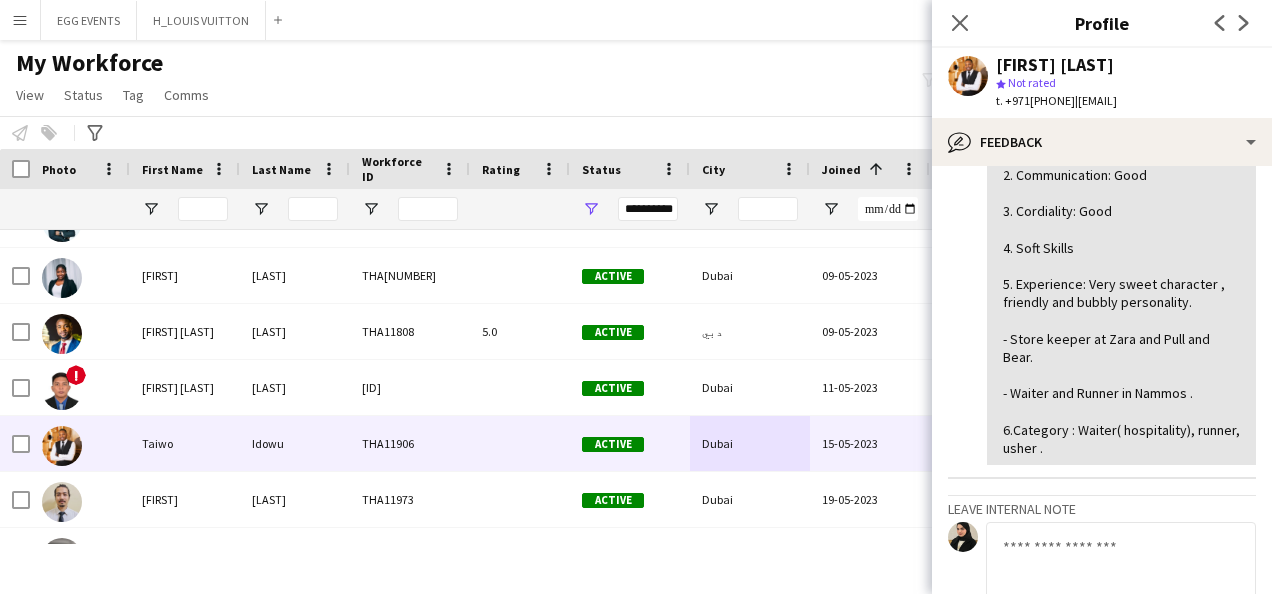 scroll, scrollTop: 304, scrollLeft: 0, axis: vertical 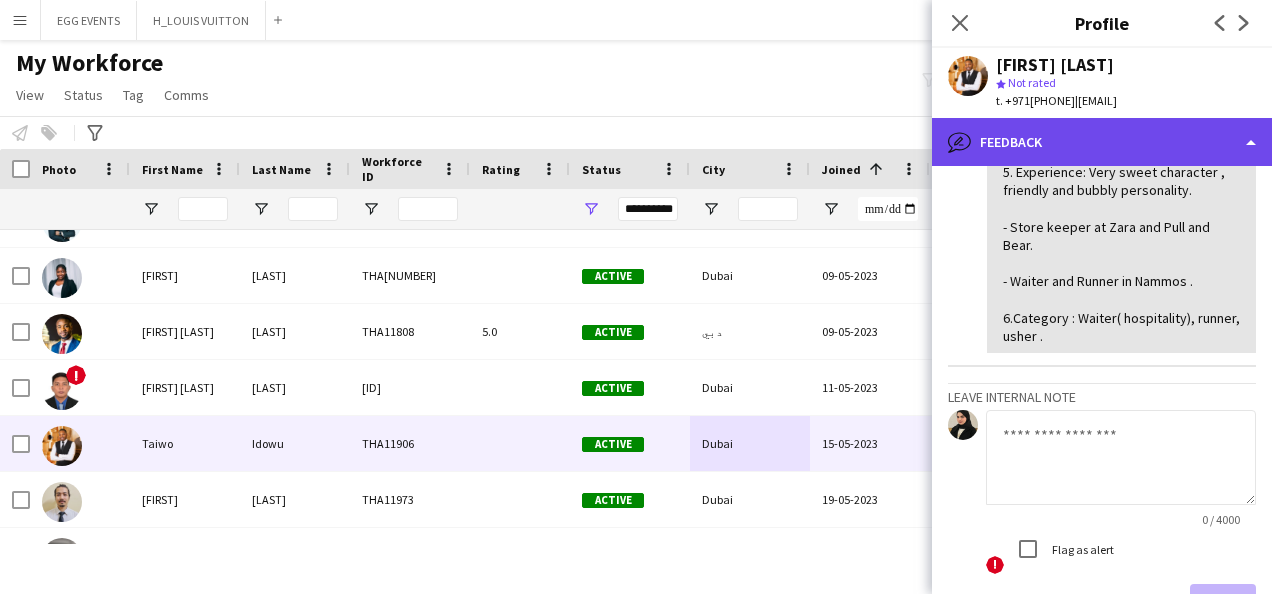 click on "bubble-pencil
Feedback" 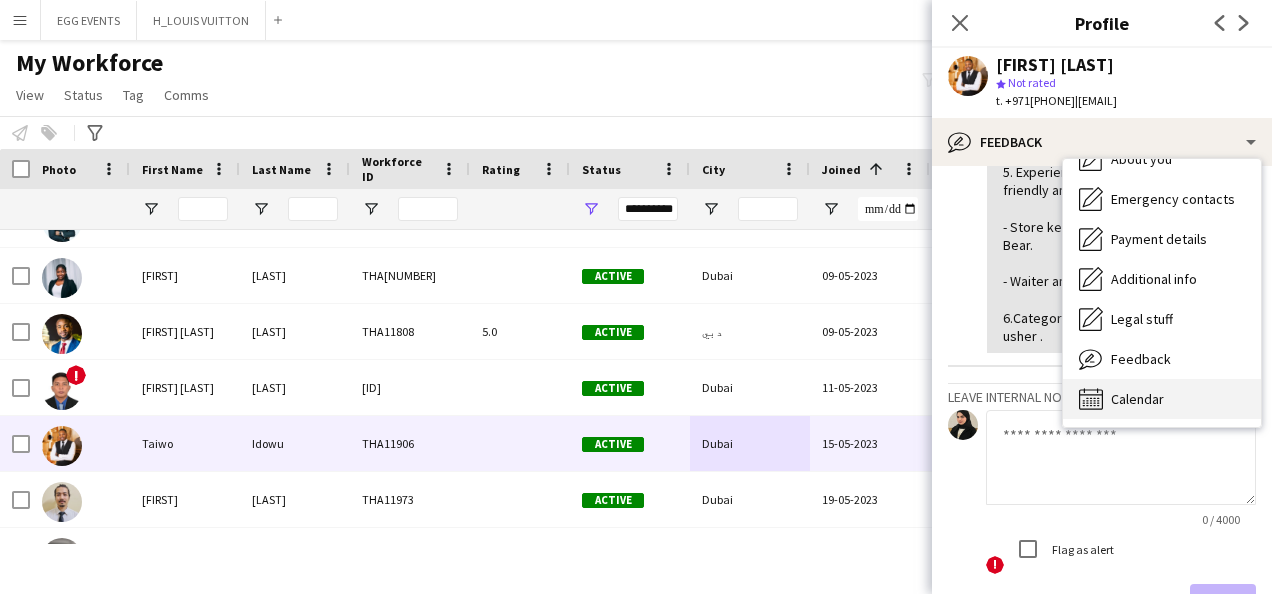 click on "Calendar
Calendar" at bounding box center [1162, 399] 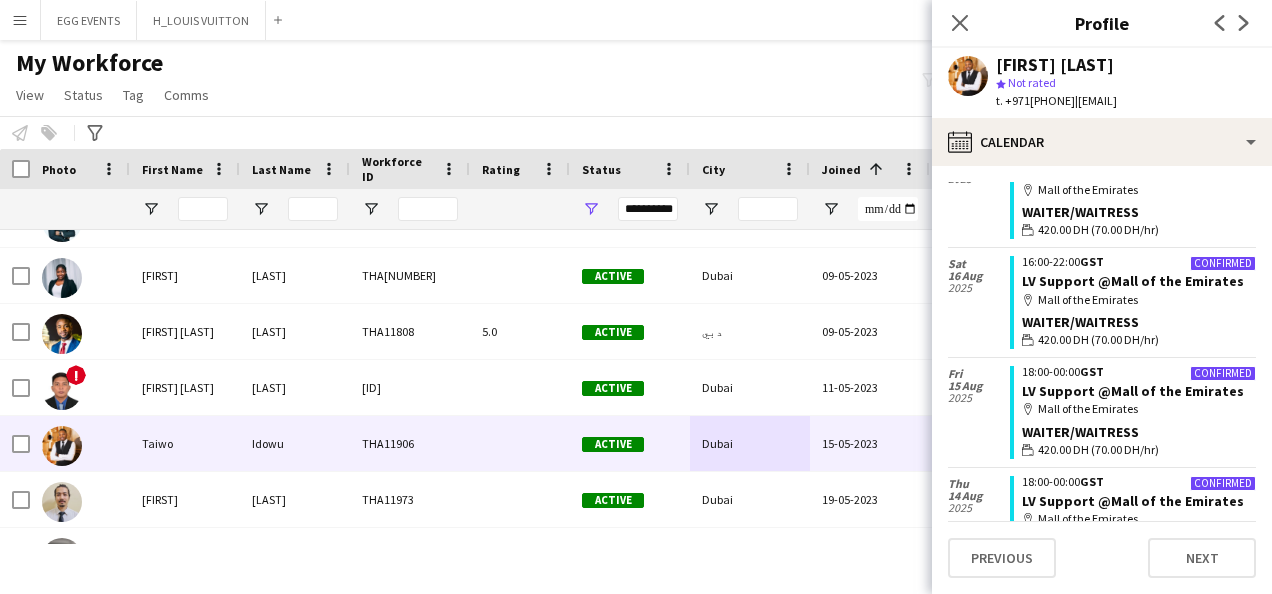 scroll, scrollTop: 1234, scrollLeft: 0, axis: vertical 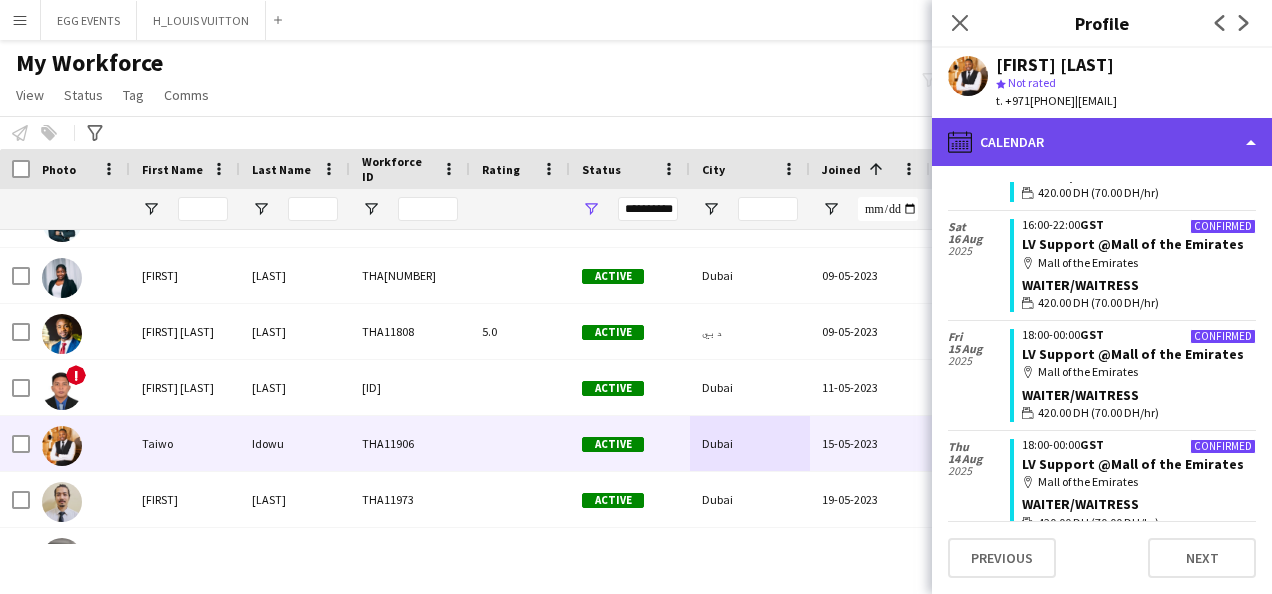 click on "calendar-full
Calendar" 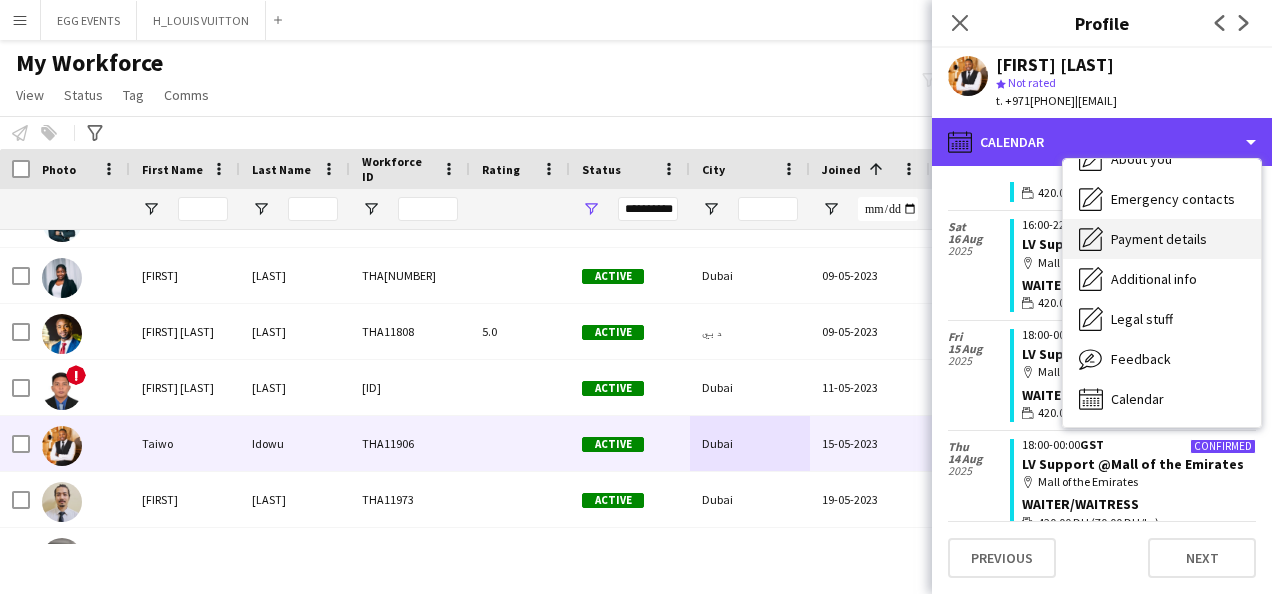 scroll, scrollTop: 0, scrollLeft: 0, axis: both 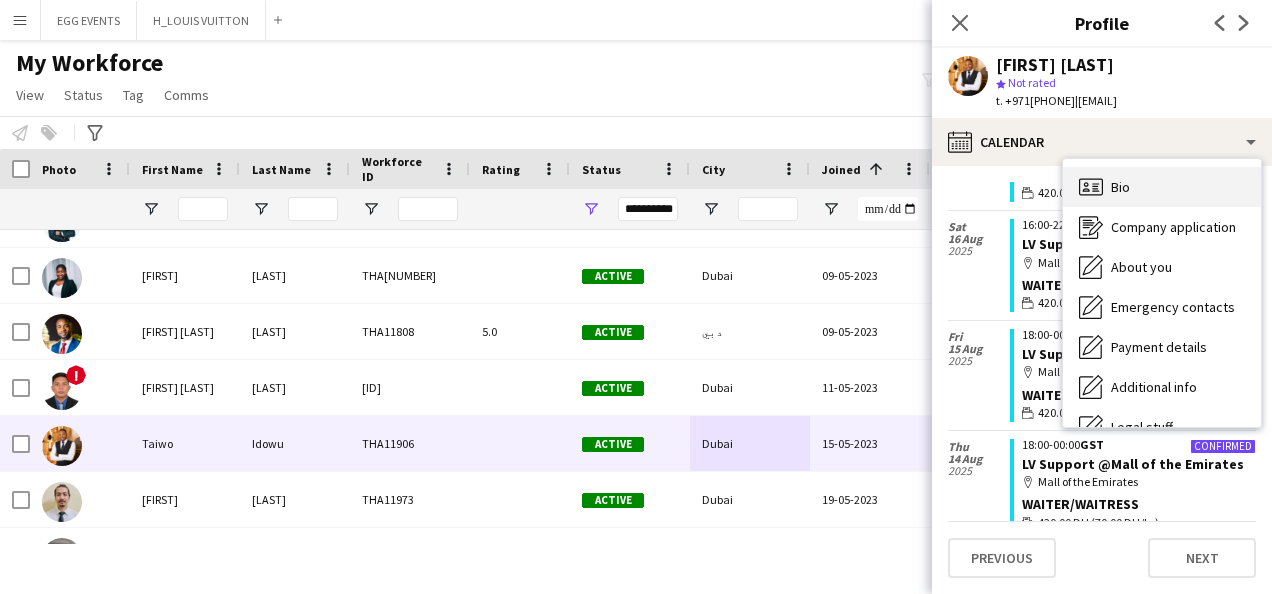 click on "Bio
Bio" at bounding box center (1162, 187) 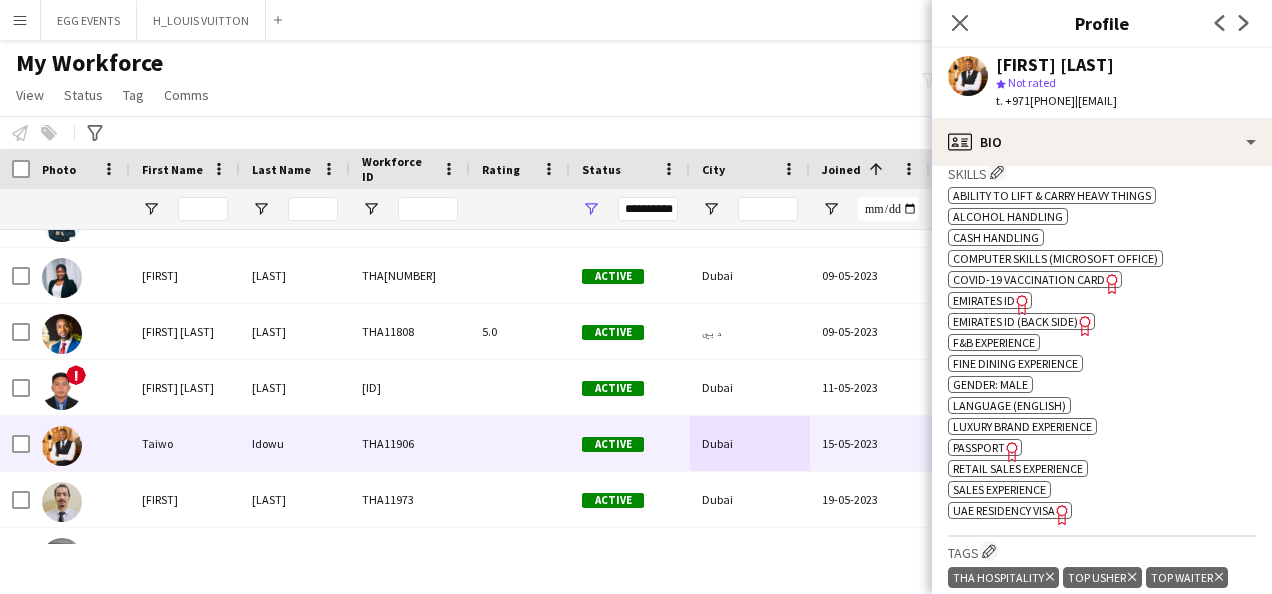 scroll, scrollTop: 986, scrollLeft: 0, axis: vertical 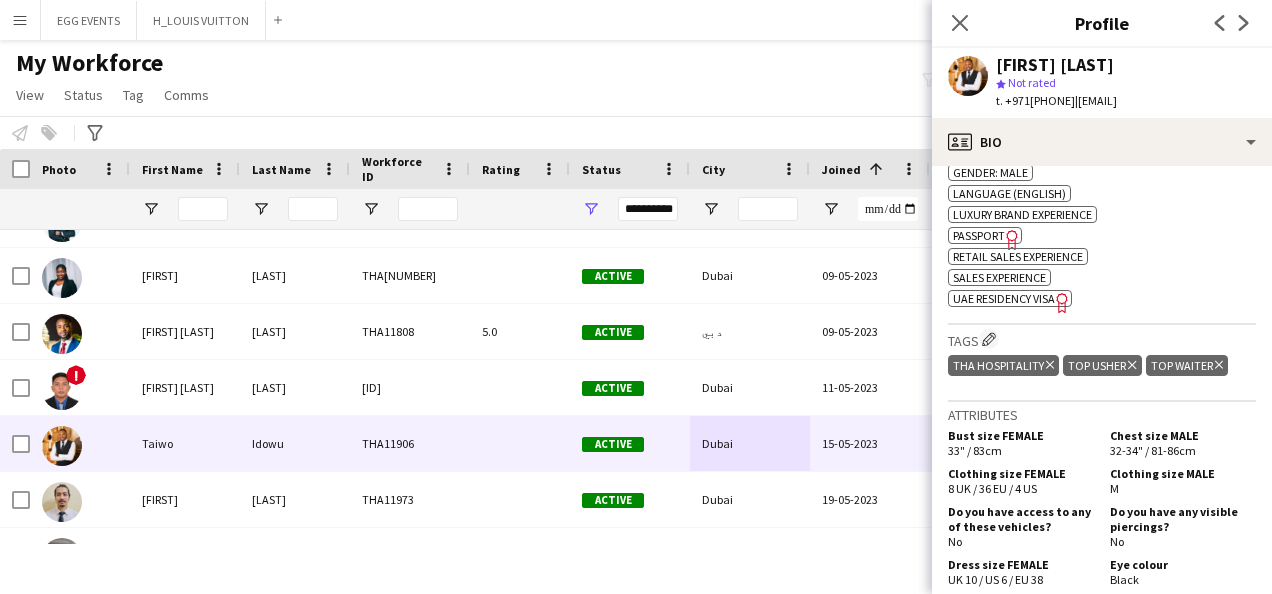 click on "UAE Residency Visa" 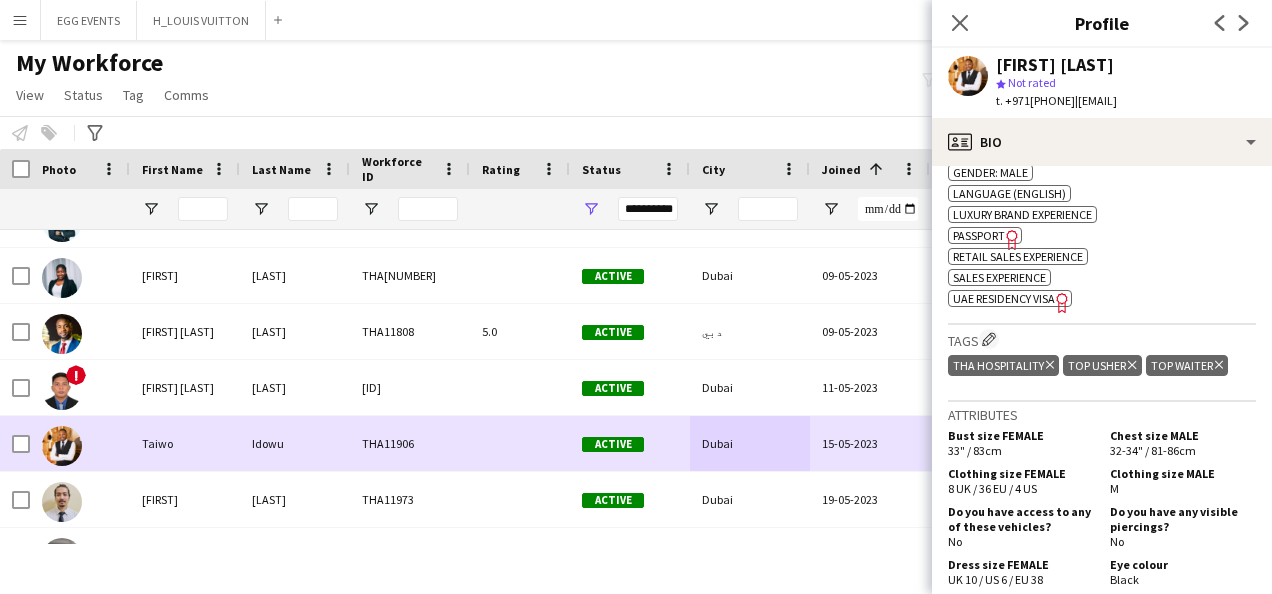 click at bounding box center [520, 443] 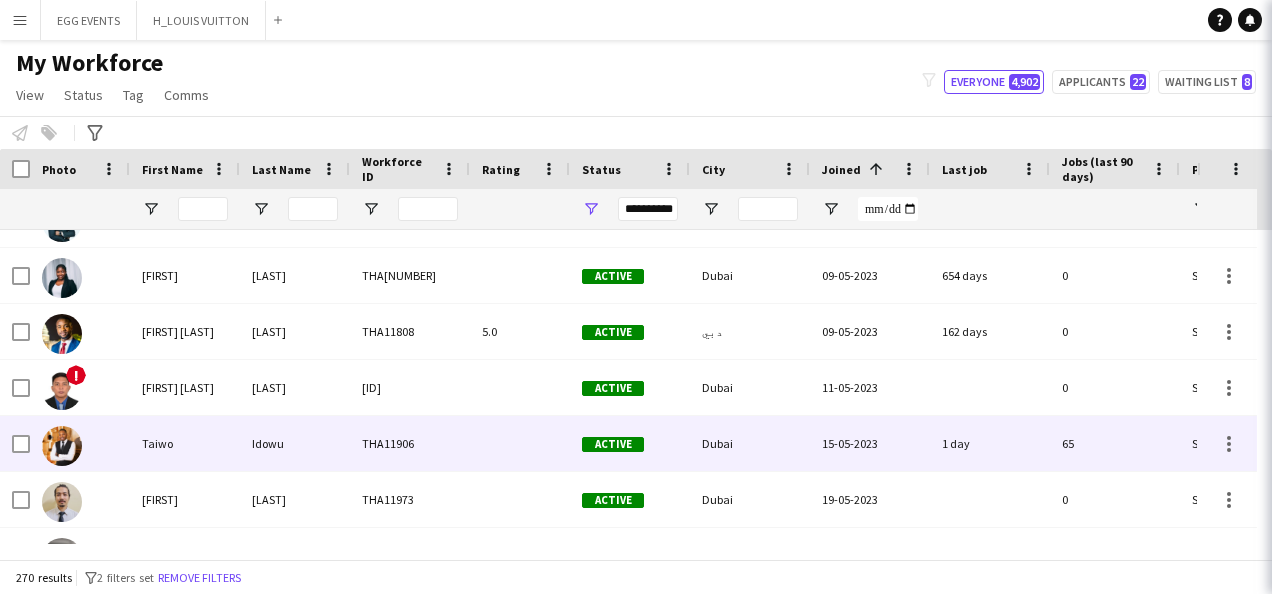 scroll, scrollTop: 7037, scrollLeft: 0, axis: vertical 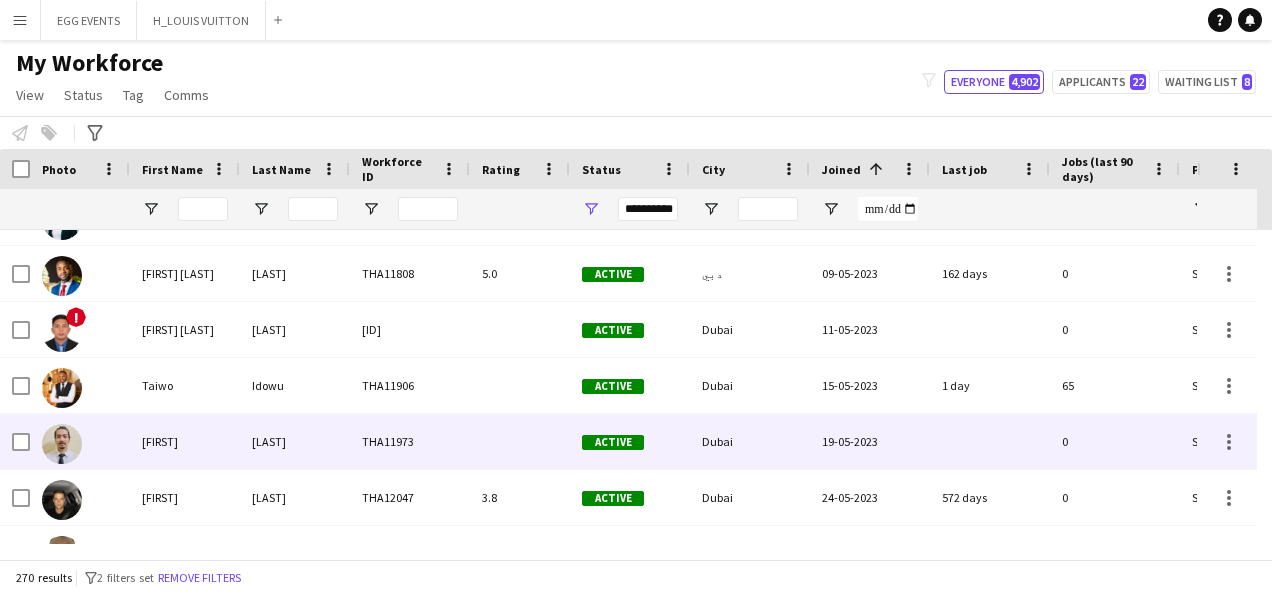 click at bounding box center [520, 441] 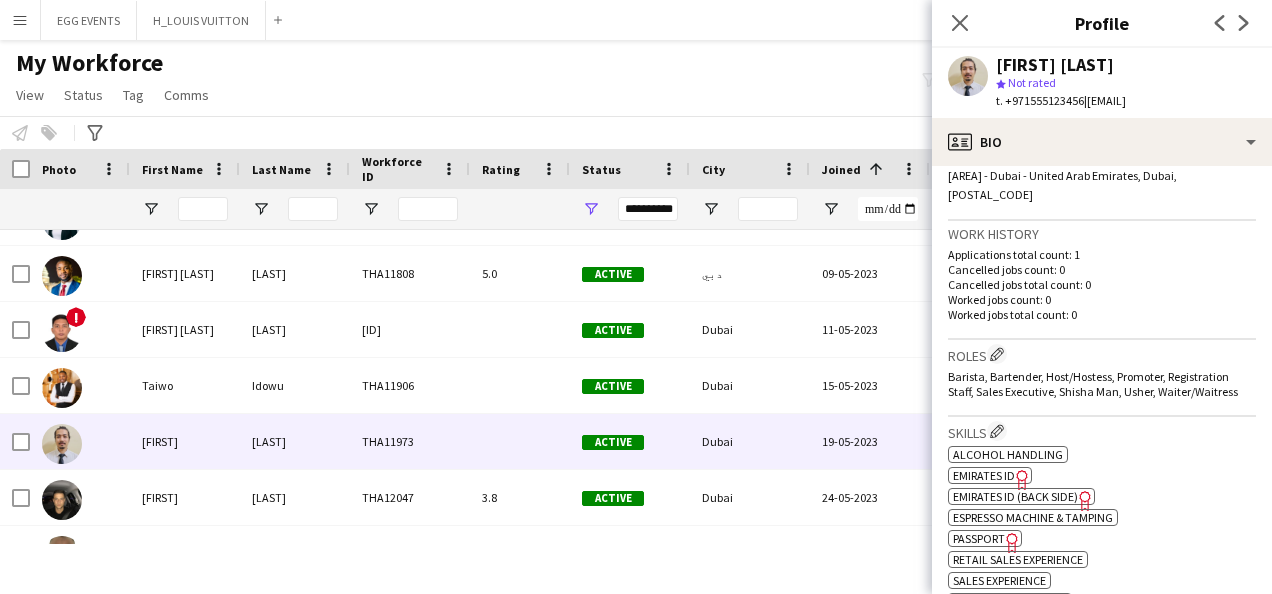 scroll, scrollTop: 685, scrollLeft: 0, axis: vertical 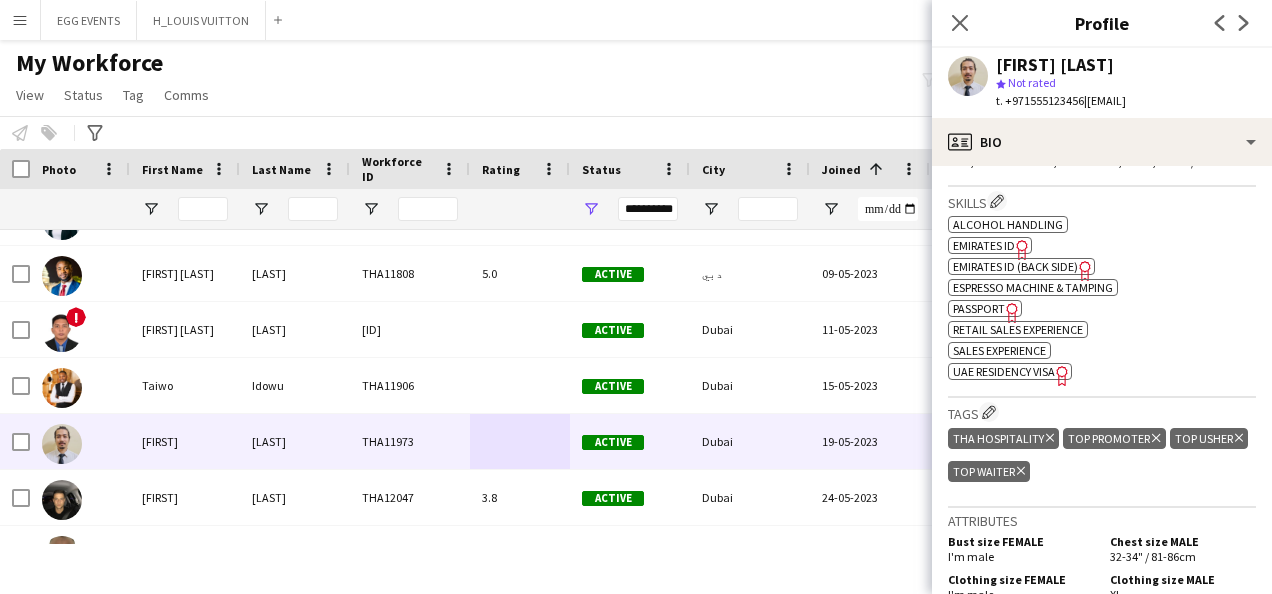 click on "Emirates ID" 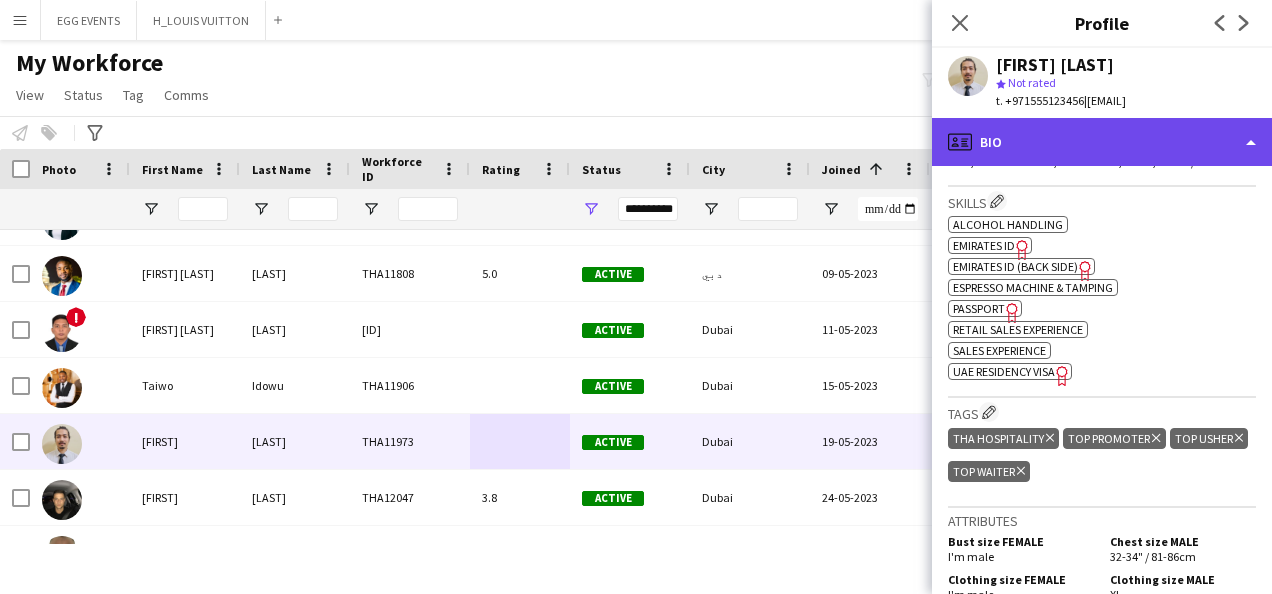 click on "profile
Bio" 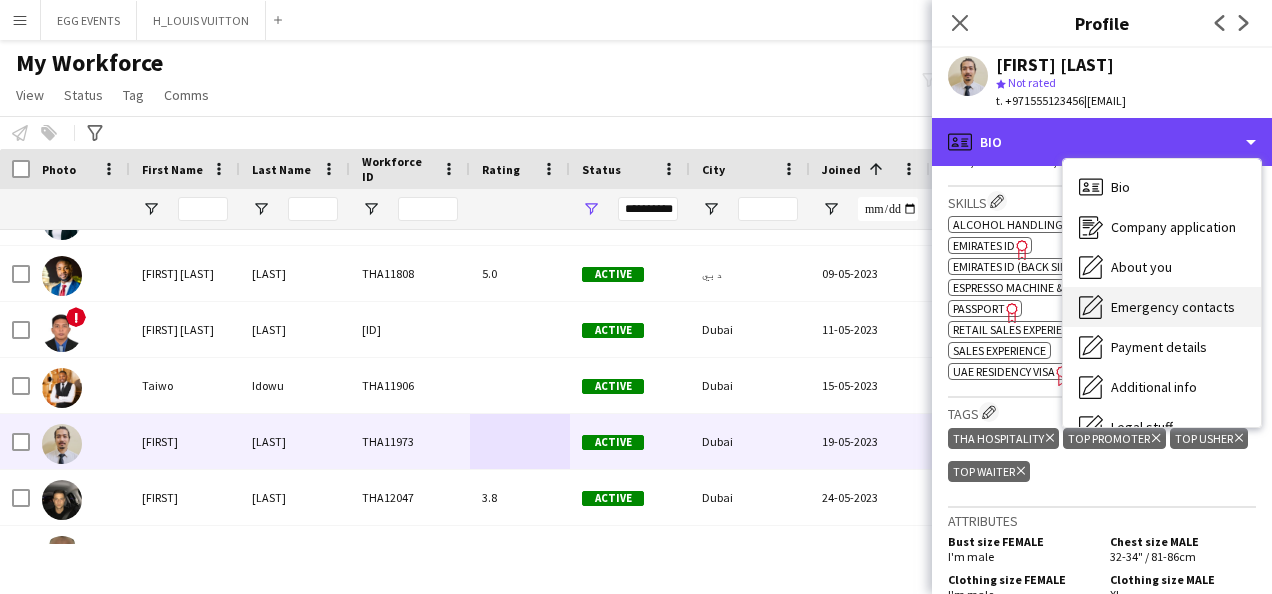 scroll, scrollTop: 108, scrollLeft: 0, axis: vertical 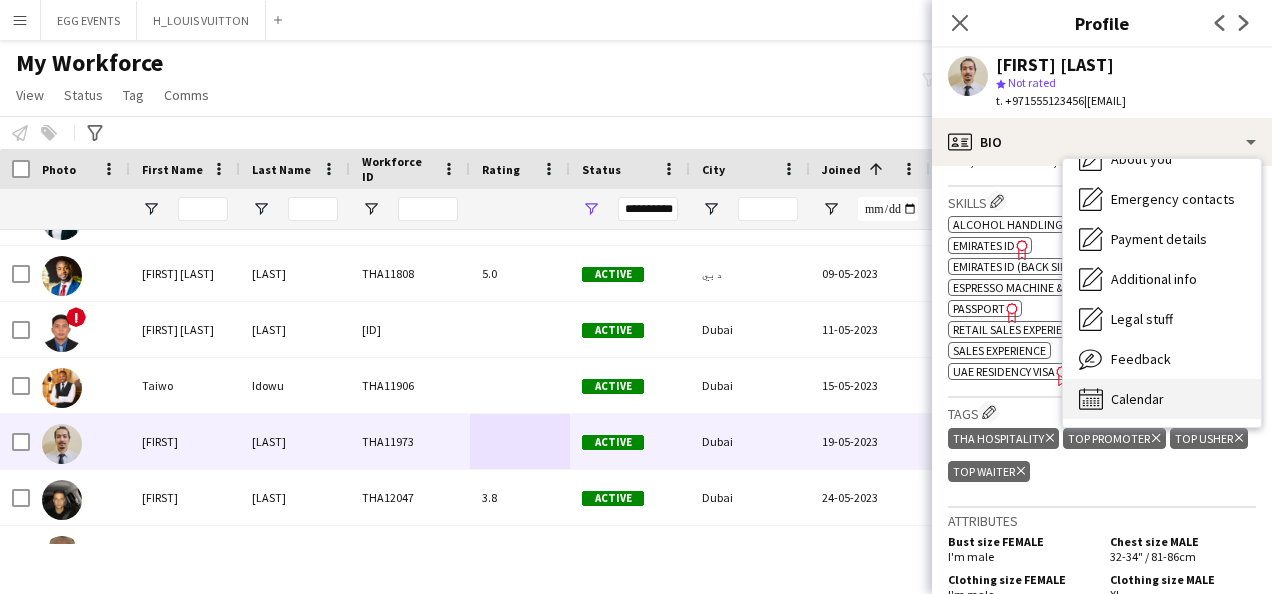 click on "Calendar" 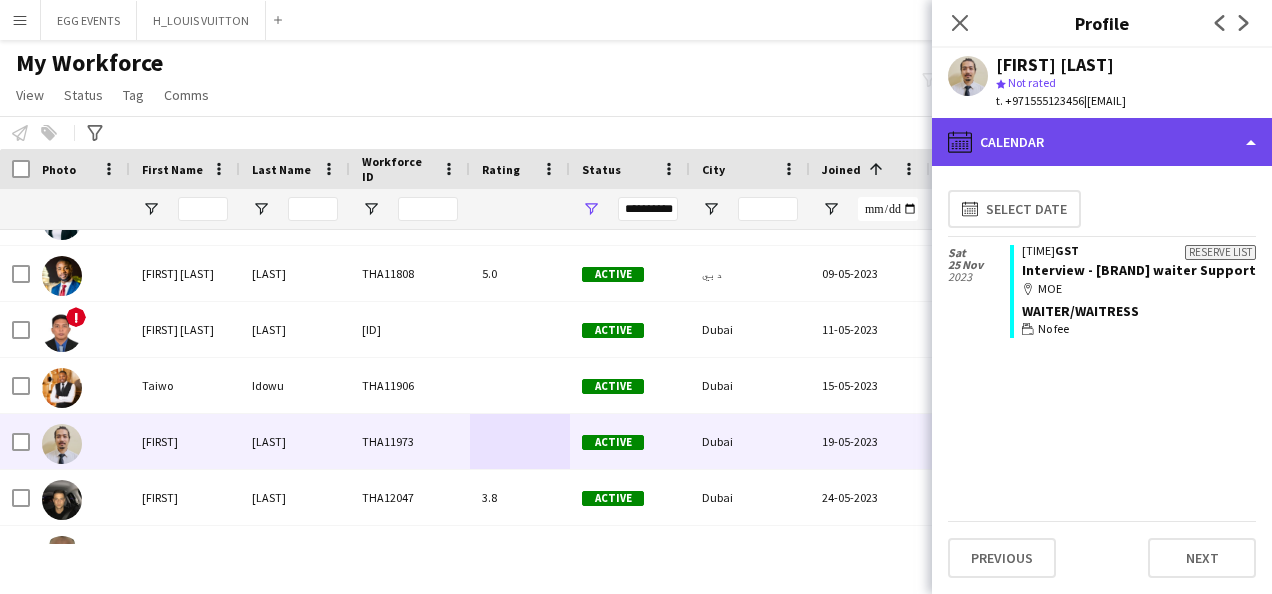 click on "calendar-full
Calendar" 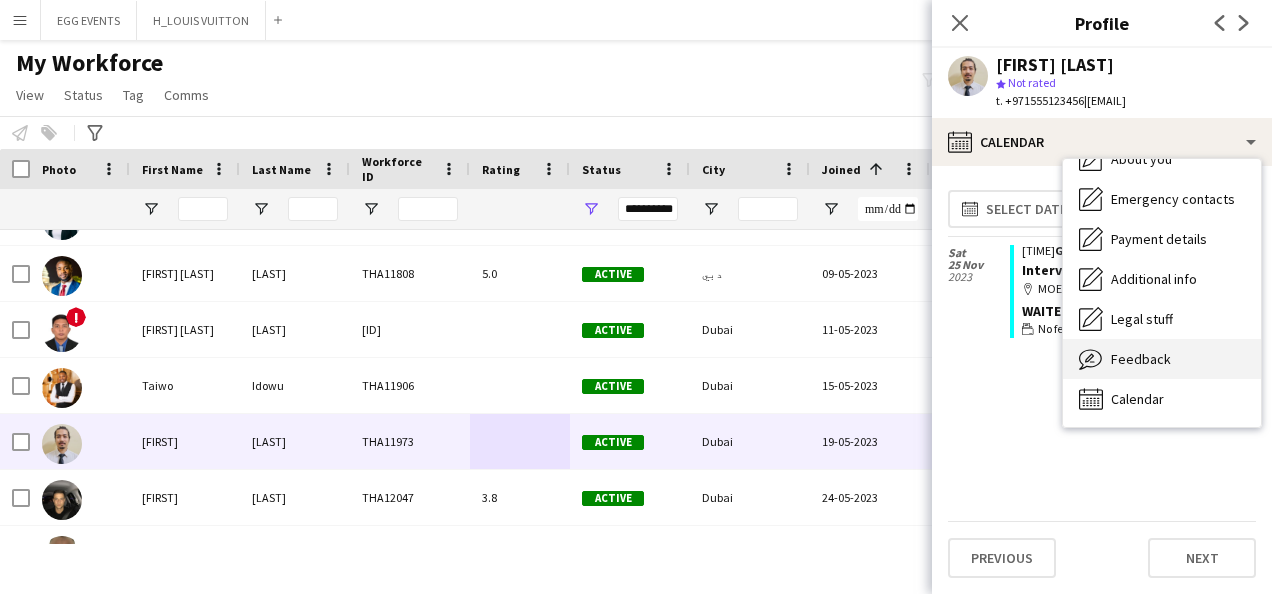 click on "Feedback" 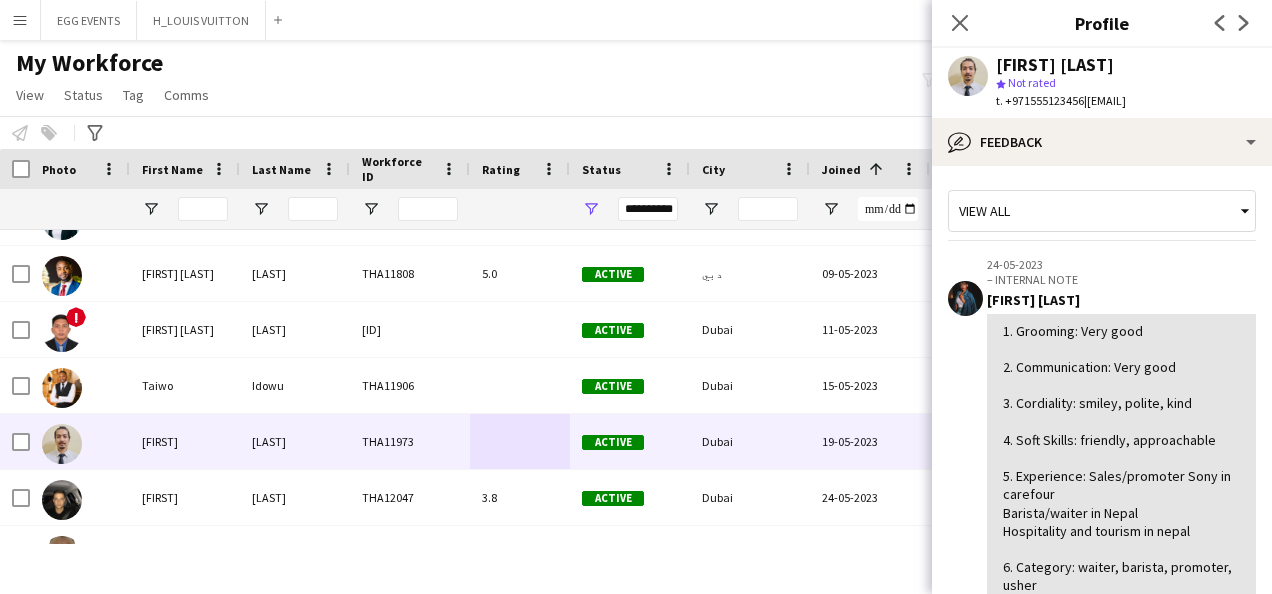 scroll, scrollTop: 267, scrollLeft: 0, axis: vertical 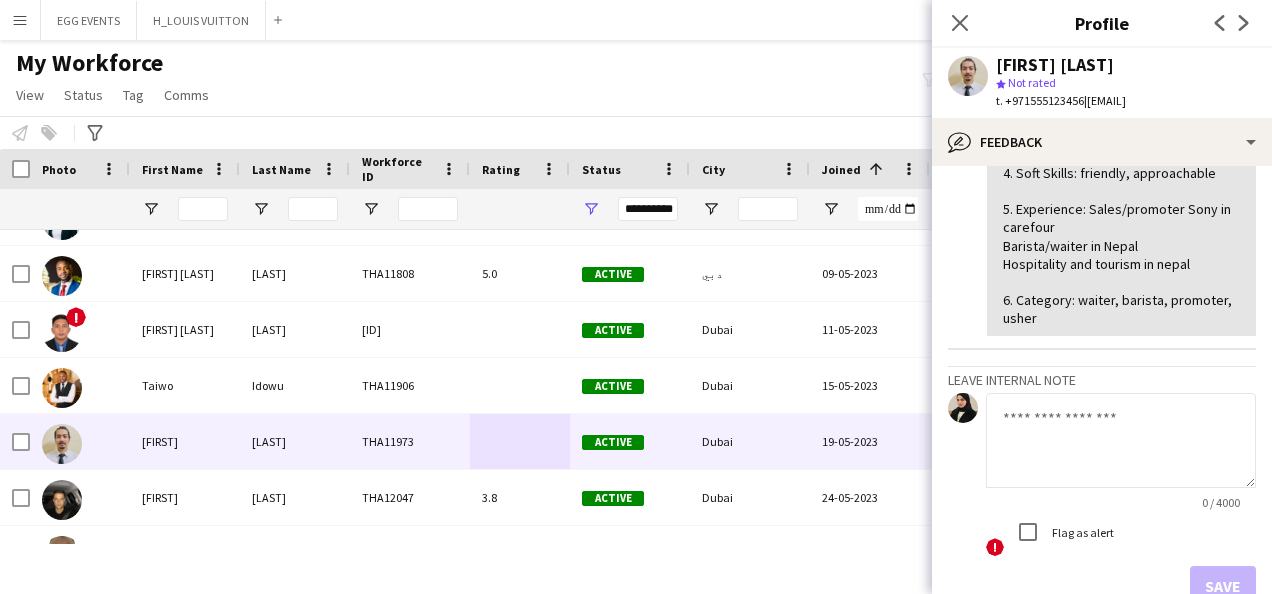 click 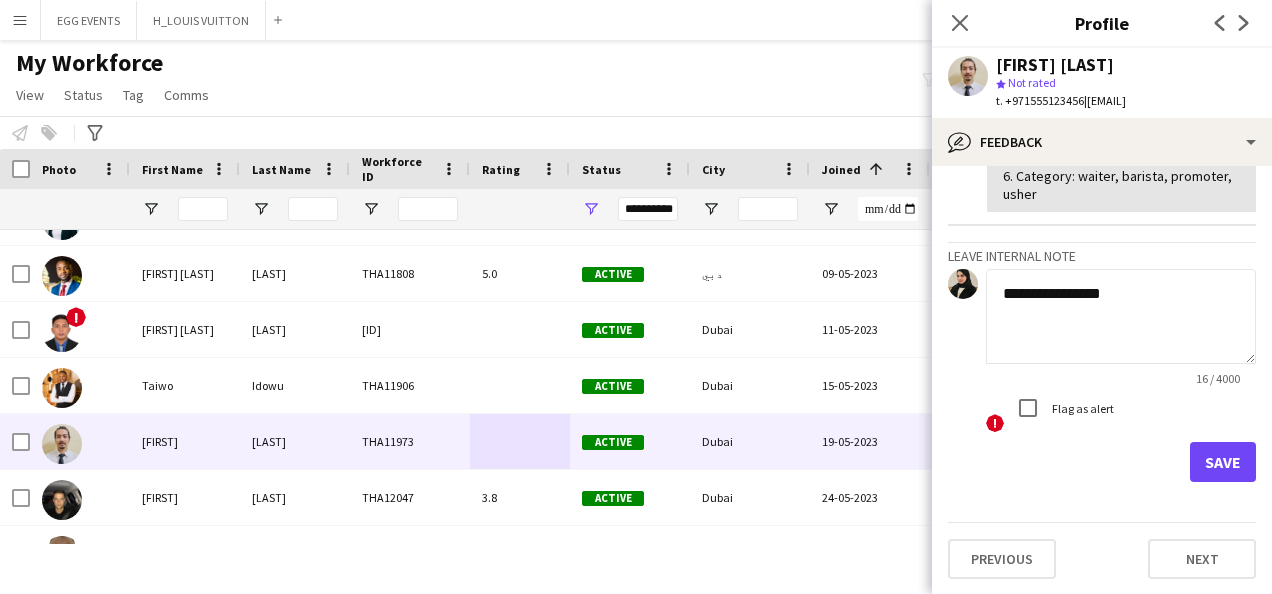 type on "**********" 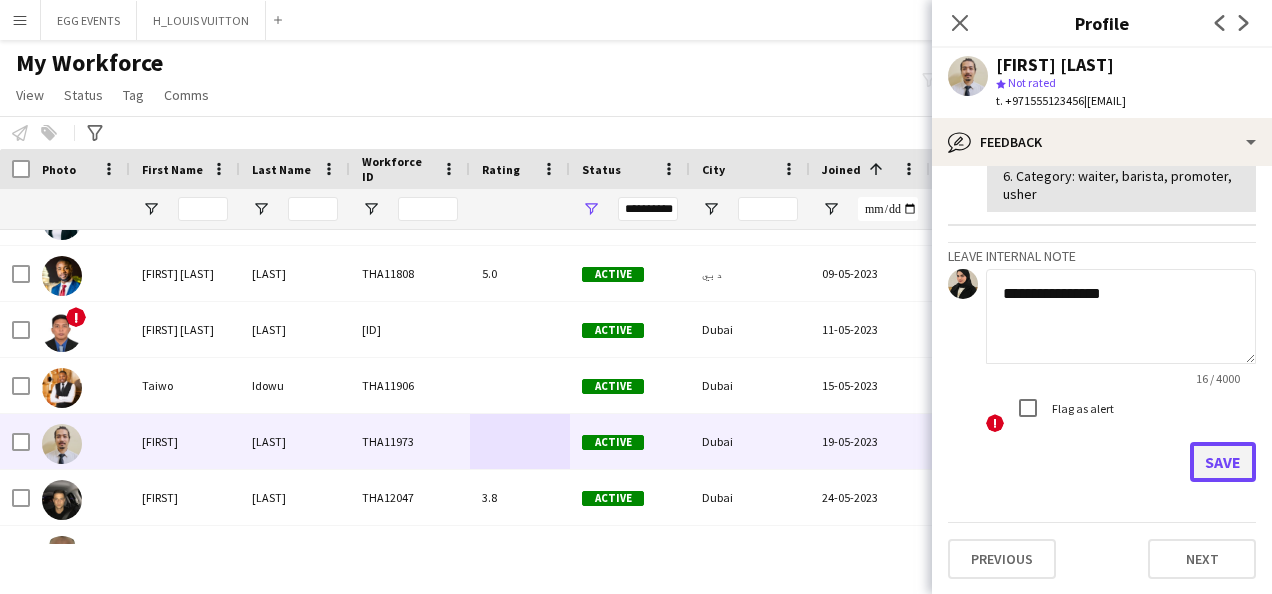 click on "Save" 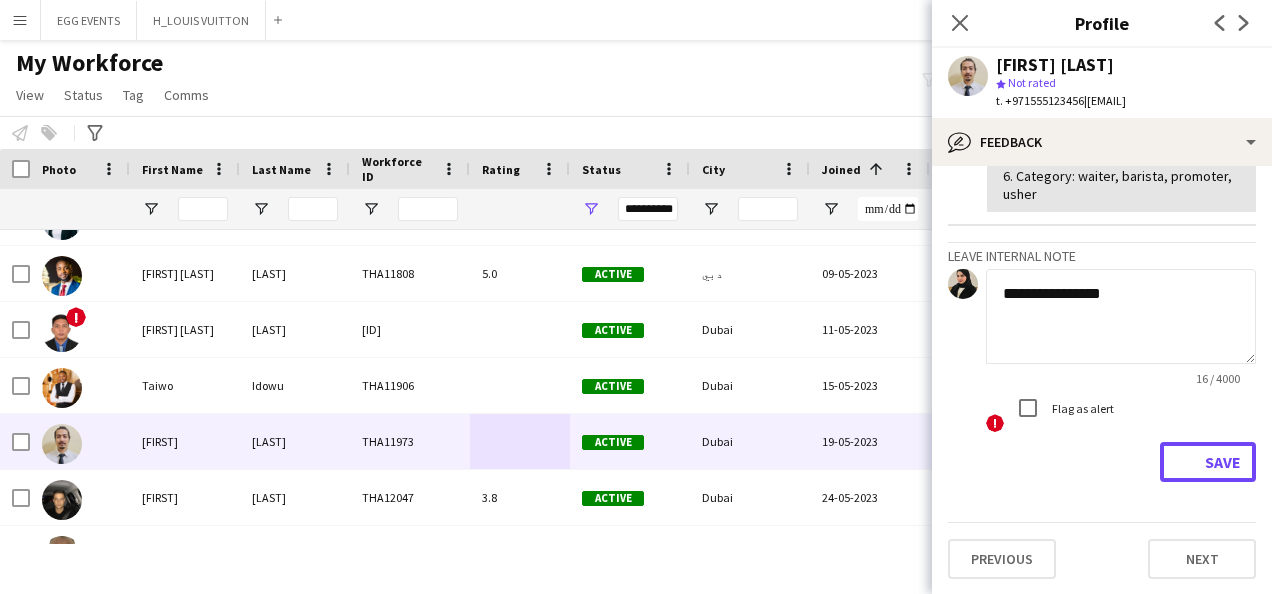 type 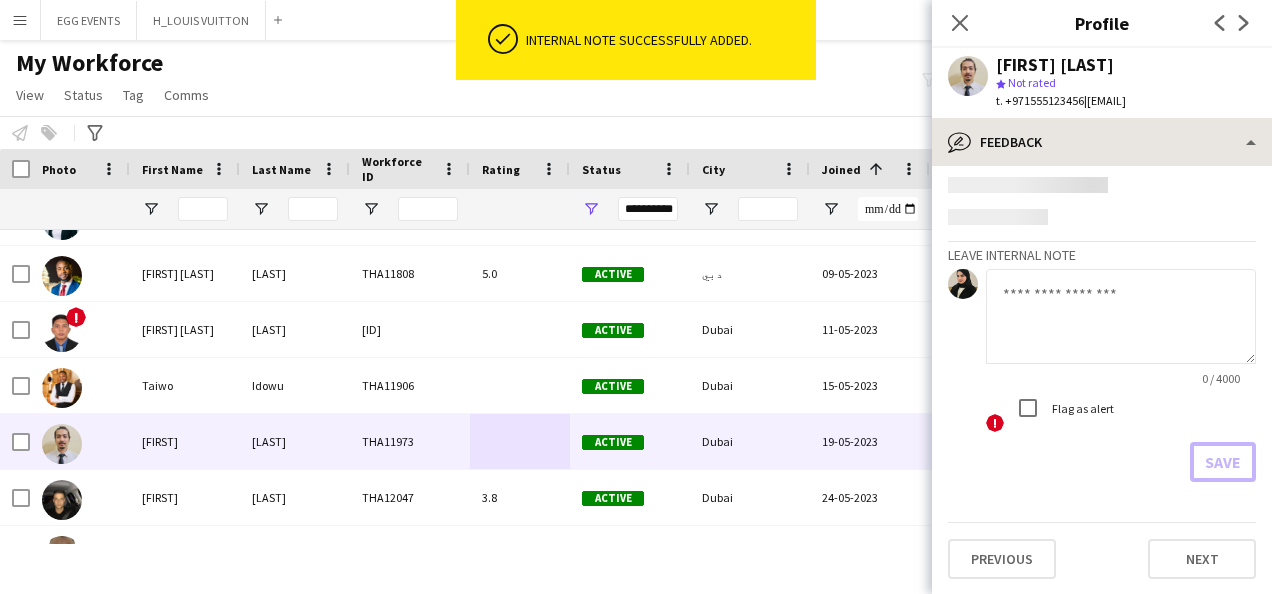 scroll, scrollTop: 507, scrollLeft: 0, axis: vertical 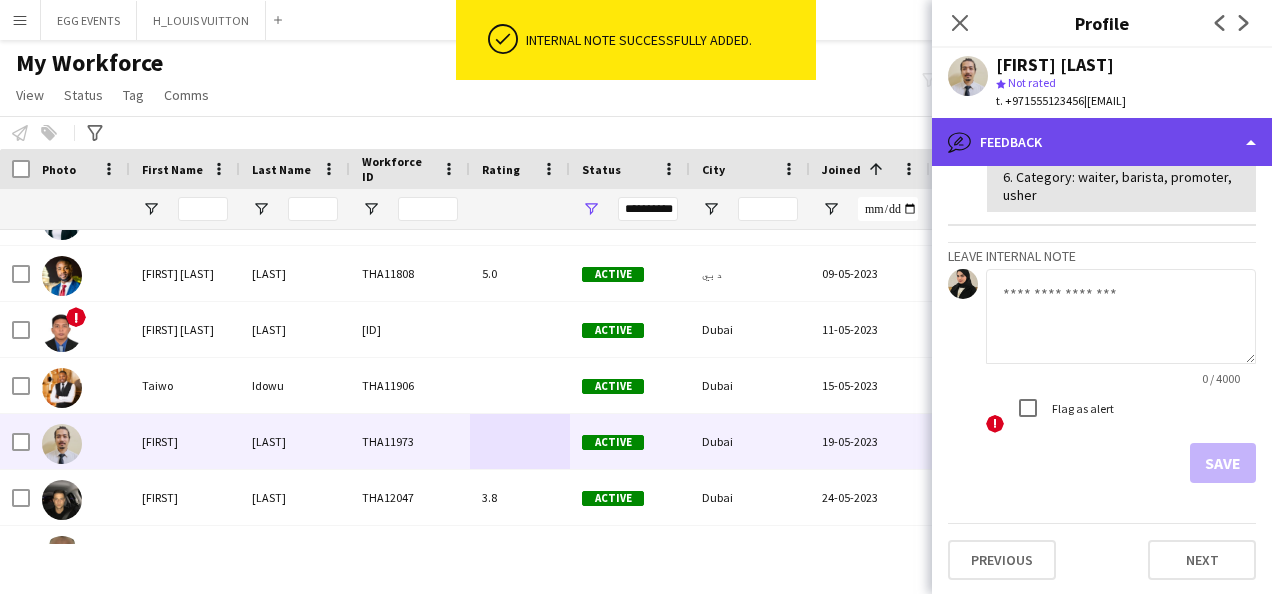 click on "bubble-pencil
Feedback" 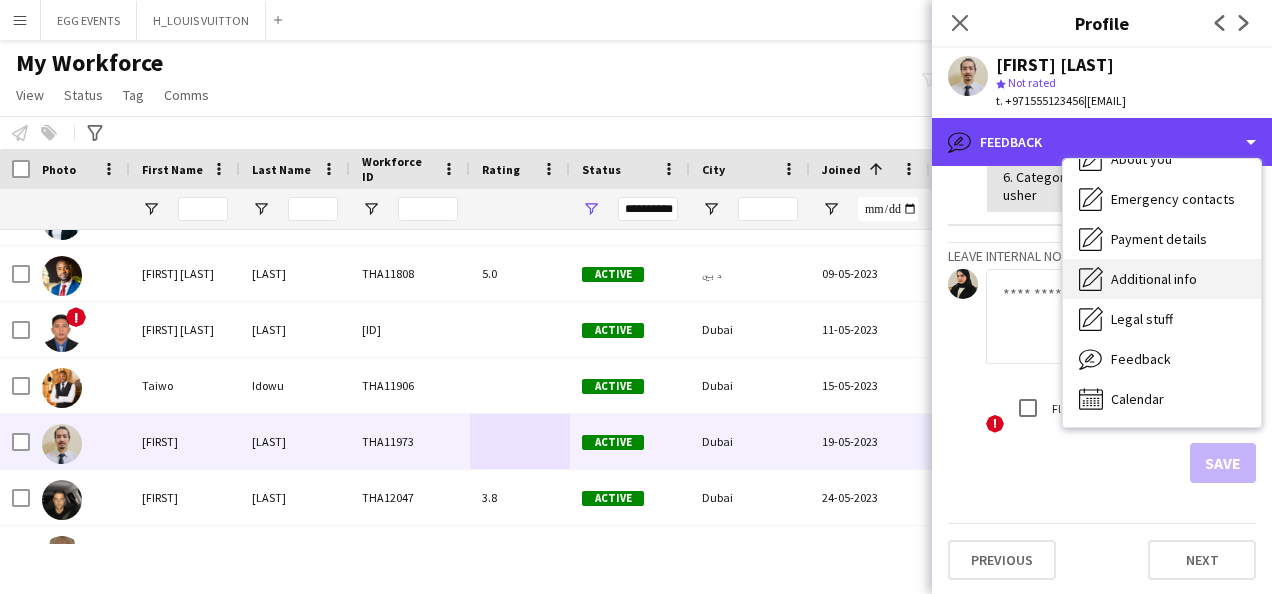scroll, scrollTop: 0, scrollLeft: 0, axis: both 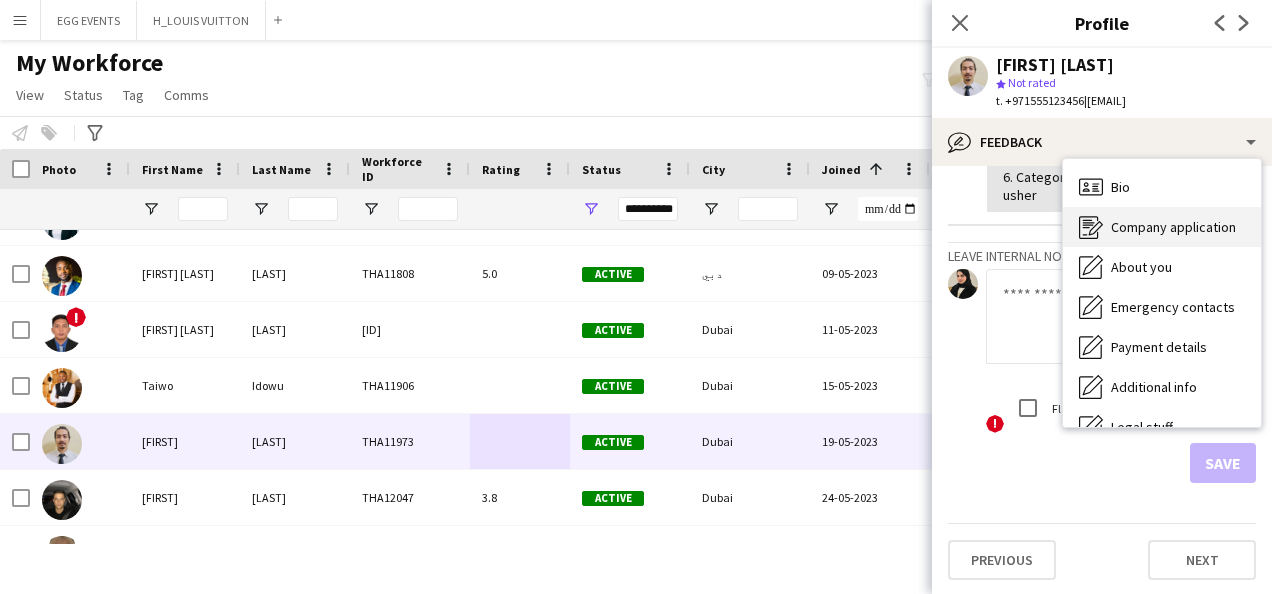 click on "Company application" 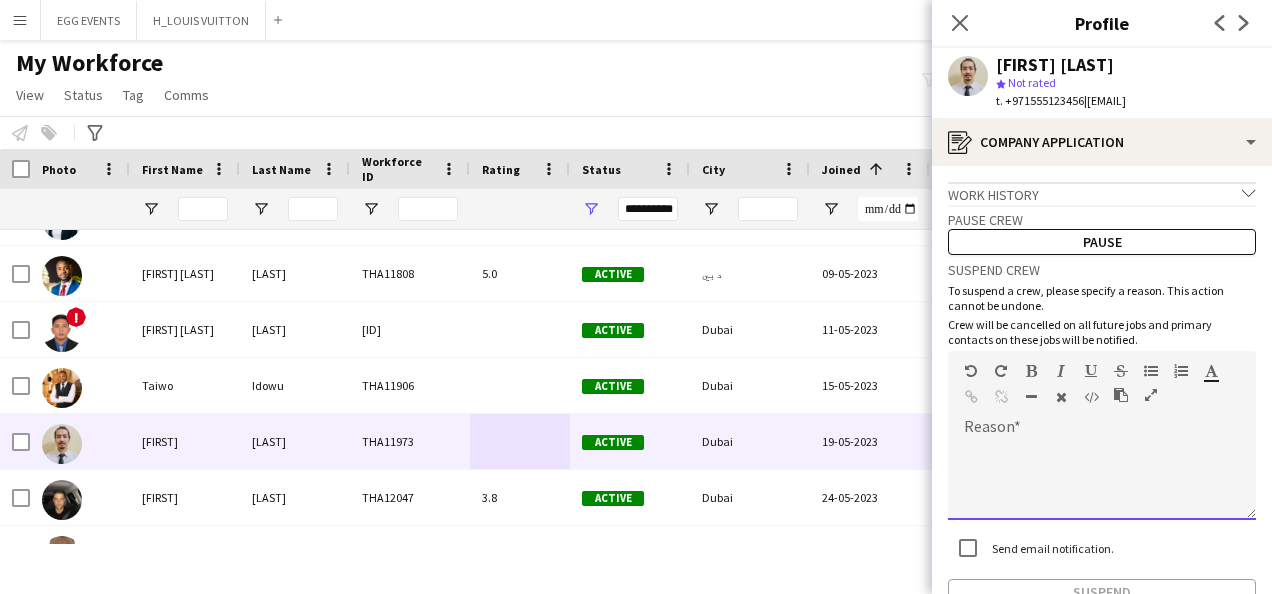 click at bounding box center (1102, 480) 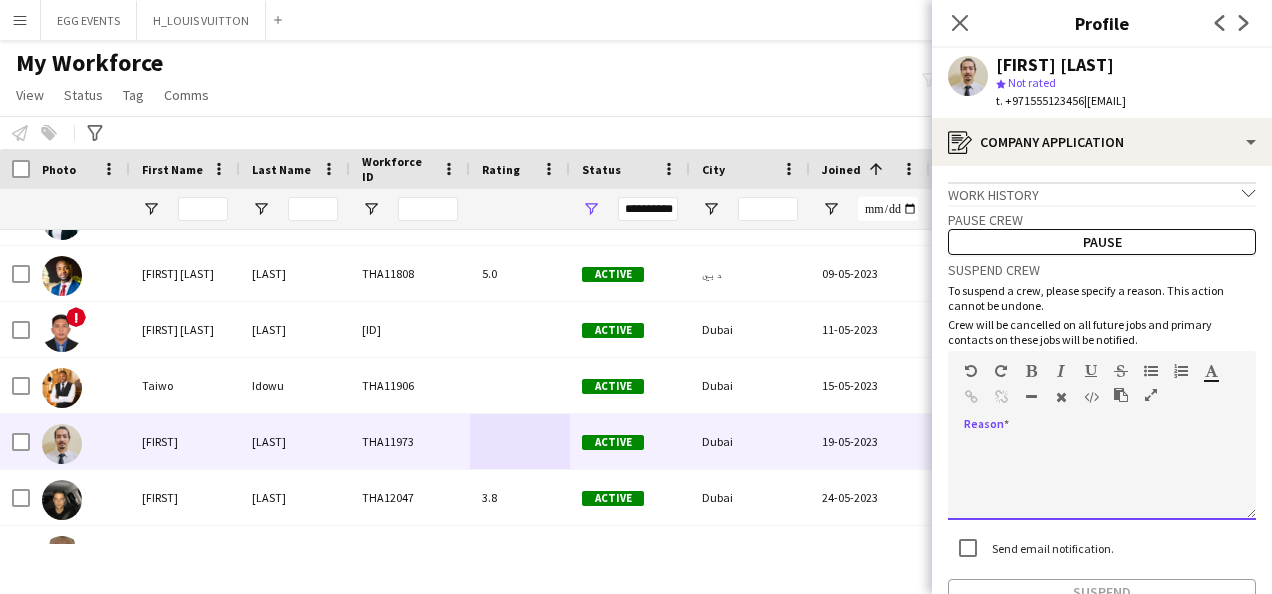 paste 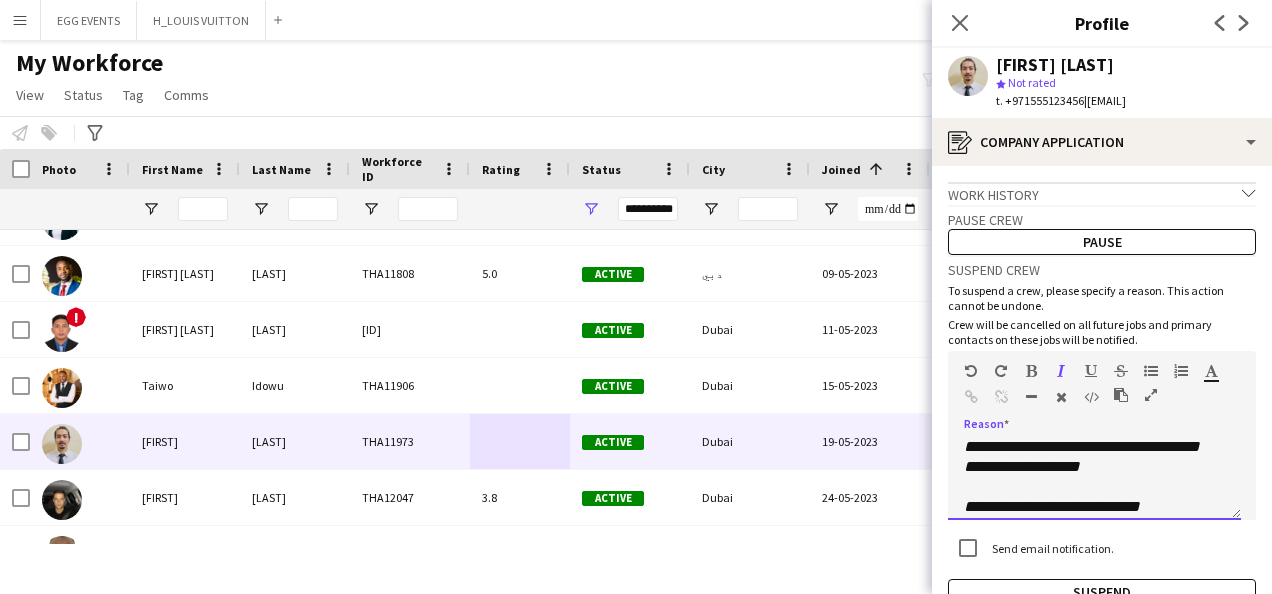 scroll, scrollTop: 0, scrollLeft: 0, axis: both 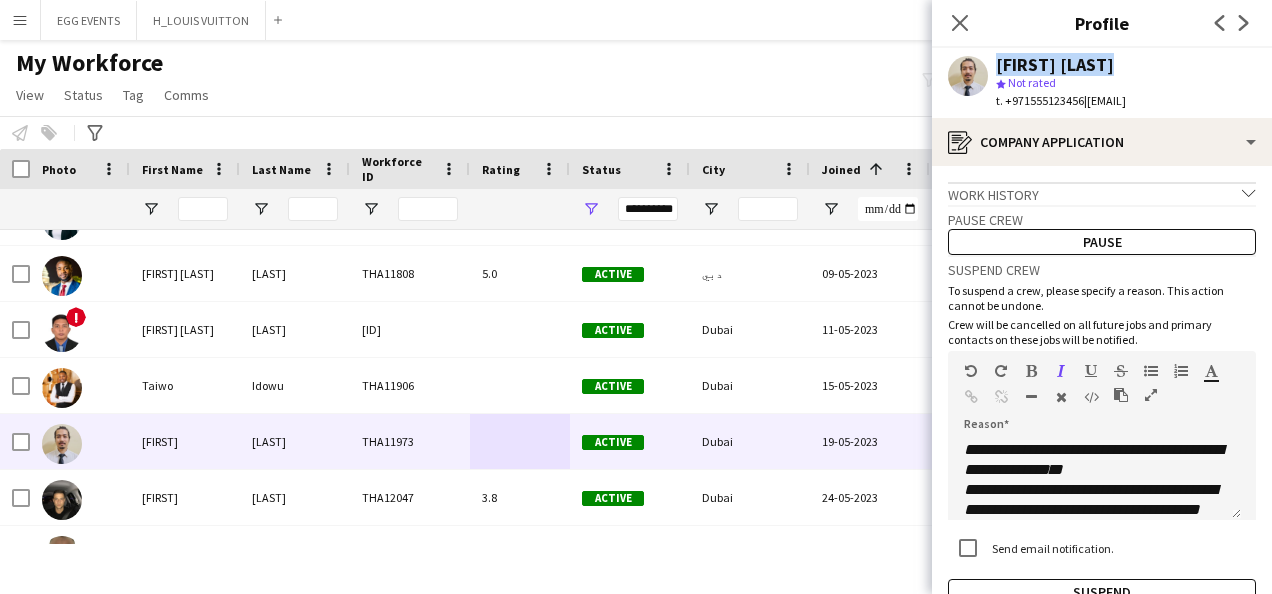 drag, startPoint x: 1111, startPoint y: 73, endPoint x: 991, endPoint y: 52, distance: 121.82365 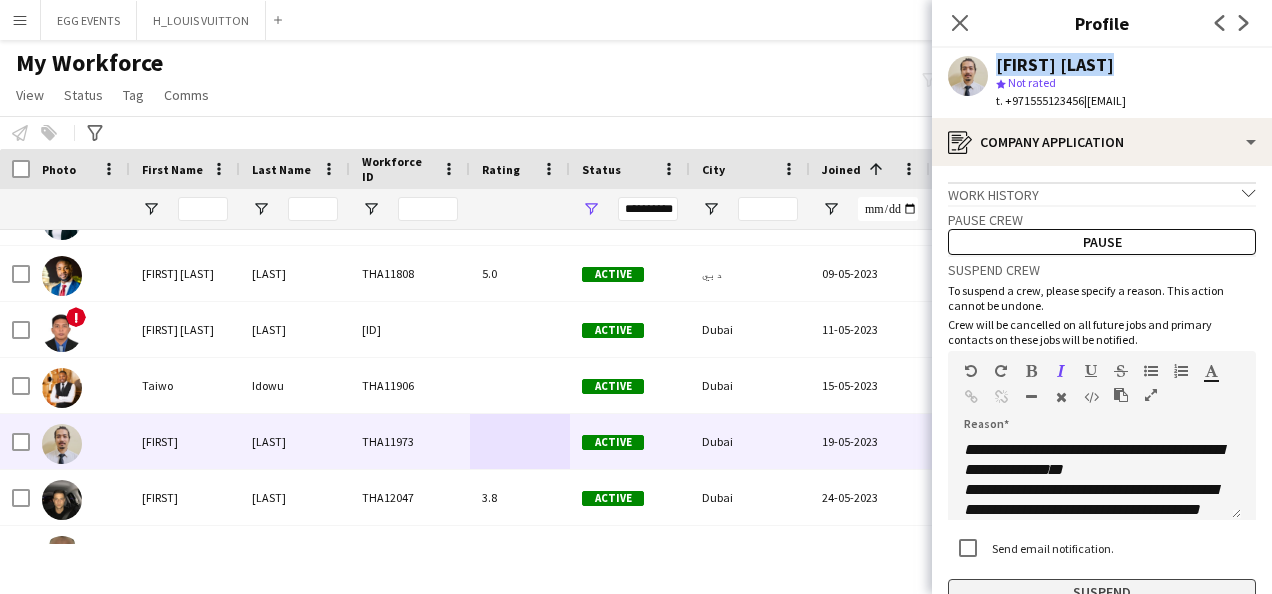 scroll, scrollTop: 122, scrollLeft: 0, axis: vertical 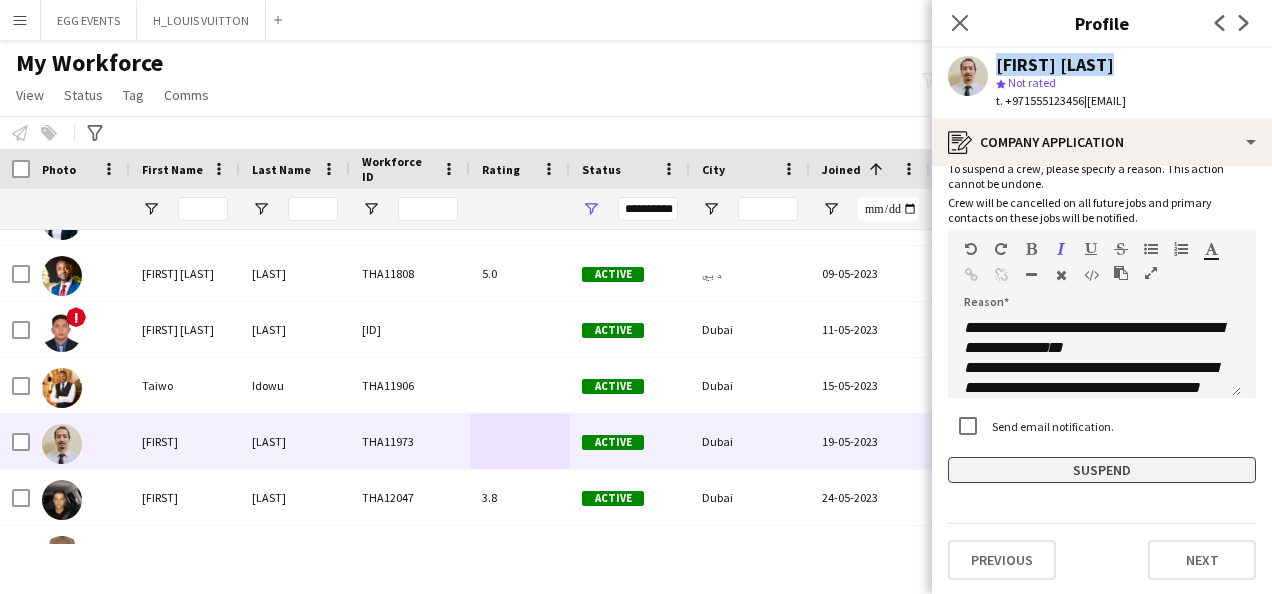 click on "Suspend" 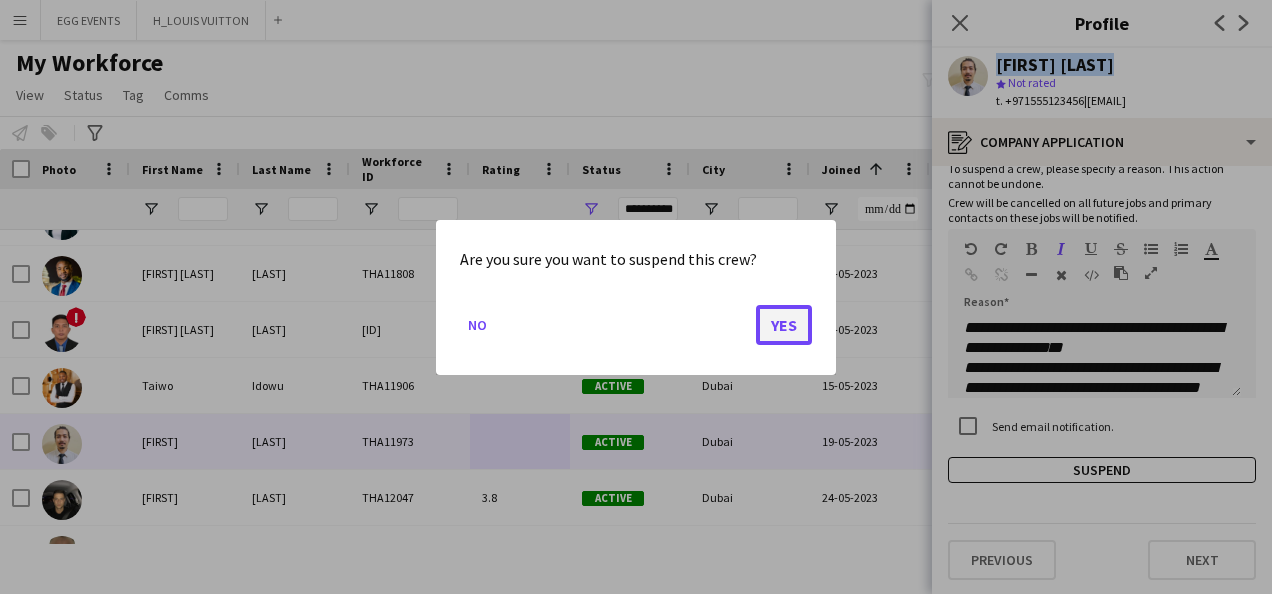 click on "Yes" 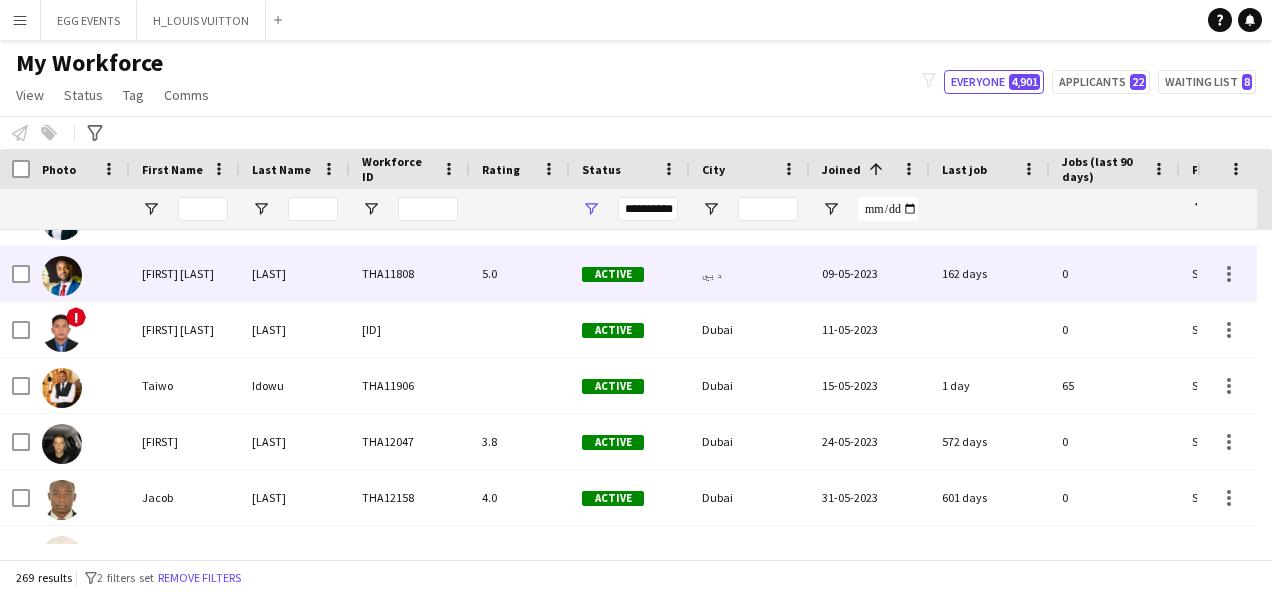 click on "162 days" at bounding box center [990, 273] 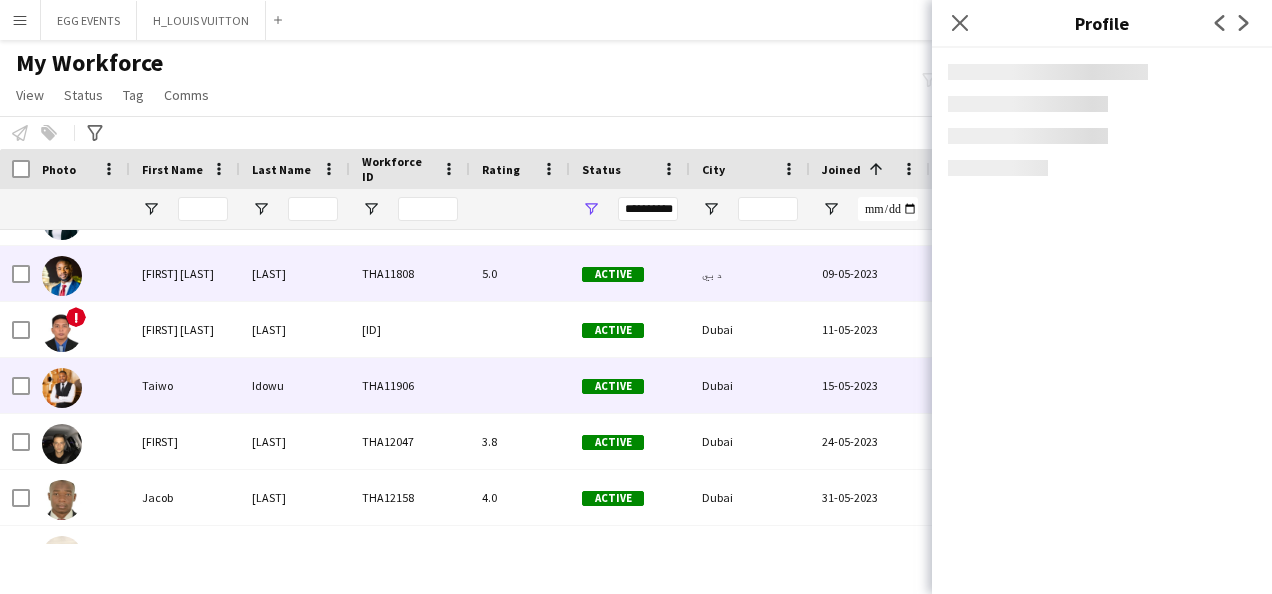 click on "15-05-2023" at bounding box center [870, 385] 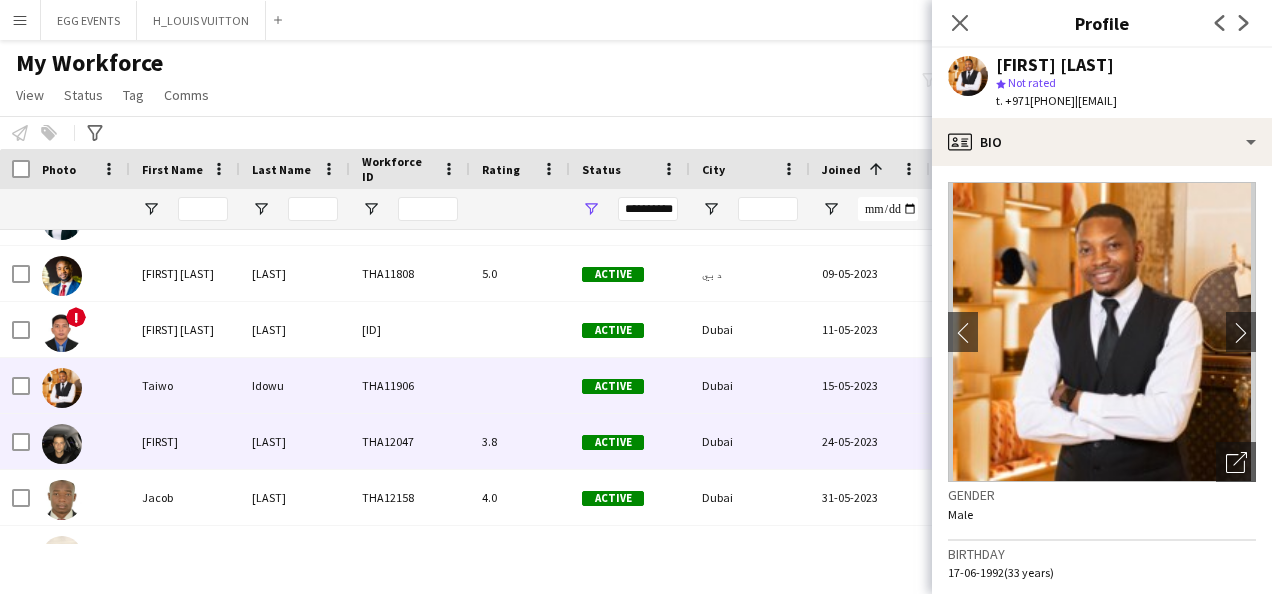 click on "24-05-2023" at bounding box center (870, 441) 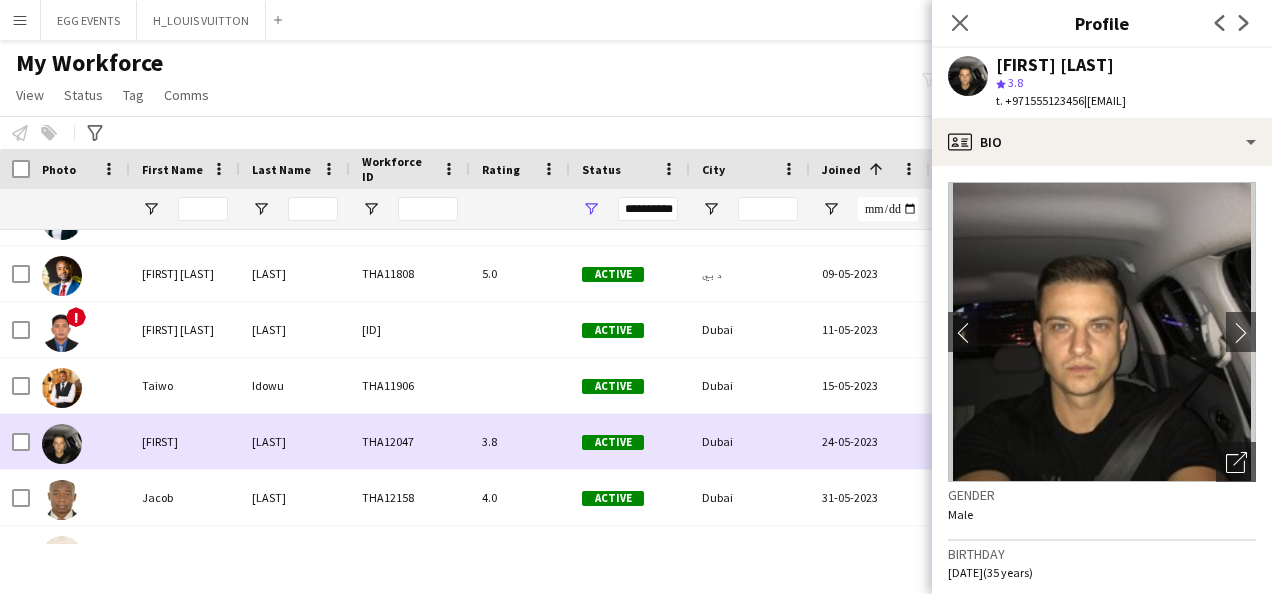 scroll, scrollTop: 7104, scrollLeft: 0, axis: vertical 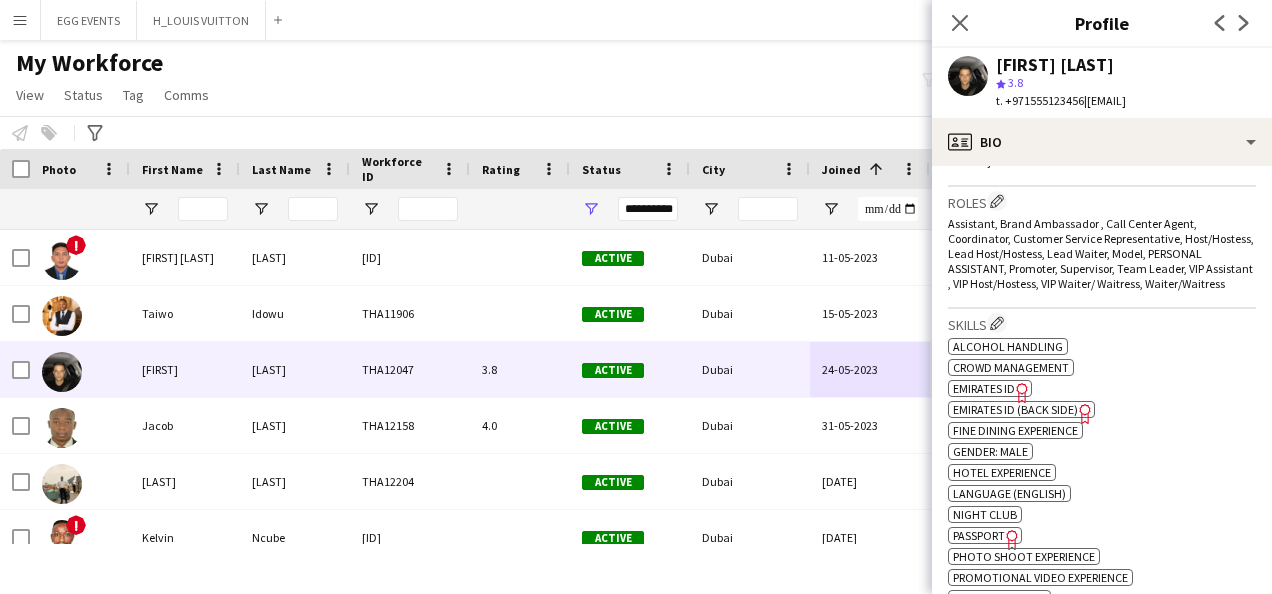 click on "Emirates ID" 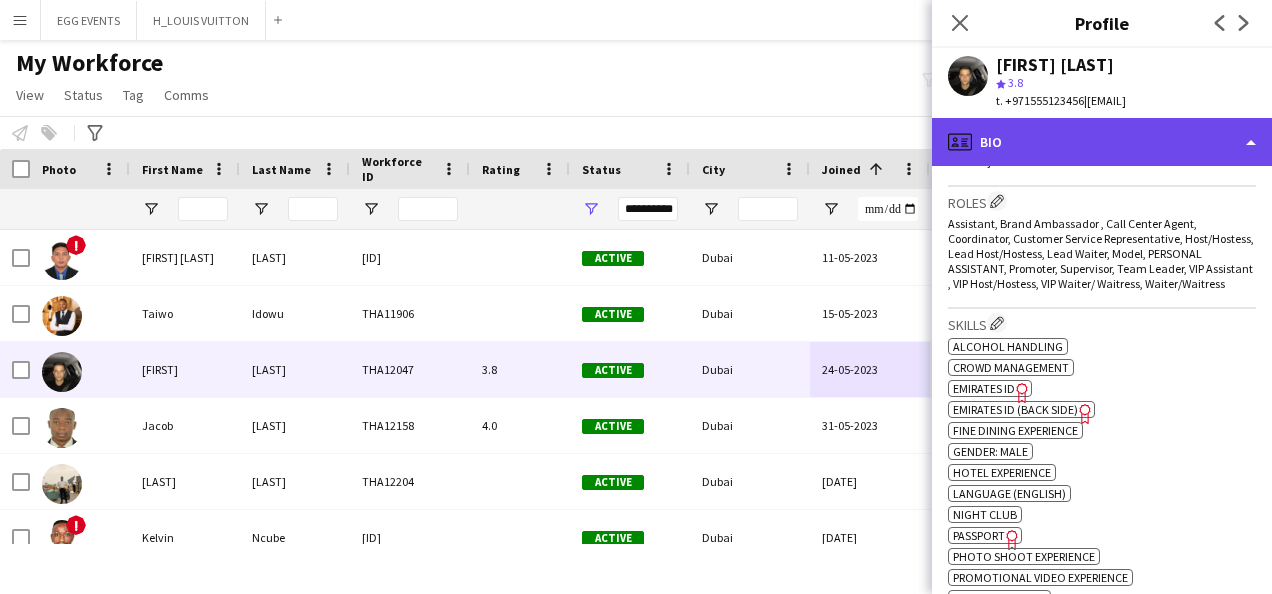 click on "profile
Bio" 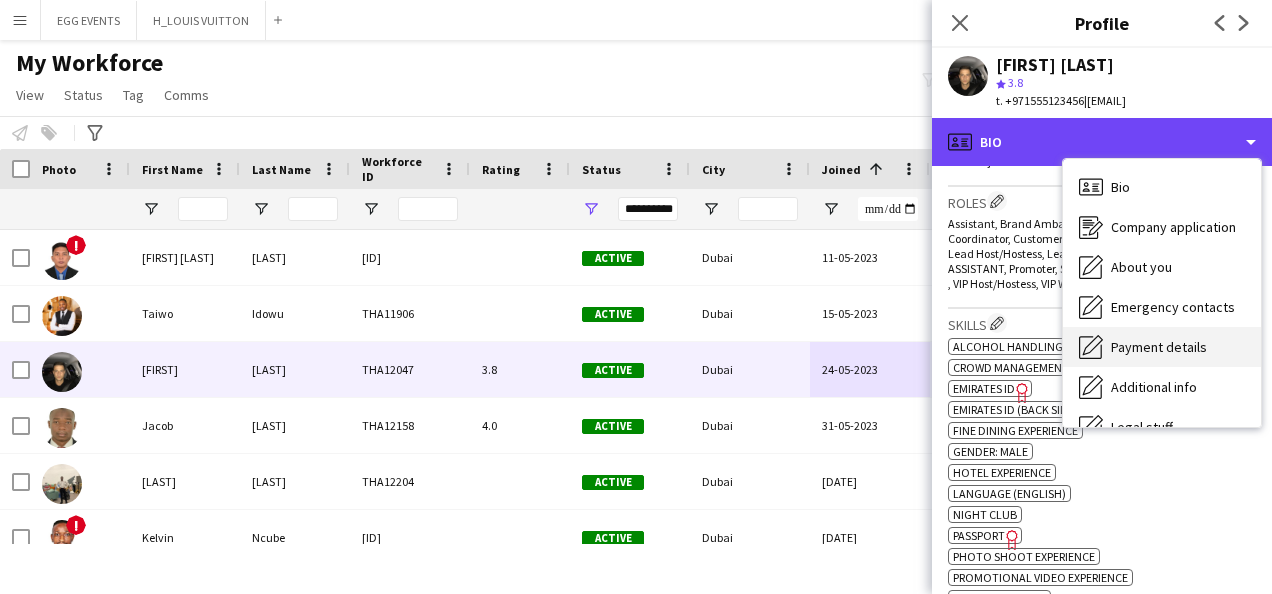 scroll, scrollTop: 108, scrollLeft: 0, axis: vertical 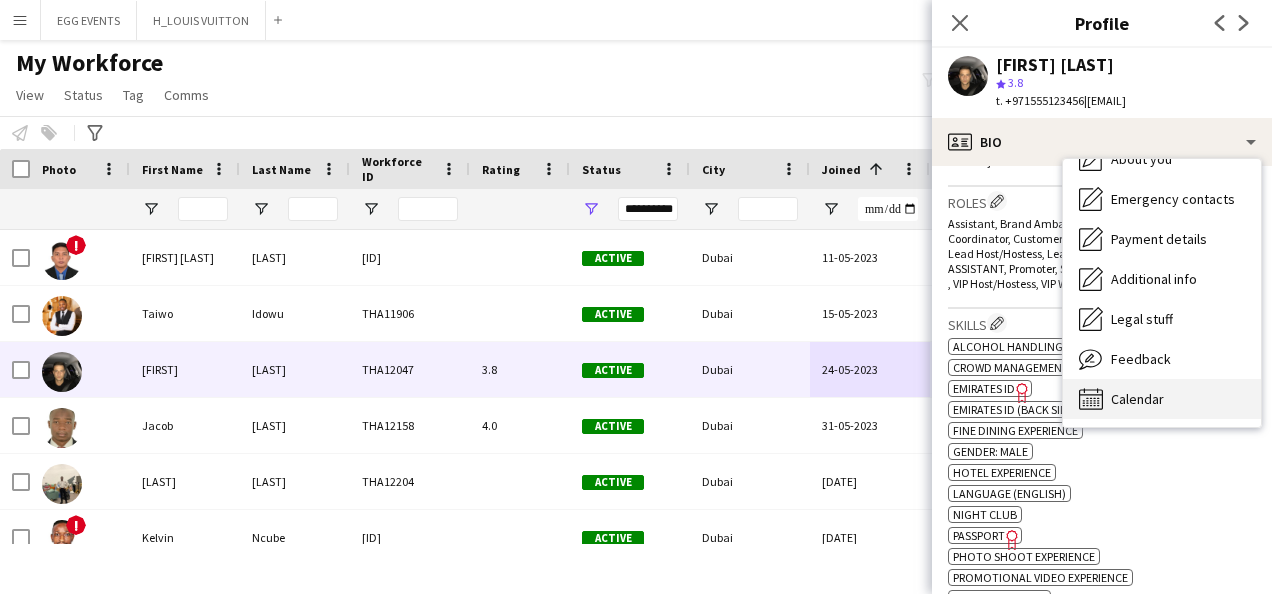 click on "Calendar
Calendar" at bounding box center [1162, 399] 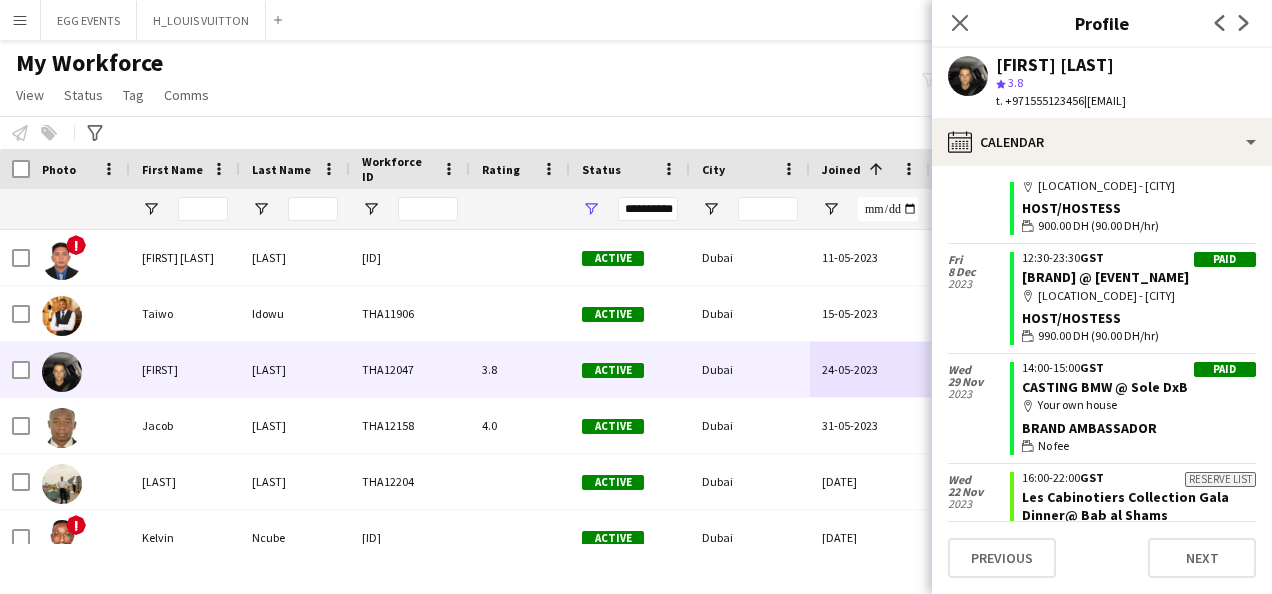 scroll, scrollTop: 627, scrollLeft: 0, axis: vertical 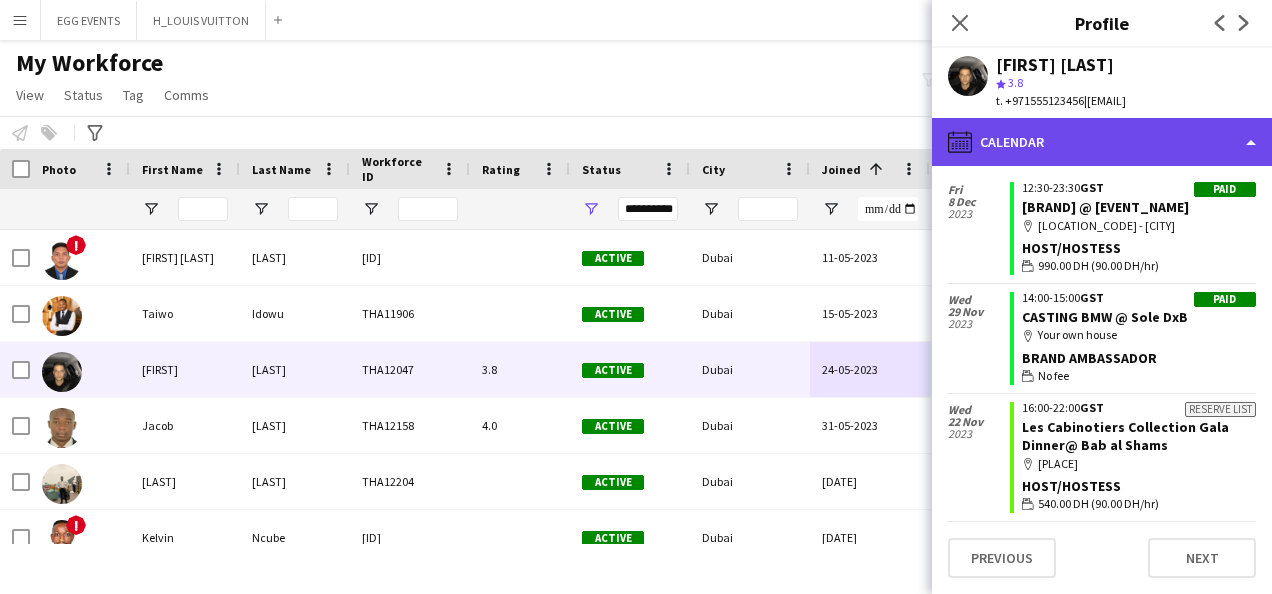 click on "calendar-full
Calendar" 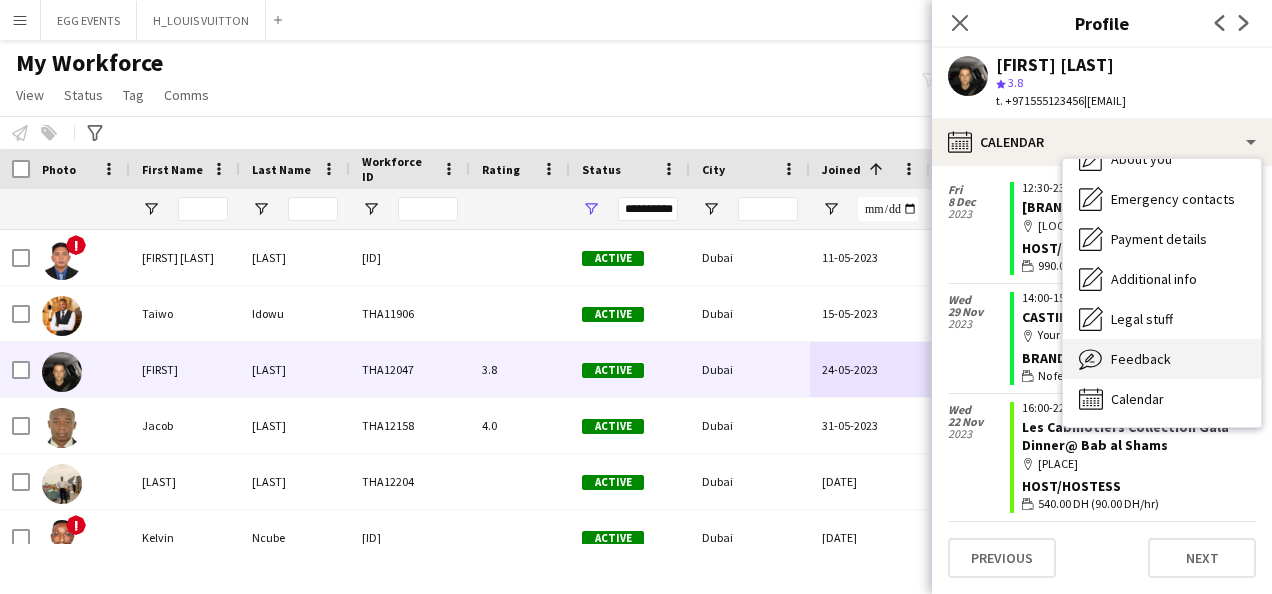 click on "Feedback" at bounding box center [1141, 359] 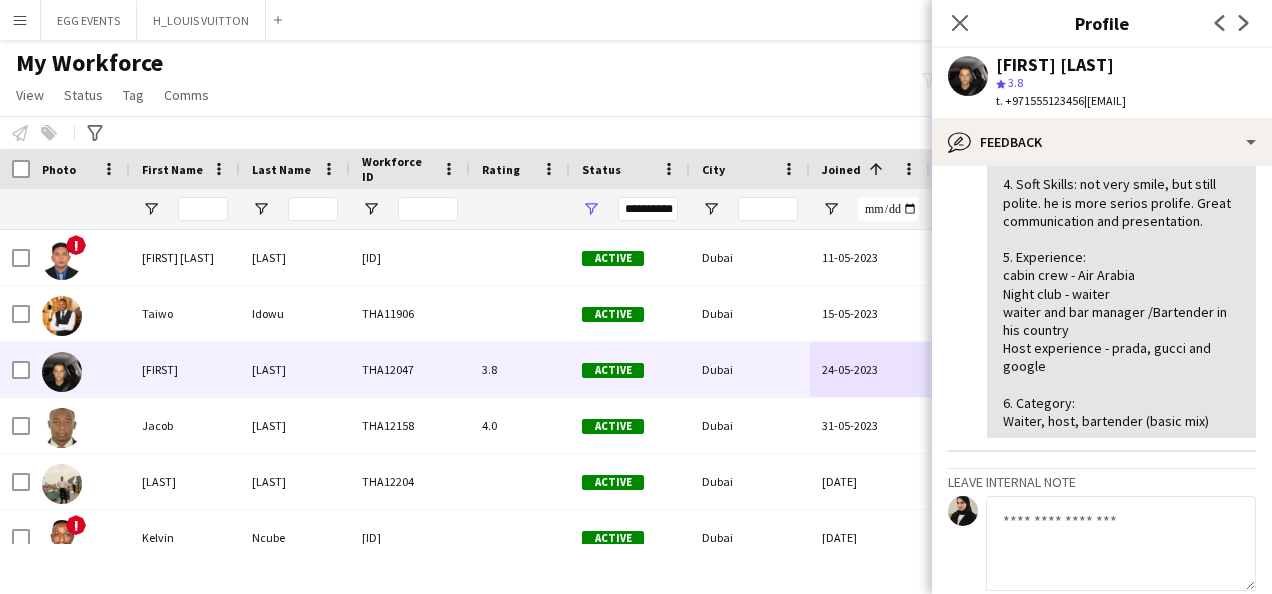 scroll, scrollTop: 0, scrollLeft: 0, axis: both 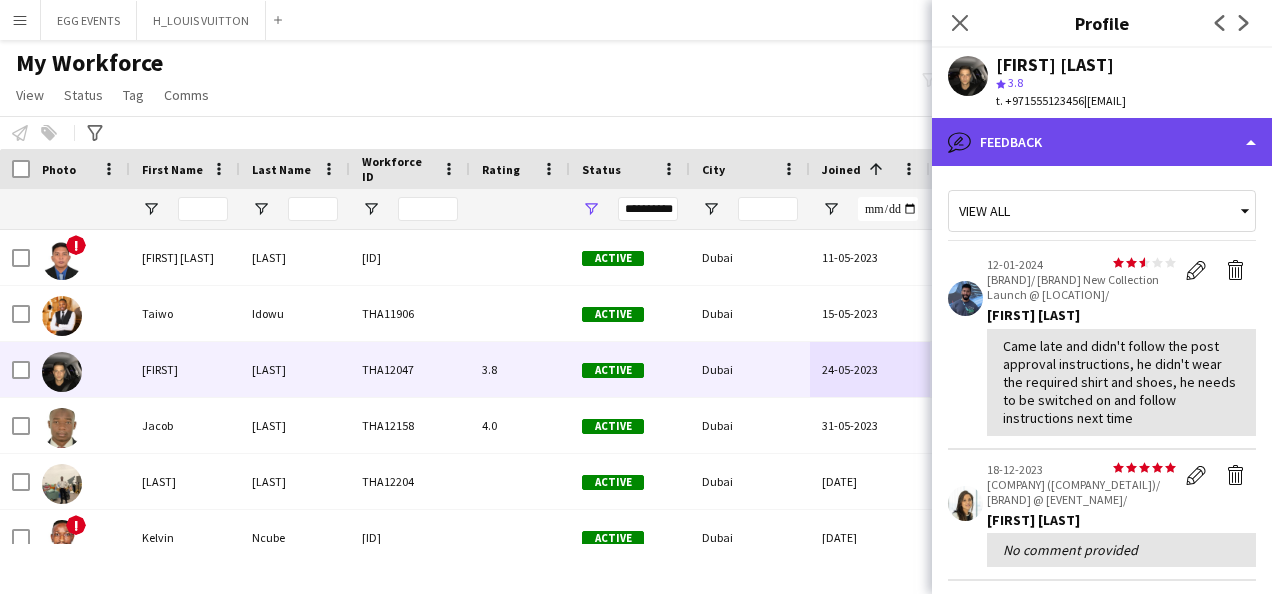 click on "bubble-pencil
Feedback" 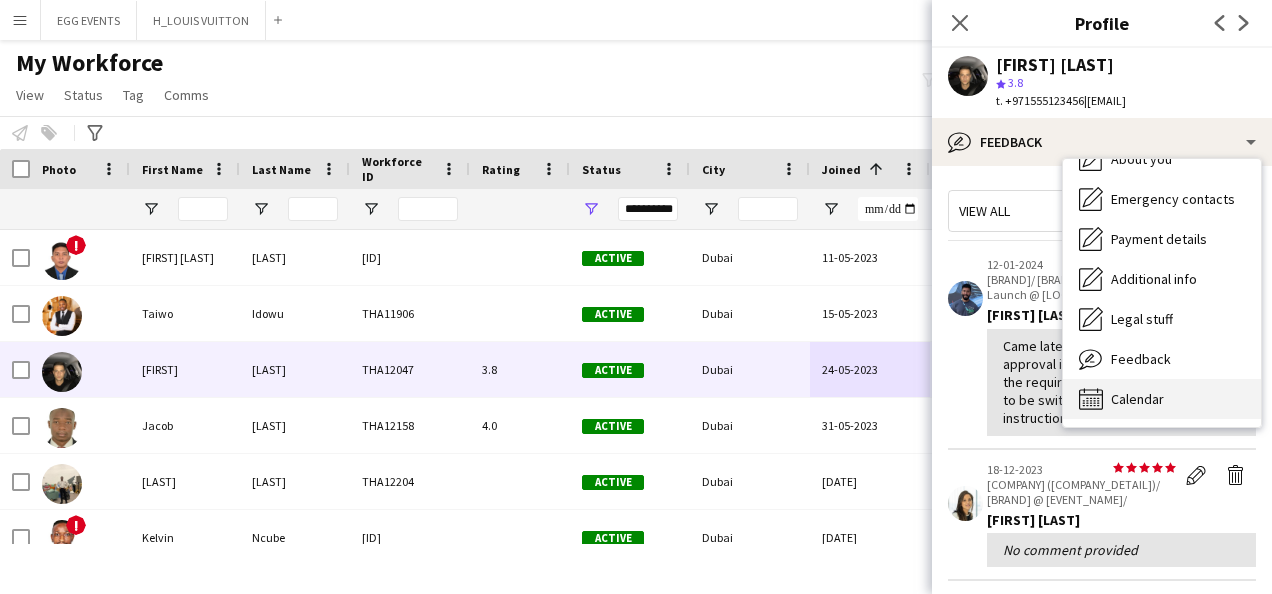 click on "Calendar" 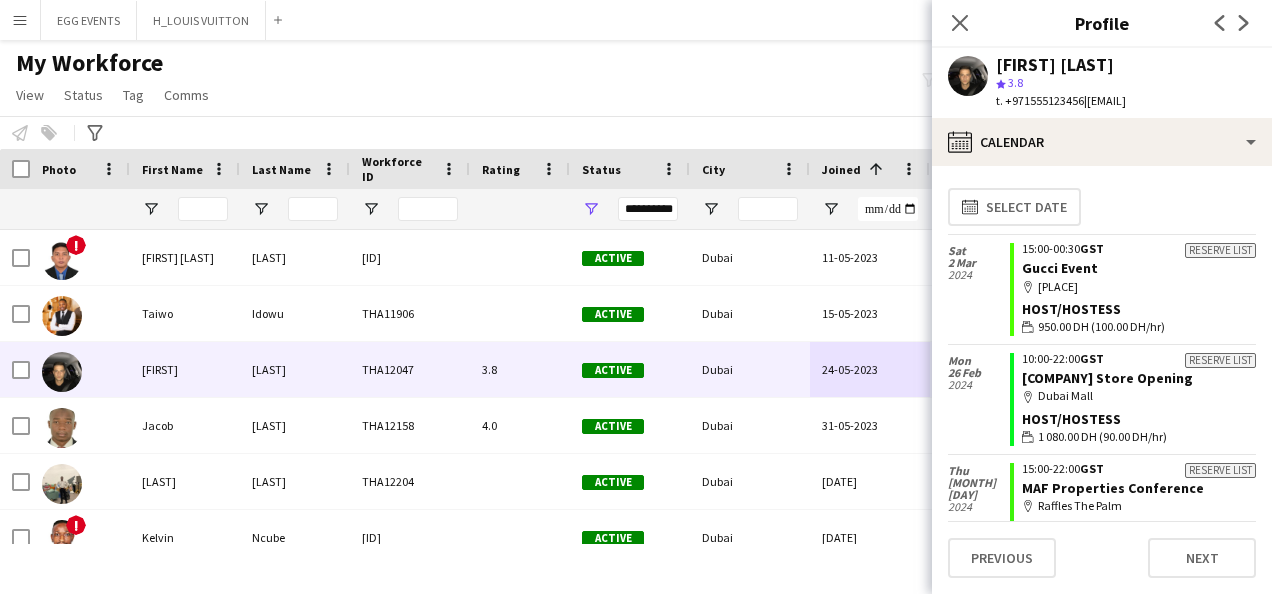 scroll, scrollTop: 256, scrollLeft: 0, axis: vertical 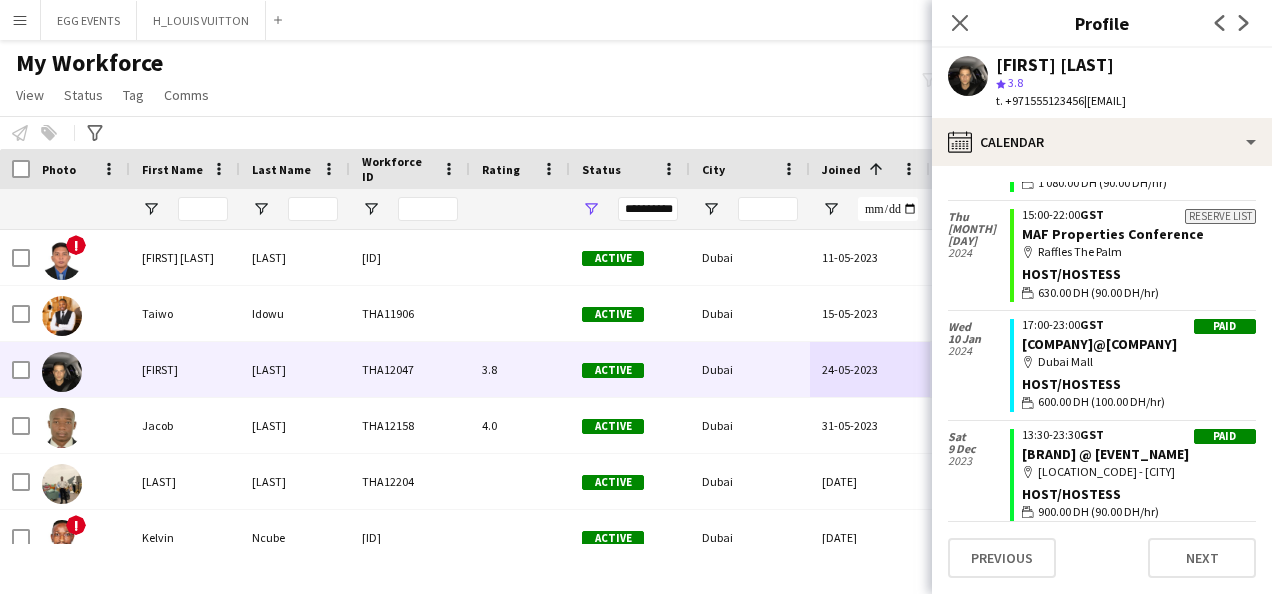 click on "Host/Hostess" 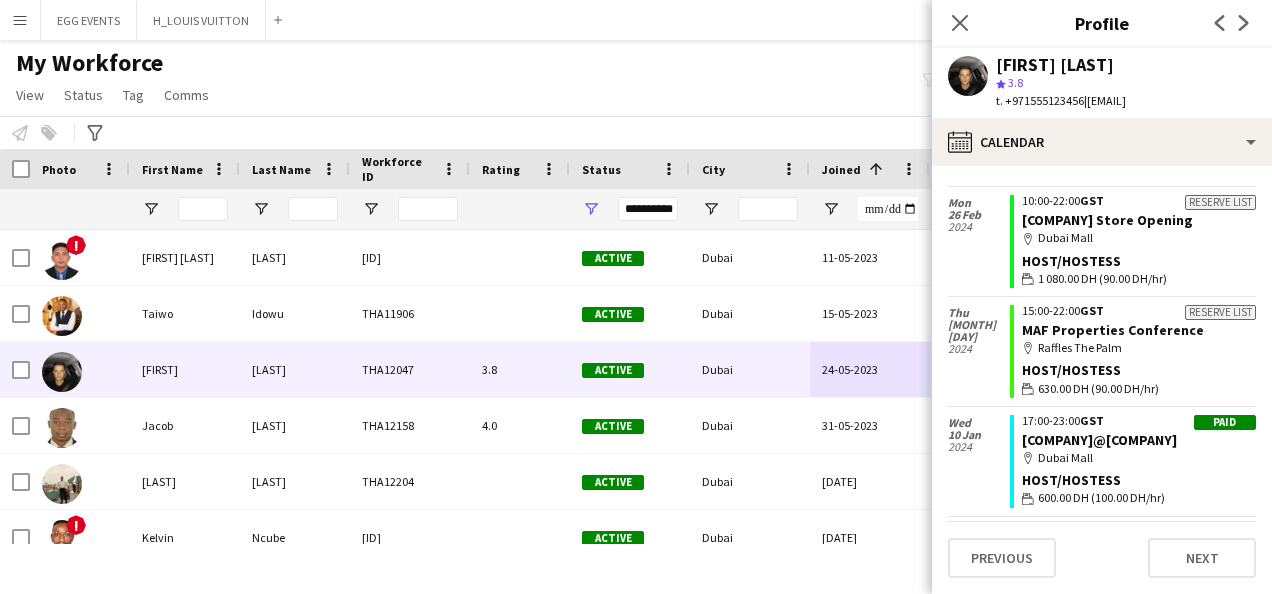 scroll, scrollTop: 0, scrollLeft: 0, axis: both 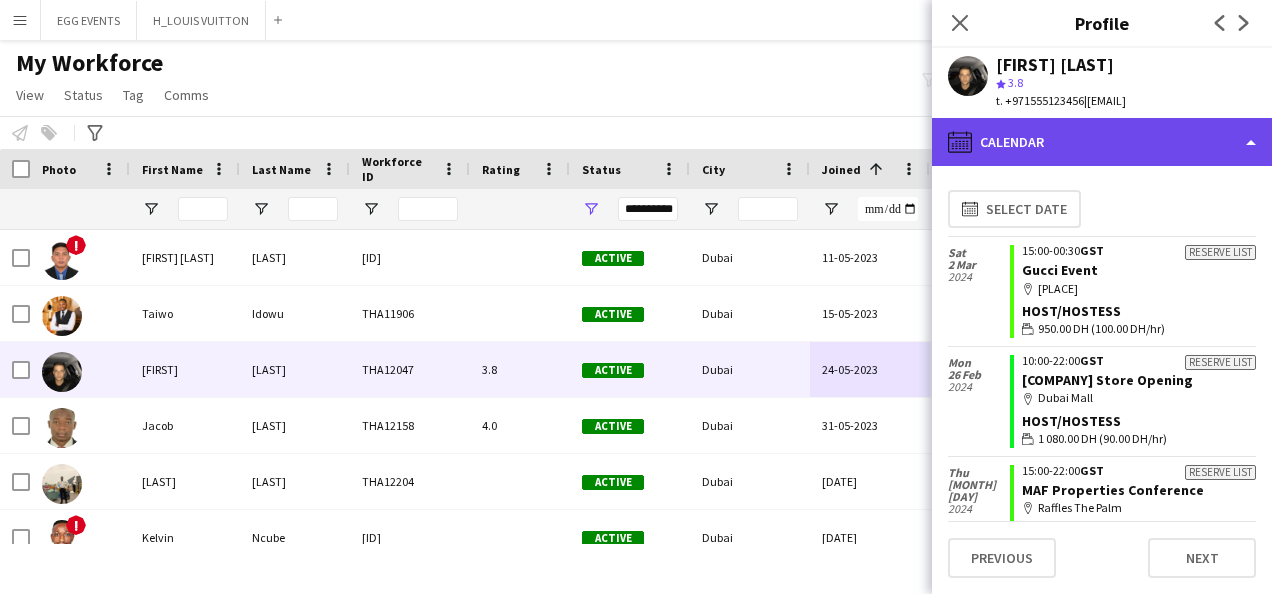 click on "calendar-full
Calendar" 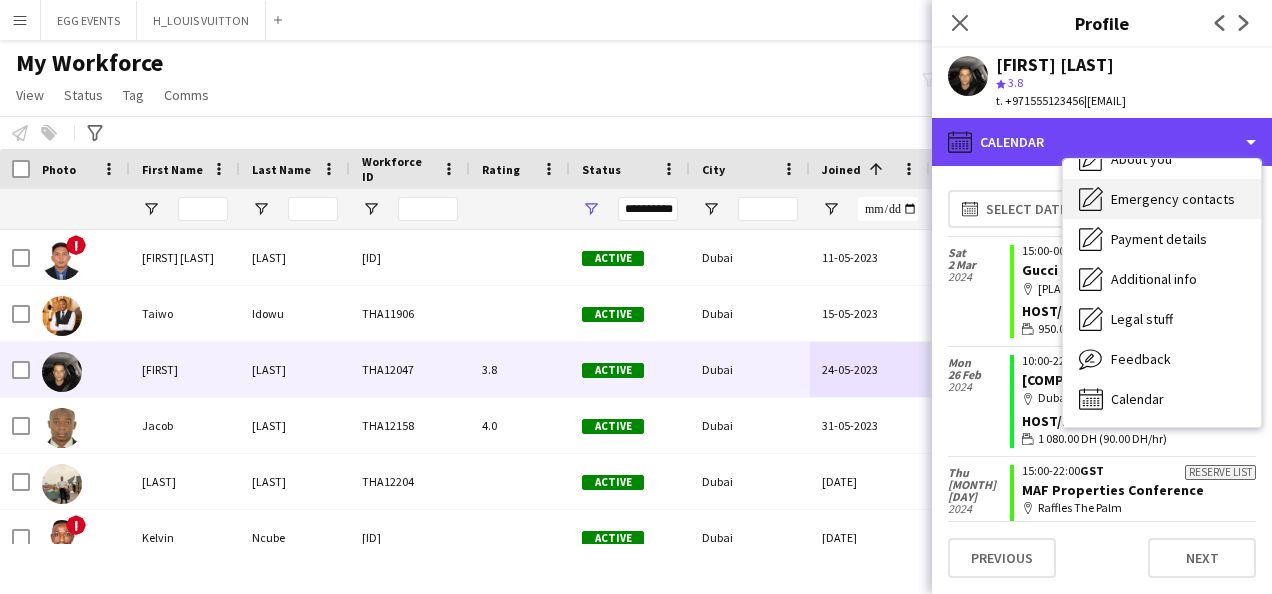 scroll, scrollTop: 0, scrollLeft: 0, axis: both 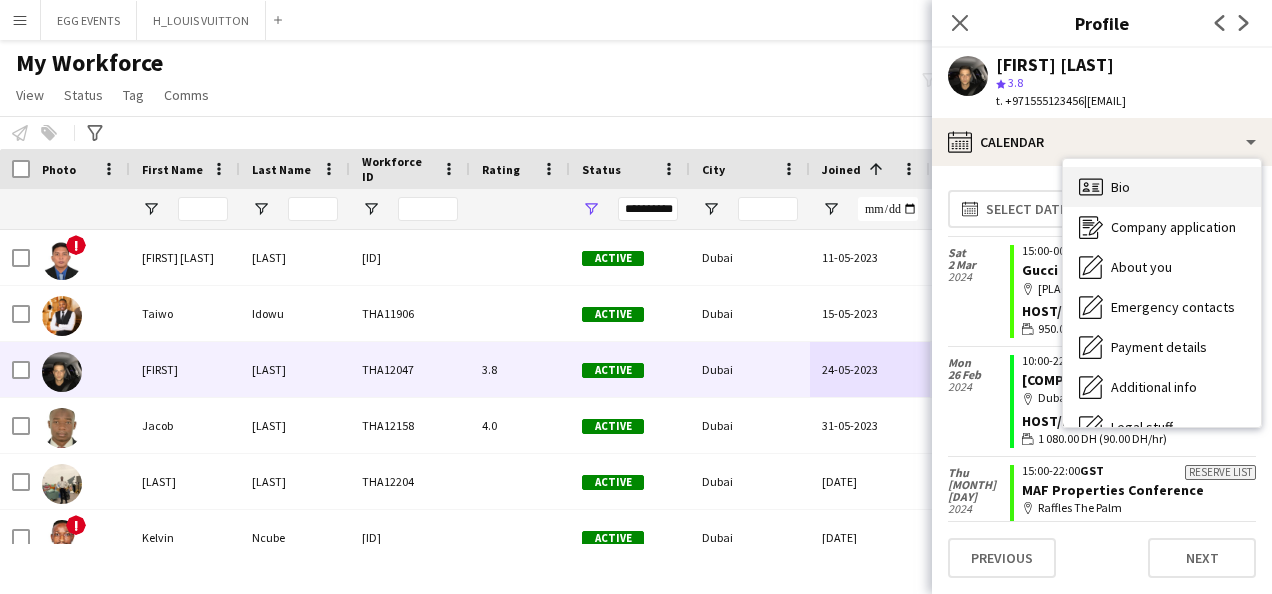 click on "Bio" at bounding box center [1120, 187] 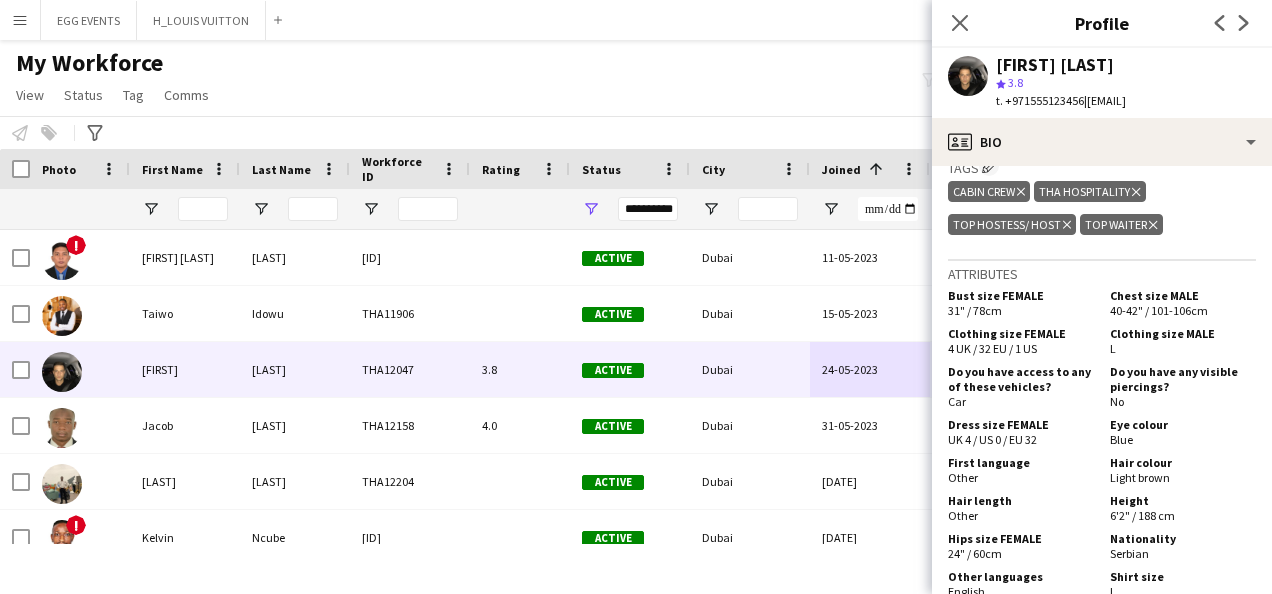 scroll, scrollTop: 1151, scrollLeft: 0, axis: vertical 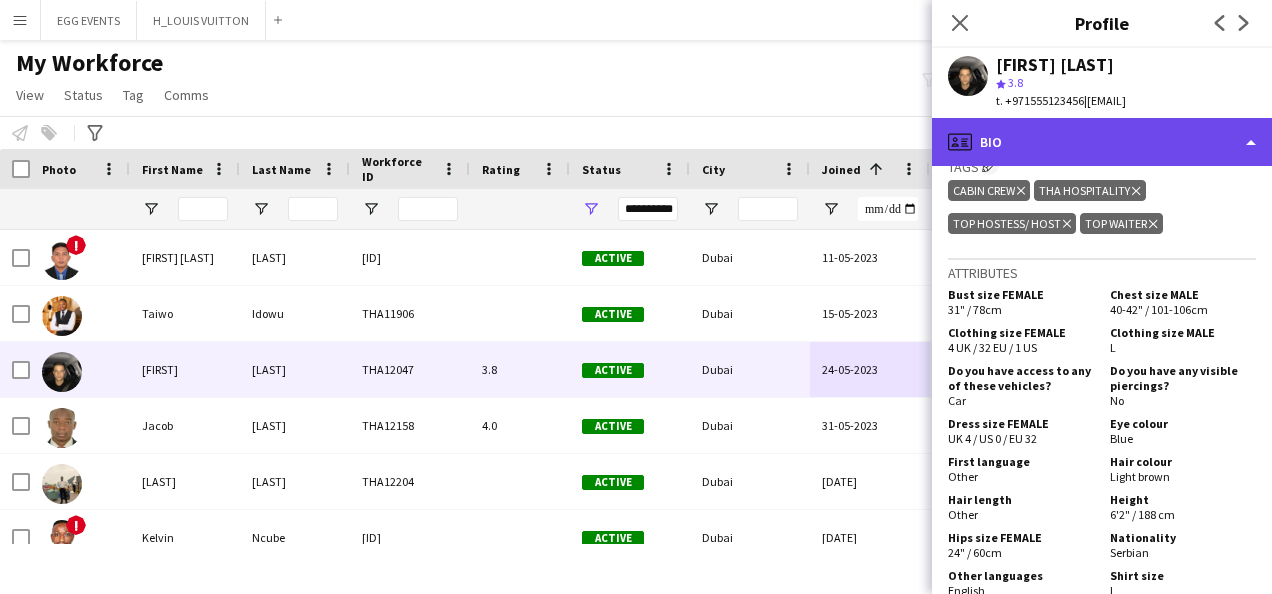 click on "profile
Bio" 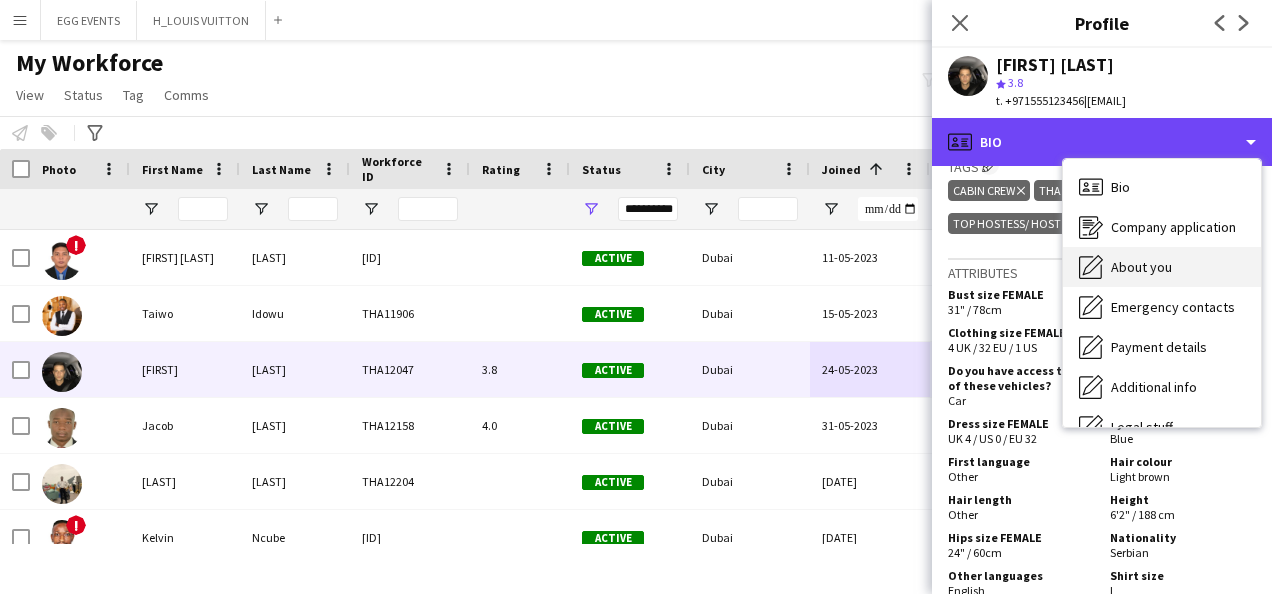 scroll, scrollTop: 108, scrollLeft: 0, axis: vertical 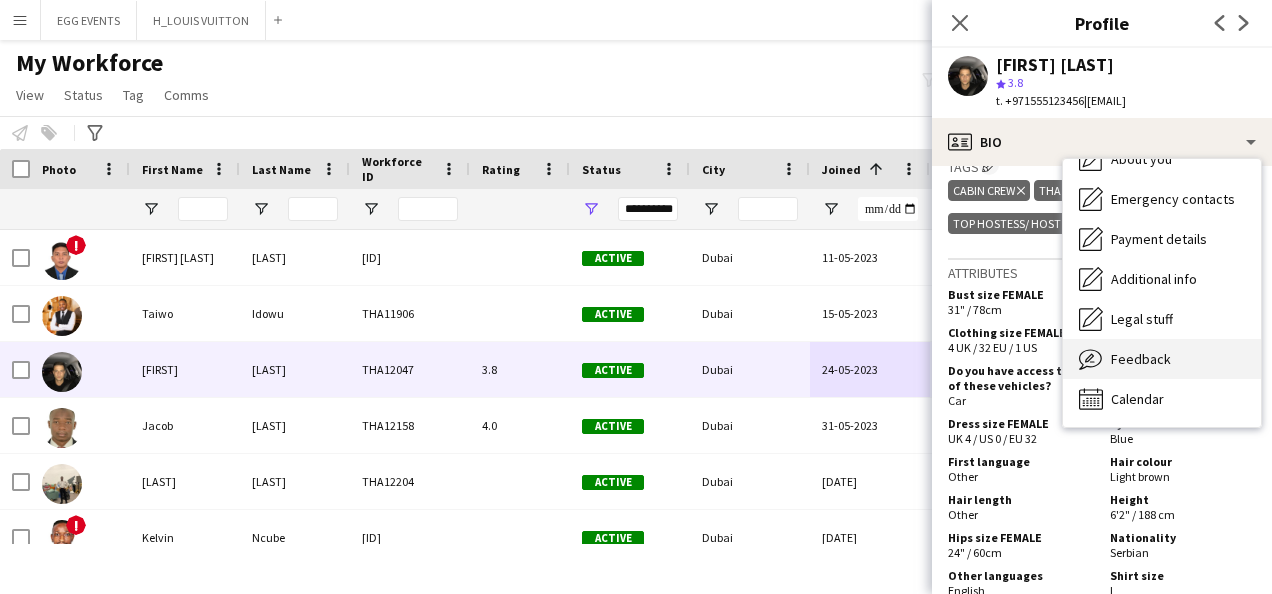 click on "Feedback
Feedback" at bounding box center (1162, 359) 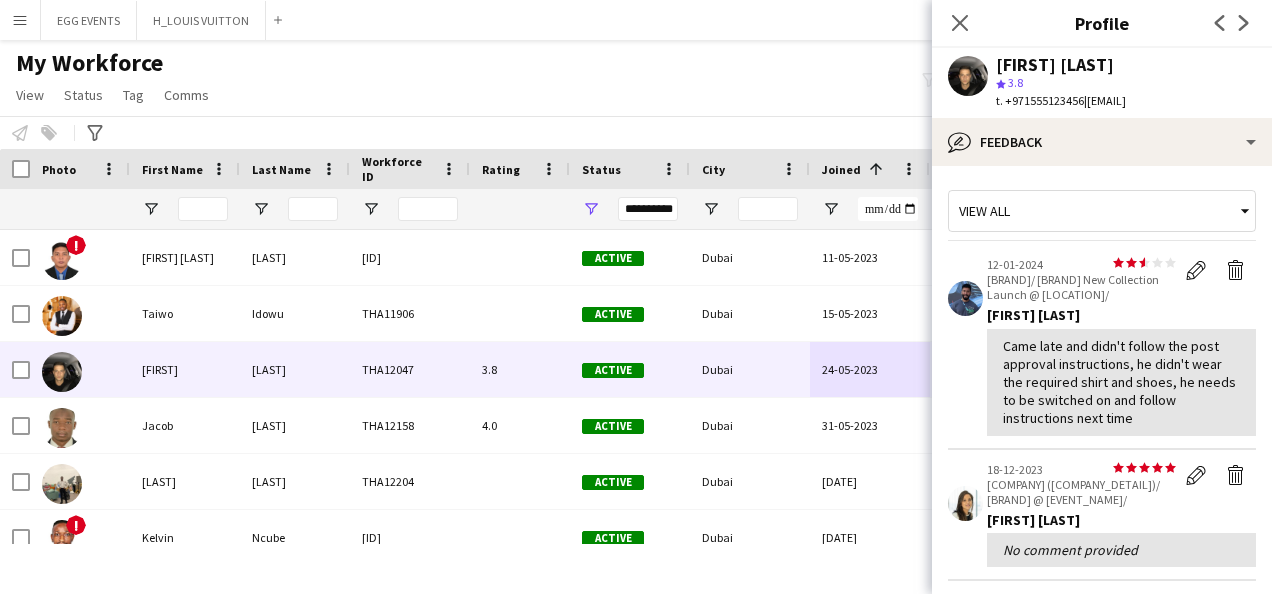 scroll, scrollTop: 244, scrollLeft: 0, axis: vertical 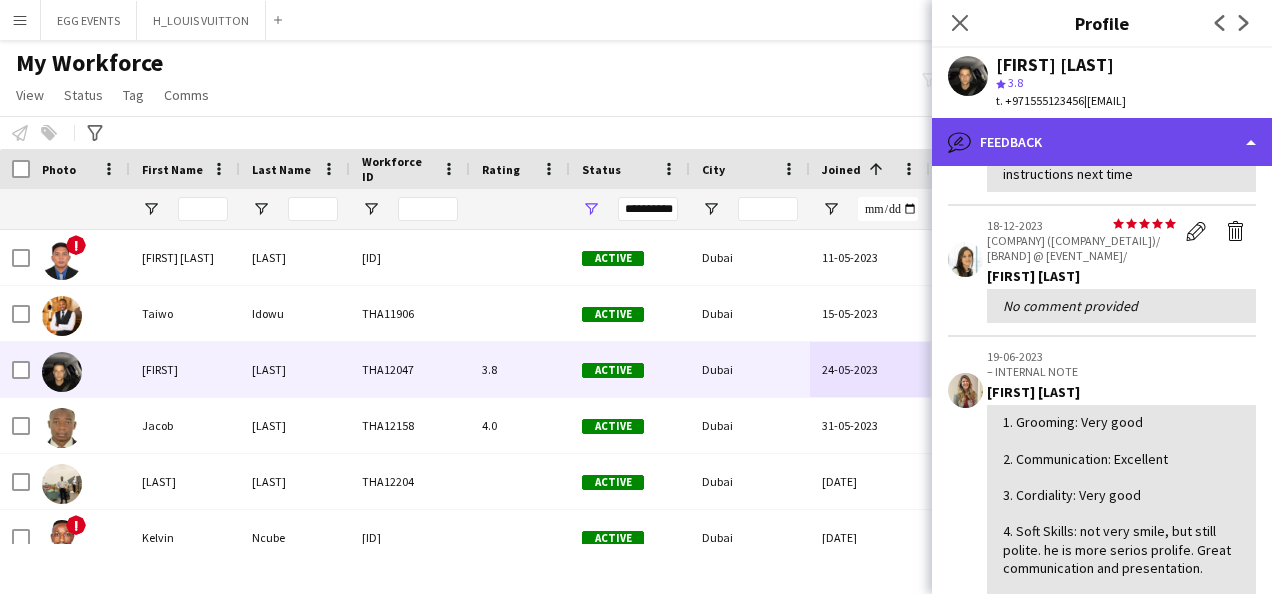 click on "bubble-pencil
Feedback" 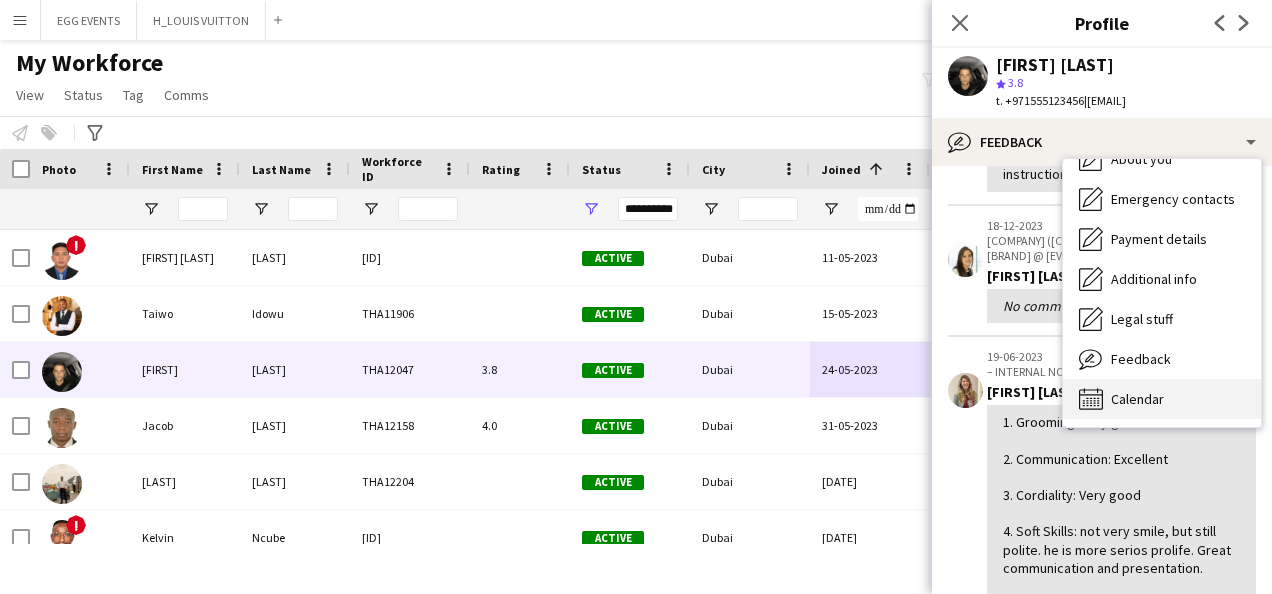 click on "Calendar
Calendar" at bounding box center (1162, 399) 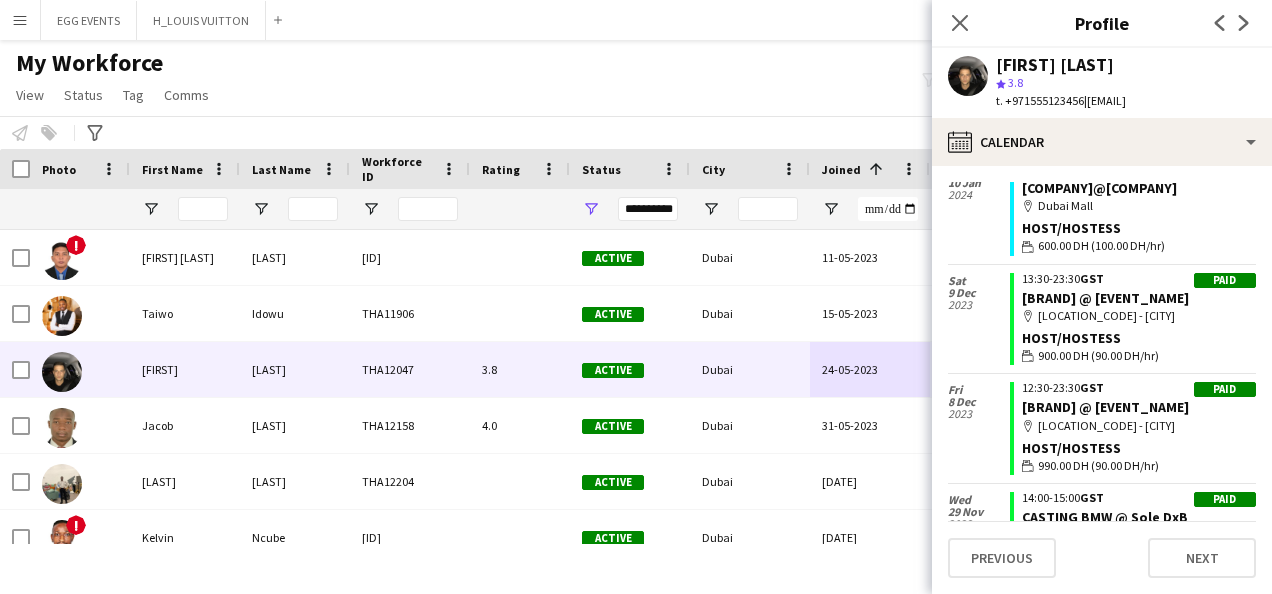 scroll, scrollTop: 292, scrollLeft: 0, axis: vertical 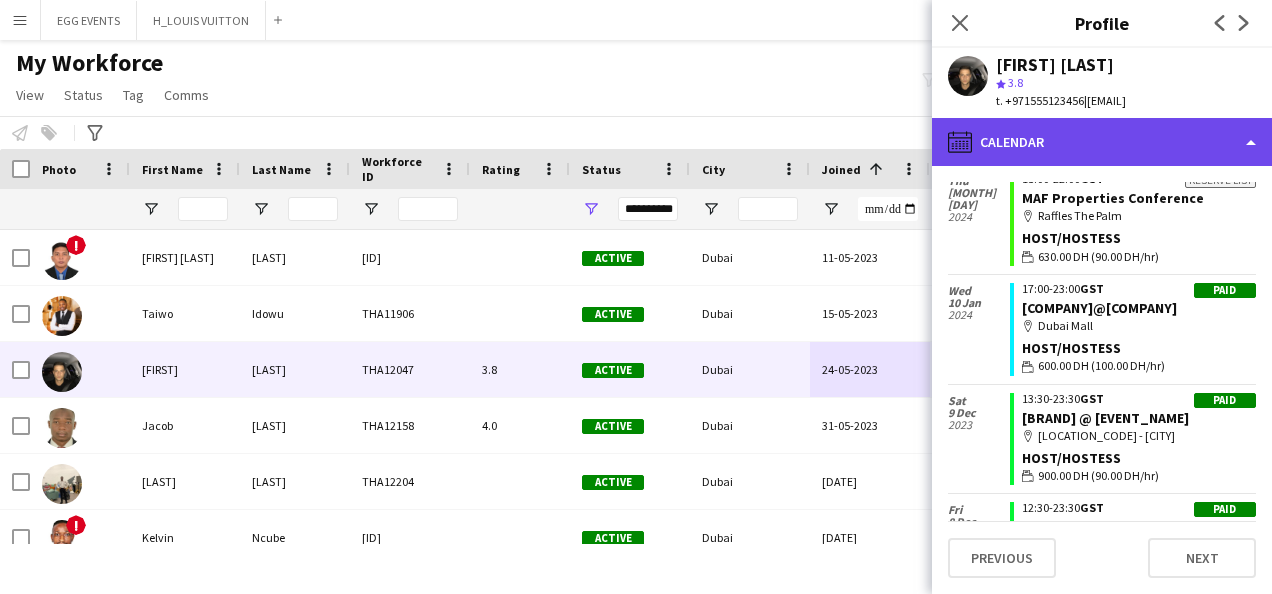 click on "calendar-full
Calendar" 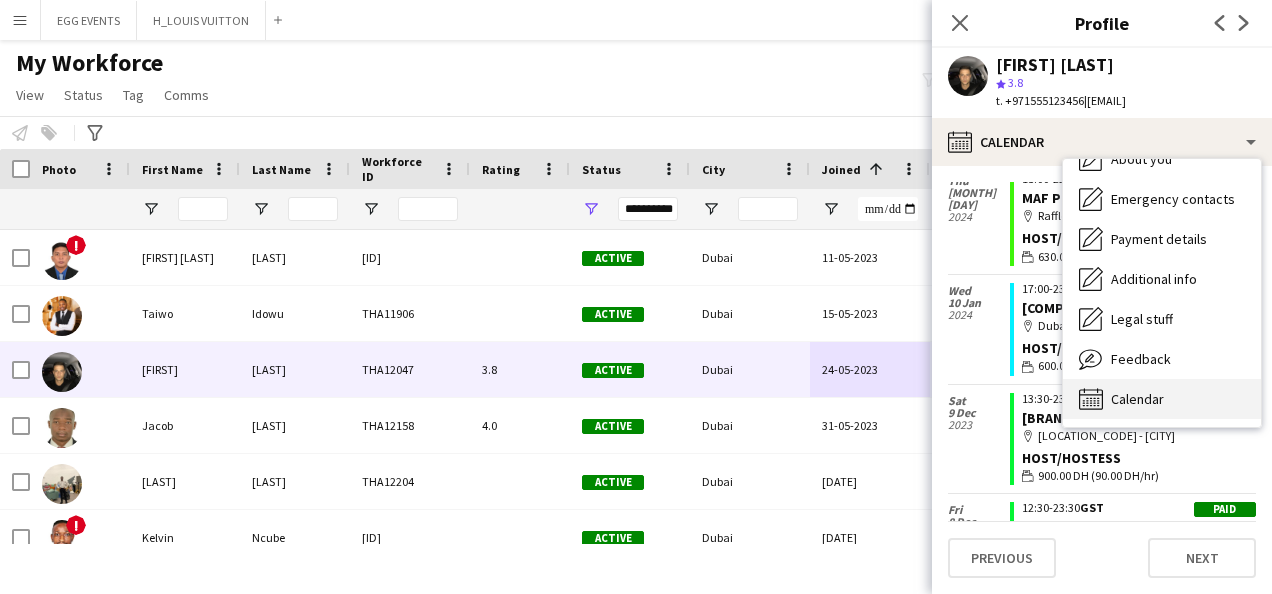 click on "Calendar" 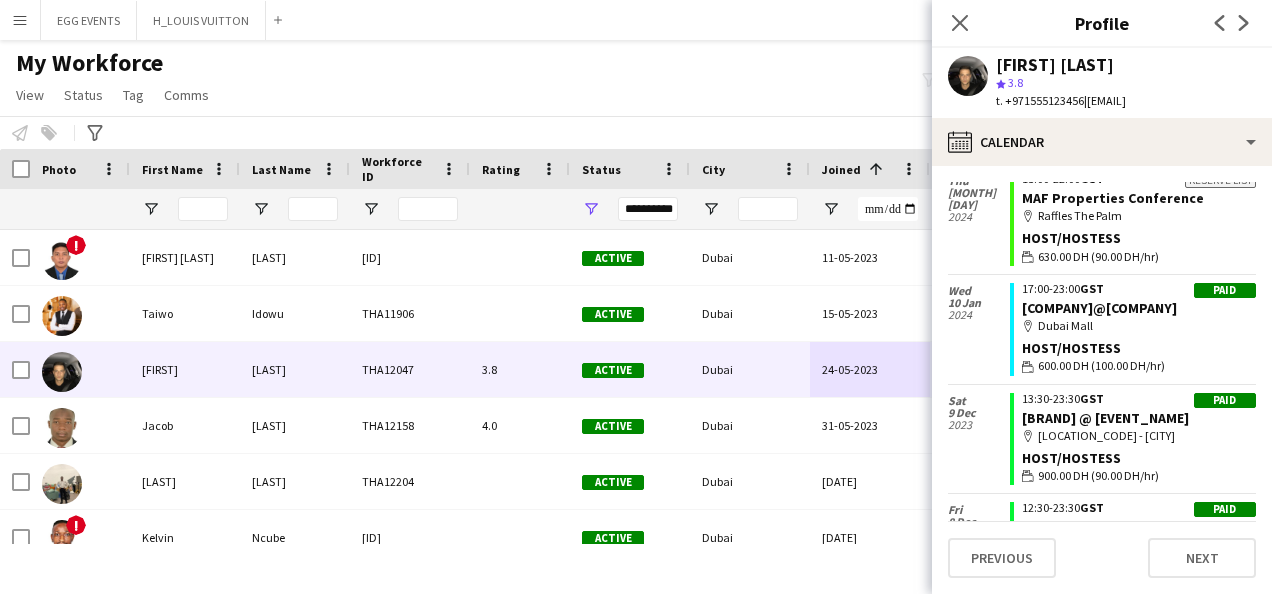 scroll, scrollTop: 627, scrollLeft: 0, axis: vertical 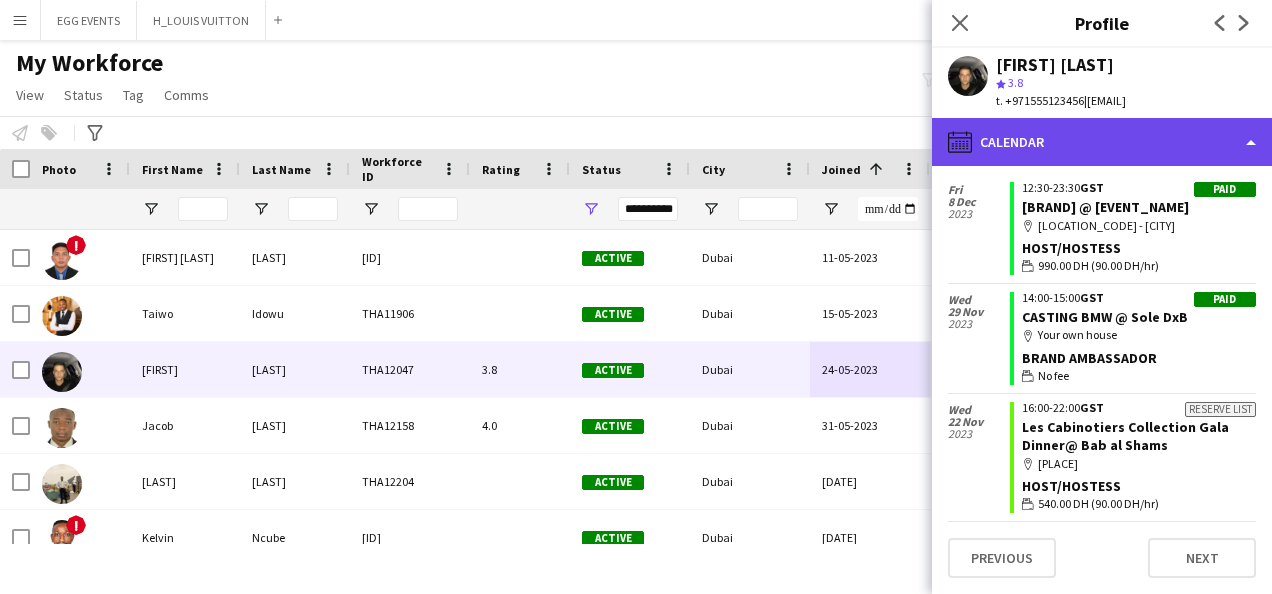 click on "calendar-full
Calendar" 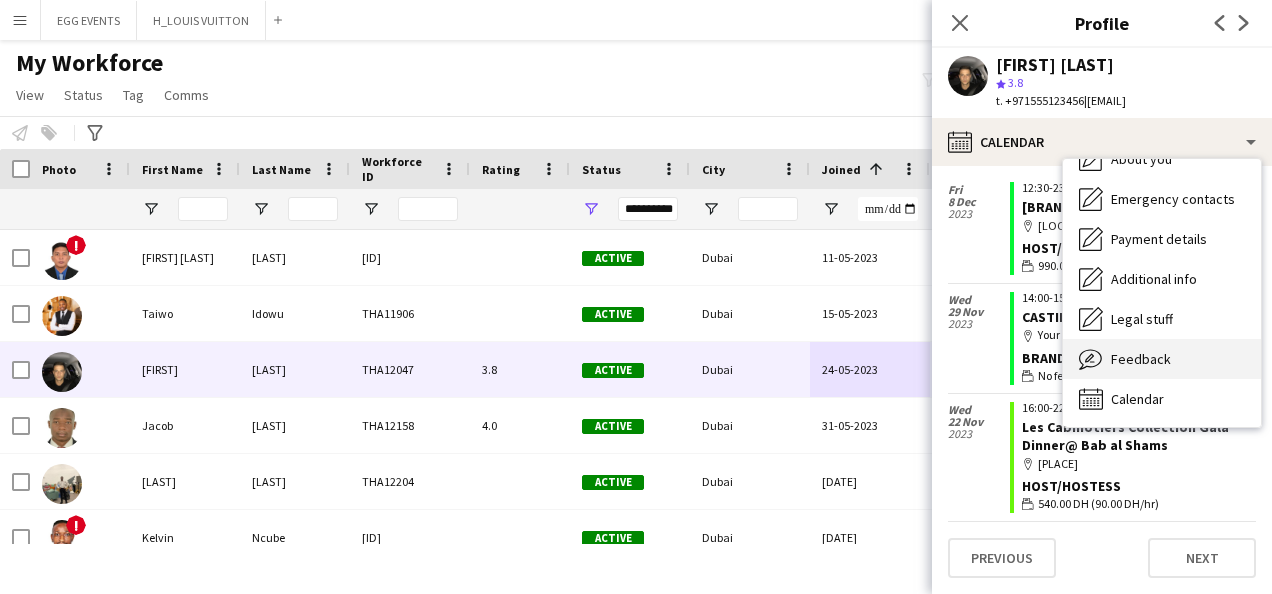 click on "Feedback
Feedback" at bounding box center (1162, 359) 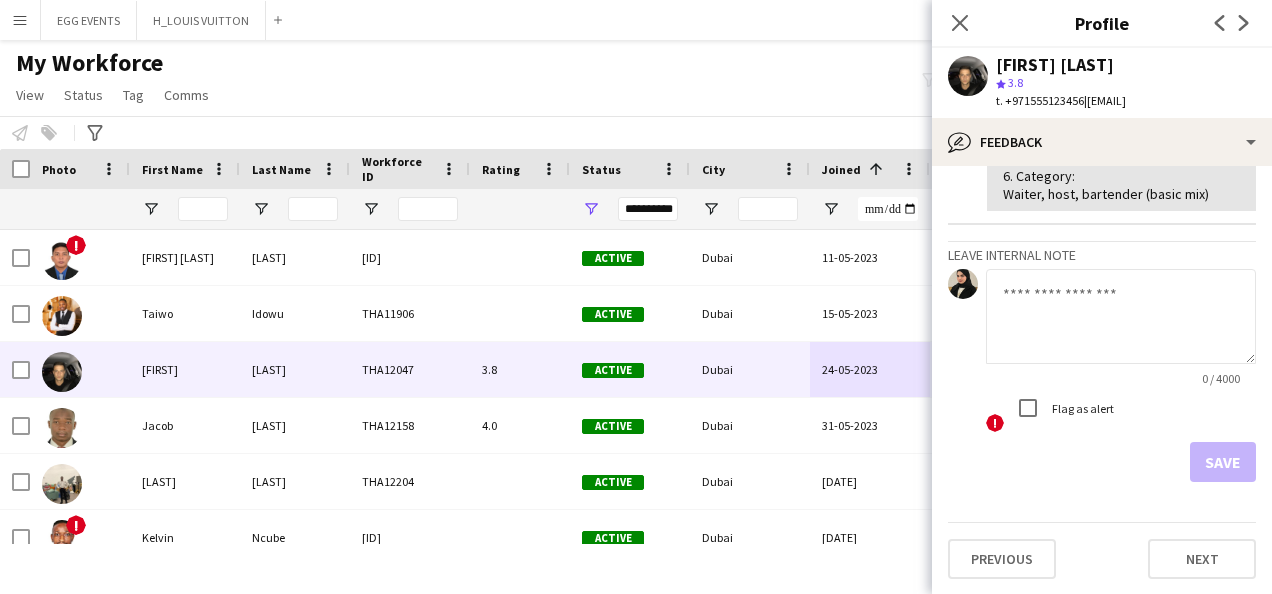 scroll, scrollTop: 840, scrollLeft: 0, axis: vertical 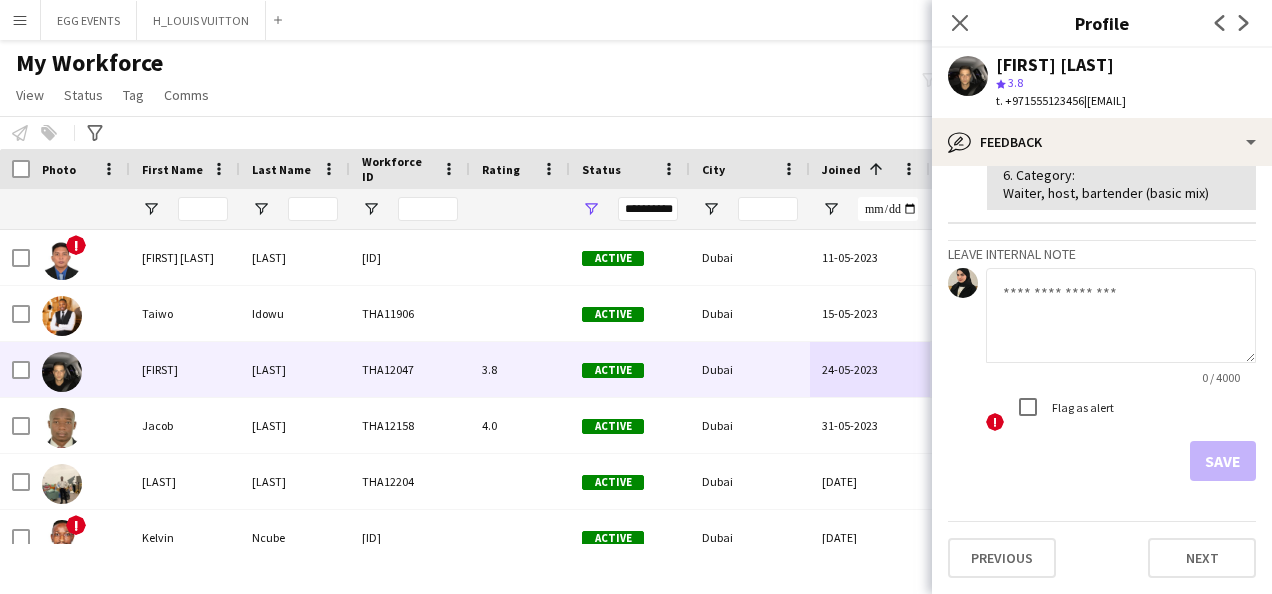 click 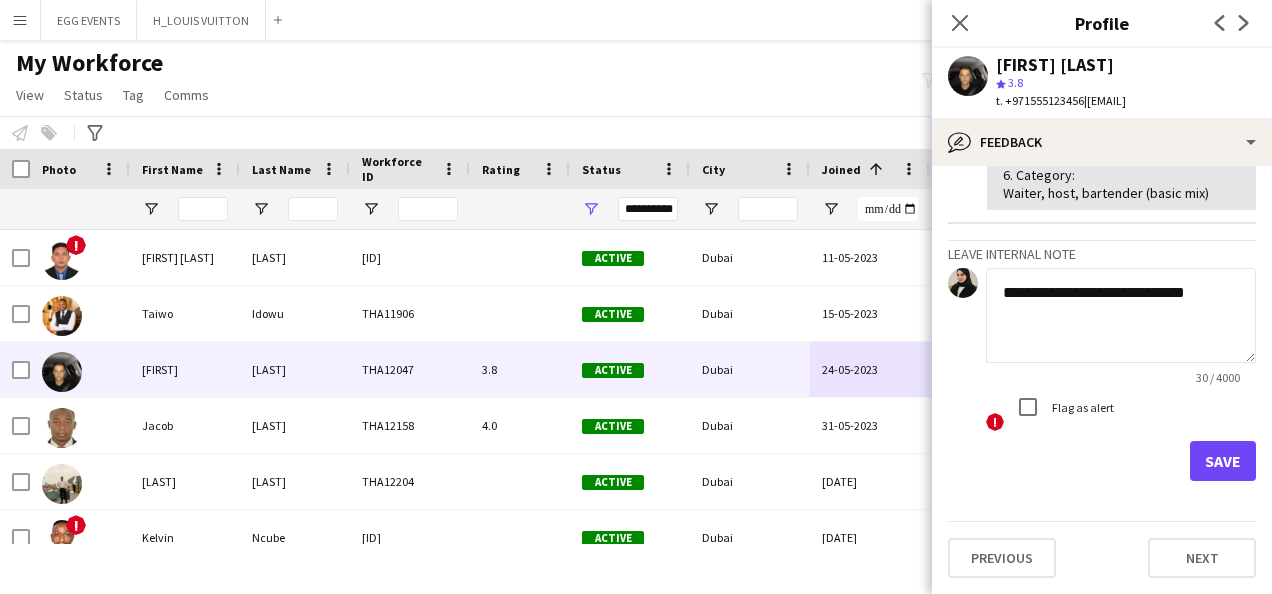 type on "**********" 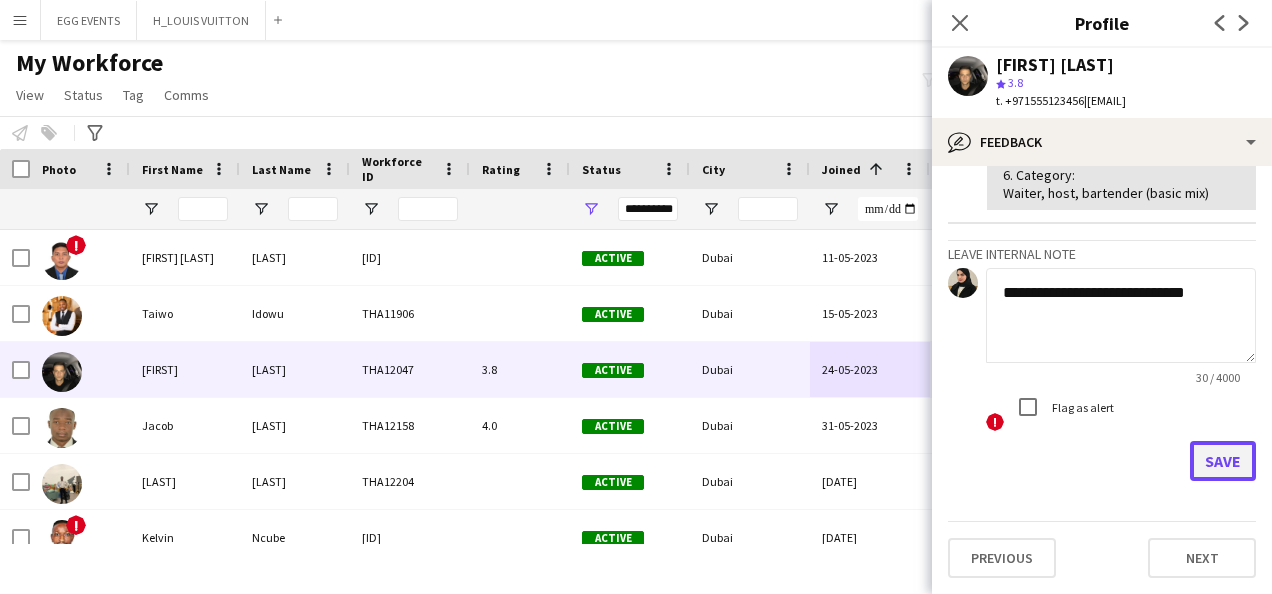 click on "Save" 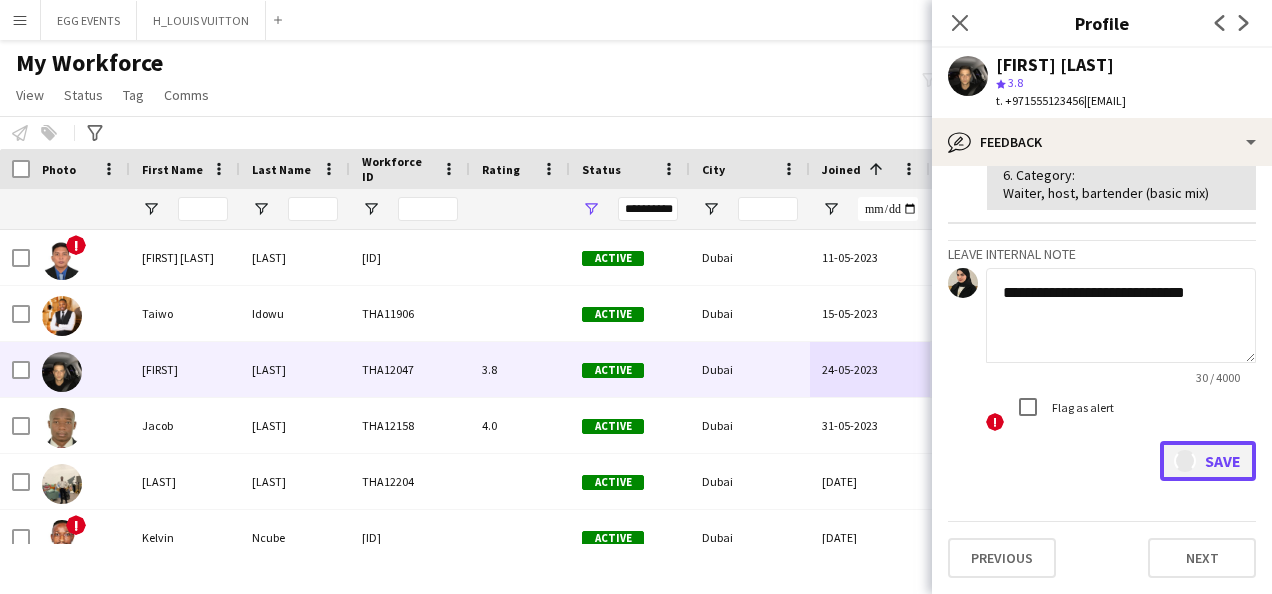 type 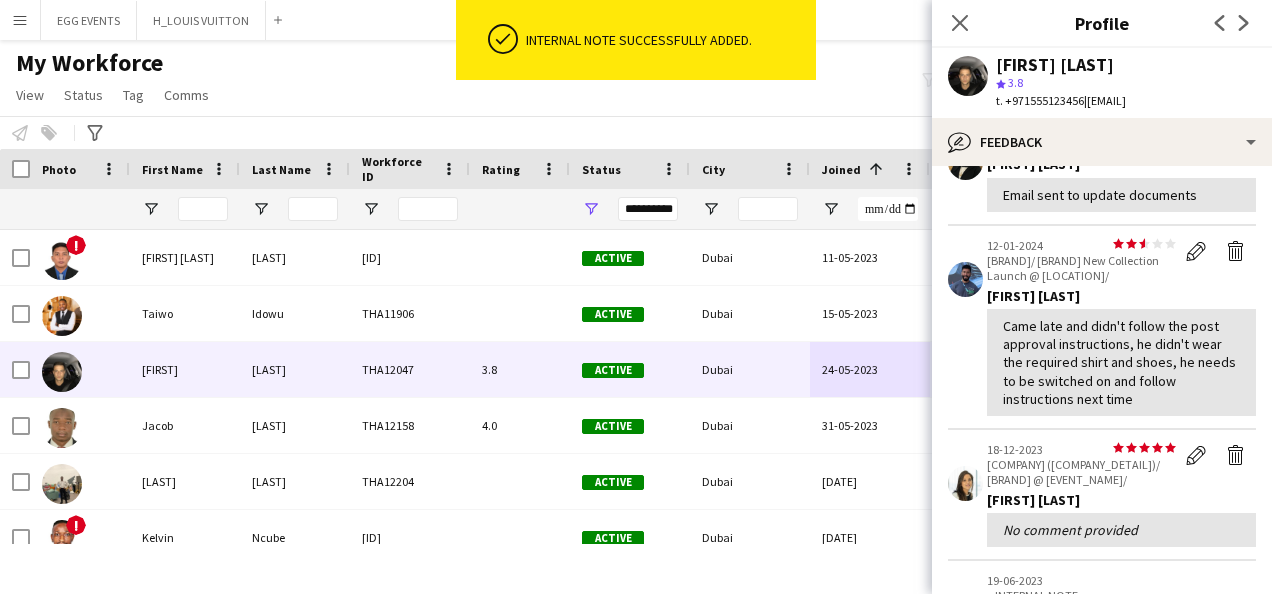 scroll, scrollTop: 956, scrollLeft: 0, axis: vertical 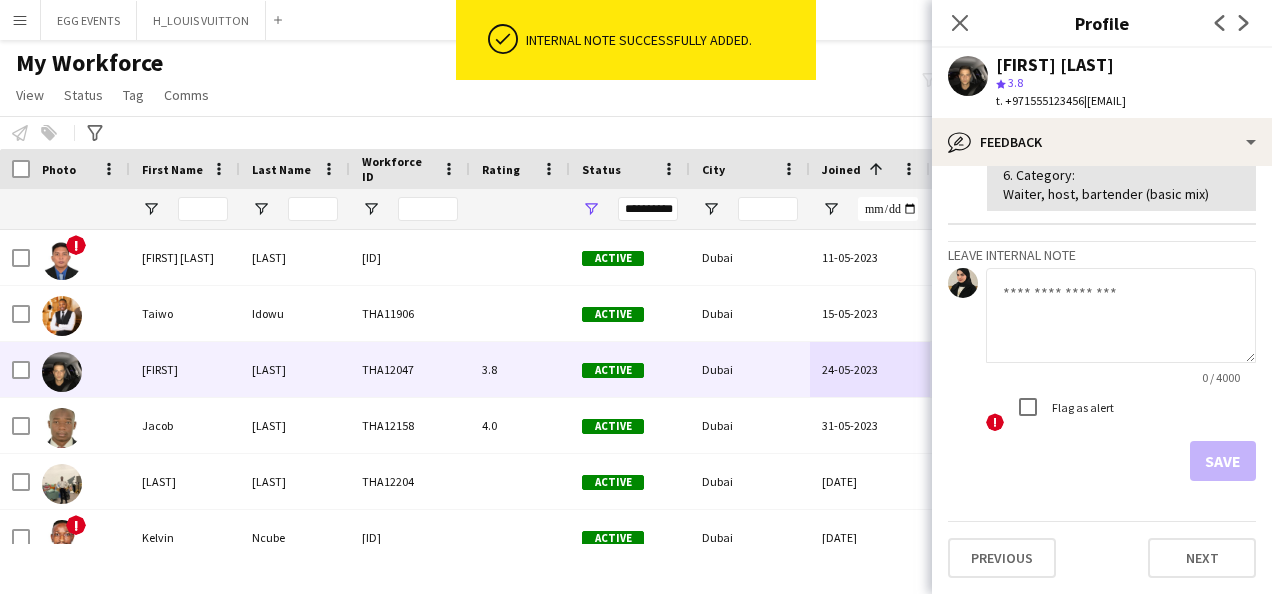 drag, startPoint x: 1133, startPoint y: 63, endPoint x: 985, endPoint y: 64, distance: 148.00337 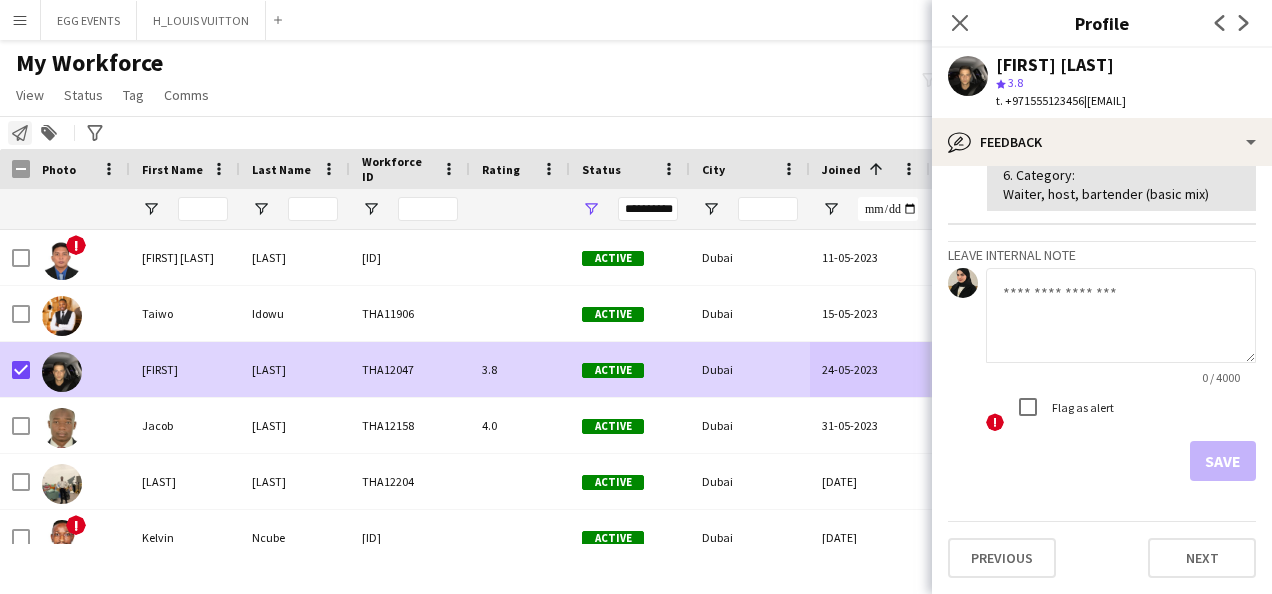 click on "Notify workforce" 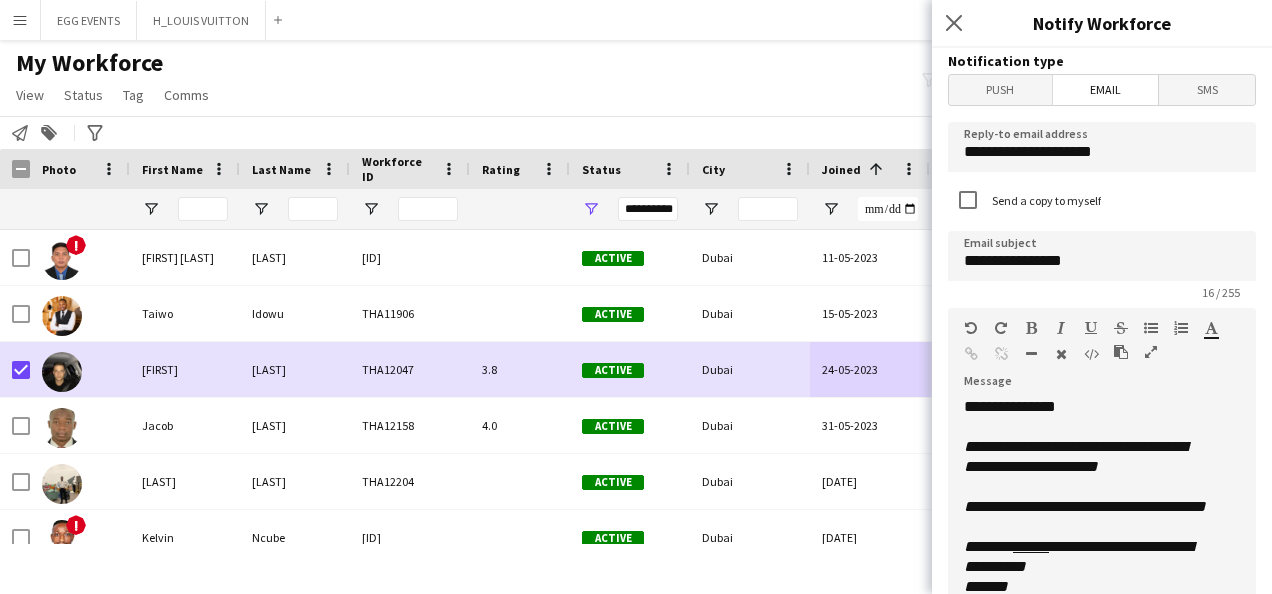 scroll, scrollTop: 236, scrollLeft: 0, axis: vertical 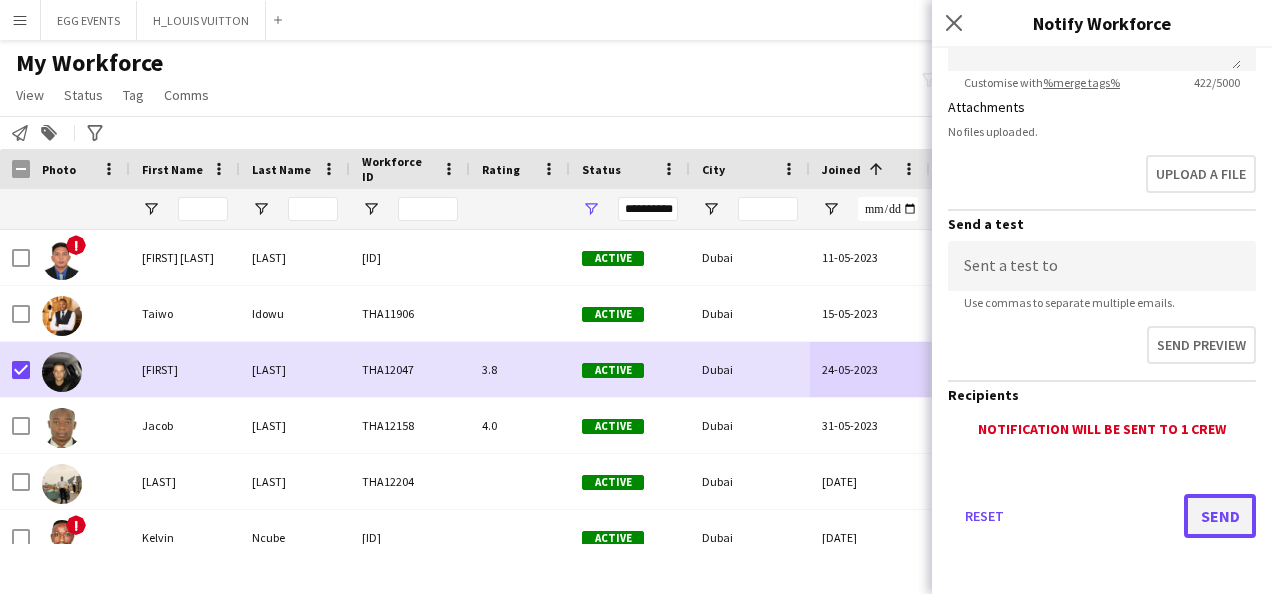 click on "Send" 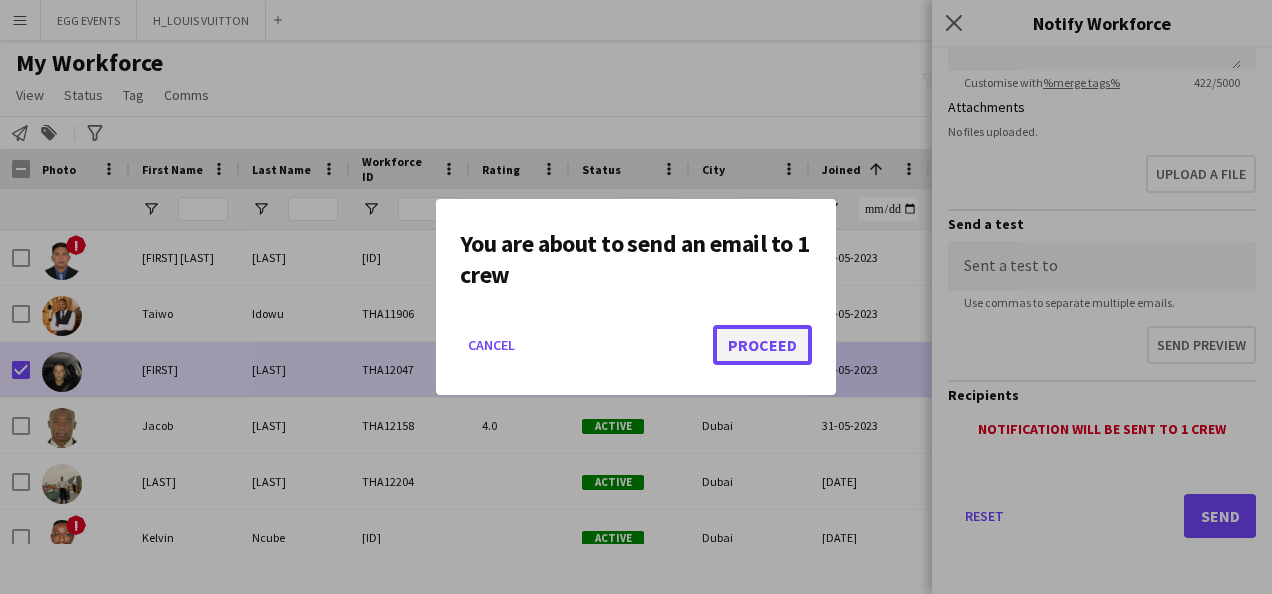 click on "Proceed" 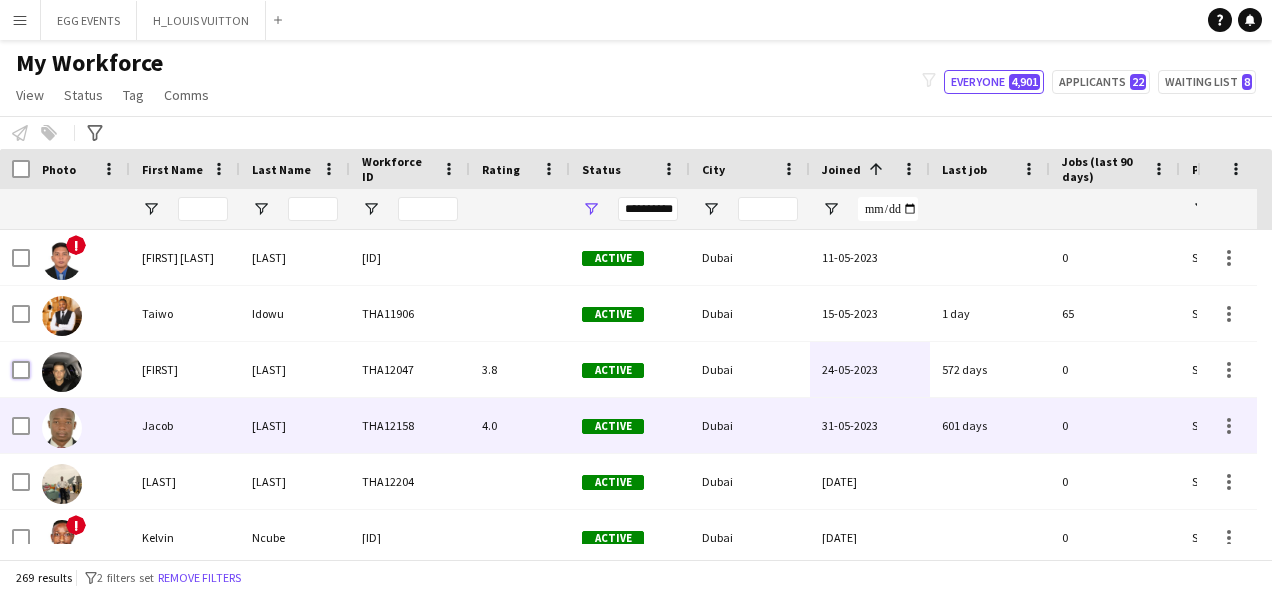 scroll, scrollTop: 7174, scrollLeft: 0, axis: vertical 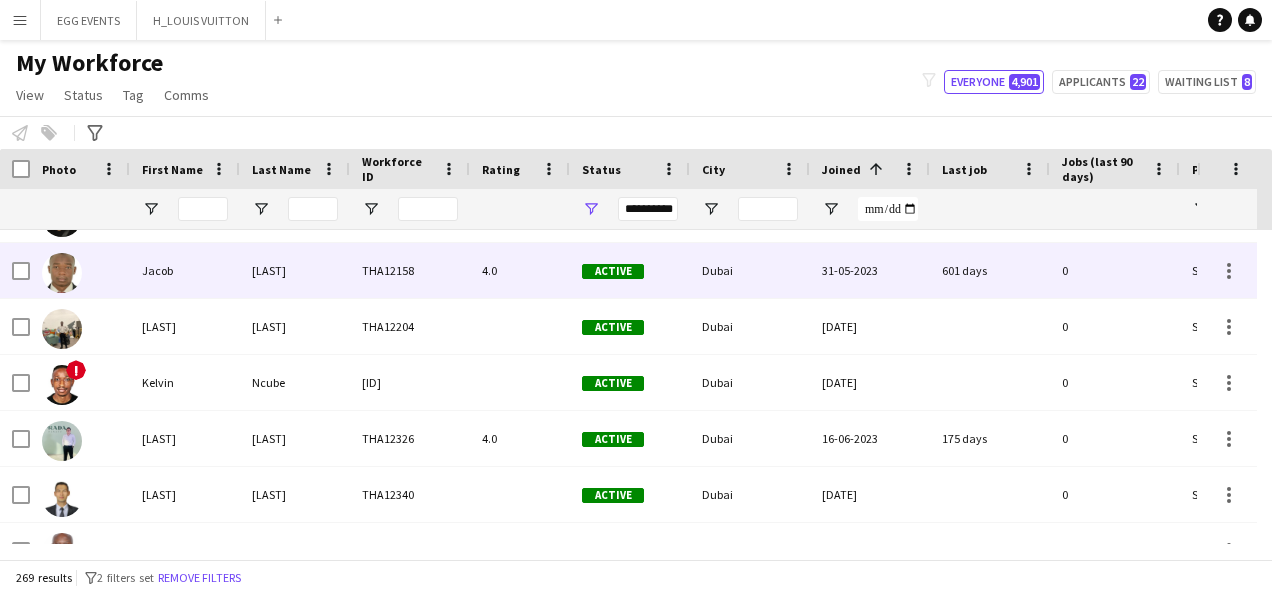 click on "[LAST]" at bounding box center [295, 270] 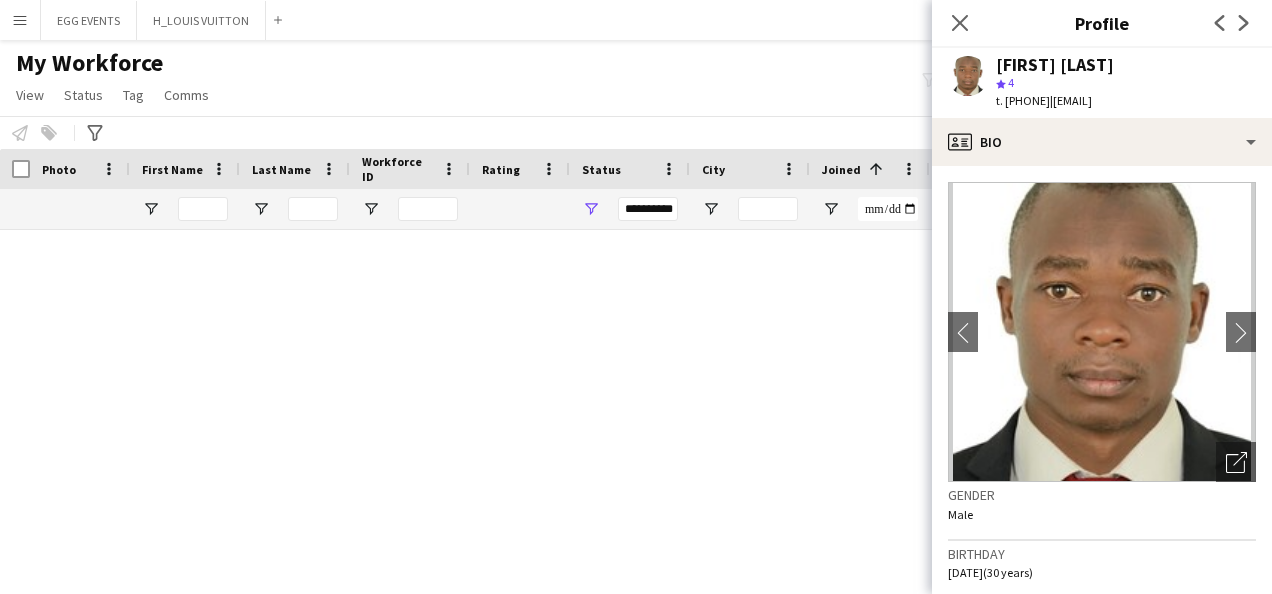 scroll, scrollTop: 0, scrollLeft: 0, axis: both 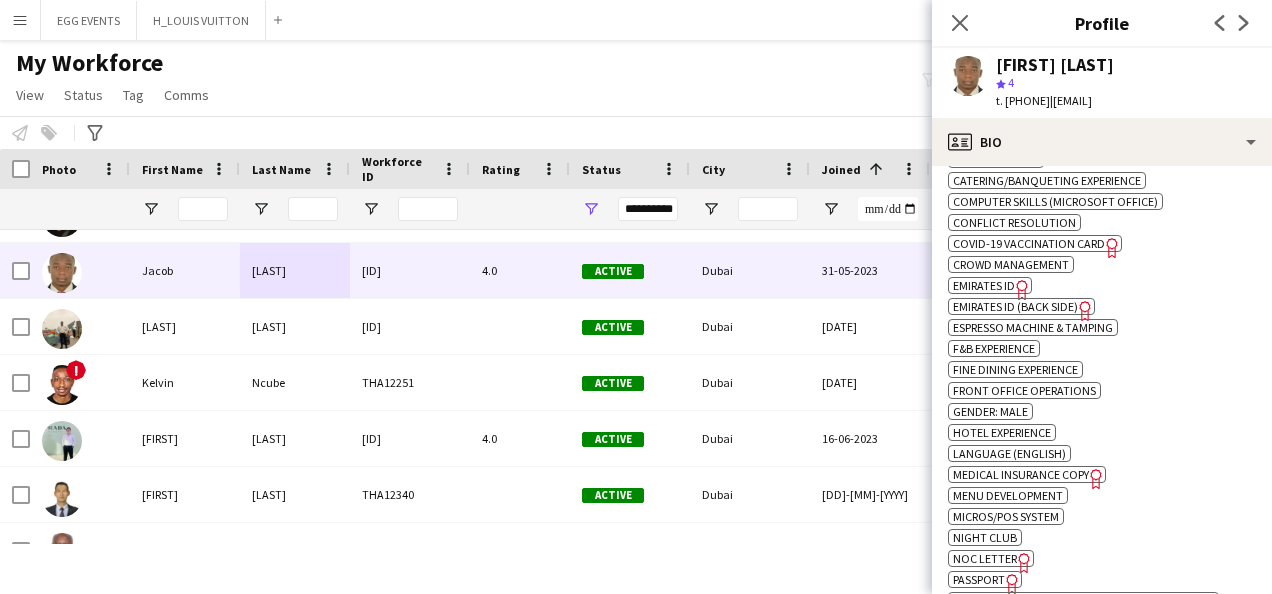 click on "Freelancer has uploaded a photo validation of skill. Click to see" 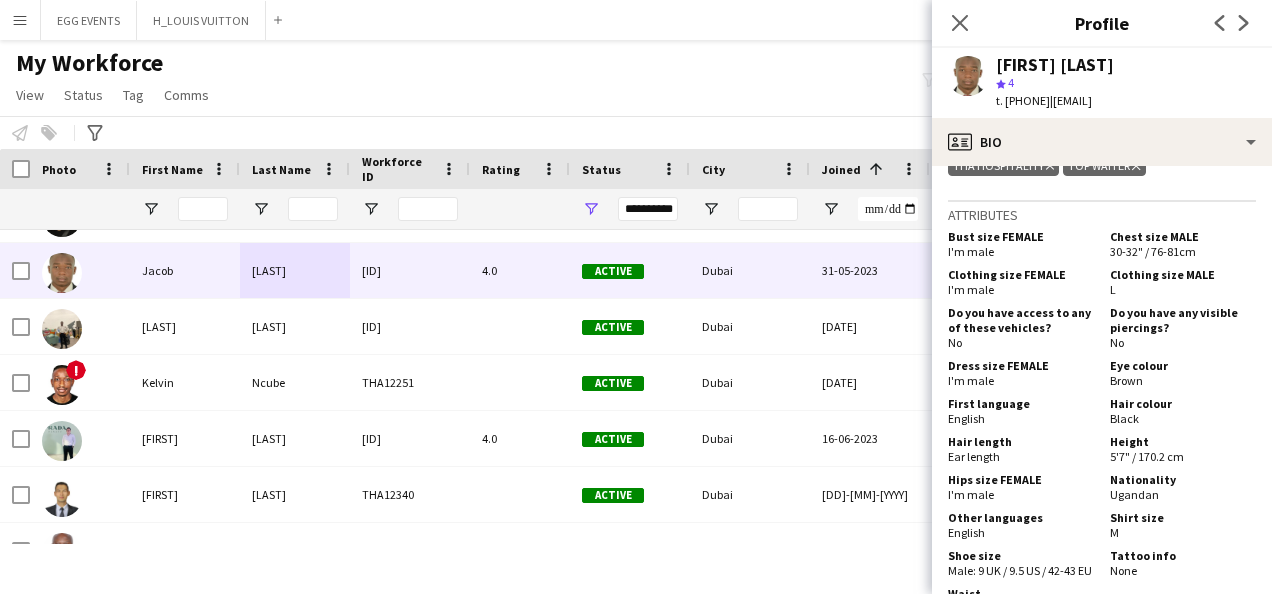 scroll, scrollTop: 1123, scrollLeft: 0, axis: vertical 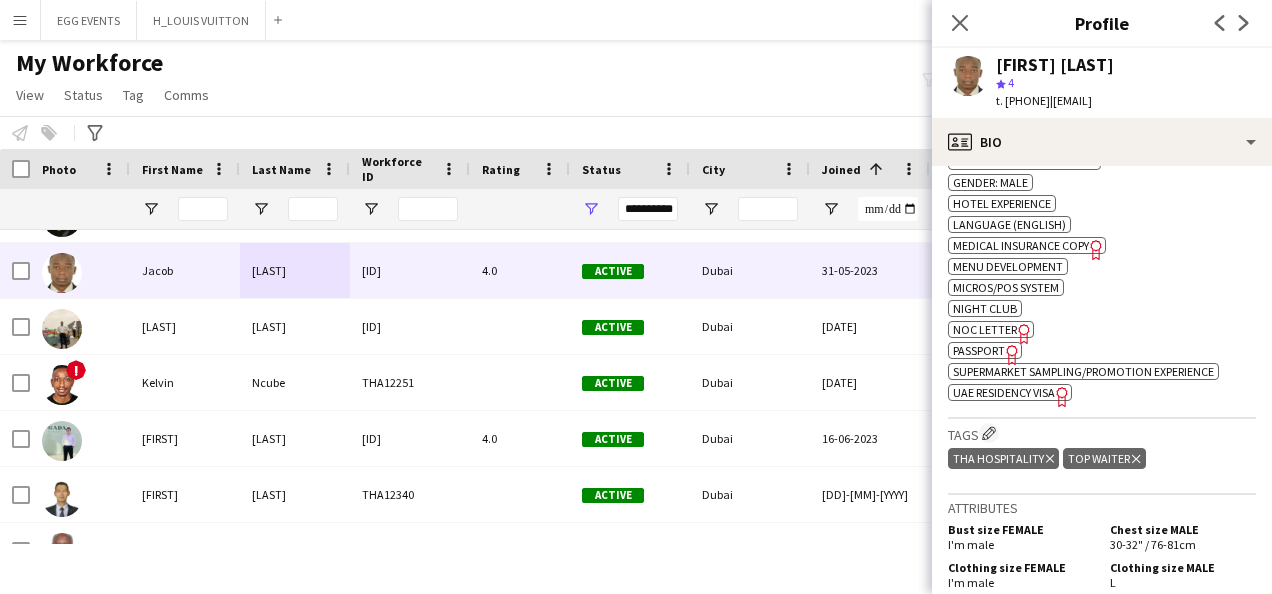 click on "UAE Residency Visa" 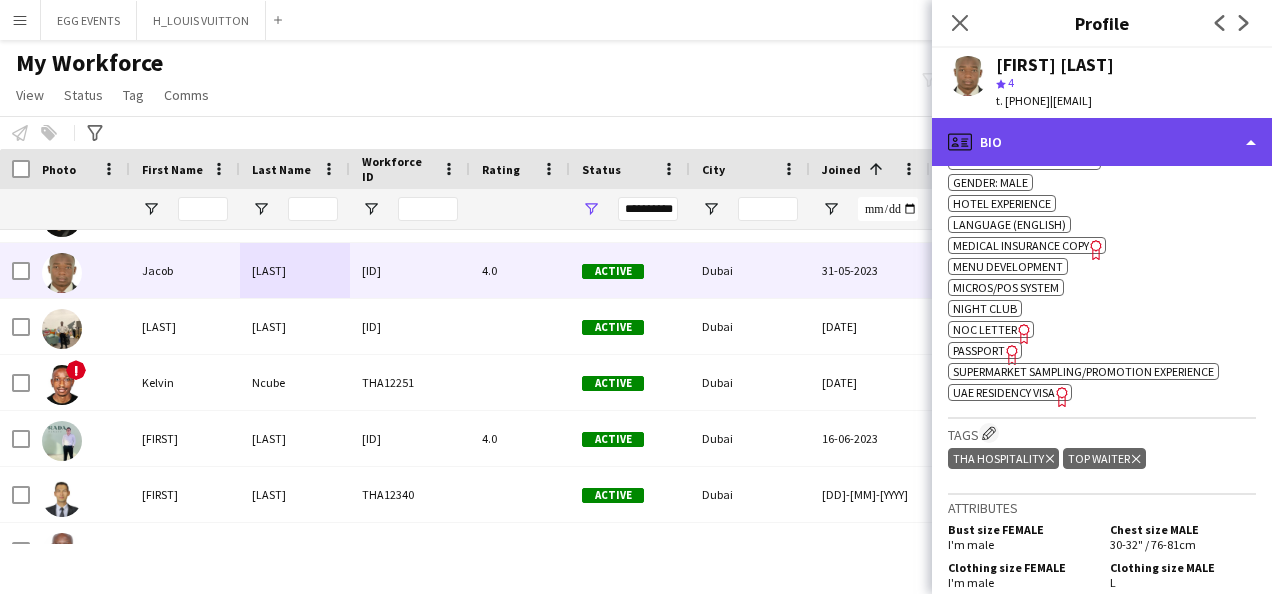click on "profile
Bio" 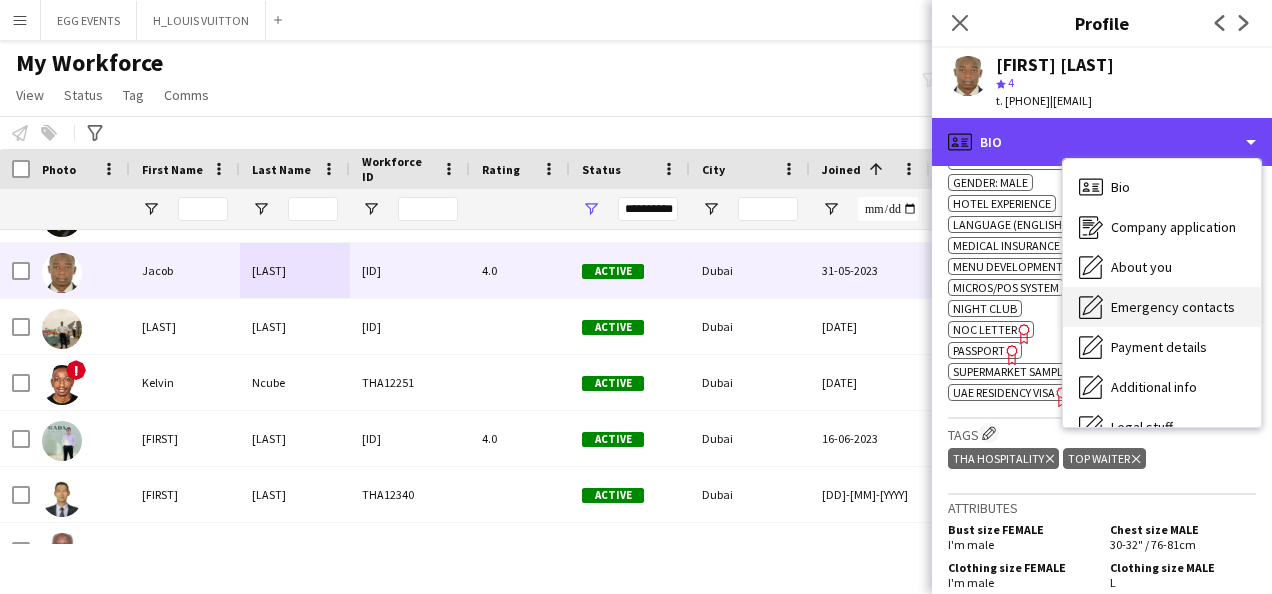 scroll, scrollTop: 108, scrollLeft: 0, axis: vertical 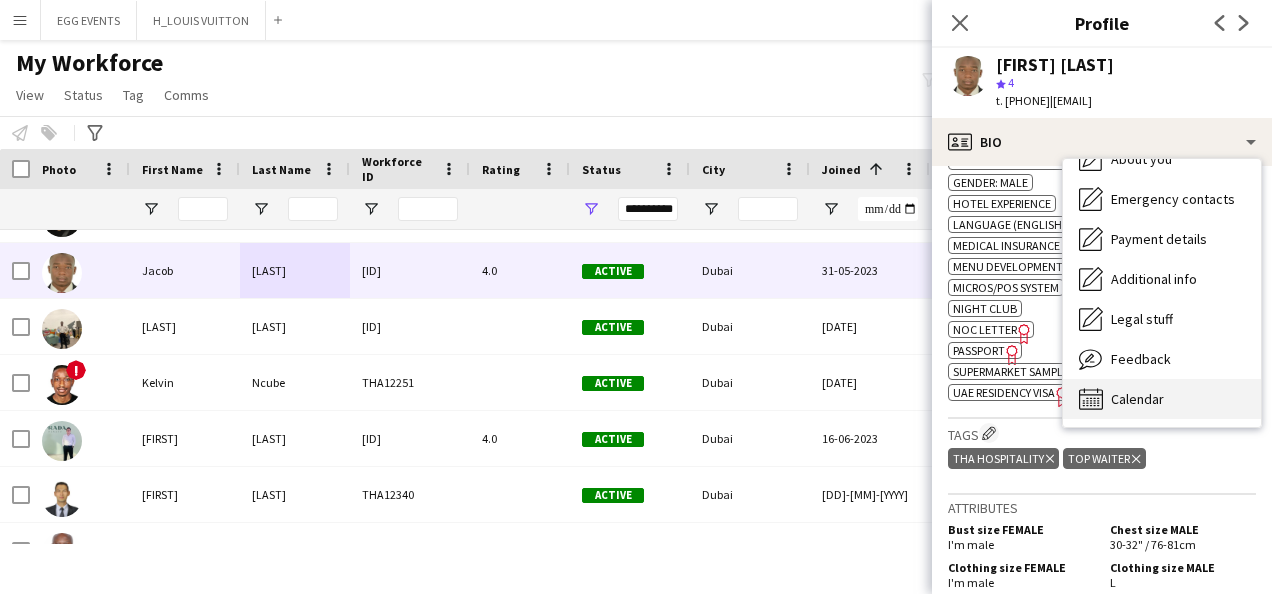 click on "Calendar
Calendar" at bounding box center [1162, 399] 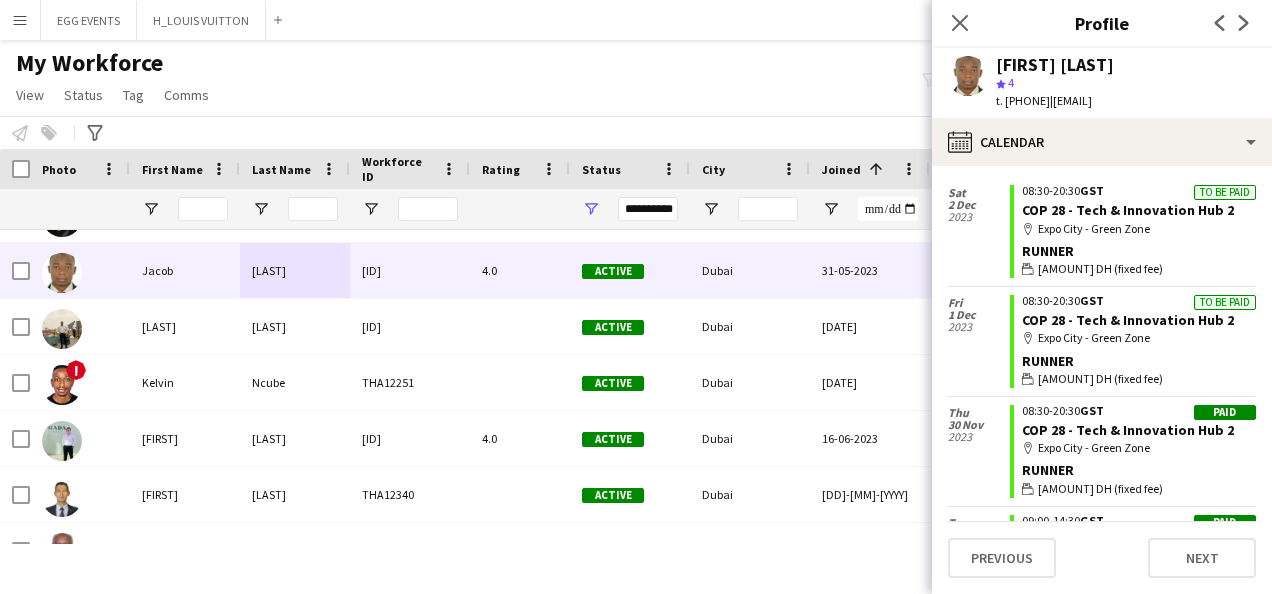 scroll, scrollTop: 1448, scrollLeft: 0, axis: vertical 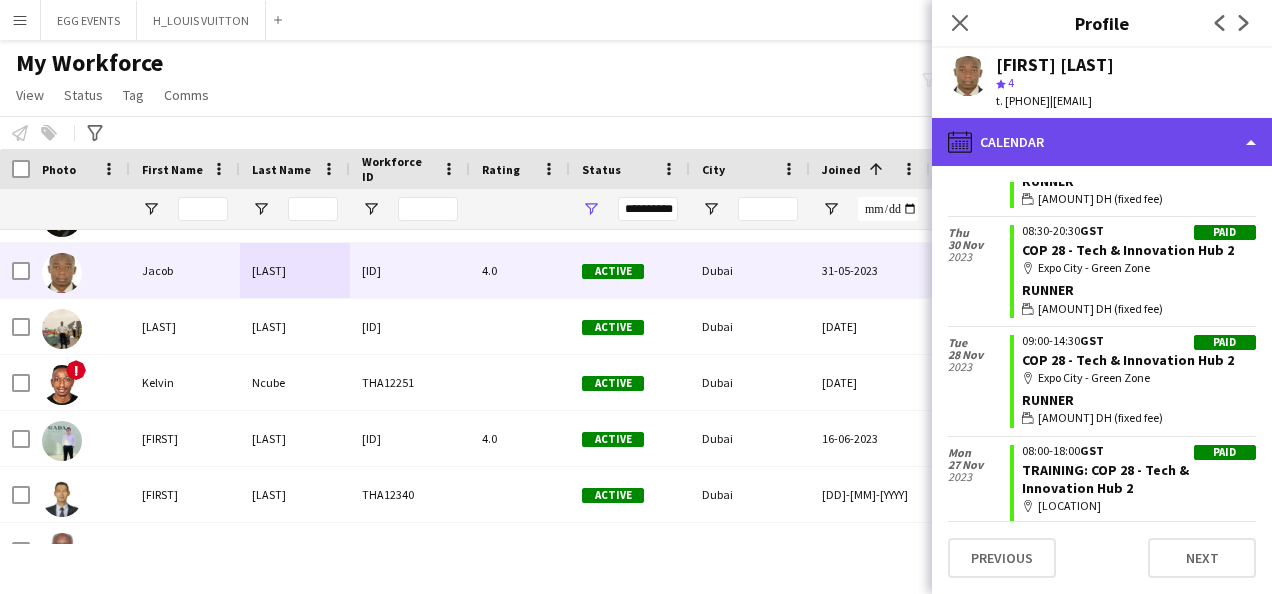 click on "calendar-full
Calendar" 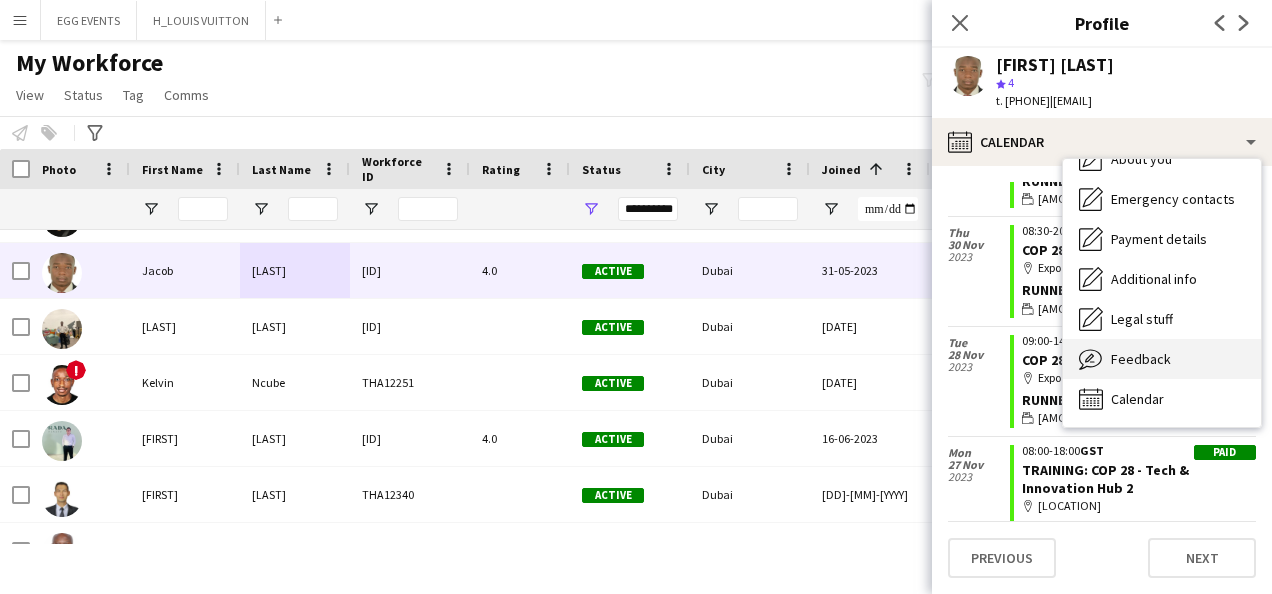 click on "Feedback
Feedback" at bounding box center (1162, 359) 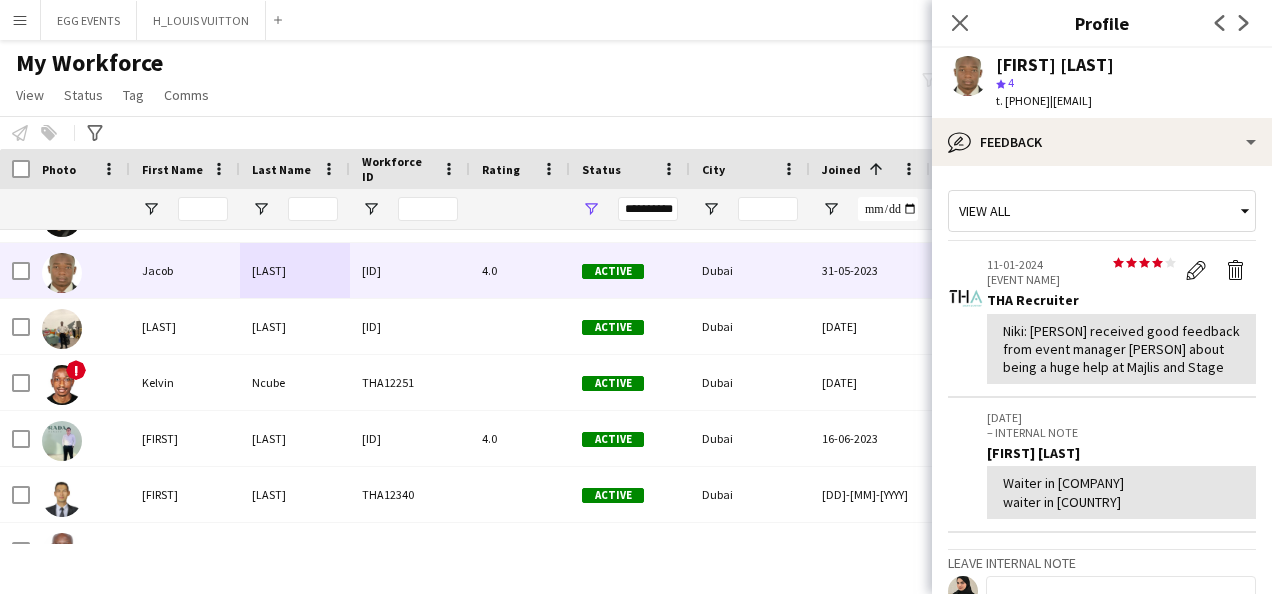 scroll, scrollTop: 522, scrollLeft: 0, axis: vertical 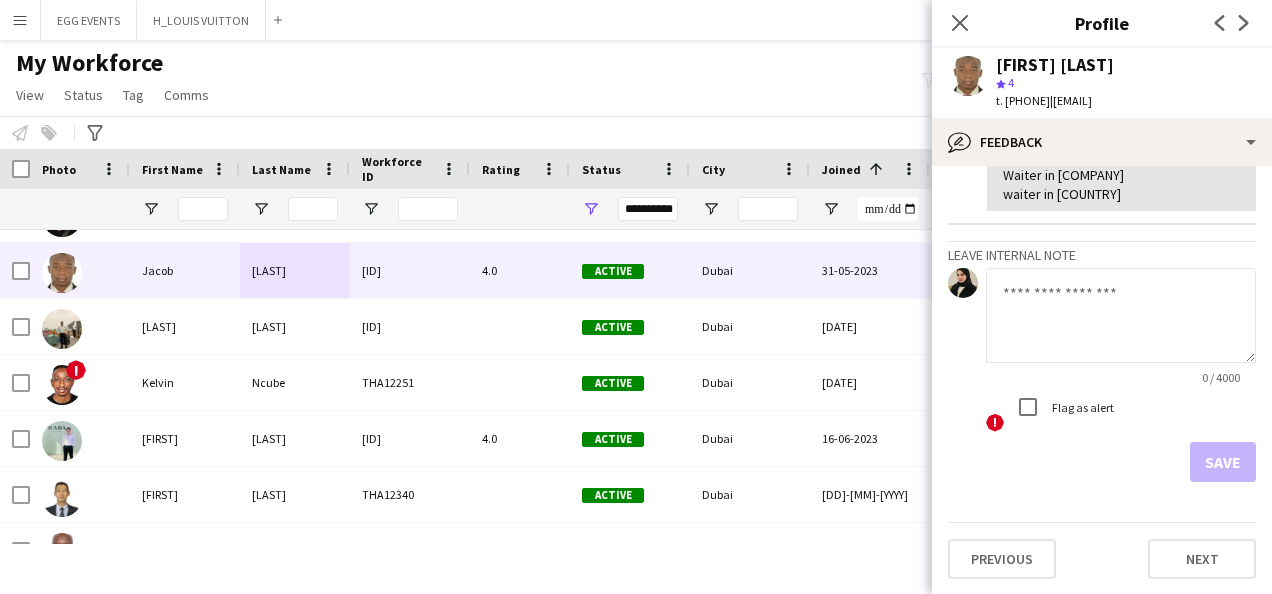 click 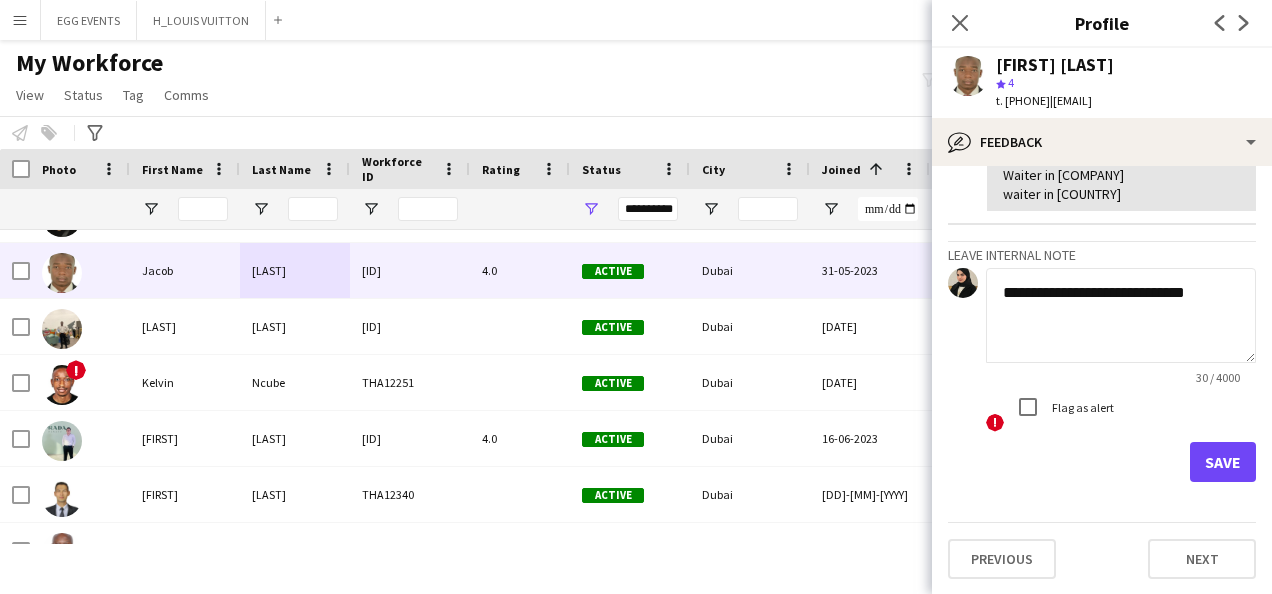 type on "**********" 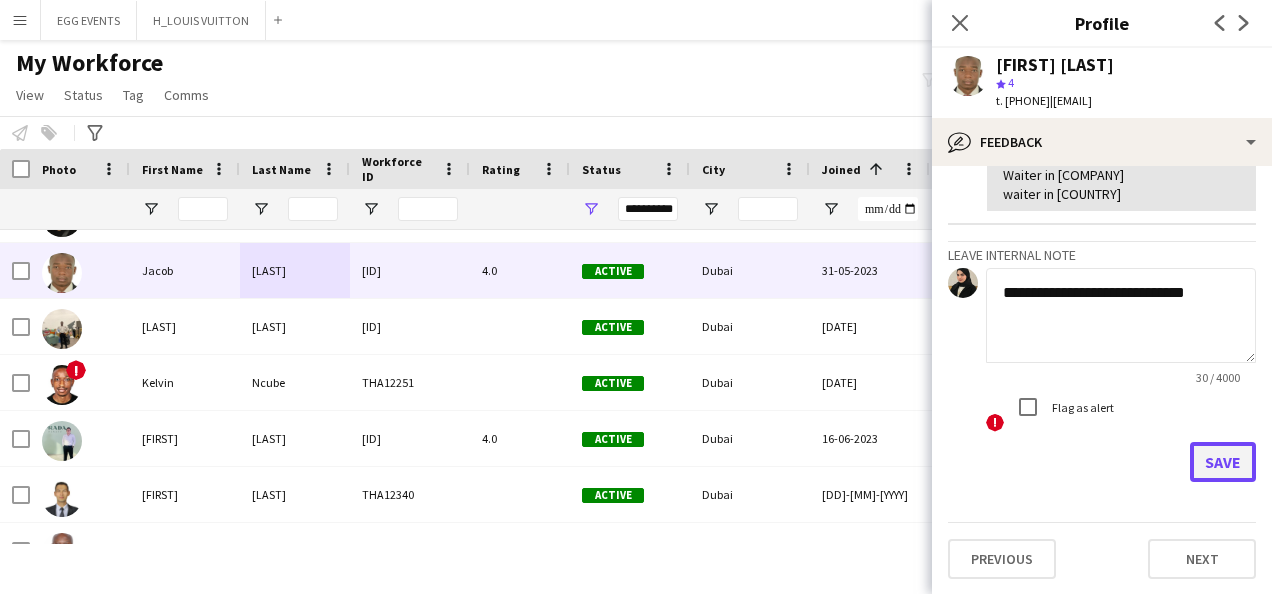 click on "Save" 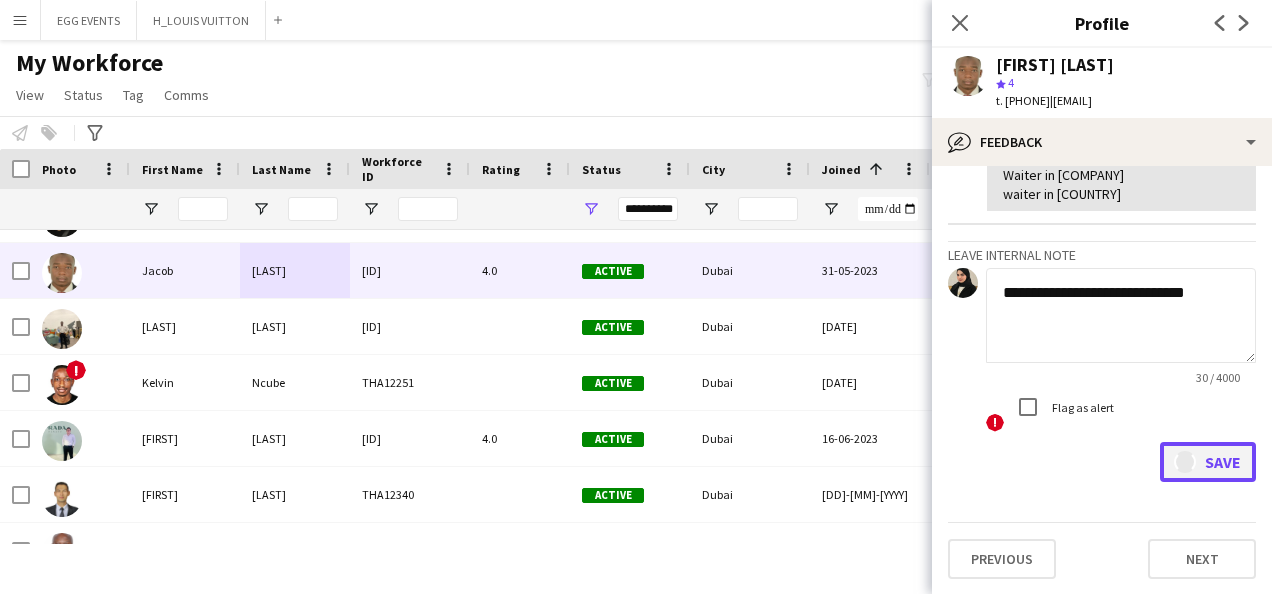 type 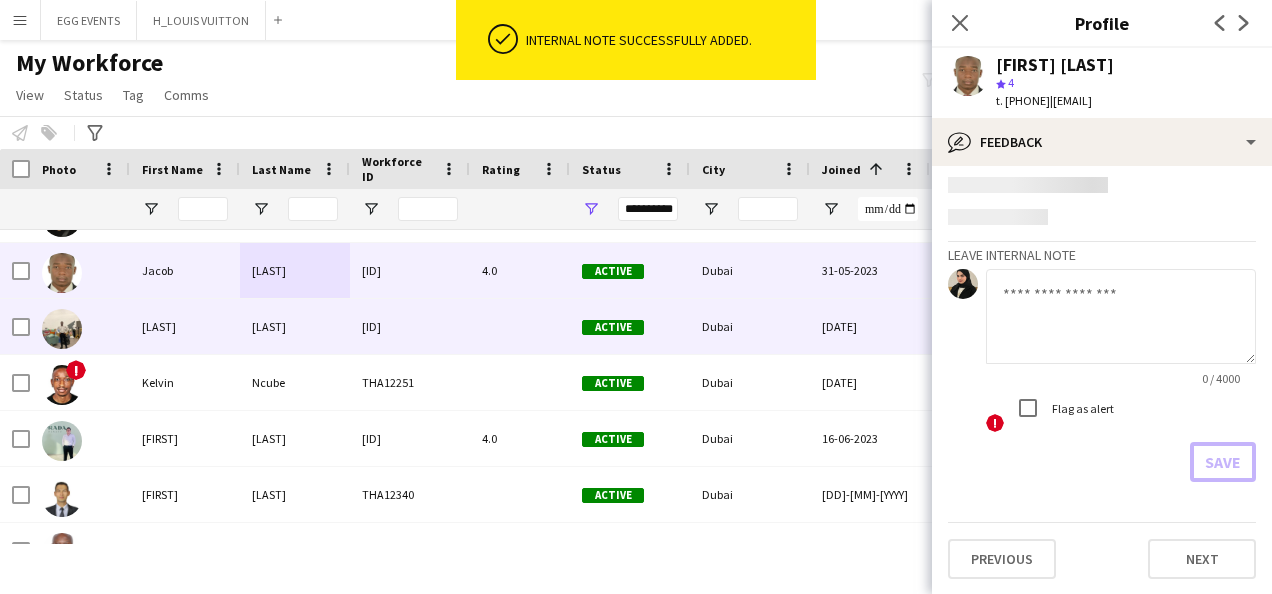 scroll, scrollTop: 638, scrollLeft: 0, axis: vertical 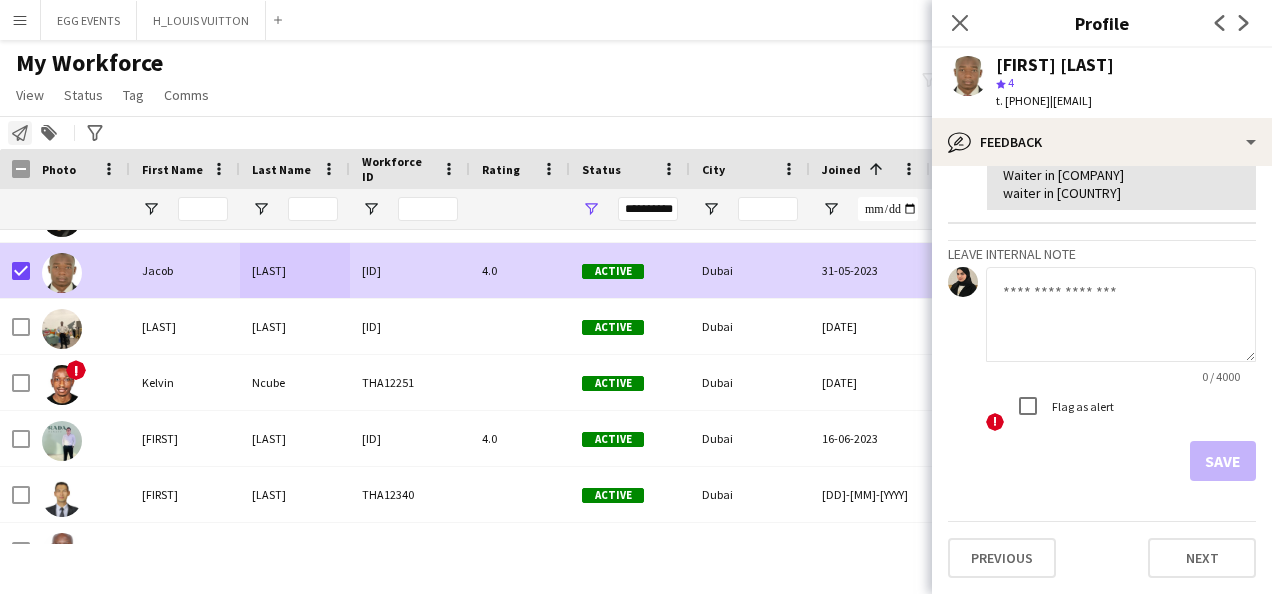 click on "Notify workforce" 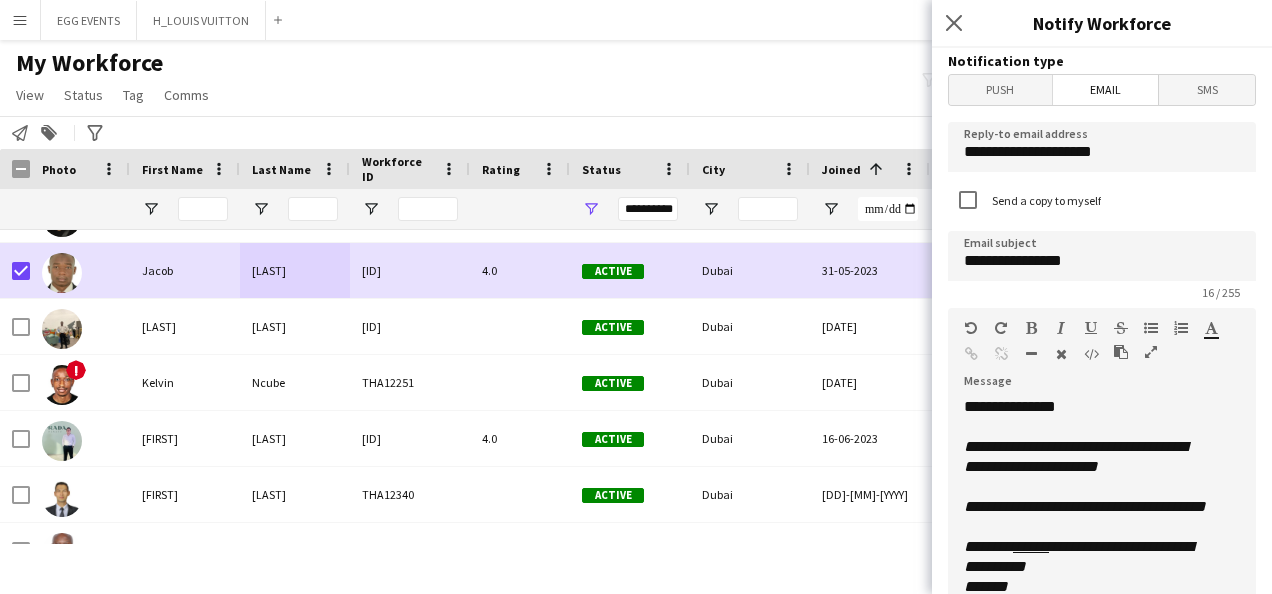 scroll, scrollTop: 236, scrollLeft: 0, axis: vertical 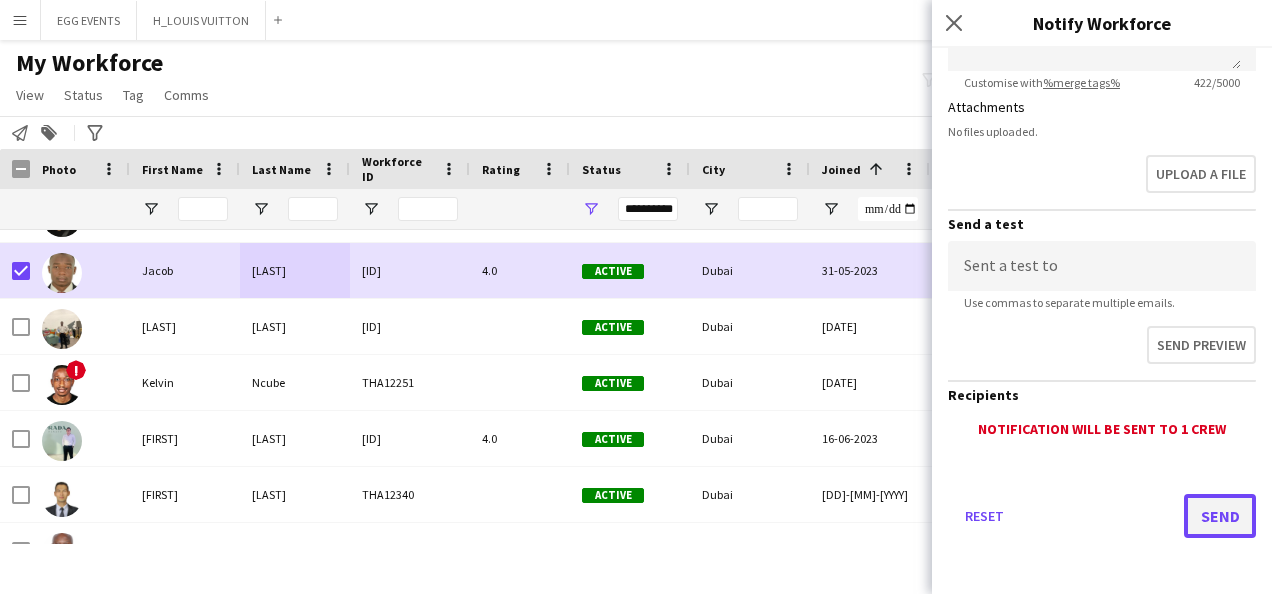 click on "Send" 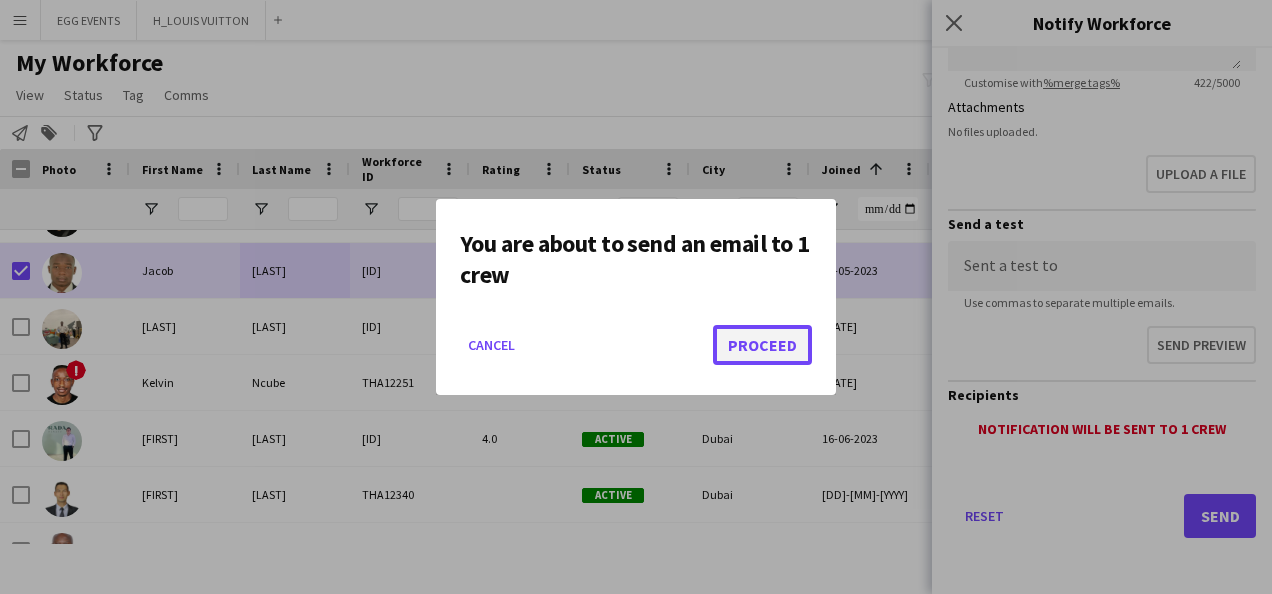 click on "Proceed" 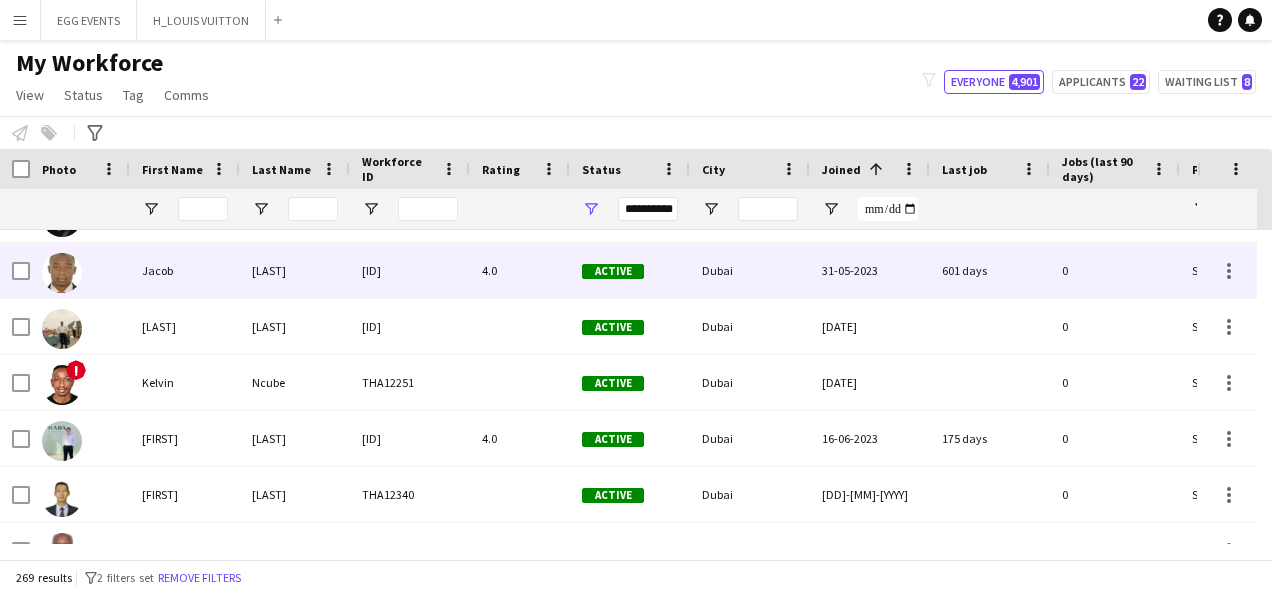 click on "Jacob" at bounding box center [185, 270] 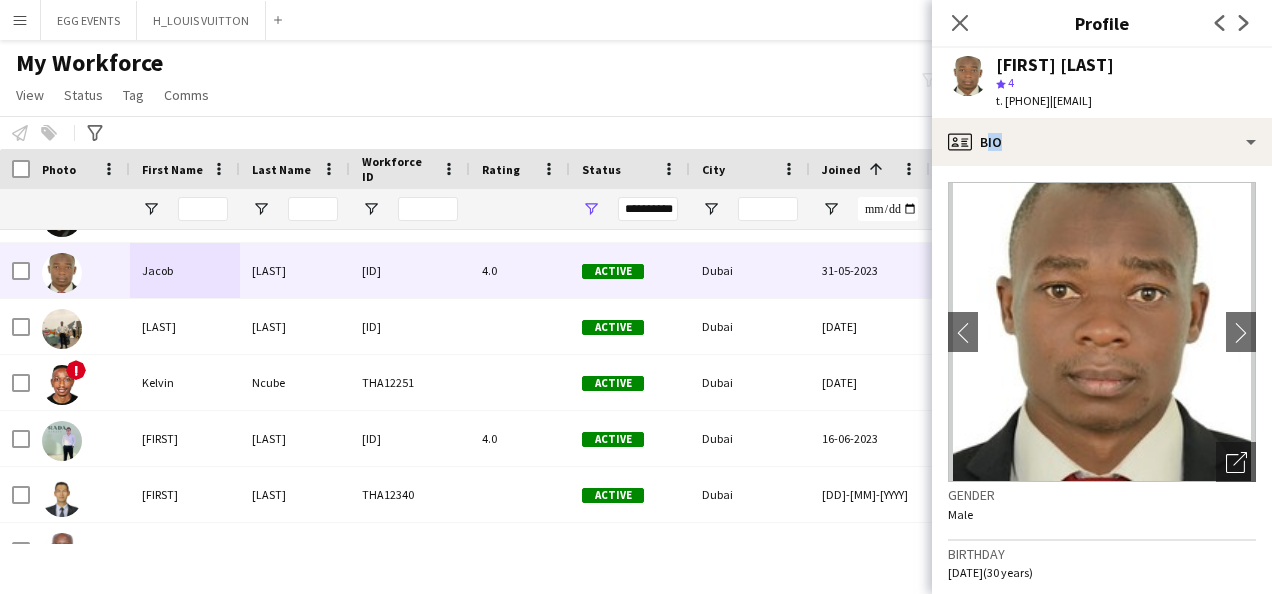 drag, startPoint x: 1046, startPoint y: 167, endPoint x: 1152, endPoint y: 114, distance: 118.511604 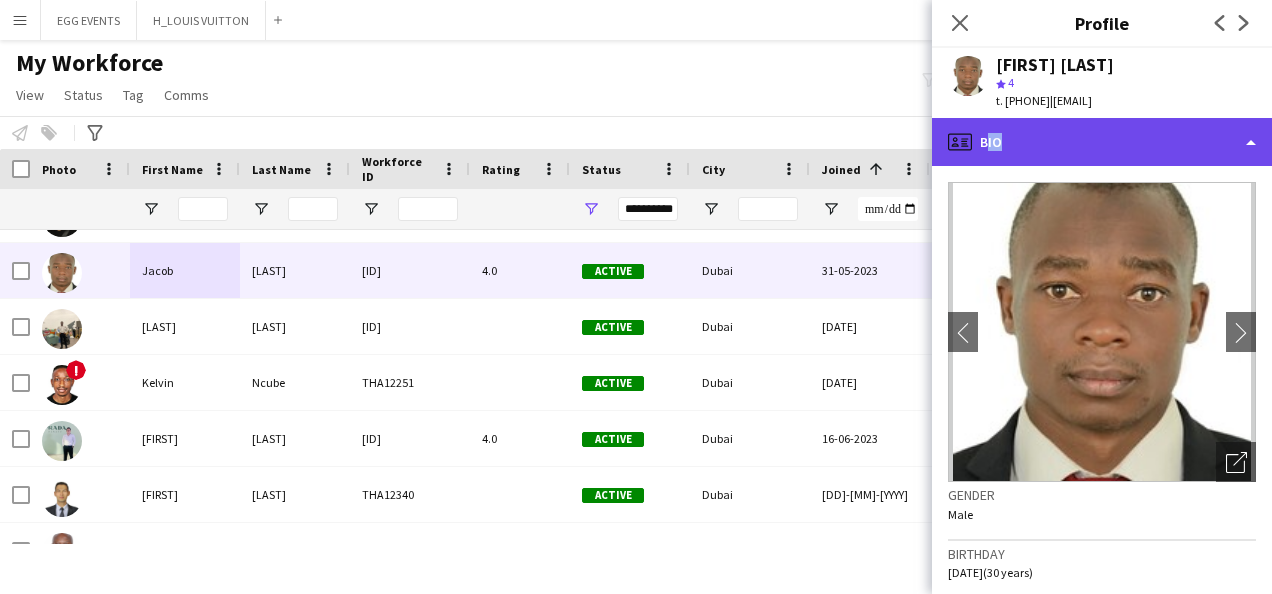click on "profile
Bio" 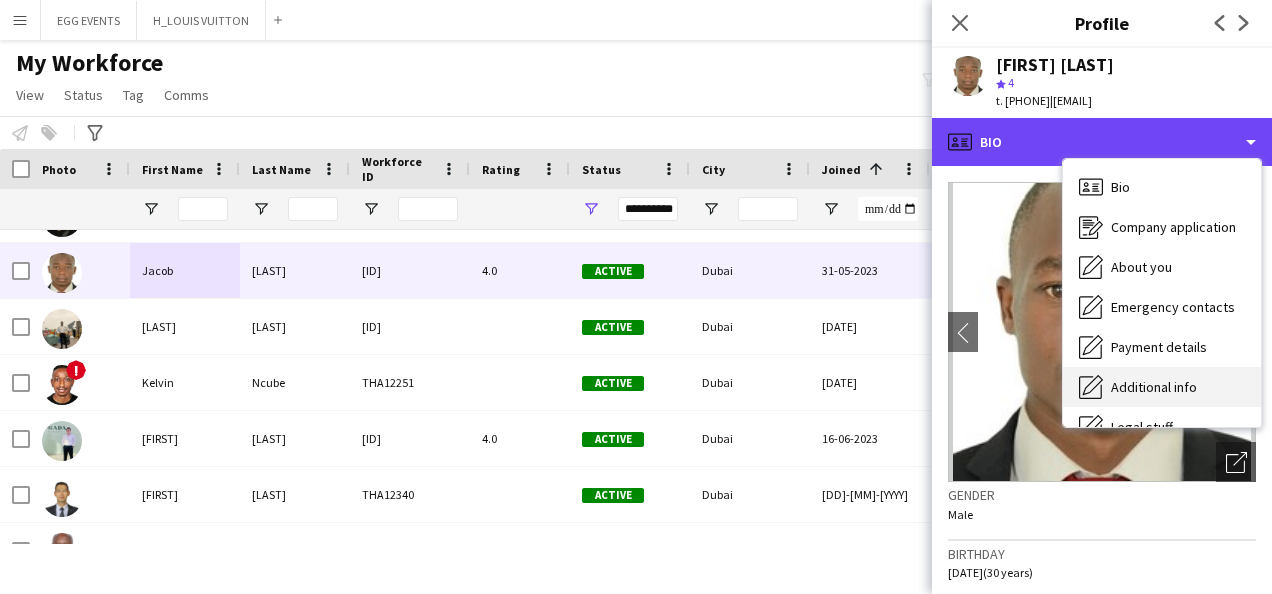 scroll, scrollTop: 108, scrollLeft: 0, axis: vertical 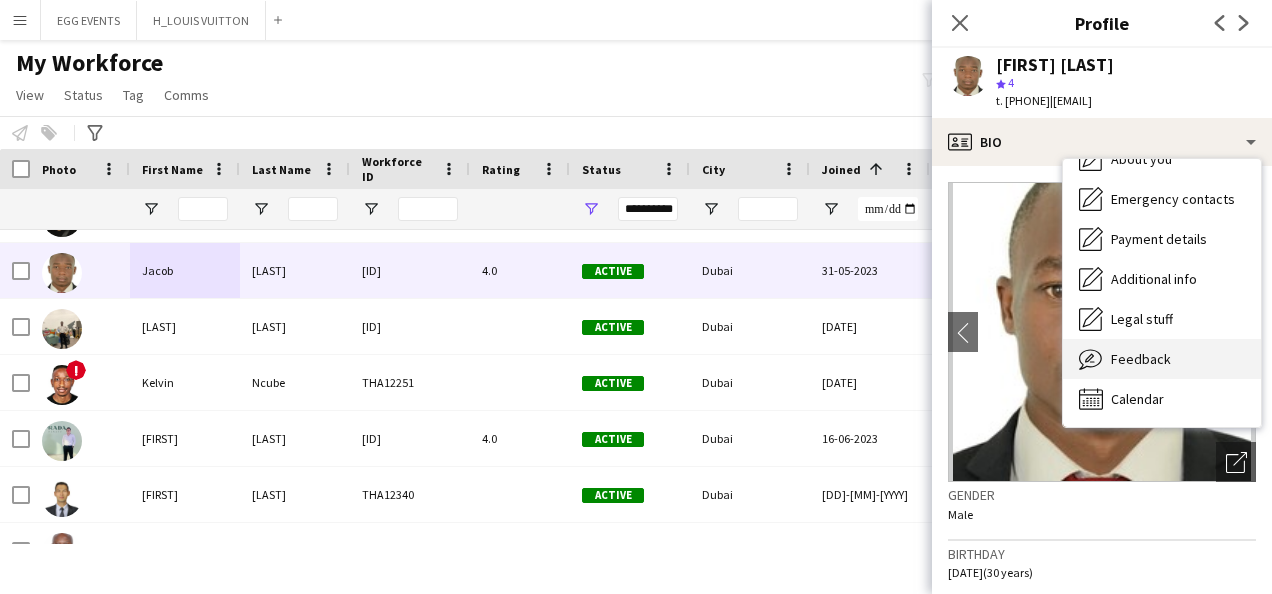 click on "Feedback" at bounding box center (1141, 359) 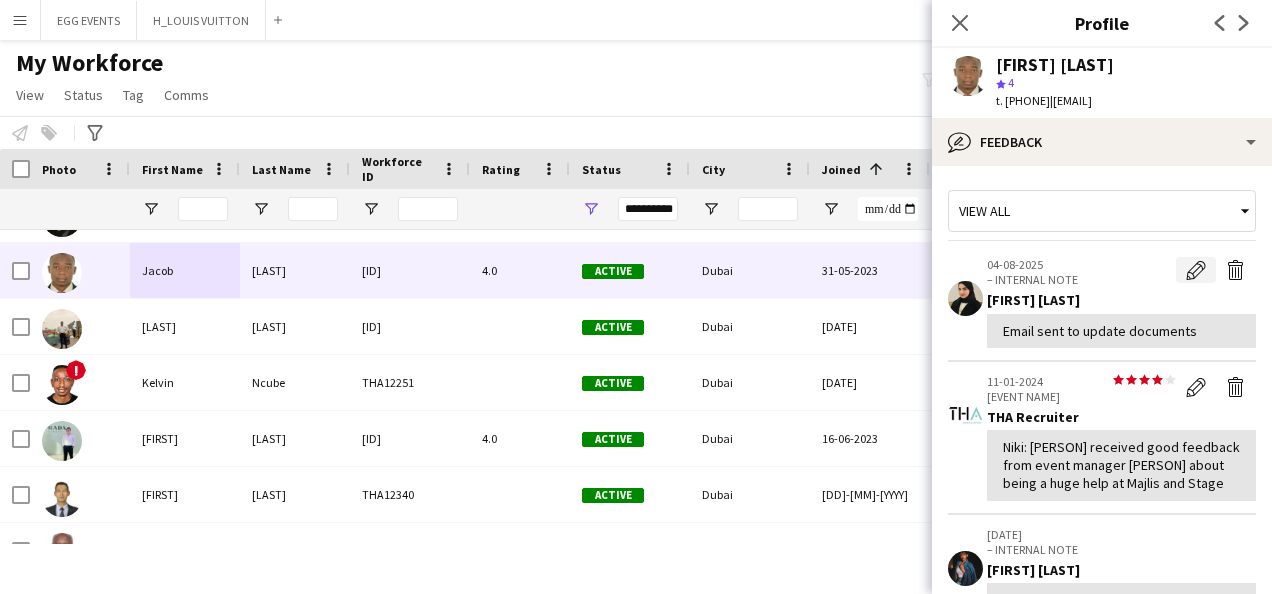 click on "Edit internal note" 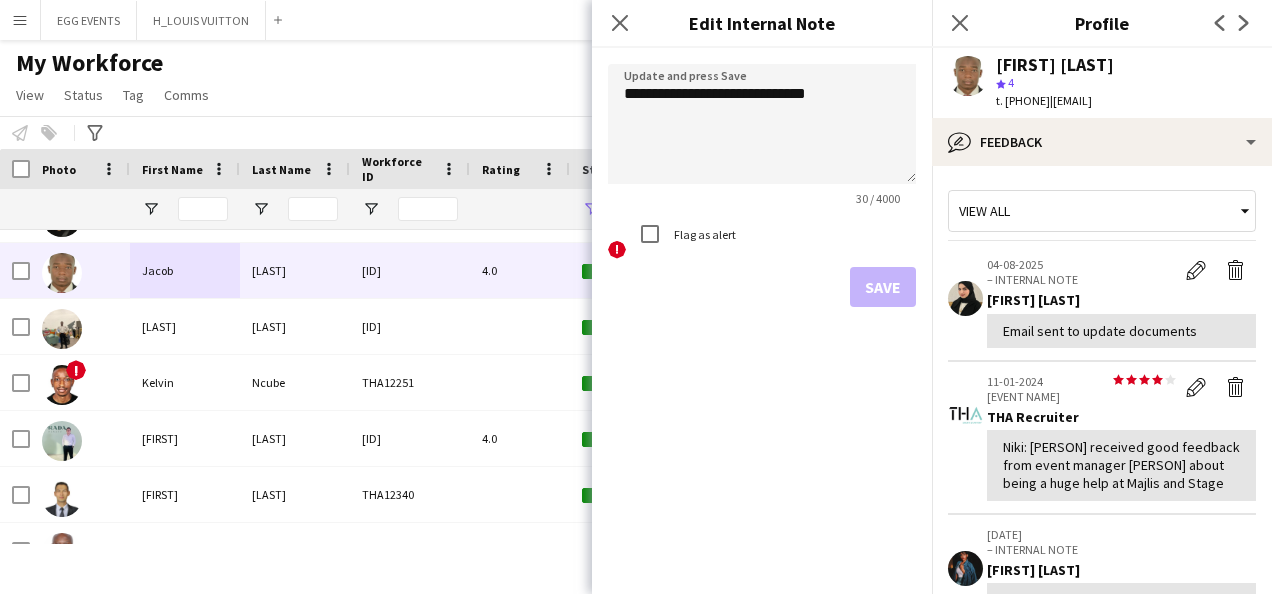 drag, startPoint x: 722, startPoint y: 216, endPoint x: 697, endPoint y: 233, distance: 30.232433 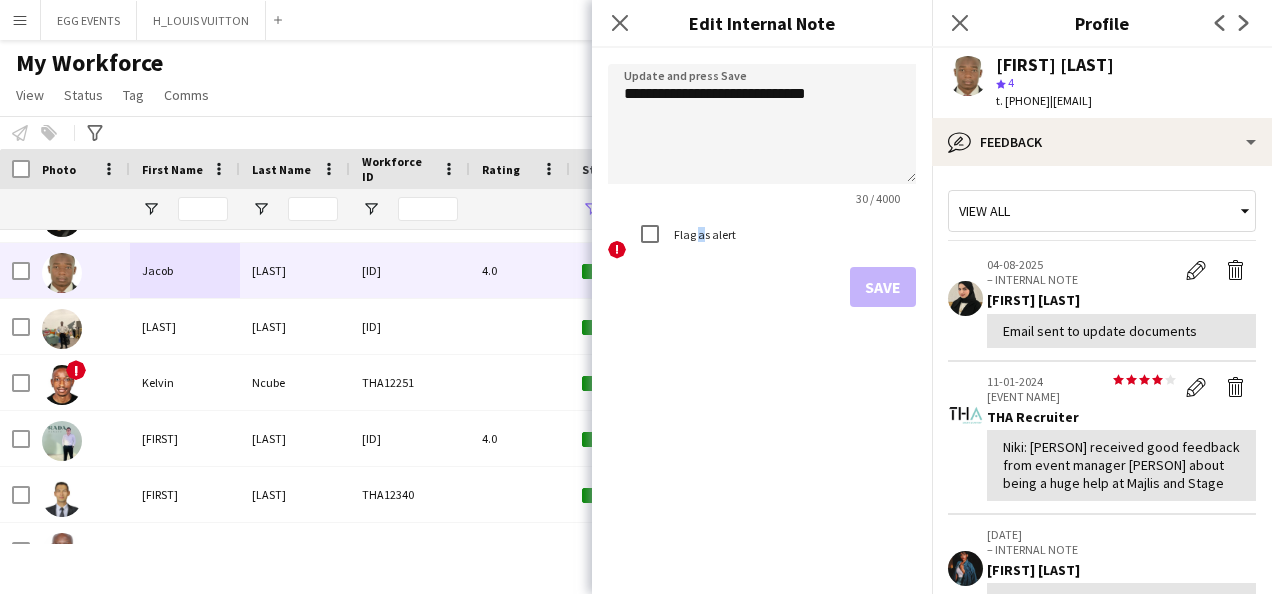 click on "Flag as alert" at bounding box center [703, 234] 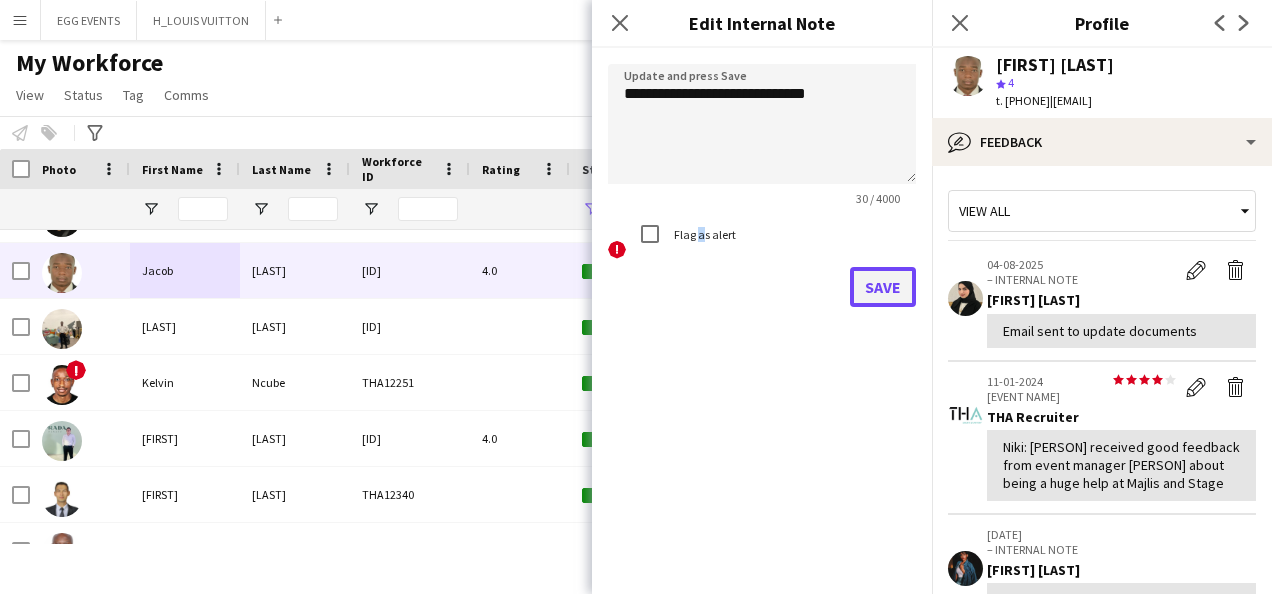 click on "Save" 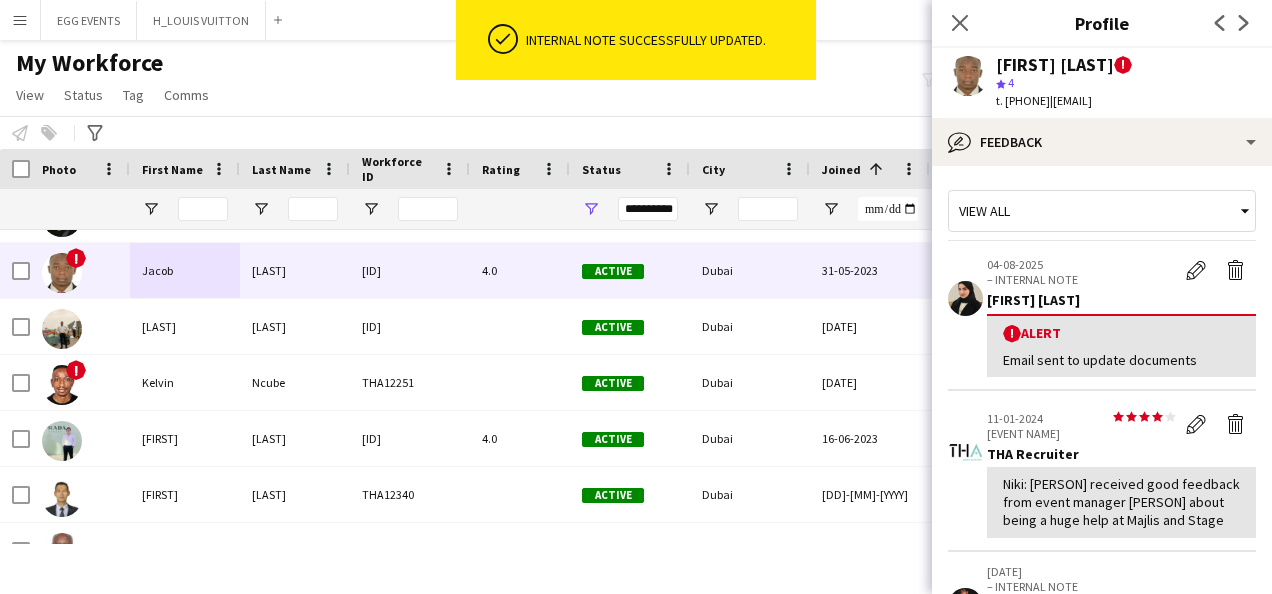 drag, startPoint x: 994, startPoint y: 62, endPoint x: 1142, endPoint y: 70, distance: 148.21606 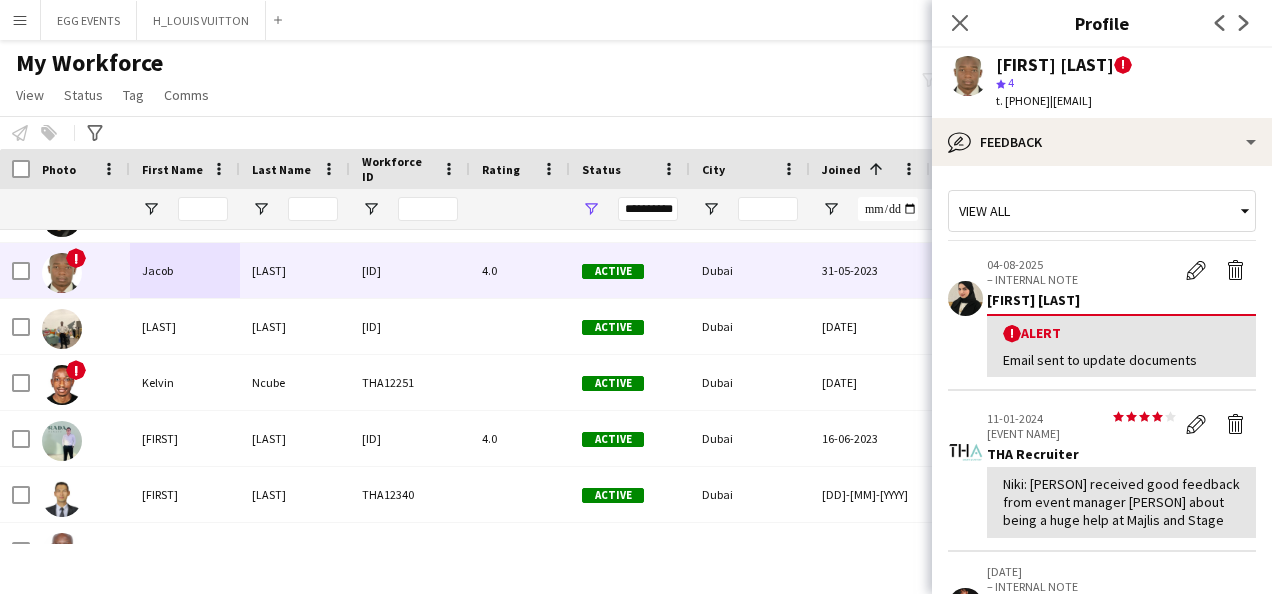 copy on "Jacob Ssekajja" 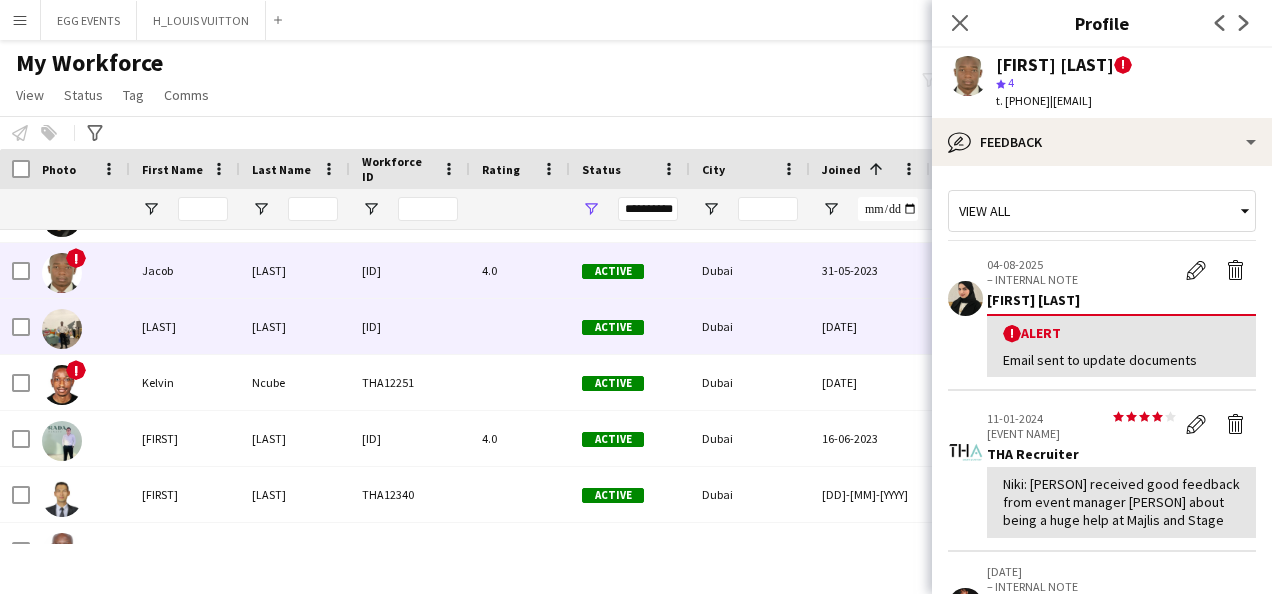 click on "Dubai" at bounding box center [750, 326] 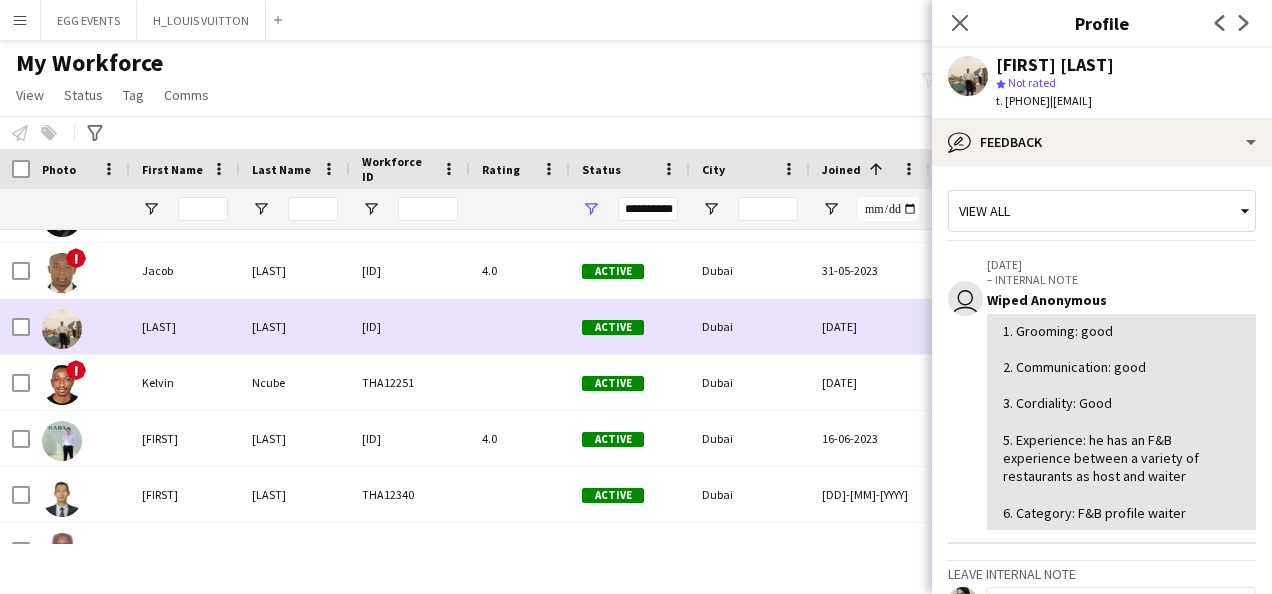 click on "Dubai" at bounding box center (750, 326) 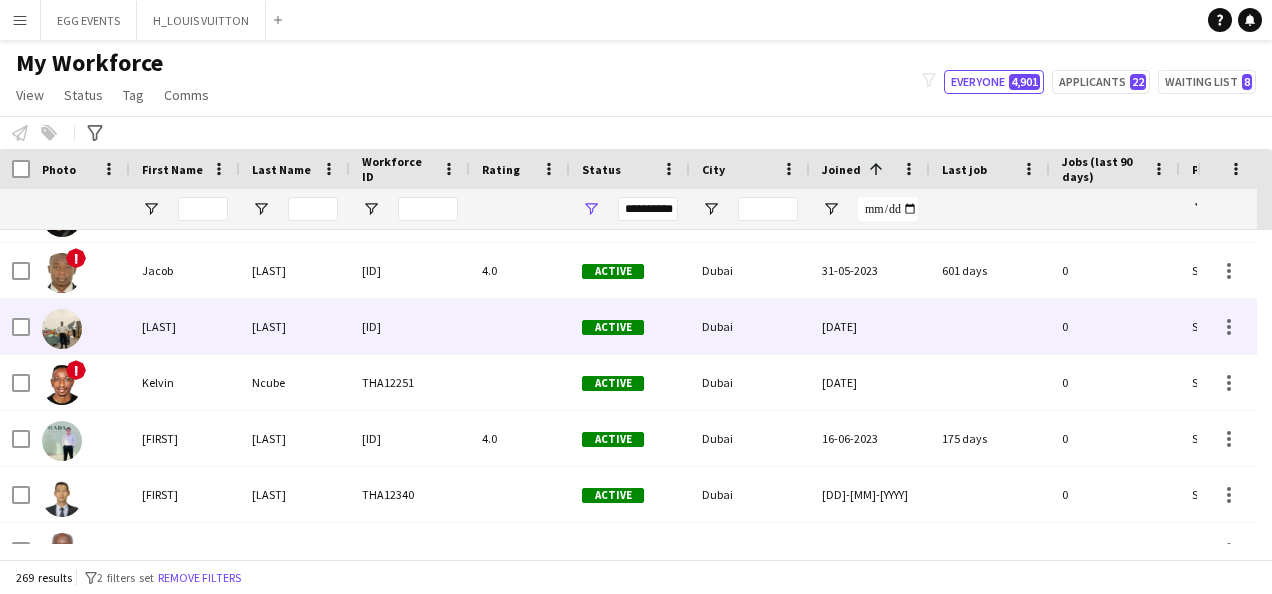 click on "Dubai" at bounding box center [750, 326] 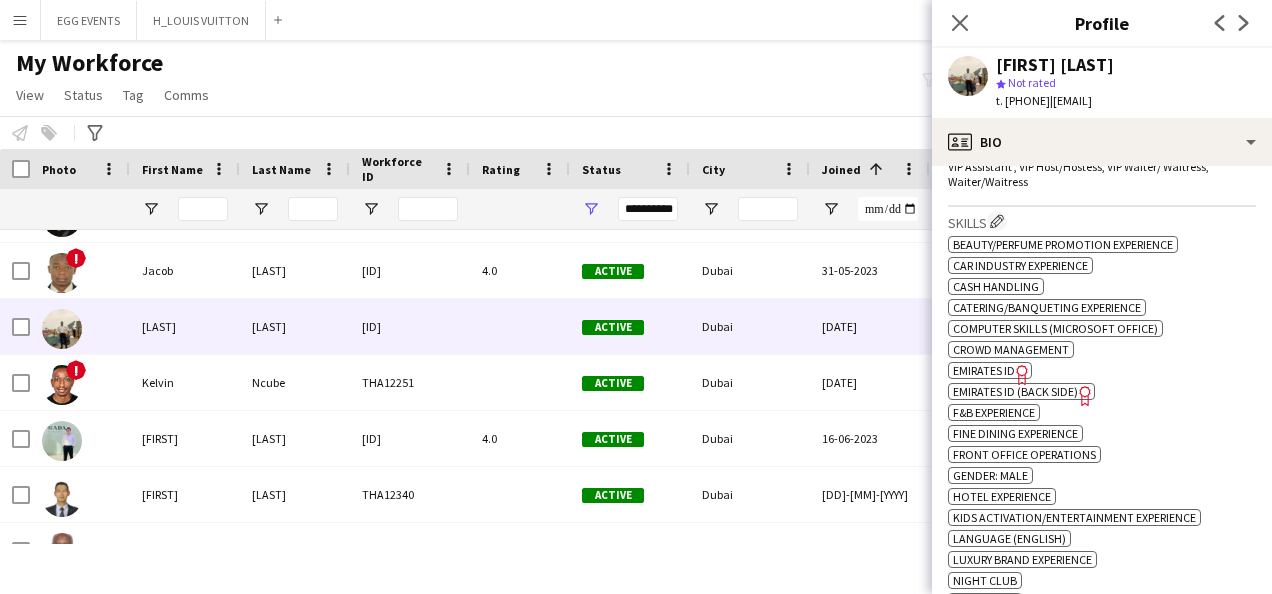 scroll, scrollTop: 861, scrollLeft: 0, axis: vertical 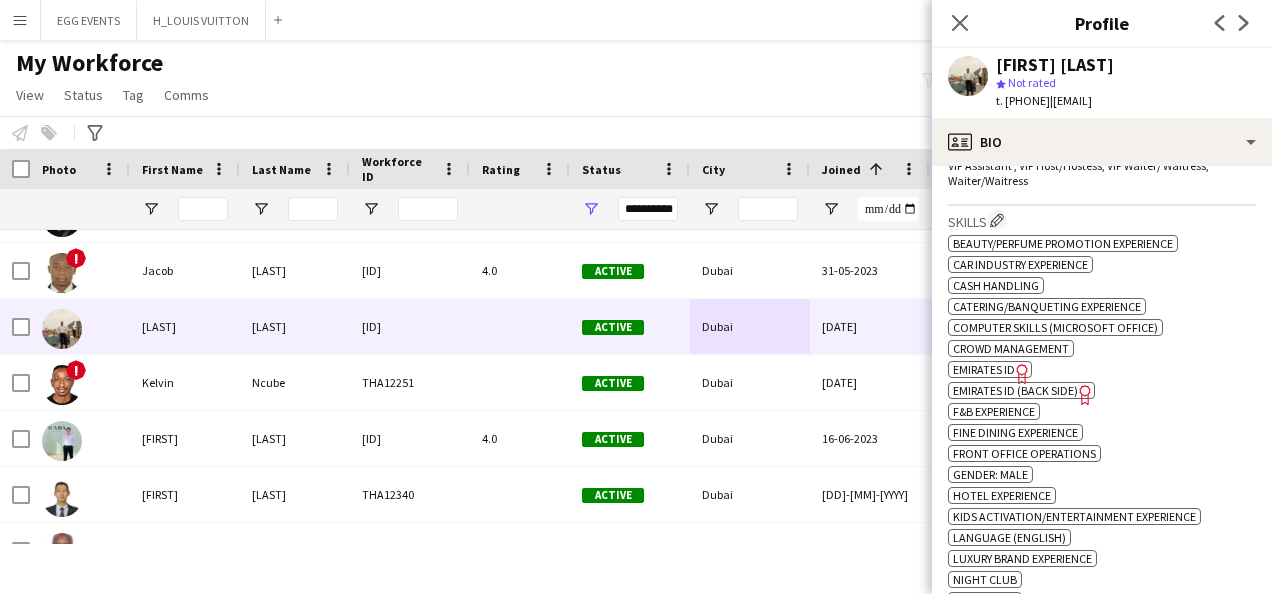 click on "Emirates ID" 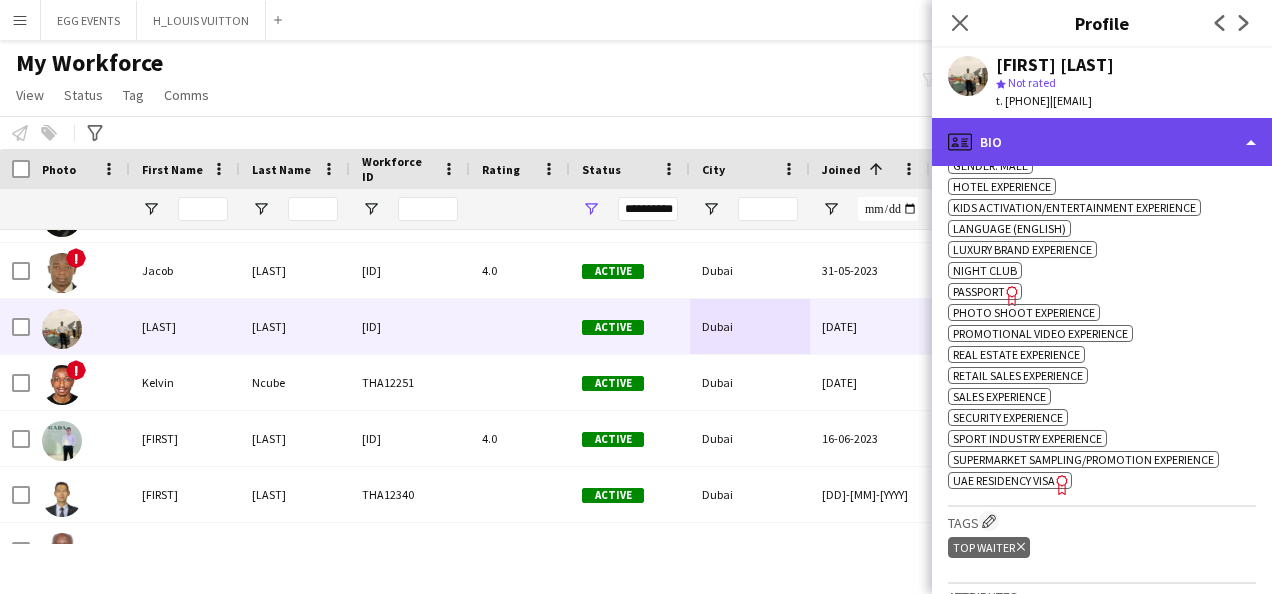 click on "profile
Bio" 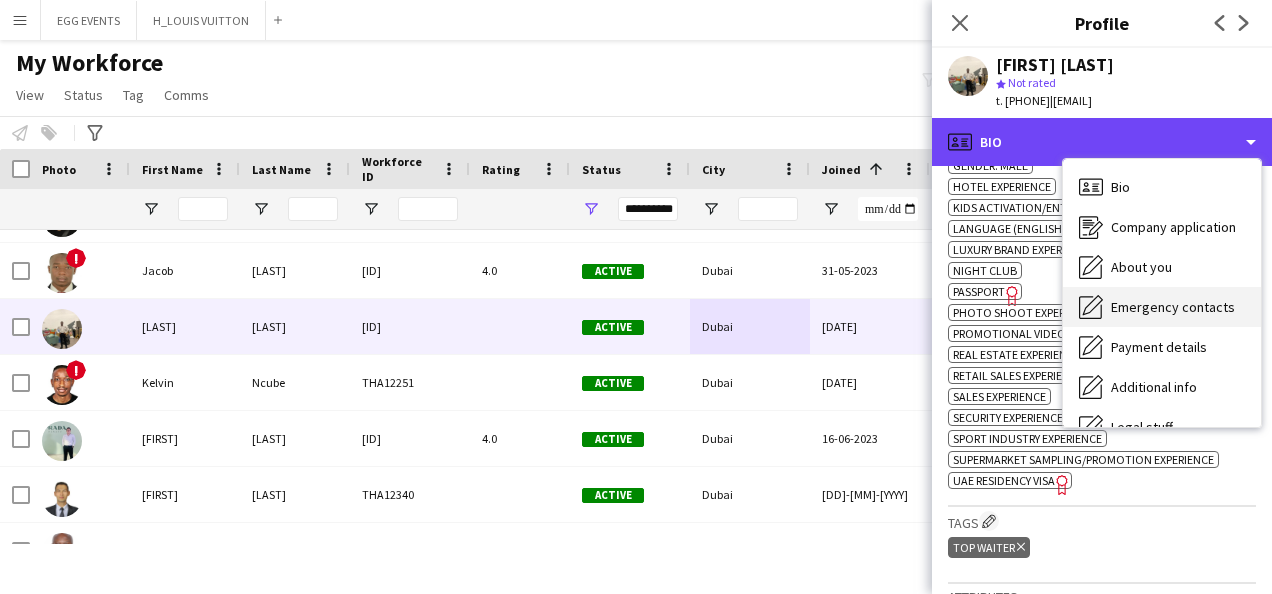 scroll, scrollTop: 108, scrollLeft: 0, axis: vertical 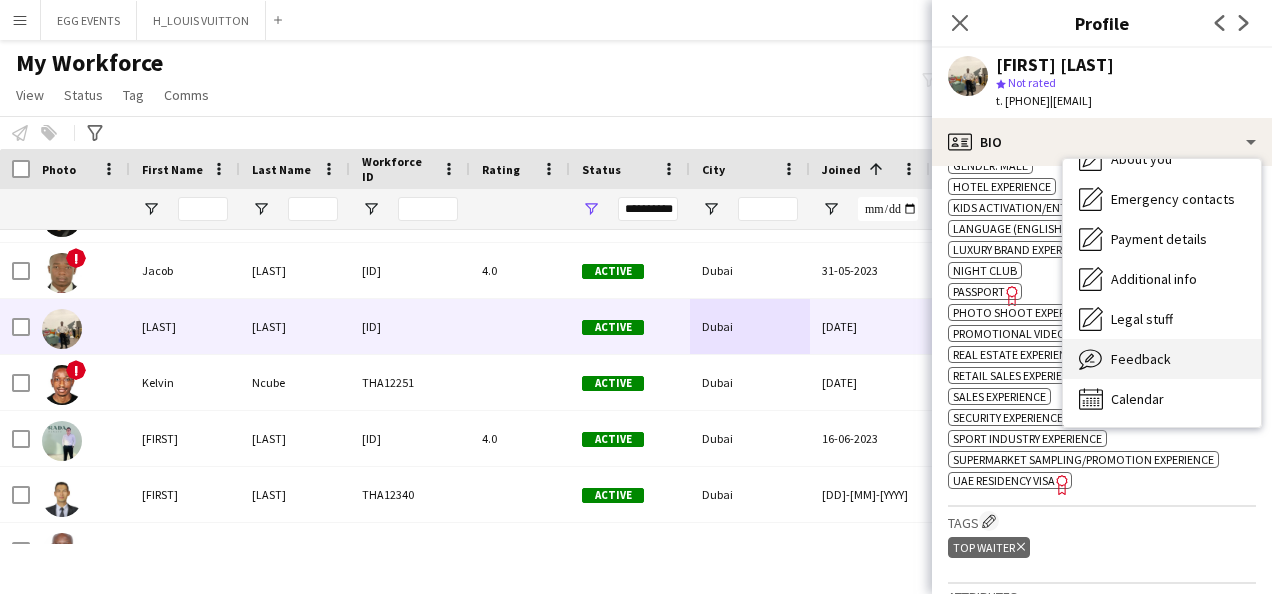 click on "Feedback
Feedback" at bounding box center [1162, 359] 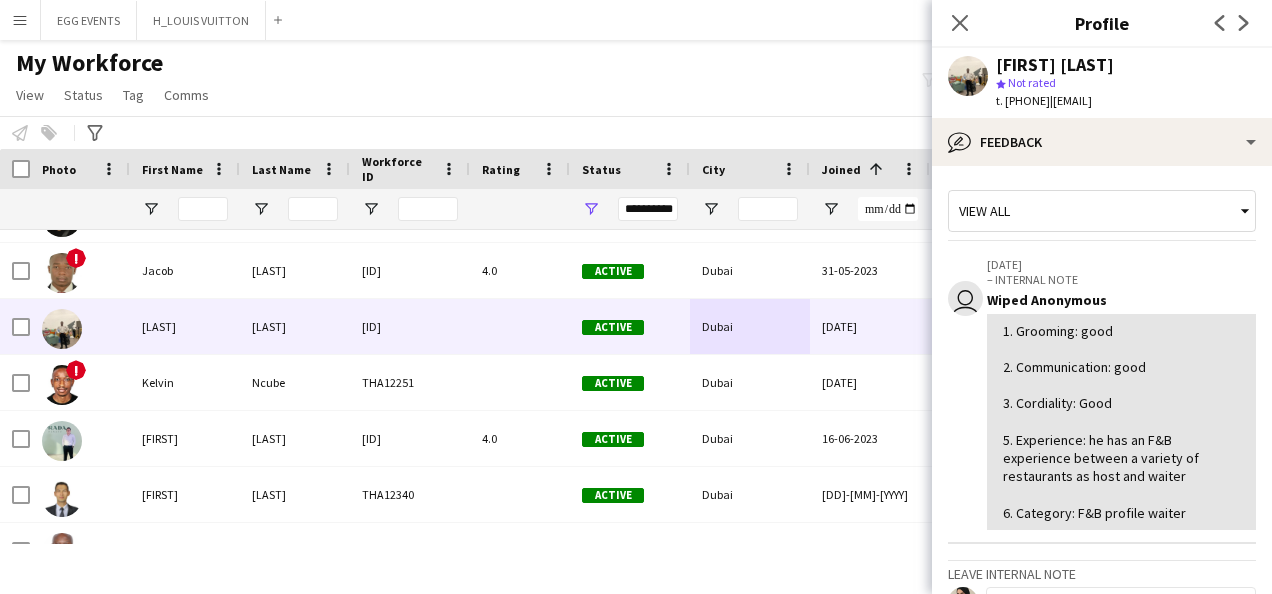 scroll, scrollTop: 136, scrollLeft: 0, axis: vertical 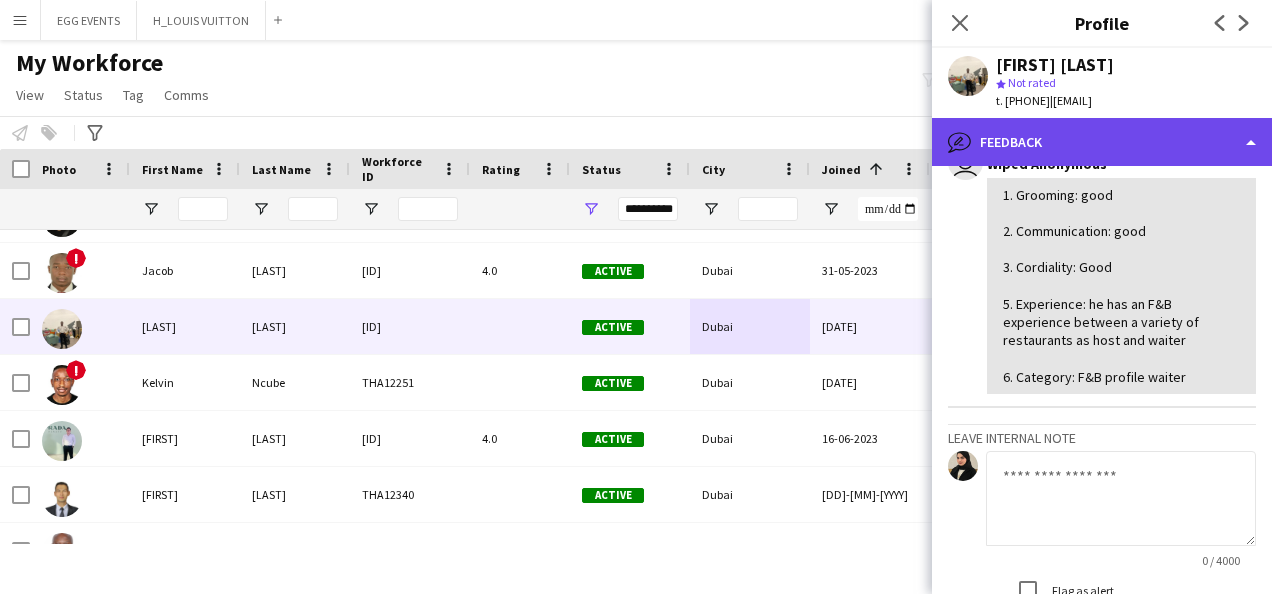 click on "bubble-pencil
Feedback" 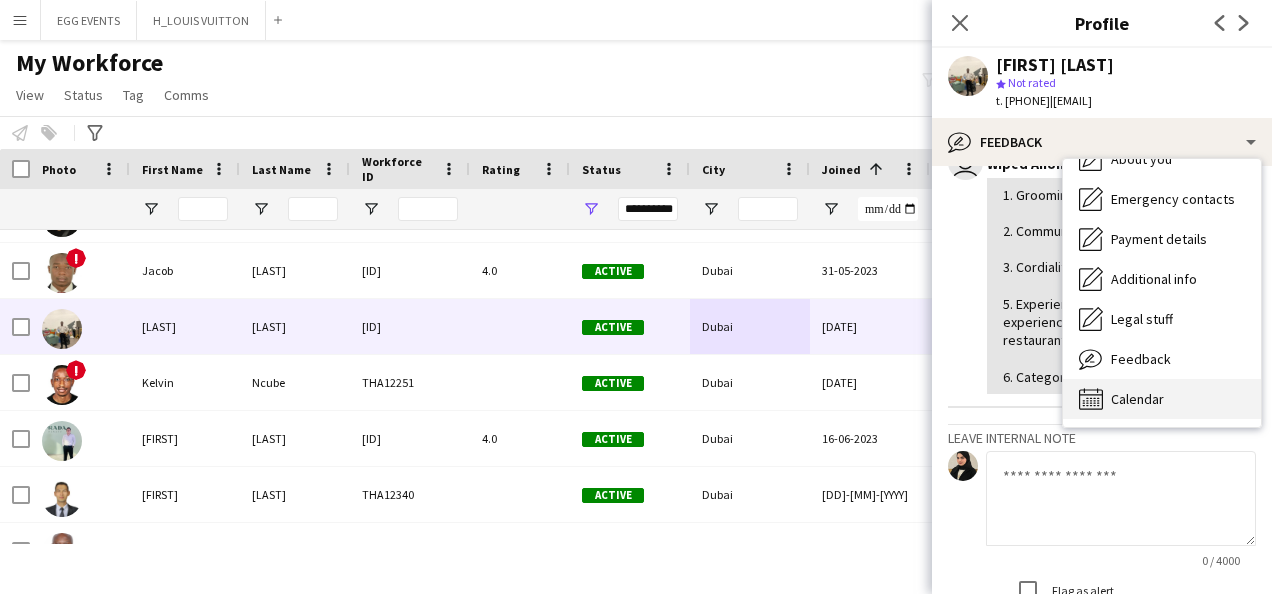 click on "Calendar" at bounding box center [1137, 399] 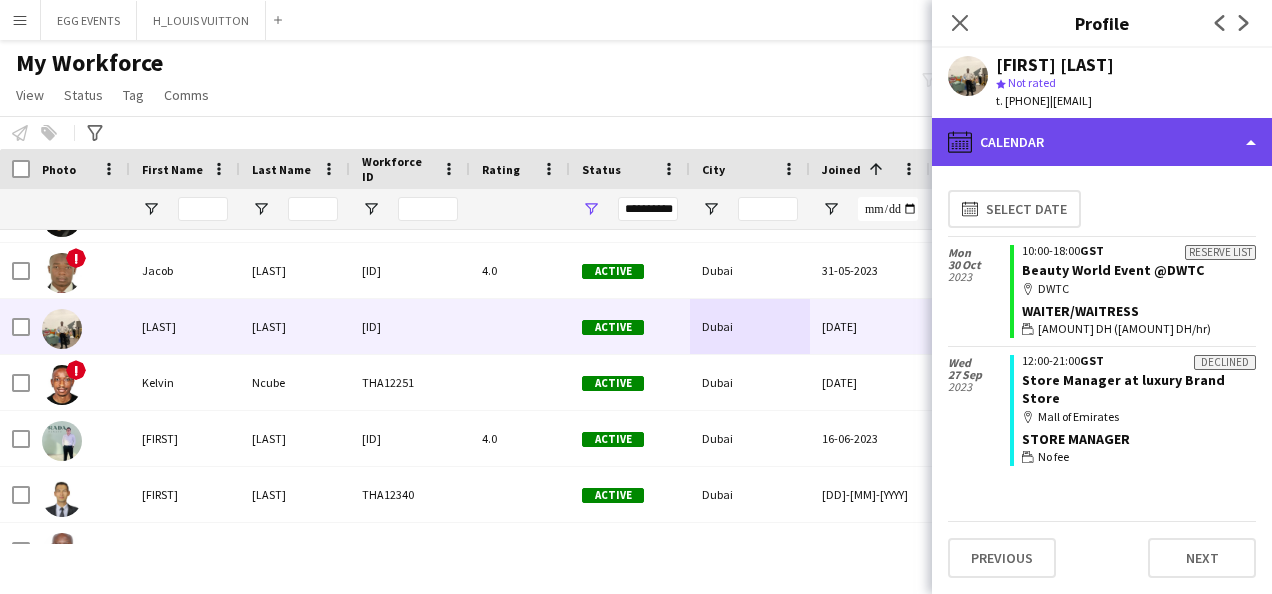 click on "calendar-full
Calendar" 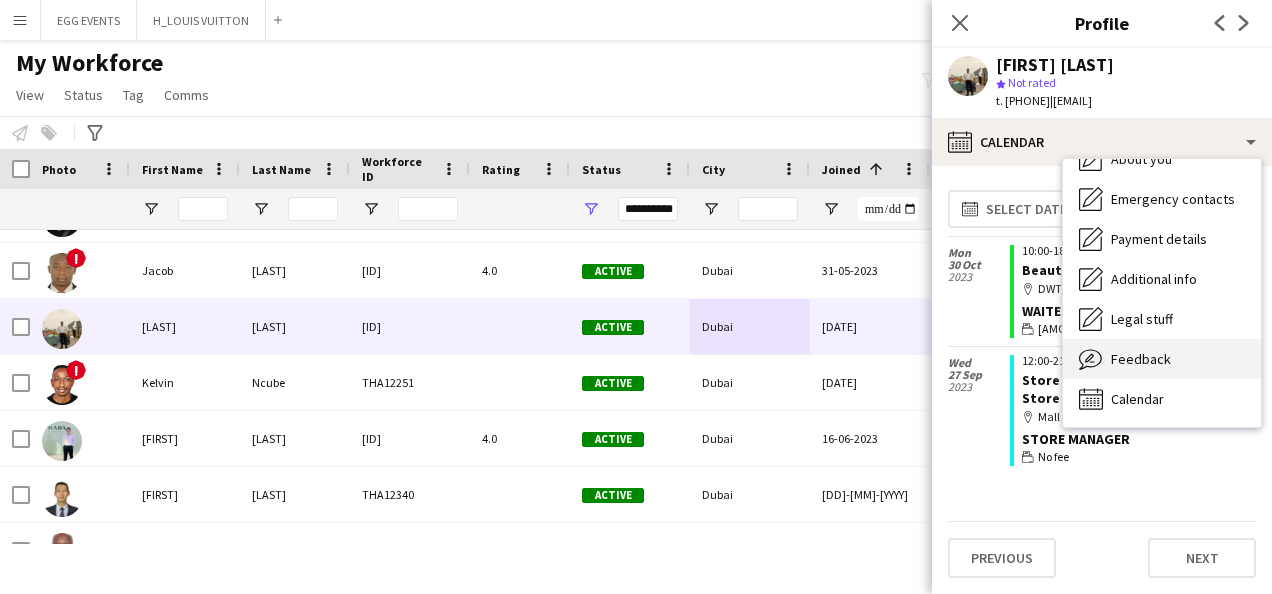 click on "Feedback" at bounding box center (1141, 359) 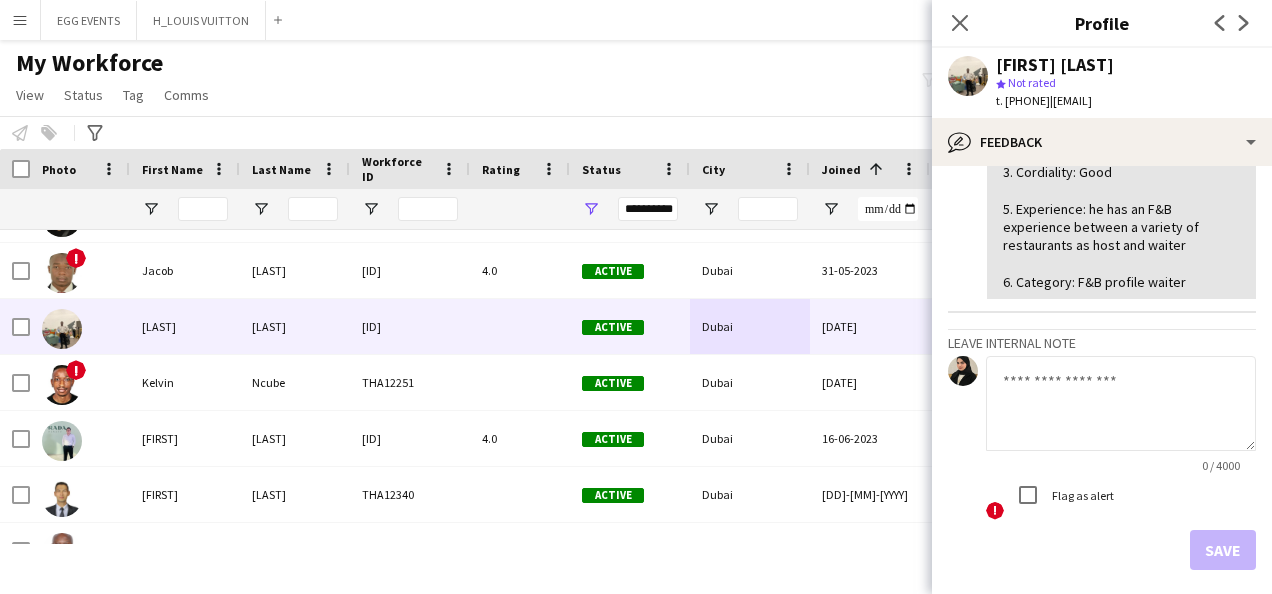 scroll, scrollTop: 285, scrollLeft: 0, axis: vertical 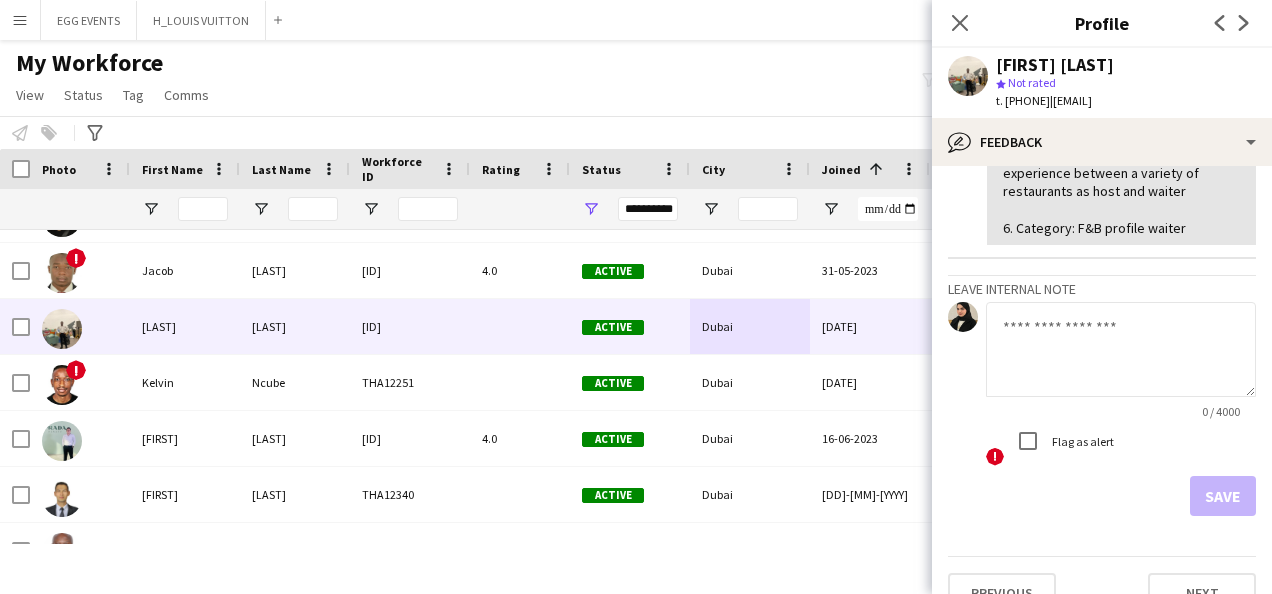 click 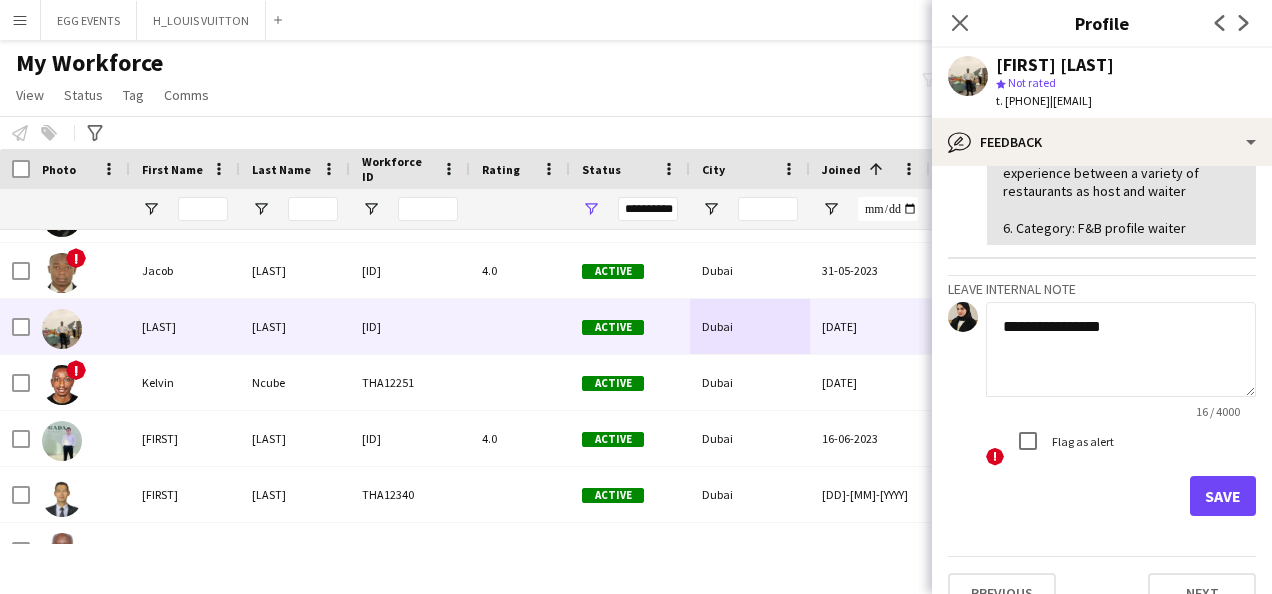 type on "**********" 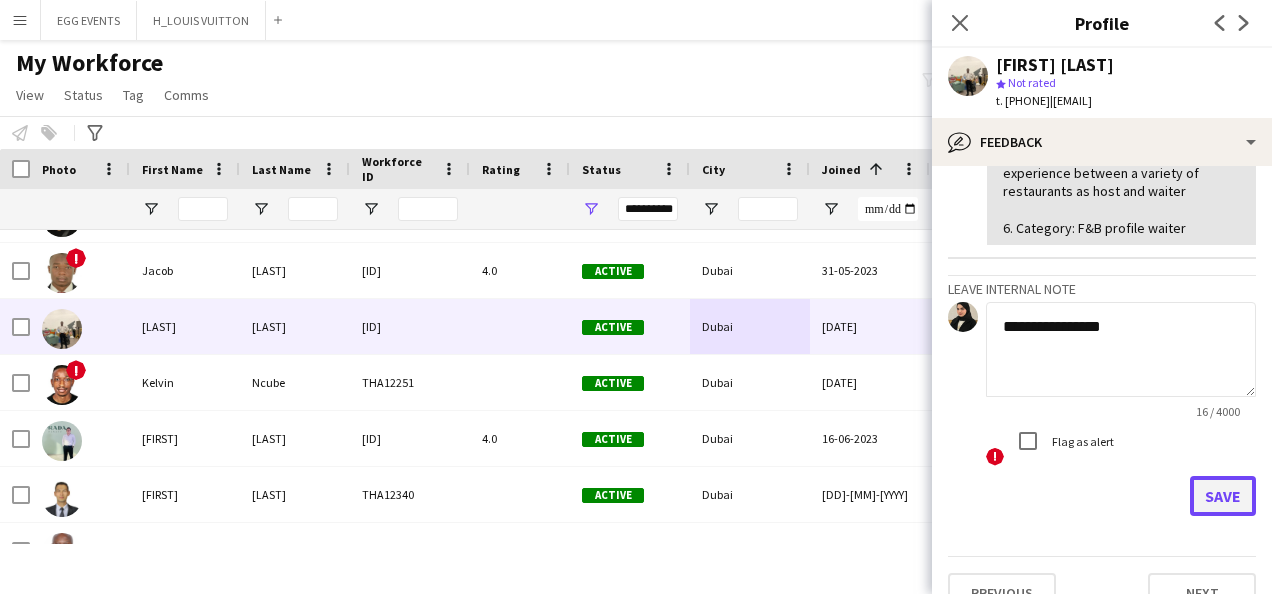click on "Save" 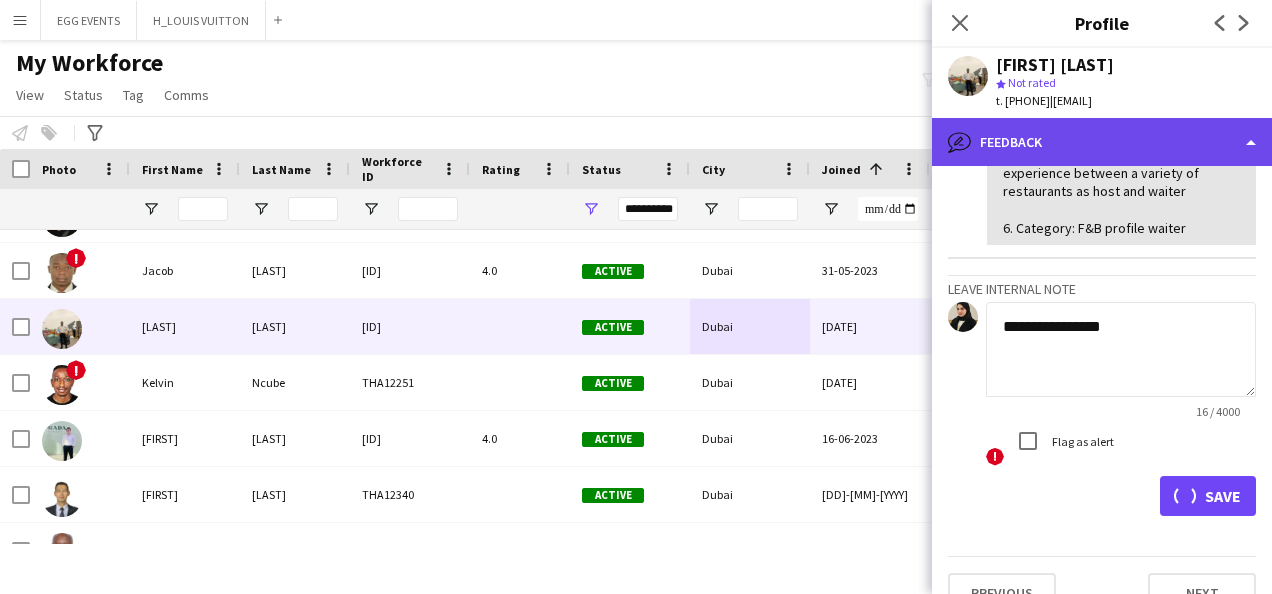 type 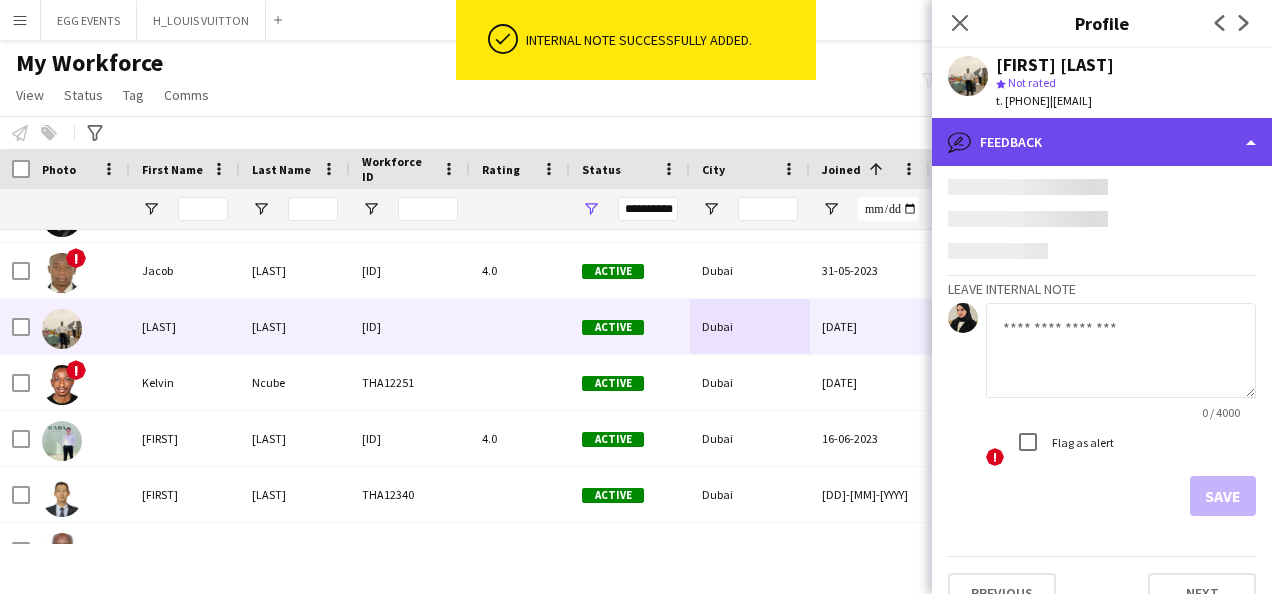 click on "bubble-pencil
Feedback" 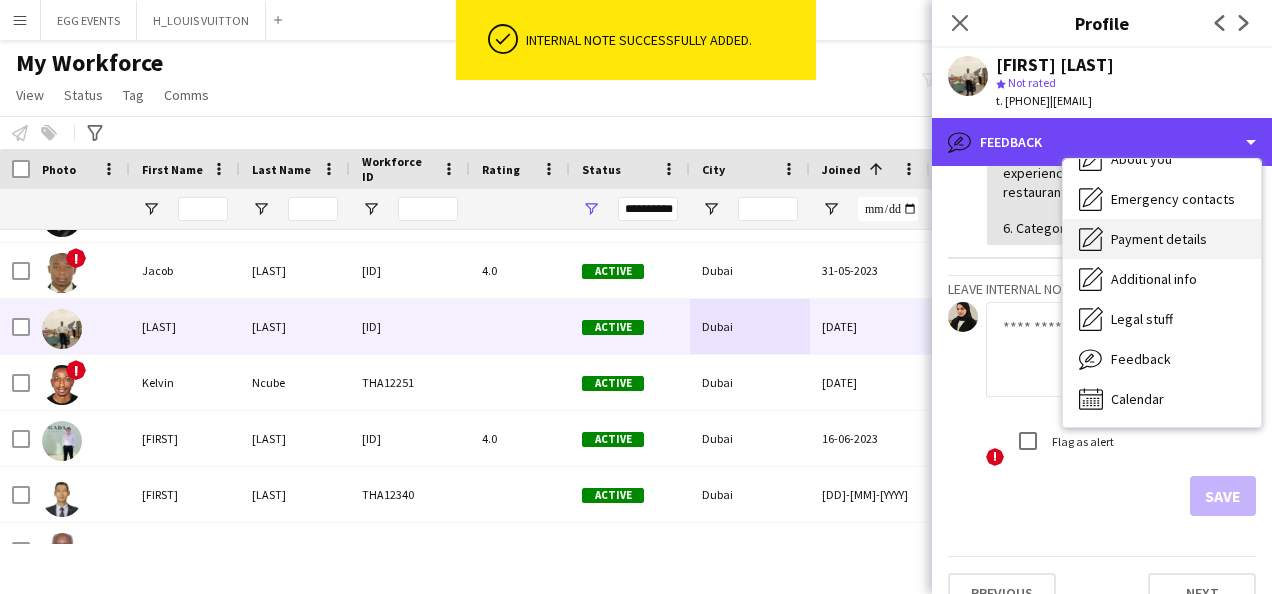 scroll, scrollTop: 0, scrollLeft: 0, axis: both 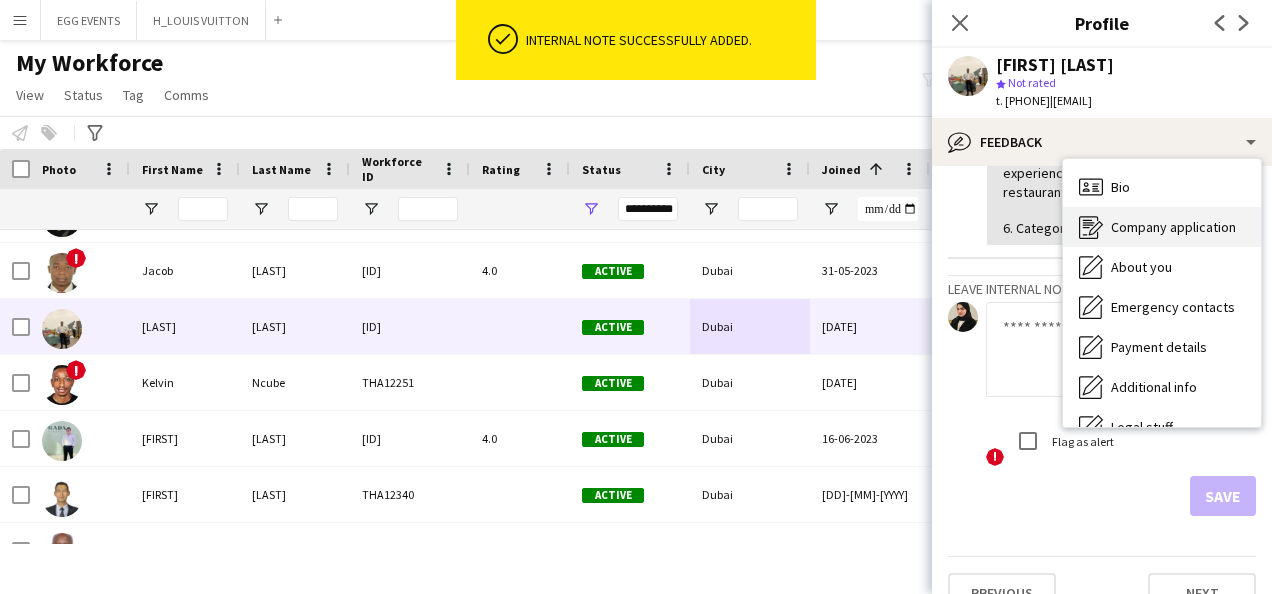 click on "Company application" 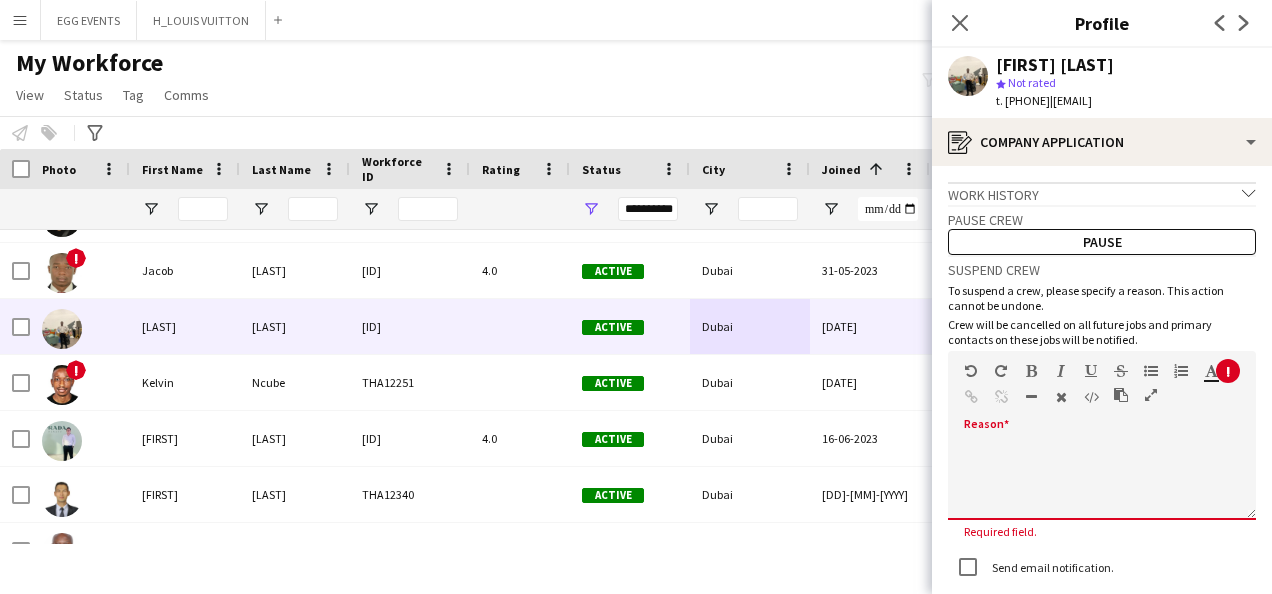 click at bounding box center (1102, 473) 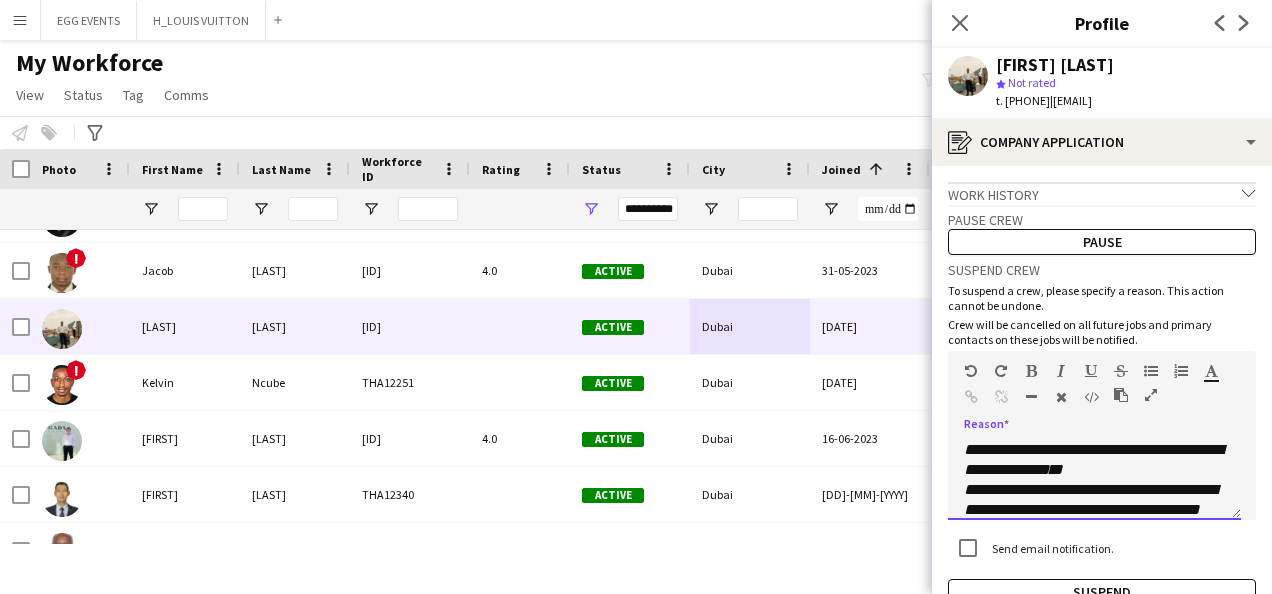 scroll, scrollTop: 223, scrollLeft: 0, axis: vertical 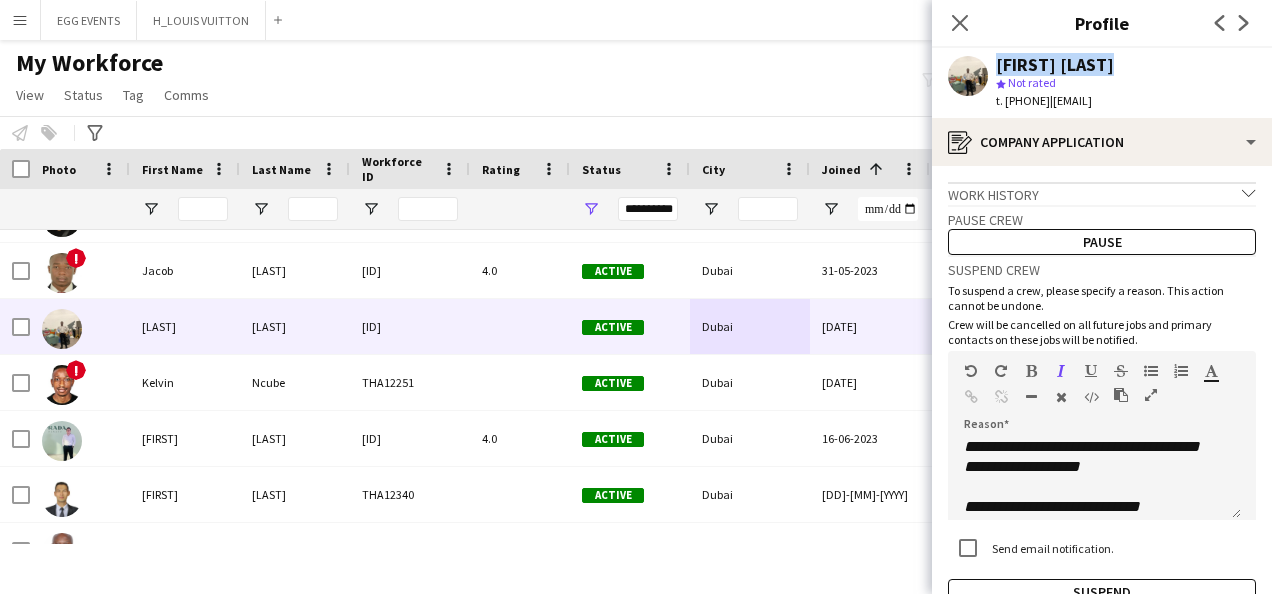 drag, startPoint x: 1124, startPoint y: 56, endPoint x: 972, endPoint y: 60, distance: 152.05263 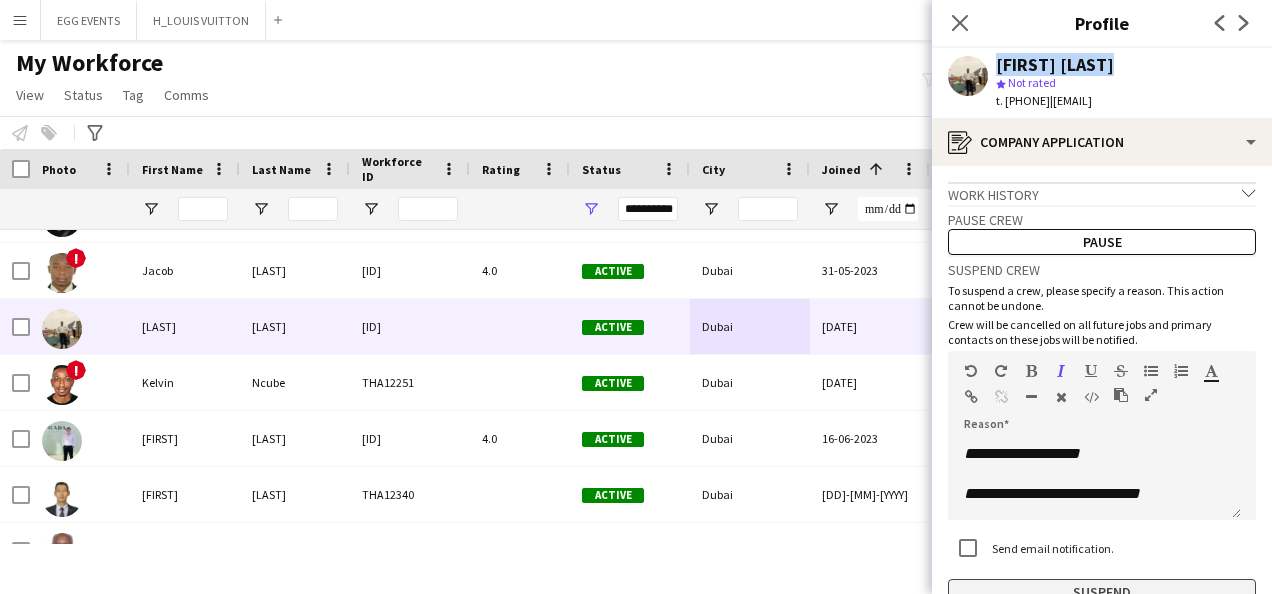 click on "Suspend" 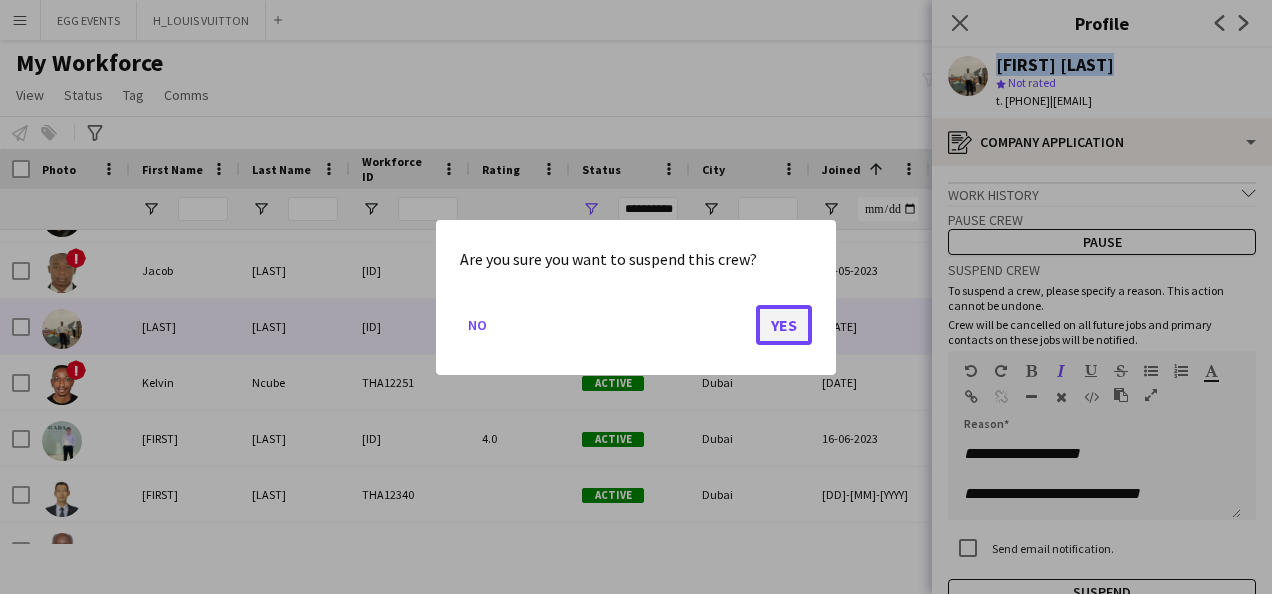 click on "Yes" 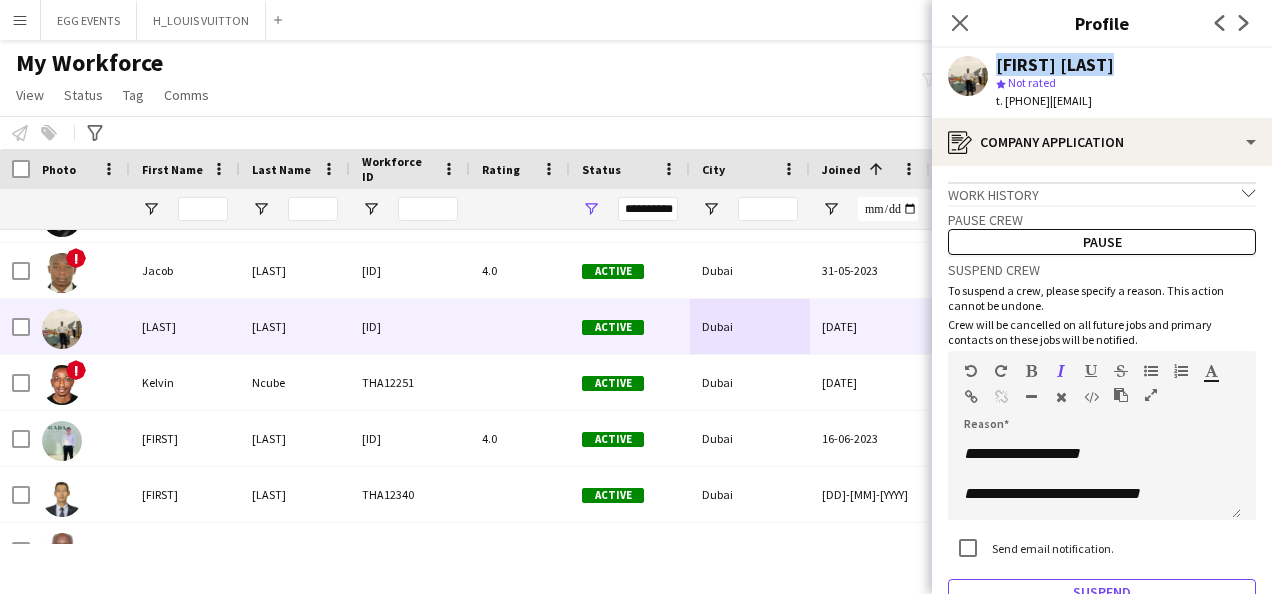 scroll, scrollTop: 9, scrollLeft: 0, axis: vertical 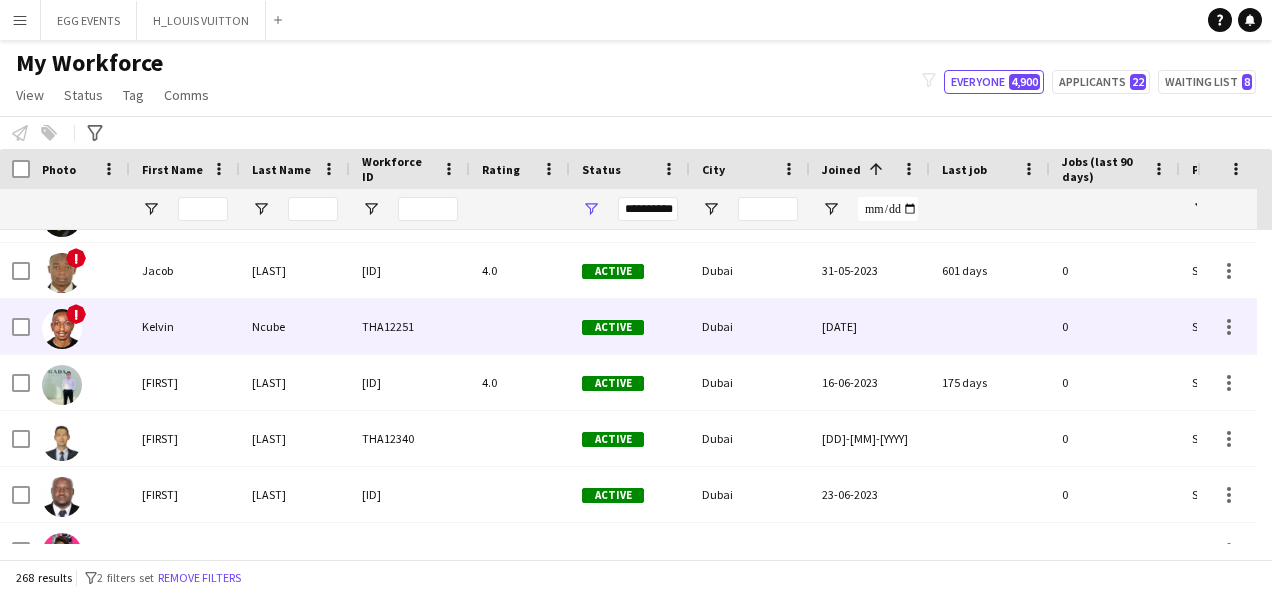 click at bounding box center (990, 326) 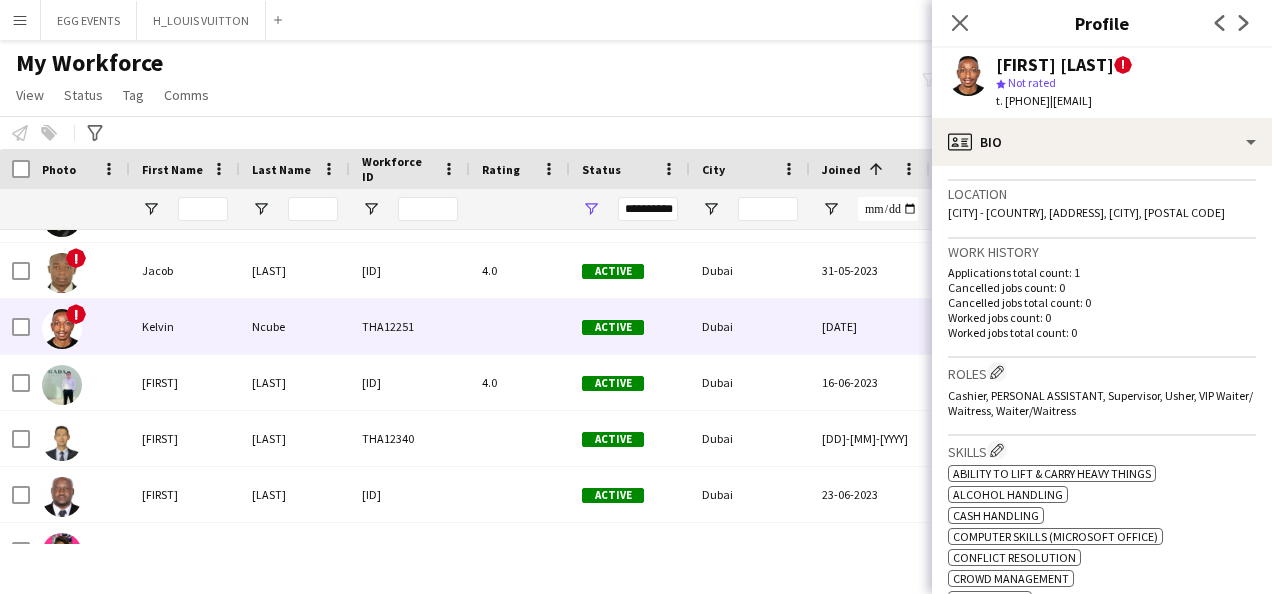 scroll, scrollTop: 936, scrollLeft: 0, axis: vertical 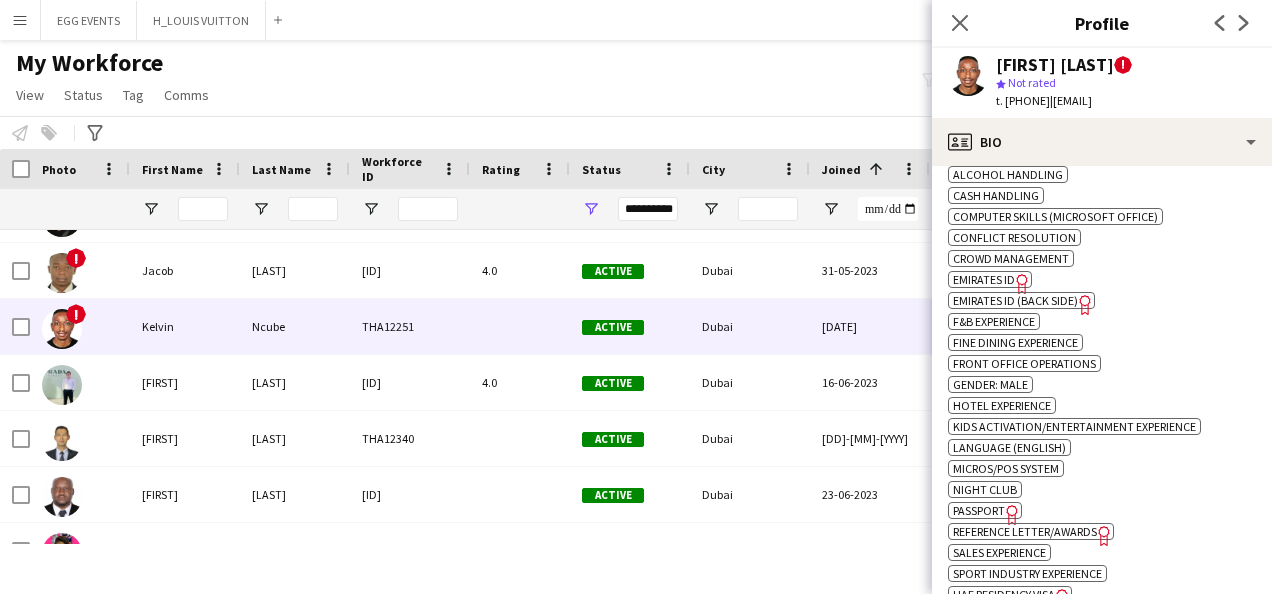 click on "Emirates ID" 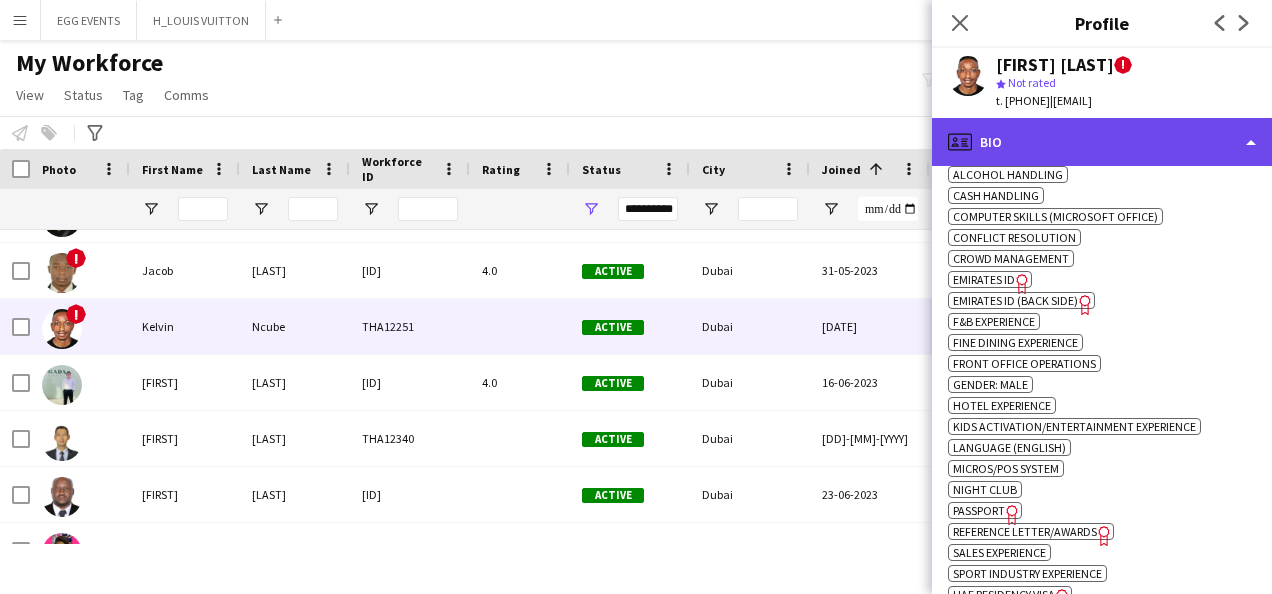 click on "profile
Bio" 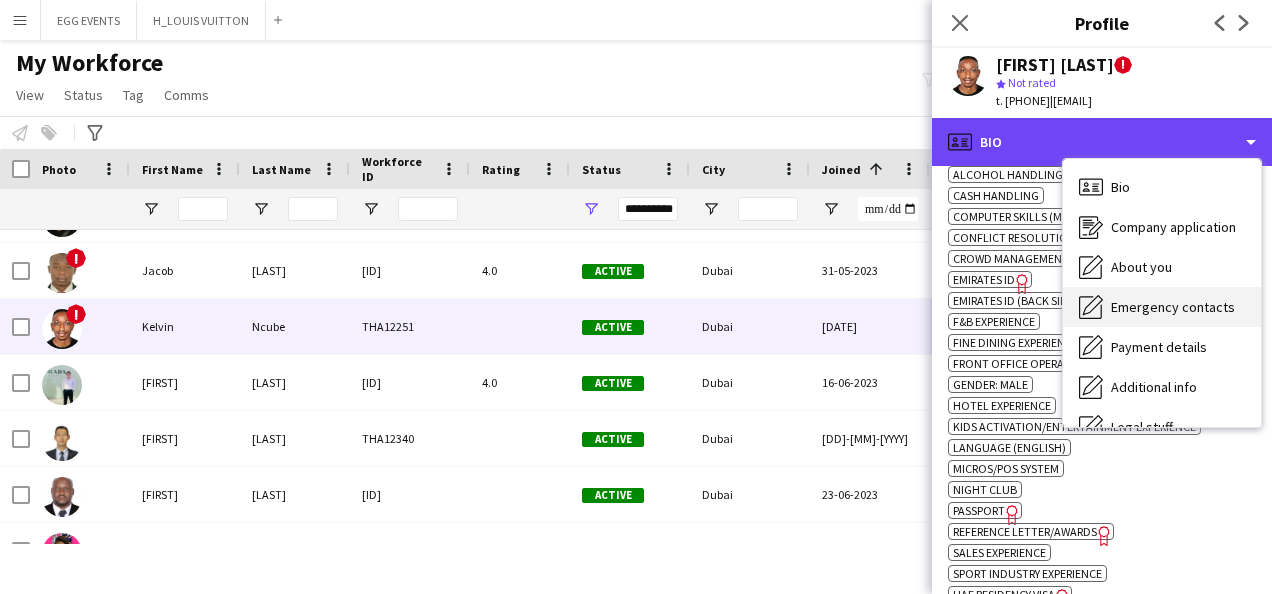 scroll, scrollTop: 108, scrollLeft: 0, axis: vertical 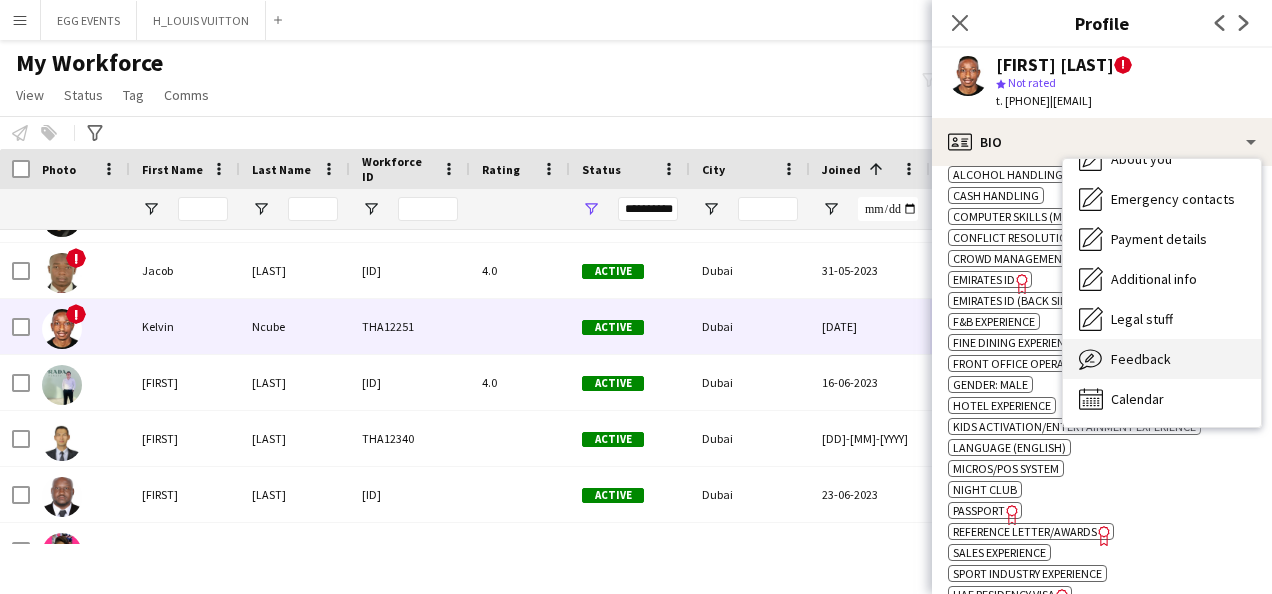 click on "Feedback" at bounding box center (1141, 359) 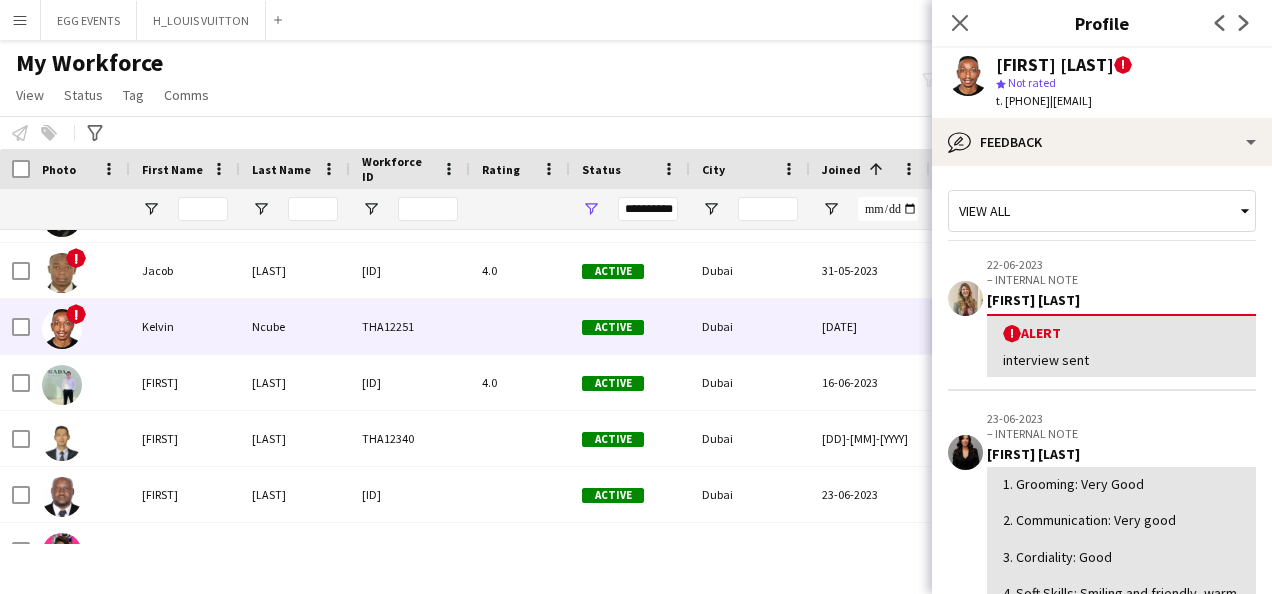 scroll, scrollTop: 272, scrollLeft: 0, axis: vertical 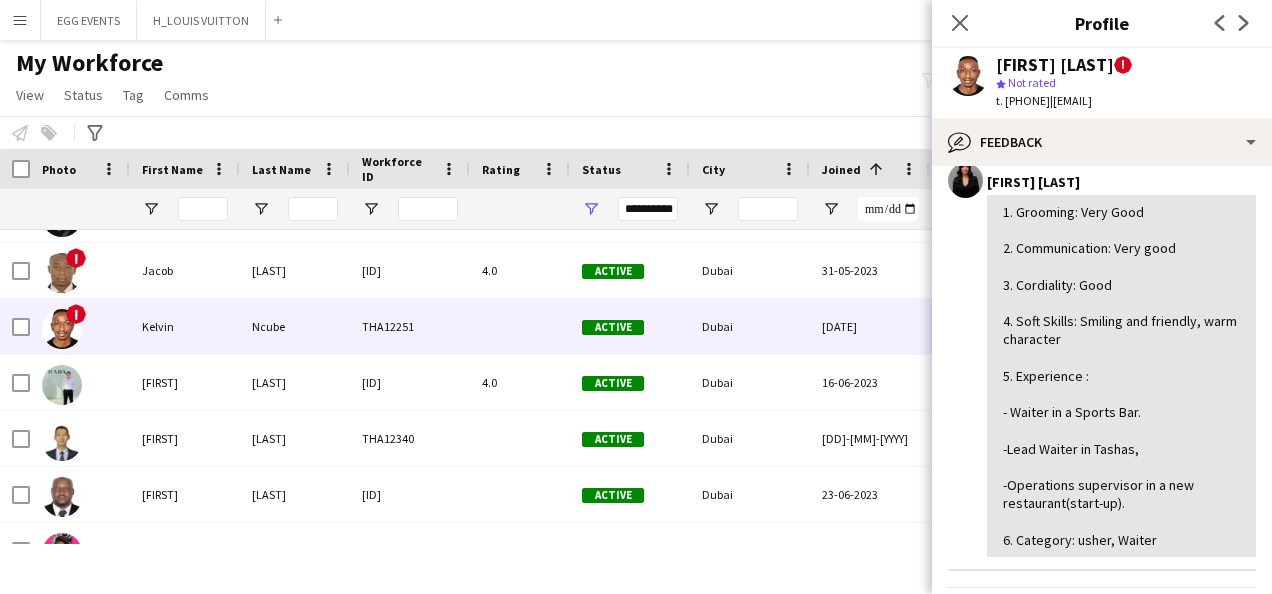 click on "t. +971586881478   |   kellygkevinz@gmail.com" 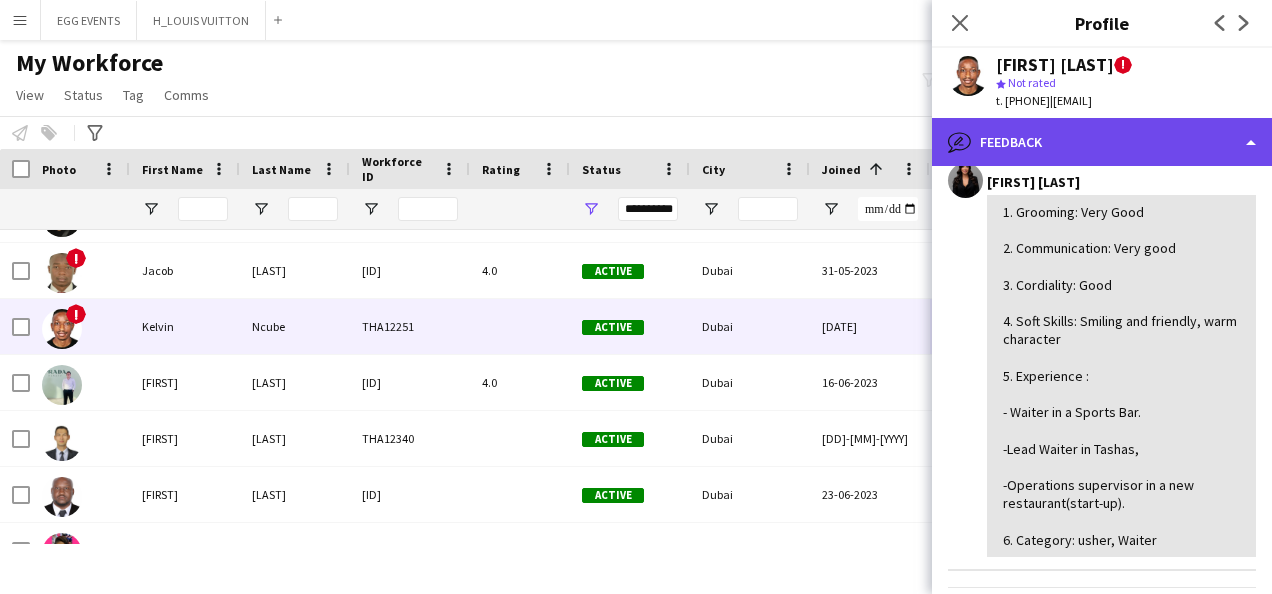 click on "bubble-pencil
Feedback" 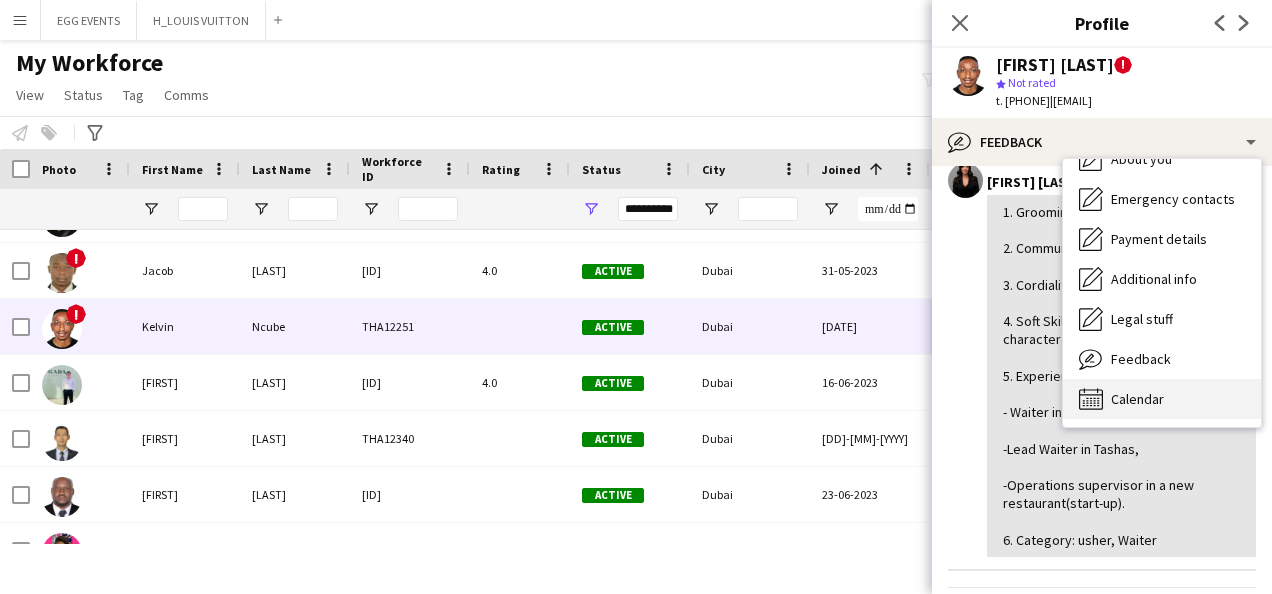 click on "Calendar
Calendar" at bounding box center (1162, 399) 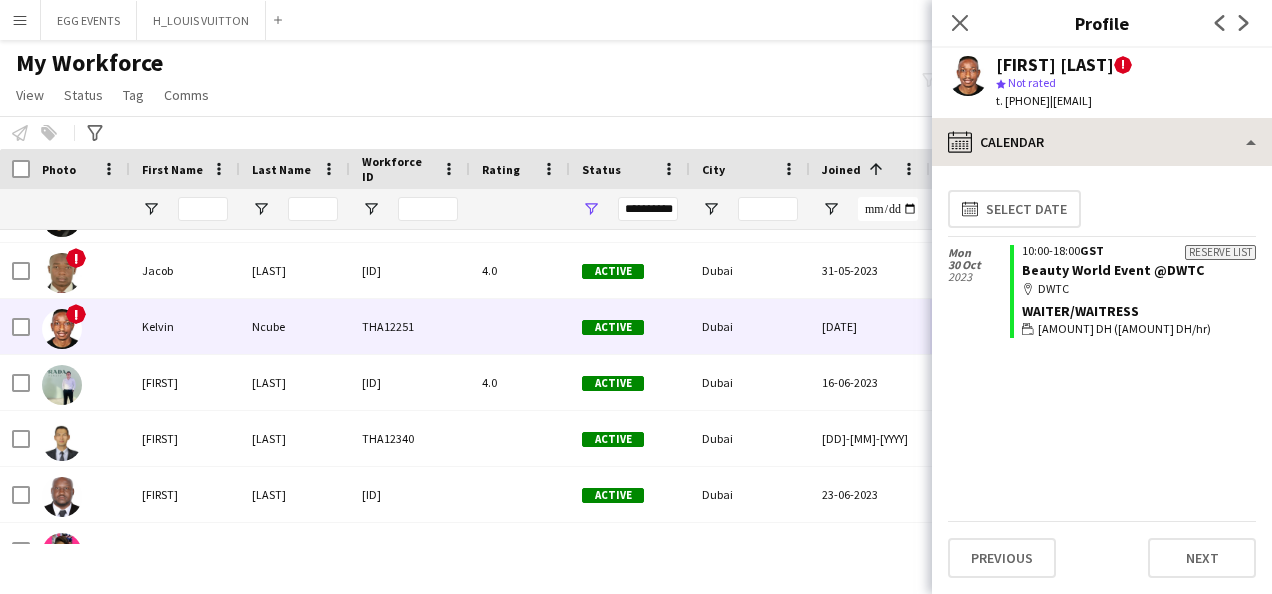 drag, startPoint x: 1123, startPoint y: 112, endPoint x: 1099, endPoint y: 148, distance: 43.266617 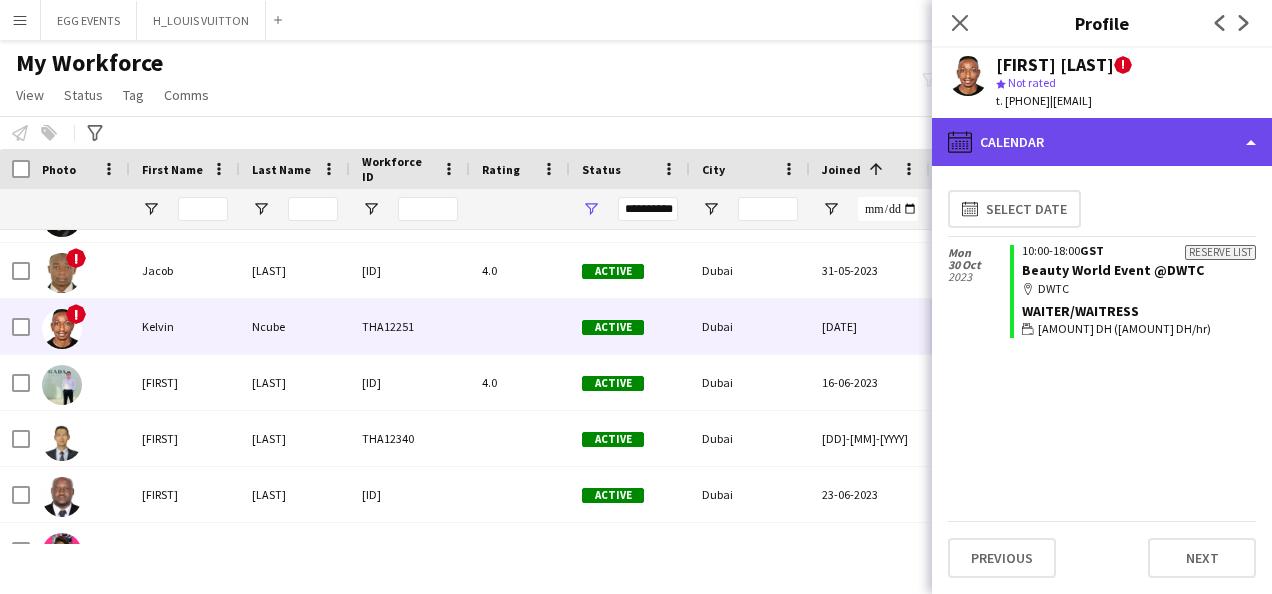 click on "calendar-full
Calendar" 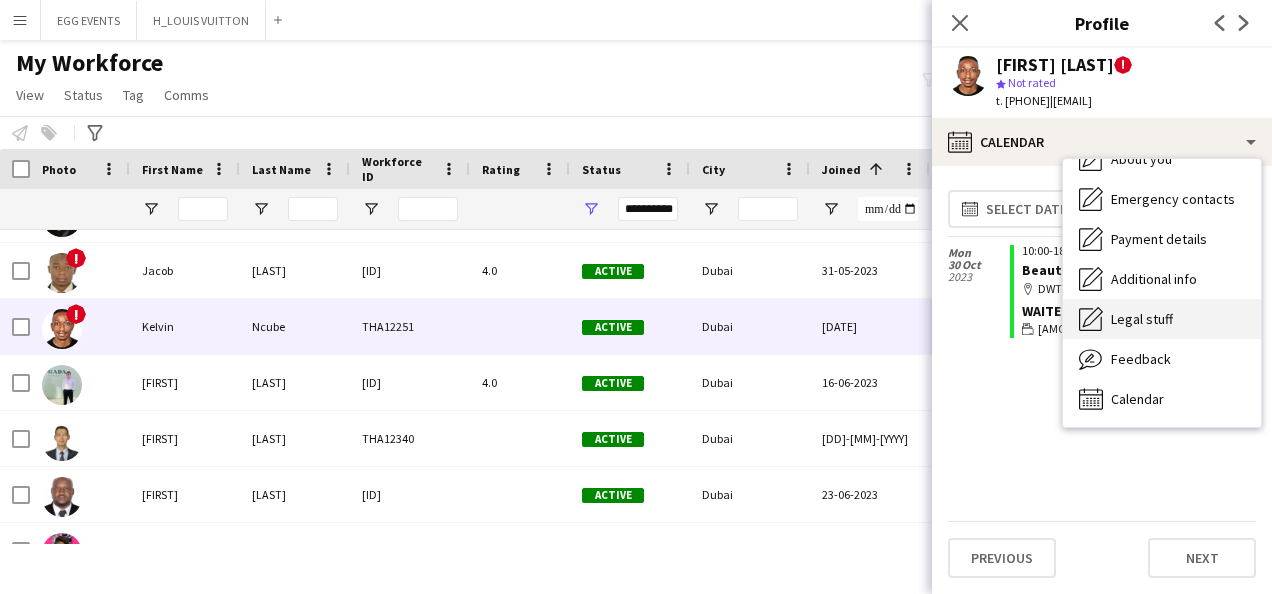 click on "Legal stuff
Legal stuff" at bounding box center [1162, 319] 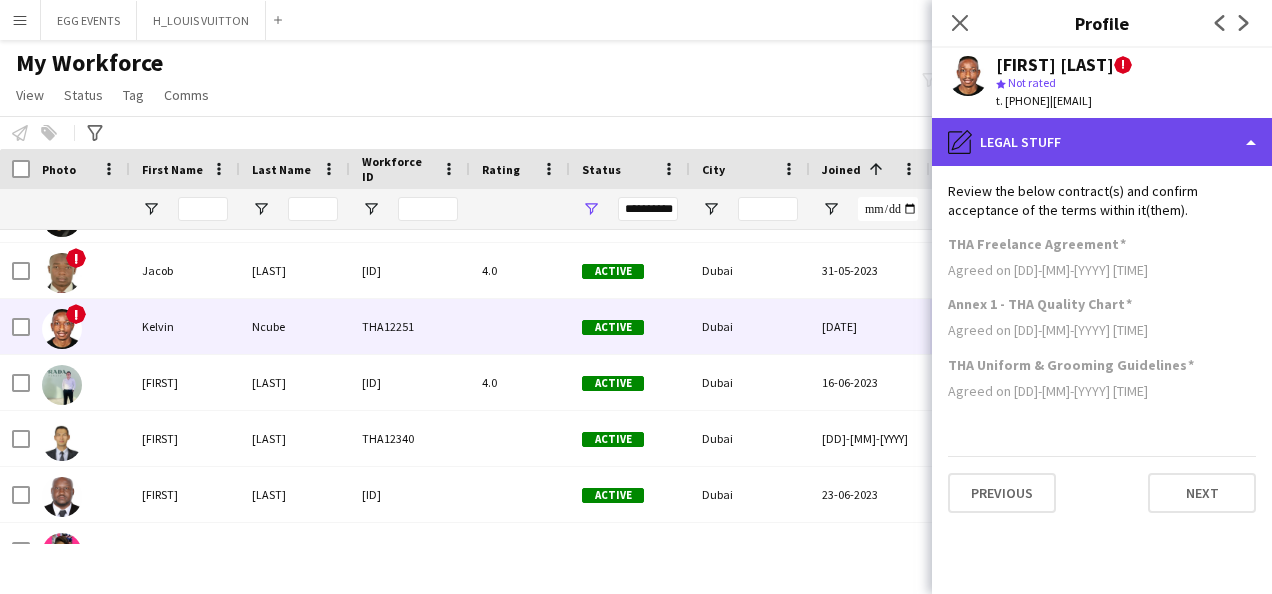 click on "pencil4
Legal stuff" 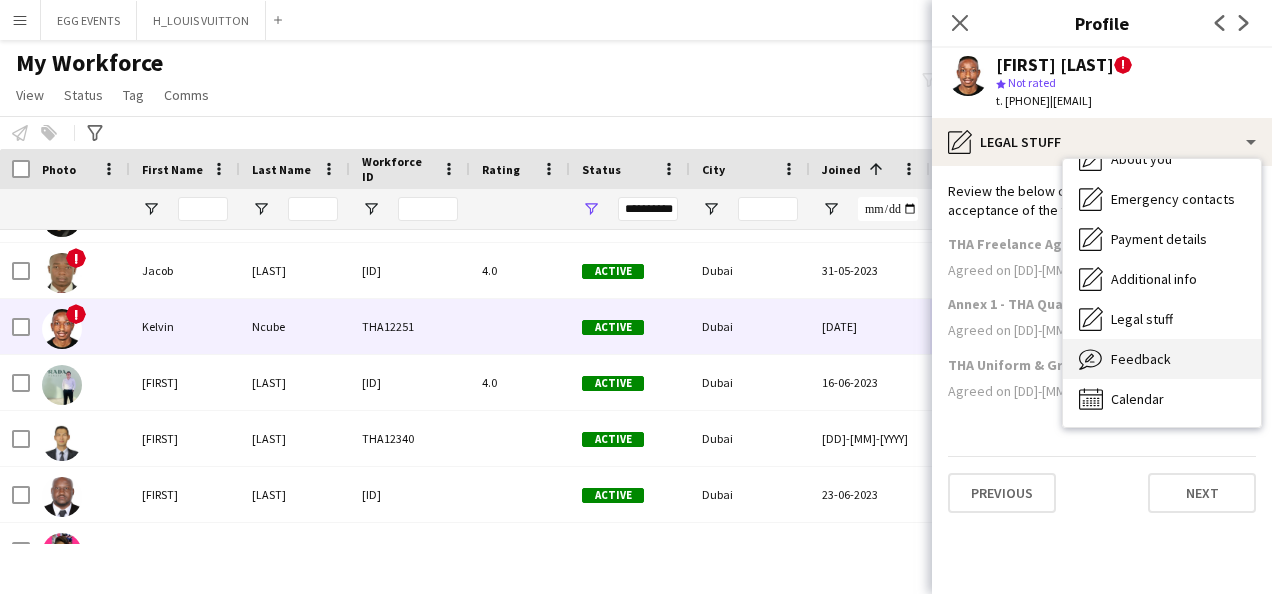 click on "Feedback" 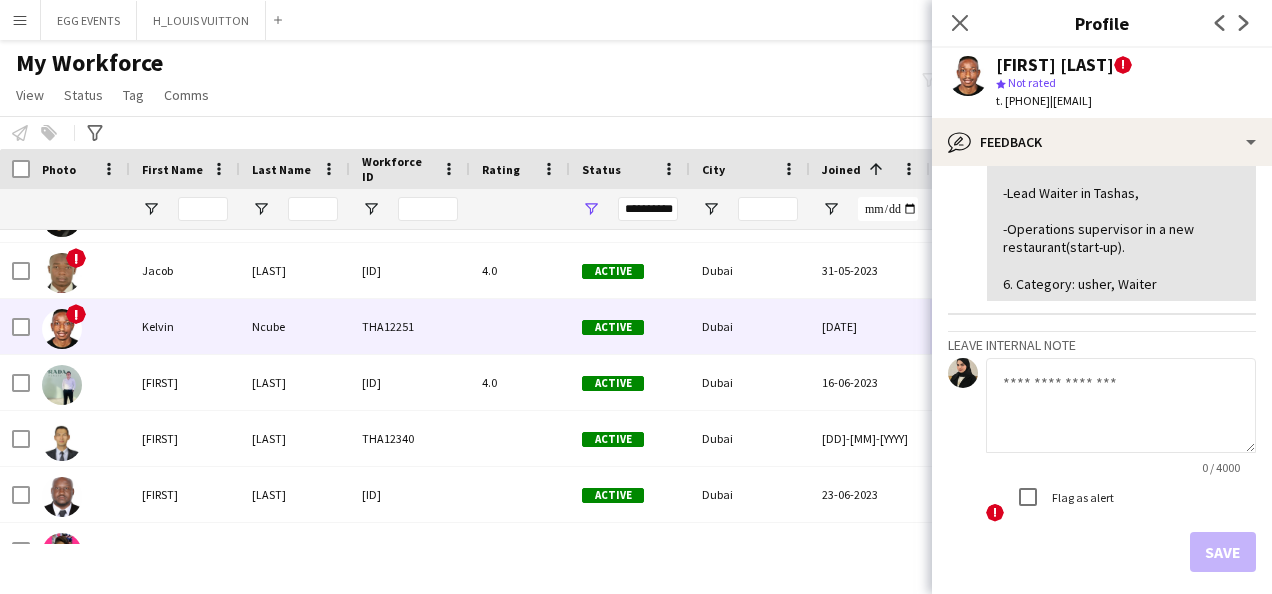 scroll, scrollTop: 540, scrollLeft: 0, axis: vertical 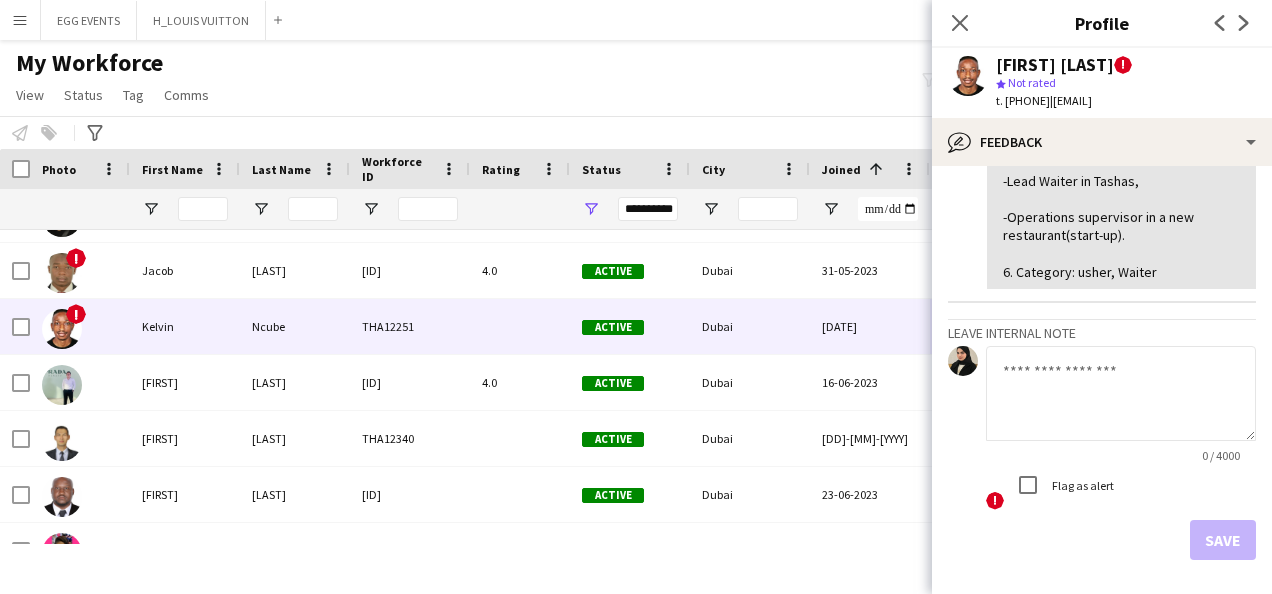 click 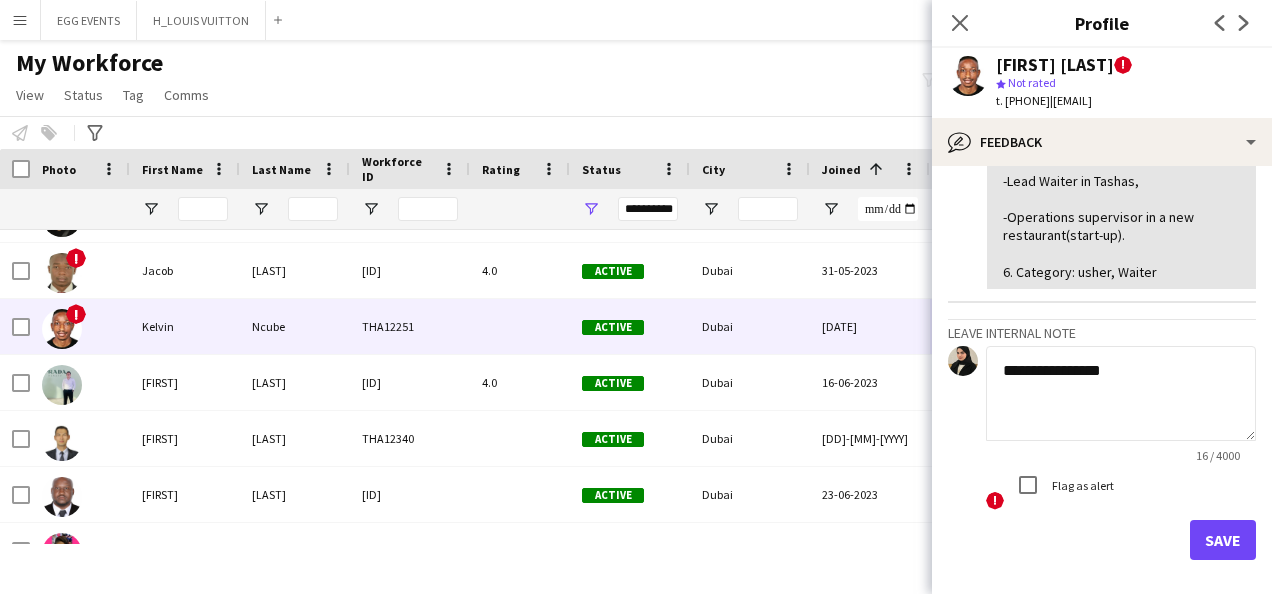scroll, scrollTop: 617, scrollLeft: 0, axis: vertical 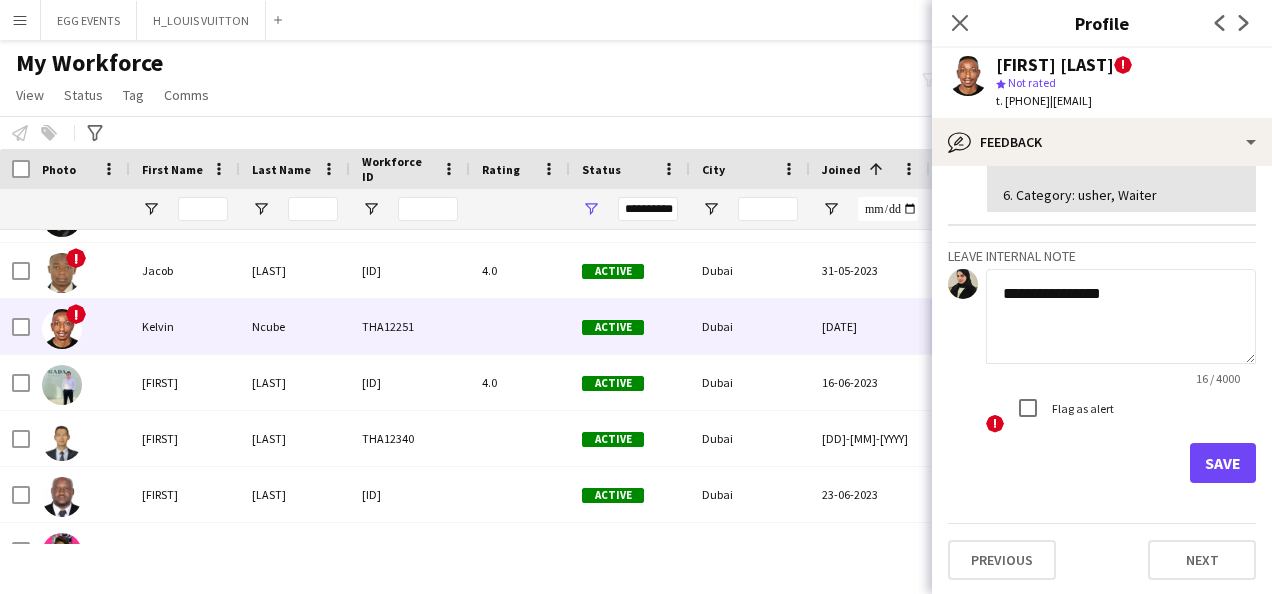 type on "**********" 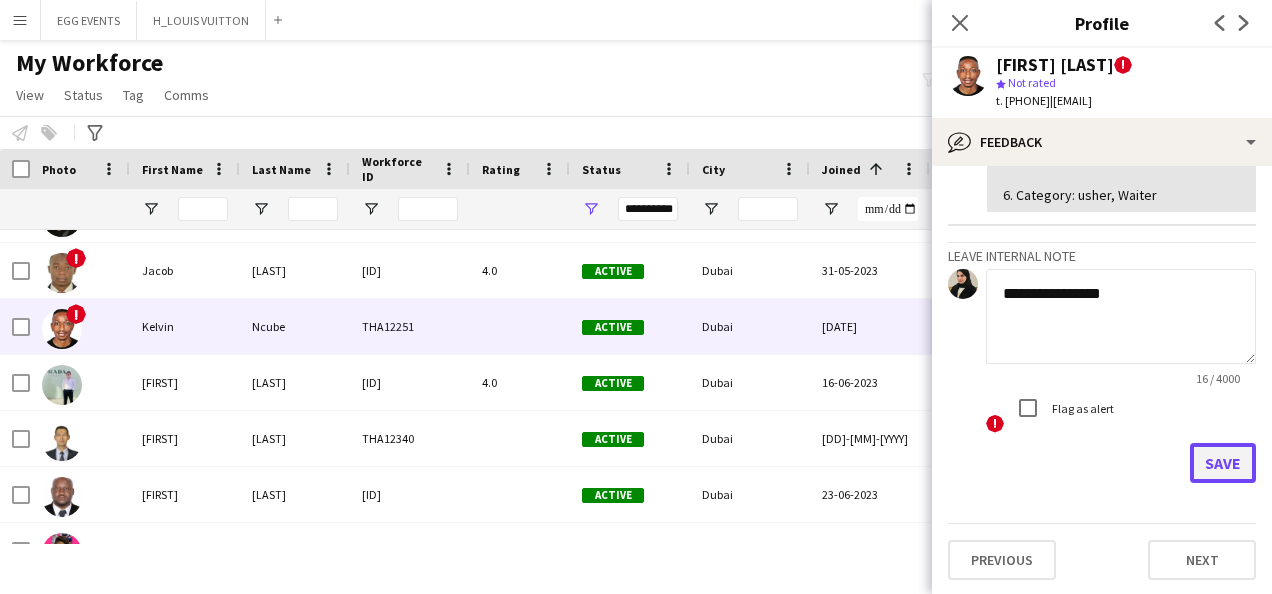 click on "Save" 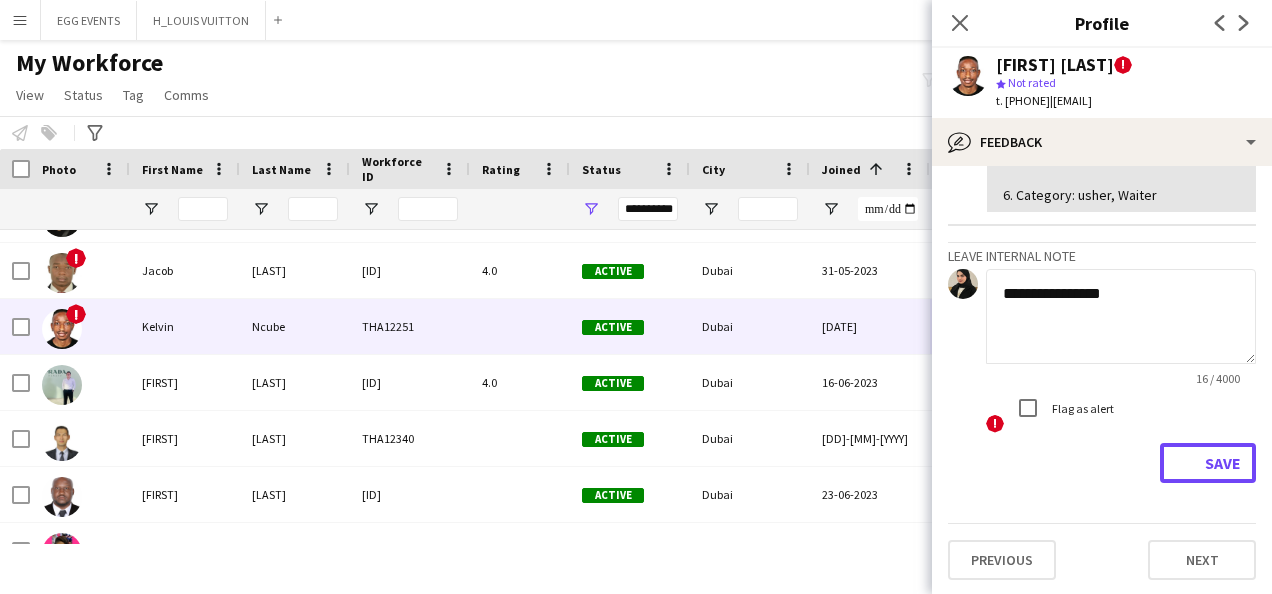 type 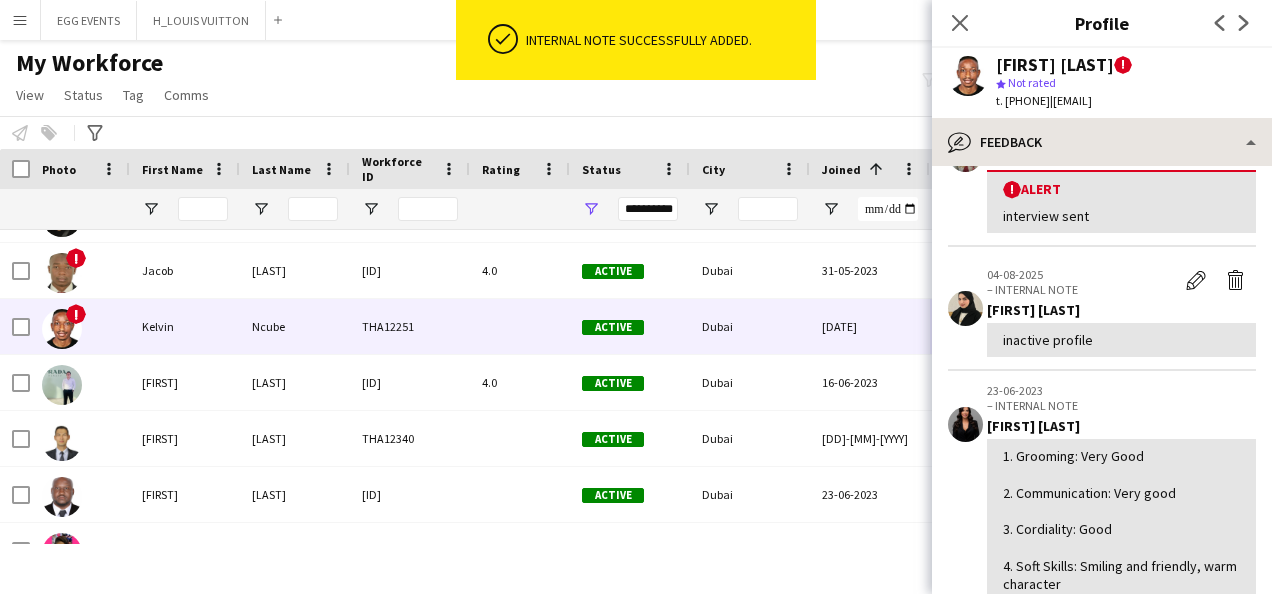 scroll, scrollTop: 733, scrollLeft: 0, axis: vertical 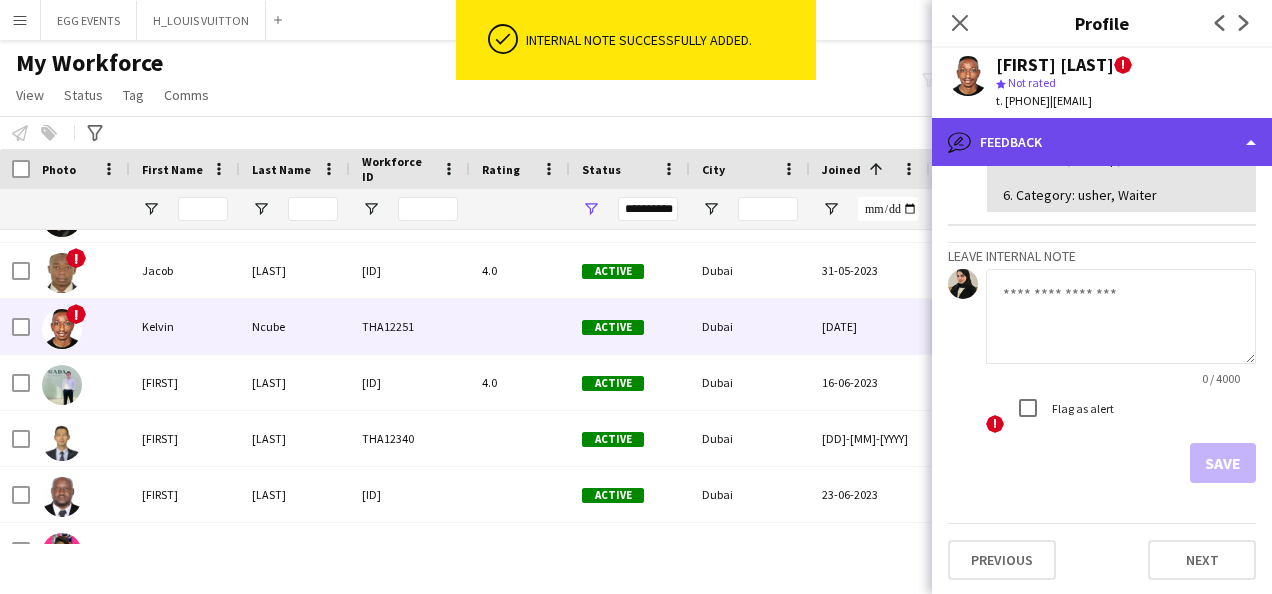 click on "bubble-pencil
Feedback" 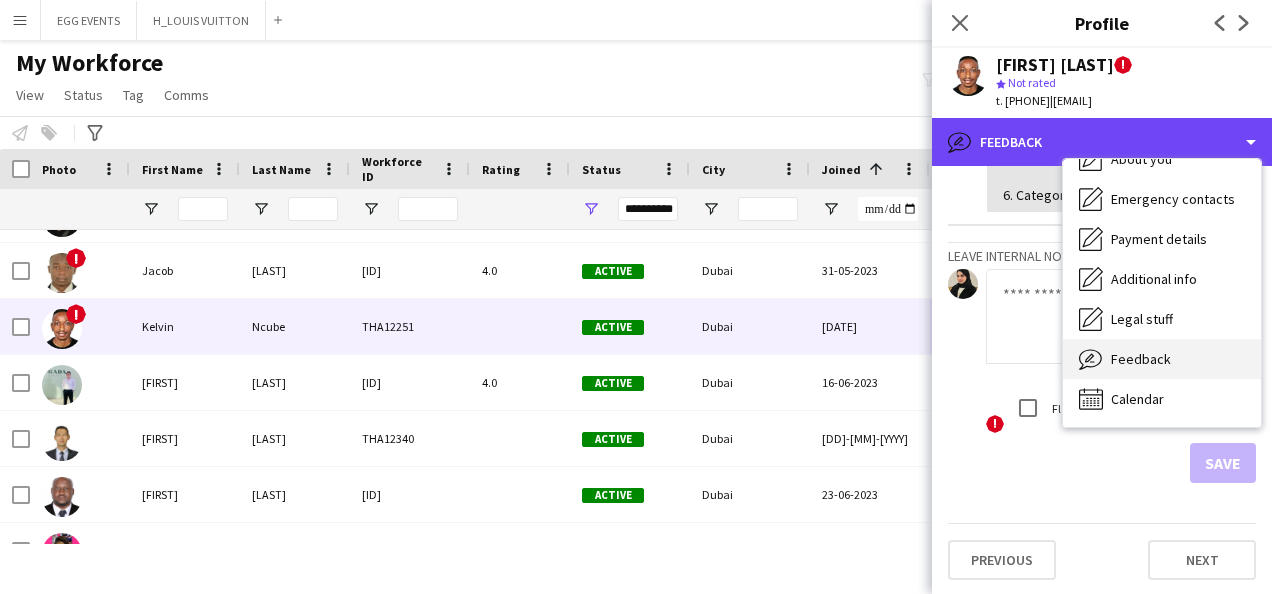 scroll, scrollTop: 0, scrollLeft: 0, axis: both 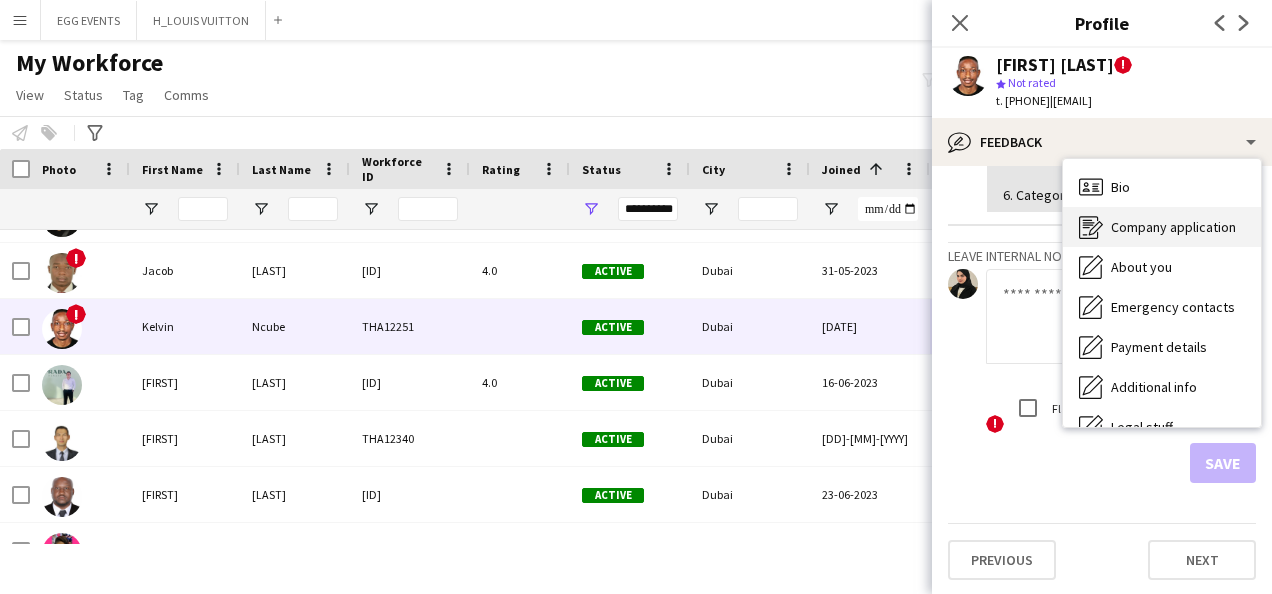 click on "Company application
Company application" at bounding box center (1162, 227) 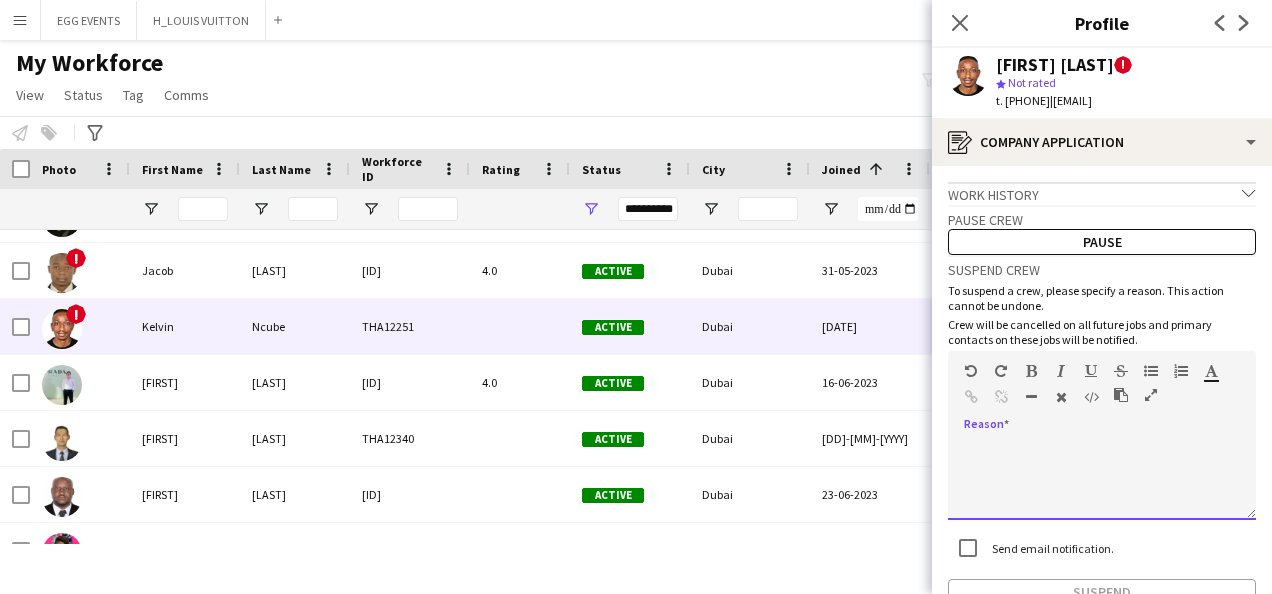 click at bounding box center [1102, 480] 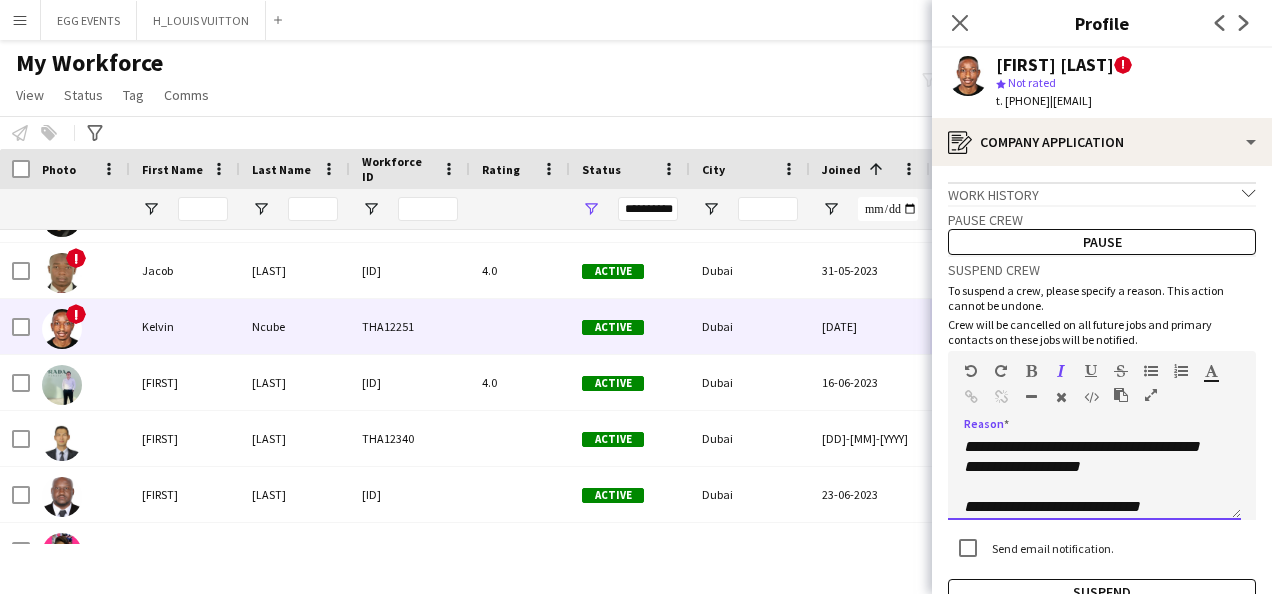 scroll, scrollTop: 0, scrollLeft: 0, axis: both 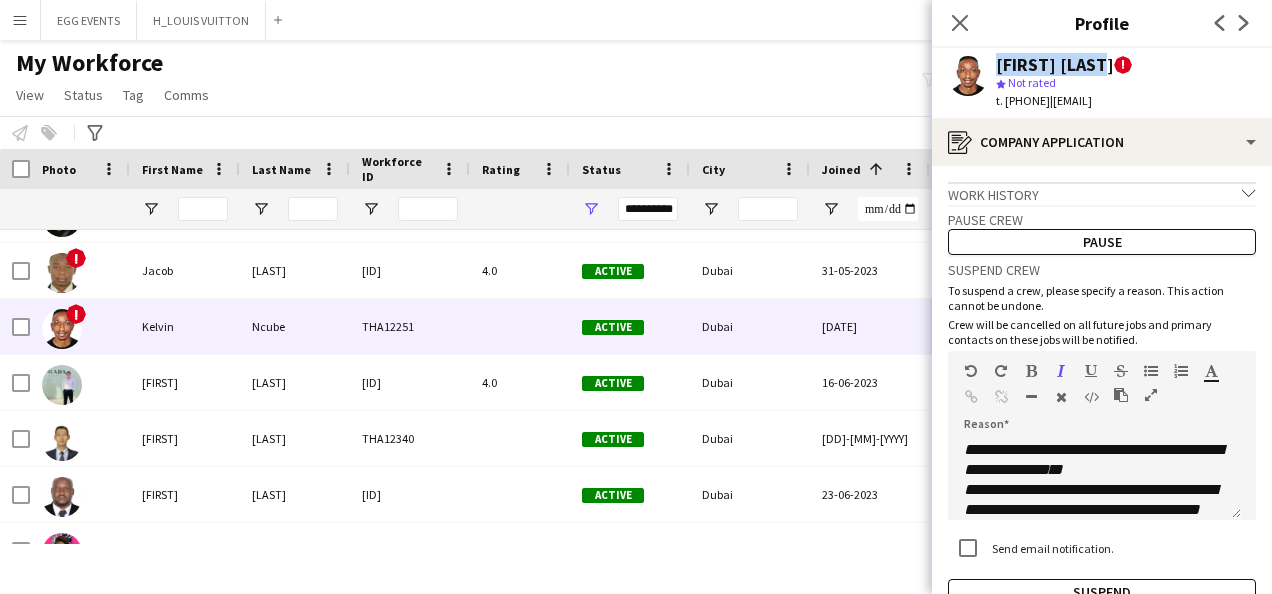drag, startPoint x: 1132, startPoint y: 54, endPoint x: 987, endPoint y: 62, distance: 145.22052 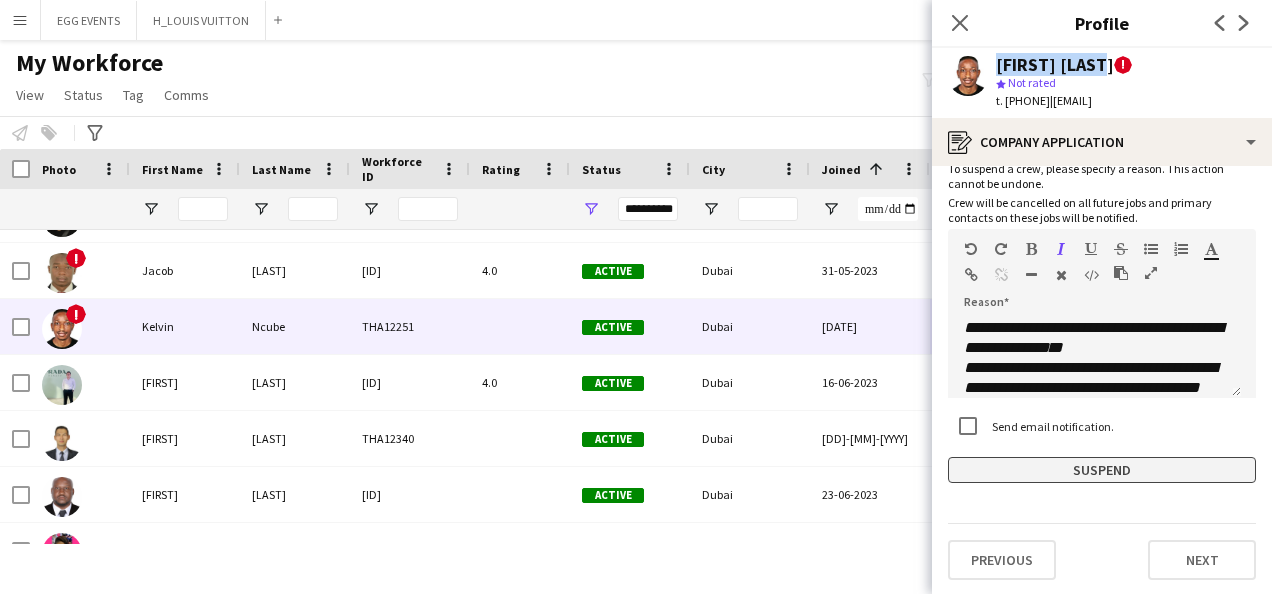 click on "Suspend" 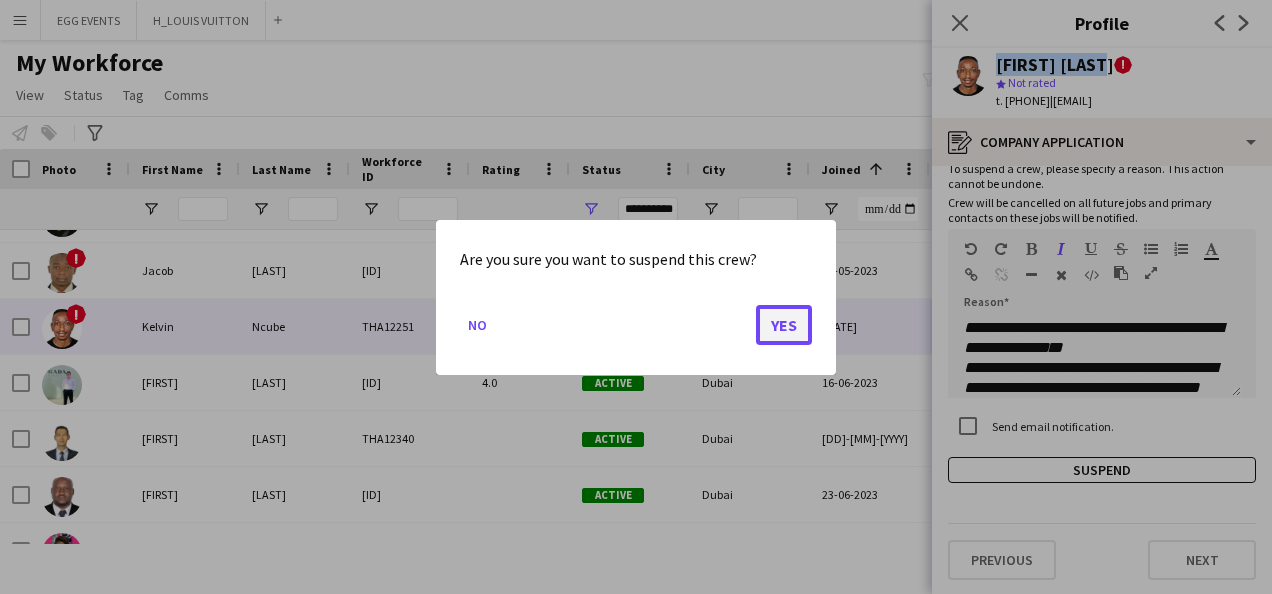 click on "Yes" 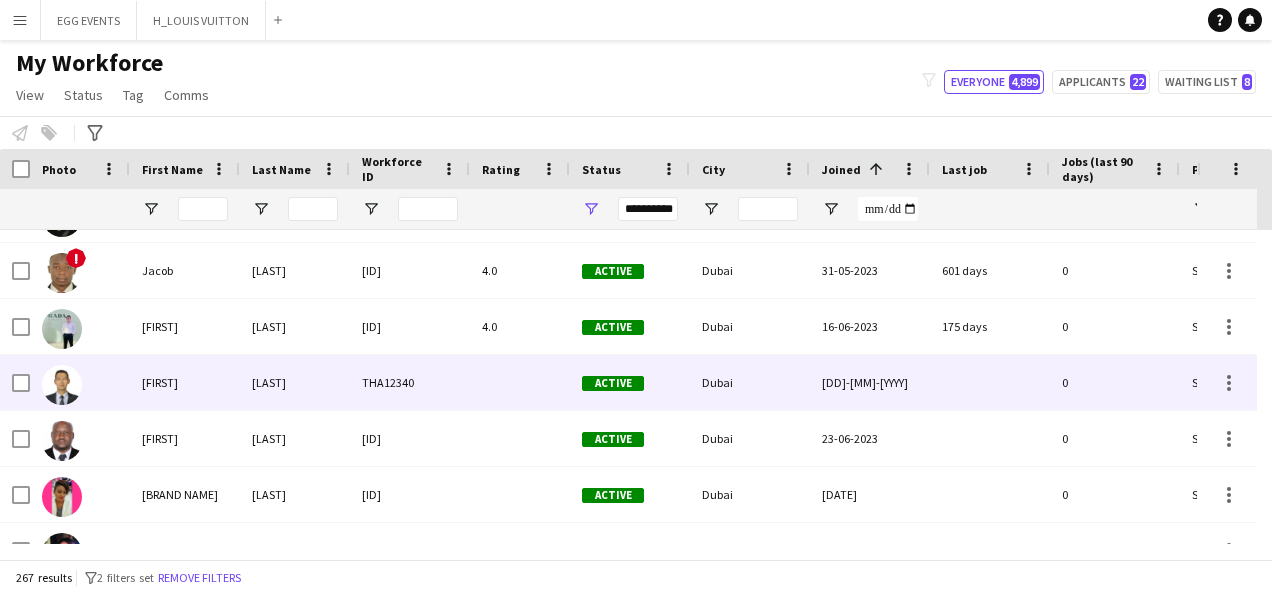 click on "[DATE]" at bounding box center [870, 382] 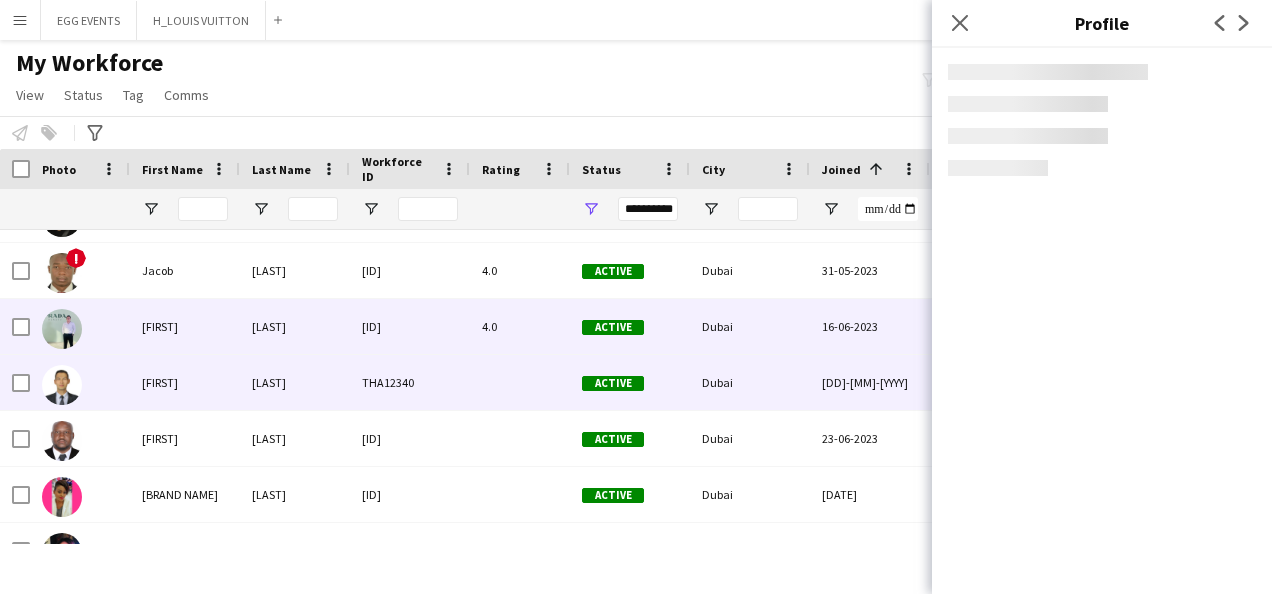 click on "16-06-2023" at bounding box center [870, 326] 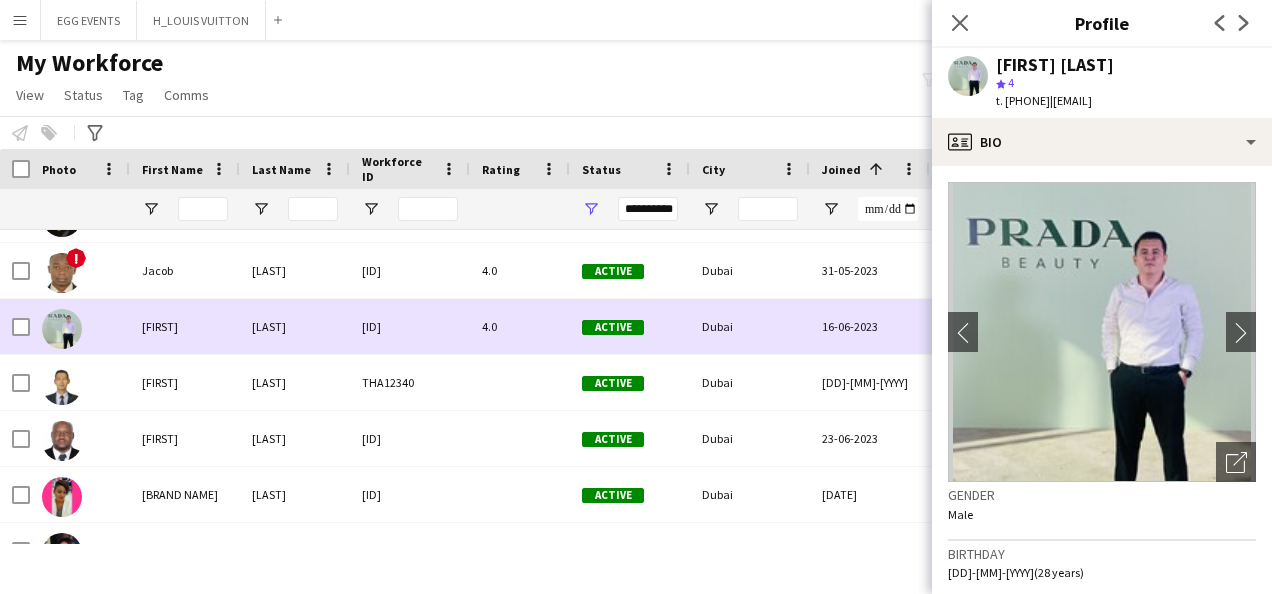 click on "16-06-2023" at bounding box center (870, 326) 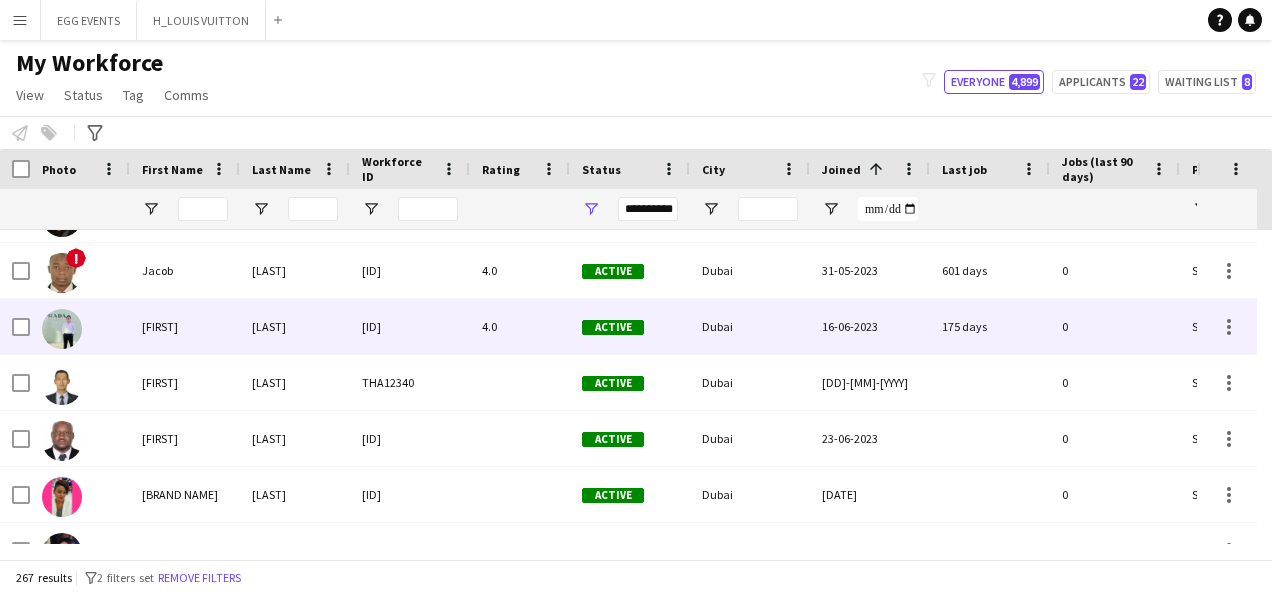 click on "16-06-2023" at bounding box center (870, 326) 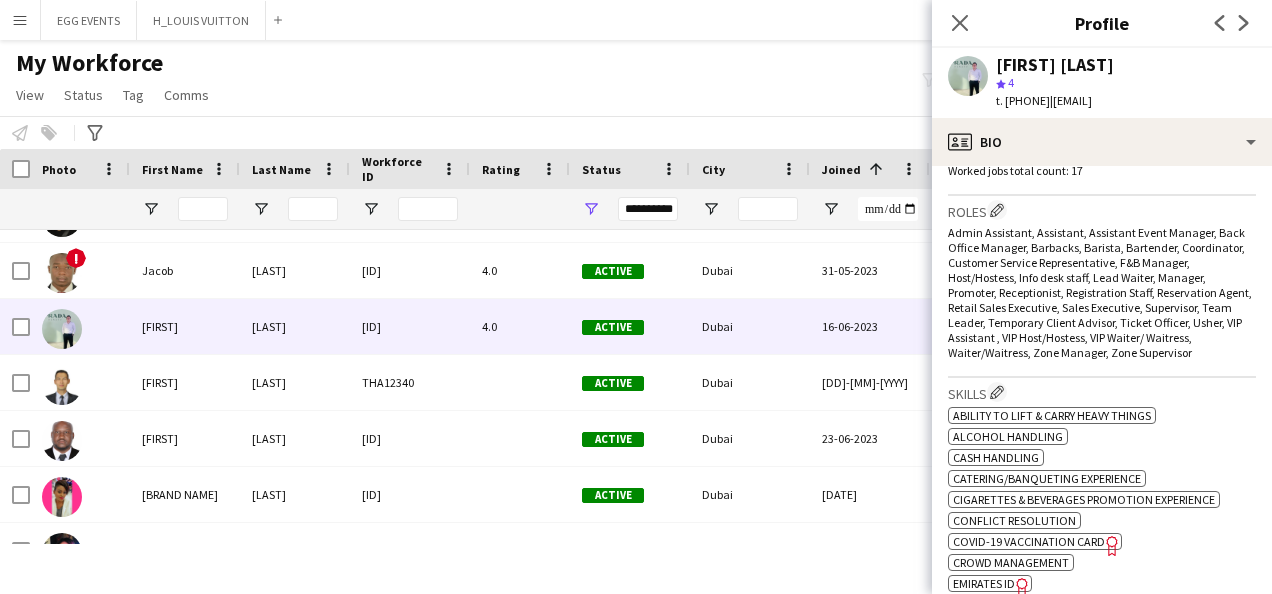 scroll, scrollTop: 849, scrollLeft: 0, axis: vertical 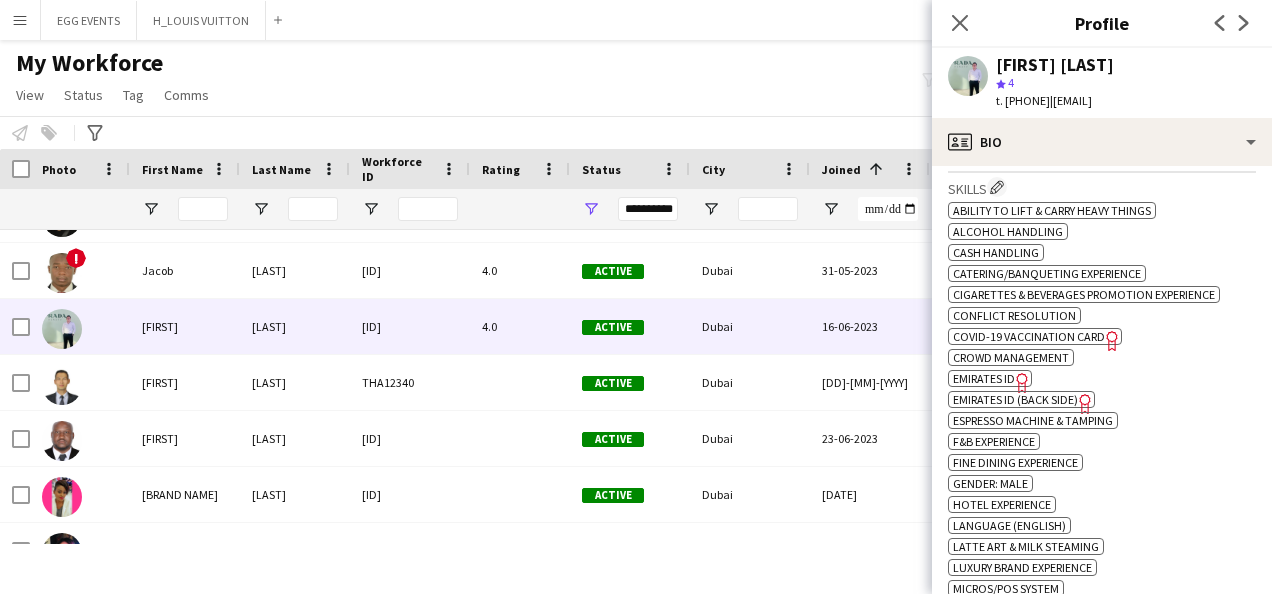 click on "Emirates ID" 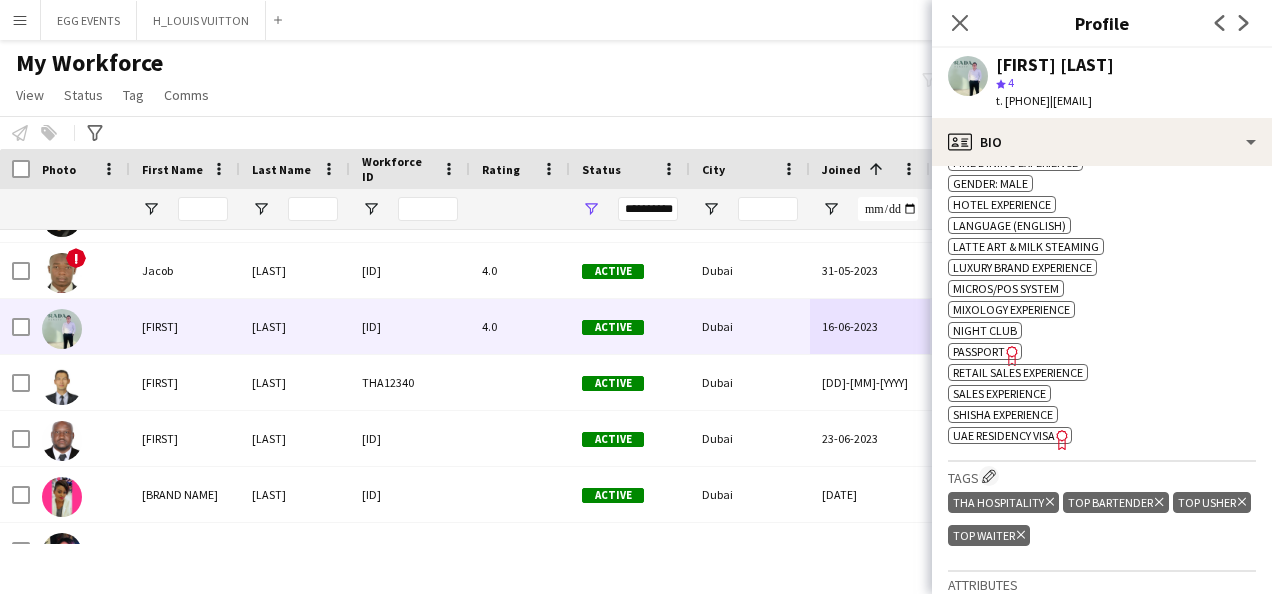 scroll, scrollTop: 1198, scrollLeft: 0, axis: vertical 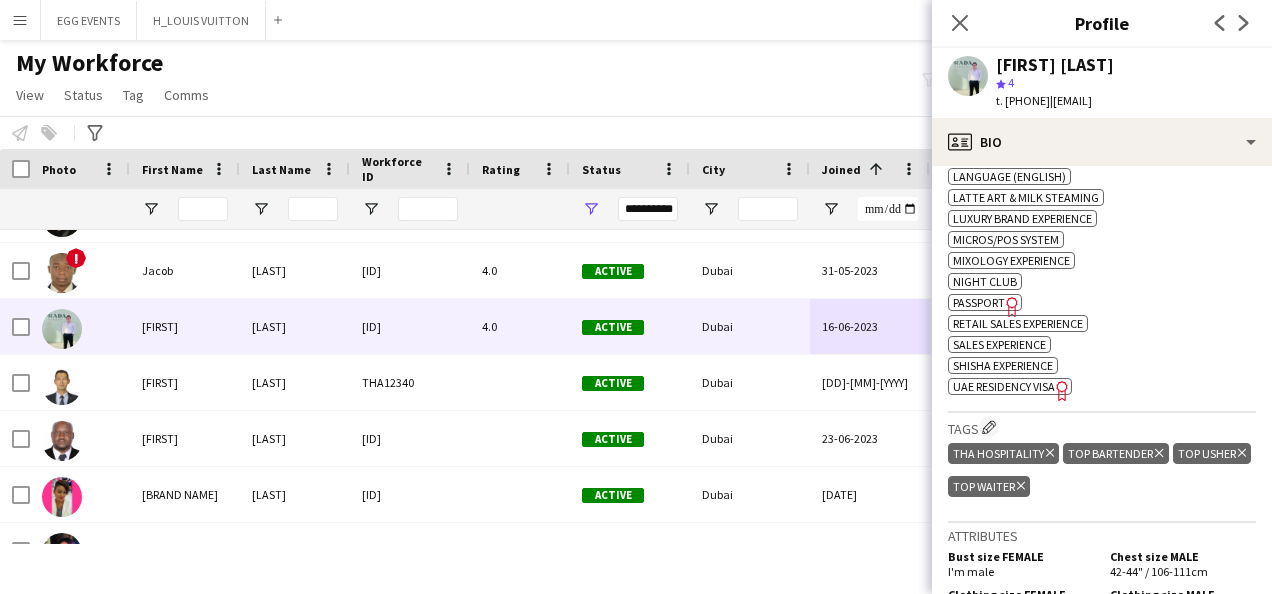 click on "Freelancer has uploaded a photo validation of skill. Click to see" 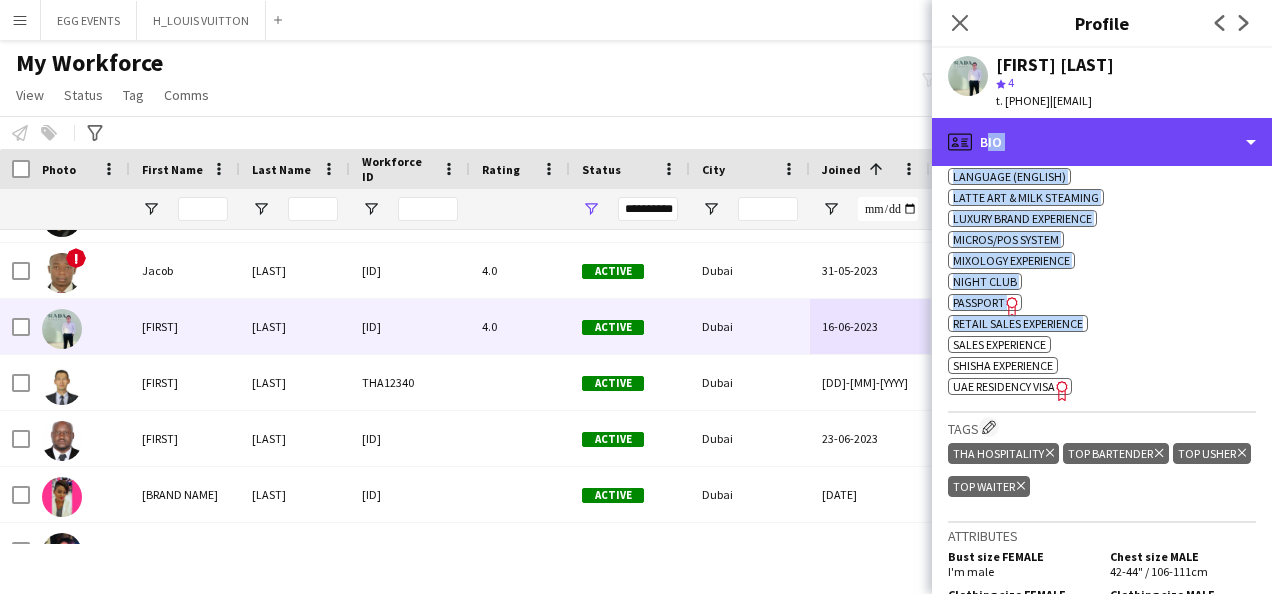drag, startPoint x: 1097, startPoint y: 137, endPoint x: 1194, endPoint y: 368, distance: 250.53941 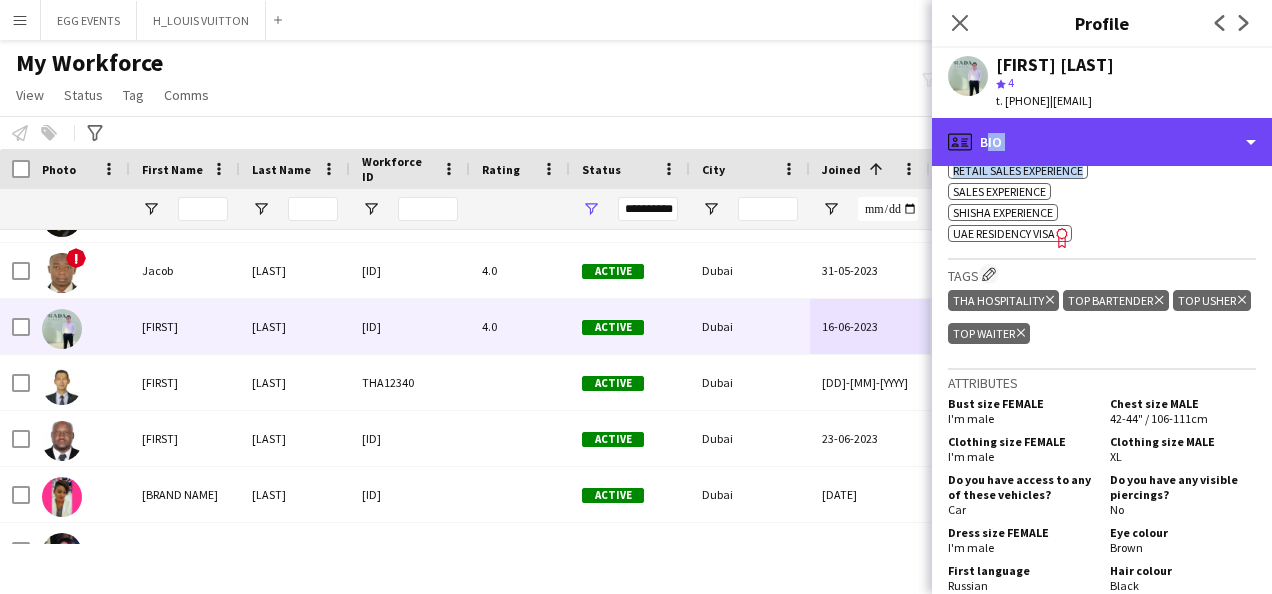 scroll, scrollTop: 1373, scrollLeft: 0, axis: vertical 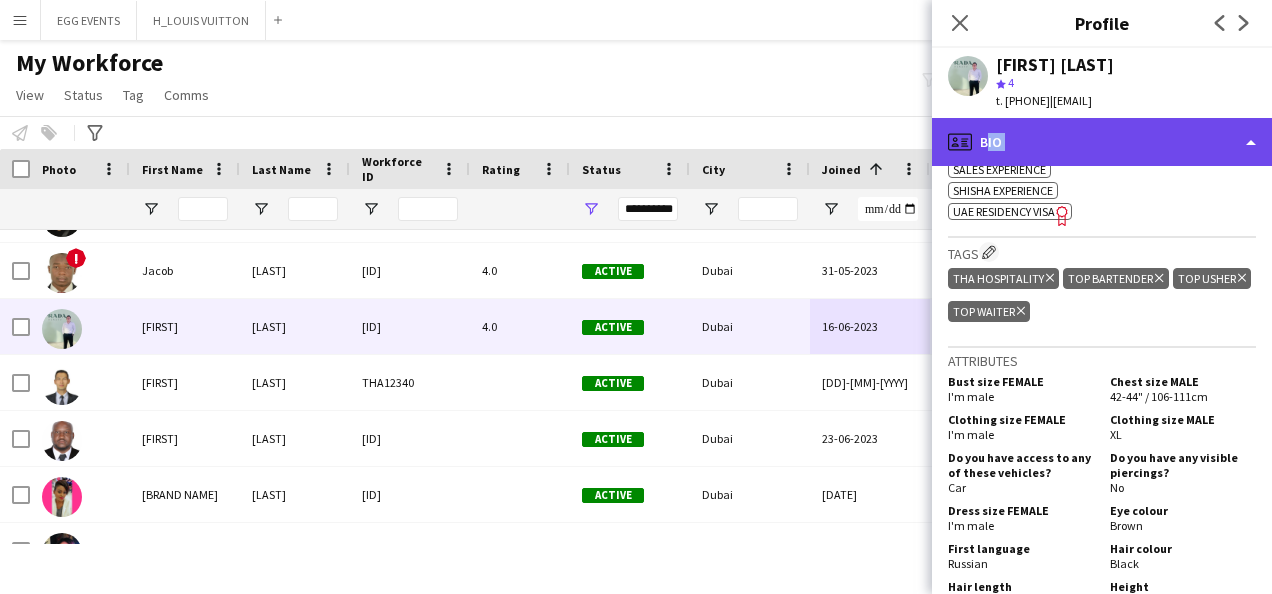 click on "profile
Bio" 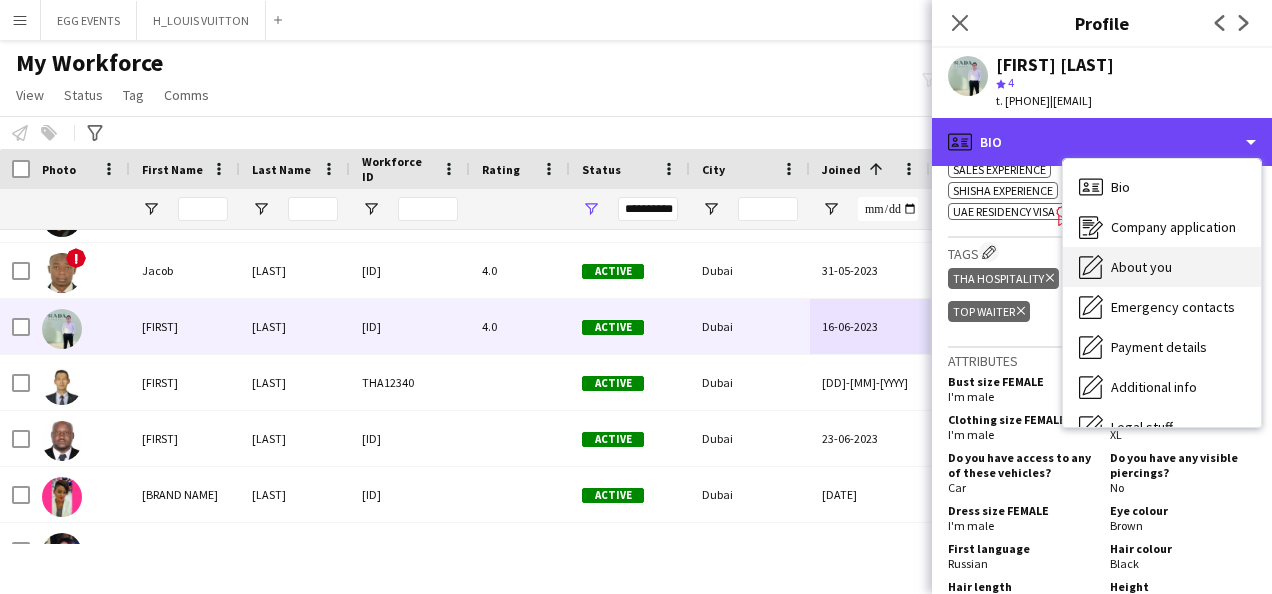 scroll, scrollTop: 108, scrollLeft: 0, axis: vertical 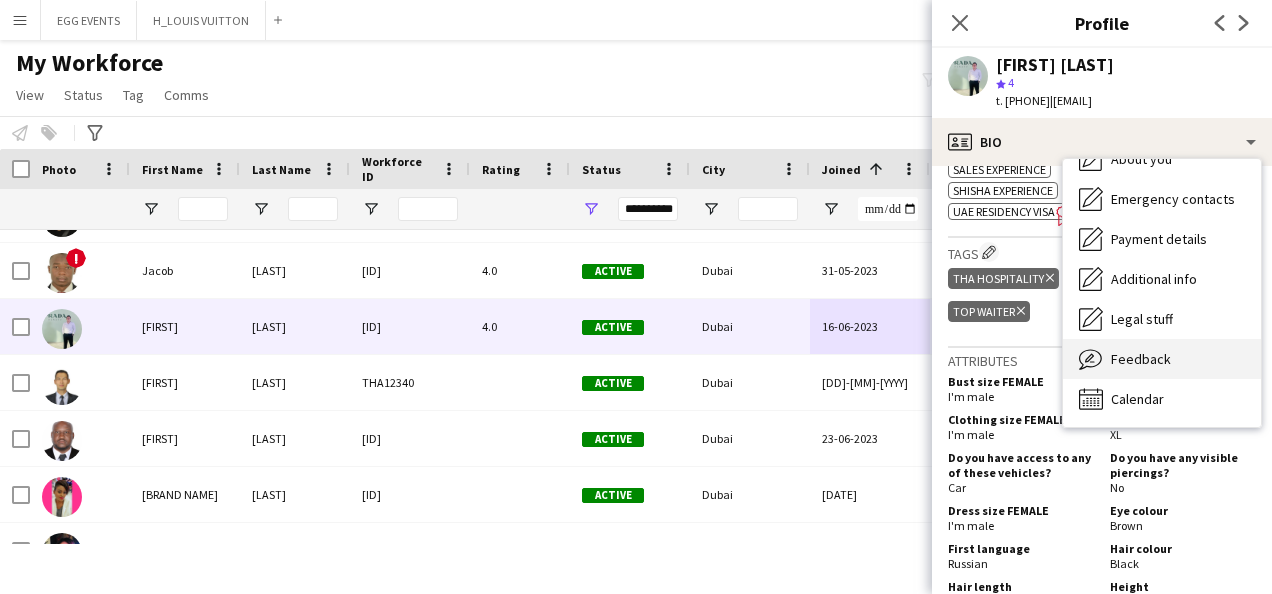 click on "Feedback
Feedback" at bounding box center [1162, 359] 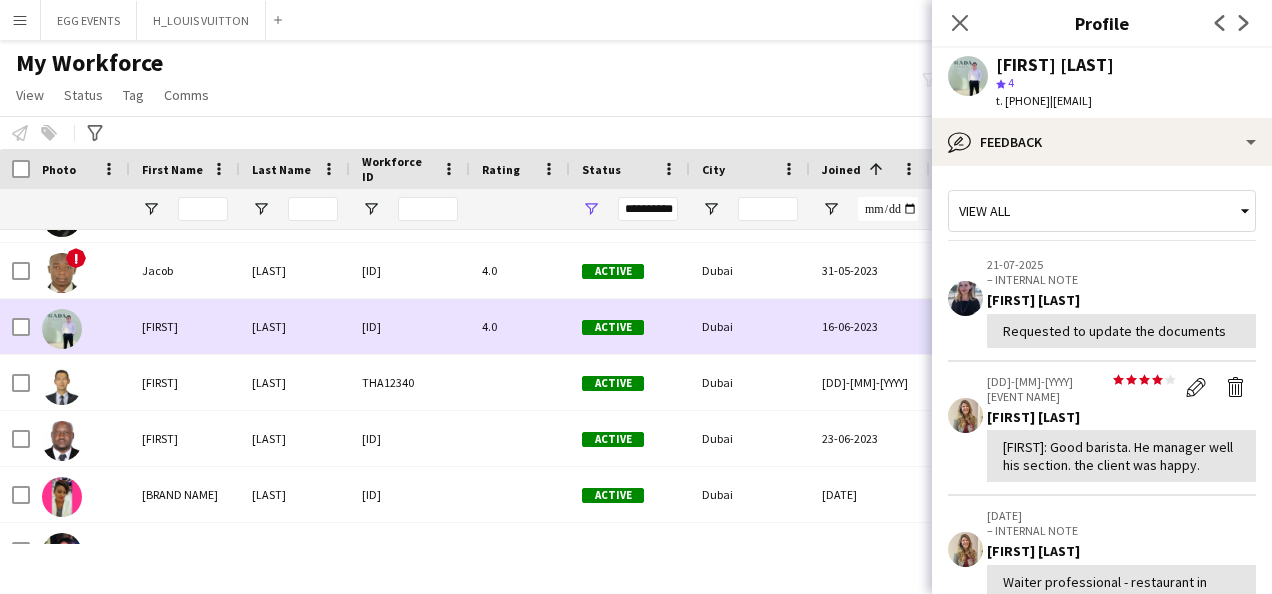 click on "16-06-2023" at bounding box center [870, 326] 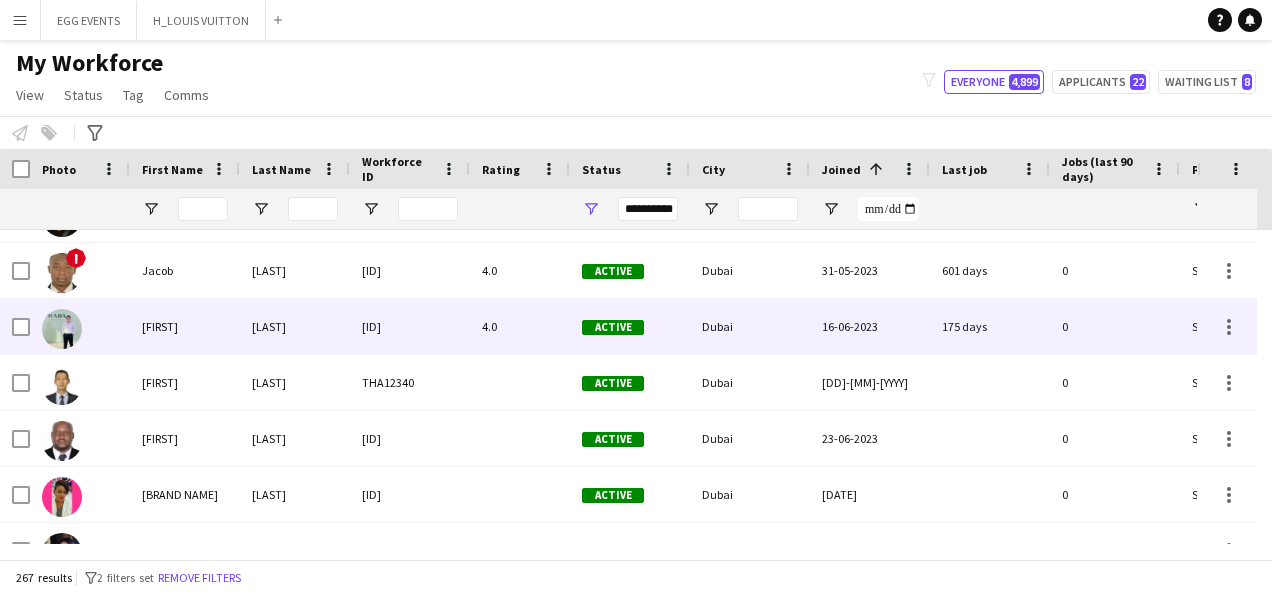 click on "175 days" at bounding box center (990, 326) 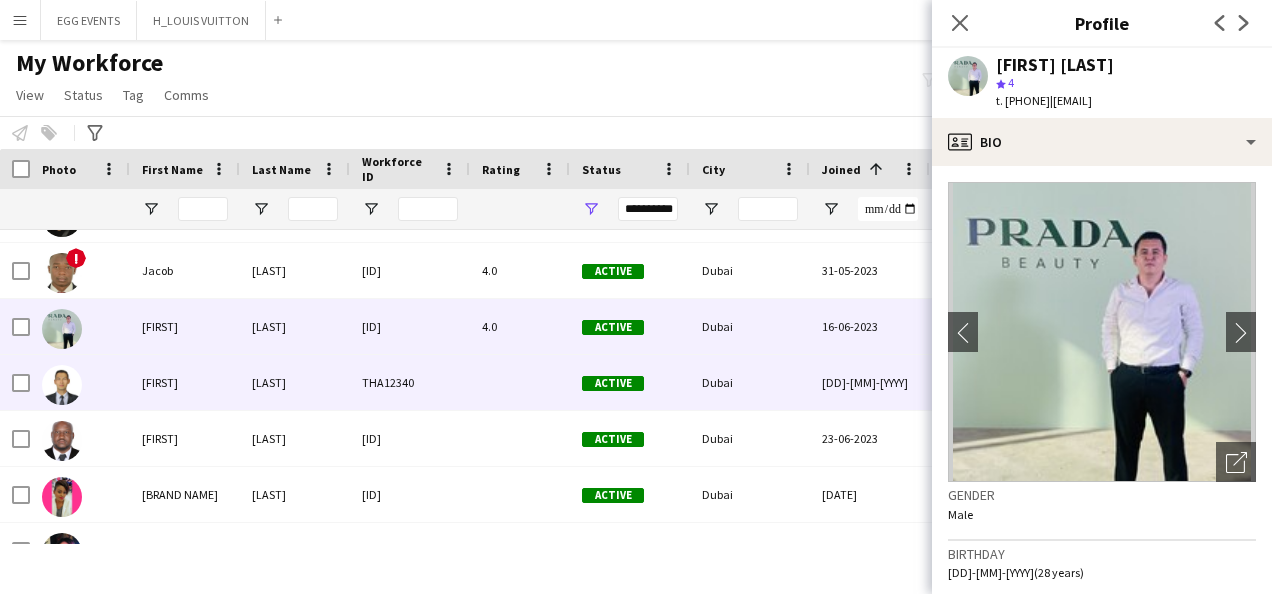 click on "[DATE]" at bounding box center [870, 382] 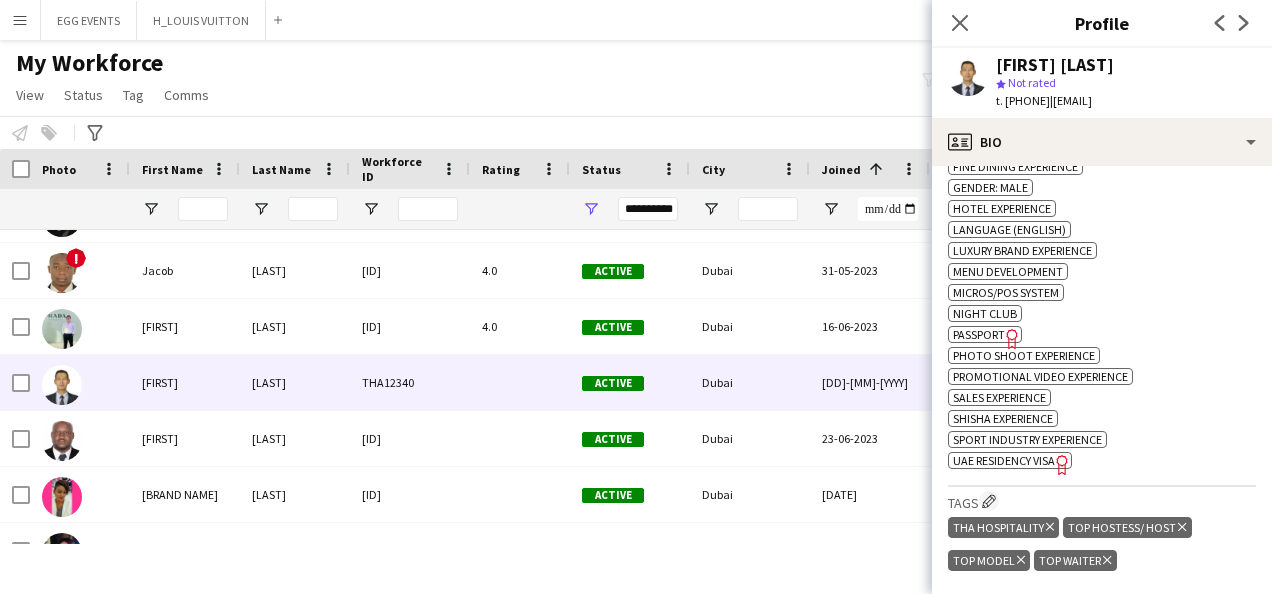 scroll, scrollTop: 846, scrollLeft: 0, axis: vertical 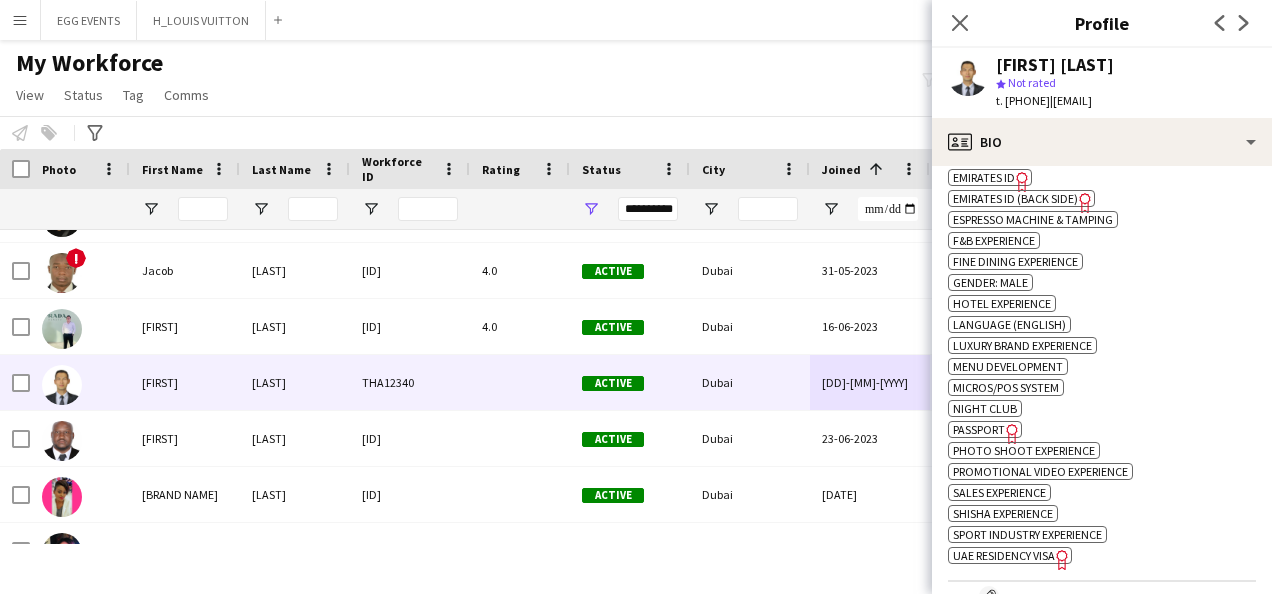 click on "Emirates ID" 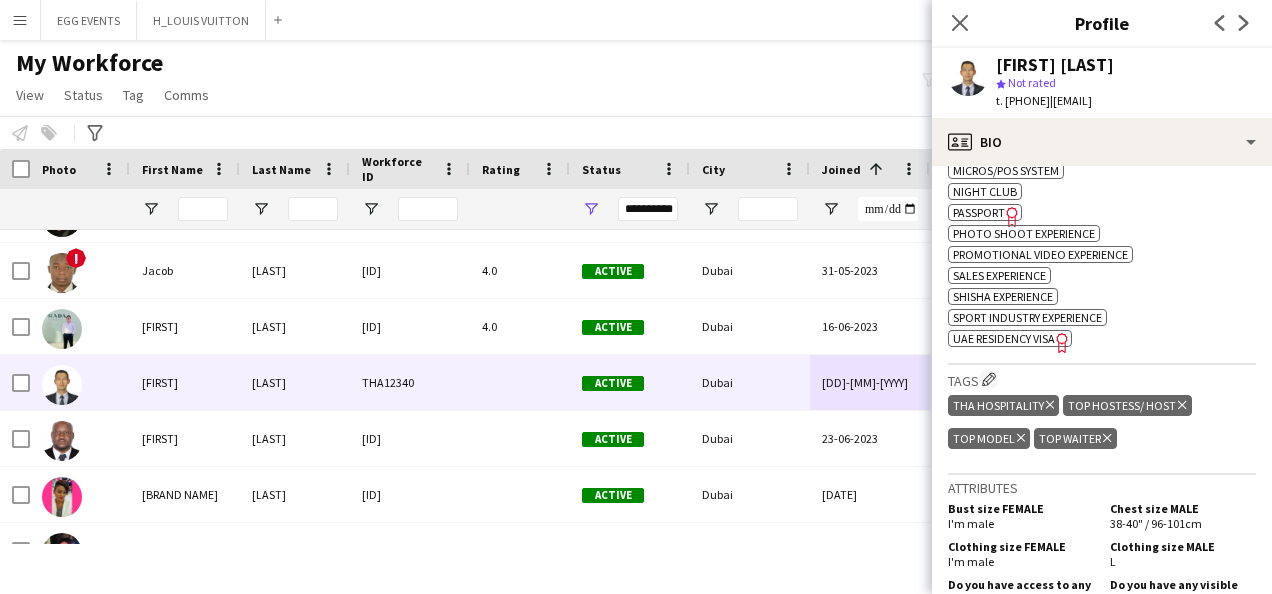 scroll, scrollTop: 1138, scrollLeft: 0, axis: vertical 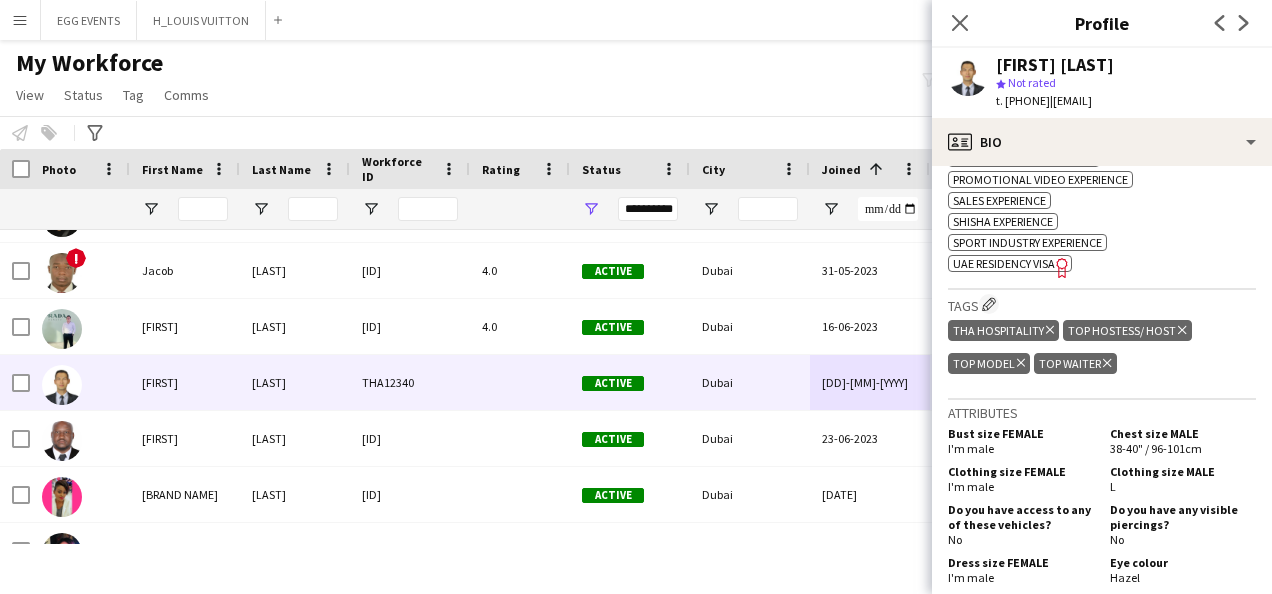 click on "UAE Residency Visa" 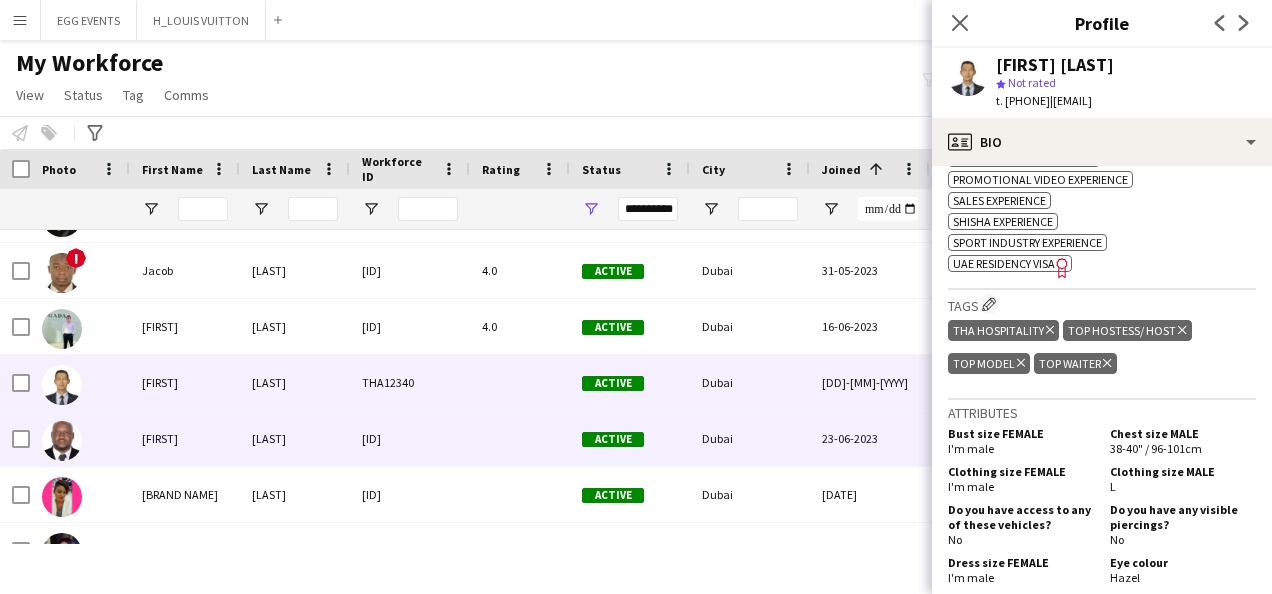 click on "Active" at bounding box center (630, 438) 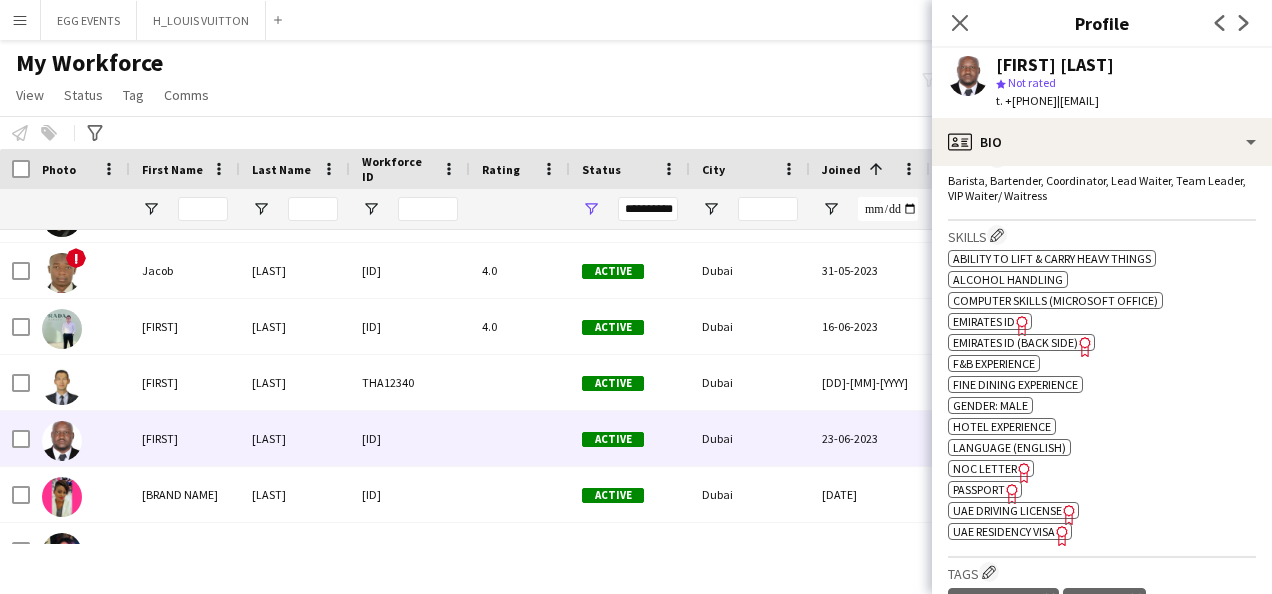 scroll, scrollTop: 652, scrollLeft: 0, axis: vertical 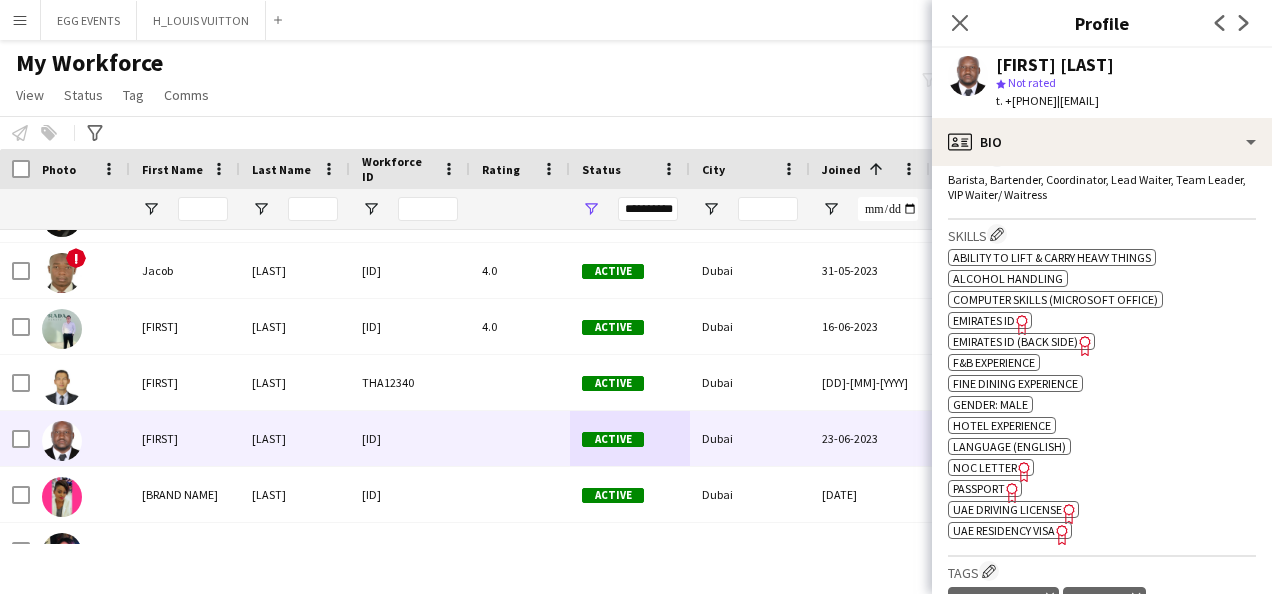 click on "Freelancer has uploaded a photo validation of skill. Click to see" 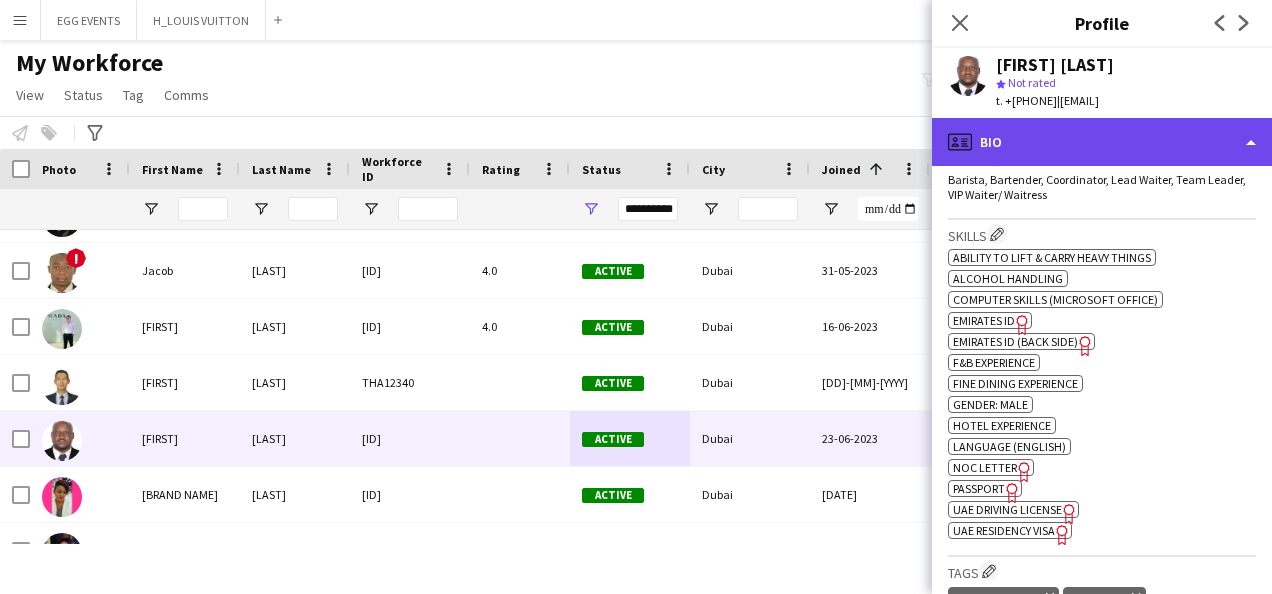 click on "profile
Bio" 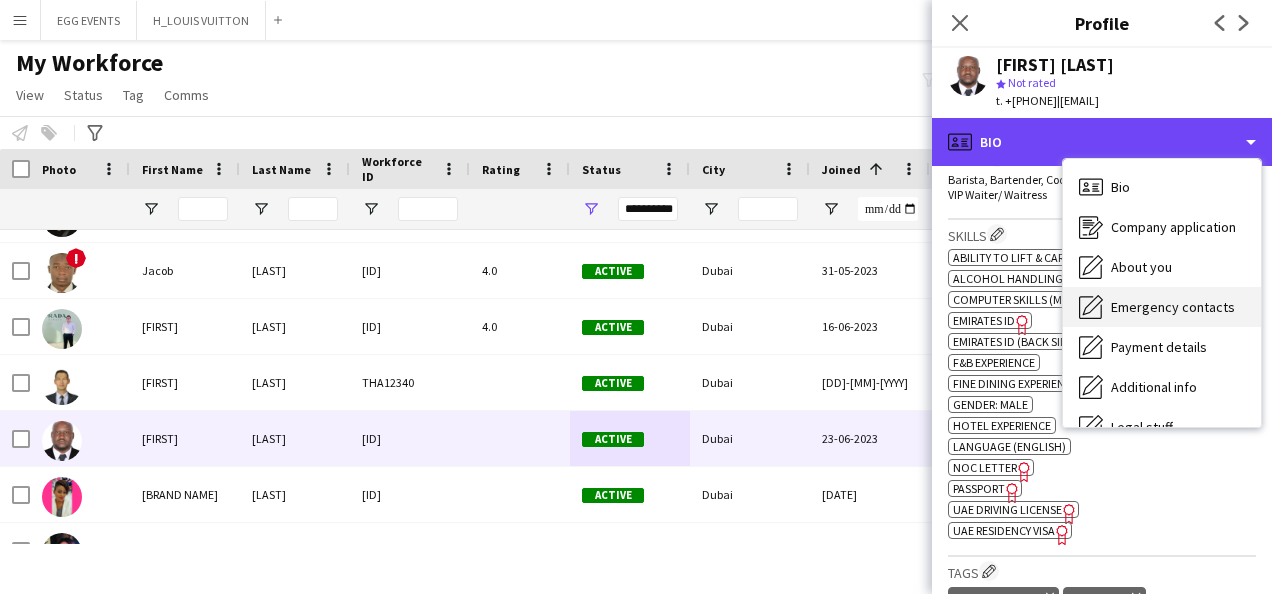 scroll, scrollTop: 108, scrollLeft: 0, axis: vertical 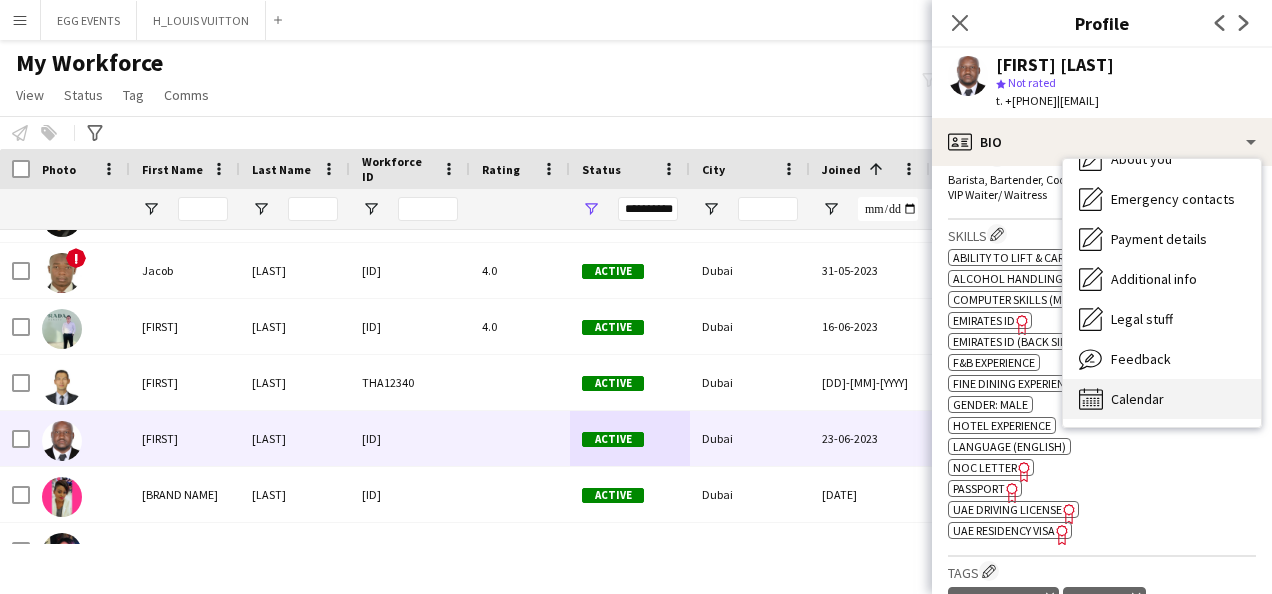 click on "Calendar
Calendar" at bounding box center (1162, 399) 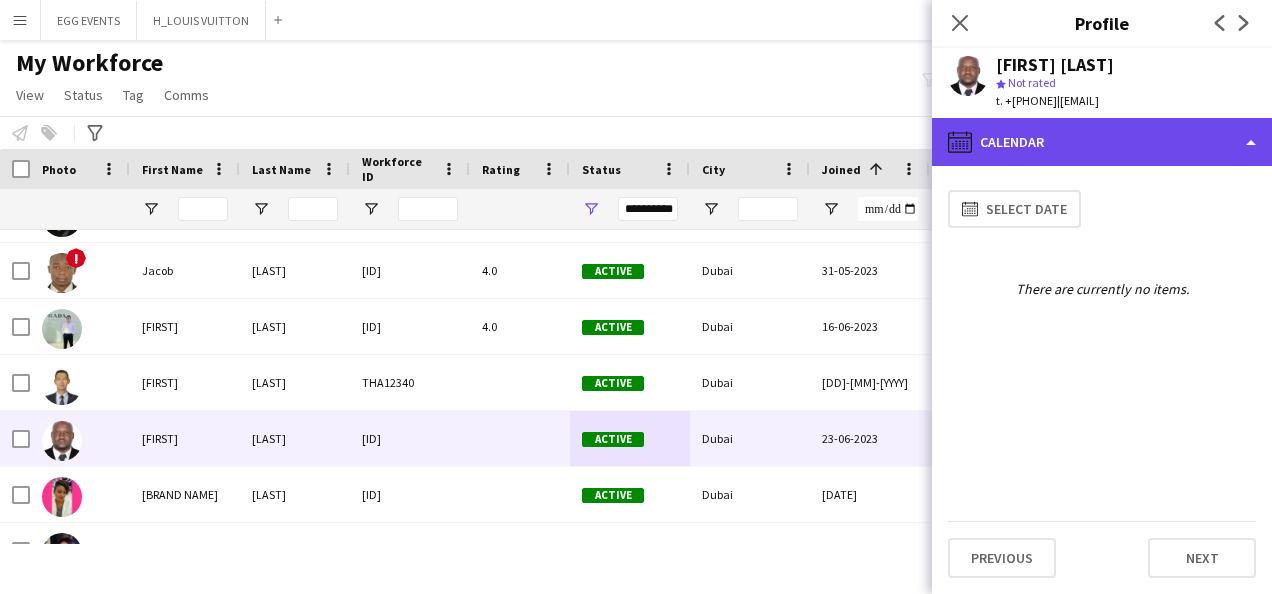 click on "calendar-full
Calendar" 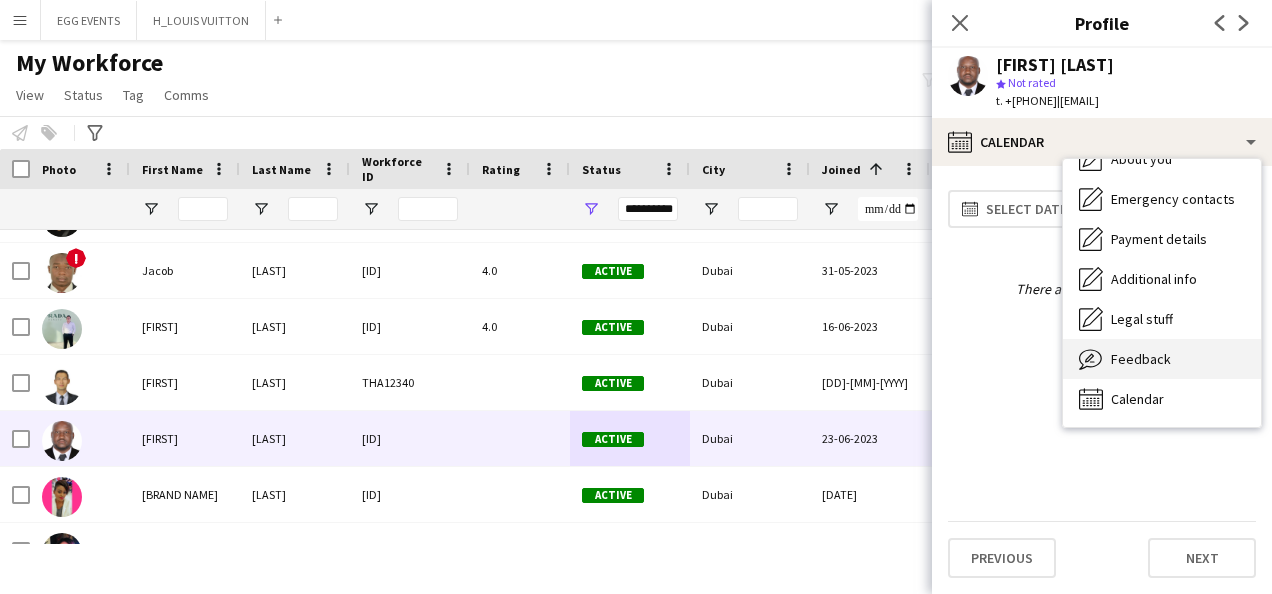 click on "Feedback
Feedback" at bounding box center [1162, 359] 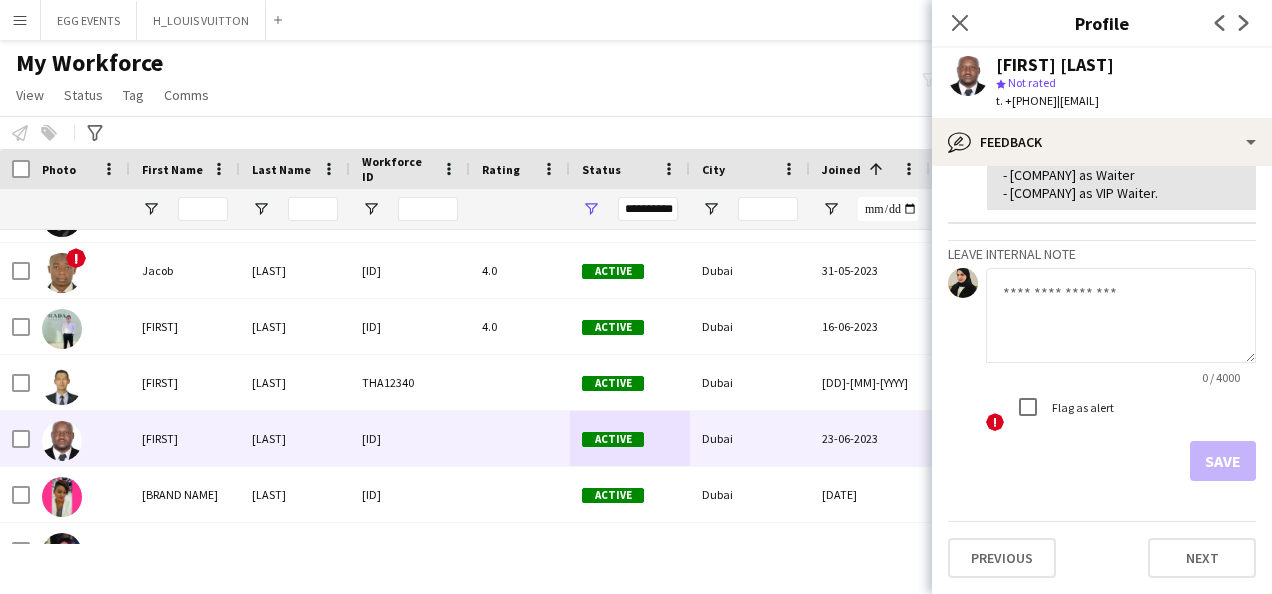scroll, scrollTop: 409, scrollLeft: 0, axis: vertical 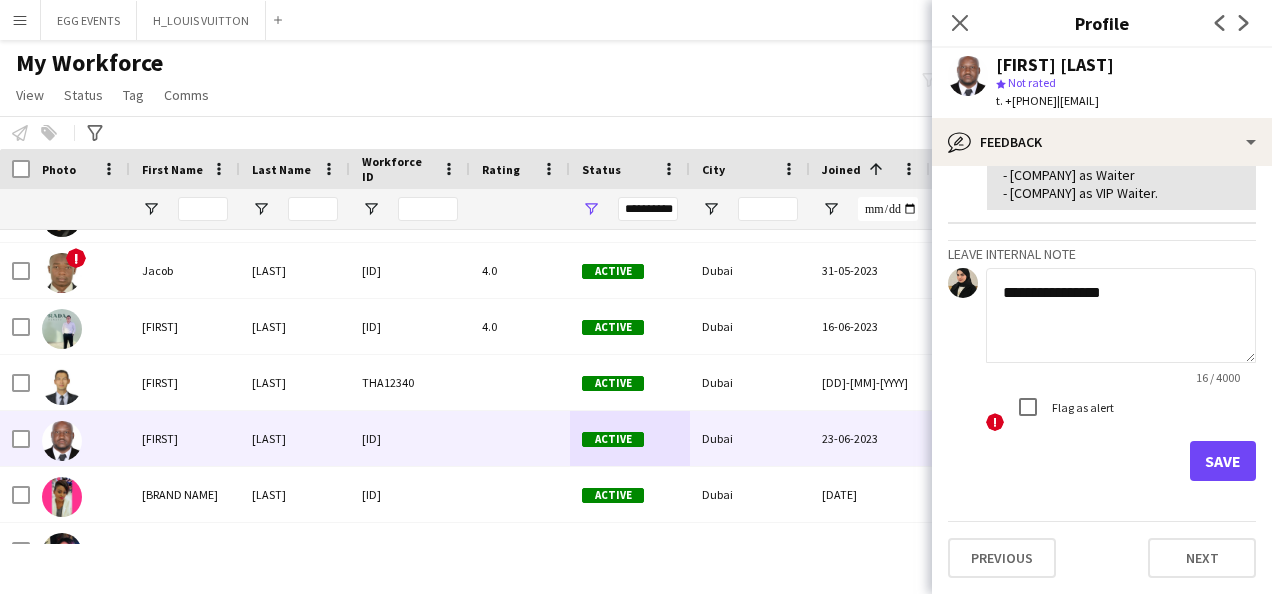 type on "**********" 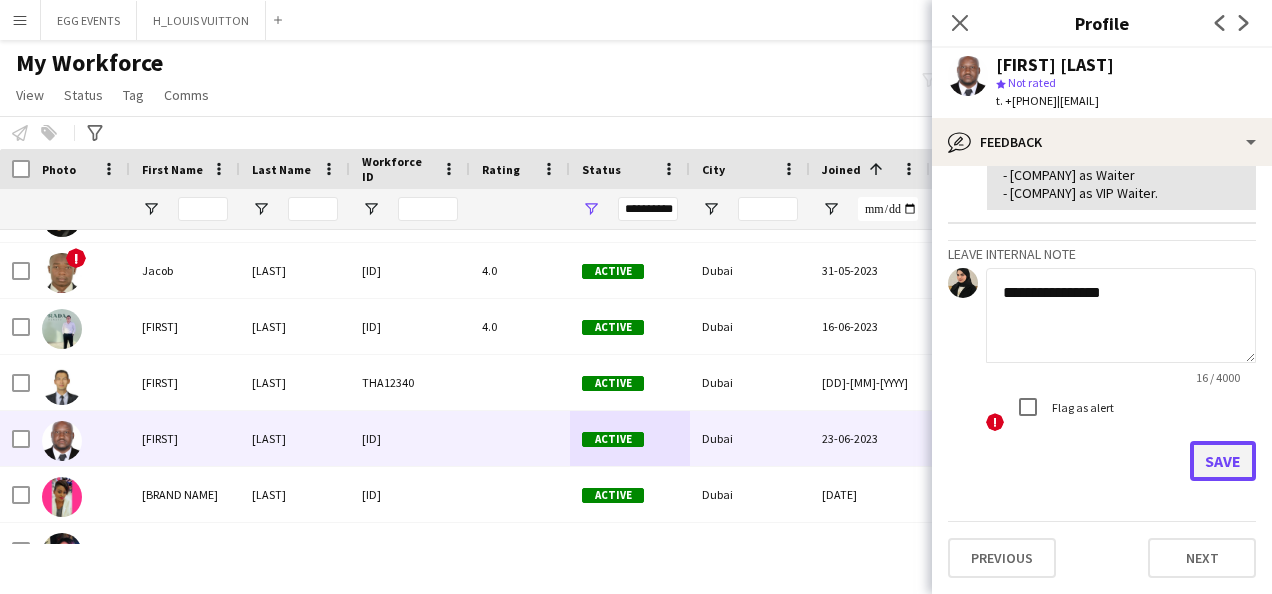 click on "Save" 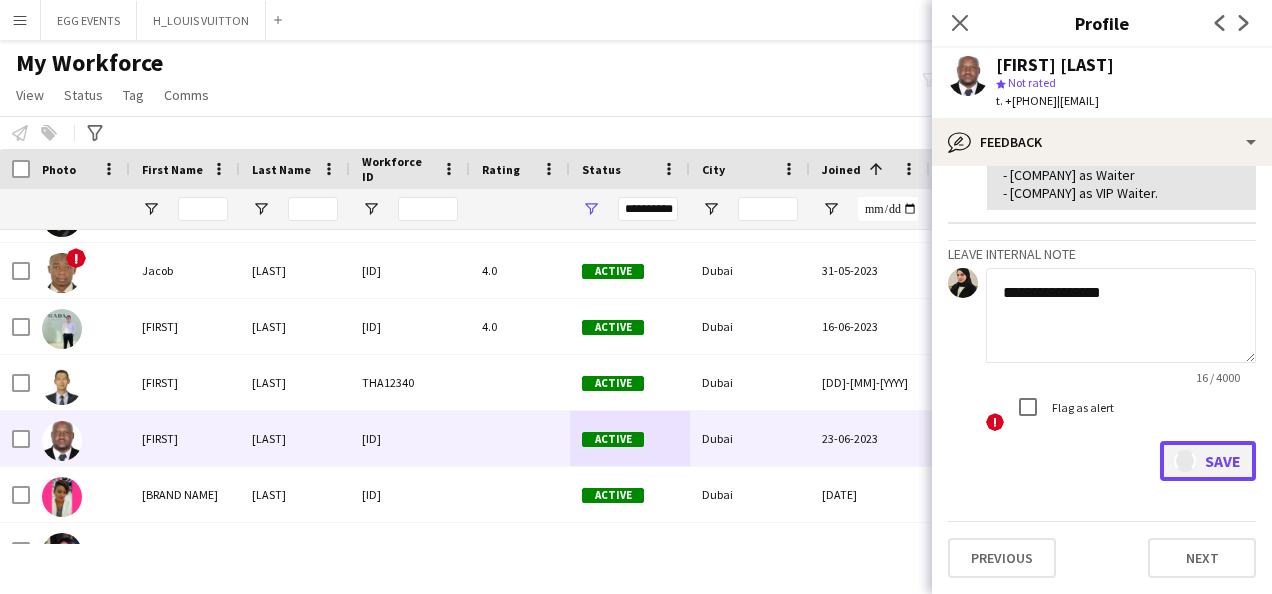type 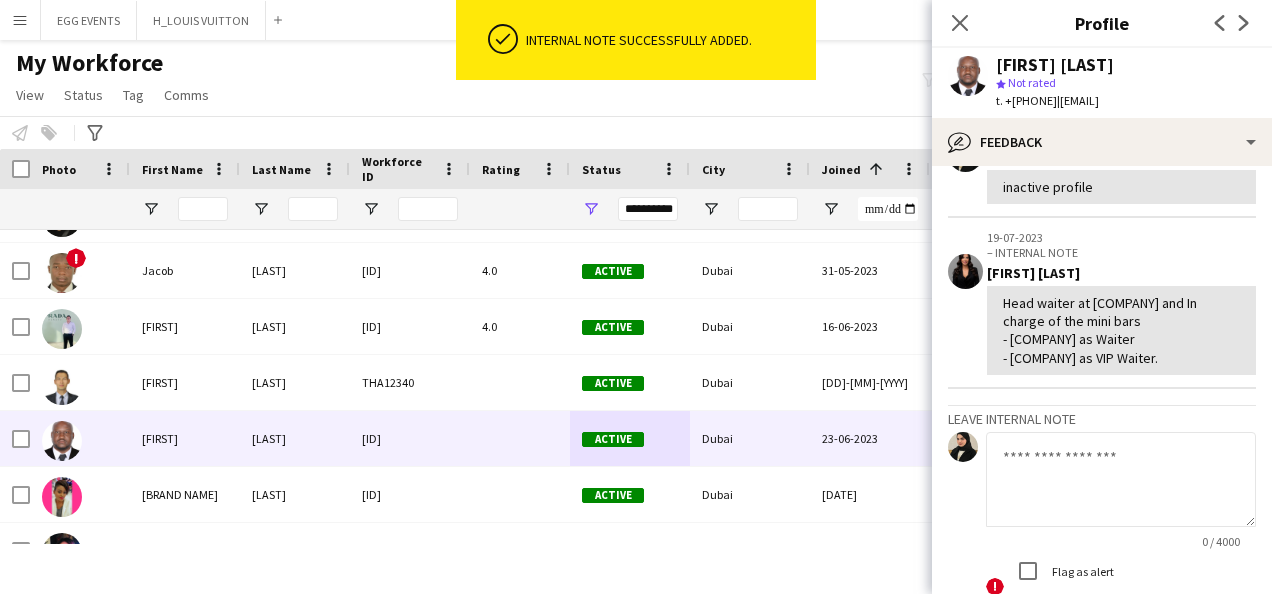 scroll, scrollTop: 526, scrollLeft: 0, axis: vertical 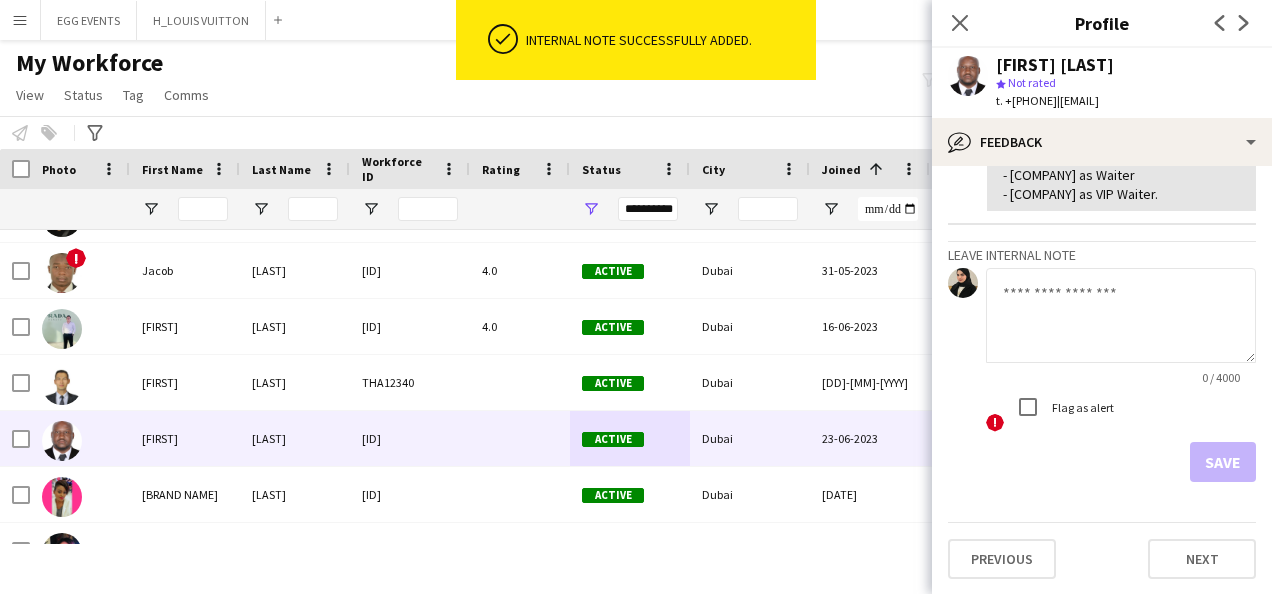drag, startPoint x: 989, startPoint y: 70, endPoint x: 1191, endPoint y: 51, distance: 202.8916 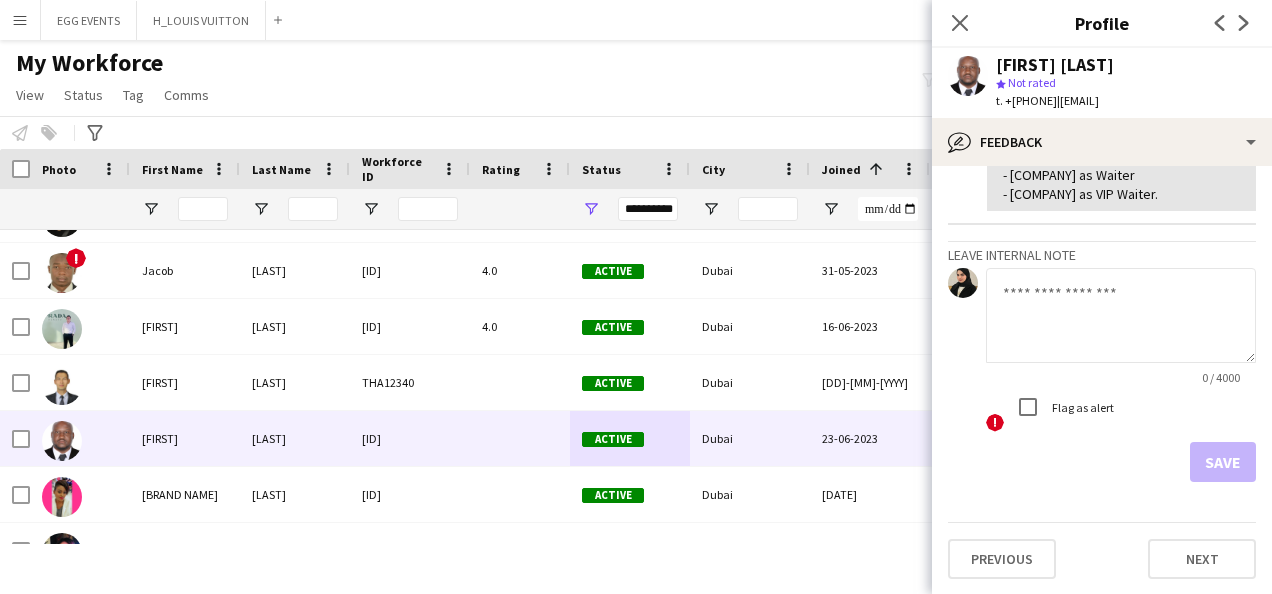 copy on "Leo-Handsome Mhlanga" 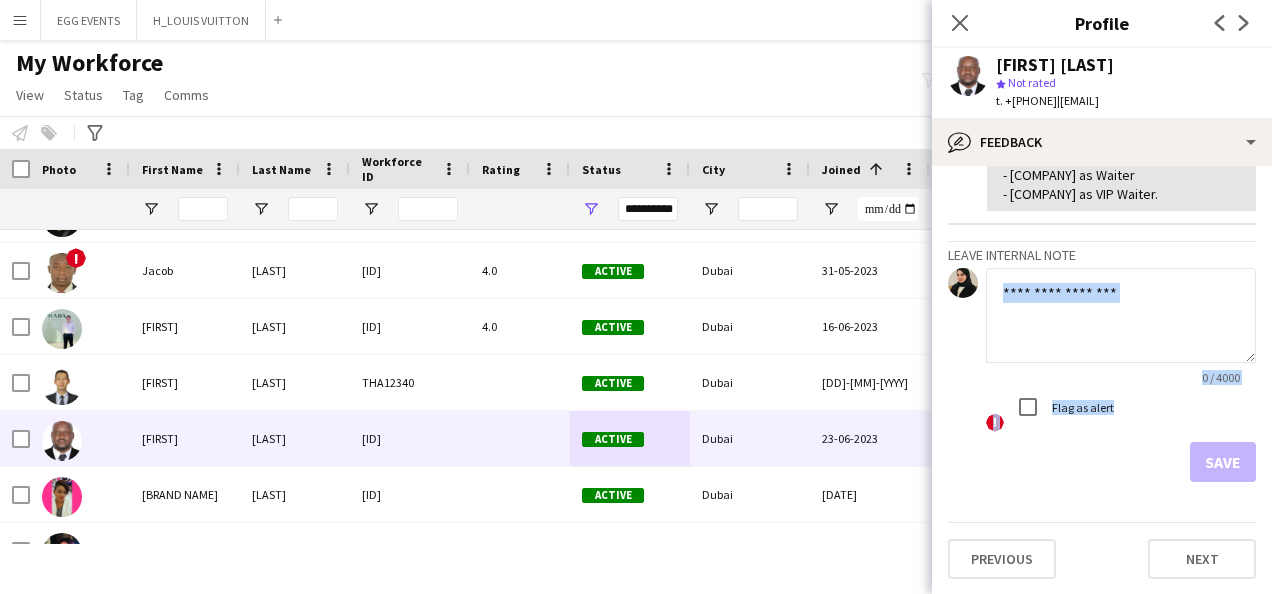 drag, startPoint x: 1058, startPoint y: 440, endPoint x: 1062, endPoint y: 325, distance: 115.06954 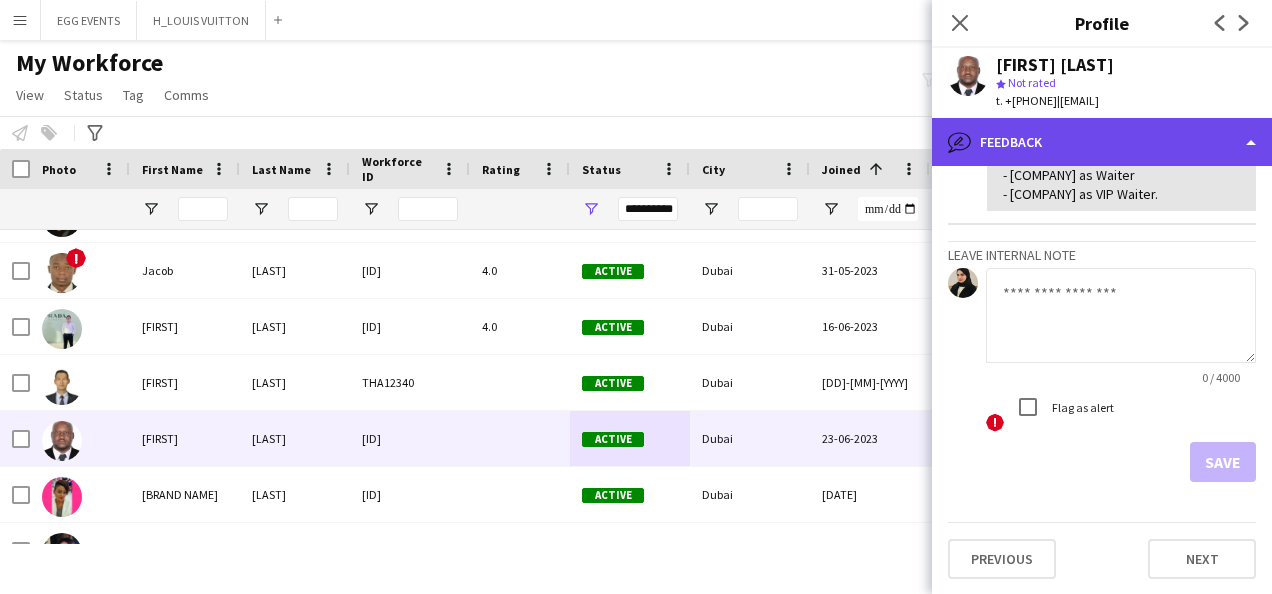 click on "bubble-pencil
Feedback" 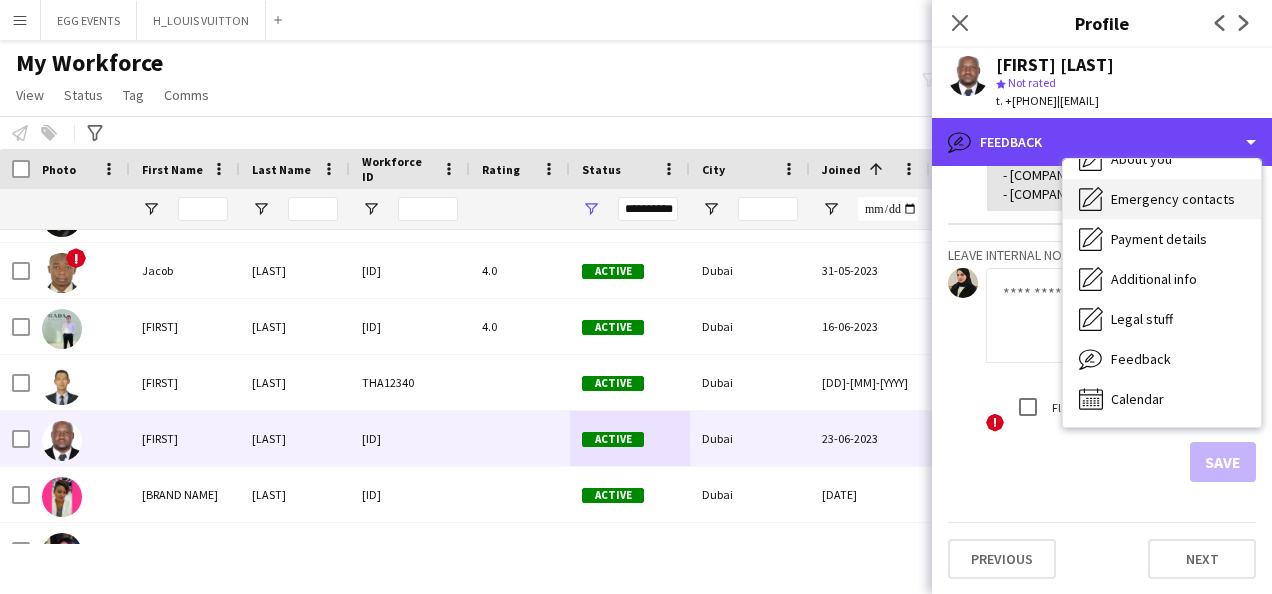 scroll, scrollTop: 0, scrollLeft: 0, axis: both 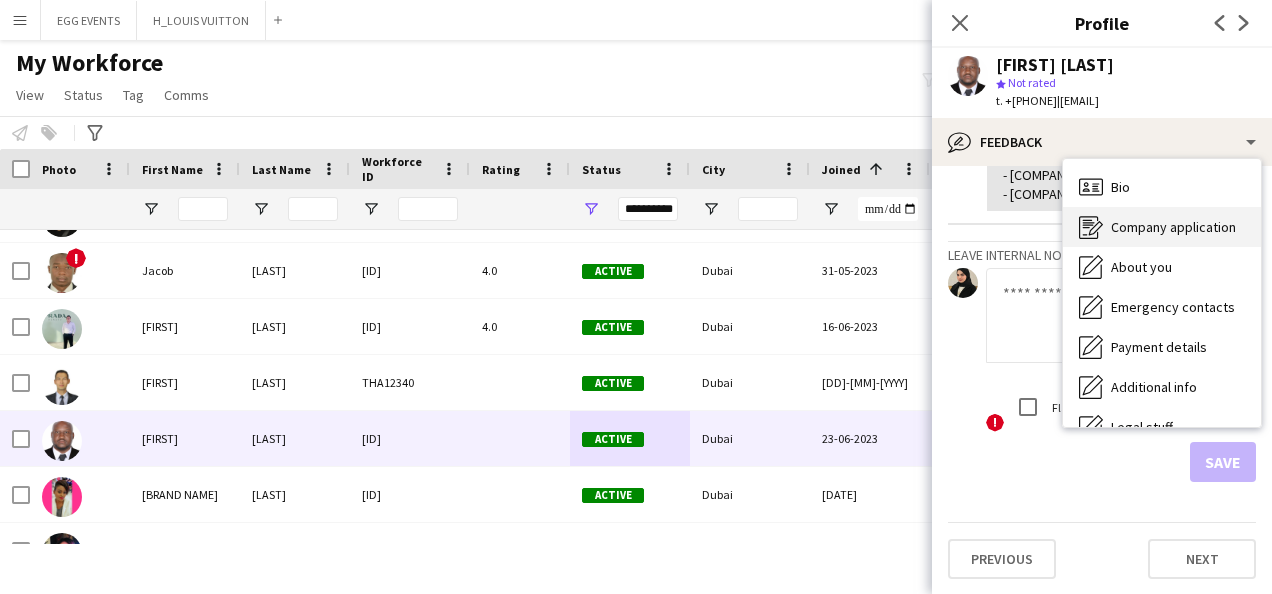 click on "Company application
Company application" at bounding box center (1162, 227) 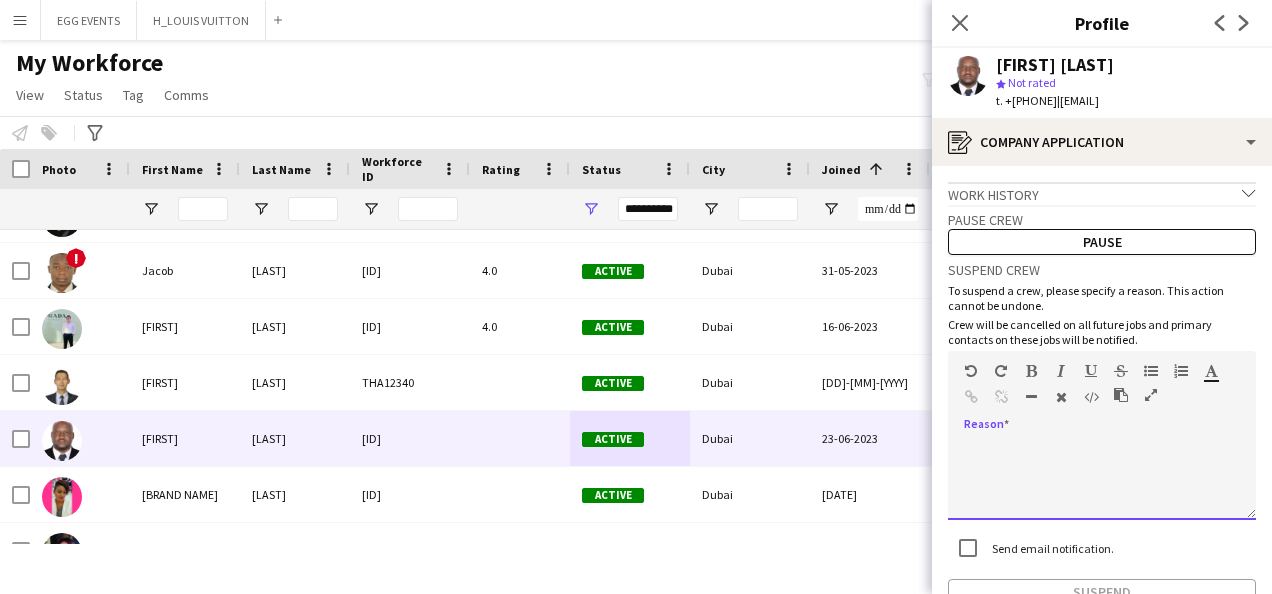 click at bounding box center [1102, 480] 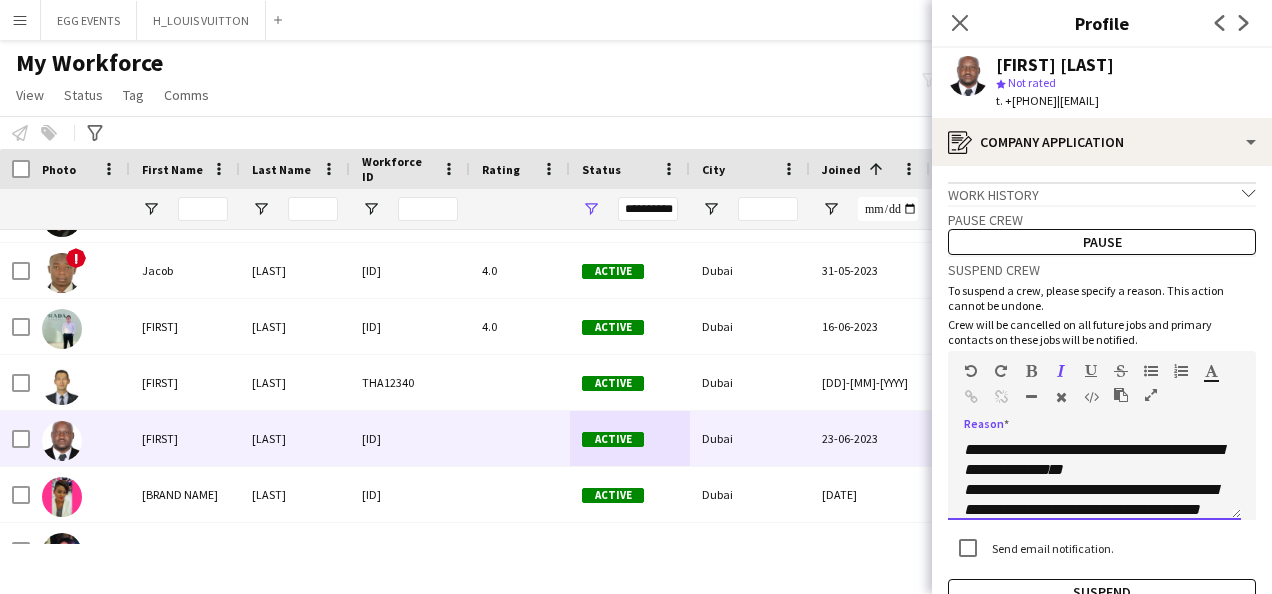 scroll, scrollTop: 237, scrollLeft: 0, axis: vertical 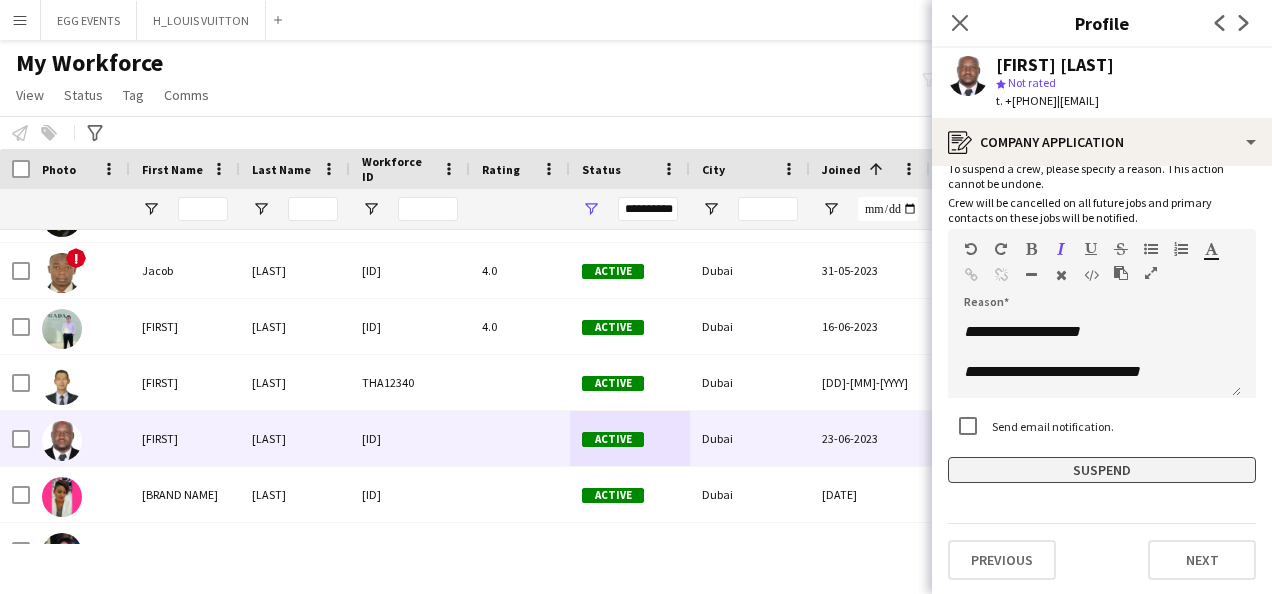 click on "Suspend" 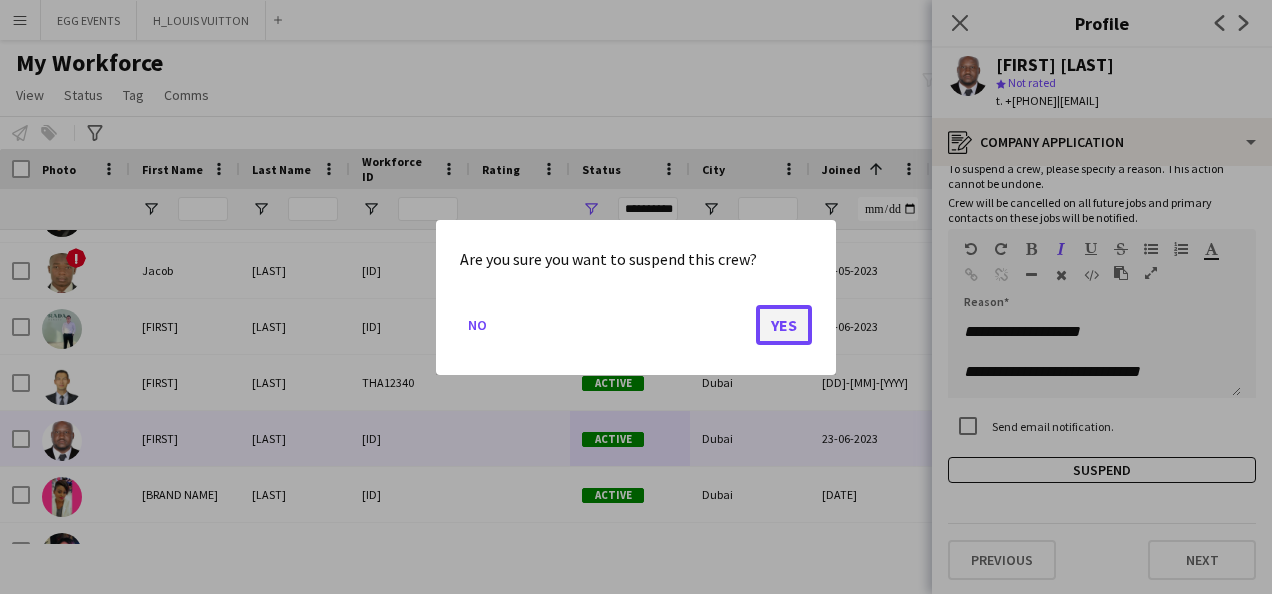 click on "Yes" 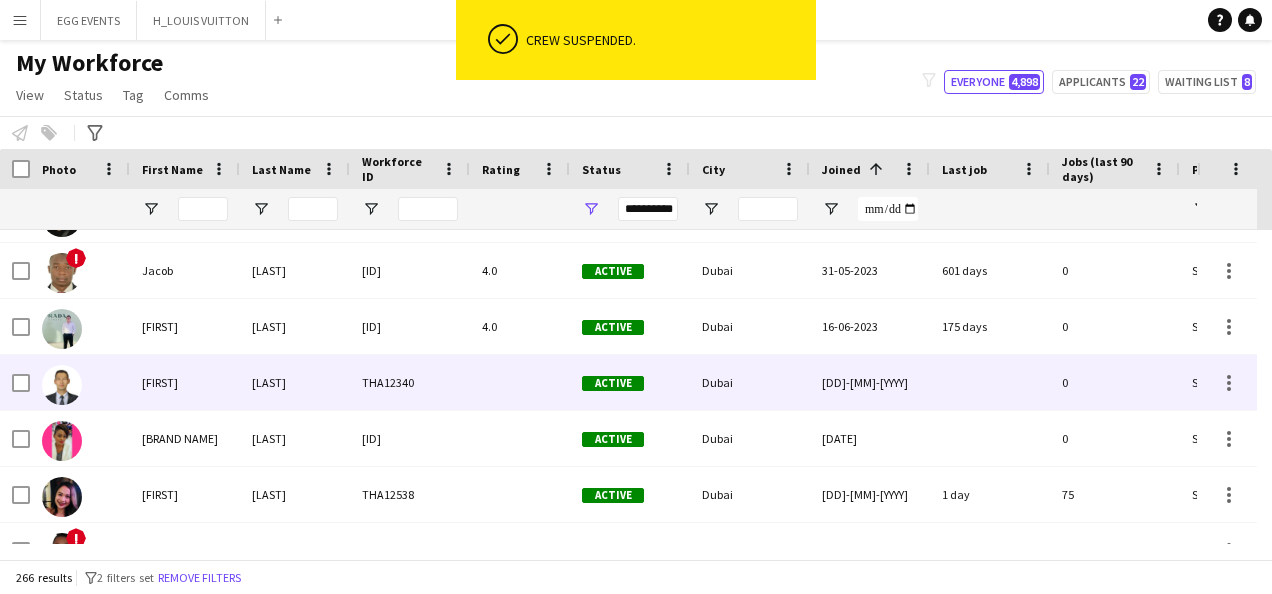 click on "Dubai" at bounding box center [750, 382] 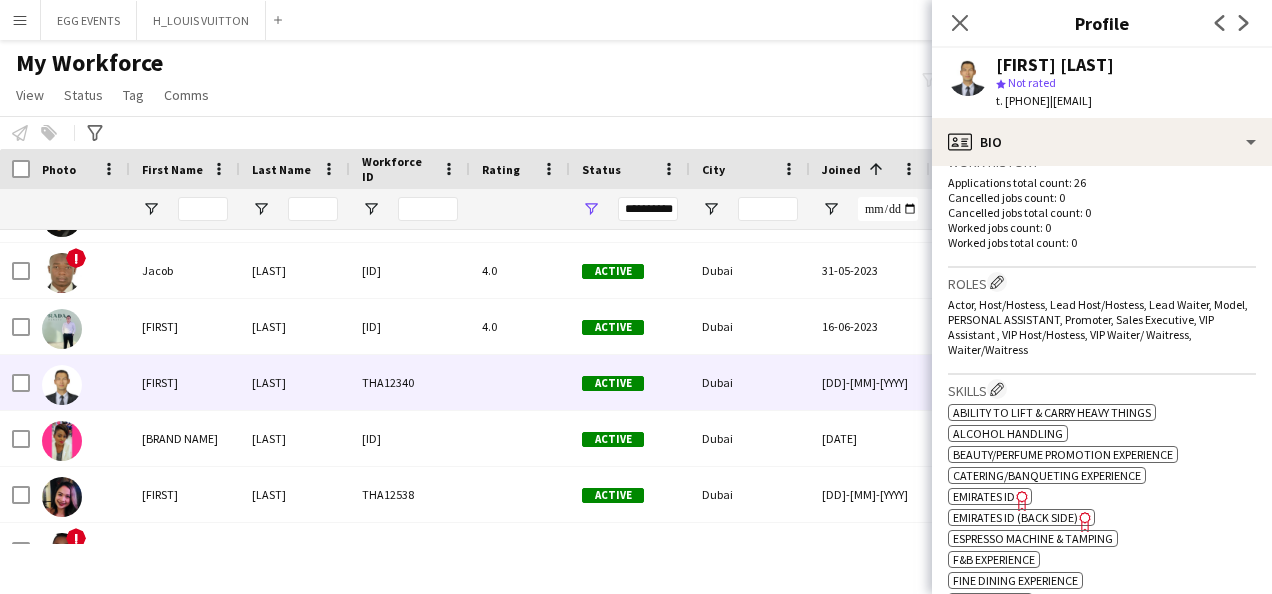 scroll, scrollTop: 529, scrollLeft: 0, axis: vertical 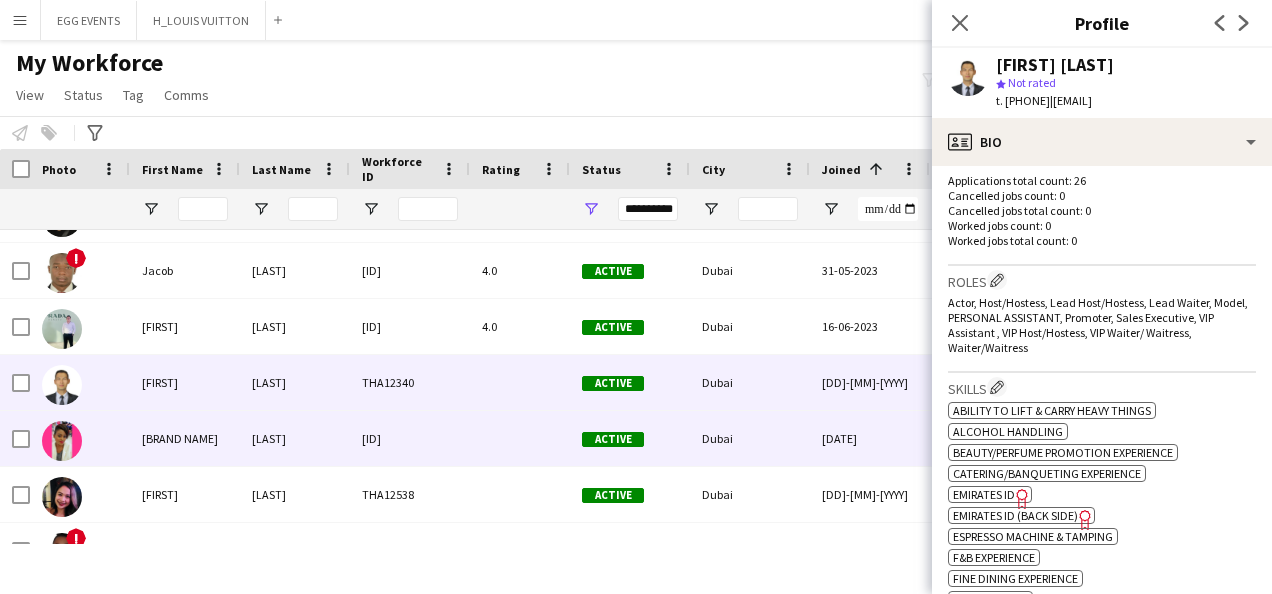 click on "[DATE]" at bounding box center (870, 438) 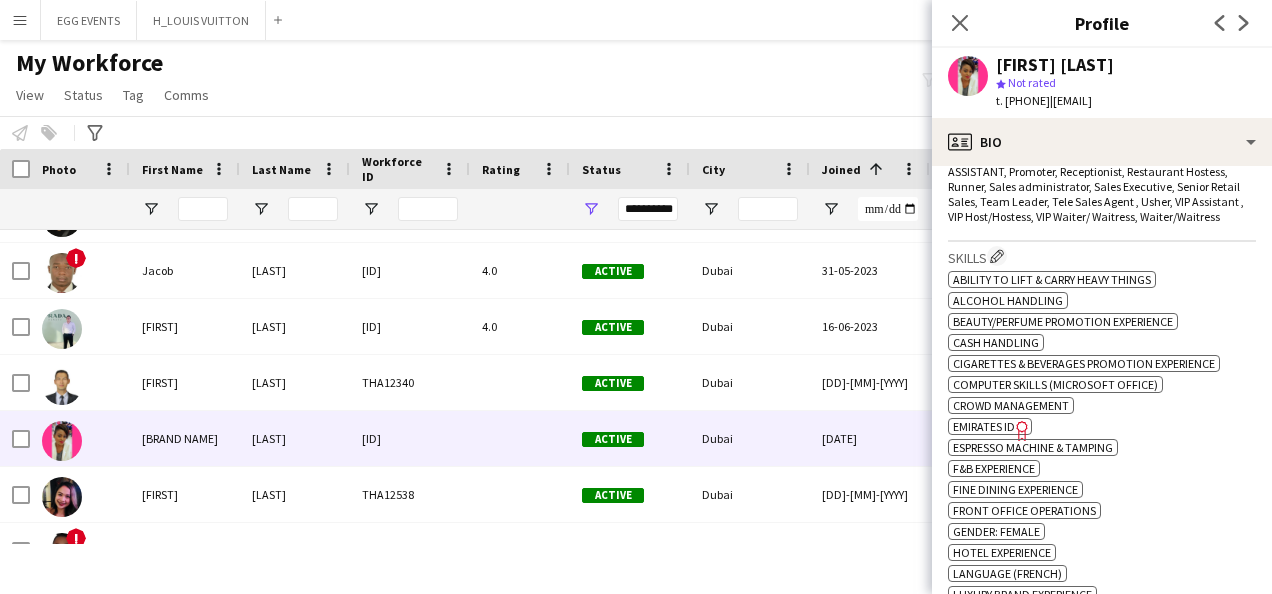 scroll, scrollTop: 707, scrollLeft: 0, axis: vertical 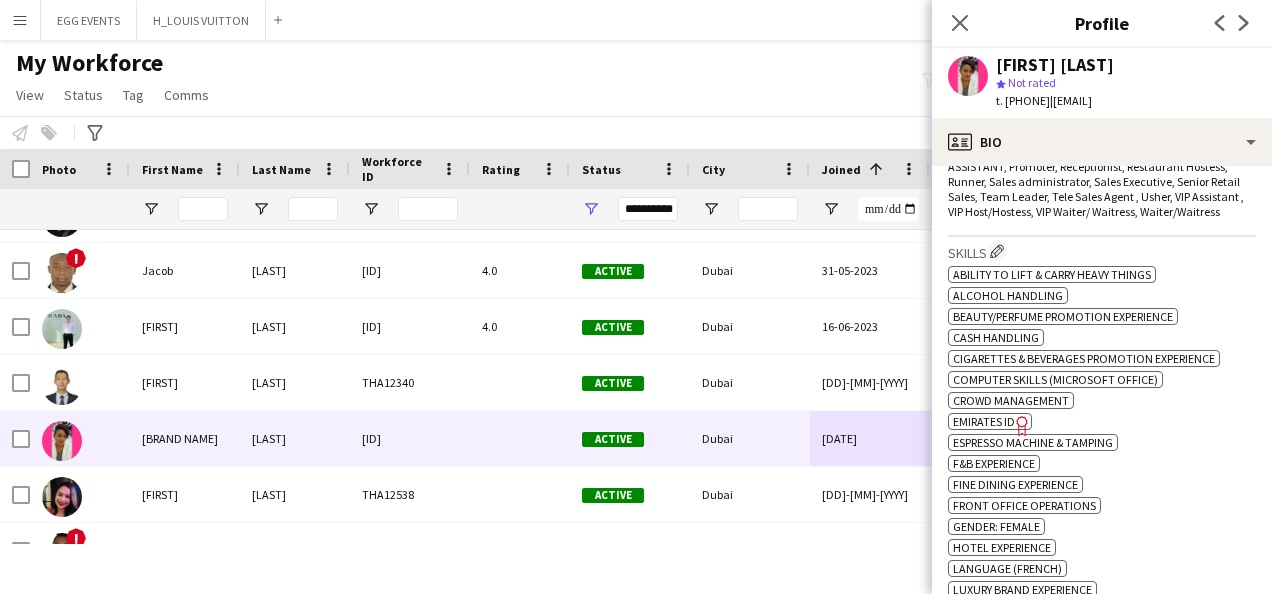 click on "Freelancer has uploaded a photo validation of skill. Click to see" 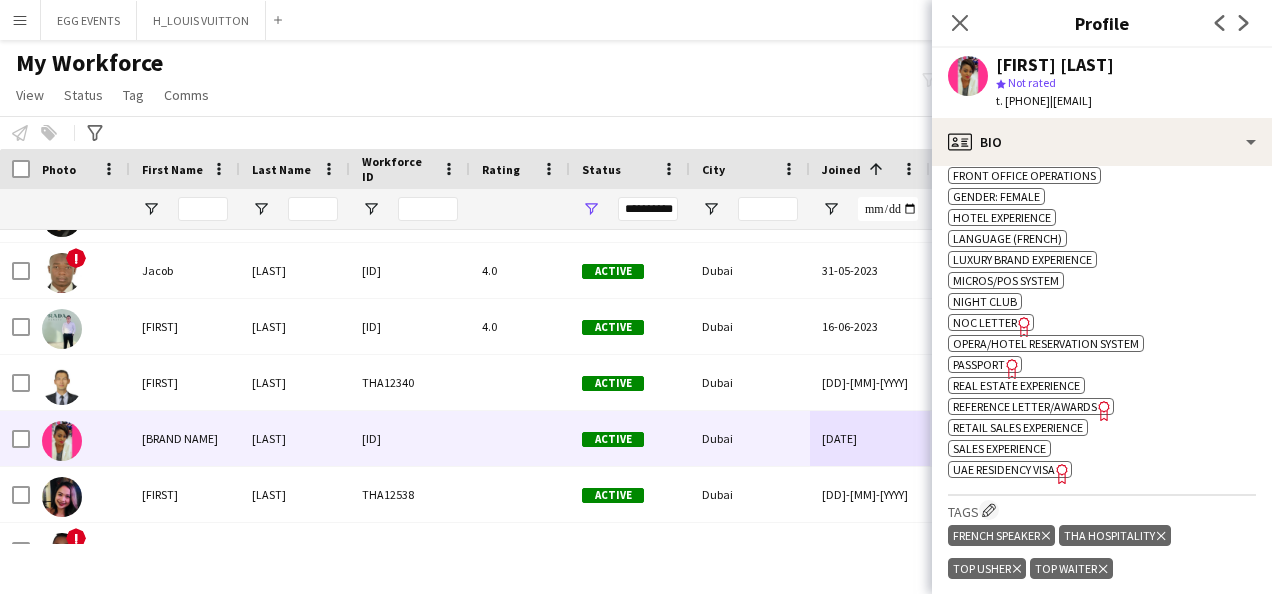 click on "UAE Residency Visa" 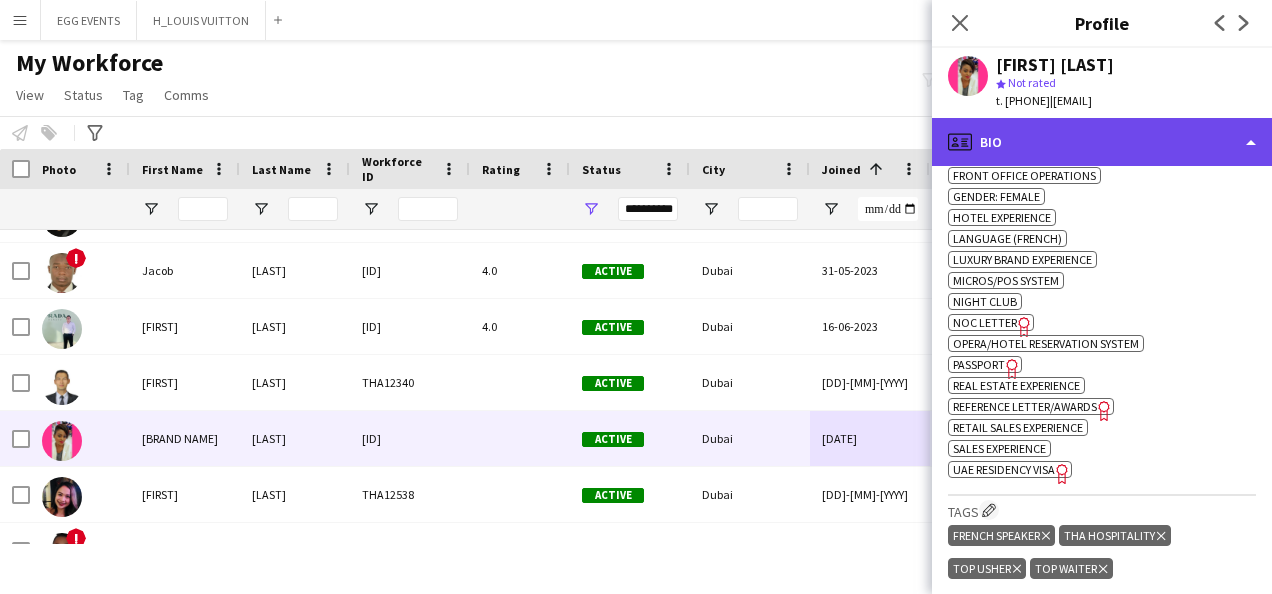 click on "profile
Bio" 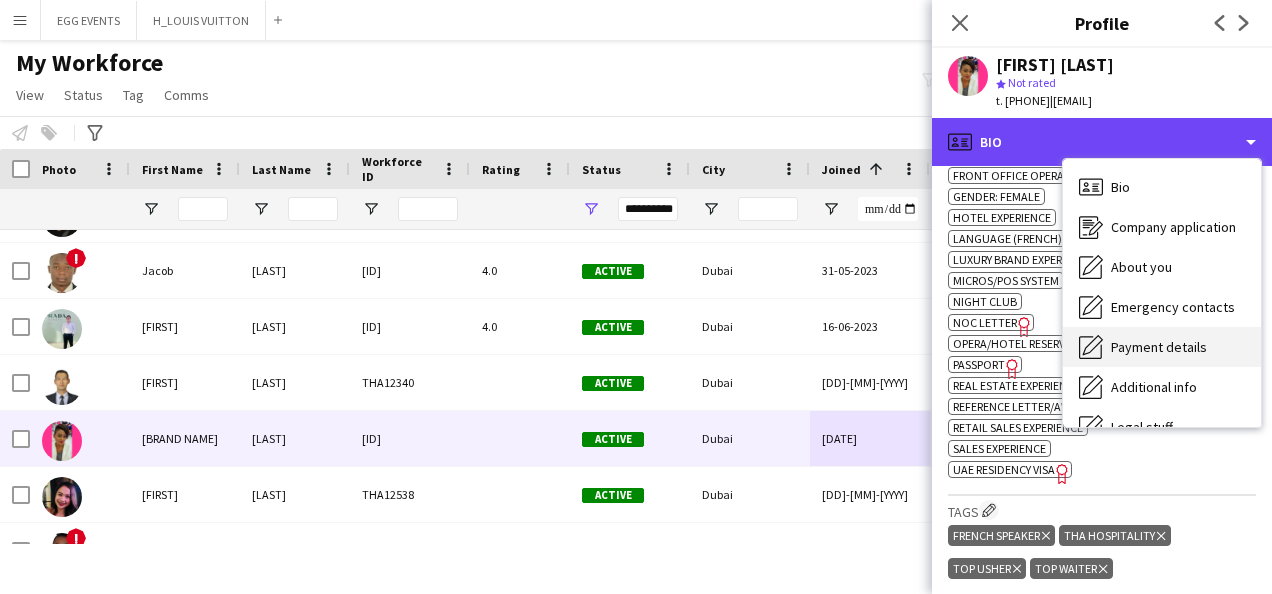 scroll, scrollTop: 108, scrollLeft: 0, axis: vertical 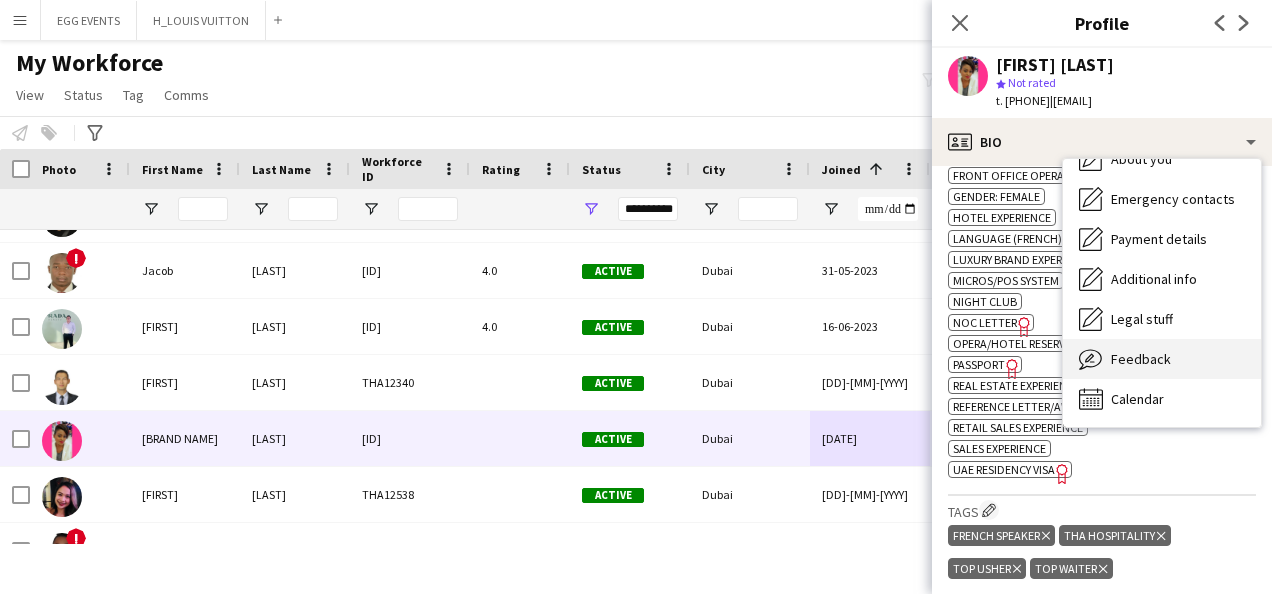 click on "Feedback" at bounding box center (1141, 359) 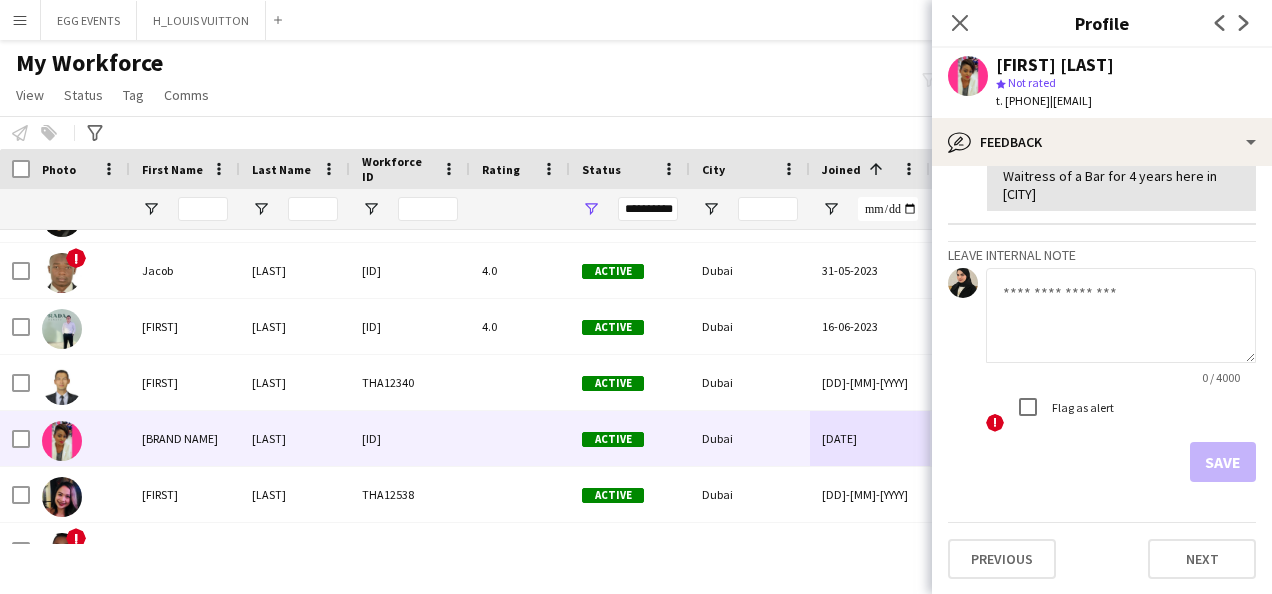 scroll, scrollTop: 317, scrollLeft: 0, axis: vertical 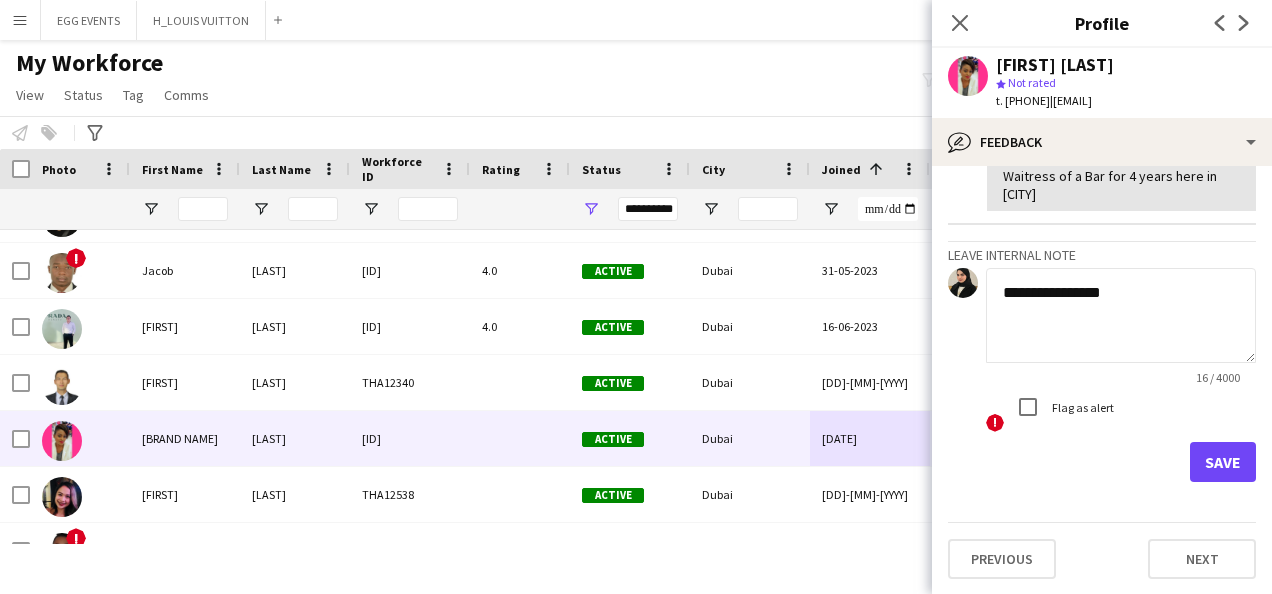 type on "**********" 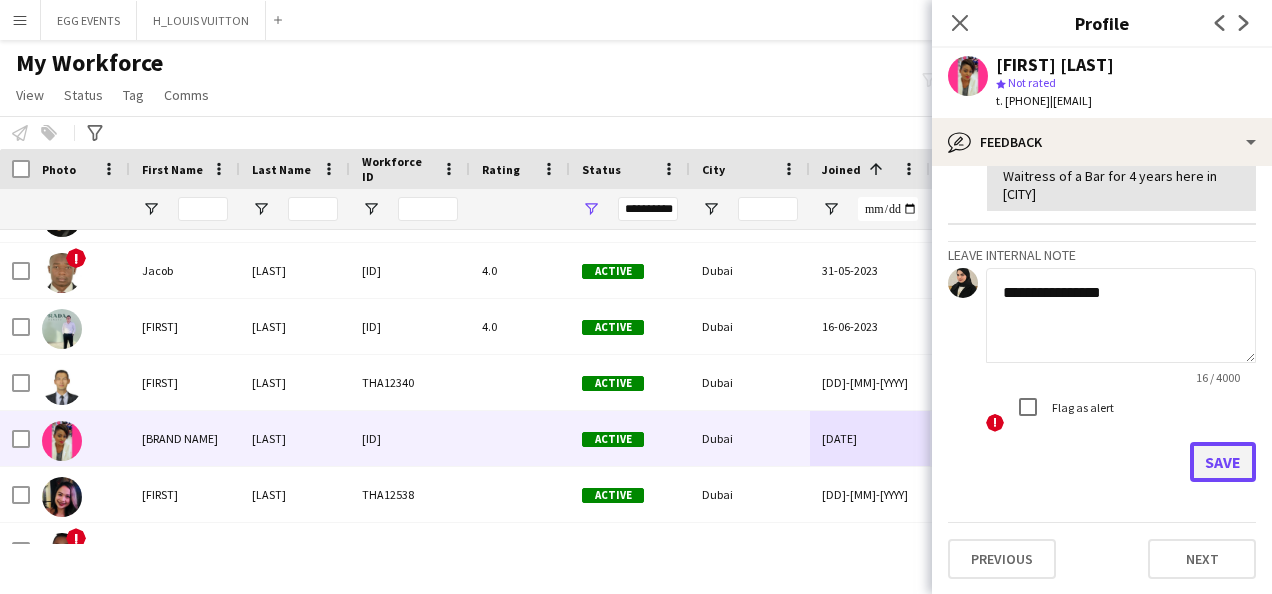 click on "Save" 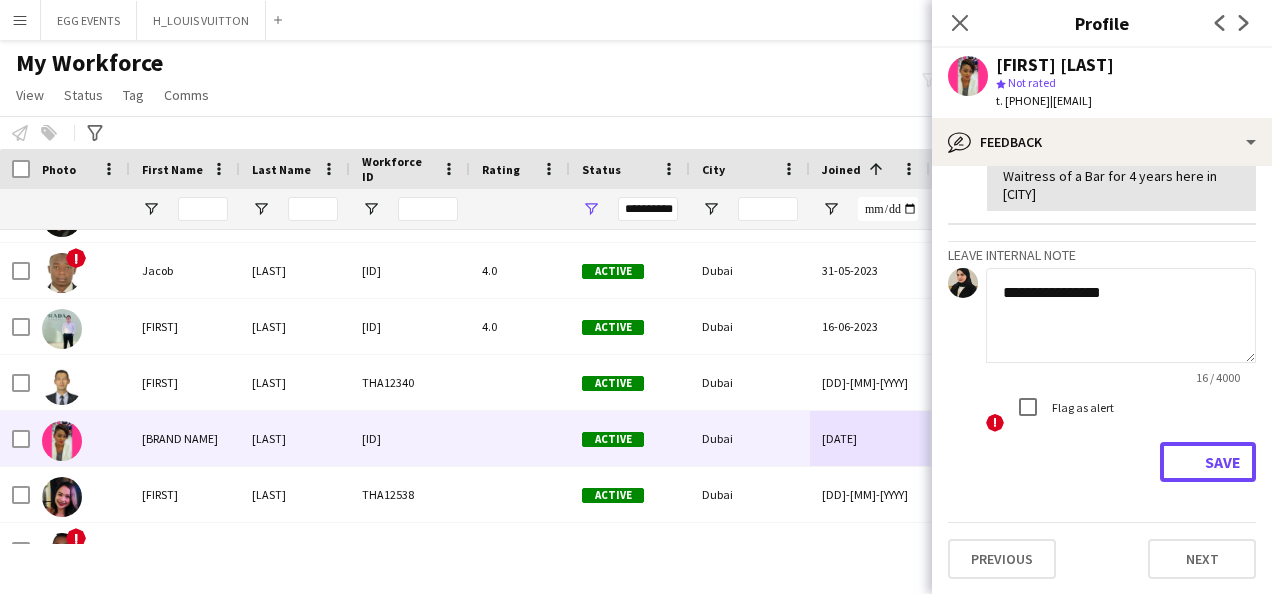 type 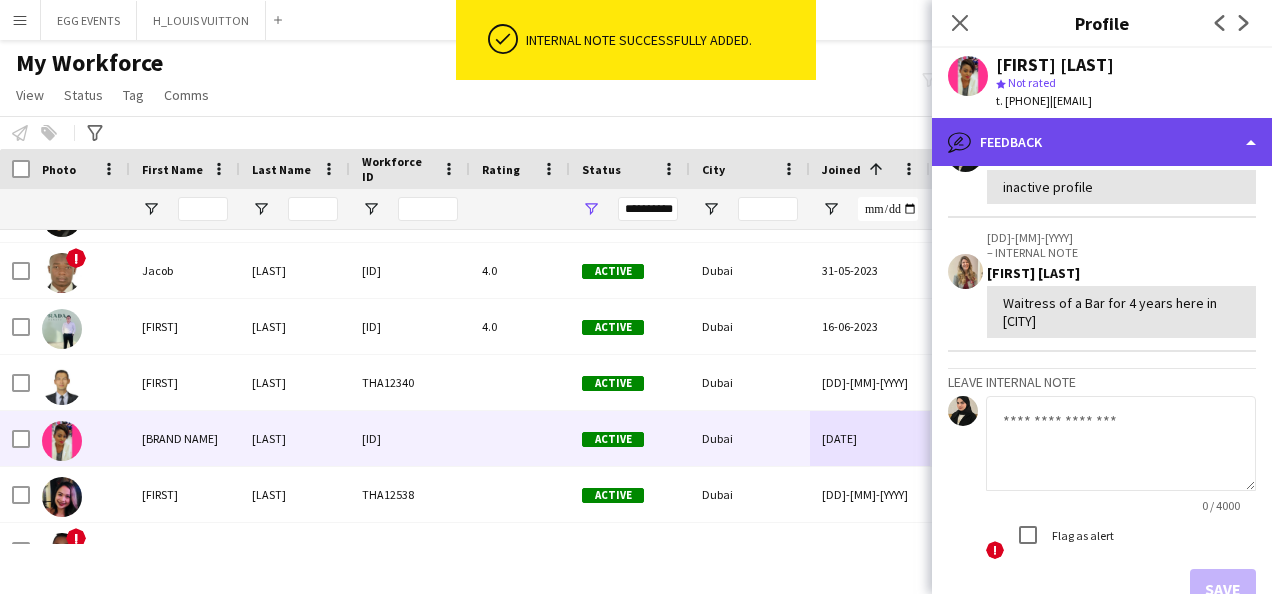 scroll, scrollTop: 526, scrollLeft: 0, axis: vertical 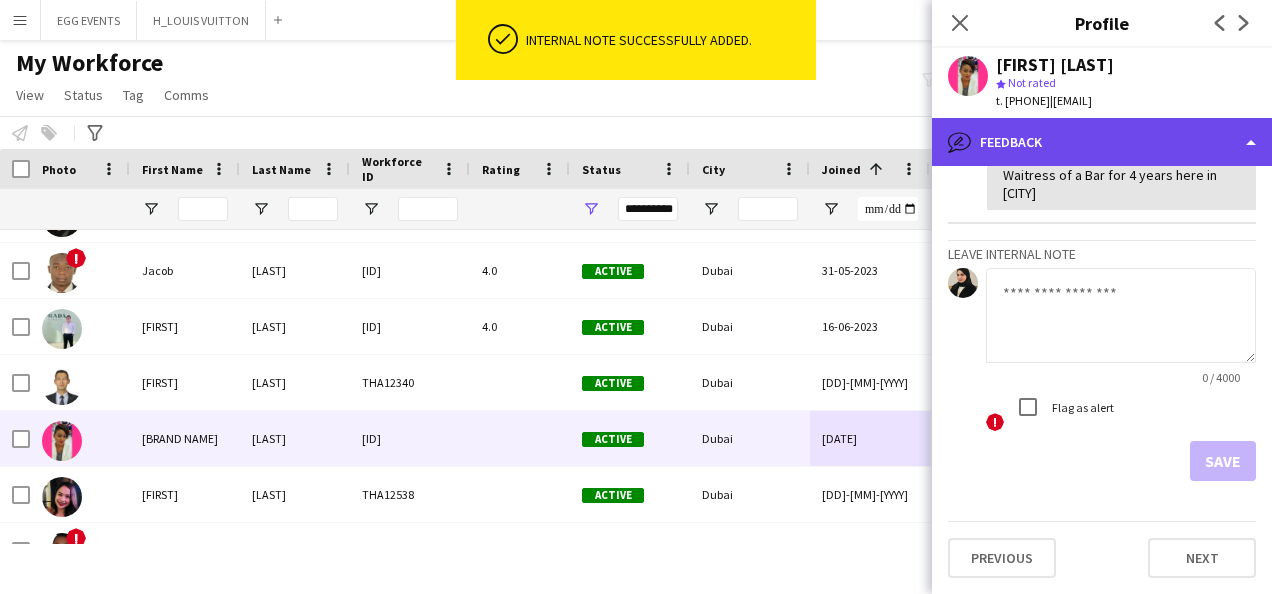 click on "bubble-pencil
Feedback" 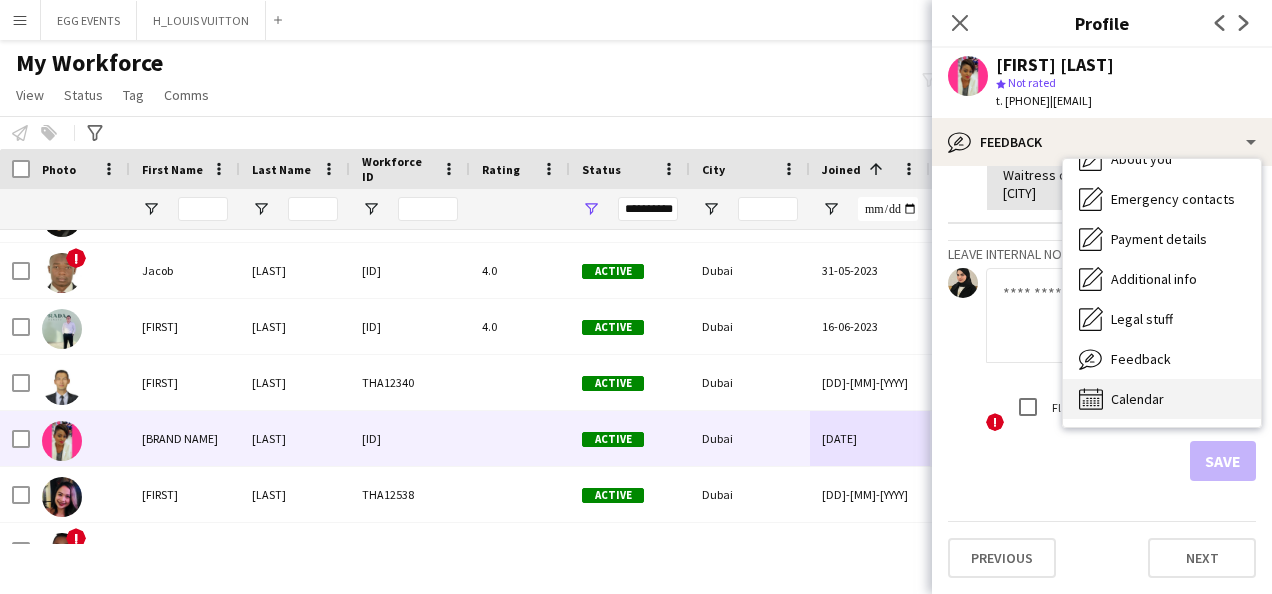 click on "Calendar" at bounding box center [1137, 399] 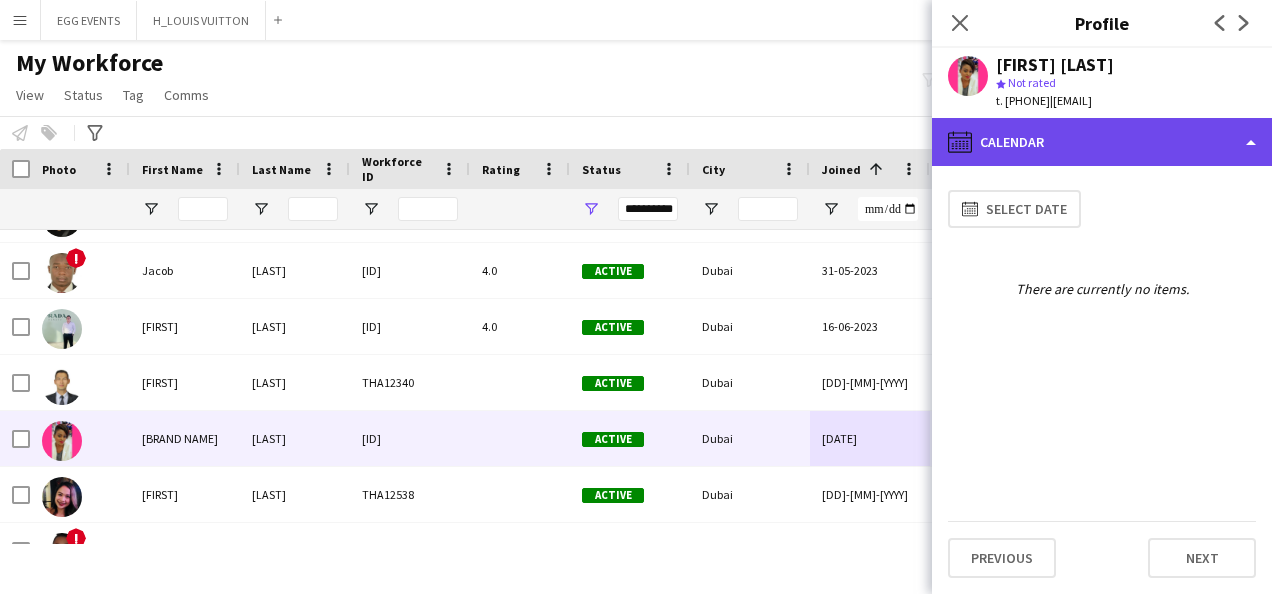 click on "calendar-full
Calendar" 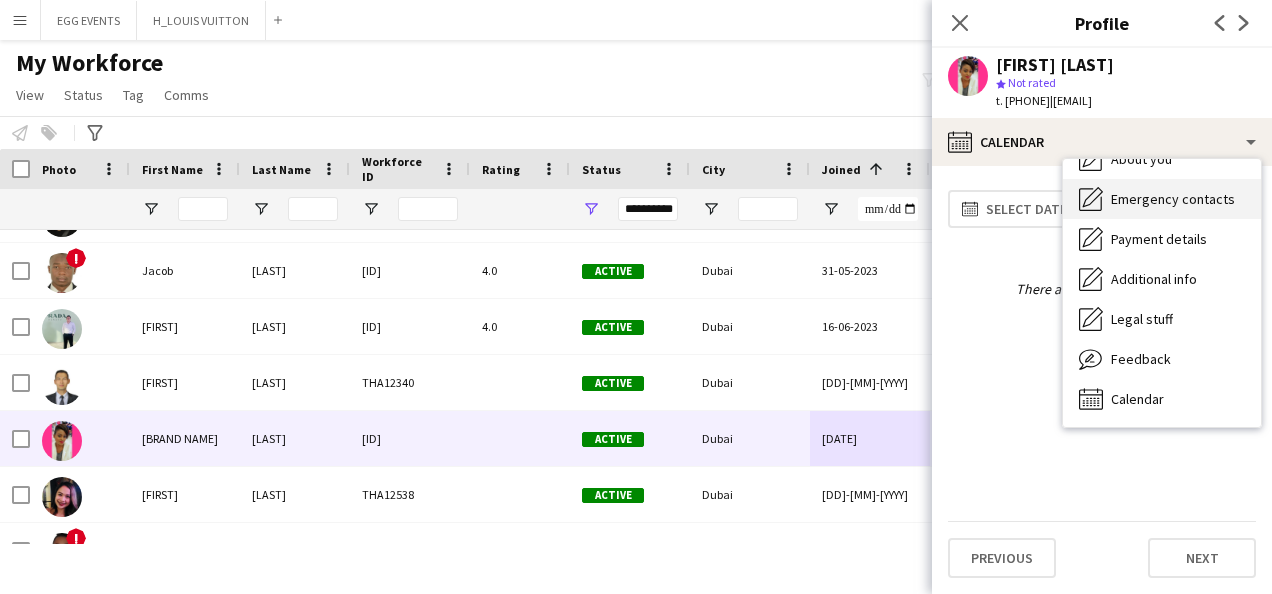 click on "Emergency contacts" at bounding box center (1173, 199) 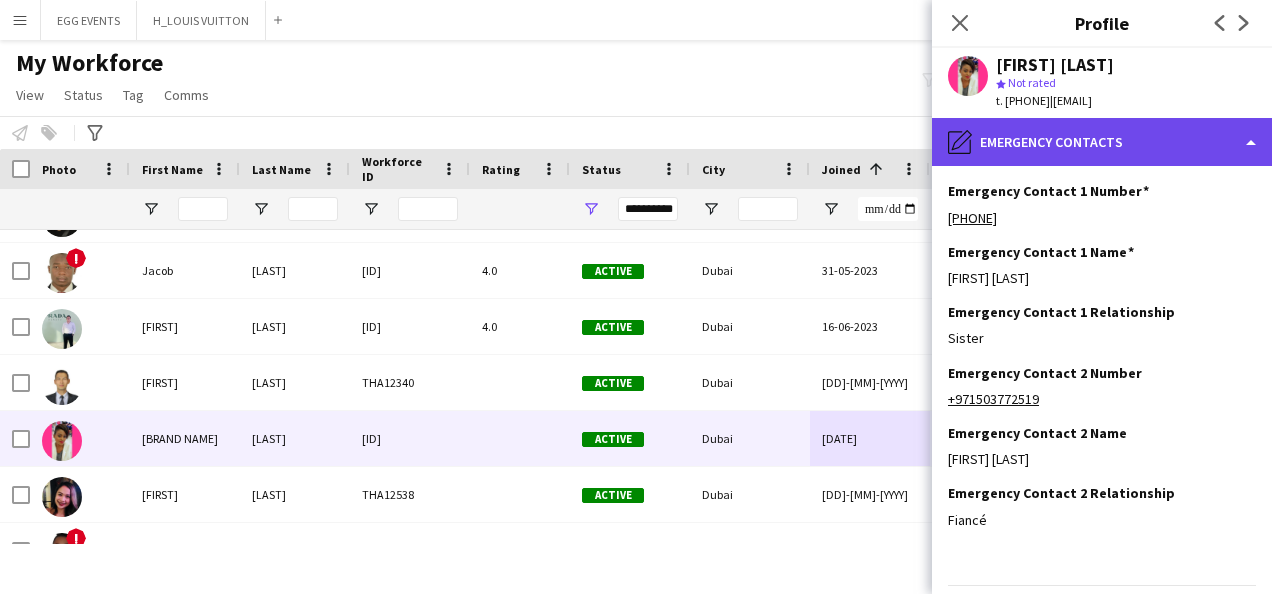 click on "pencil4
Emergency contacts" 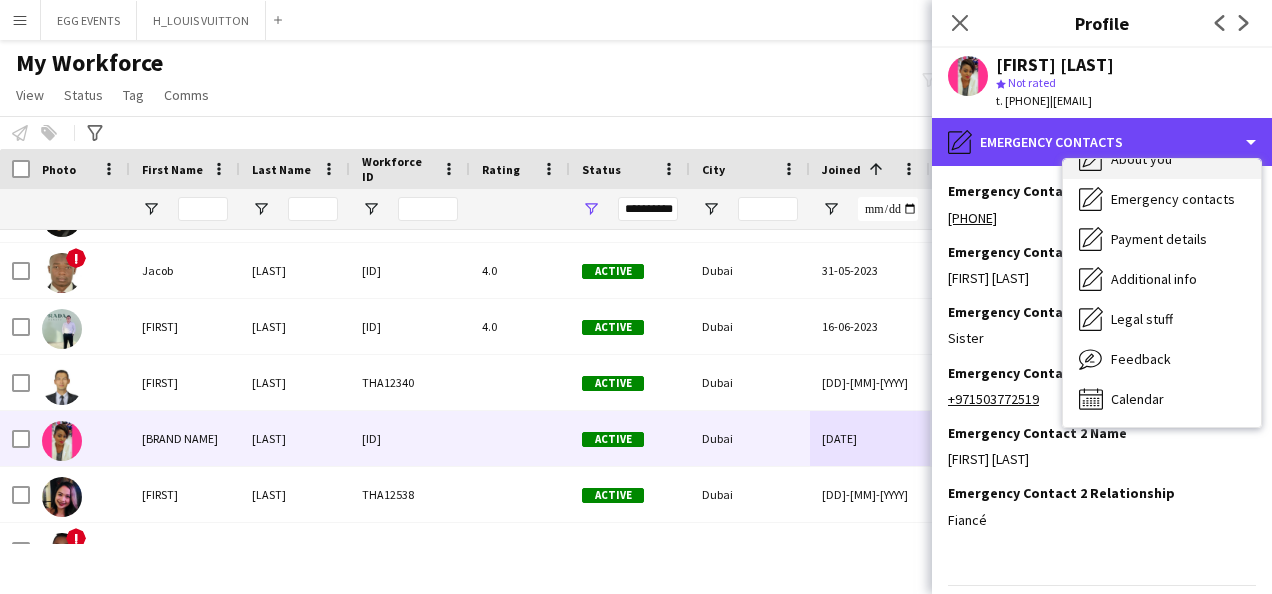 scroll, scrollTop: 0, scrollLeft: 0, axis: both 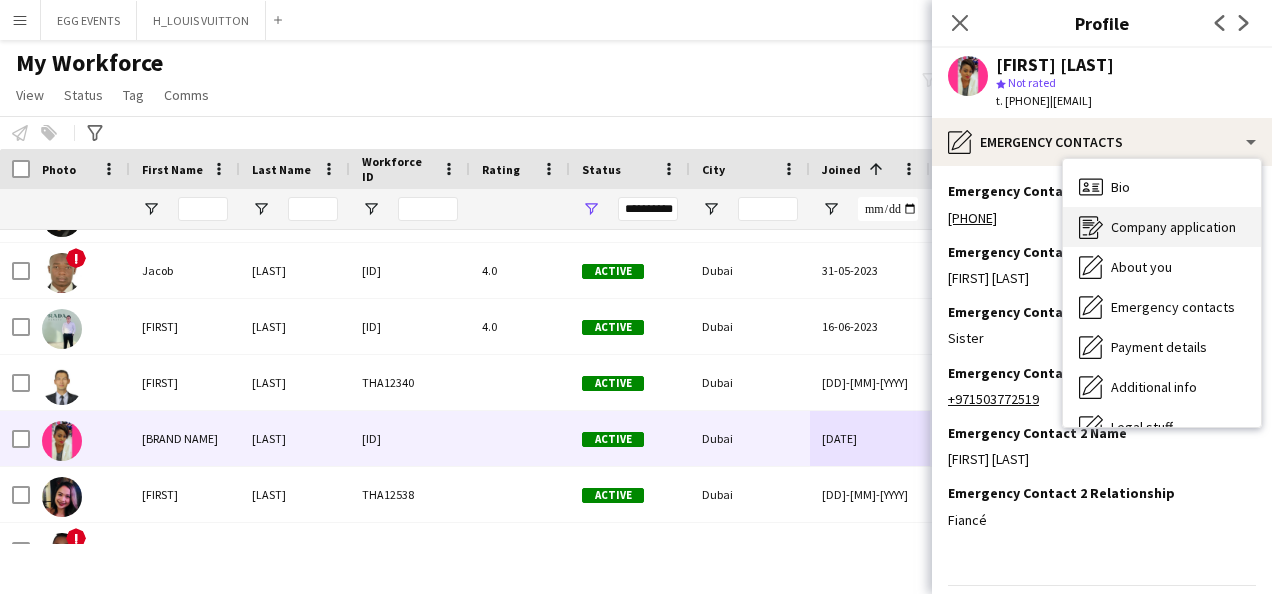 click on "Company application
Company application" at bounding box center (1162, 227) 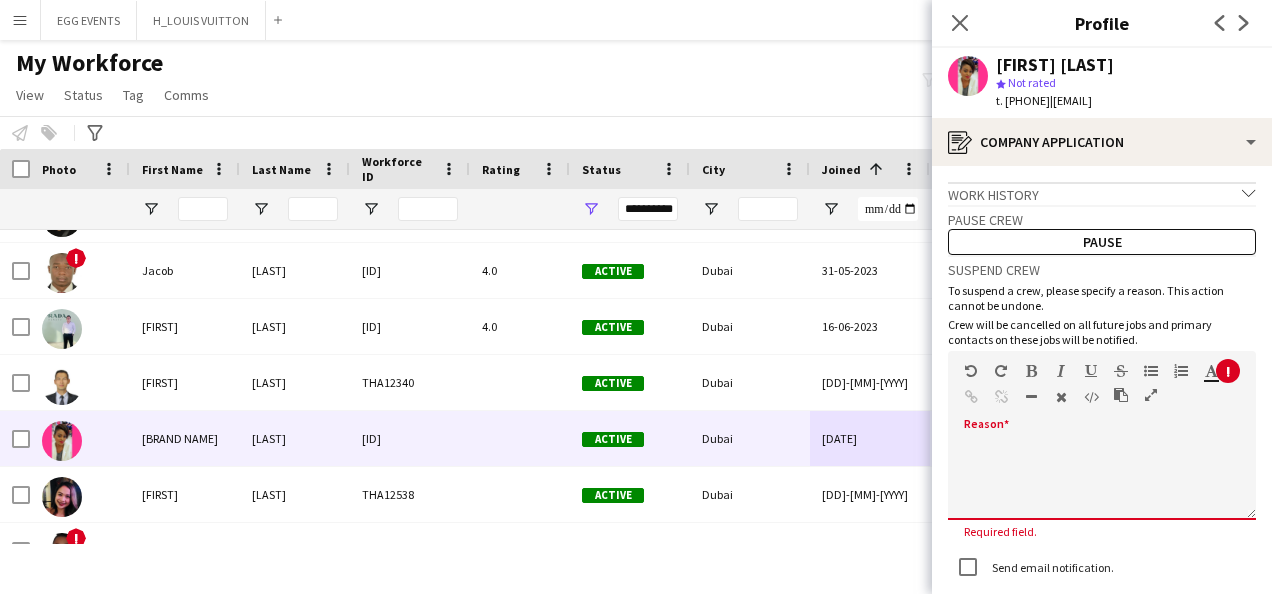 click on "default   Heading 1   Heading 2   Heading 3   Heading 4   Heading 5   Heading 6   Heading 7   Paragraph   Predefined   Standard   default  Times New Roman   Arial   Times New Roman   Calibri   Comic Sans MS  3   1   2   3   4   5   6   7  ******* *******" at bounding box center [1102, 388] 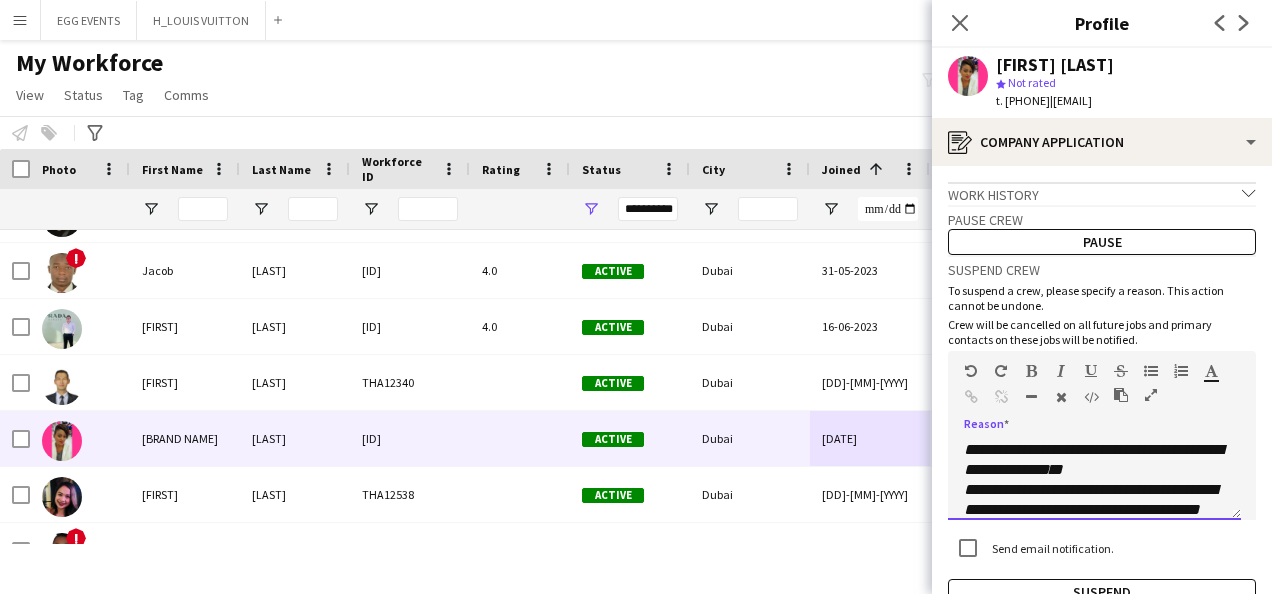 scroll, scrollTop: 223, scrollLeft: 0, axis: vertical 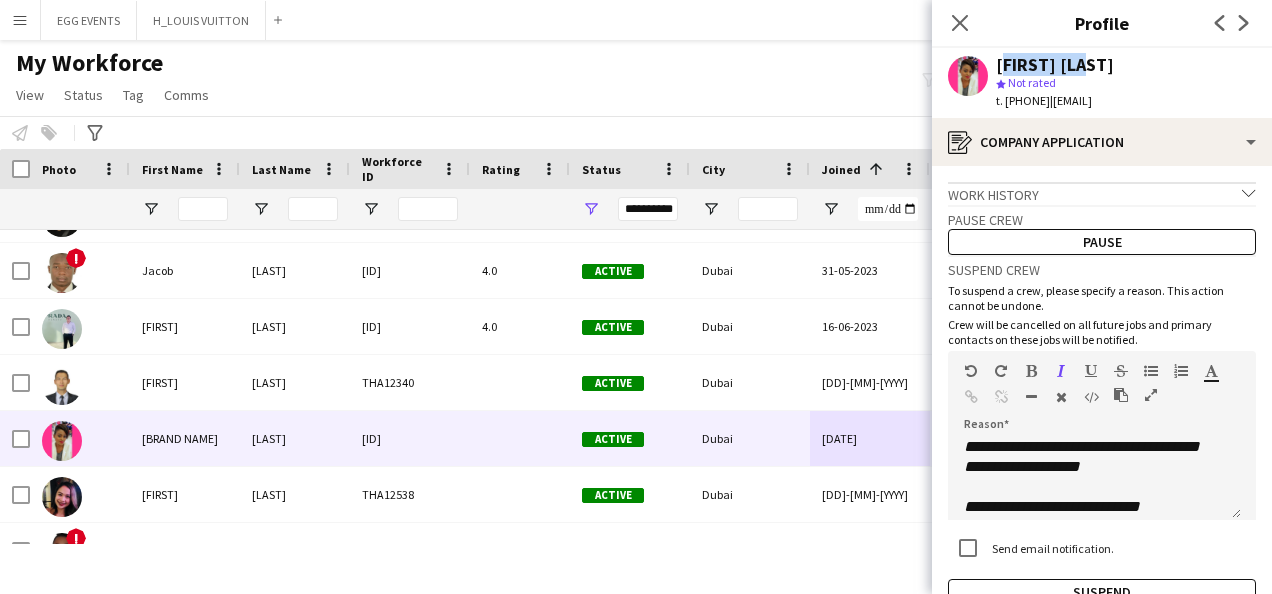 drag, startPoint x: 1108, startPoint y: 65, endPoint x: 992, endPoint y: 70, distance: 116.10771 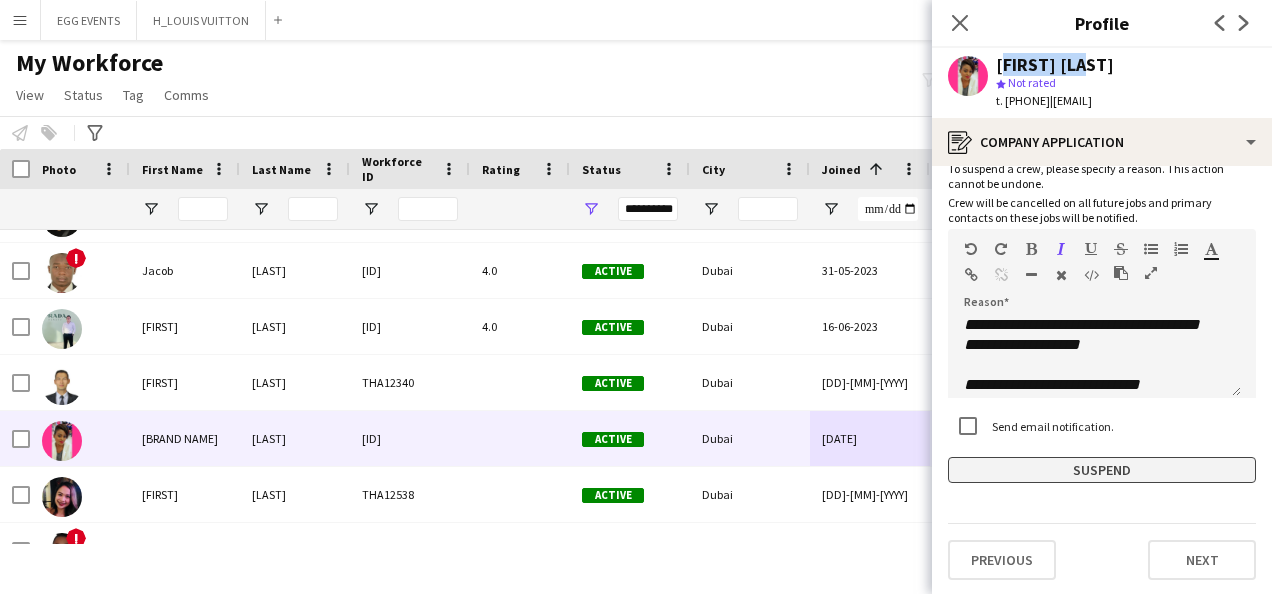 click on "Suspend" 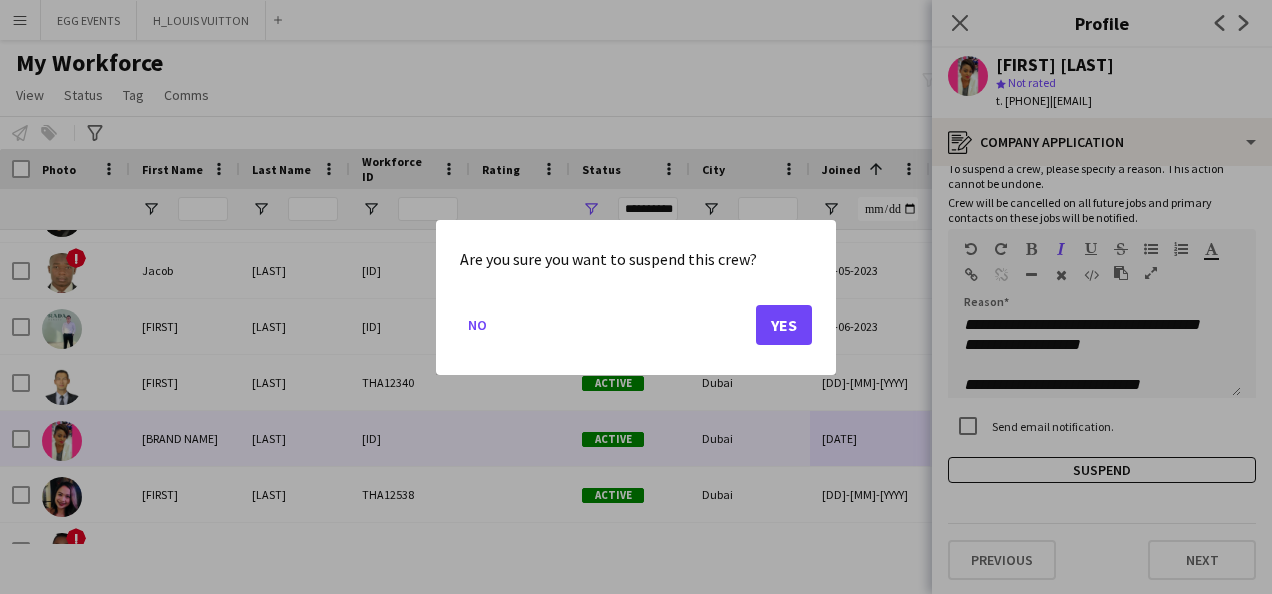 click on "No   Yes" 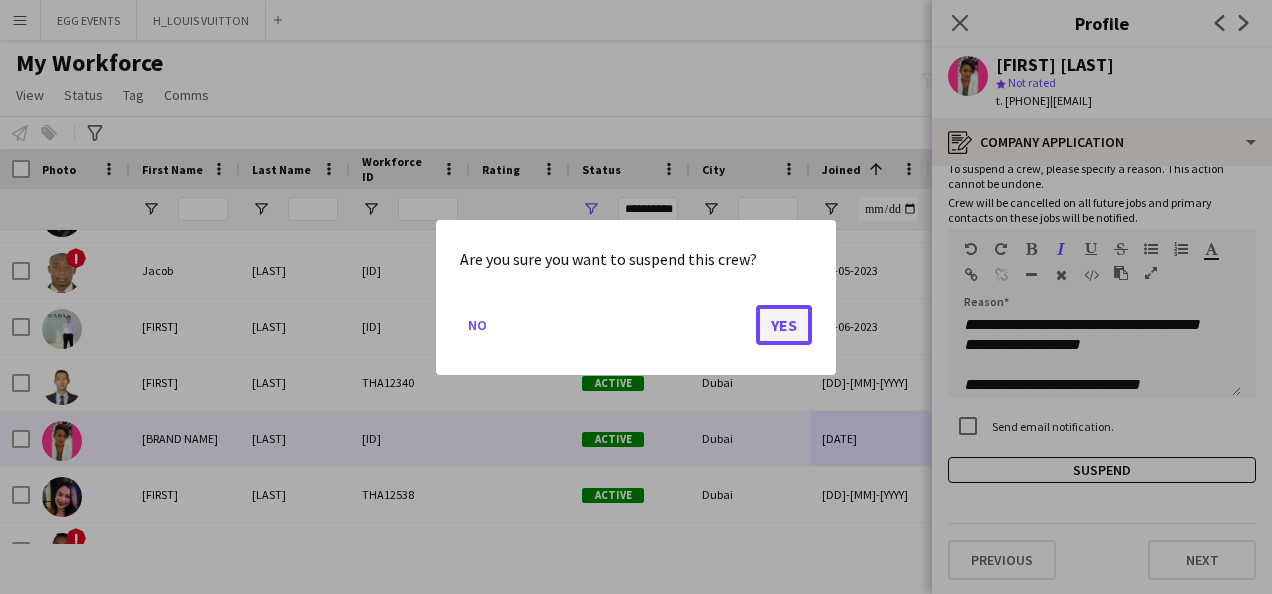click on "Yes" 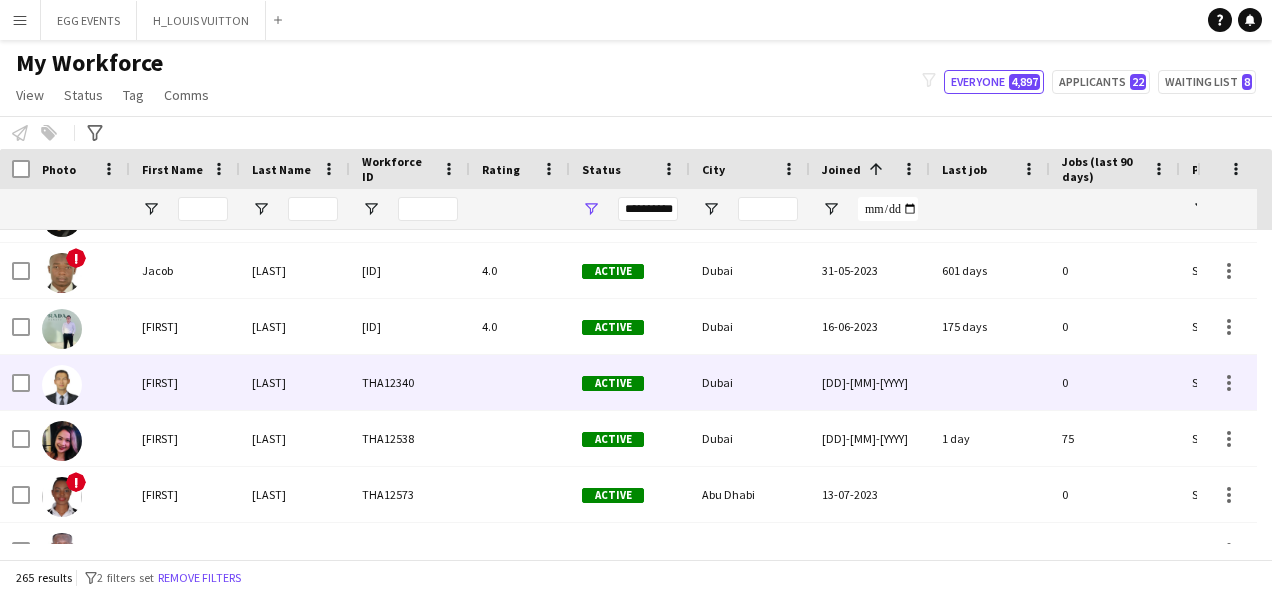 click on "[DATE]" at bounding box center (870, 382) 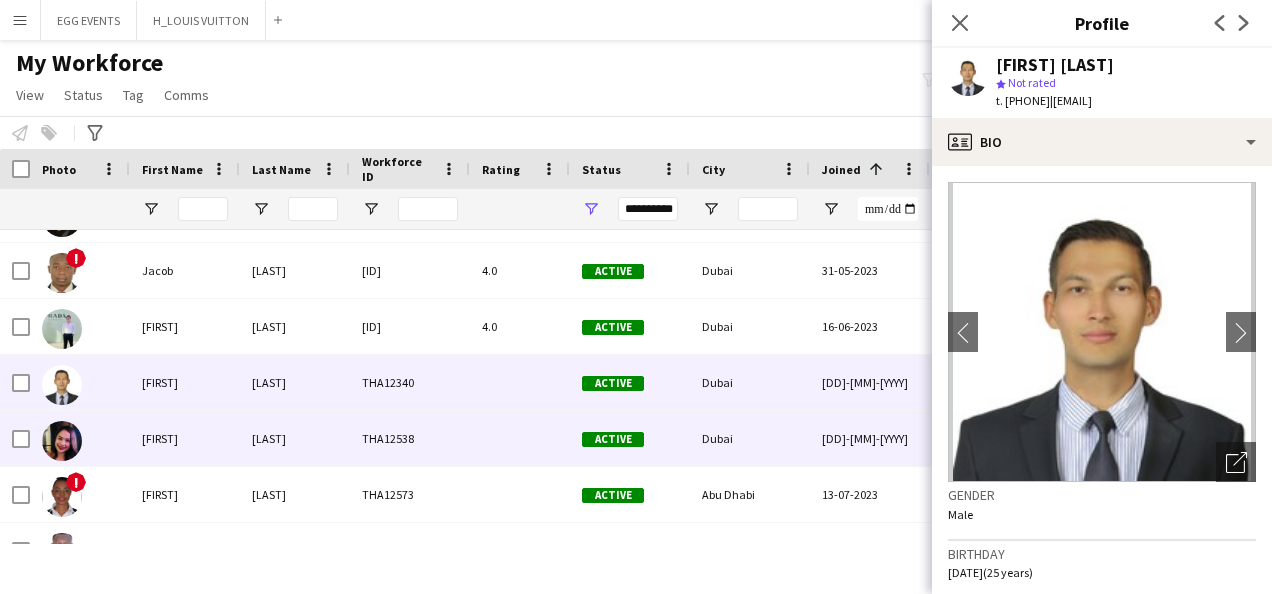 click on "[DATE]" at bounding box center [870, 438] 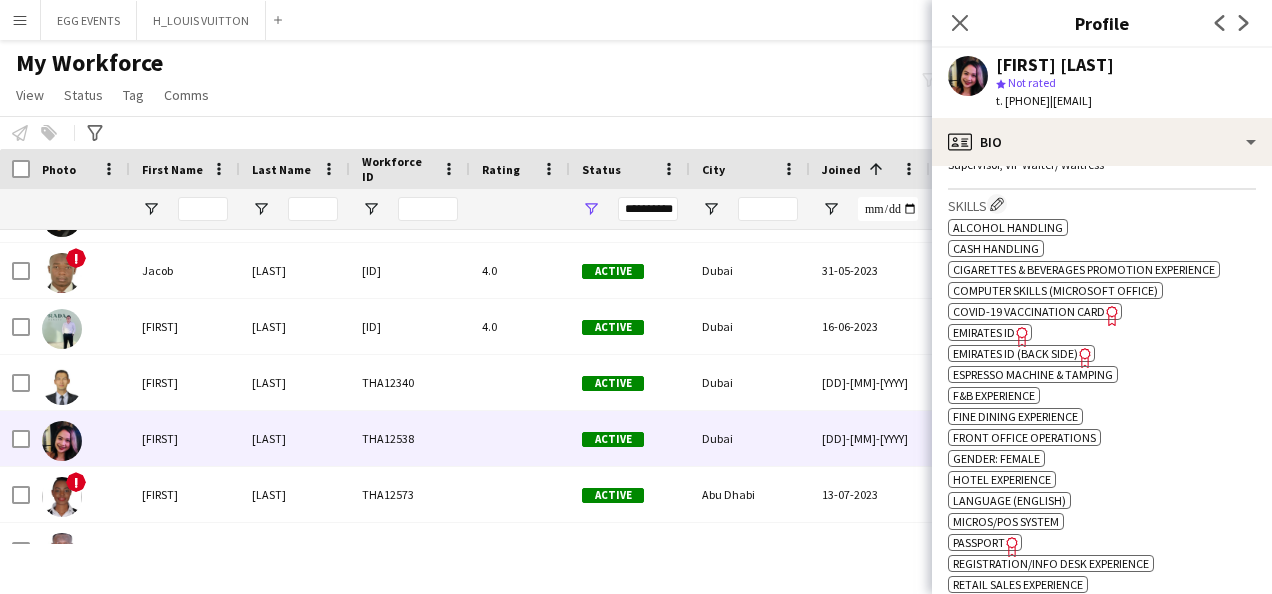 scroll, scrollTop: 840, scrollLeft: 0, axis: vertical 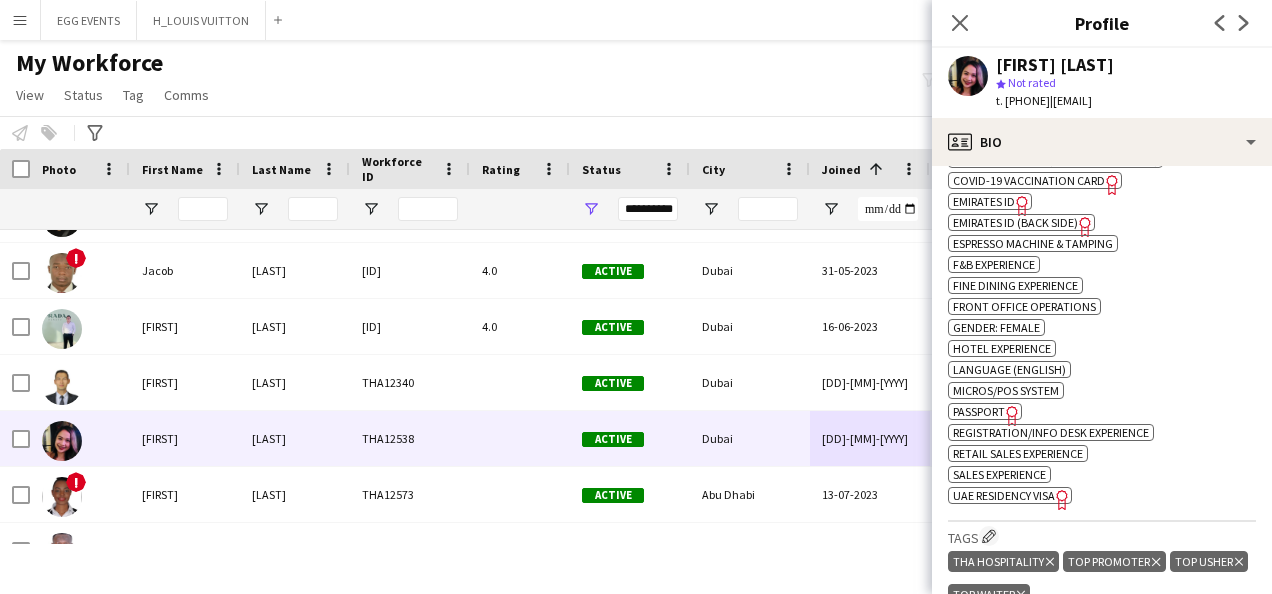 click on "Emirates ID" 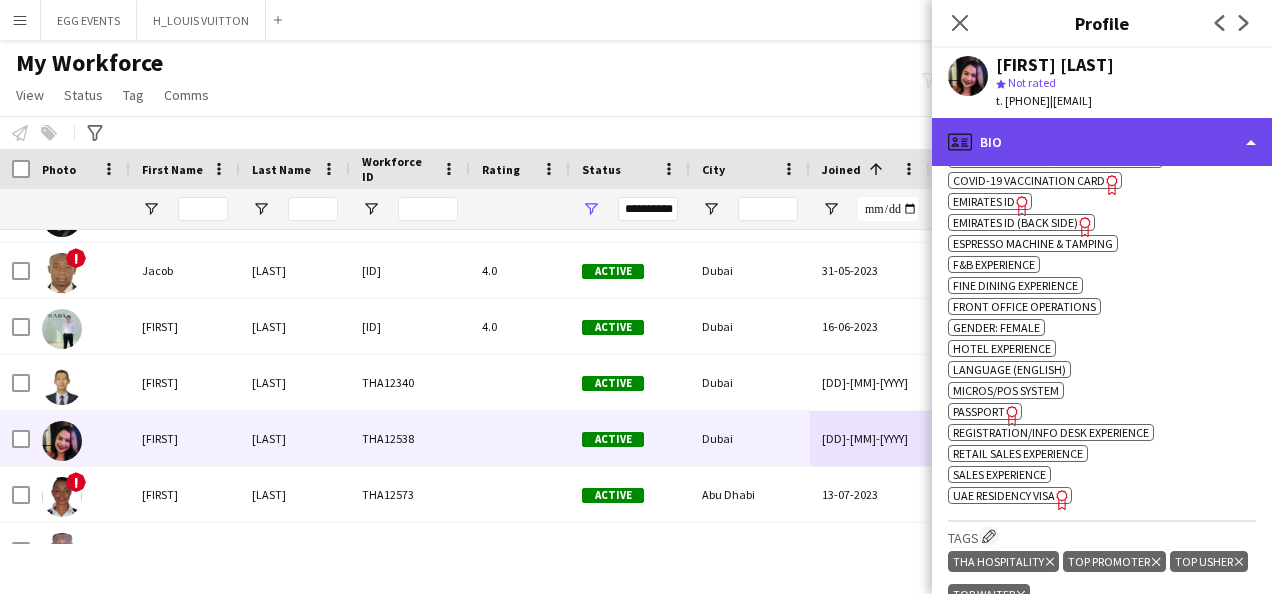 click on "profile
Bio" 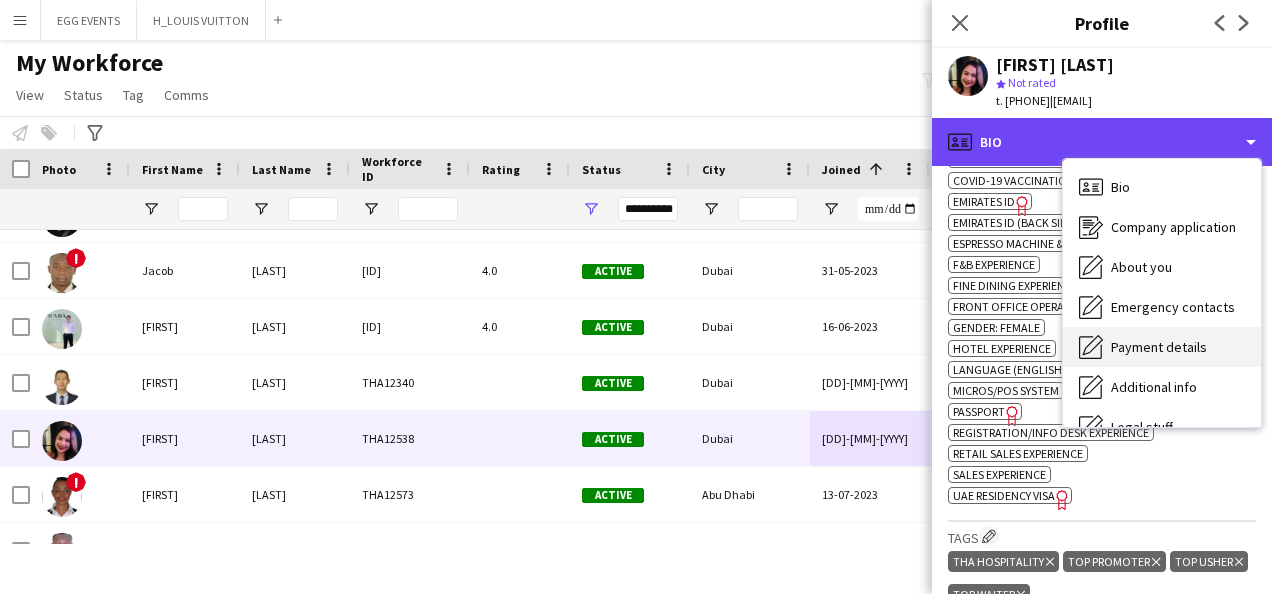 scroll, scrollTop: 108, scrollLeft: 0, axis: vertical 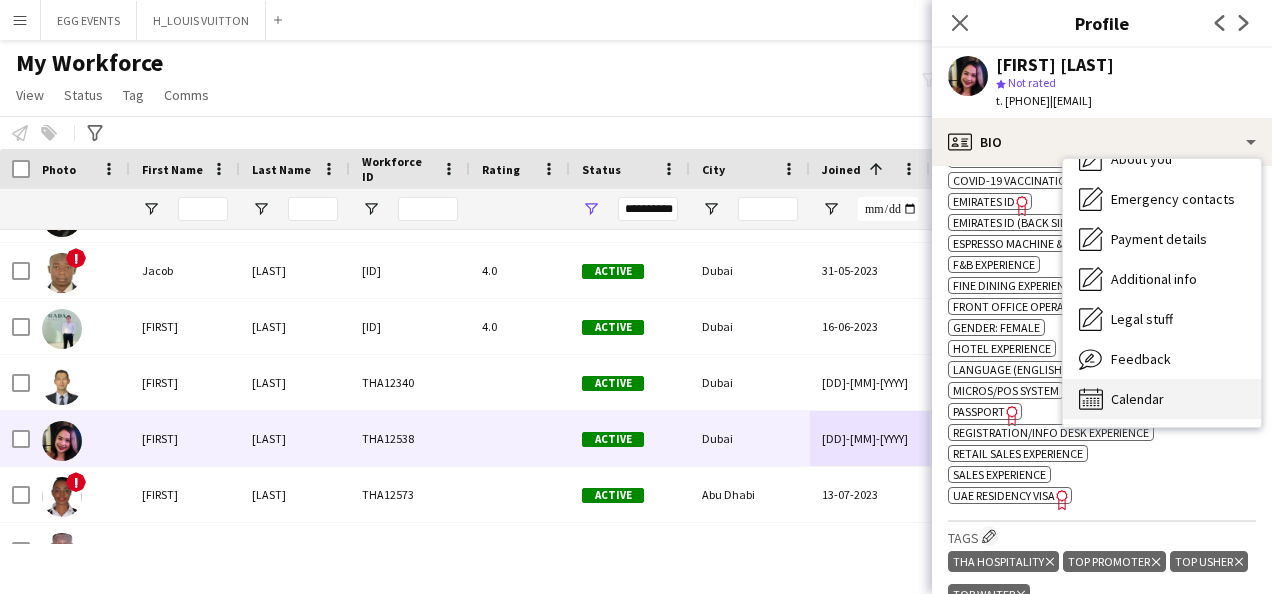 click on "Calendar" at bounding box center (1137, 399) 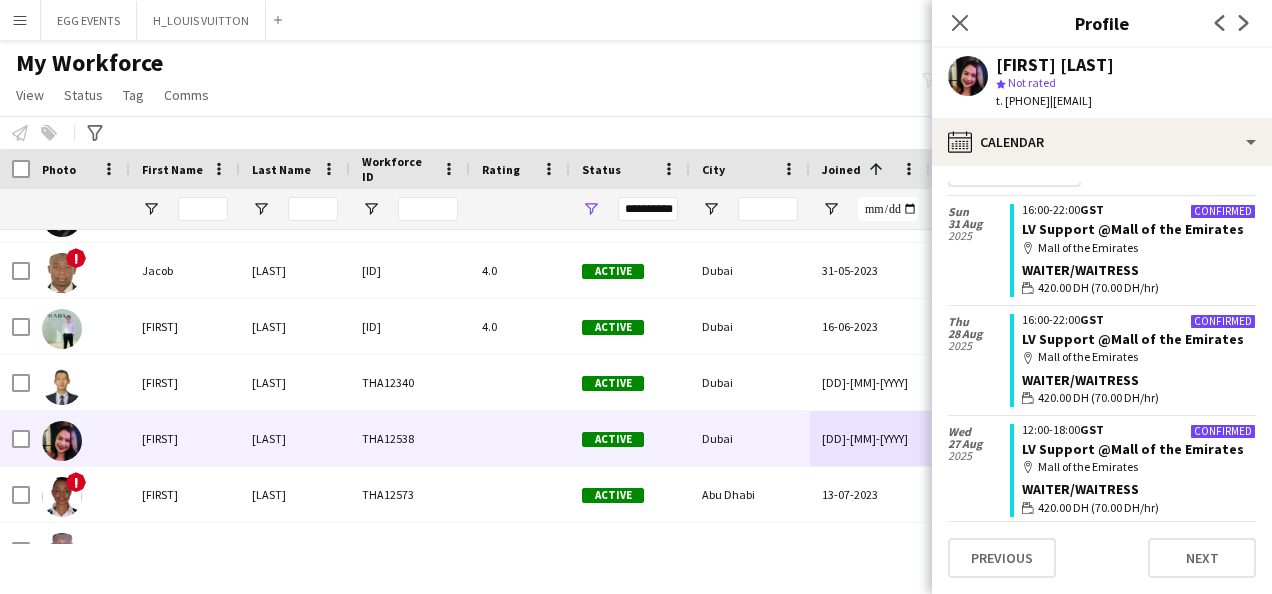 scroll, scrollTop: 0, scrollLeft: 0, axis: both 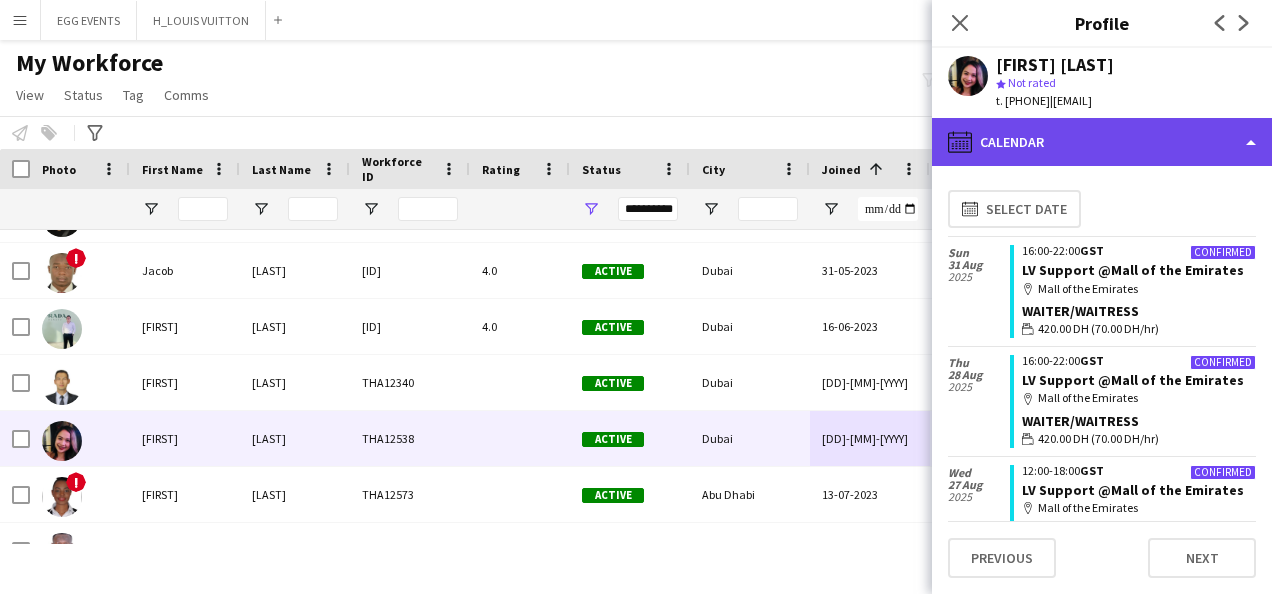 click on "calendar-full
Calendar" 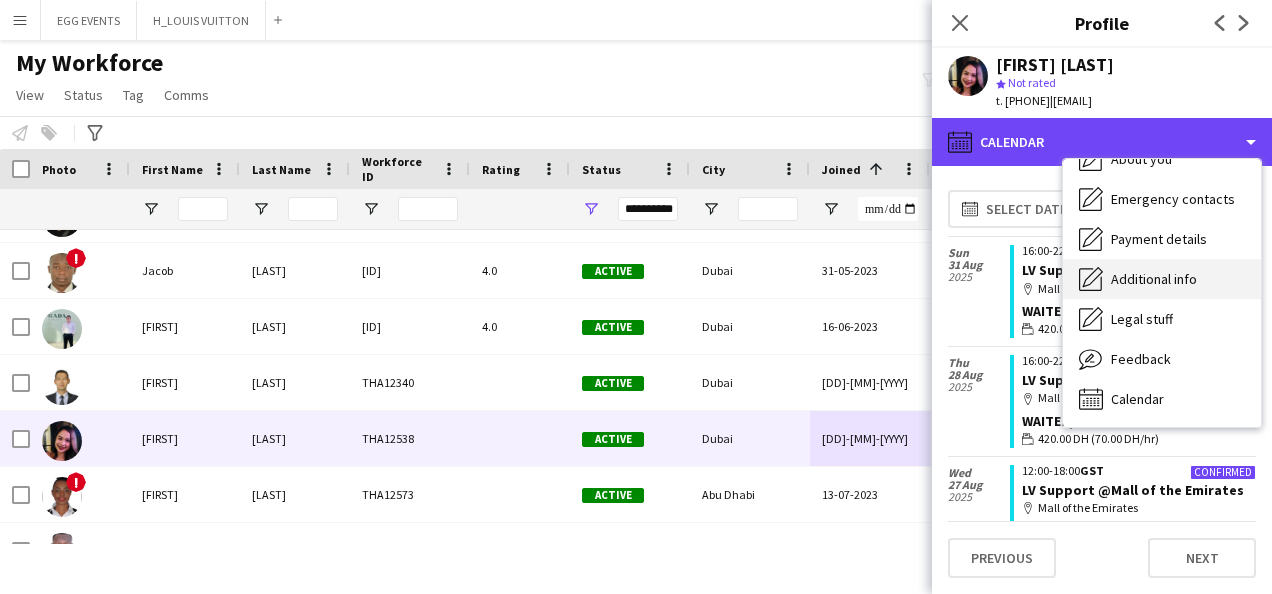 scroll, scrollTop: 0, scrollLeft: 0, axis: both 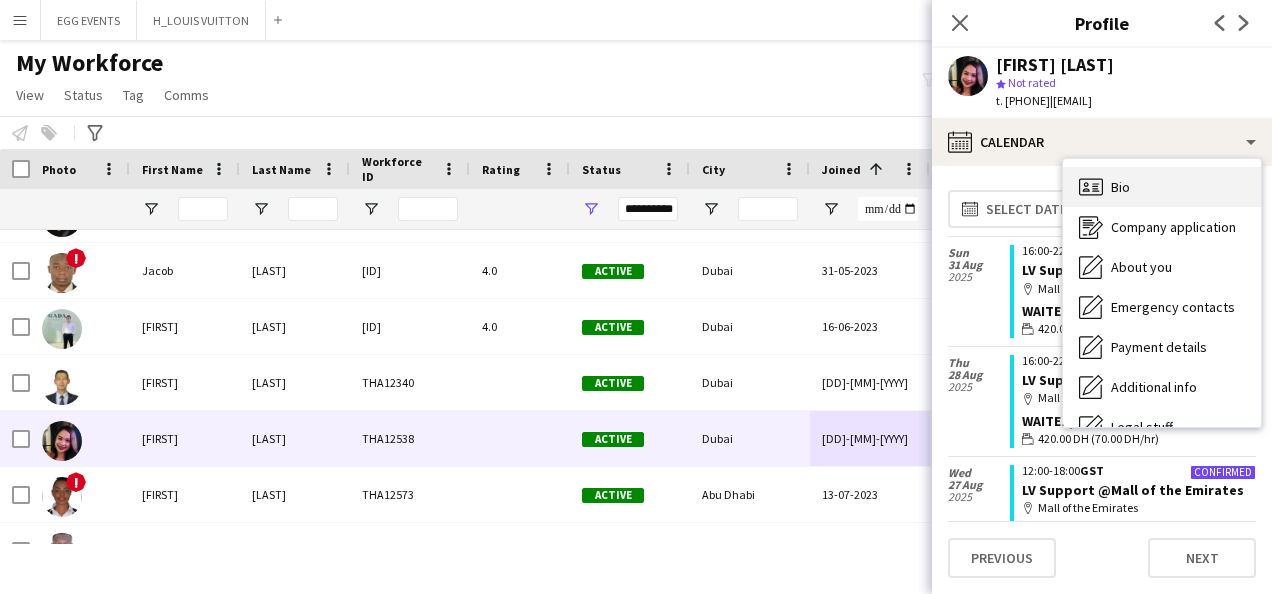 click on "Bio" at bounding box center [1120, 187] 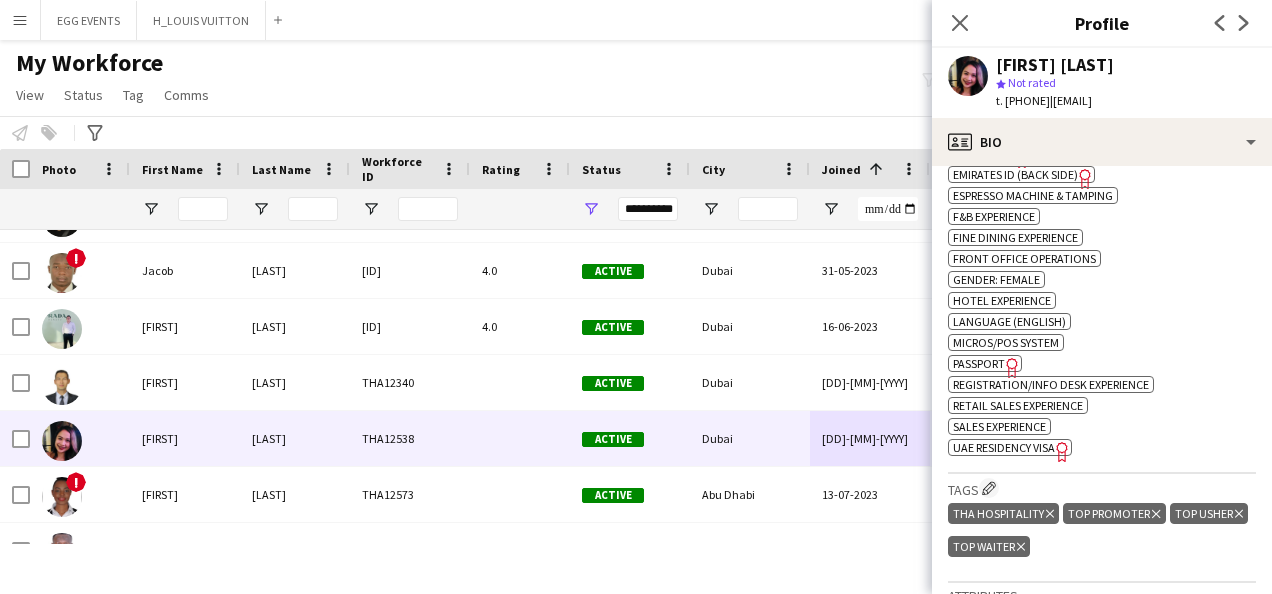 scroll, scrollTop: 1090, scrollLeft: 0, axis: vertical 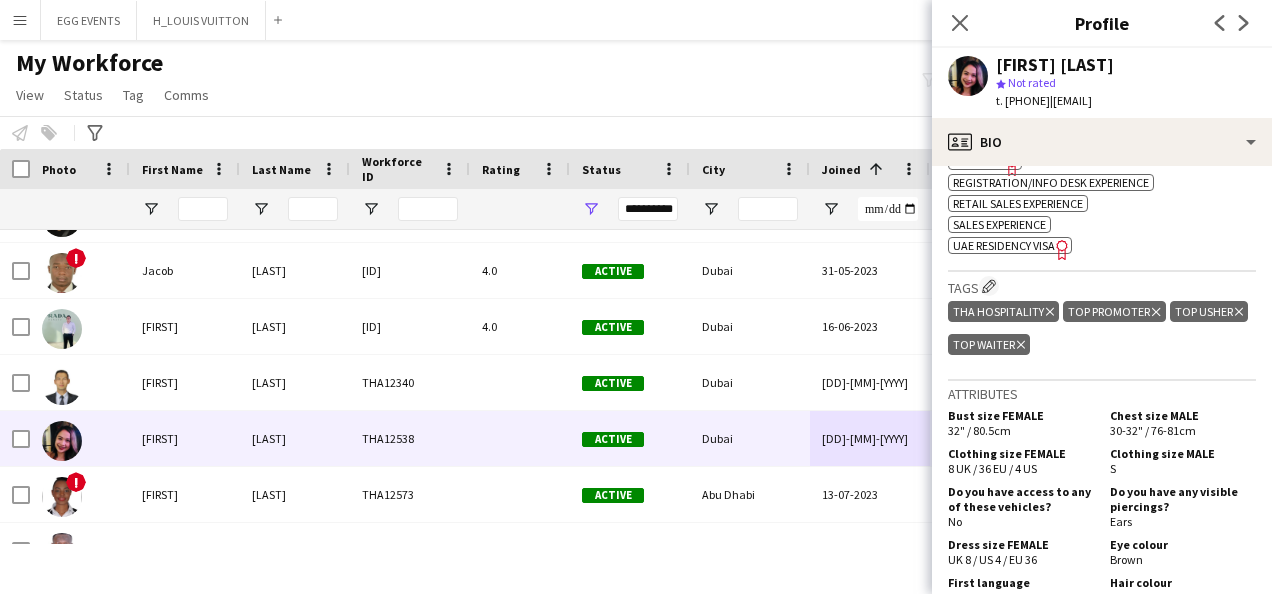click on "UAE Residency Visa" 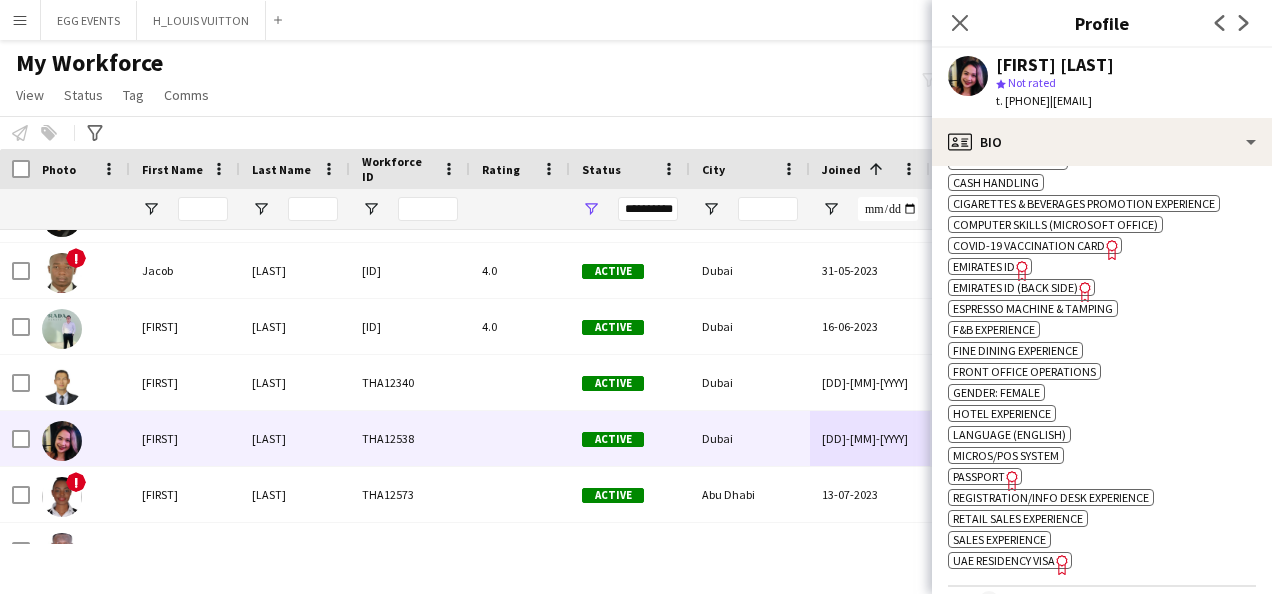 scroll, scrollTop: 774, scrollLeft: 0, axis: vertical 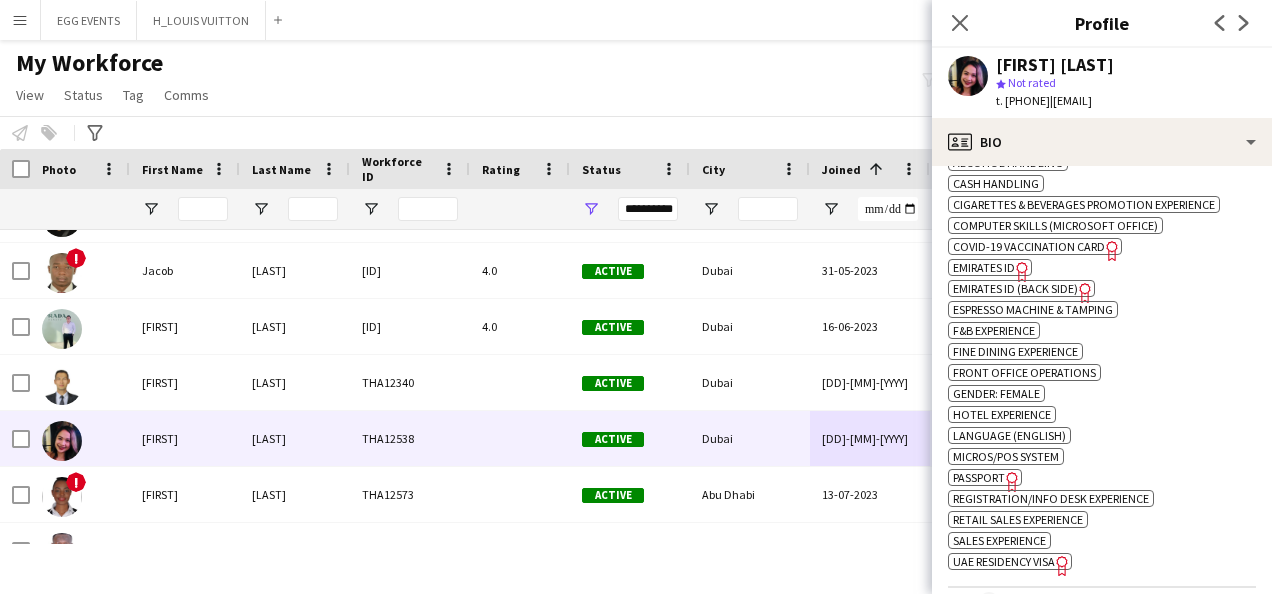 click on "ok-circled2
background
Layer 1
cross-circle-red
background
Layer 1
Alcohol Handling
Freelancer has uploaded a photo validation of skill. Click to see
ok-circled2
background
Layer 1
cross-circle-red
background
Layer 1
Cash Handling
Freelancer has uploaded a photo validation of skill. Click to see
ok-circled2
background
Layer 1
cross-circle-red
background
Layer 1
Cigarettes & Beverages Promotion experience
Freelancer has uploaded a photo validation of skill. Click to see
ok-circled2
background
Layer 1
cross-circle-red
background" 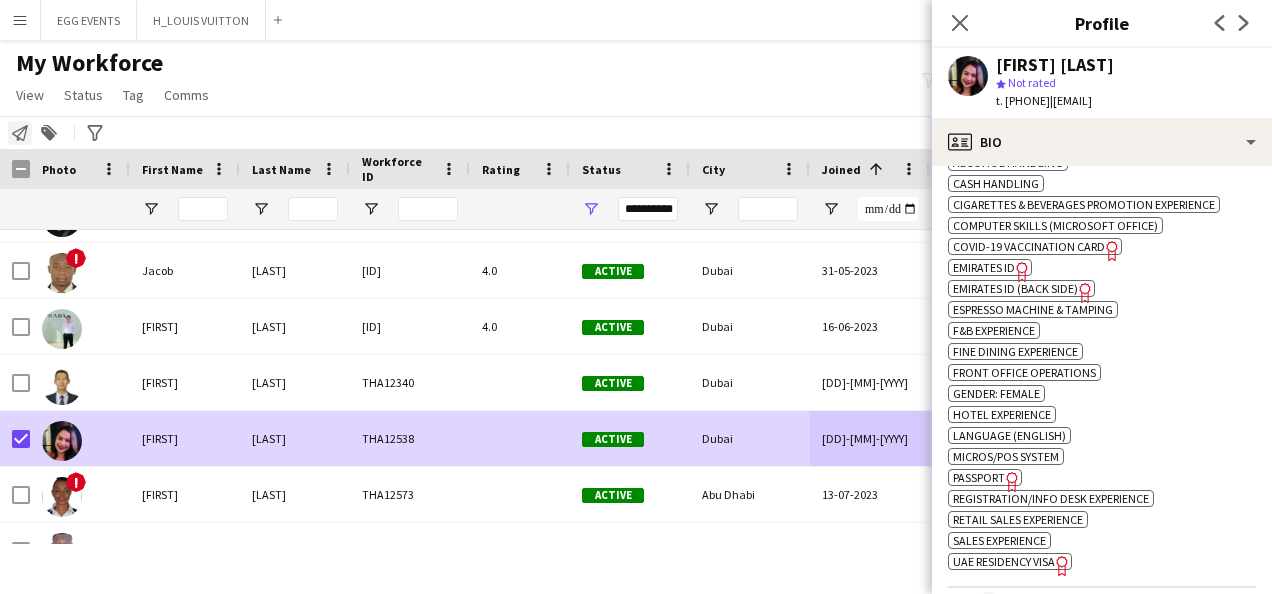 click on "Notify workforce" 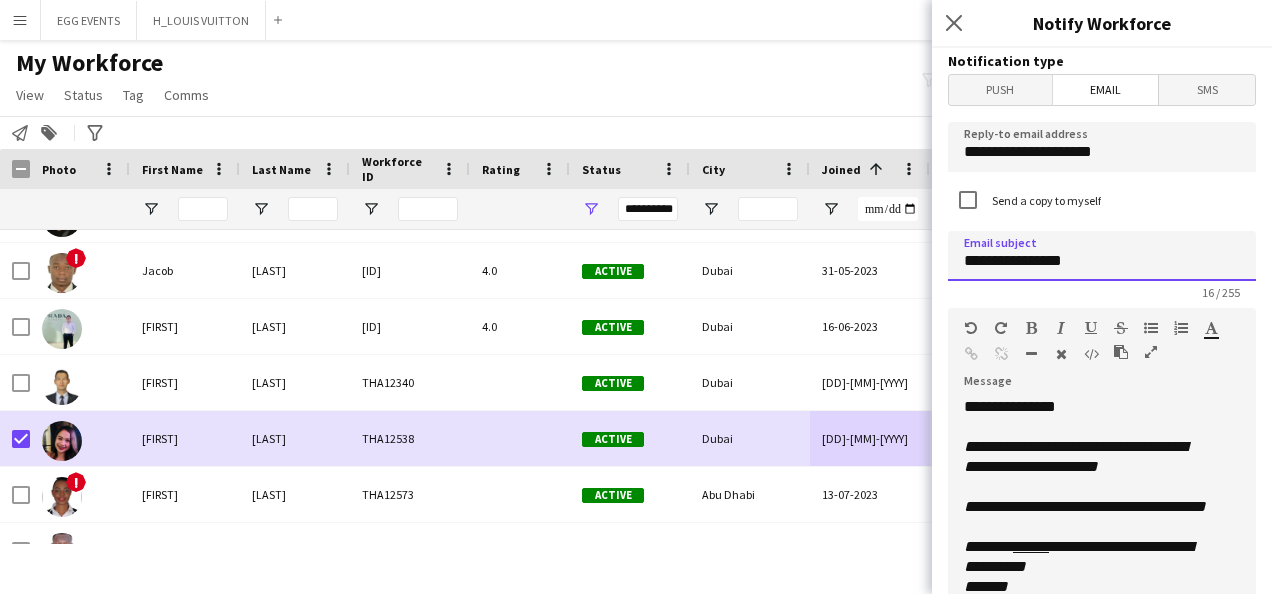 click on "**********" 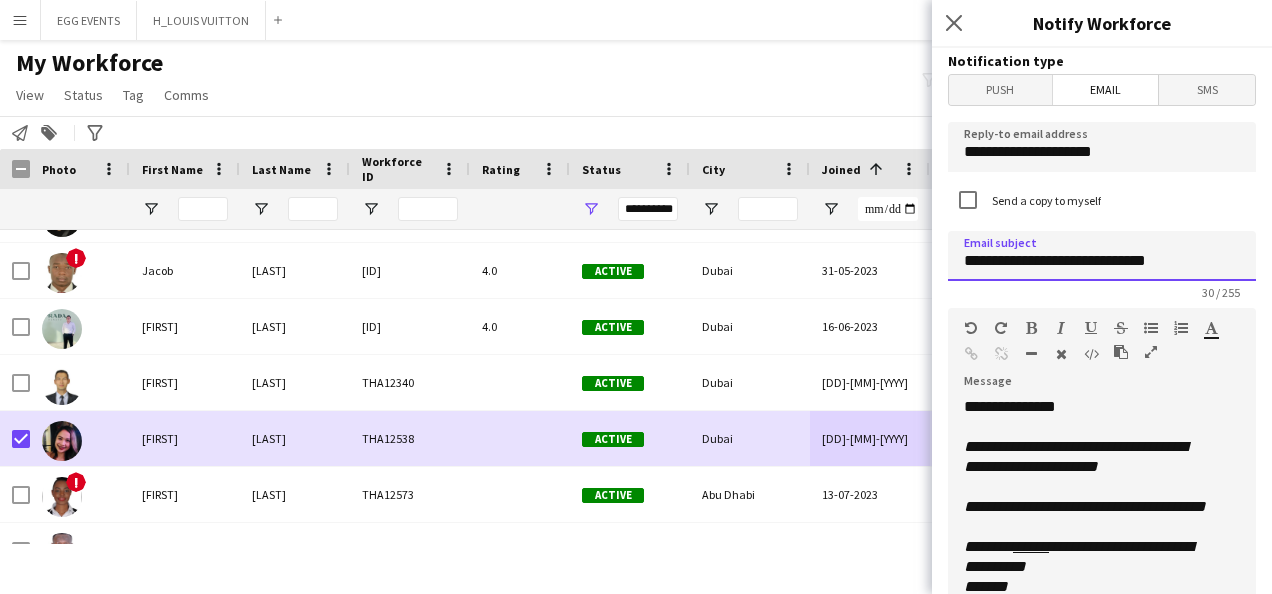 scroll, scrollTop: 566, scrollLeft: 0, axis: vertical 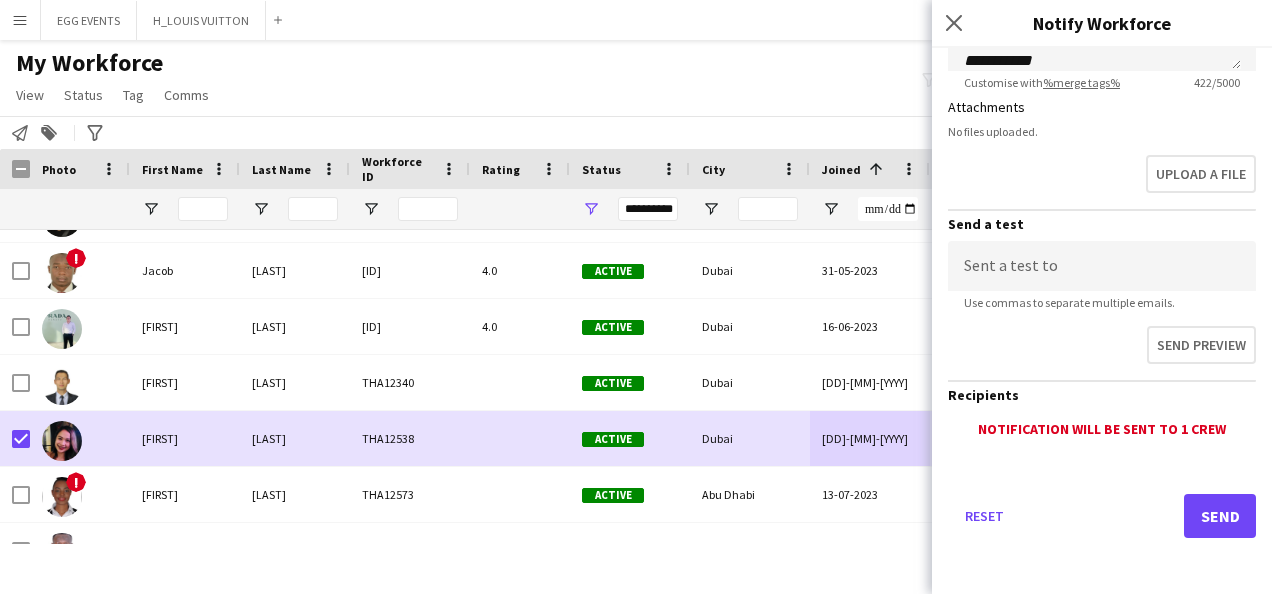 type on "**********" 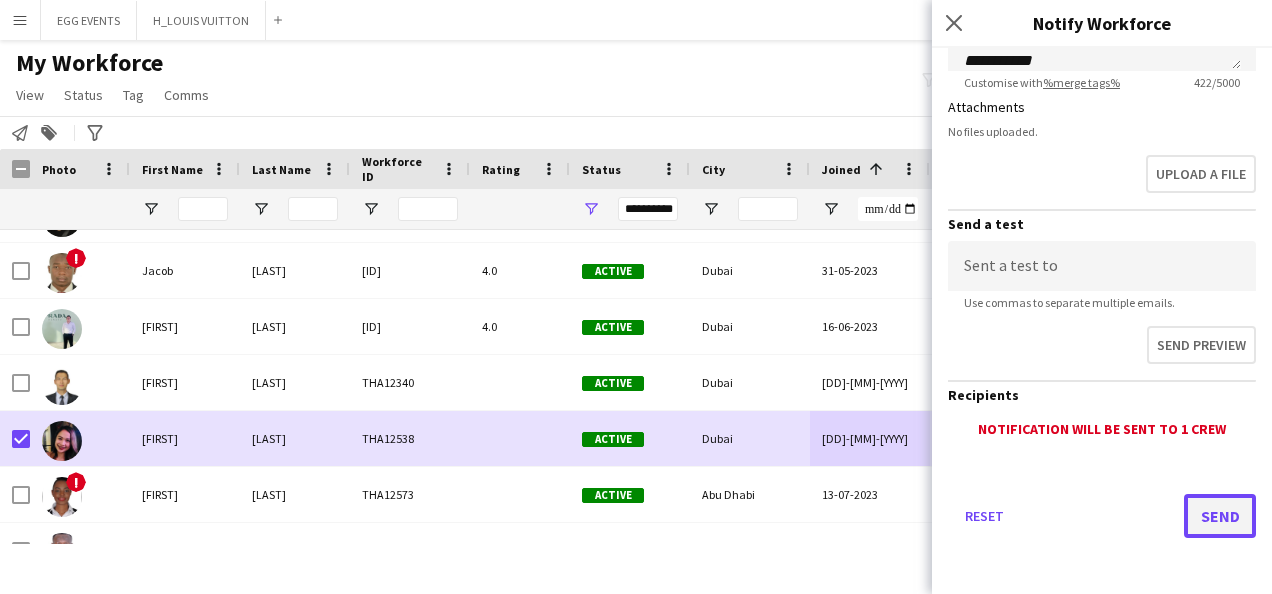 click on "Send" 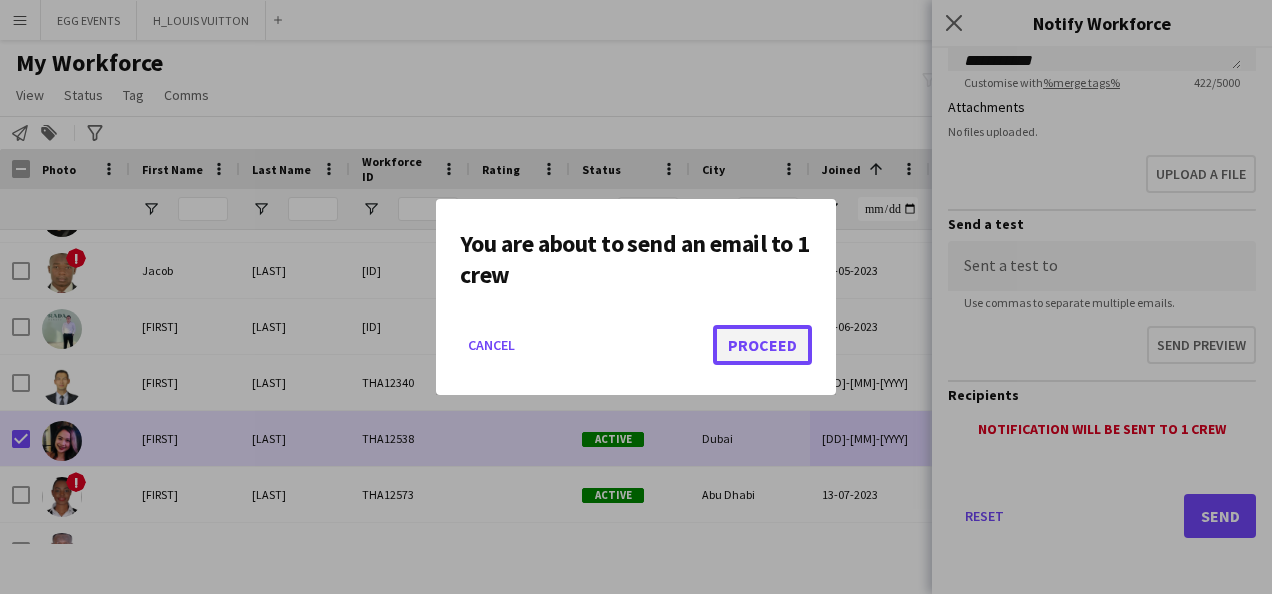 click on "Proceed" 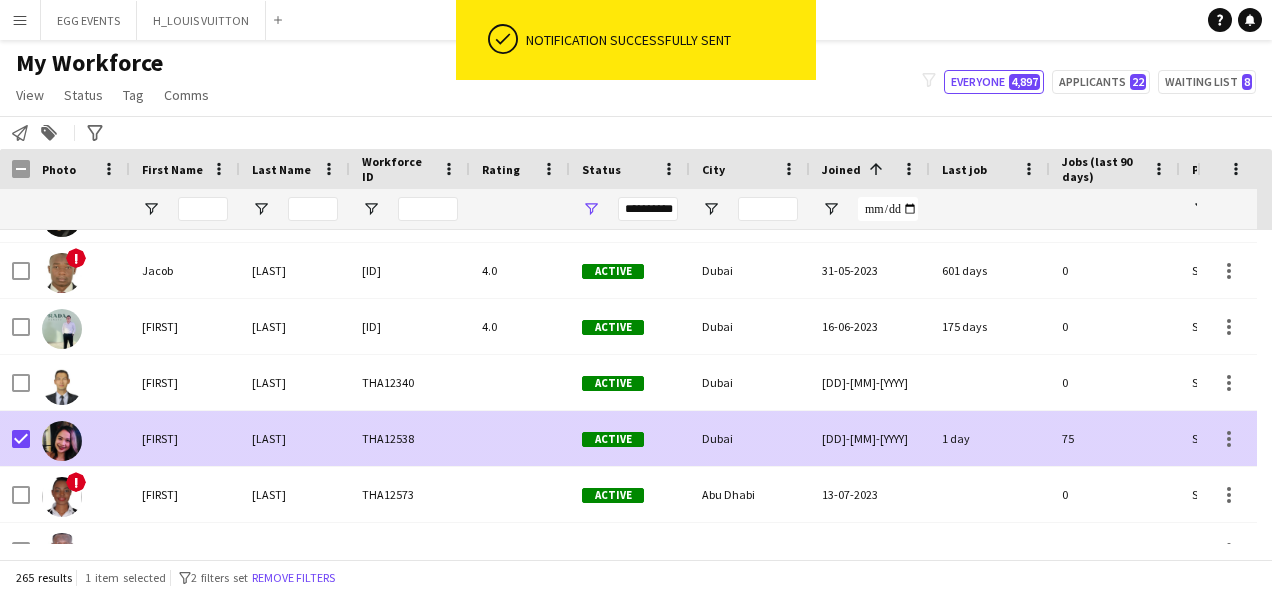 click at bounding box center (15, 438) 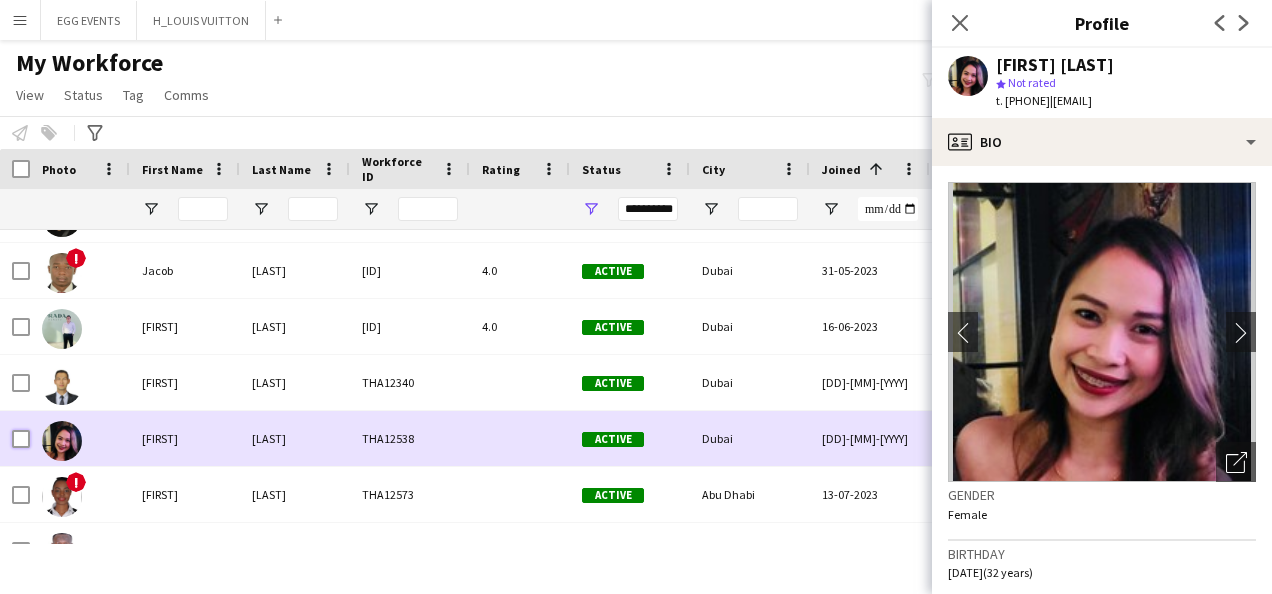 scroll, scrollTop: 7403, scrollLeft: 0, axis: vertical 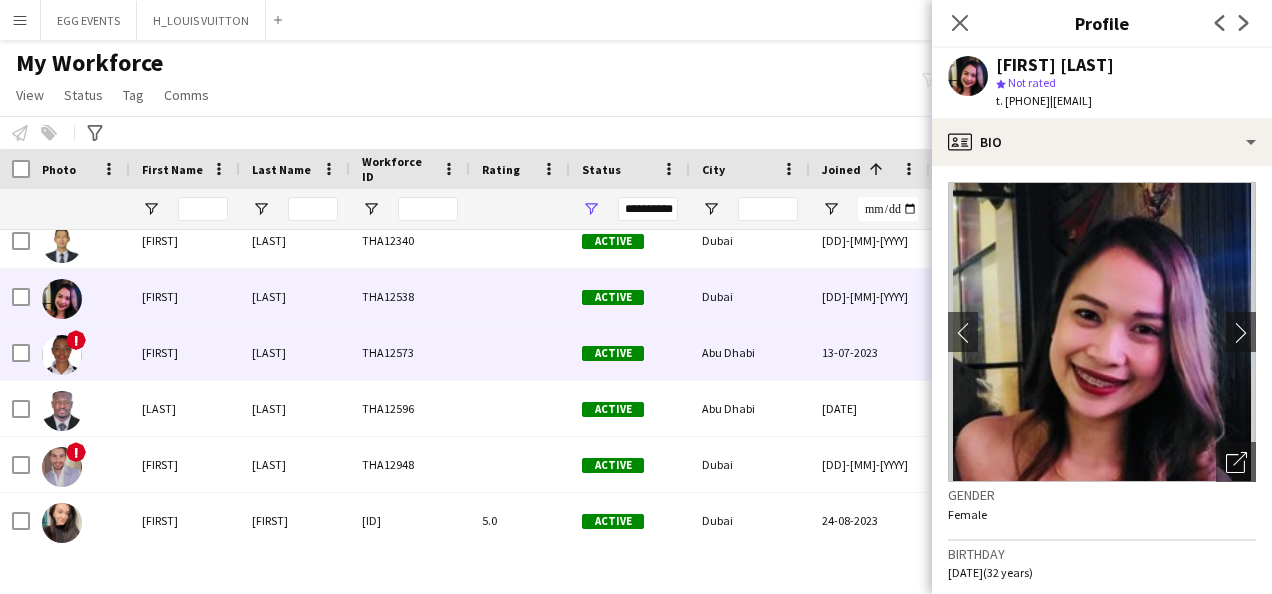 click on "[FIRST]" at bounding box center [185, 352] 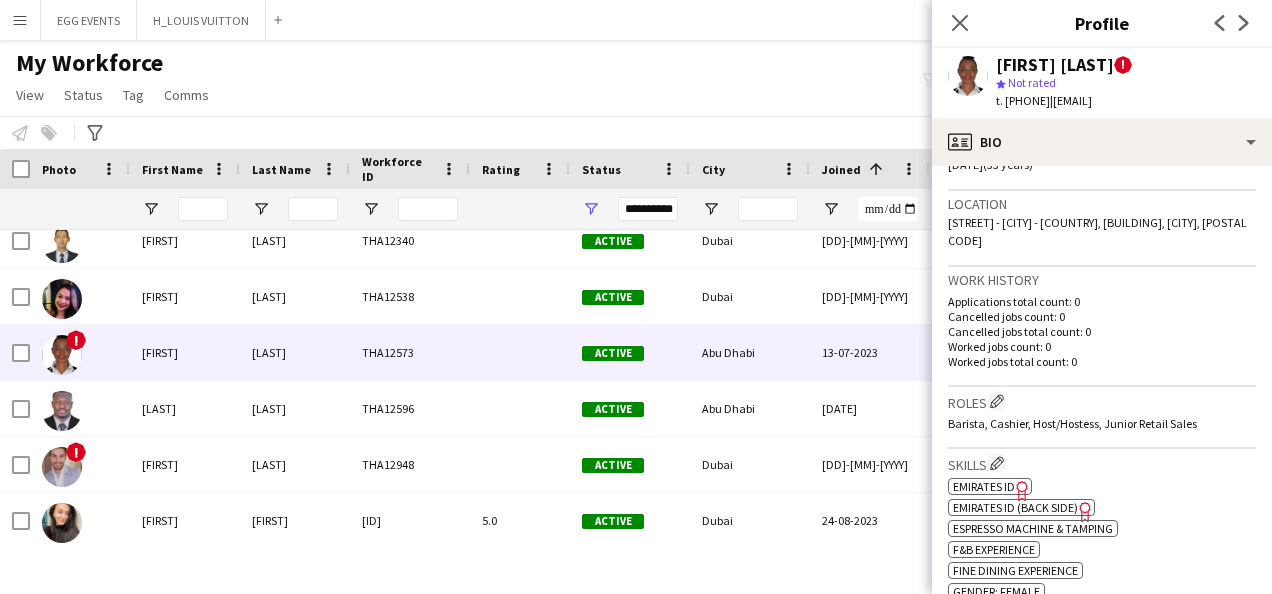 scroll, scrollTop: 795, scrollLeft: 0, axis: vertical 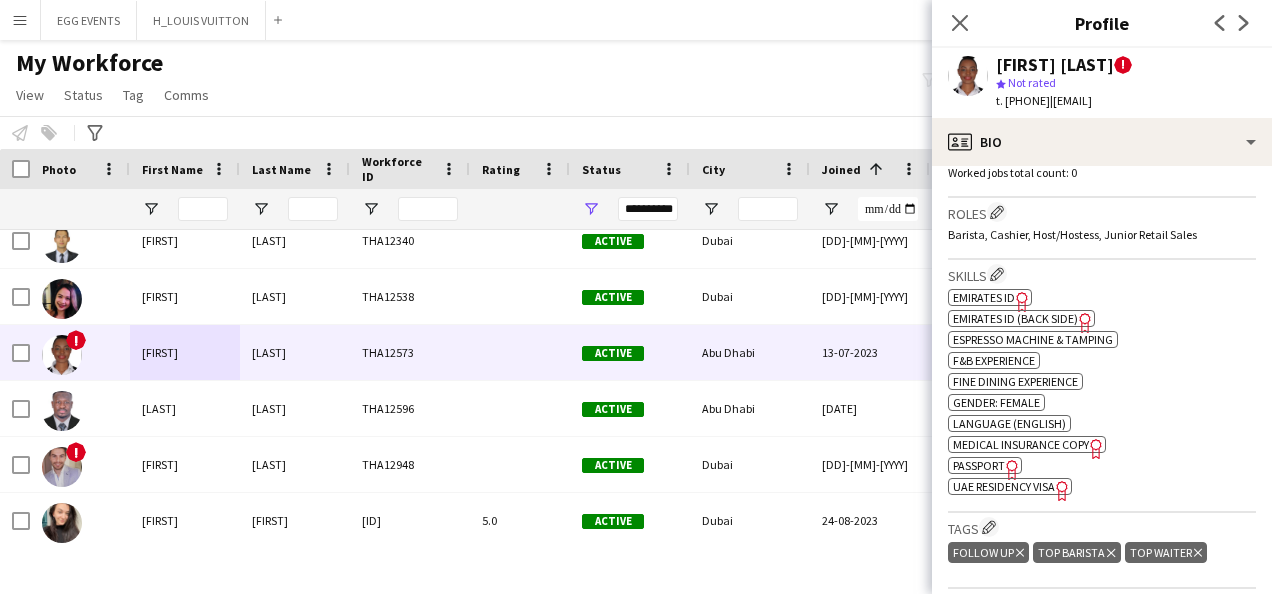 click on "Emirates ID" 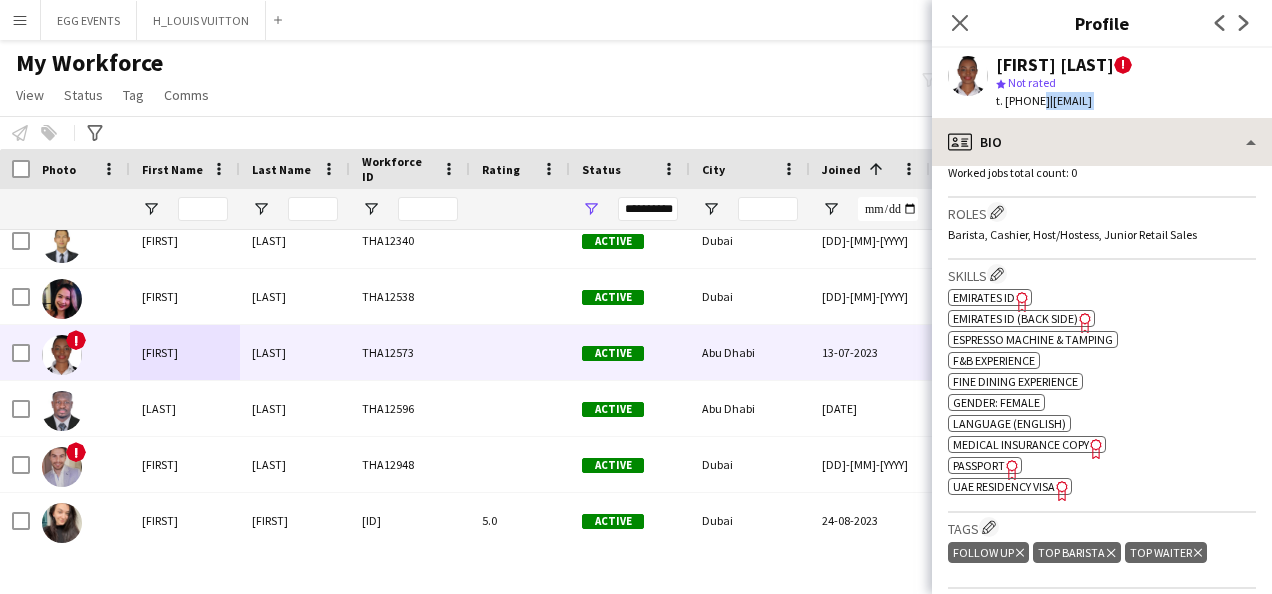 click on "Close pop-in
Profile
Previous
Next
Edwig Namara  !
star
Not rated   t. +971563911486   |   namaraedwig1992@gmail.com
profile
Bio
Bio
Bio
Company application
Company application
About you
About you
Emergency contacts
Emergency contacts
Payment details
Payment details
Additional info
Additional info
Legal stuff
Legal stuff
Feedback
Feedback
Calendar
Calendar
chevron-left
chevron-right
Open photos pop-in
Alerts
chevron-right
22-07-2025   – INTERNAL NOTE   Azza Alnuaimi" 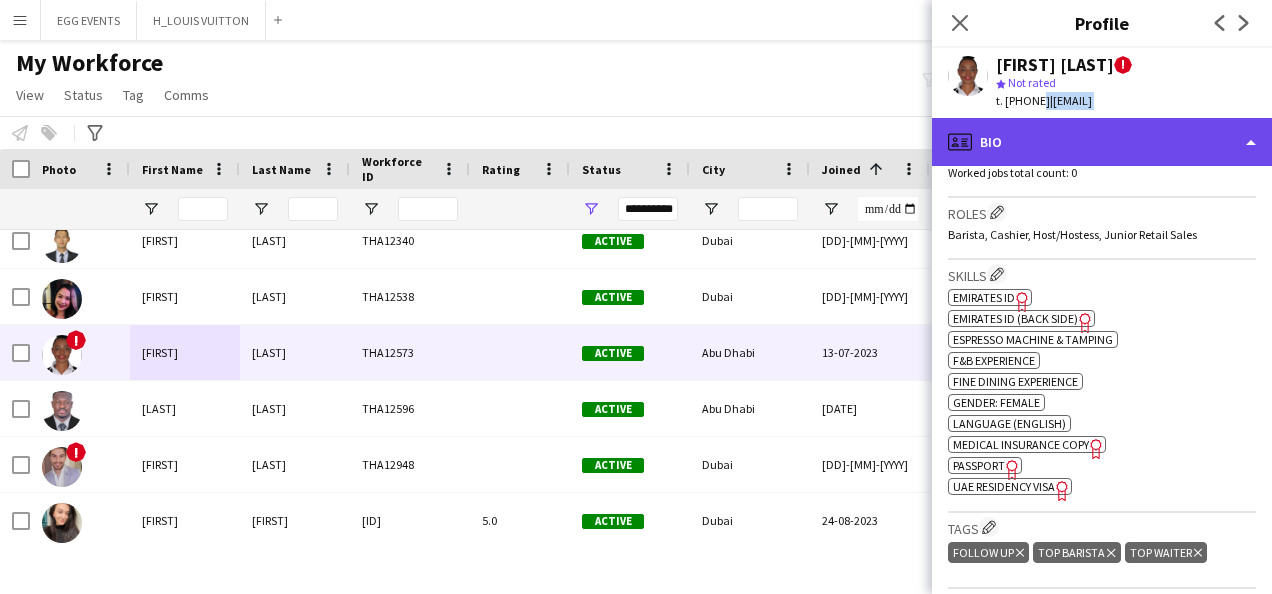 click on "profile
Bio" 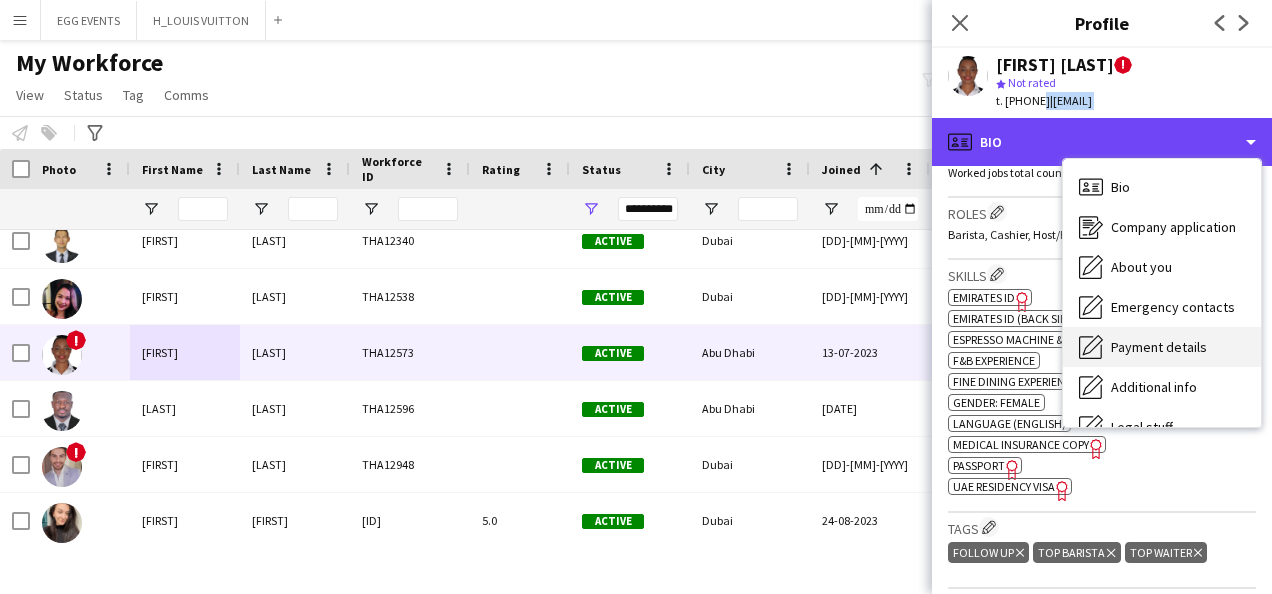 scroll, scrollTop: 108, scrollLeft: 0, axis: vertical 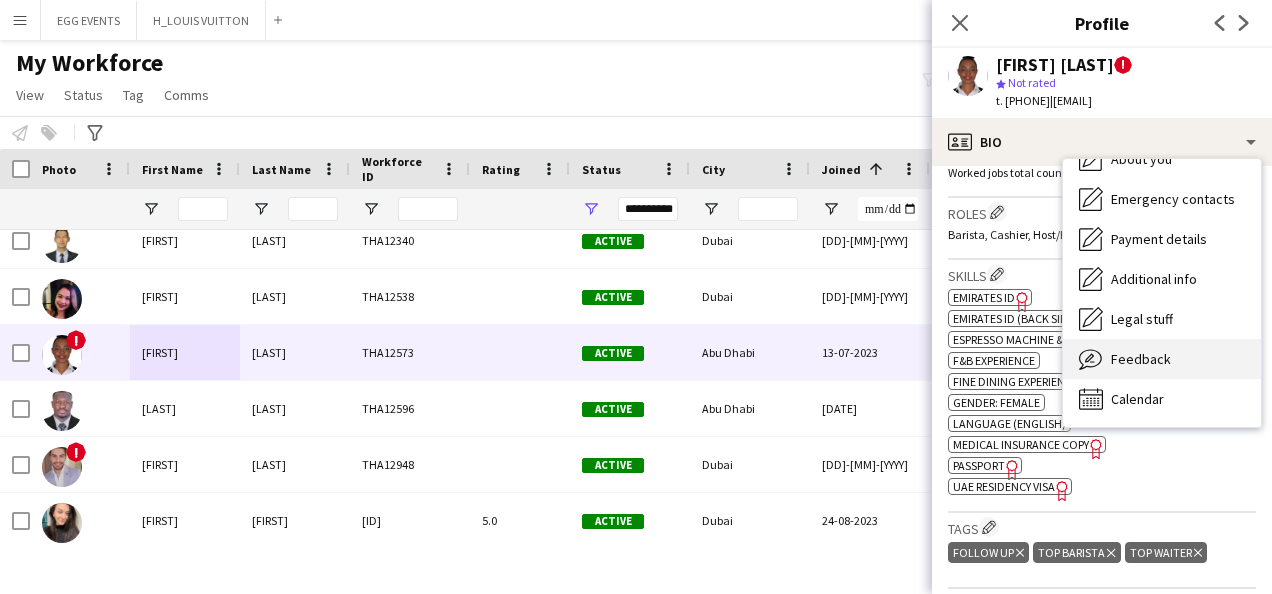 click on "Feedback" 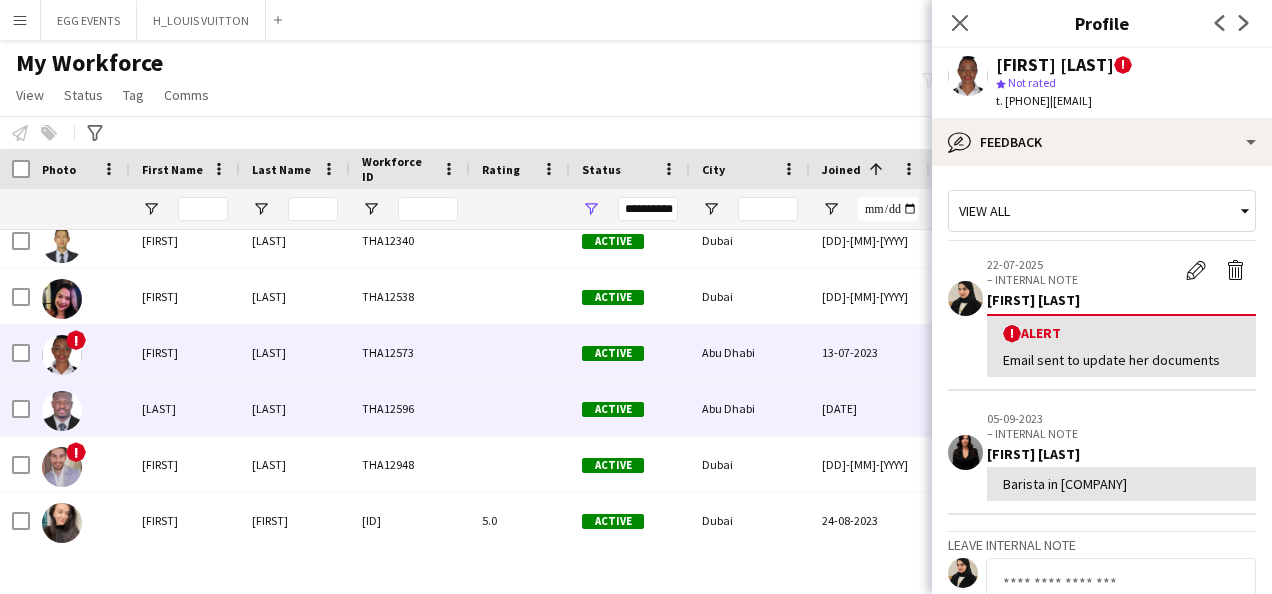 click on "Abu Dhabi" at bounding box center [750, 408] 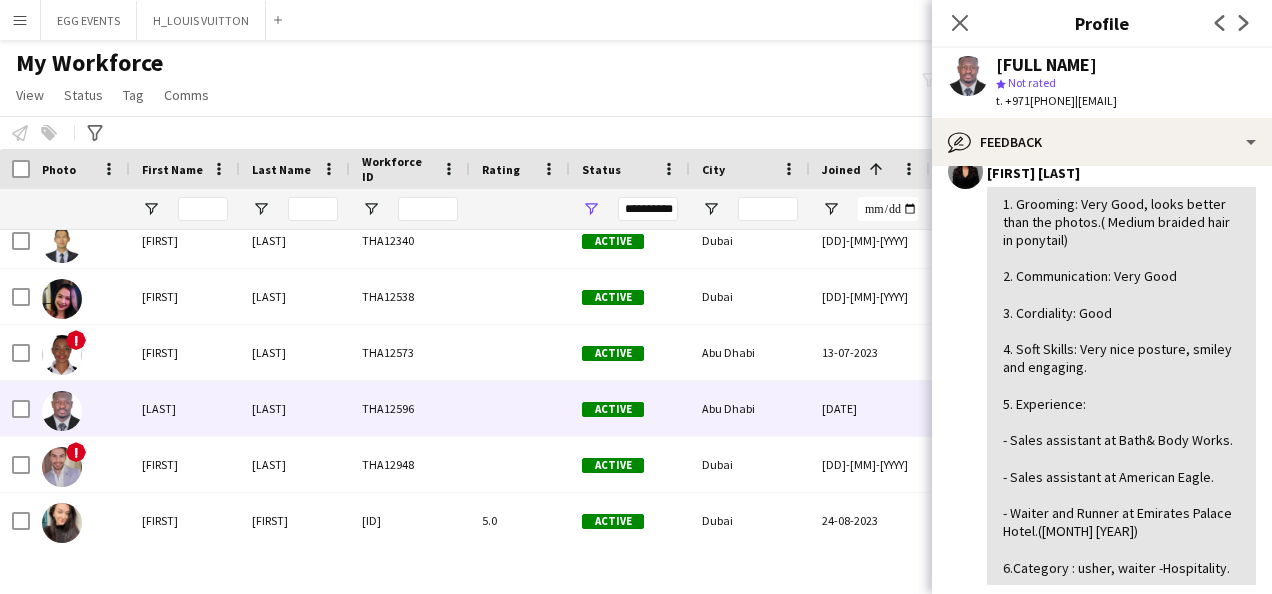 scroll, scrollTop: 128, scrollLeft: 0, axis: vertical 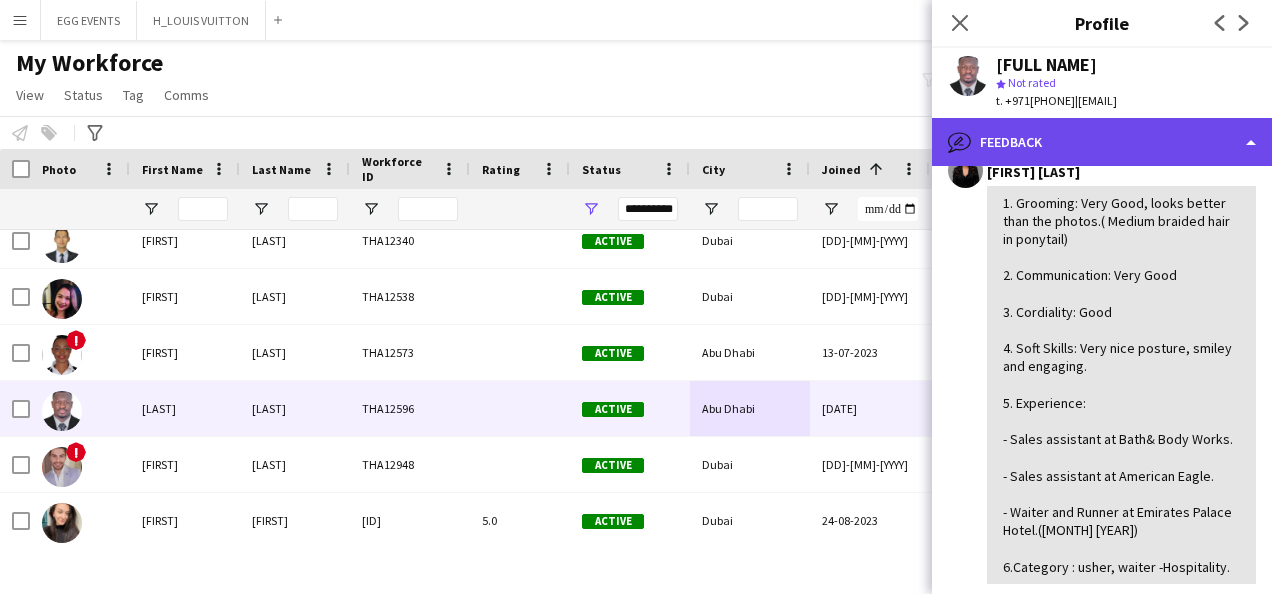 click on "bubble-pencil
Feedback" 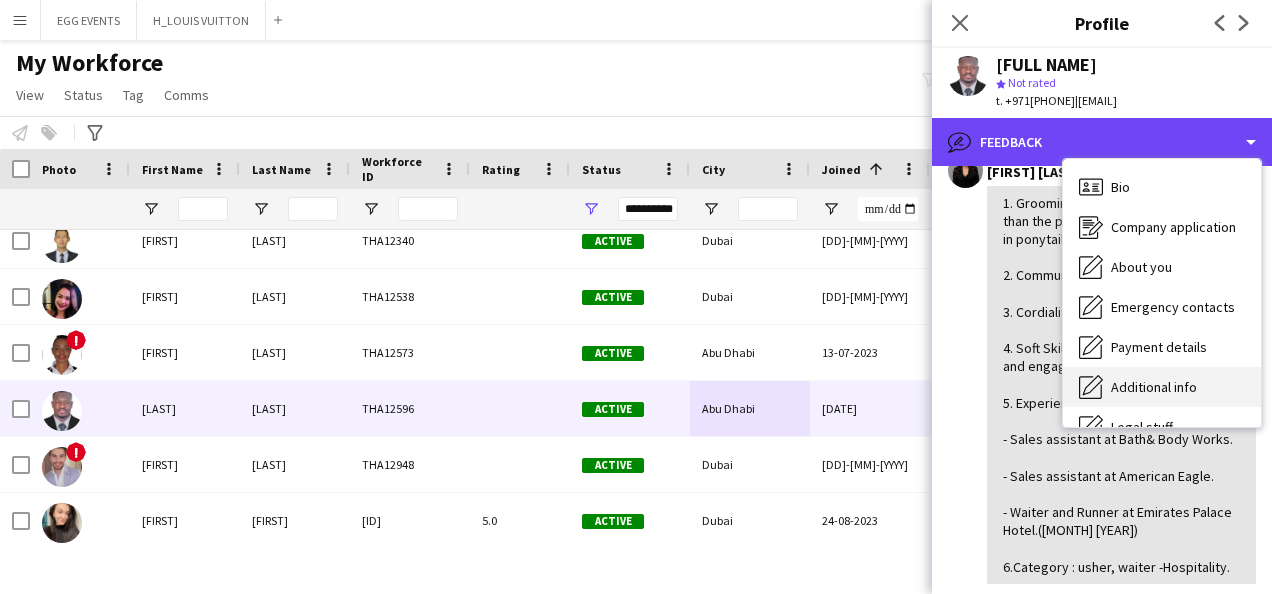 scroll, scrollTop: 108, scrollLeft: 0, axis: vertical 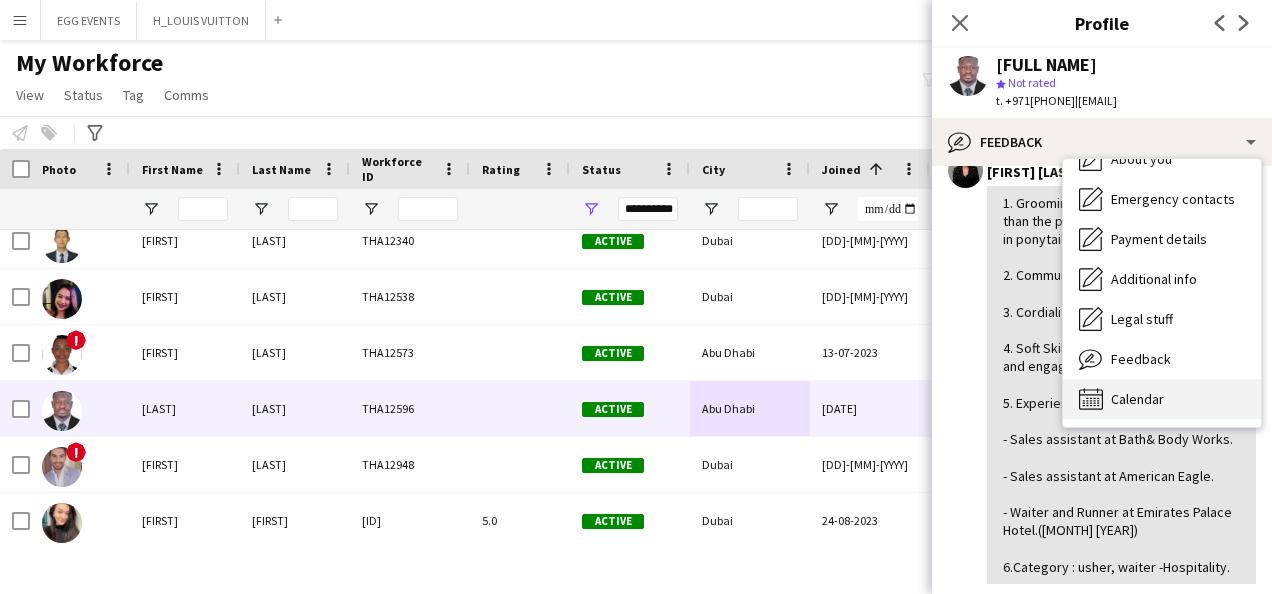 click on "Calendar" 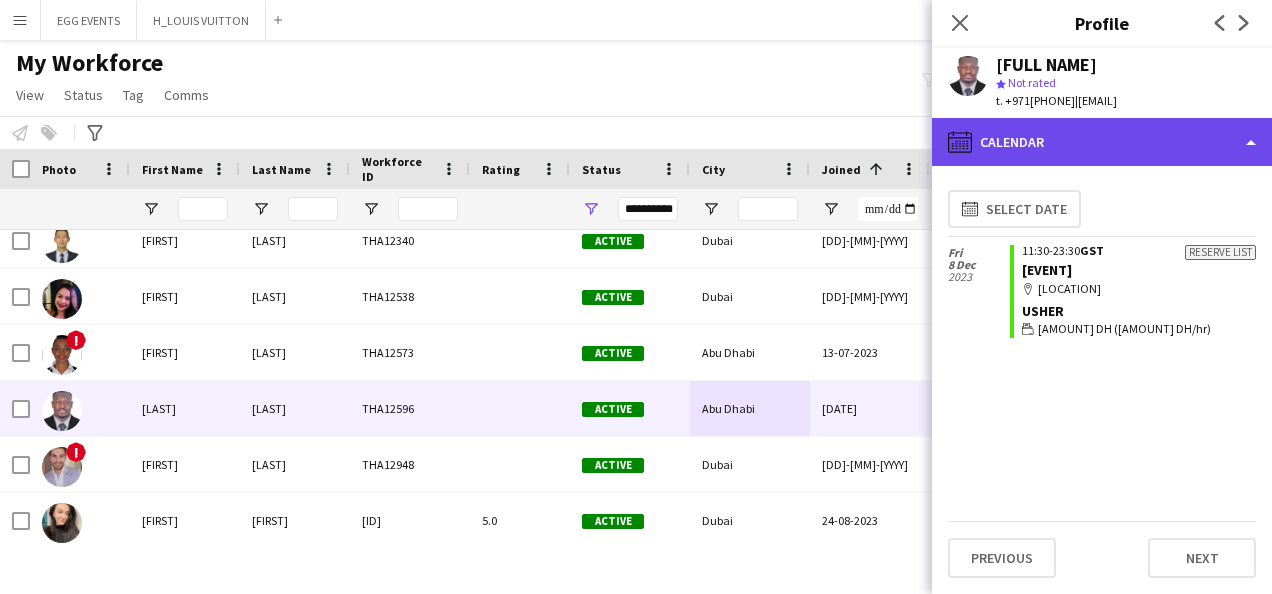 click on "calendar-full
Calendar" 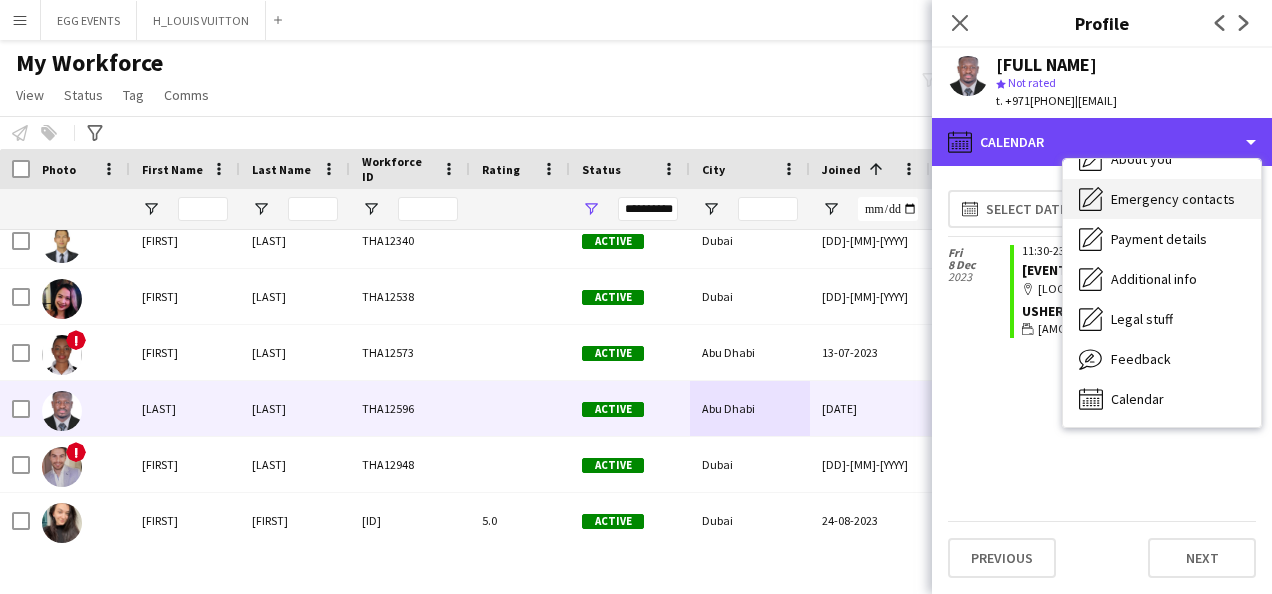 scroll, scrollTop: 0, scrollLeft: 0, axis: both 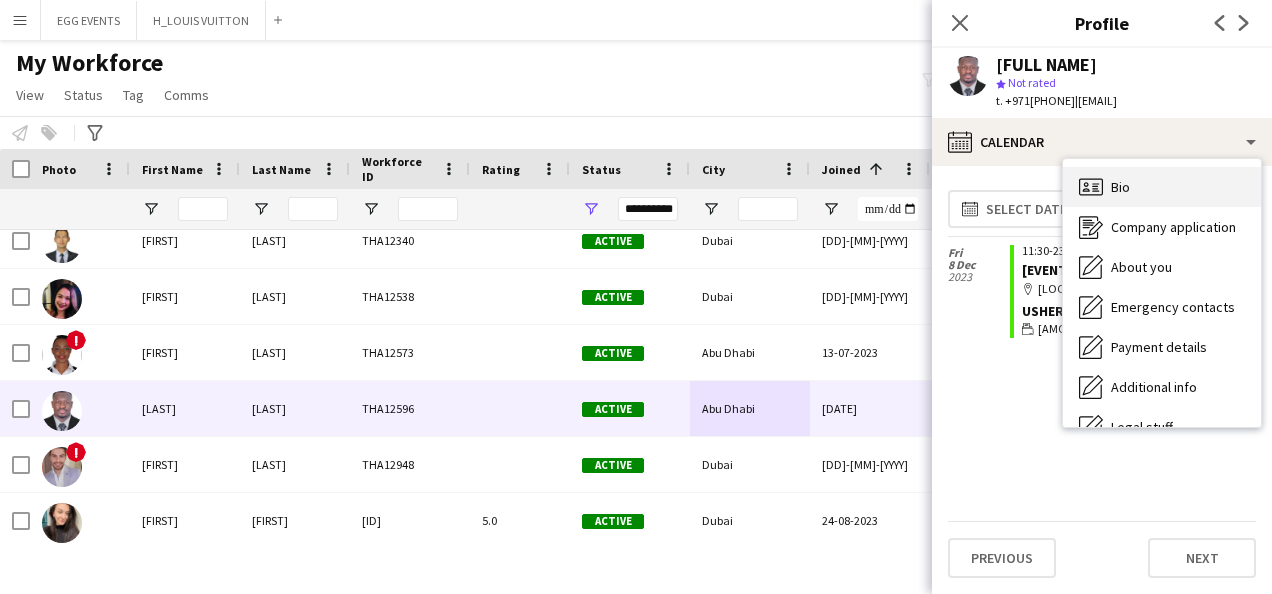 drag, startPoint x: 1108, startPoint y: 162, endPoint x: 1092, endPoint y: 191, distance: 33.12099 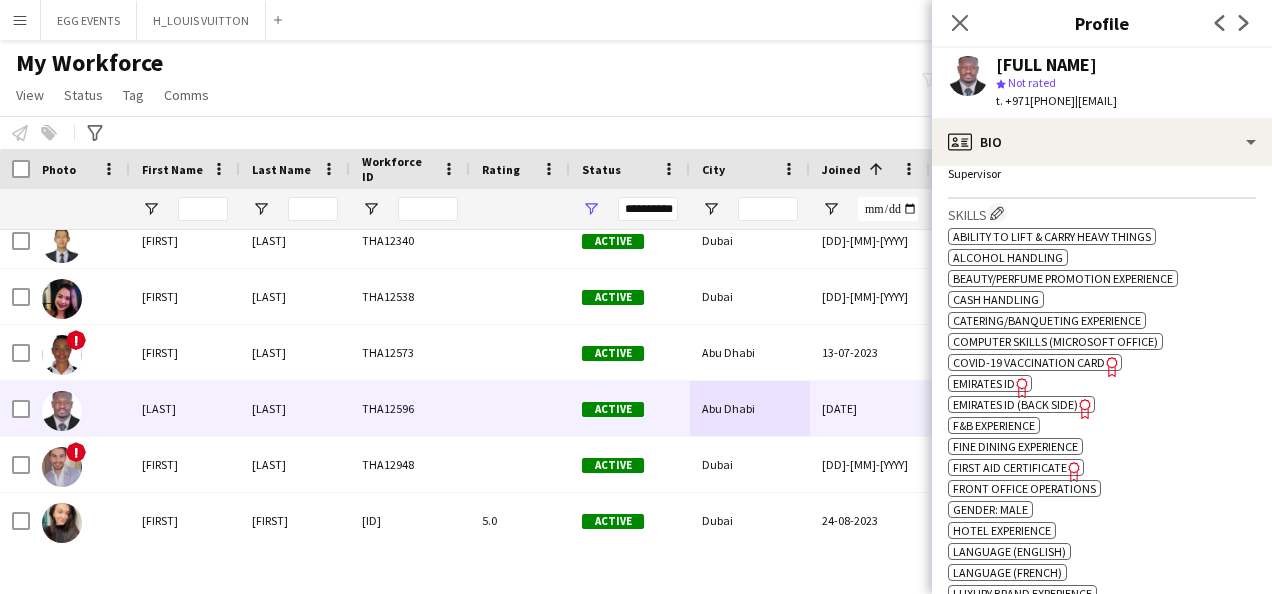 scroll, scrollTop: 870, scrollLeft: 0, axis: vertical 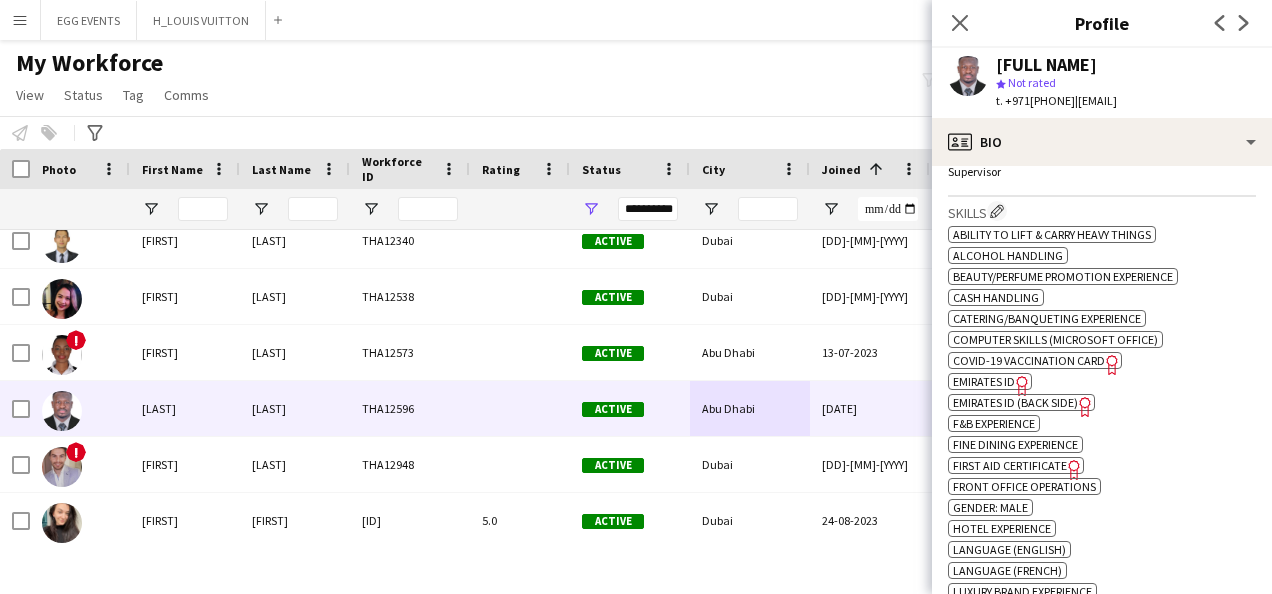 click on "Emirates ID" 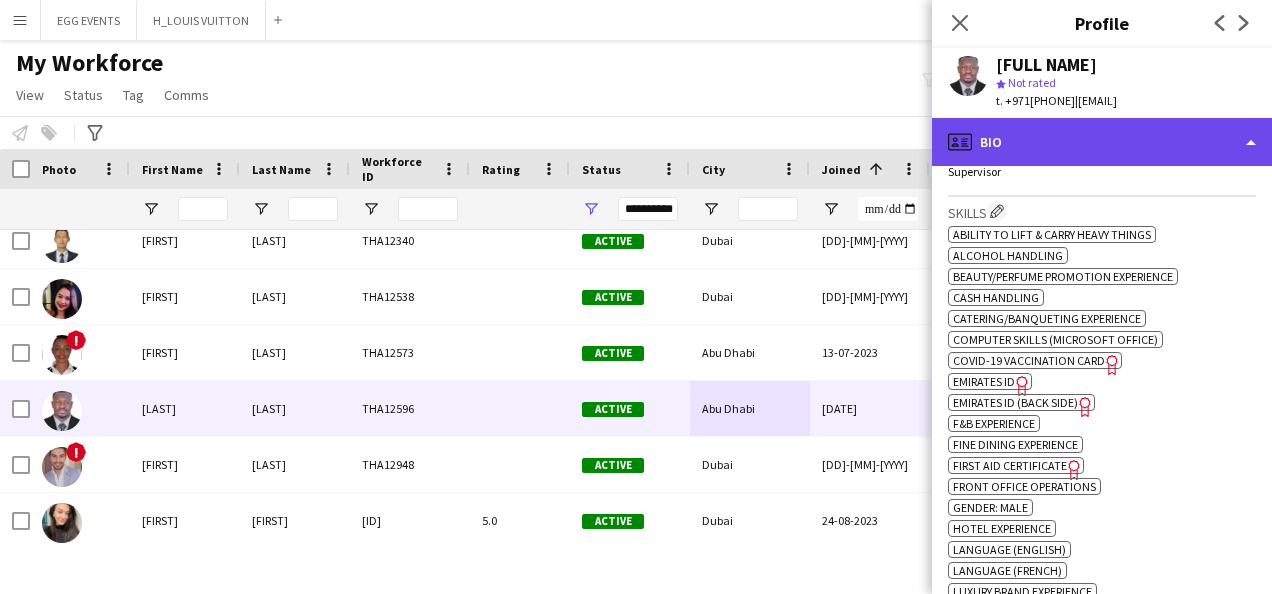 click on "profile
Bio" 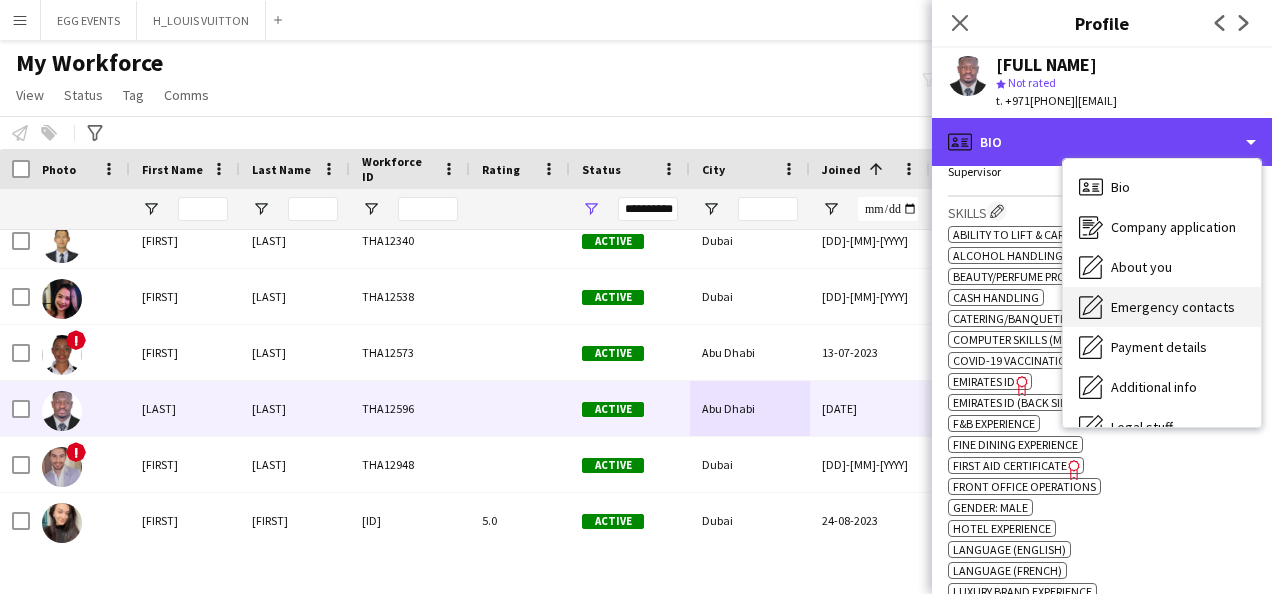 scroll, scrollTop: 108, scrollLeft: 0, axis: vertical 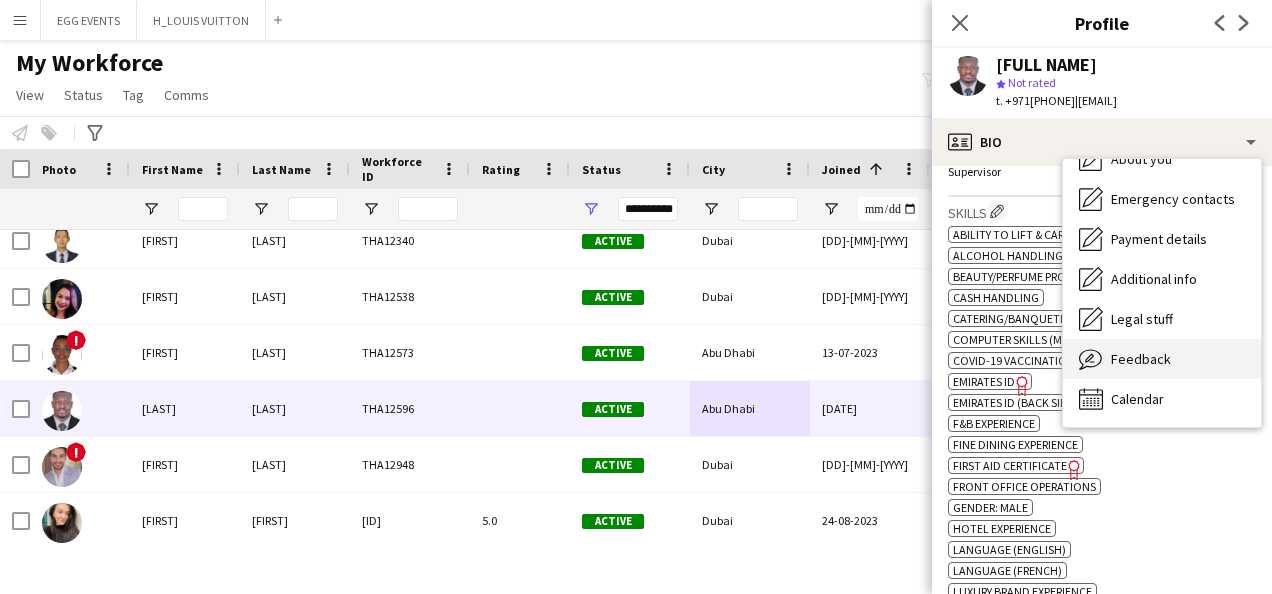 click on "Feedback" at bounding box center [1141, 359] 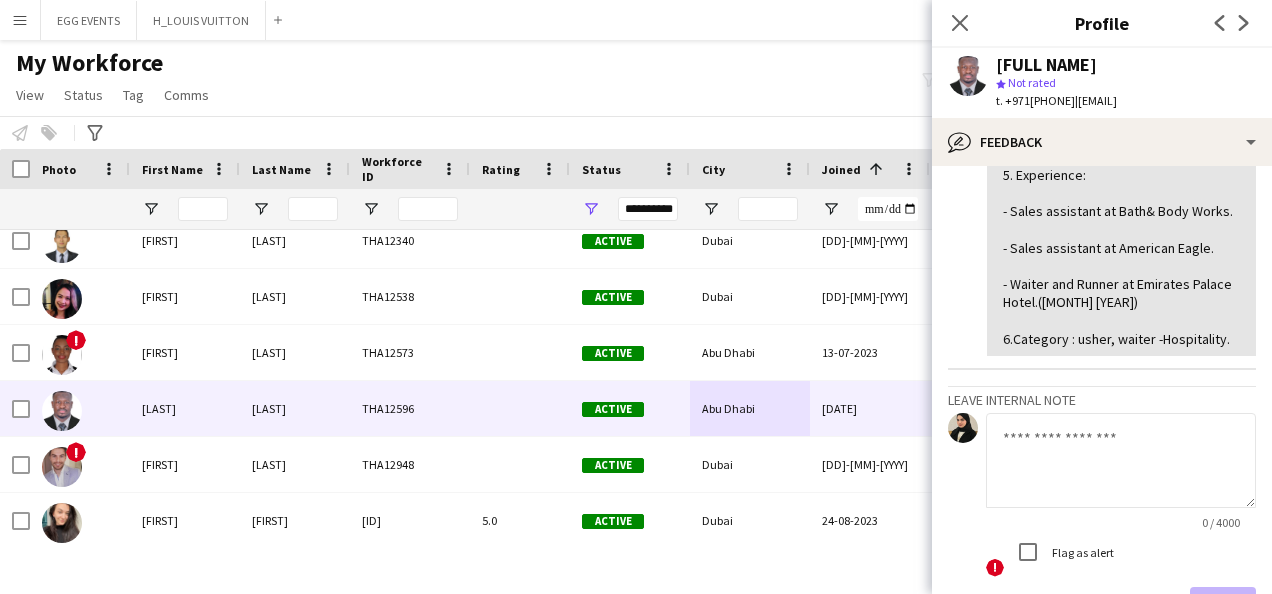 scroll, scrollTop: 371, scrollLeft: 0, axis: vertical 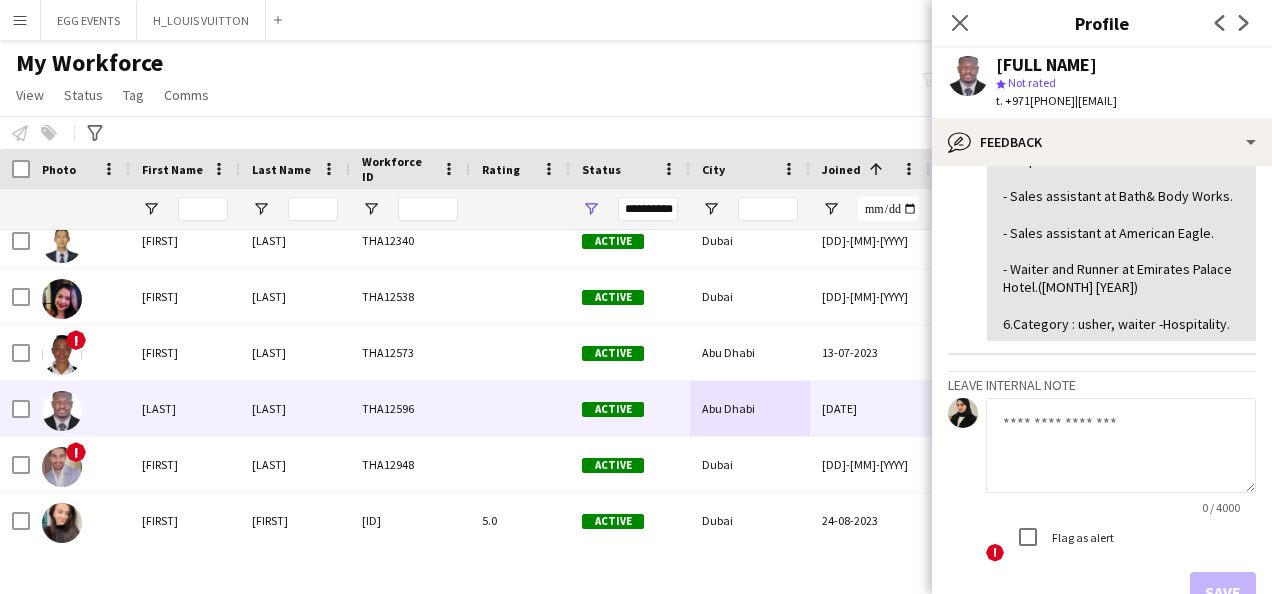 click 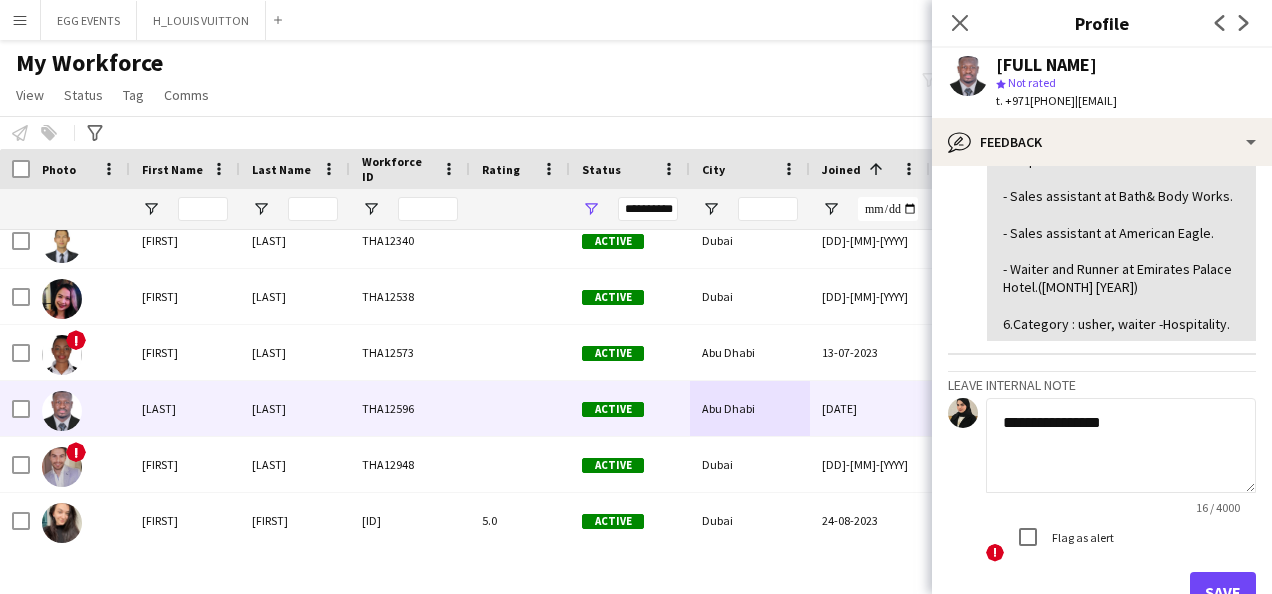 type on "**********" 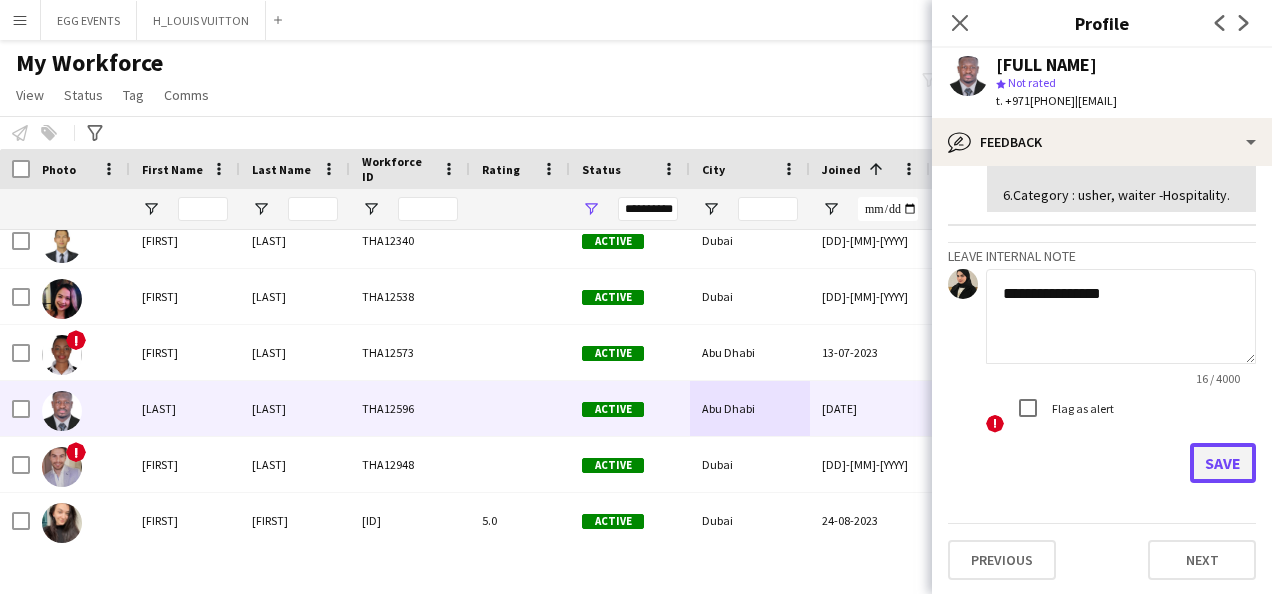 click on "Save" 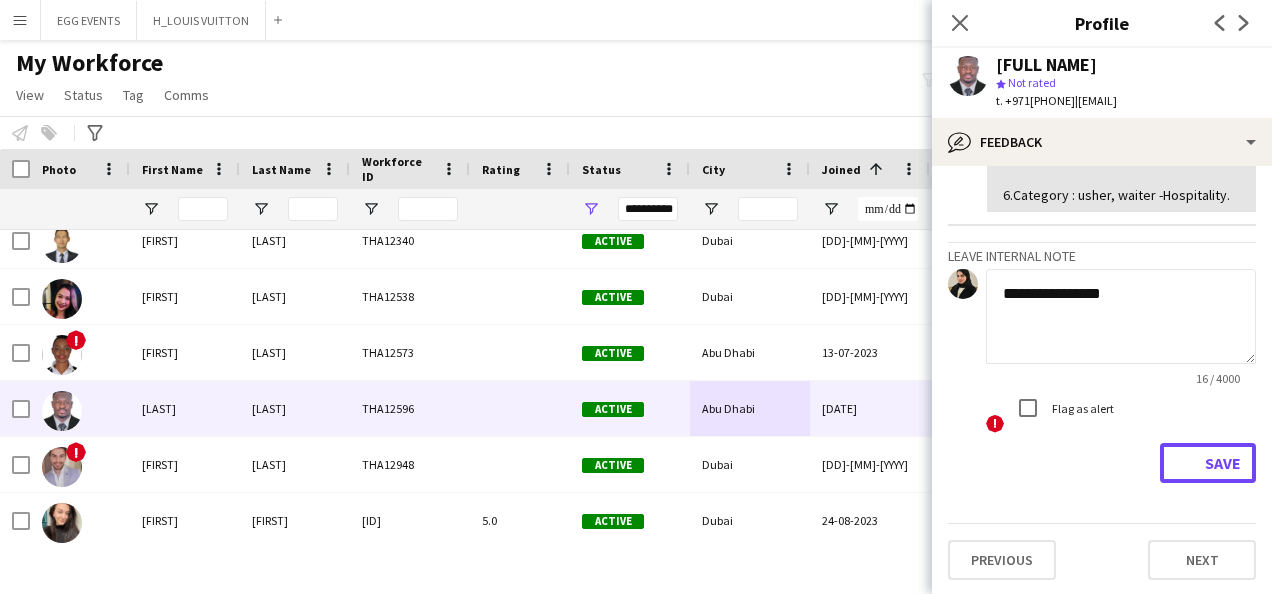 type 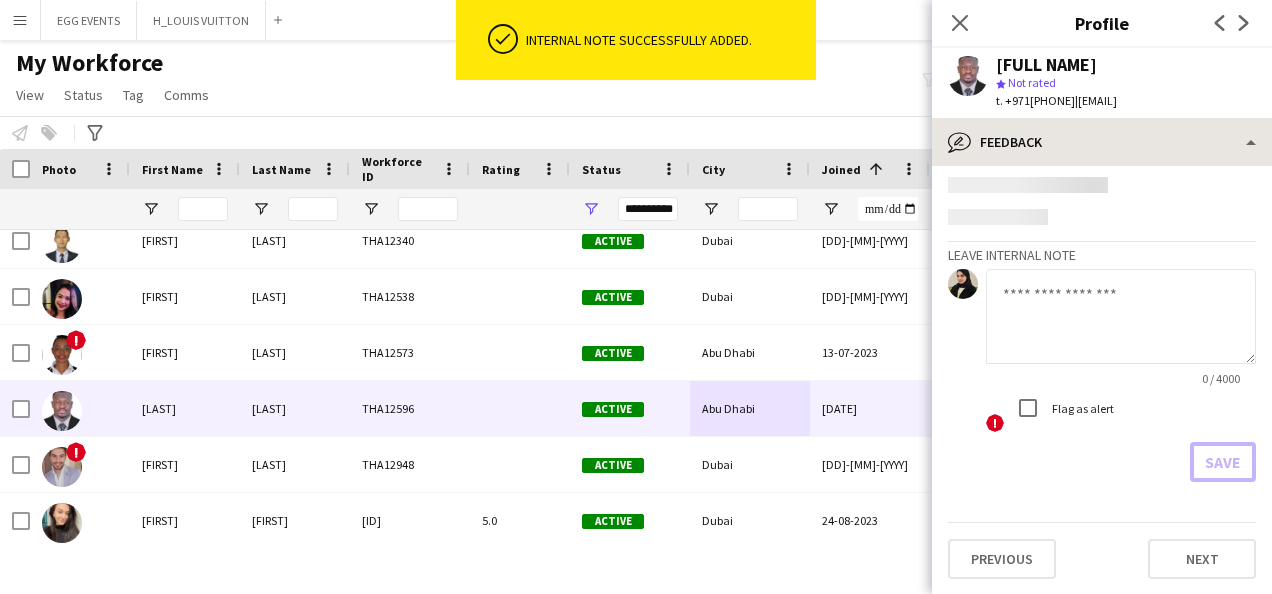 scroll, scrollTop: 616, scrollLeft: 0, axis: vertical 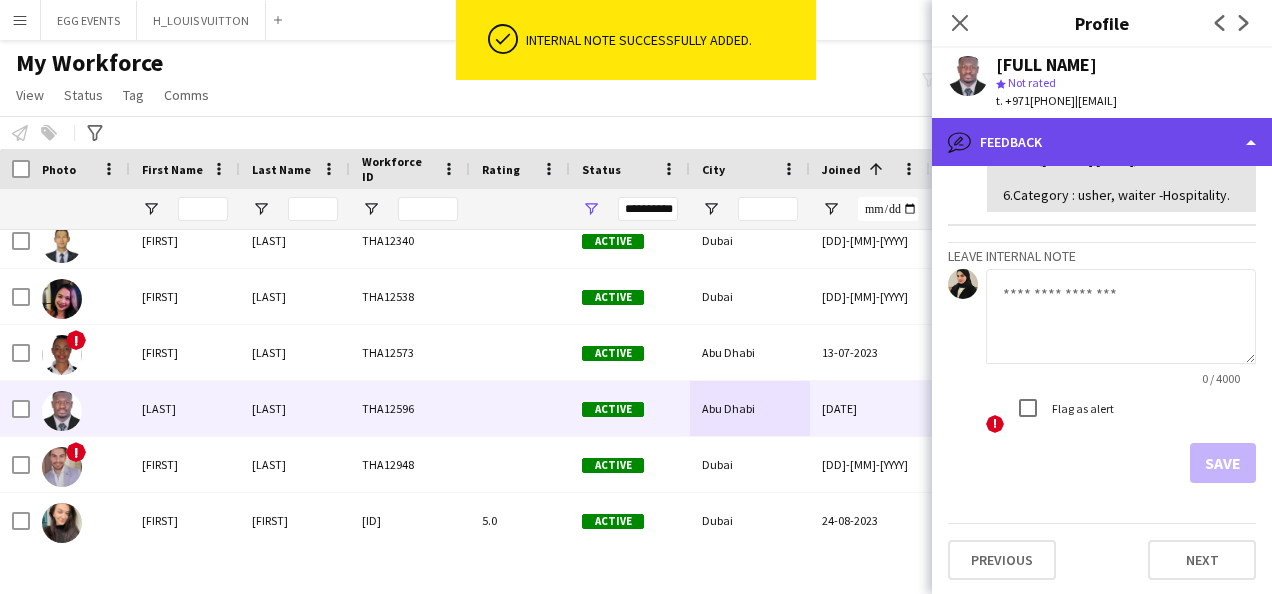 click on "bubble-pencil
Feedback" 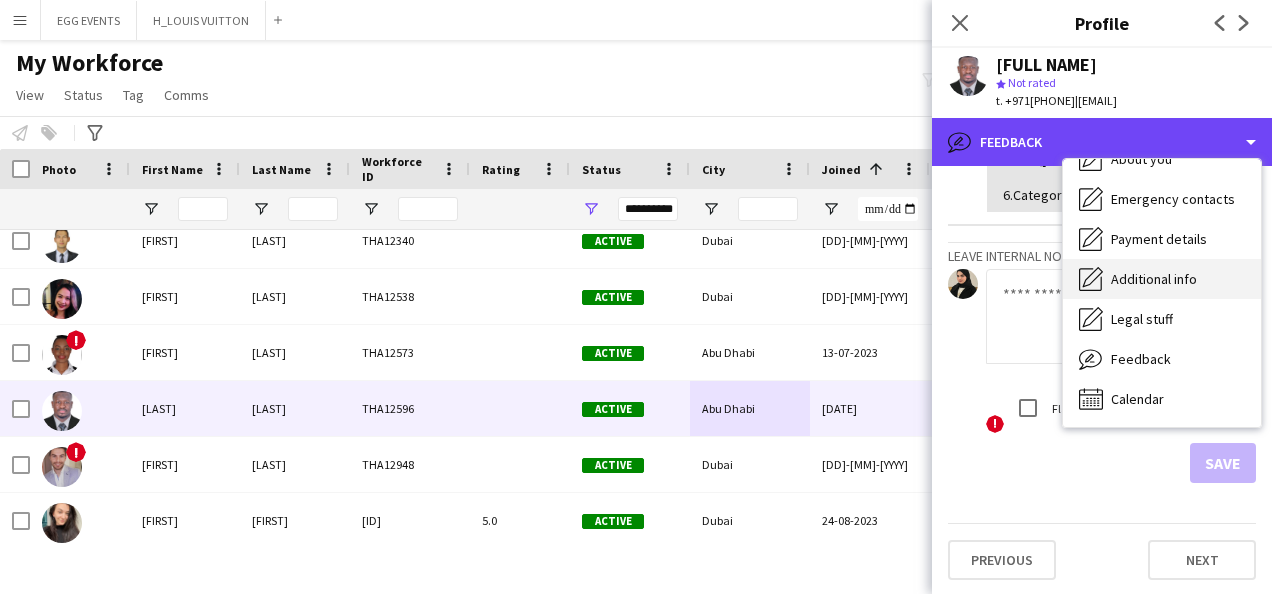scroll, scrollTop: 0, scrollLeft: 0, axis: both 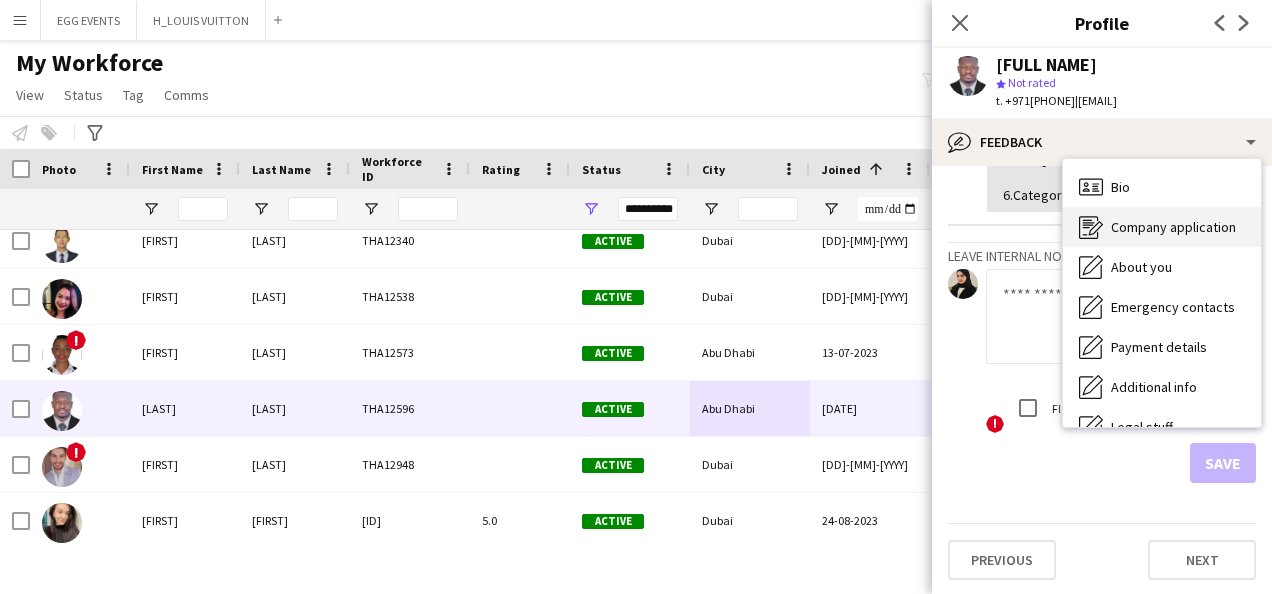 click 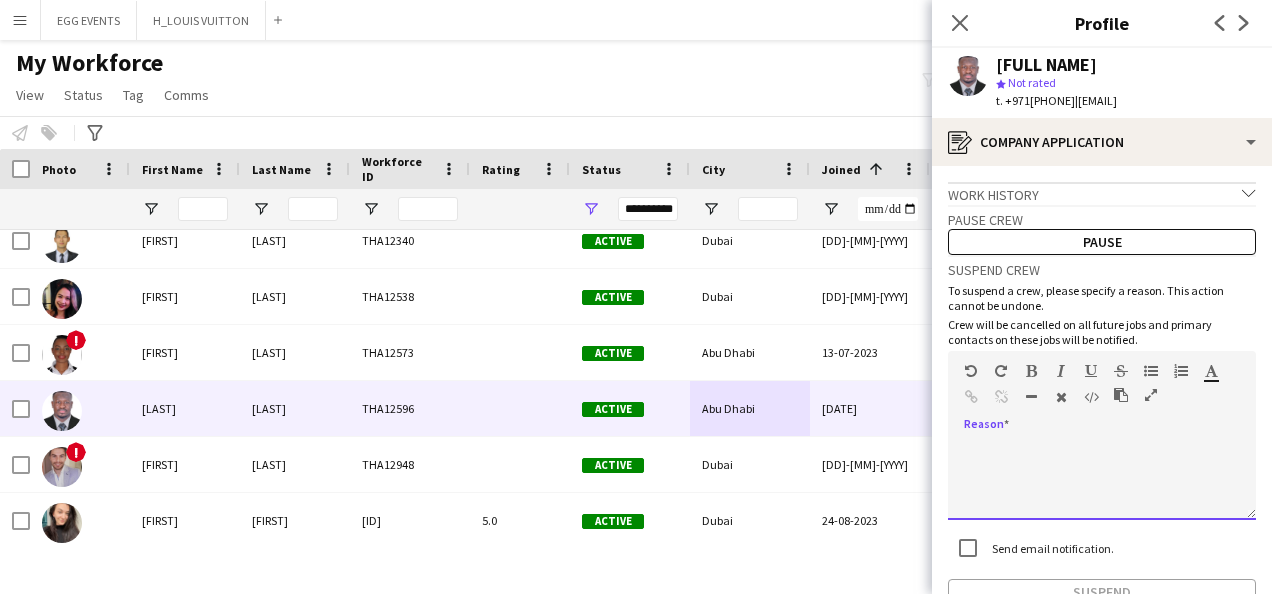 click at bounding box center (1102, 480) 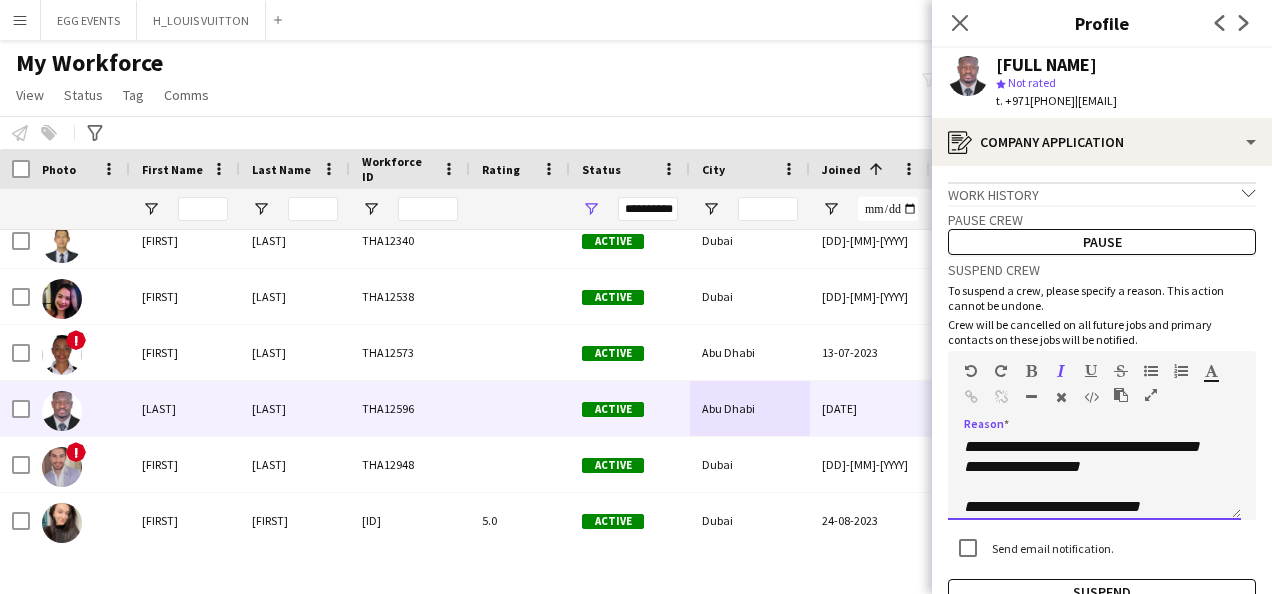scroll, scrollTop: 0, scrollLeft: 0, axis: both 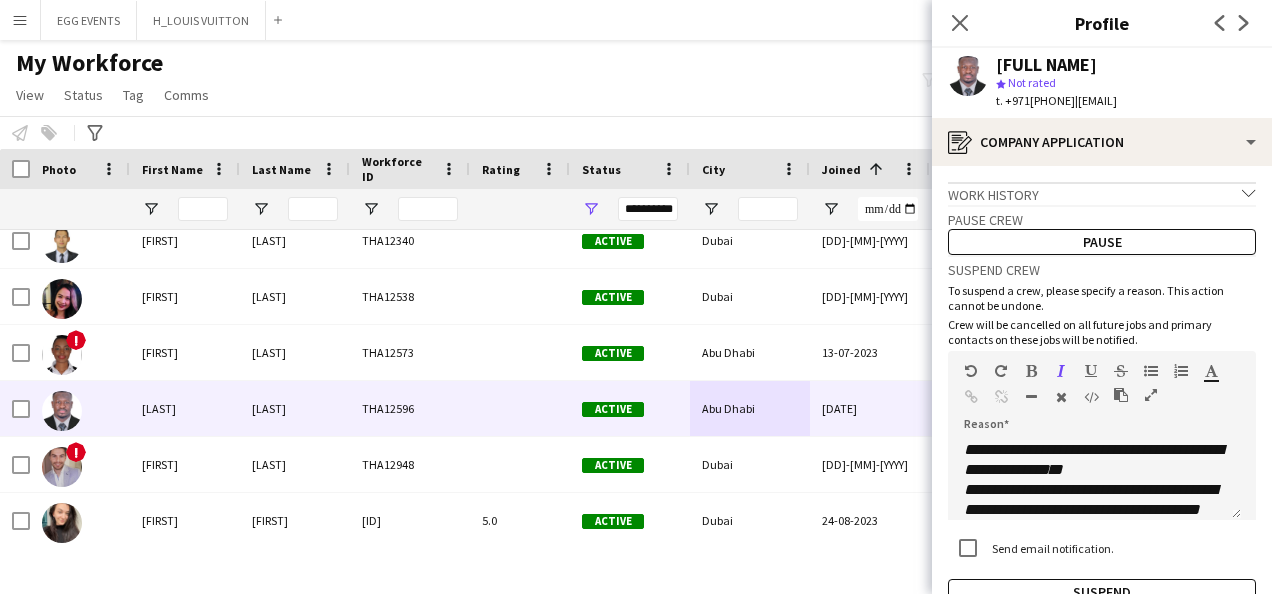 drag, startPoint x: 1159, startPoint y: 60, endPoint x: 986, endPoint y: 71, distance: 173.34937 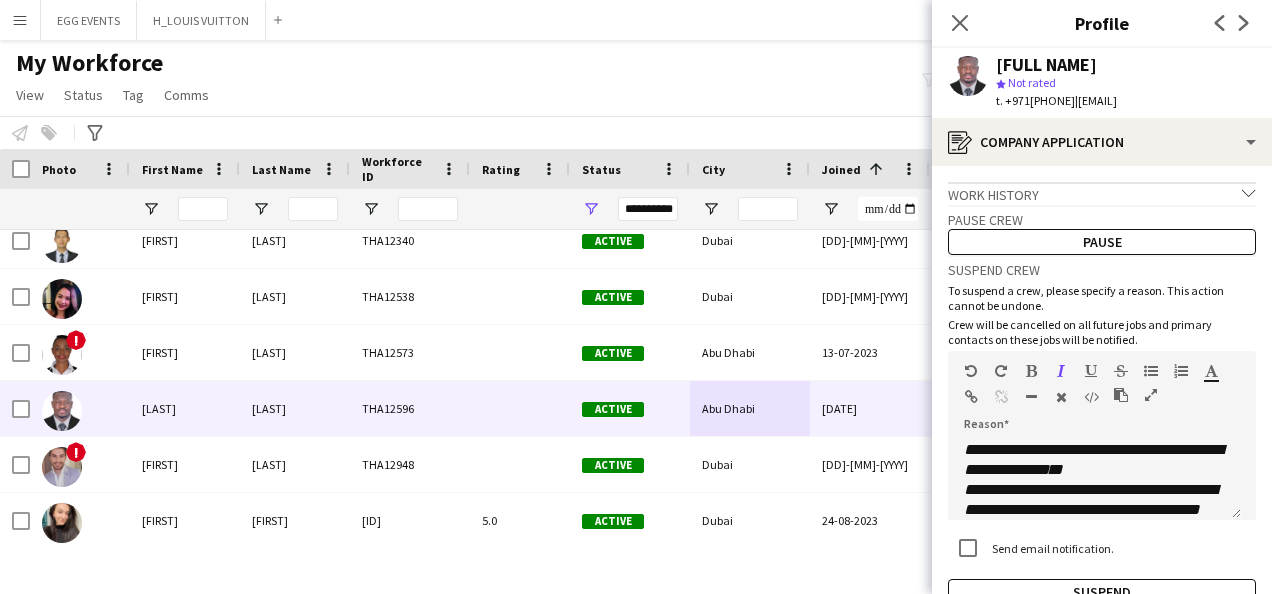 scroll, scrollTop: 237, scrollLeft: 0, axis: vertical 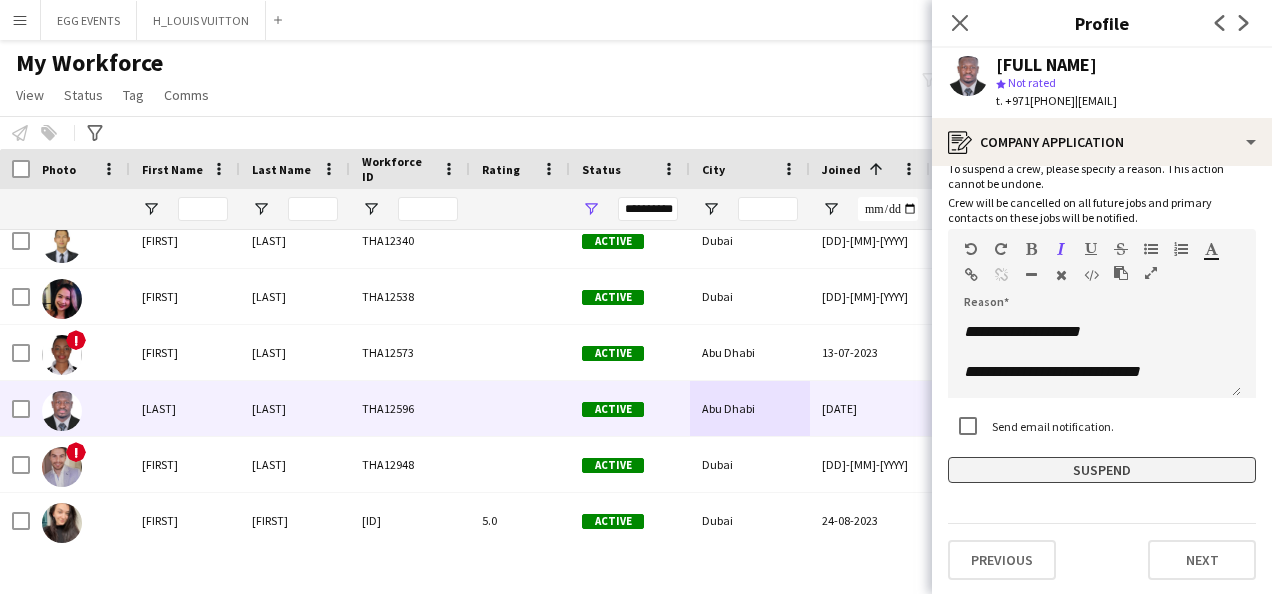 click on "Suspend" 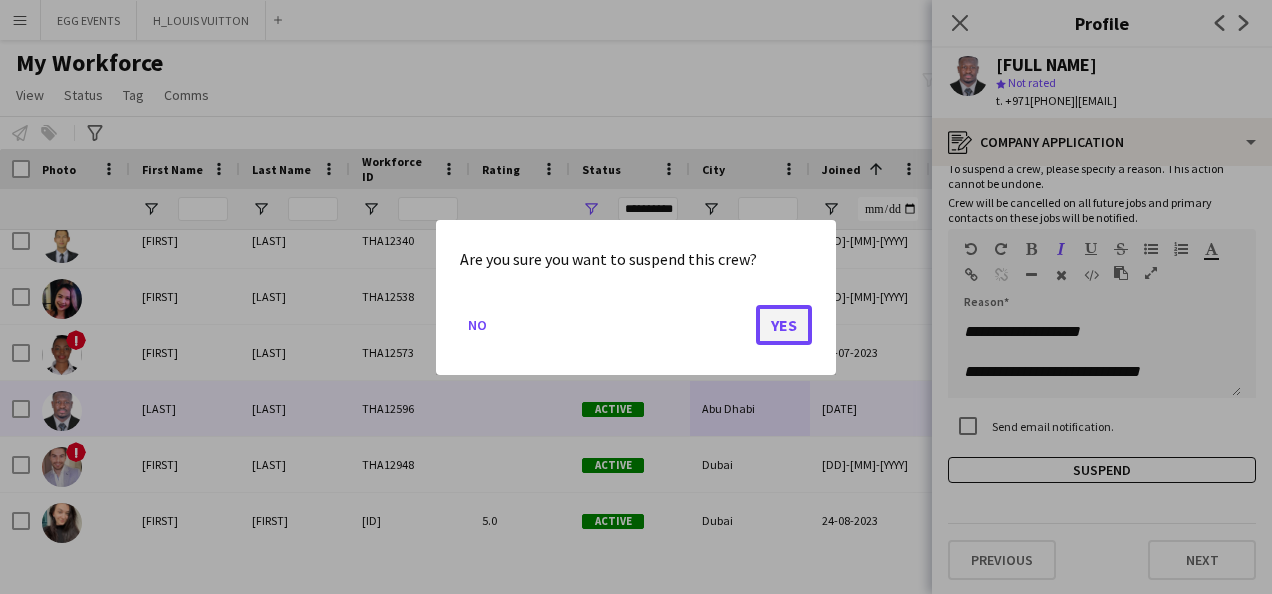 click on "Yes" 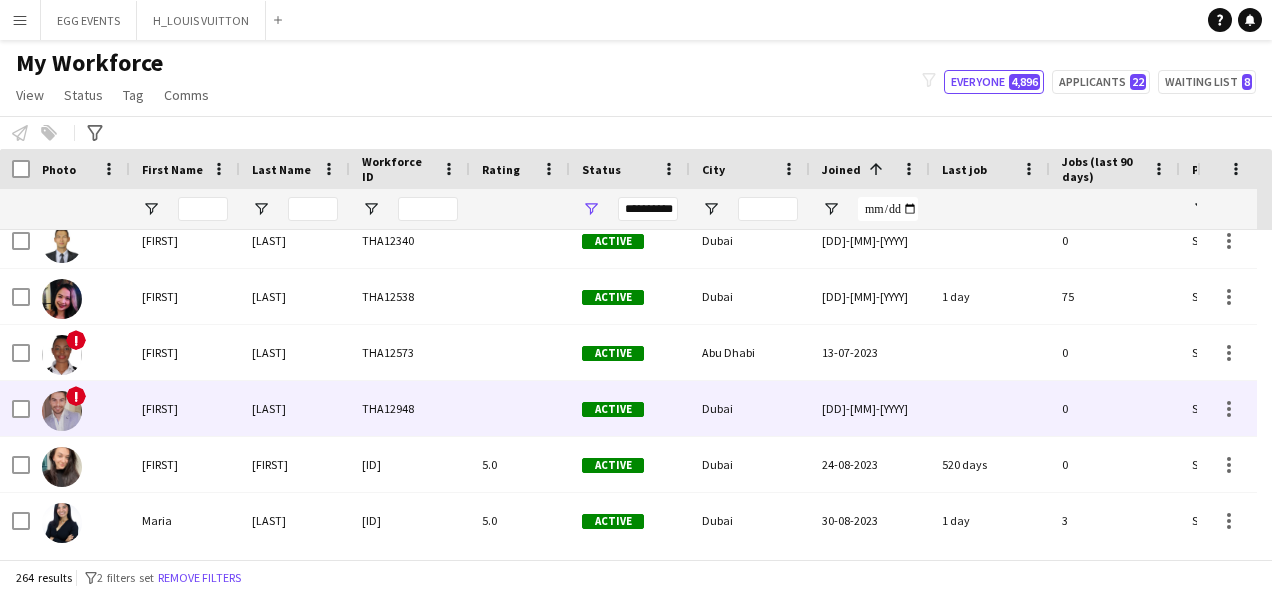 click on "[DATE]" at bounding box center [870, 408] 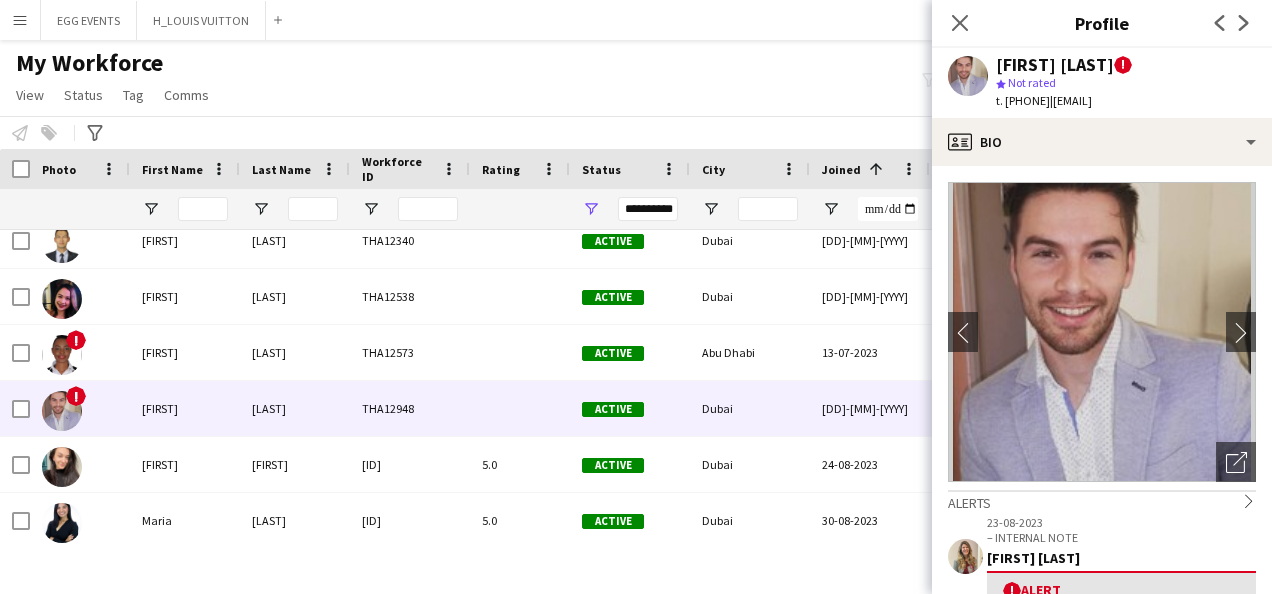 scroll, scrollTop: 194, scrollLeft: 0, axis: vertical 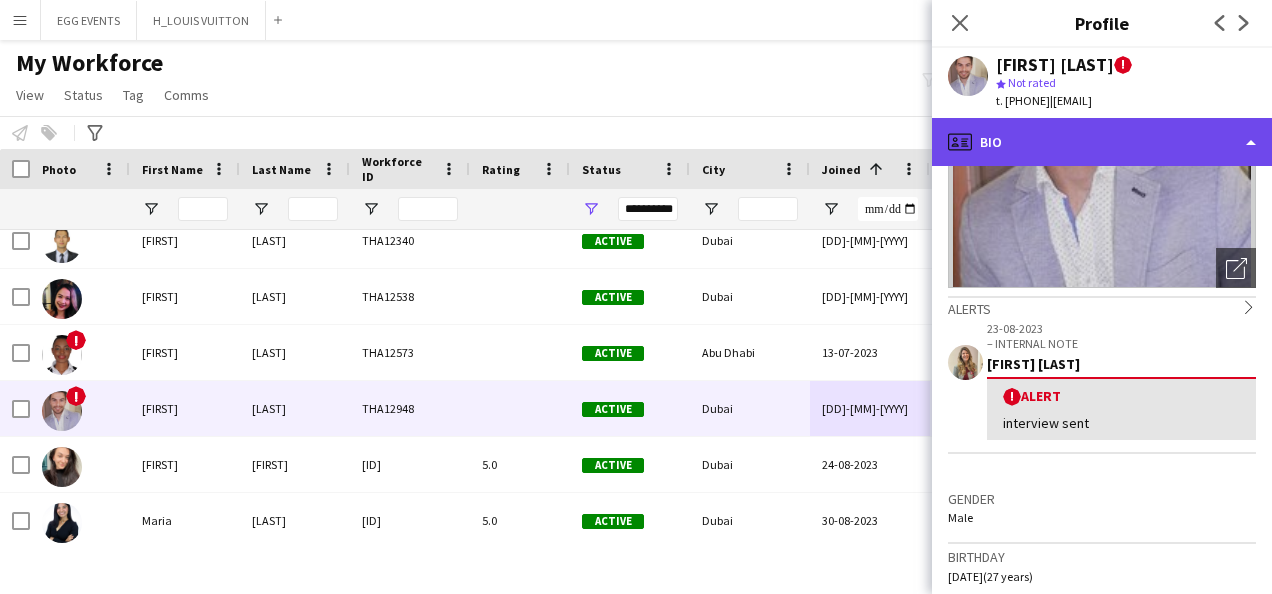 click on "profile
Bio" 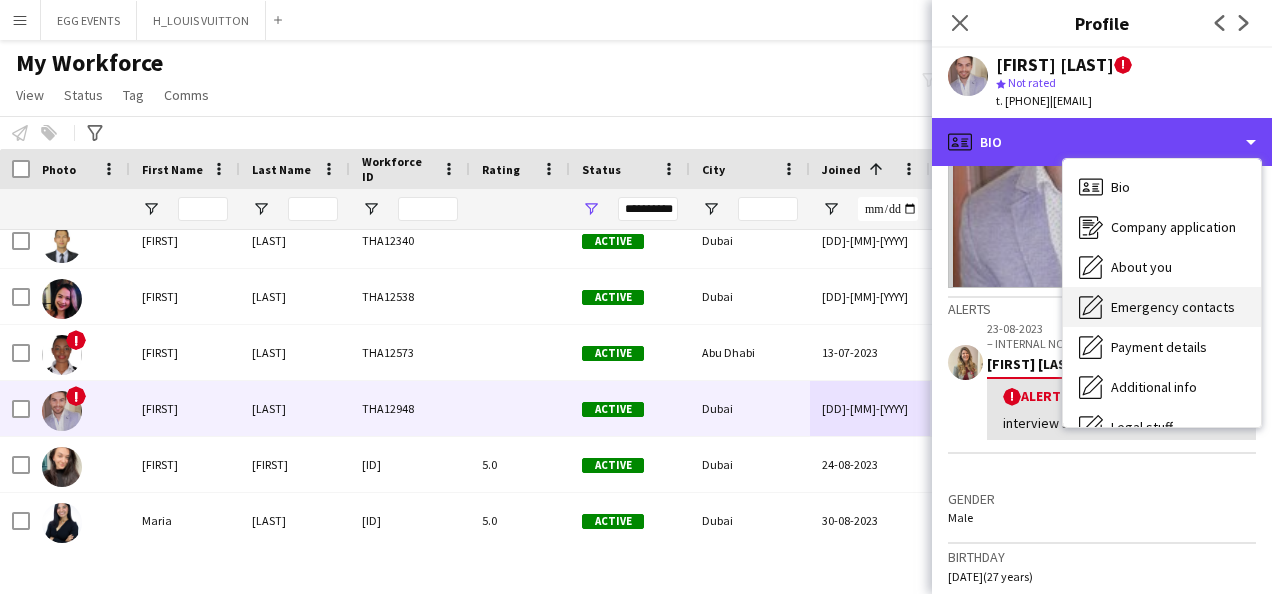 scroll, scrollTop: 108, scrollLeft: 0, axis: vertical 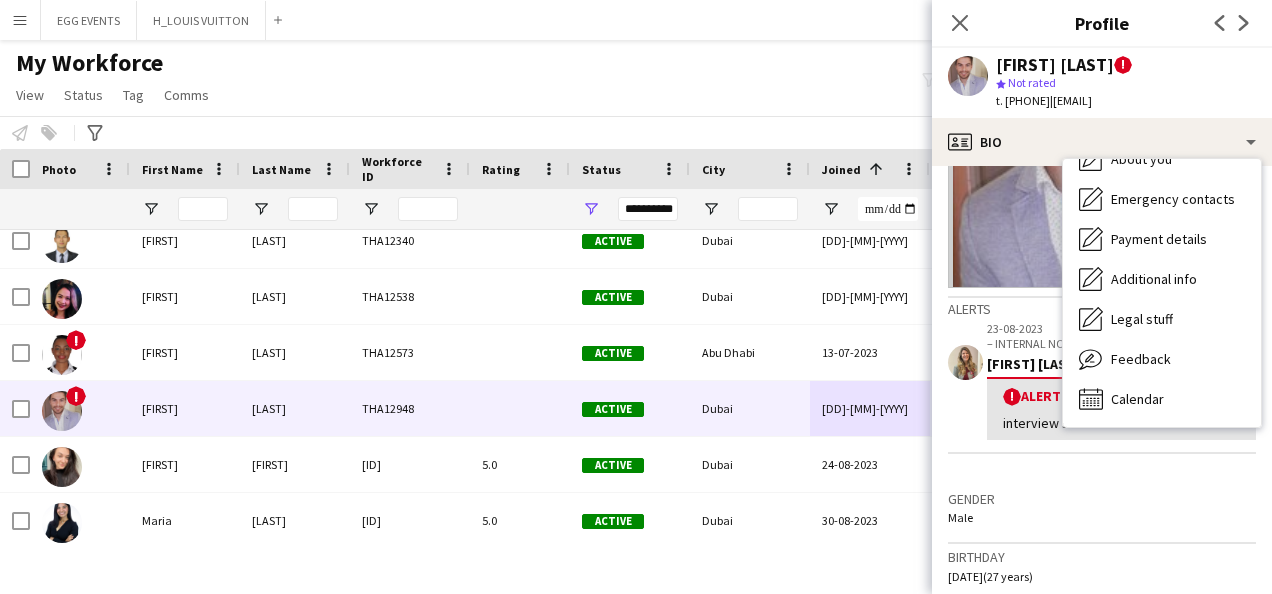 click on "Bio
Bio
Company application
Company application
About you
About you
Emergency contacts
Emergency contacts
Payment details
Payment details
Additional info
Additional info
Legal stuff
Legal stuff
Feedback
Feedback
Calendar
Calendar" at bounding box center (1162, 293) 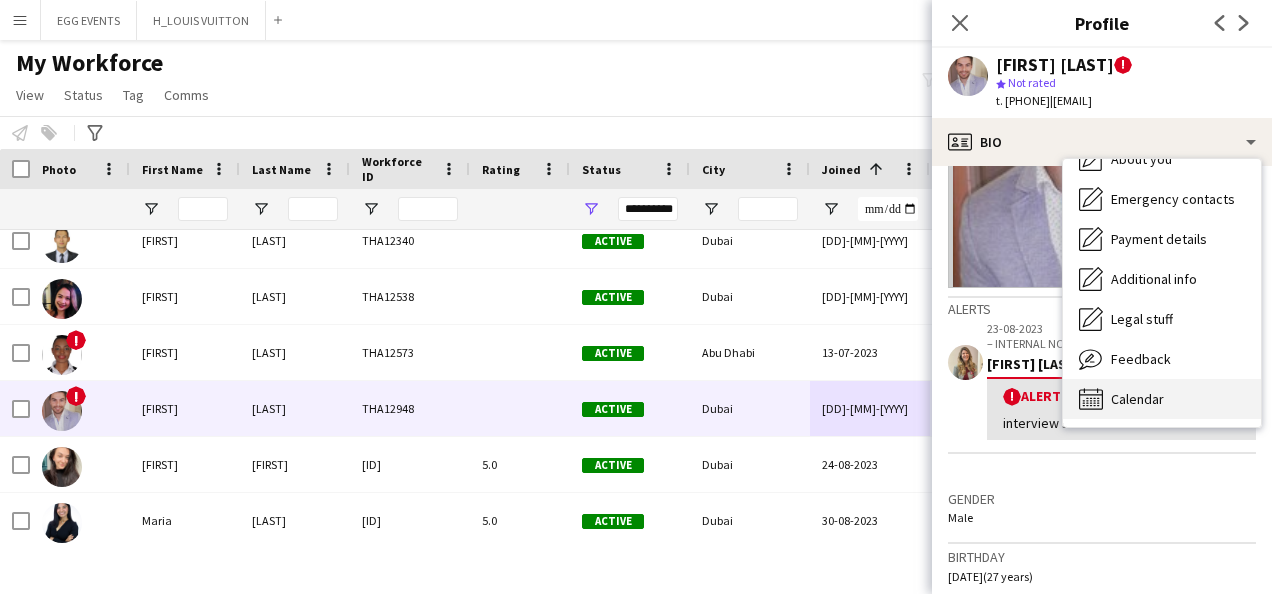 click on "Calendar" at bounding box center [1137, 399] 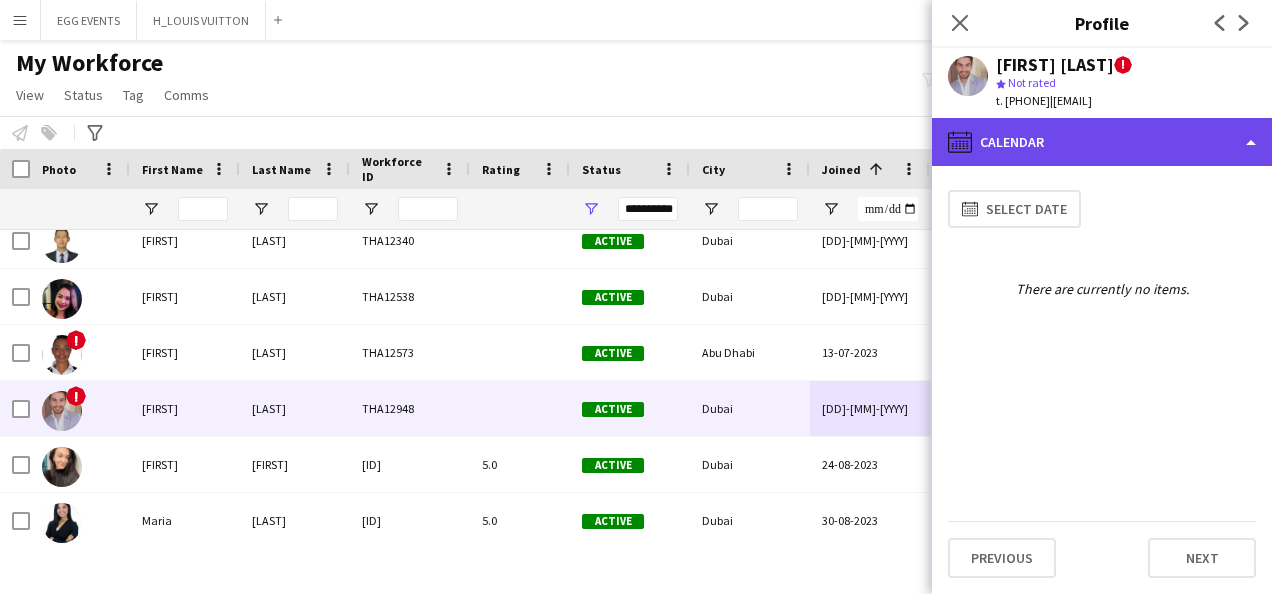 click on "calendar-full
Calendar" 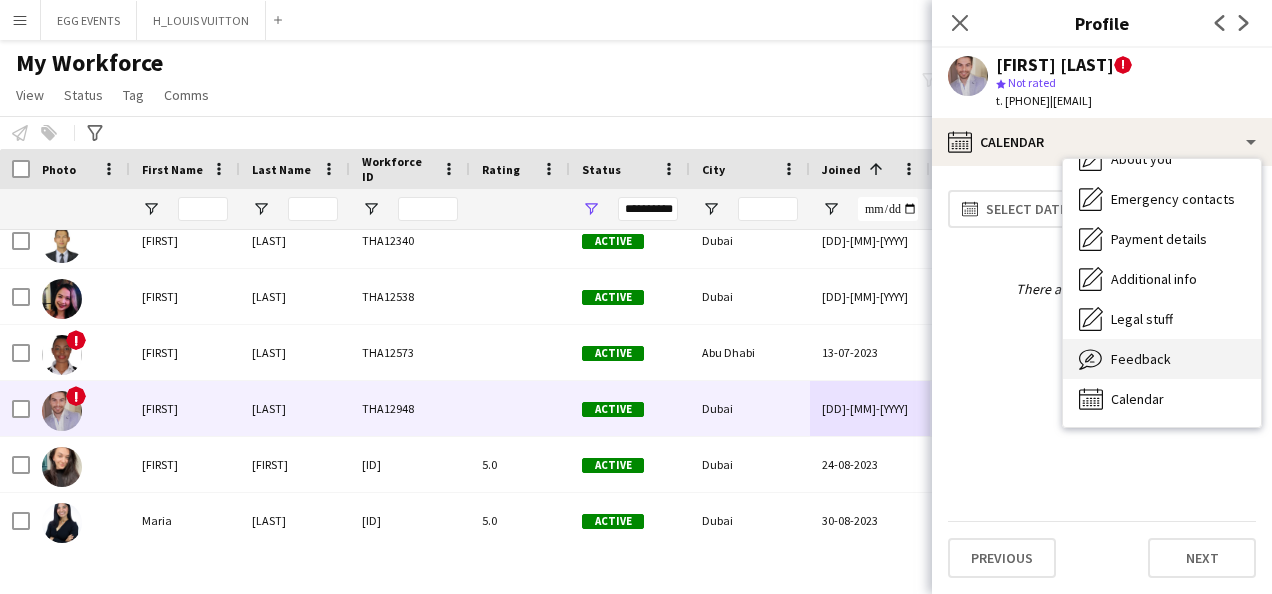 click on "Feedback" at bounding box center [1141, 359] 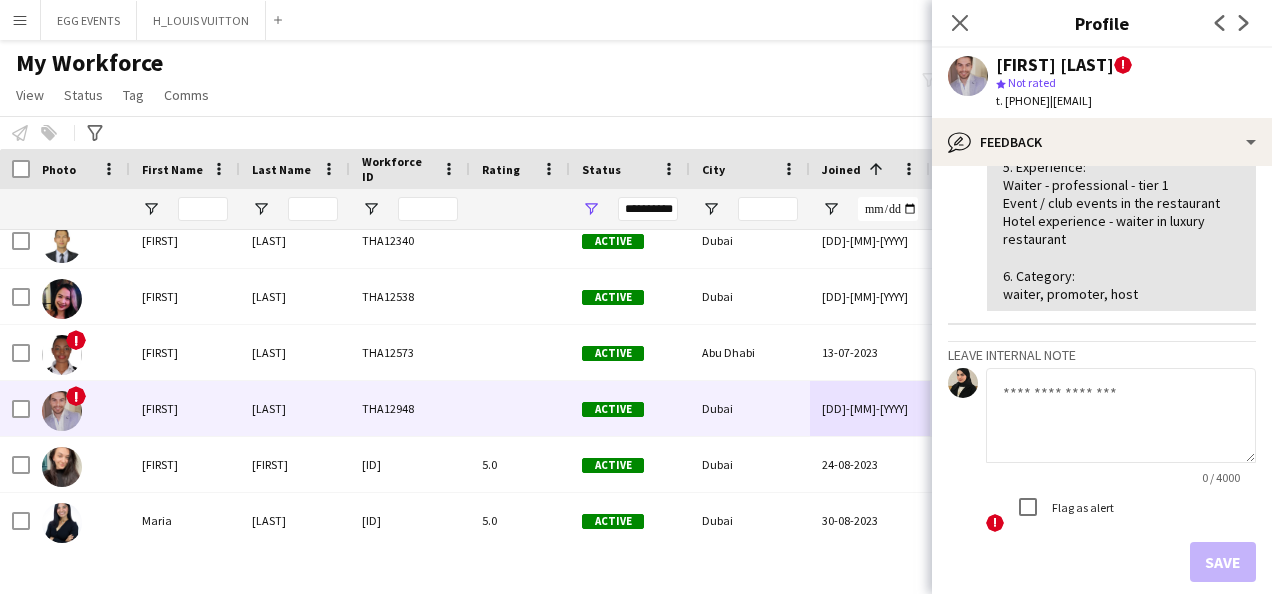 scroll, scrollTop: 469, scrollLeft: 0, axis: vertical 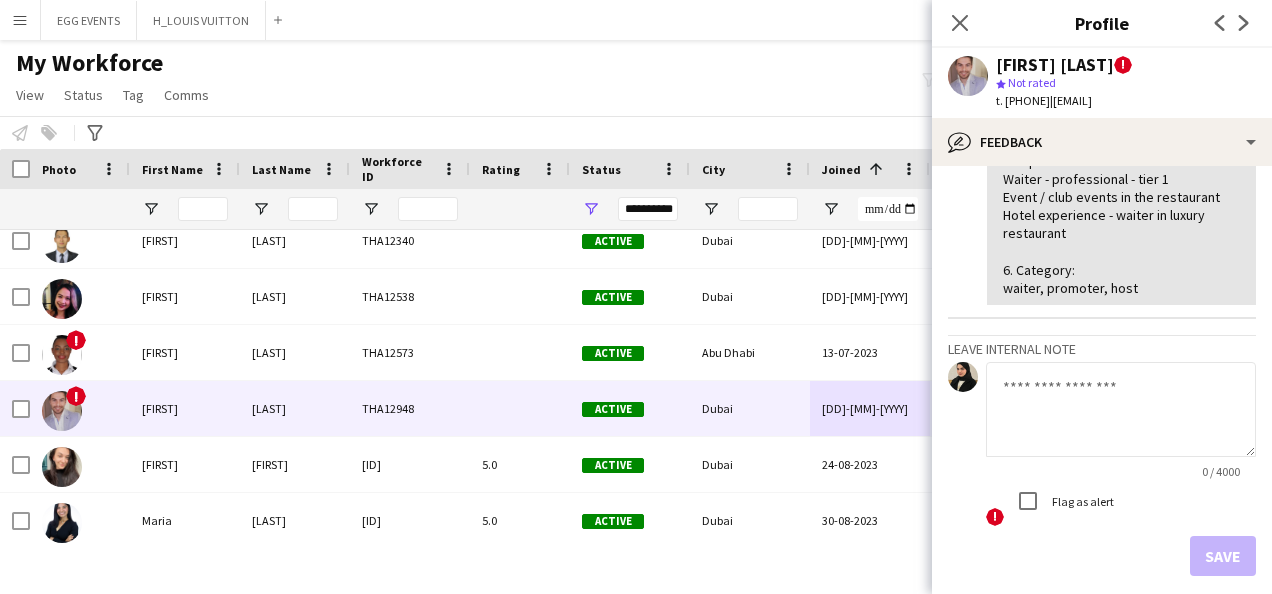 click 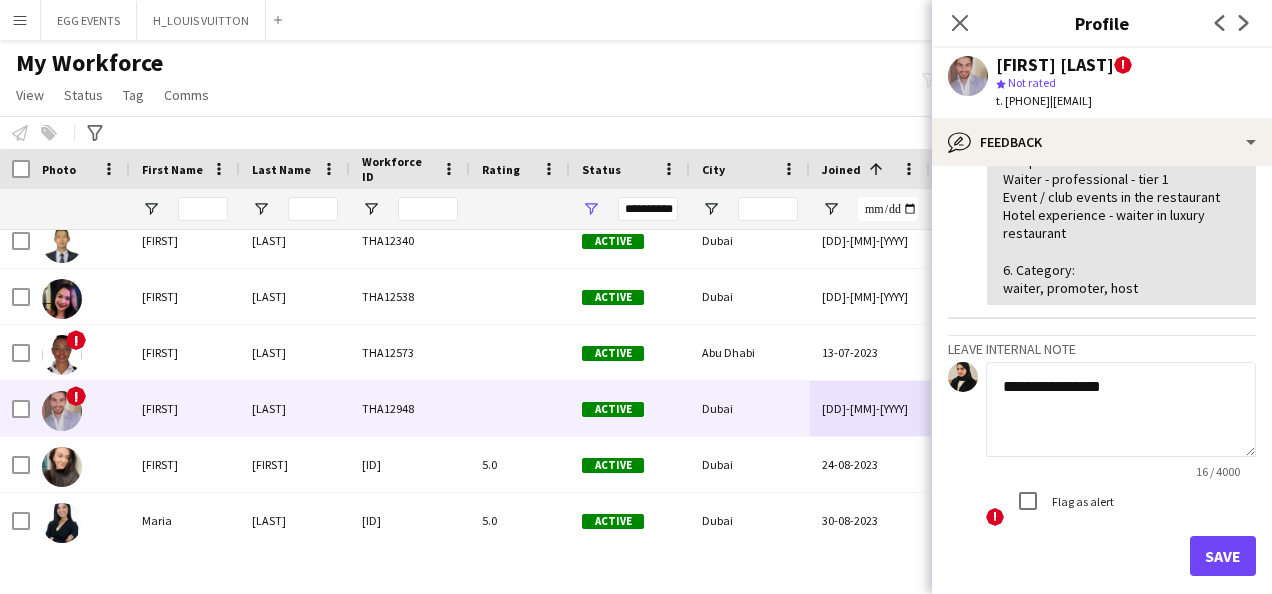 scroll, scrollTop: 562, scrollLeft: 0, axis: vertical 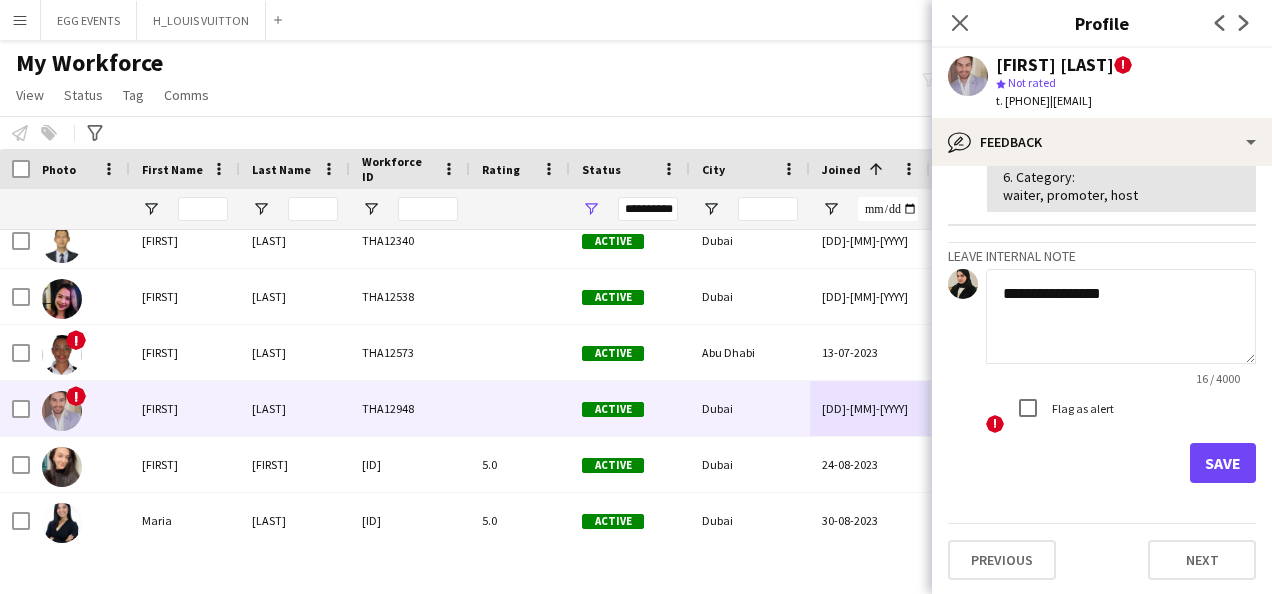 type on "**********" 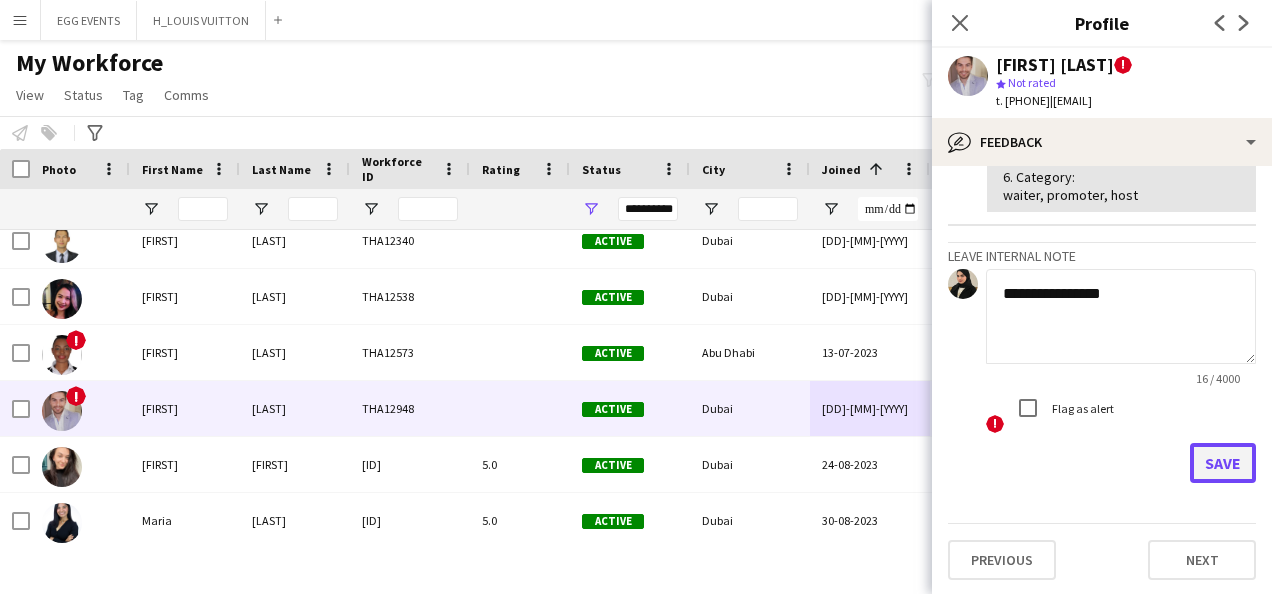 click on "Save" 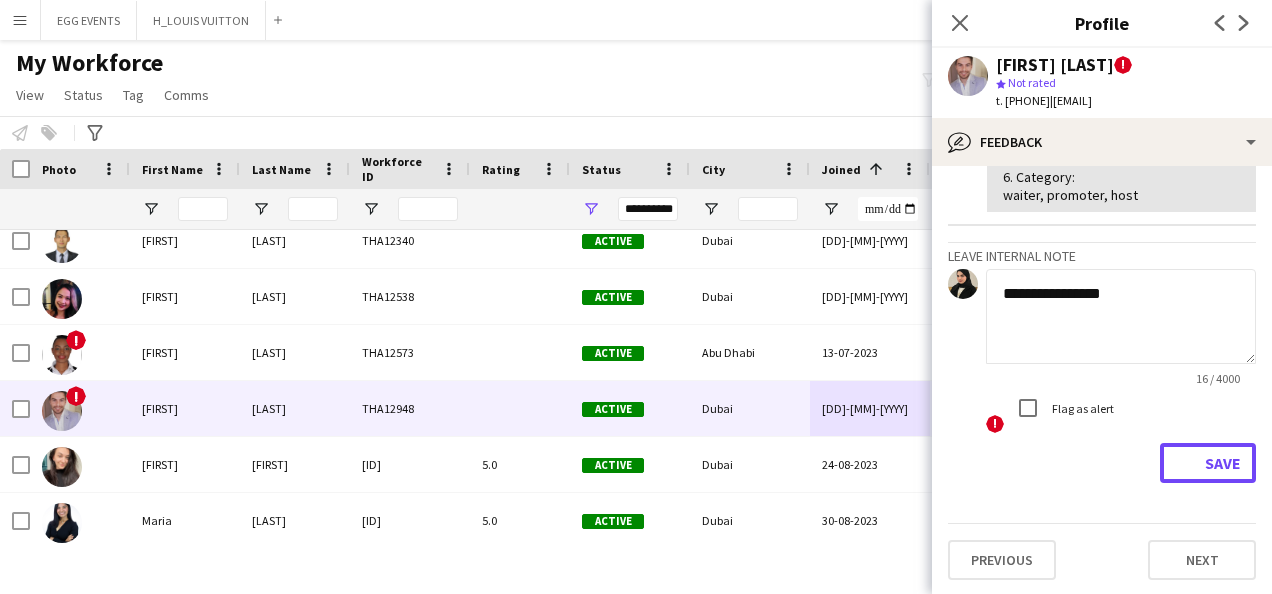 type 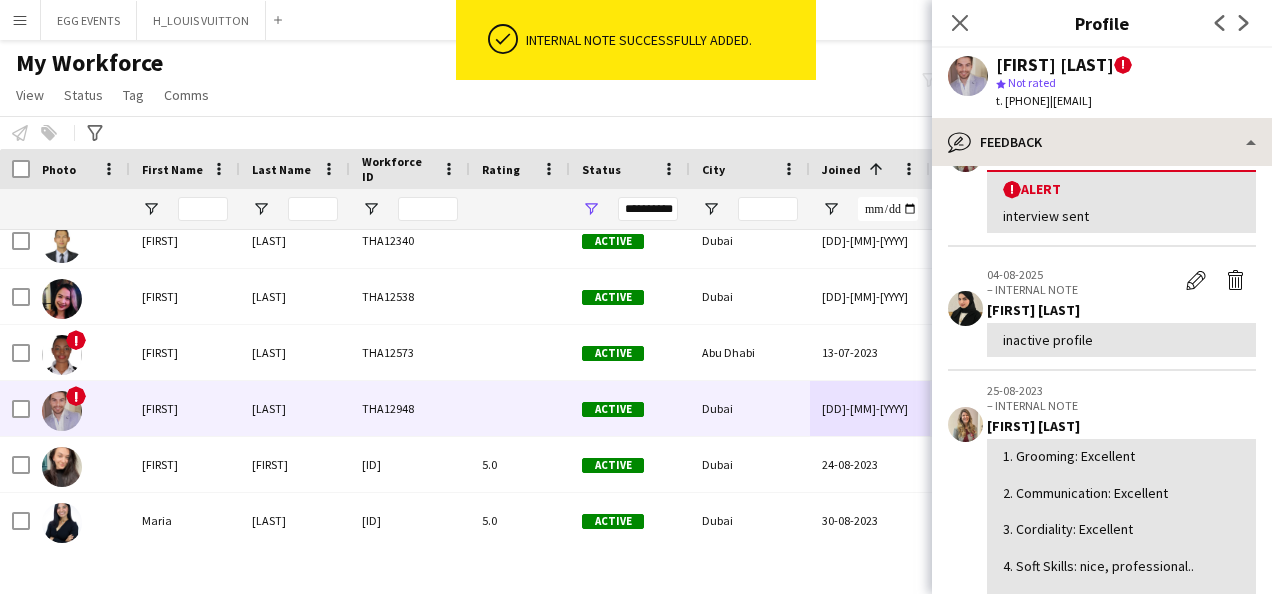 scroll, scrollTop: 678, scrollLeft: 0, axis: vertical 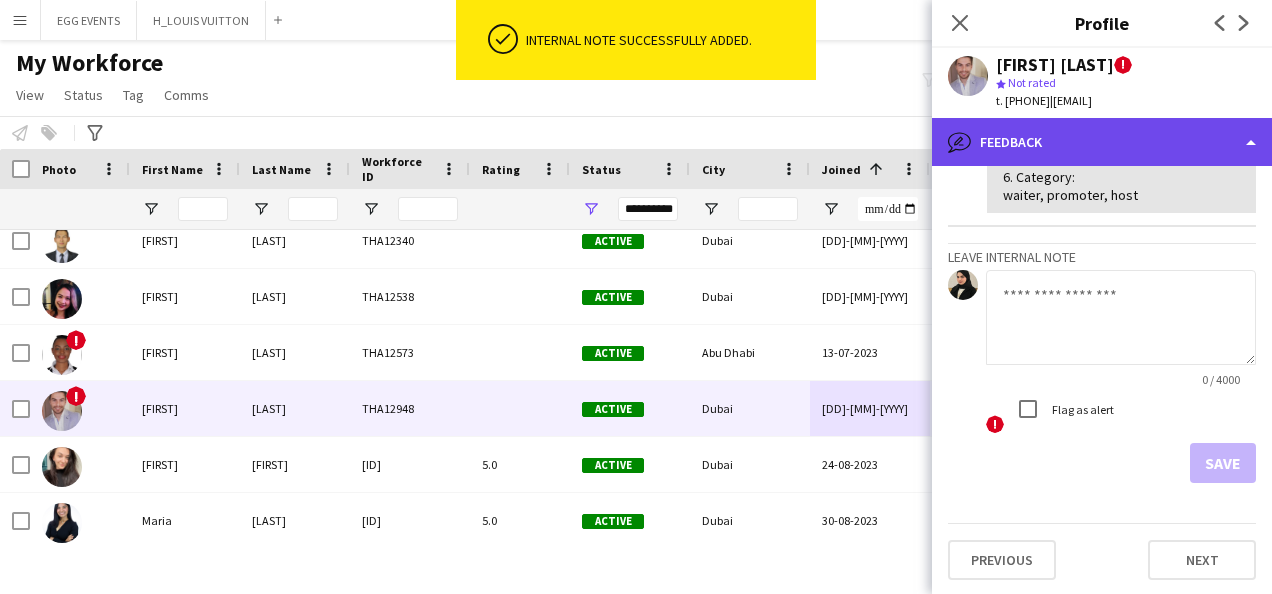 click on "bubble-pencil
Feedback" 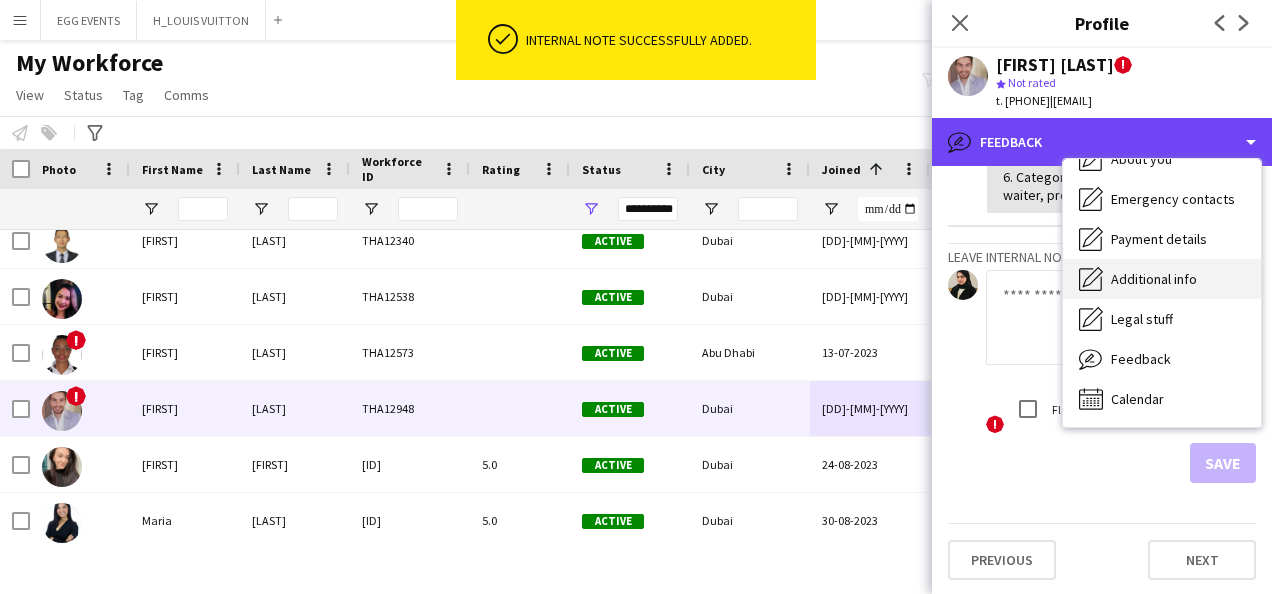 scroll, scrollTop: 0, scrollLeft: 0, axis: both 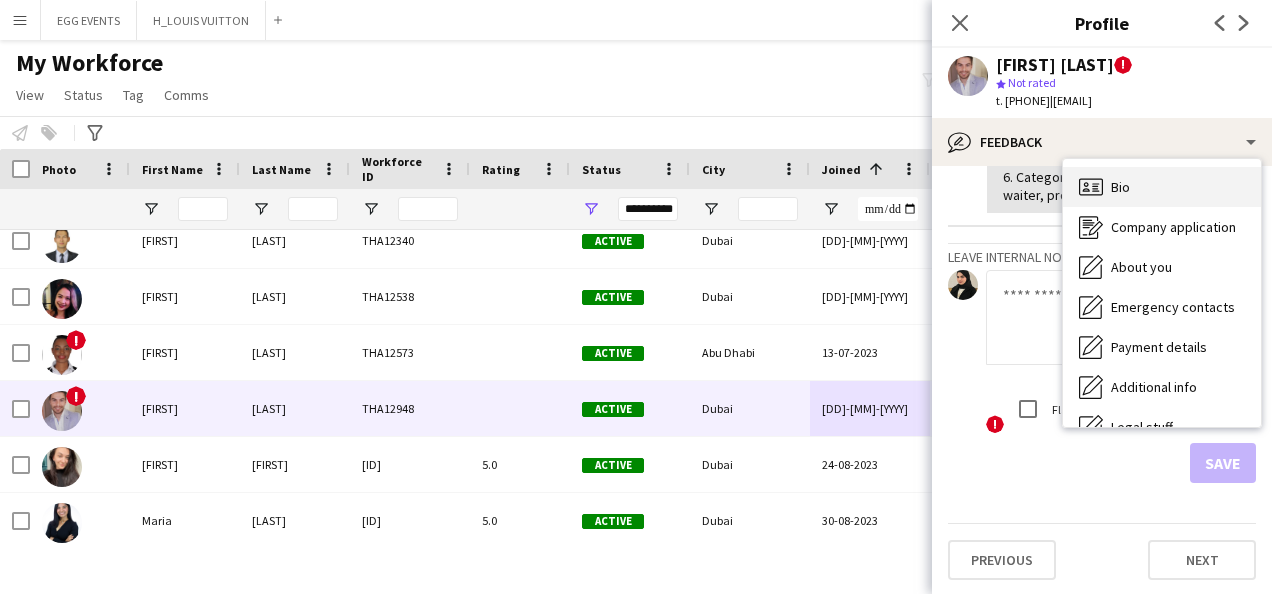 click on "Bio" 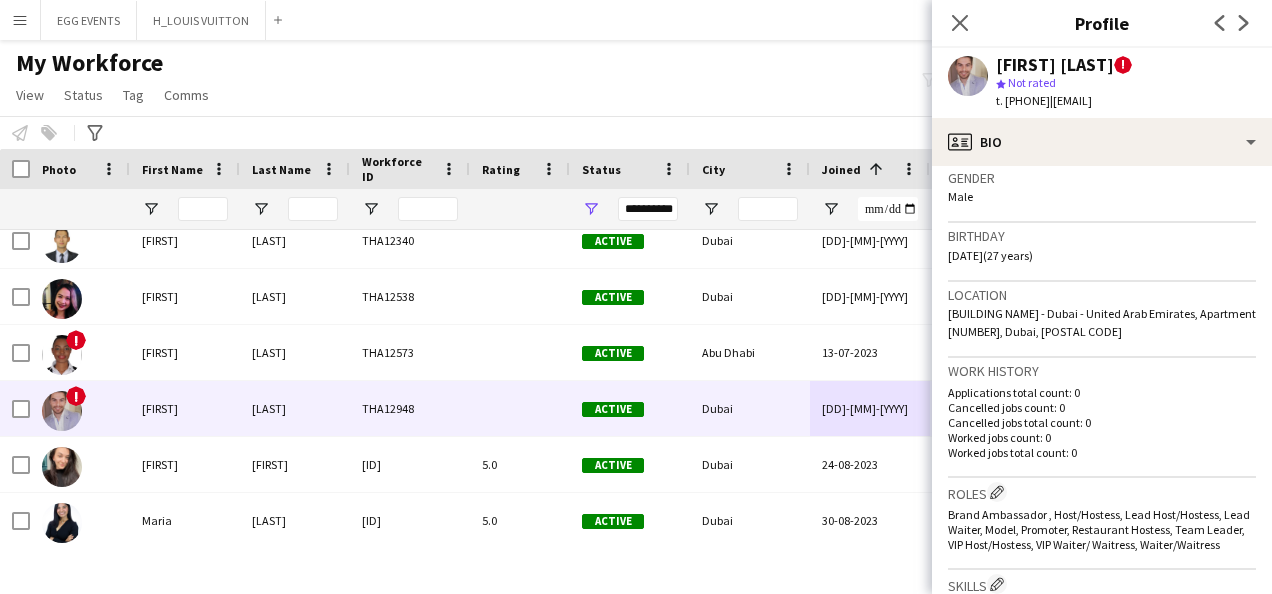 scroll, scrollTop: 753, scrollLeft: 0, axis: vertical 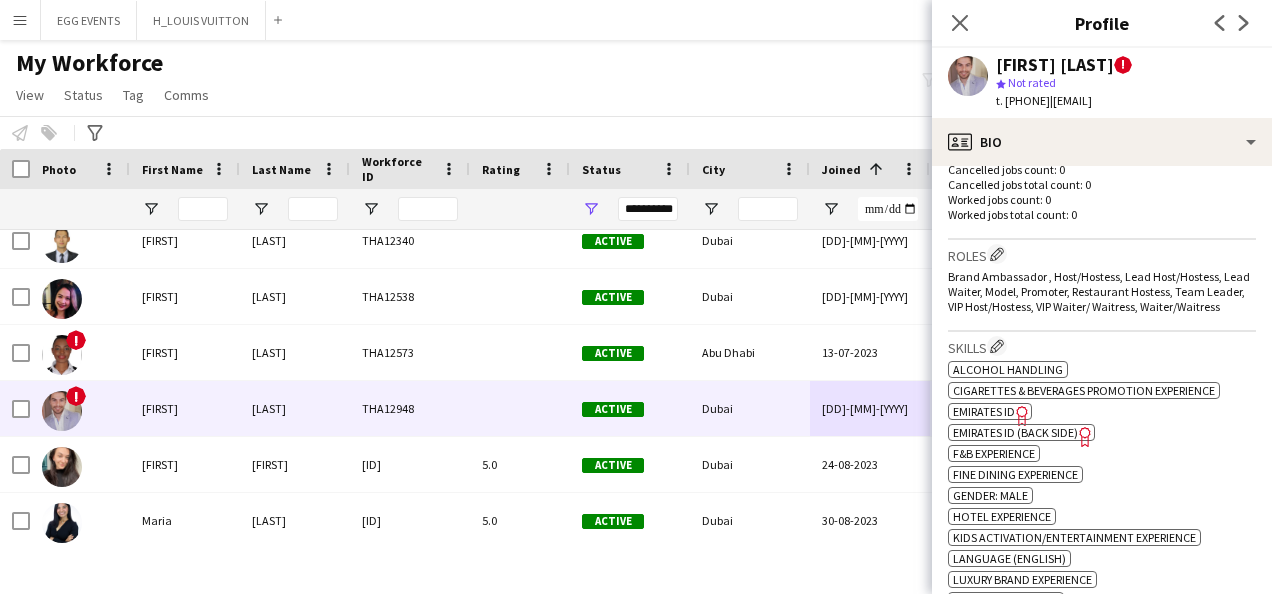click on "Emirates ID" 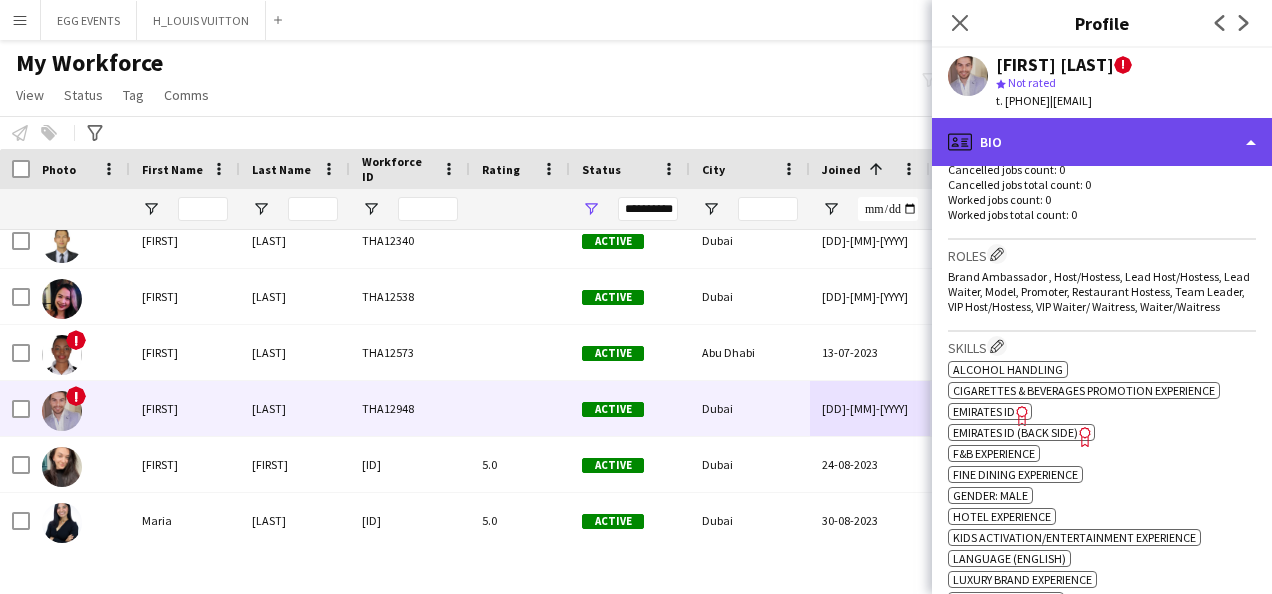 click on "profile
Bio" 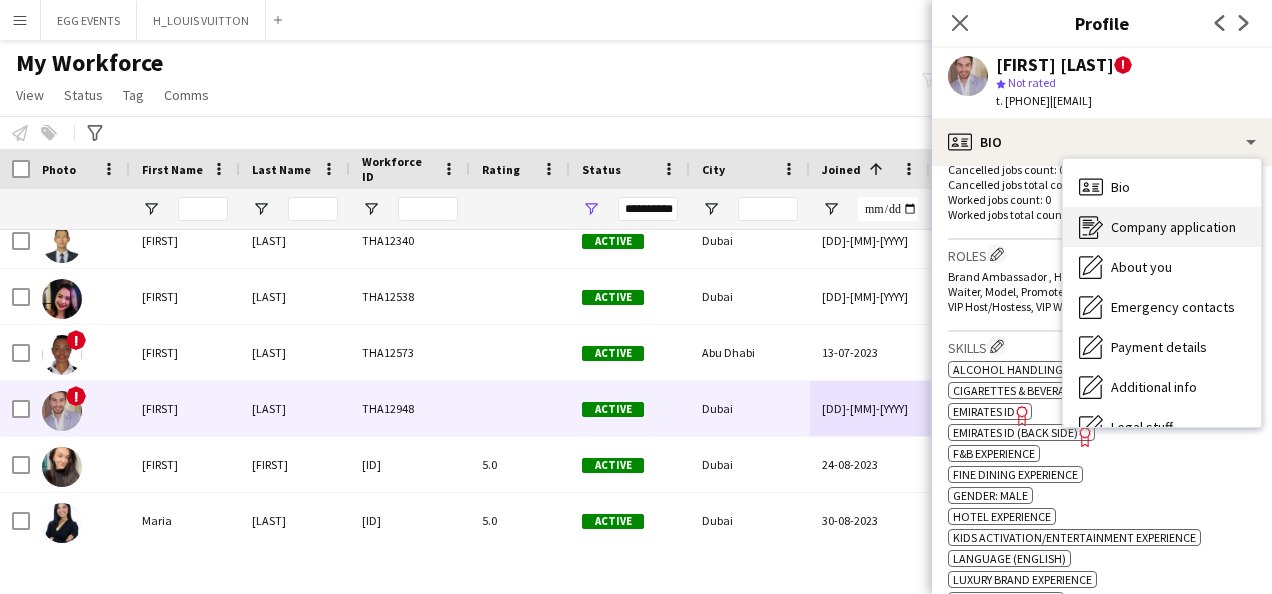 click on "Company application" 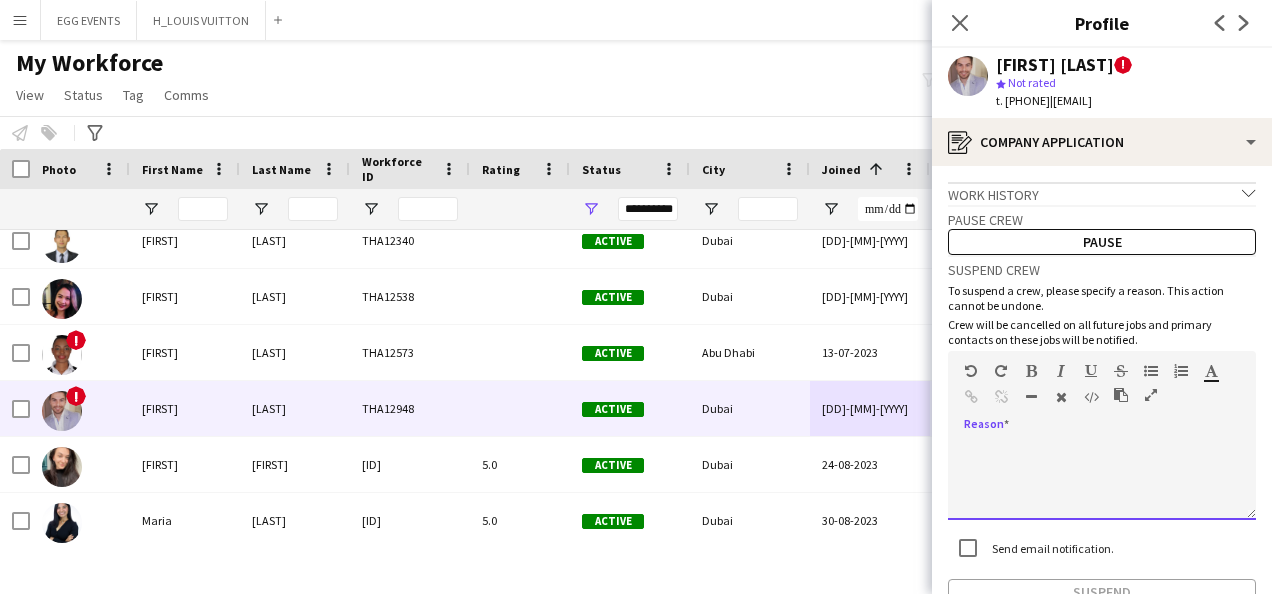 click at bounding box center [1102, 480] 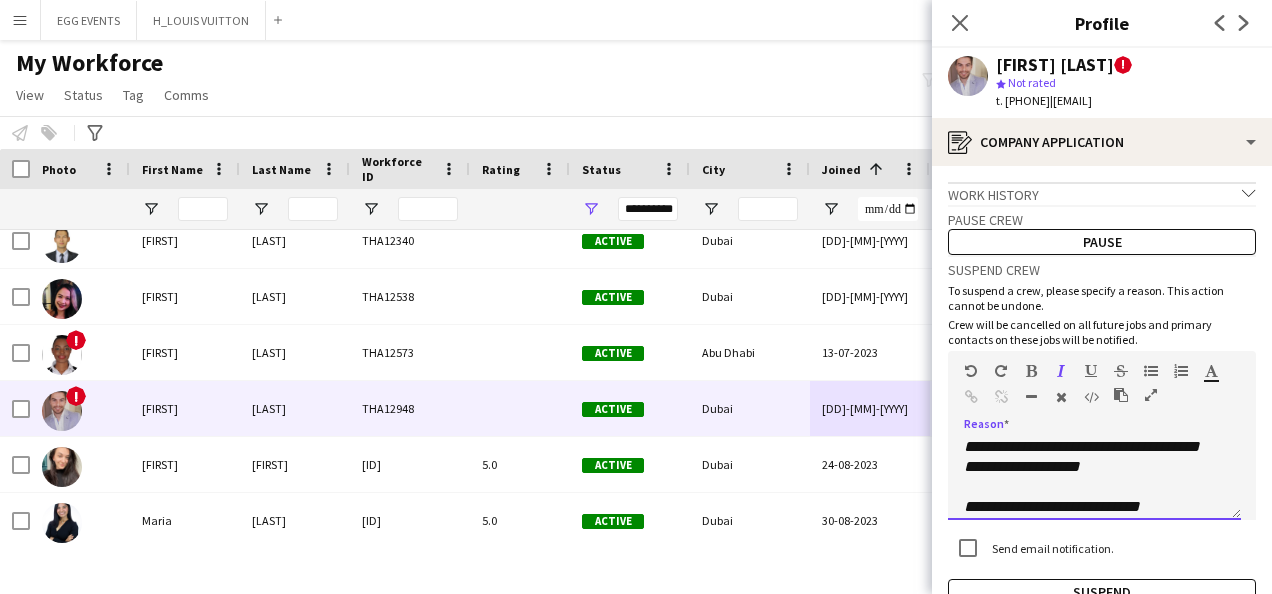 scroll, scrollTop: 0, scrollLeft: 0, axis: both 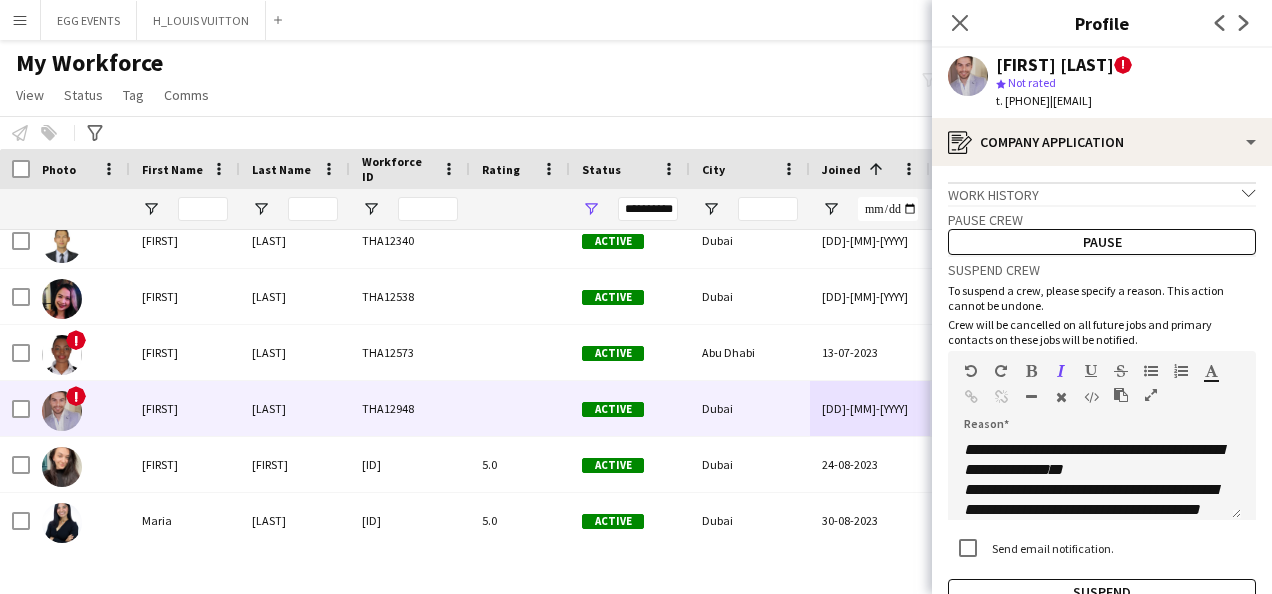drag, startPoint x: 1122, startPoint y: 66, endPoint x: 975, endPoint y: 63, distance: 147.03061 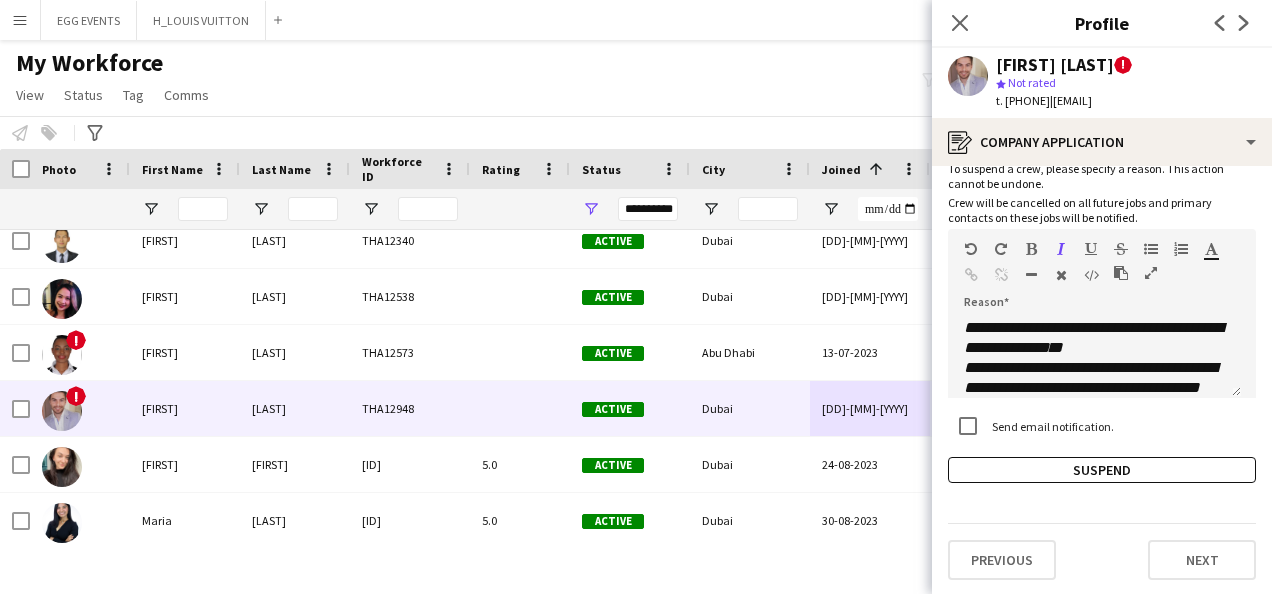 click on "Work history
chevron-down
Waiter   Tabu Japanese Fine Dining Restaurant    Mar 2022 — Present • 3 yr 5 mth   I current work at Tabu which is a modern Japanese fine dining restaurant in the St. Regis Hotel Business Bay. Tabu won BBC Best Restaurant and Best Japanese Restaurant for 2022. I work there as a waiter and I have been working there for over a year. I have gained a strong understanding on what an efficient and excellent hospitality service should be like. I have gained exceptional knowledge and skills throughout my time in Tabu and I continue to do so presently. My main points of operation is a waiter on the floor, selling food and beverages, working a Micros POS system, interacting with guests, leading new members of the team, ensuring a good sequence of service and explaining the concept of the restaurant and brand to all new visitors whether that be a guest or new staff member.     Waiter   Deseo (Latin American Restaurant) at Me Dubai   Pause crew   Pause   Arial" 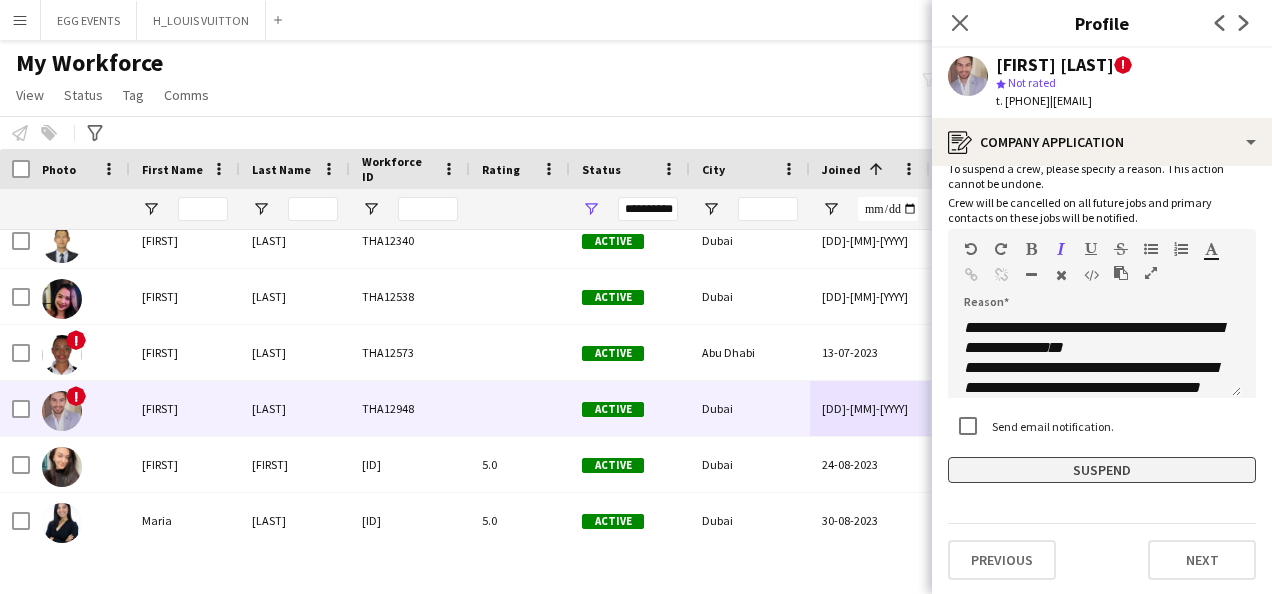 click on "Suspend" 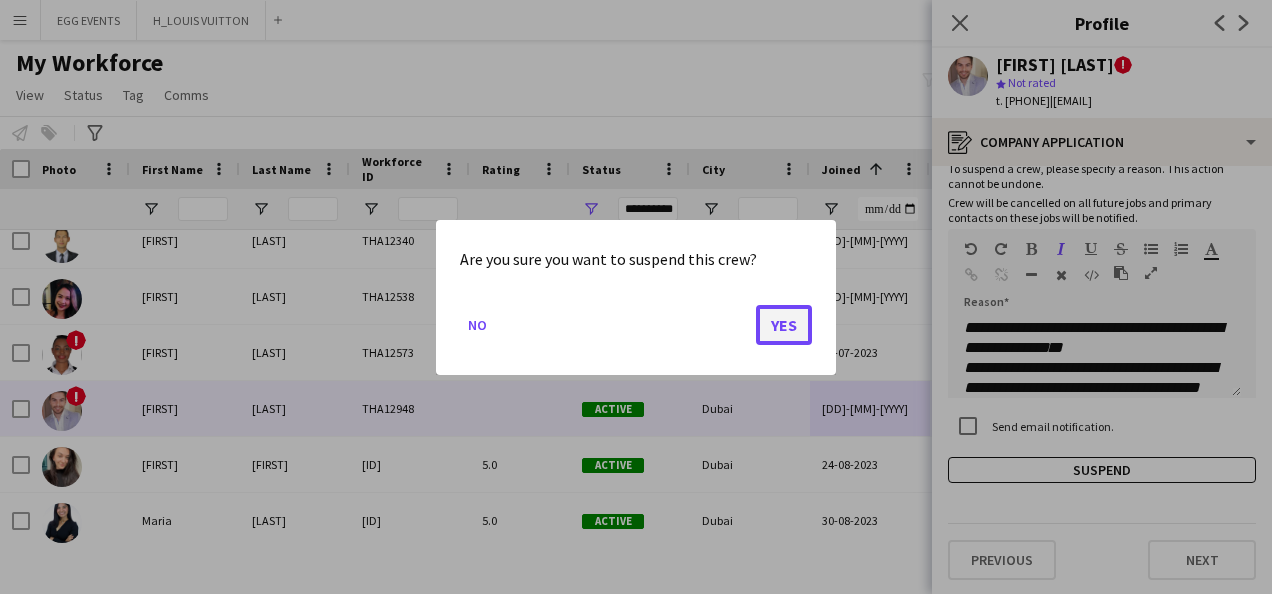 click on "Yes" 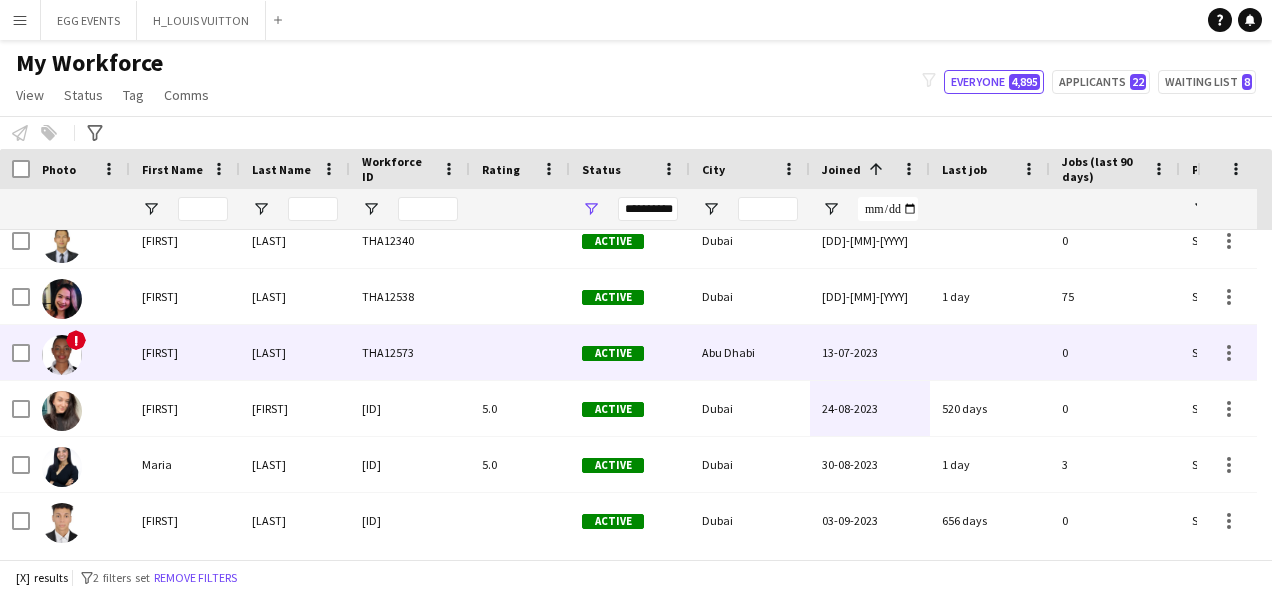 click on "13-07-2023" at bounding box center [870, 352] 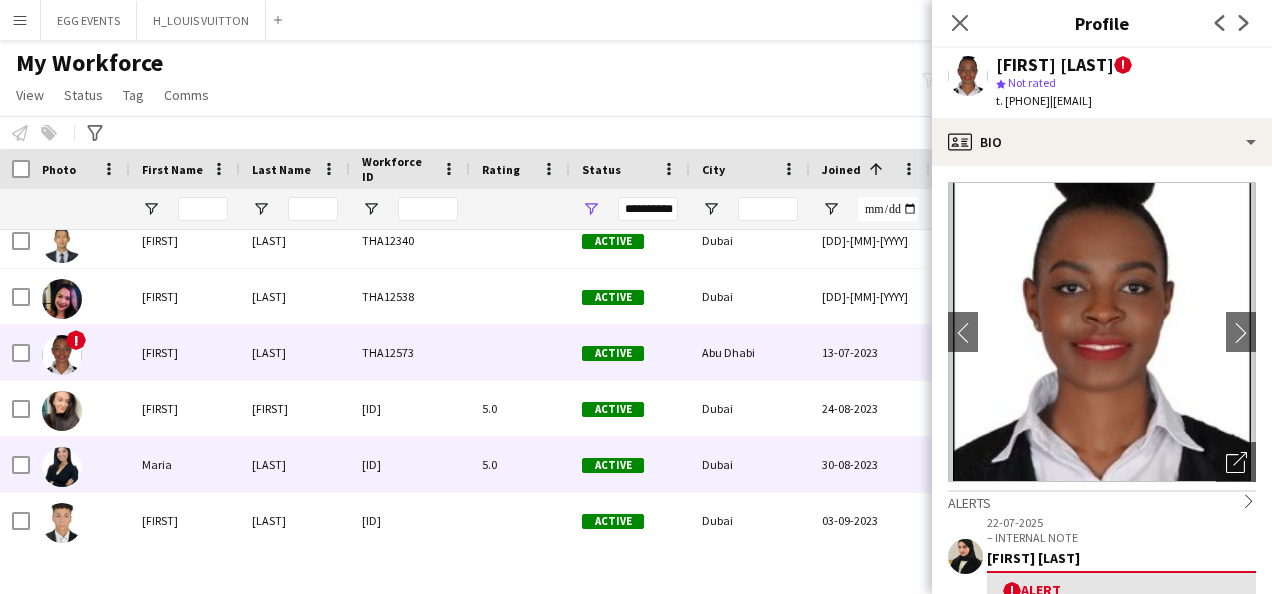 click on "30-08-2023" at bounding box center (870, 464) 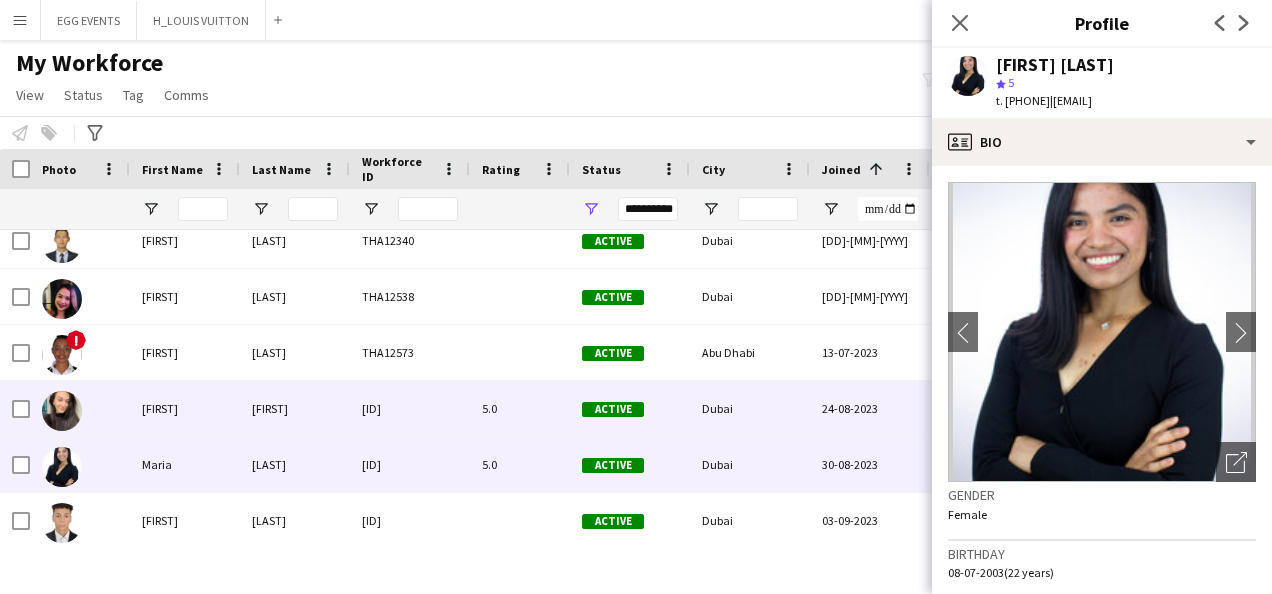 click on "24-08-2023" at bounding box center (870, 408) 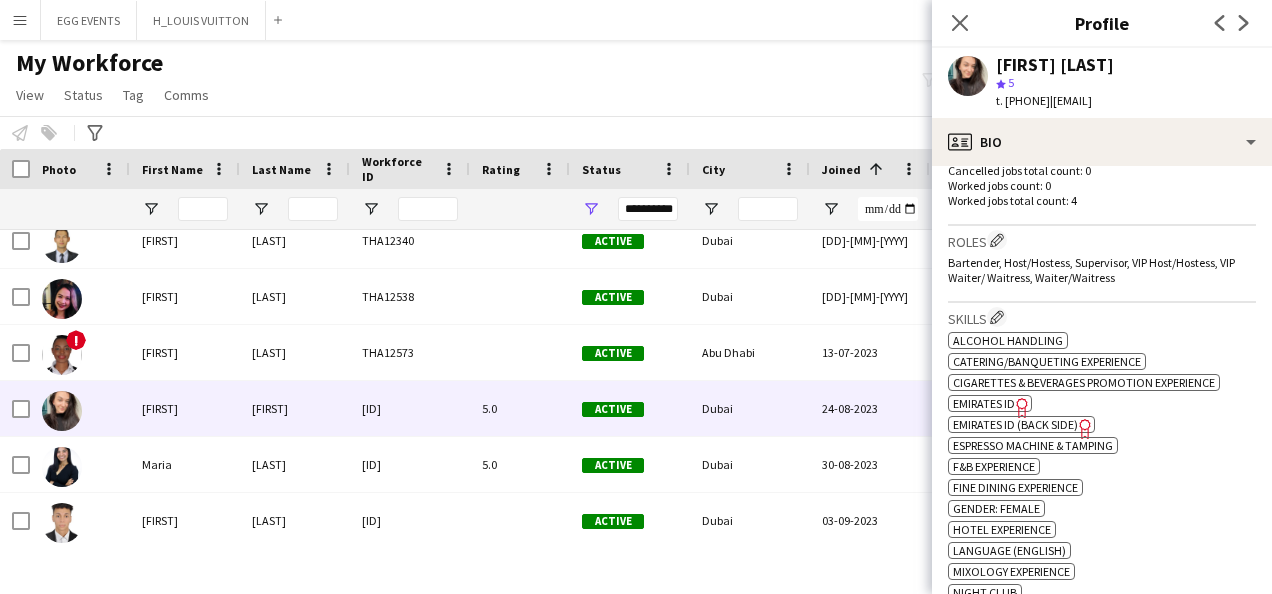 scroll, scrollTop: 603, scrollLeft: 0, axis: vertical 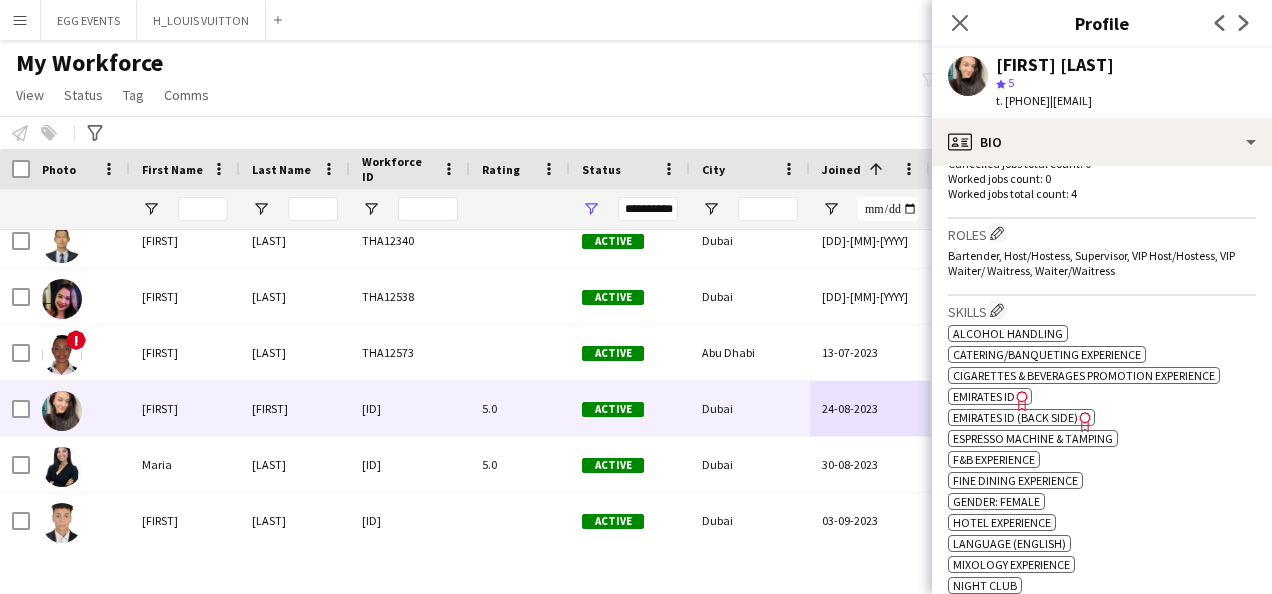 click on "Emirates ID" 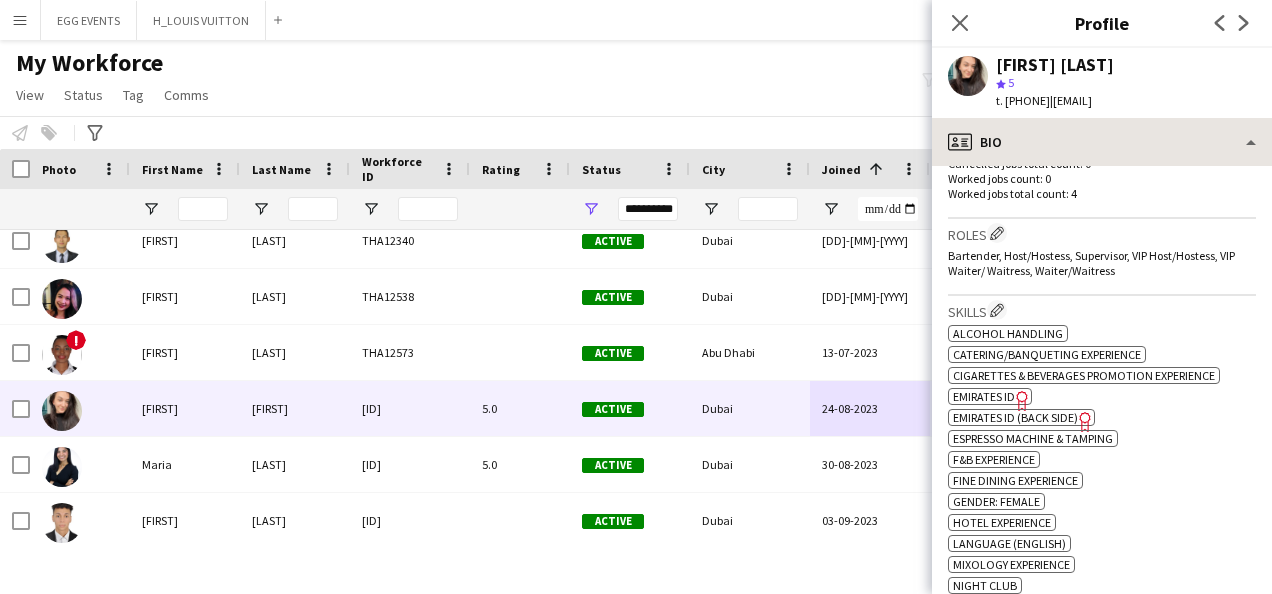 drag, startPoint x: 1052, startPoint y: 109, endPoint x: 1058, endPoint y: 130, distance: 21.84033 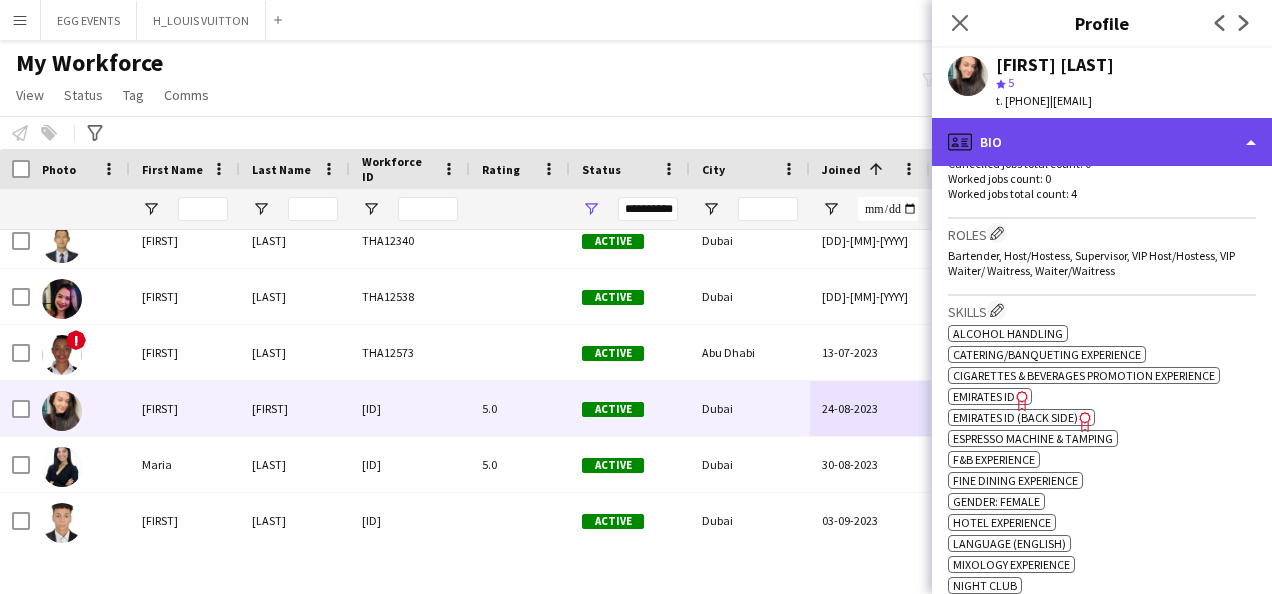click on "profile
Bio" 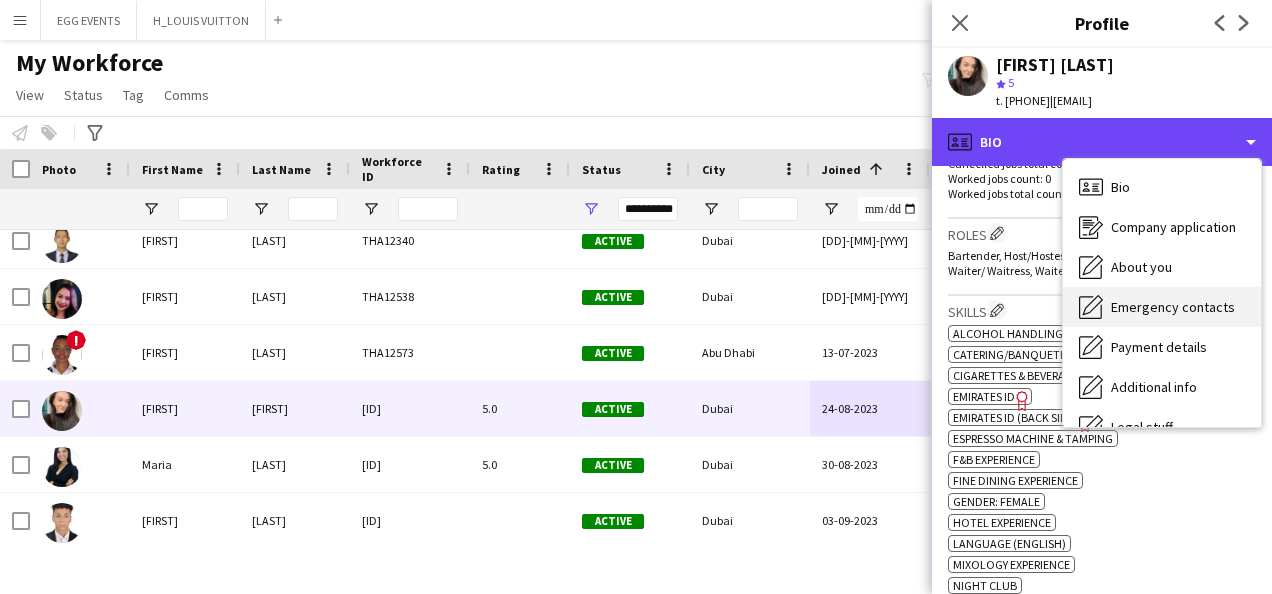 scroll, scrollTop: 108, scrollLeft: 0, axis: vertical 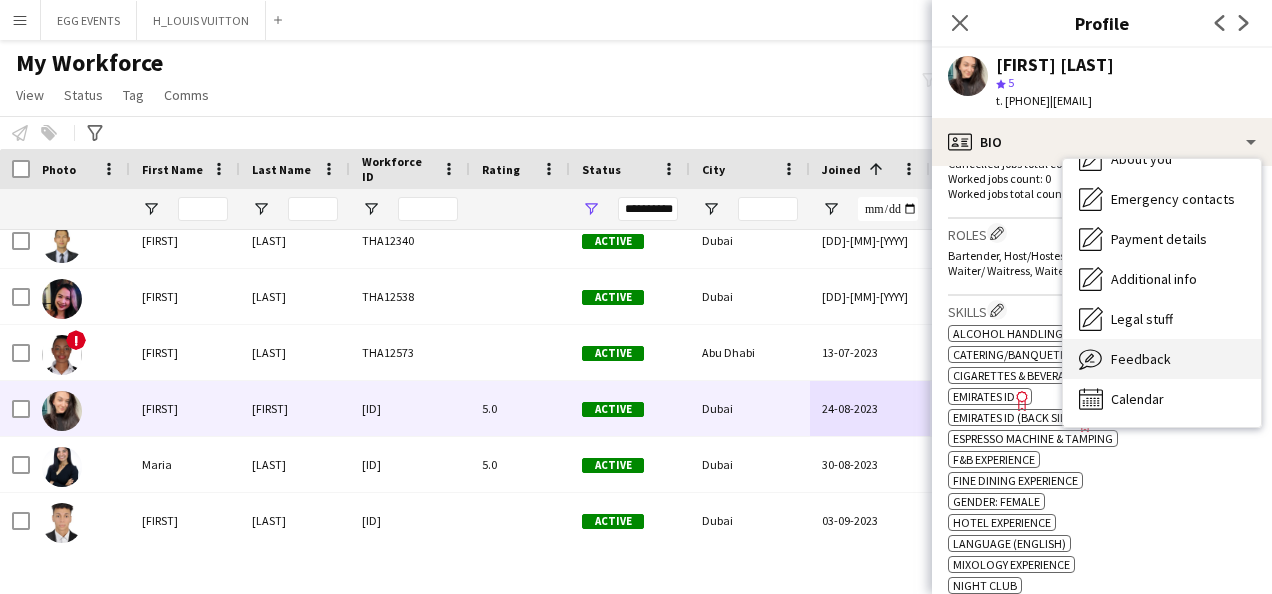 click on "Feedback
Feedback" at bounding box center [1162, 359] 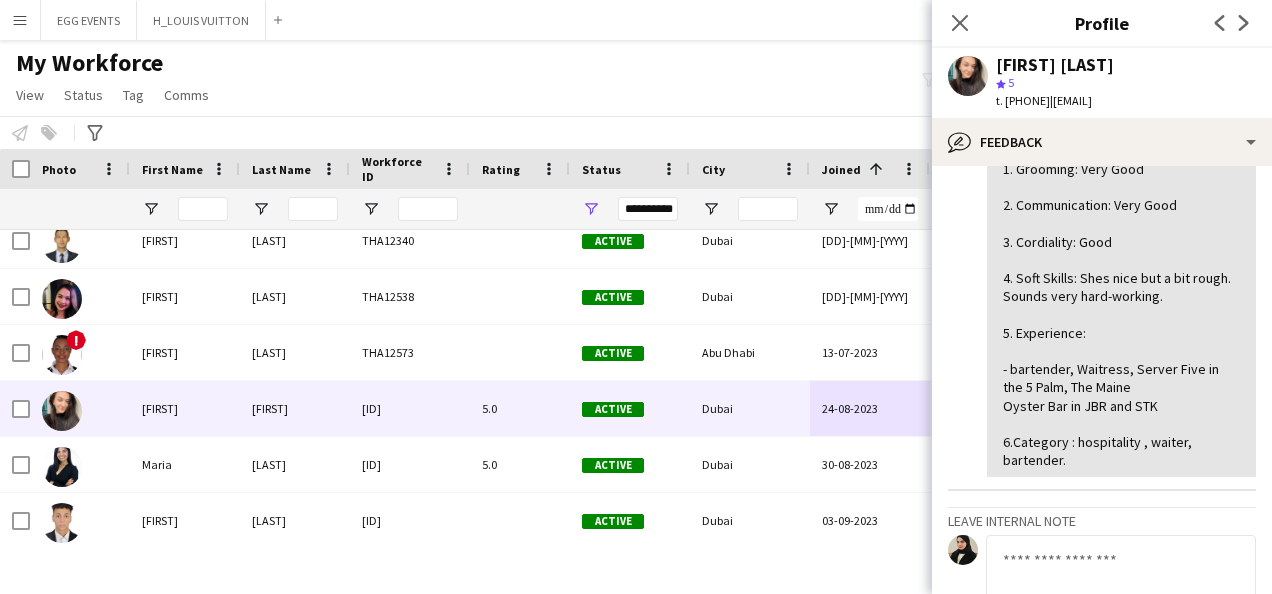 scroll, scrollTop: 468, scrollLeft: 0, axis: vertical 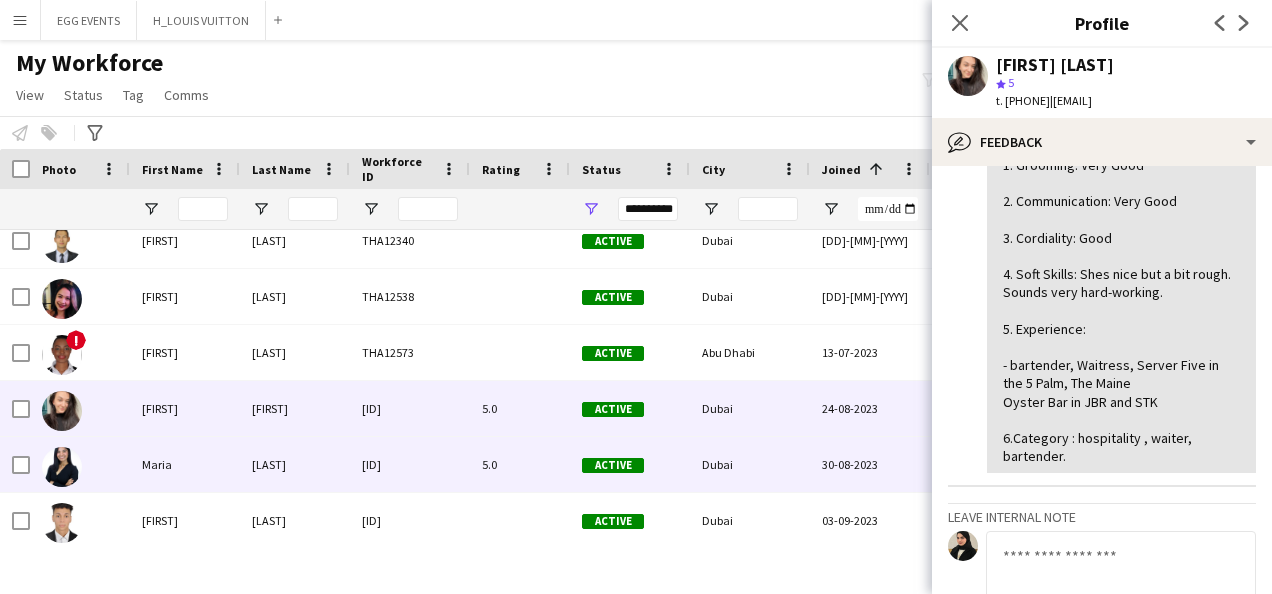 click on "30-08-2023" at bounding box center [870, 464] 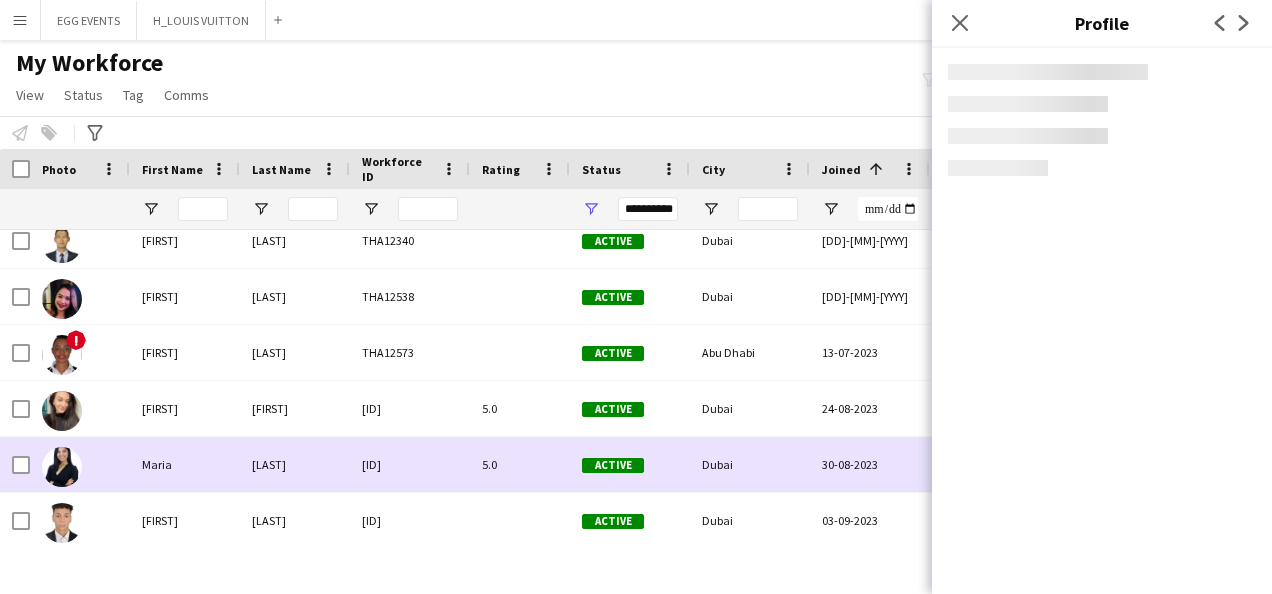 scroll, scrollTop: 7513, scrollLeft: 0, axis: vertical 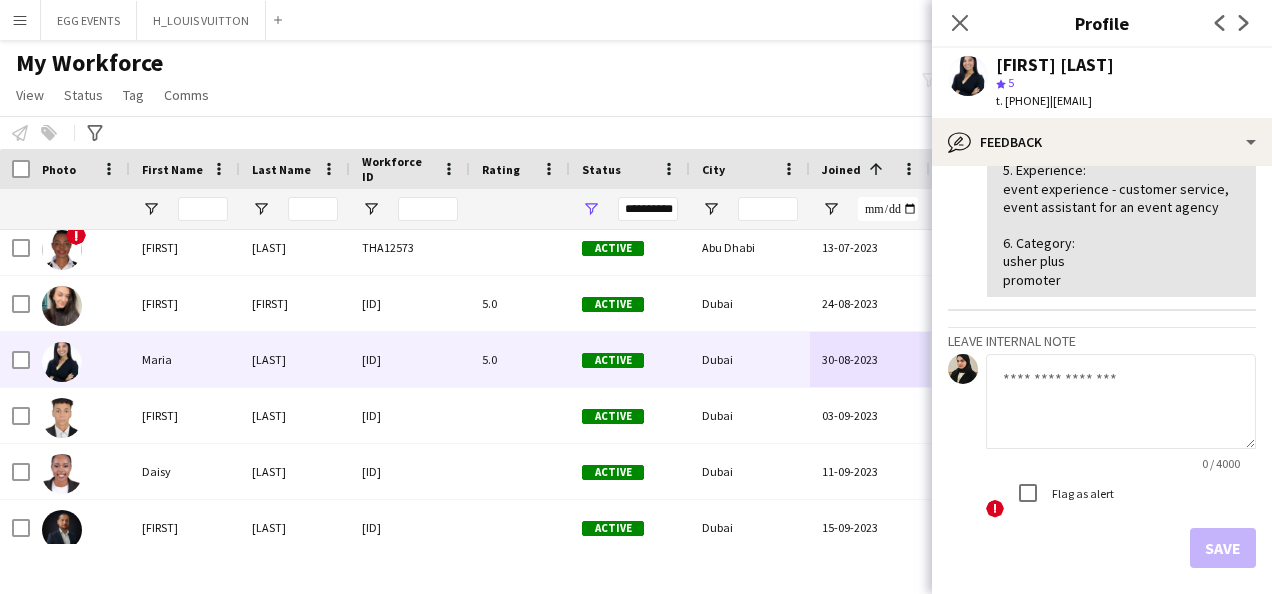 click on "1. Grooming: Good - promoter look
2. Communication: Excellent
3. Cordiality: Very good
4. Soft Skills:  very good communication, smile and friendly
5. Experience:
event experience - customer service,
event assistant for an event agency
6. Category:
usher plus
promoter" 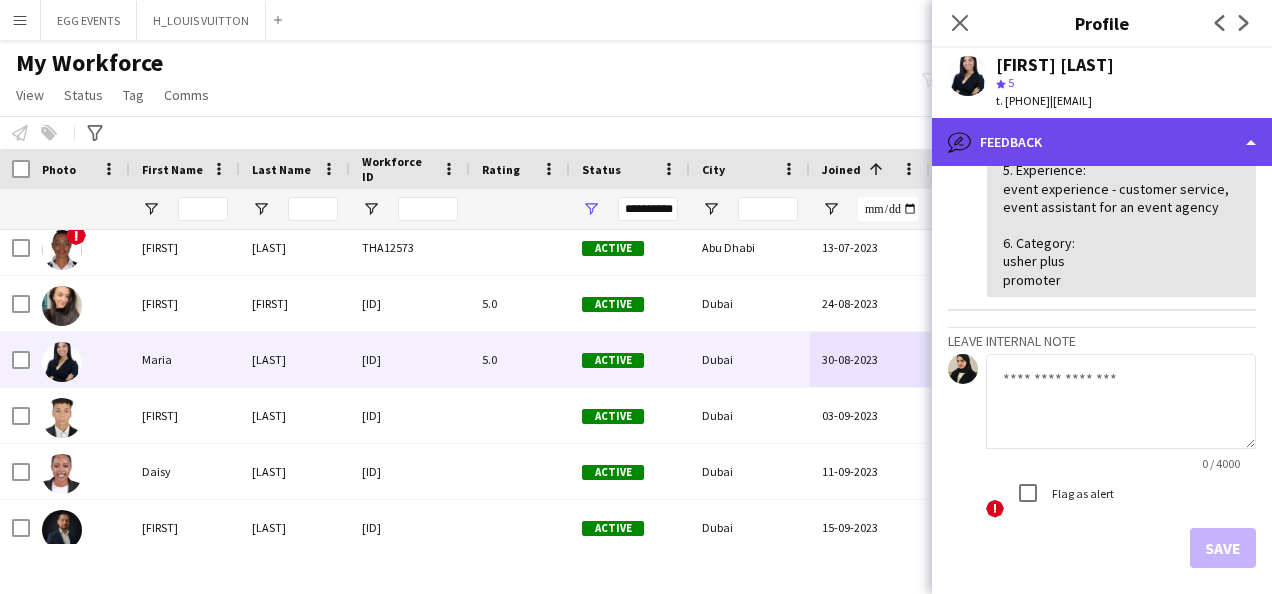 click on "bubble-pencil
Feedback" 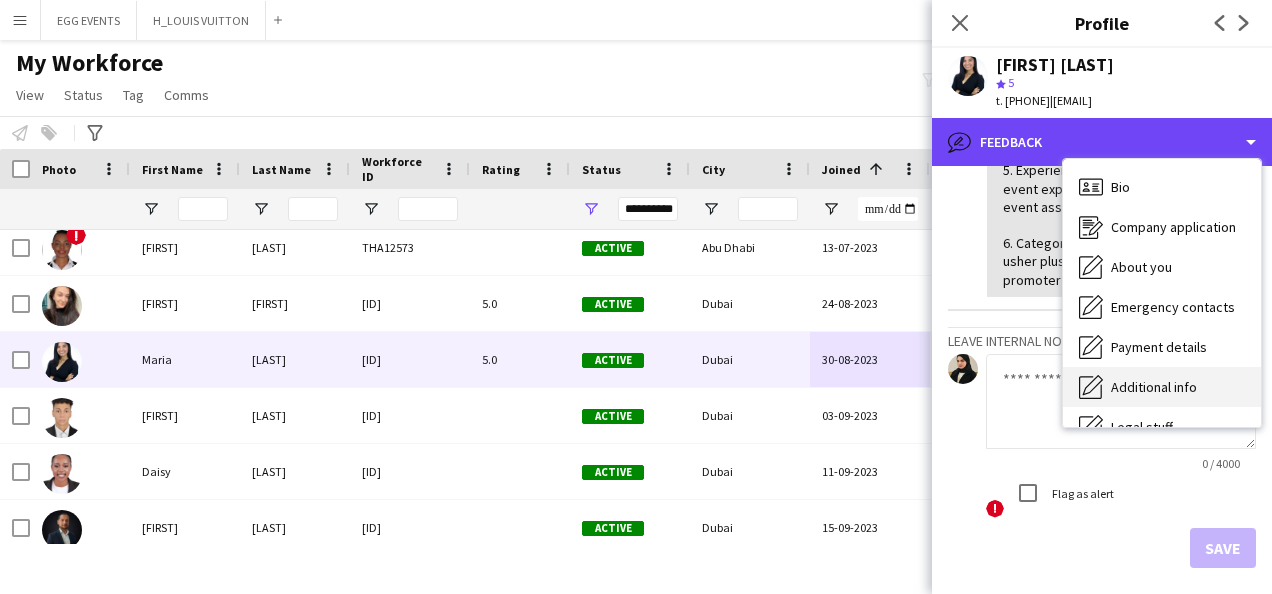 scroll, scrollTop: 108, scrollLeft: 0, axis: vertical 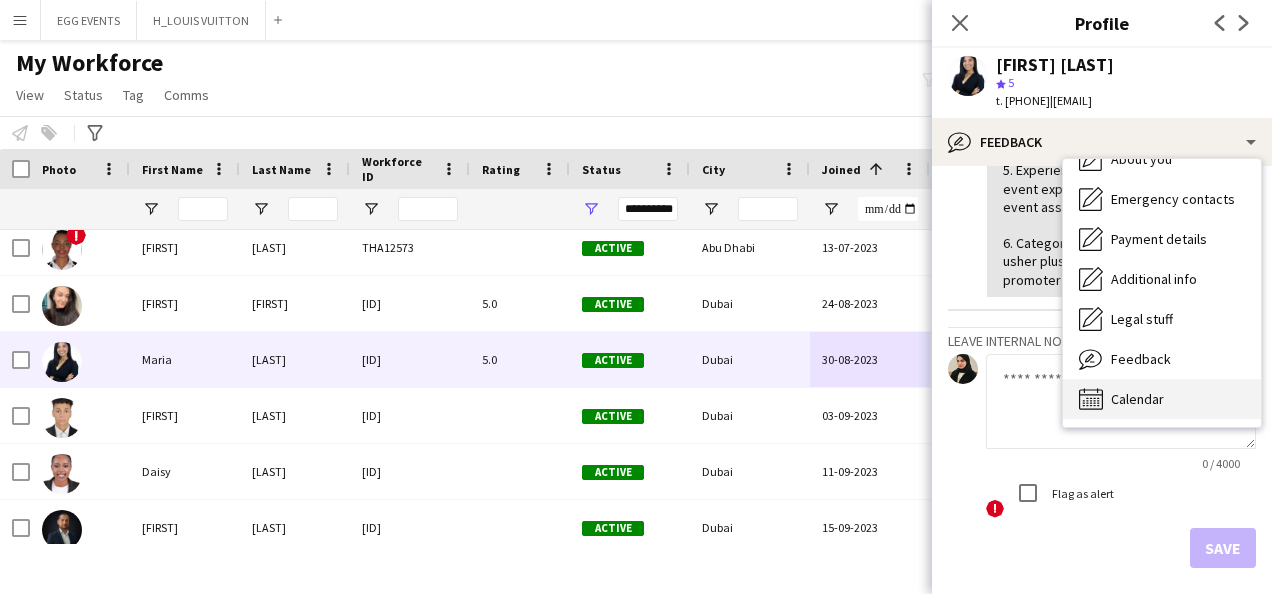 click on "Calendar
Calendar" at bounding box center [1162, 399] 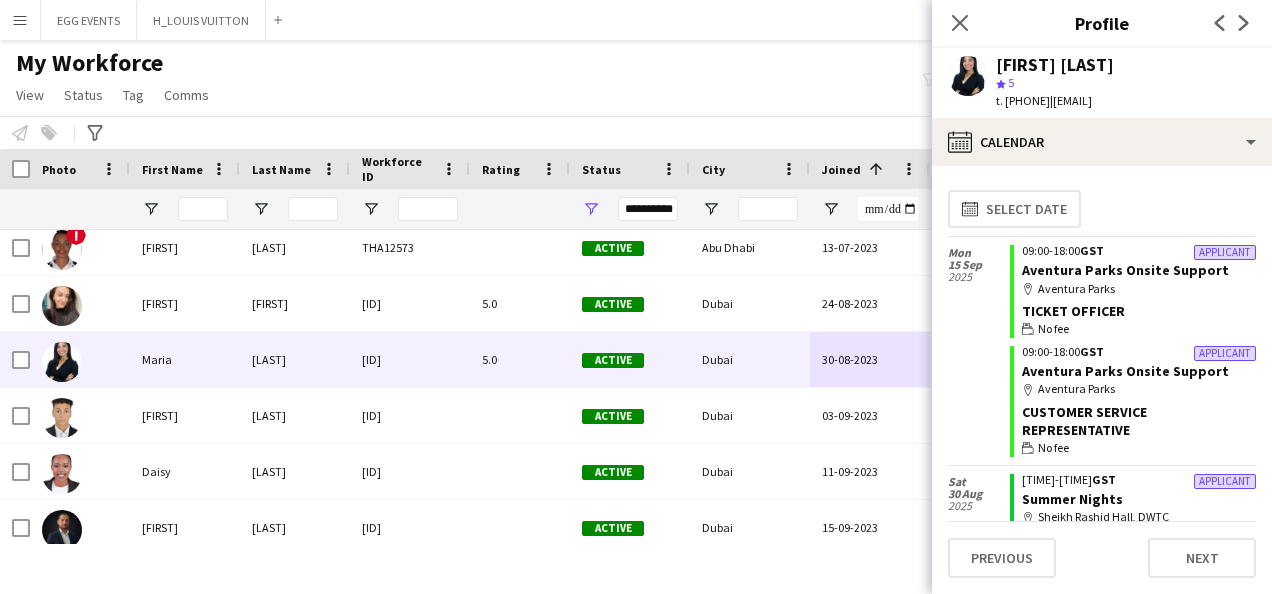 scroll, scrollTop: 126, scrollLeft: 0, axis: vertical 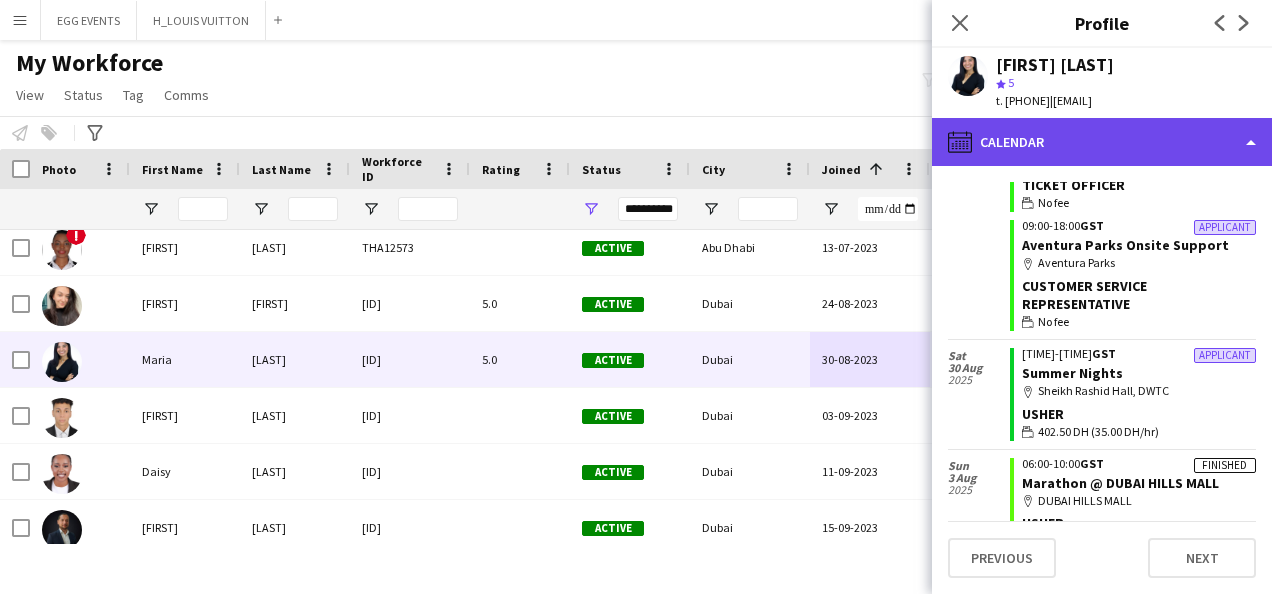 click on "calendar-full
Calendar" 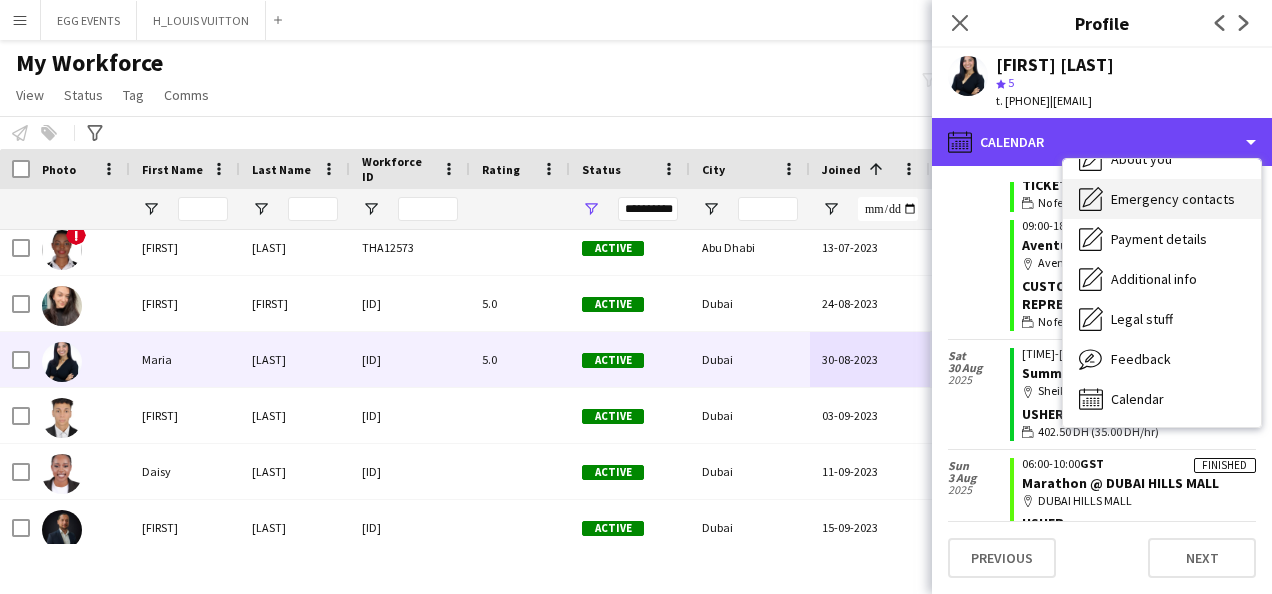 scroll, scrollTop: 0, scrollLeft: 0, axis: both 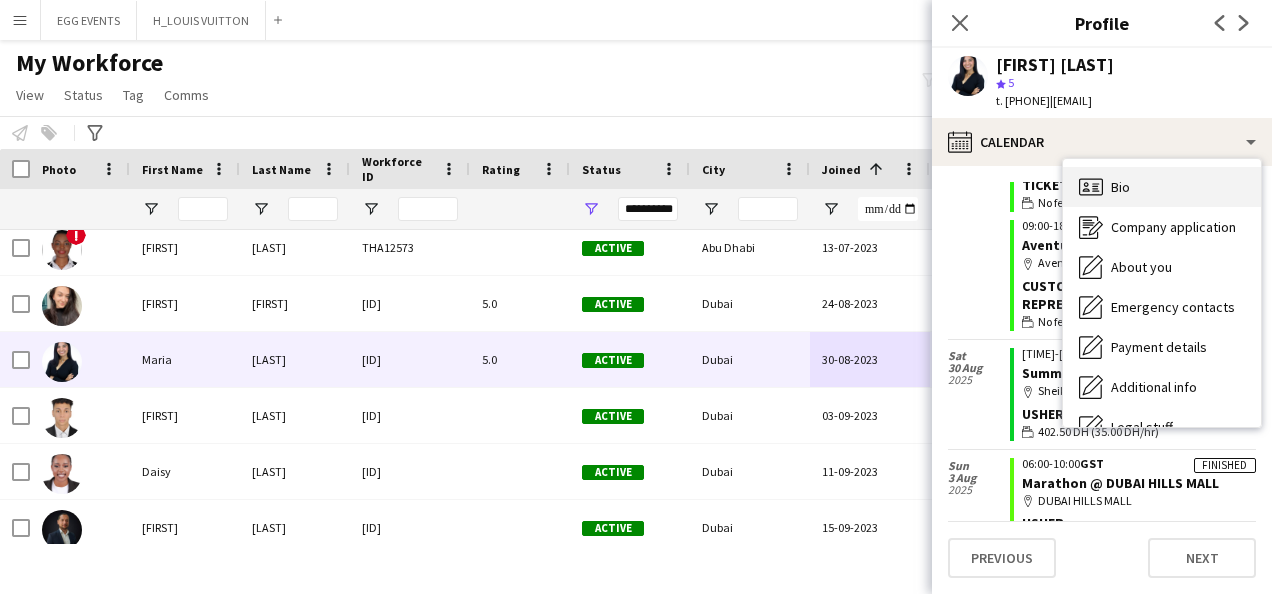 click on "Bio
Bio" at bounding box center [1162, 187] 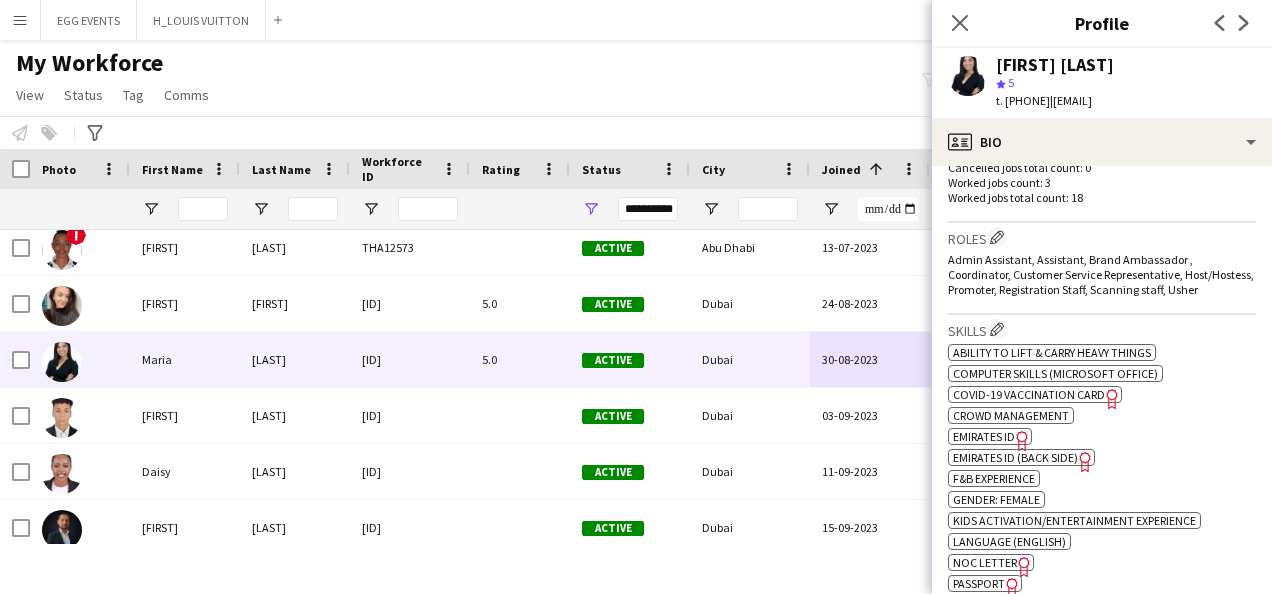 scroll, scrollTop: 792, scrollLeft: 0, axis: vertical 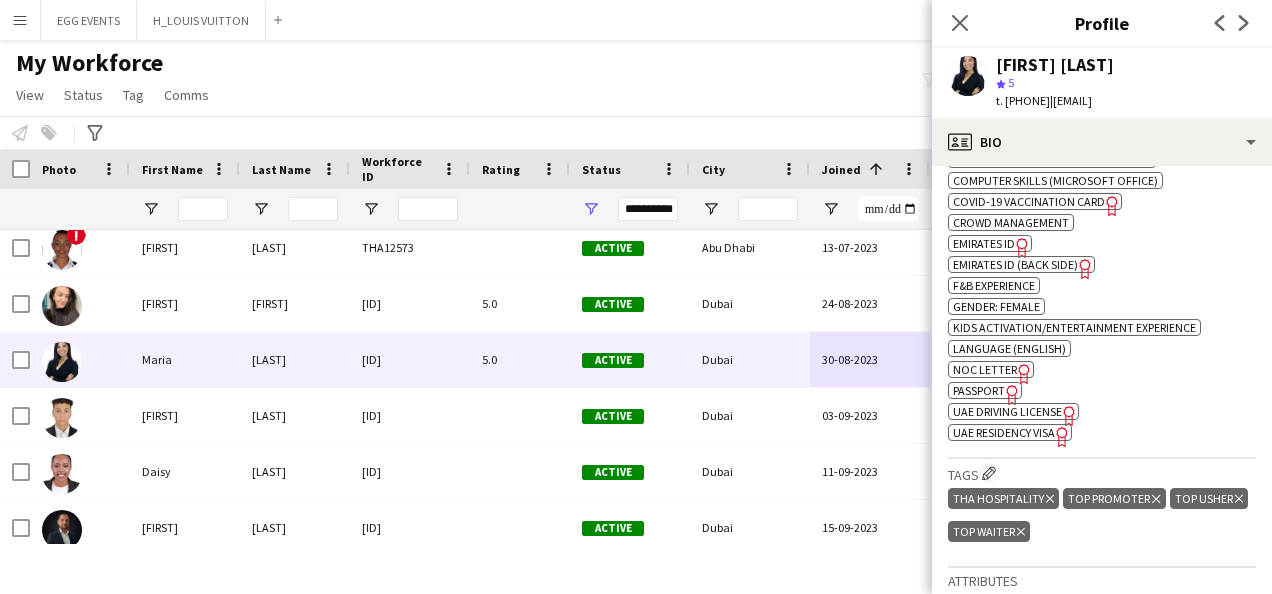 click on "Emirates ID" 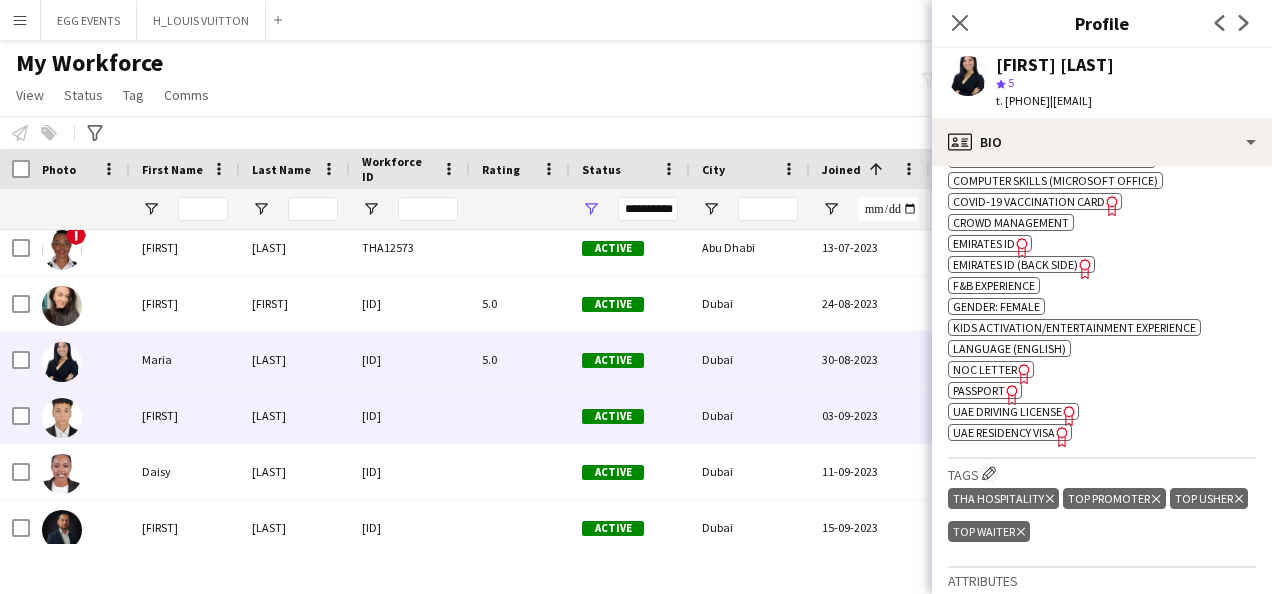 click on "[LAST]" at bounding box center (295, 415) 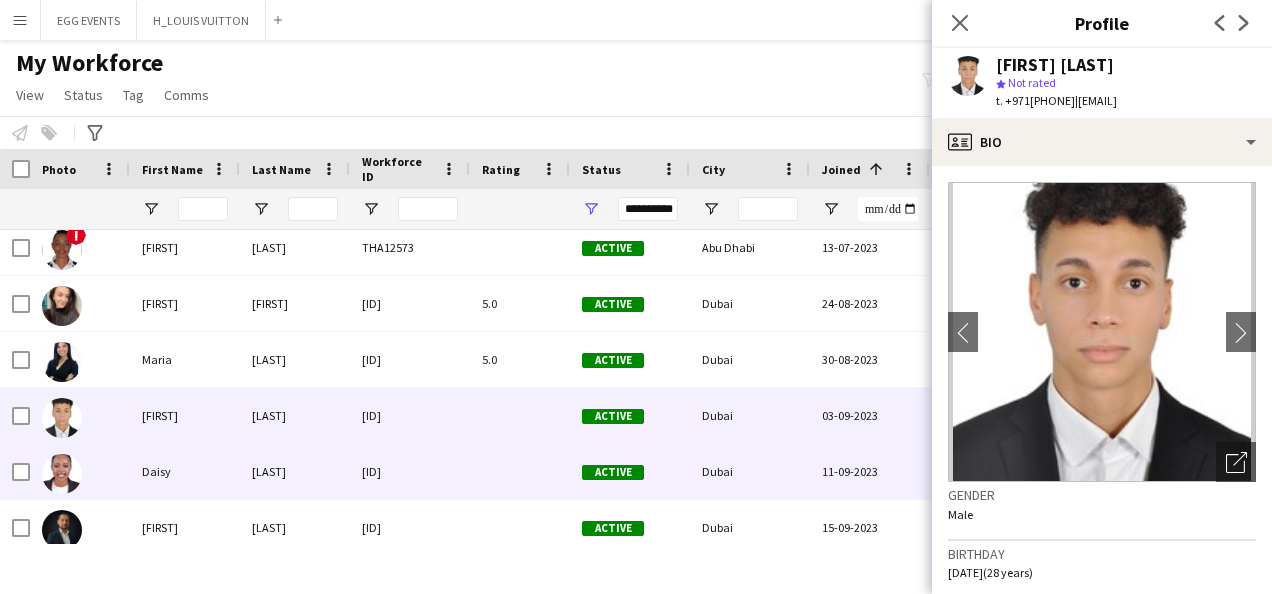 scroll, scrollTop: 7594, scrollLeft: 0, axis: vertical 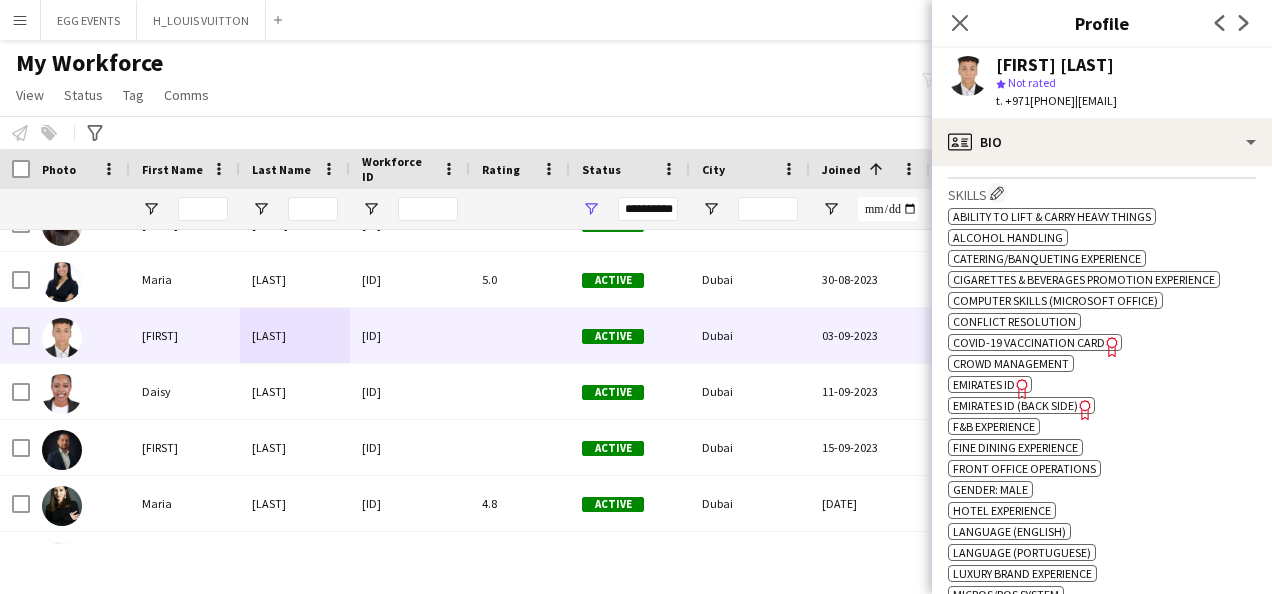 click on "Emirates ID" 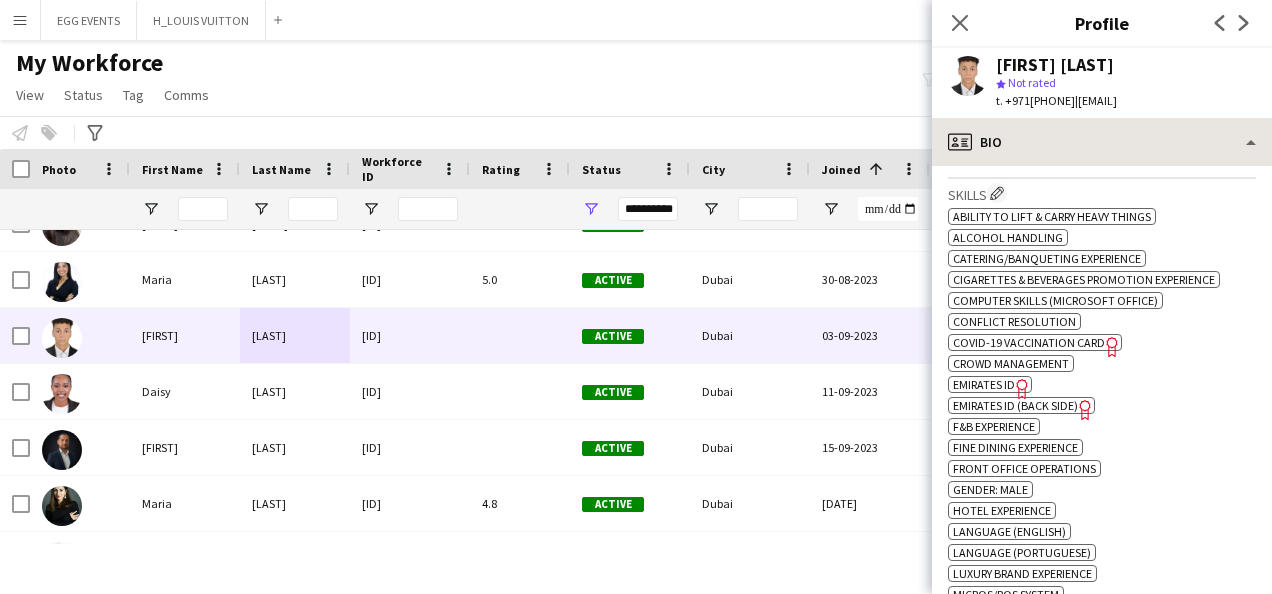 drag, startPoint x: 1150, startPoint y: 171, endPoint x: 1186, endPoint y: 148, distance: 42.72002 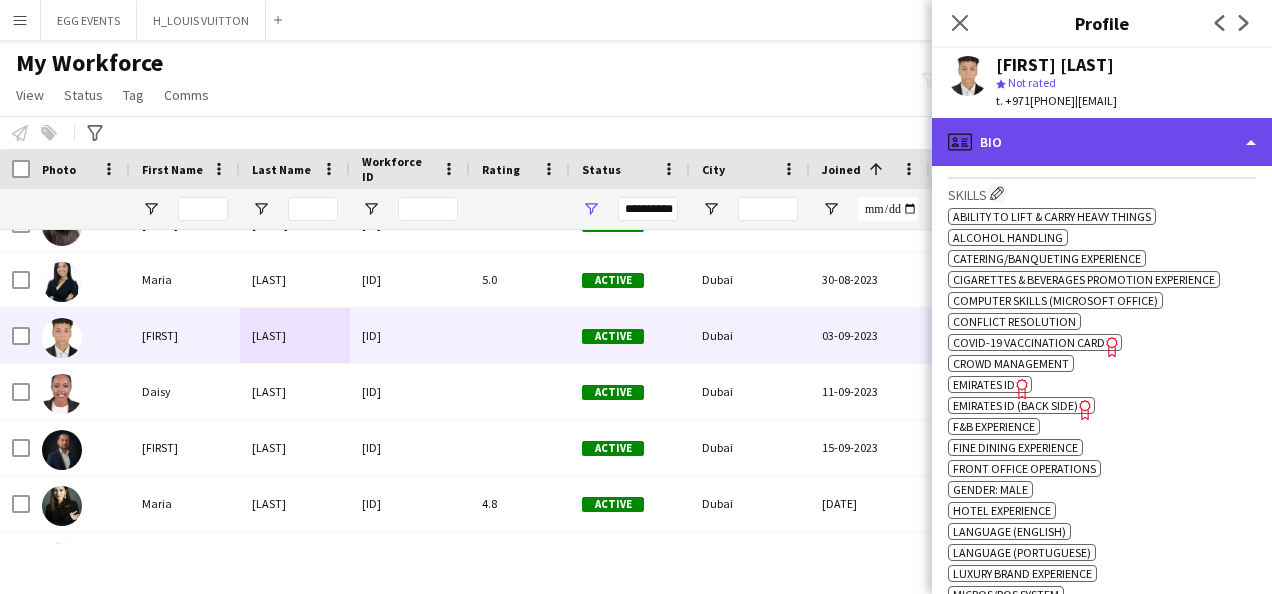 click on "profile
Bio" 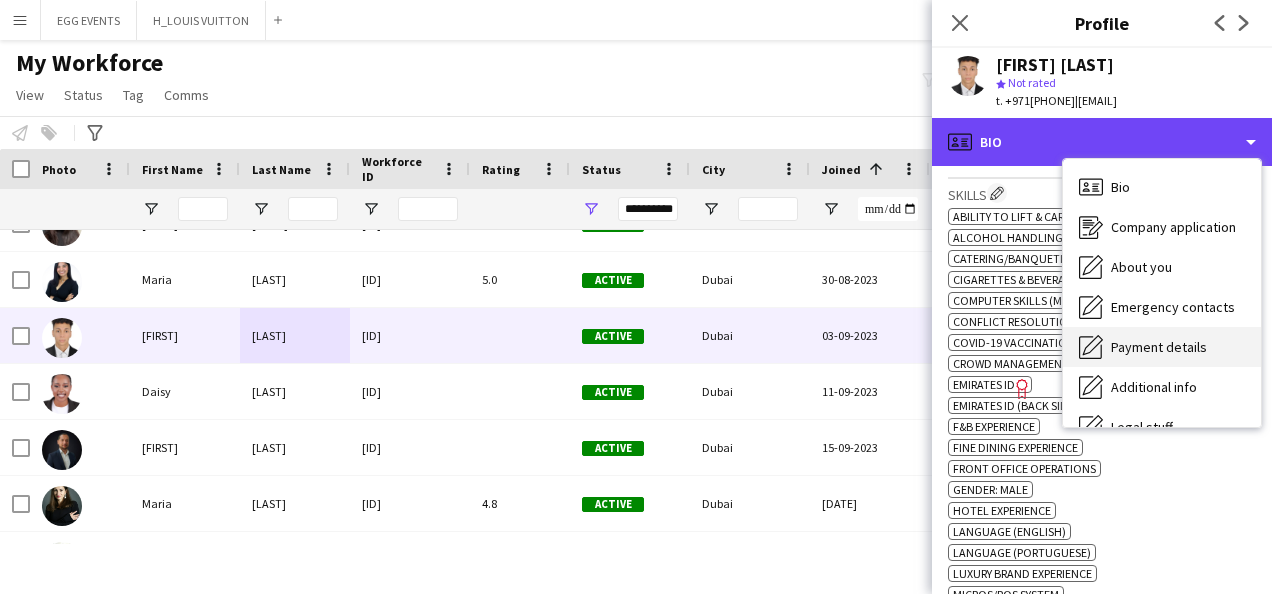 scroll, scrollTop: 108, scrollLeft: 0, axis: vertical 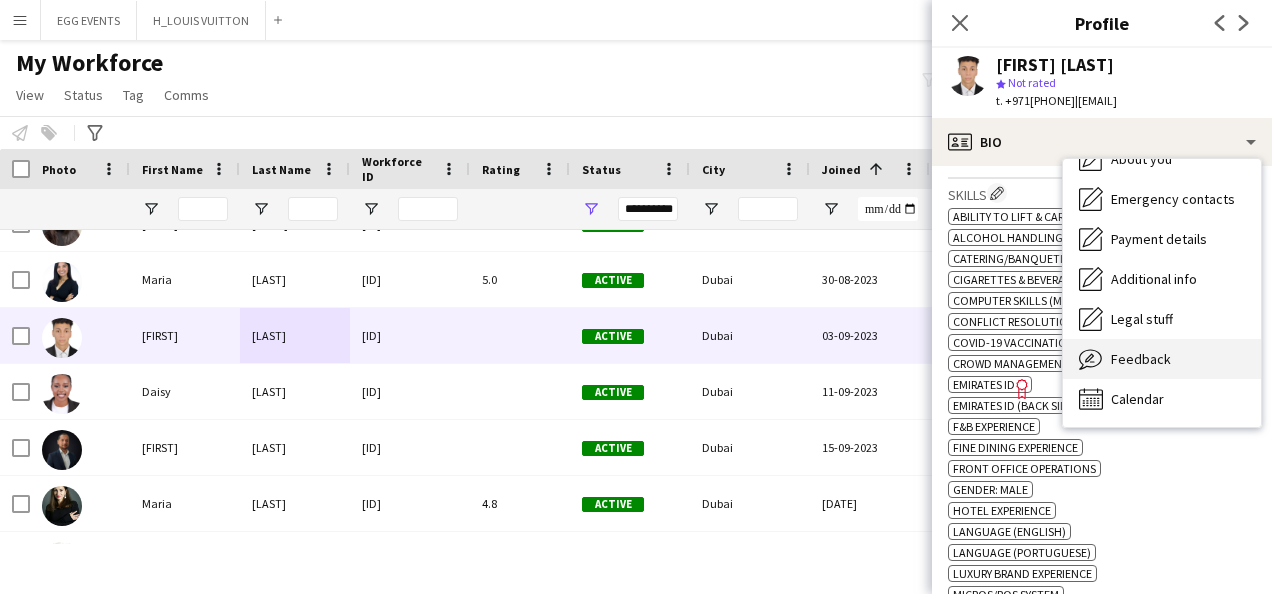 click on "Feedback
Feedback" at bounding box center [1162, 359] 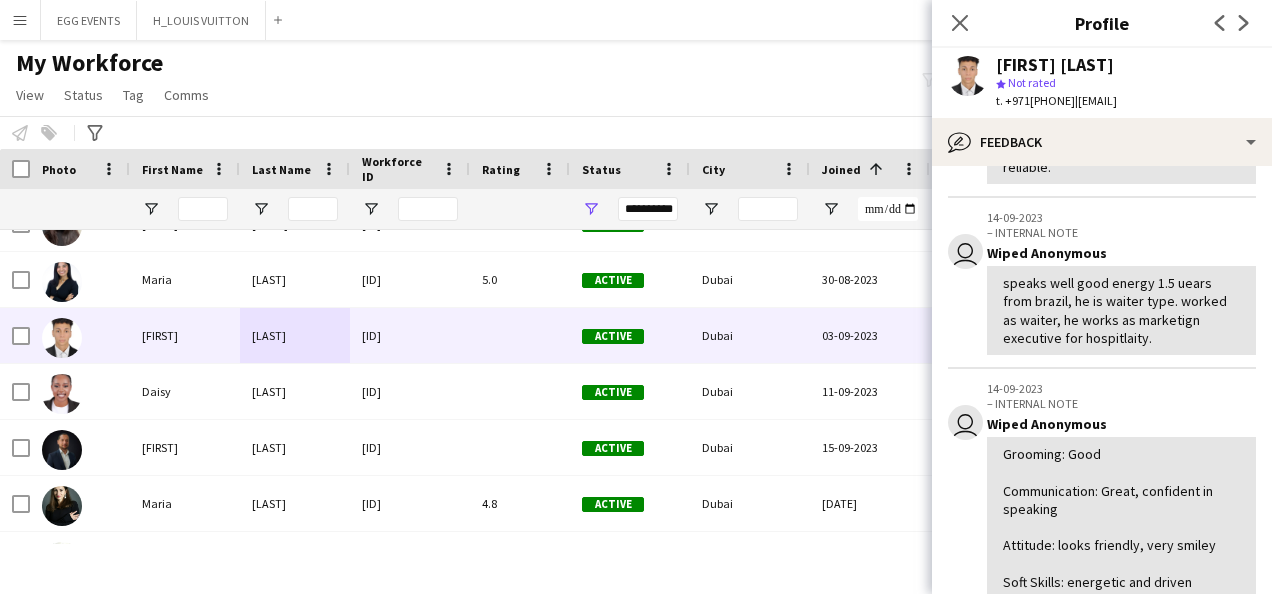 scroll, scrollTop: 308, scrollLeft: 0, axis: vertical 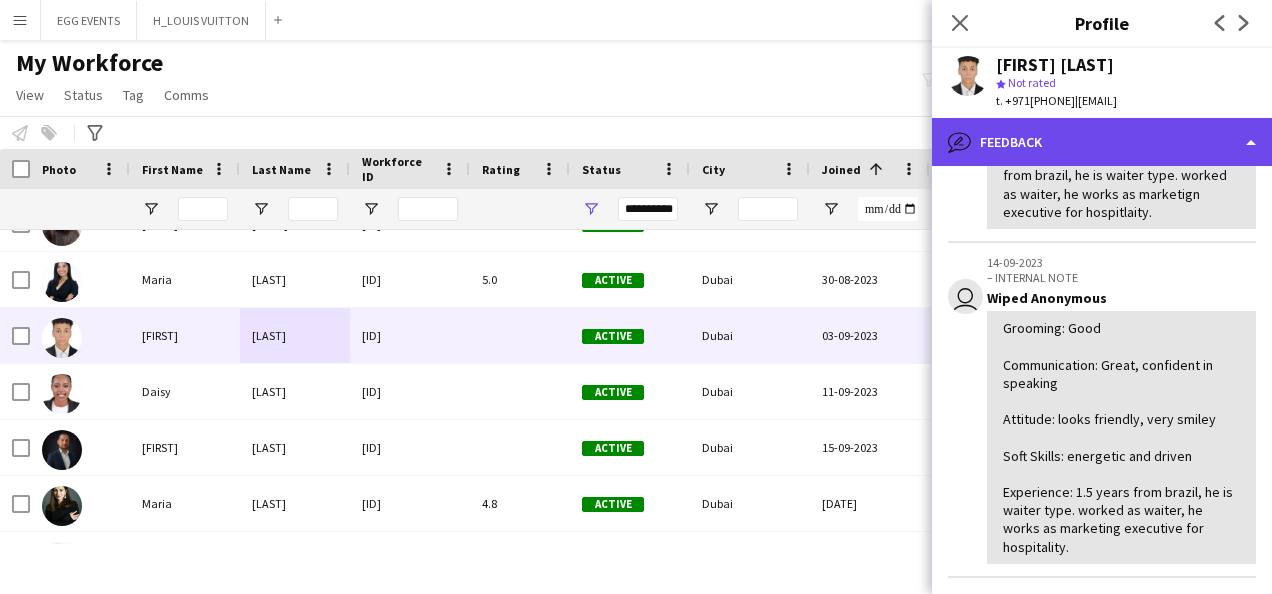 click on "bubble-pencil
Feedback" 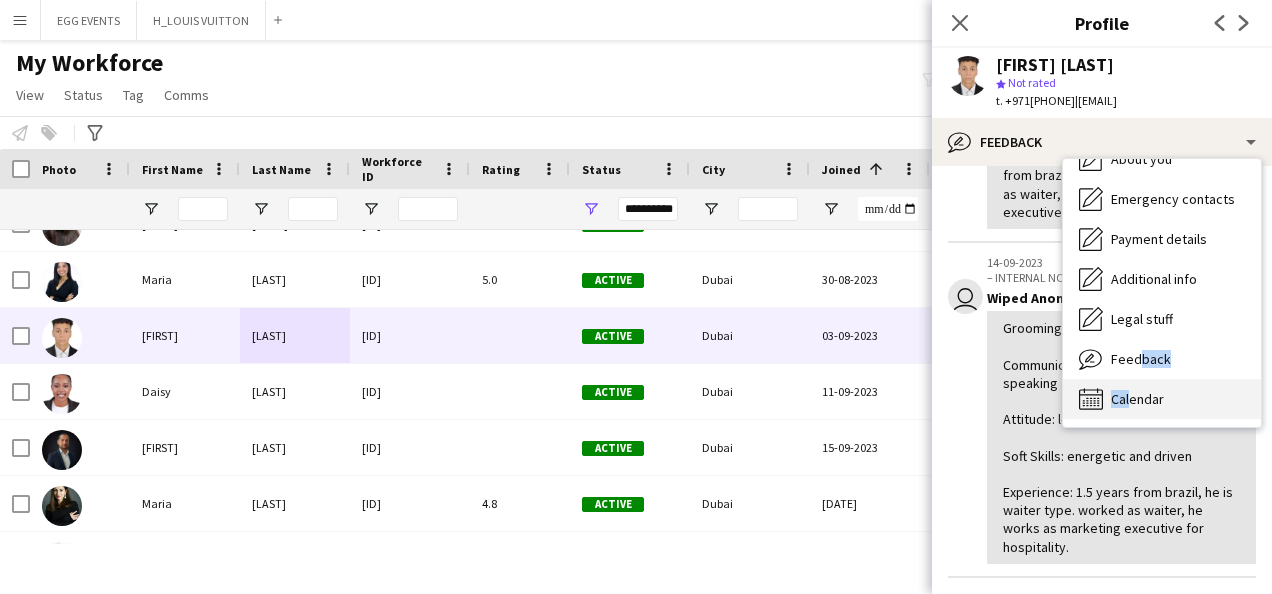 drag, startPoint x: 1133, startPoint y: 374, endPoint x: 1124, endPoint y: 395, distance: 22.847319 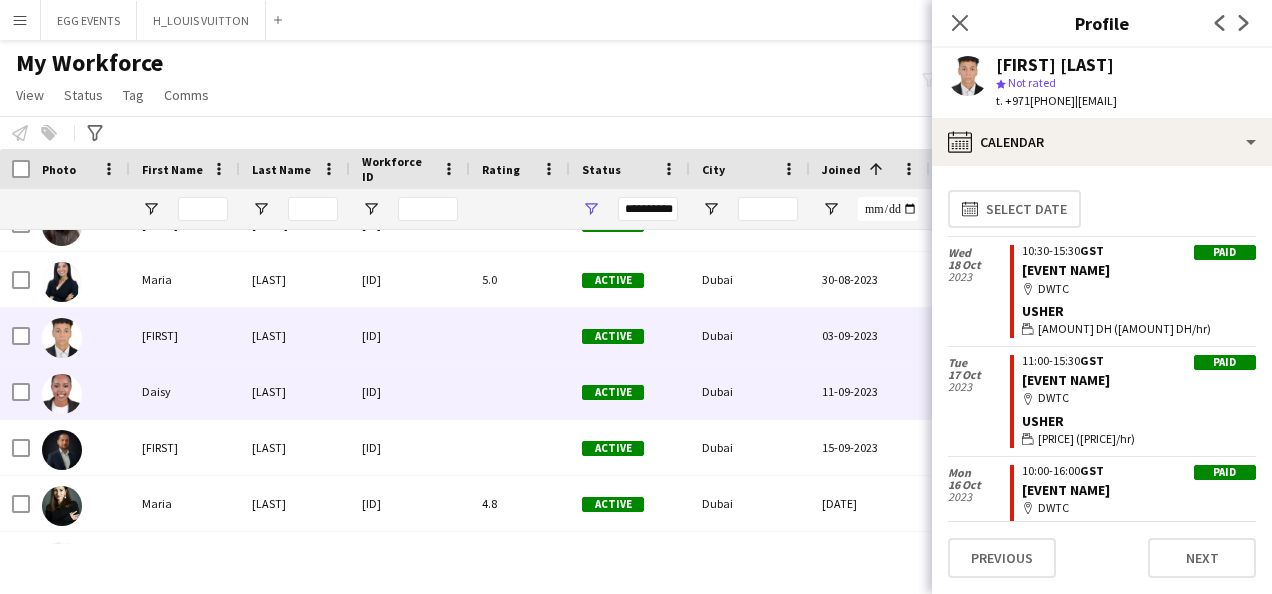 click on "11-09-2023" at bounding box center [870, 391] 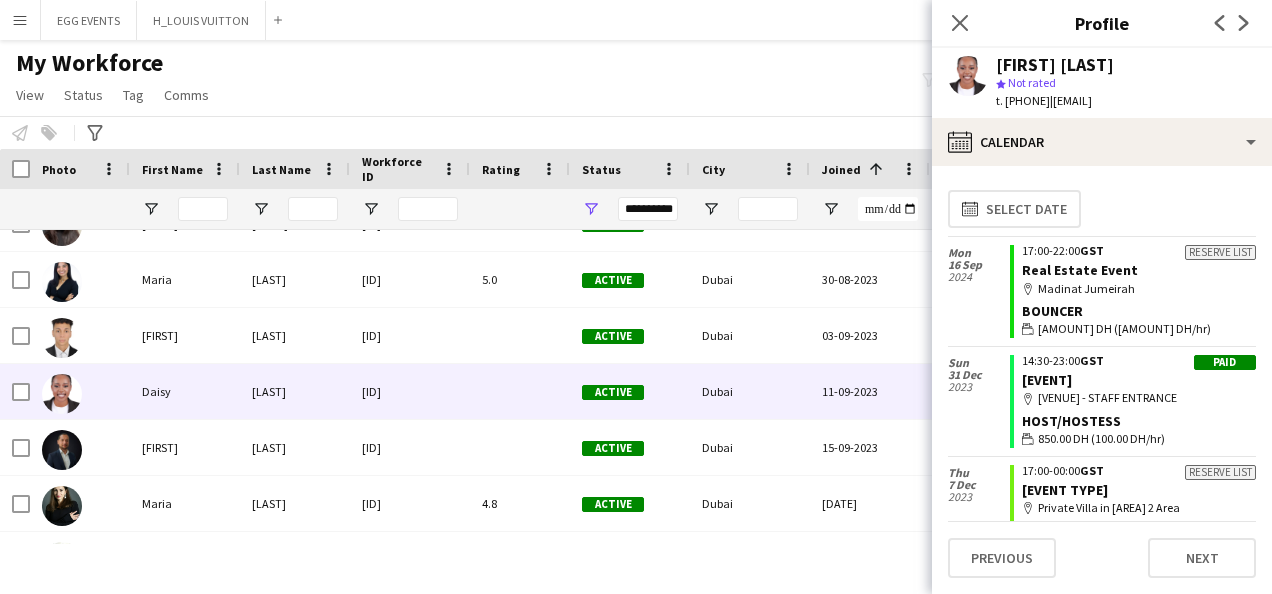 scroll, scrollTop: 152, scrollLeft: 0, axis: vertical 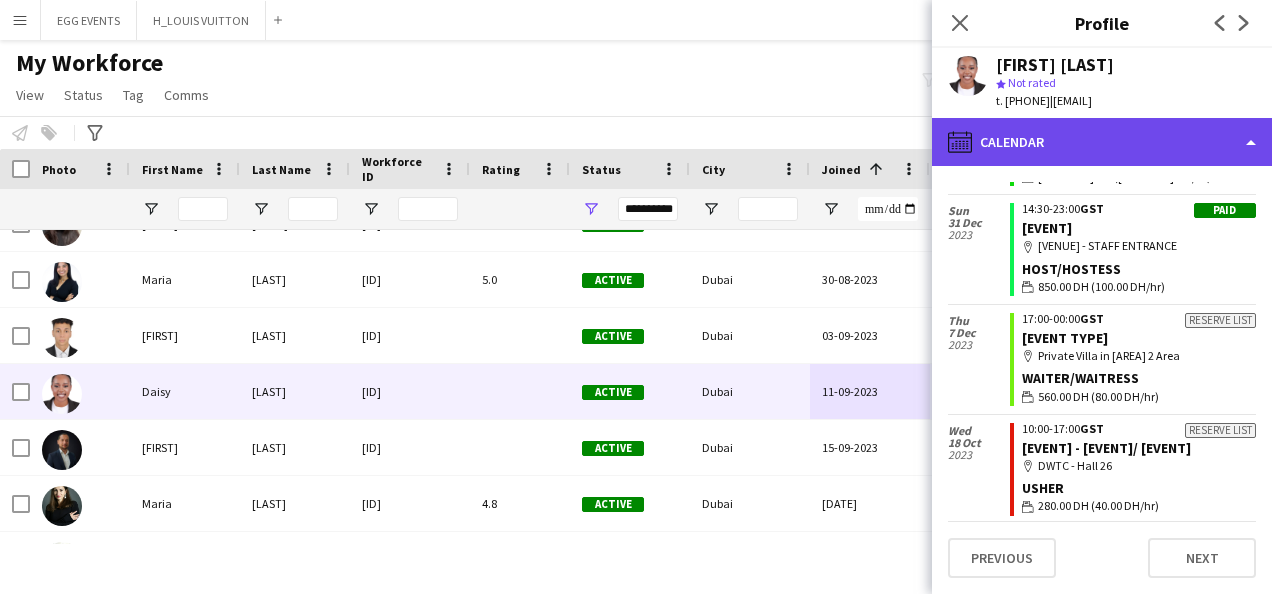 click on "calendar-full
Calendar" 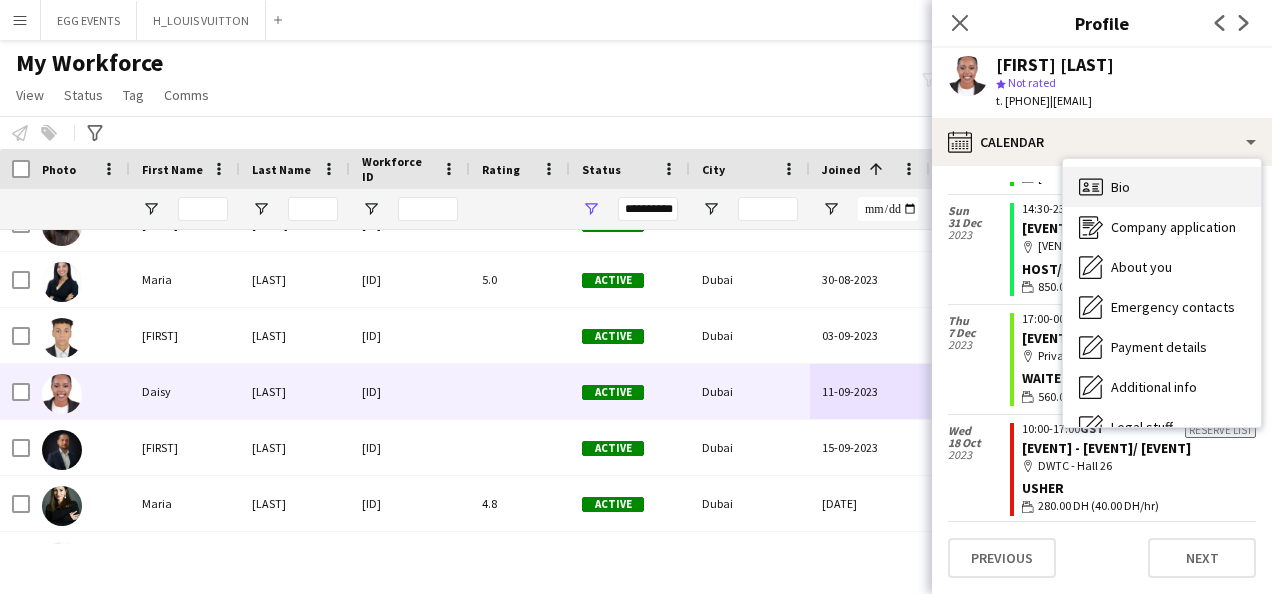 click on "Bio" 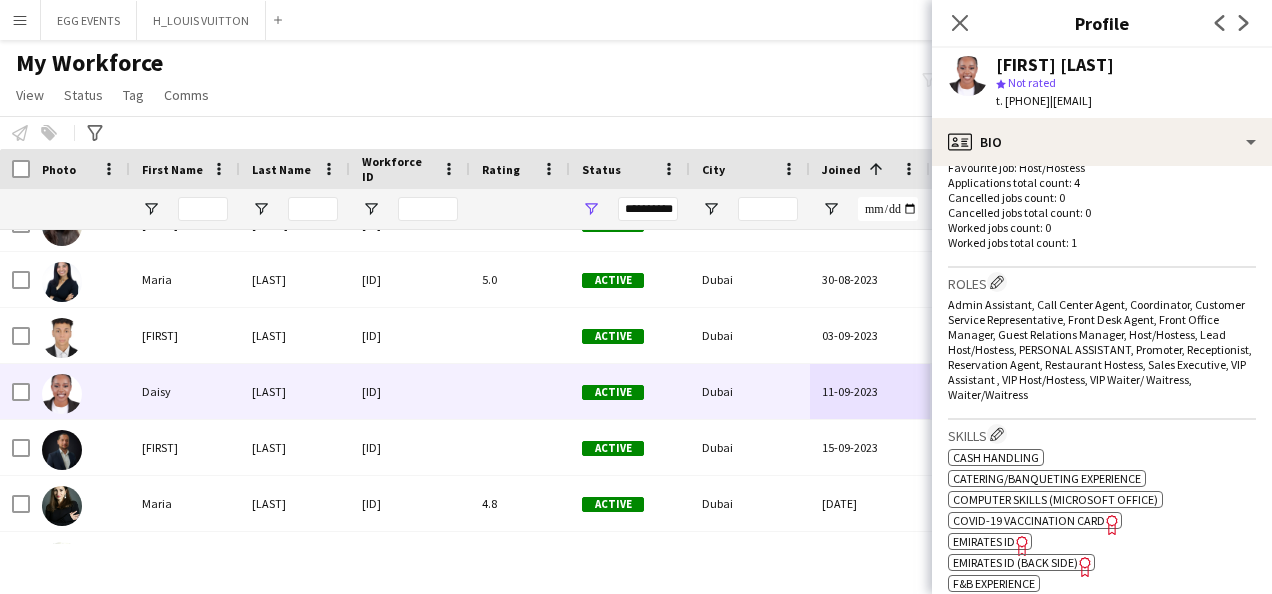 scroll, scrollTop: 641, scrollLeft: 0, axis: vertical 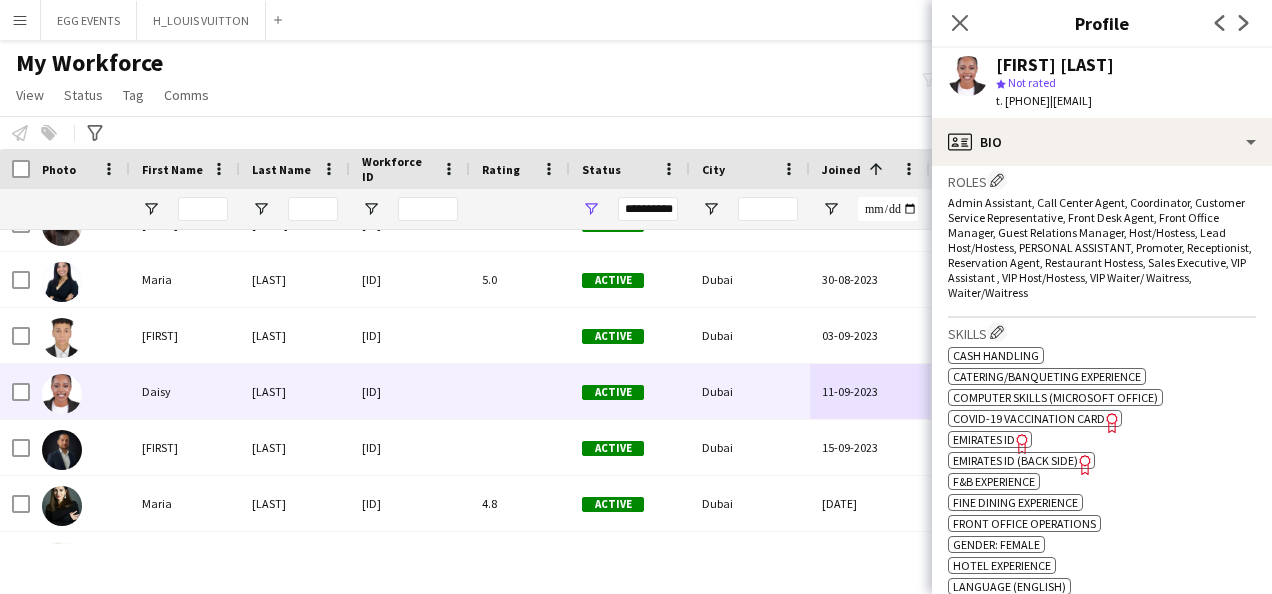click on "ok-circled2
background
Layer 1
cross-circle-red
background
Layer 1
COVID-19 Vaccination Card
Freelancer has uploaded a photo validation of skill. Click to see" 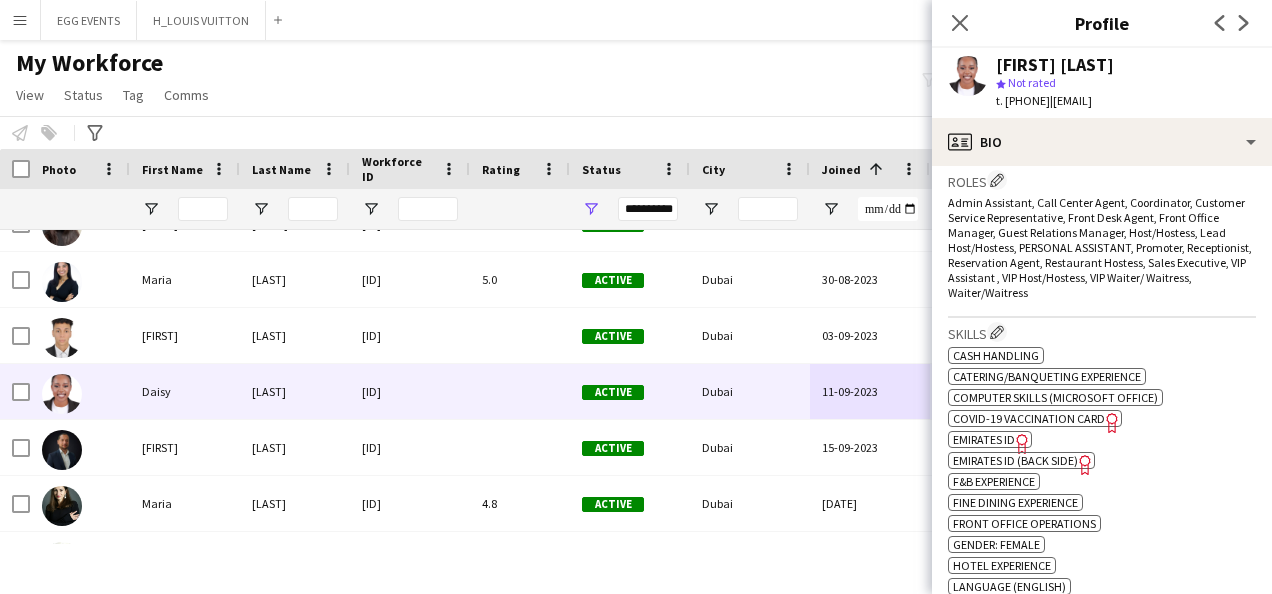 click on "ok-circled2
background
Layer 1
cross-circle-red
background
Layer 1
Emirates ID
Freelancer has uploaded a photo validation of skill. Click to see" 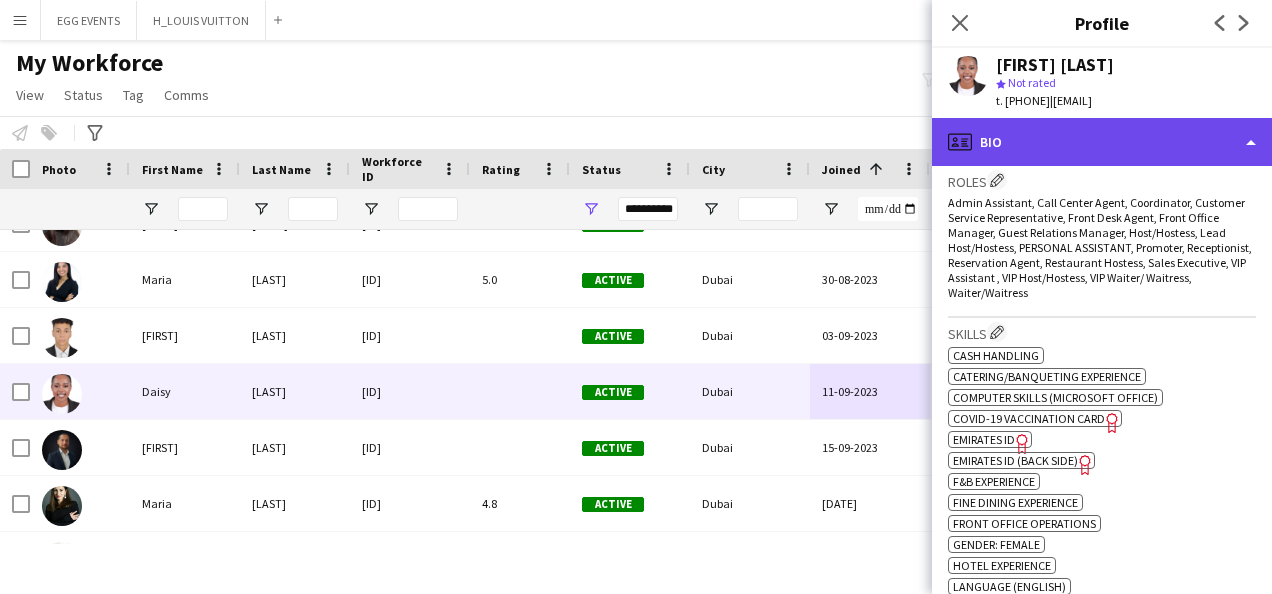 click on "profile
Bio" 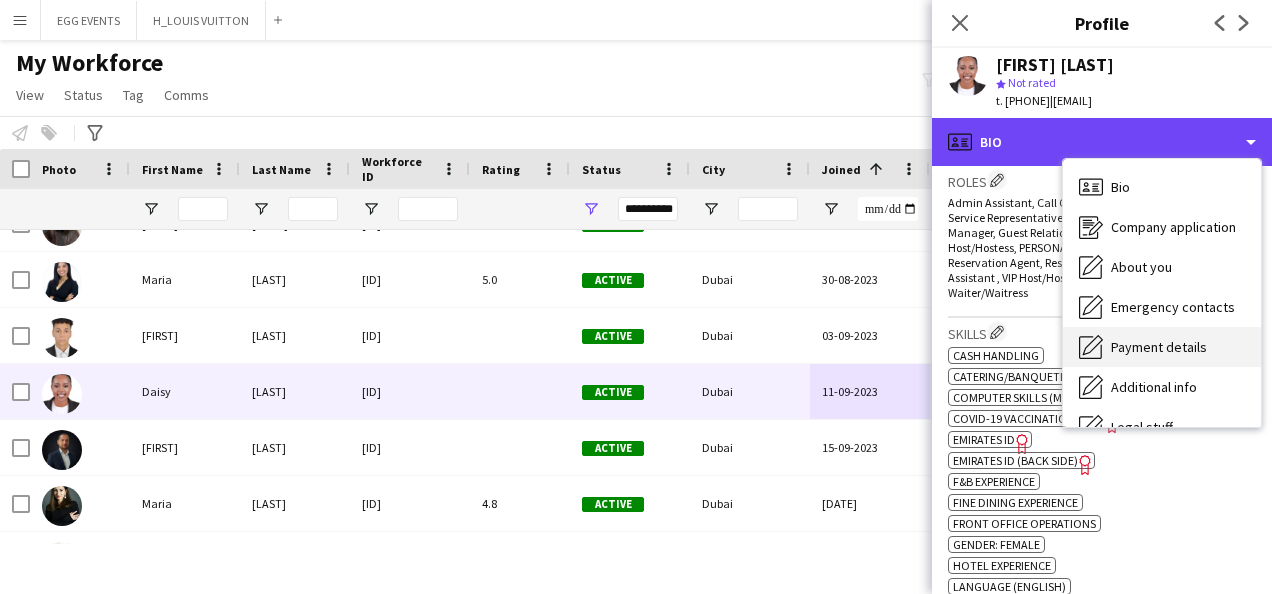 scroll, scrollTop: 108, scrollLeft: 0, axis: vertical 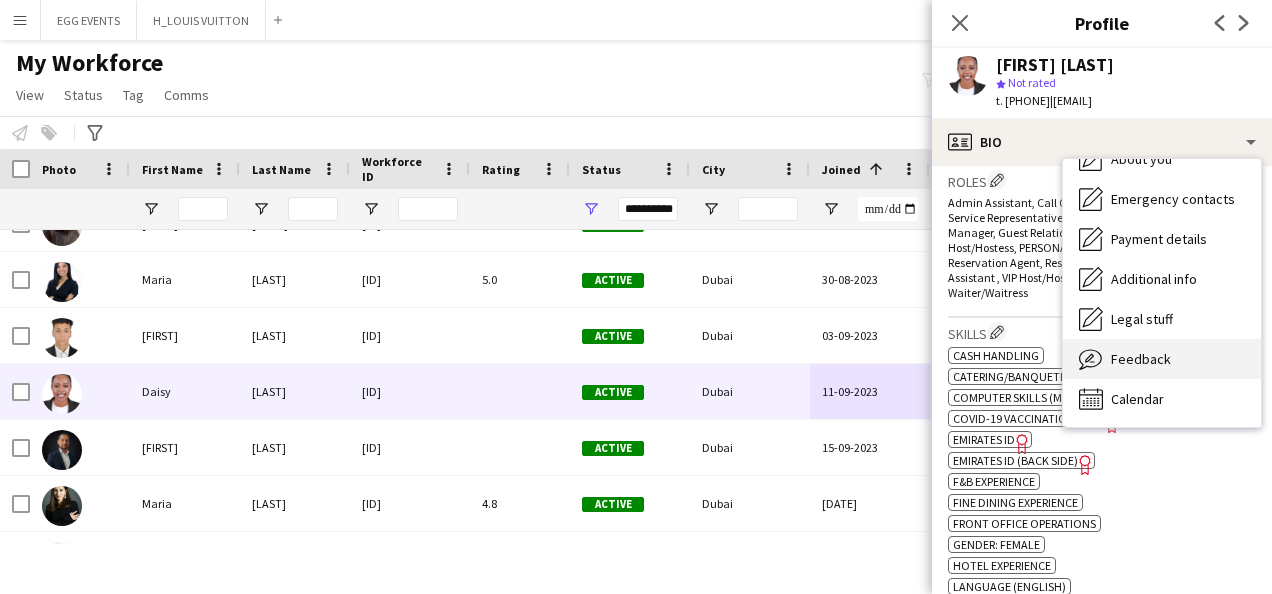 click on "Feedback" at bounding box center [1141, 359] 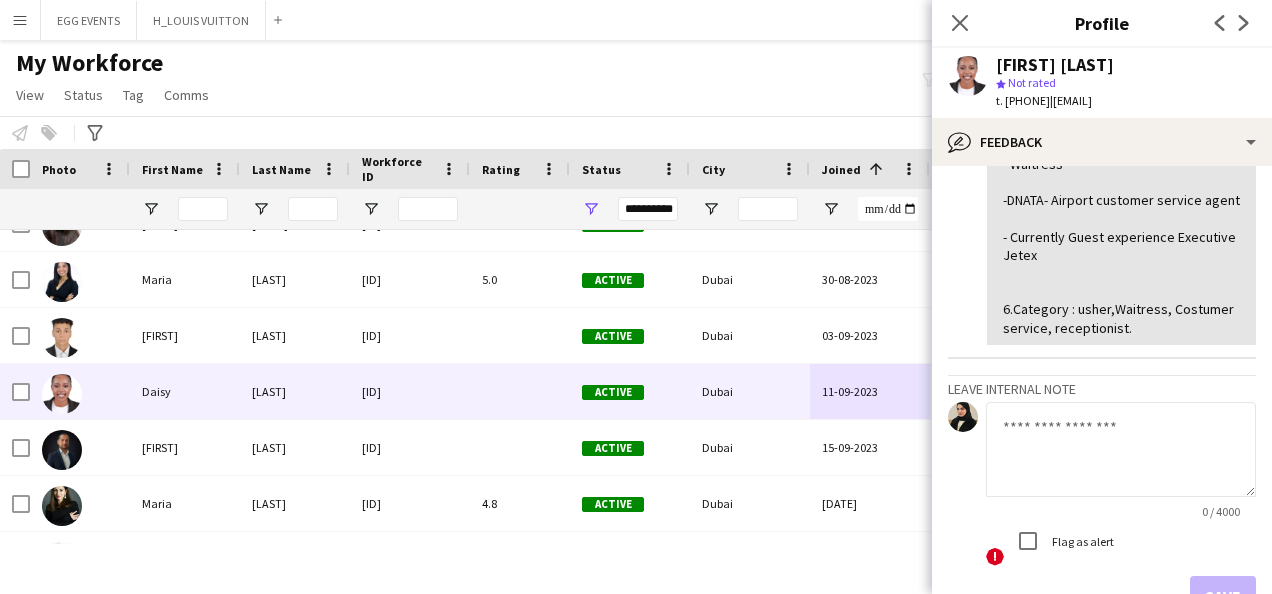 scroll, scrollTop: 440, scrollLeft: 0, axis: vertical 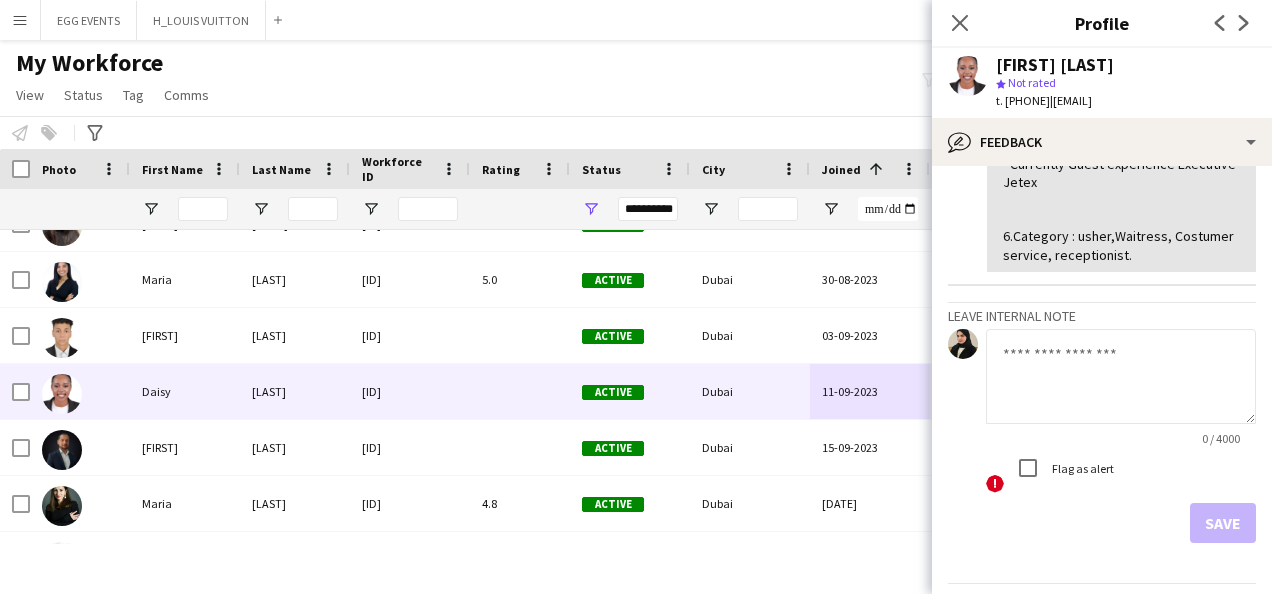 click 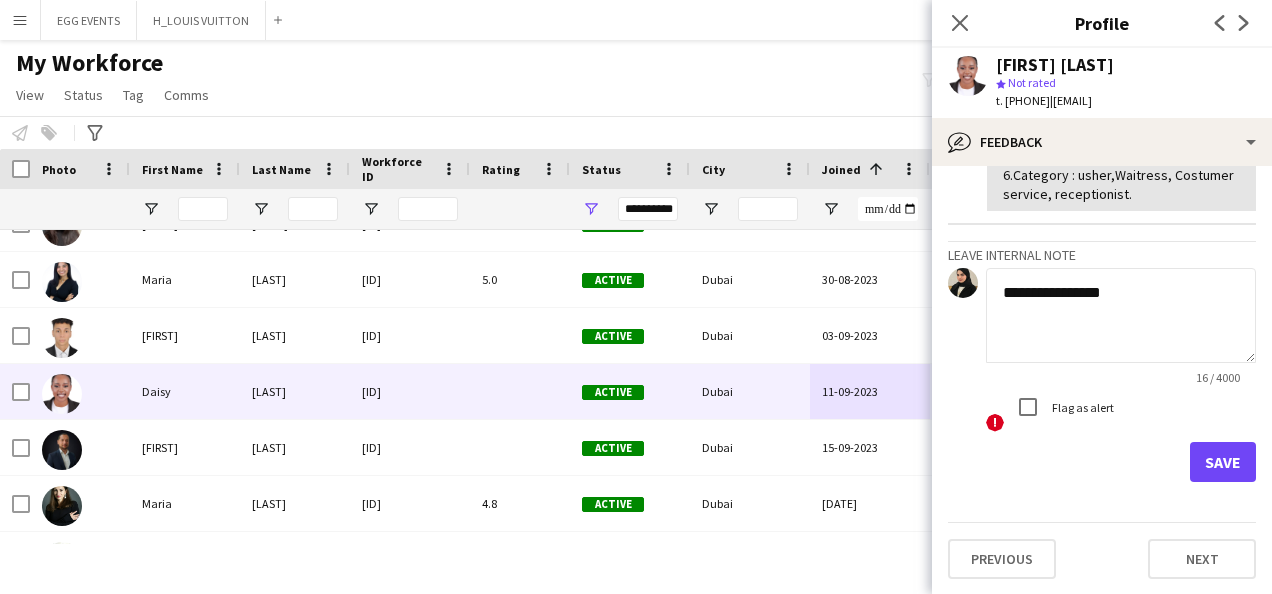 type on "**********" 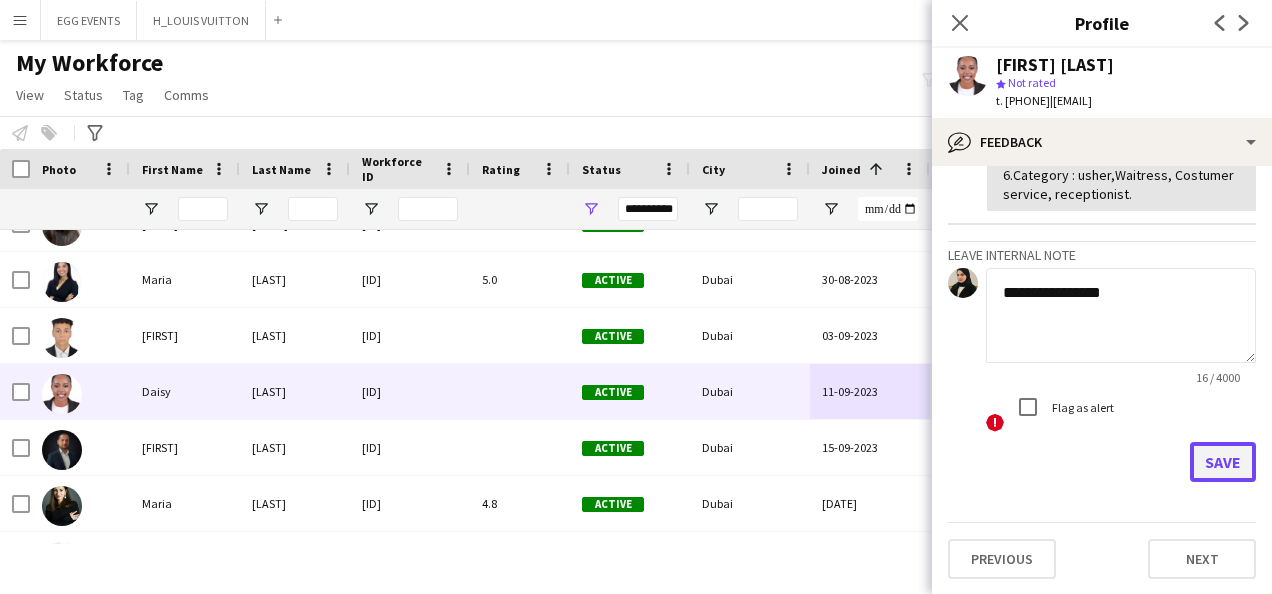 click on "Save" 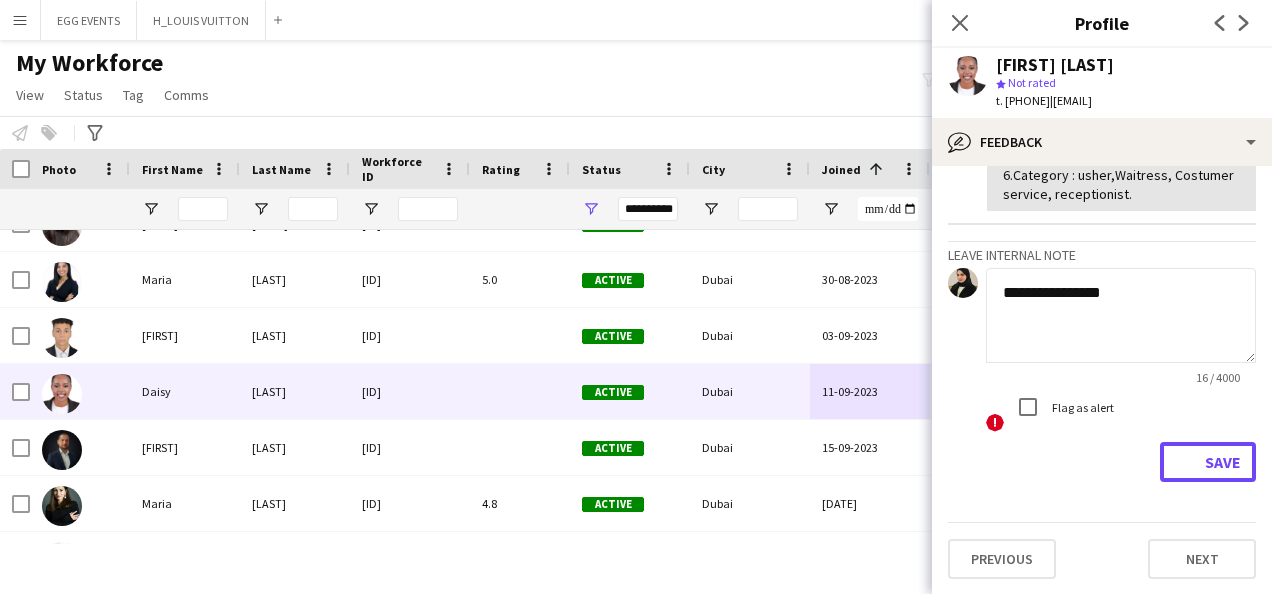type 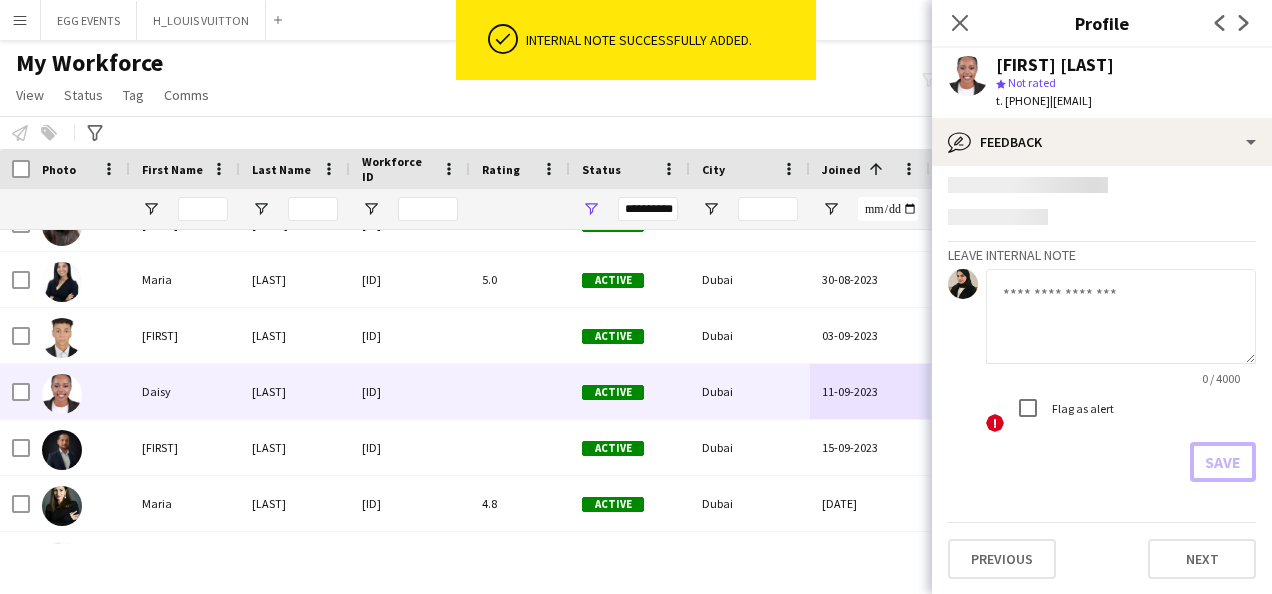 scroll, scrollTop: 634, scrollLeft: 0, axis: vertical 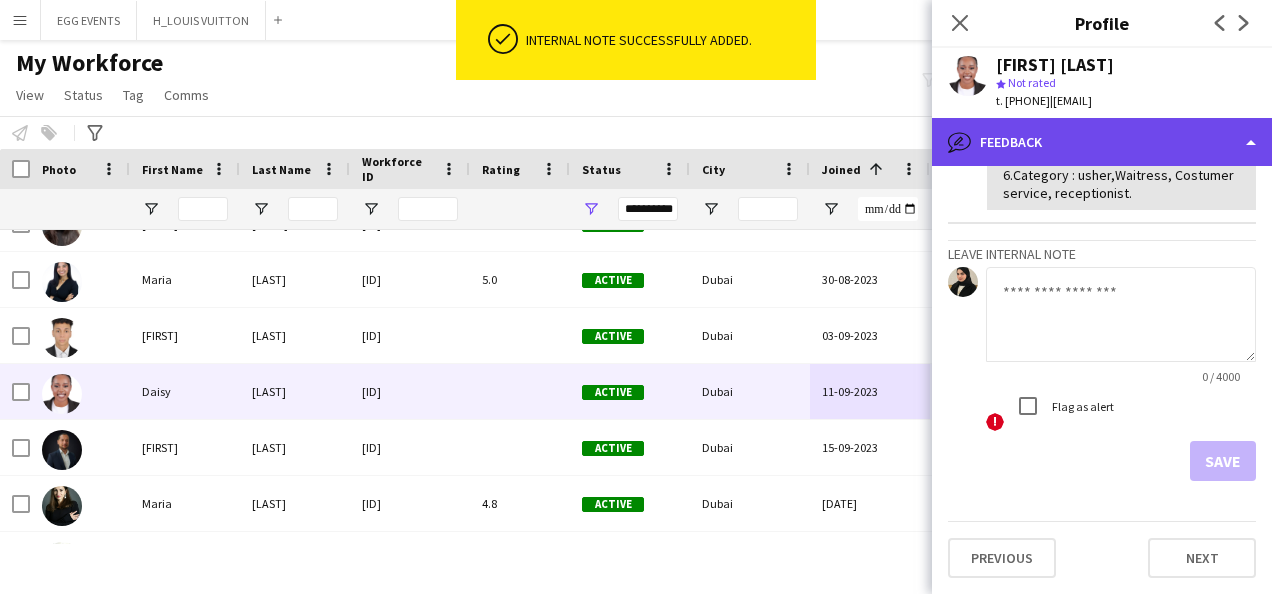 click on "bubble-pencil
Feedback" 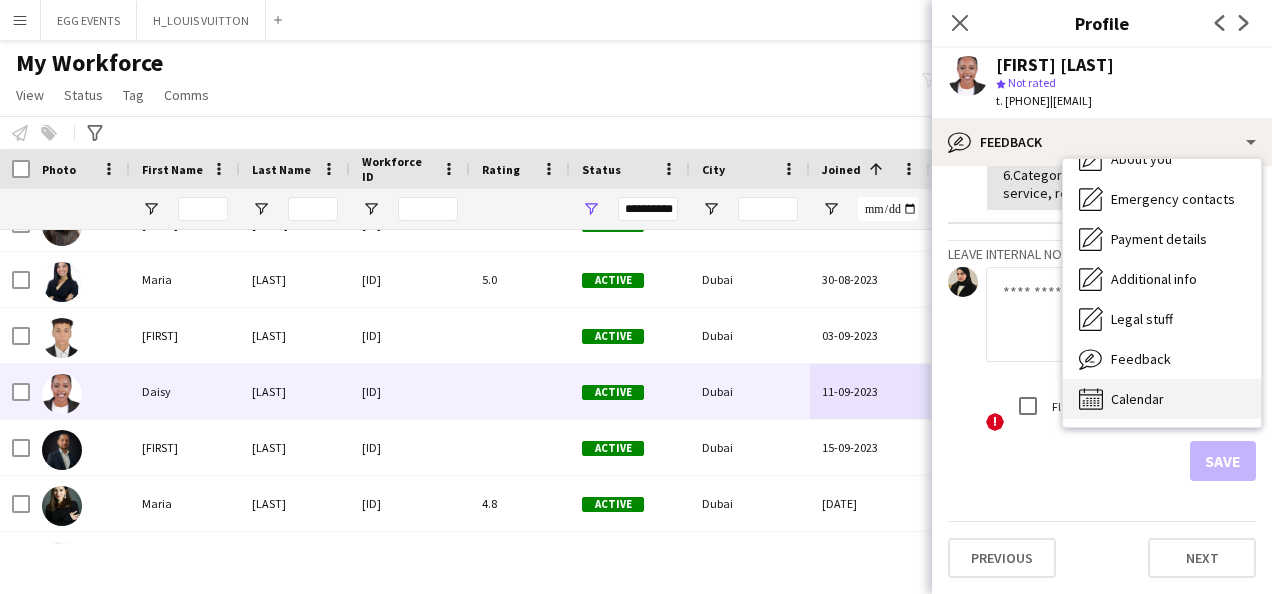 click on "Calendar" at bounding box center [1137, 399] 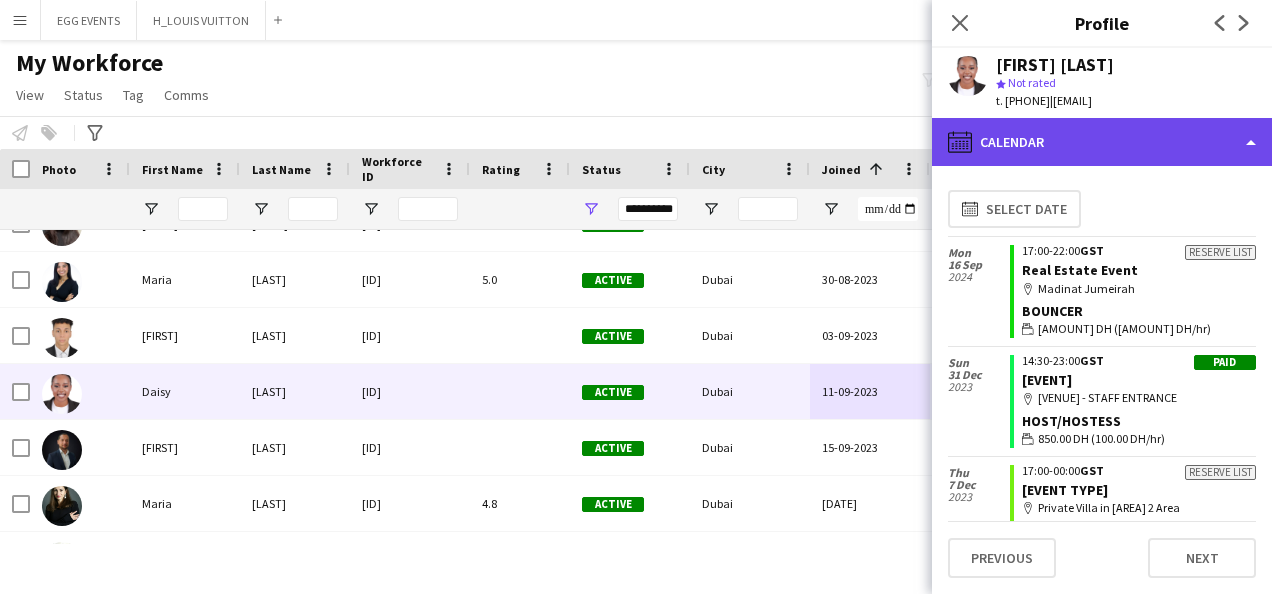 click on "calendar-full
Calendar" 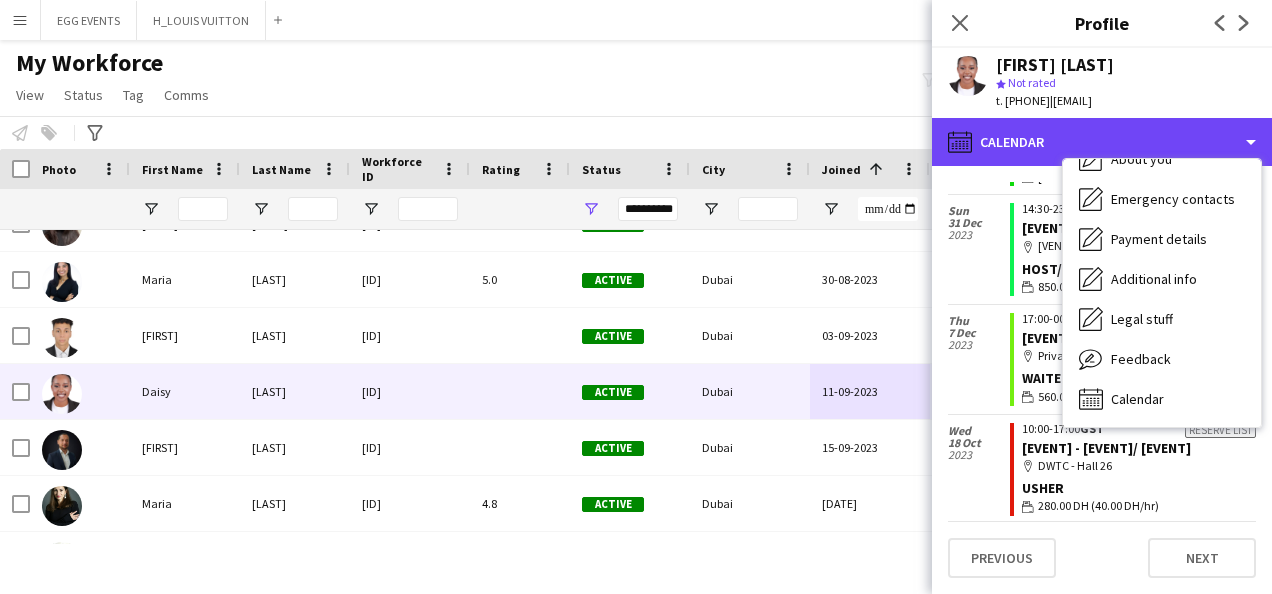 scroll, scrollTop: 0, scrollLeft: 0, axis: both 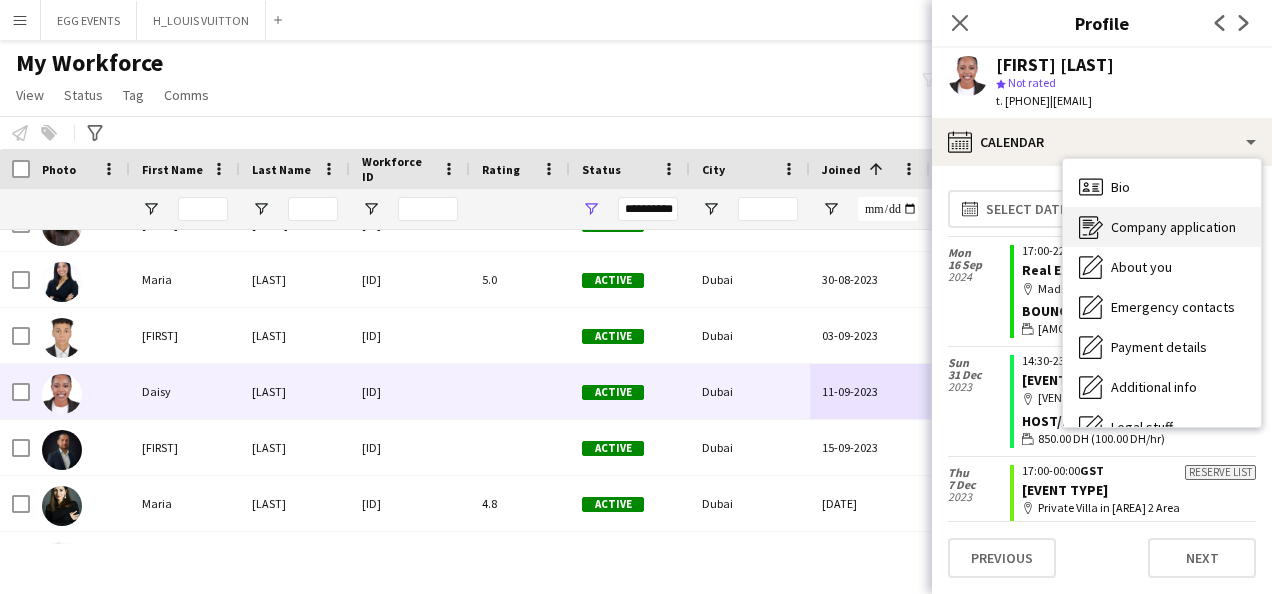 click on "Company application" at bounding box center (1173, 227) 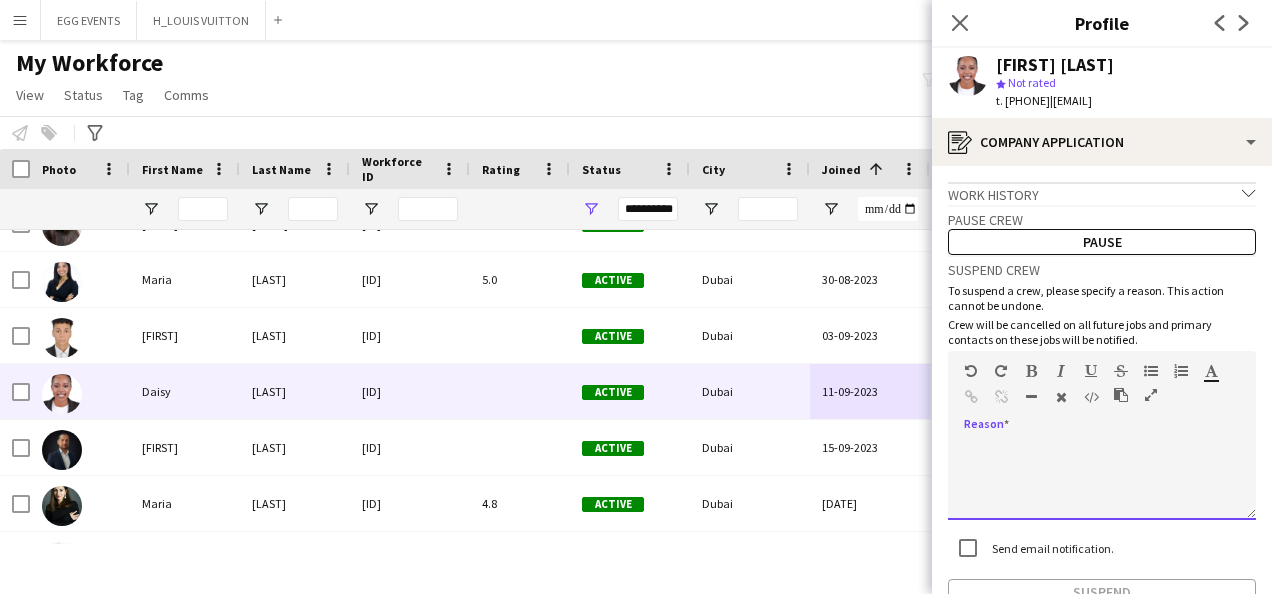 click at bounding box center [1102, 480] 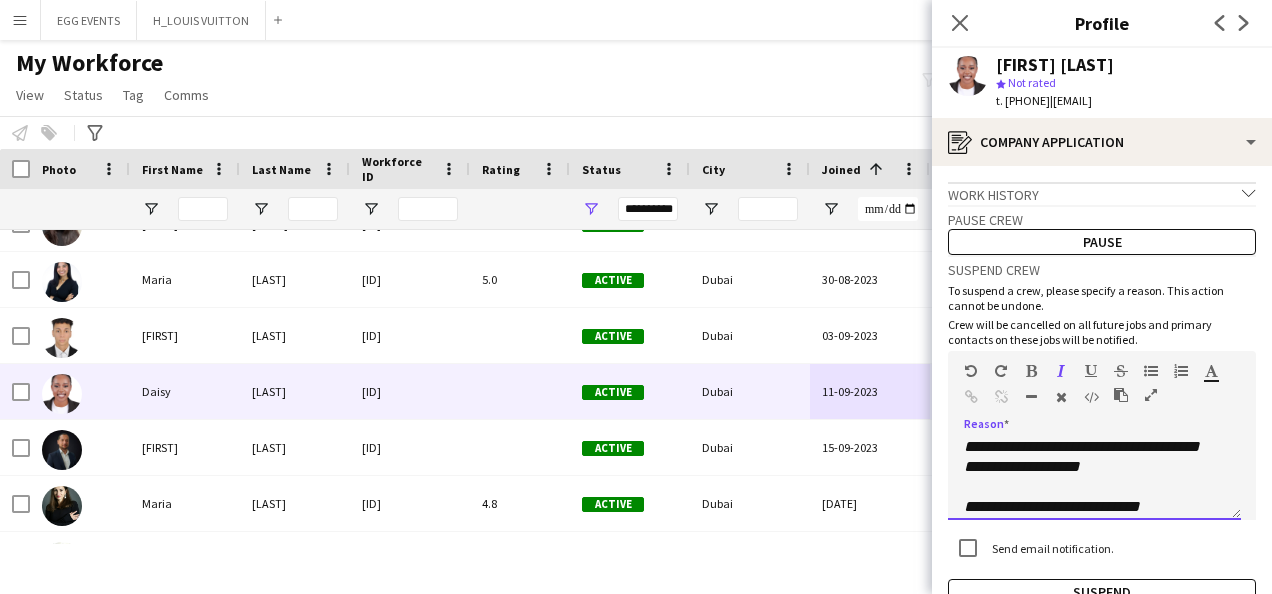 scroll, scrollTop: 0, scrollLeft: 0, axis: both 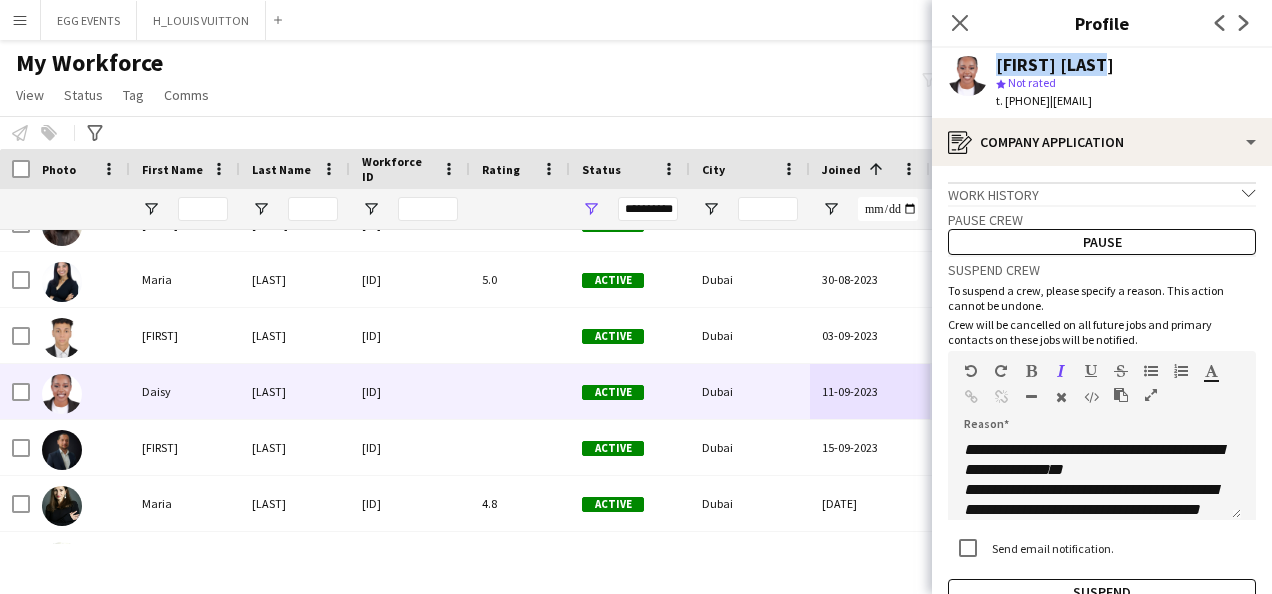 drag, startPoint x: 1122, startPoint y: 64, endPoint x: 987, endPoint y: 63, distance: 135.00371 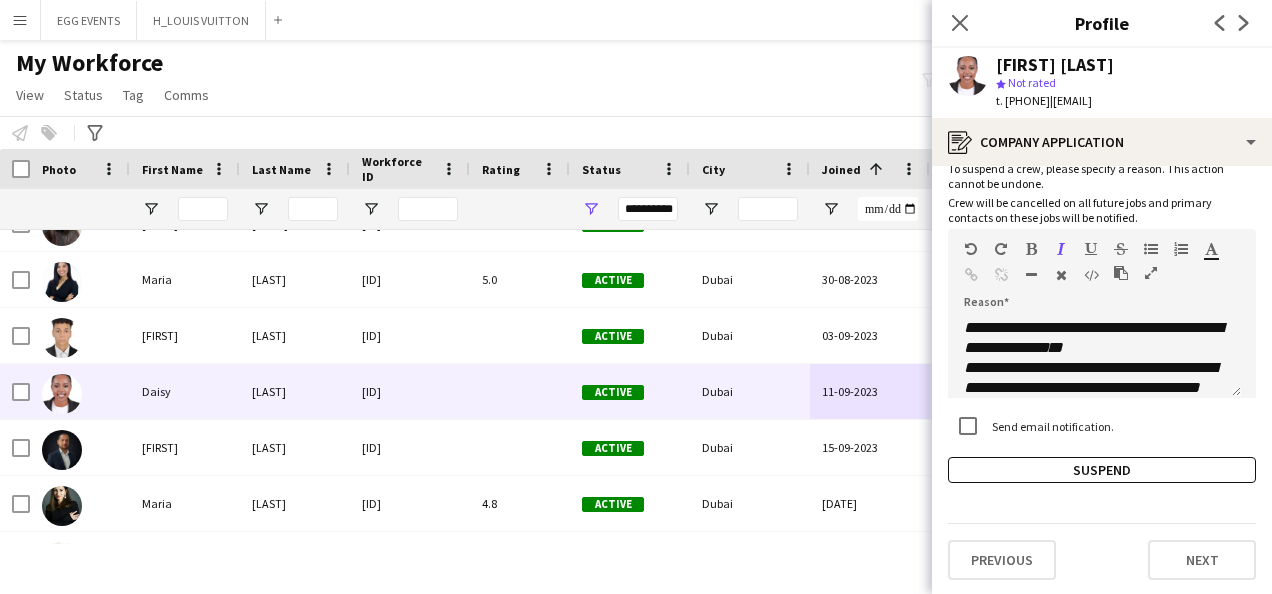 click on "**********" 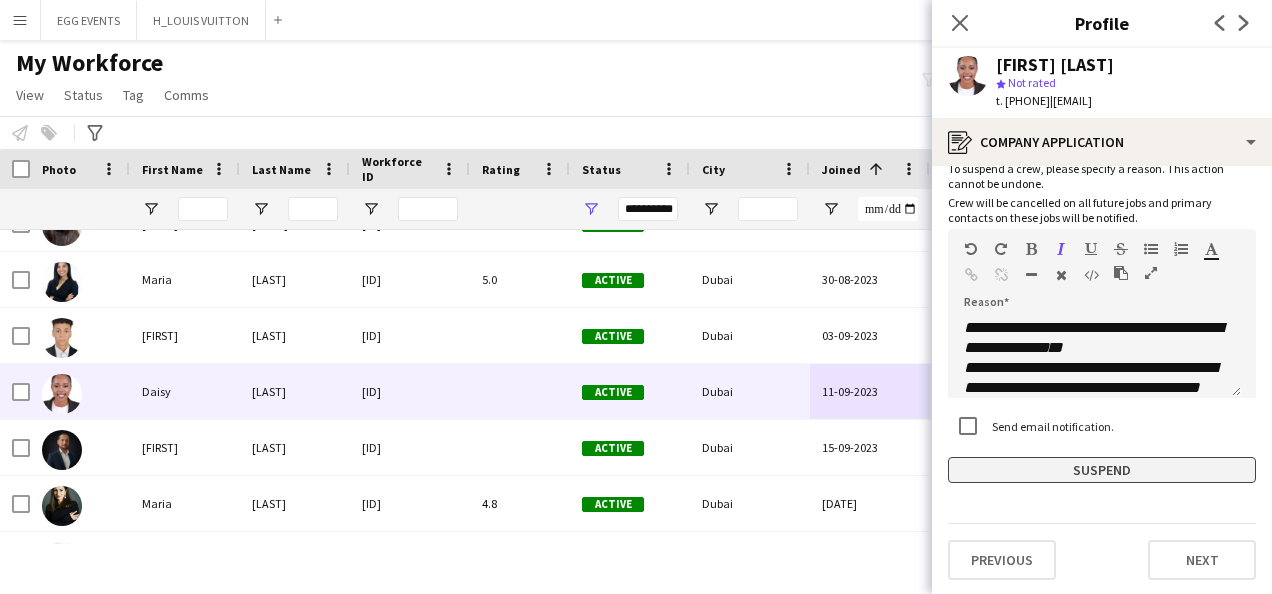 click on "Suspend" 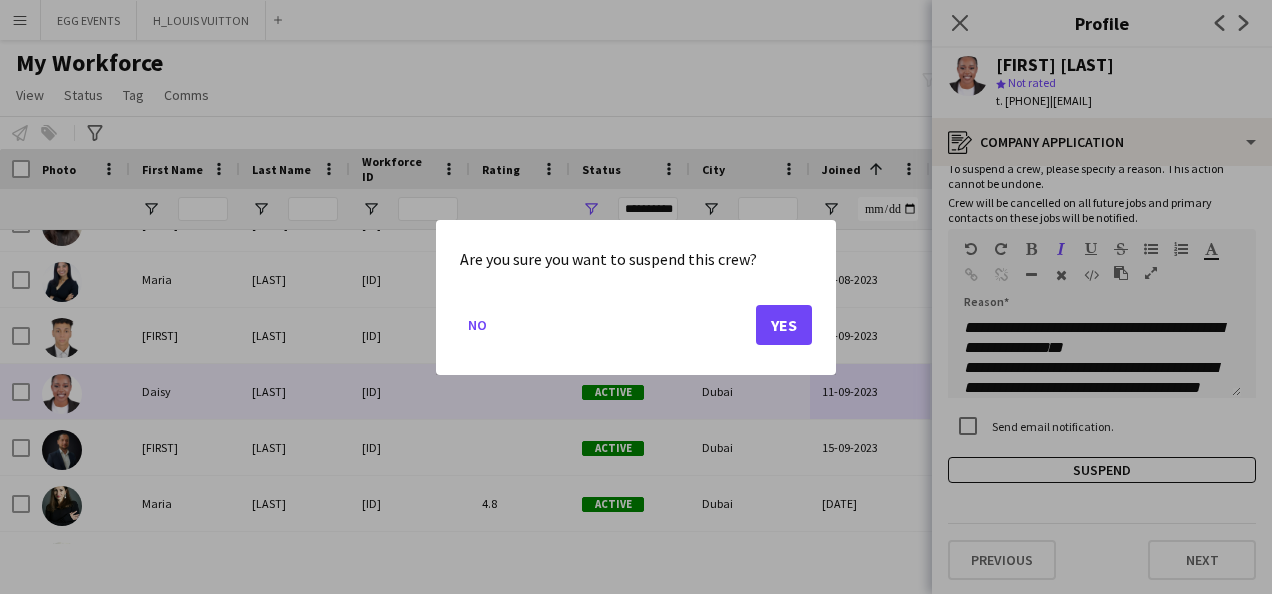 click on "No   Yes" 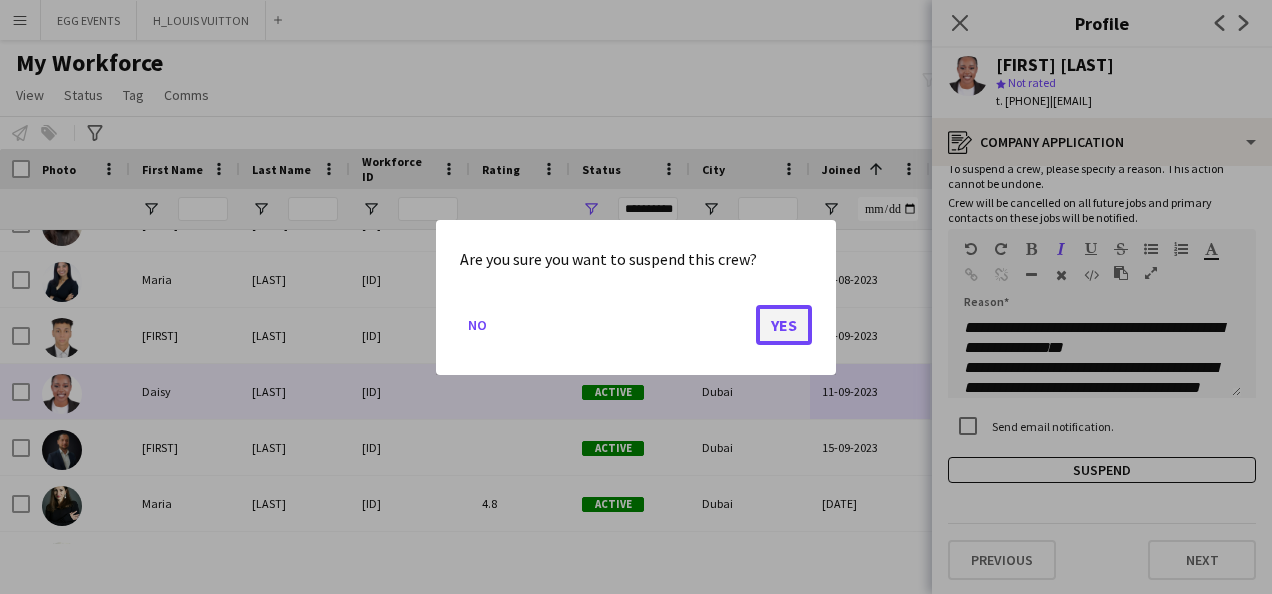 click on "Yes" 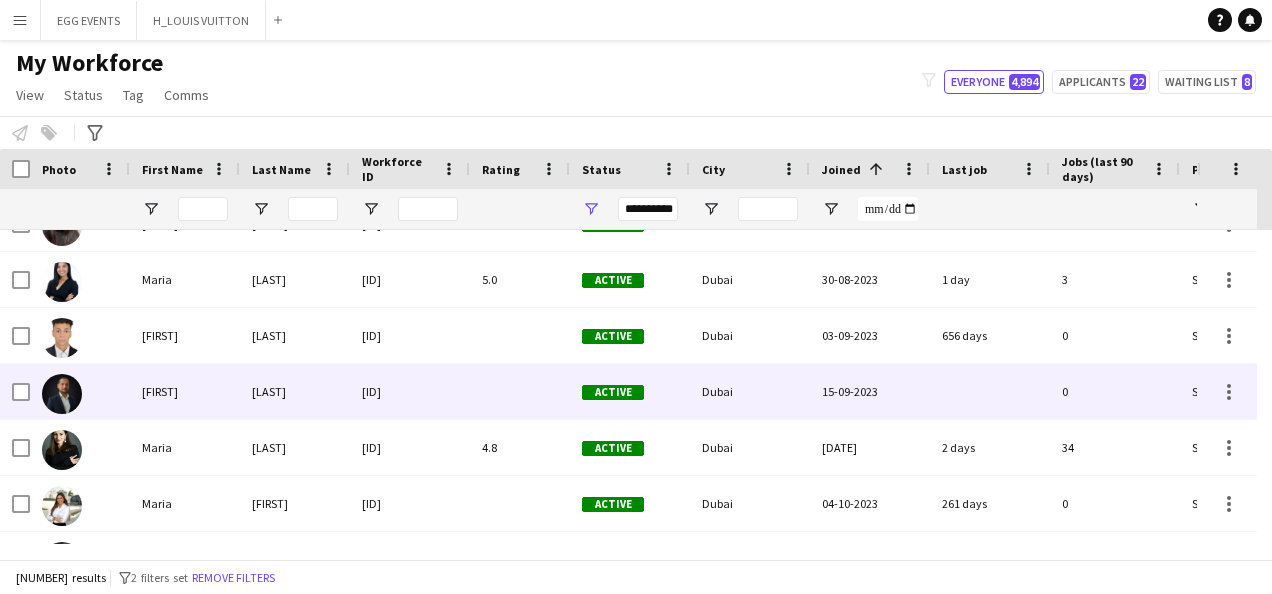 click on "15-09-2023" at bounding box center (870, 391) 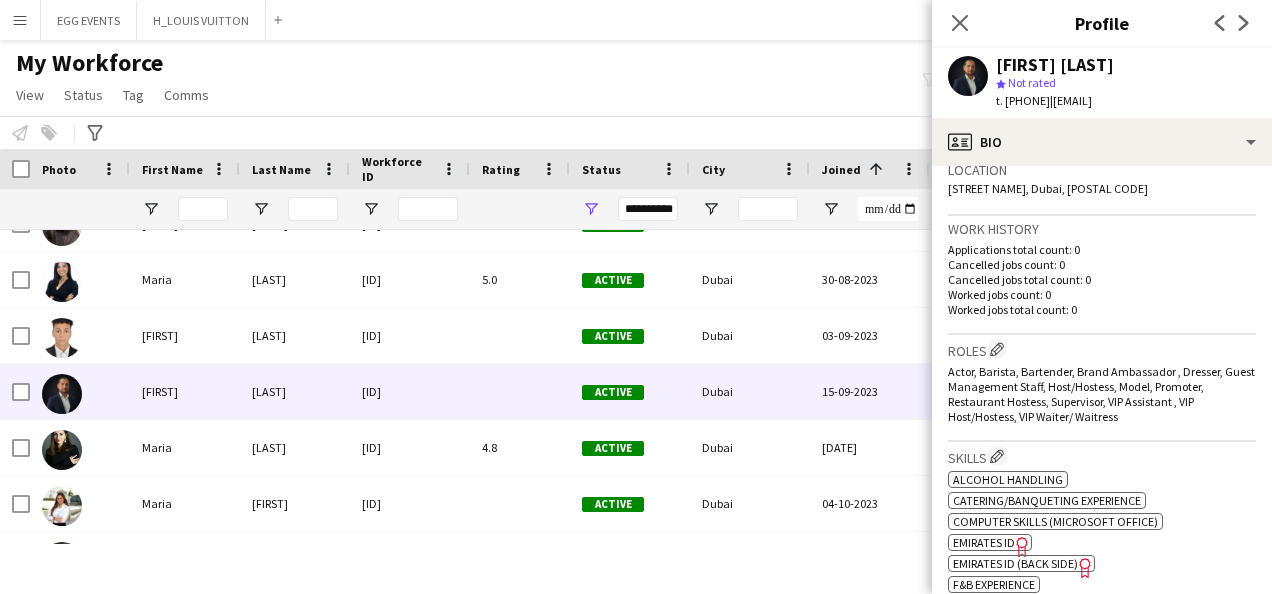 scroll, scrollTop: 745, scrollLeft: 0, axis: vertical 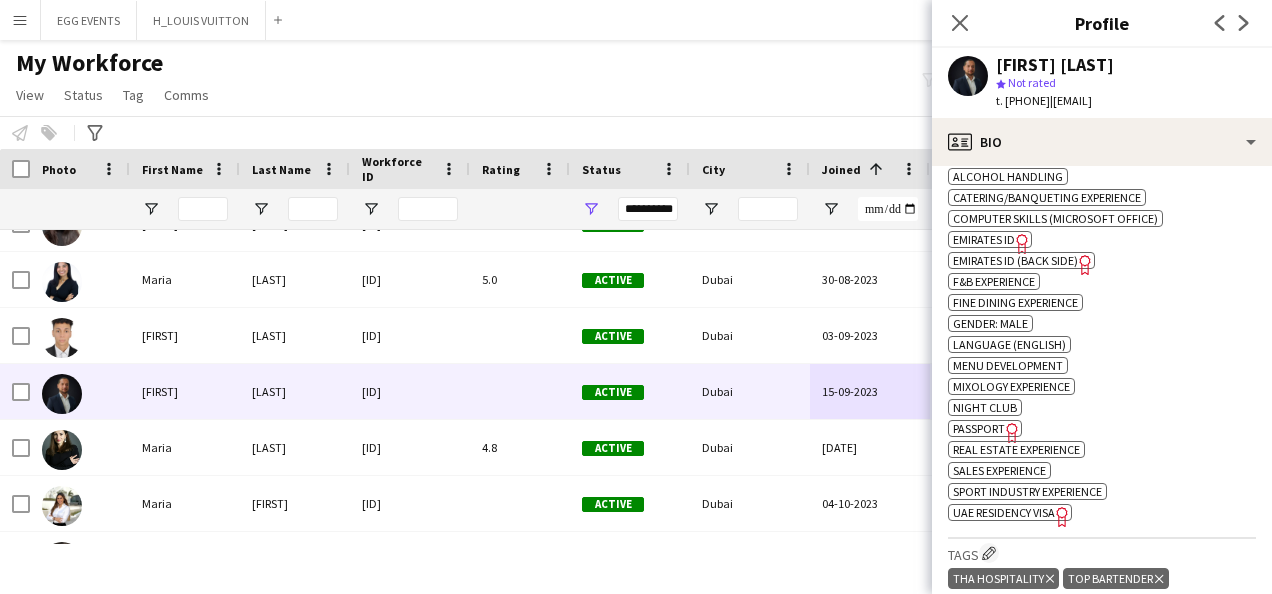 click on "Emirates ID" 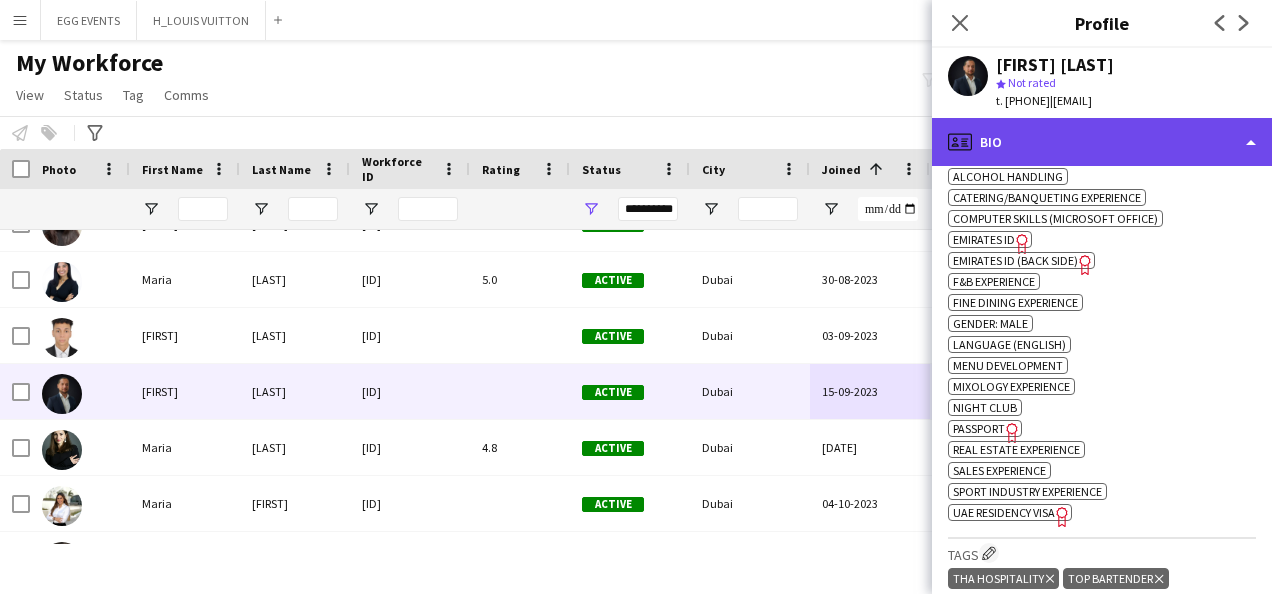 click on "profile
Bio" 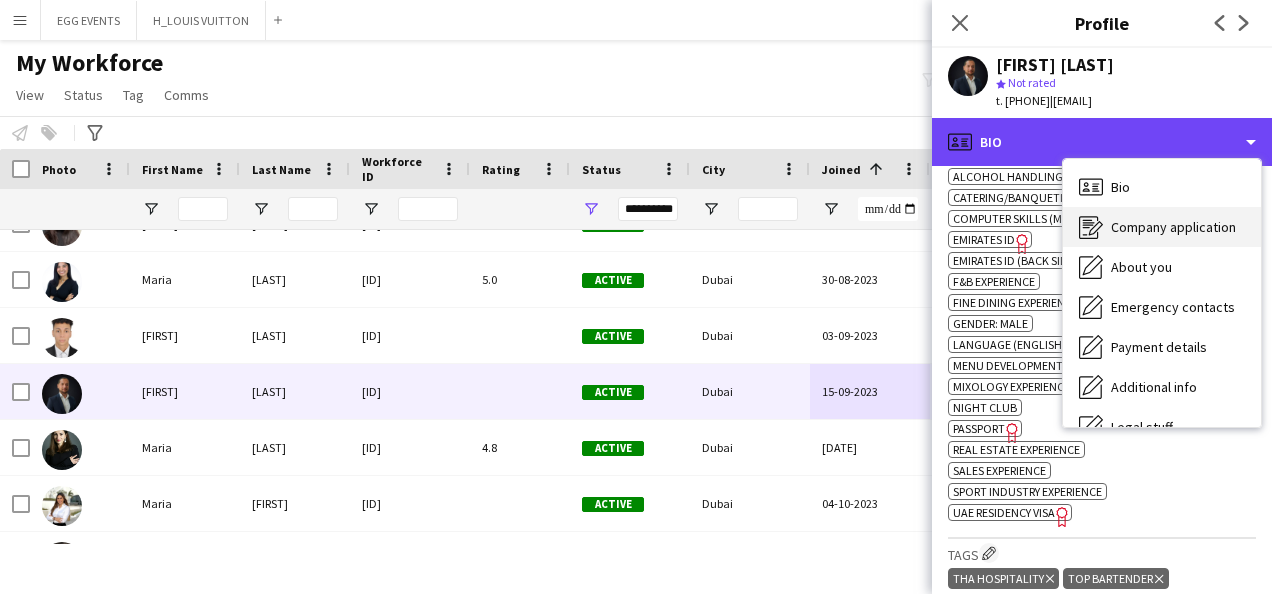 scroll, scrollTop: 108, scrollLeft: 0, axis: vertical 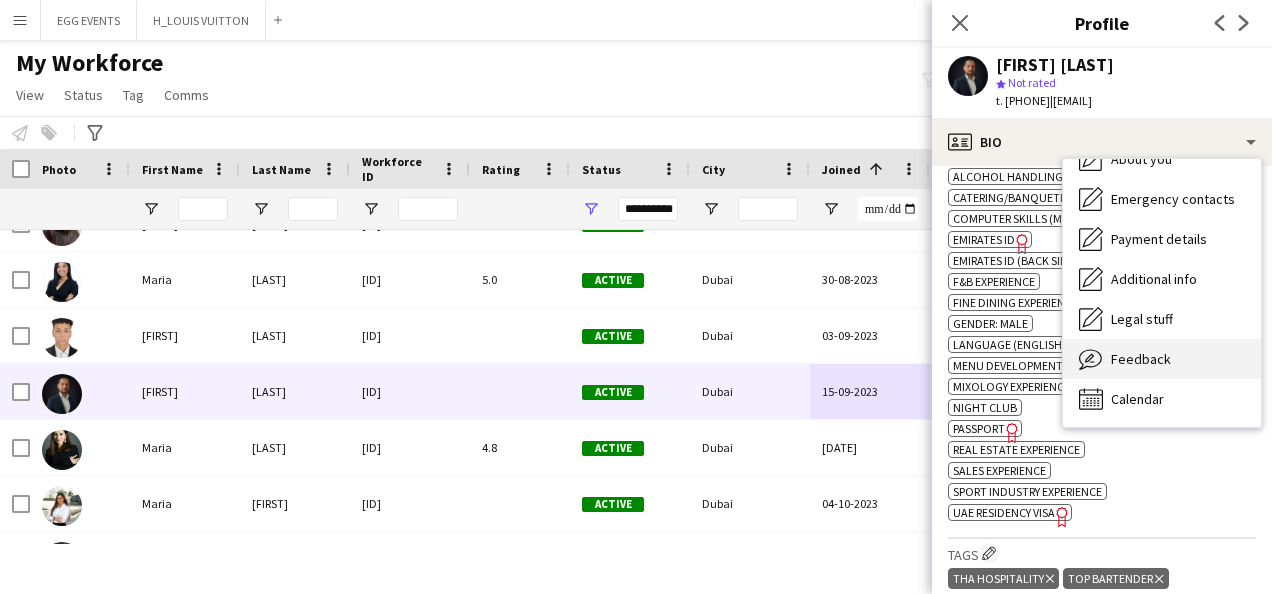 click on "Feedback" 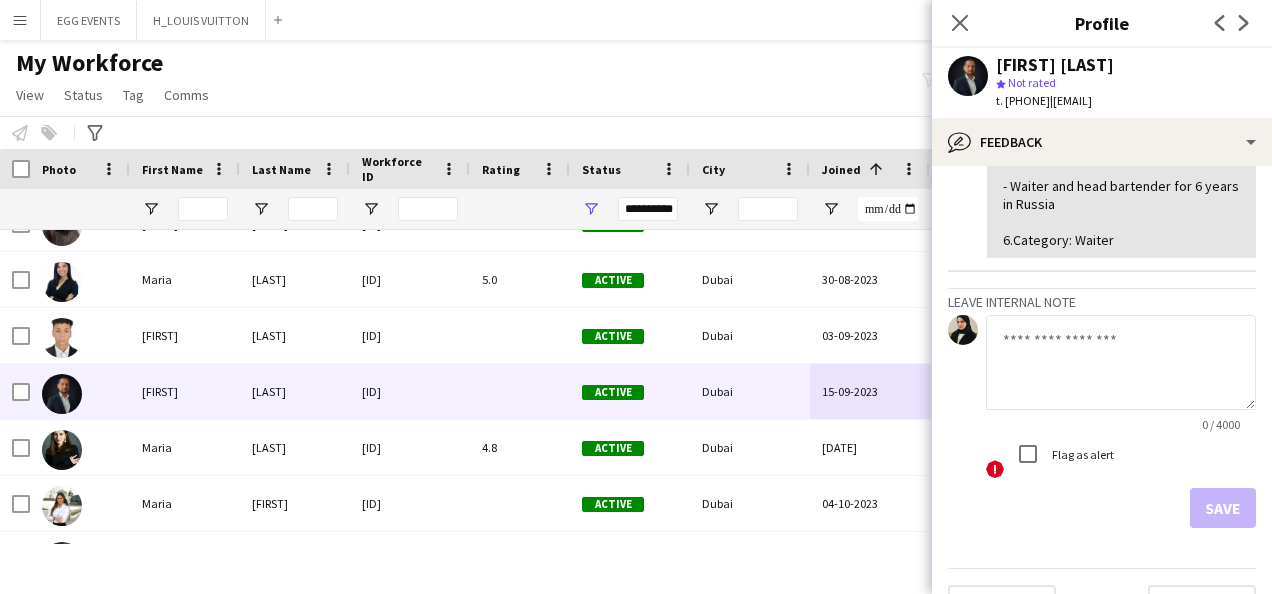 scroll, scrollTop: 347, scrollLeft: 0, axis: vertical 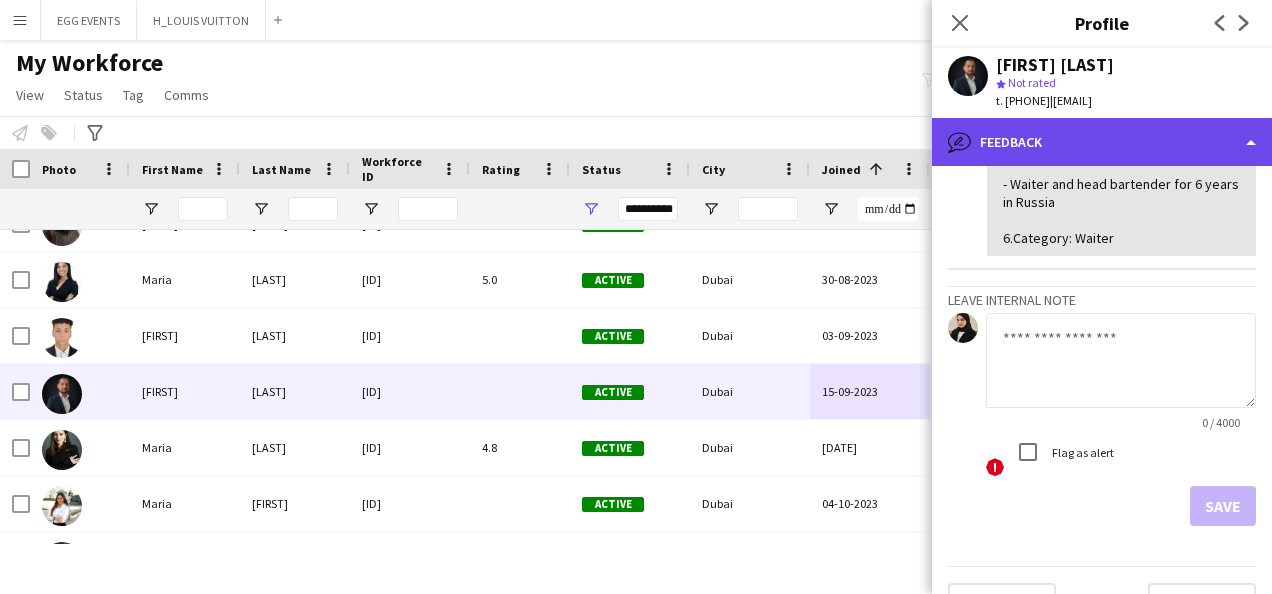 click on "bubble-pencil
Feedback" 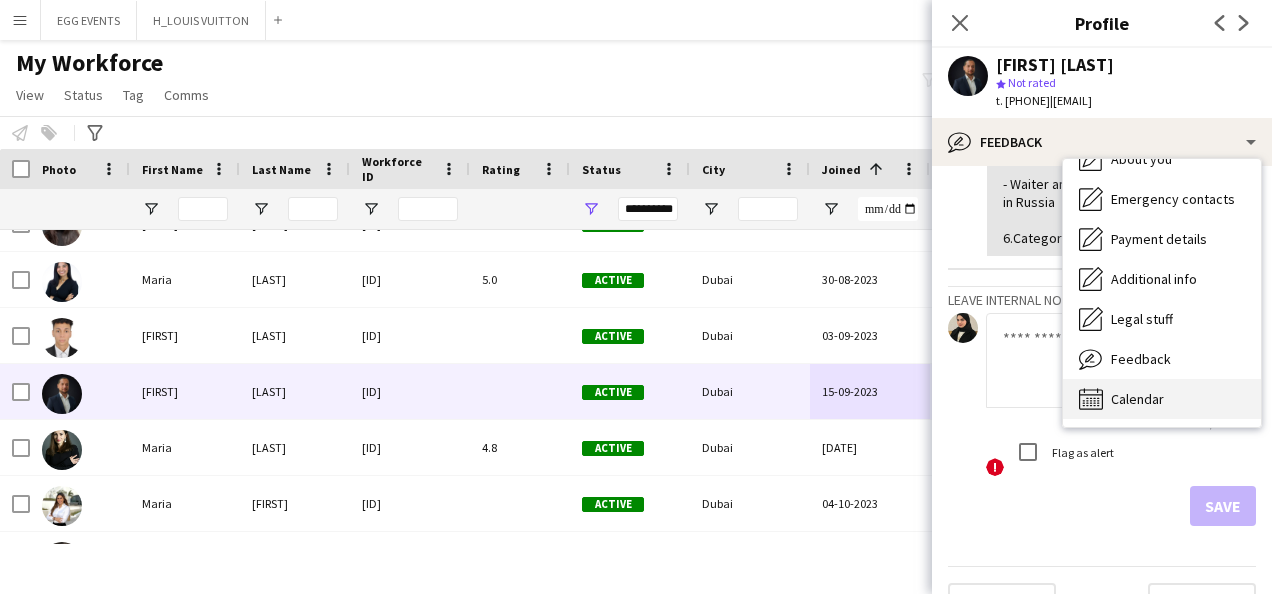click on "Calendar
Calendar" at bounding box center [1162, 399] 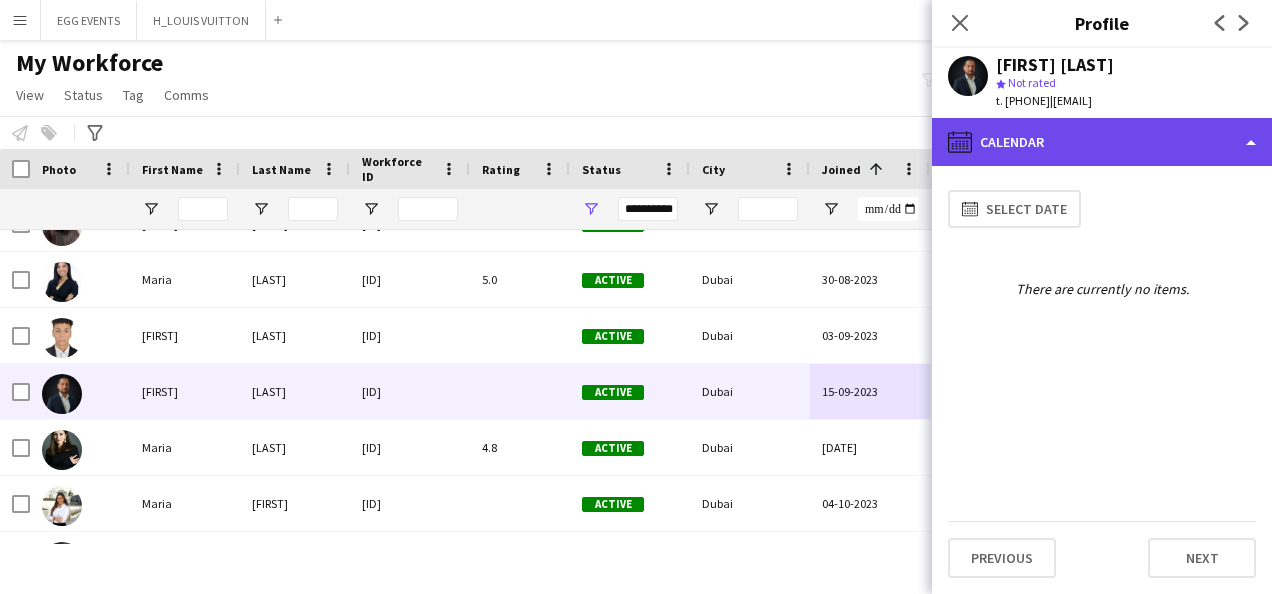 click on "calendar-full
Calendar" 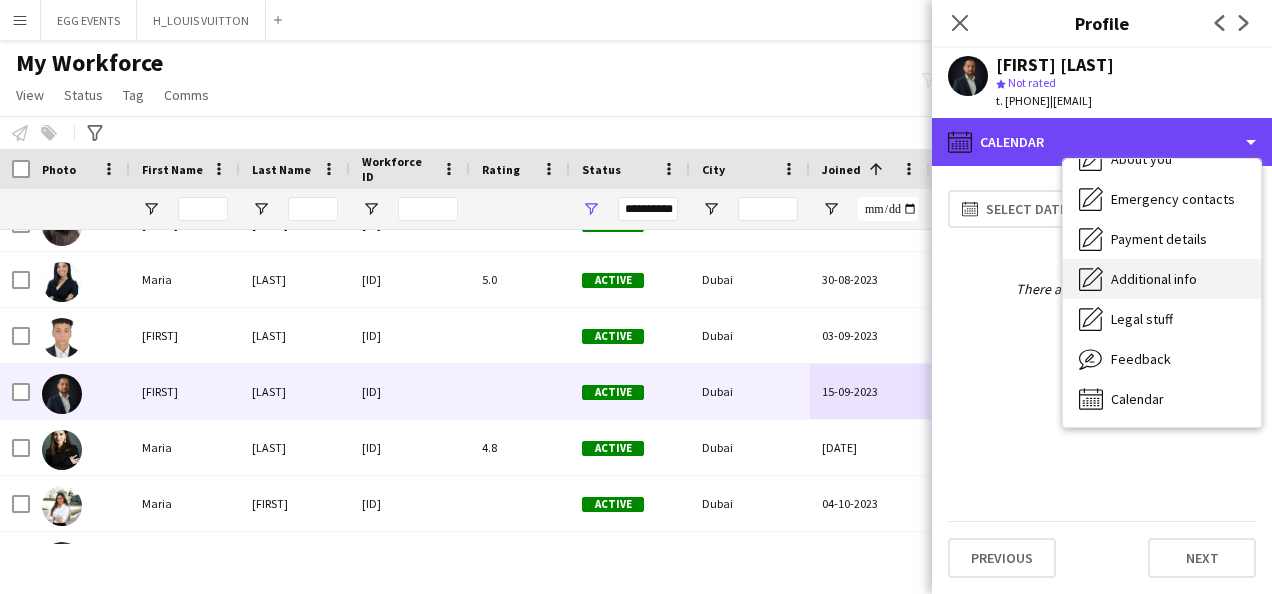 scroll, scrollTop: 0, scrollLeft: 0, axis: both 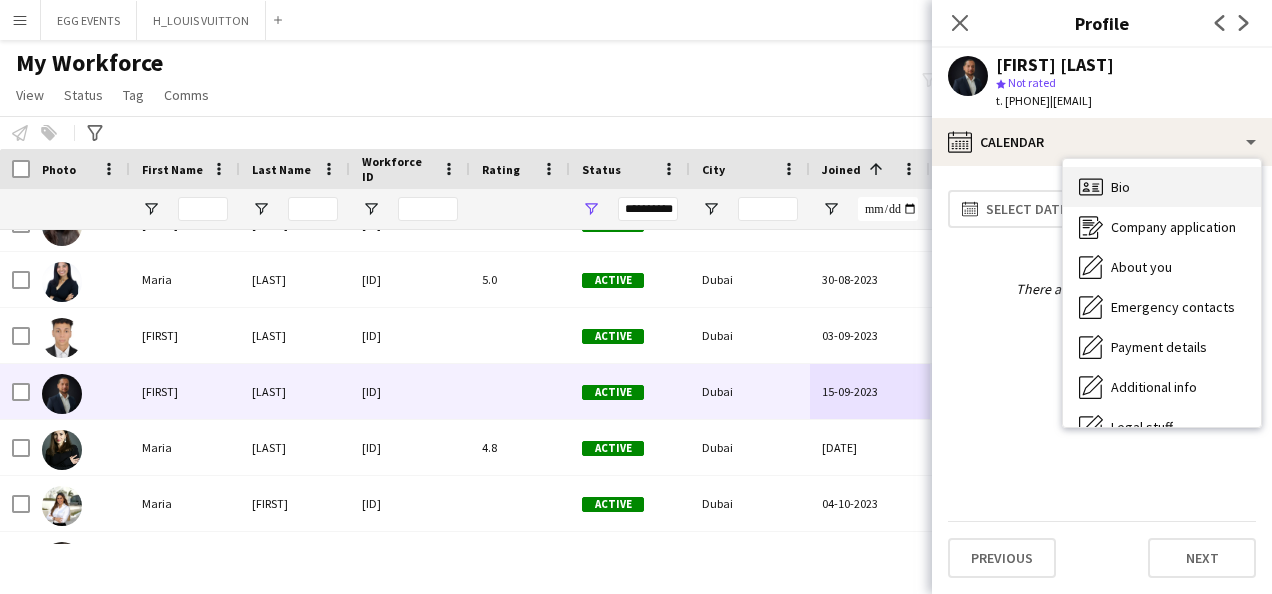 click 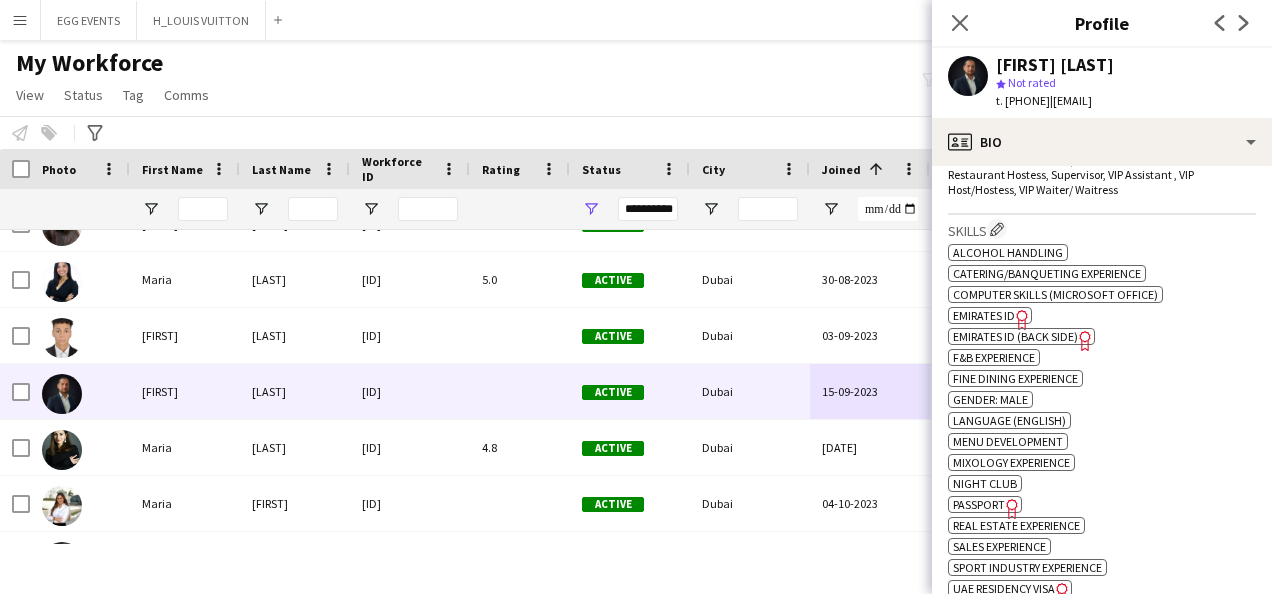 scroll, scrollTop: 670, scrollLeft: 0, axis: vertical 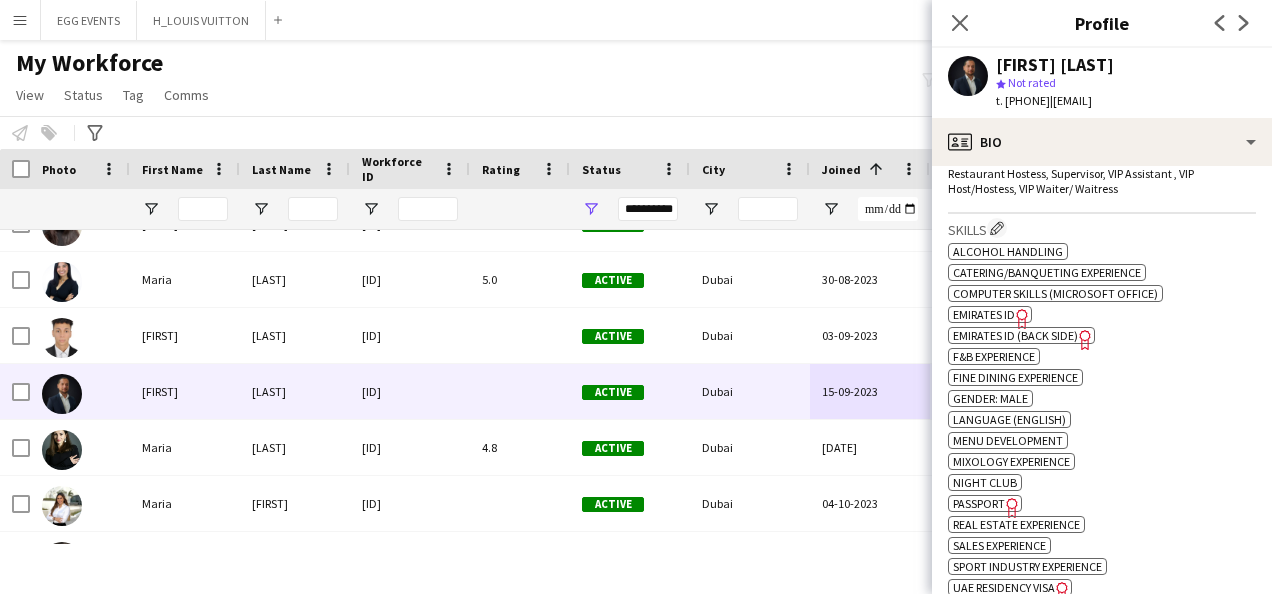 click on "Emirates ID" 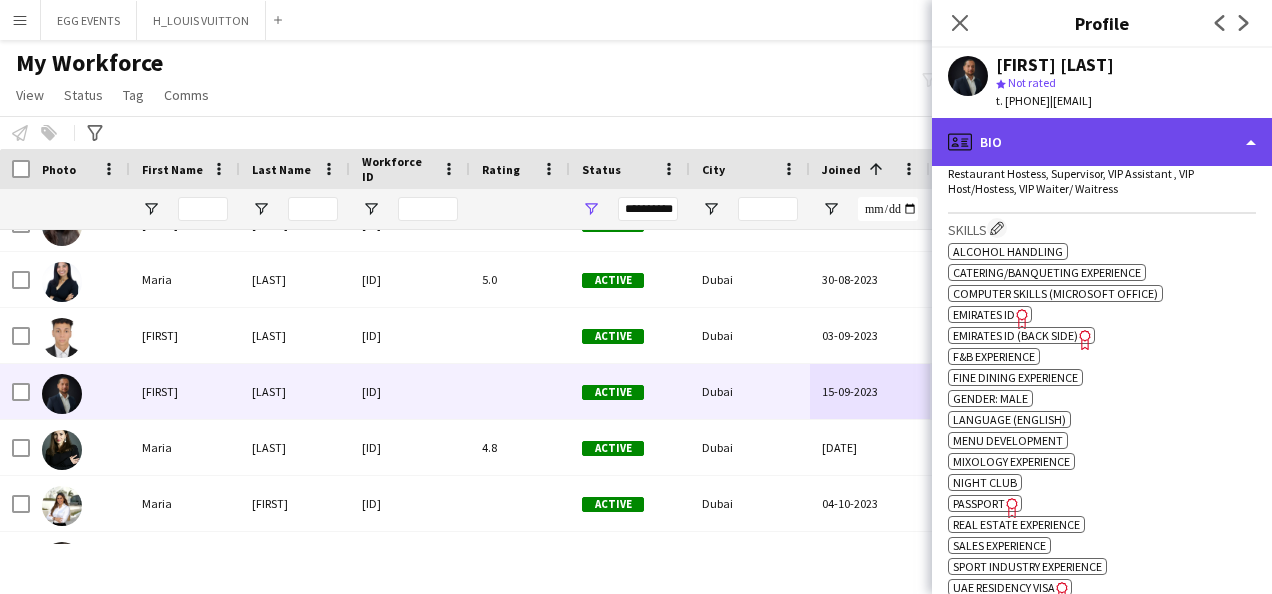 click on "profile
Bio" 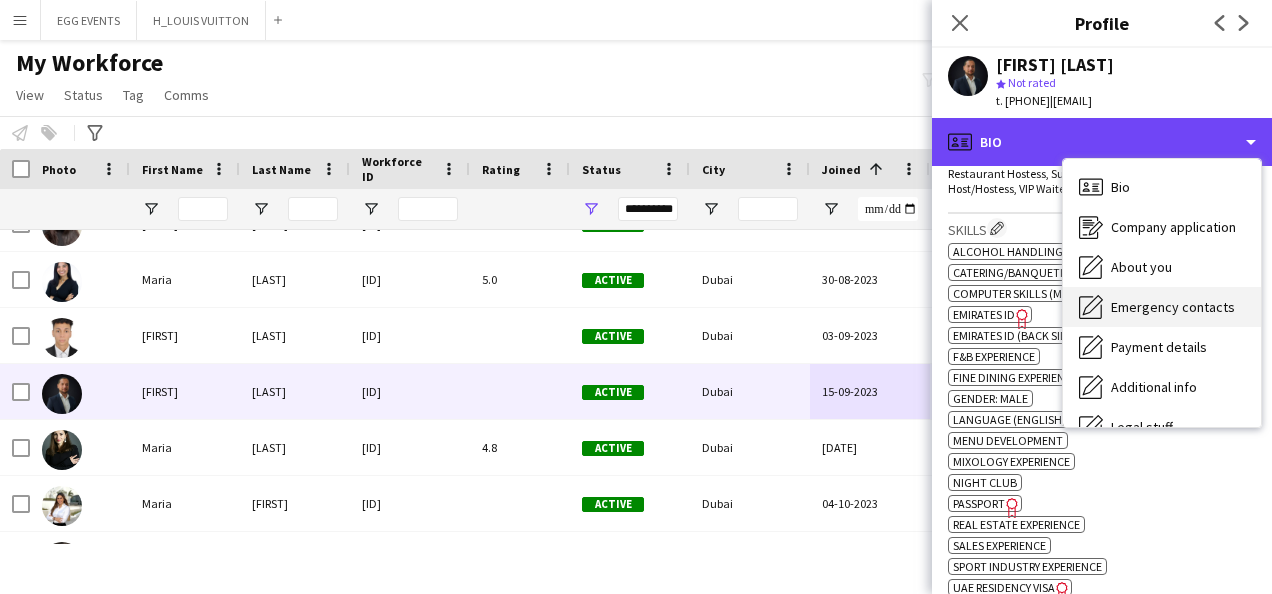scroll, scrollTop: 108, scrollLeft: 0, axis: vertical 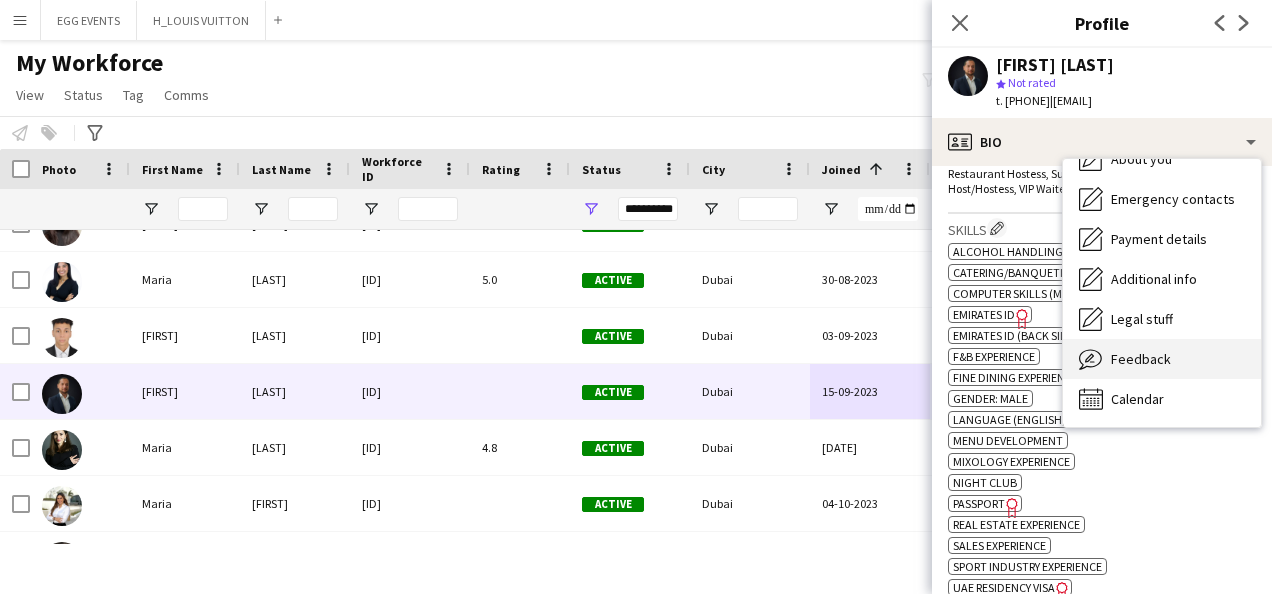 click on "Feedback" at bounding box center (1141, 359) 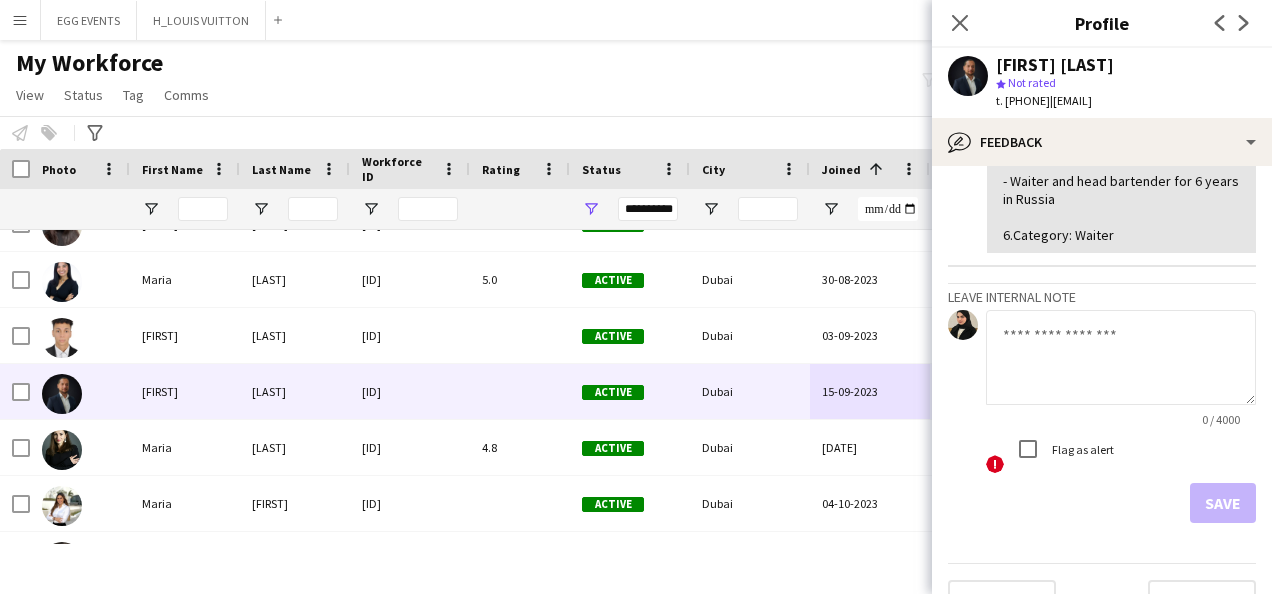 scroll, scrollTop: 369, scrollLeft: 0, axis: vertical 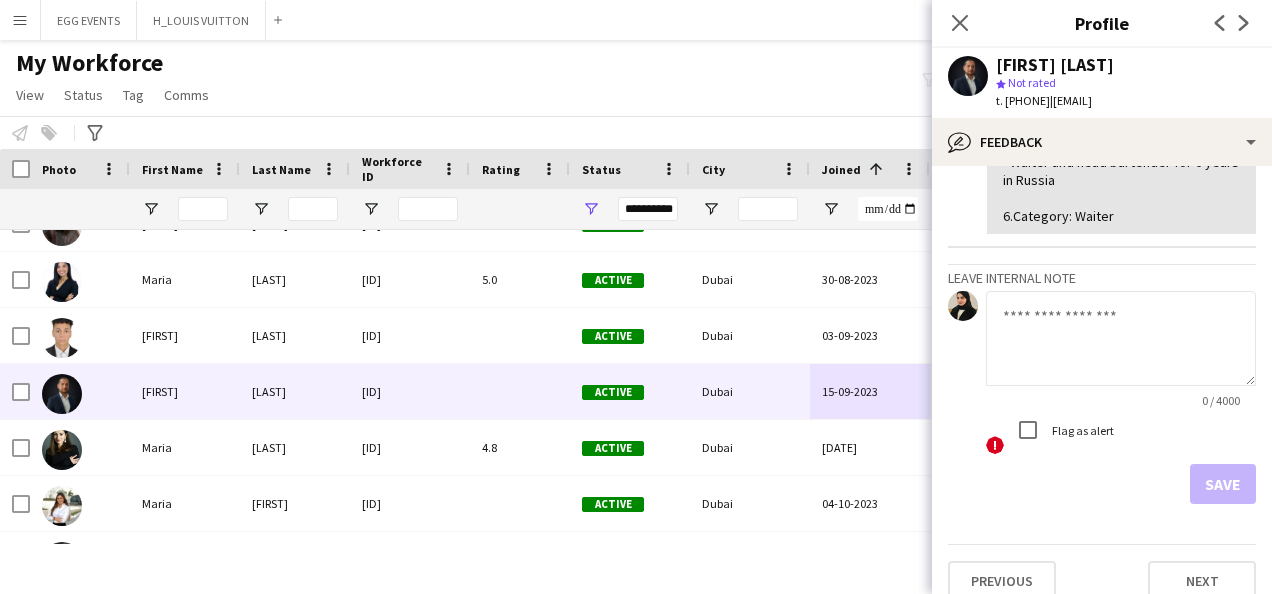 click 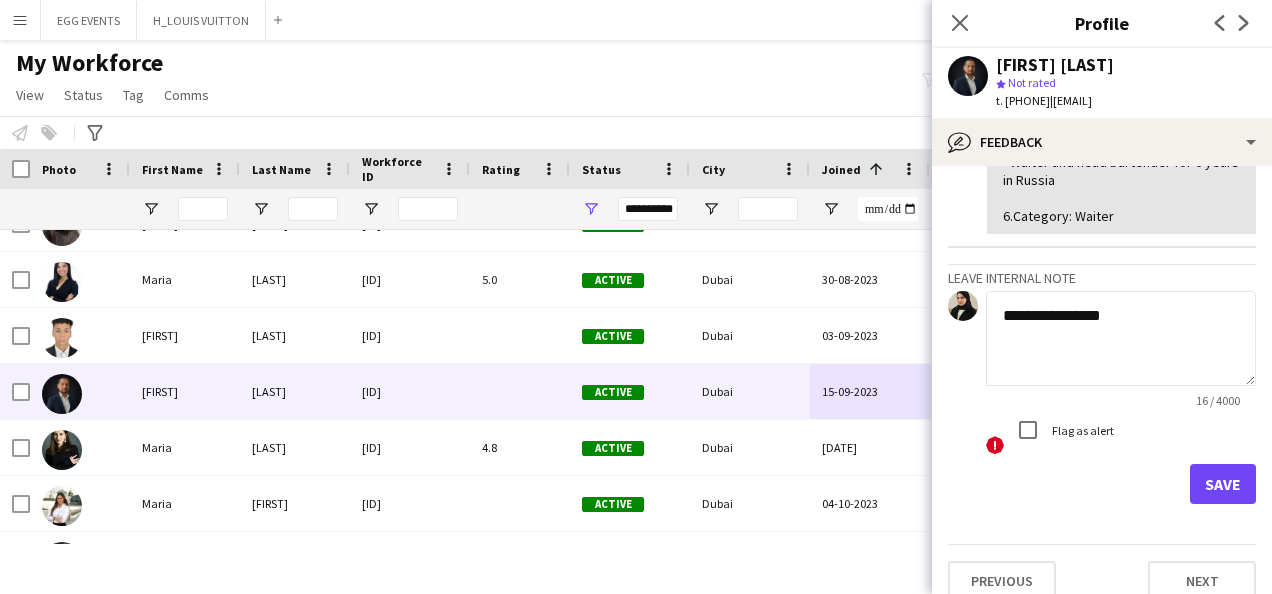 type on "**********" 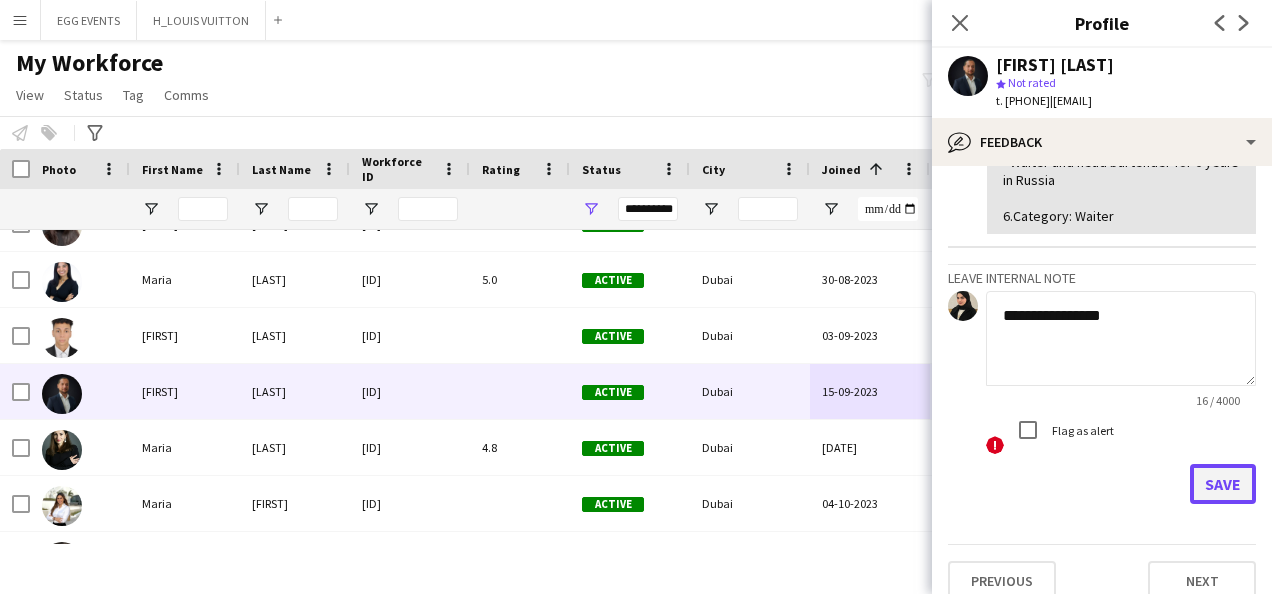 click on "Save" 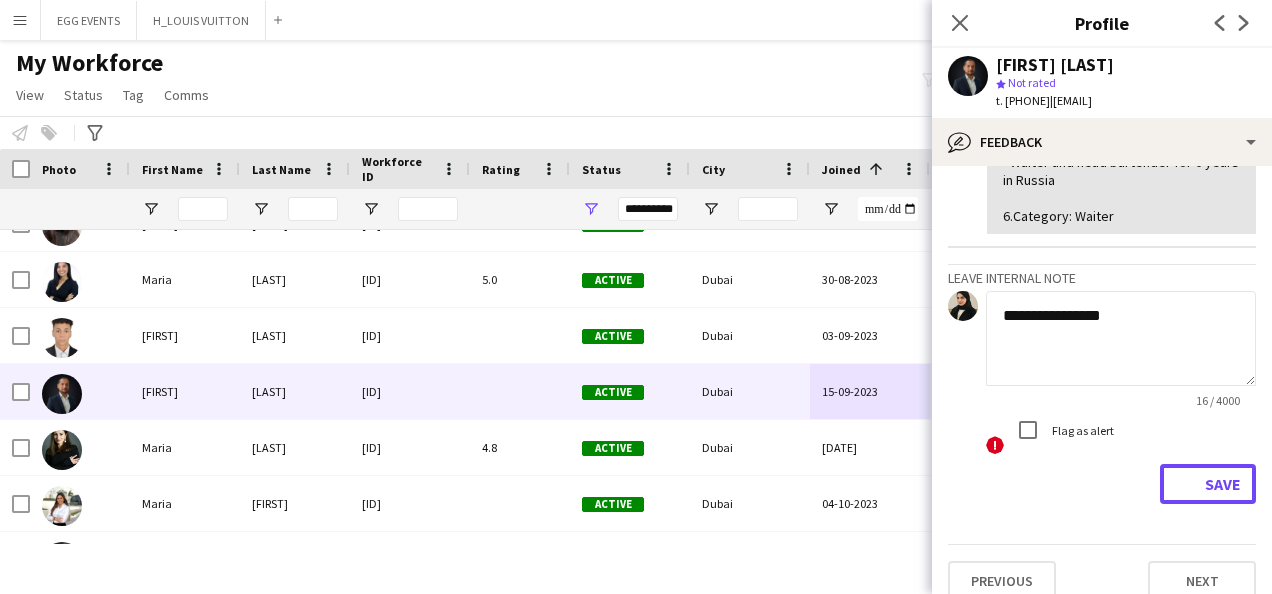 type 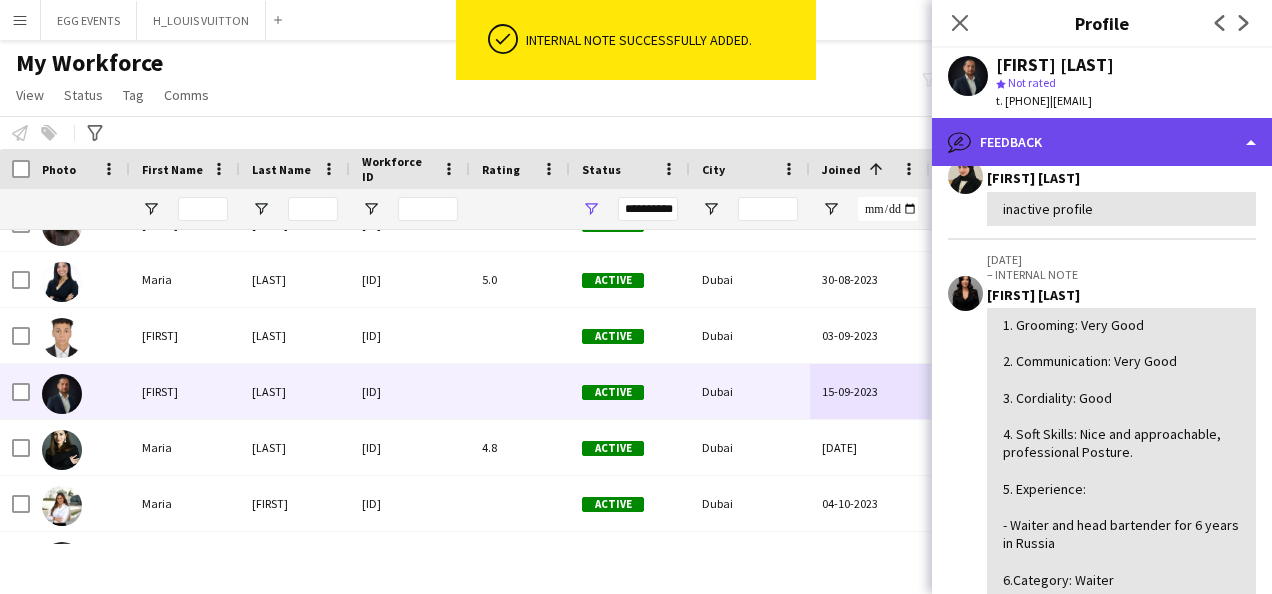 scroll, scrollTop: 485, scrollLeft: 0, axis: vertical 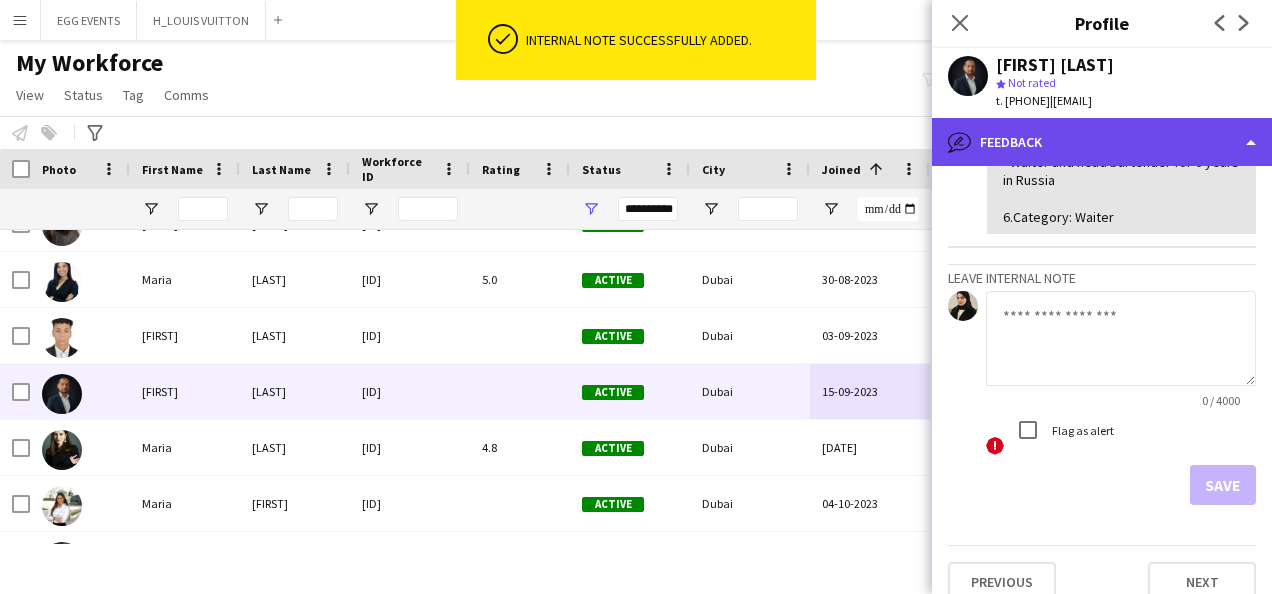 click on "bubble-pencil
Feedback" 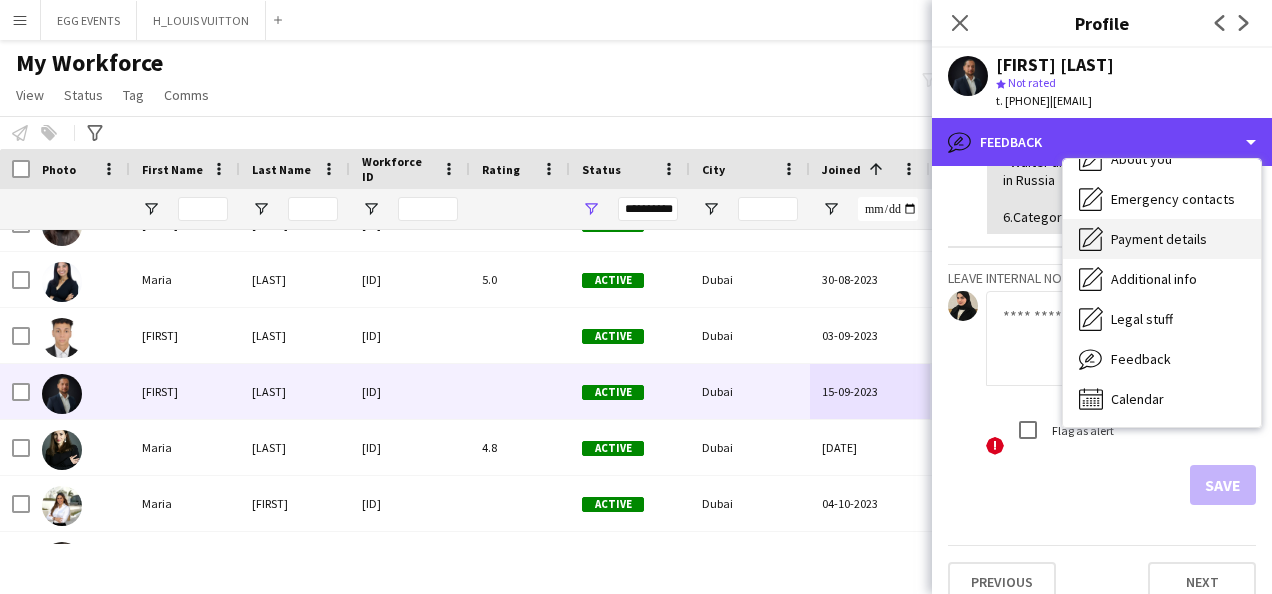 scroll, scrollTop: 0, scrollLeft: 0, axis: both 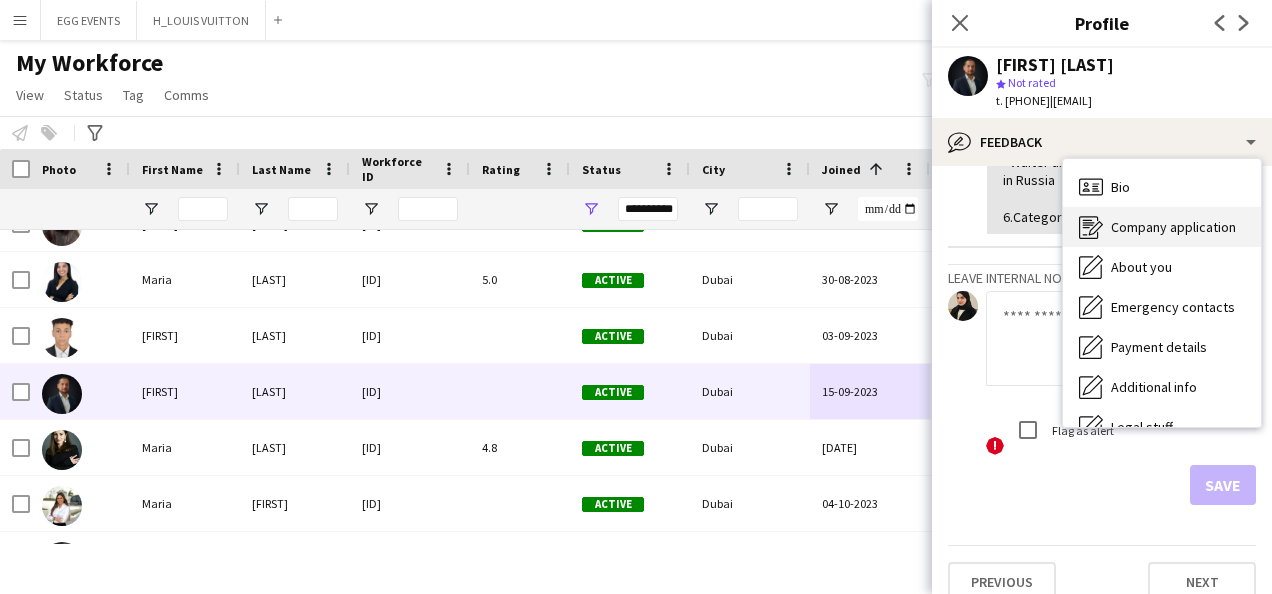 click on "Company application" 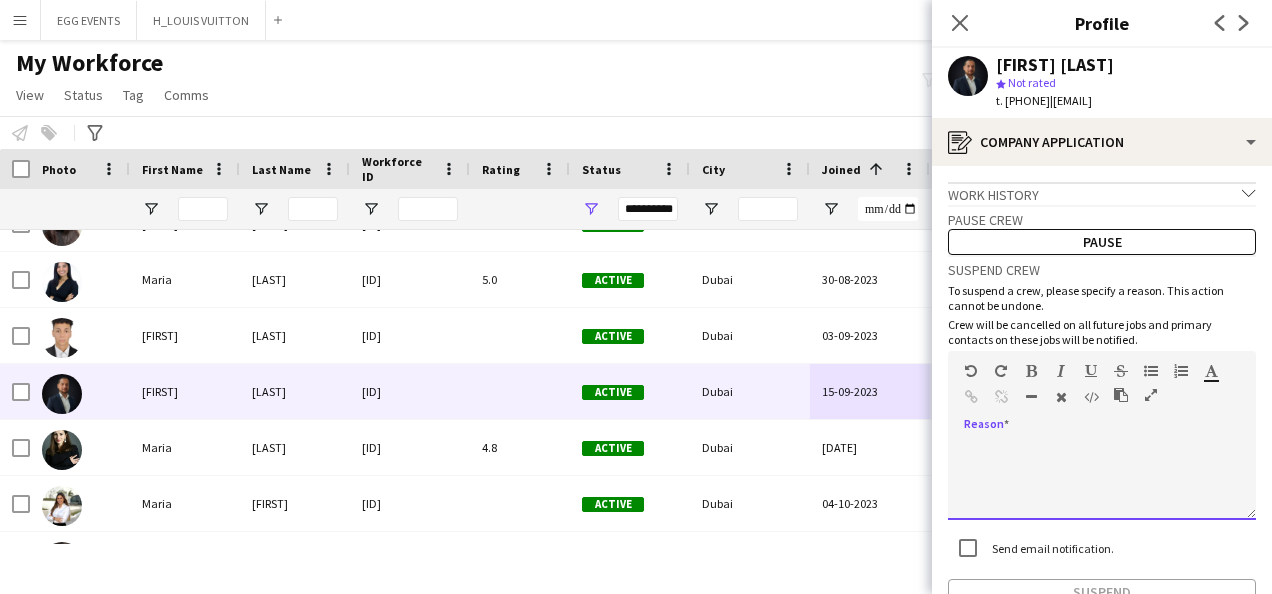 click at bounding box center (1102, 480) 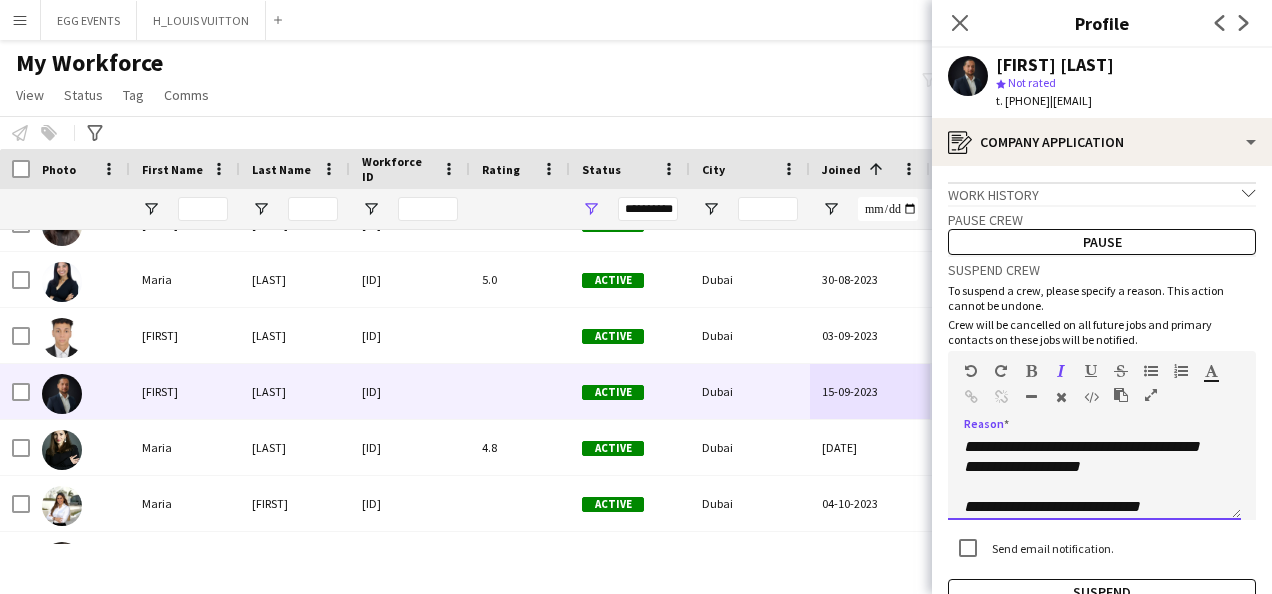 scroll, scrollTop: 0, scrollLeft: 0, axis: both 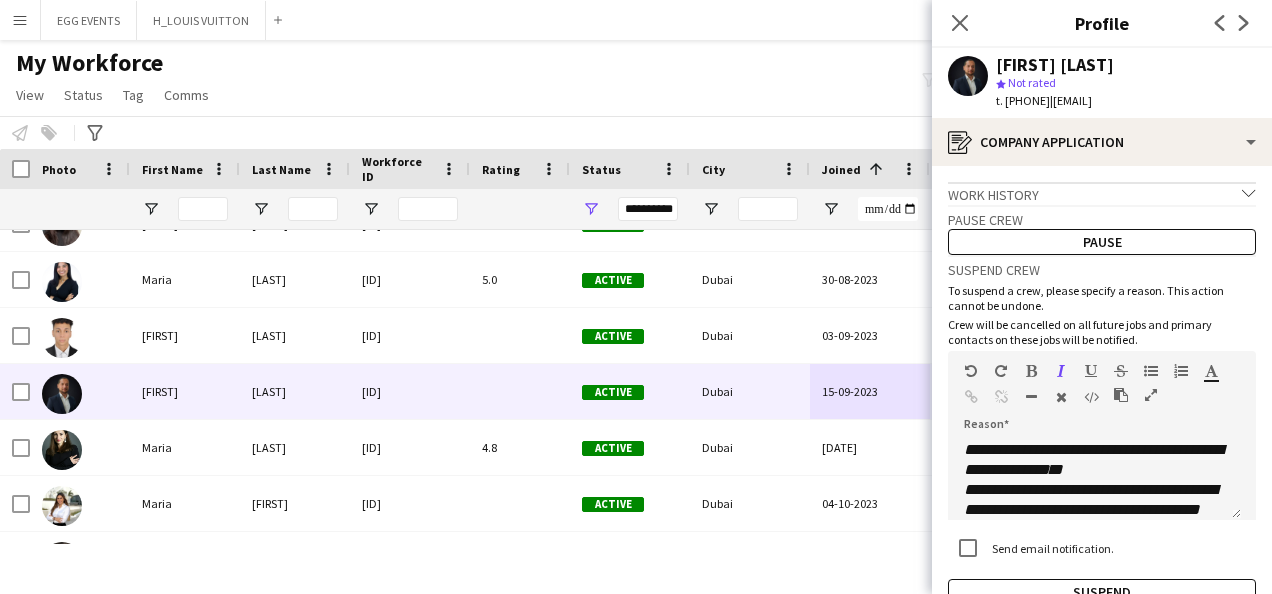 drag, startPoint x: 1164, startPoint y: 59, endPoint x: 996, endPoint y: 54, distance: 168.07439 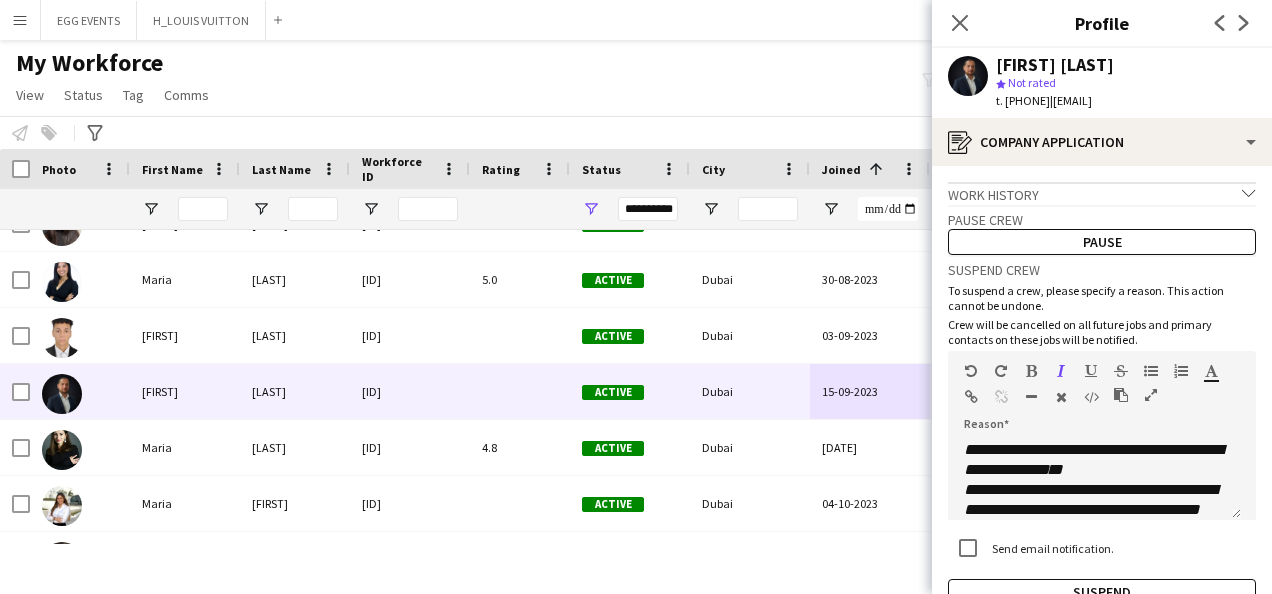 scroll, scrollTop: 122, scrollLeft: 0, axis: vertical 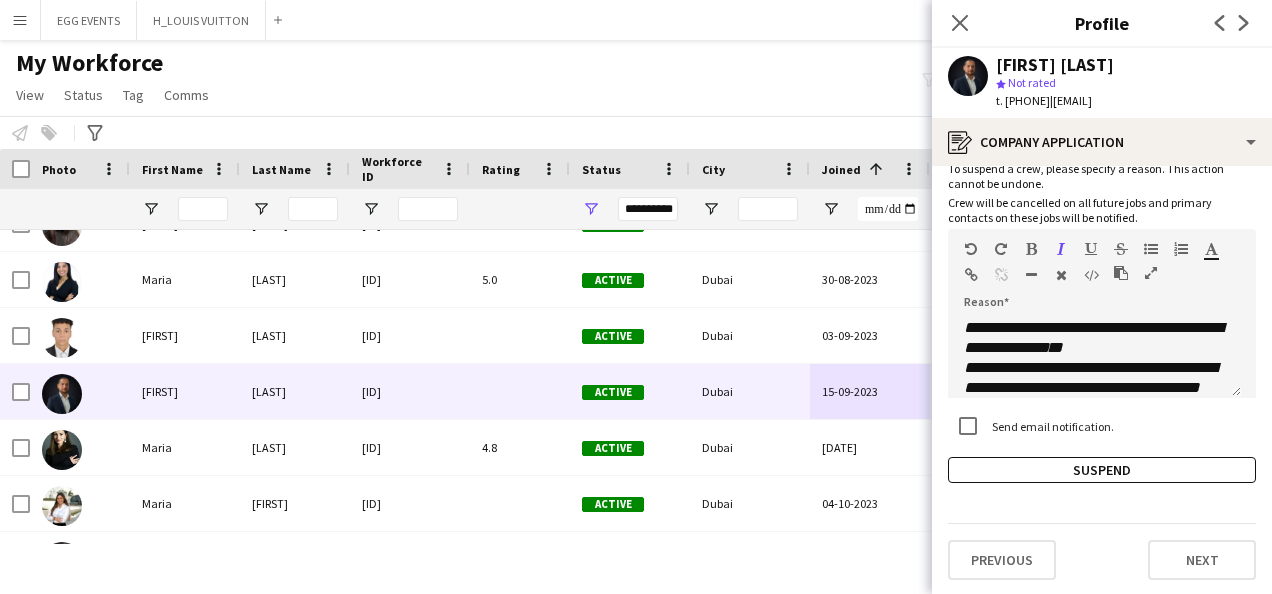click on "Work history
chevron-down
Real estate agent    Dejavu   Jun 2023 — Present • 2 yr 2 mth   Now working in Dubai real estate   Head bartender    Restaurant 345 Lucky Group    Feb 2022 — Nov 2022 • 0 yr 9 mth   Opened with a team a Mediterranean restaurant, haute cuisine, authentic bar, luxury segment restaurant   Chef bartender    Gretel    Mar 2020 — Jan 2022 • 1 yr 10 mth   Typed team. created his own signature cocktails, high service to guests at the bar   Head bartender    Soho rooms/Soho Country Club   Mar 2015 — Mar 2020 • 5 yr 0 mth   Supervised the bar work, staffed by 25 bartenders, served corporate parties, weddings, birthdays, concerts, business breakfasts, private events, outdoor events. organized turnkey events with my team   Bartender    Posh friends    Mar 2011 — May 2014 • 3 yr 2 mth   the best club at this time in Moscow. high service to guests. bartender show,   Waiter    Eurasia    Mar 2010 — May 2011 • 1 yr 2 mth   Pause crew   Pause  3" 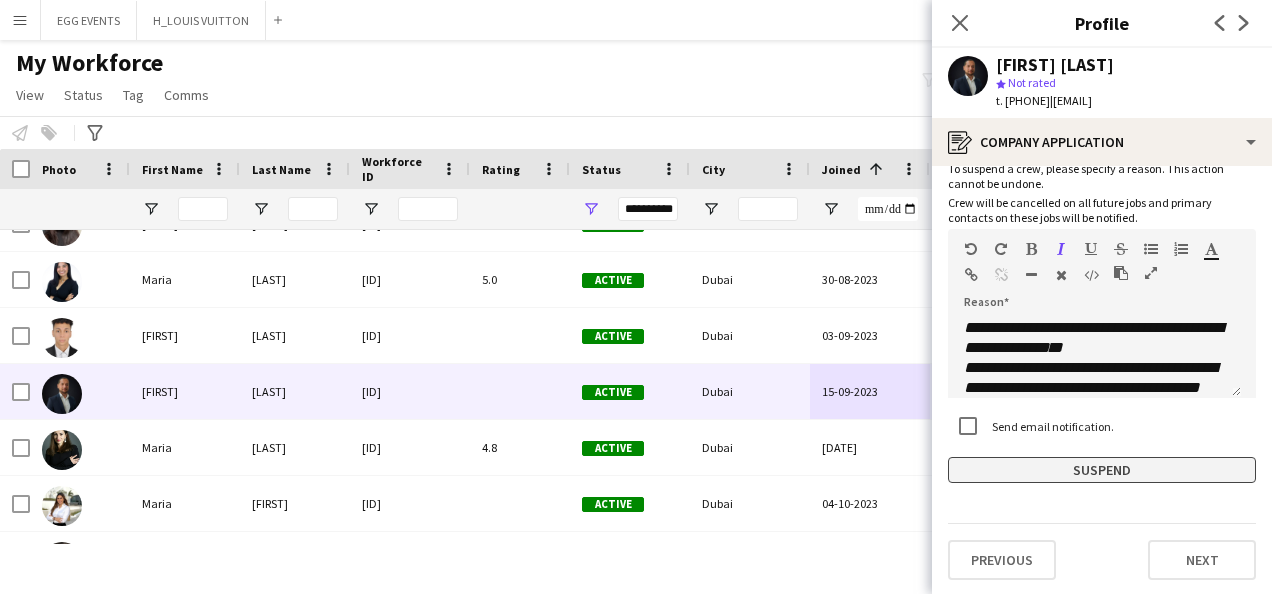 click on "Suspend" 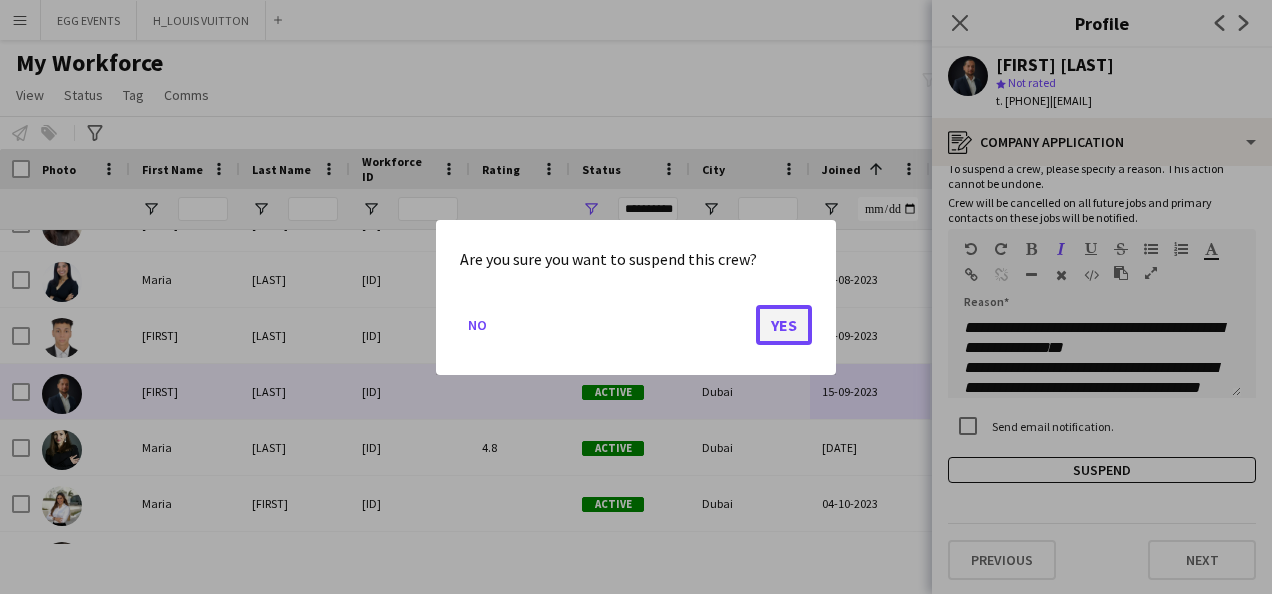 click on "Yes" 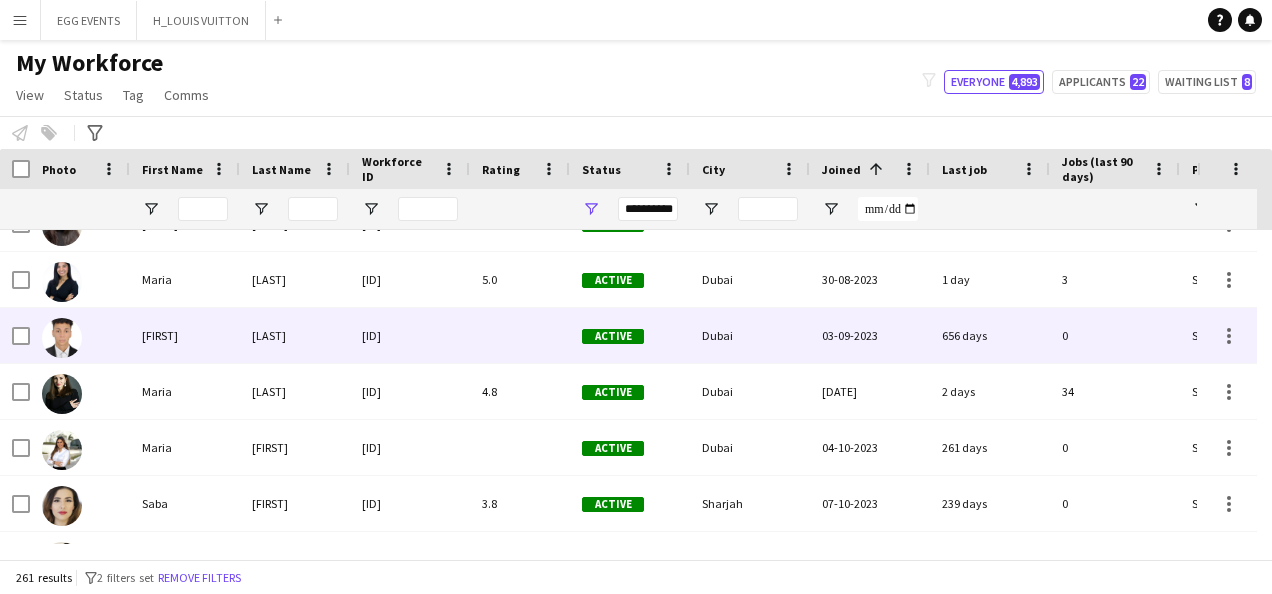 click on "03-09-2023" at bounding box center (870, 335) 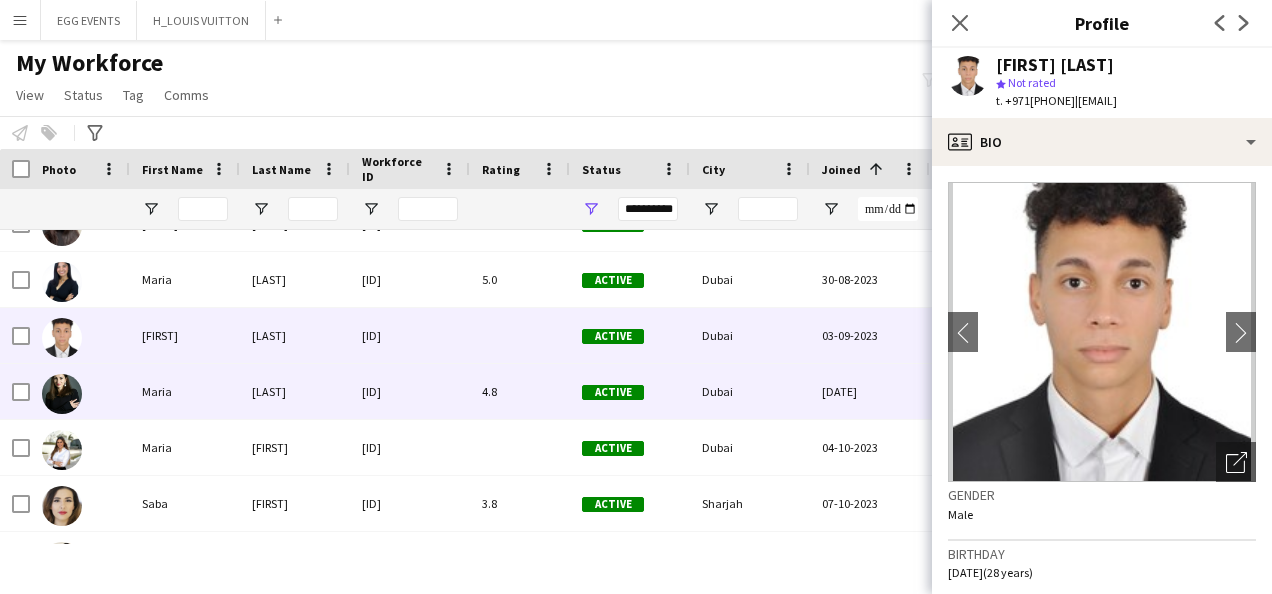 click on "18-09-2023" at bounding box center [870, 391] 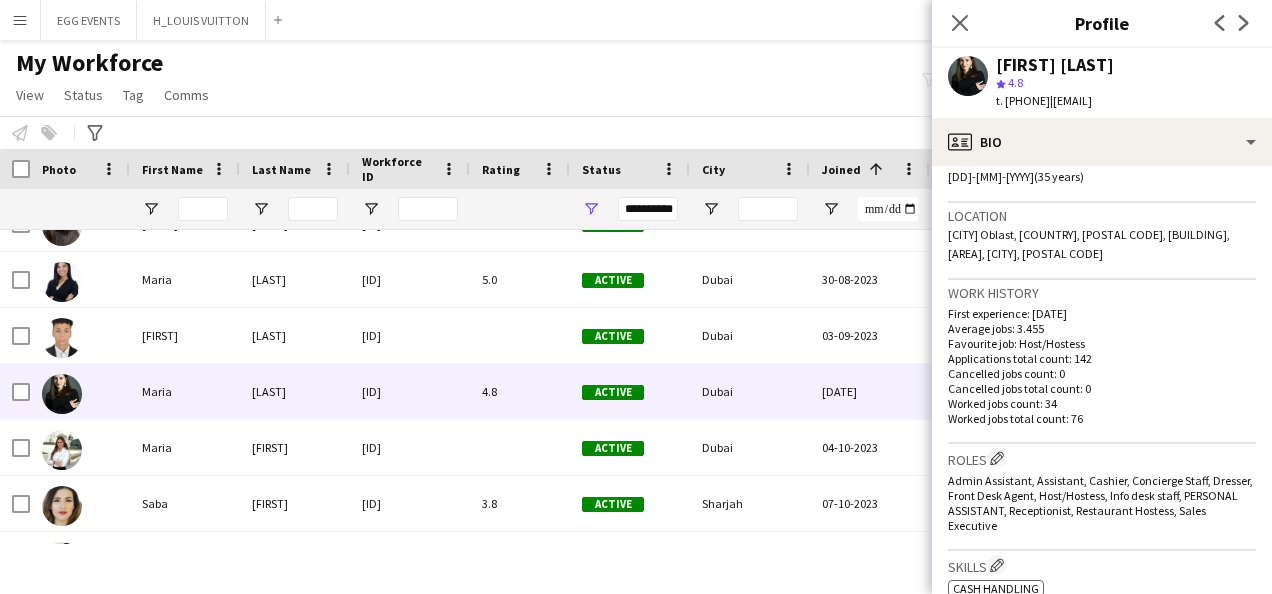 scroll, scrollTop: 734, scrollLeft: 0, axis: vertical 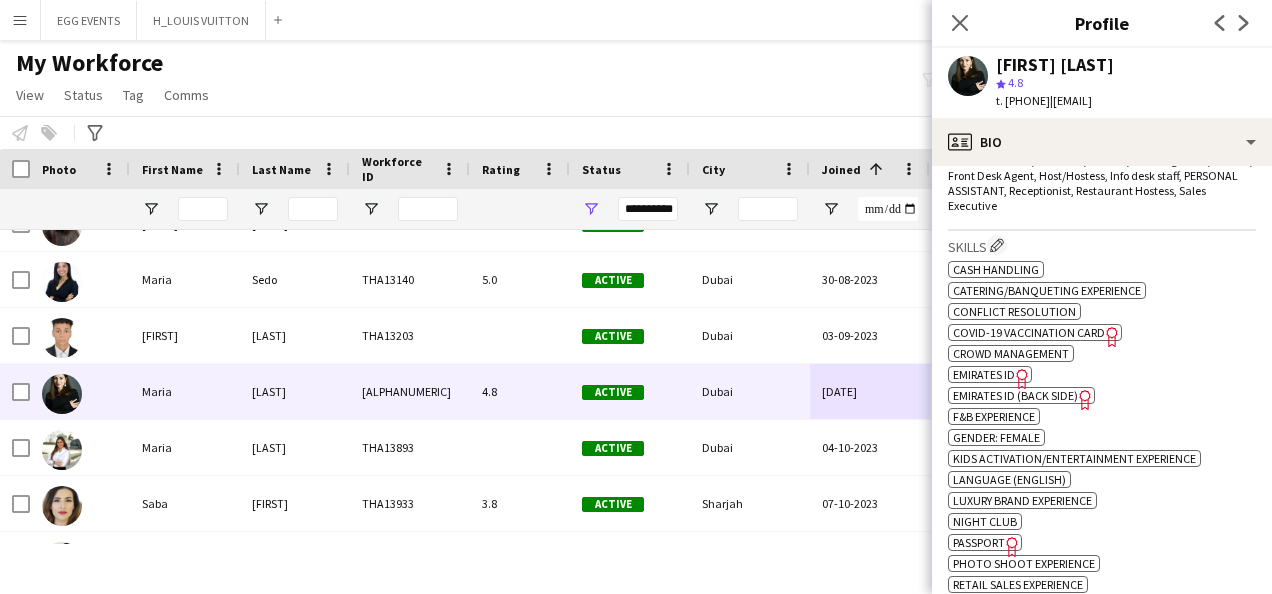 click on "Emirates ID" 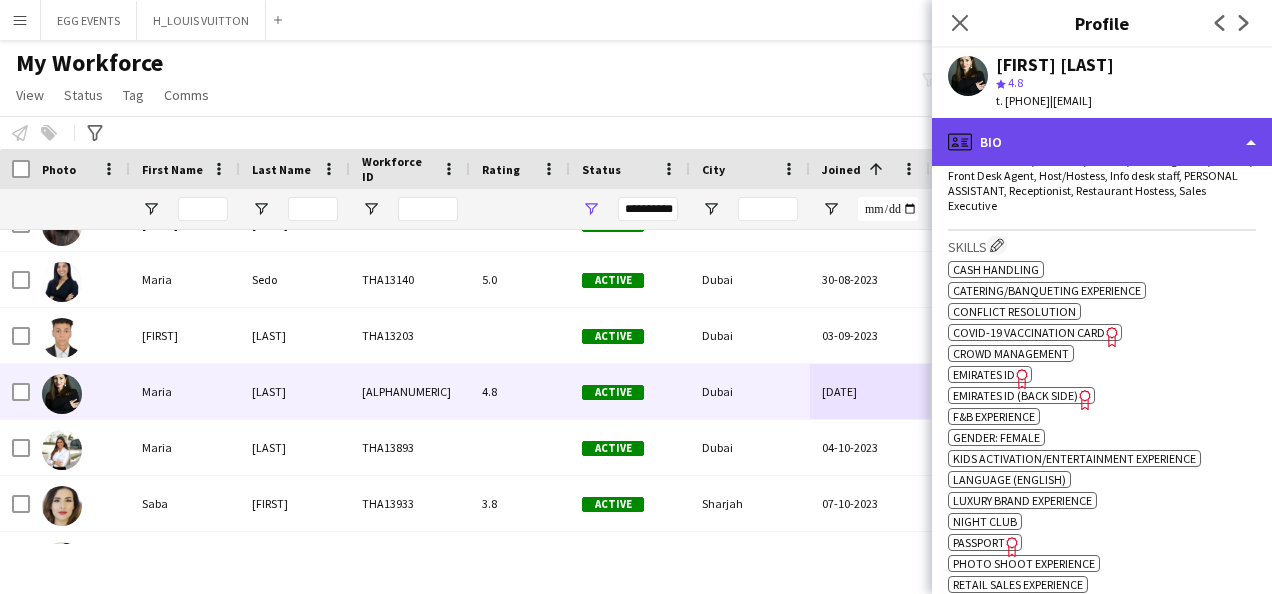 click on "profile
Bio" 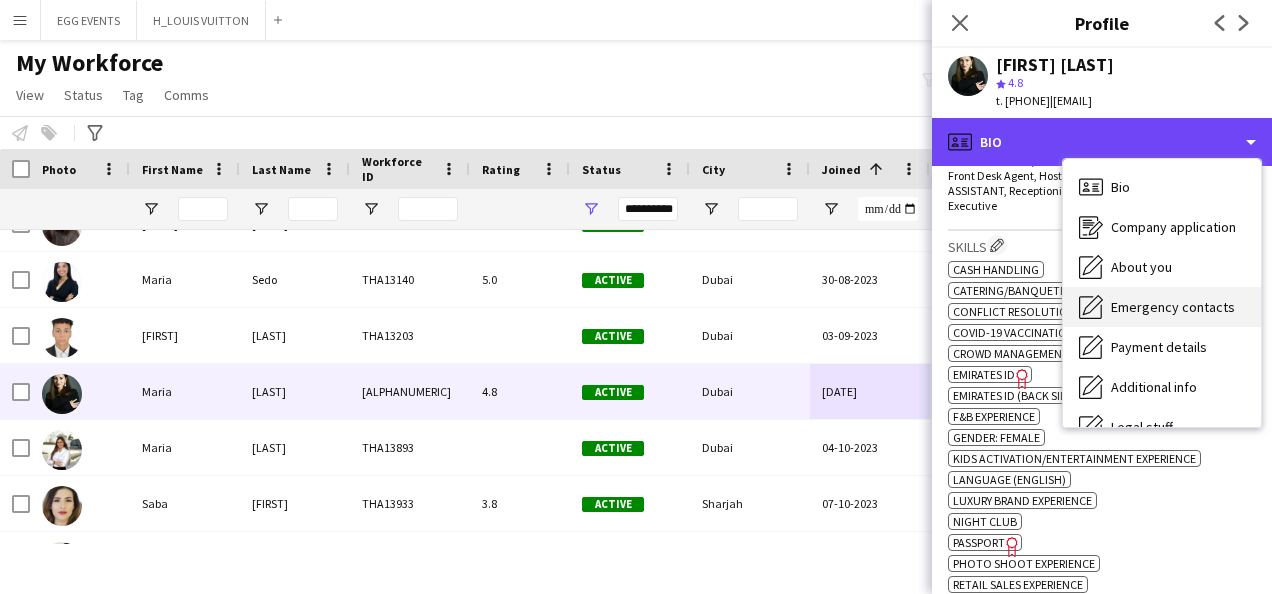 scroll, scrollTop: 108, scrollLeft: 0, axis: vertical 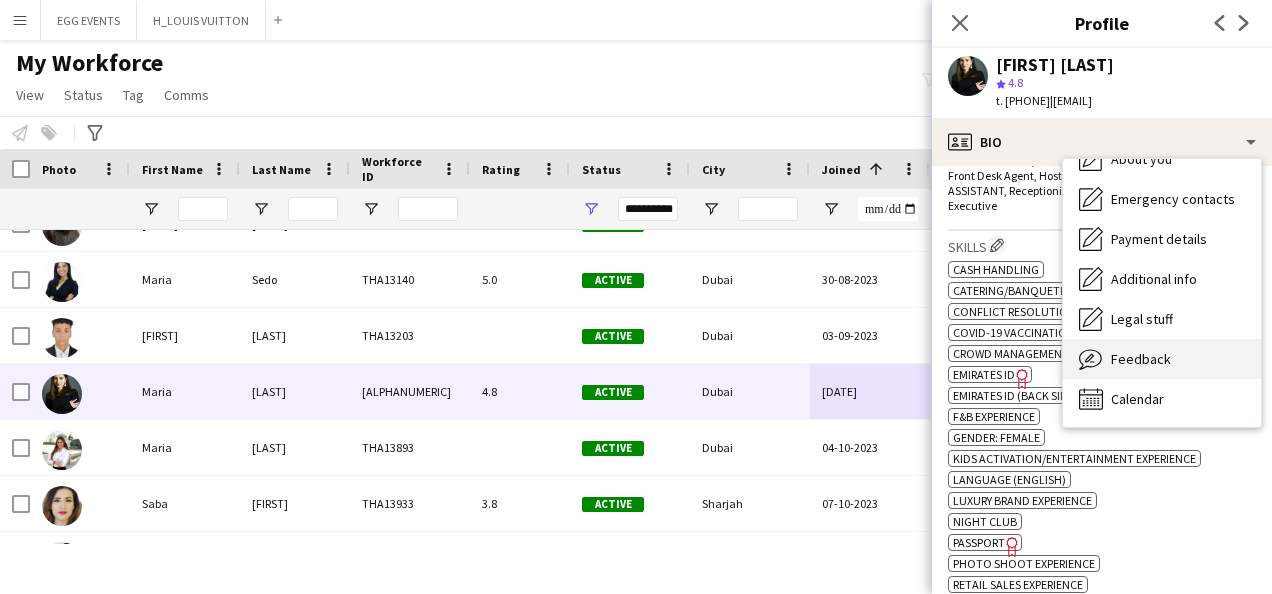 click on "Feedback" at bounding box center (1141, 359) 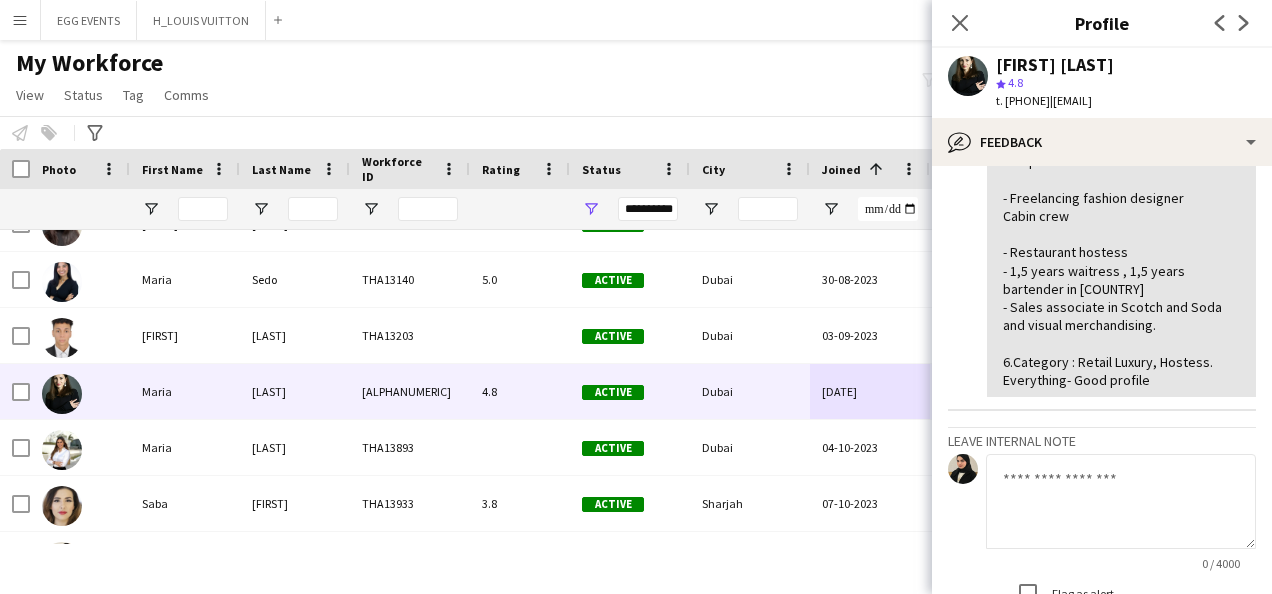 scroll, scrollTop: 983, scrollLeft: 0, axis: vertical 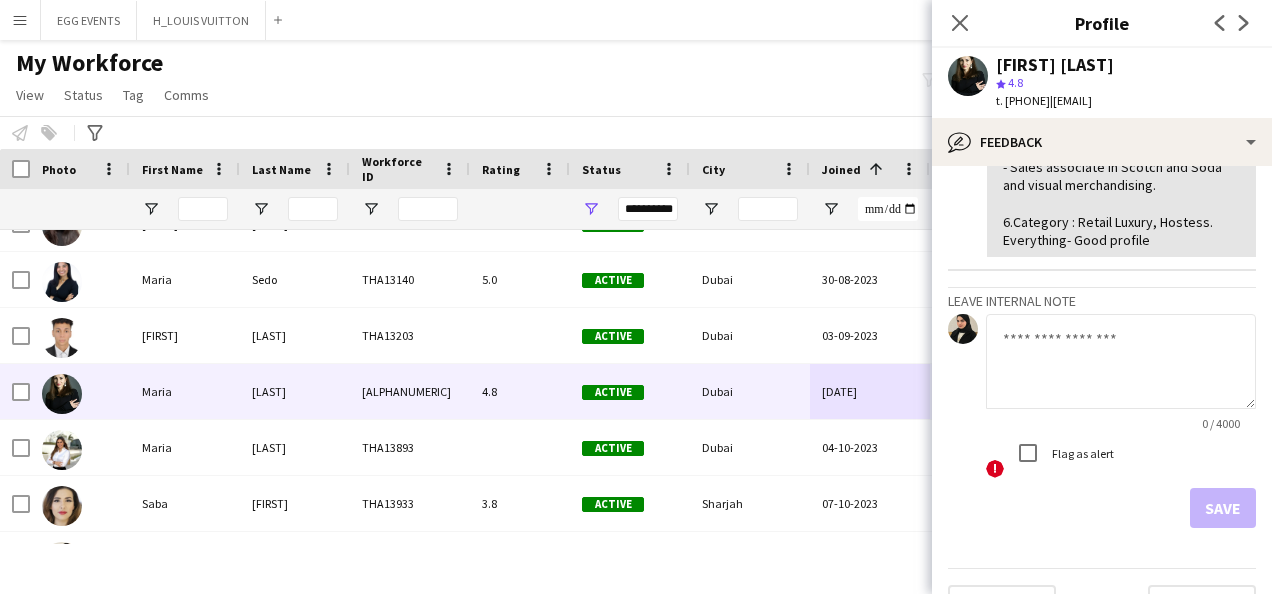 click 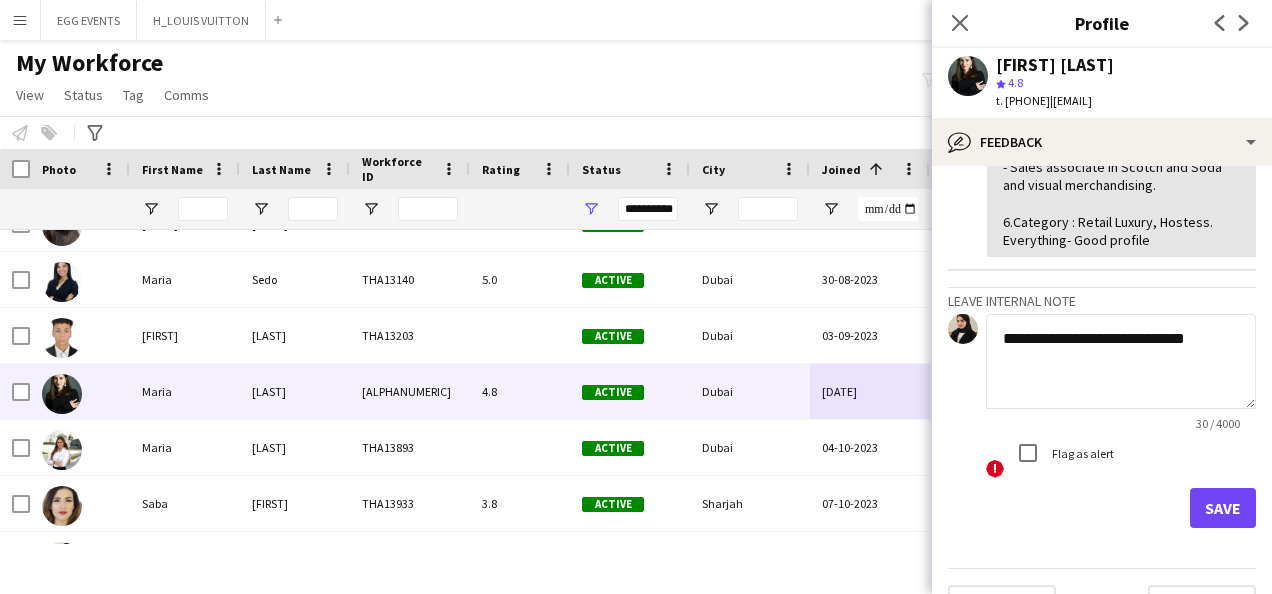 type on "**********" 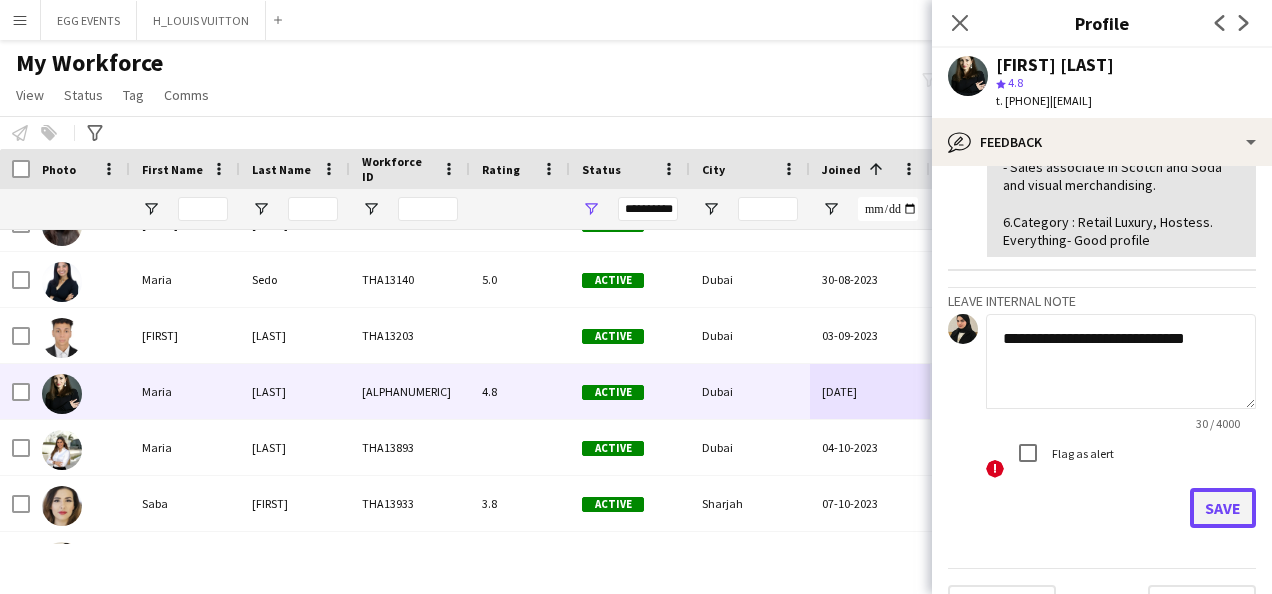 click on "Save" 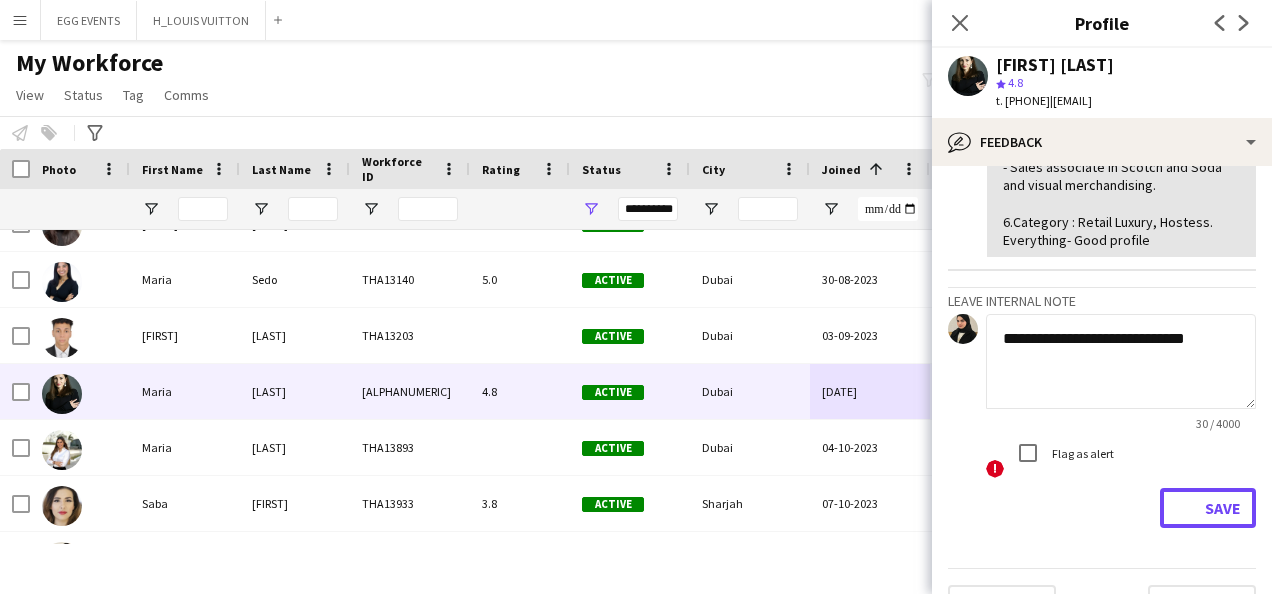 type 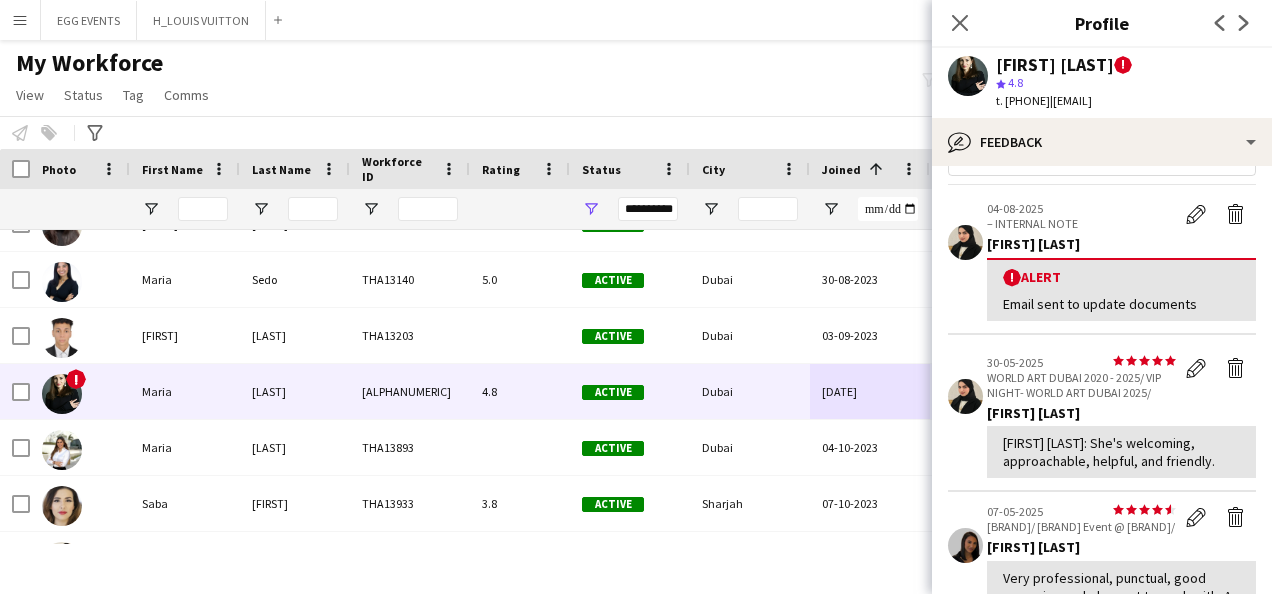 scroll, scrollTop: 0, scrollLeft: 0, axis: both 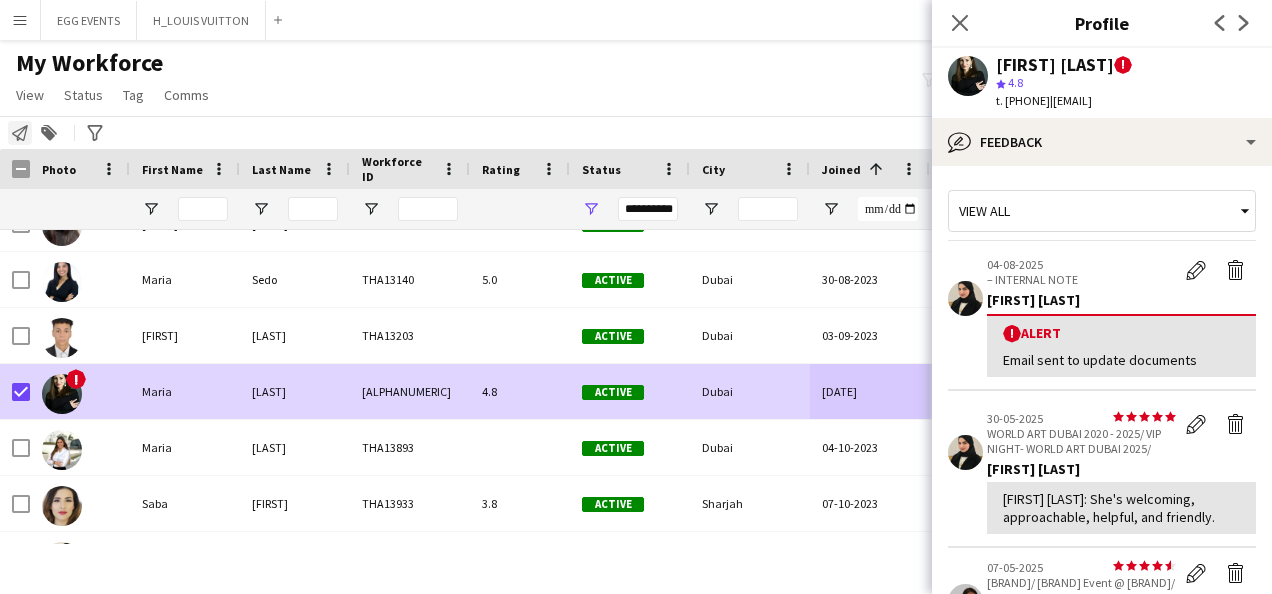 click on "Notify workforce" 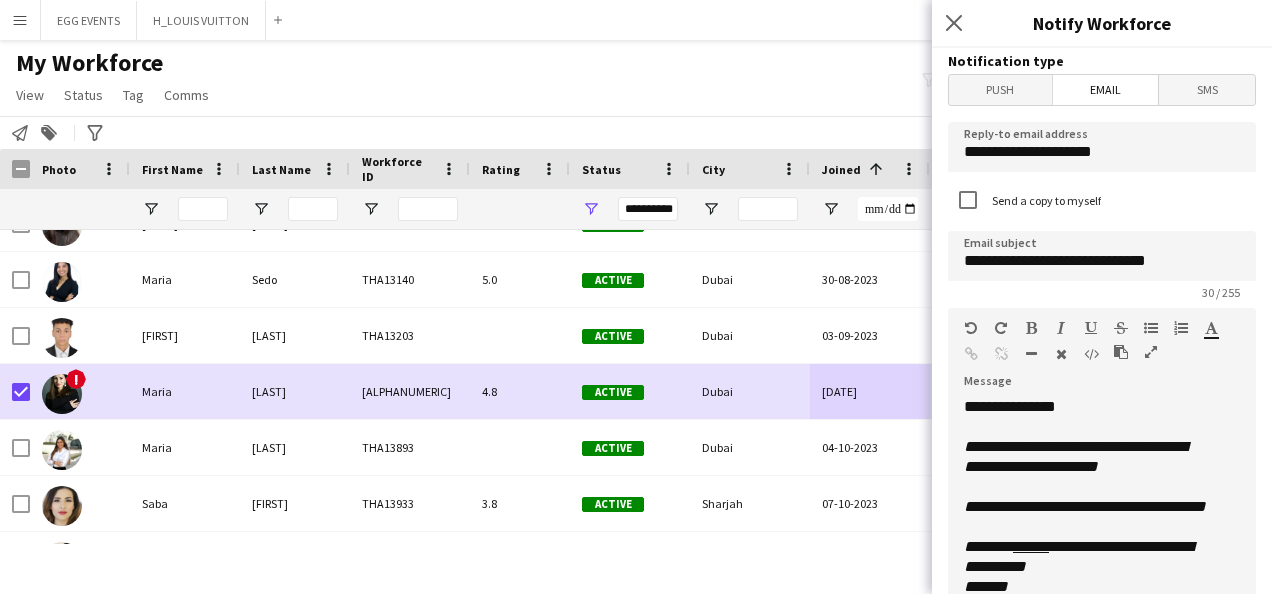 scroll, scrollTop: 236, scrollLeft: 0, axis: vertical 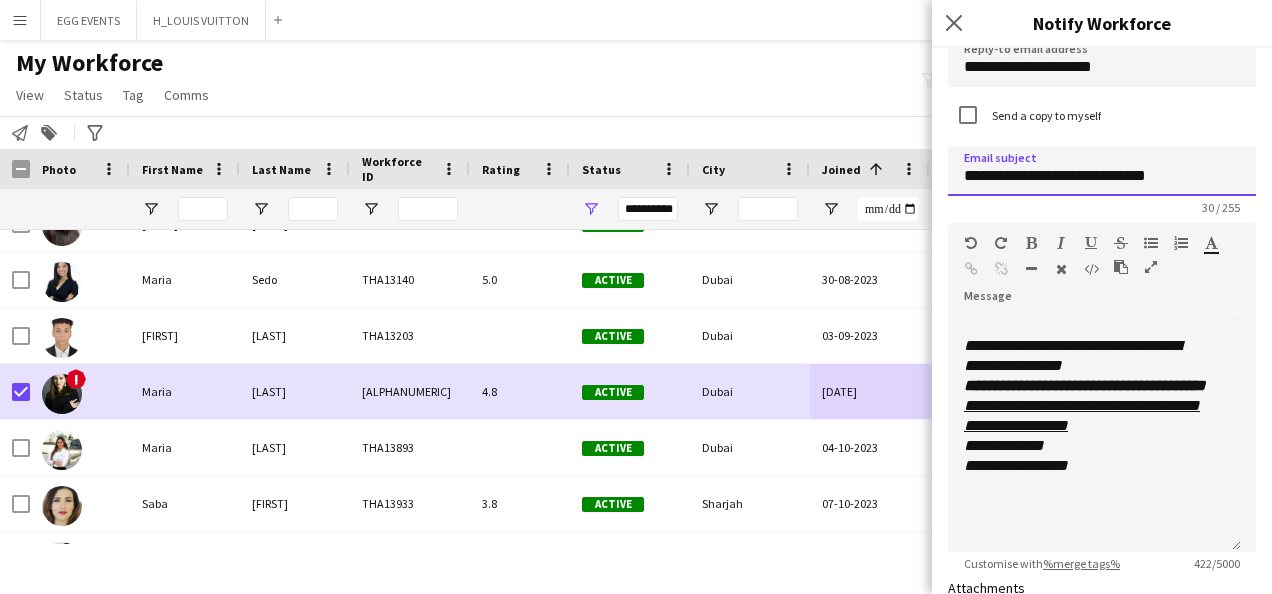 drag, startPoint x: 1120, startPoint y: 180, endPoint x: 1200, endPoint y: 164, distance: 81.58431 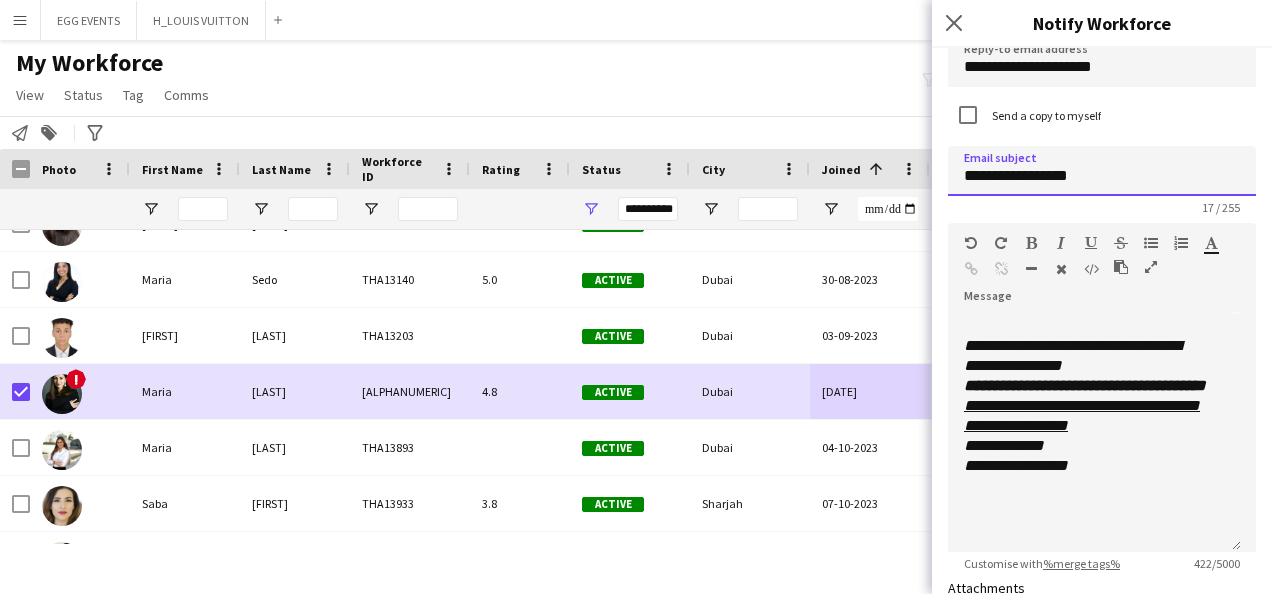 scroll, scrollTop: 566, scrollLeft: 0, axis: vertical 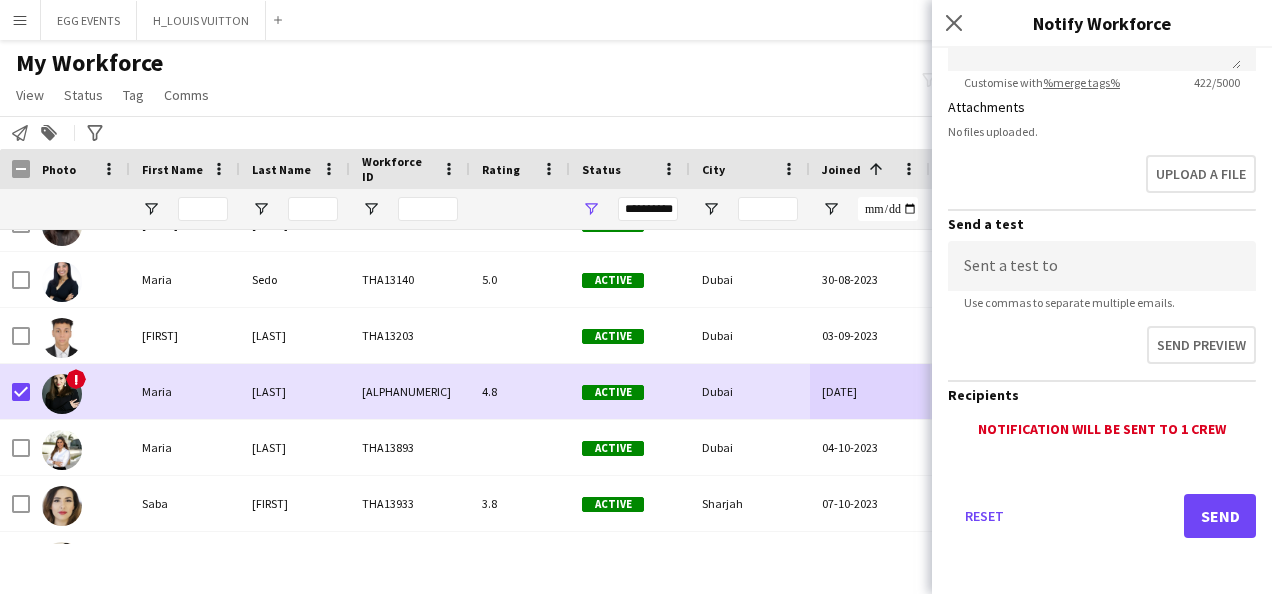 type on "**********" 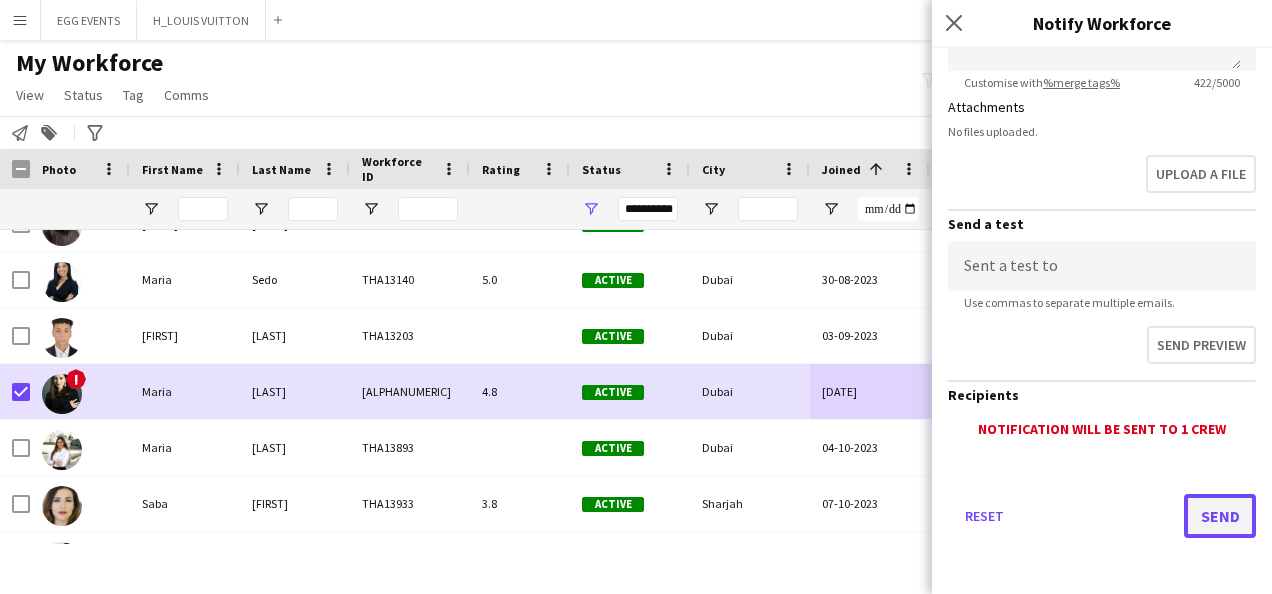 click on "Send" 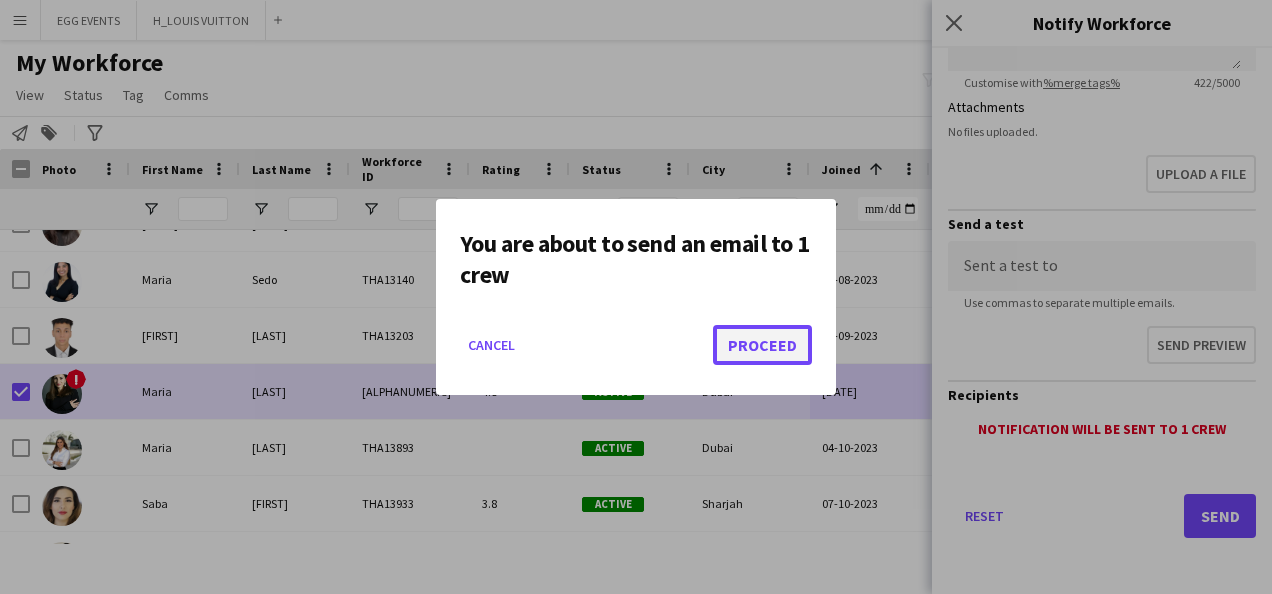 click on "Proceed" 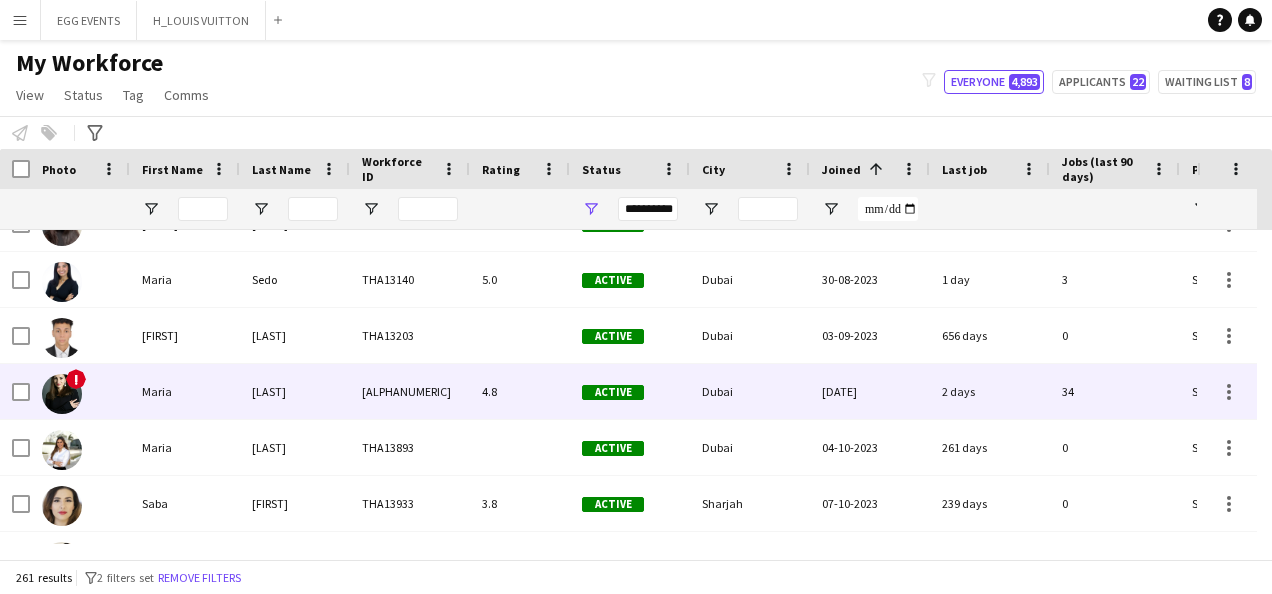 click on "!" at bounding box center (80, 391) 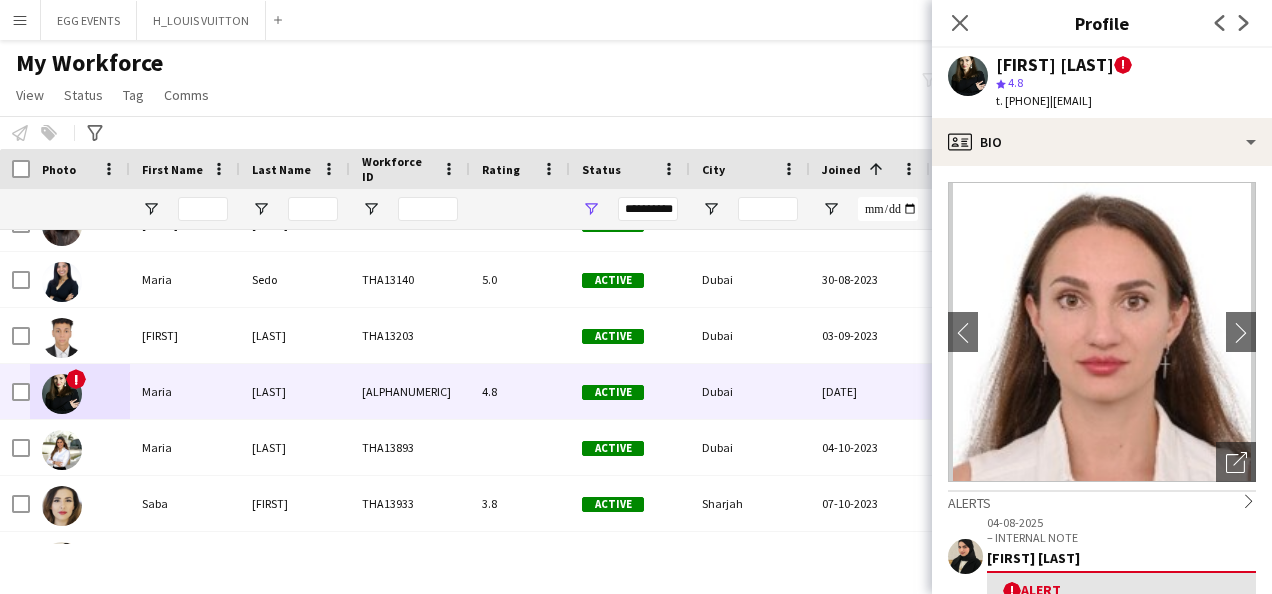 drag, startPoint x: 1002, startPoint y: 66, endPoint x: 1130, endPoint y: 66, distance: 128 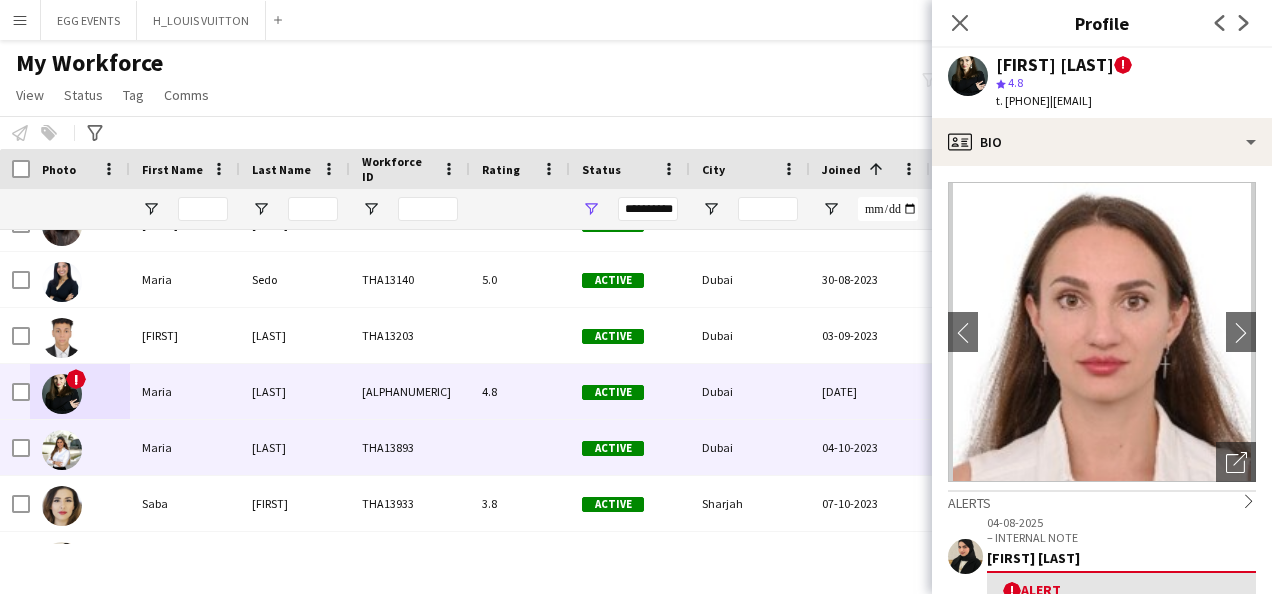 scroll, scrollTop: 7716, scrollLeft: 0, axis: vertical 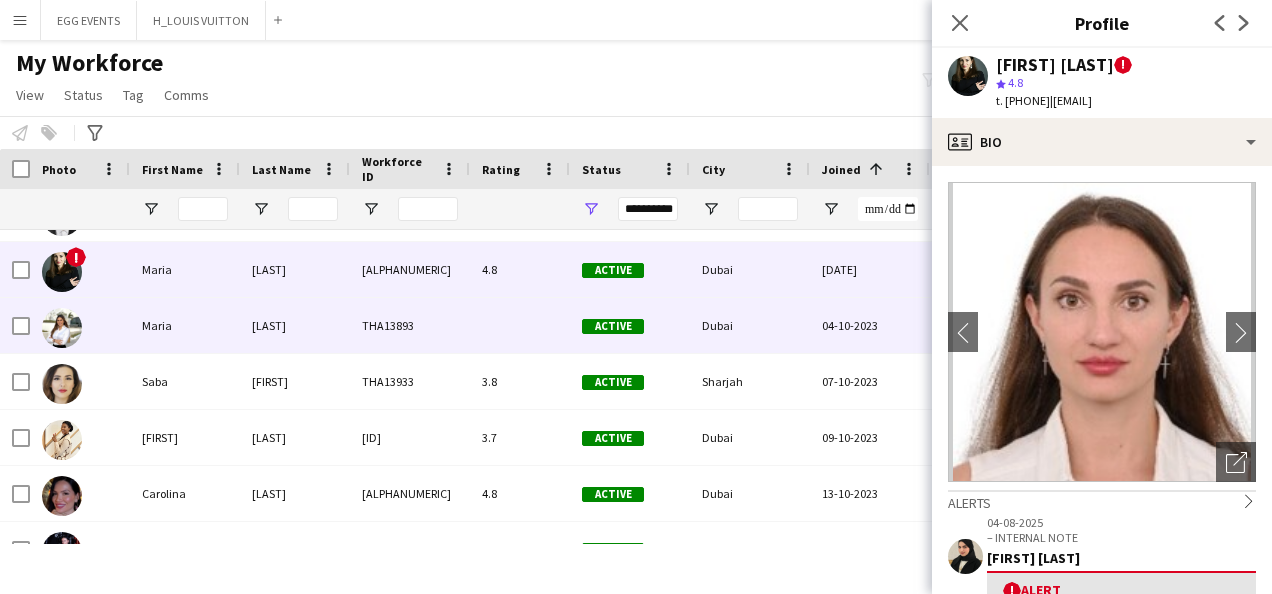 click on "Maria" at bounding box center (185, 325) 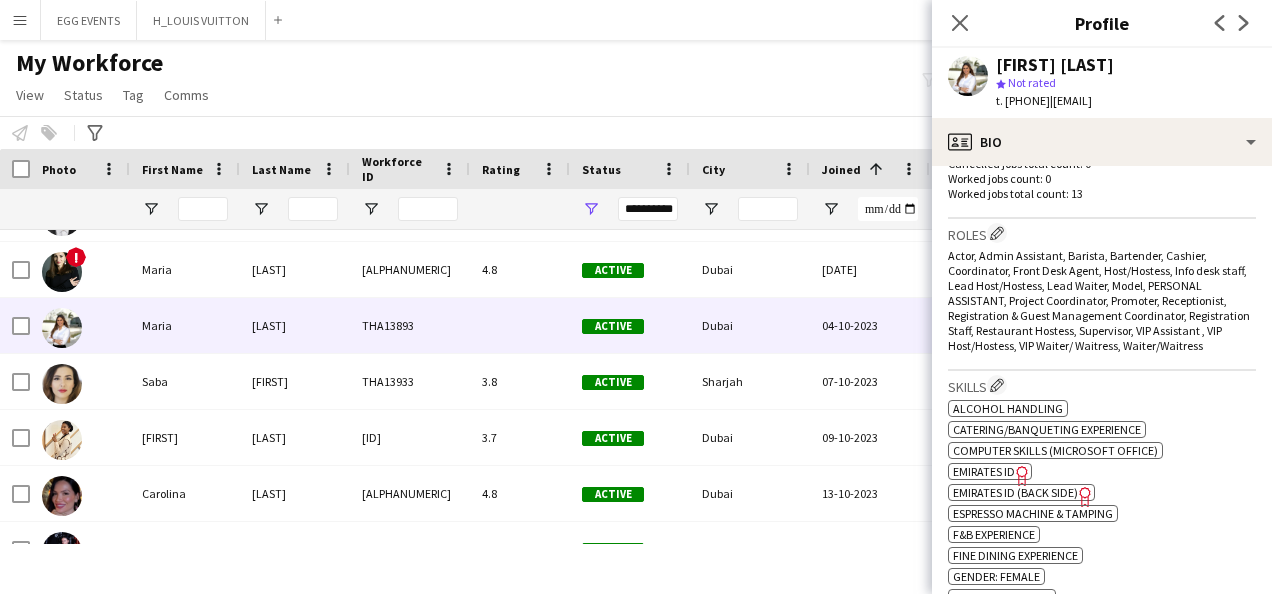 scroll, scrollTop: 609, scrollLeft: 0, axis: vertical 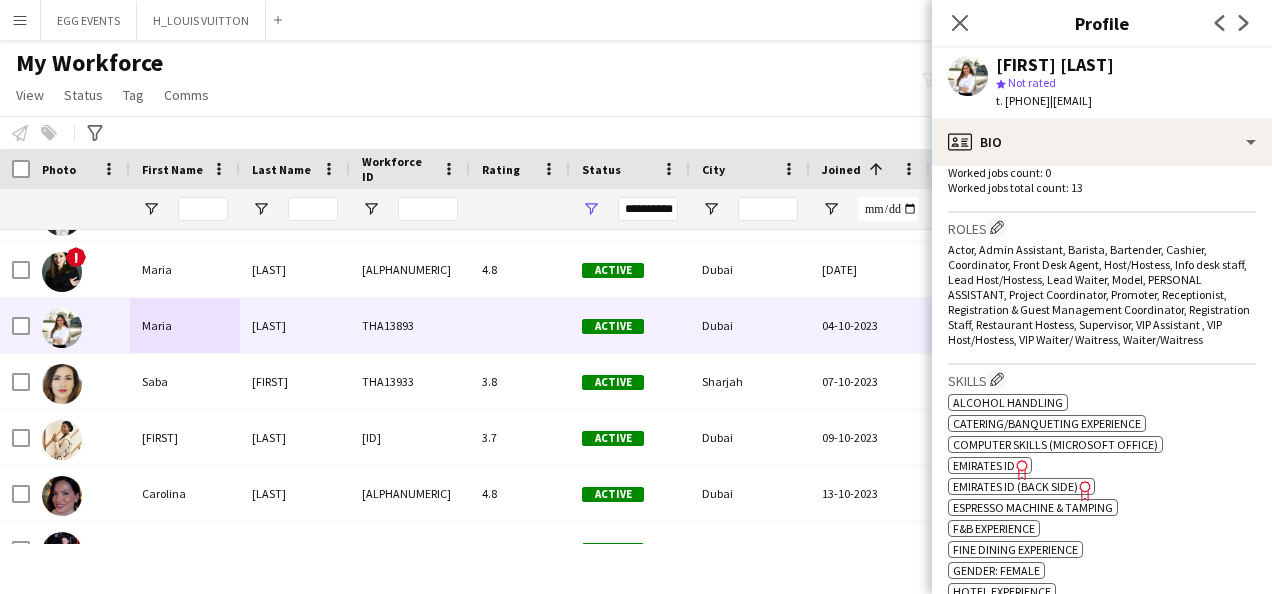 click on "Emirates ID" 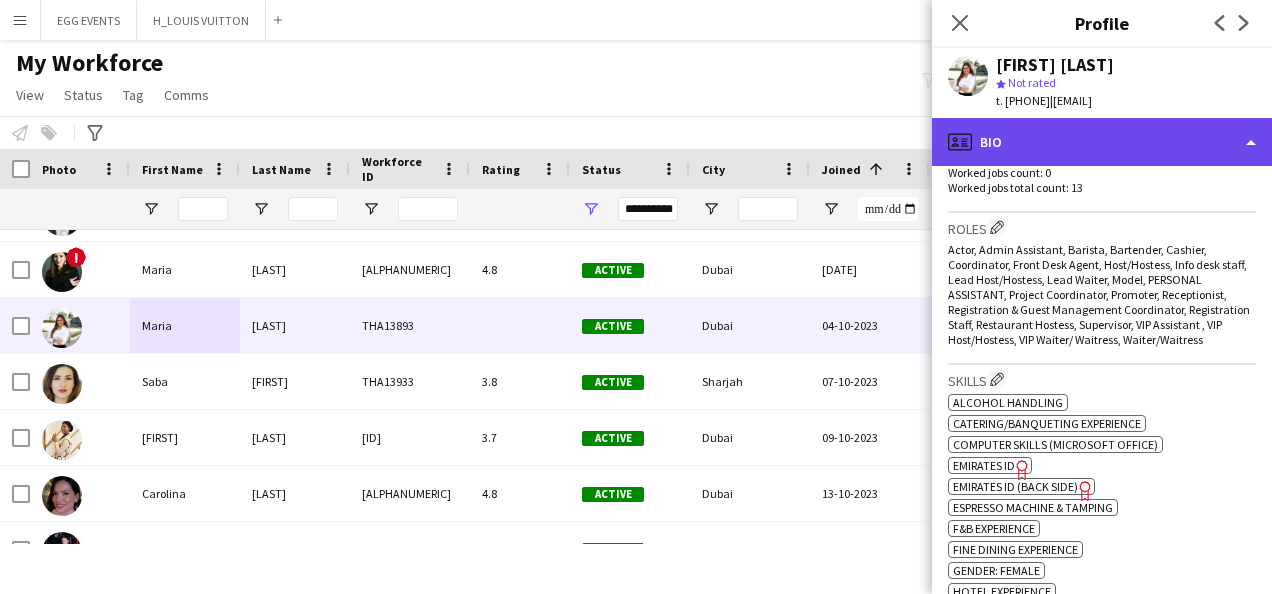 click on "profile
Bio" 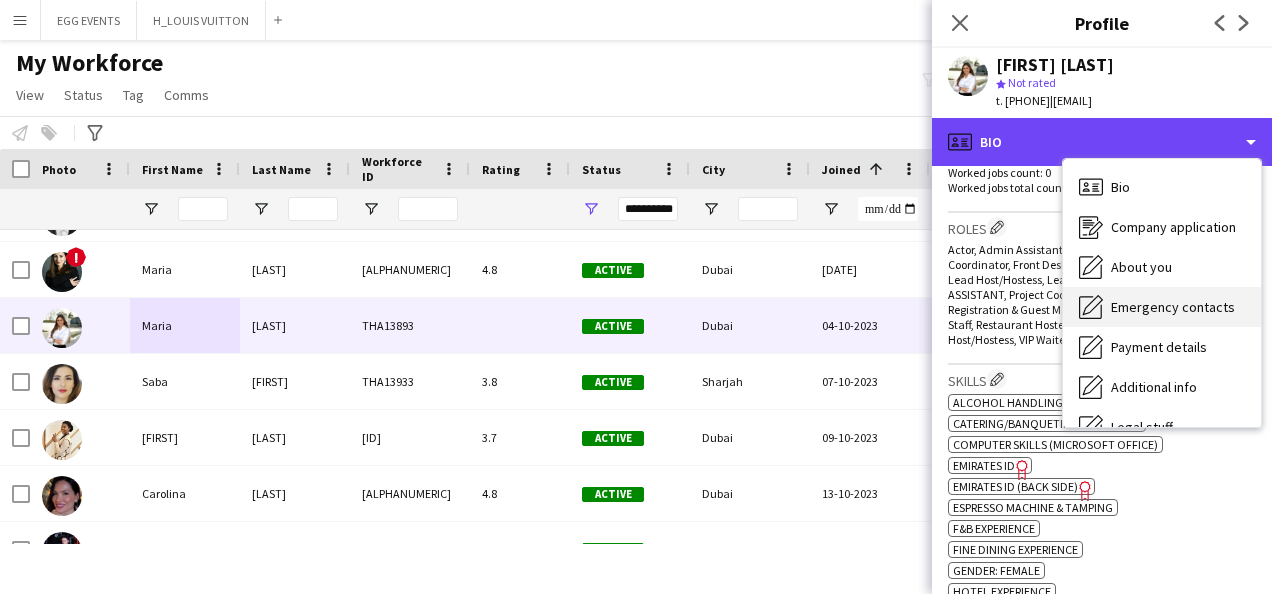 scroll, scrollTop: 108, scrollLeft: 0, axis: vertical 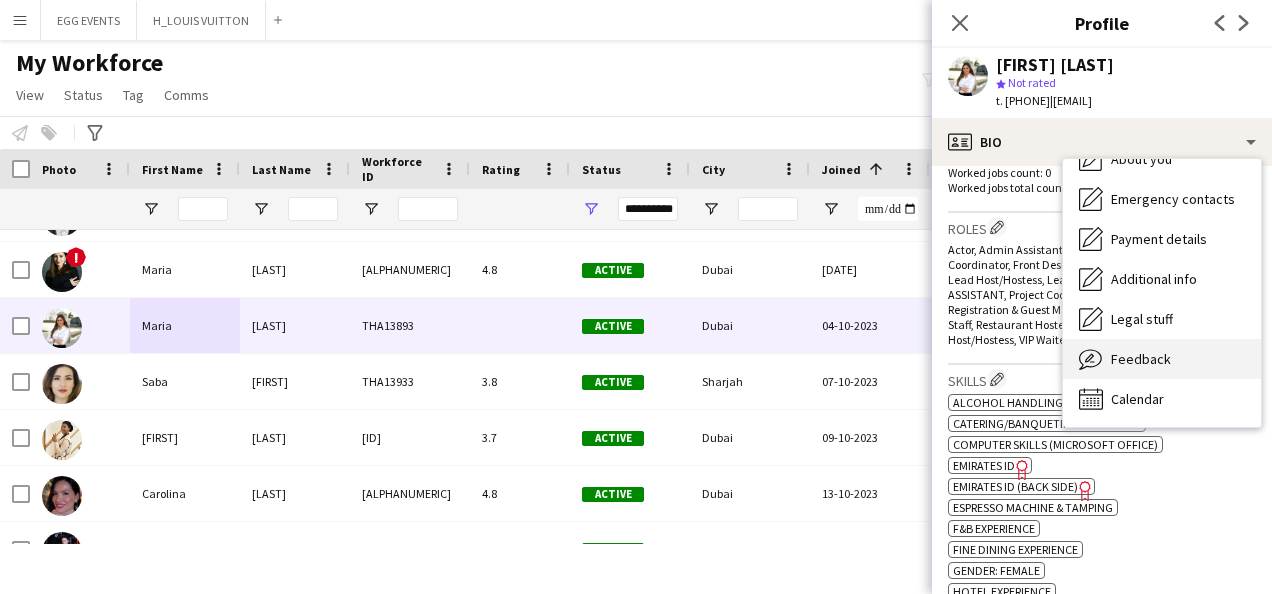 click on "Feedback" at bounding box center [1141, 359] 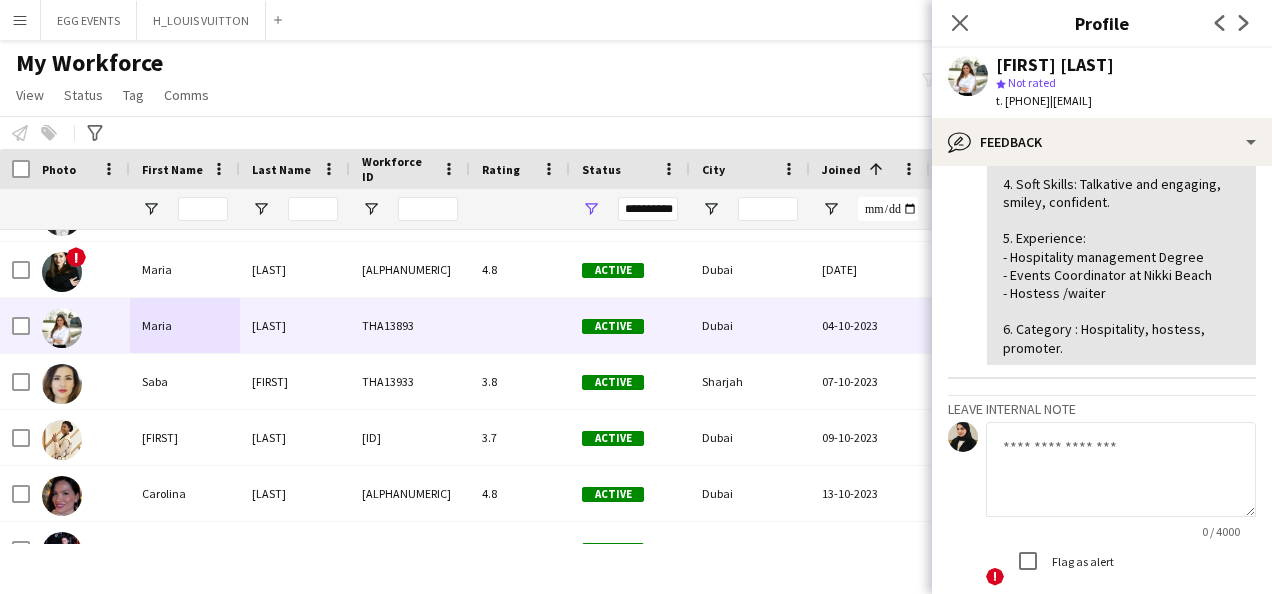 scroll, scrollTop: 258, scrollLeft: 0, axis: vertical 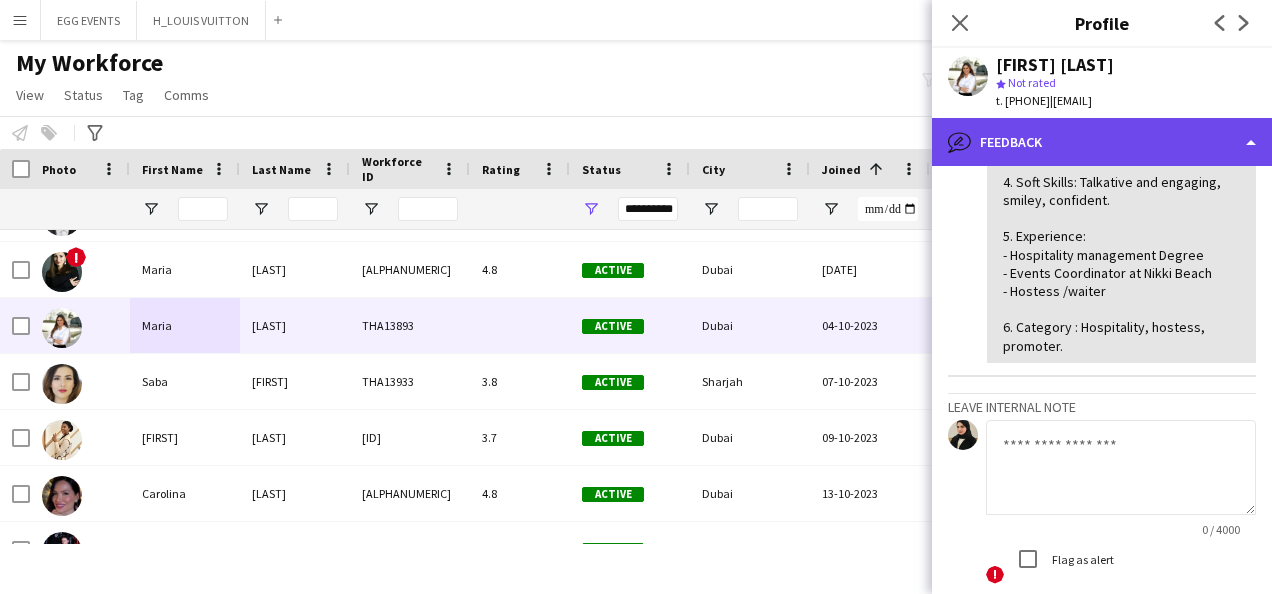 click on "bubble-pencil
Feedback" 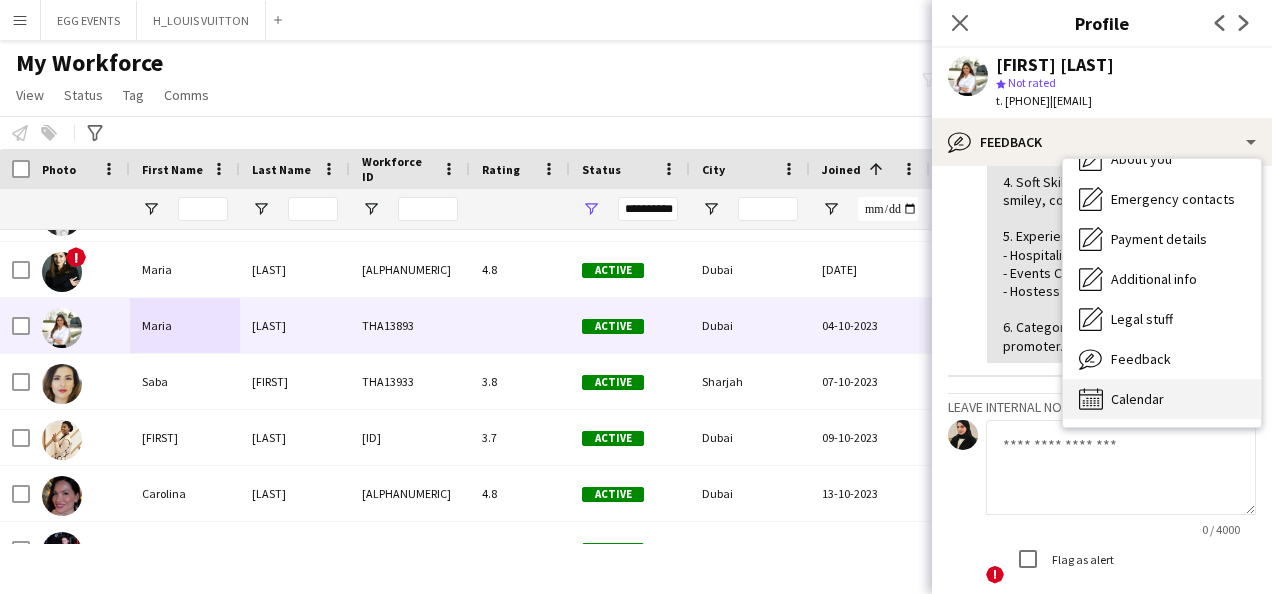 click on "Calendar" at bounding box center [1137, 399] 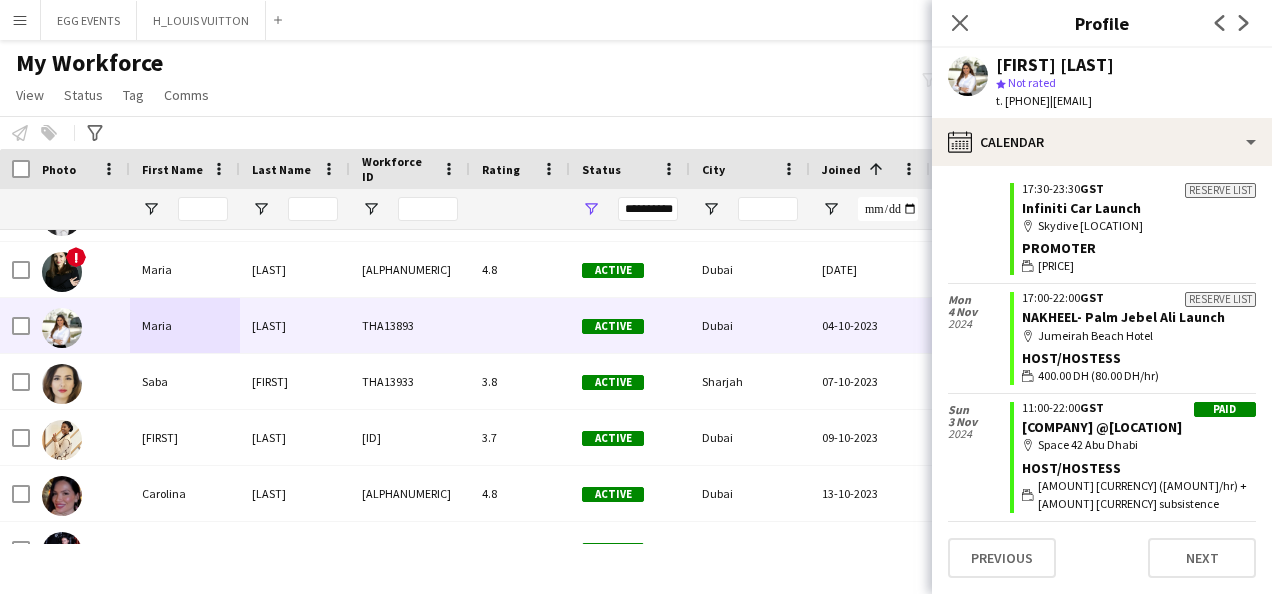 scroll, scrollTop: 999, scrollLeft: 0, axis: vertical 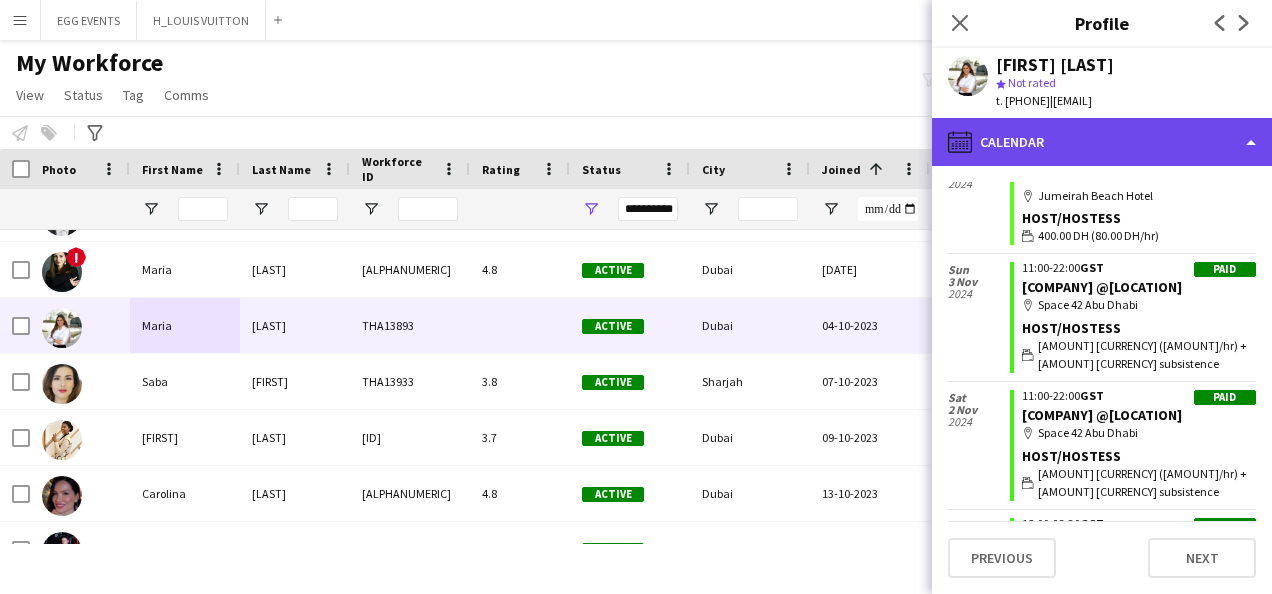 click on "calendar-full
Calendar" 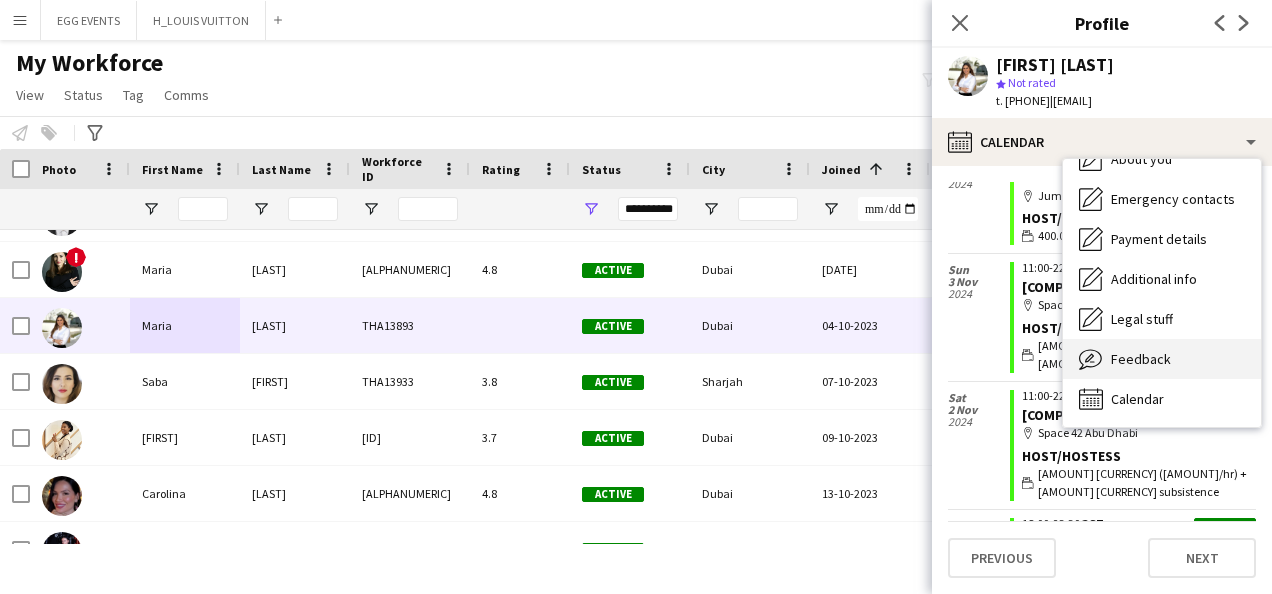 click on "Feedback
Feedback" at bounding box center (1162, 359) 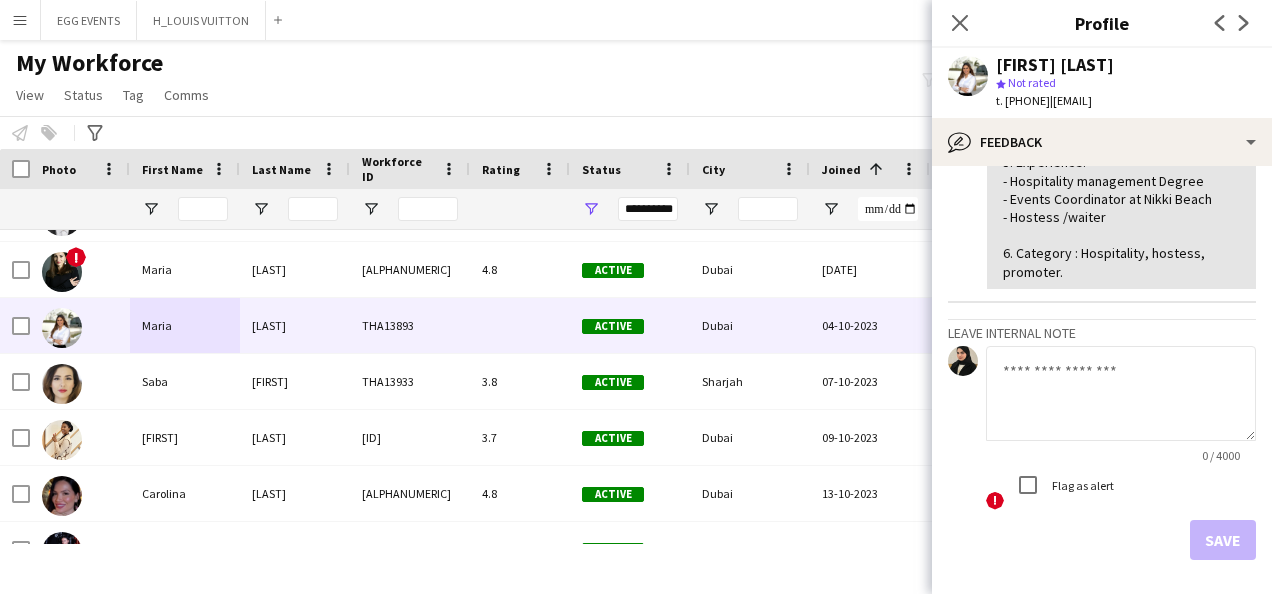 scroll, scrollTop: 409, scrollLeft: 0, axis: vertical 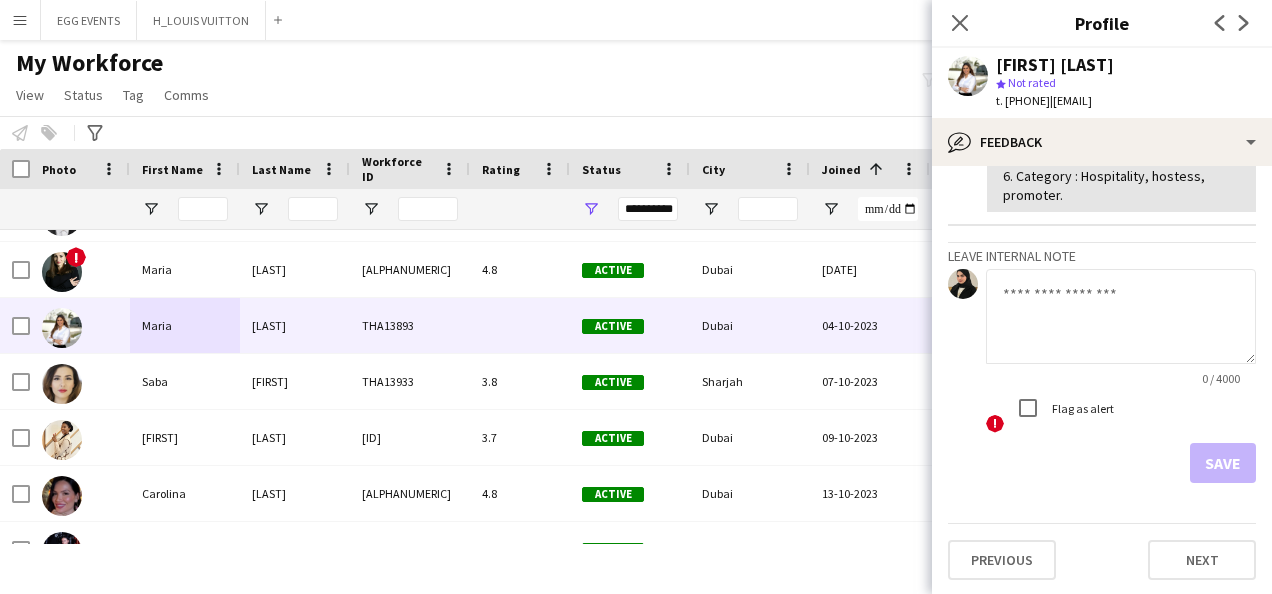click 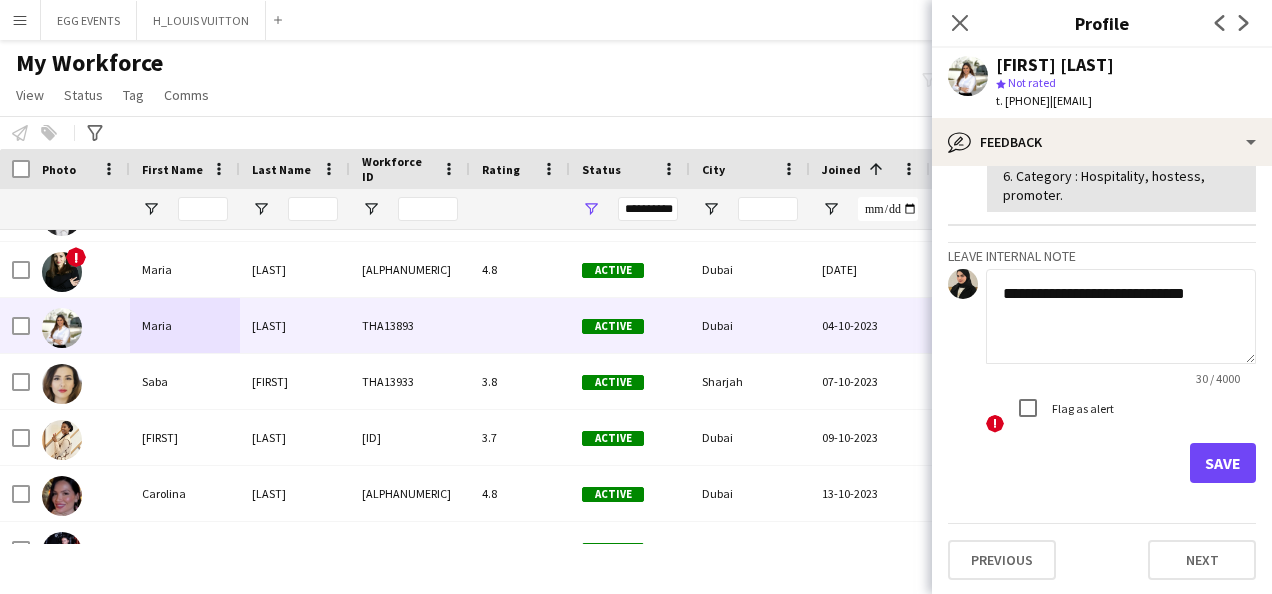 type on "**********" 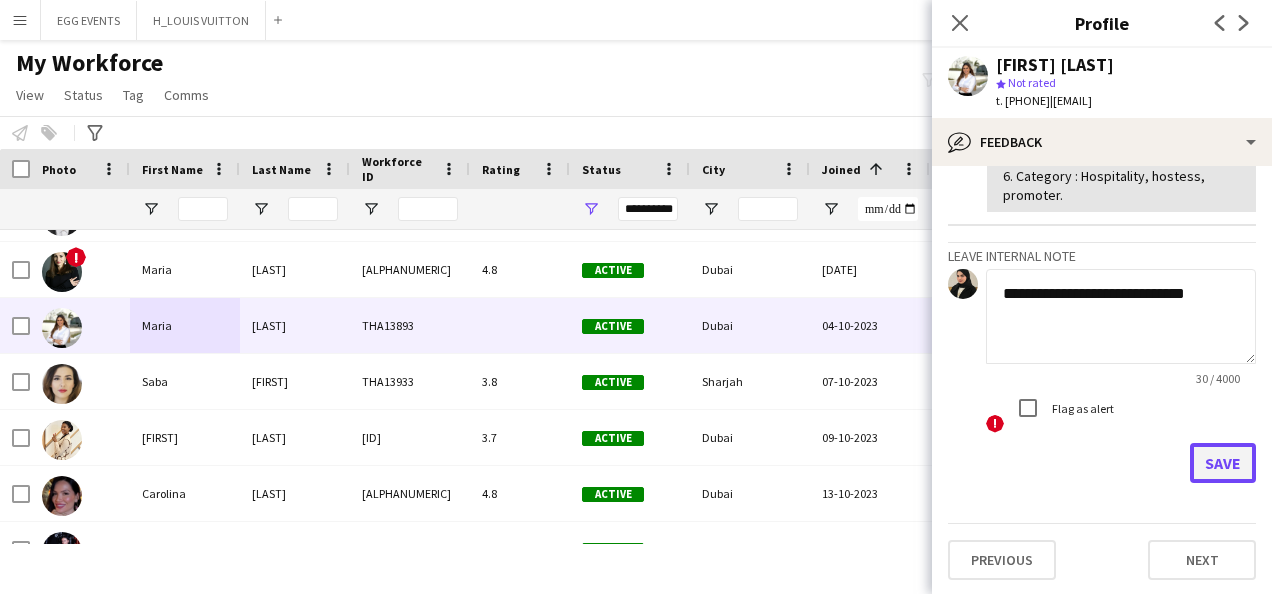 click on "Save" 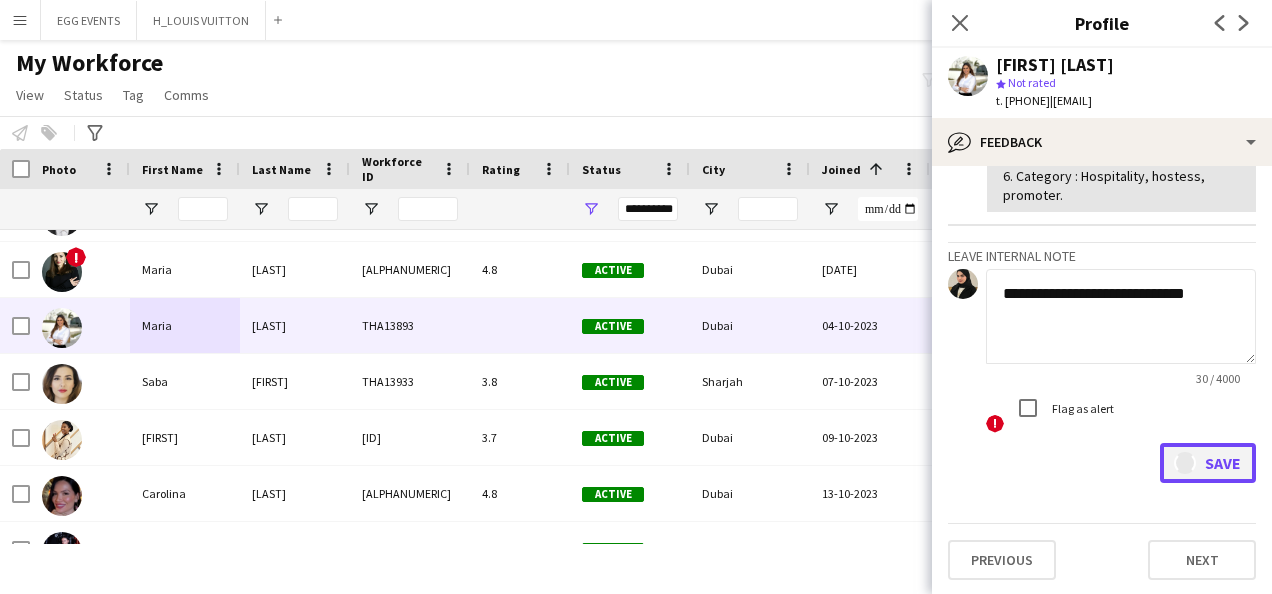 type 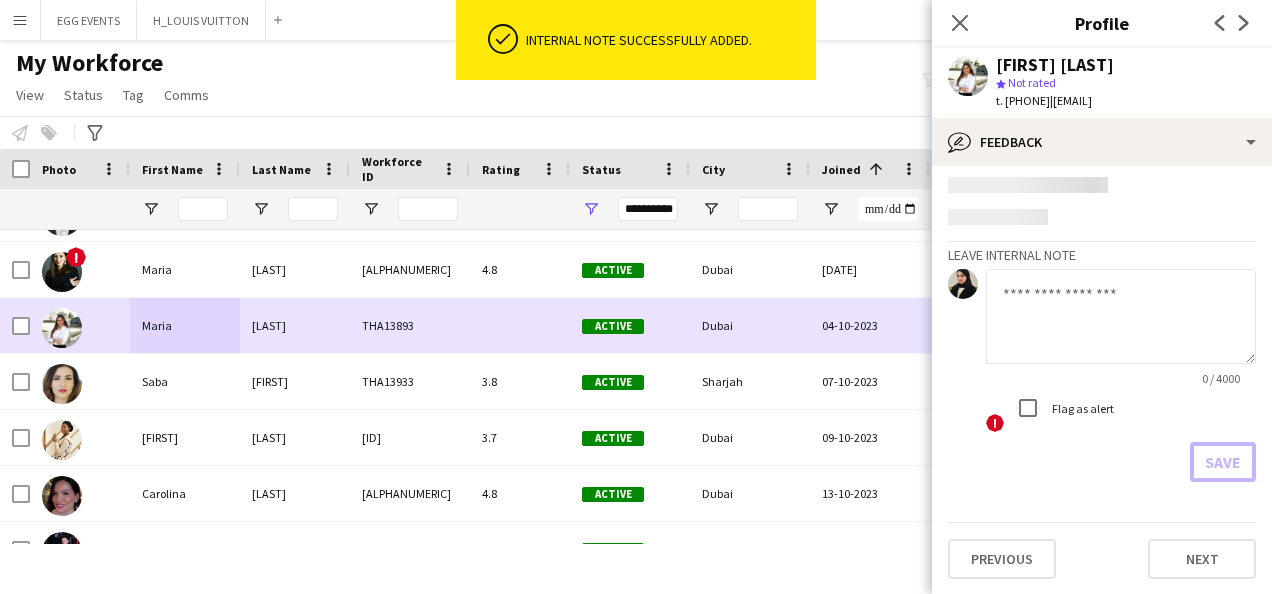scroll, scrollTop: 526, scrollLeft: 0, axis: vertical 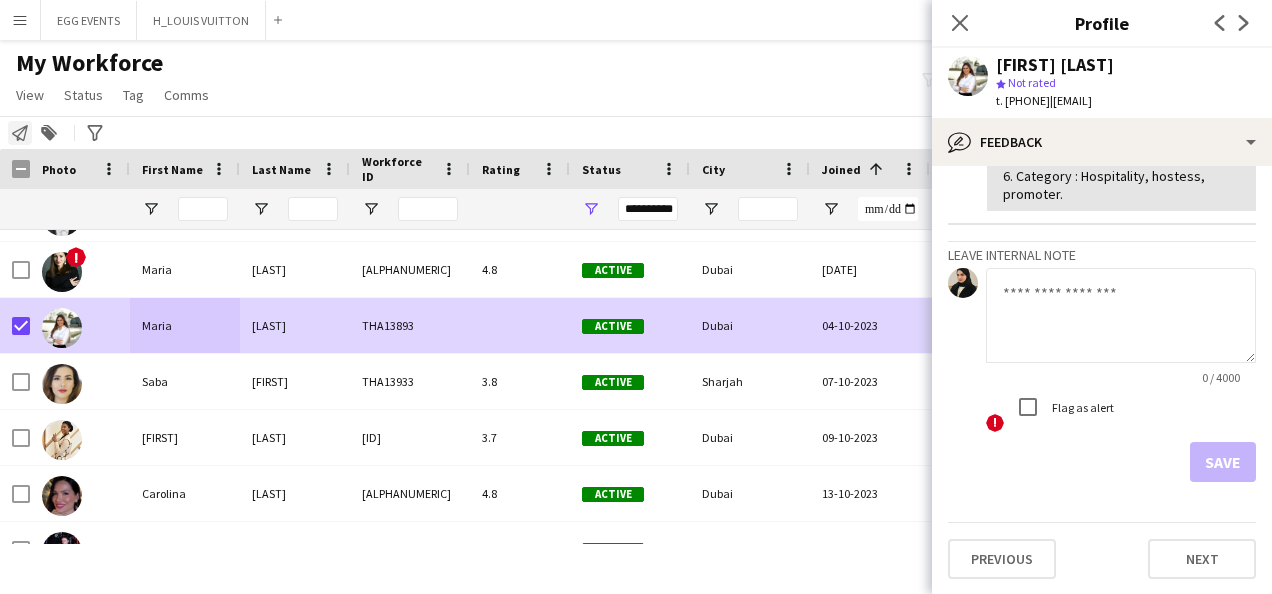 click on "Notify workforce" 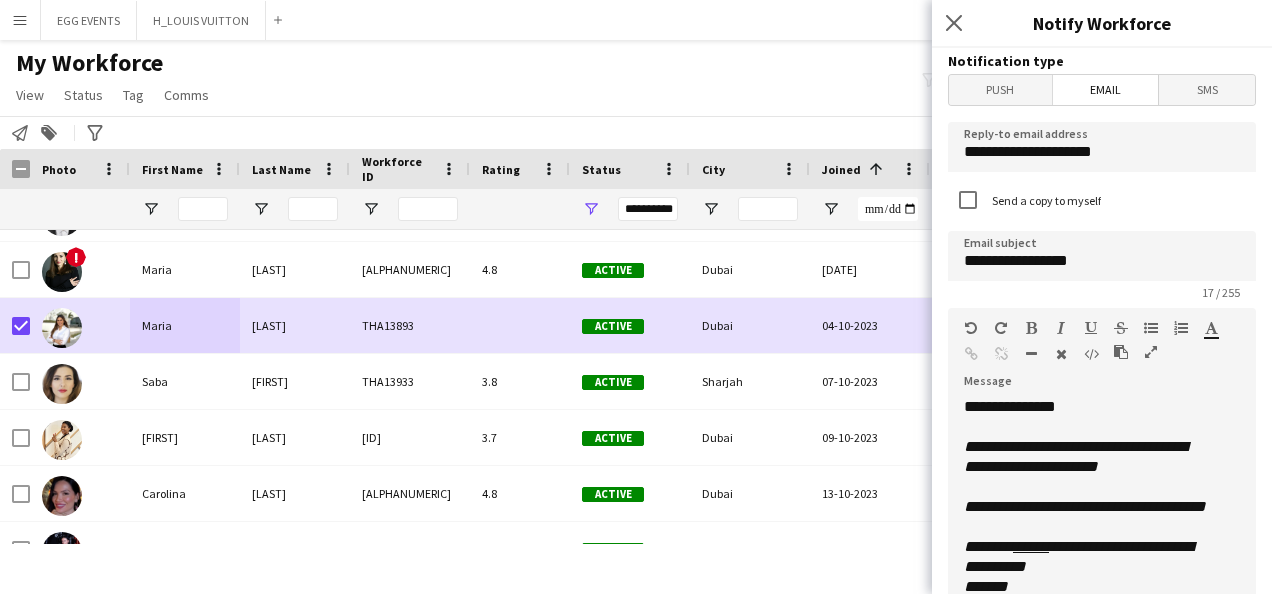 scroll, scrollTop: 236, scrollLeft: 0, axis: vertical 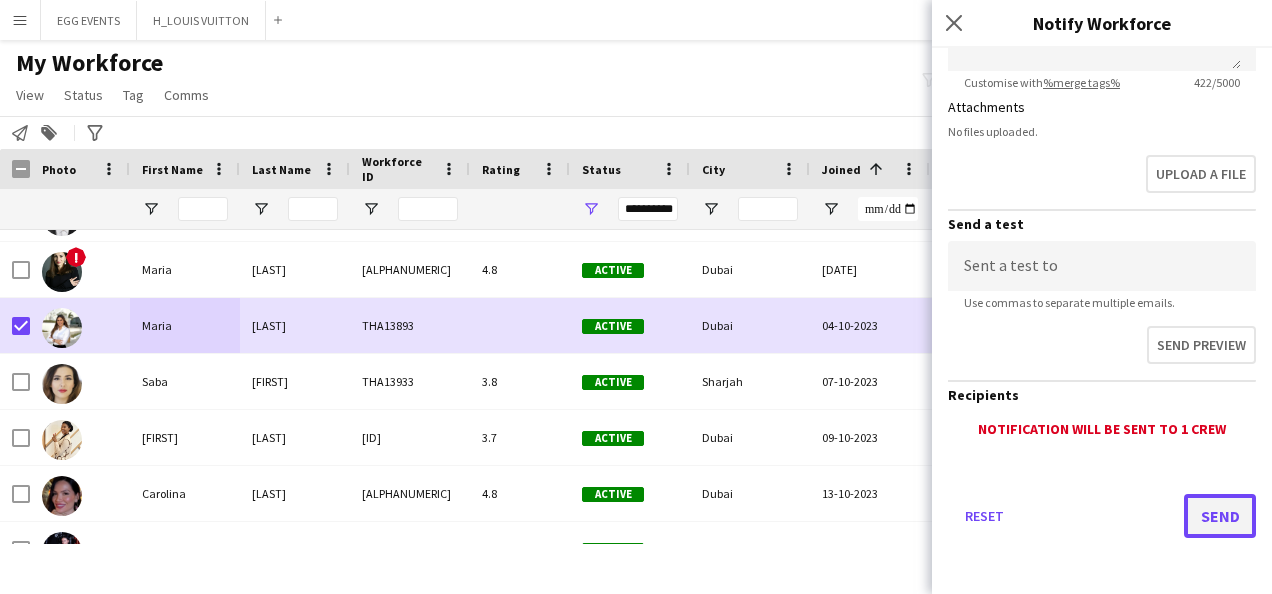 click on "Send" 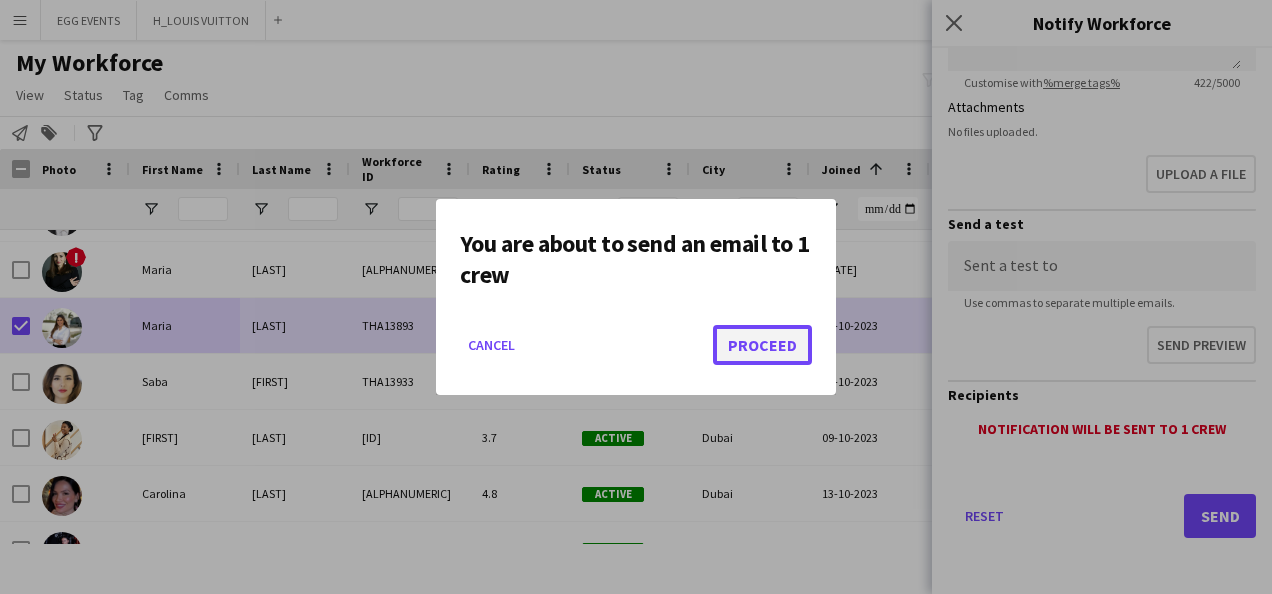click on "Proceed" 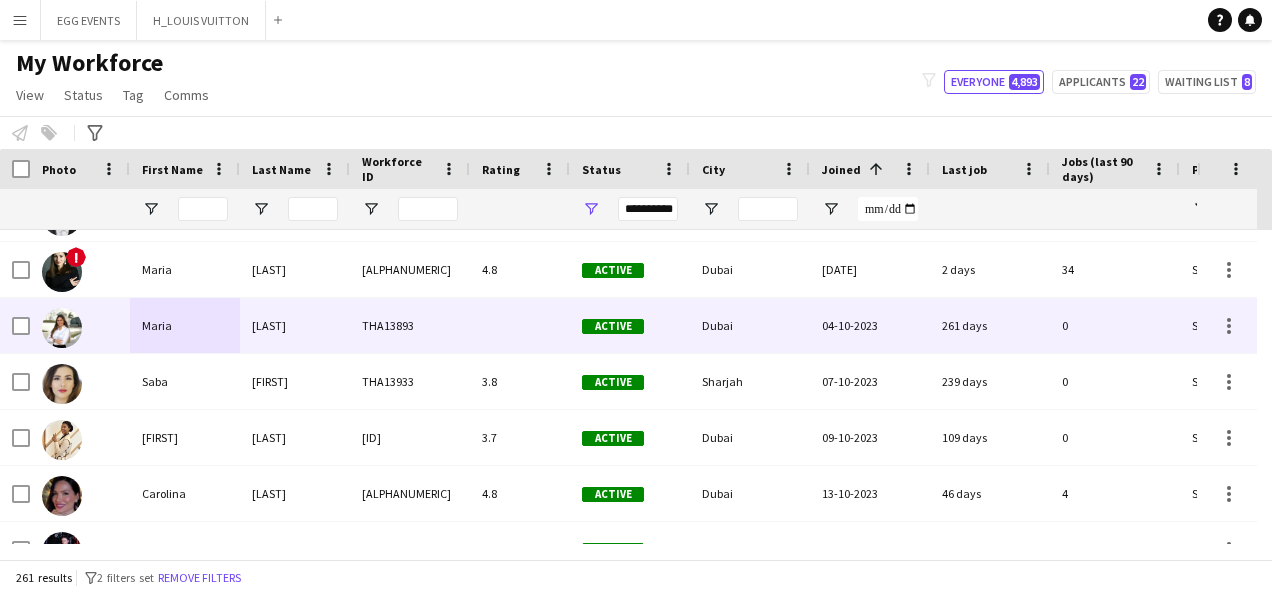 click on "Maria" at bounding box center [185, 325] 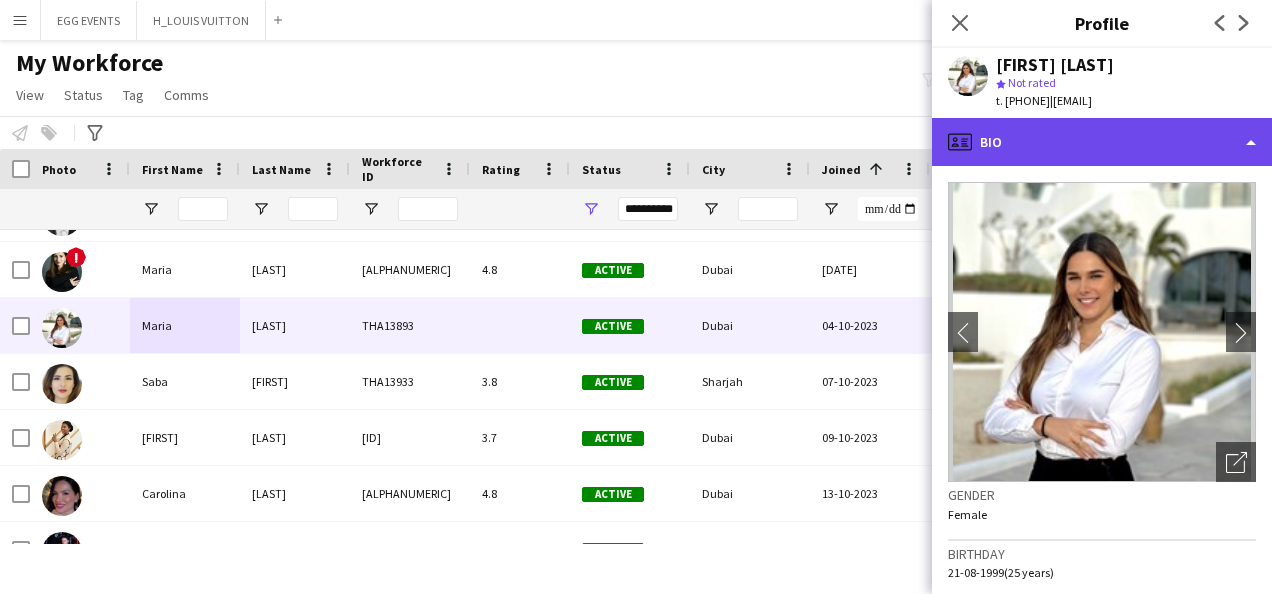 click on "profile
Bio" 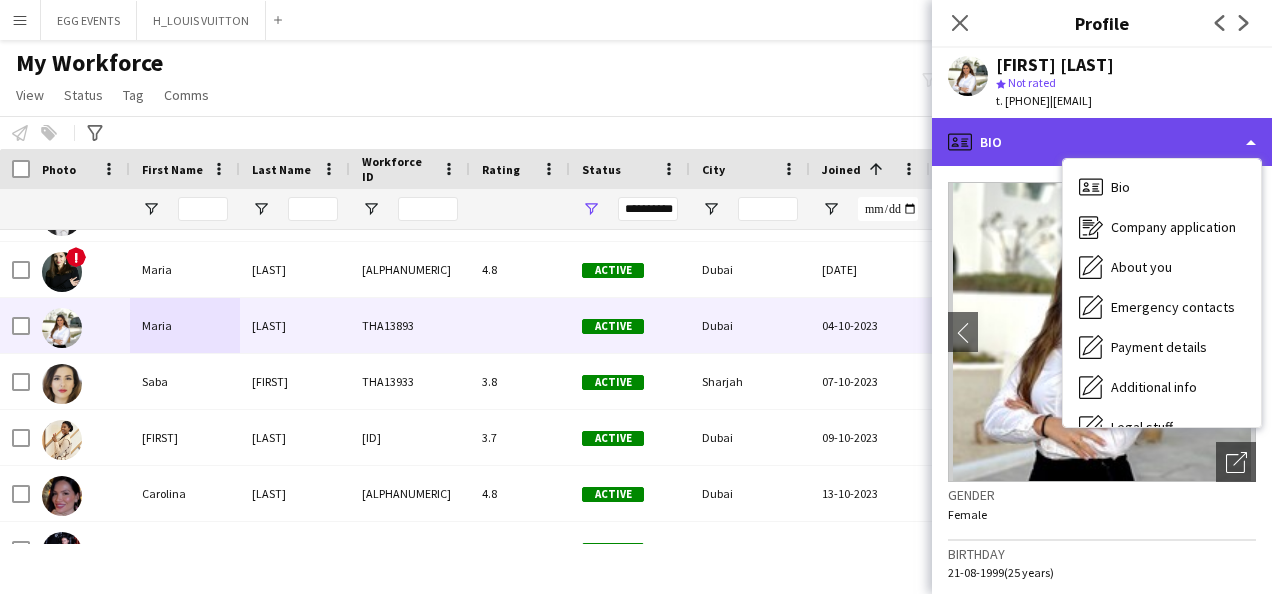 click on "profile
Bio" 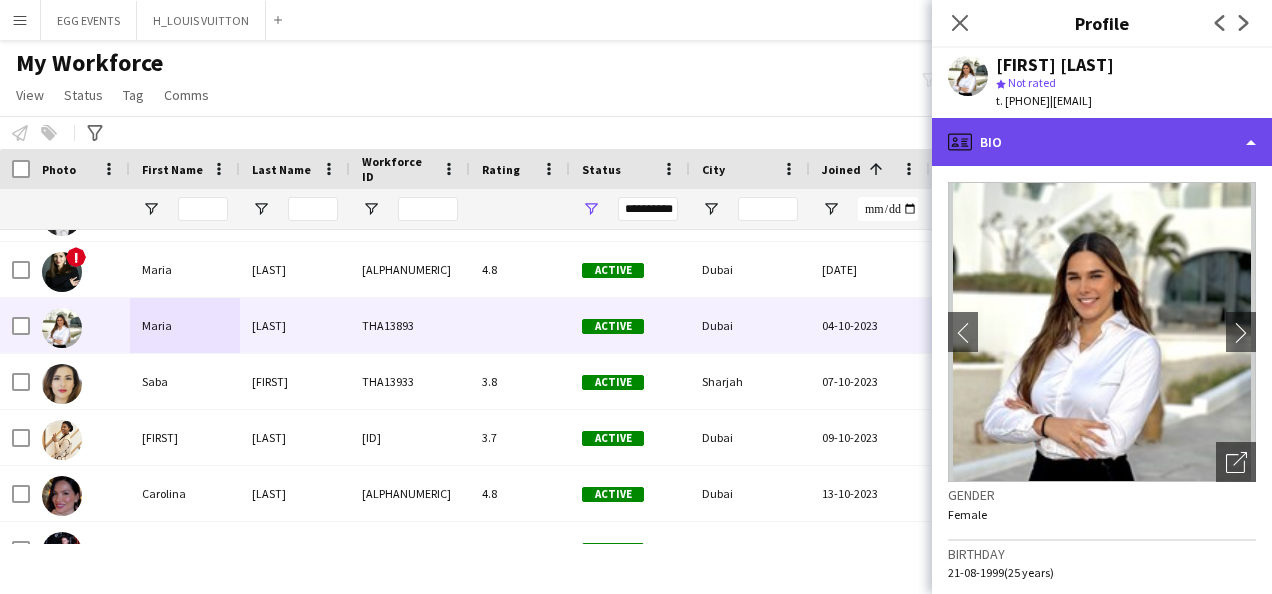 click on "profile
Bio" 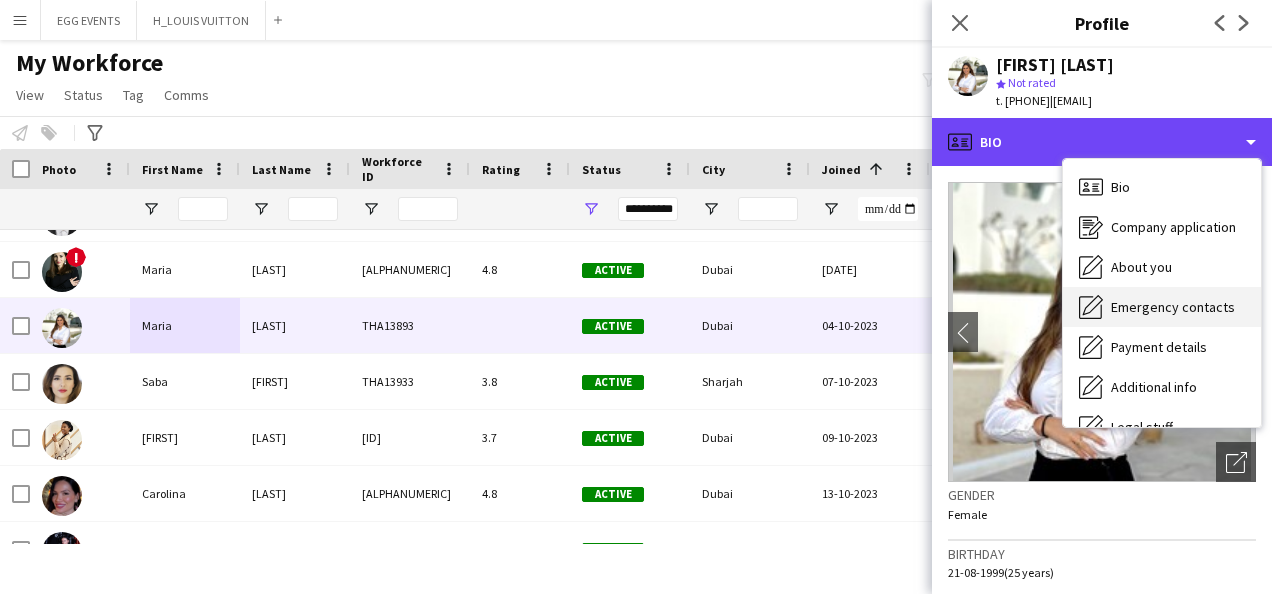 scroll, scrollTop: 108, scrollLeft: 0, axis: vertical 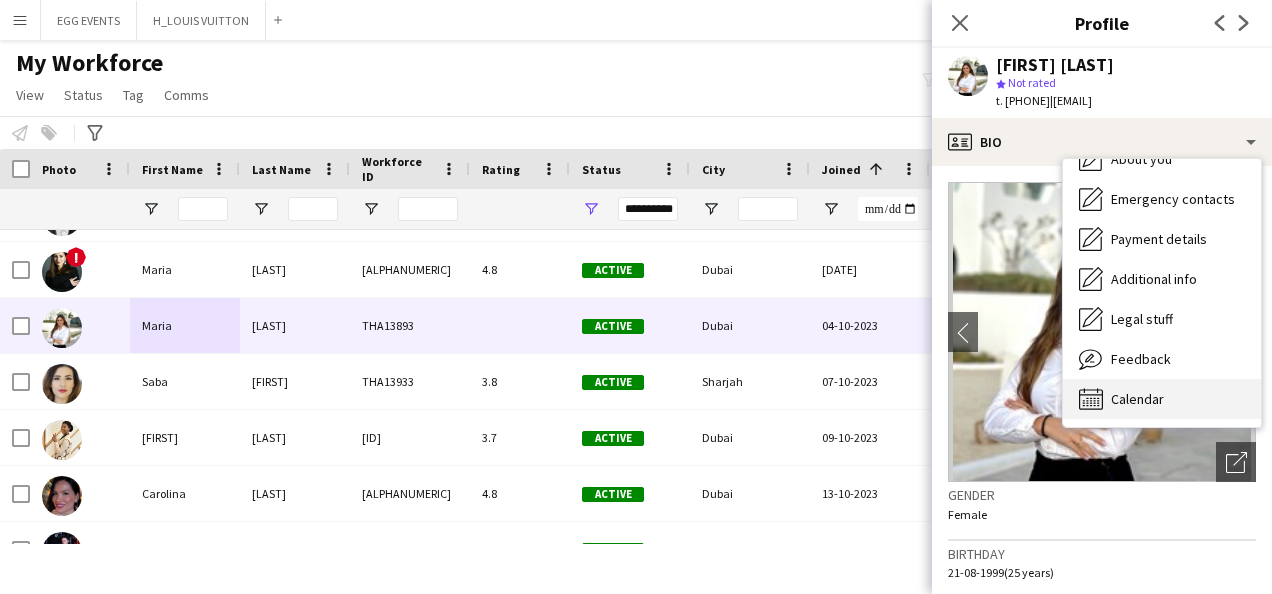 click on "Calendar" at bounding box center [1137, 399] 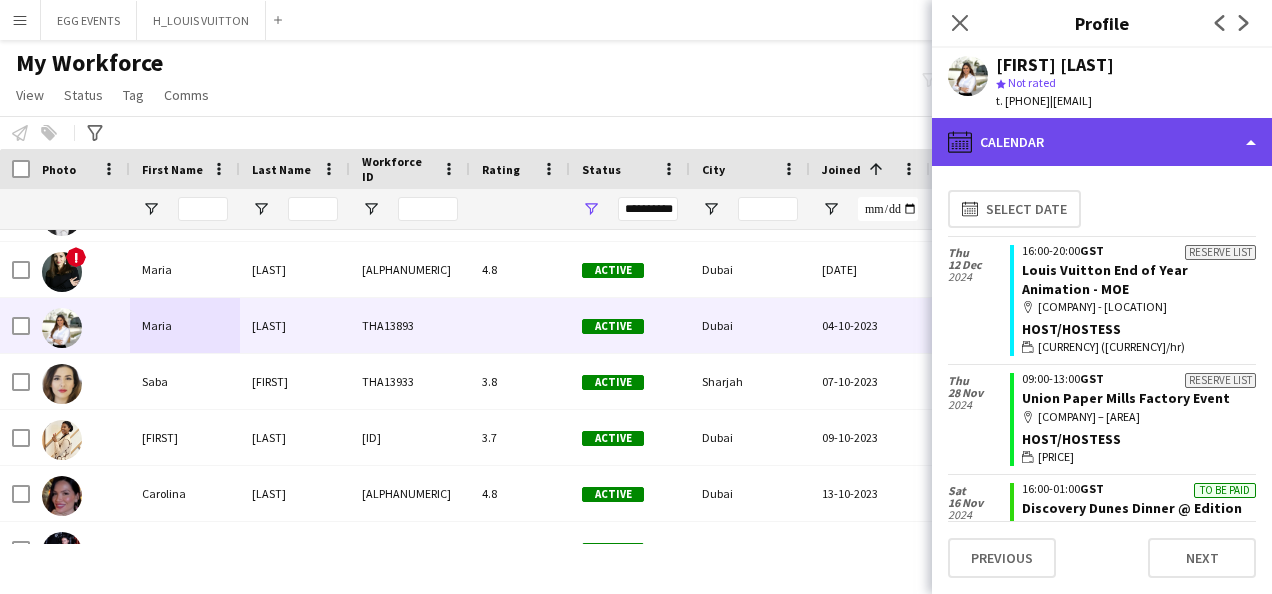 click on "calendar-full
Calendar" 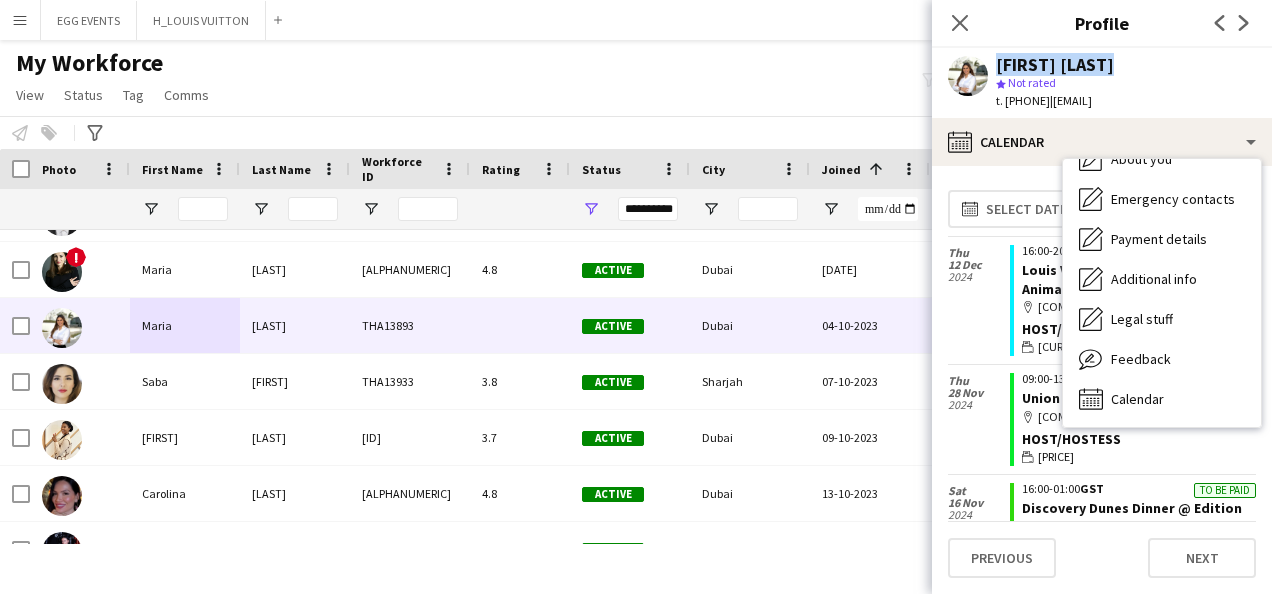 drag, startPoint x: 1117, startPoint y: 63, endPoint x: 972, endPoint y: 73, distance: 145.34442 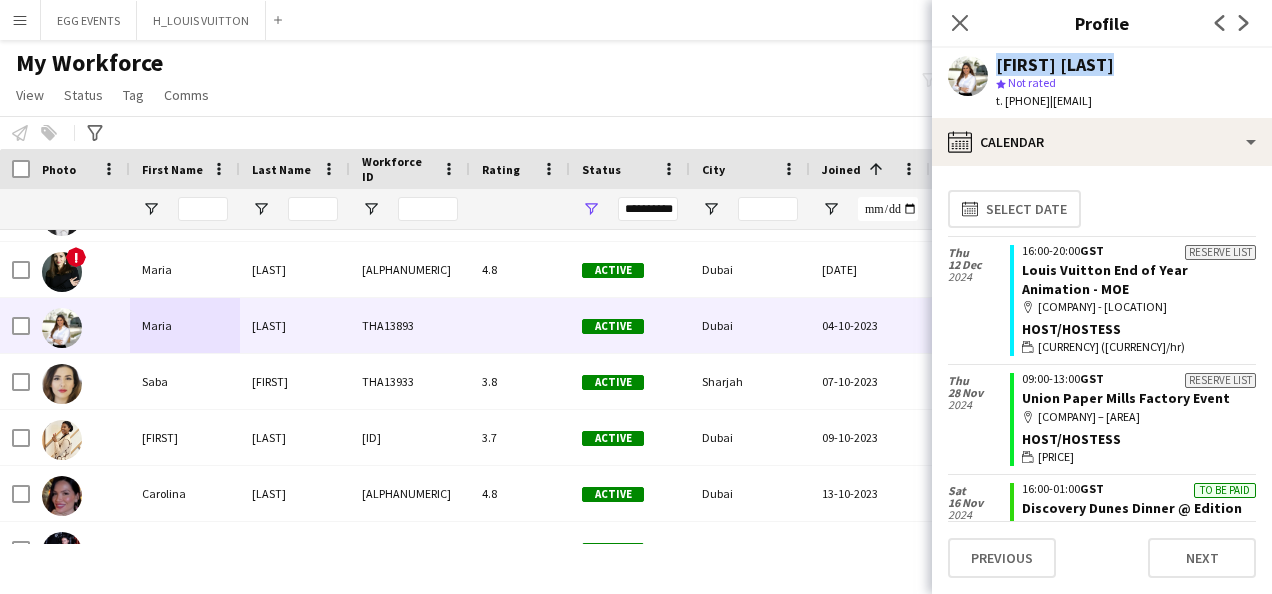 copy on "Maria Antolin" 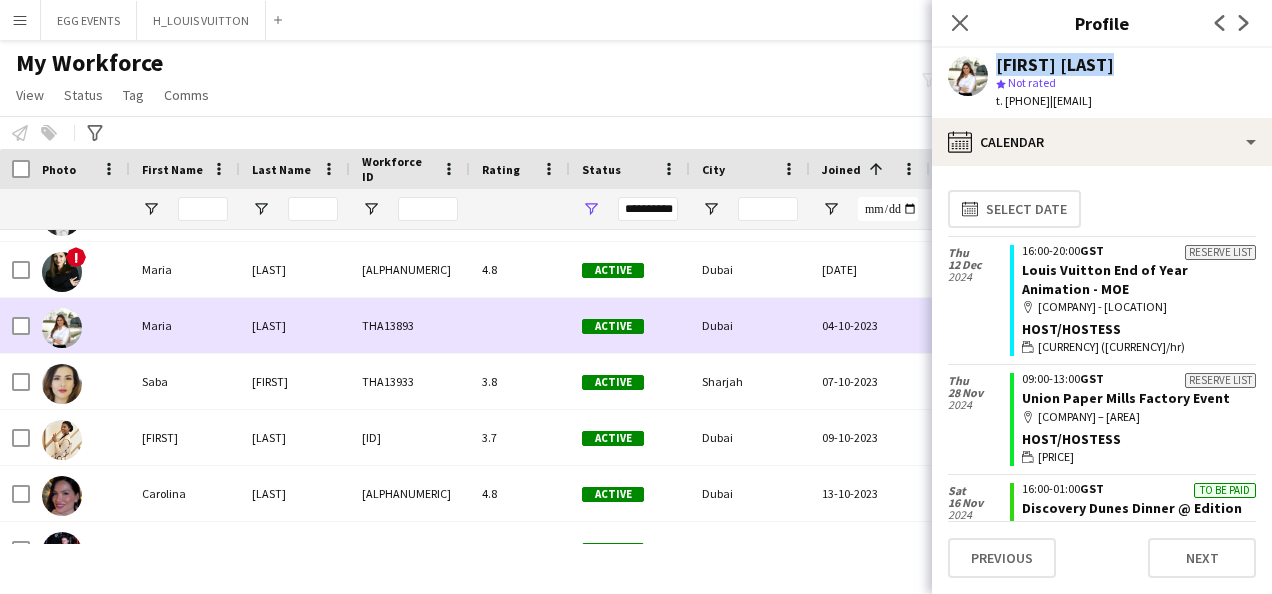 click on "04-10-2023" at bounding box center [870, 325] 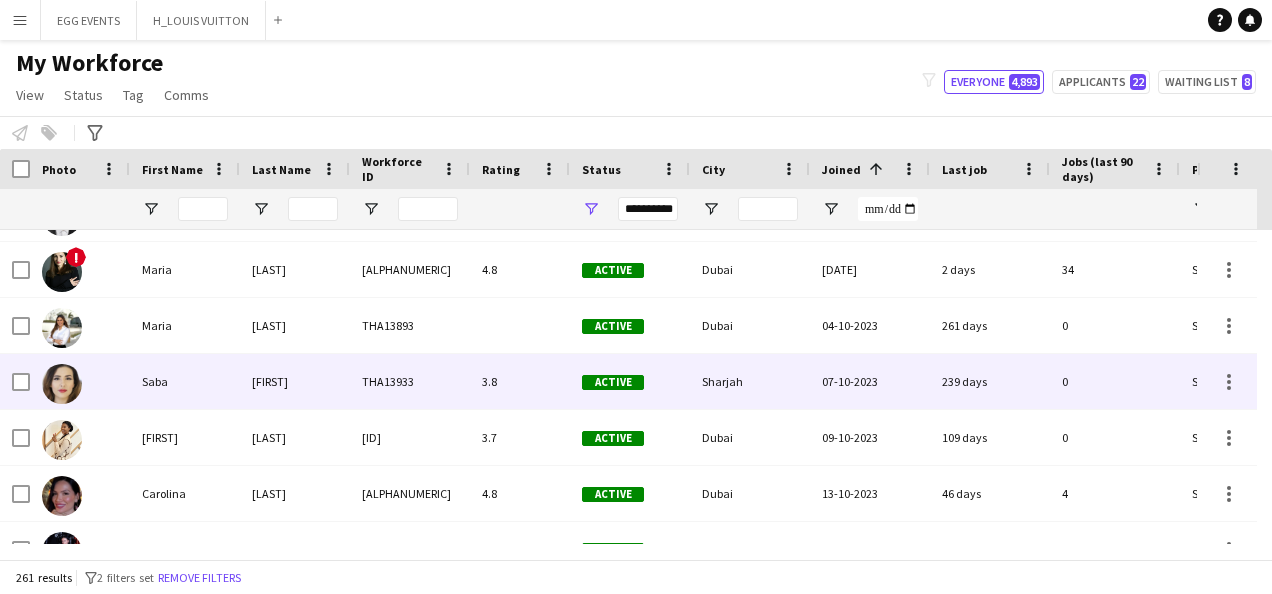 click on "Sharjah" at bounding box center [750, 381] 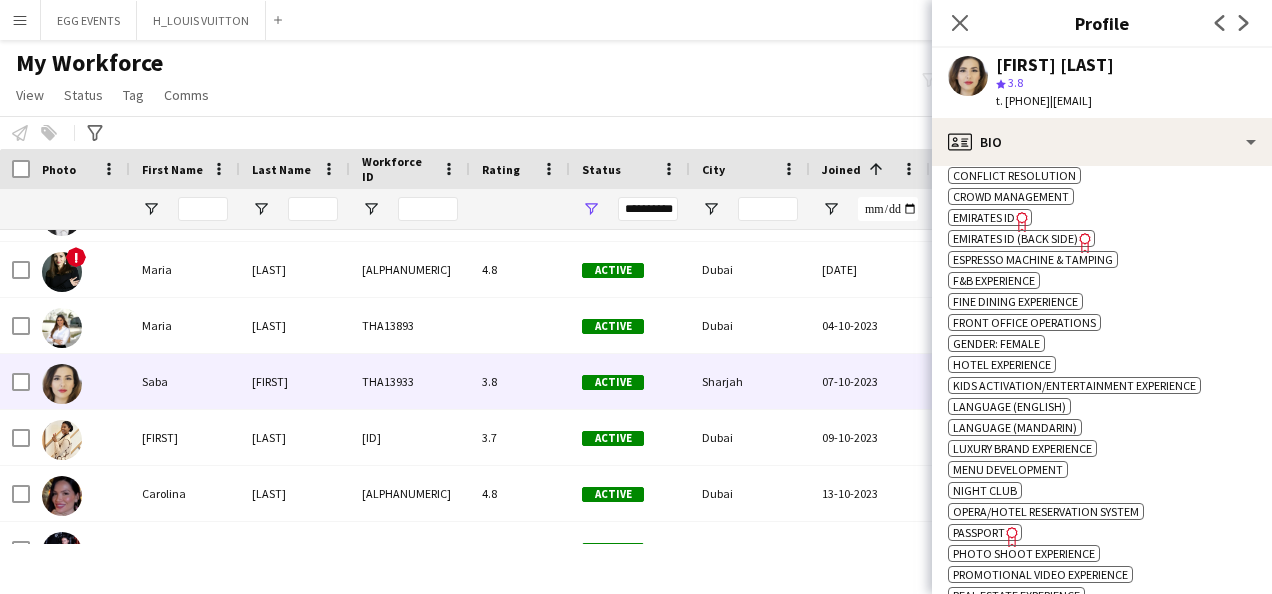 scroll, scrollTop: 1143, scrollLeft: 0, axis: vertical 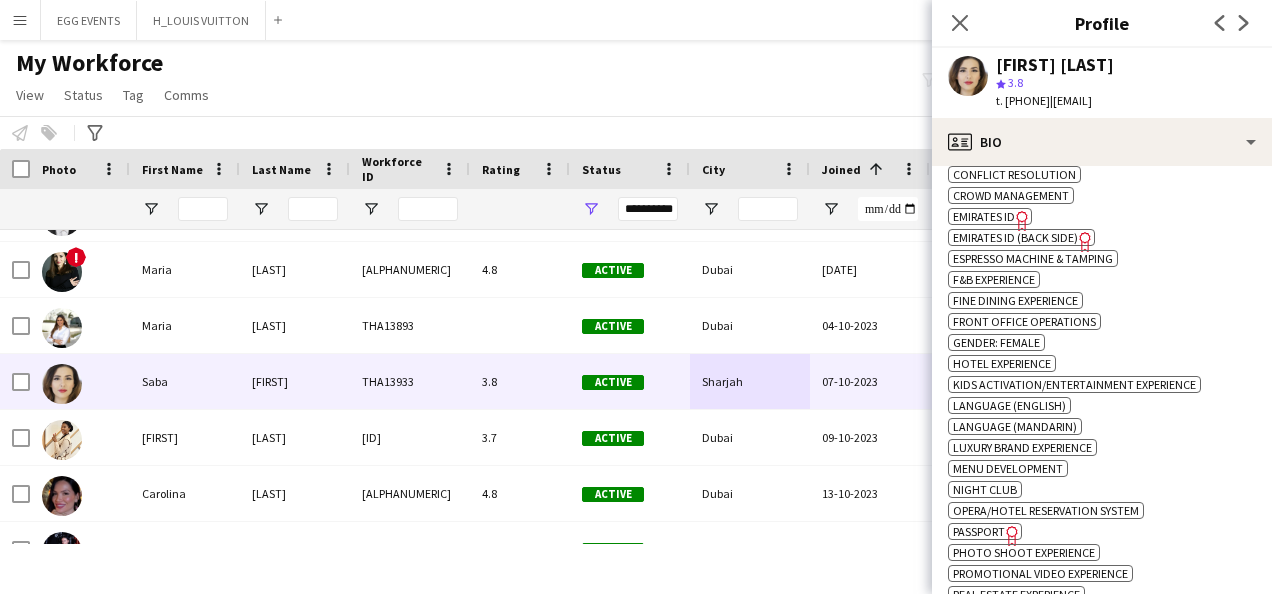 click on "Emirates ID" 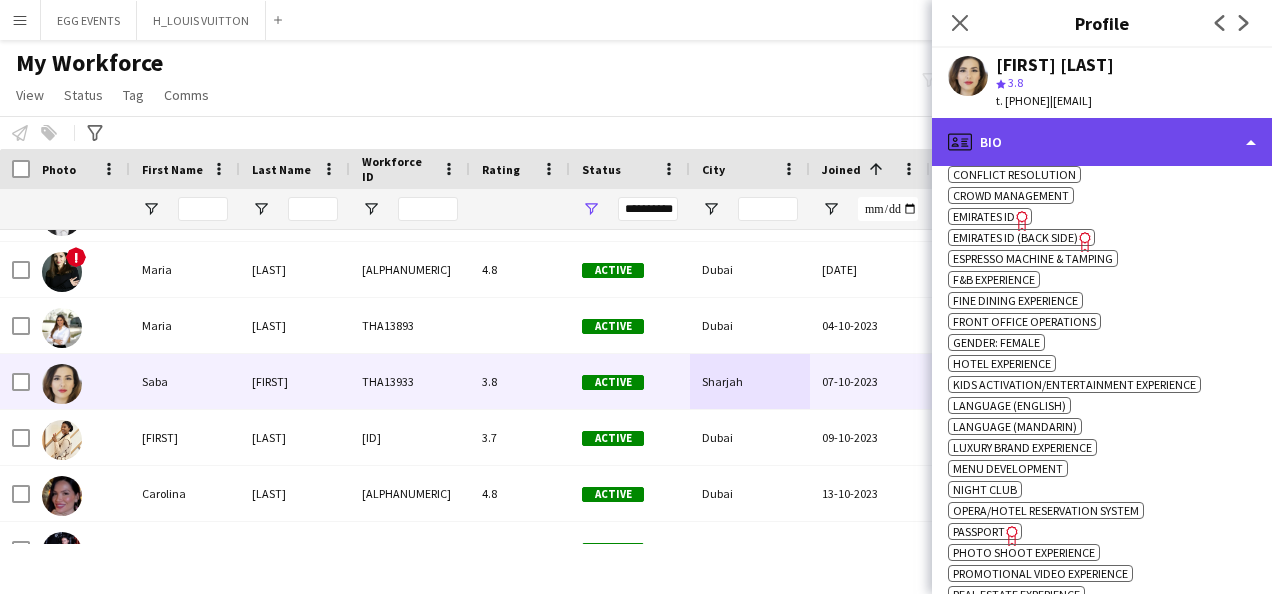 click on "profile
Bio" 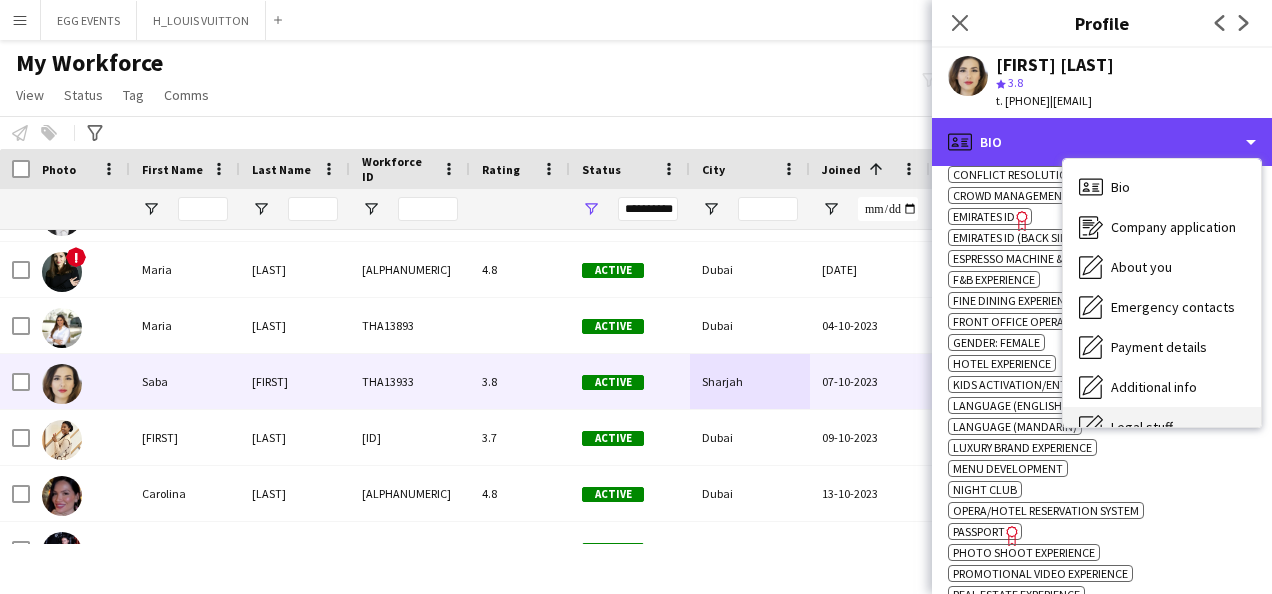 scroll, scrollTop: 108, scrollLeft: 0, axis: vertical 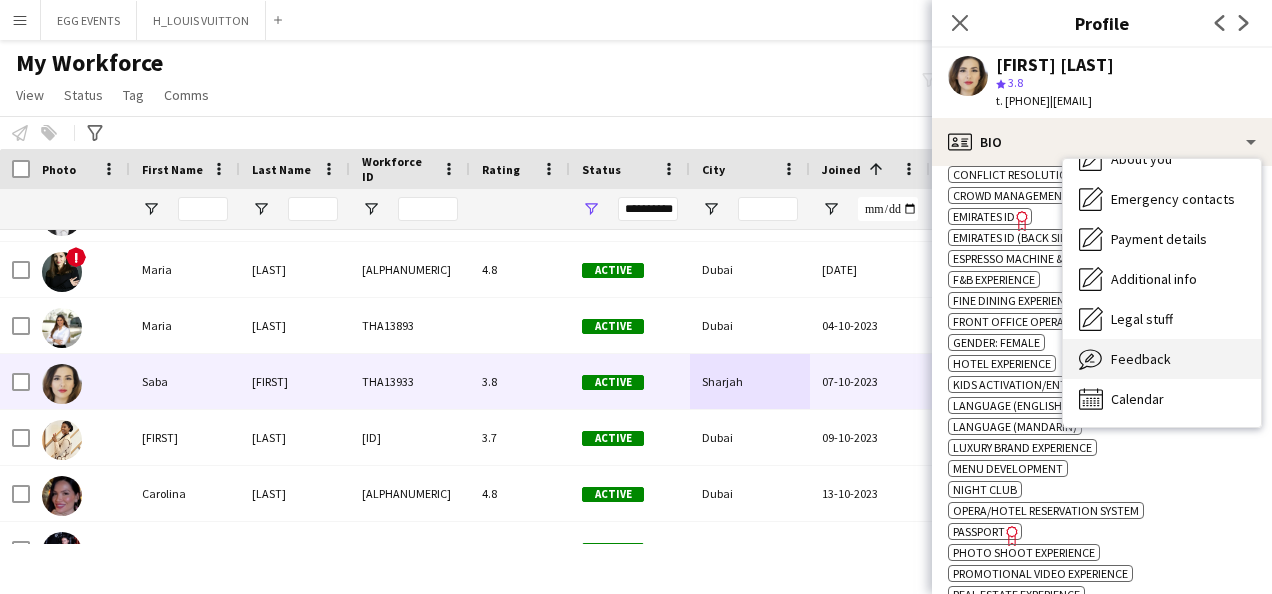 click on "Feedback
Feedback" at bounding box center [1162, 359] 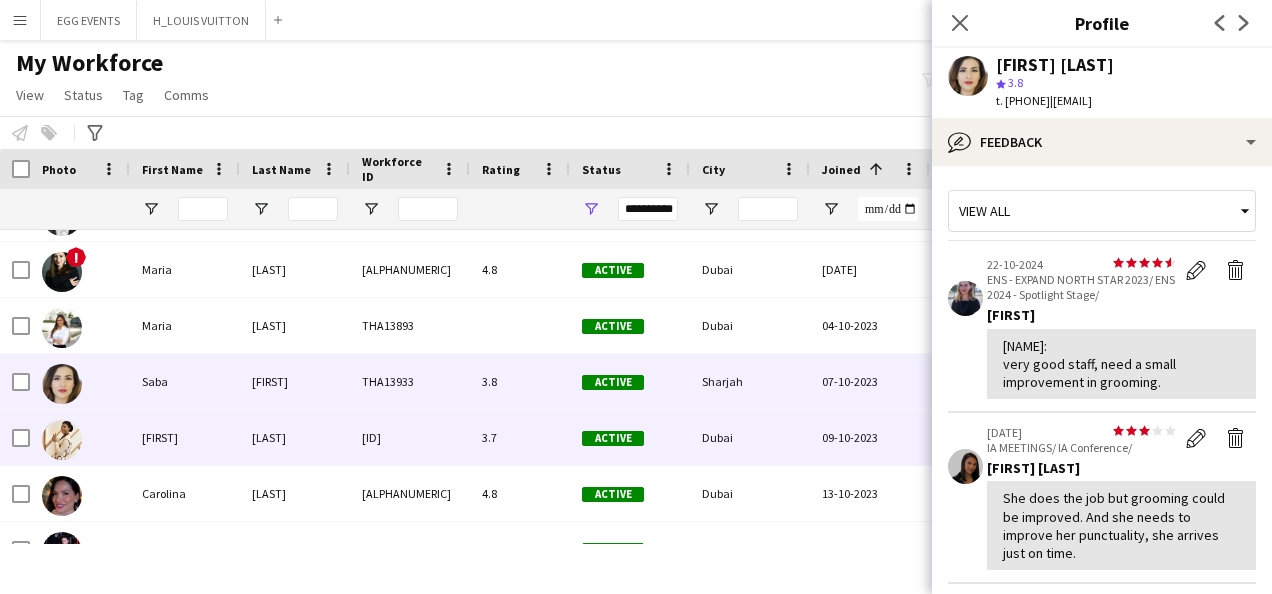 click on "Dubai" at bounding box center (750, 437) 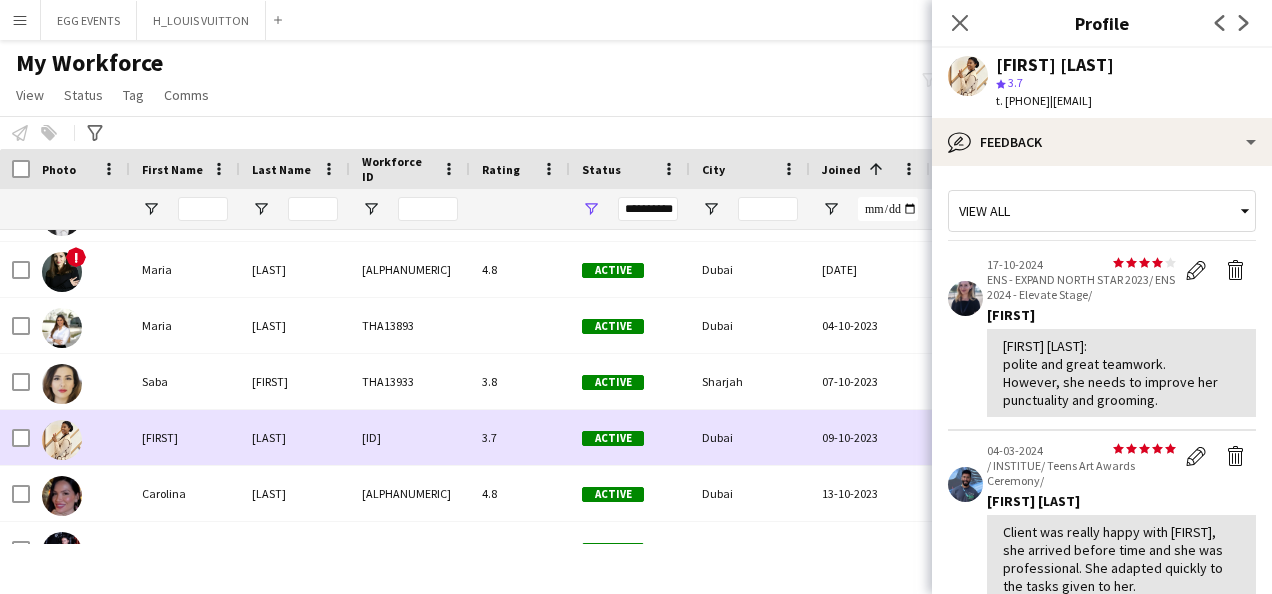 scroll, scrollTop: 7775, scrollLeft: 0, axis: vertical 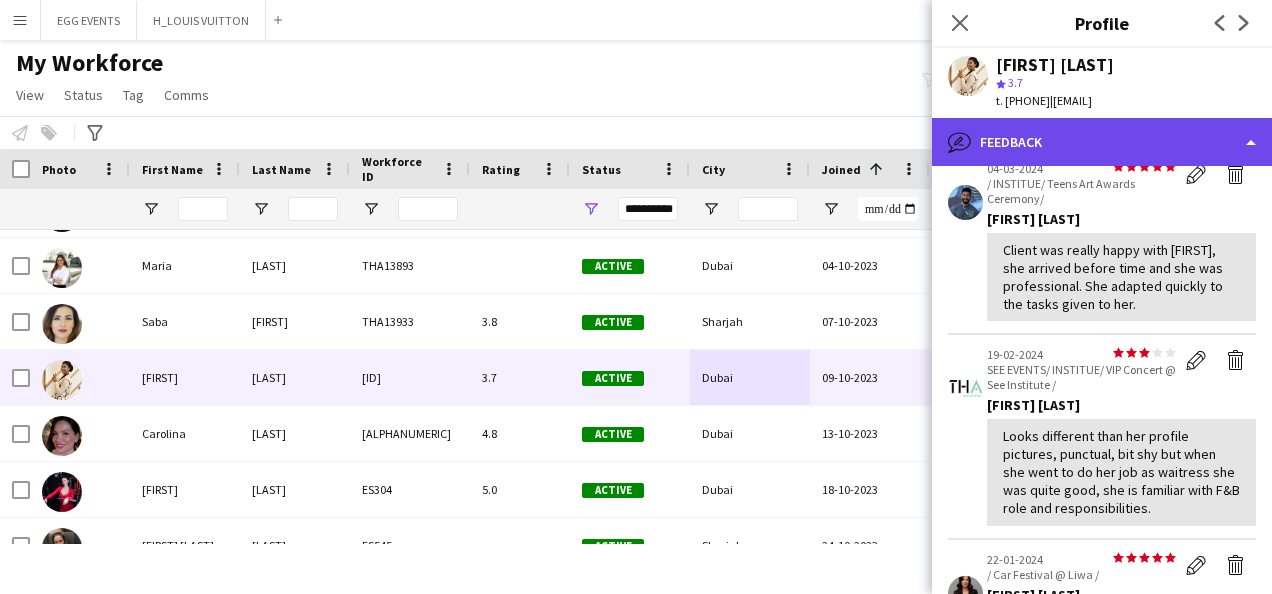 click on "bubble-pencil
Feedback" 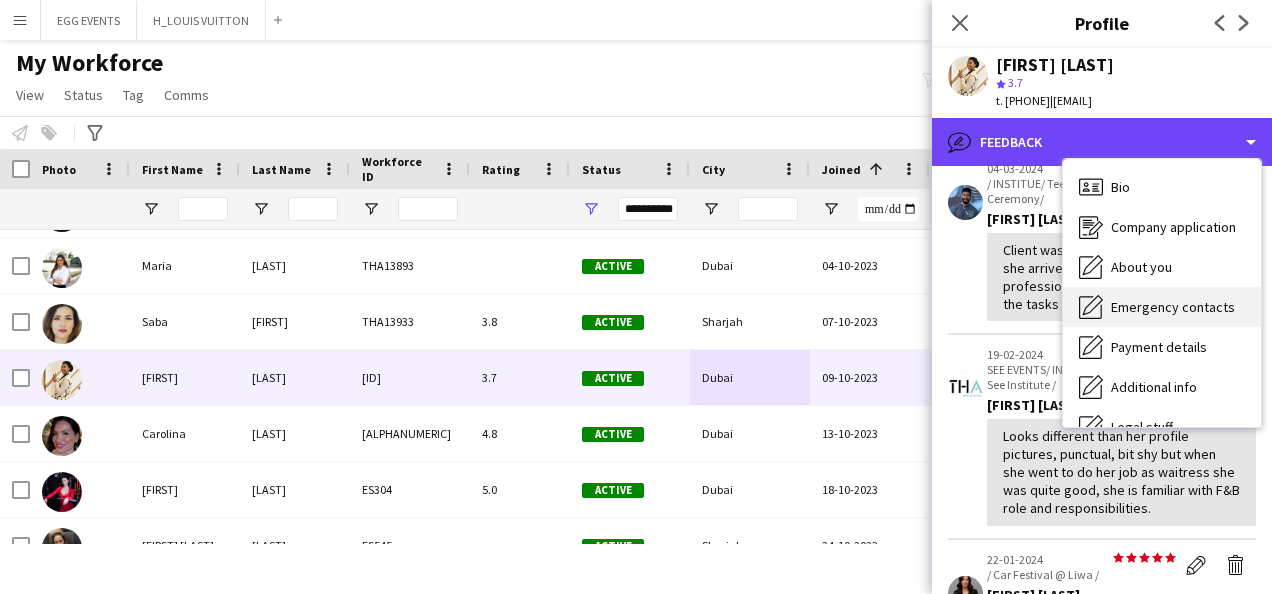 scroll, scrollTop: 108, scrollLeft: 0, axis: vertical 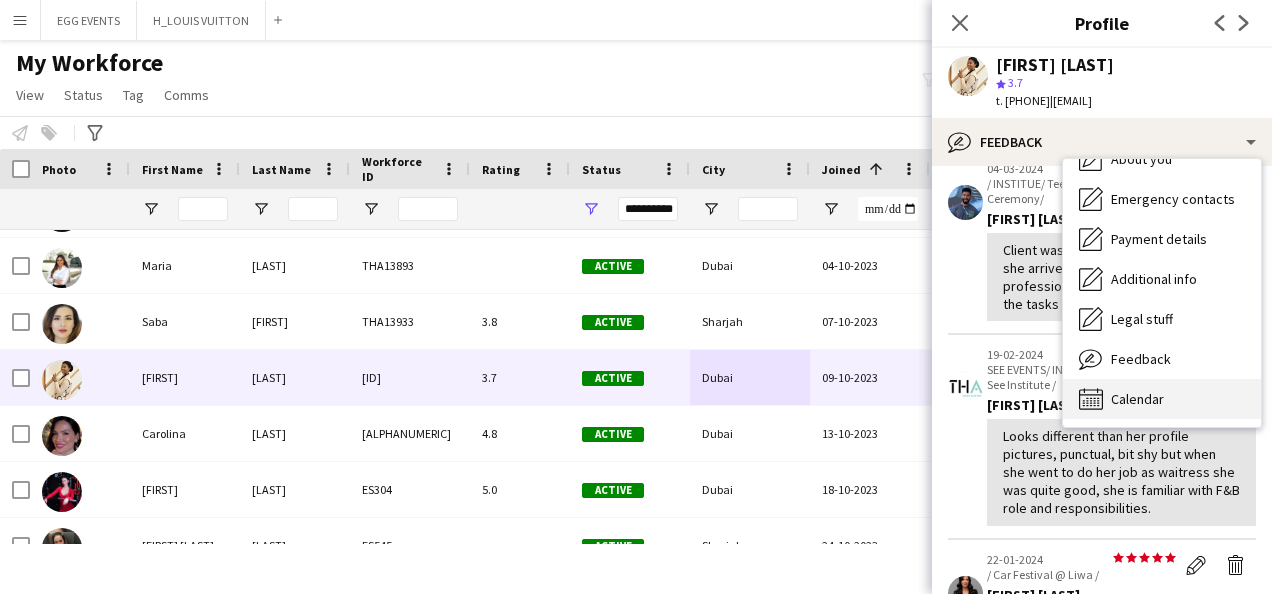 click on "Calendar
Calendar" at bounding box center [1162, 399] 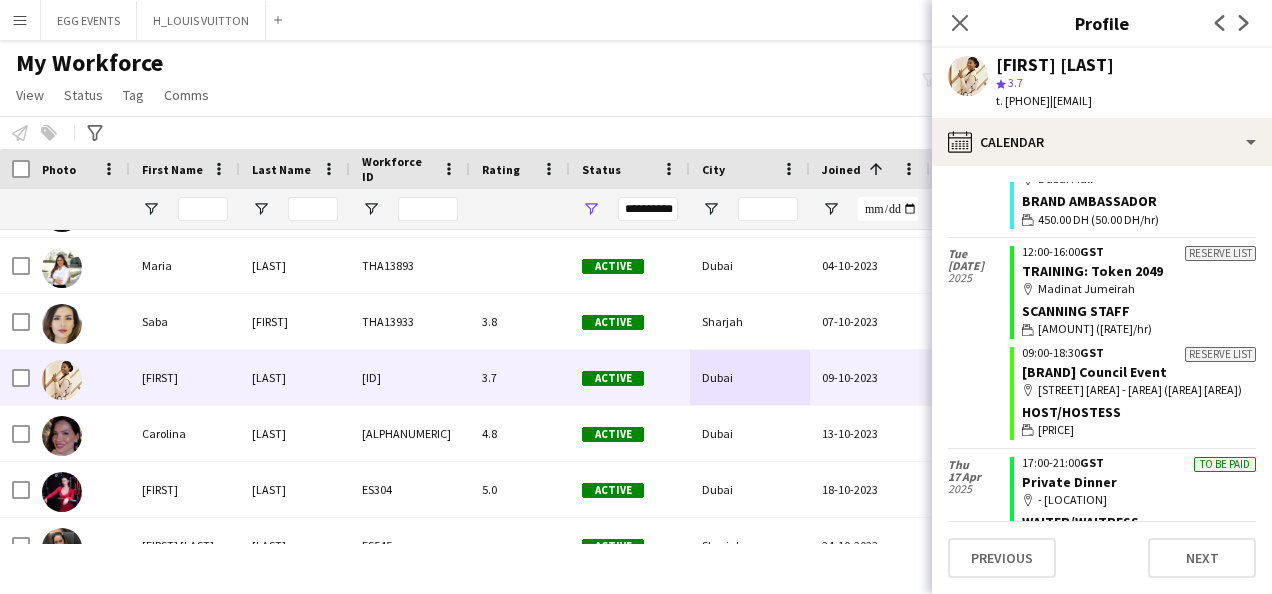 scroll, scrollTop: 0, scrollLeft: 0, axis: both 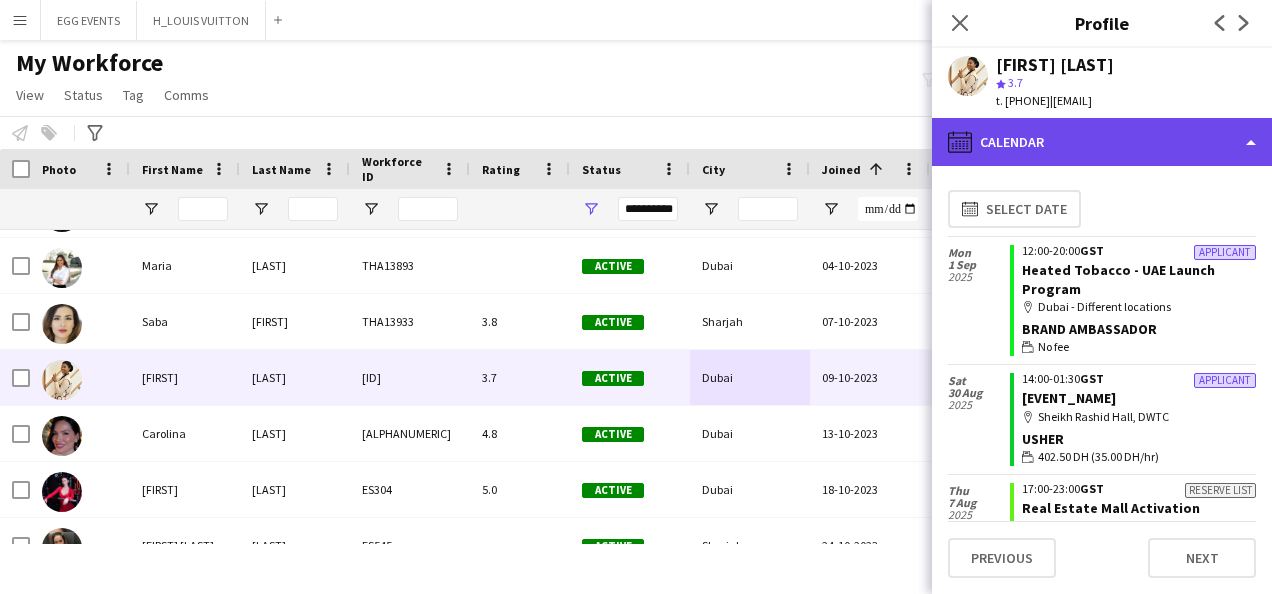click on "calendar-full
Calendar" 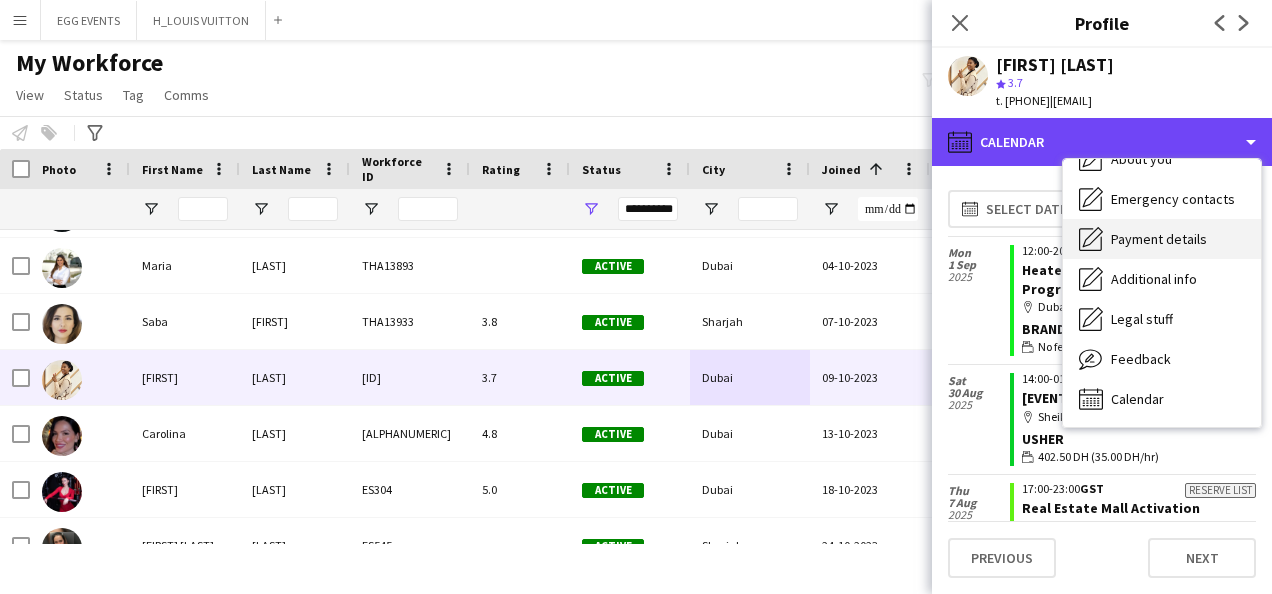 scroll, scrollTop: 0, scrollLeft: 0, axis: both 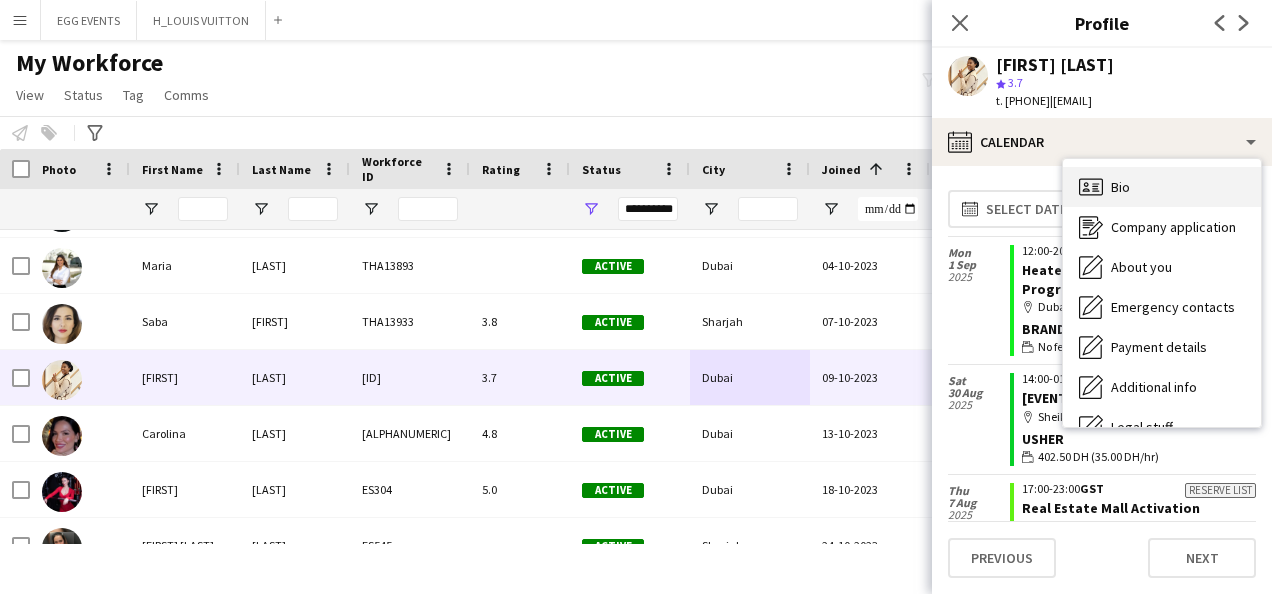 click on "Bio" at bounding box center (1120, 187) 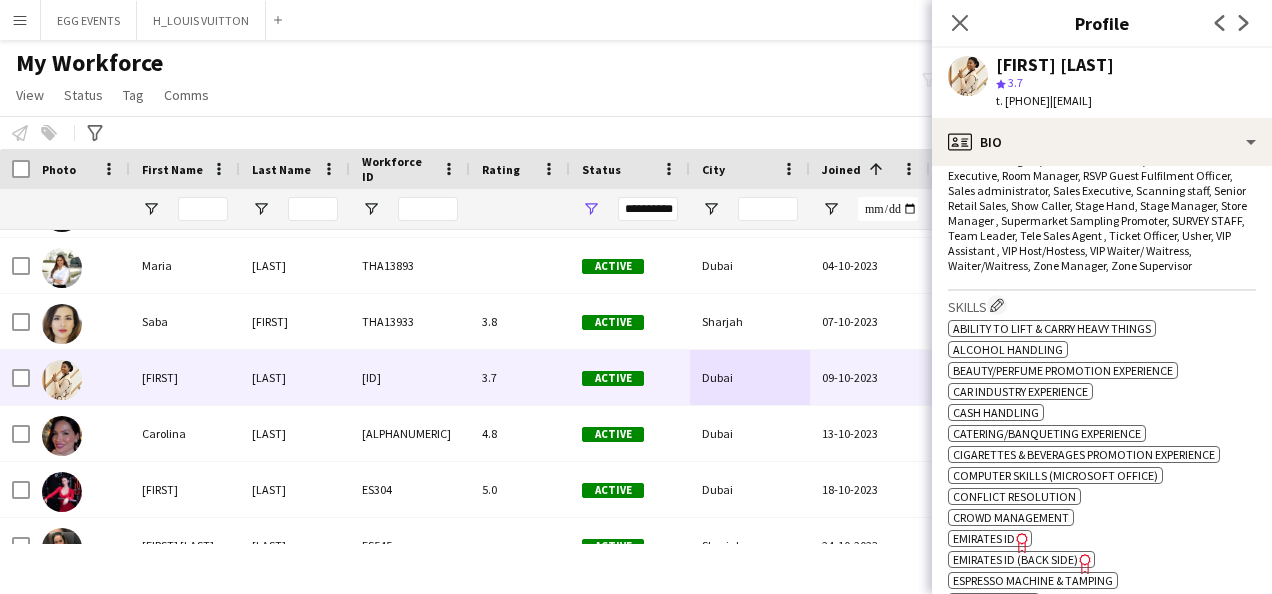 scroll, scrollTop: 1077, scrollLeft: 0, axis: vertical 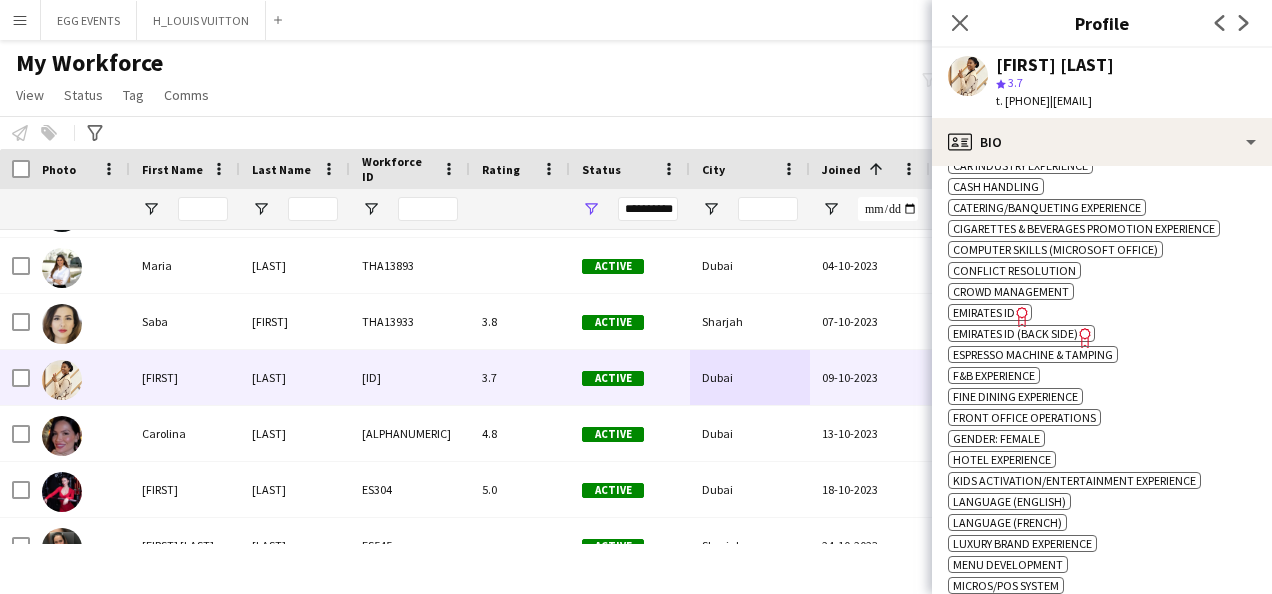 click on "Emirates ID" 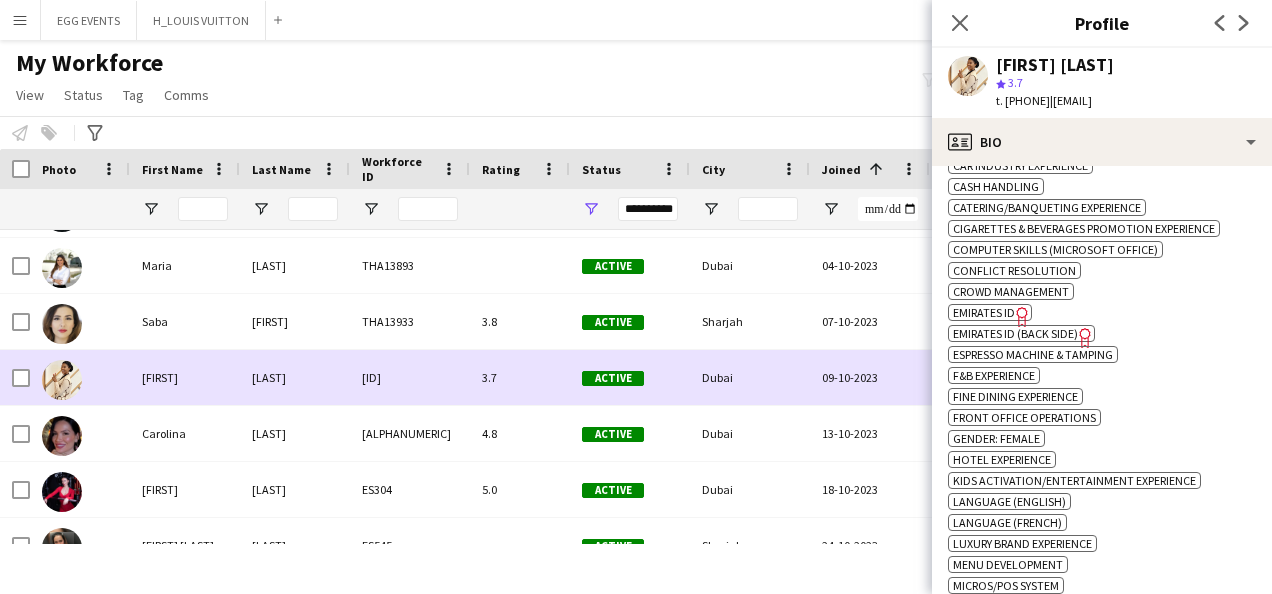 click on "Active" at bounding box center [630, 377] 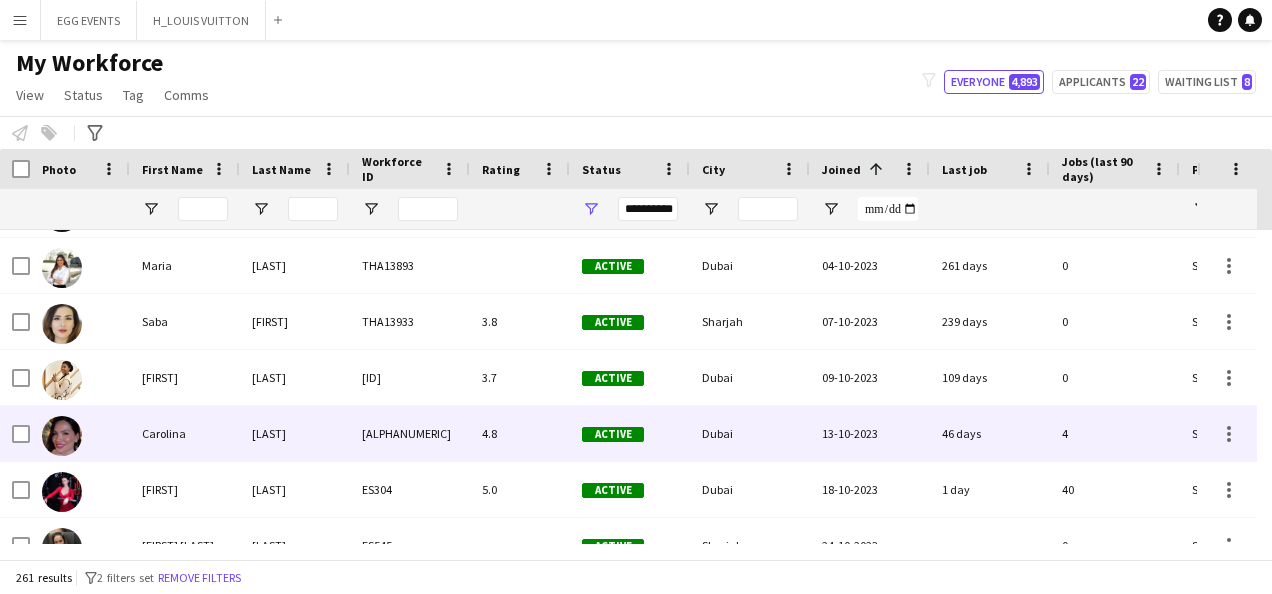 click on "4.8" at bounding box center (520, 433) 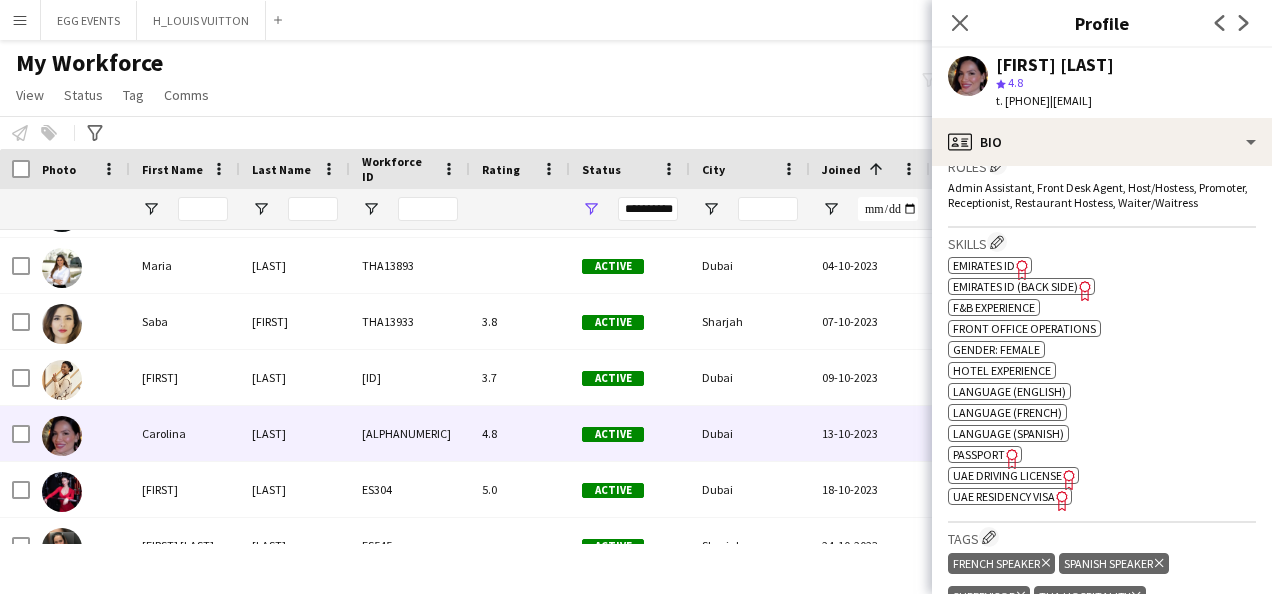 scroll, scrollTop: 693, scrollLeft: 0, axis: vertical 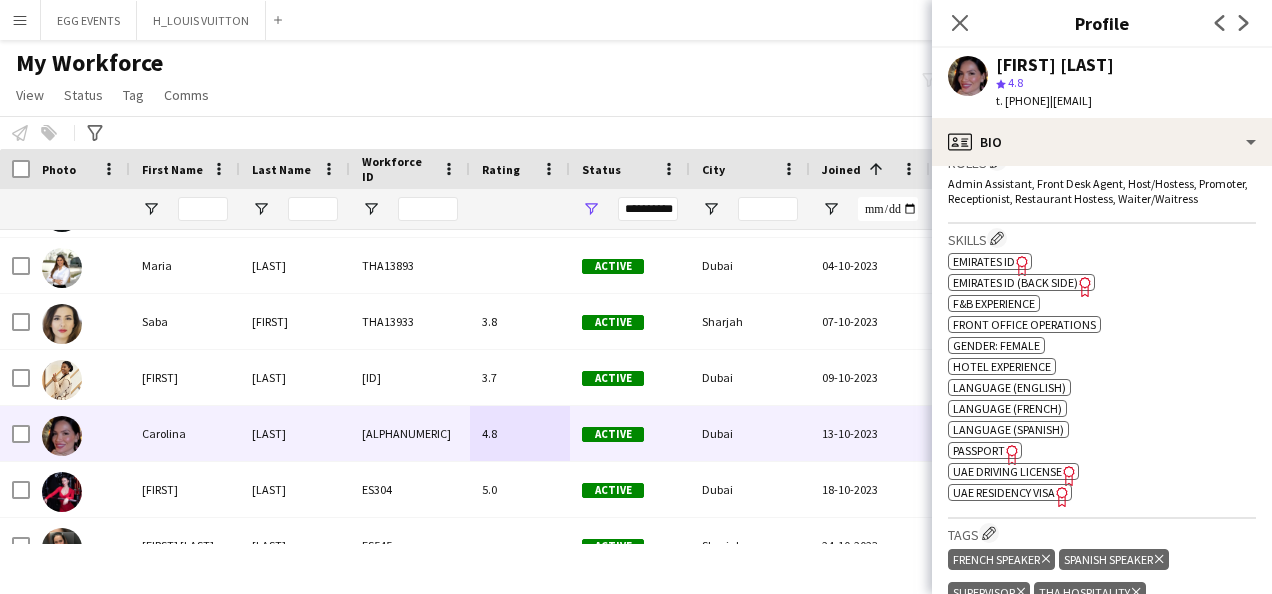 click on "Emirates ID" 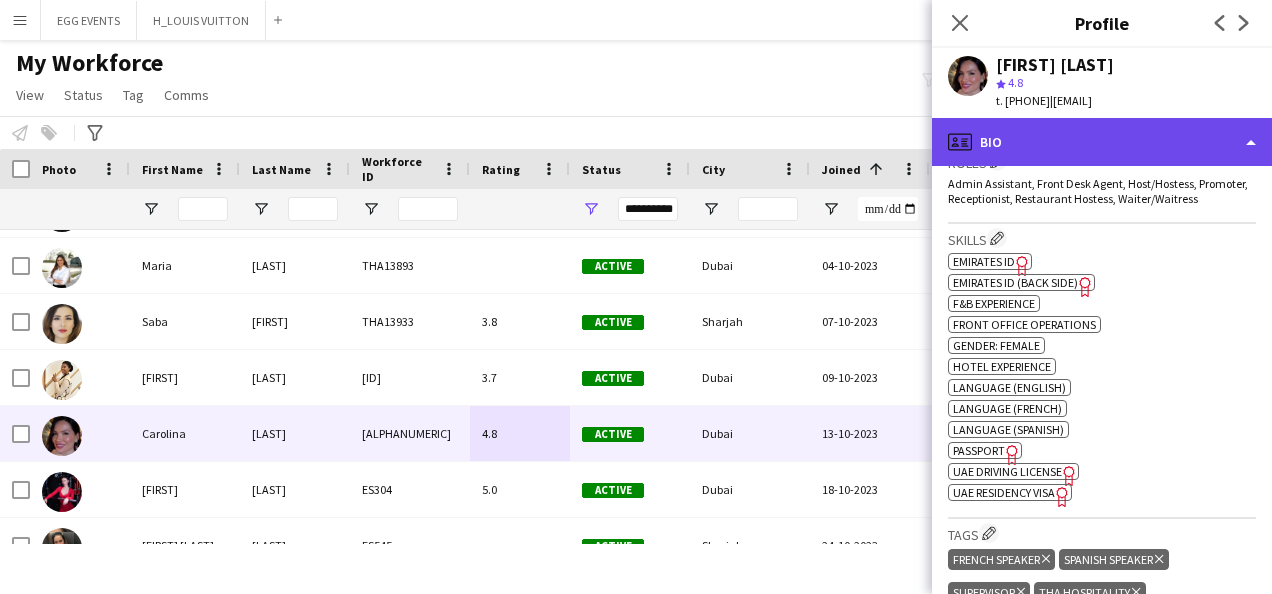 click on "profile
Bio" 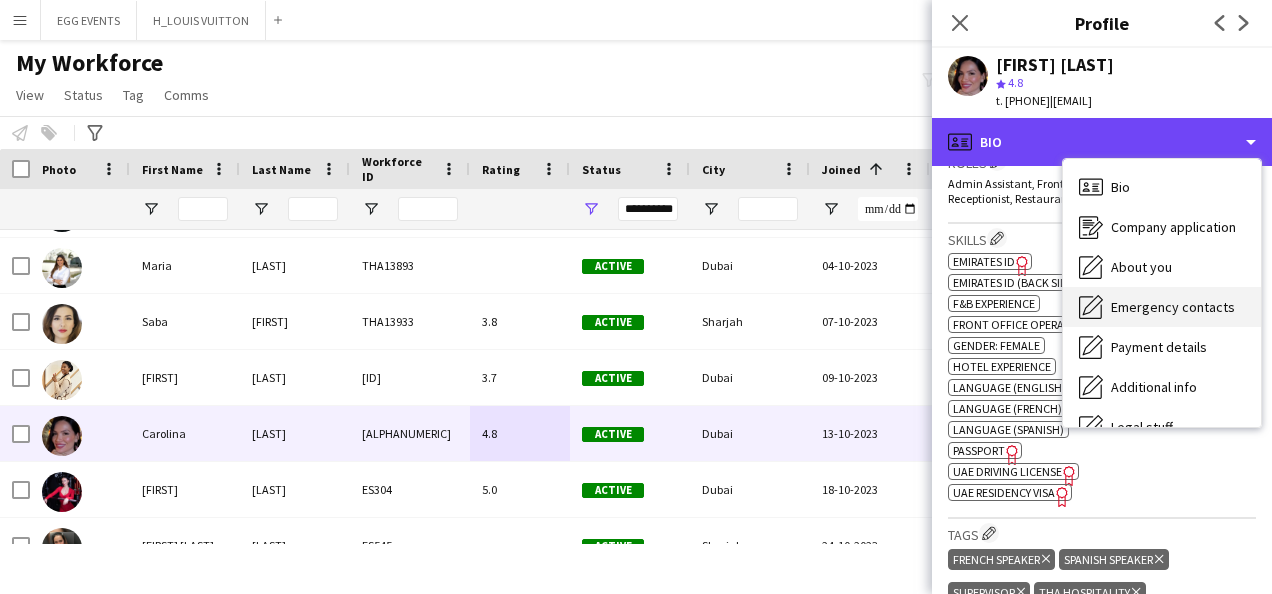 scroll, scrollTop: 108, scrollLeft: 0, axis: vertical 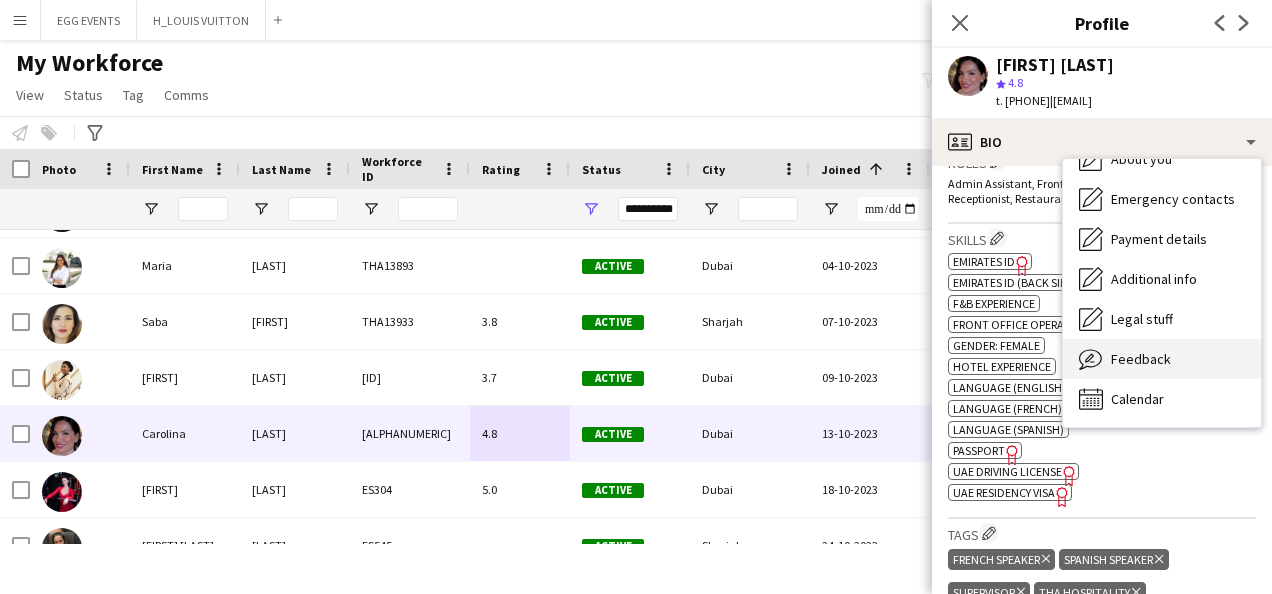 click on "Feedback
Feedback" at bounding box center (1162, 359) 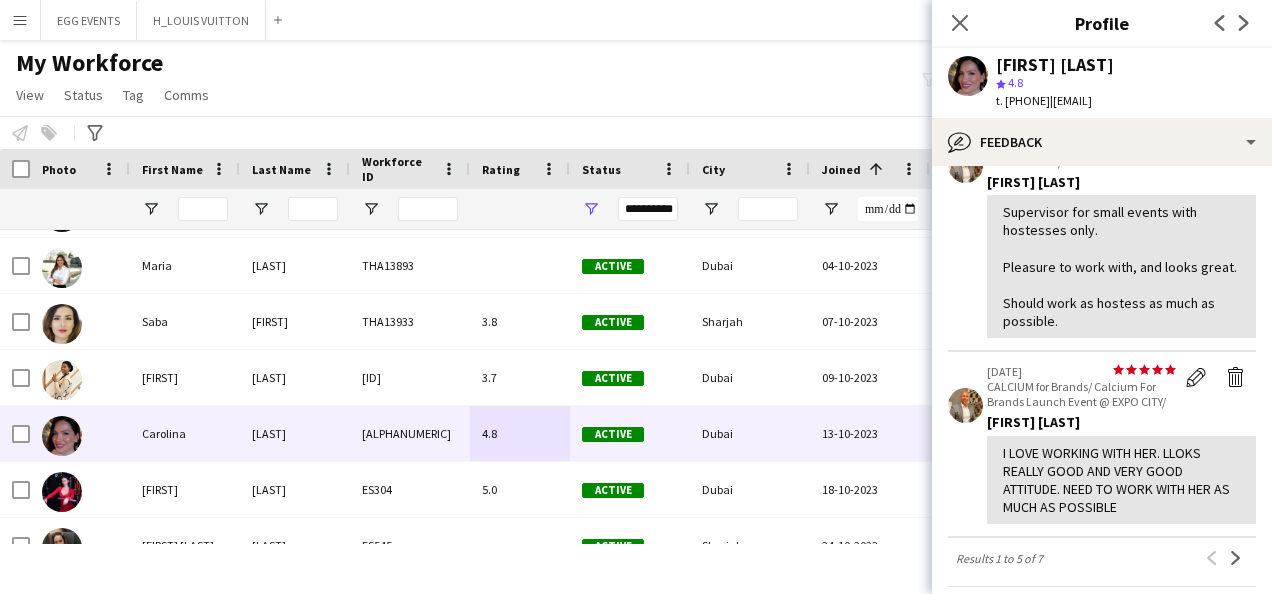 scroll, scrollTop: 1015, scrollLeft: 0, axis: vertical 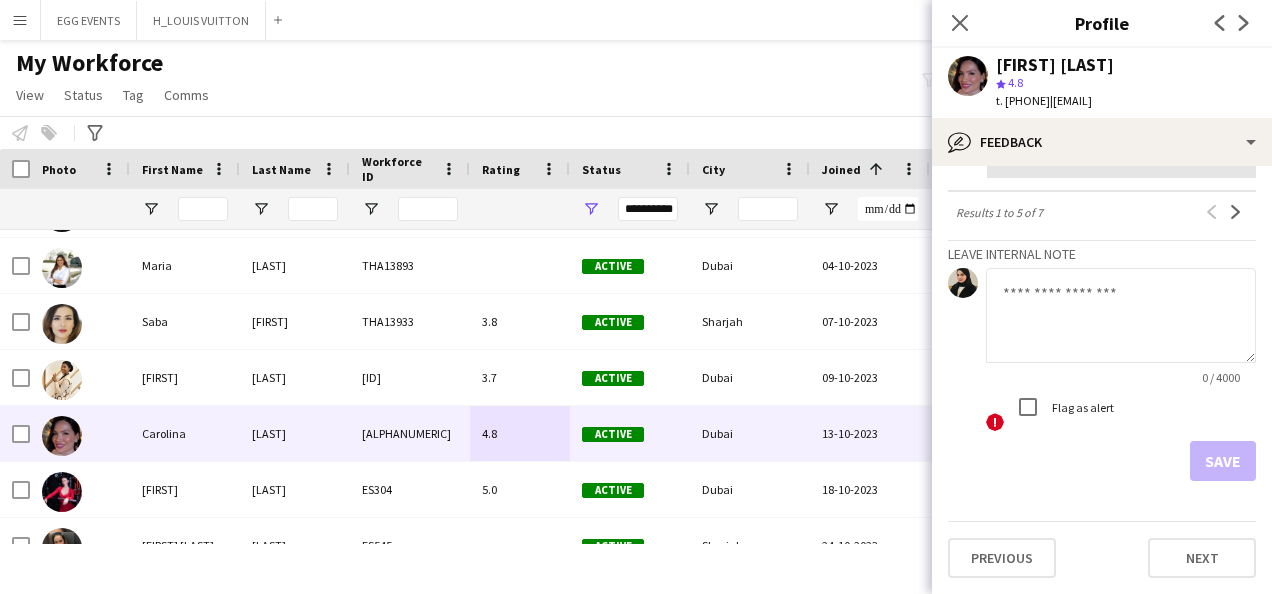 click 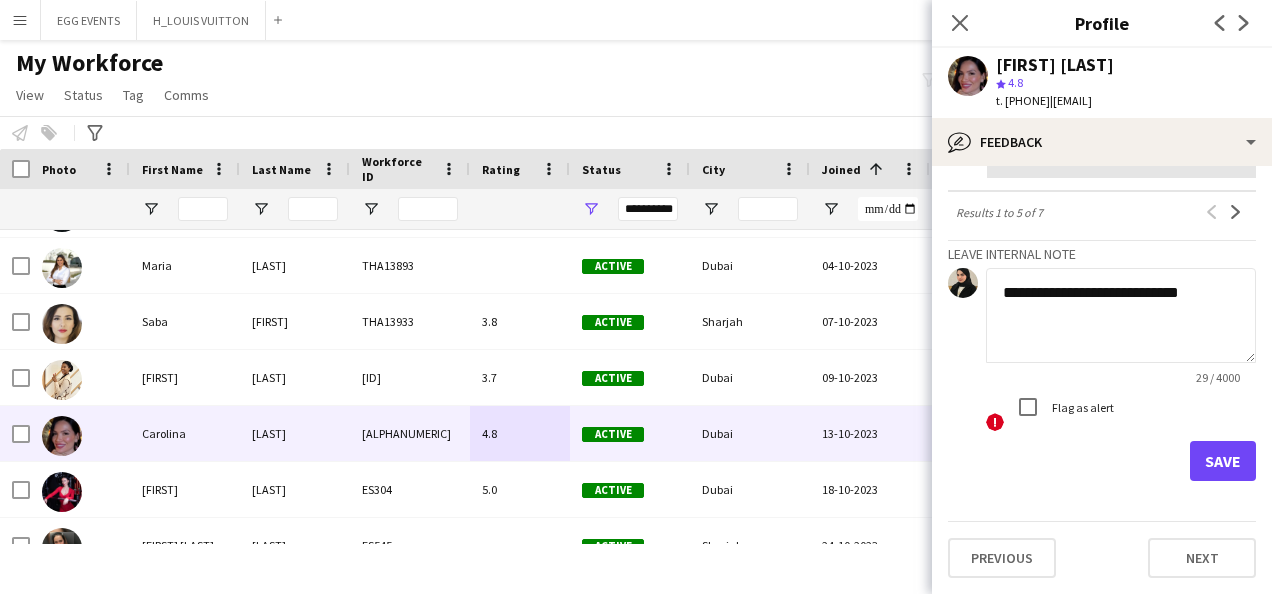 drag, startPoint x: 1172, startPoint y: 310, endPoint x: 1196, endPoint y: 284, distance: 35.383614 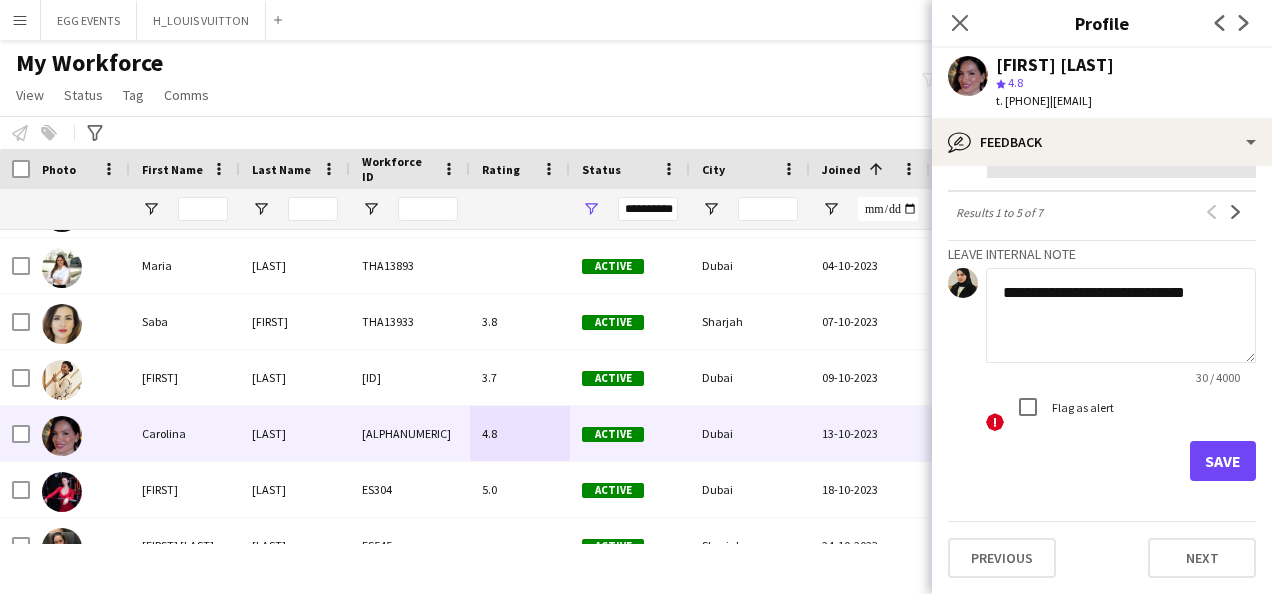 type on "**********" 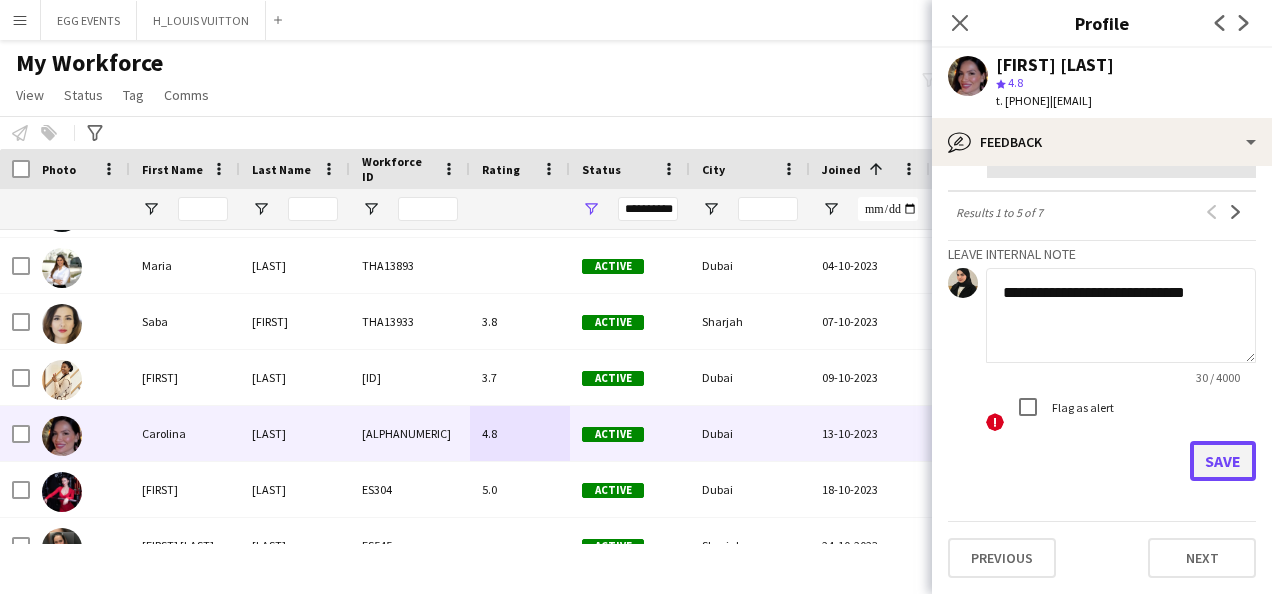 click on "Save" 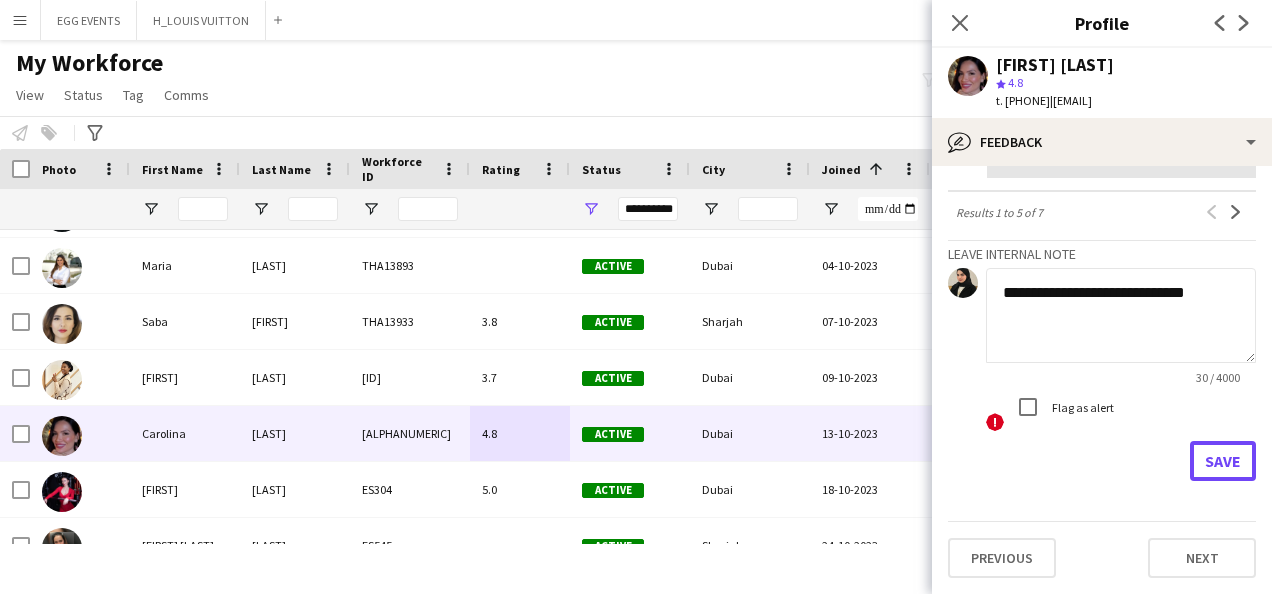type 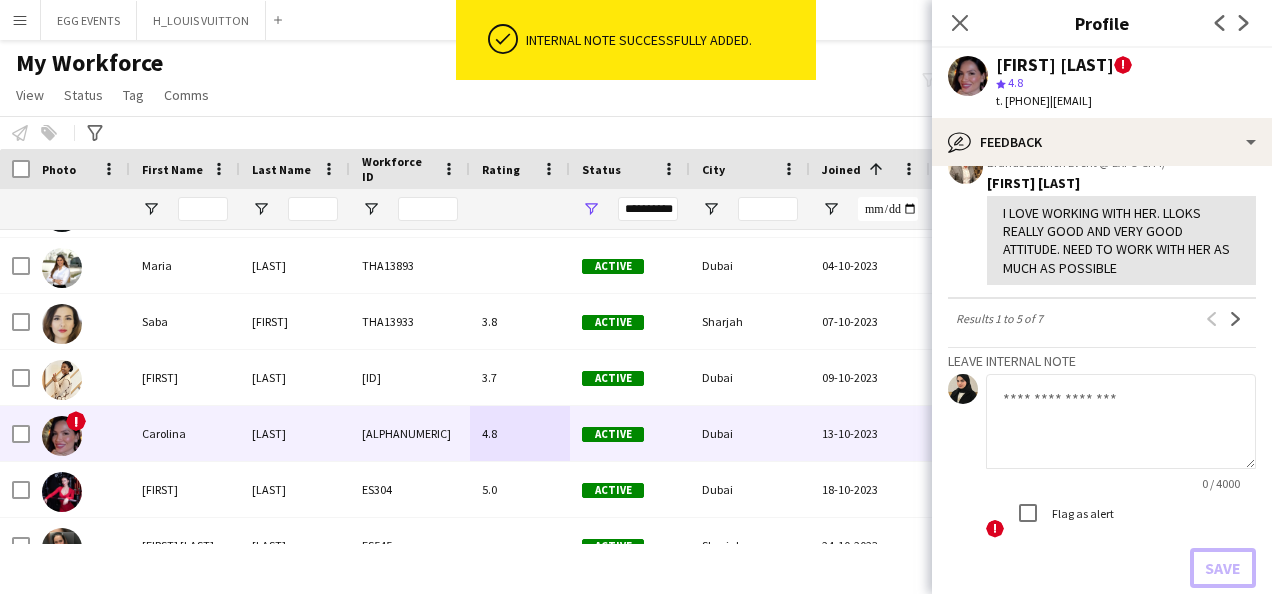scroll, scrollTop: 1168, scrollLeft: 0, axis: vertical 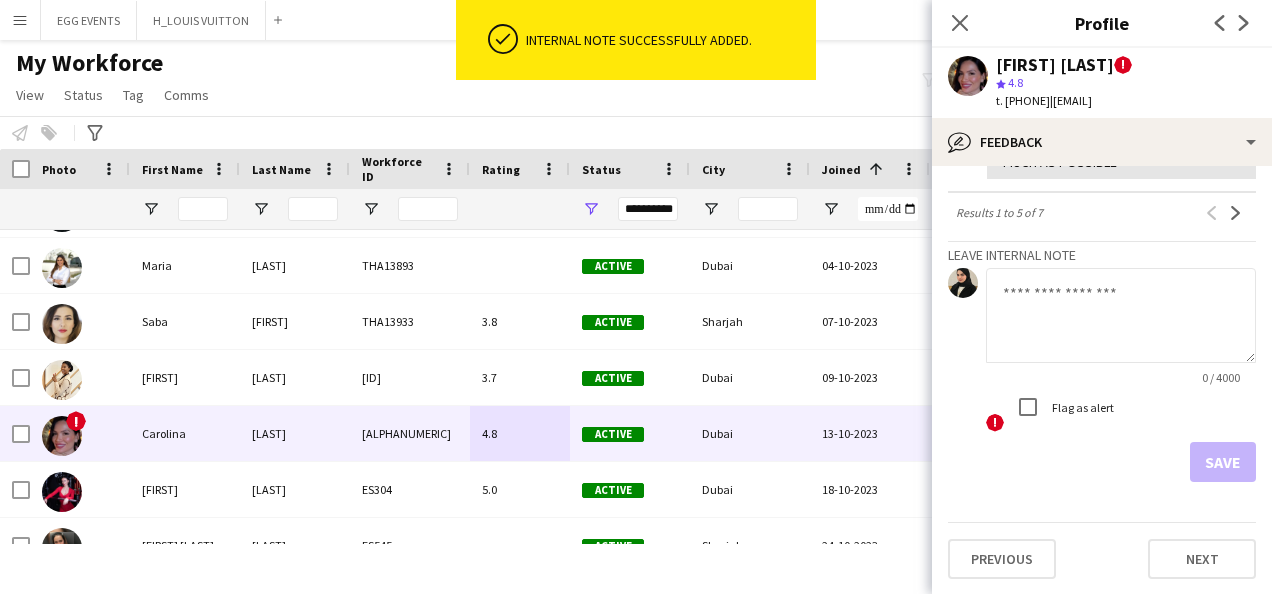 drag, startPoint x: 1132, startPoint y: 64, endPoint x: 927, endPoint y: 72, distance: 205.15604 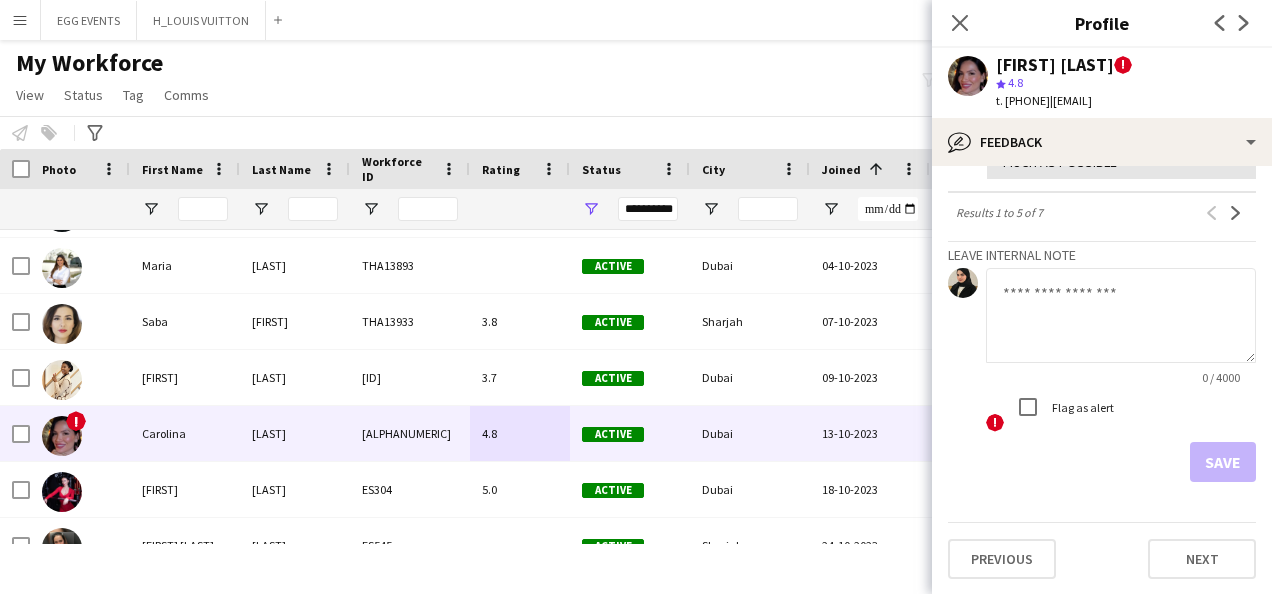 drag, startPoint x: 927, startPoint y: 72, endPoint x: 1159, endPoint y: 74, distance: 232.00862 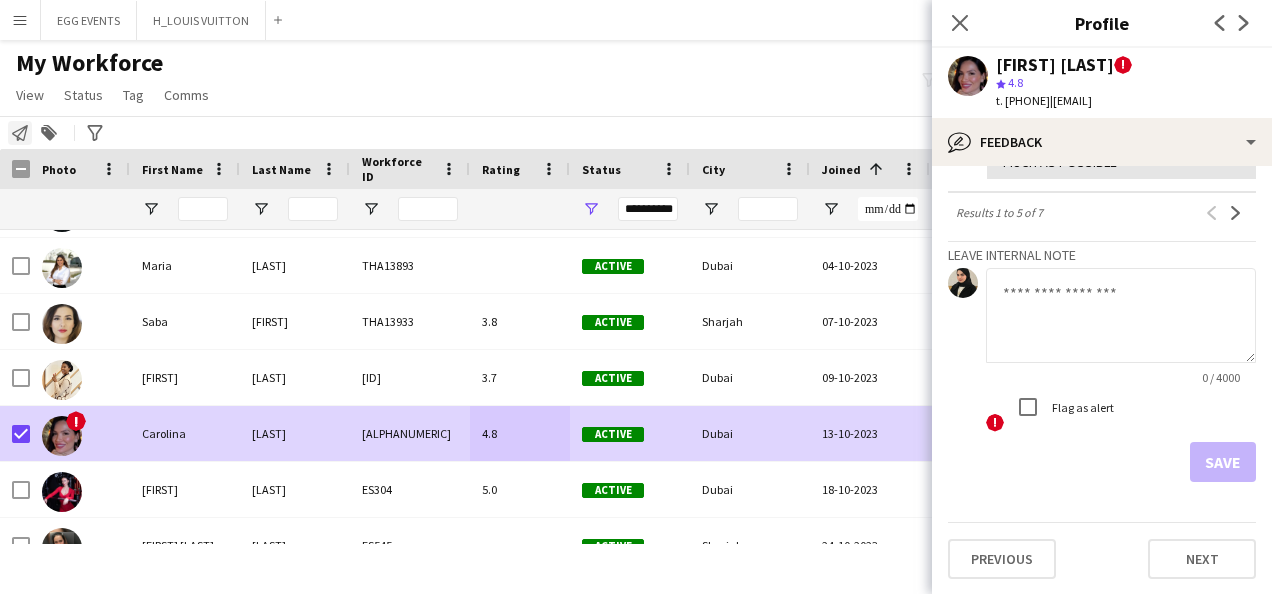 click on "Notify workforce" 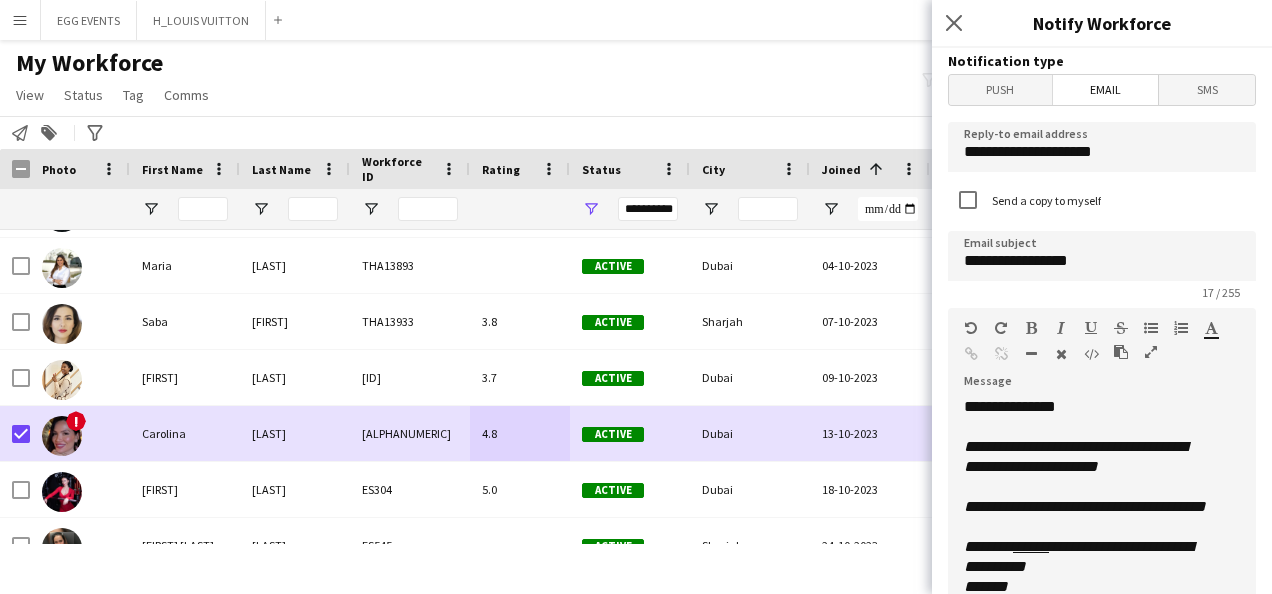 scroll, scrollTop: 236, scrollLeft: 0, axis: vertical 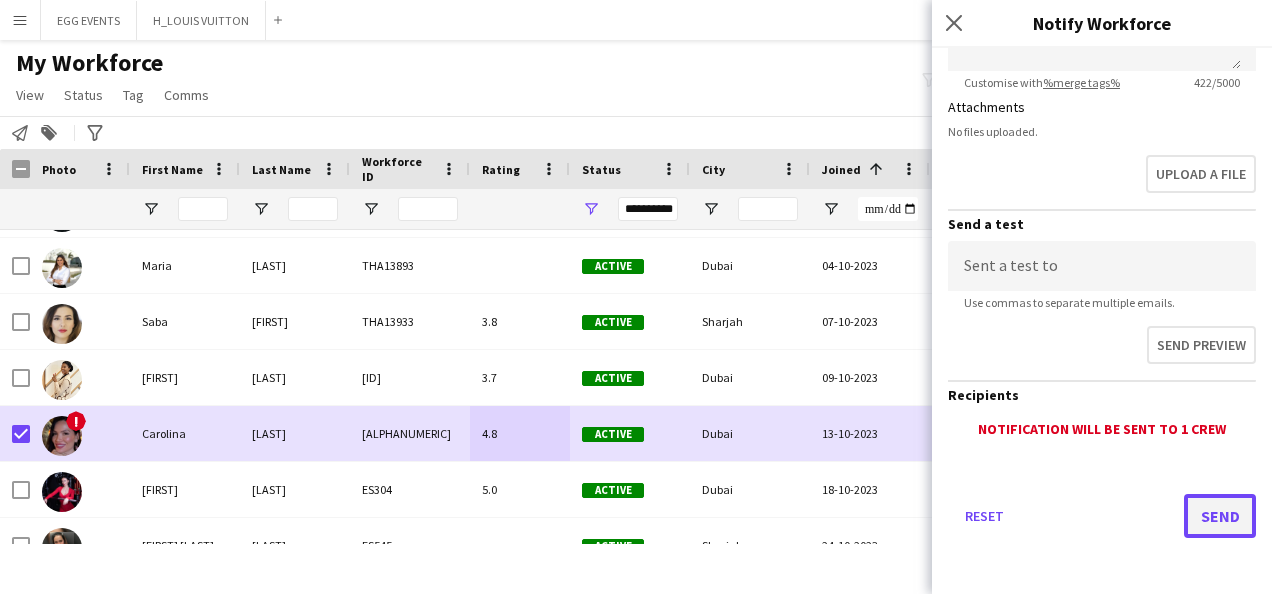 click on "Send" 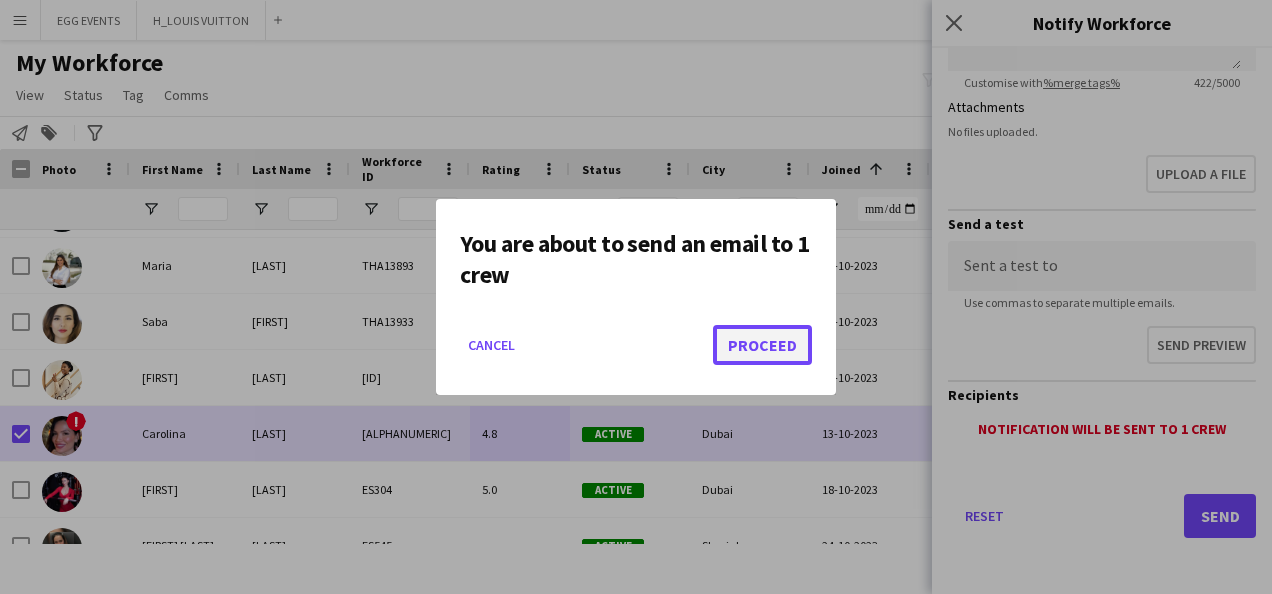 click on "Proceed" 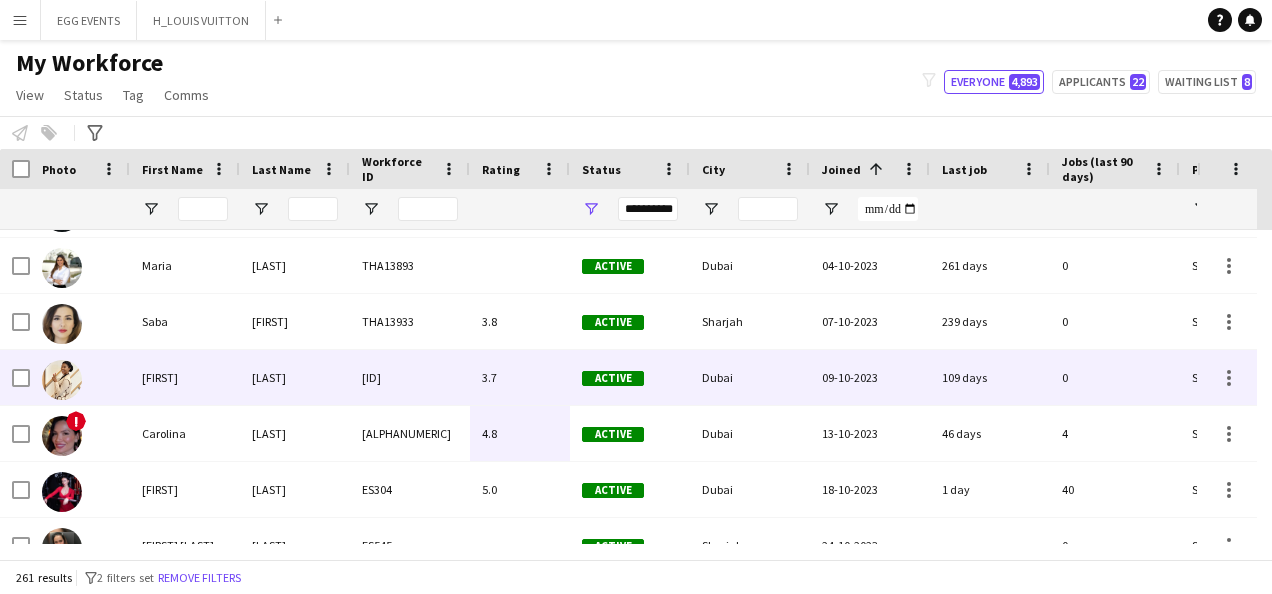 click on "Dubai" at bounding box center [750, 377] 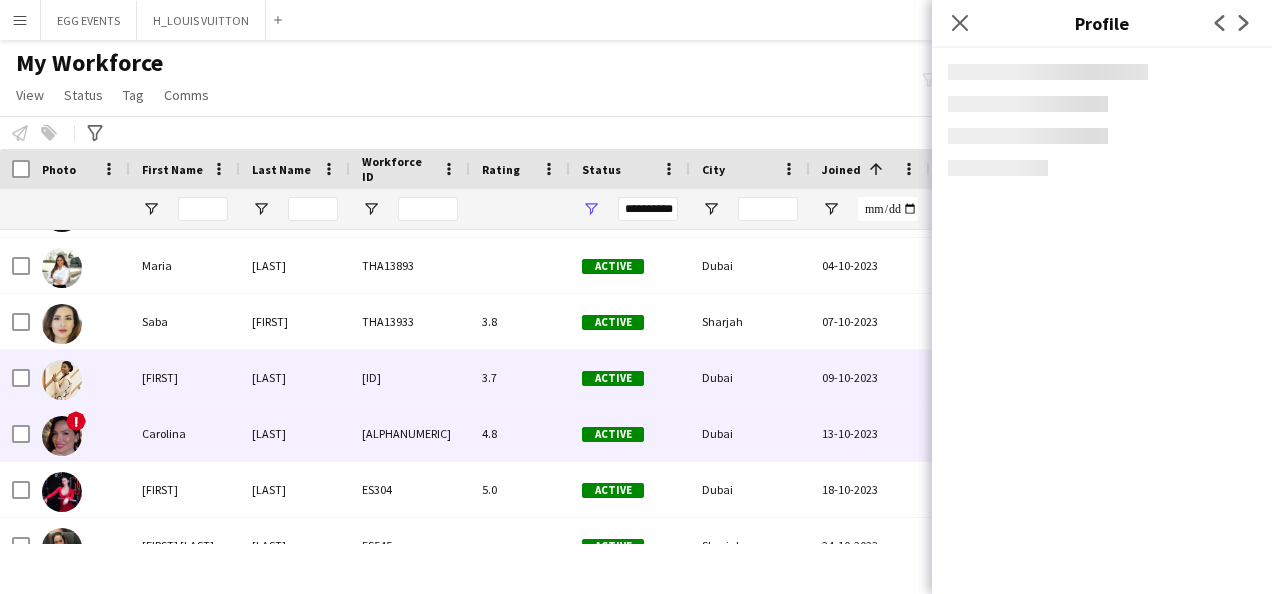 click on "Dubai" at bounding box center (750, 433) 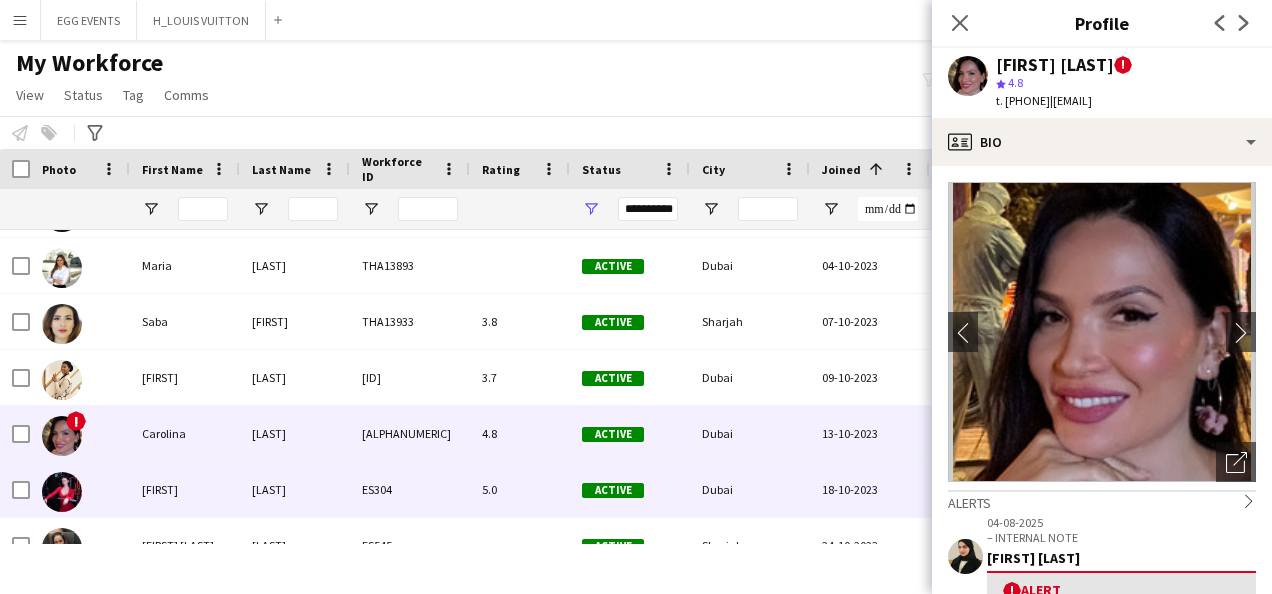 click on "Dubai" at bounding box center [750, 489] 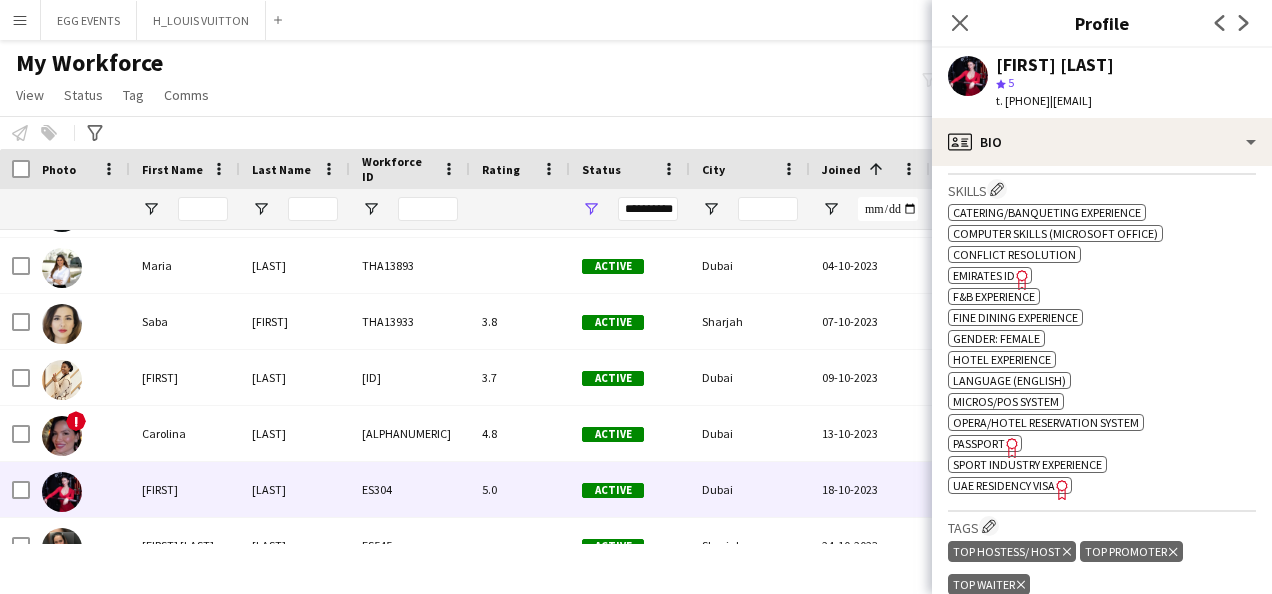 scroll, scrollTop: 785, scrollLeft: 0, axis: vertical 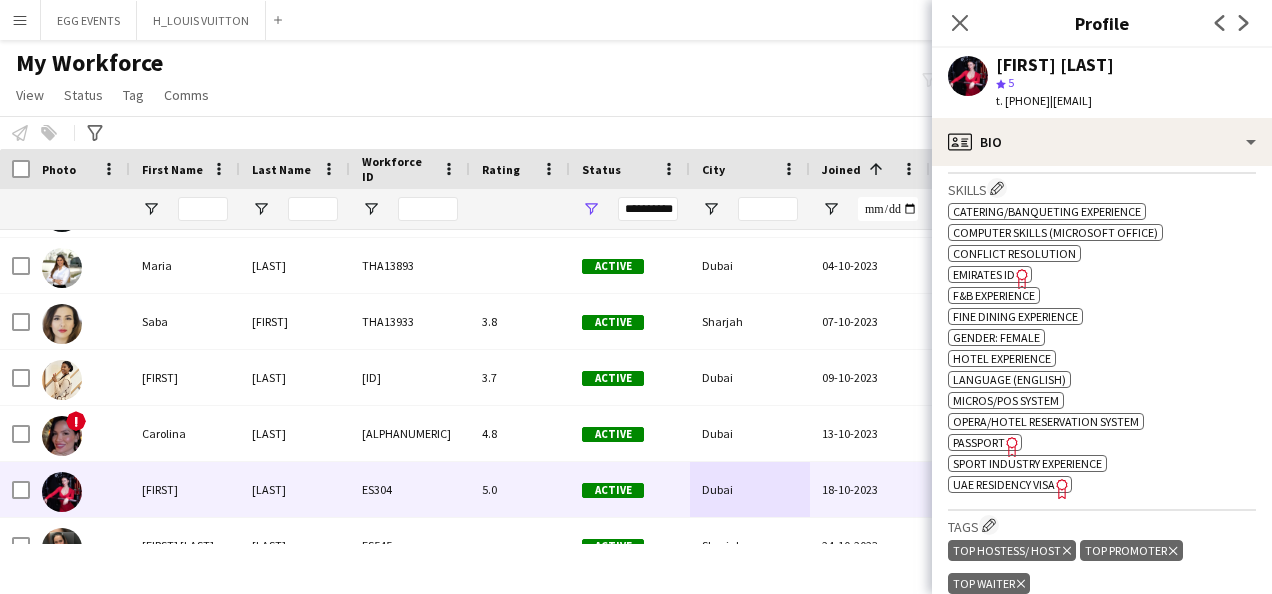 click on "Emirates ID" 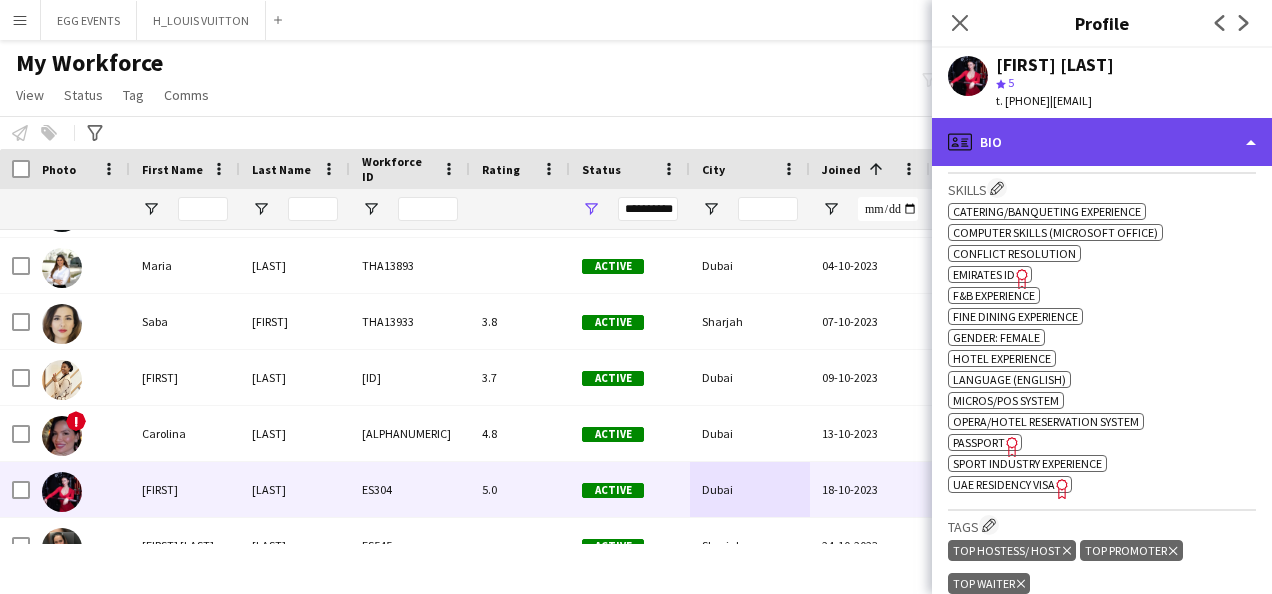 click on "profile
Bio" 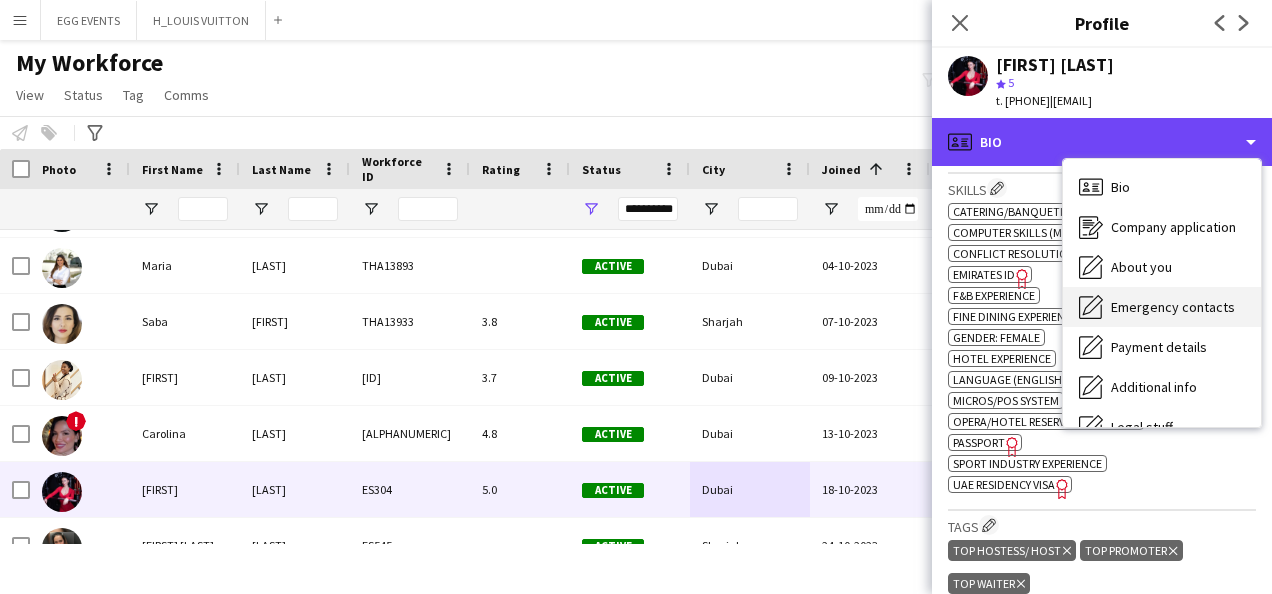 scroll, scrollTop: 108, scrollLeft: 0, axis: vertical 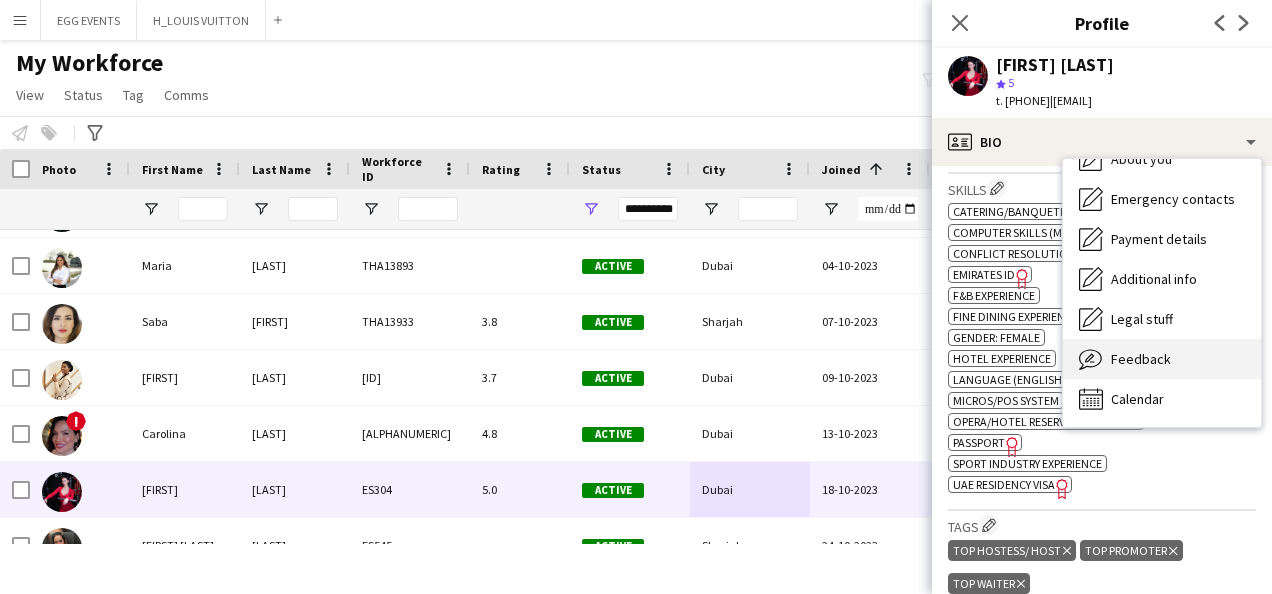 click on "Feedback
Feedback" at bounding box center (1162, 359) 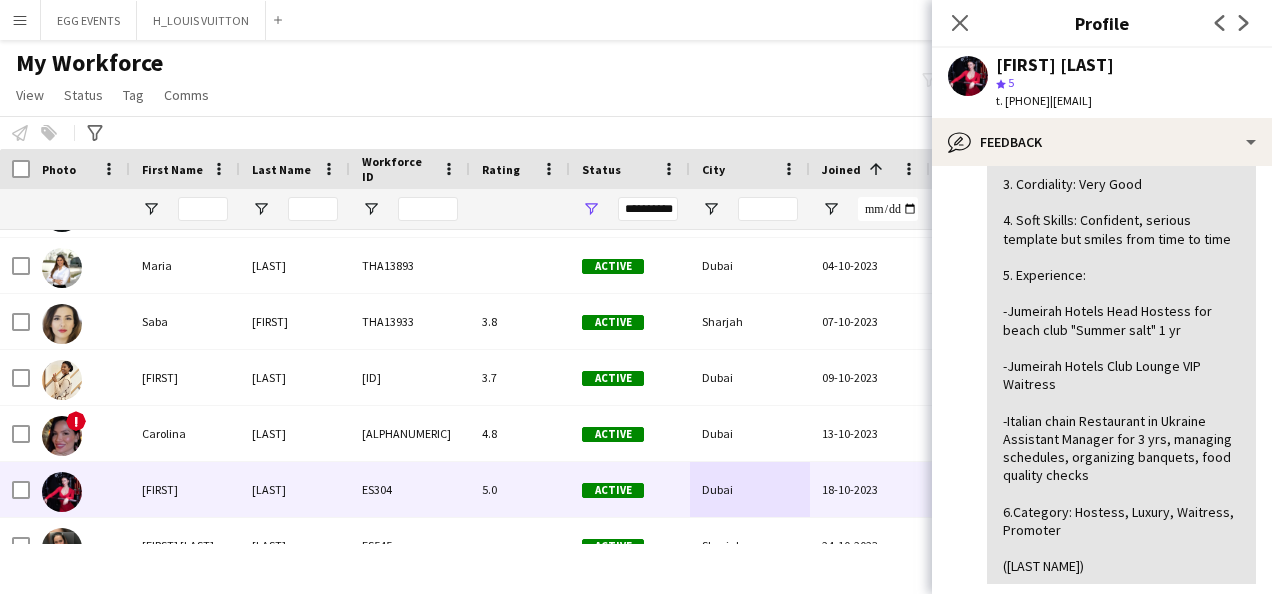 scroll, scrollTop: 729, scrollLeft: 0, axis: vertical 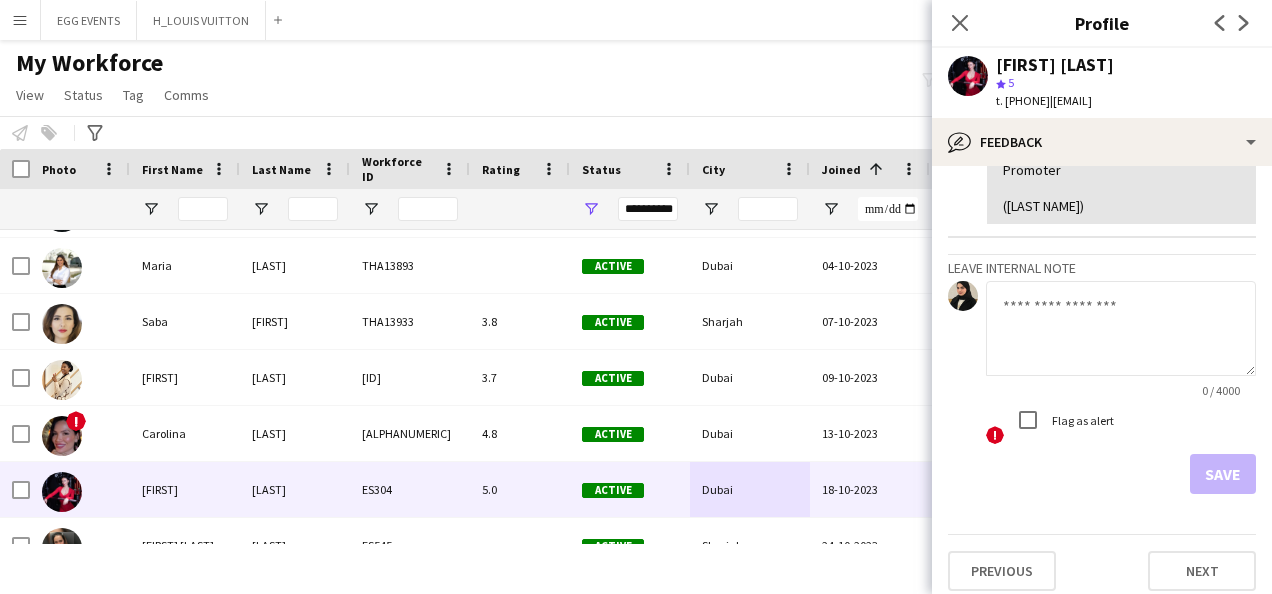 click 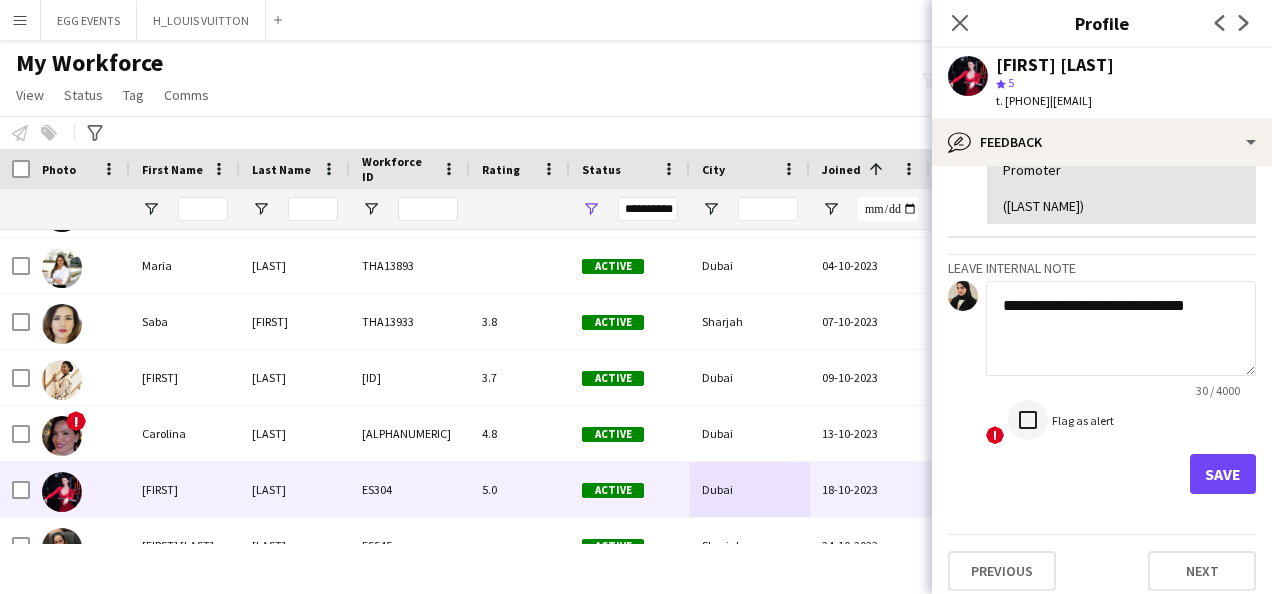 type on "**********" 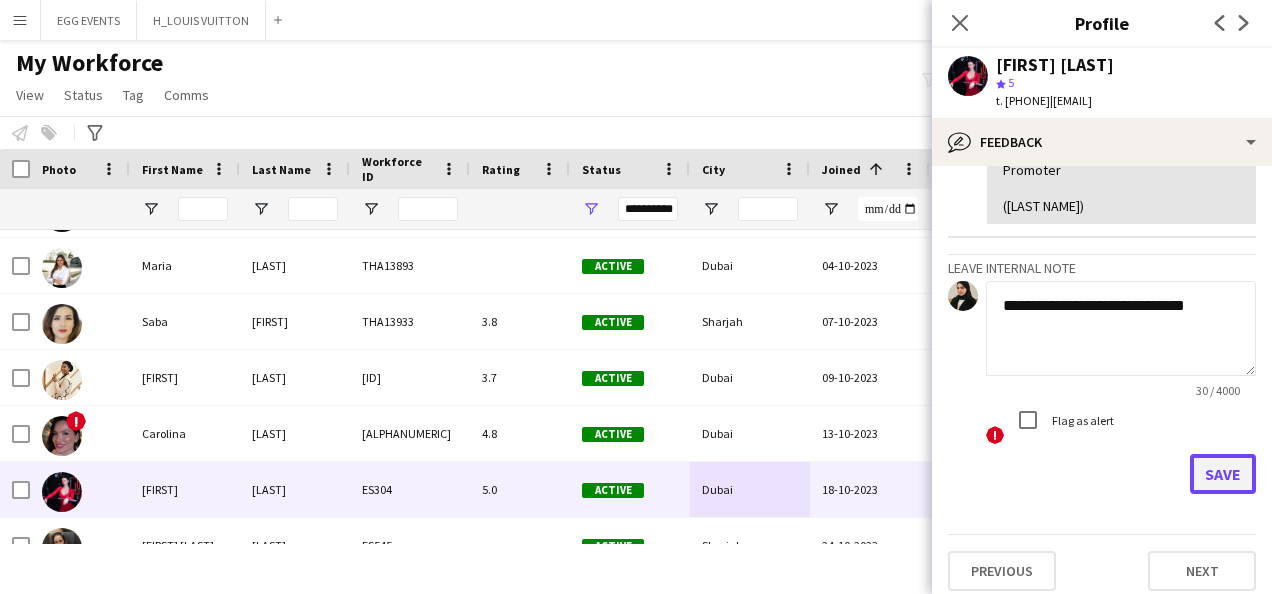 click on "Save" 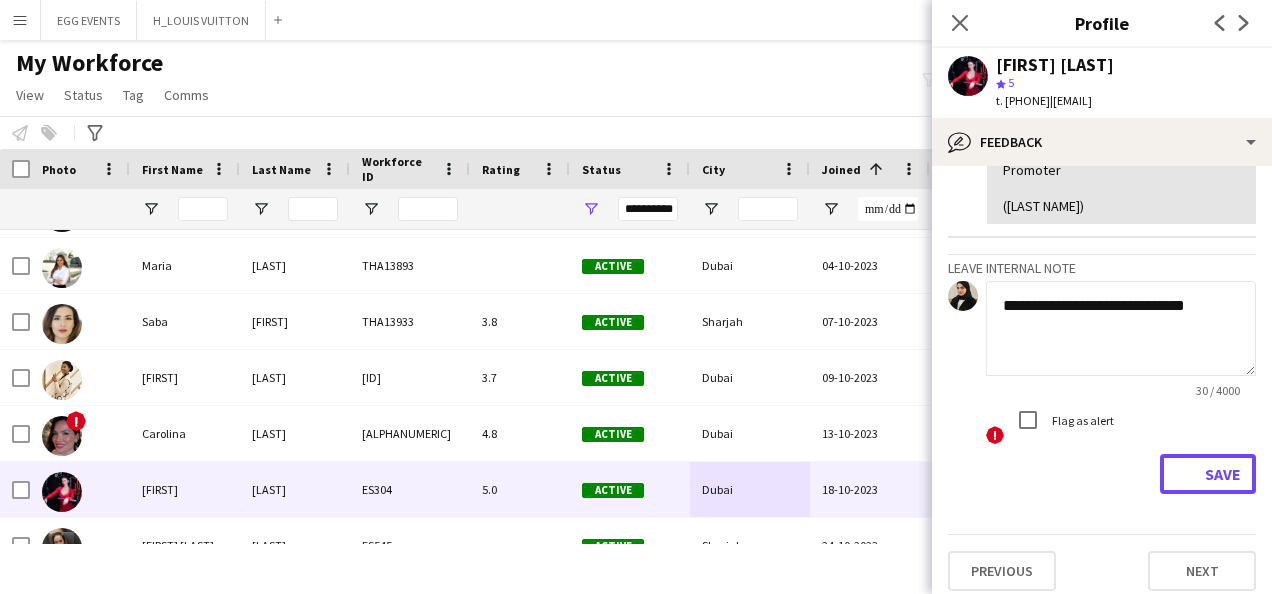 type 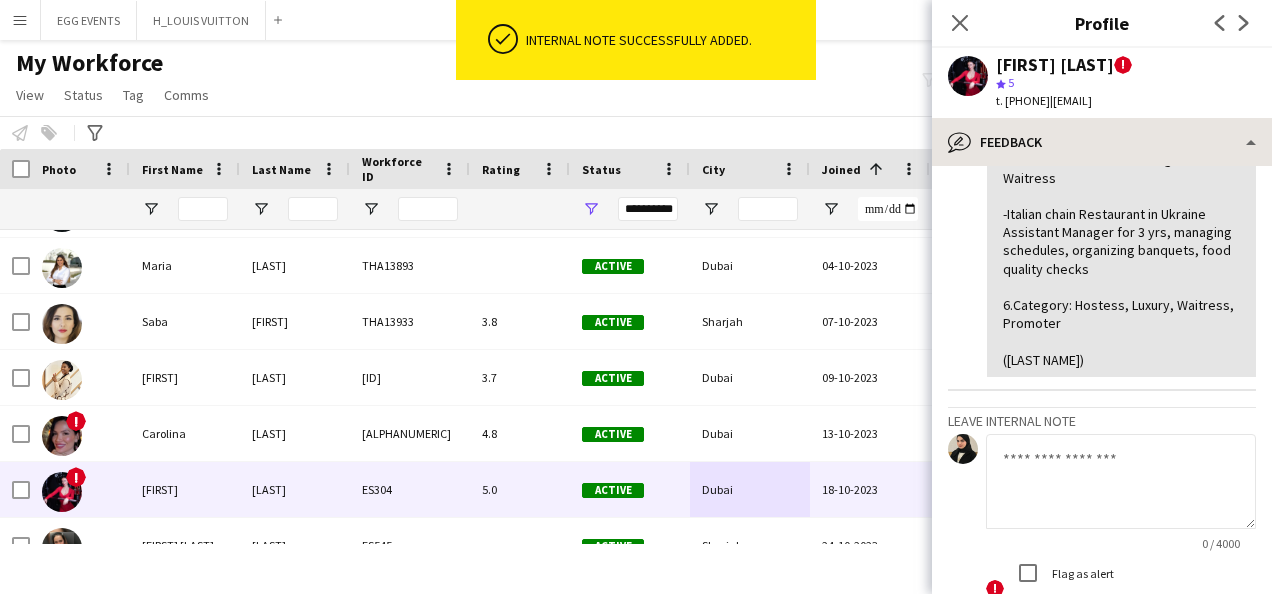 scroll, scrollTop: 882, scrollLeft: 0, axis: vertical 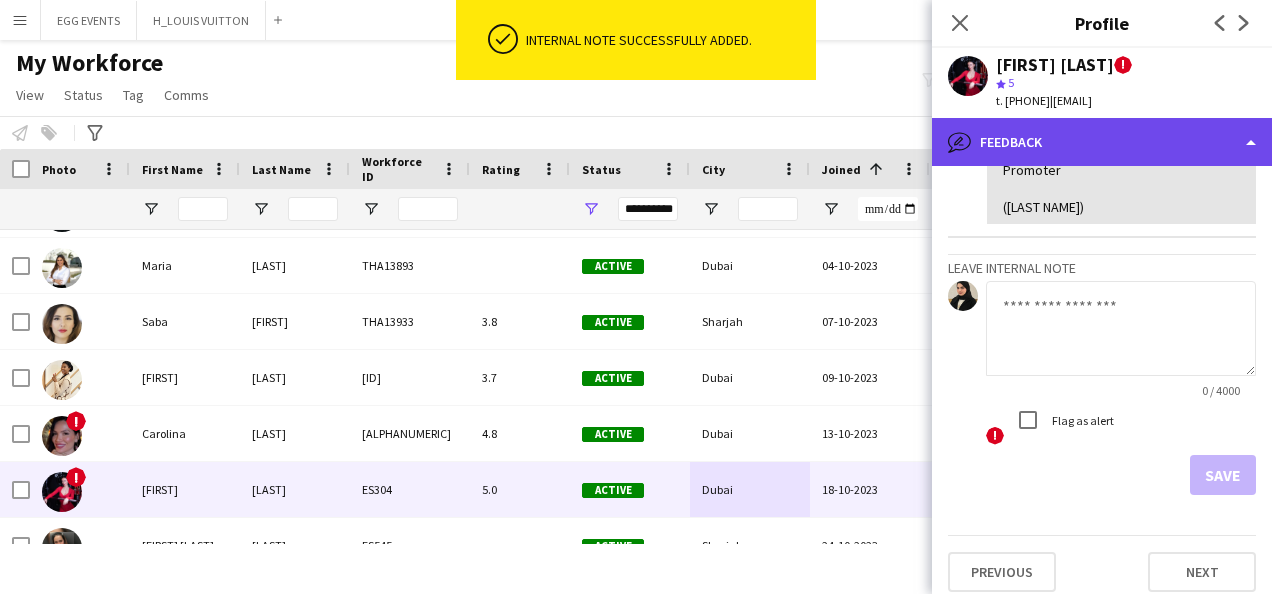 click on "bubble-pencil
Feedback" 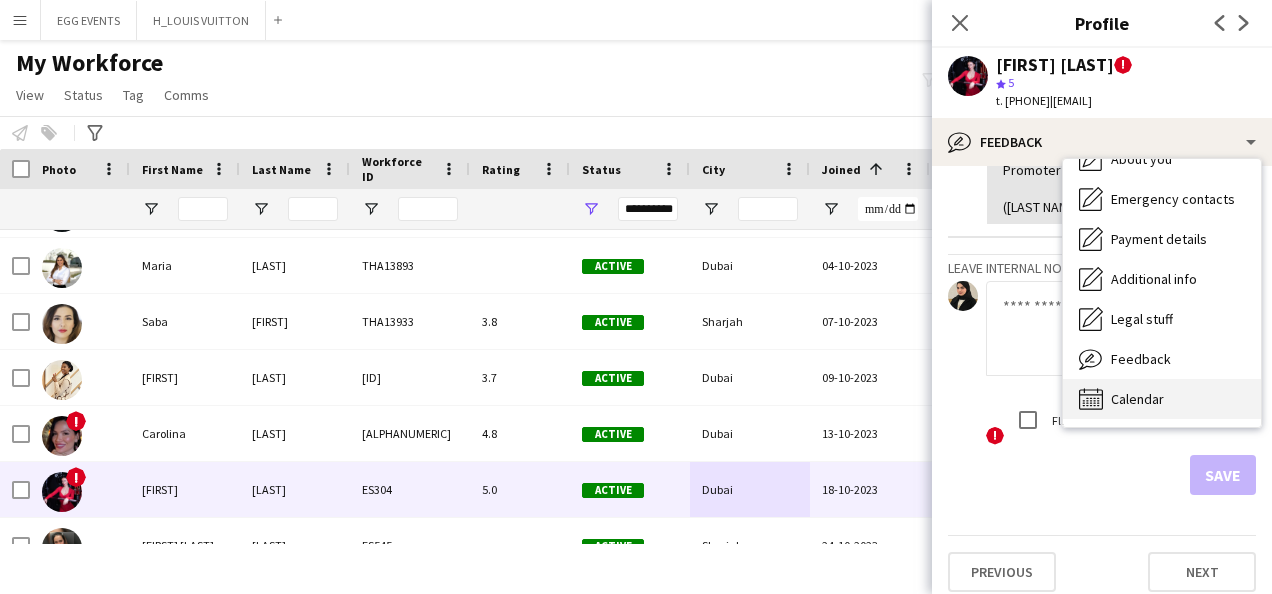 click on "Calendar
Calendar" at bounding box center (1162, 399) 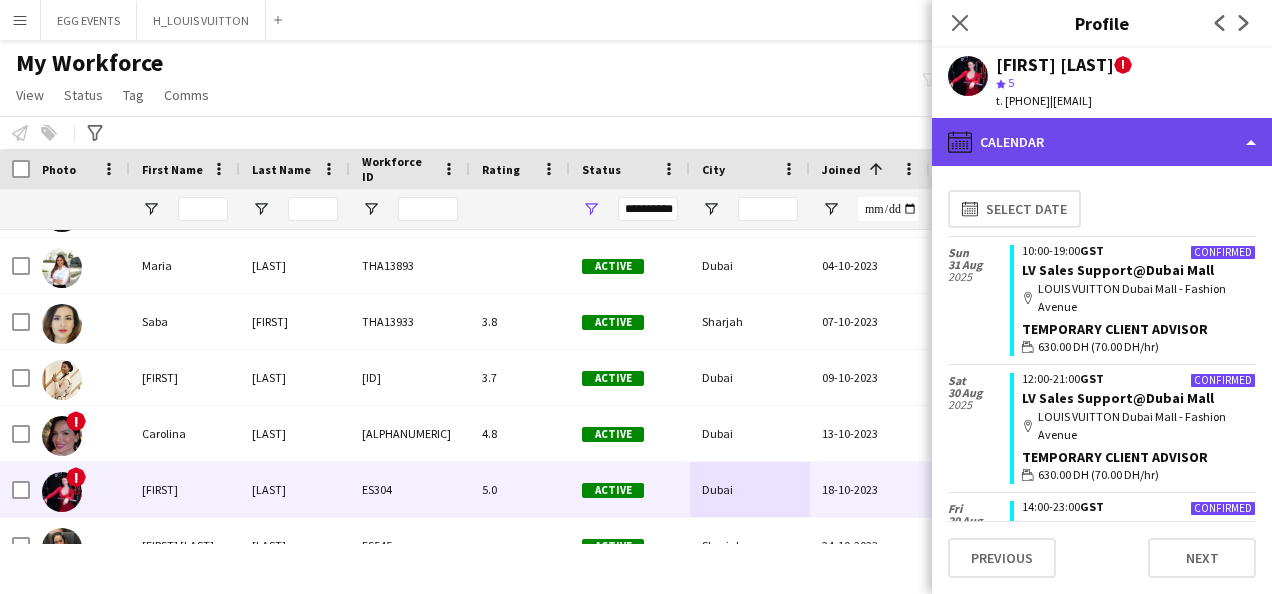 click on "calendar-full
Calendar" 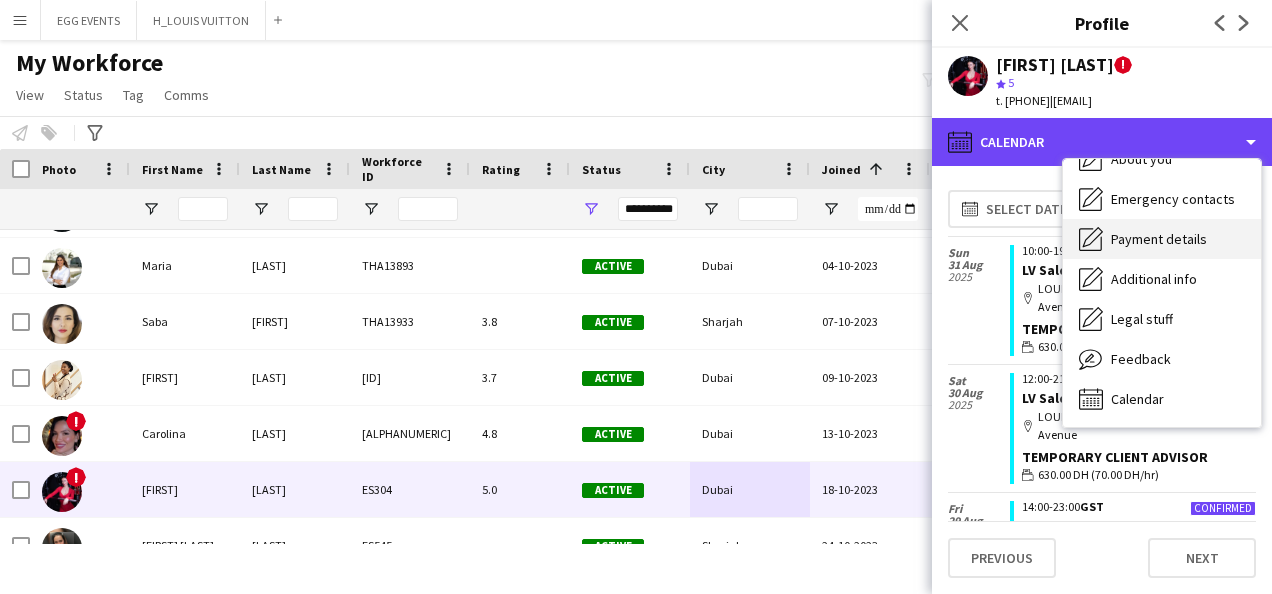 scroll, scrollTop: 0, scrollLeft: 0, axis: both 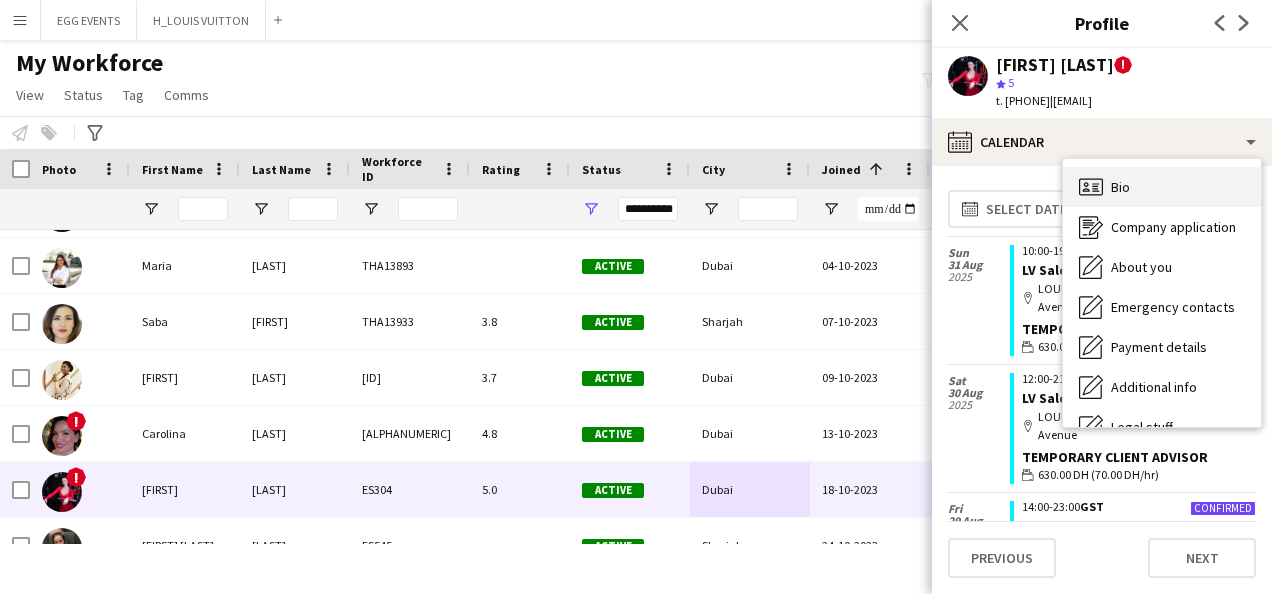 click on "Bio
Bio" at bounding box center (1162, 187) 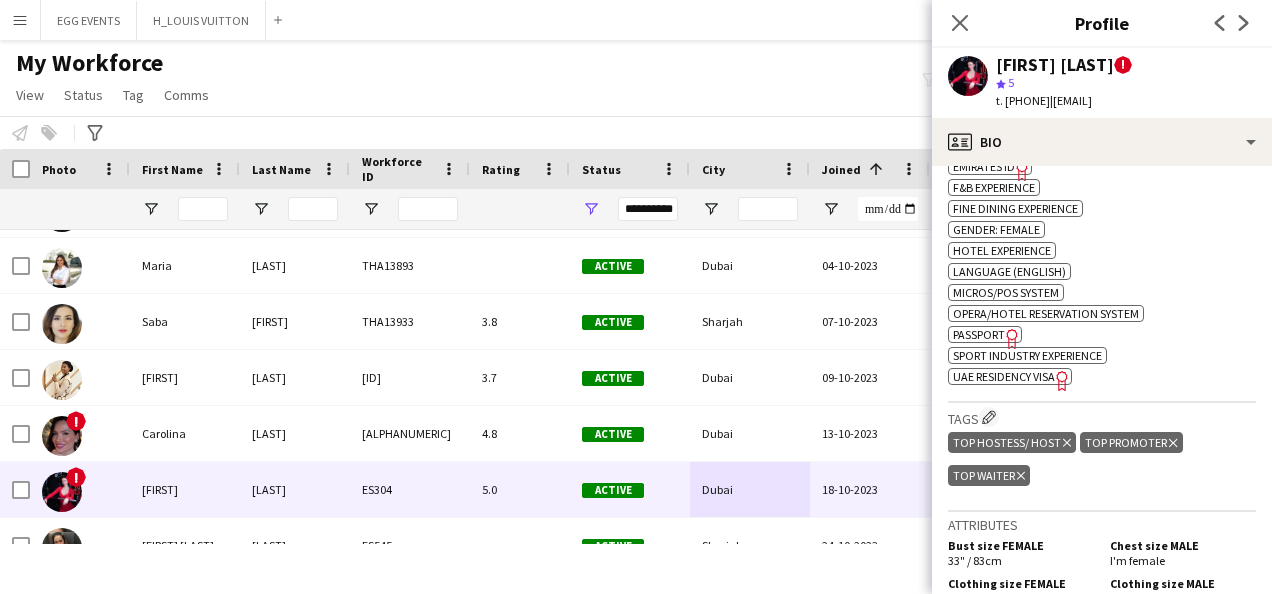 scroll, scrollTop: 973, scrollLeft: 0, axis: vertical 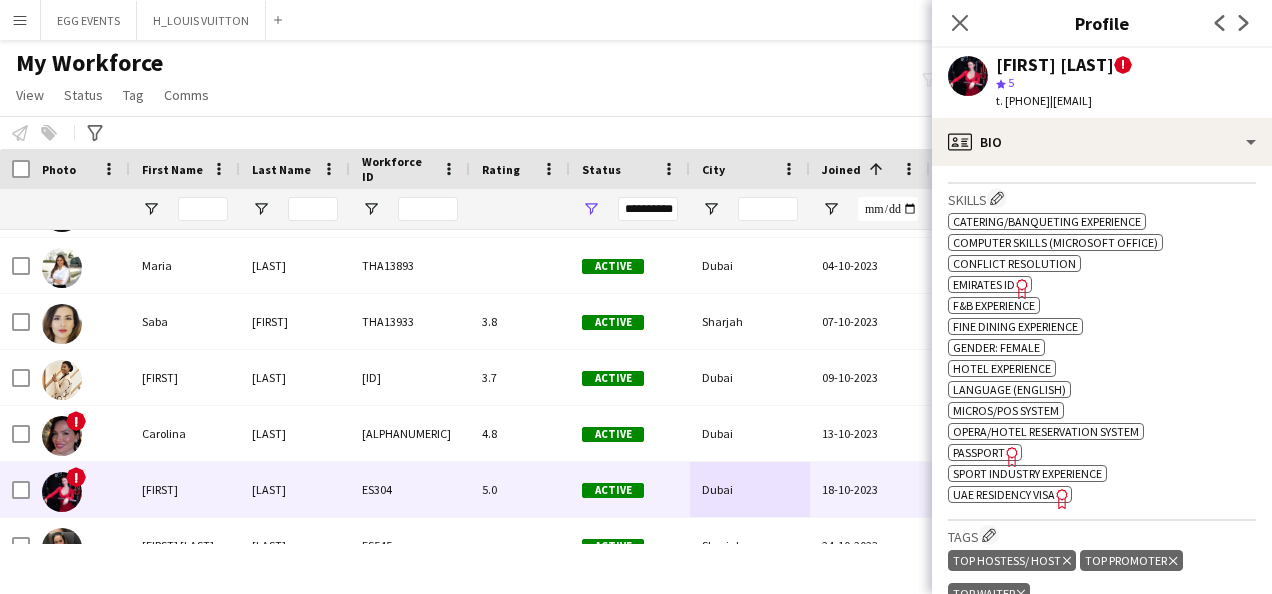 click on "UAE Residency Visa" 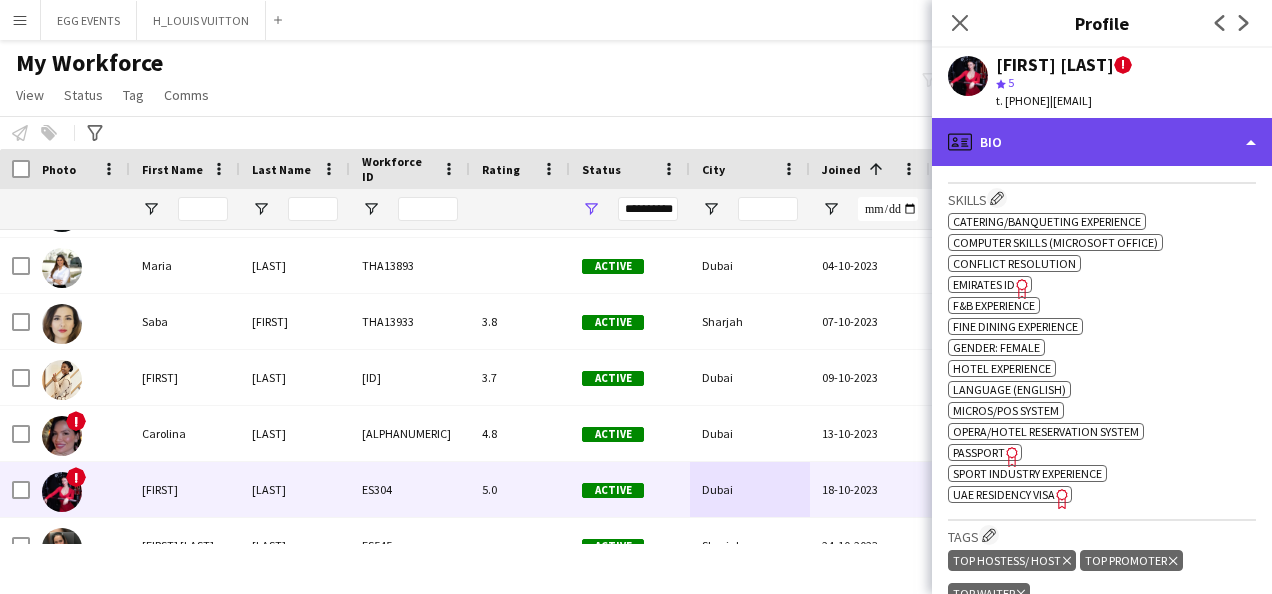 click on "profile
Bio" 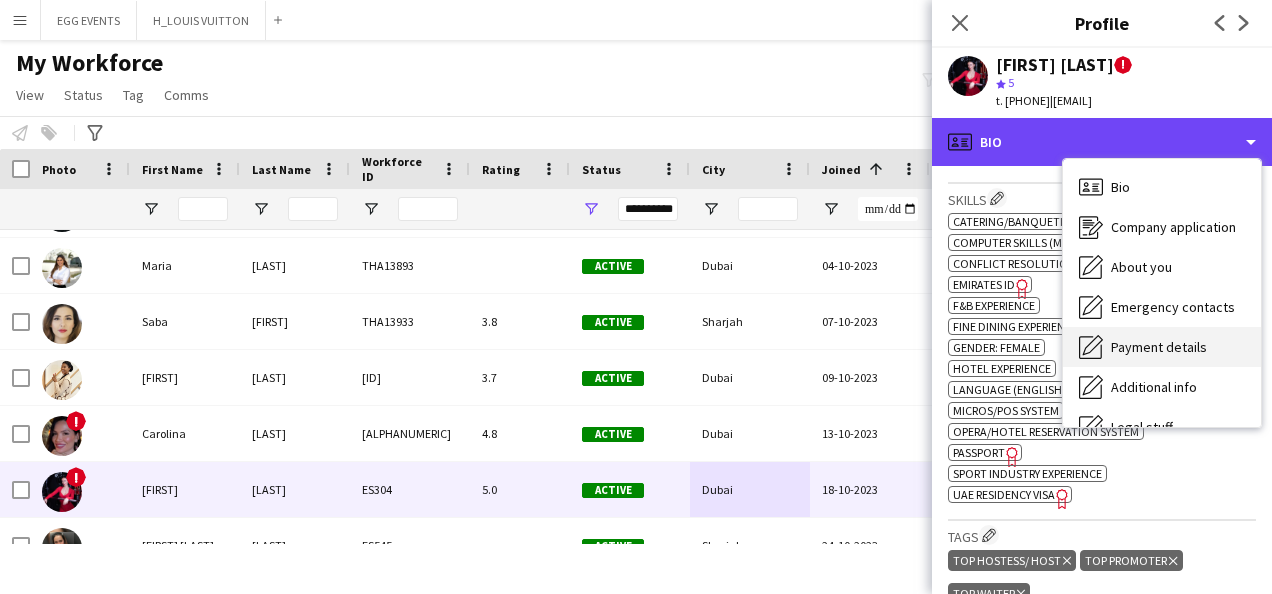 scroll, scrollTop: 108, scrollLeft: 0, axis: vertical 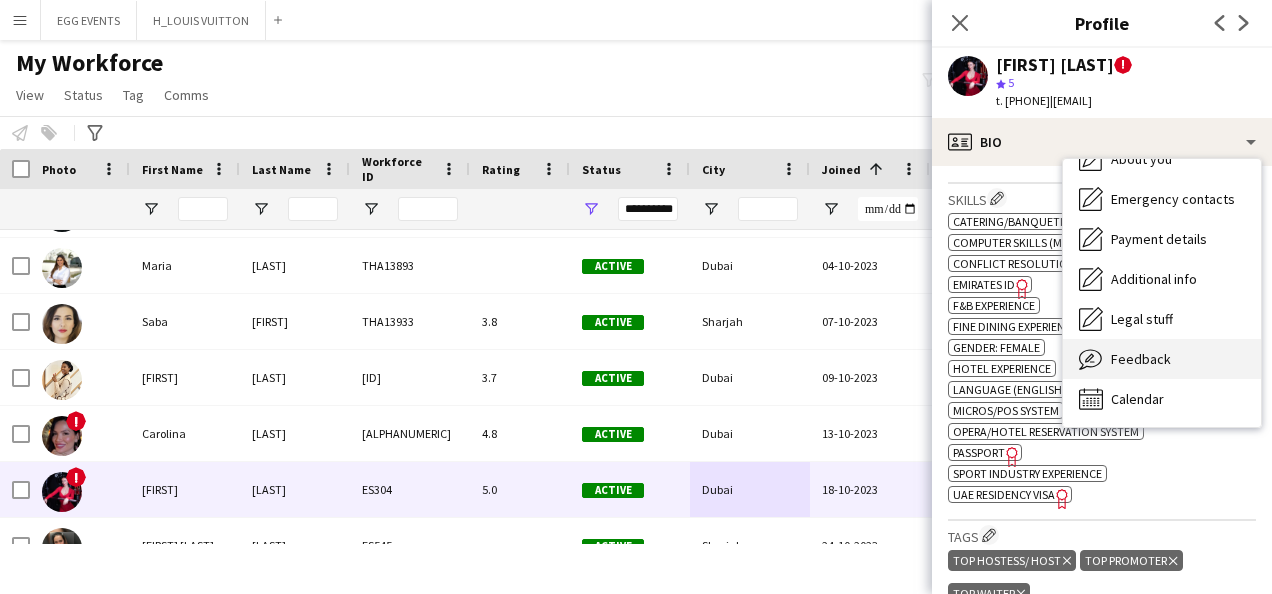 click on "Feedback" at bounding box center [1141, 359] 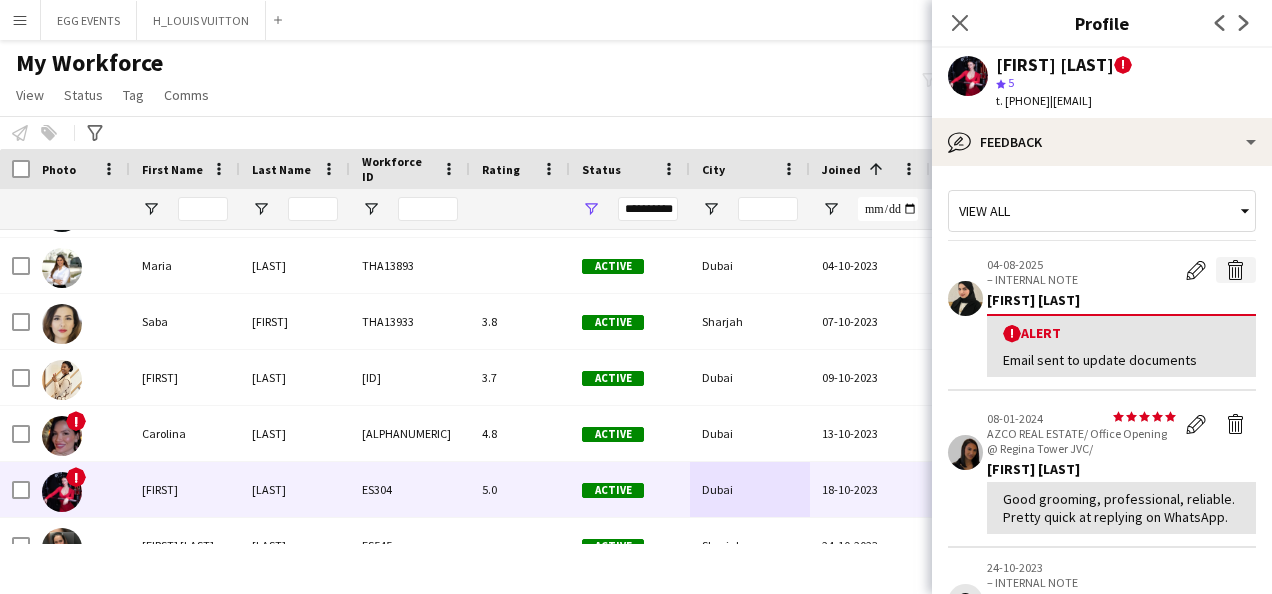 click on "Delete alert" 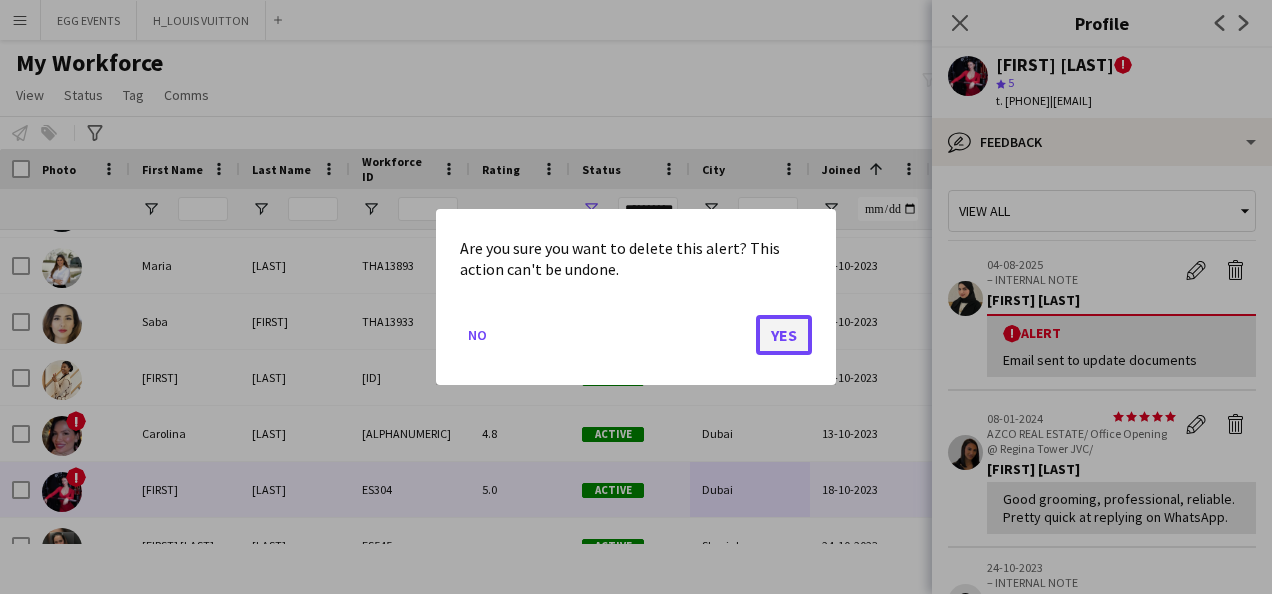 click on "Yes" 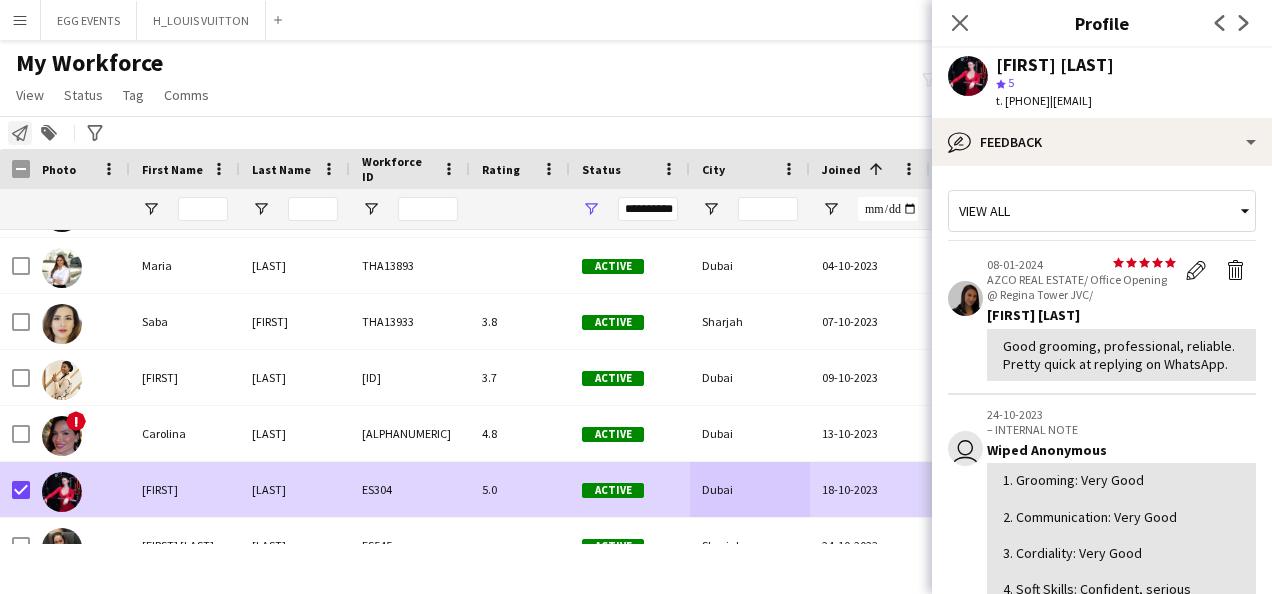 click 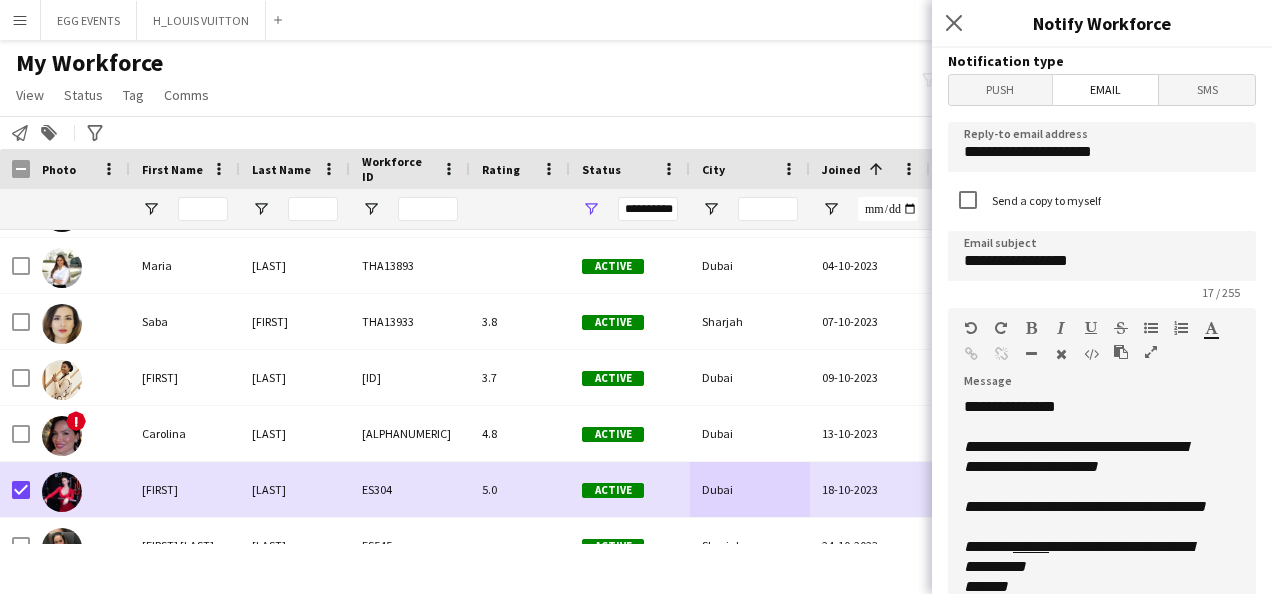 scroll, scrollTop: 236, scrollLeft: 0, axis: vertical 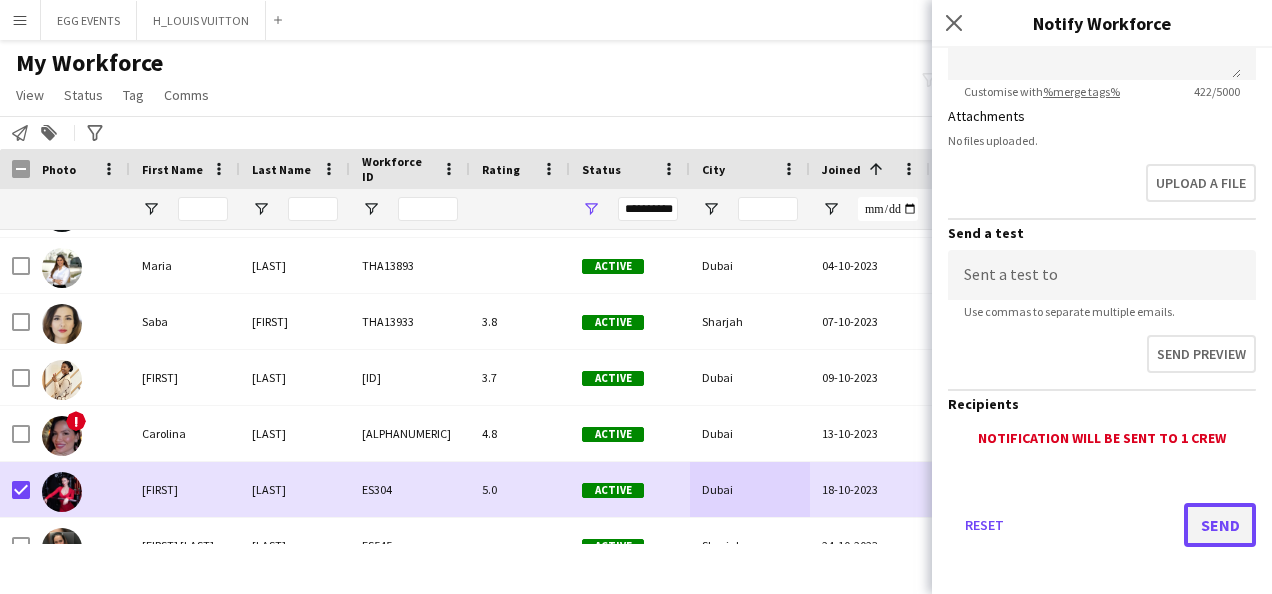 click on "Send" 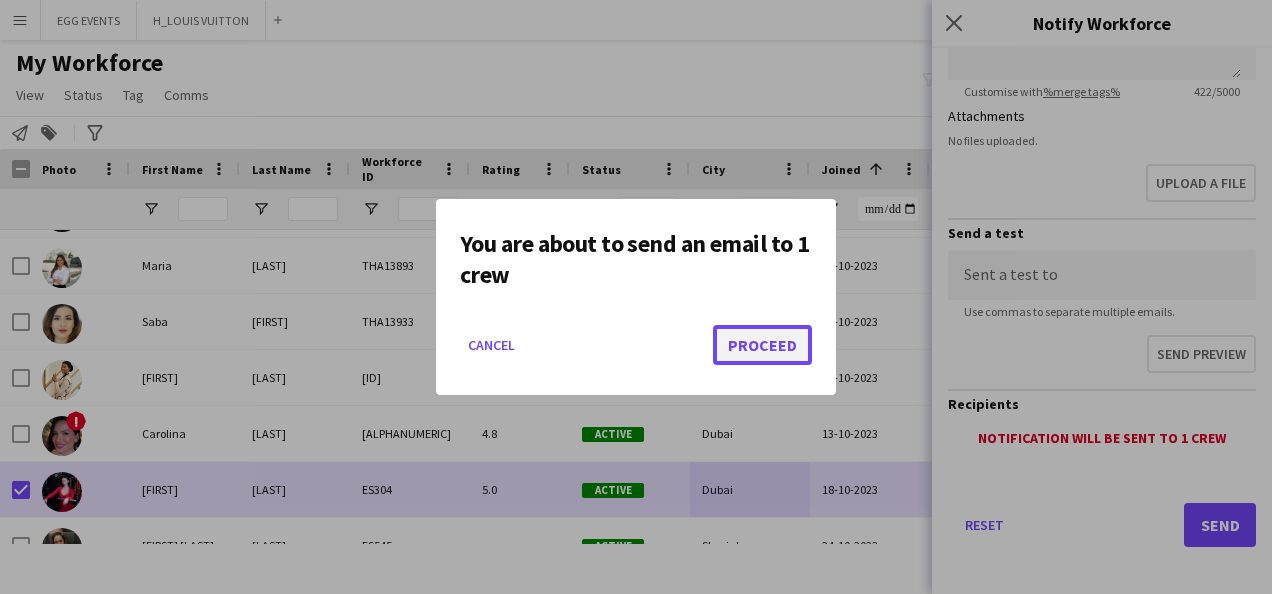 click on "Proceed" 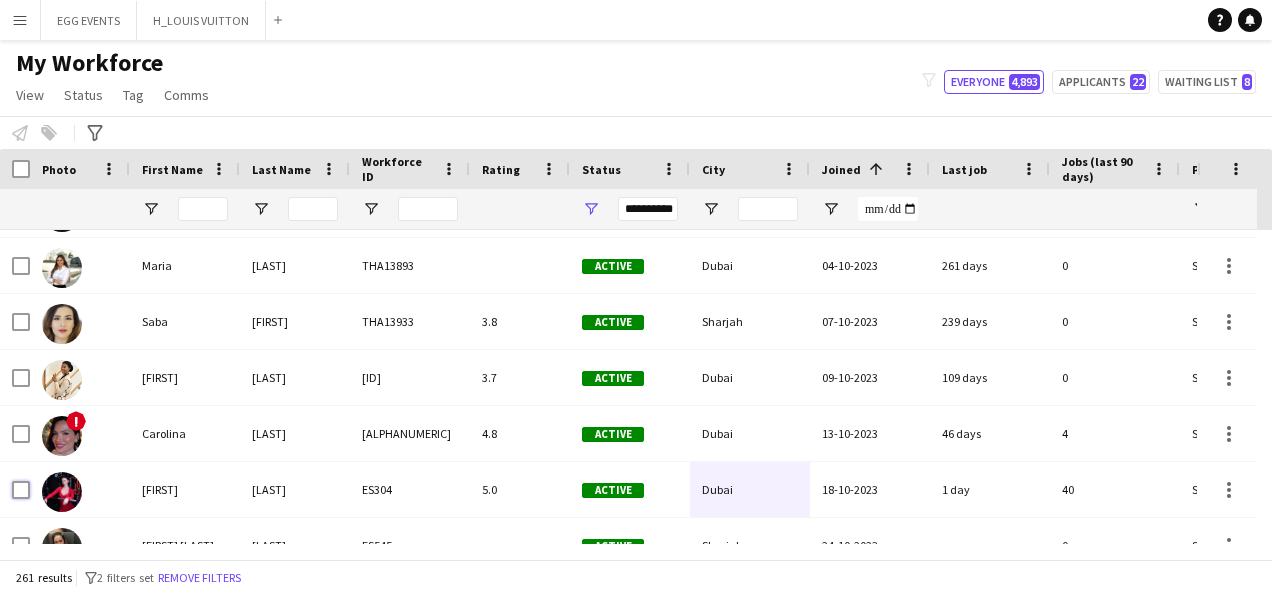 scroll, scrollTop: 7964, scrollLeft: 0, axis: vertical 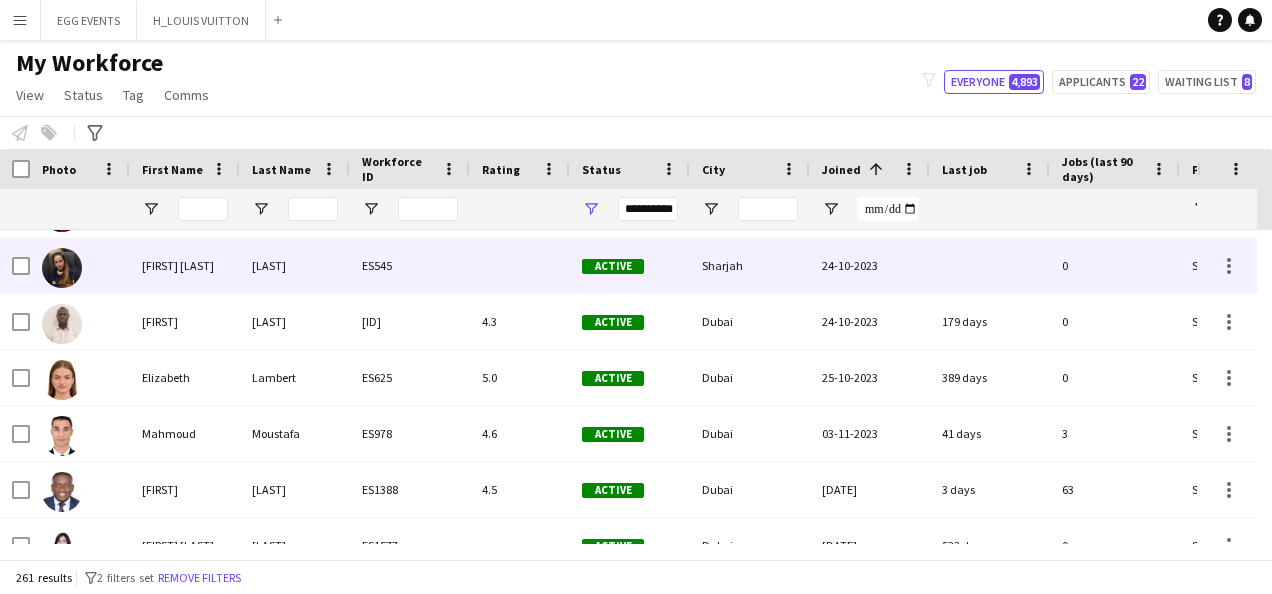 click on "Active" at bounding box center [630, 265] 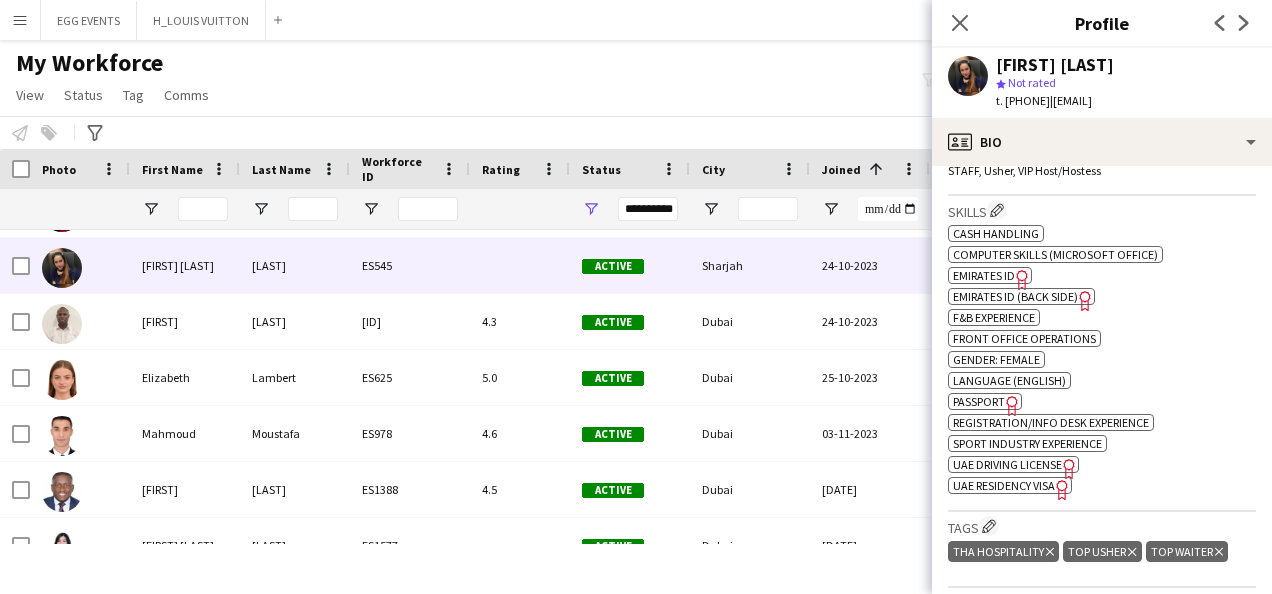 scroll, scrollTop: 719, scrollLeft: 0, axis: vertical 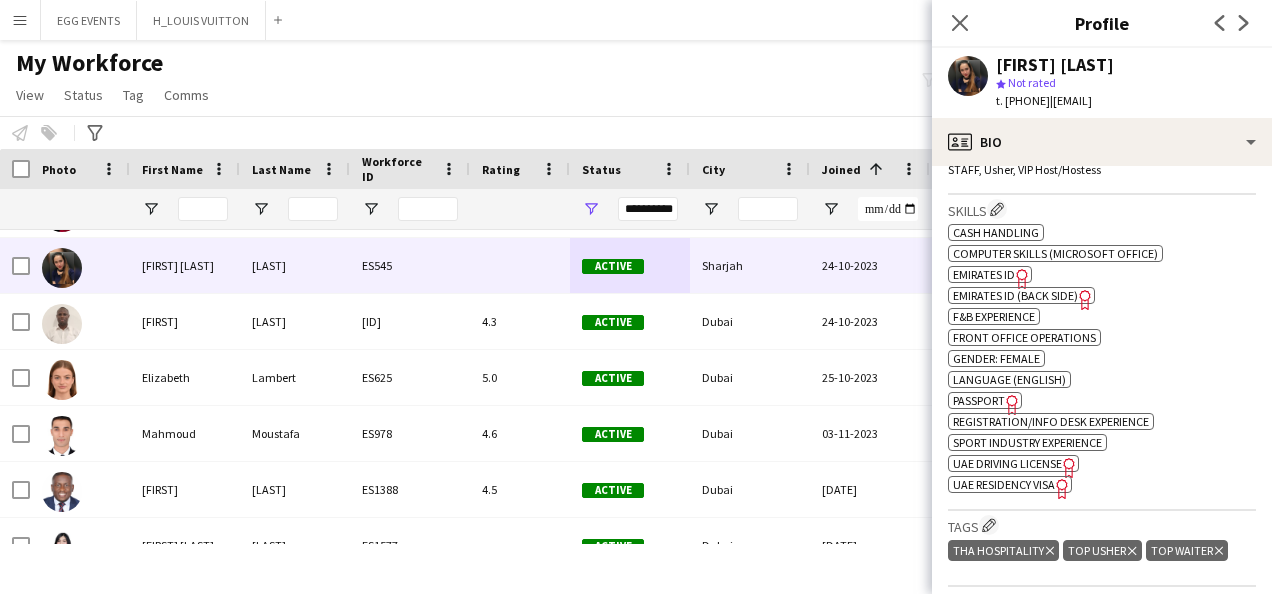 click on "Freelancer has uploaded a photo validation of skill. Click to see" 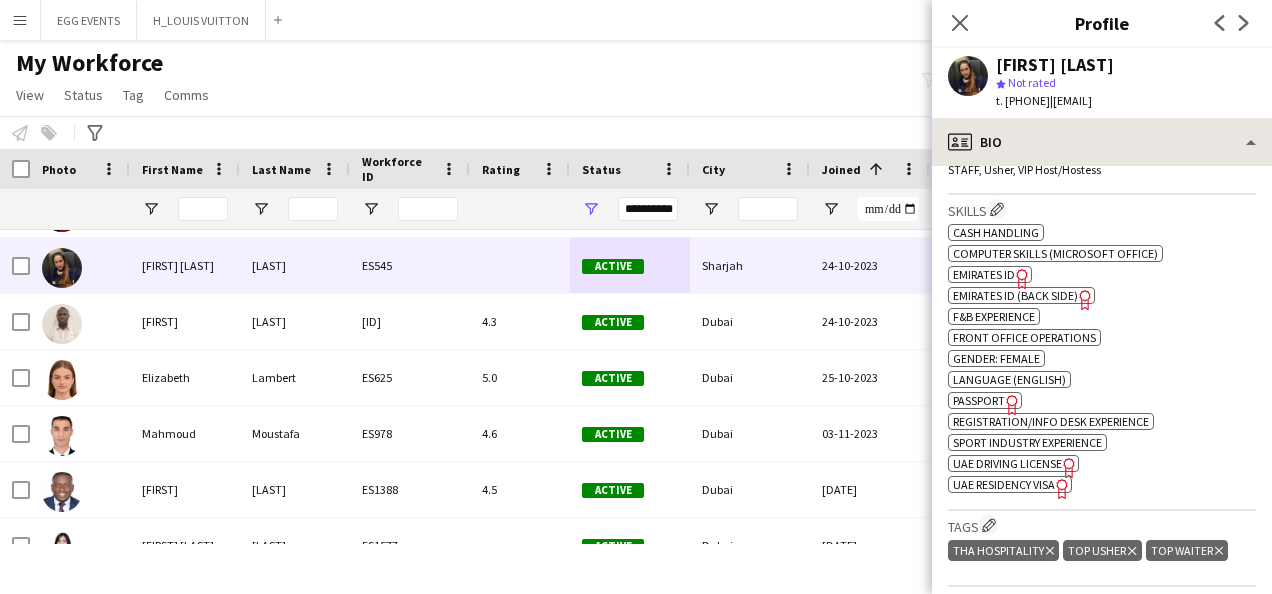 drag, startPoint x: 1116, startPoint y: 169, endPoint x: 1160, endPoint y: 148, distance: 48.754486 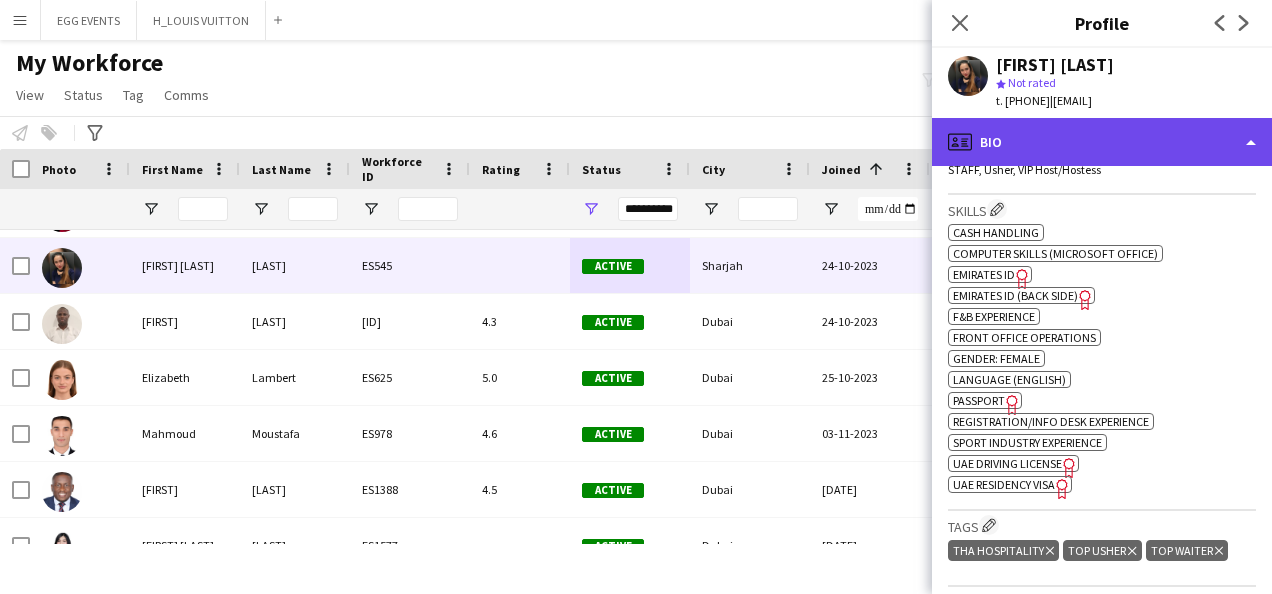 click on "profile
Bio" 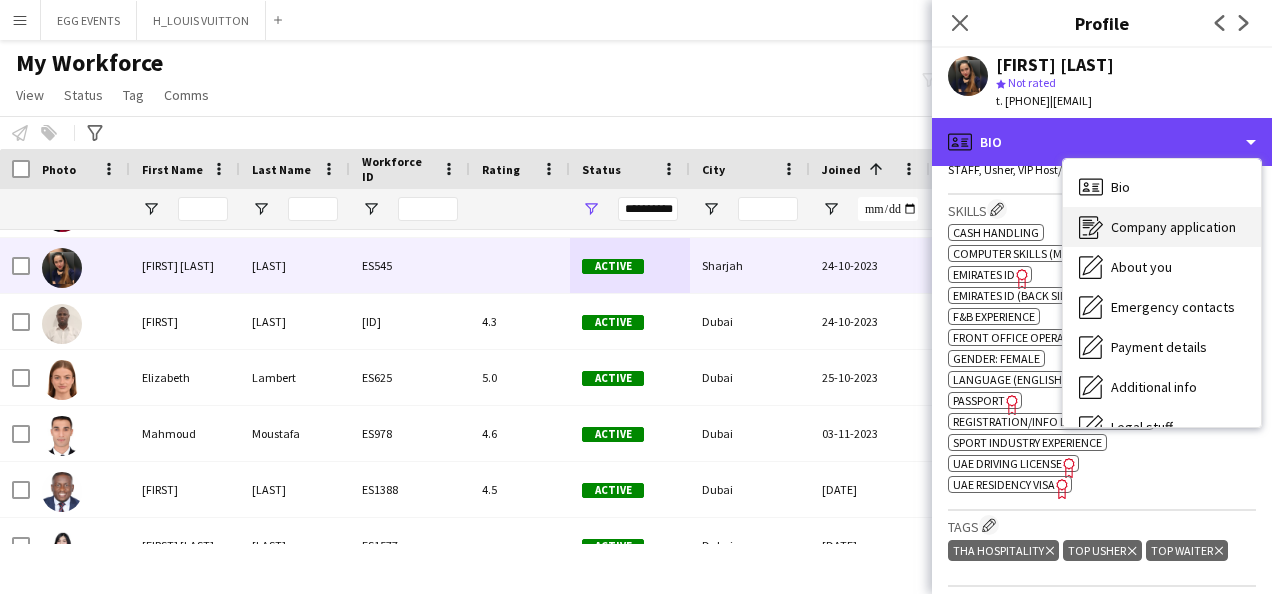 scroll, scrollTop: 108, scrollLeft: 0, axis: vertical 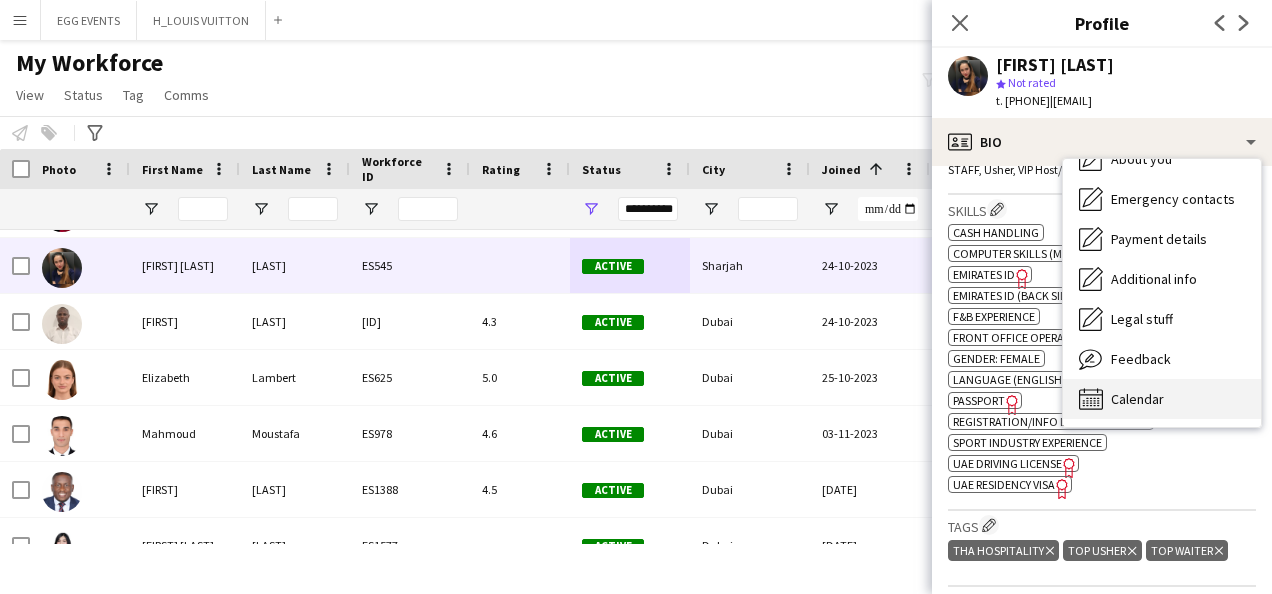 click on "Calendar" at bounding box center (1137, 399) 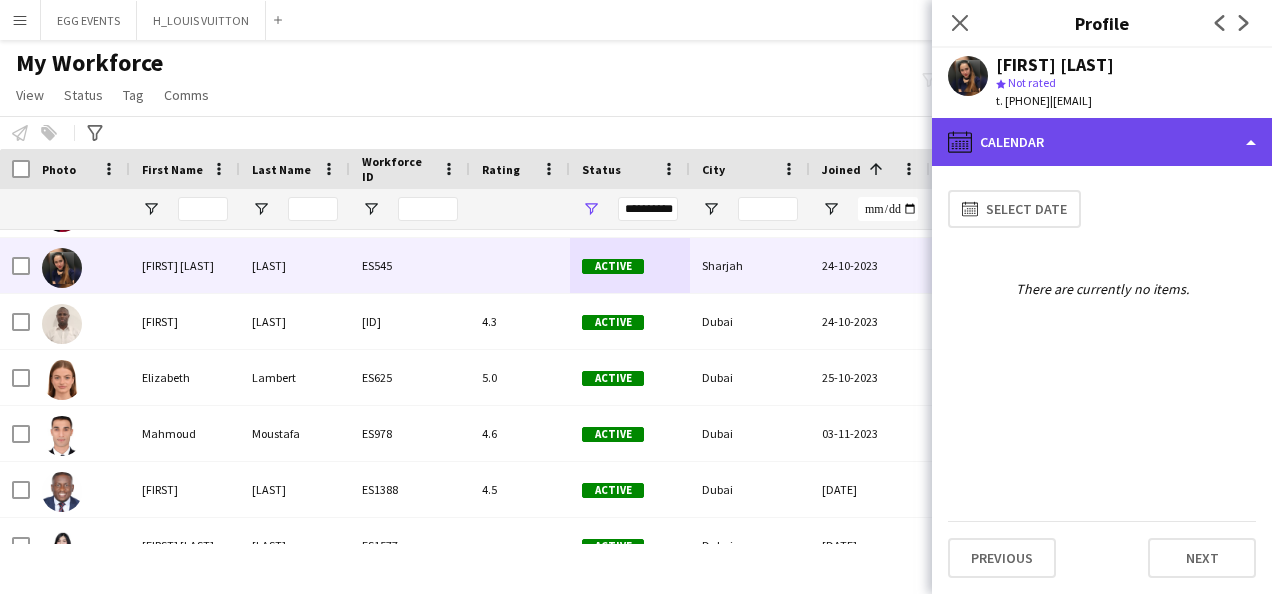click on "calendar-full
Calendar" 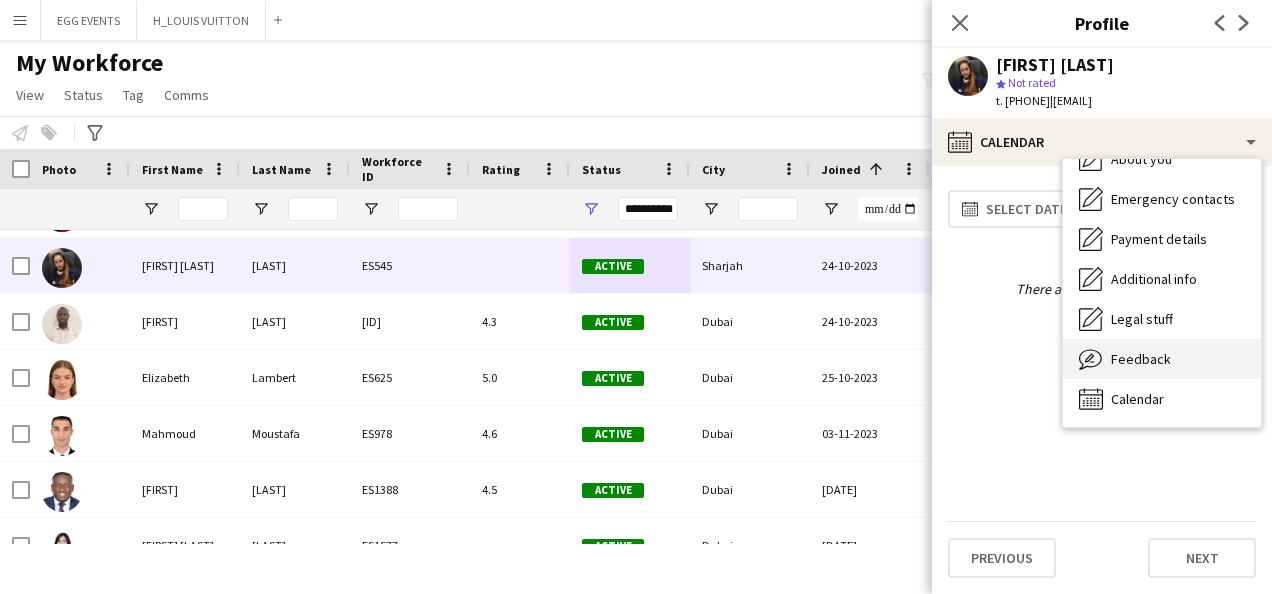 click on "Feedback
Feedback" at bounding box center [1162, 359] 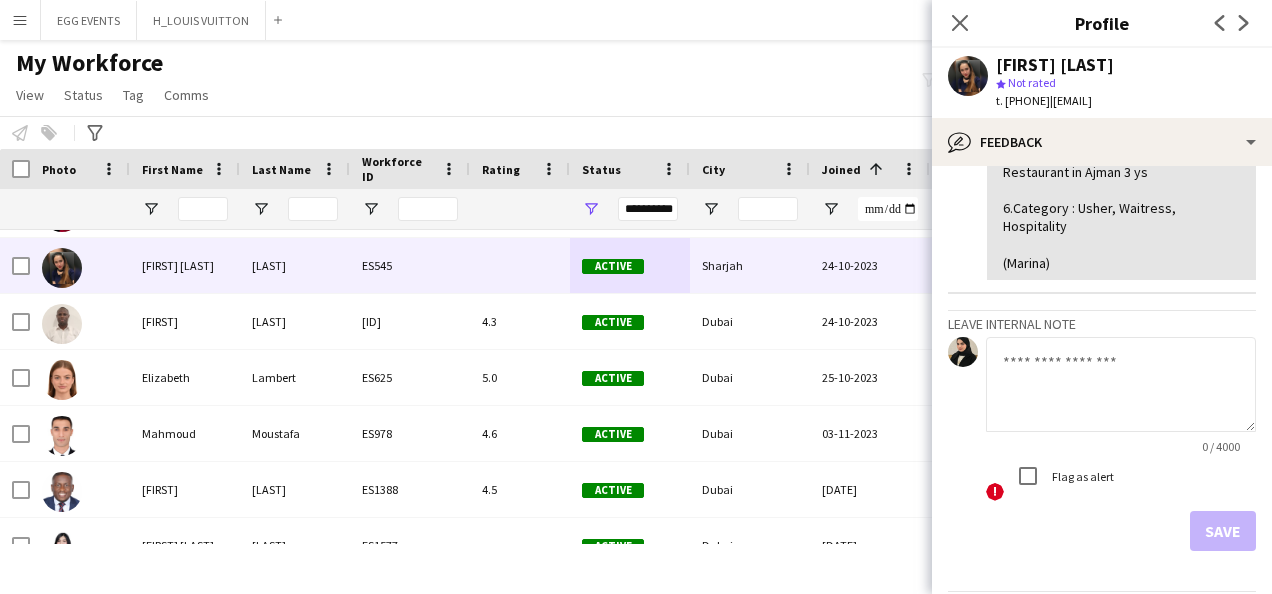 scroll, scrollTop: 518, scrollLeft: 0, axis: vertical 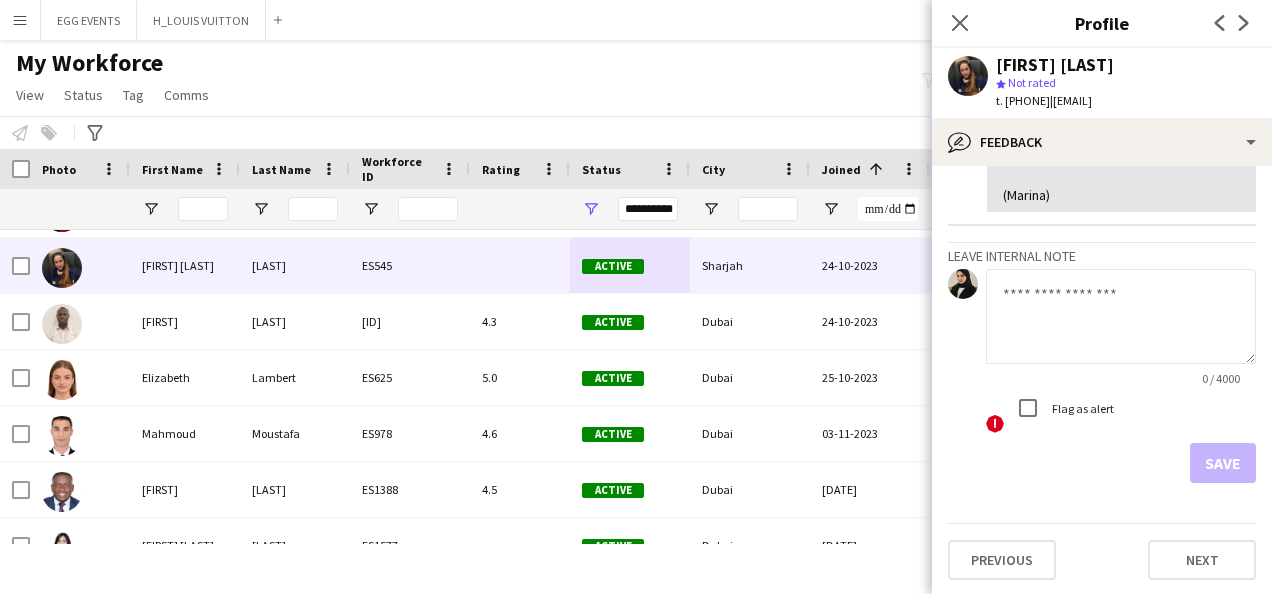 click 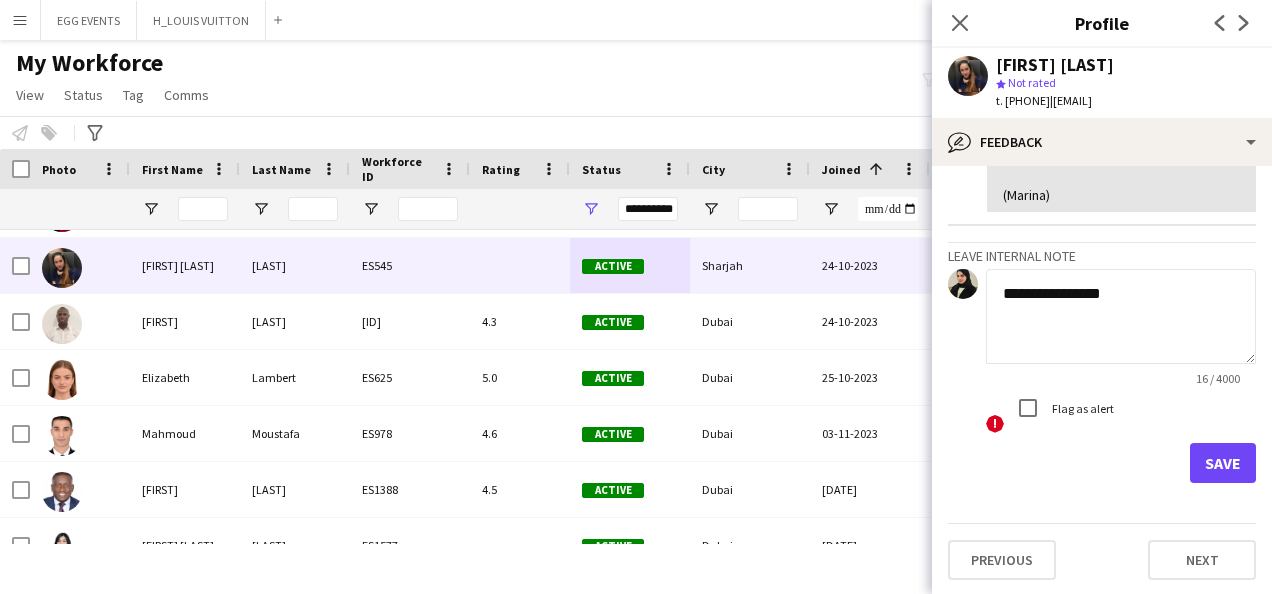 type on "**********" 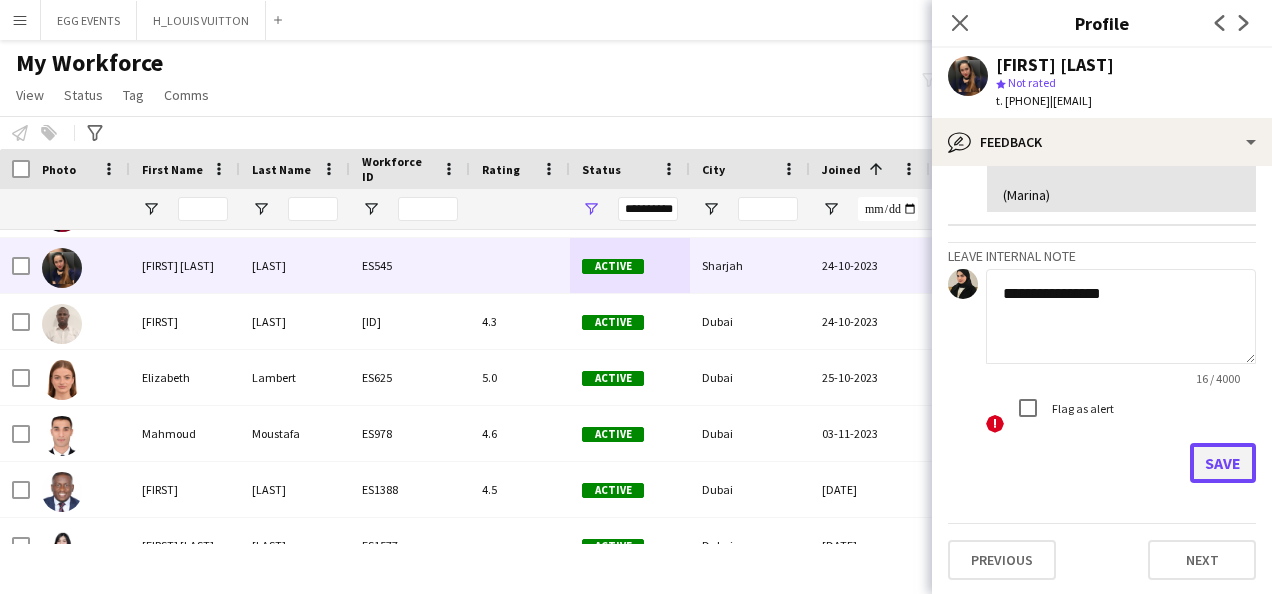 click on "Save" 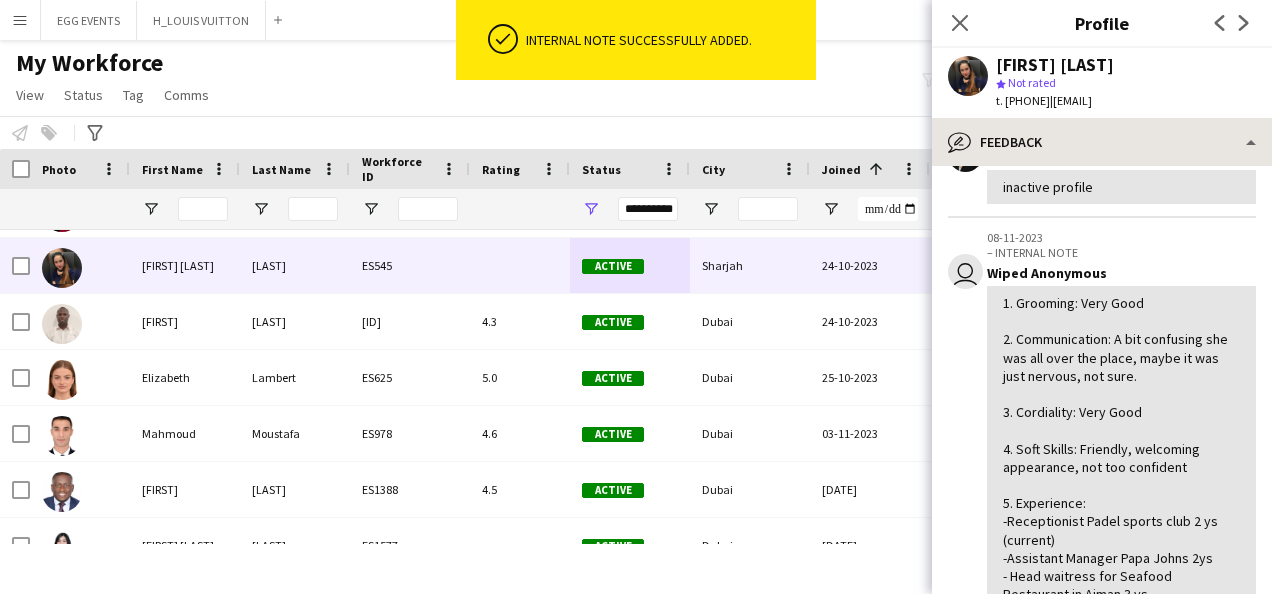 scroll, scrollTop: 634, scrollLeft: 0, axis: vertical 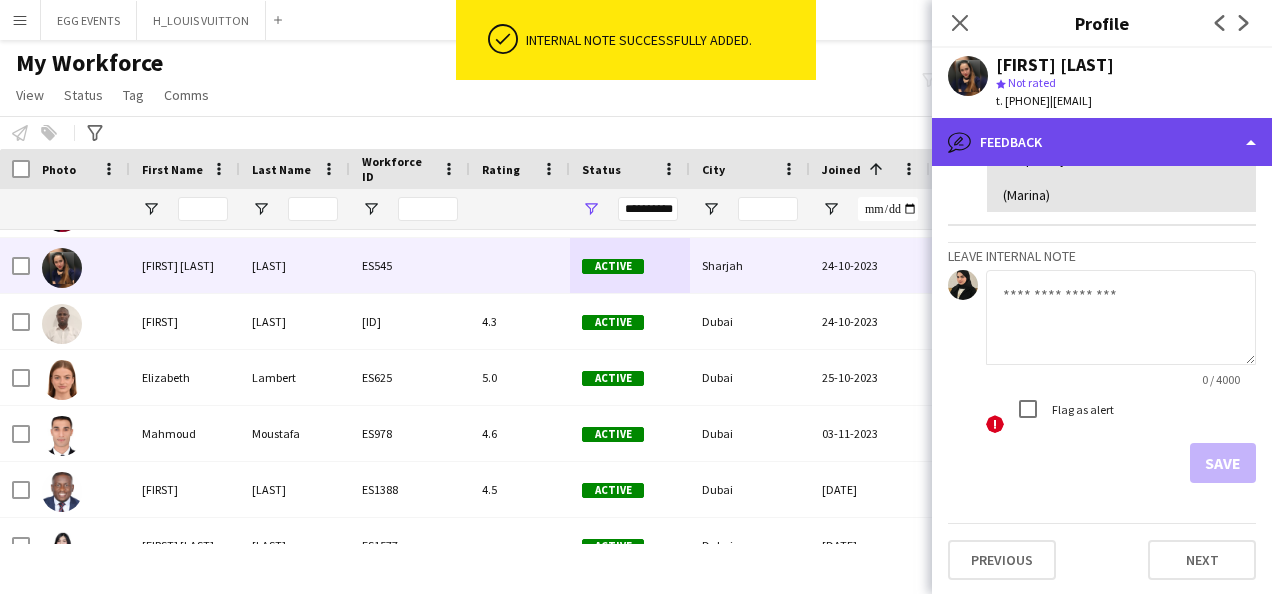 click on "bubble-pencil
Feedback" 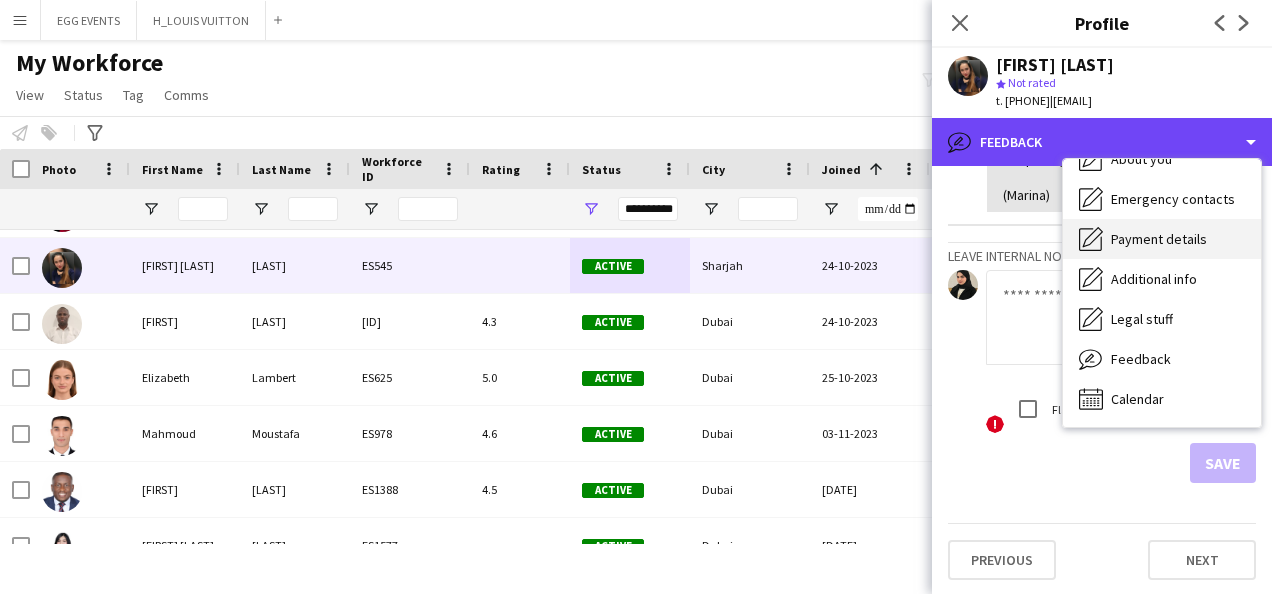 scroll, scrollTop: 0, scrollLeft: 0, axis: both 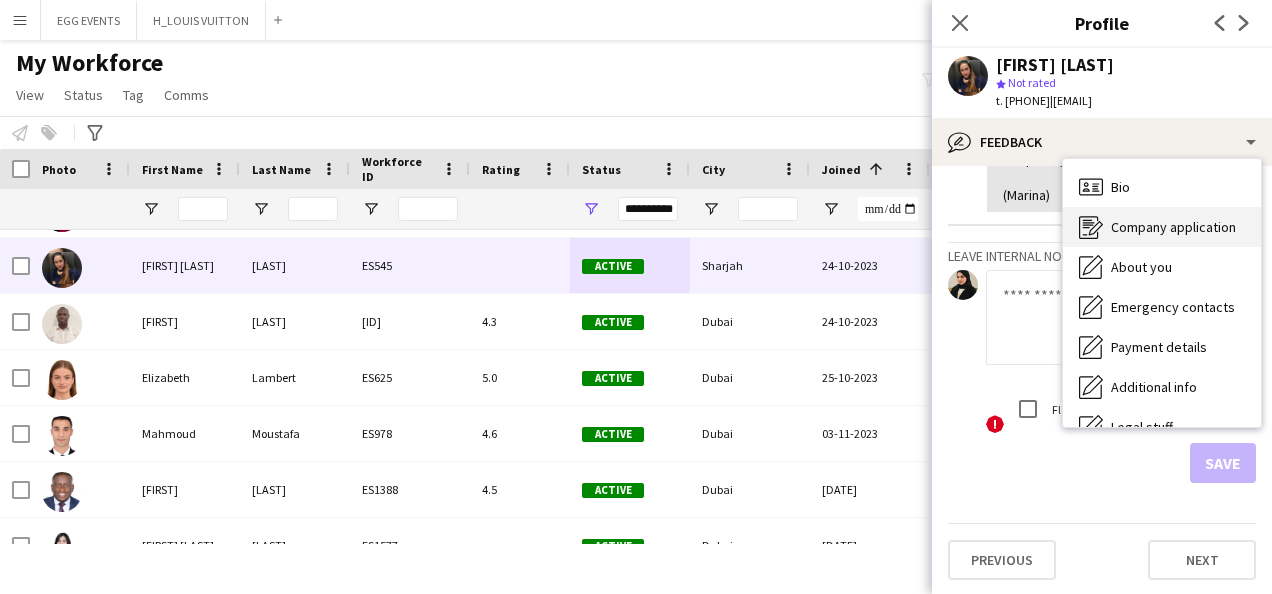 click on "Company application" at bounding box center (1173, 227) 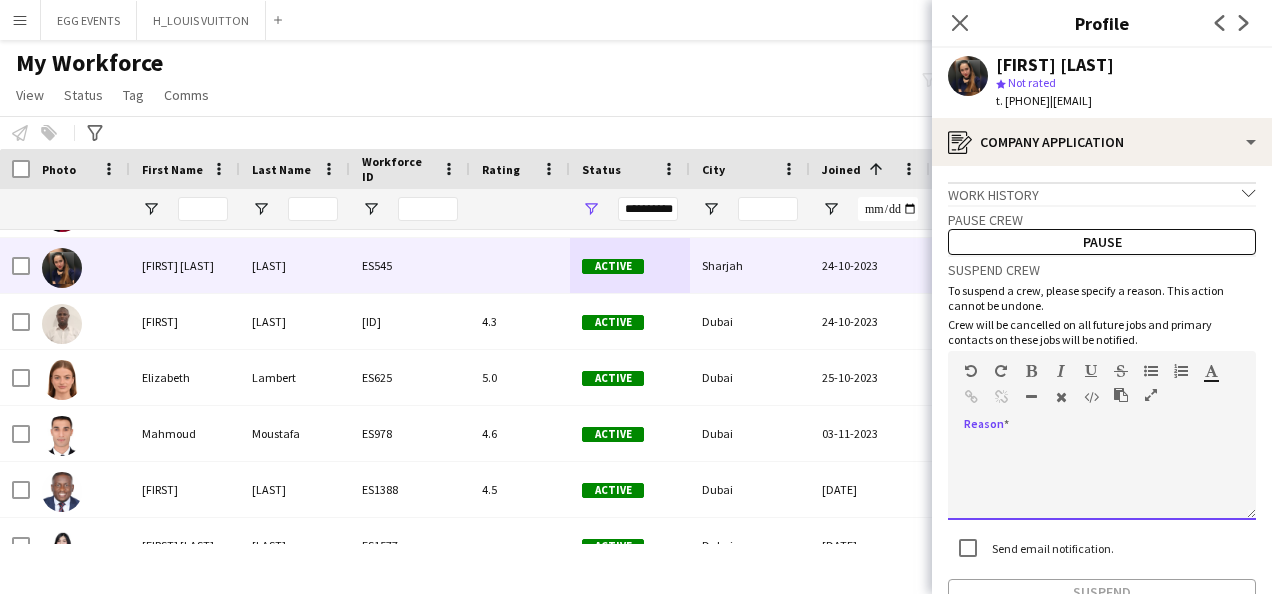 click at bounding box center (1102, 480) 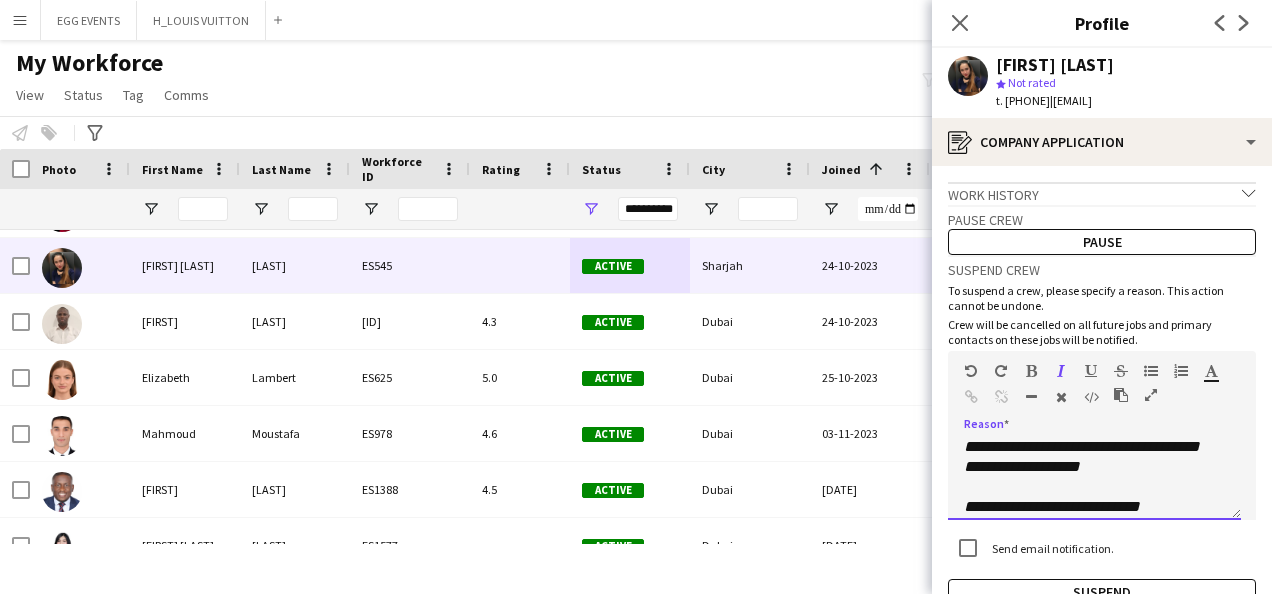 scroll, scrollTop: 0, scrollLeft: 0, axis: both 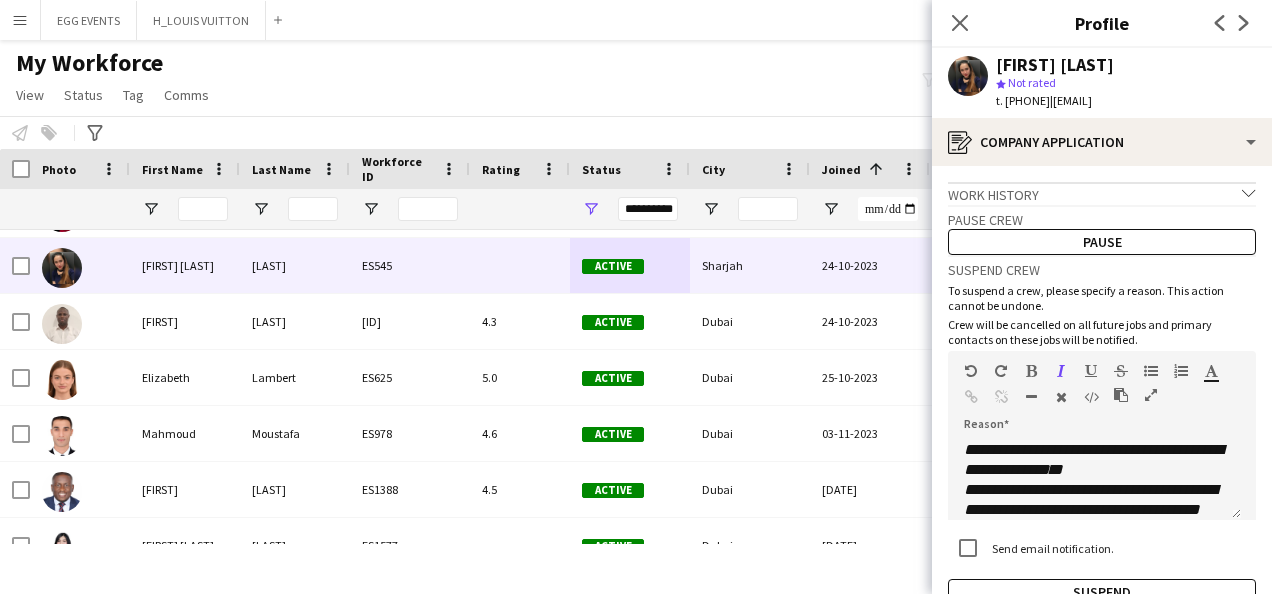 drag, startPoint x: 1173, startPoint y: 62, endPoint x: 990, endPoint y: 52, distance: 183.27303 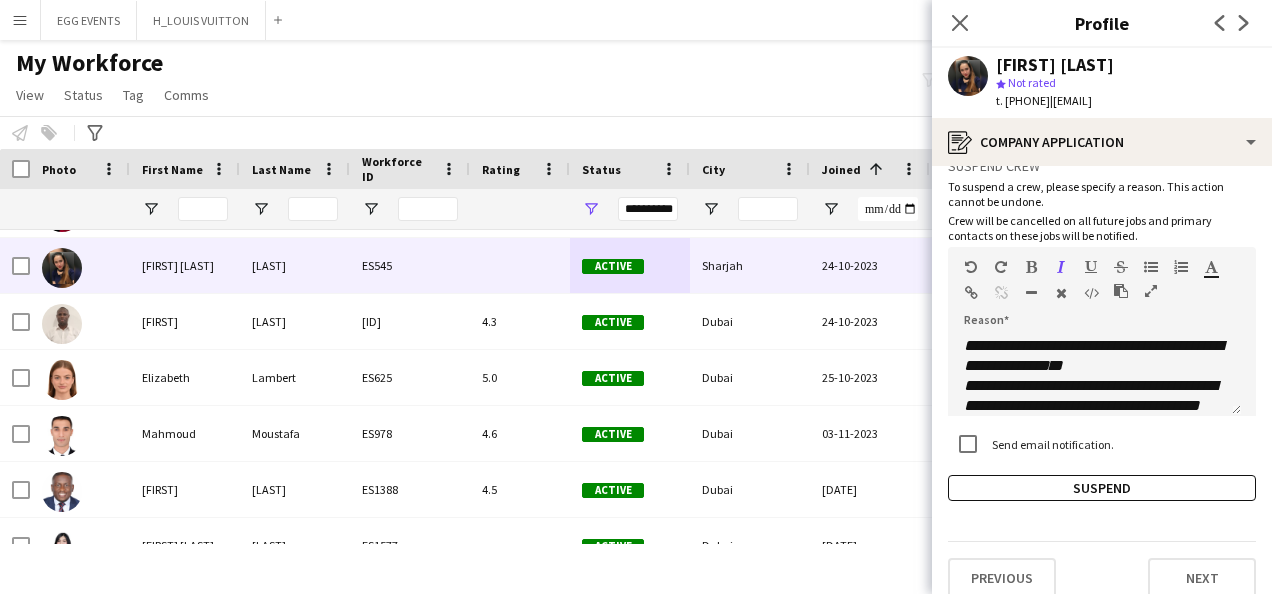 scroll, scrollTop: 122, scrollLeft: 0, axis: vertical 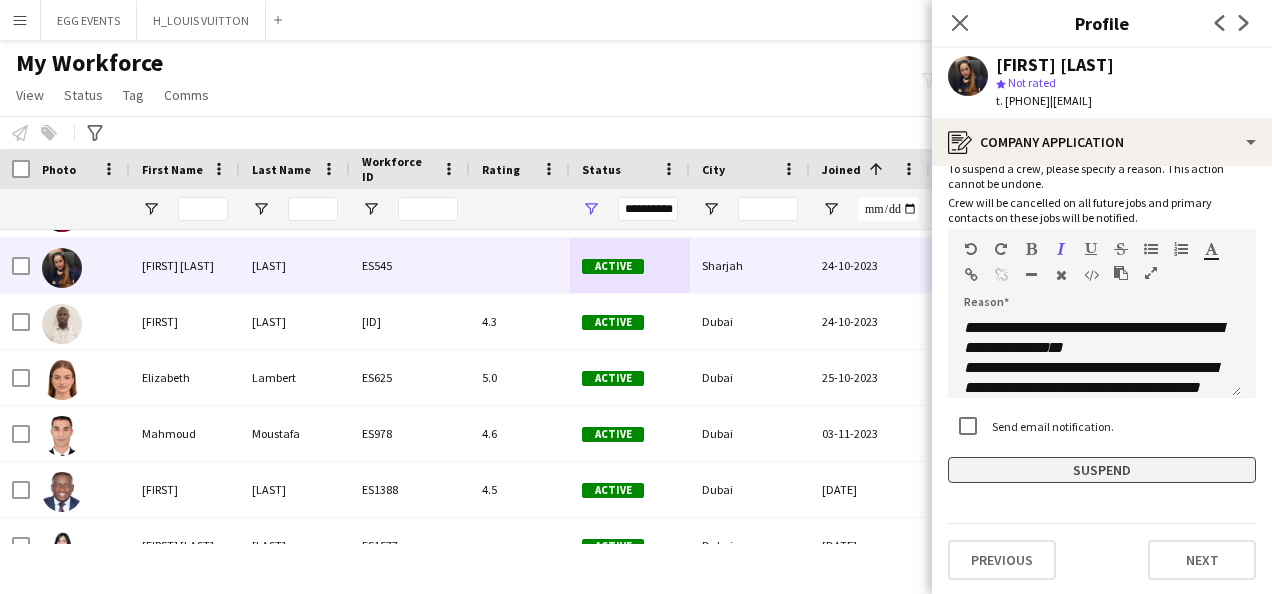 click on "Suspend" 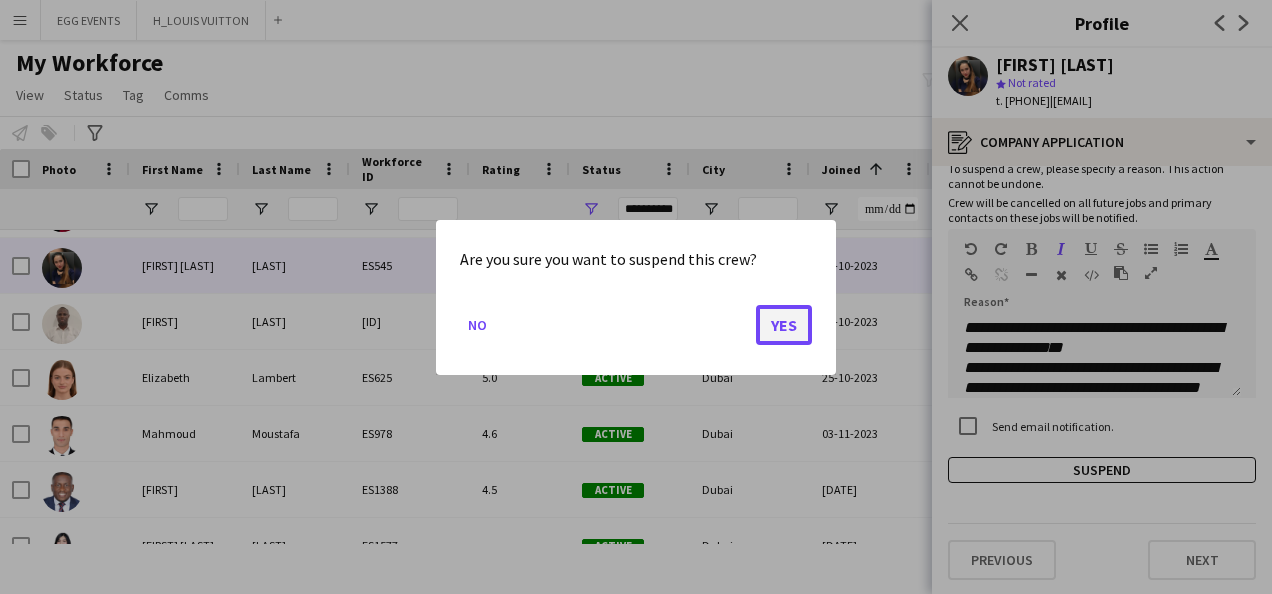 click on "Yes" 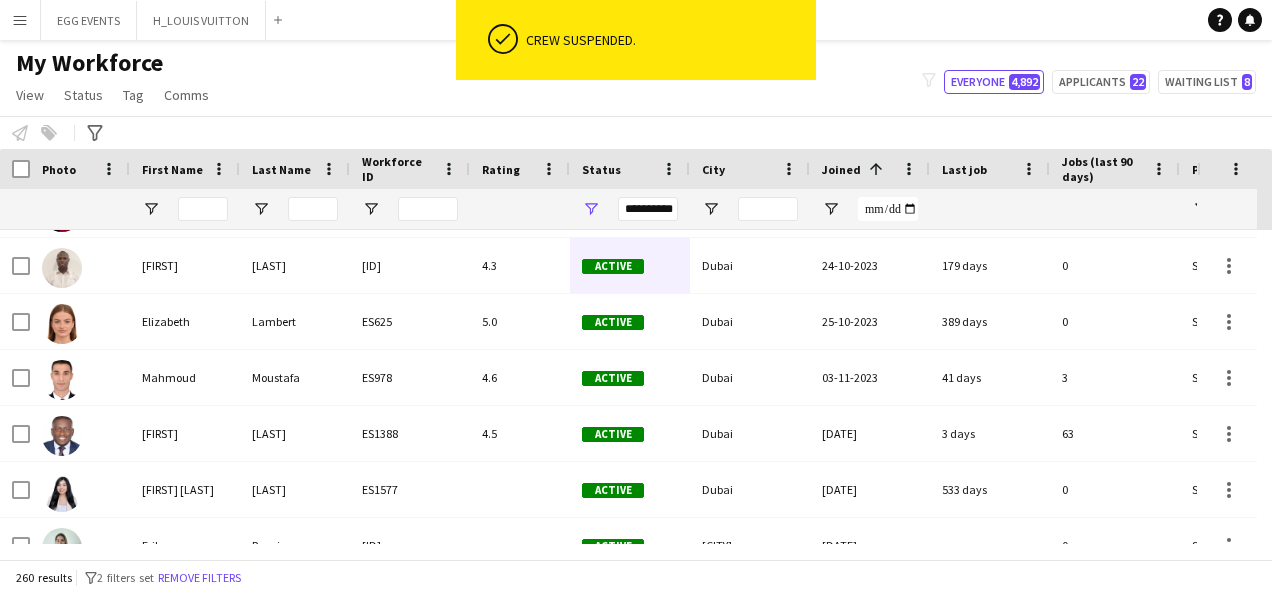 click on "ok-circled
Crew suspended.
Menu
Boards
Boards   Boards   All jobs   Status
Workforce
Workforce   My Workforce   Recruiting
Comms
Comms
Pay
Pay   Approvals
Platform Settings
Platform Settings   Your settings
Training Academy
Training Academy
Knowledge Base
Knowledge Base
Product Updates
Product Updates   Log Out   Privacy   EGG EVENTS
Close
H_LOUIS VUITTON
Close
Add
Help
Notifications
My Workforce   View   Views  Default view New view Update view Delete view Edit name Customise view Customise filters Edit" at bounding box center (636, 297) 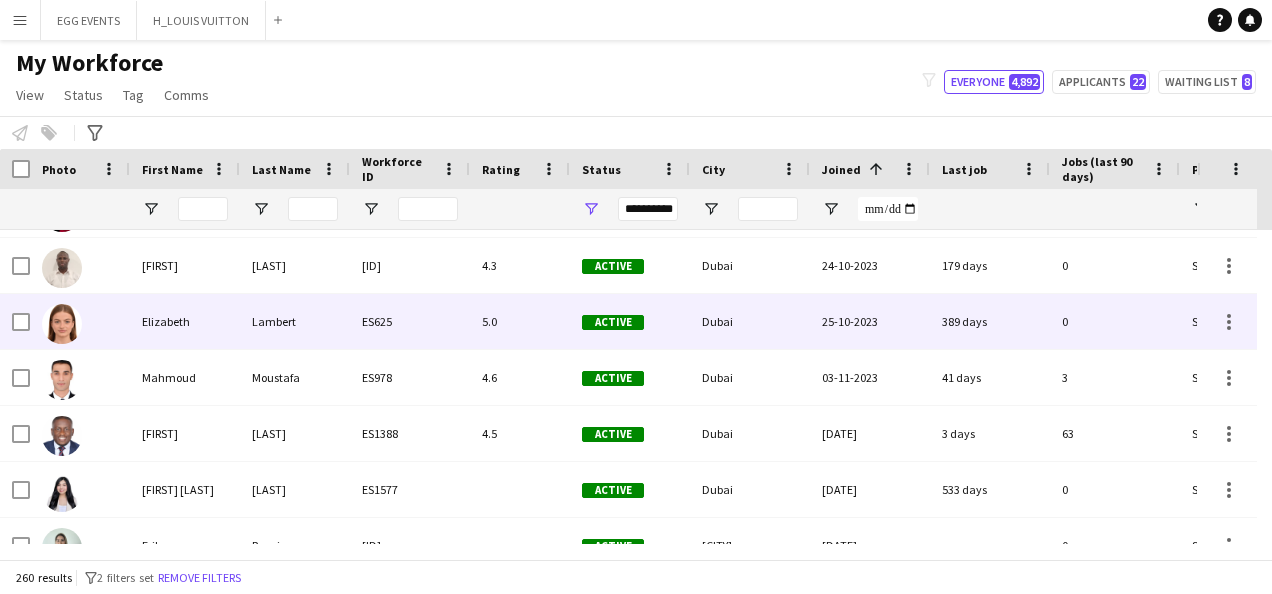 click on "25-10-2023" at bounding box center (870, 321) 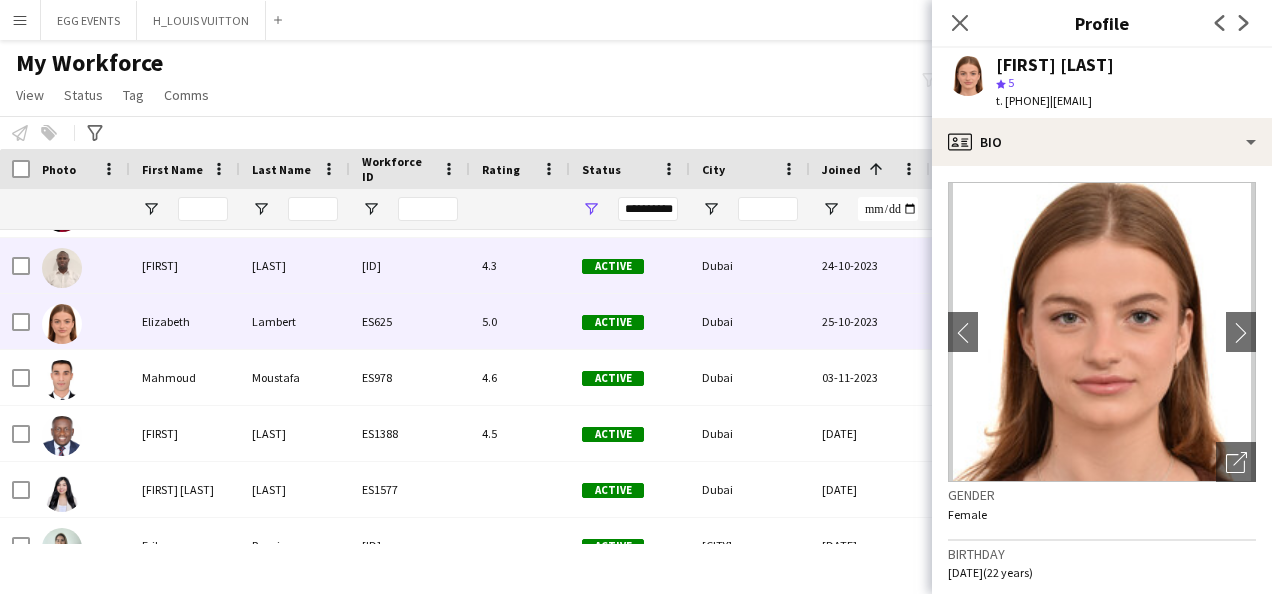 click on "24-10-2023" at bounding box center (870, 265) 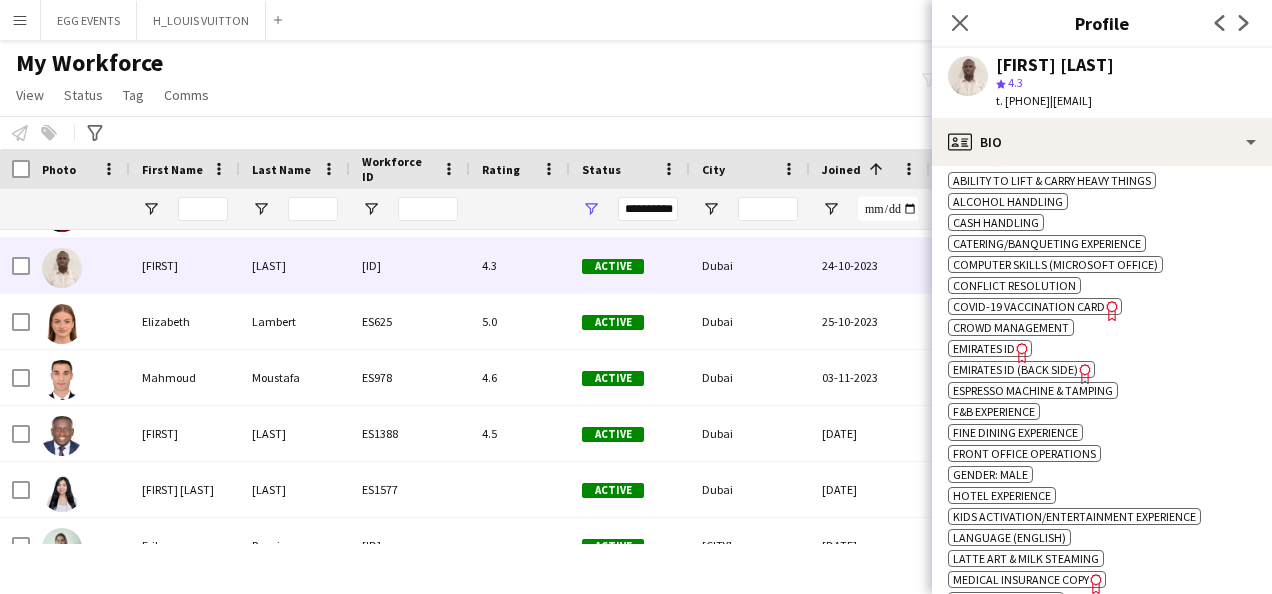 scroll, scrollTop: 1138, scrollLeft: 0, axis: vertical 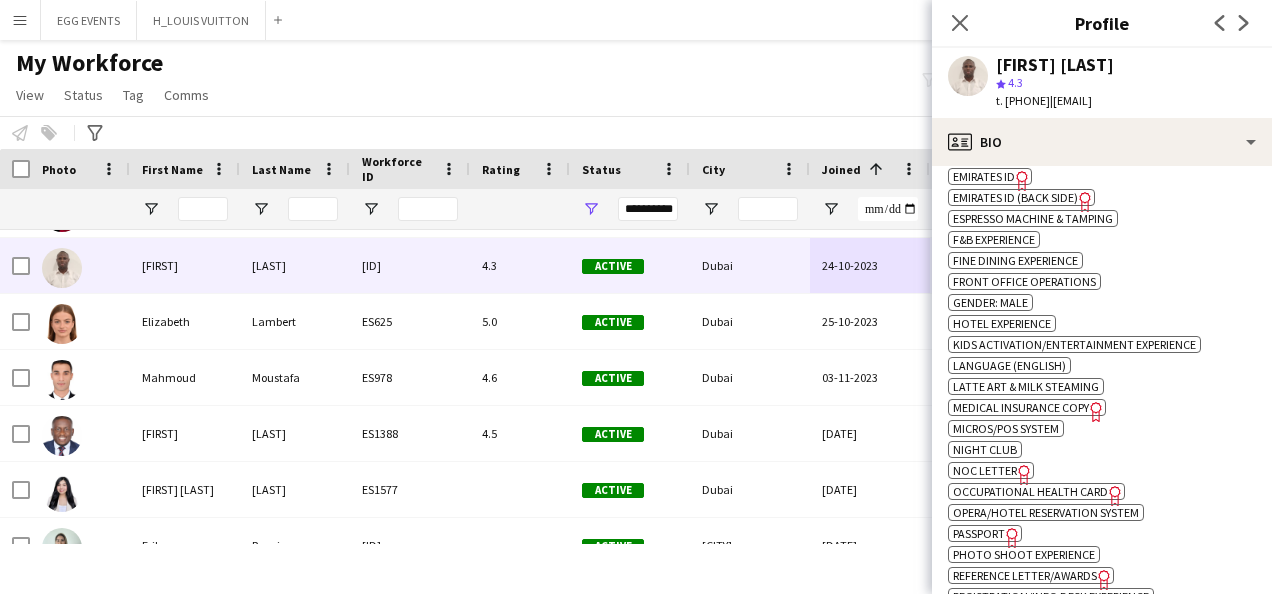 click on "Freelancer has uploaded a photo validation of skill. Click to see" 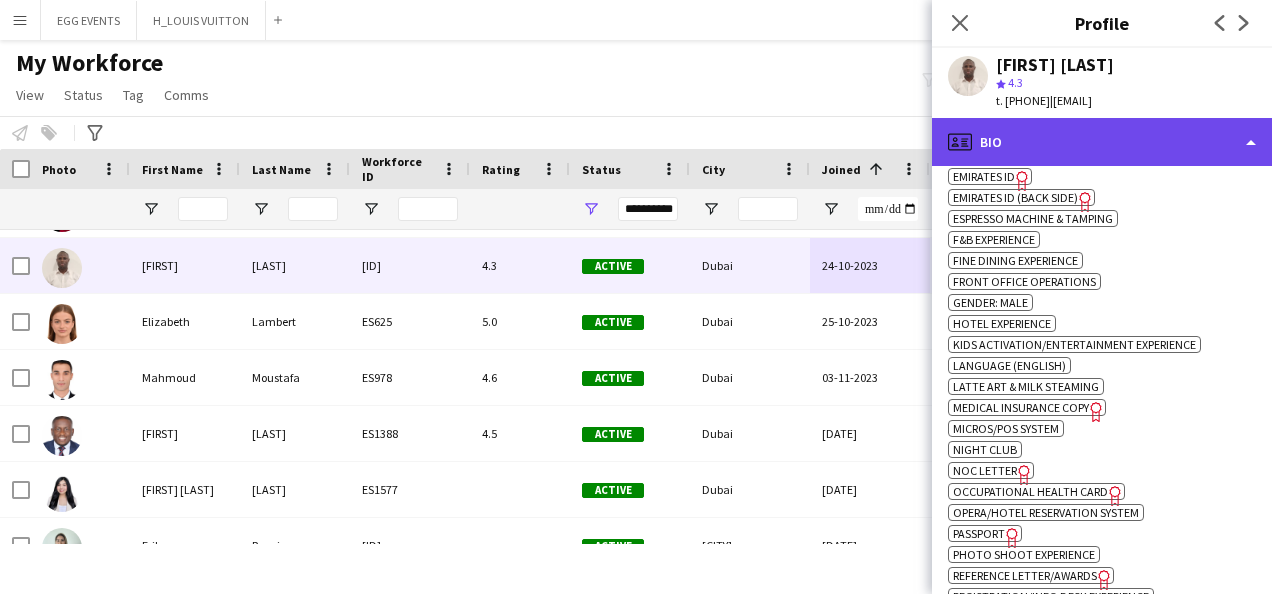 click on "profile
Bio" 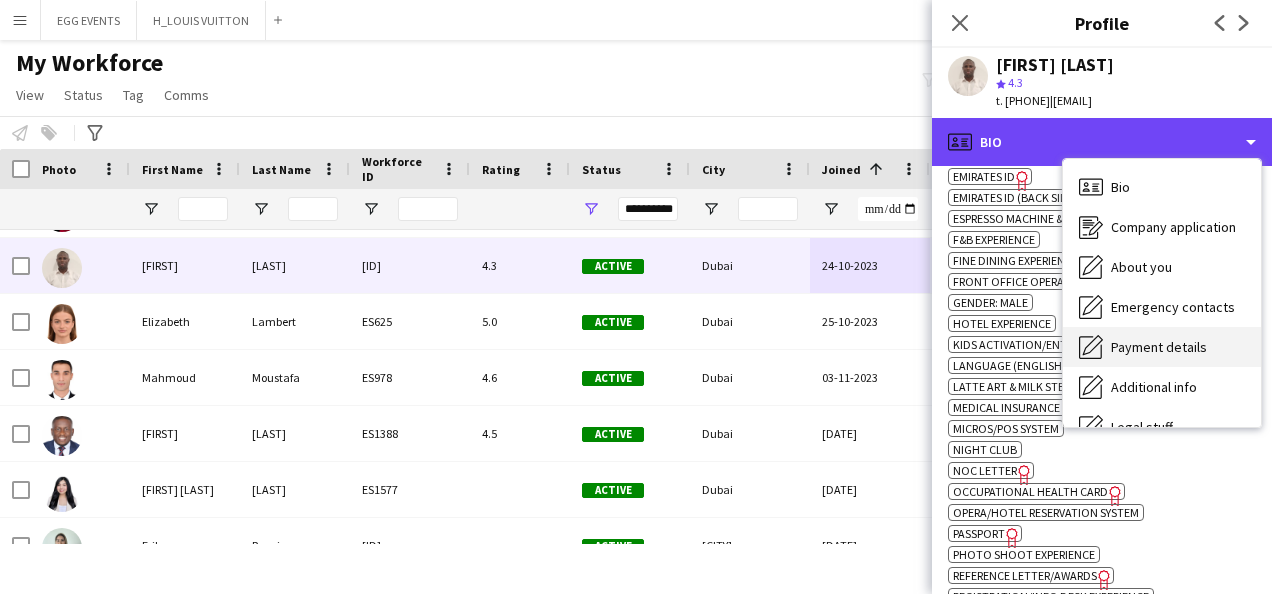 scroll, scrollTop: 108, scrollLeft: 0, axis: vertical 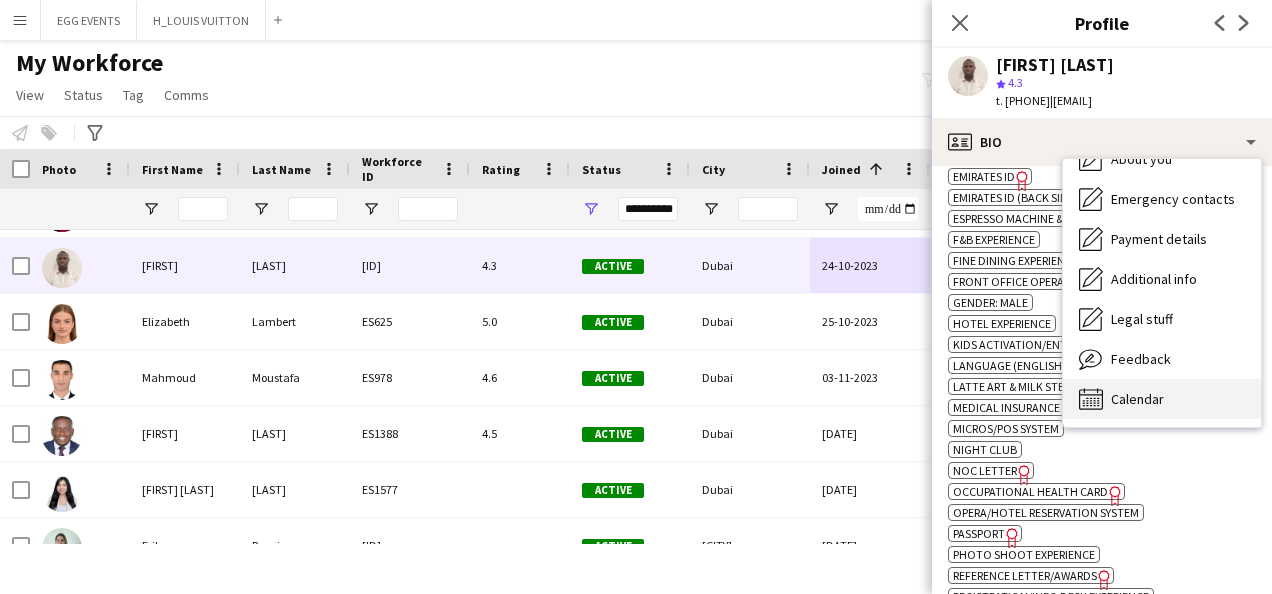 click 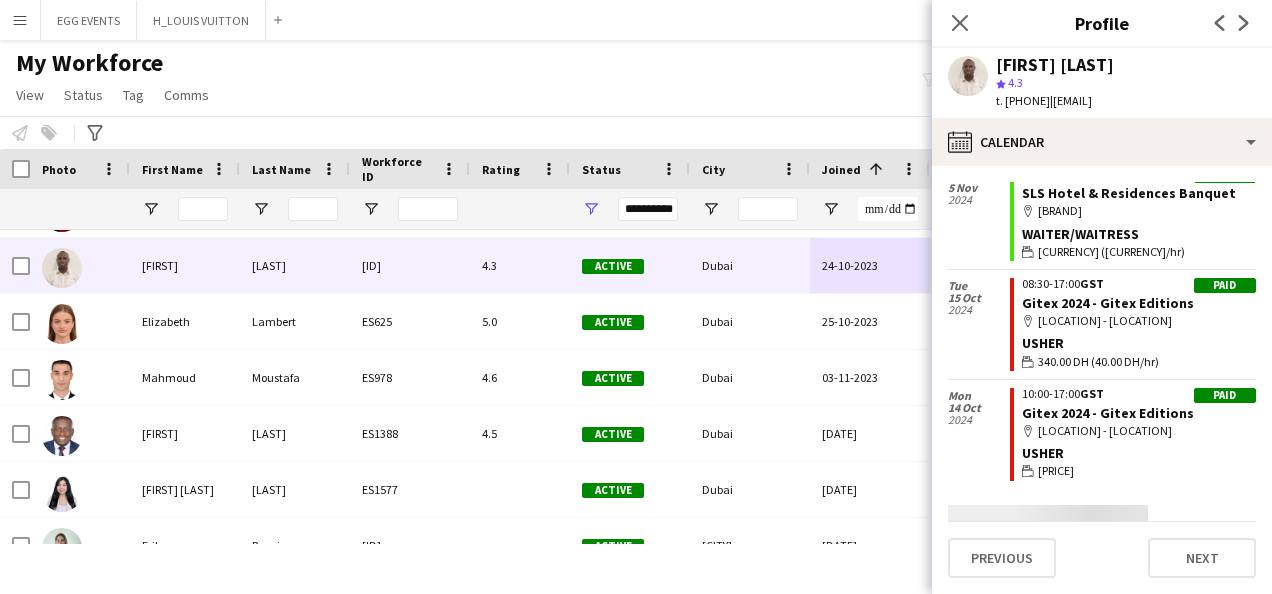 scroll, scrollTop: 990, scrollLeft: 0, axis: vertical 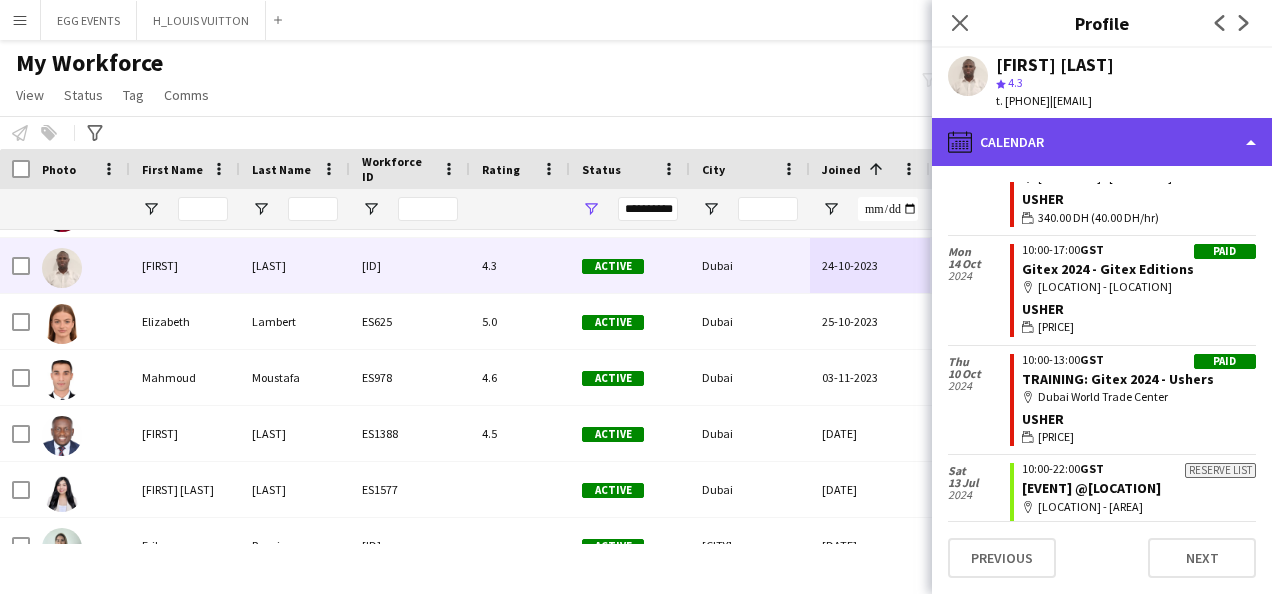 click on "calendar-full
Calendar" 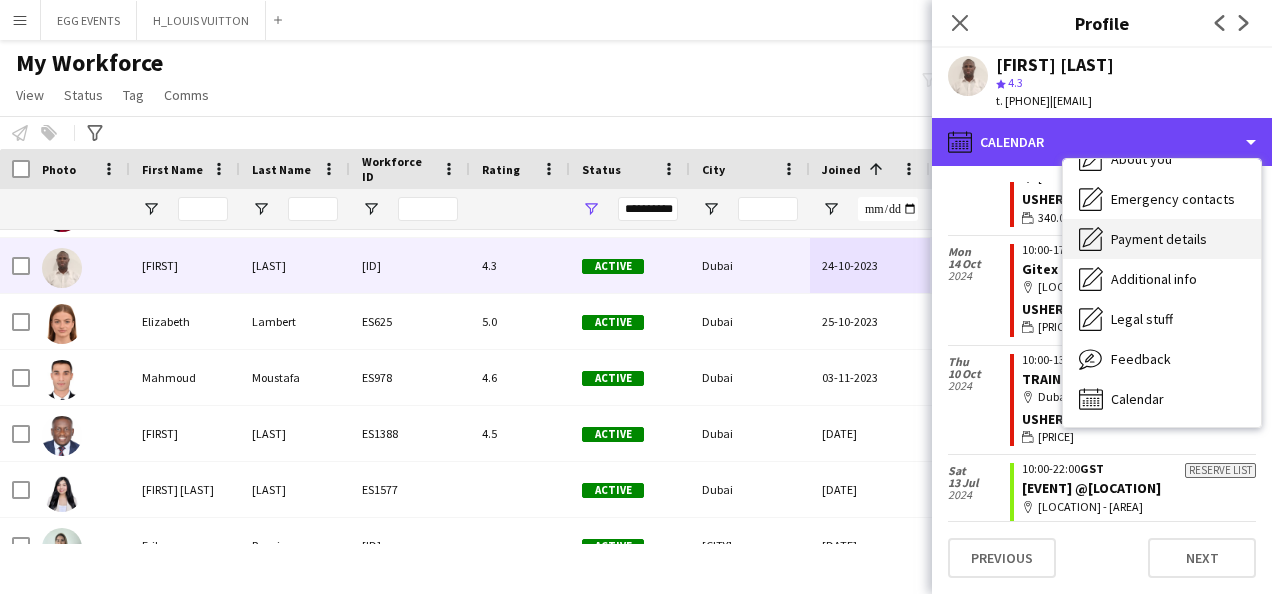scroll, scrollTop: 0, scrollLeft: 0, axis: both 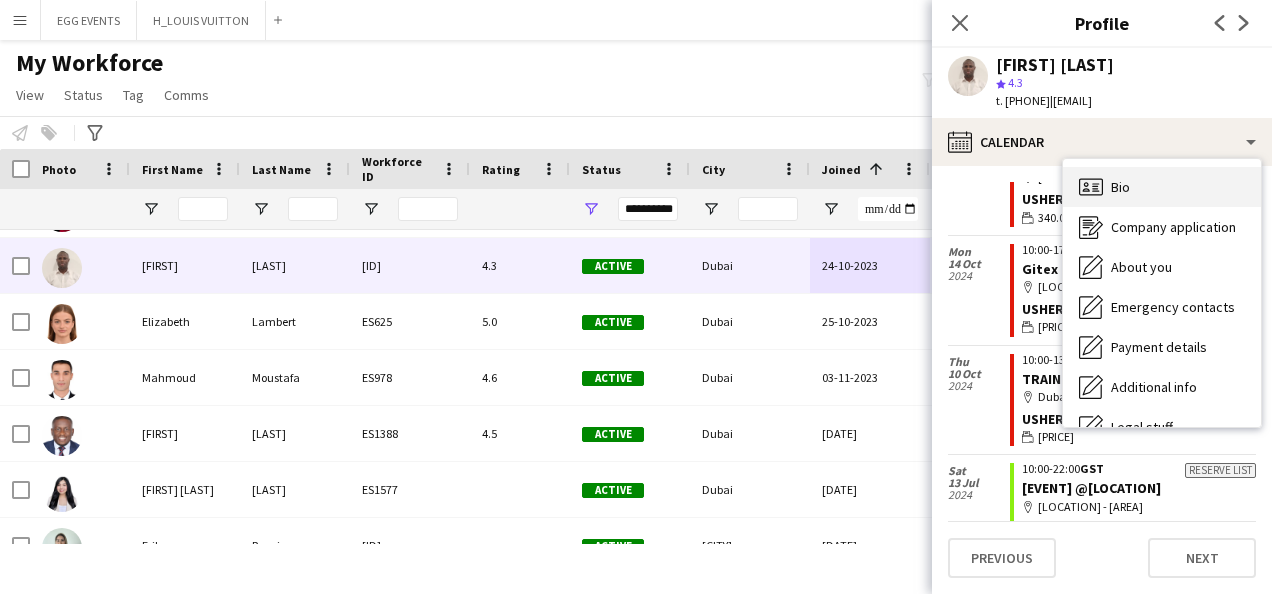 click on "Bio
Bio" at bounding box center (1162, 187) 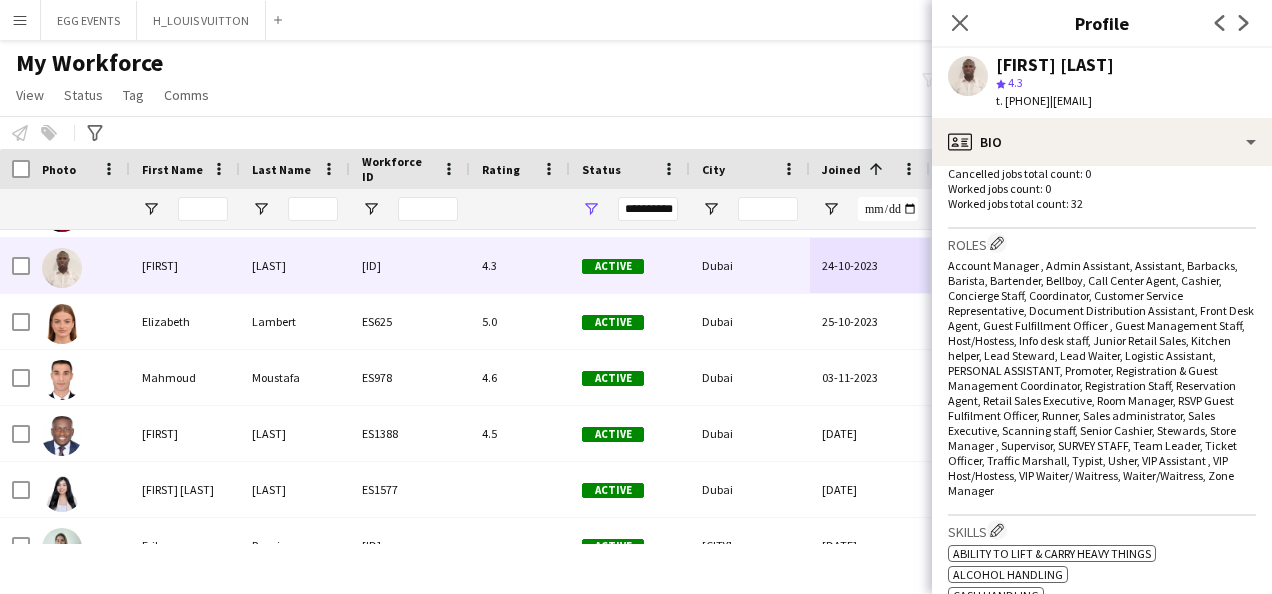 scroll, scrollTop: 734, scrollLeft: 0, axis: vertical 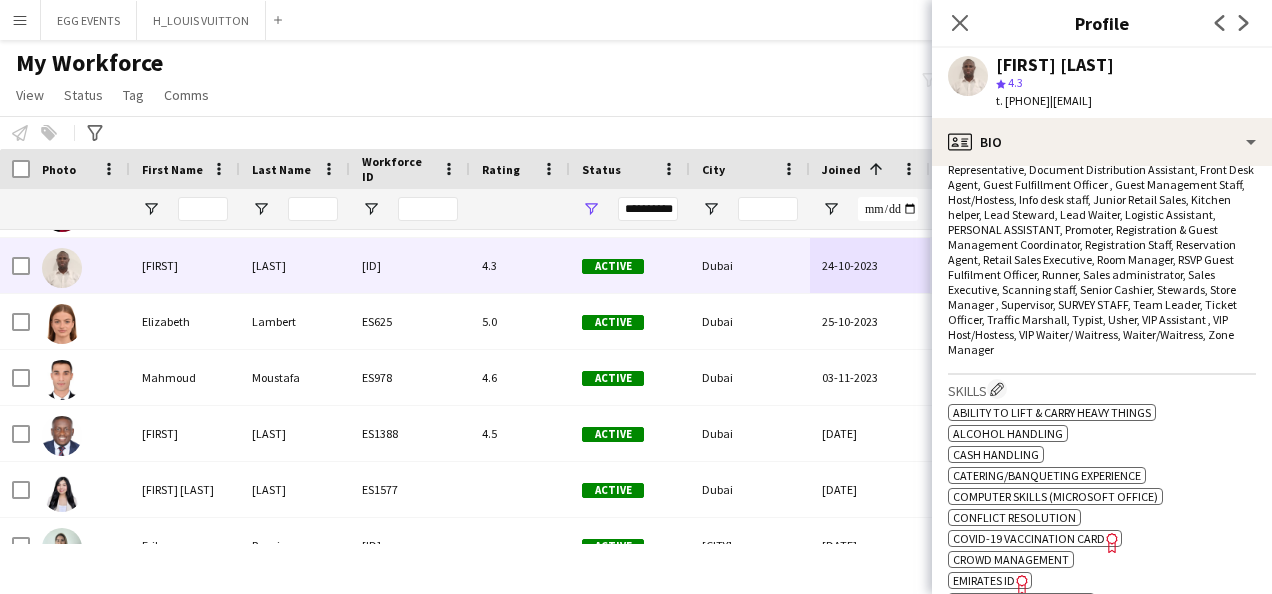 click on "Emirates ID" 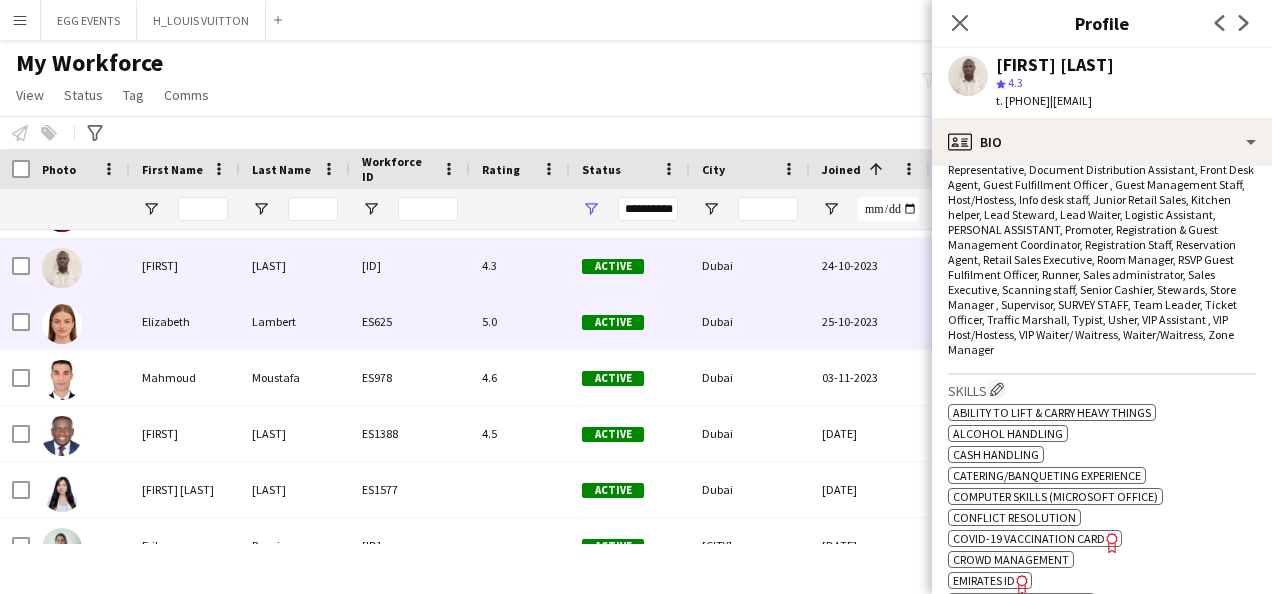 click on "Active" at bounding box center (630, 321) 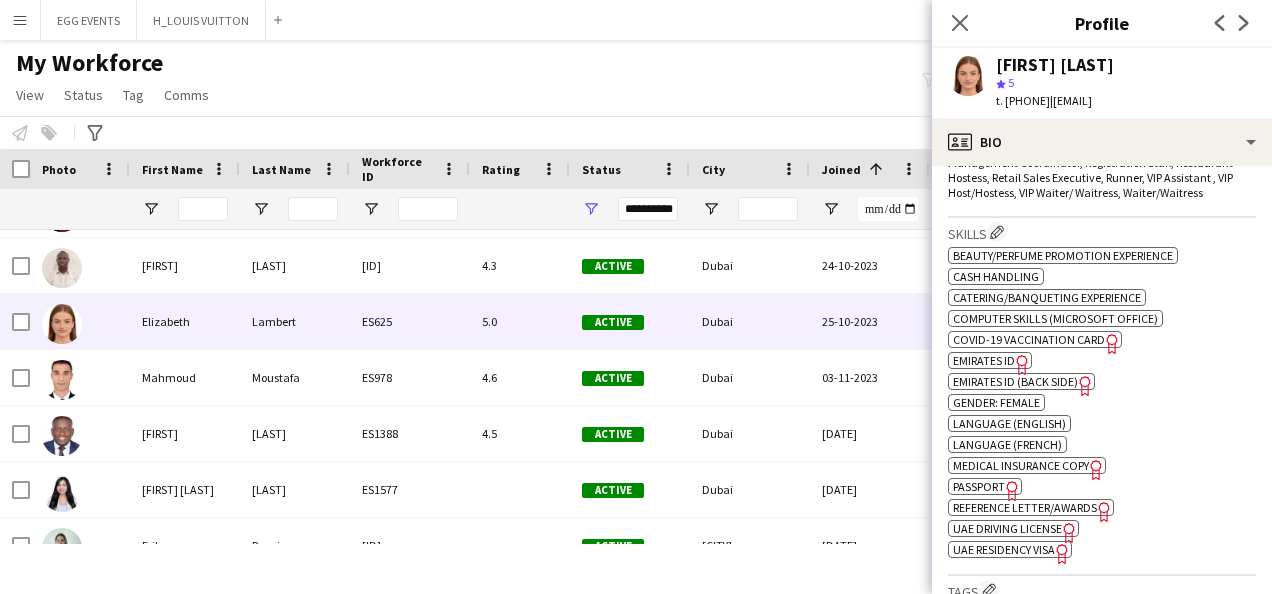 scroll, scrollTop: 806, scrollLeft: 0, axis: vertical 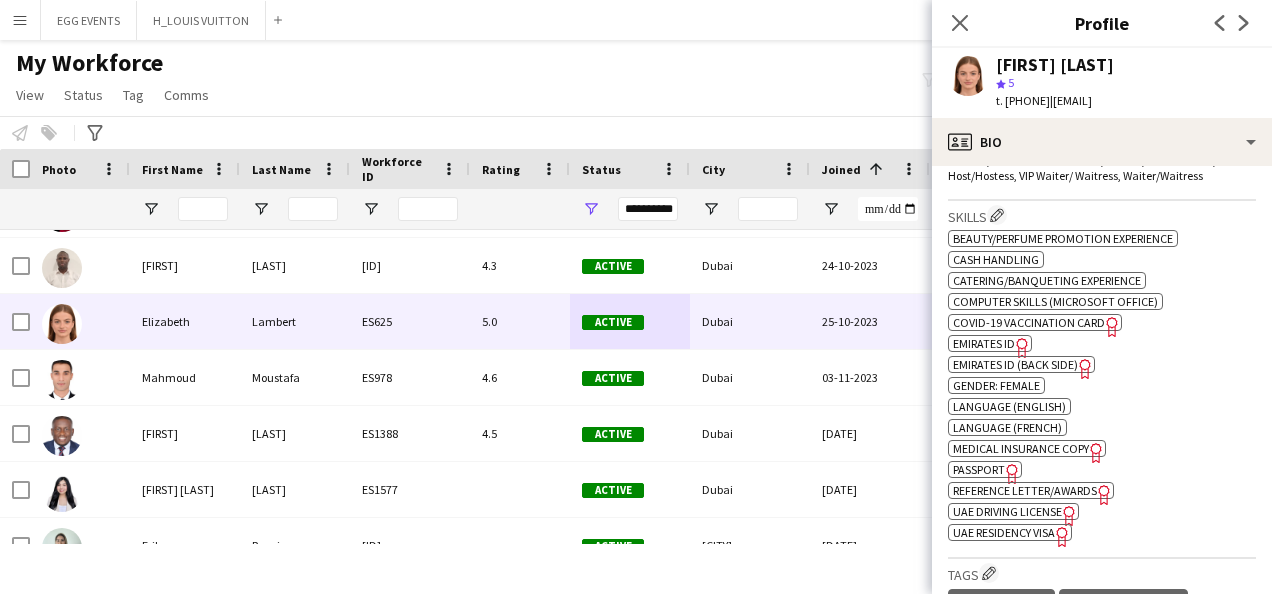 click on "Freelancer has uploaded a photo validation of skill. Click to see" 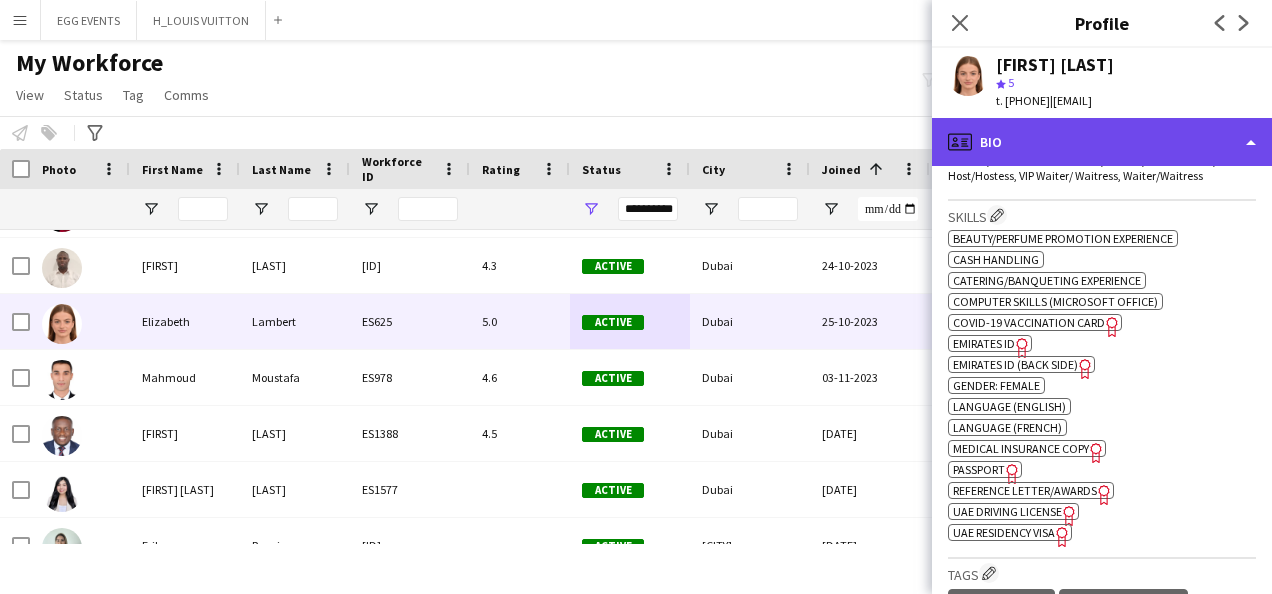 click on "profile
Bio" 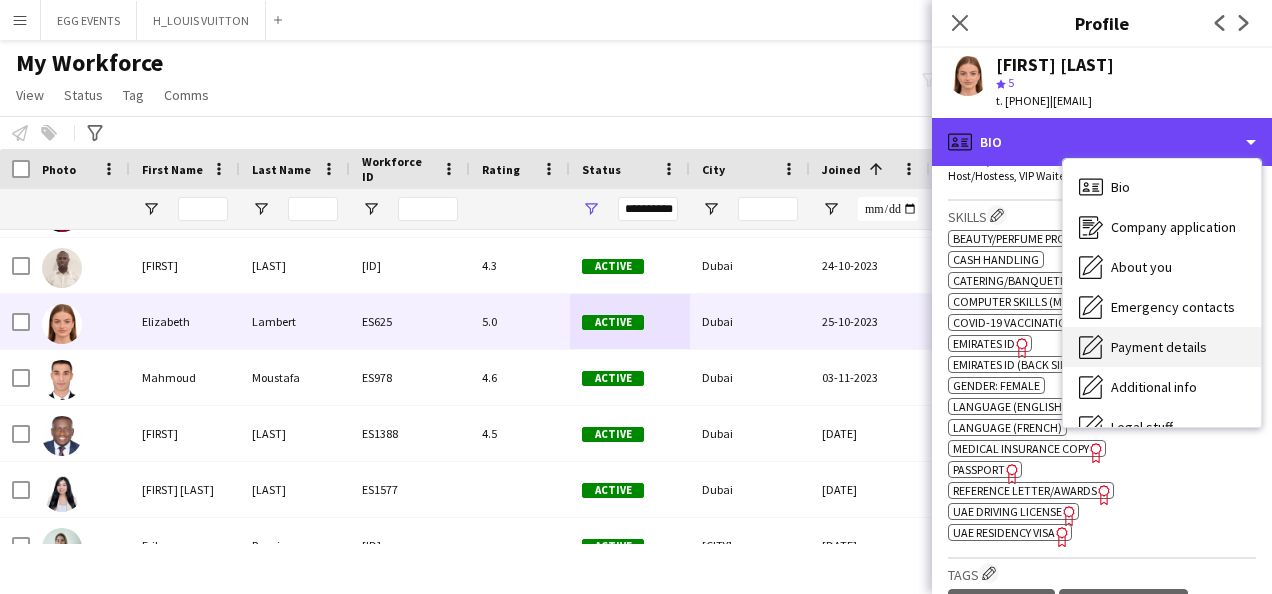 scroll, scrollTop: 108, scrollLeft: 0, axis: vertical 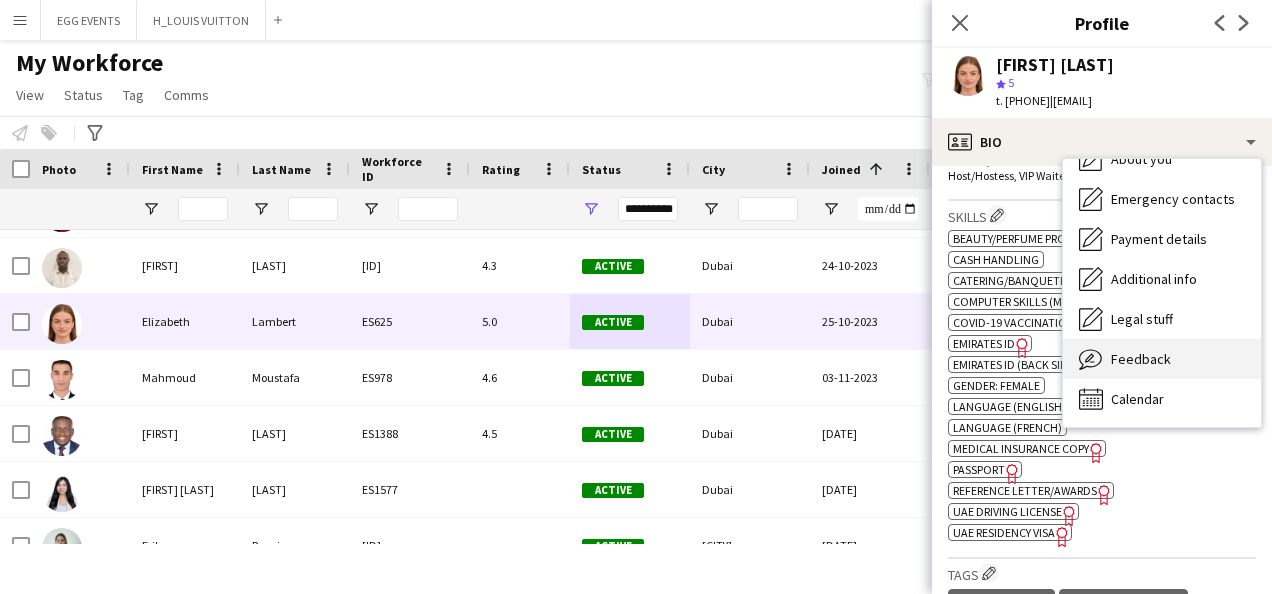 click on "Feedback" at bounding box center (1141, 359) 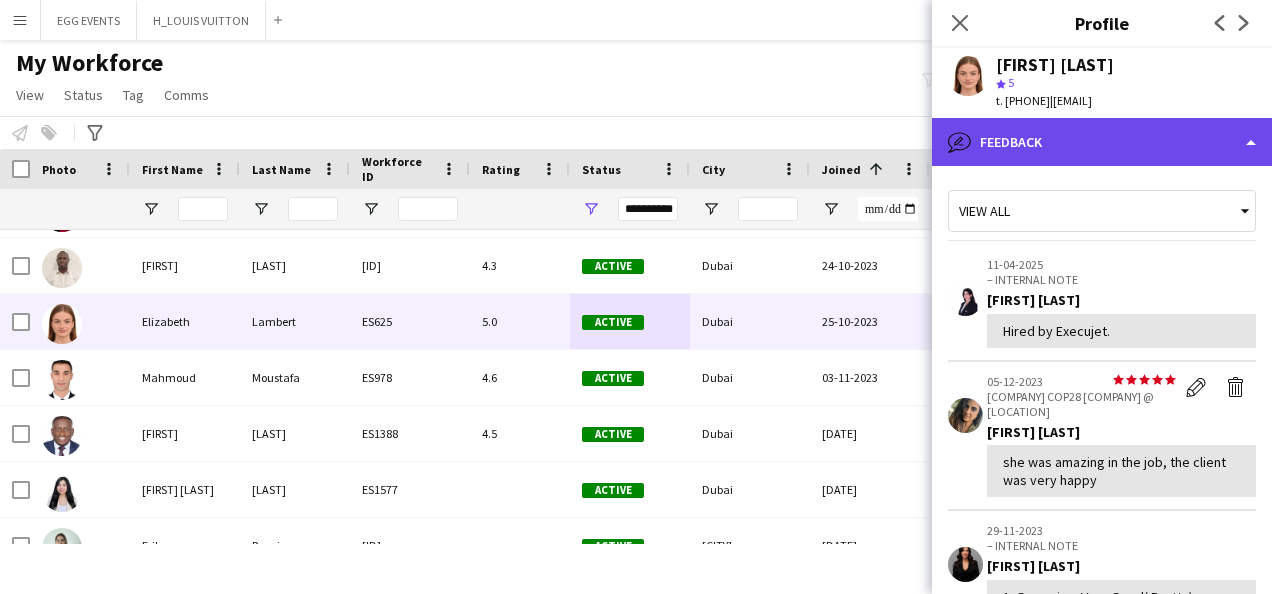 click on "bubble-pencil
Feedback" 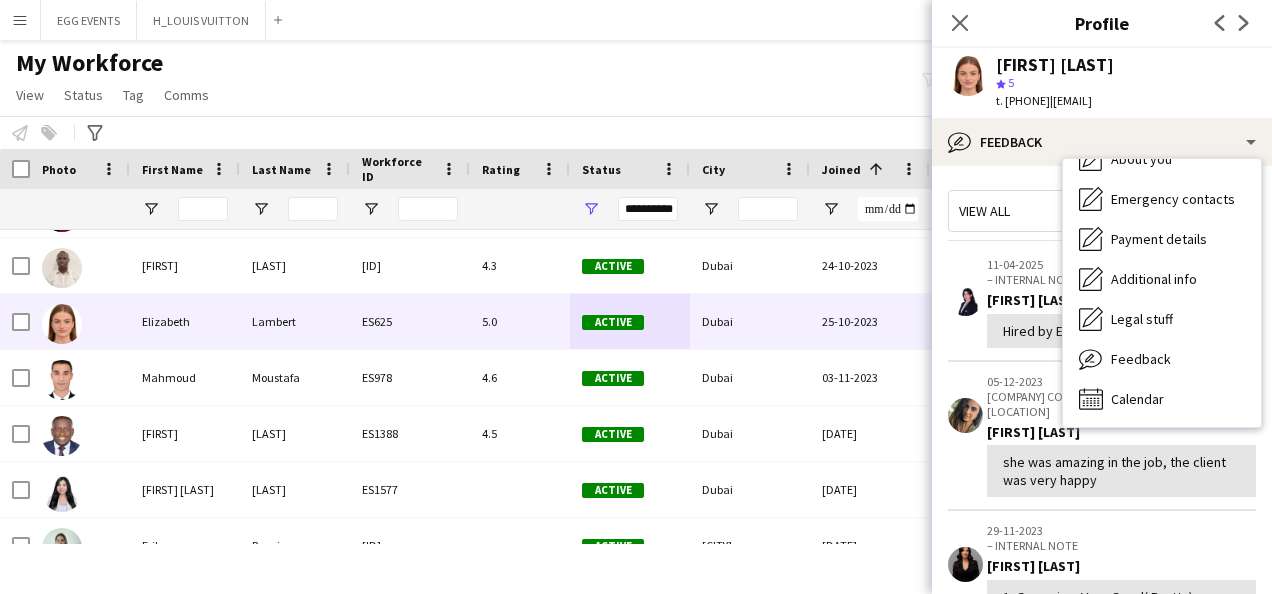 click on "Hired by Execujet." 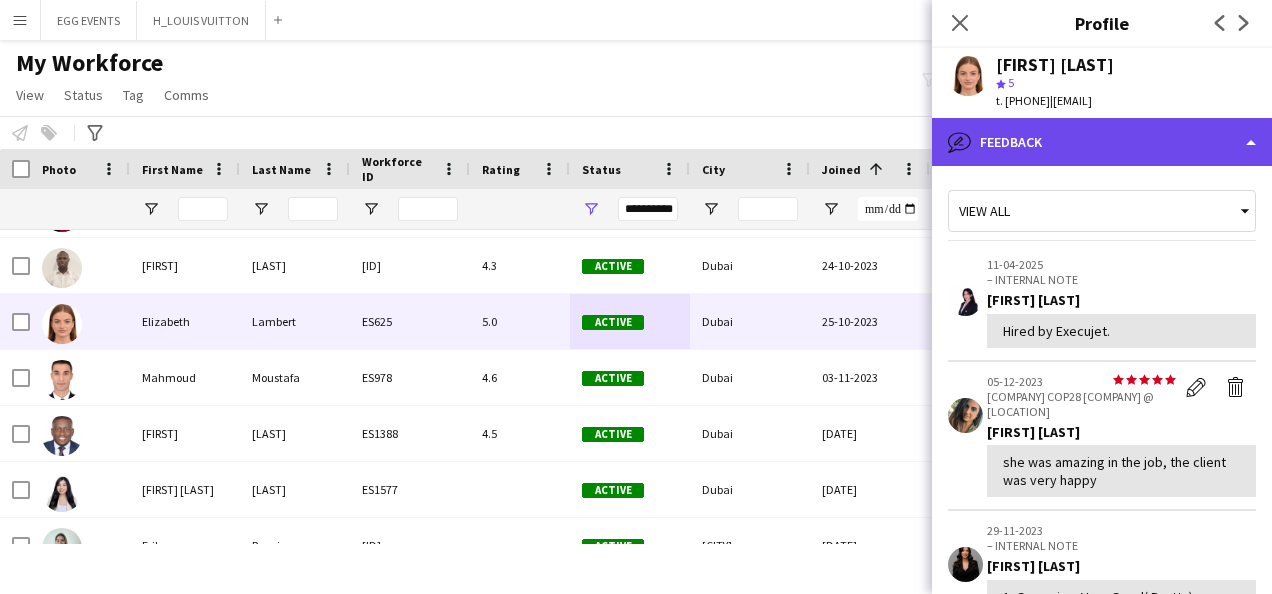 click on "bubble-pencil
Feedback" 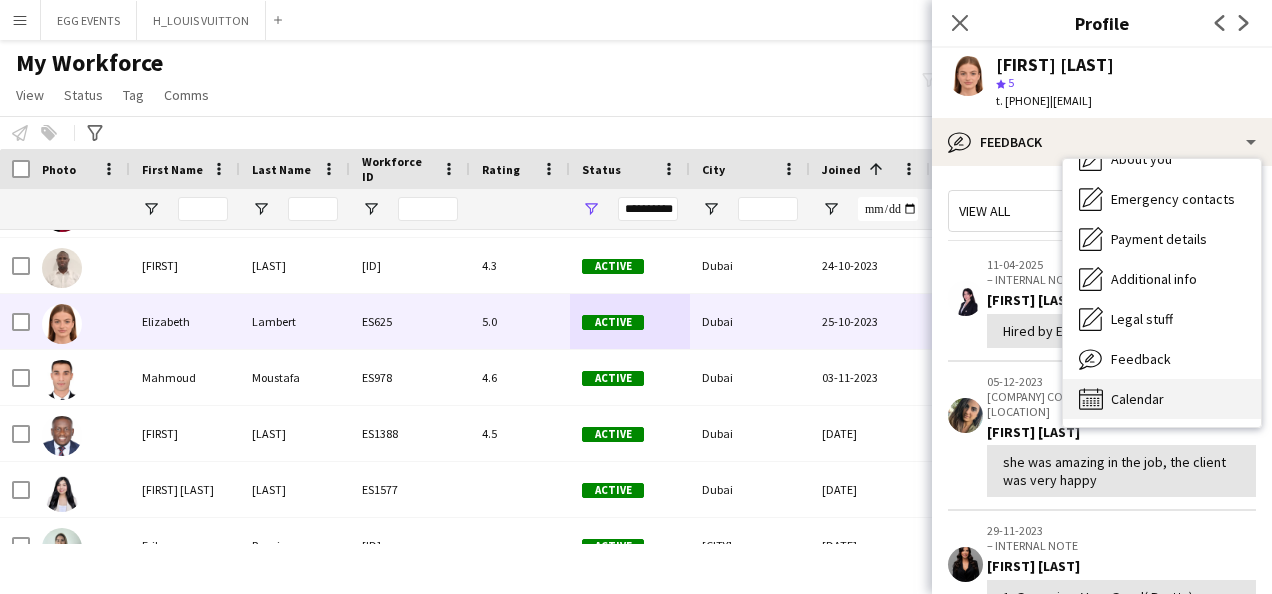 click on "Calendar
Calendar" at bounding box center (1162, 399) 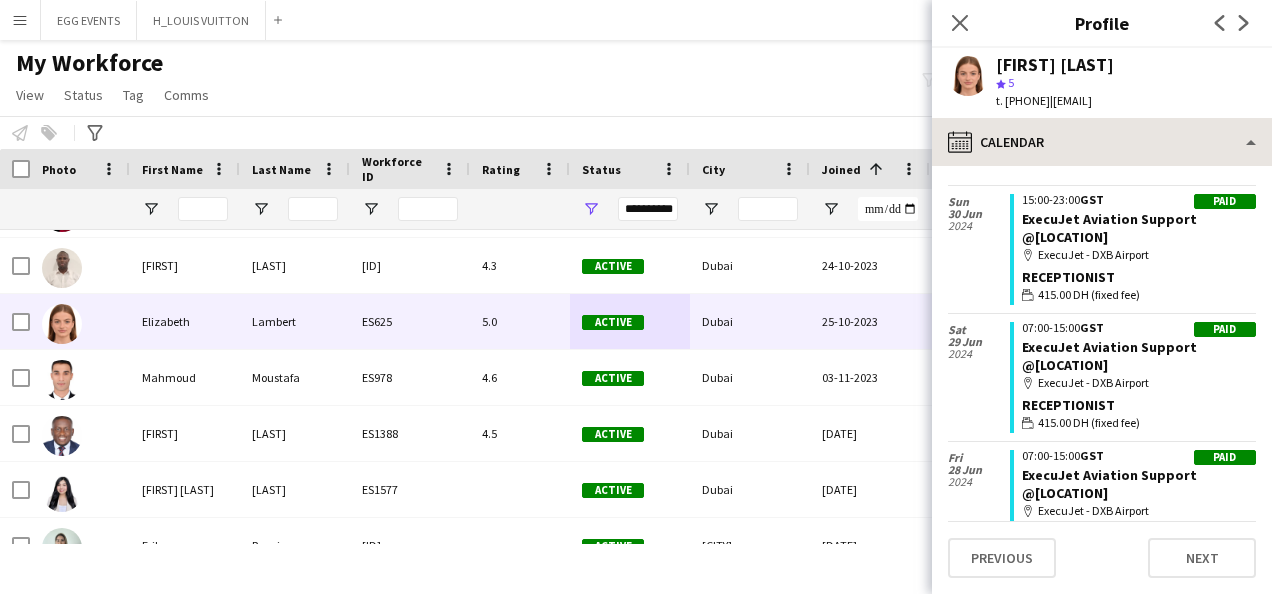 scroll, scrollTop: 1033, scrollLeft: 0, axis: vertical 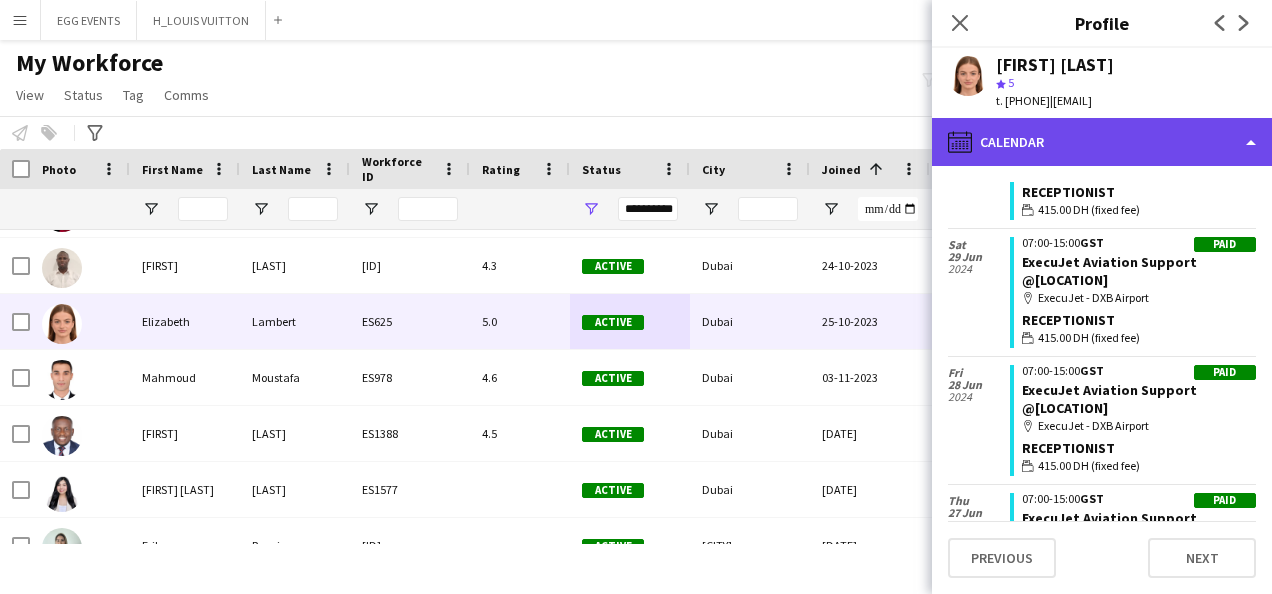 click on "calendar-full
Calendar" 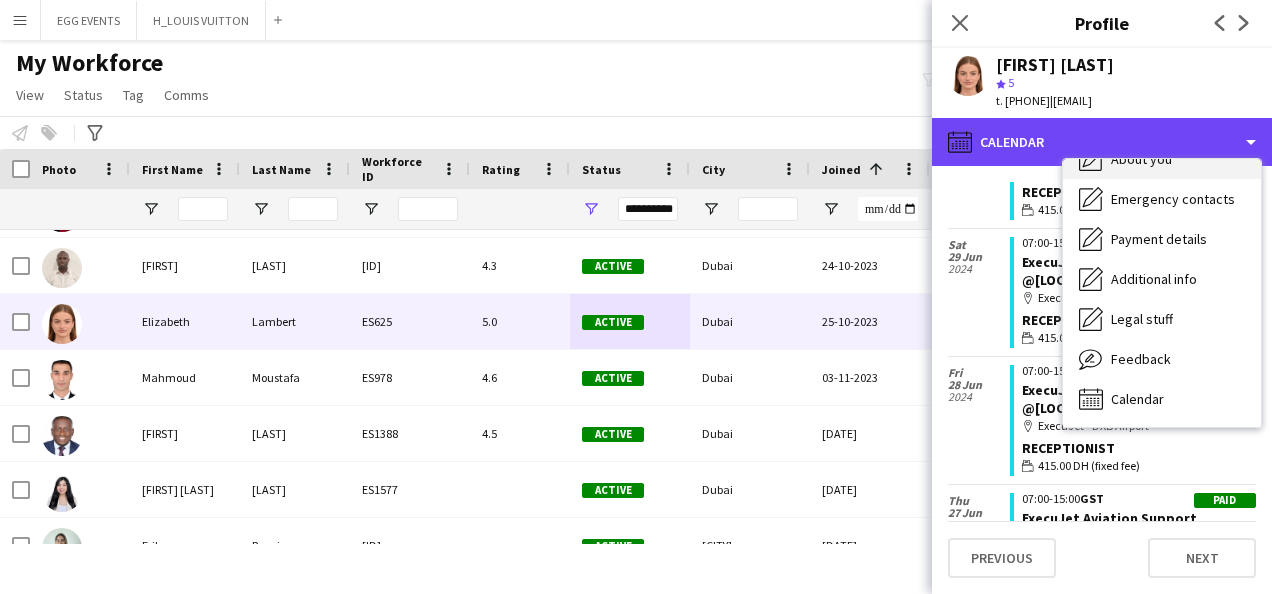 scroll, scrollTop: 0, scrollLeft: 0, axis: both 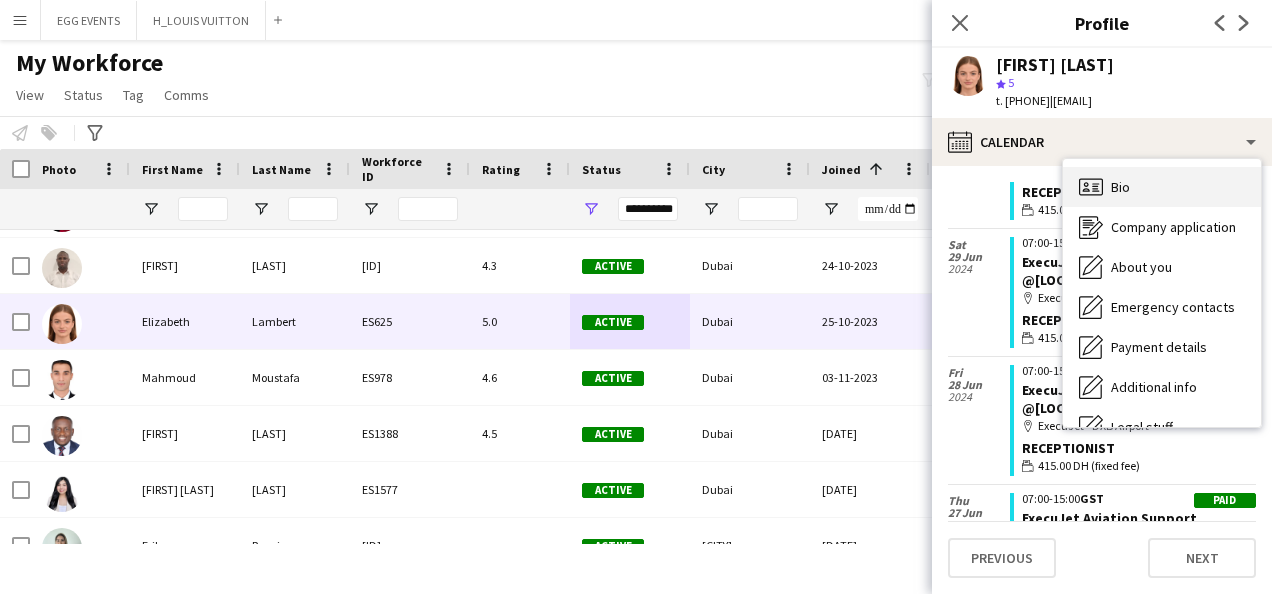 click on "Bio" at bounding box center [1120, 187] 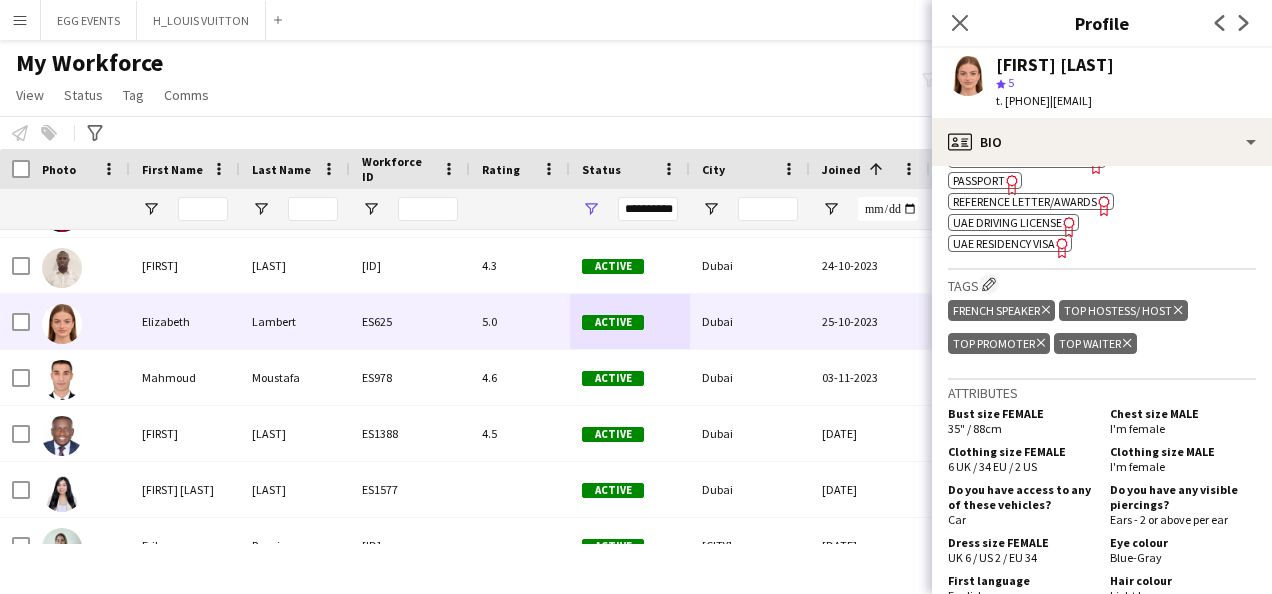 scroll, scrollTop: 1096, scrollLeft: 0, axis: vertical 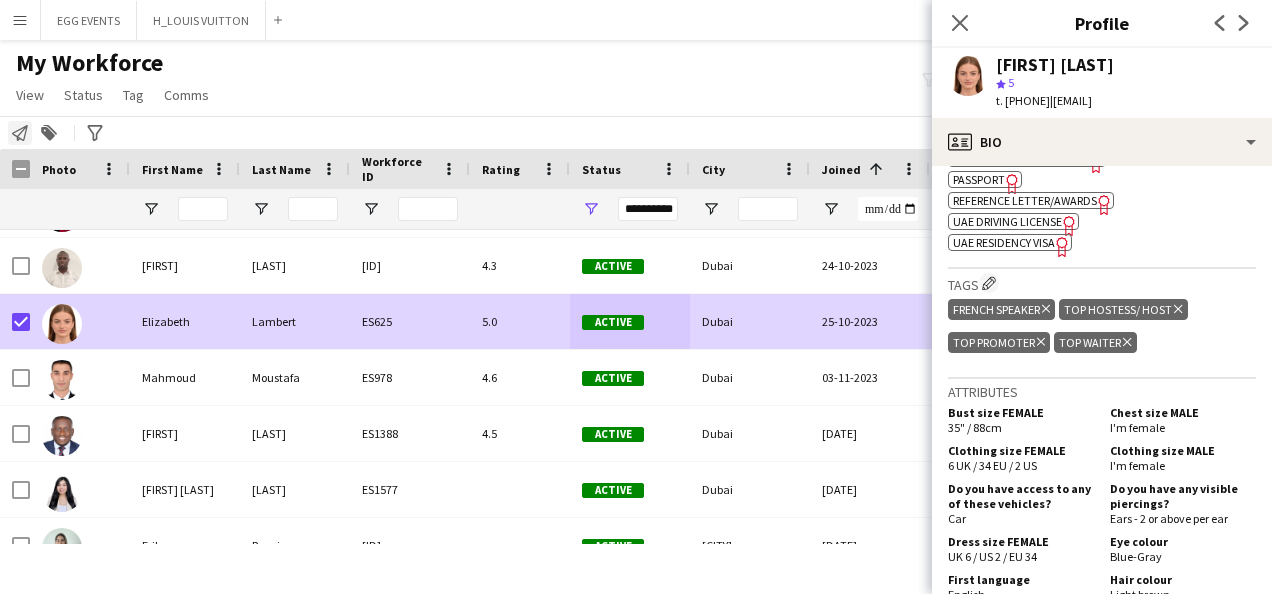 click on "Notify workforce" 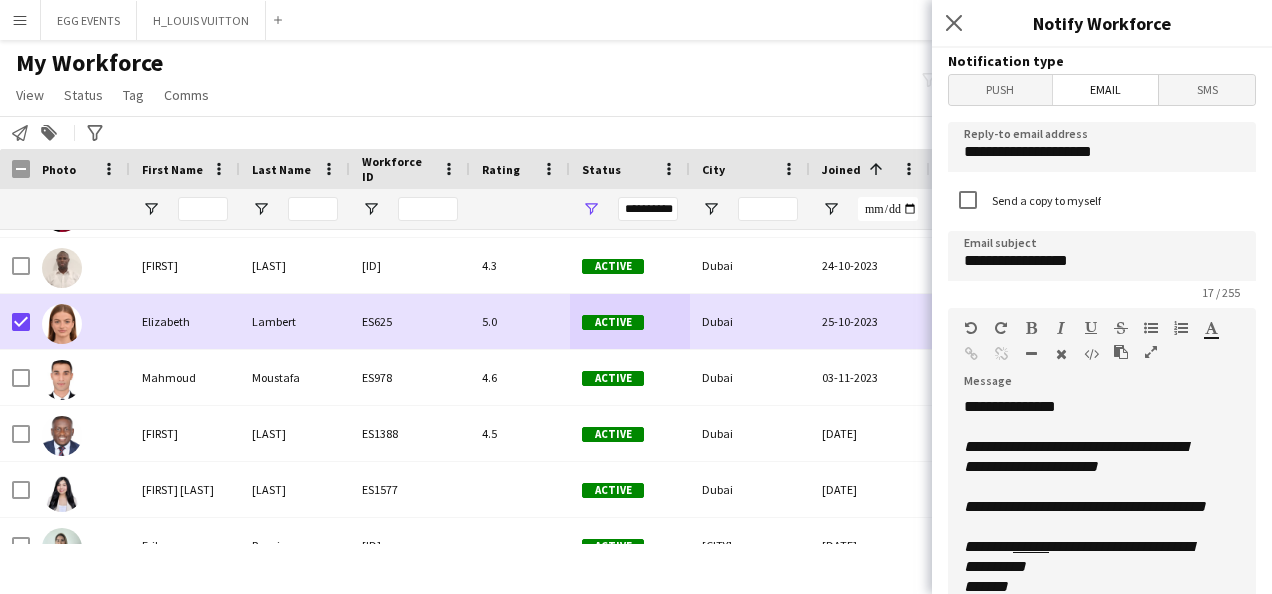scroll, scrollTop: 236, scrollLeft: 0, axis: vertical 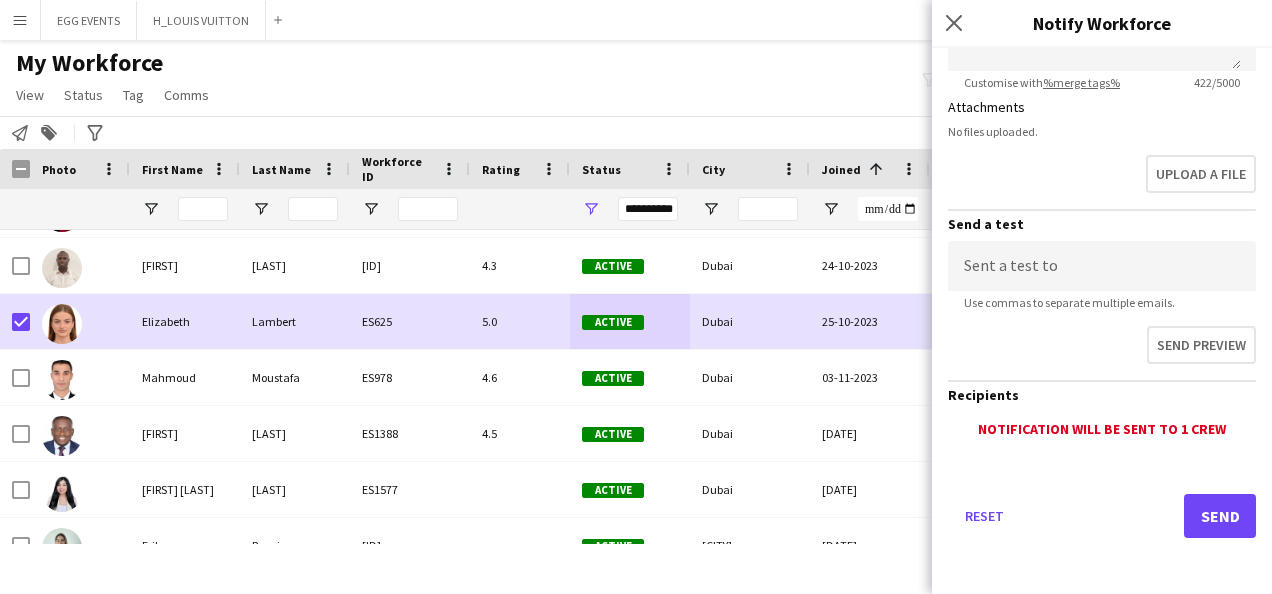 drag, startPoint x: 1186, startPoint y: 486, endPoint x: 1186, endPoint y: 505, distance: 19 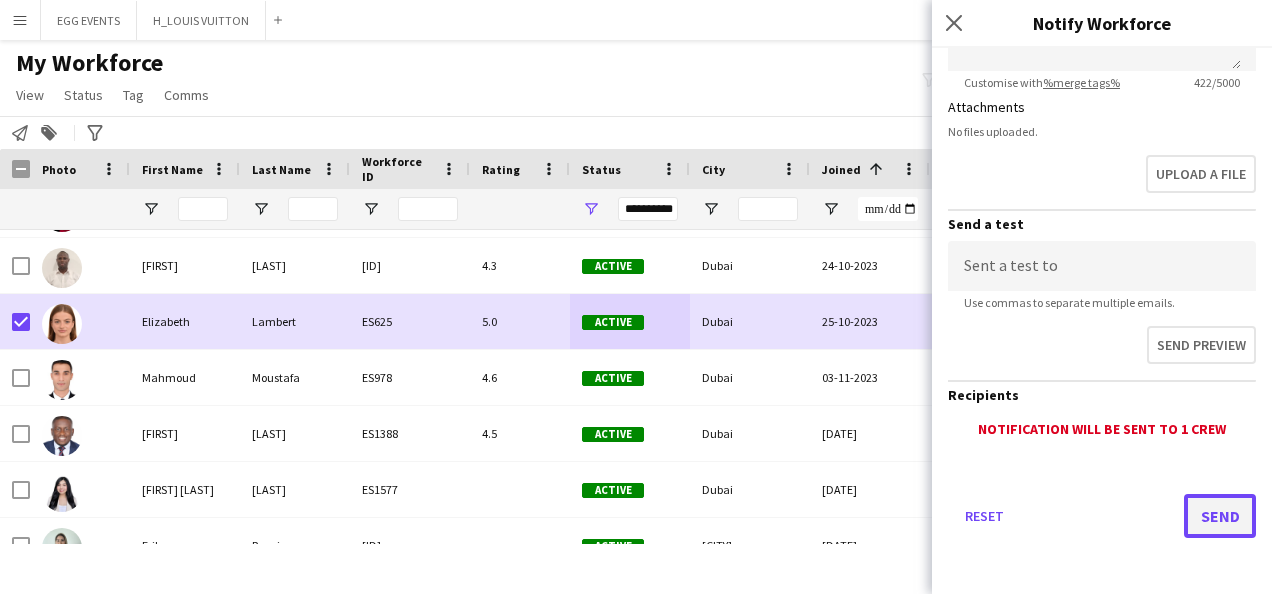 click on "Send" 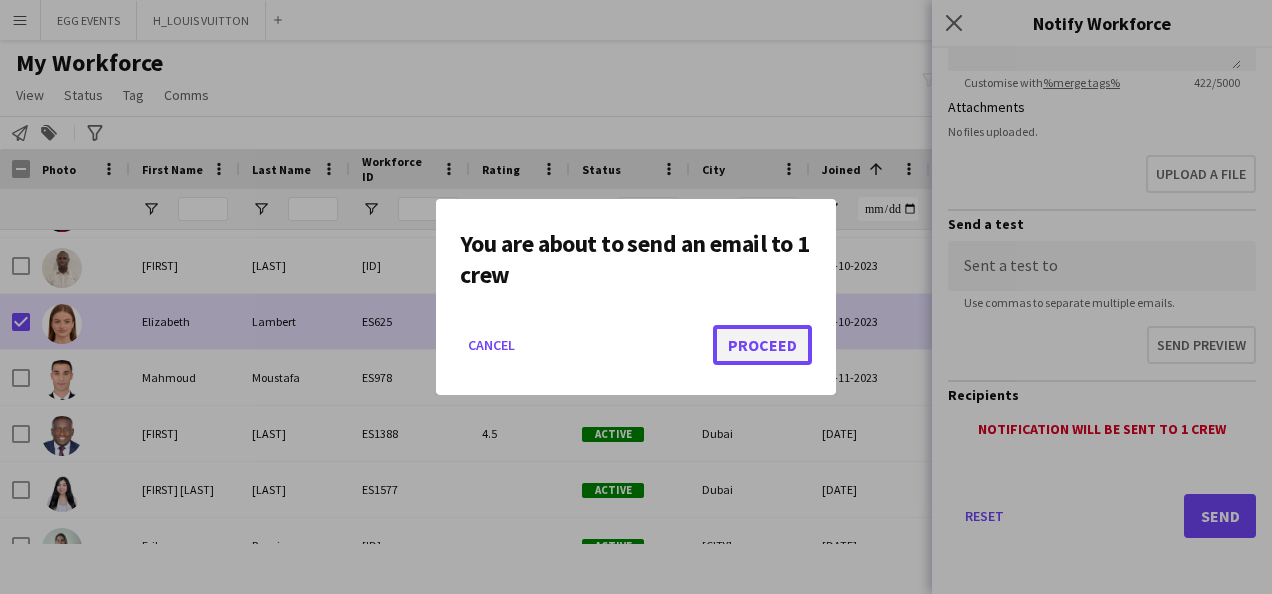 click on "Proceed" 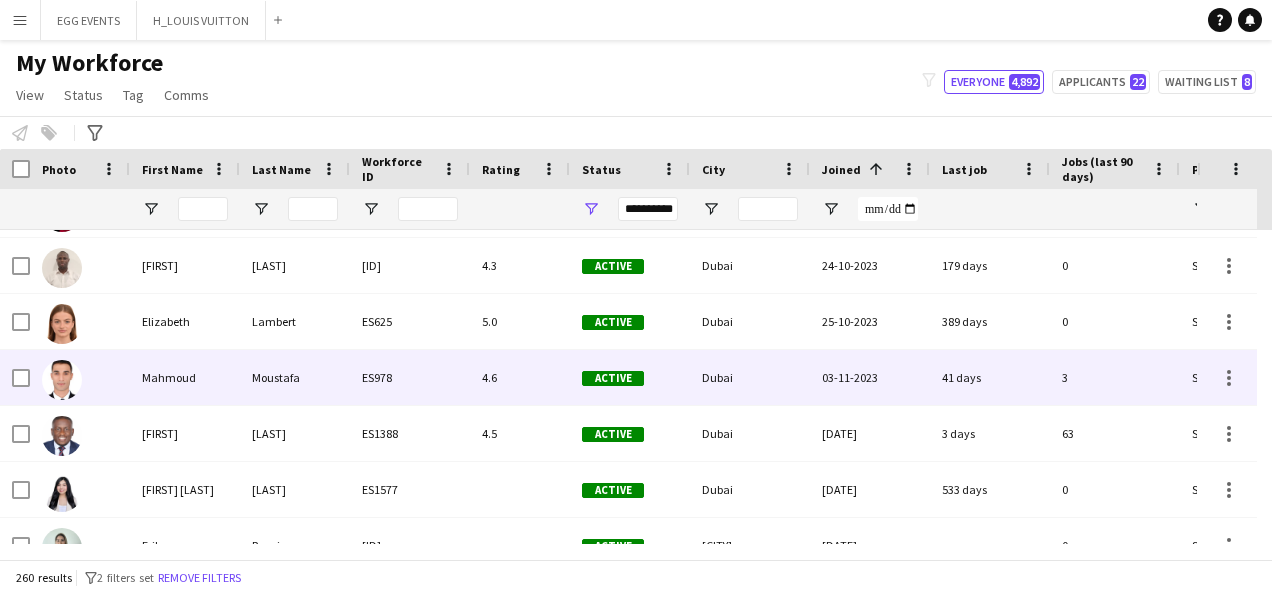 click at bounding box center [80, 377] 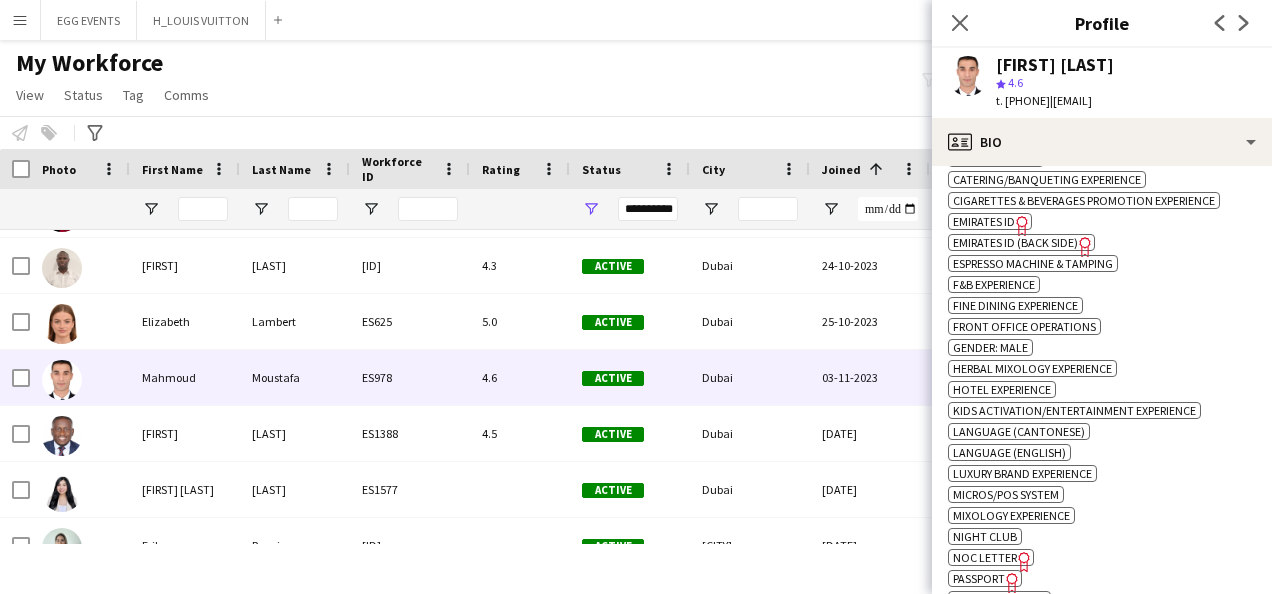 scroll, scrollTop: 899, scrollLeft: 0, axis: vertical 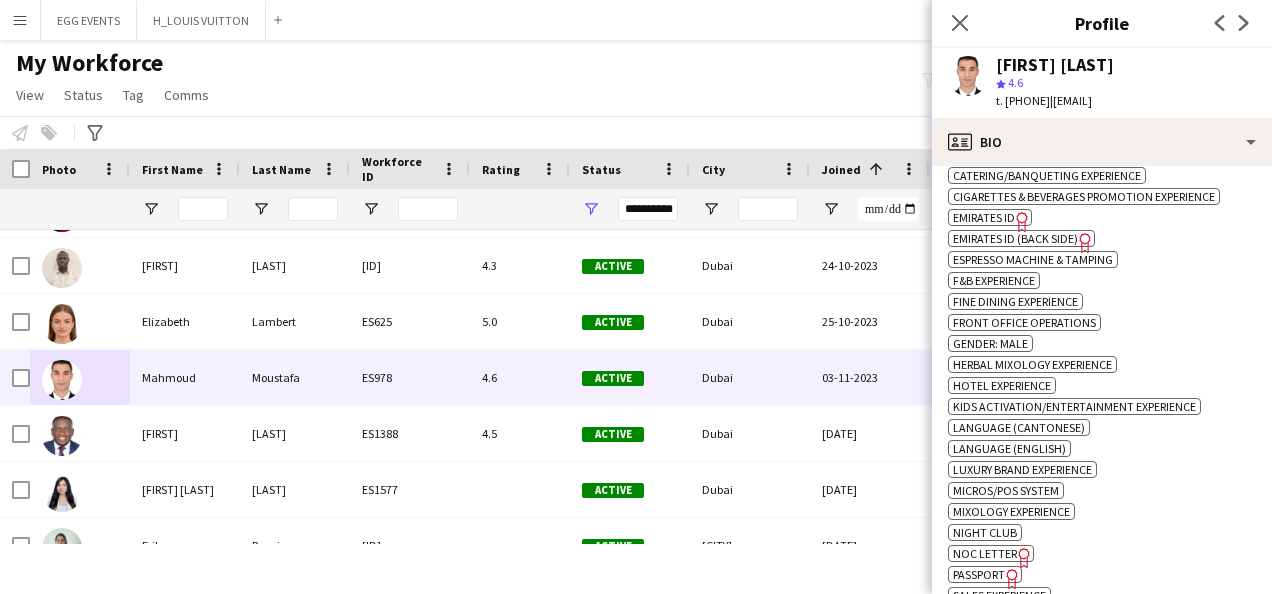 click on "Emirates ID" 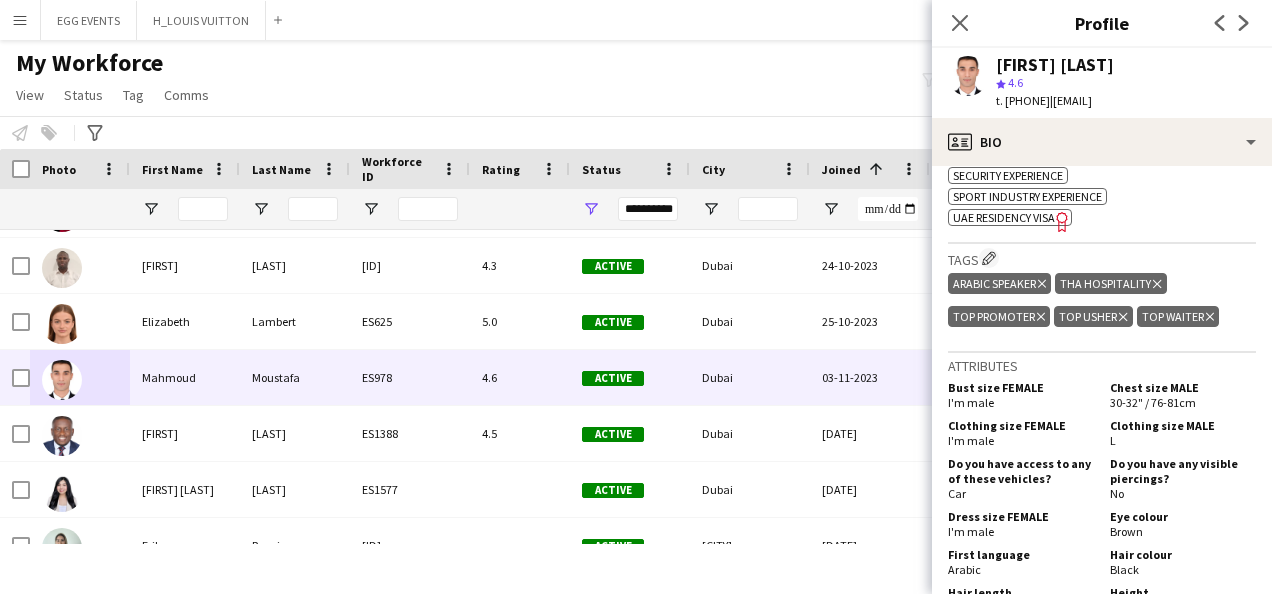 scroll, scrollTop: 1341, scrollLeft: 0, axis: vertical 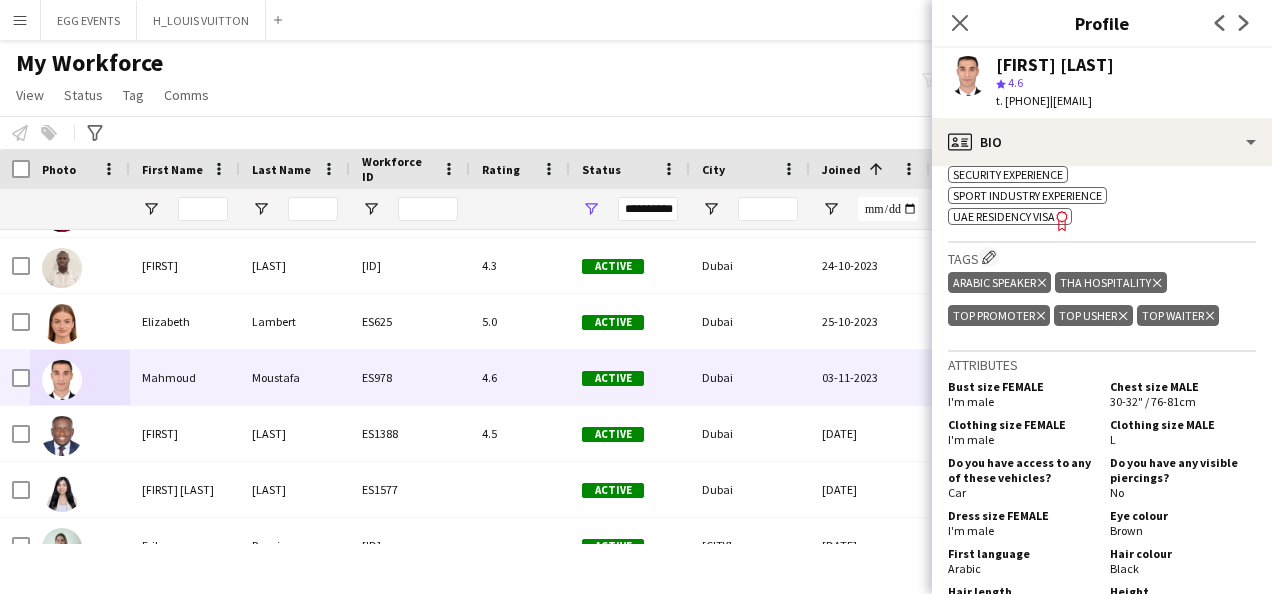 click on "Freelancer has uploaded a photo validation of skill. Click to see" 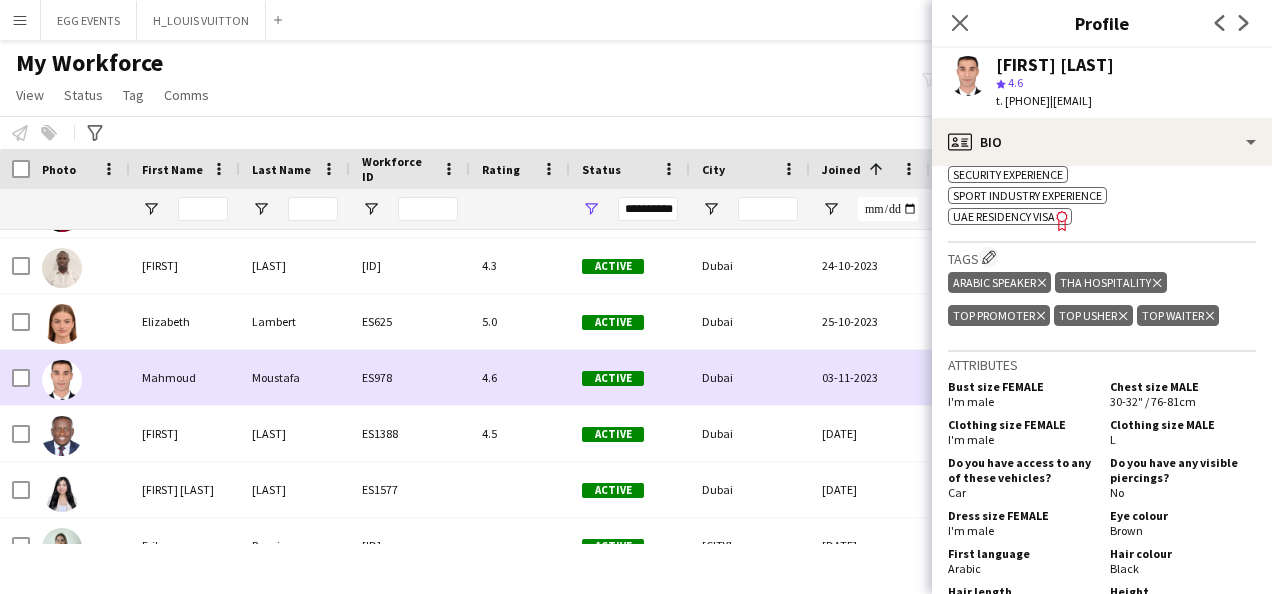 click on "ES978" at bounding box center (410, 377) 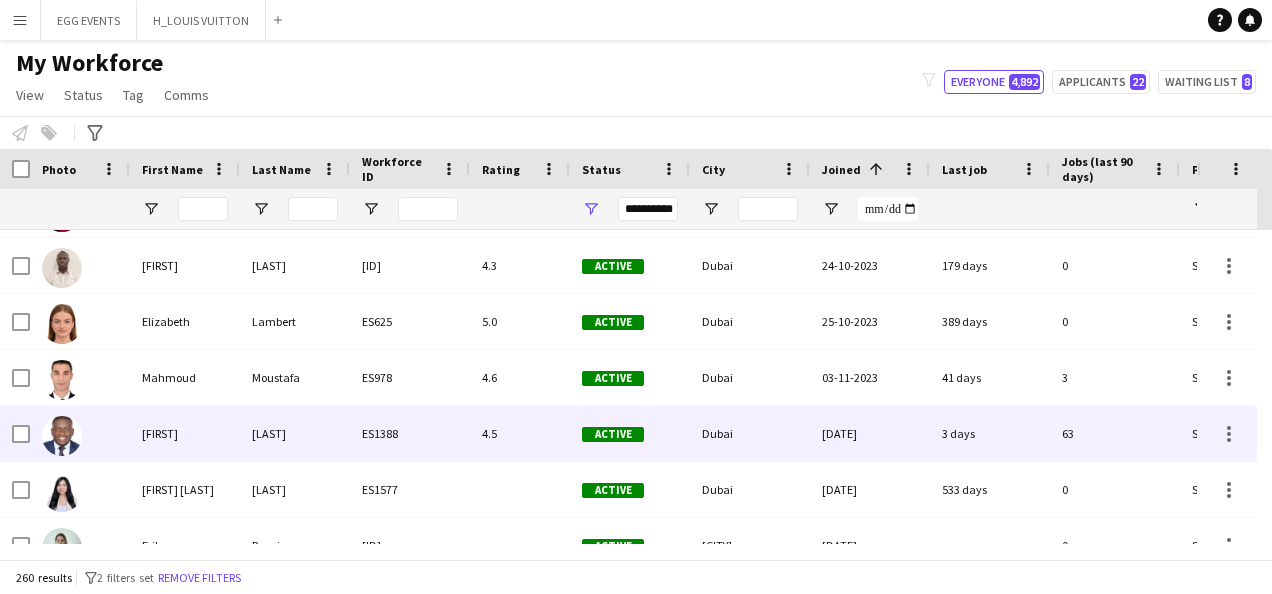 click on "ES1388" at bounding box center (410, 433) 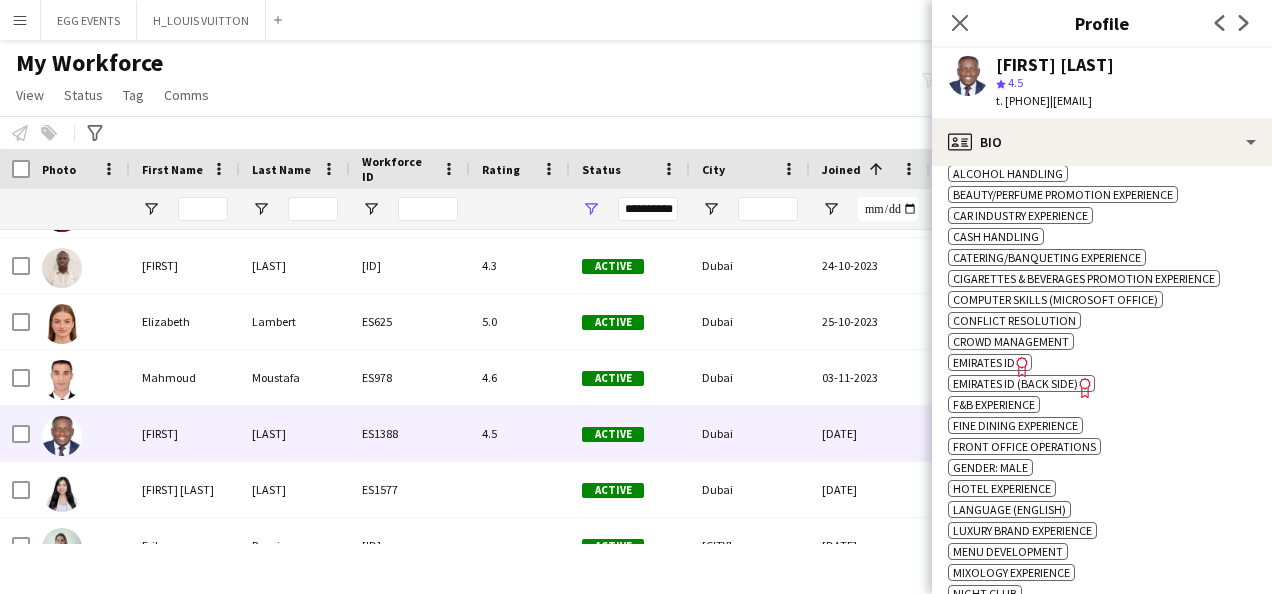 scroll, scrollTop: 914, scrollLeft: 0, axis: vertical 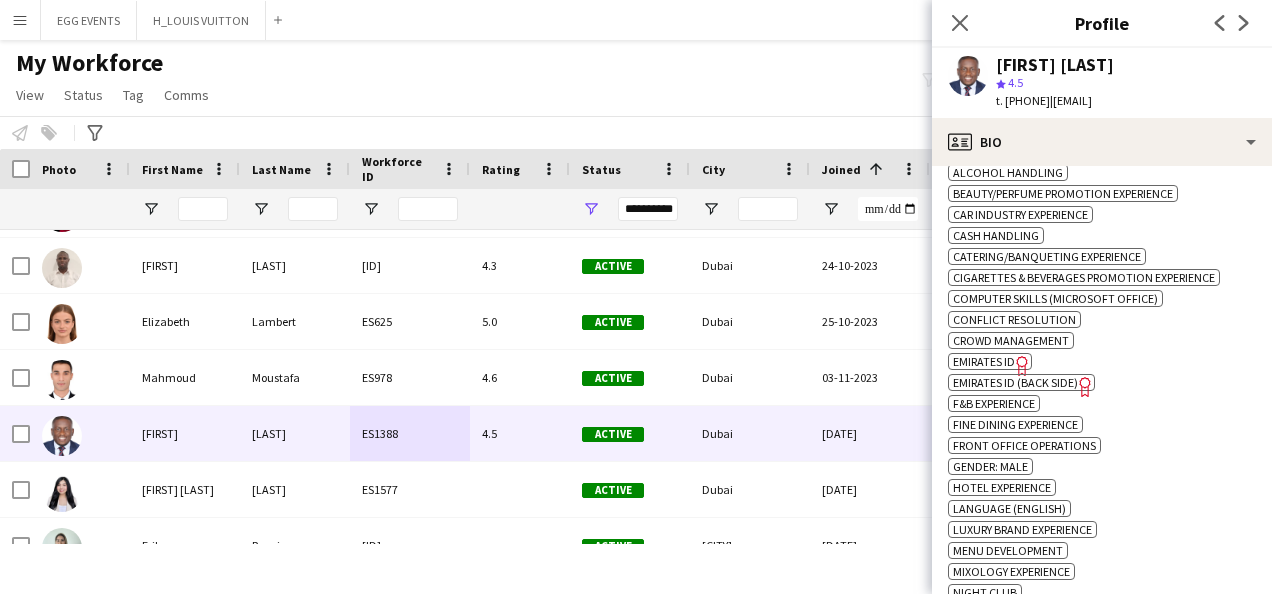 click on "ok-circled2
background
Layer 1
cross-circle-red
background
Layer 1
Alcohol Handling
Freelancer has uploaded a photo validation of skill. Click to see
ok-circled2
background
Layer 1
cross-circle-red
background
Layer 1
Beauty/Perfume promotion experience
Freelancer has uploaded a photo validation of skill. Click to see
ok-circled2
background
Layer 1
cross-circle-red
background
Layer 1
Car industry experience
Freelancer has uploaded a photo validation of skill. Click to see
ok-circled2
background
Layer 1
cross-circle-red
background" 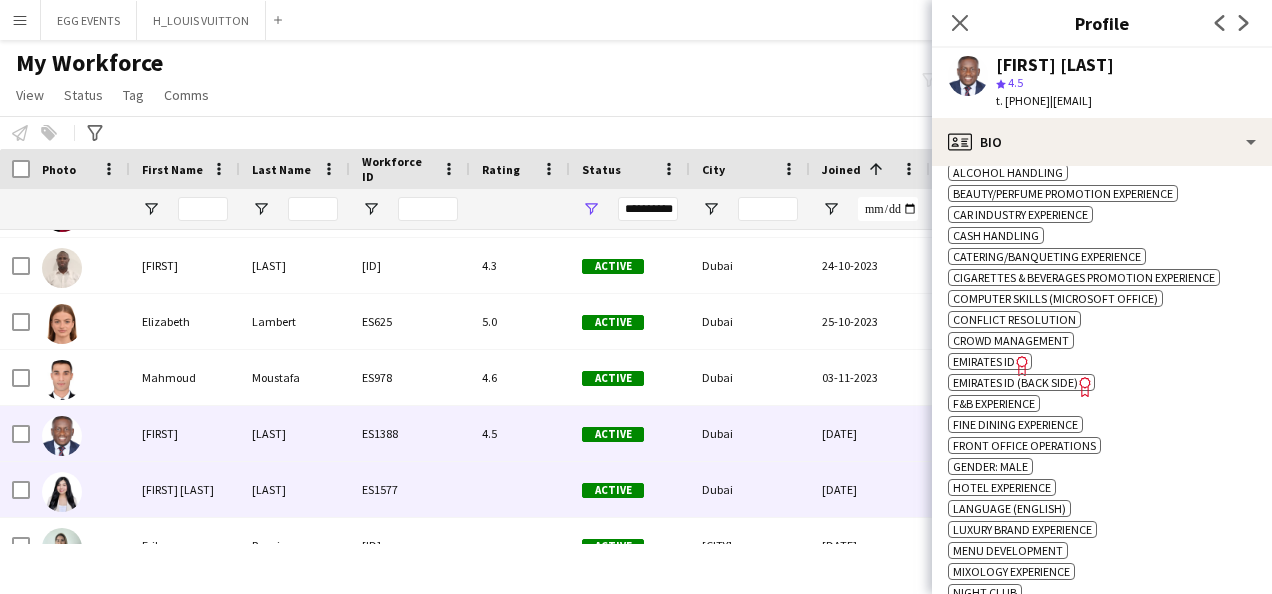 click on "ES1577" at bounding box center (410, 489) 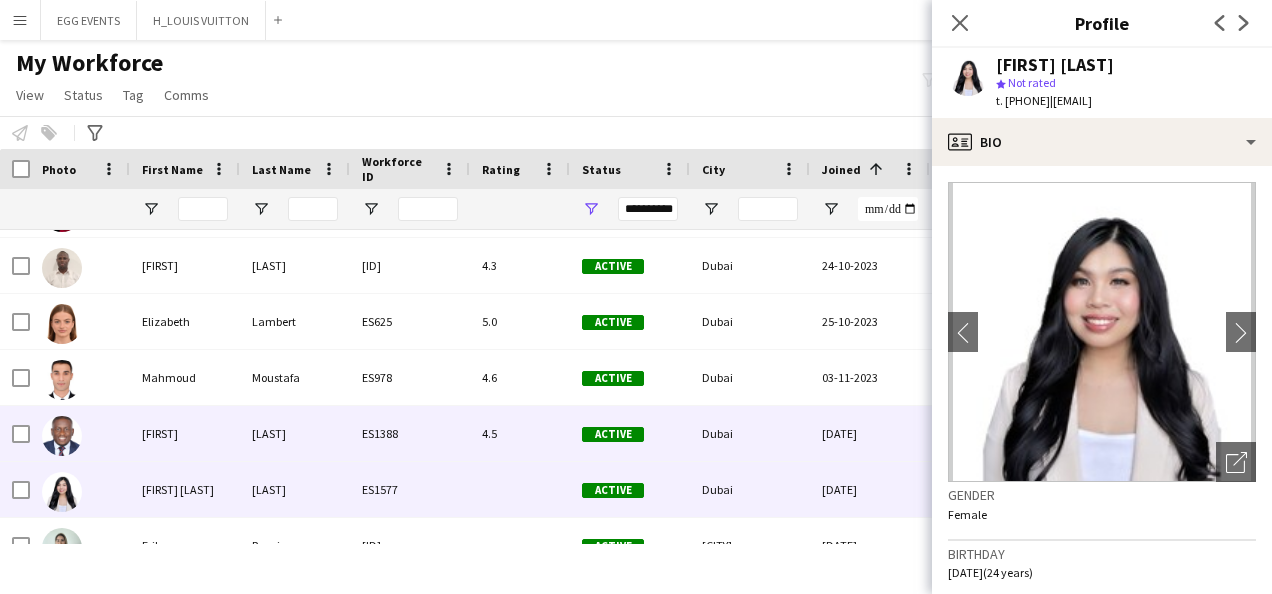 scroll, scrollTop: 8221, scrollLeft: 0, axis: vertical 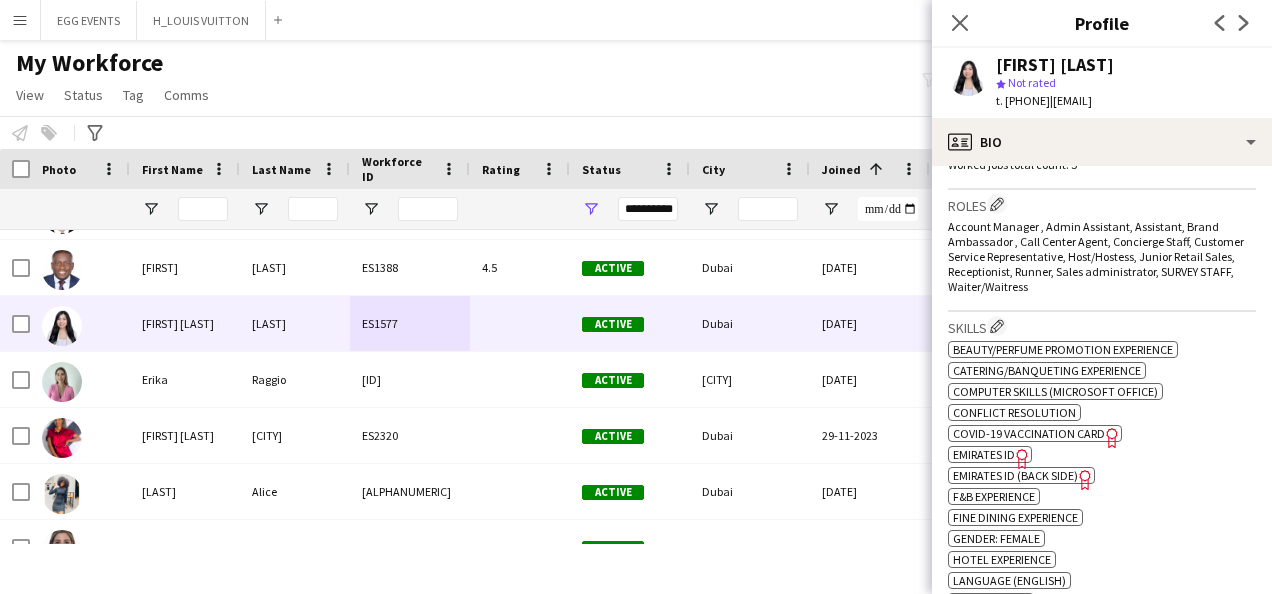 click on "Emirates ID" 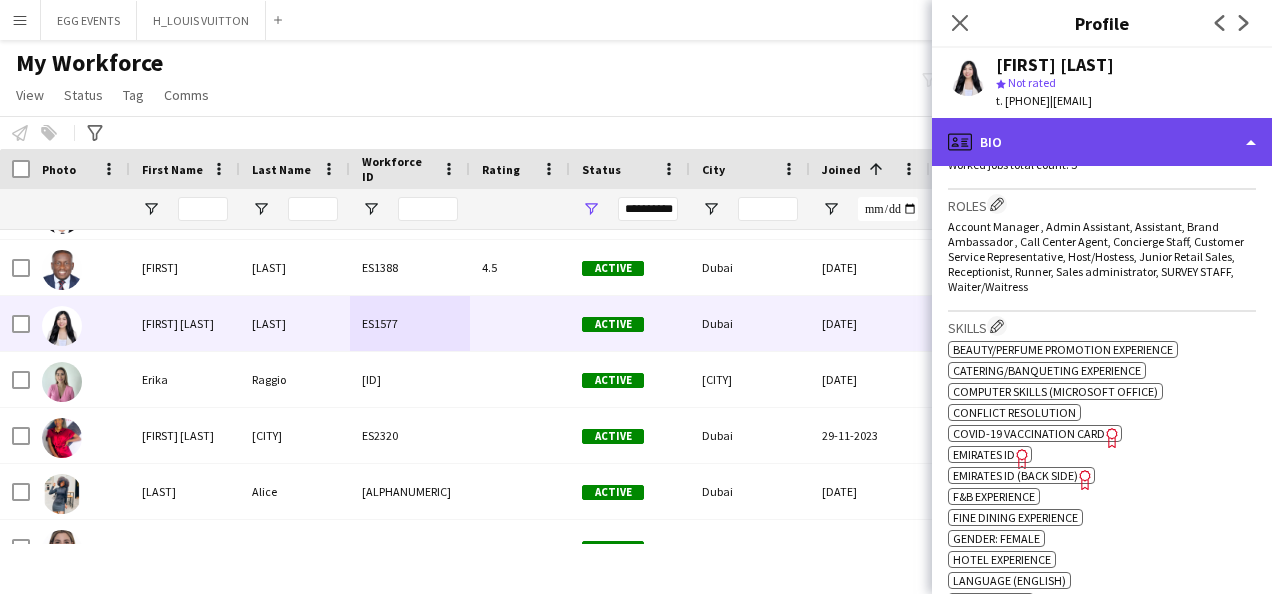 click on "profile
Bio" 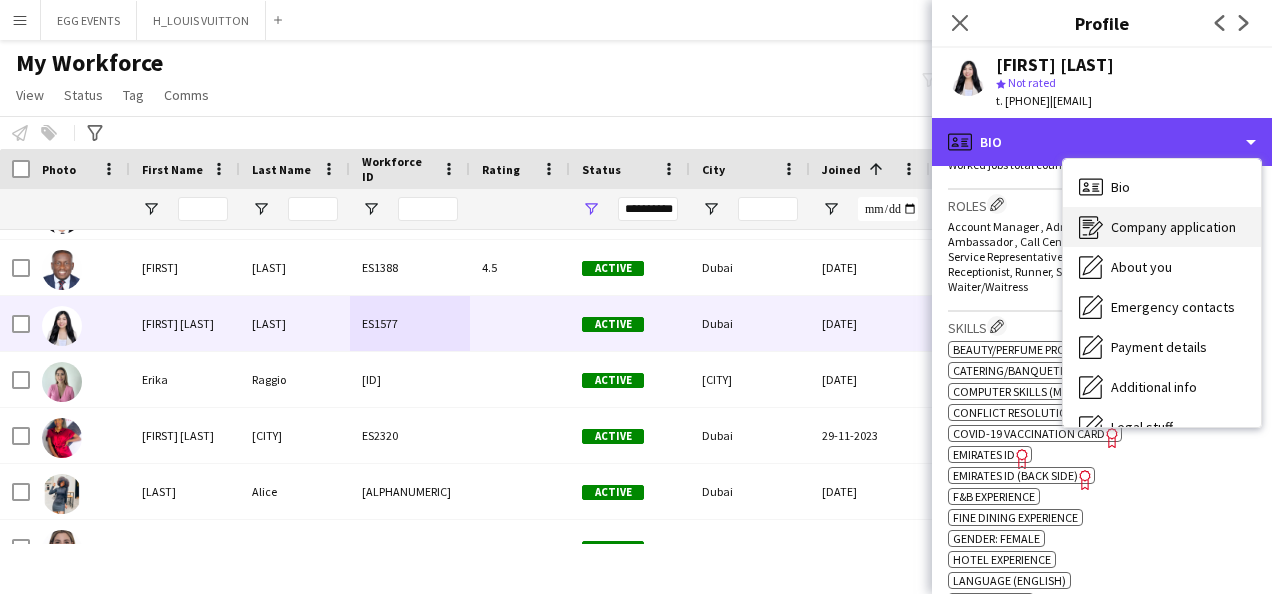 scroll, scrollTop: 108, scrollLeft: 0, axis: vertical 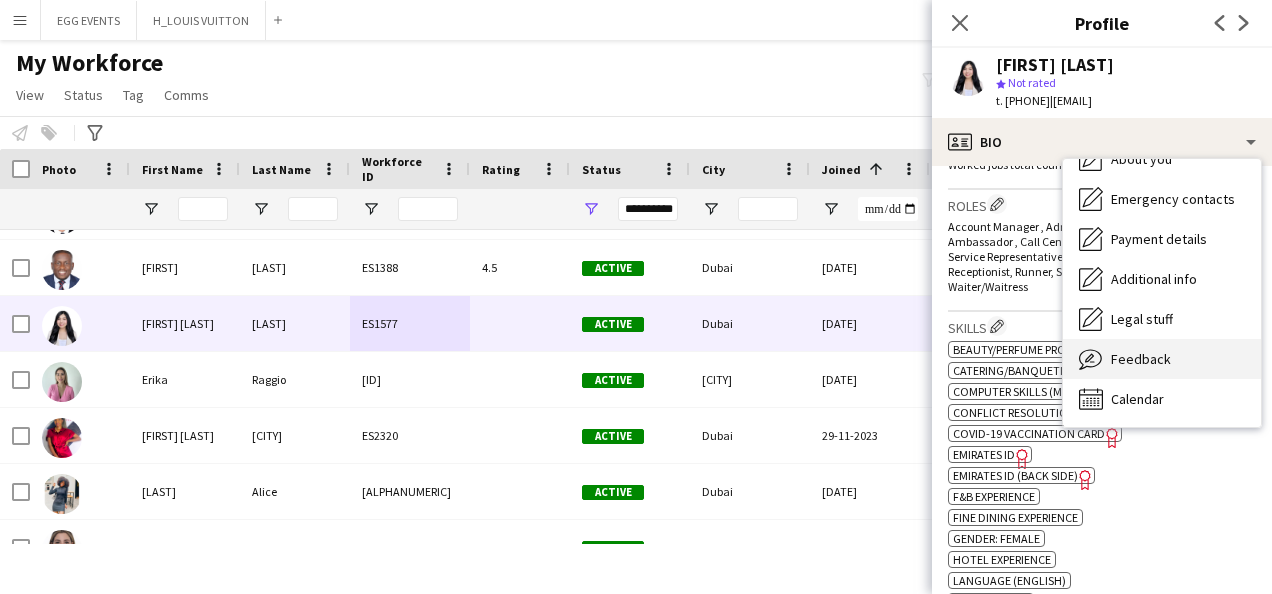 click on "Feedback
Feedback" at bounding box center [1162, 359] 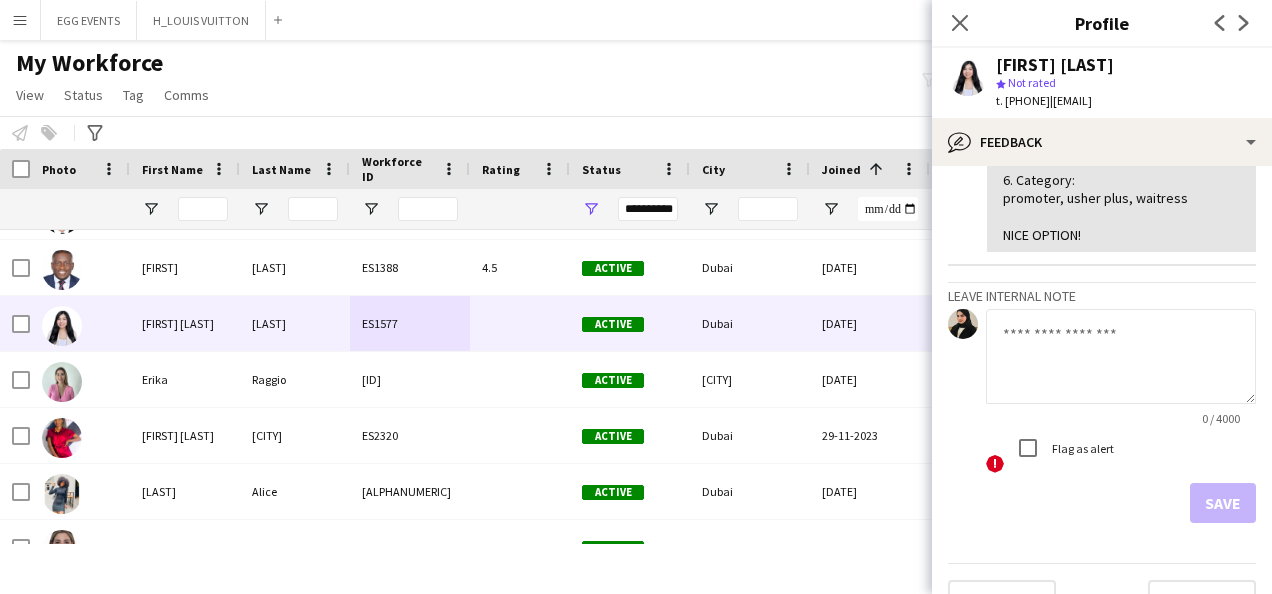 scroll, scrollTop: 388, scrollLeft: 0, axis: vertical 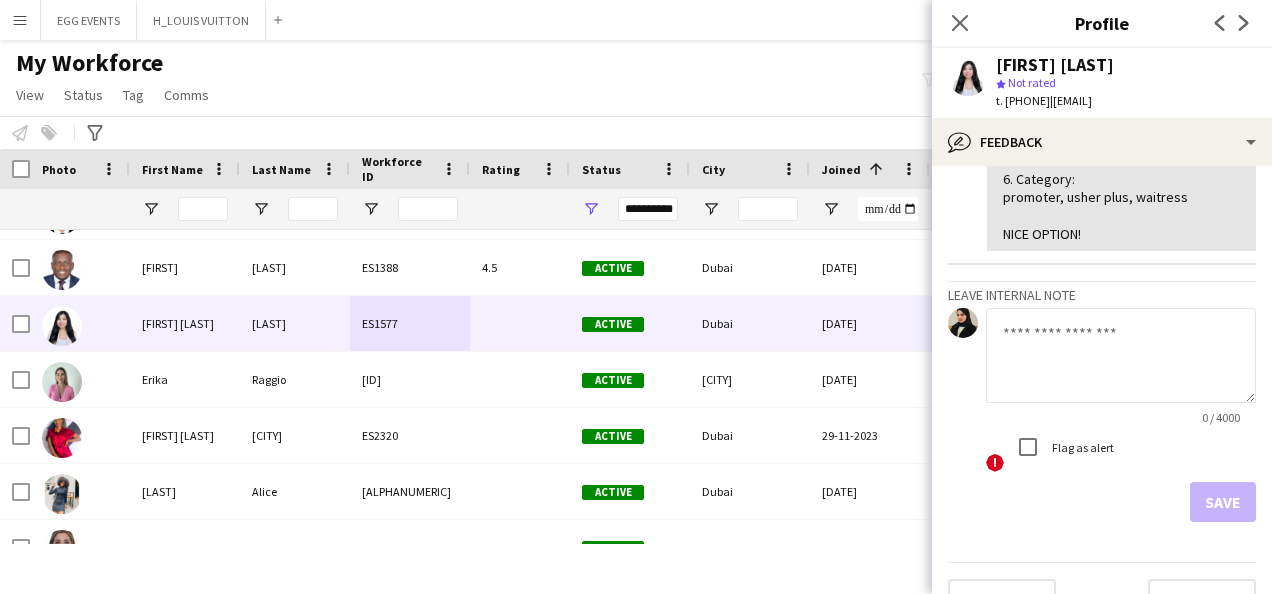 drag, startPoint x: 1094, startPoint y: 348, endPoint x: 1173, endPoint y: 103, distance: 257.42184 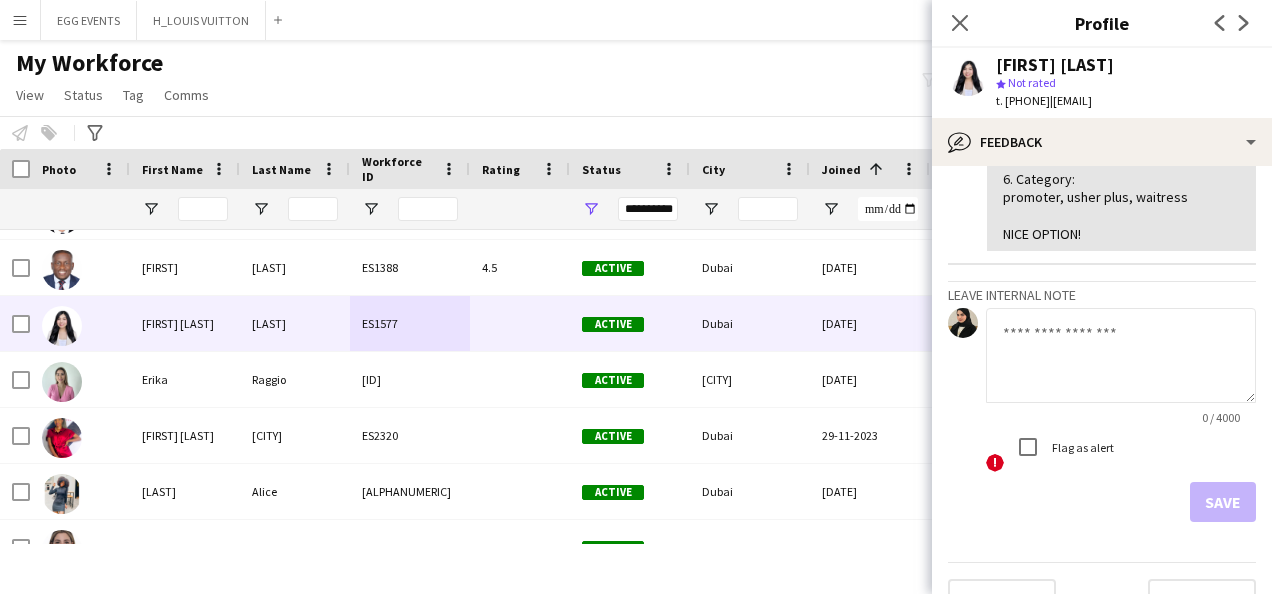click on "Close pop-in
Profile
Previous
Next
Stacey Anne Limosnero
star
Not rated   t. +971545327166   |   limosnerostacey@gmail.com
bubble-pencil
Feedback
Bio
Bio
Company application
Company application
About you
About you
Emergency contacts
Emergency contacts
Payment details
Payment details
Additional info
Additional info
Legal stuff
Legal stuff
Feedback
Feedback
Calendar
Calendar  View all  12-12-2023  – INTERNAL NOTE  Viviane Melatti   Leave internal note
0 / 4000  !  Flag as alert   Save   Previous   Next" 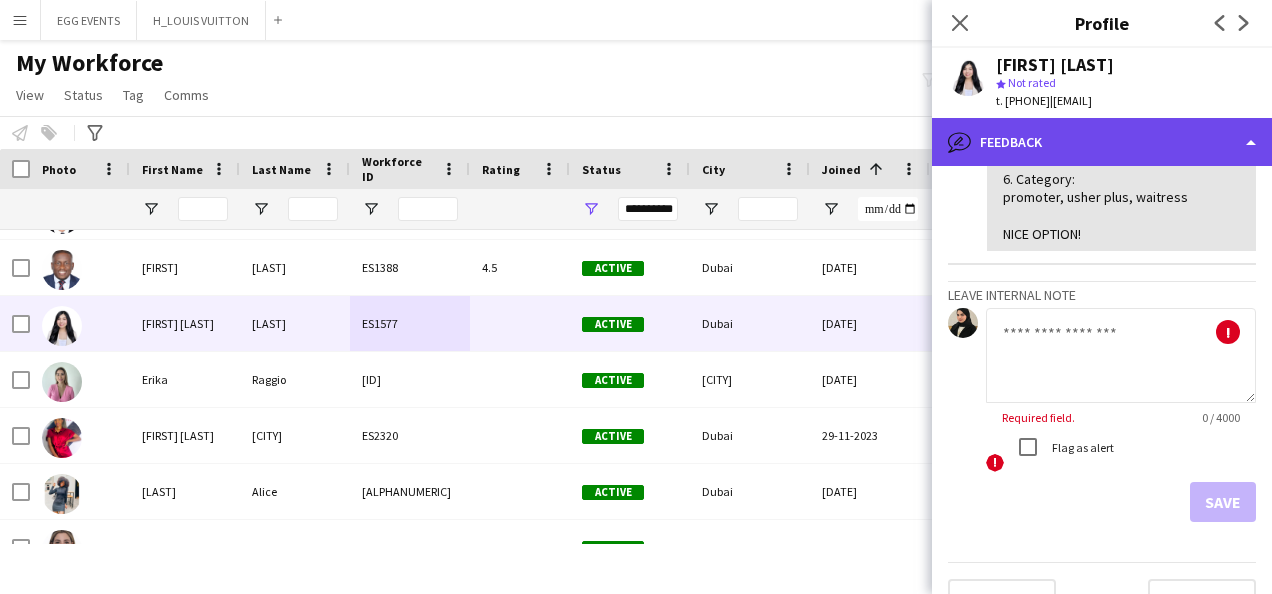 click on "bubble-pencil
Feedback" 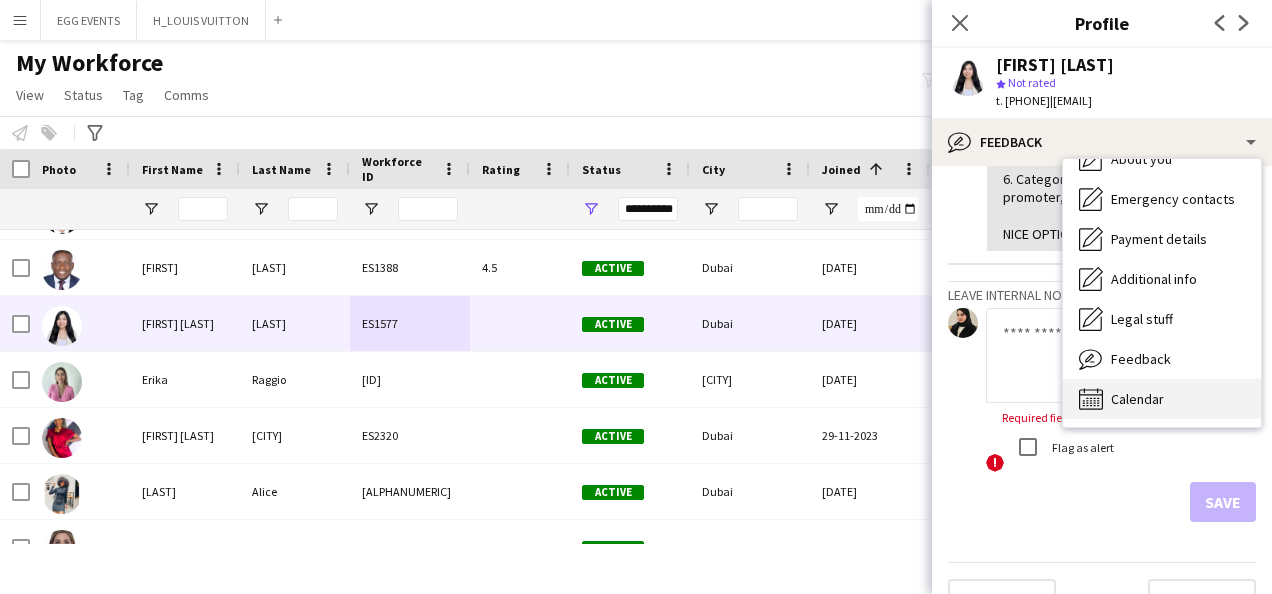 click on "Calendar" at bounding box center (1137, 399) 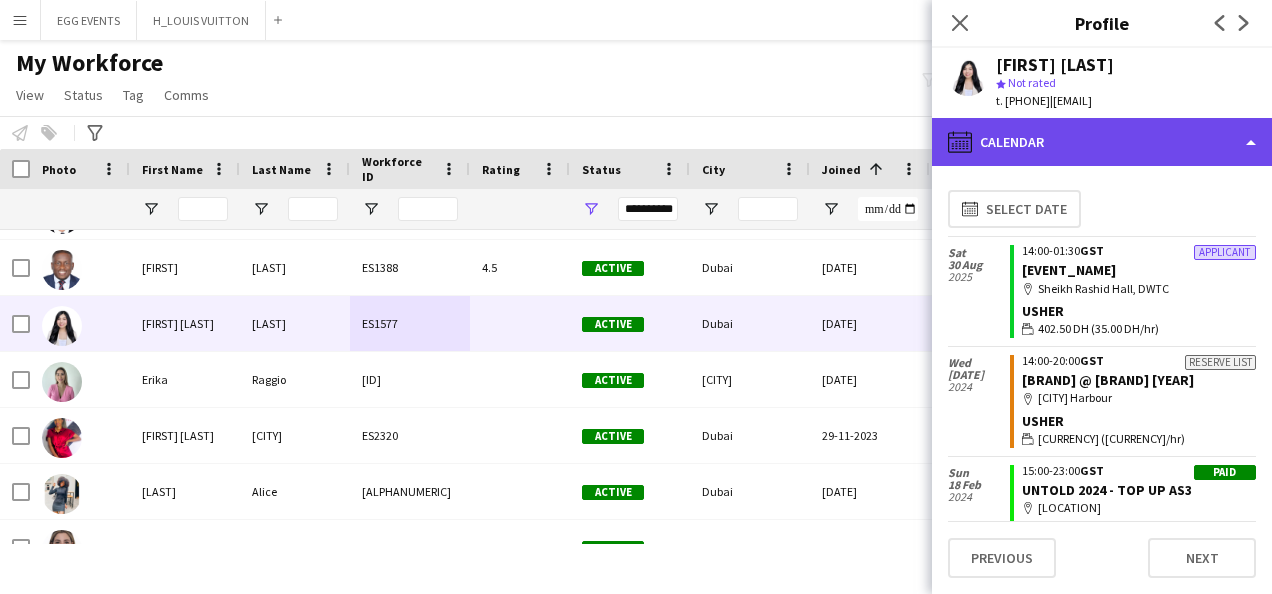 click on "calendar-full
Calendar" 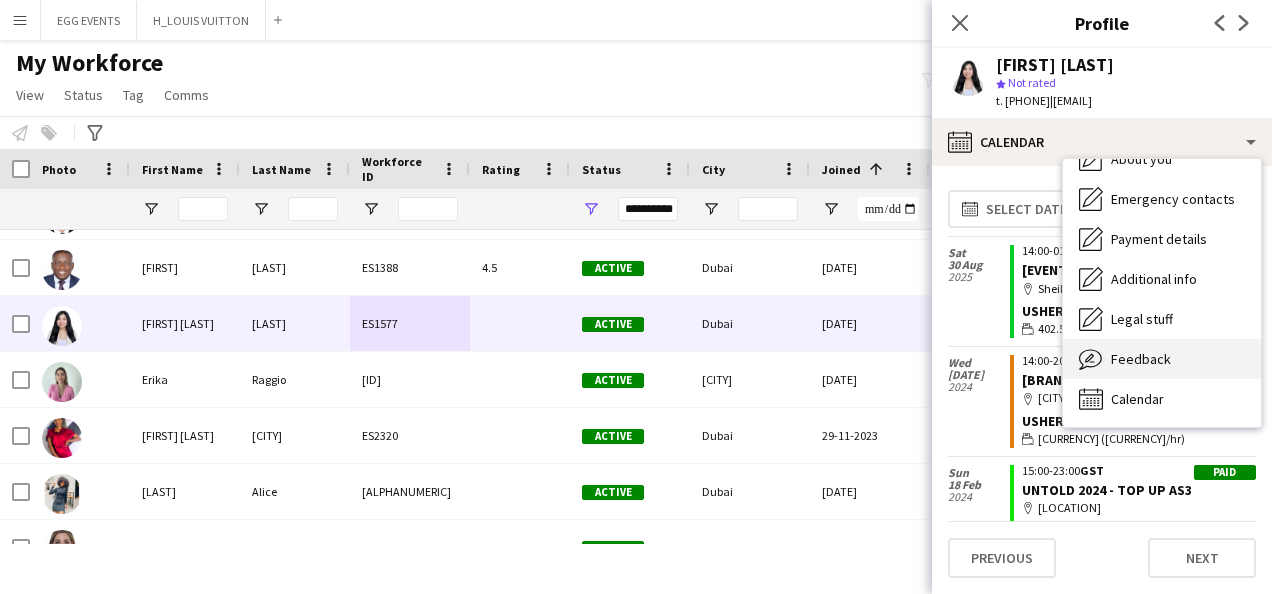 click on "Feedback
Feedback" at bounding box center (1162, 359) 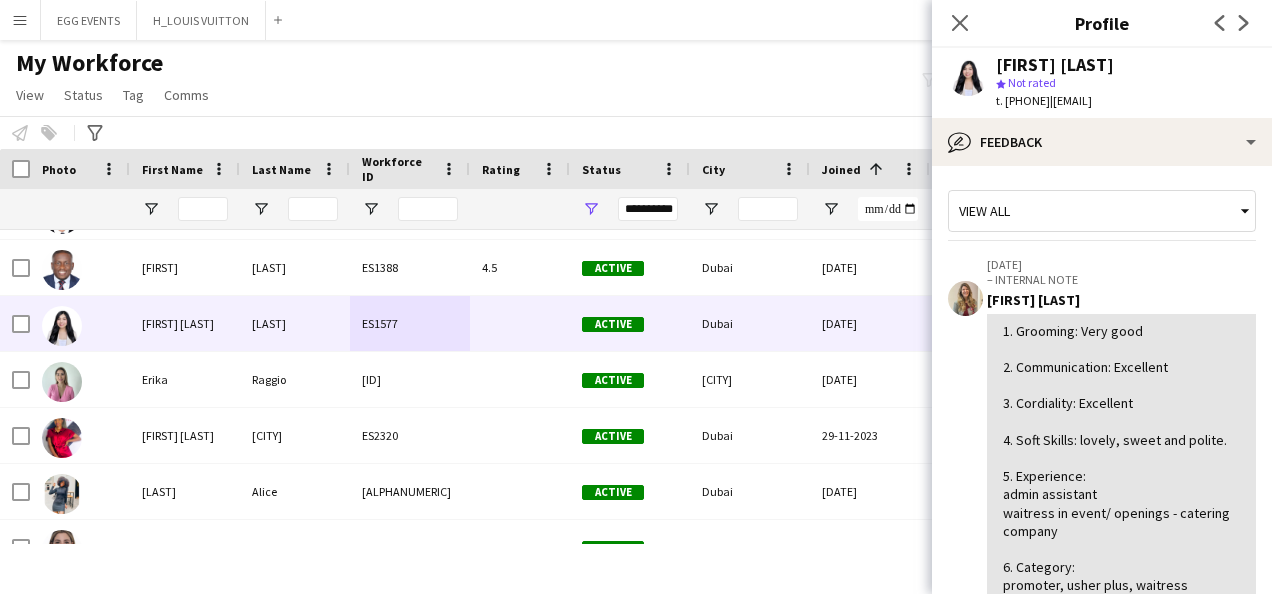 scroll, scrollTop: 427, scrollLeft: 0, axis: vertical 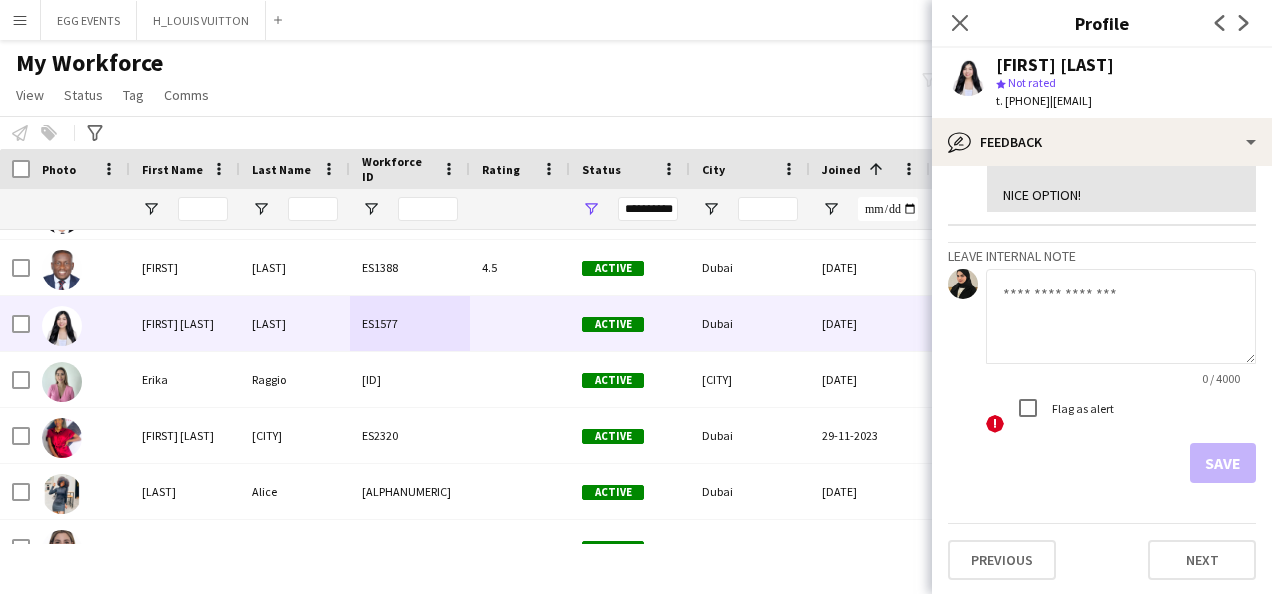 click 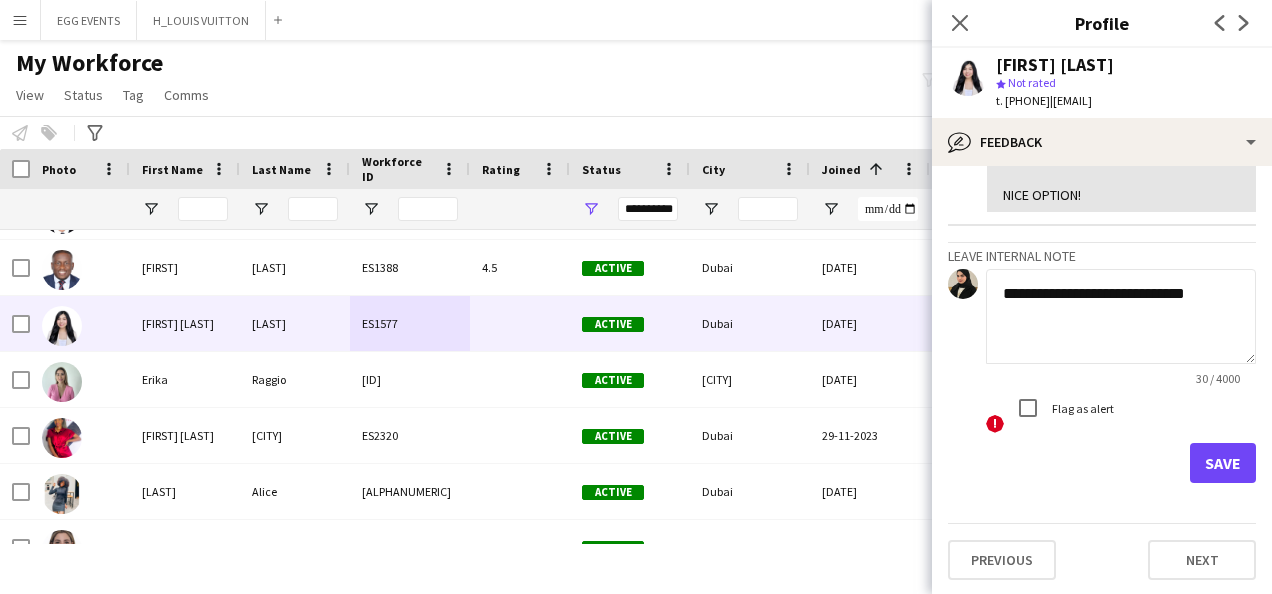 type on "**********" 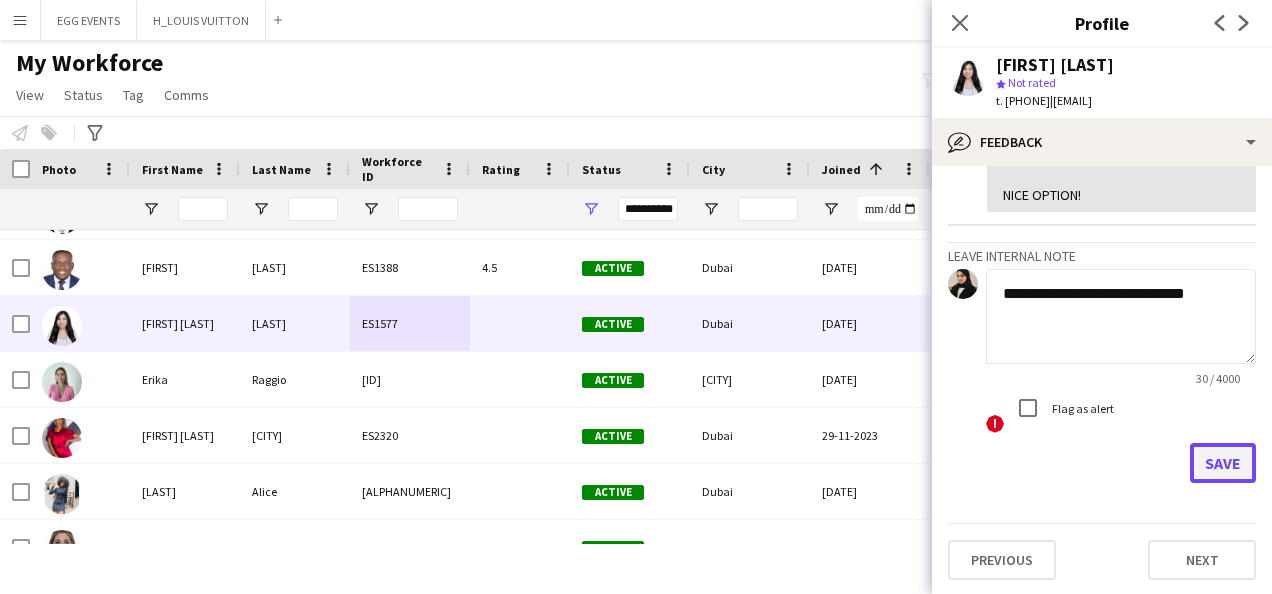 click on "Save" 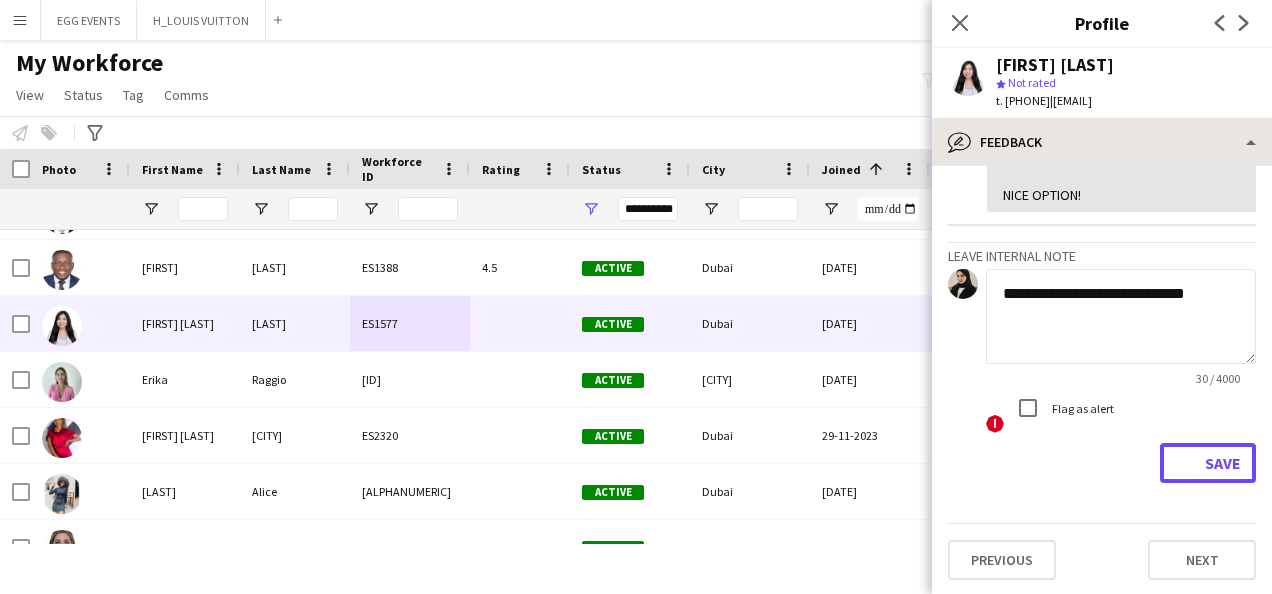 type 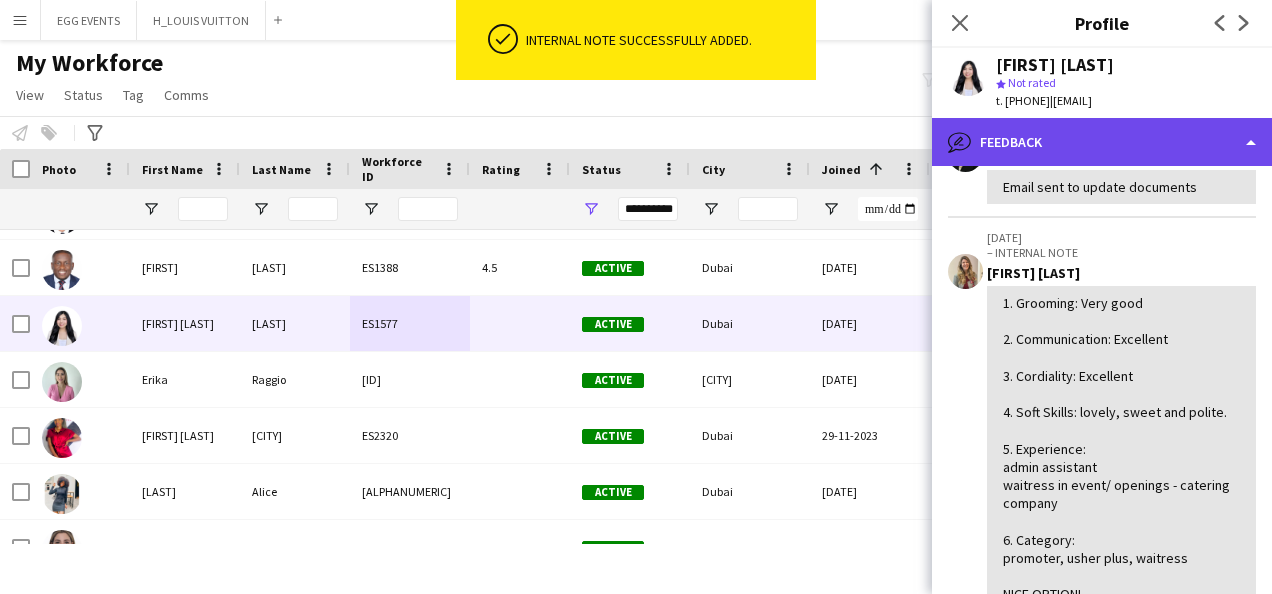 scroll, scrollTop: 544, scrollLeft: 0, axis: vertical 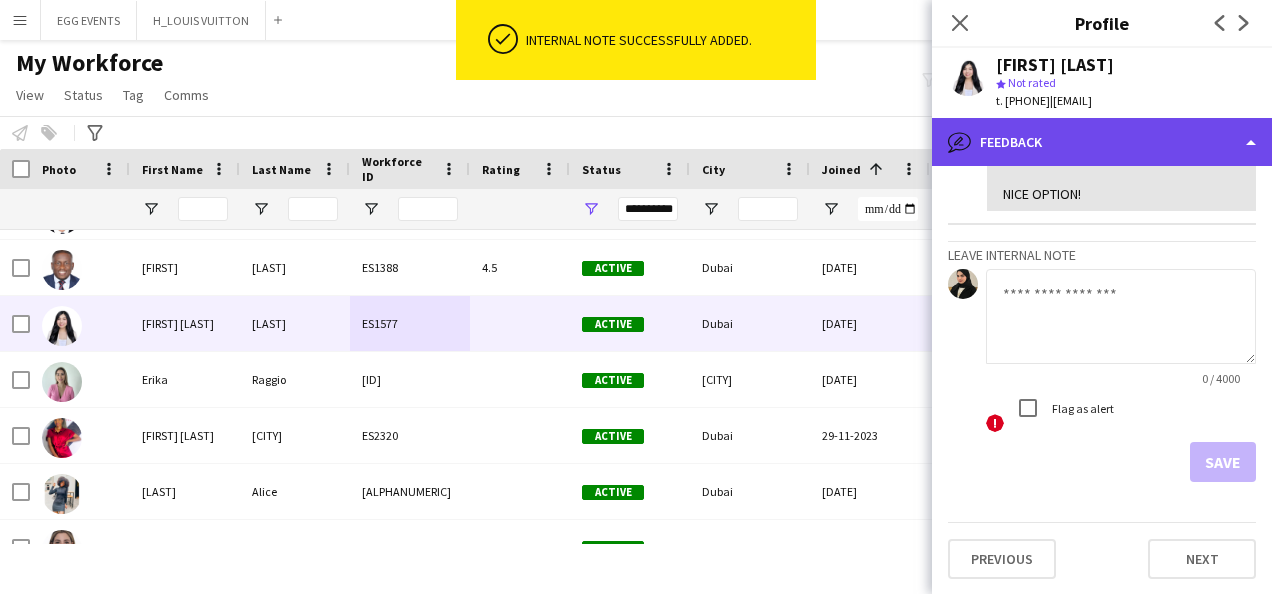 click on "bubble-pencil
Feedback" 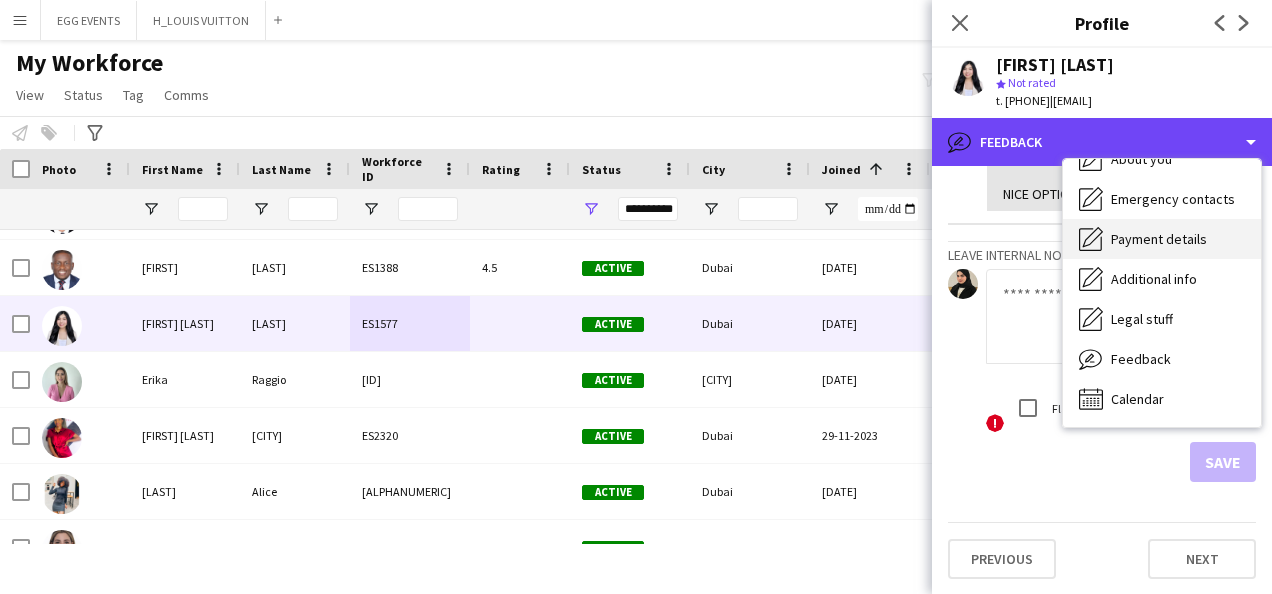 scroll, scrollTop: 0, scrollLeft: 0, axis: both 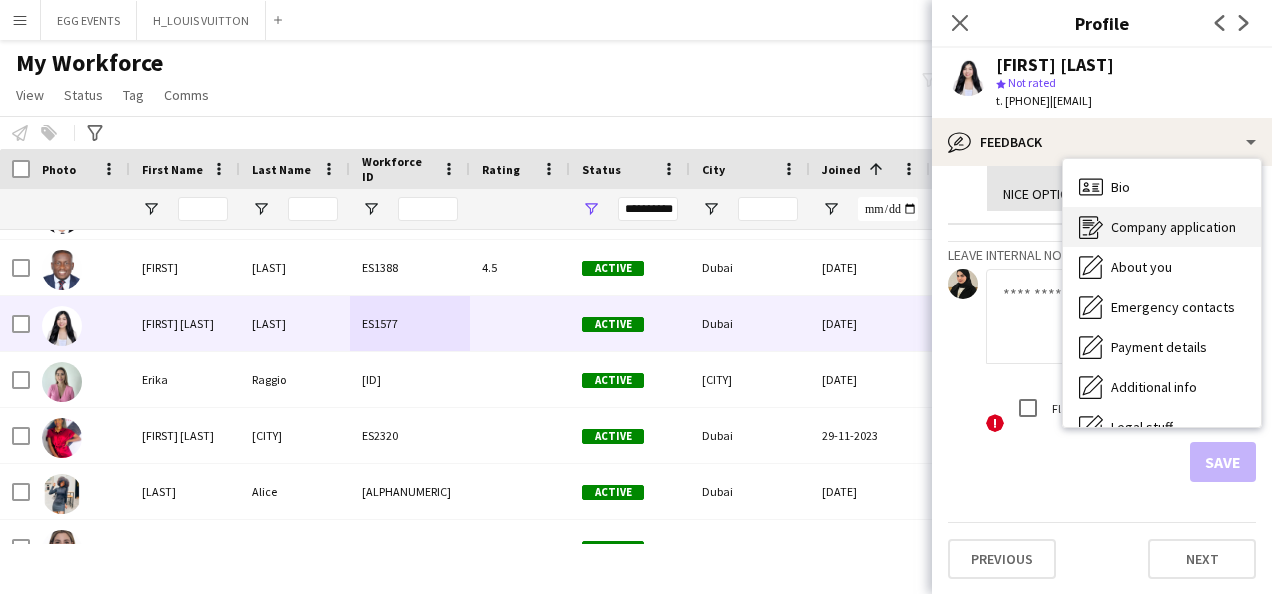 click on "Company application
Company application" at bounding box center (1162, 227) 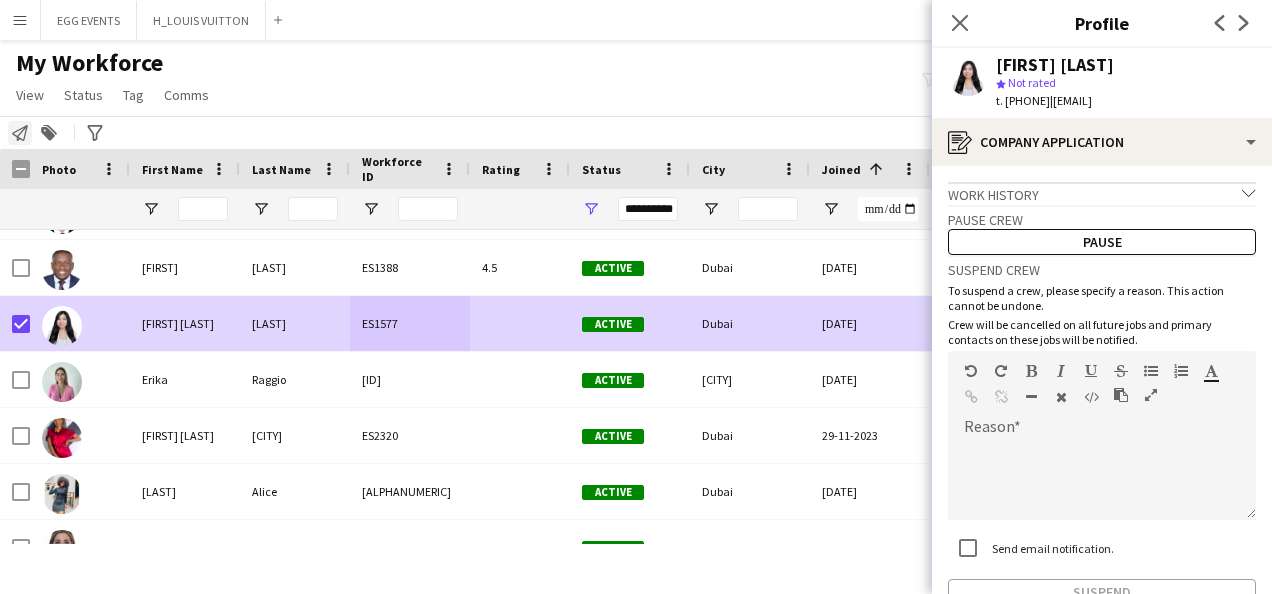 click on "Notify workforce" 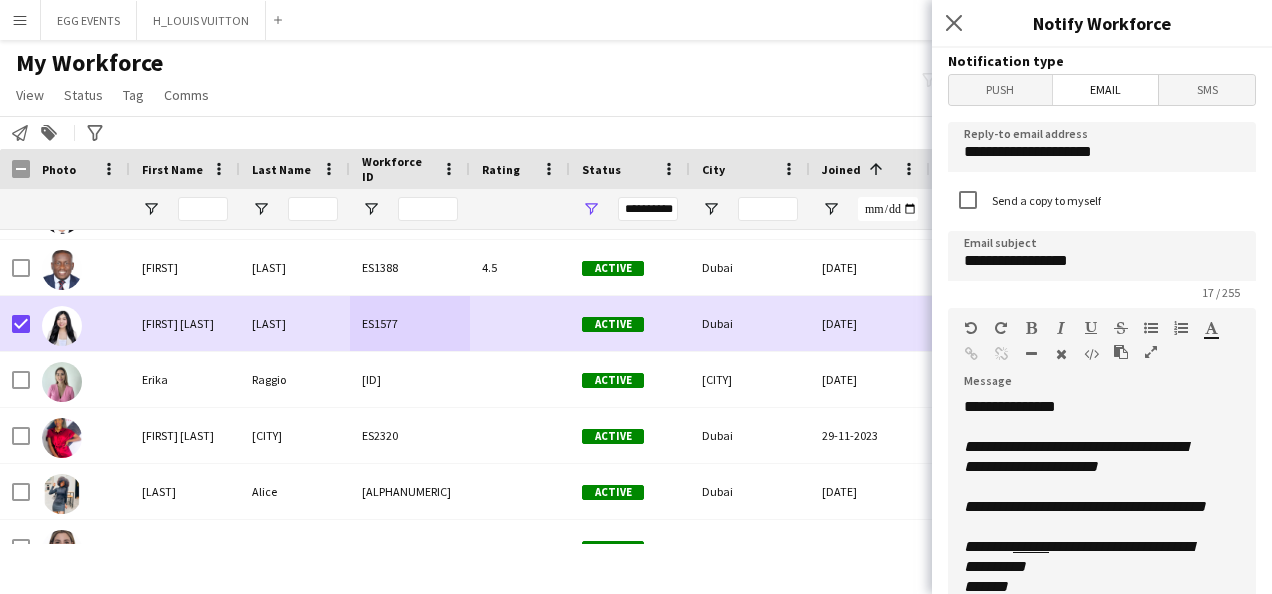 scroll, scrollTop: 236, scrollLeft: 0, axis: vertical 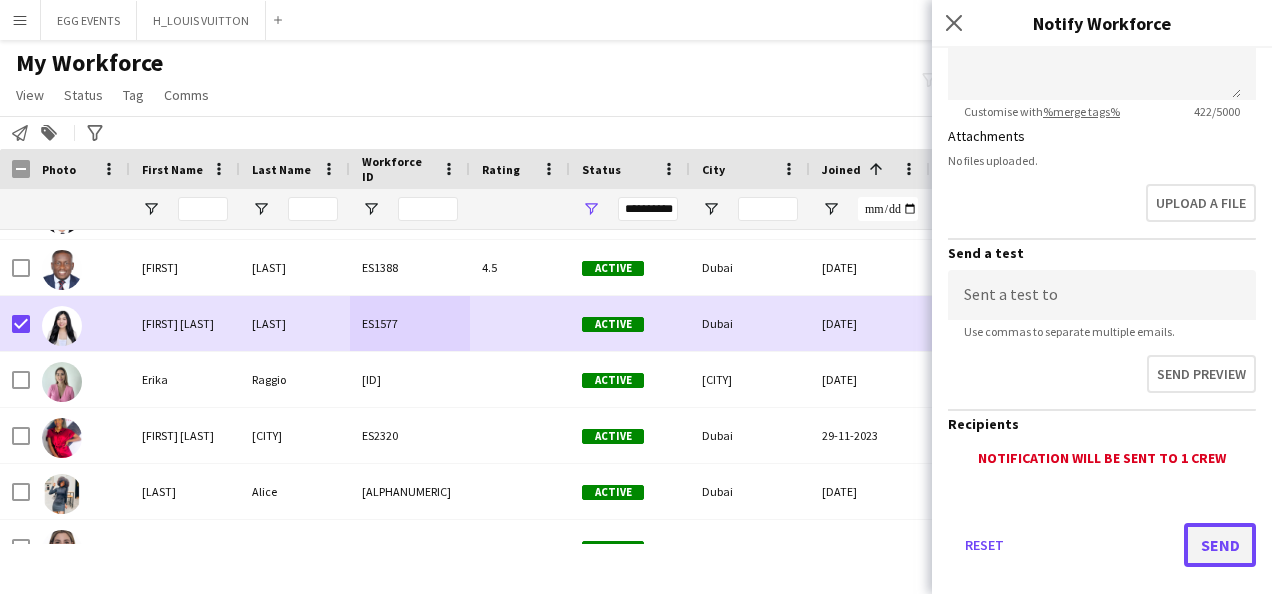 click on "Send" 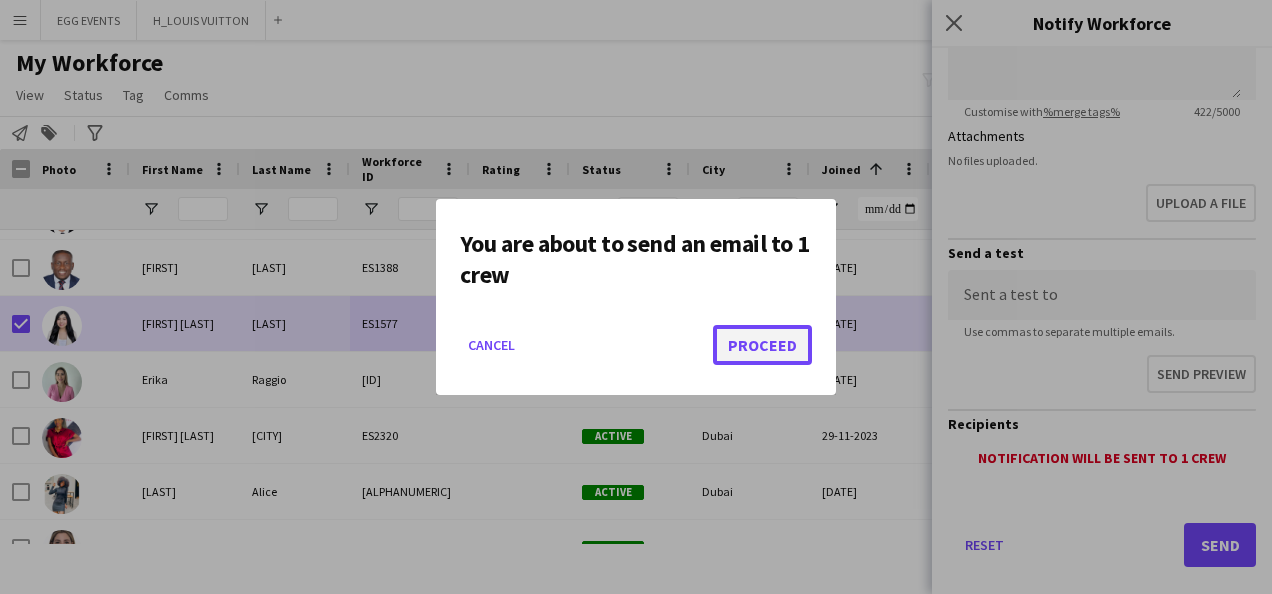 click on "Proceed" 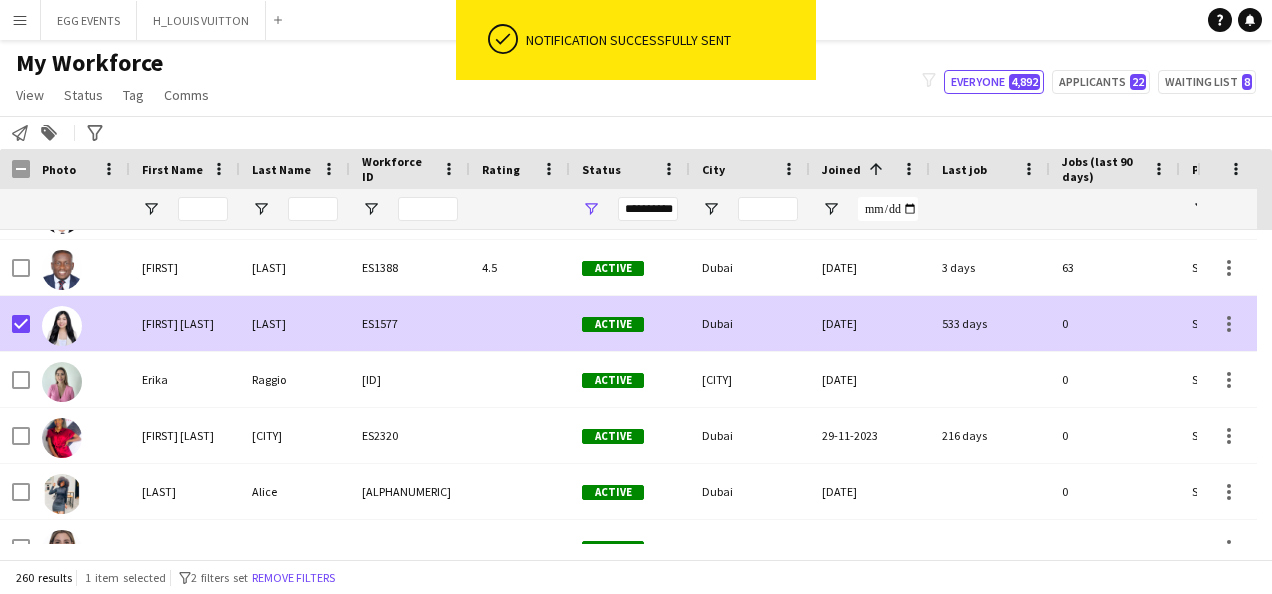 click on "Dubai" at bounding box center (750, 323) 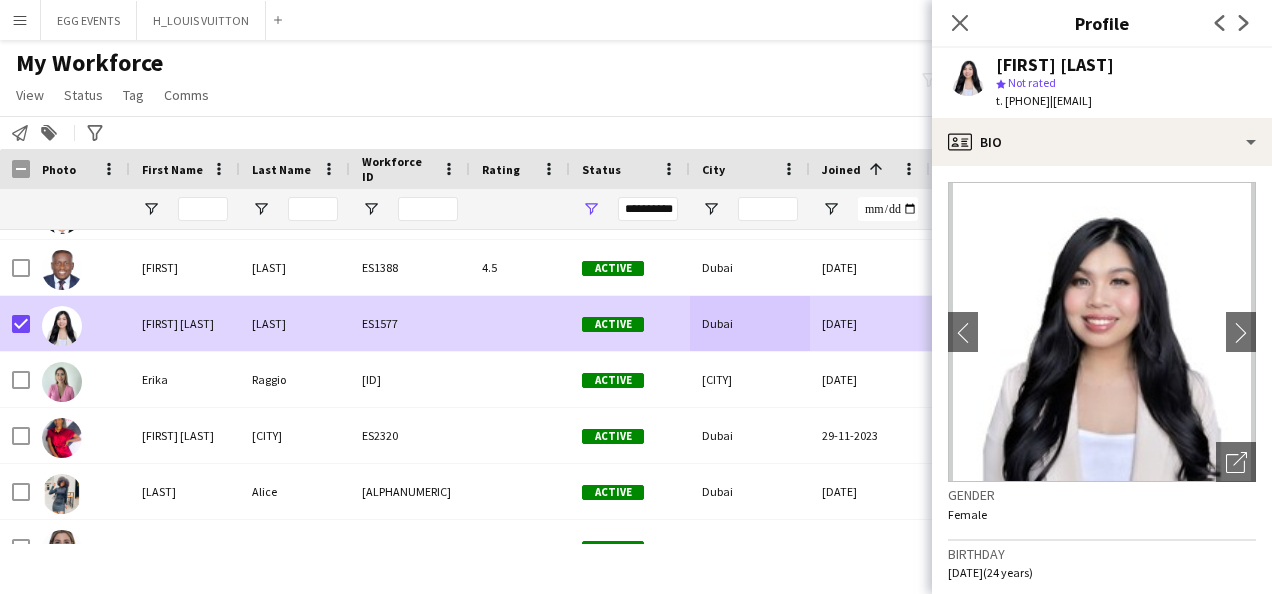 drag, startPoint x: 1188, startPoint y: 58, endPoint x: 991, endPoint y: 69, distance: 197.30687 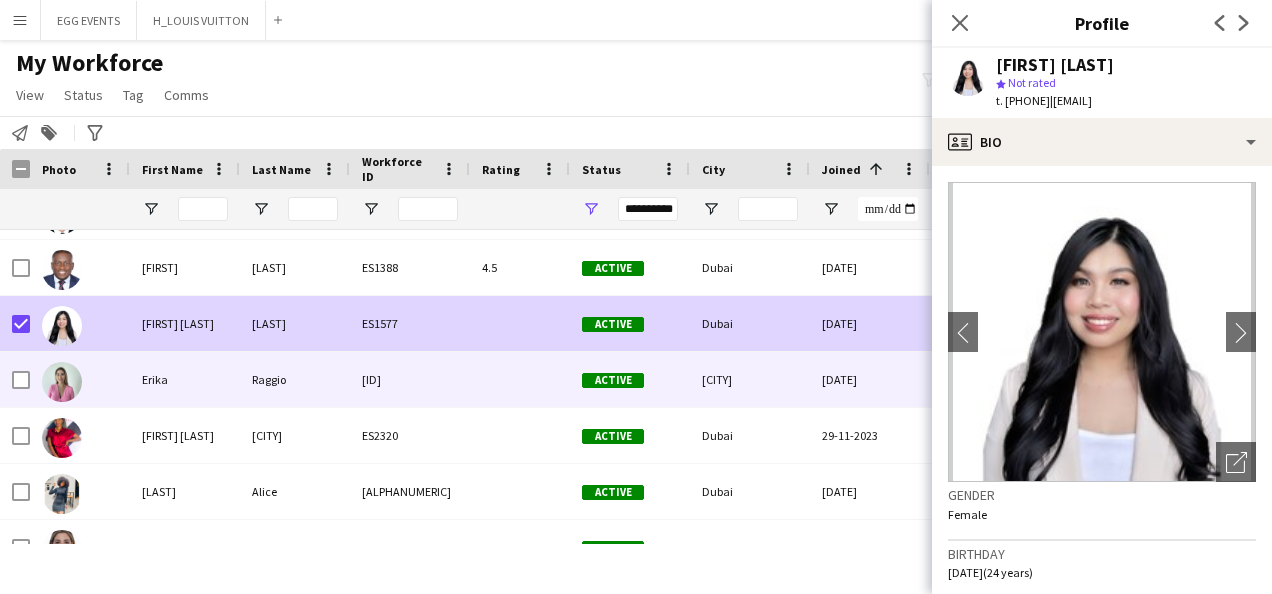 click on "[DATE]" at bounding box center [870, 379] 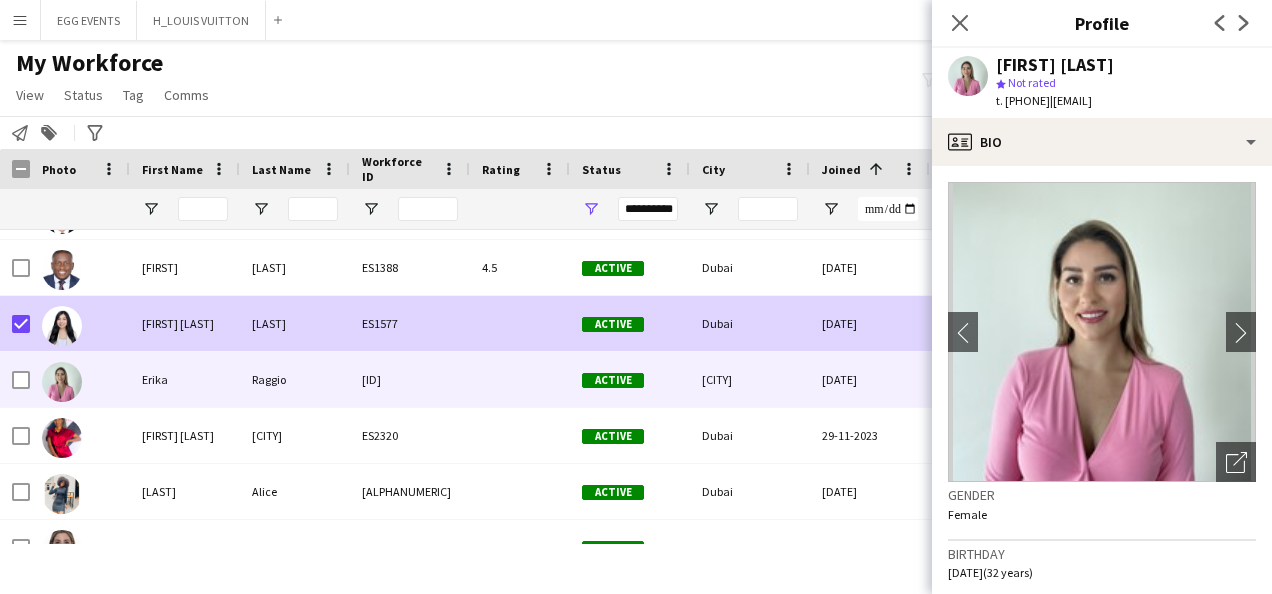 click at bounding box center (15, 323) 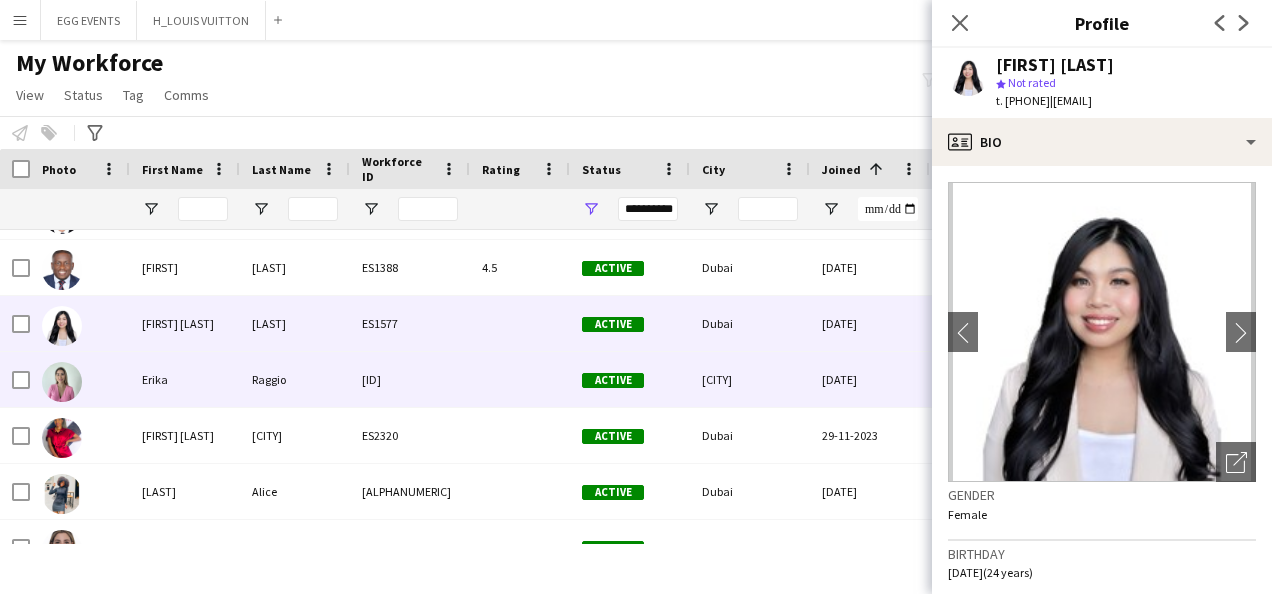 click at bounding box center (80, 379) 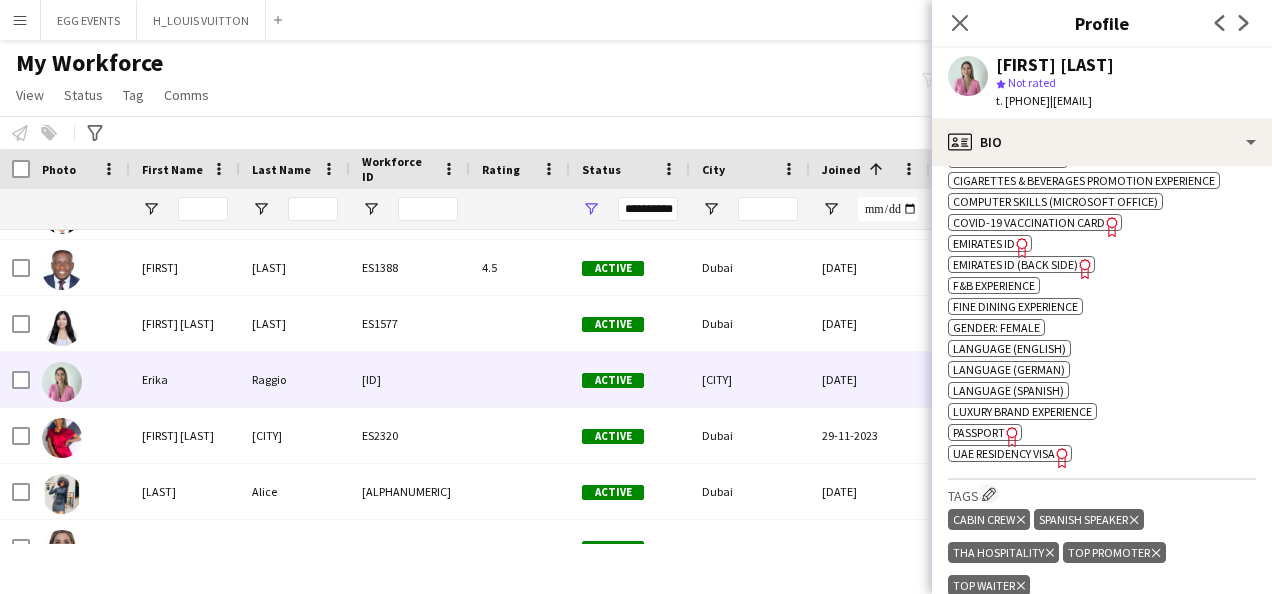 scroll, scrollTop: 748, scrollLeft: 0, axis: vertical 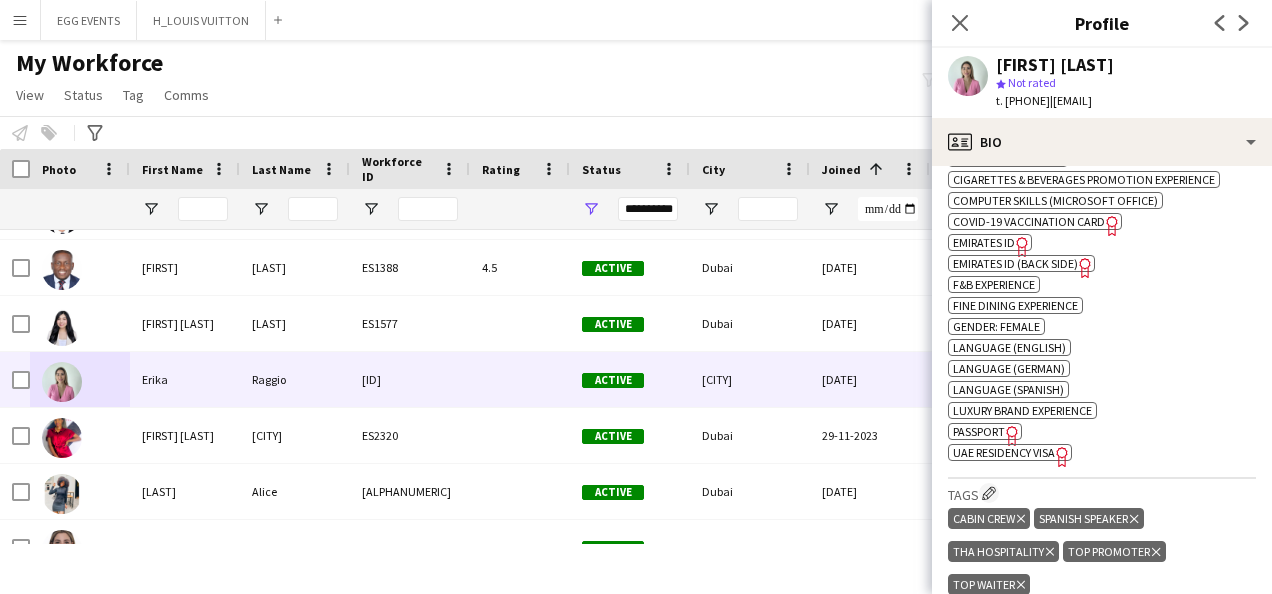 click on "Freelancer has uploaded a photo validation of skill. Click to see" 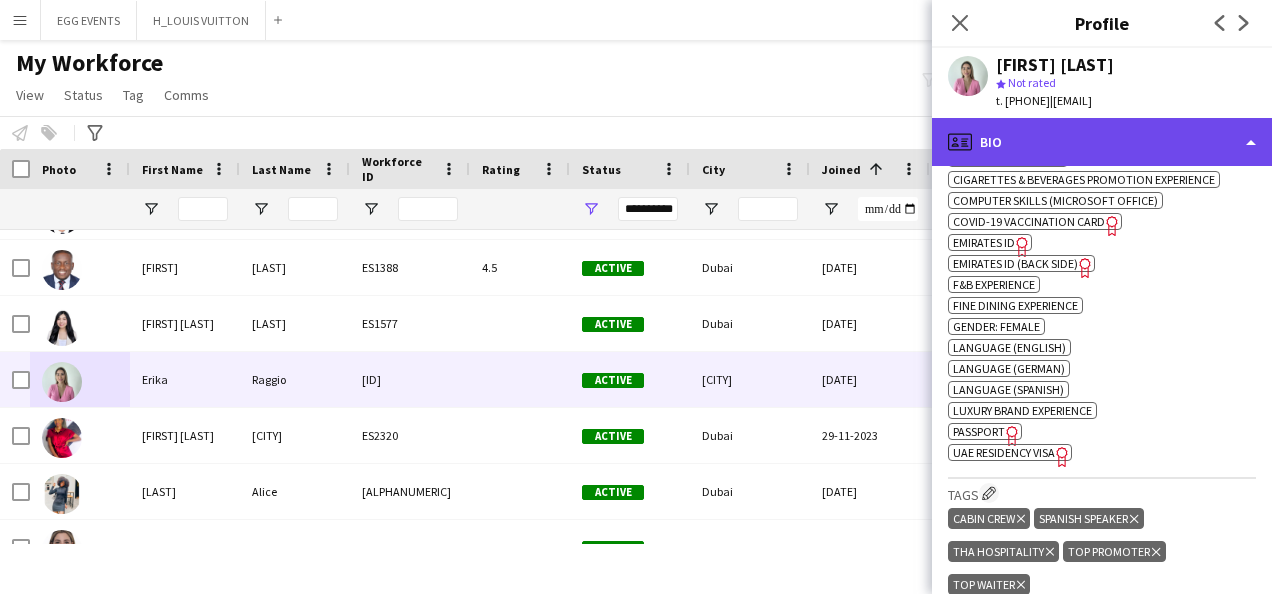 click on "profile
Bio" 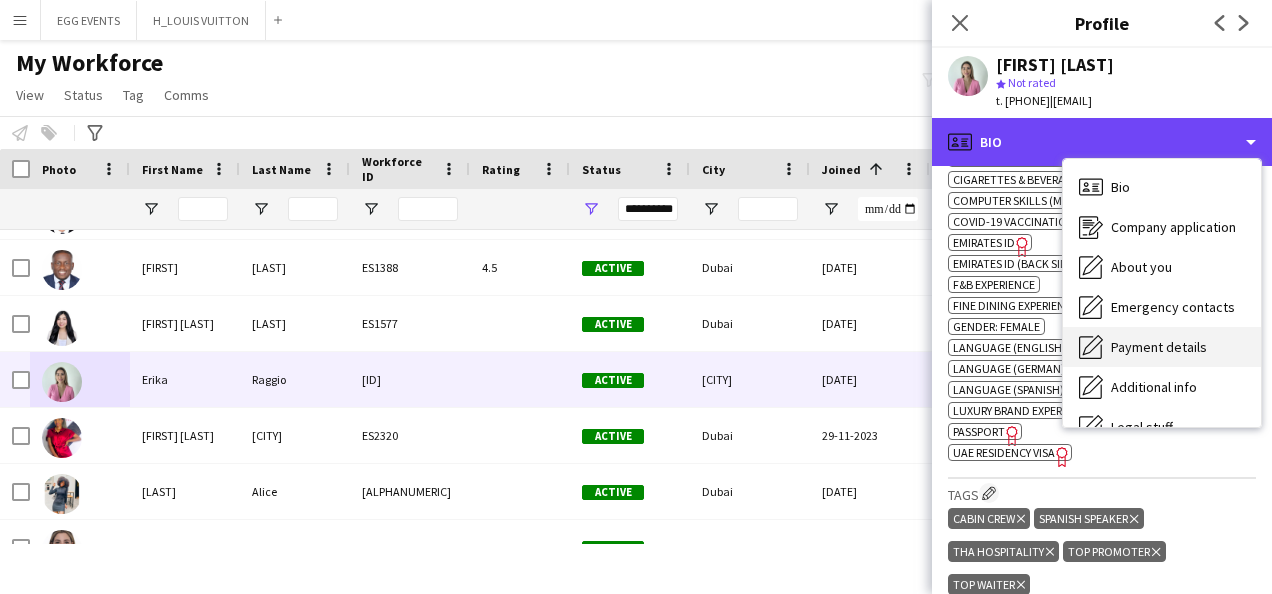 scroll, scrollTop: 108, scrollLeft: 0, axis: vertical 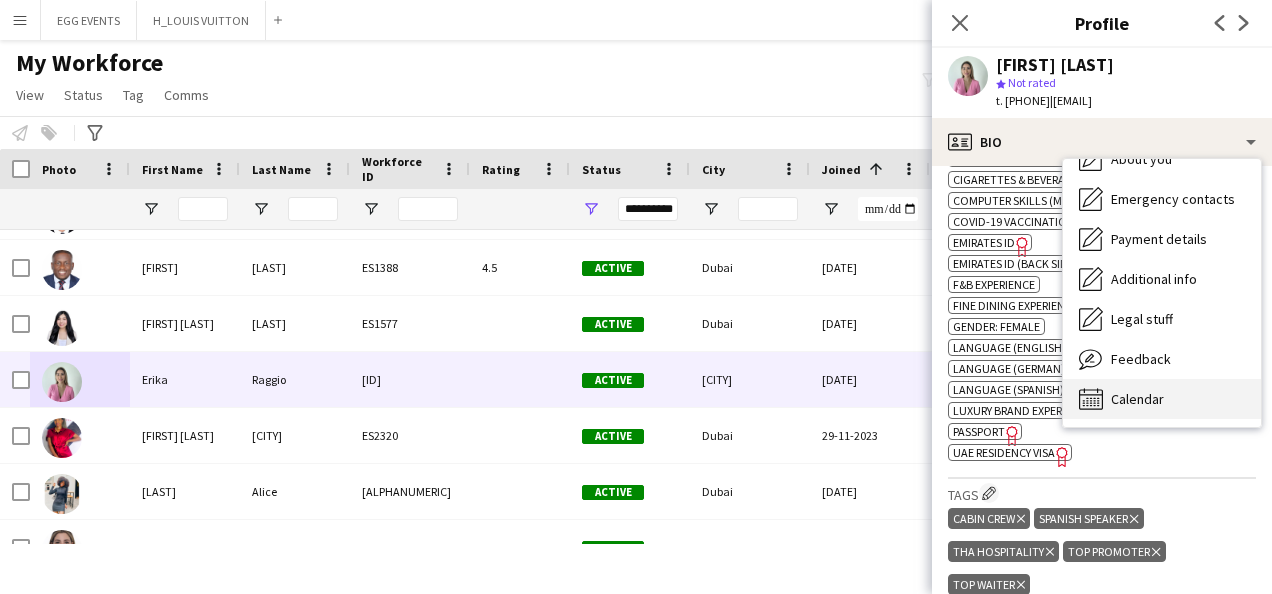 click on "Calendar" at bounding box center [1137, 399] 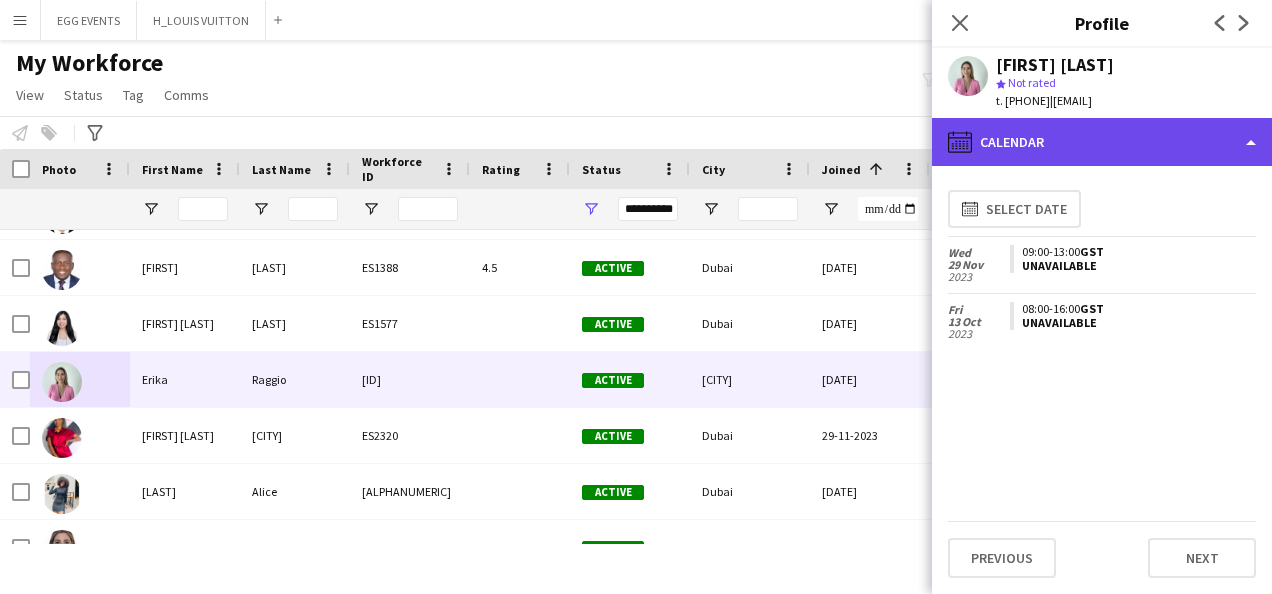 click on "calendar-full
Calendar" 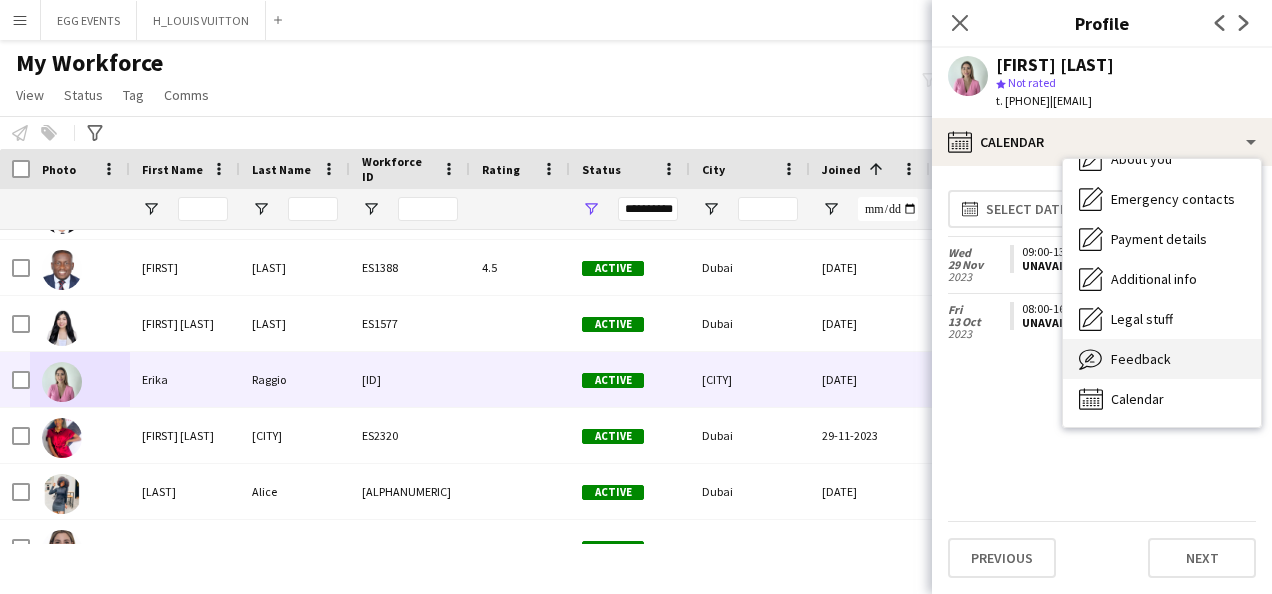 click on "Feedback
Feedback" at bounding box center (1162, 359) 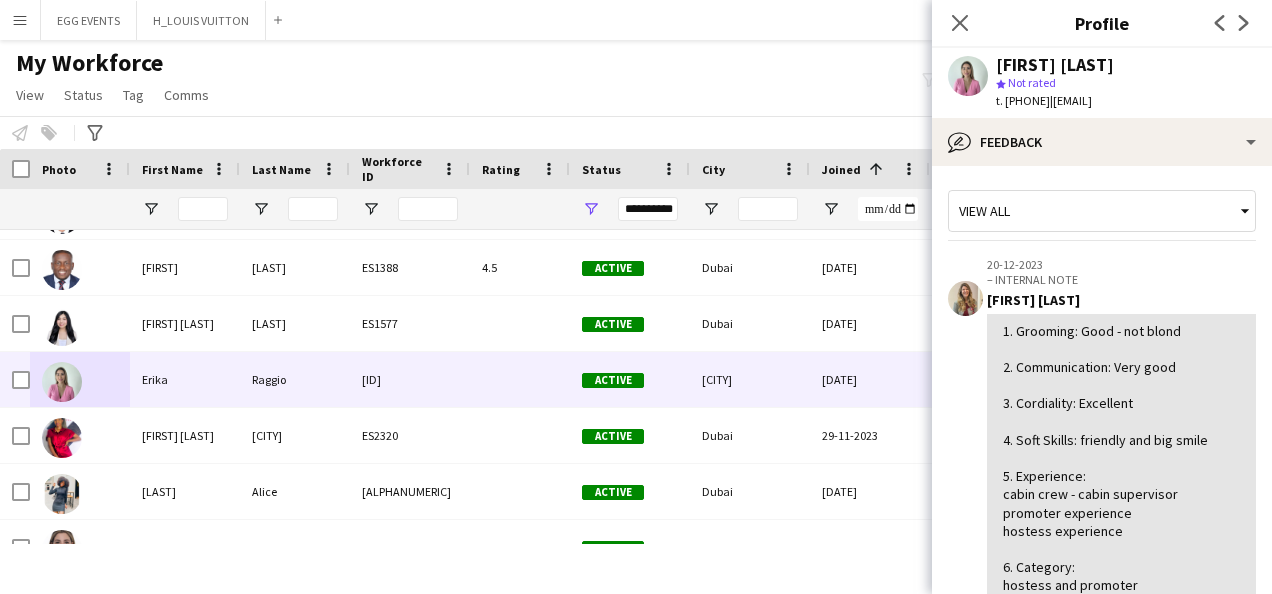 scroll, scrollTop: 427, scrollLeft: 0, axis: vertical 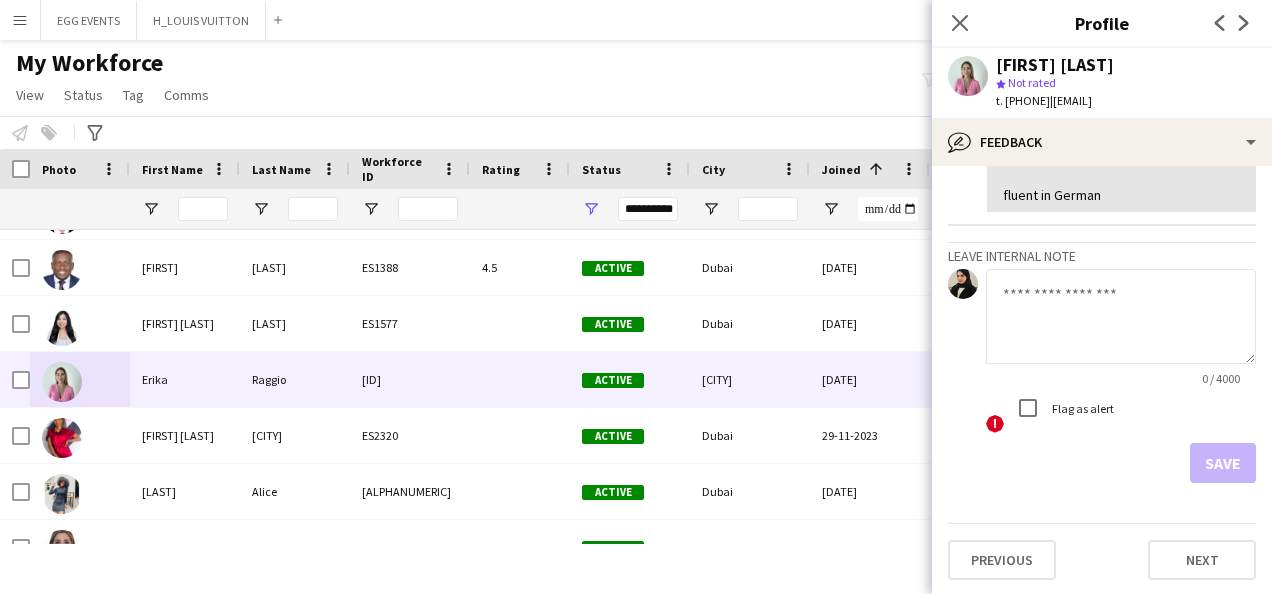 click 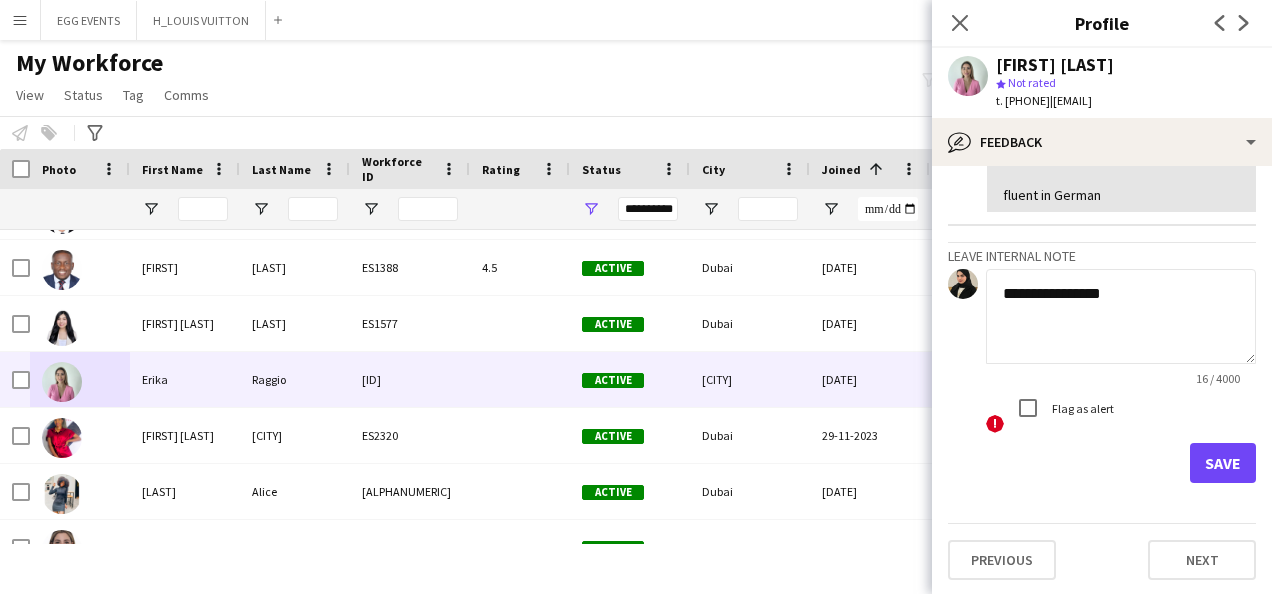 type on "**********" 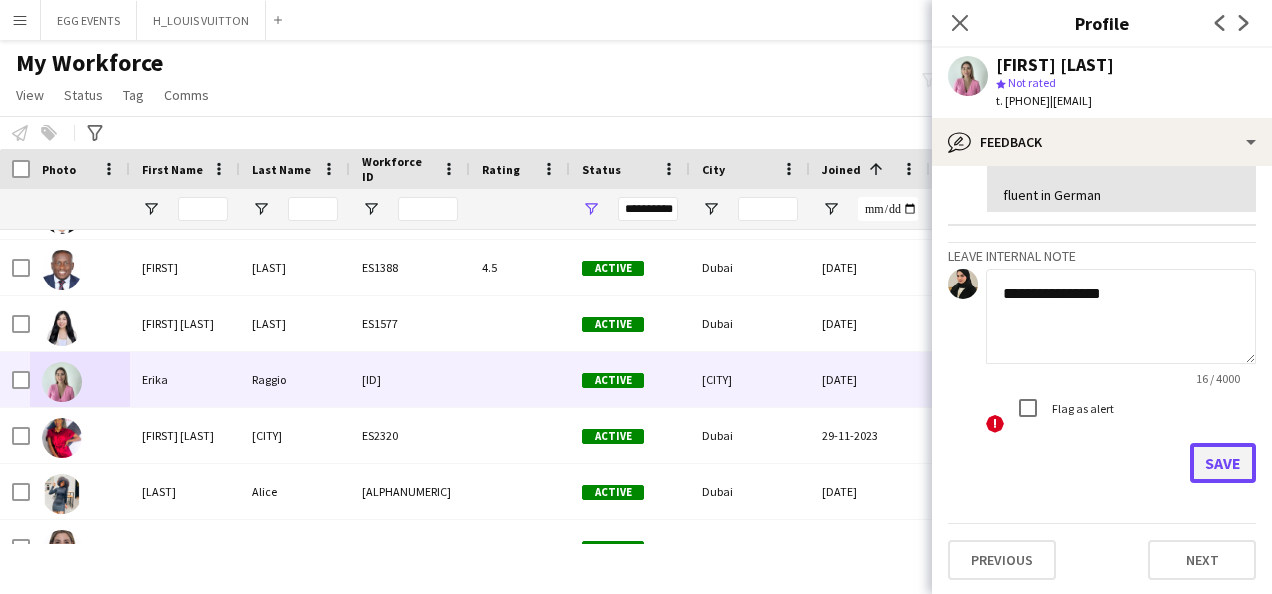 click on "Save" 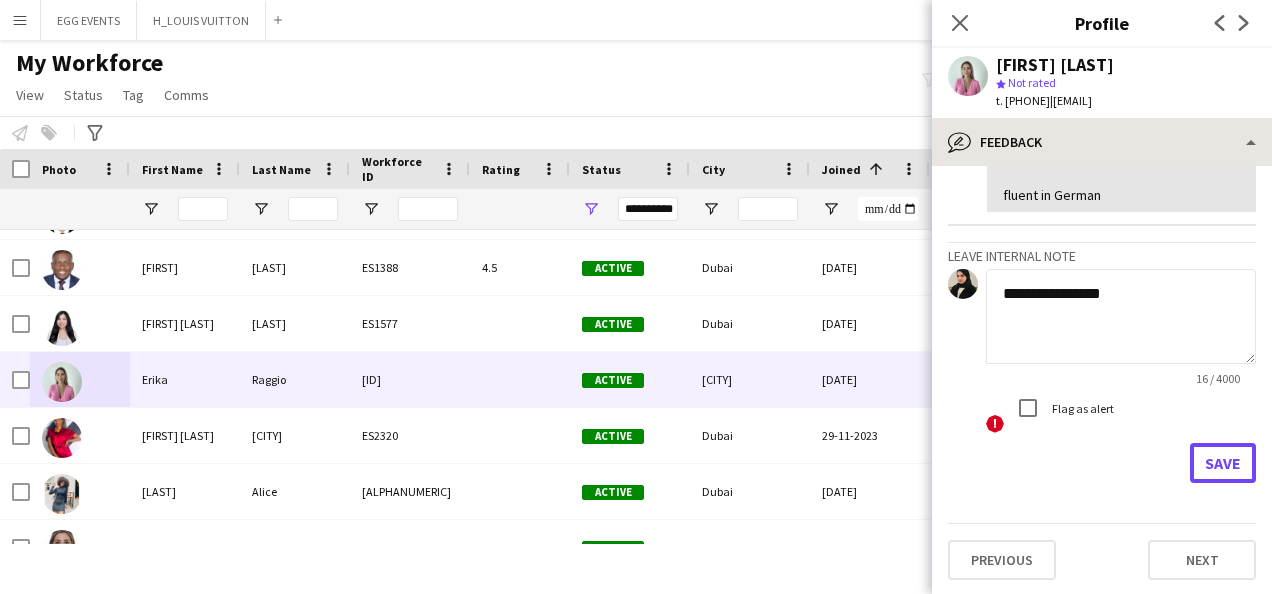 type 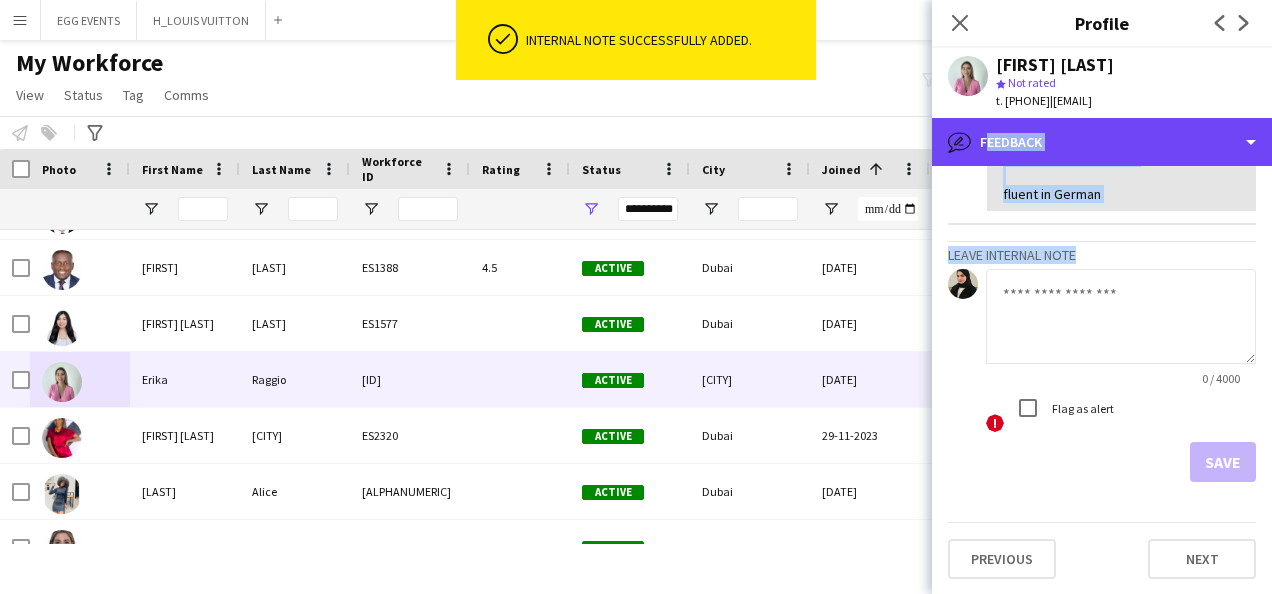 drag, startPoint x: 1151, startPoint y: 135, endPoint x: 1160, endPoint y: 335, distance: 200.2024 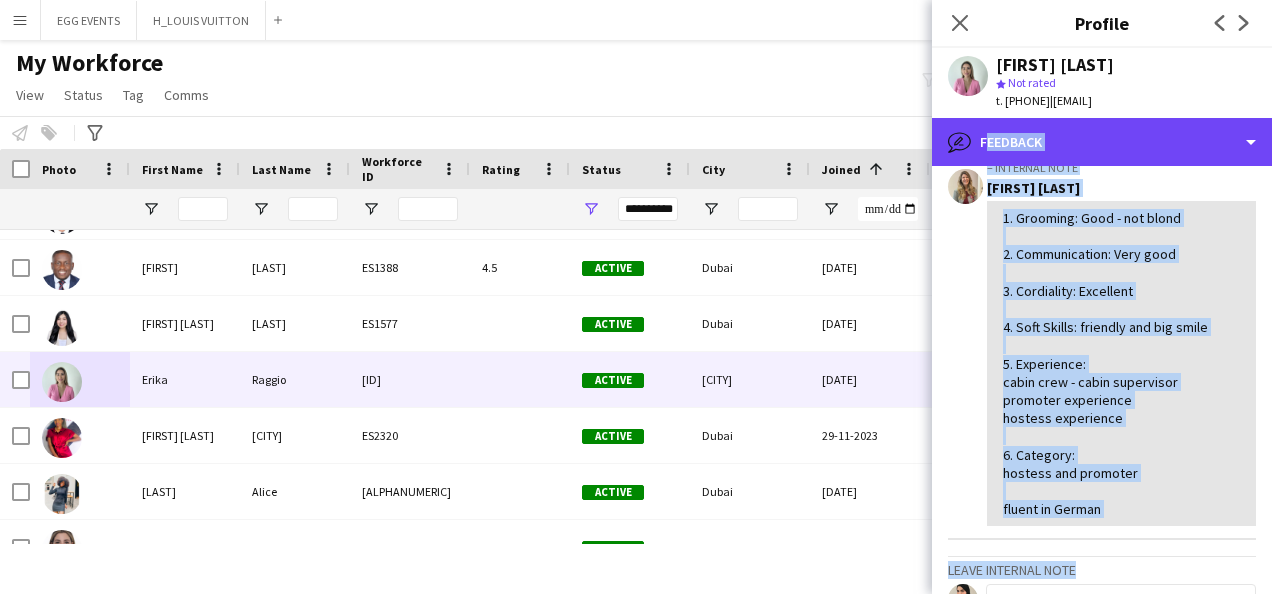 scroll, scrollTop: 146, scrollLeft: 0, axis: vertical 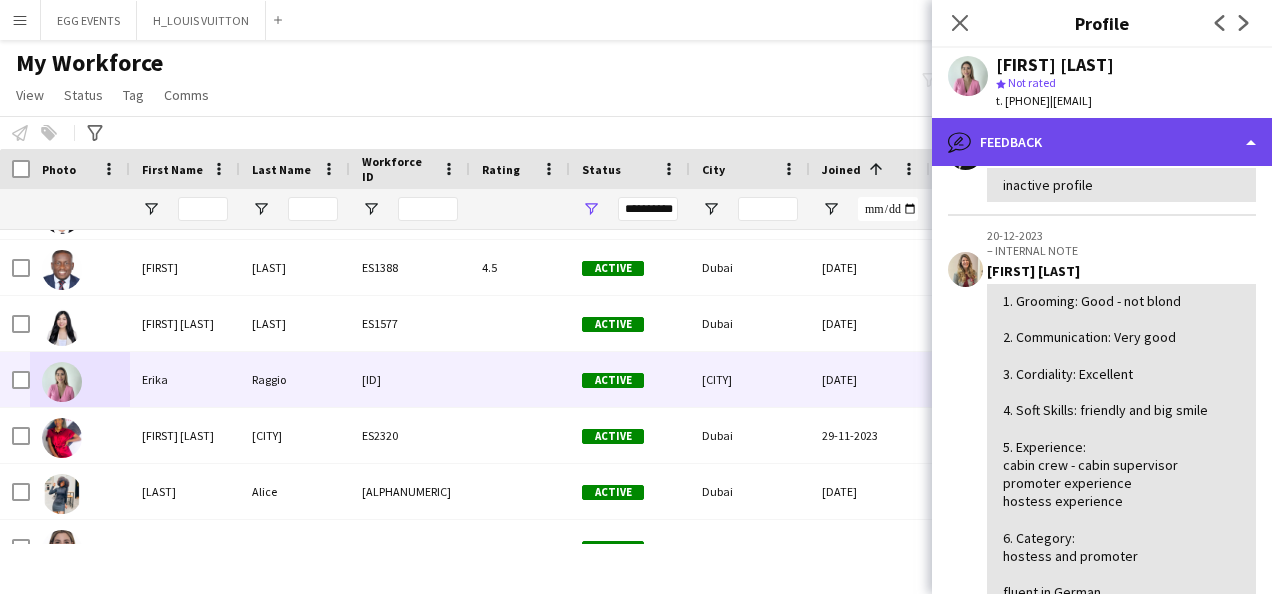click on "bubble-pencil
Feedback" 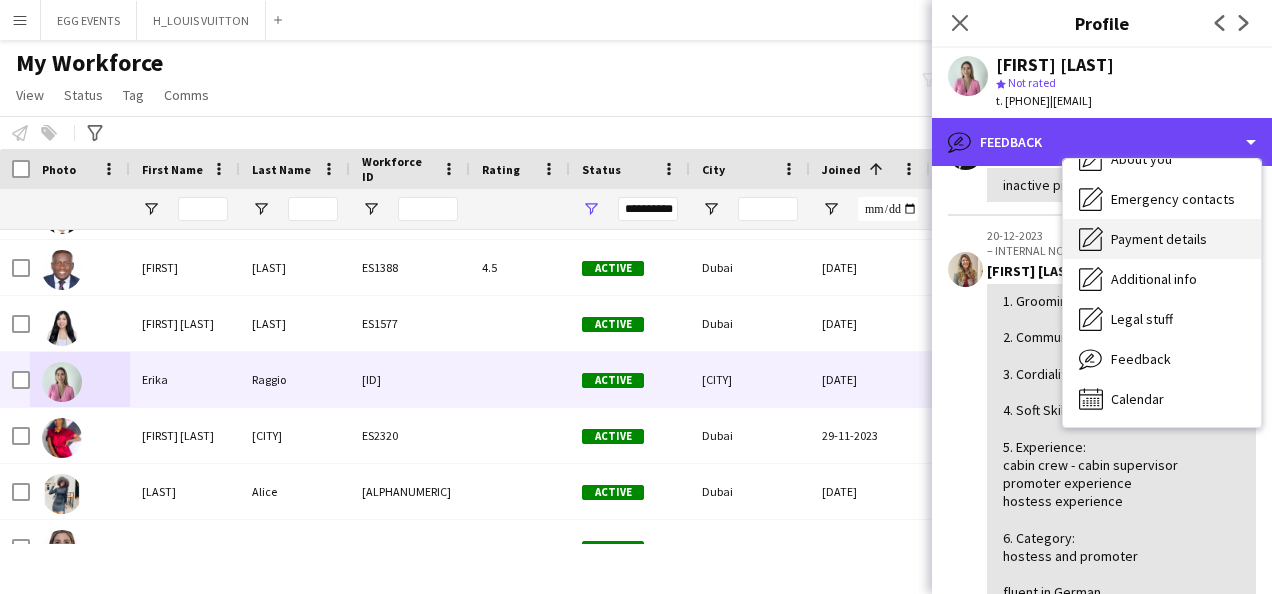 scroll, scrollTop: 0, scrollLeft: 0, axis: both 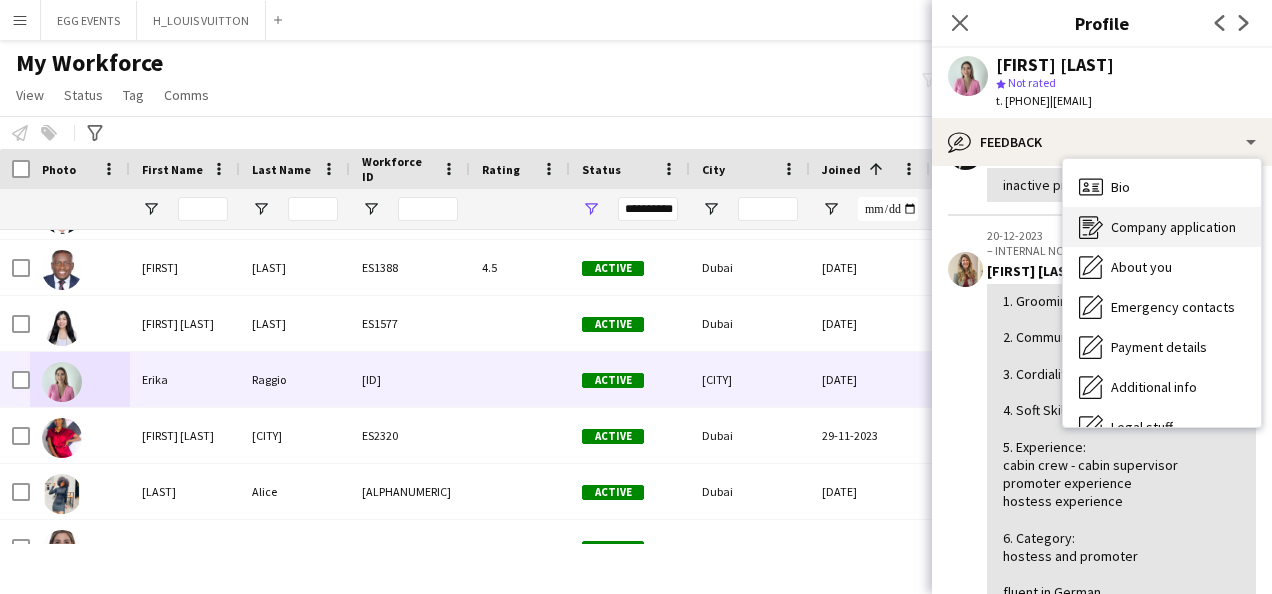 click on "Company application" 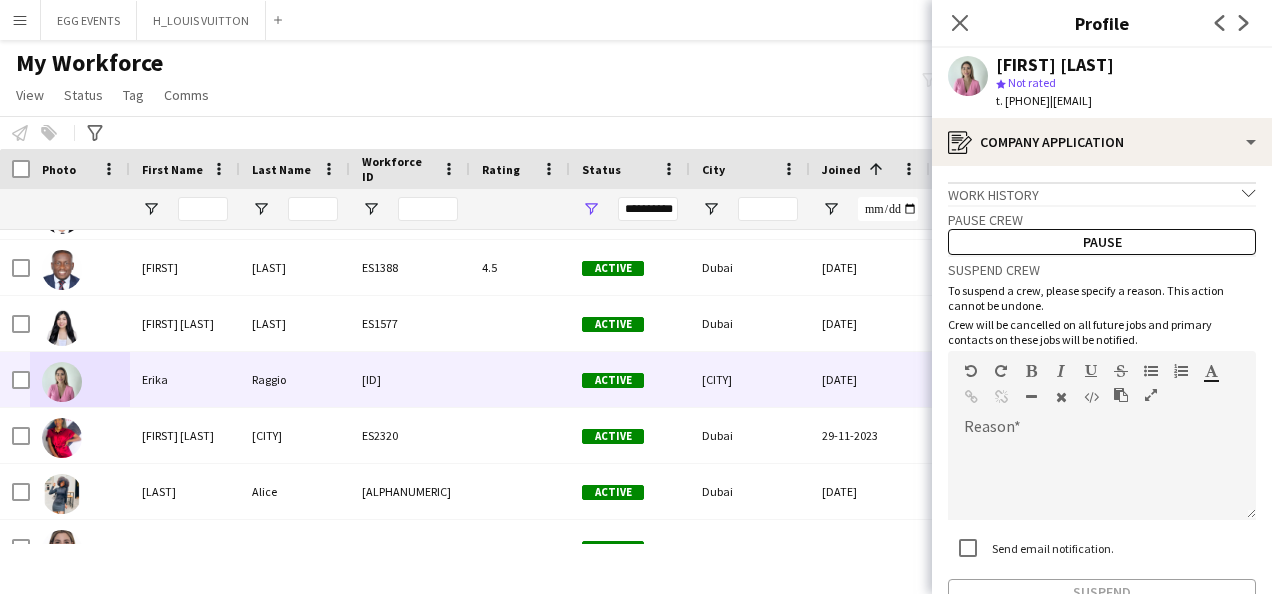 click on "Pause crew" 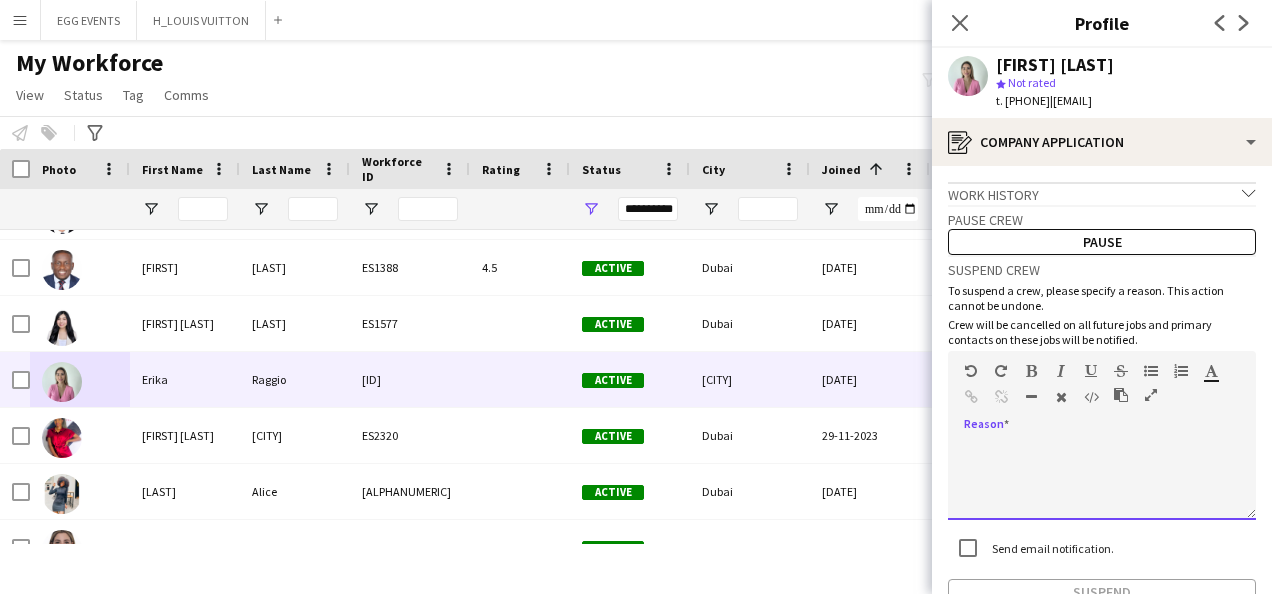 click at bounding box center [1102, 480] 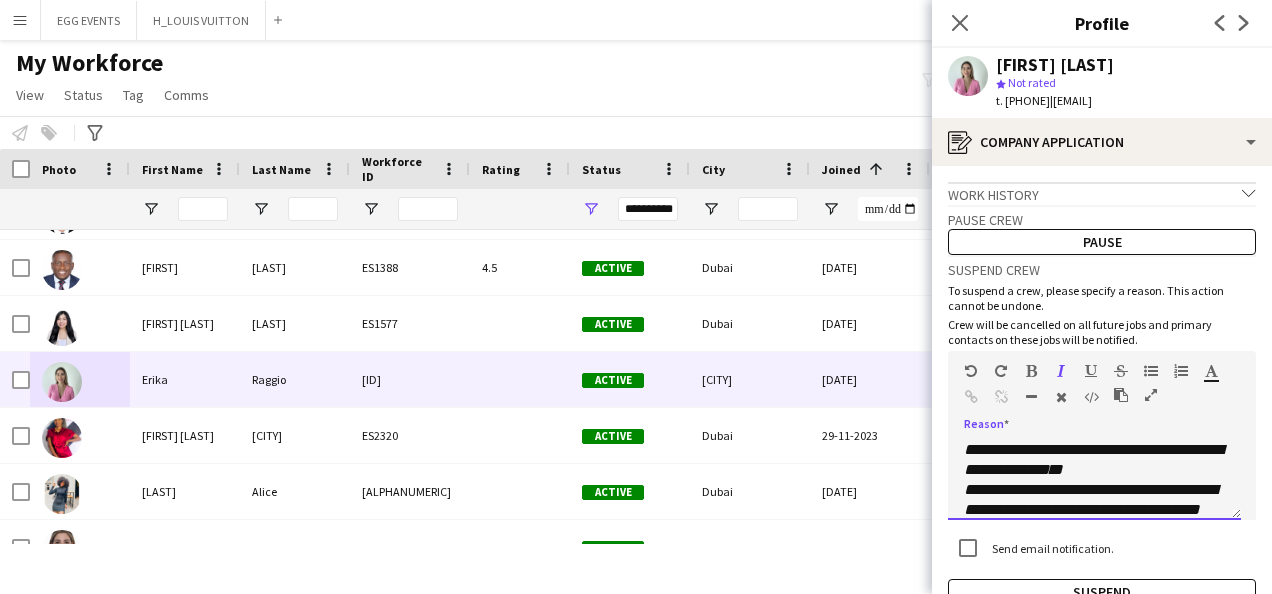 scroll, scrollTop: 237, scrollLeft: 0, axis: vertical 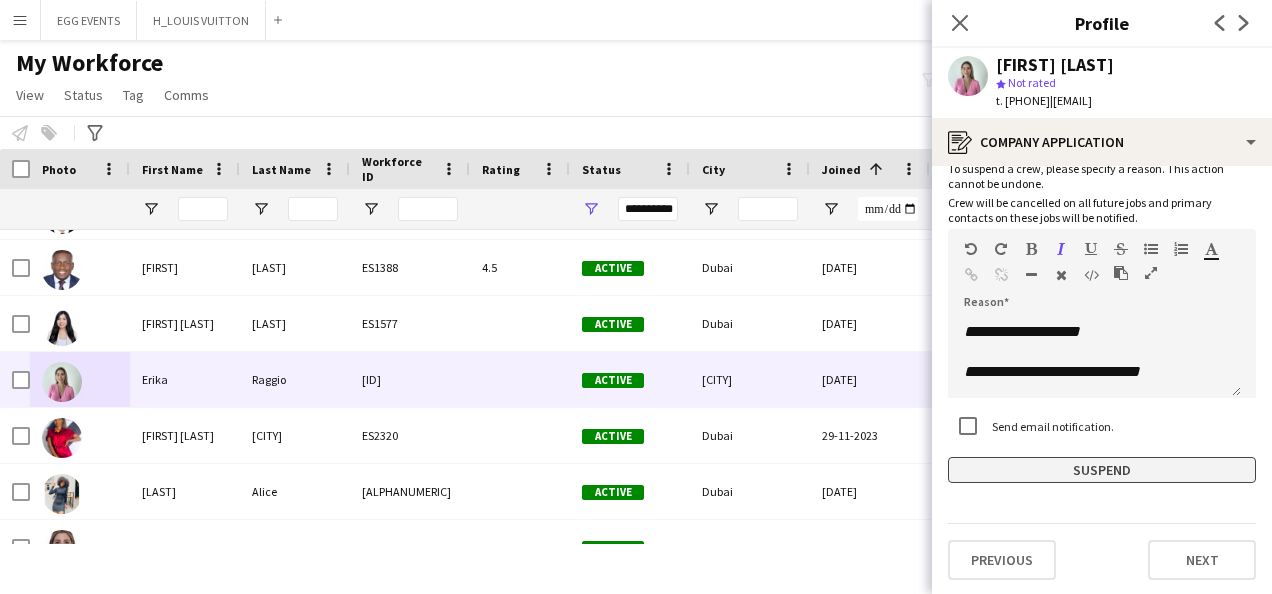 click on "Suspend" 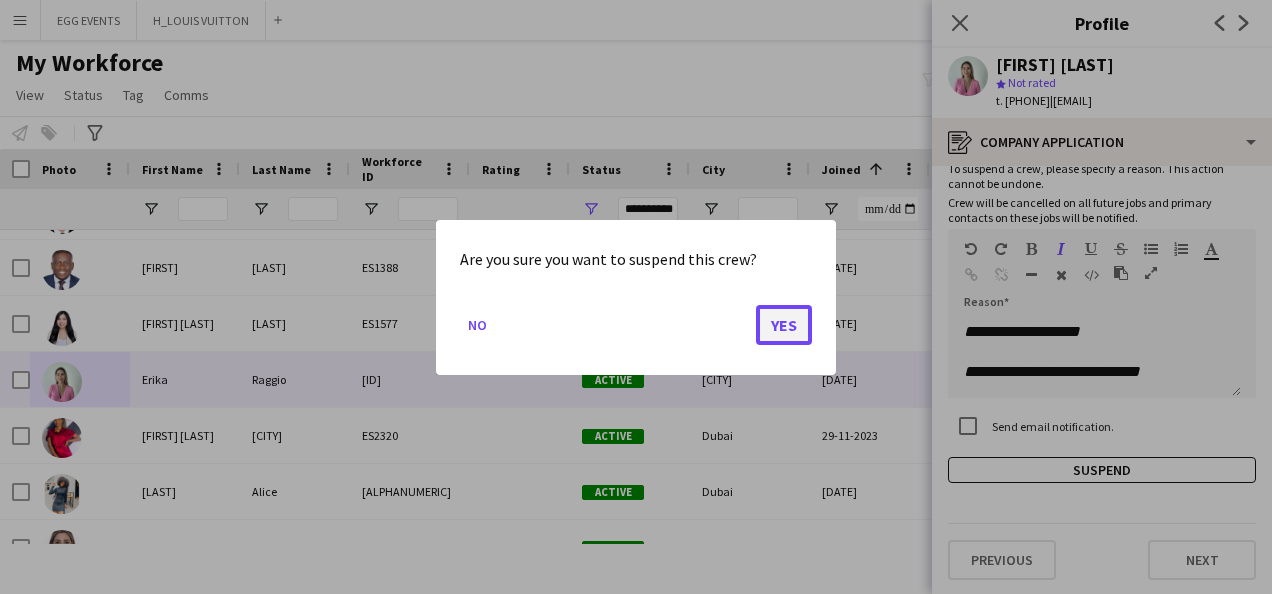 click on "Yes" 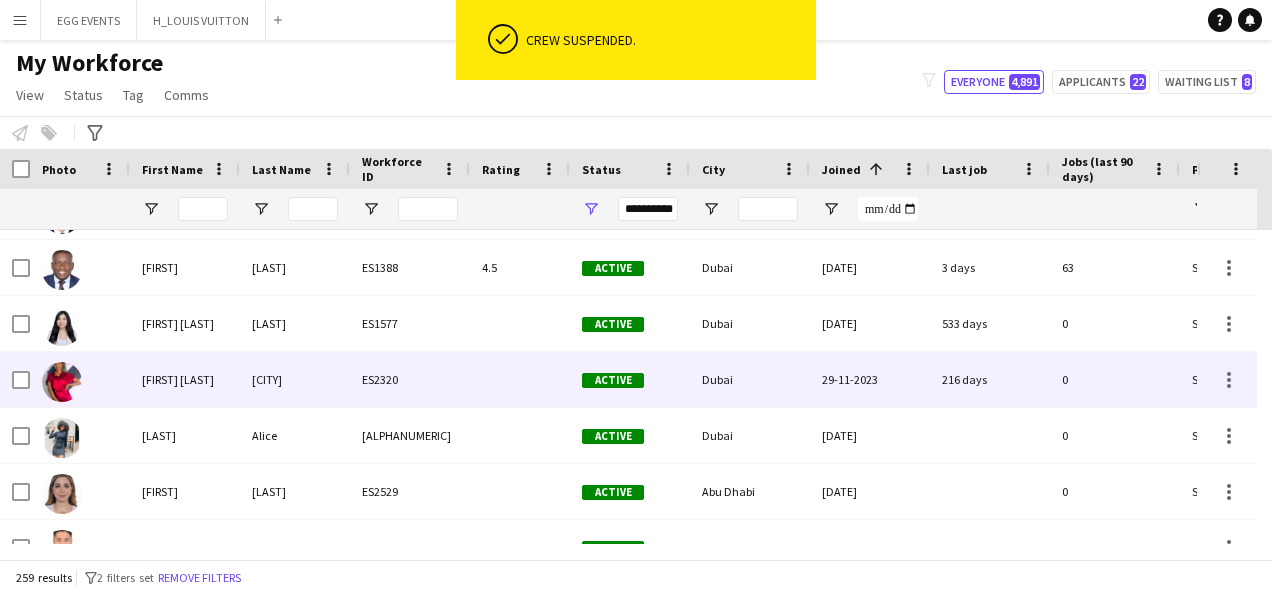 click on "Dubai" at bounding box center [750, 379] 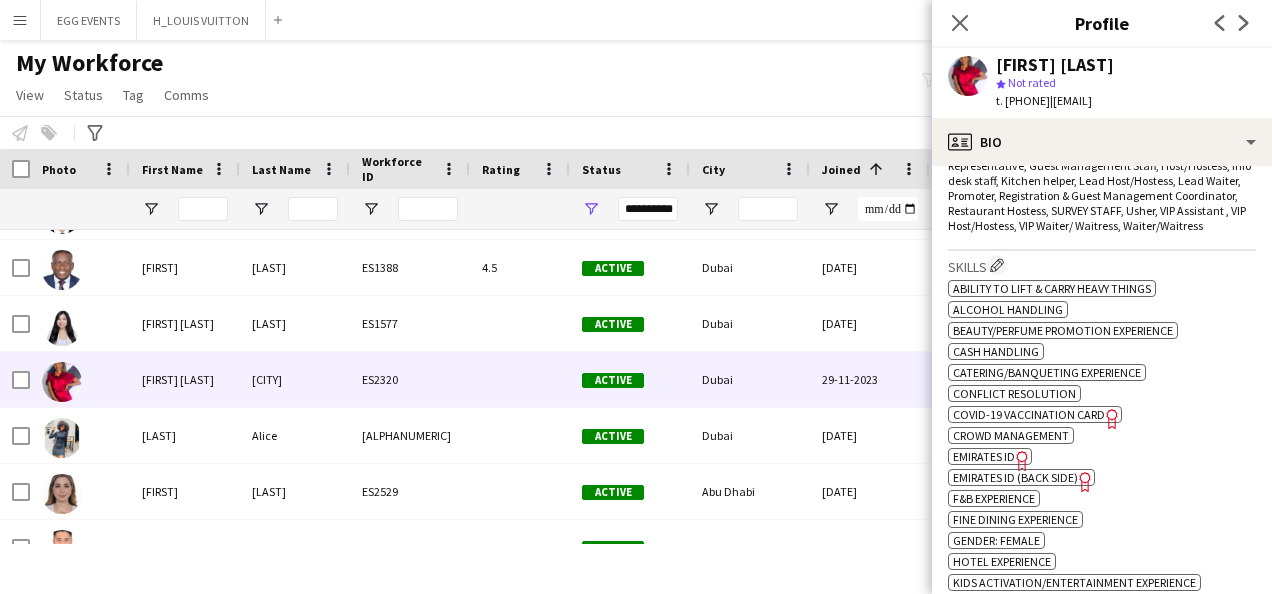 scroll, scrollTop: 732, scrollLeft: 0, axis: vertical 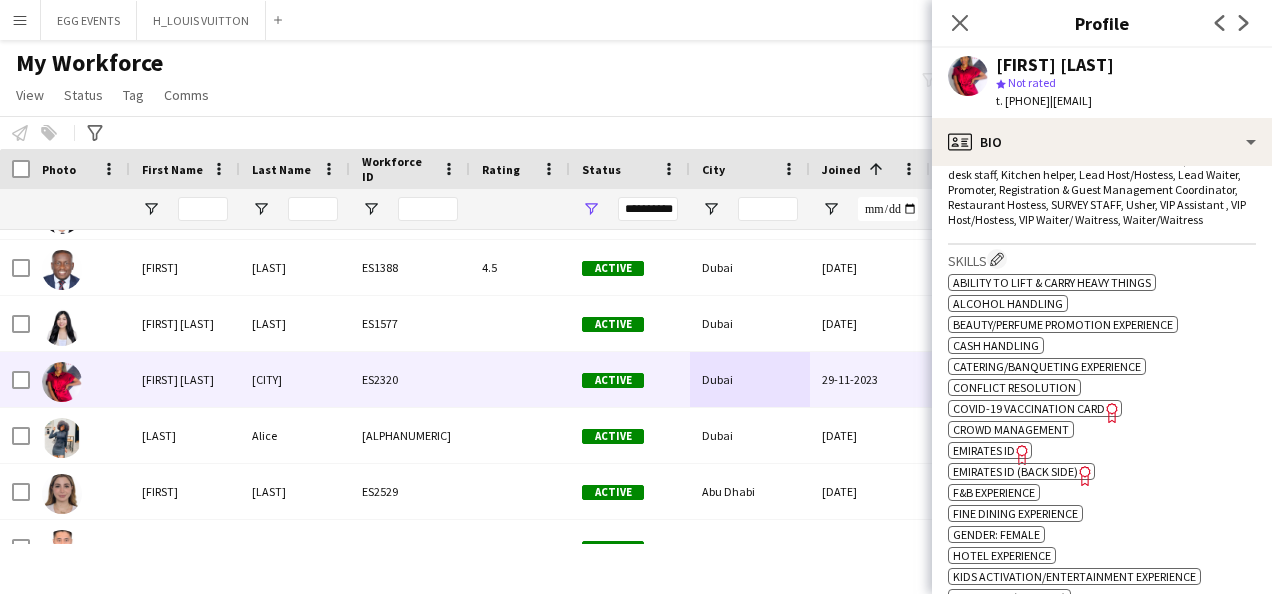 click on "Freelancer has uploaded a photo validation of skill. Click to see" 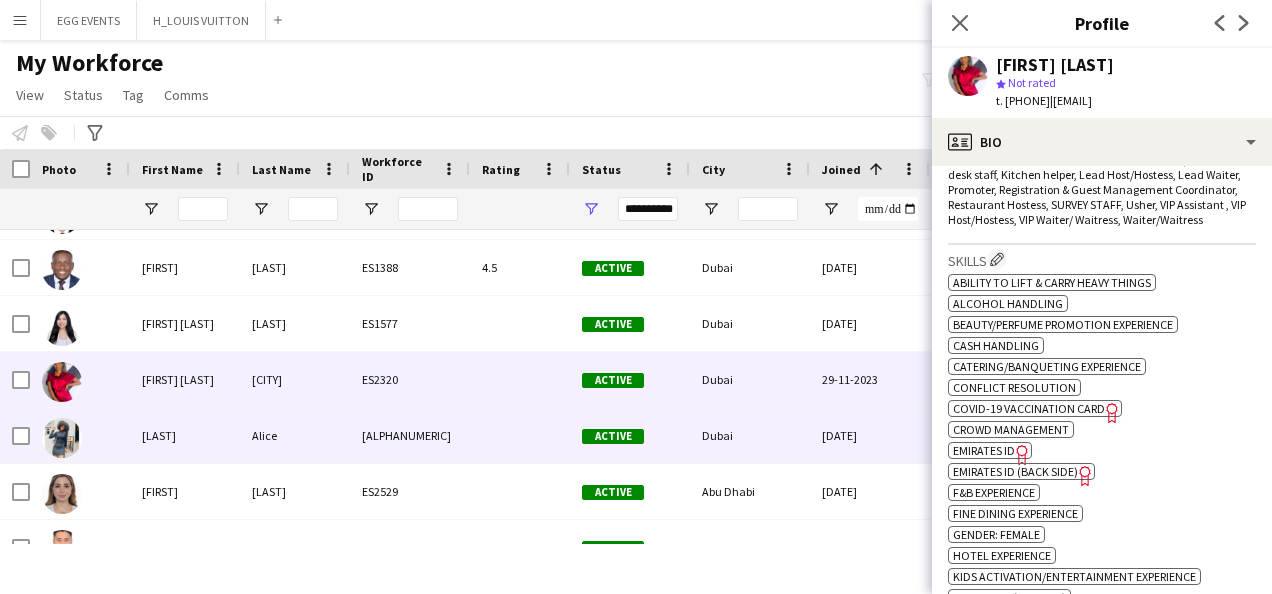 click on "ES2507" at bounding box center [410, 435] 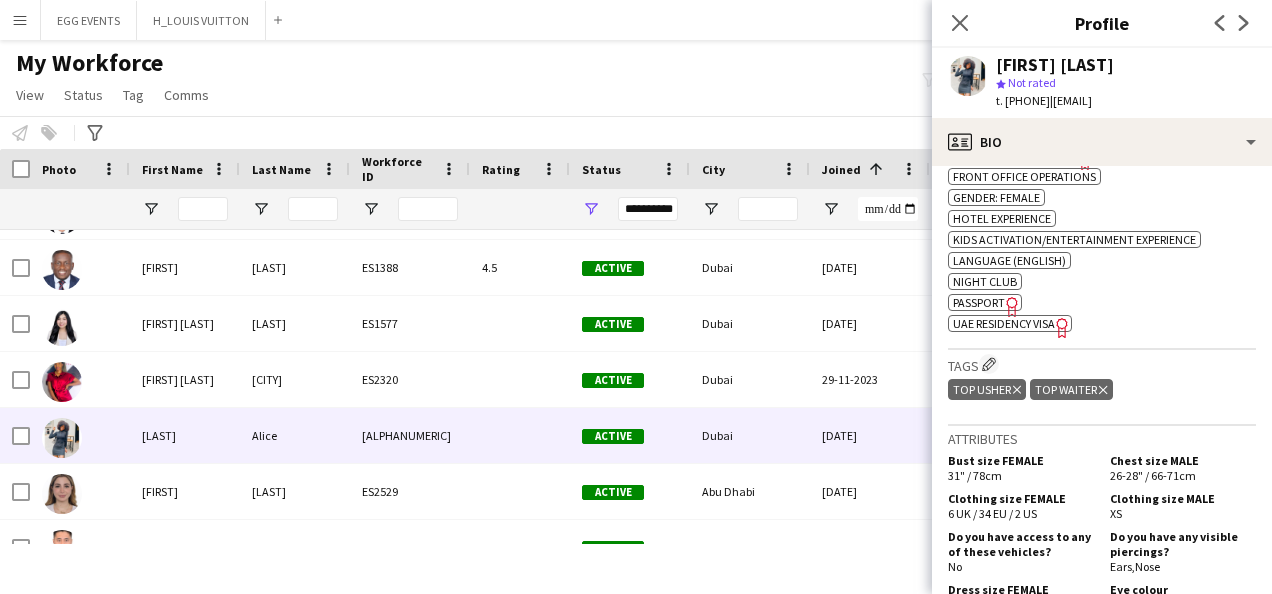 scroll, scrollTop: 839, scrollLeft: 0, axis: vertical 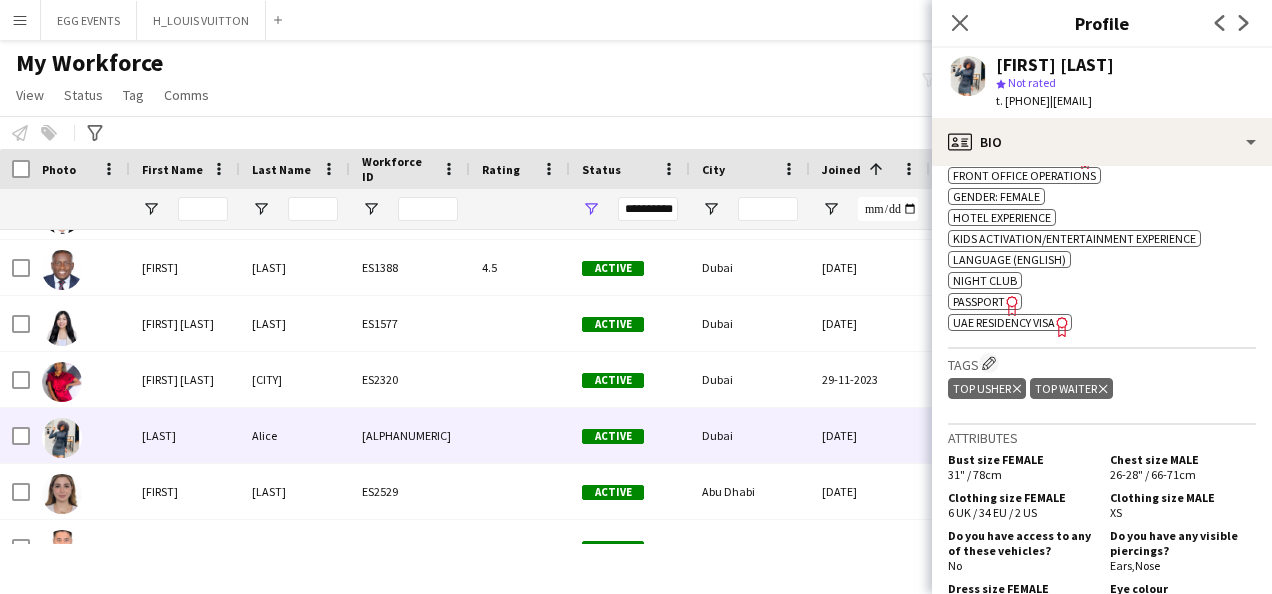 click on "UAE Residency Visa" 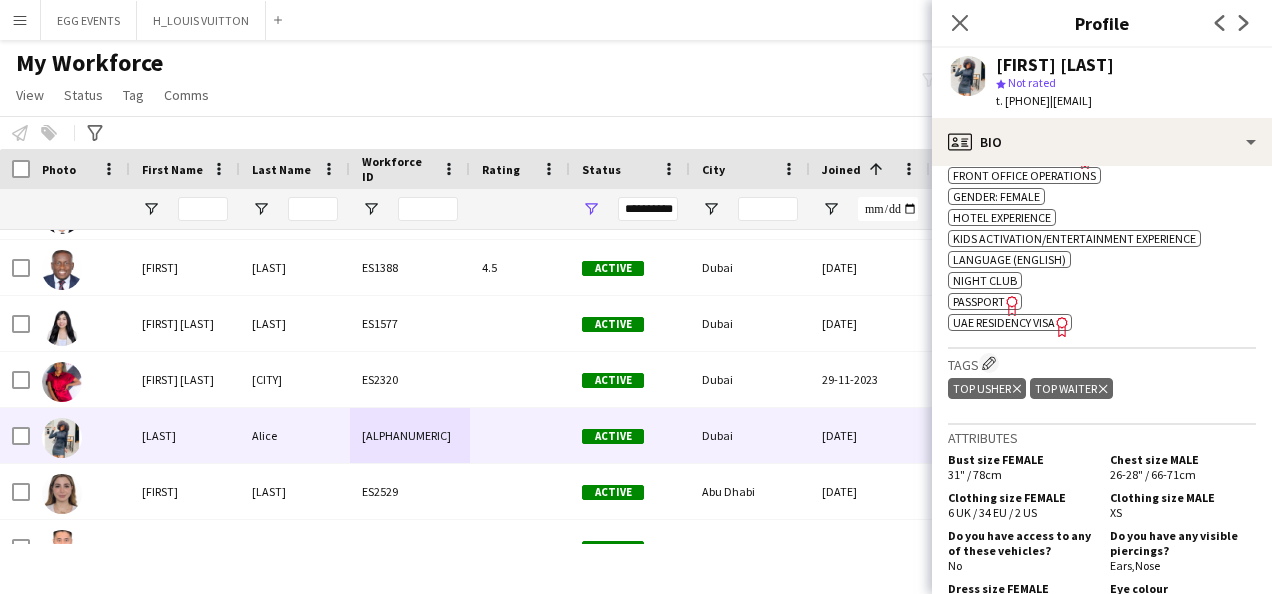 click on "Namatovu Alice
star
Not rated   t. +971551209466   |   mamiheaven@icloud.com" 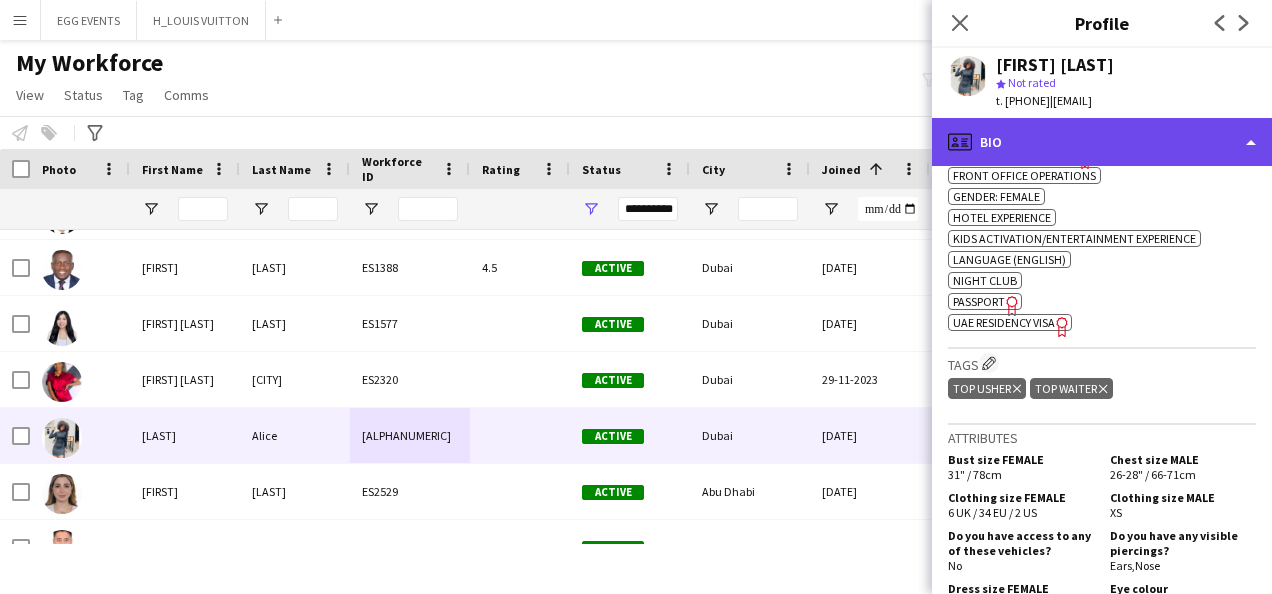 click on "profile
Bio" 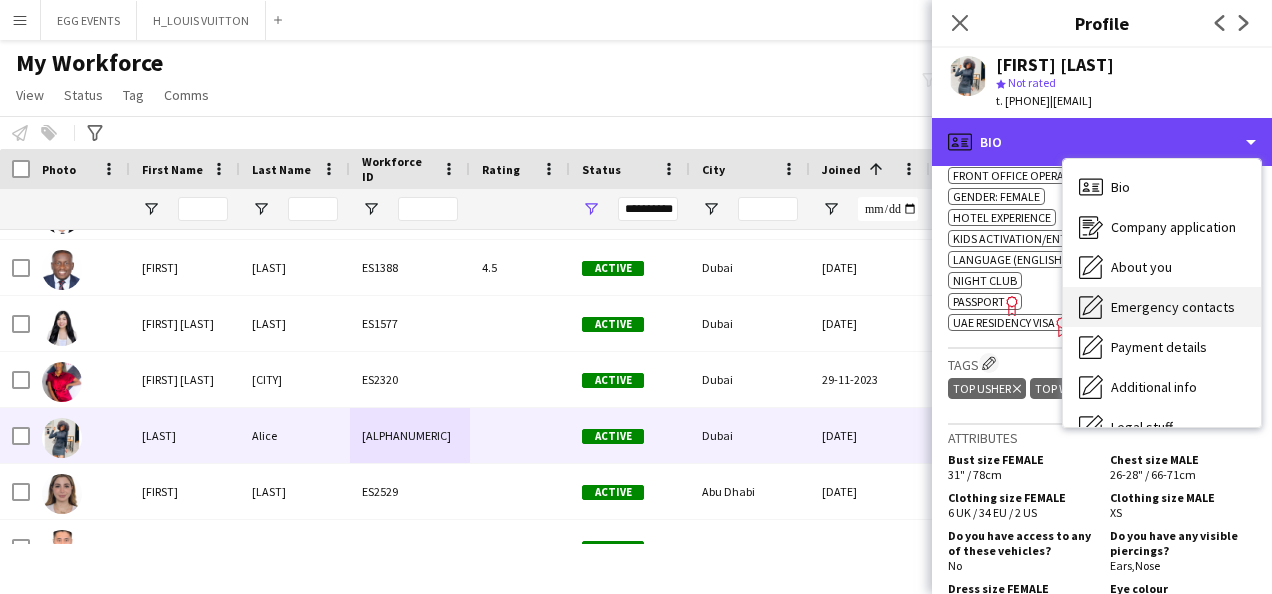 scroll, scrollTop: 108, scrollLeft: 0, axis: vertical 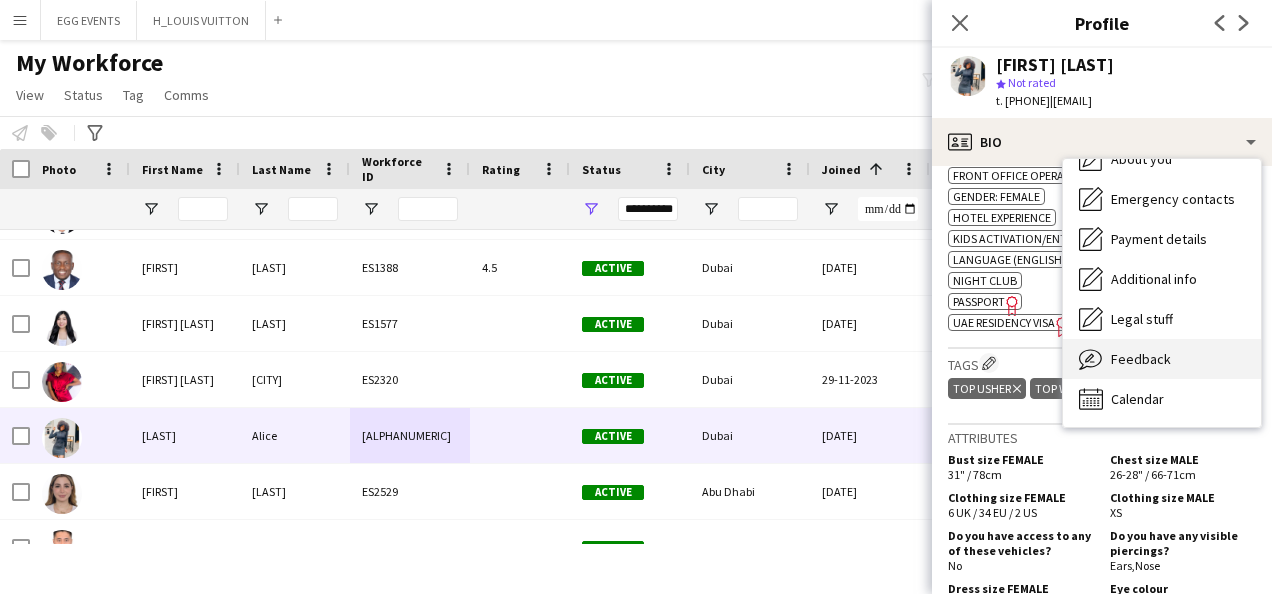 click on "Feedback" at bounding box center (1141, 359) 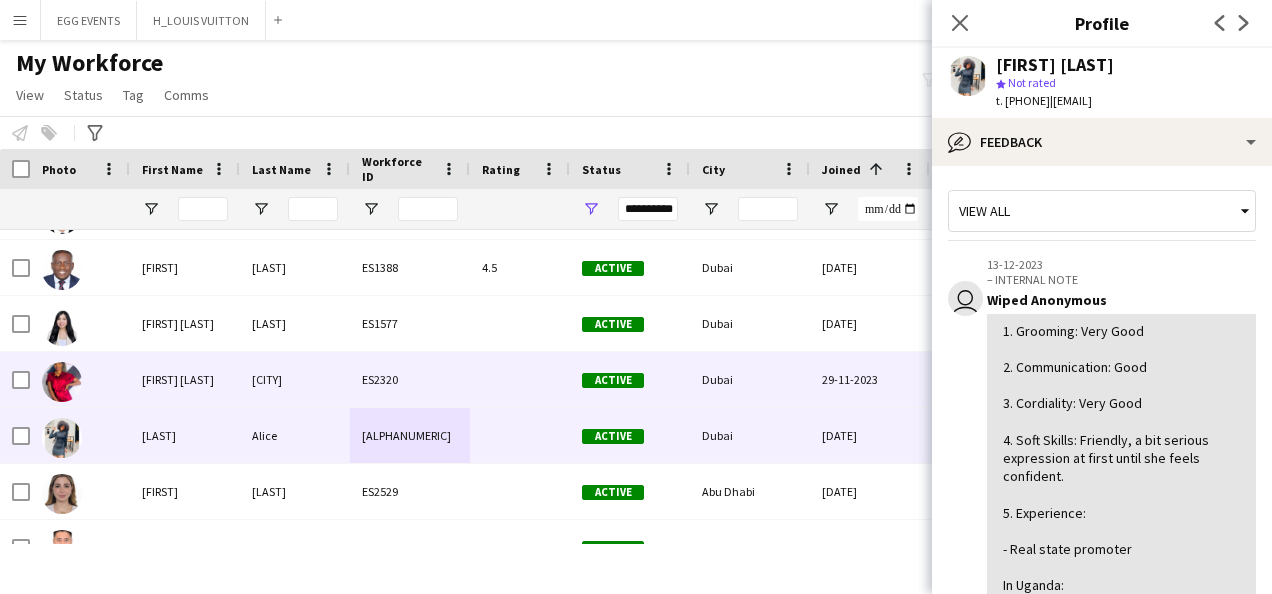 scroll, scrollTop: 8343, scrollLeft: 0, axis: vertical 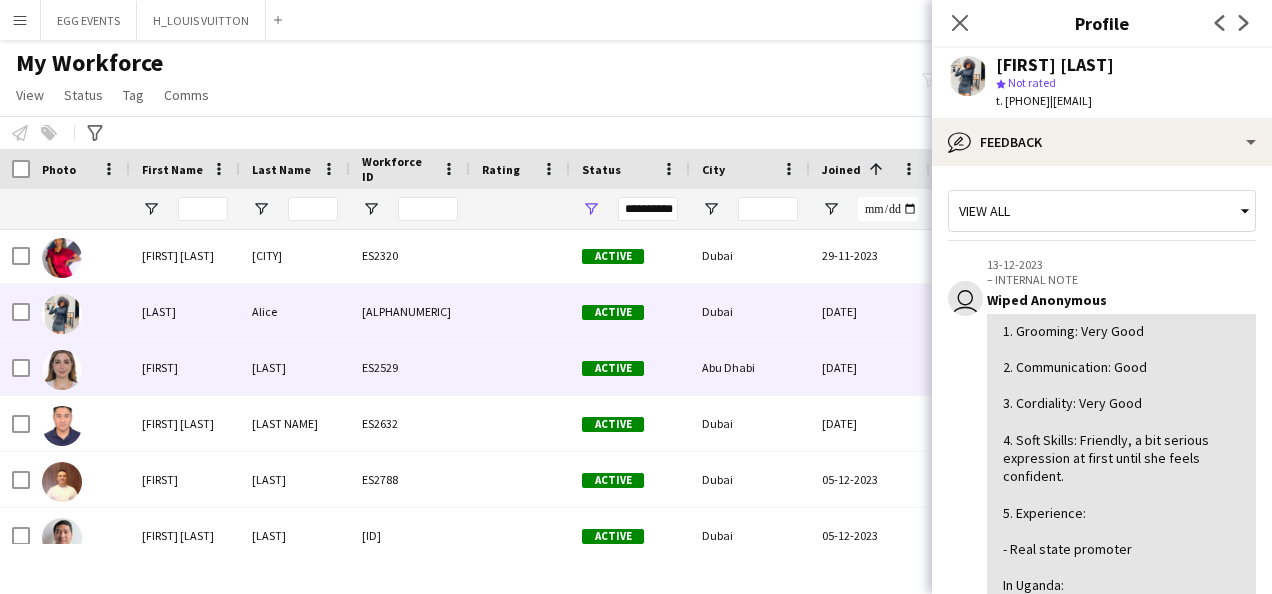 click on "Abu Dhabi" at bounding box center (750, 367) 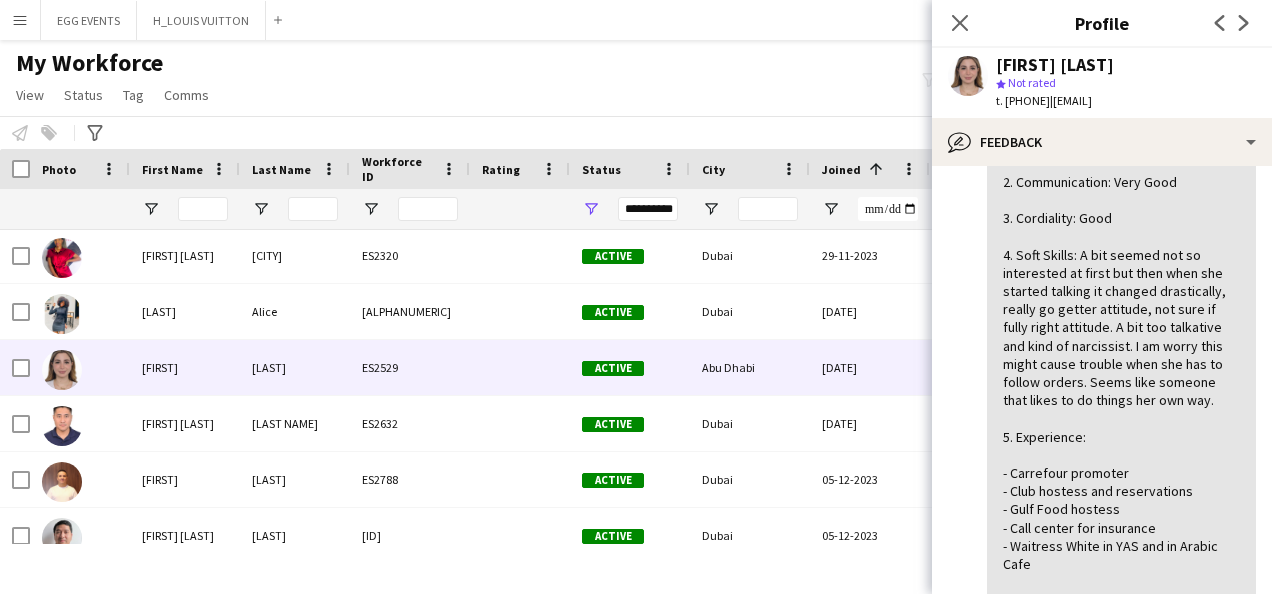 scroll, scrollTop: 186, scrollLeft: 0, axis: vertical 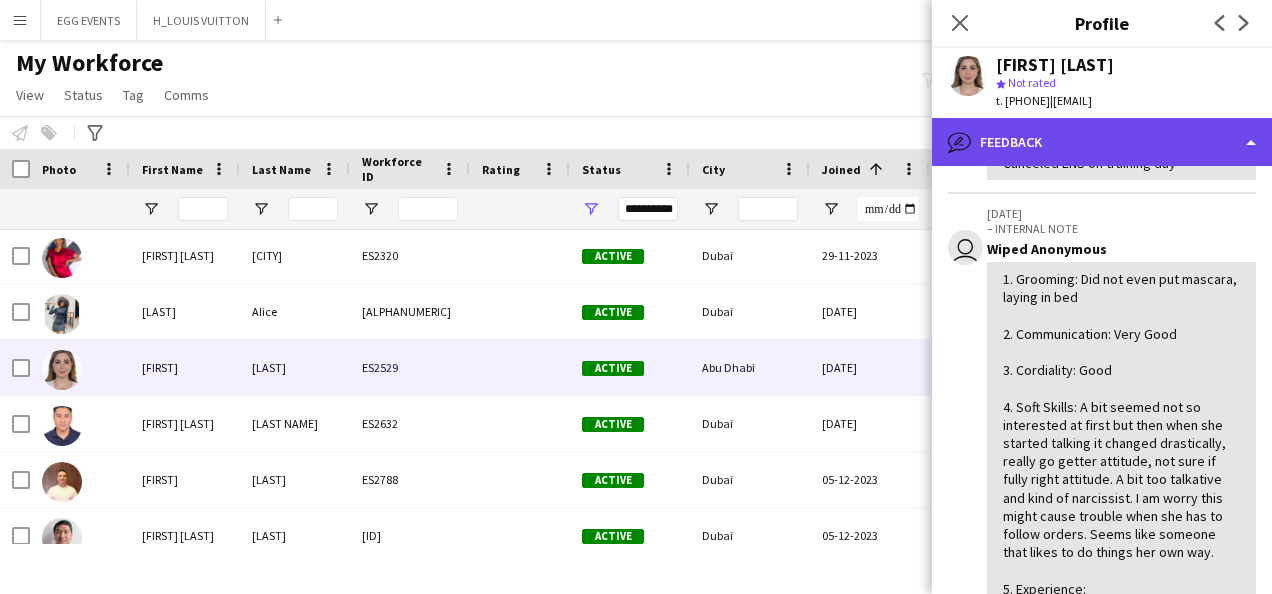 click on "bubble-pencil
Feedback" 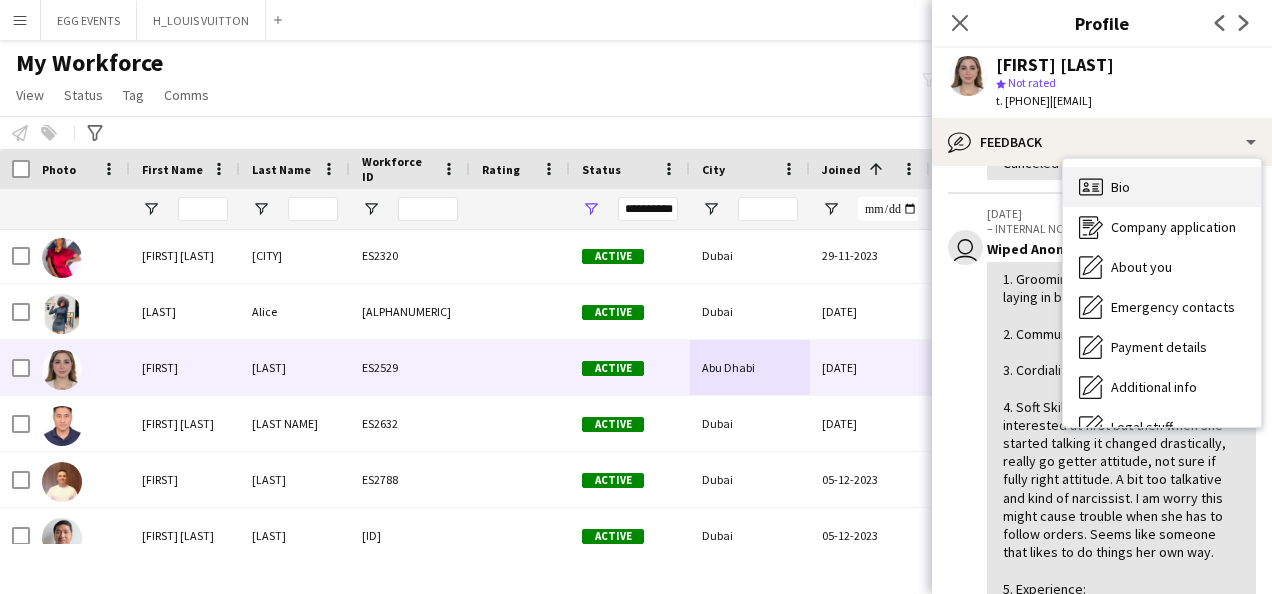 click on "Bio" at bounding box center [1120, 187] 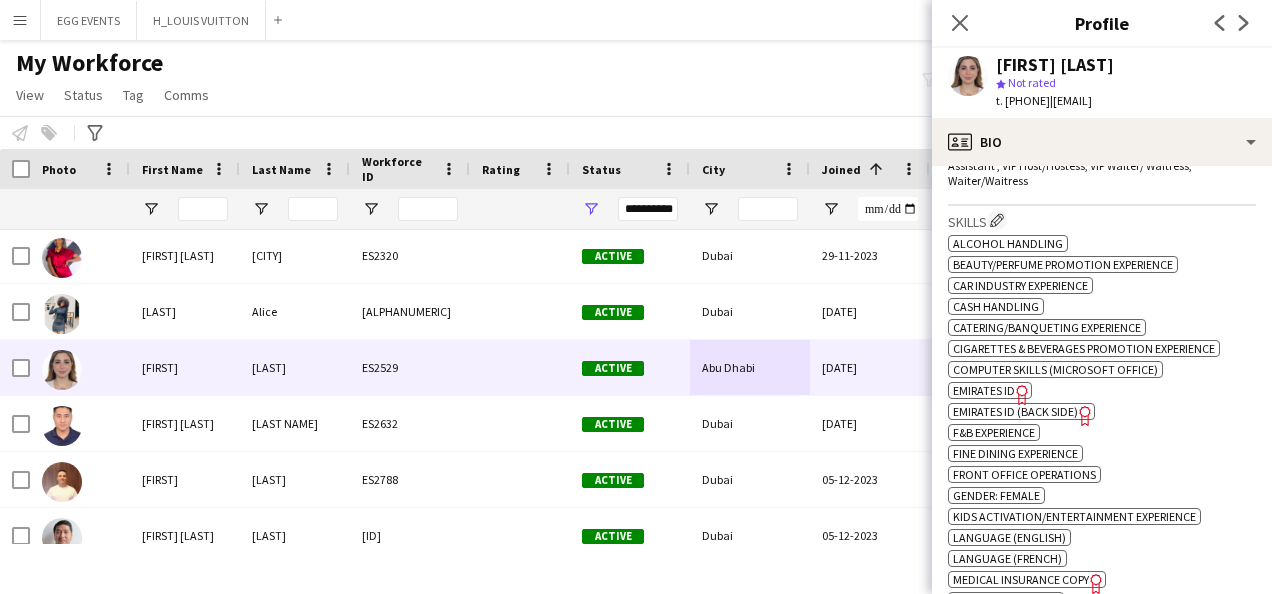scroll, scrollTop: 739, scrollLeft: 0, axis: vertical 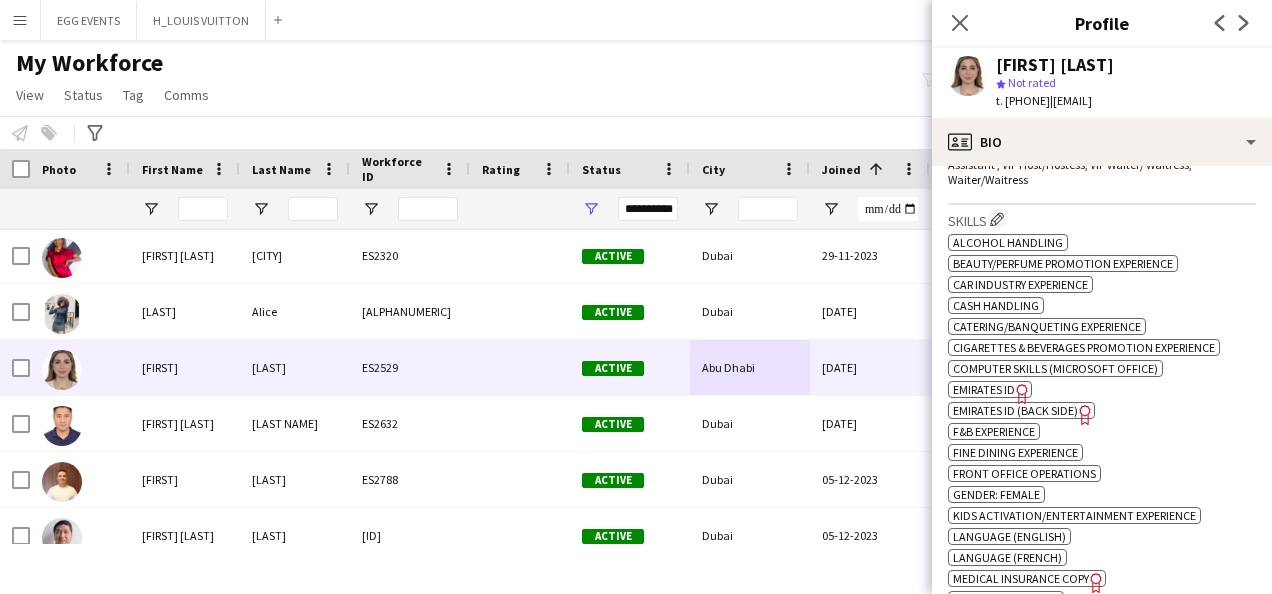 click on "Emirates ID" 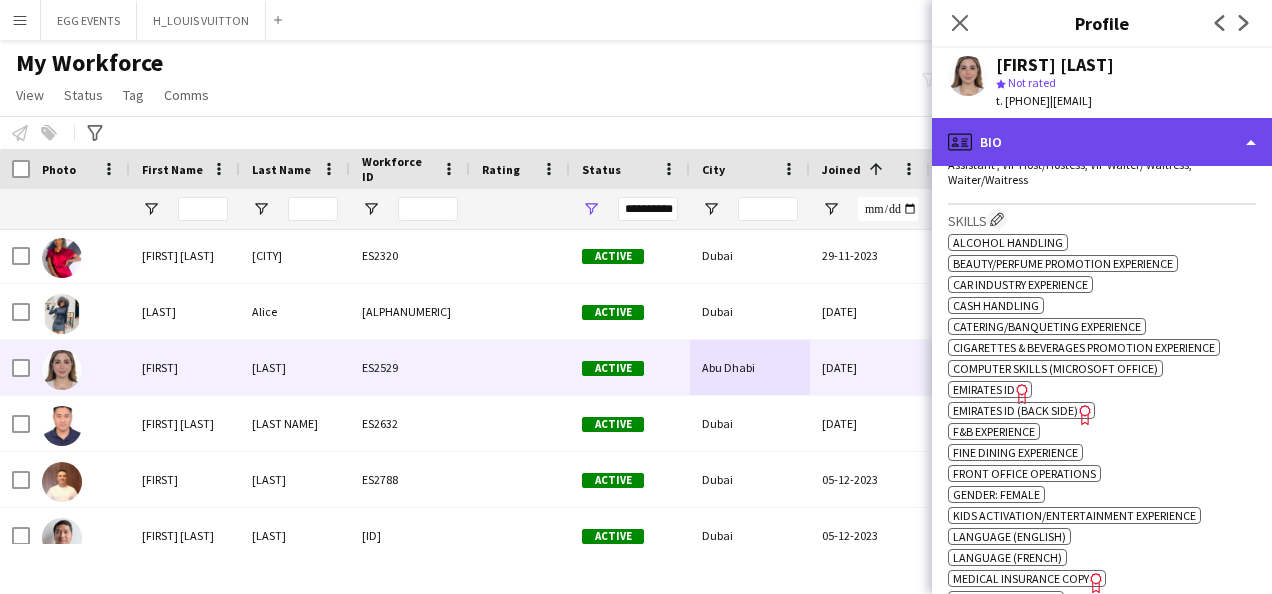 click on "profile
Bio" 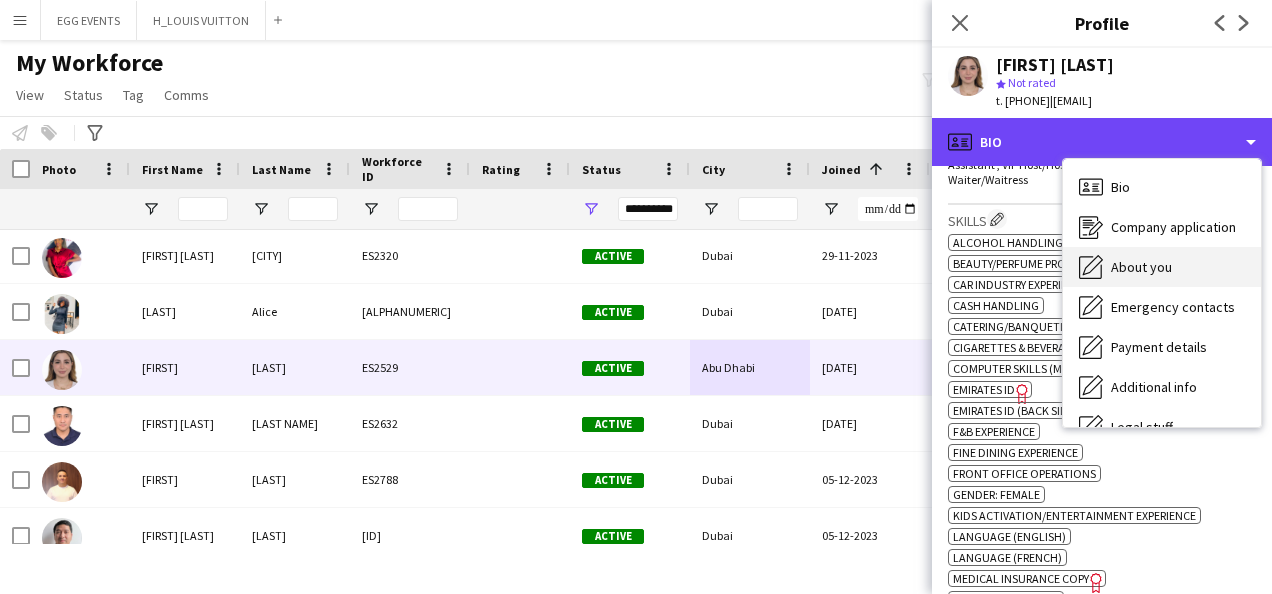 scroll, scrollTop: 108, scrollLeft: 0, axis: vertical 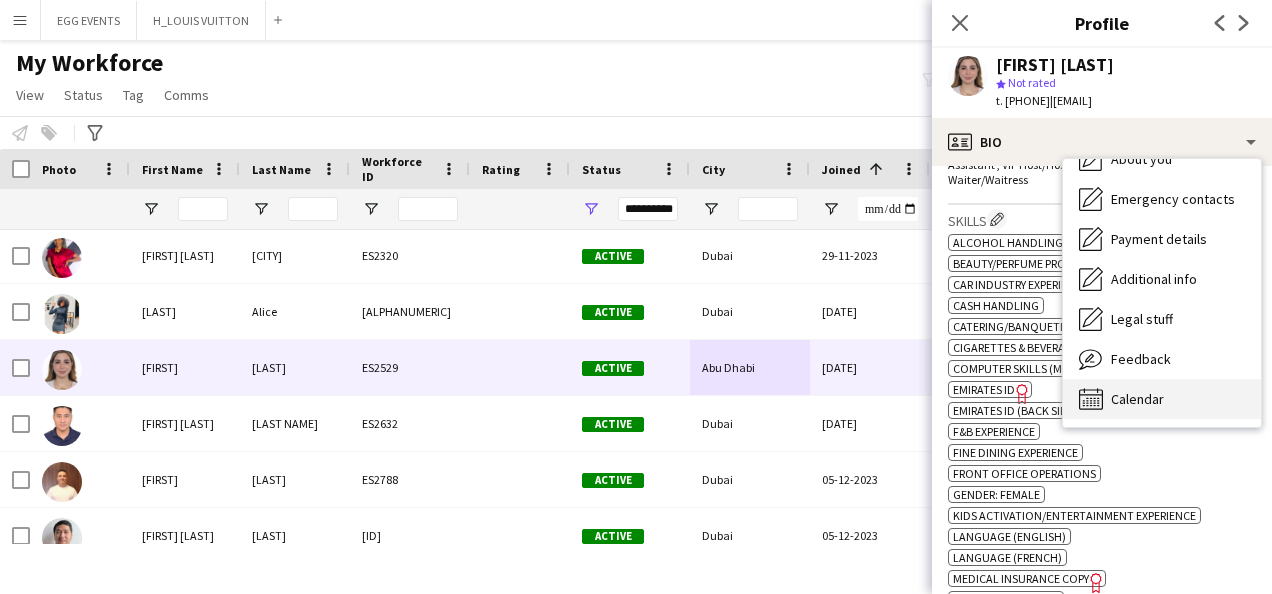click on "Calendar" 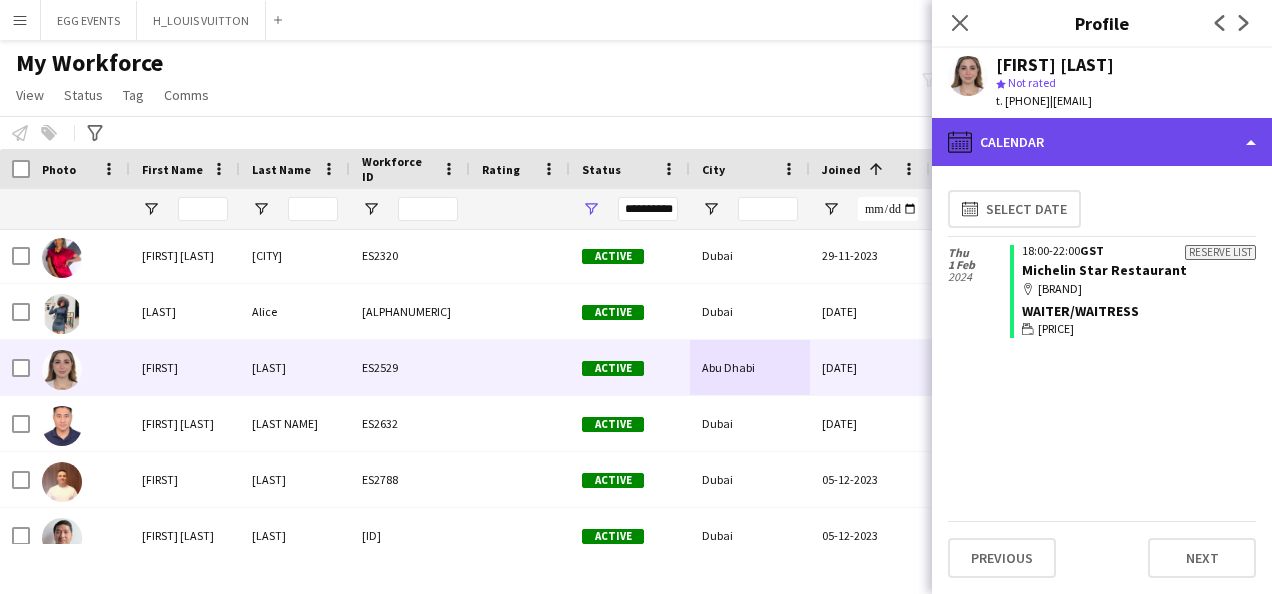 click on "calendar-full
Calendar" 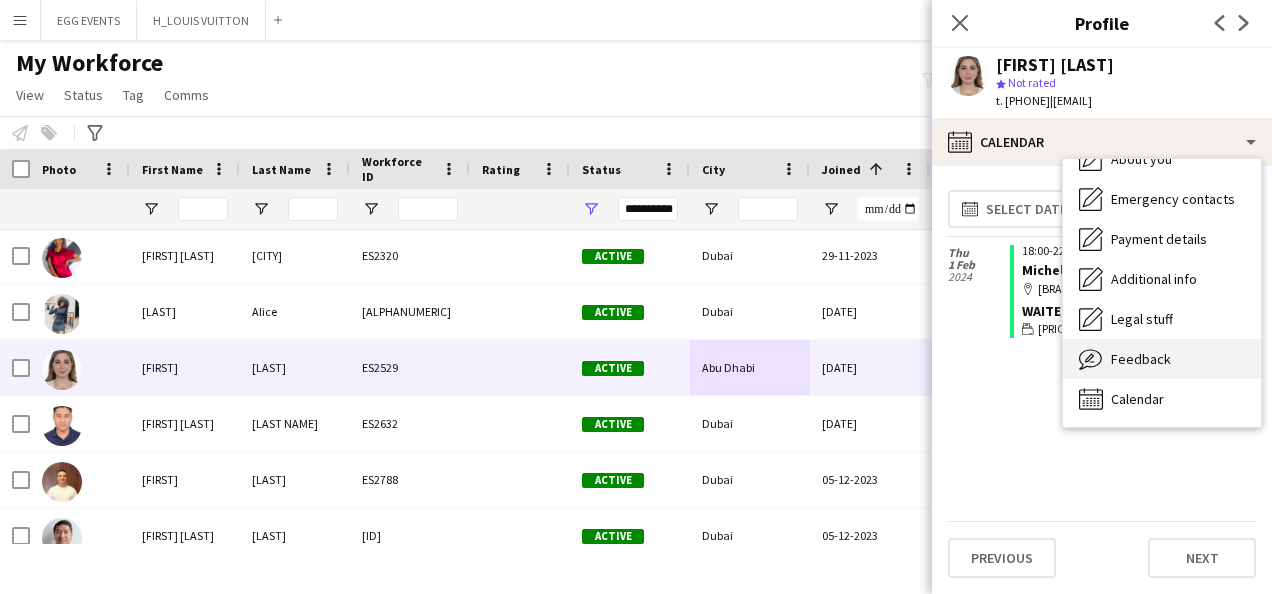click on "Feedback
Feedback" at bounding box center (1162, 359) 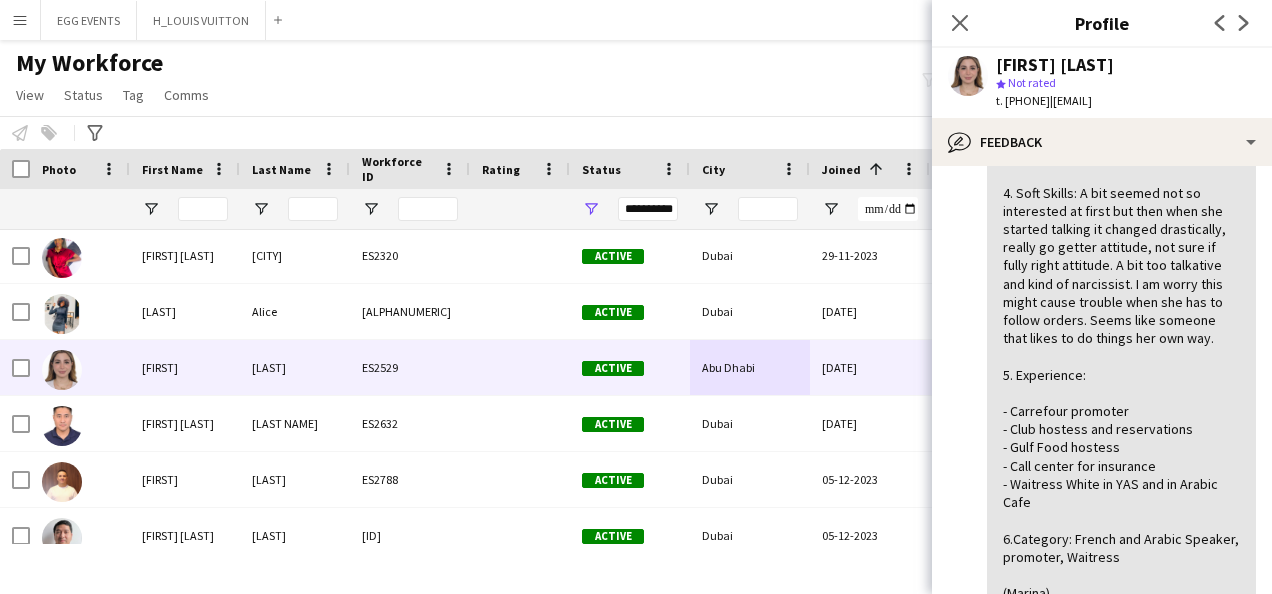 scroll, scrollTop: 798, scrollLeft: 0, axis: vertical 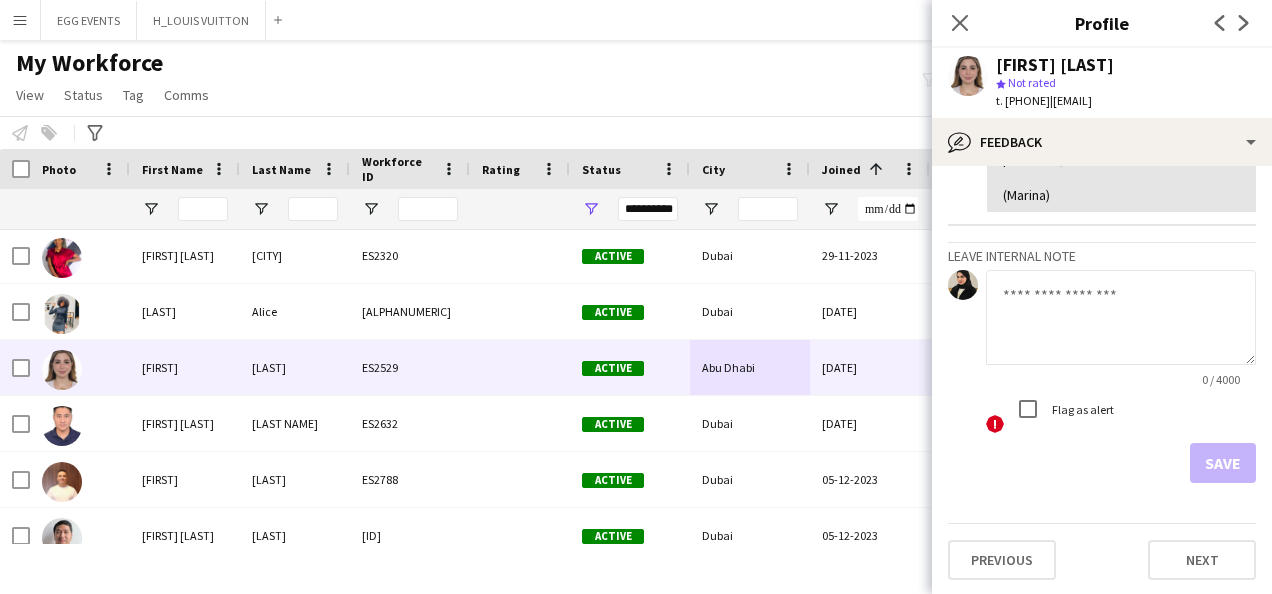 click 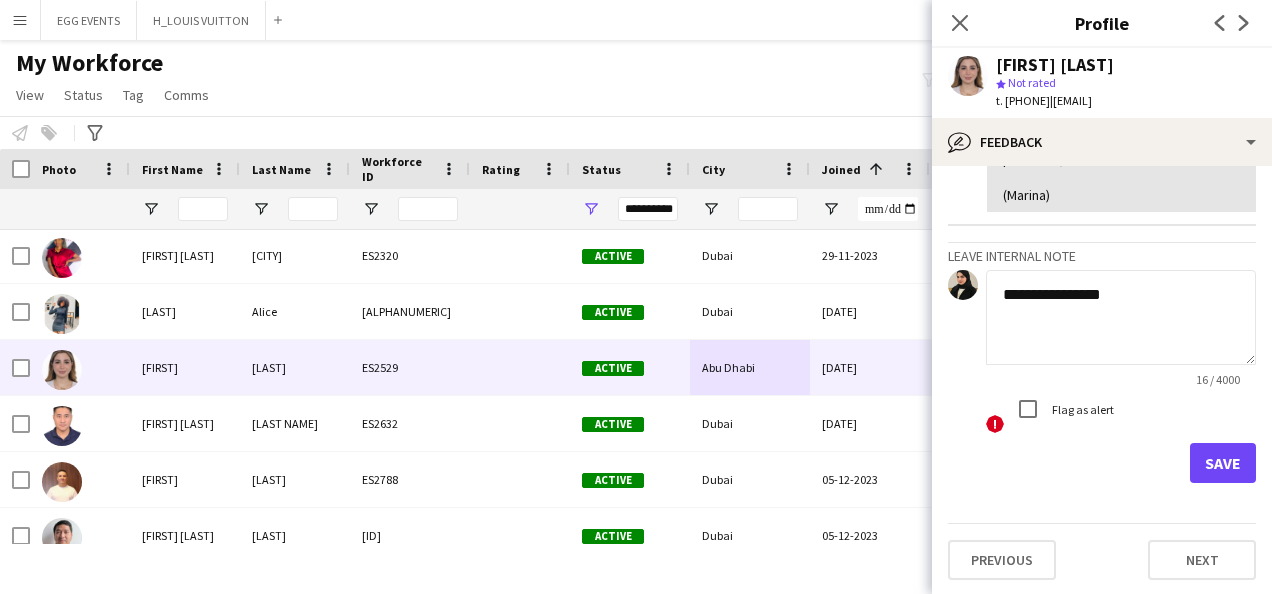 type on "**********" 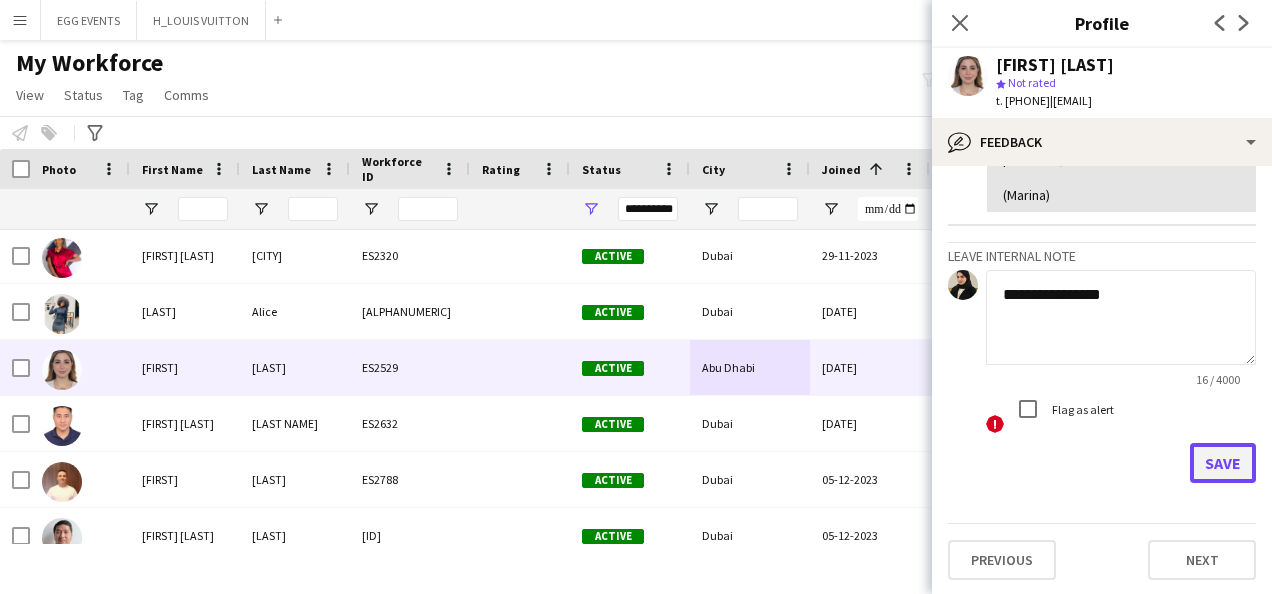 click on "Save" 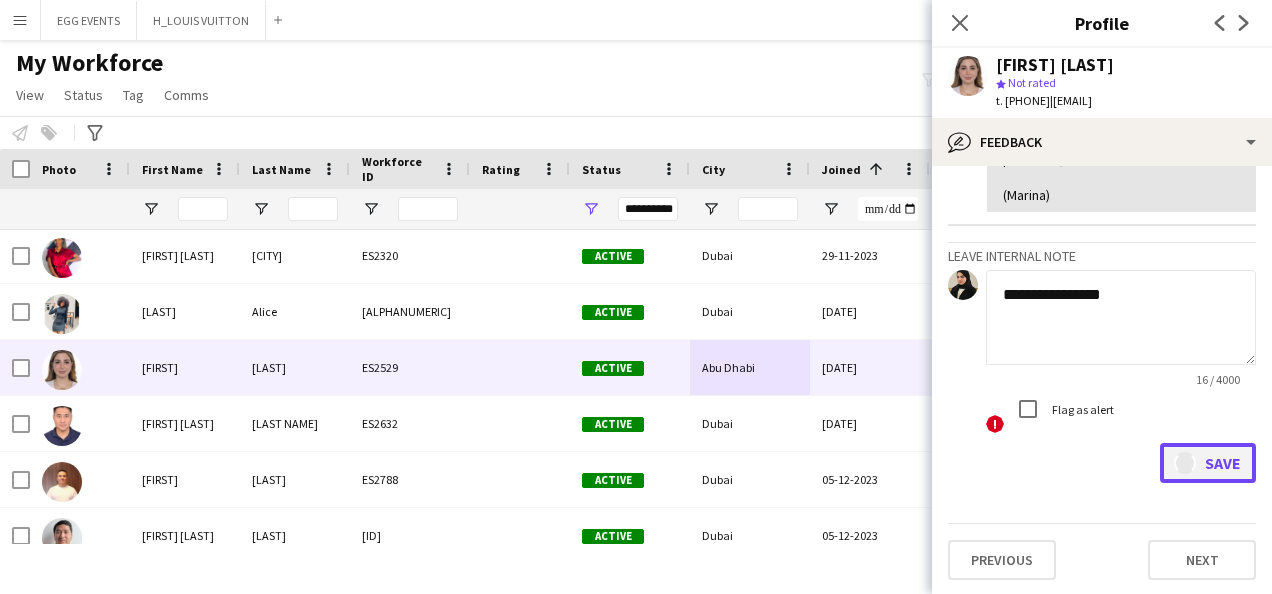 type 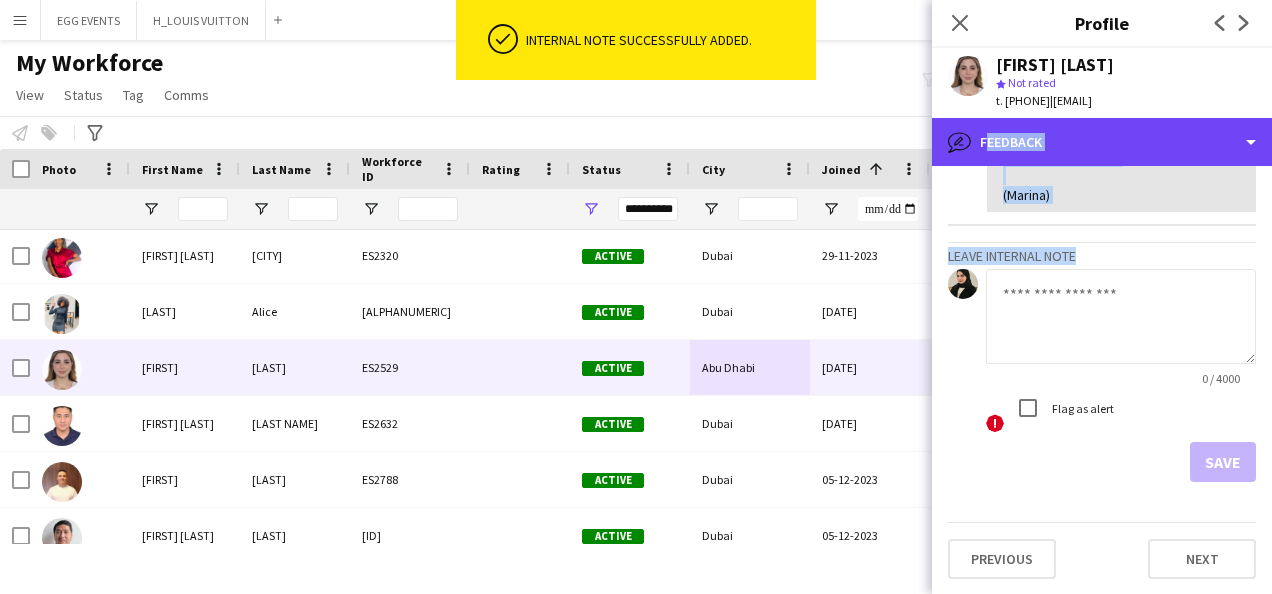 drag, startPoint x: 1088, startPoint y: 149, endPoint x: 1140, endPoint y: 340, distance: 197.95201 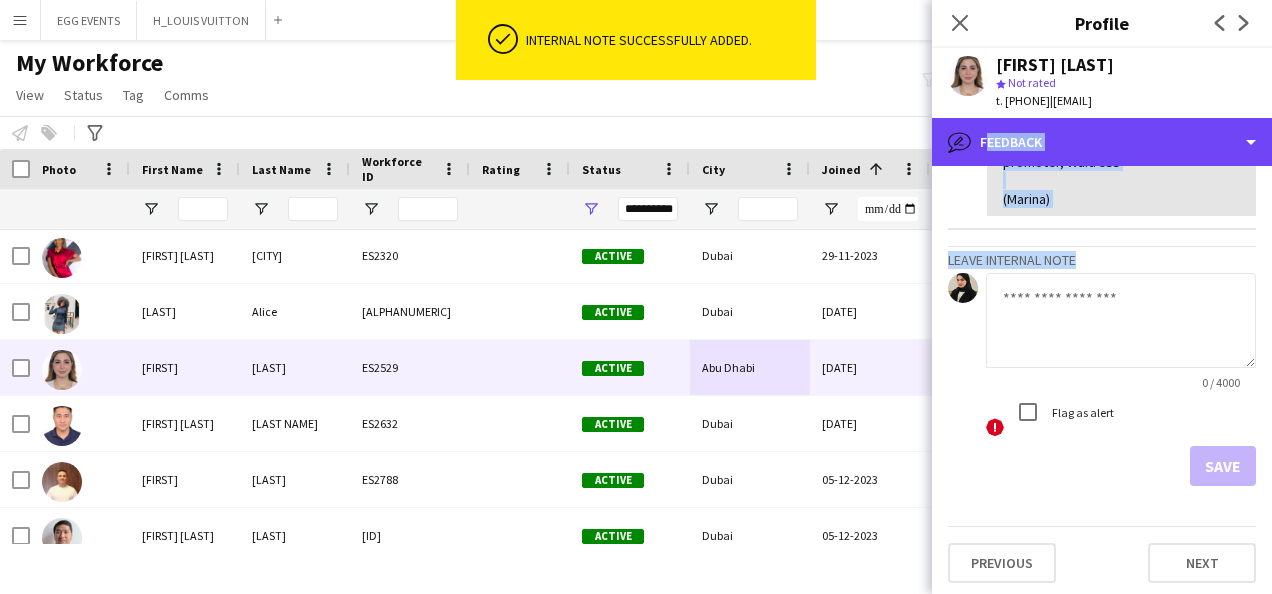 scroll, scrollTop: 596, scrollLeft: 0, axis: vertical 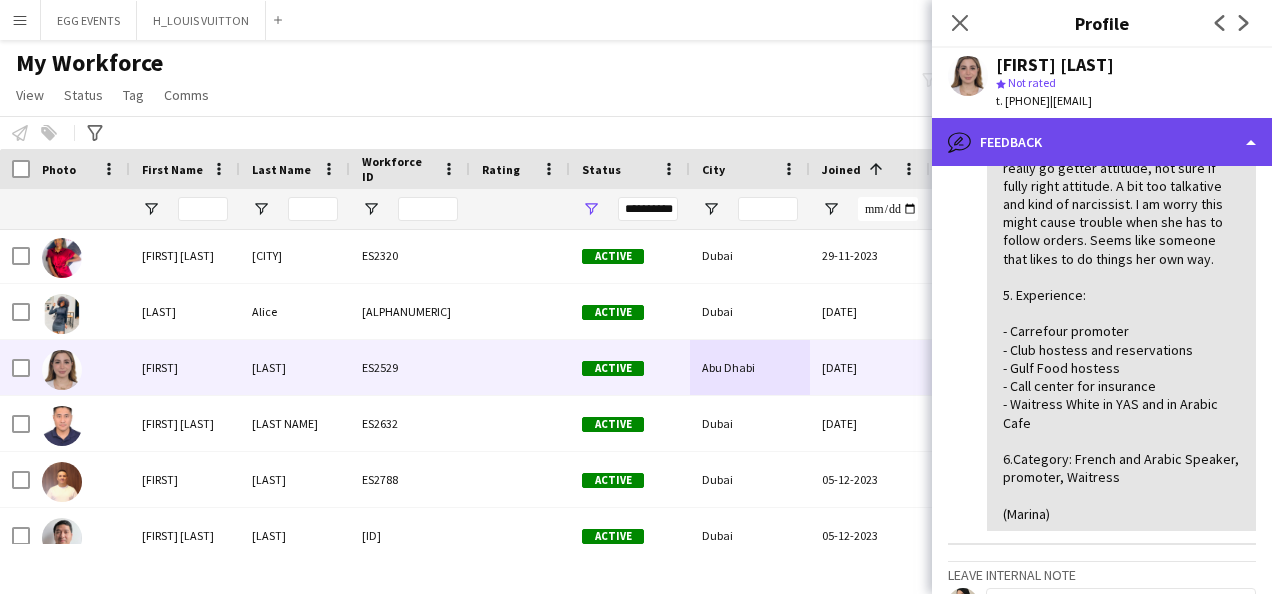 click on "bubble-pencil
Feedback" 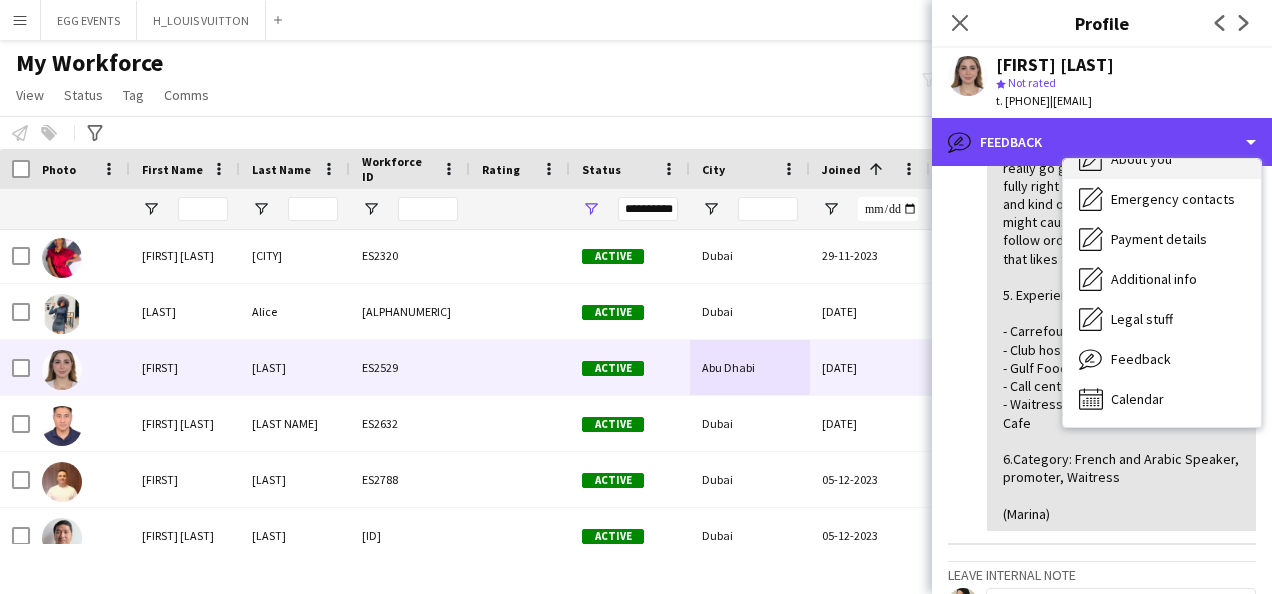 scroll, scrollTop: 0, scrollLeft: 0, axis: both 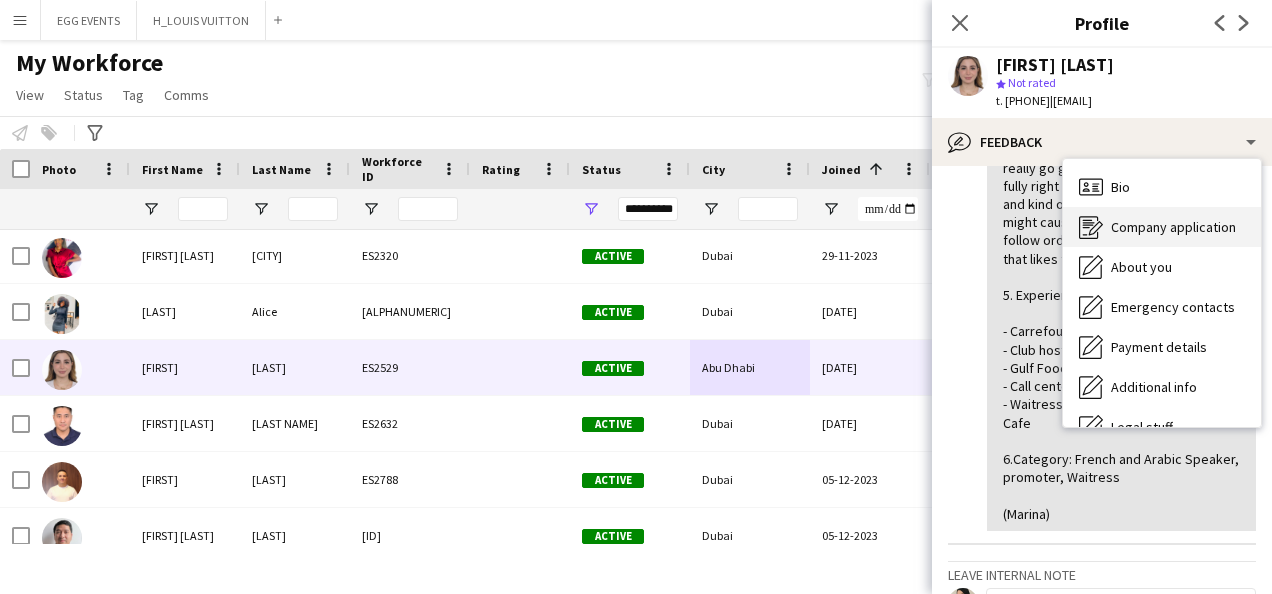 click on "Company application
Company application" at bounding box center [1162, 227] 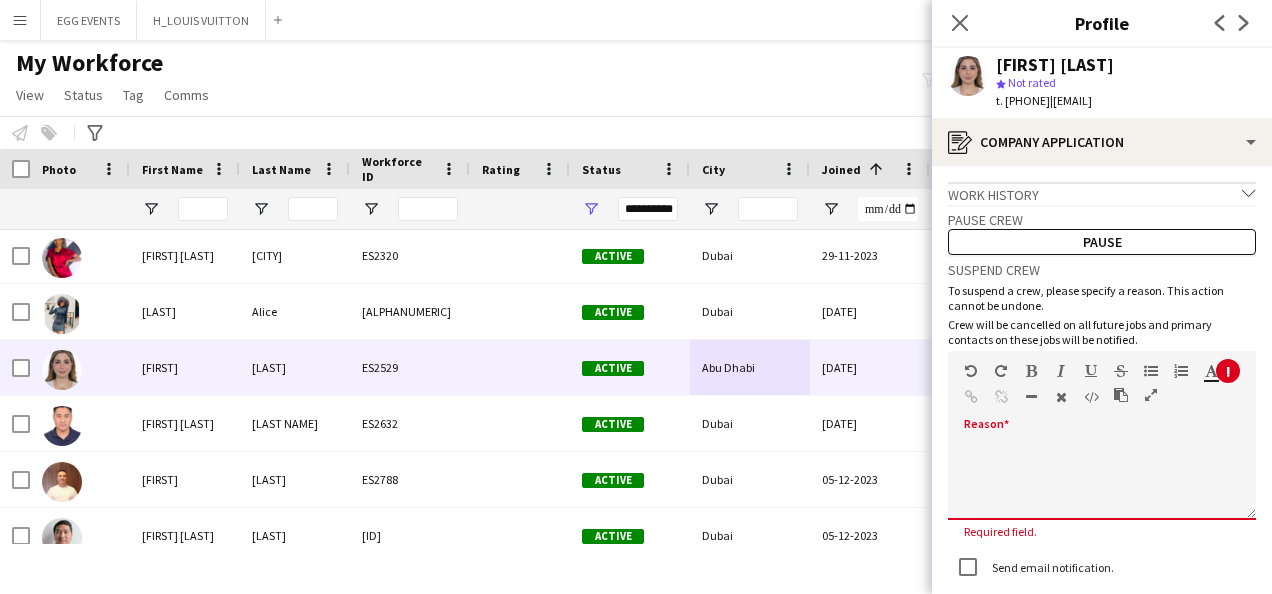 click at bounding box center (1102, 473) 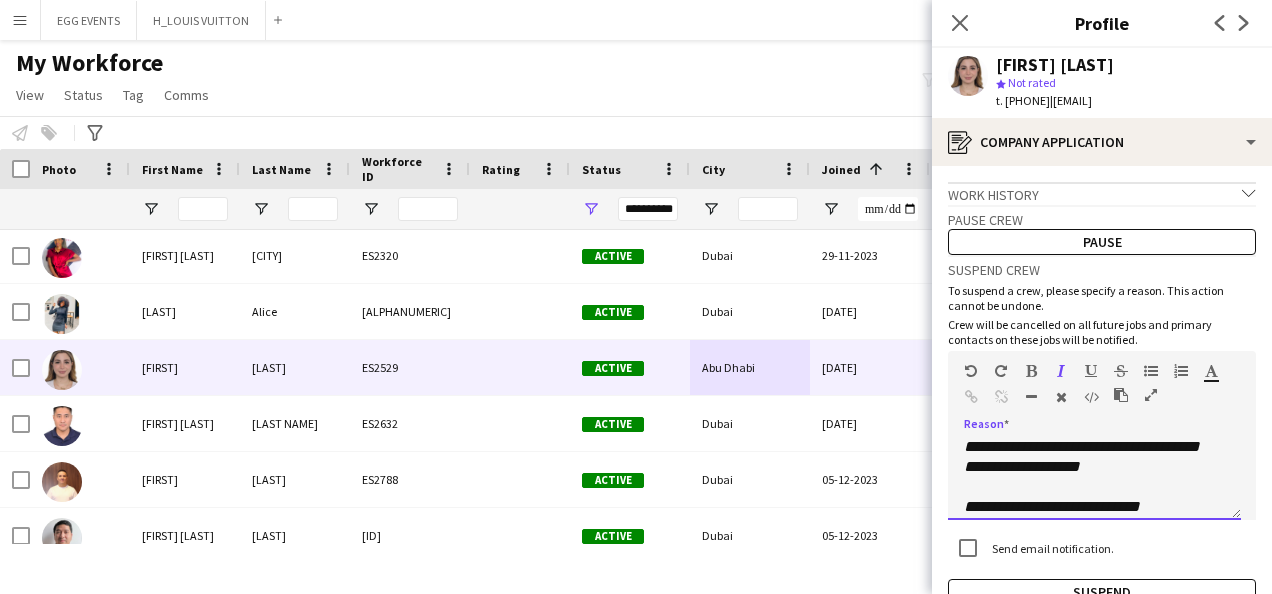 scroll, scrollTop: 0, scrollLeft: 0, axis: both 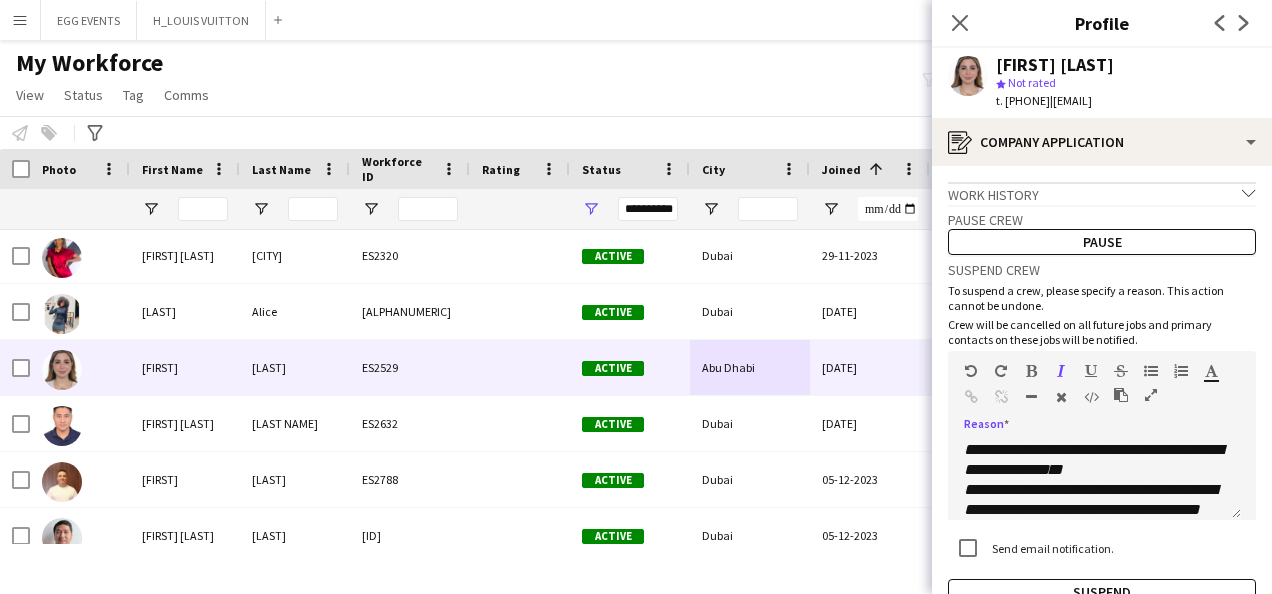 click on "Sandy Halloun" 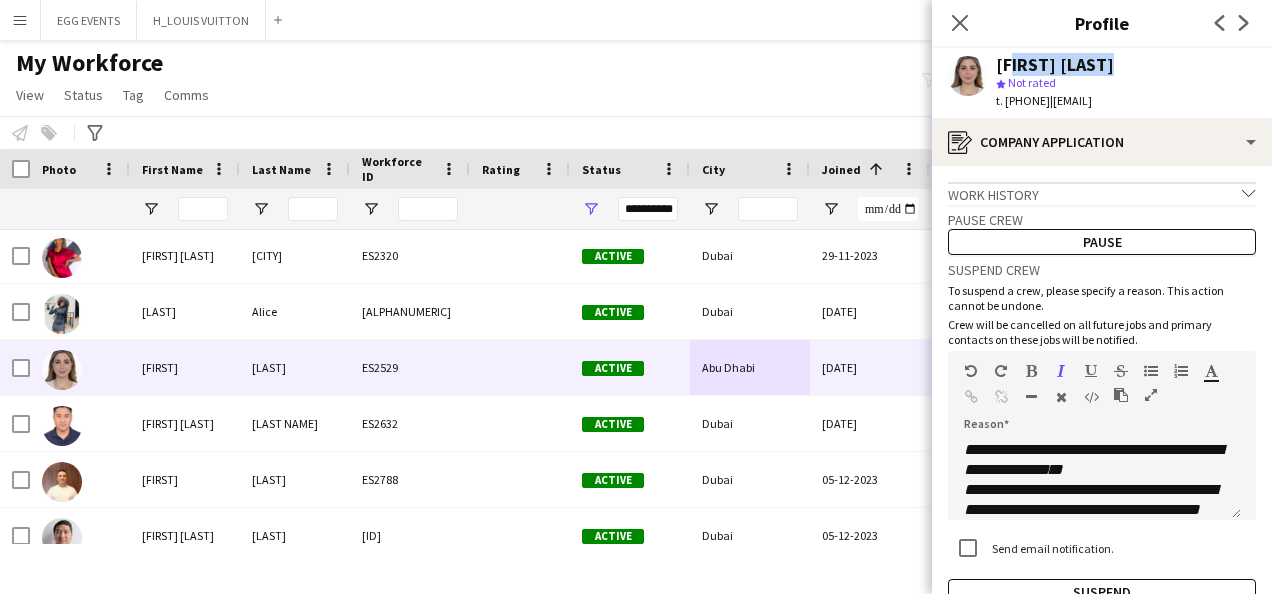 drag, startPoint x: 1001, startPoint y: 59, endPoint x: 1134, endPoint y: 67, distance: 133.24039 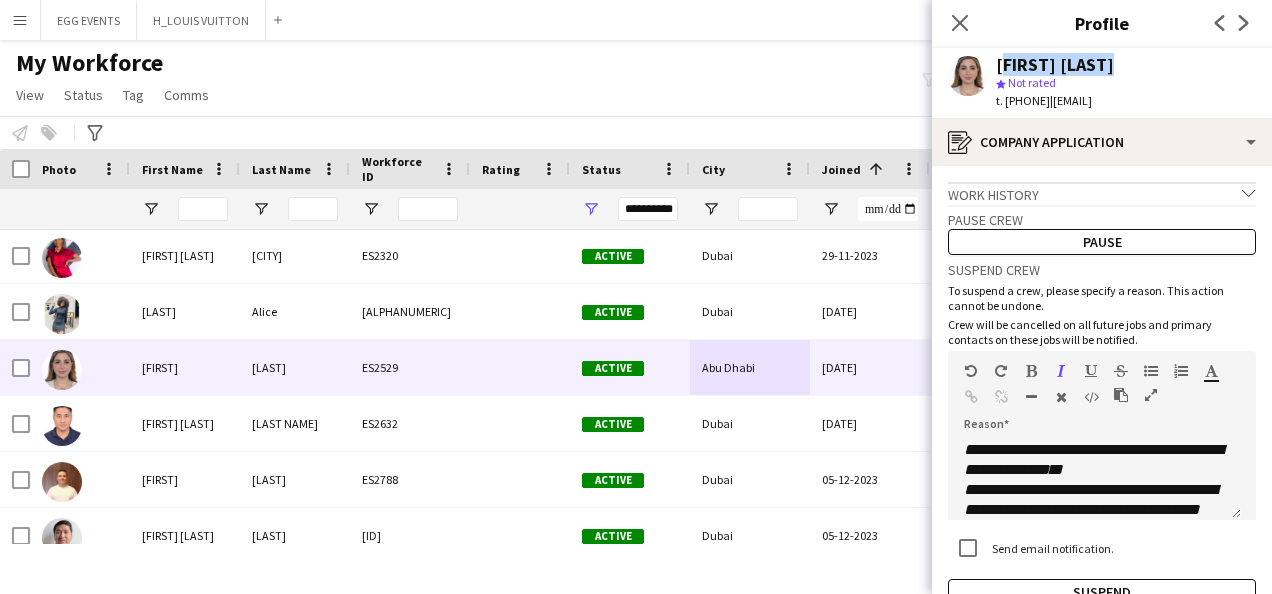 drag, startPoint x: 996, startPoint y: 68, endPoint x: 1126, endPoint y: 60, distance: 130.24593 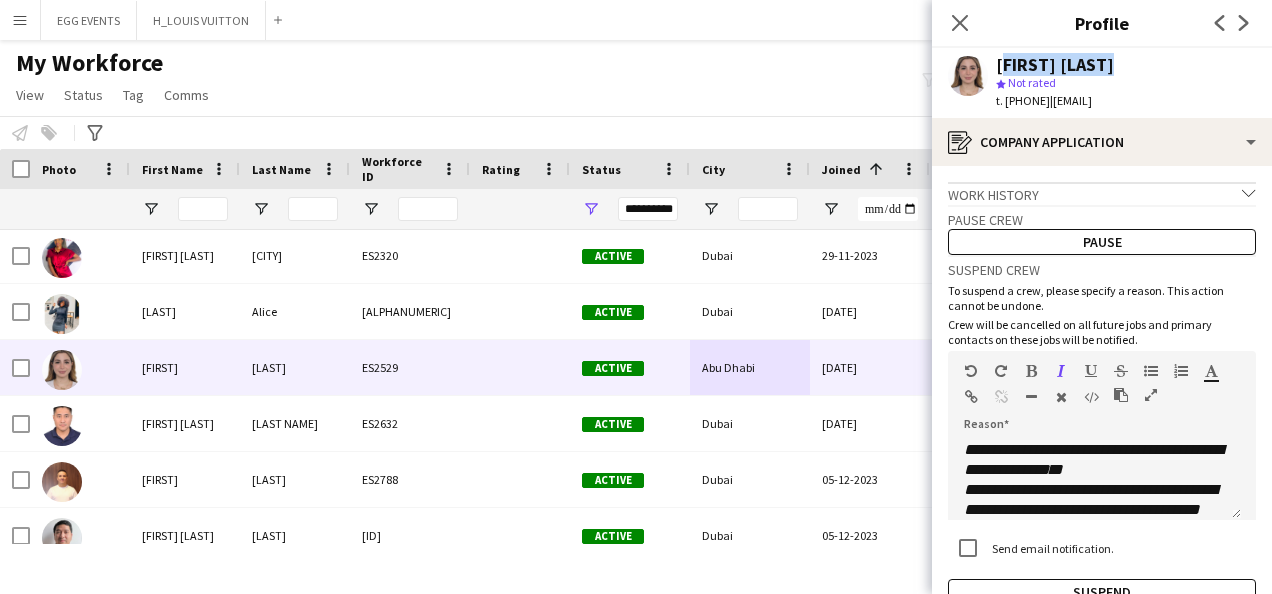 scroll, scrollTop: 237, scrollLeft: 0, axis: vertical 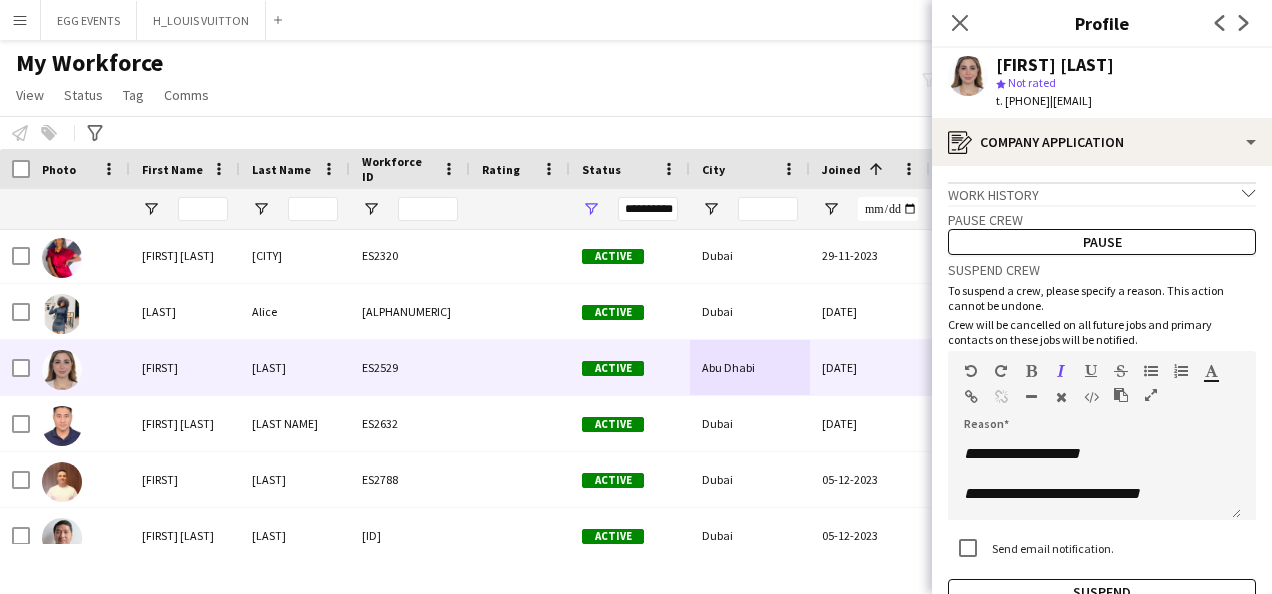 click on "**********" 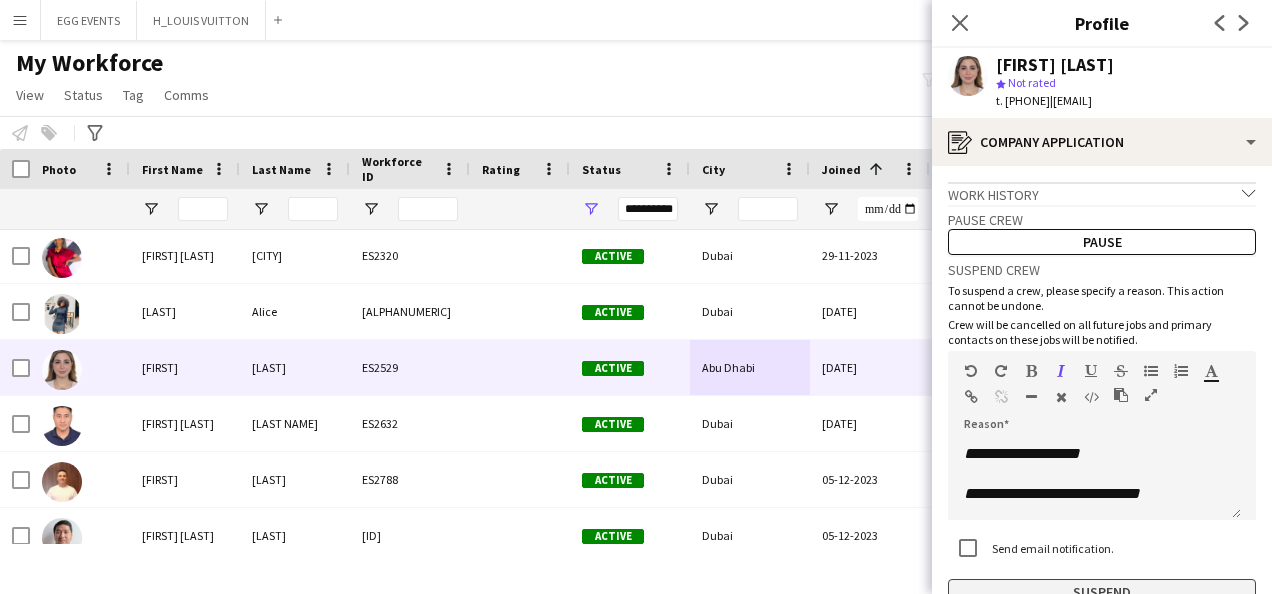 click on "Suspend" 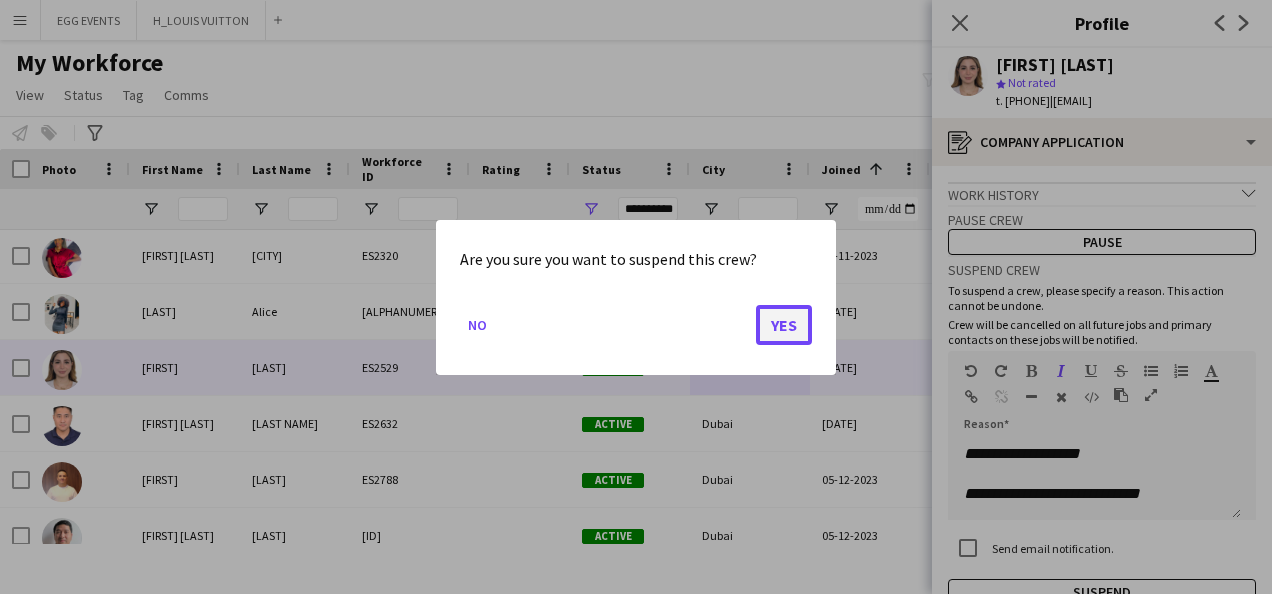 click on "Yes" 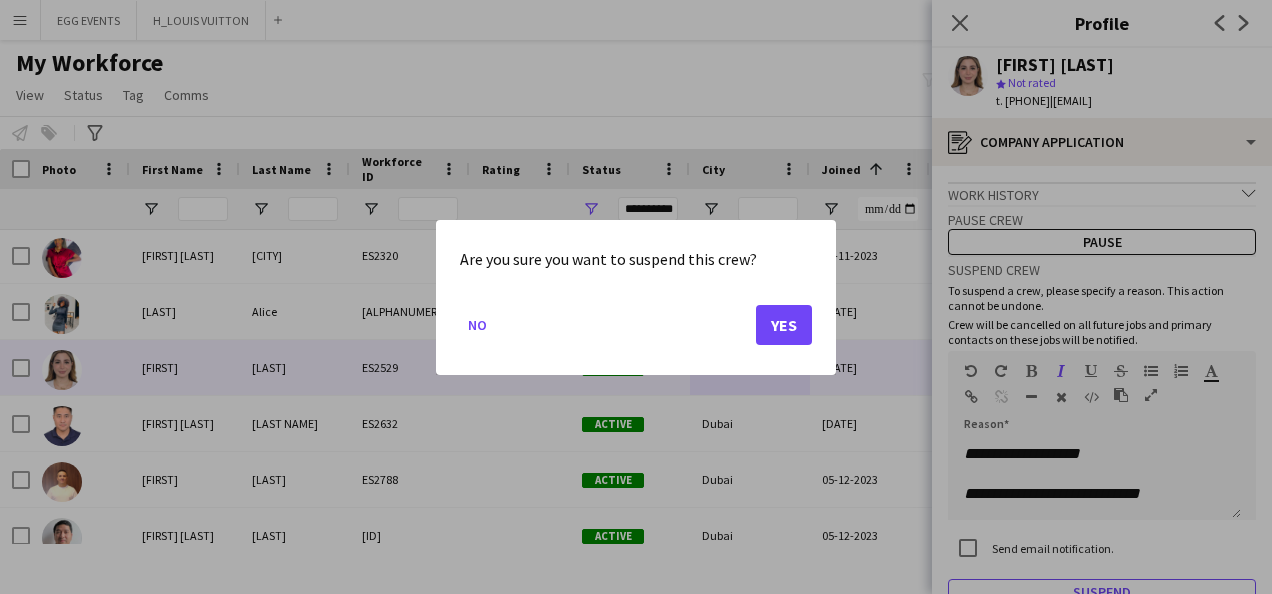 scroll, scrollTop: 9, scrollLeft: 0, axis: vertical 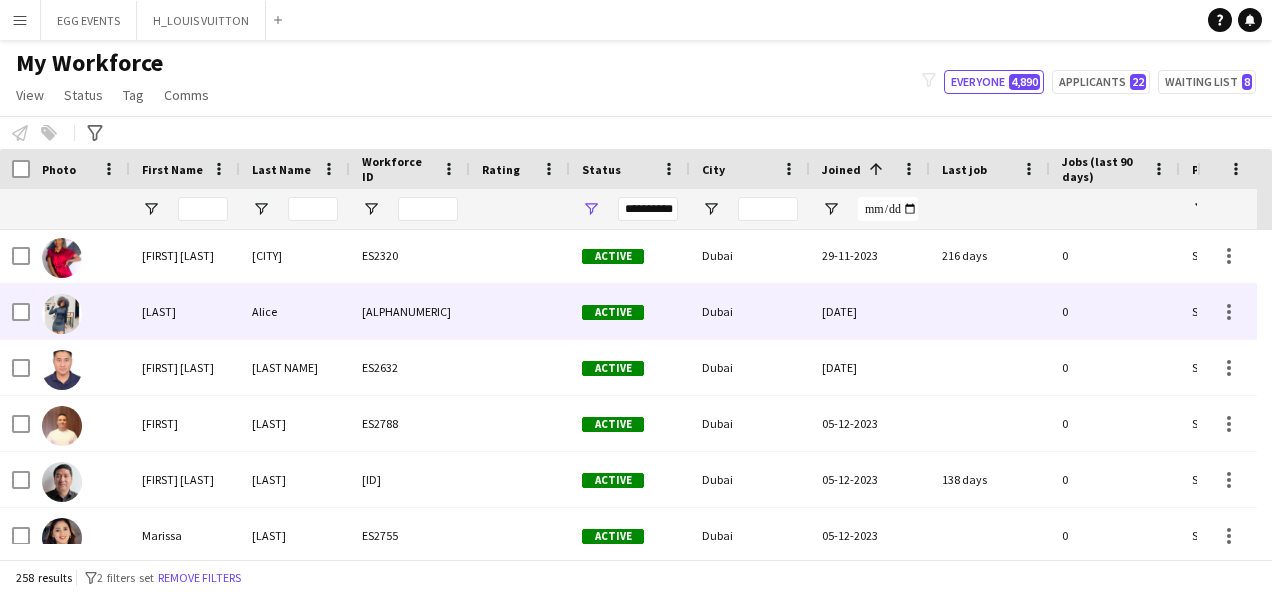 click at bounding box center (990, 311) 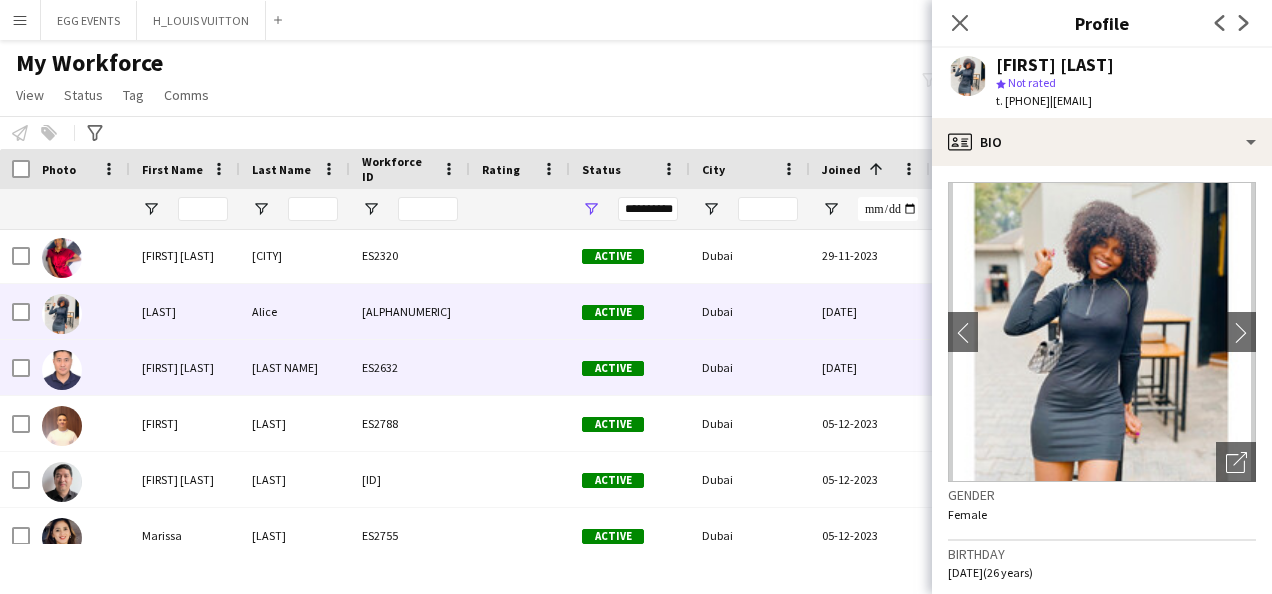 click on "04-12-2023" at bounding box center (870, 367) 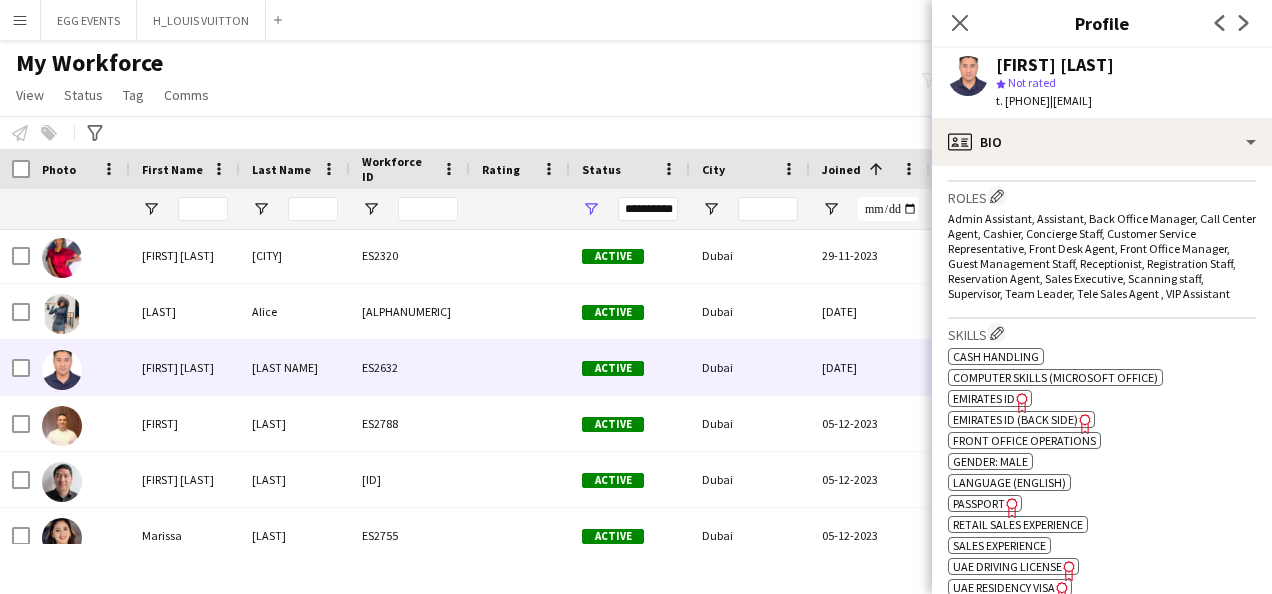 scroll, scrollTop: 833, scrollLeft: 0, axis: vertical 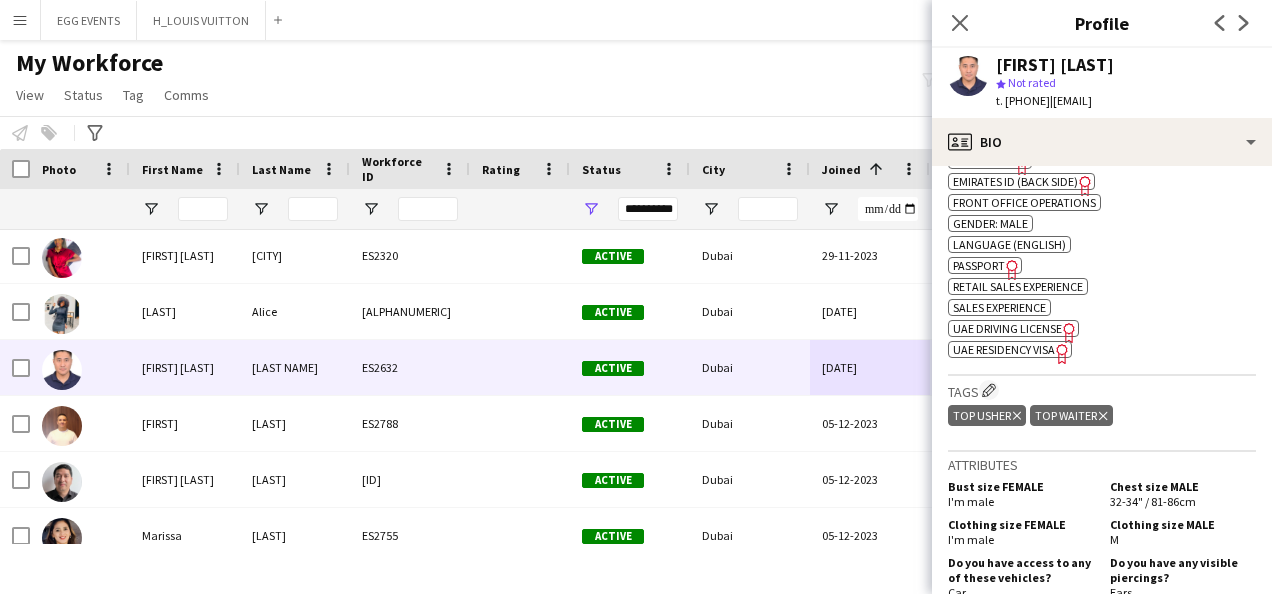 click on "UAE Residency Visa" 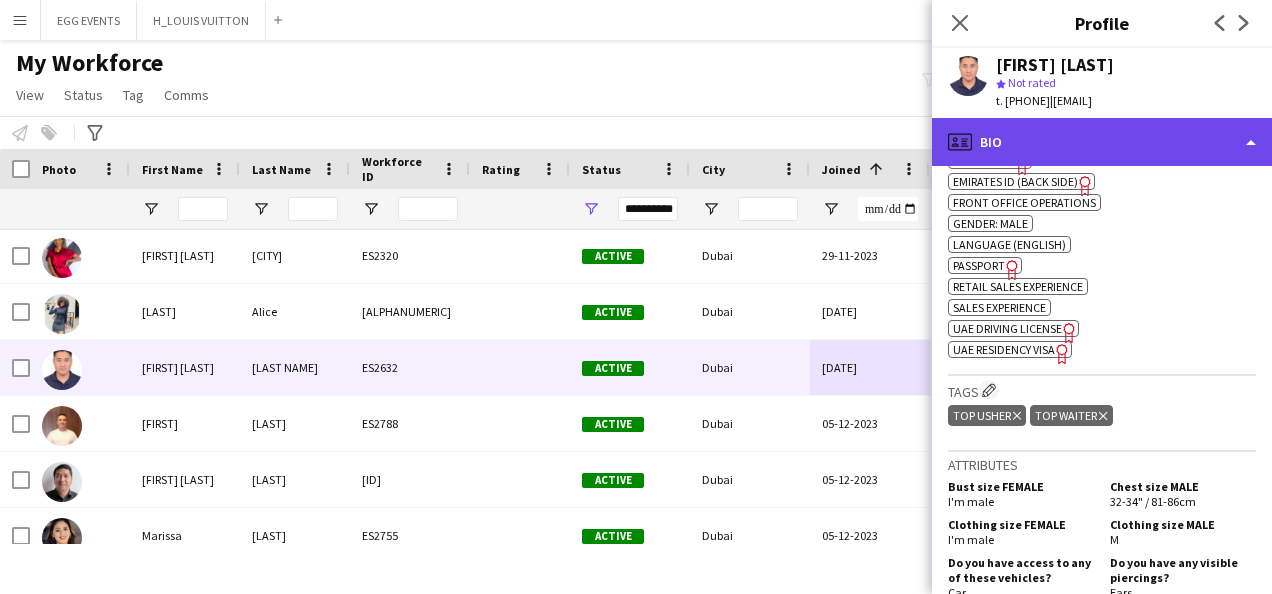 click on "profile
Bio" 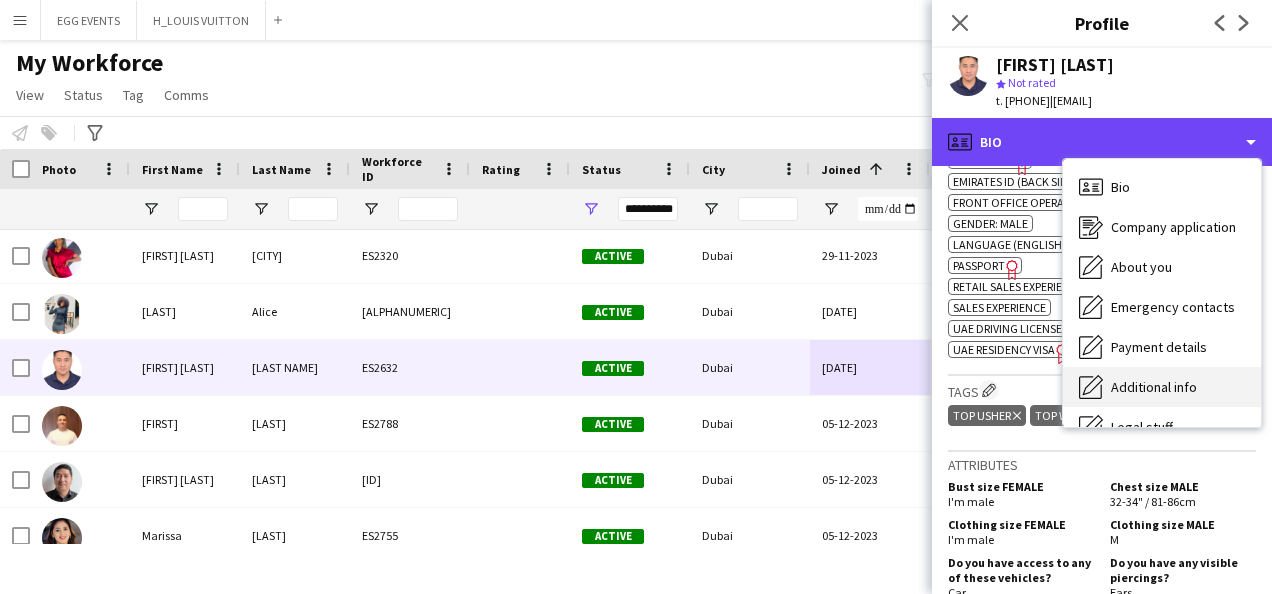 scroll, scrollTop: 108, scrollLeft: 0, axis: vertical 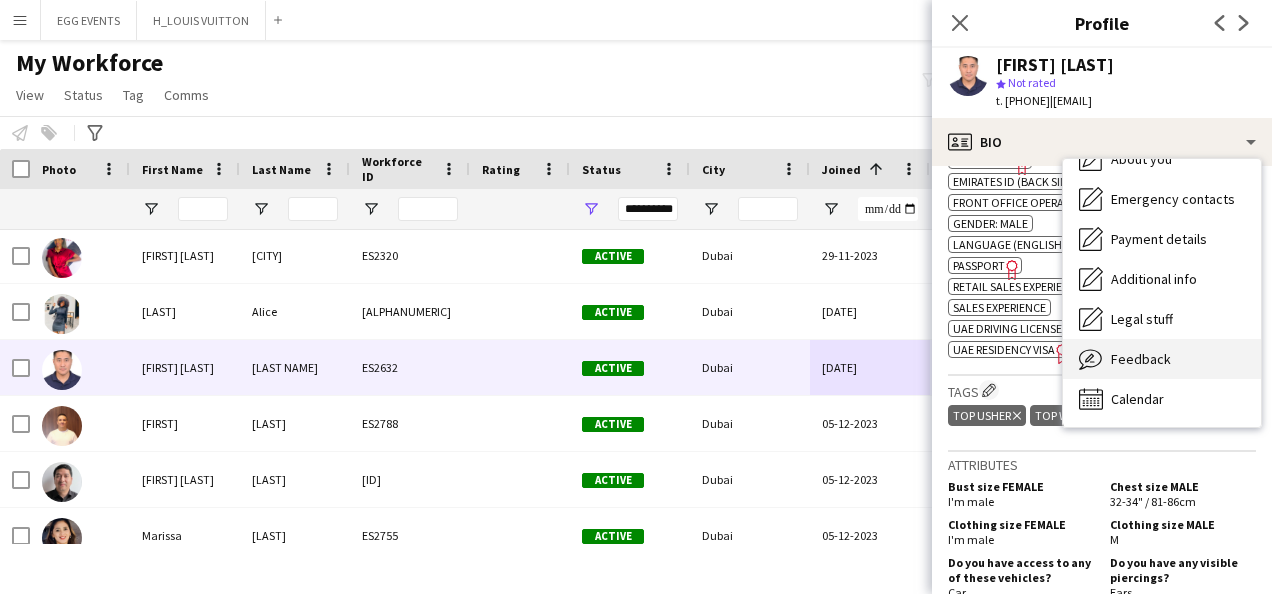 click on "Feedback
Feedback" at bounding box center [1162, 359] 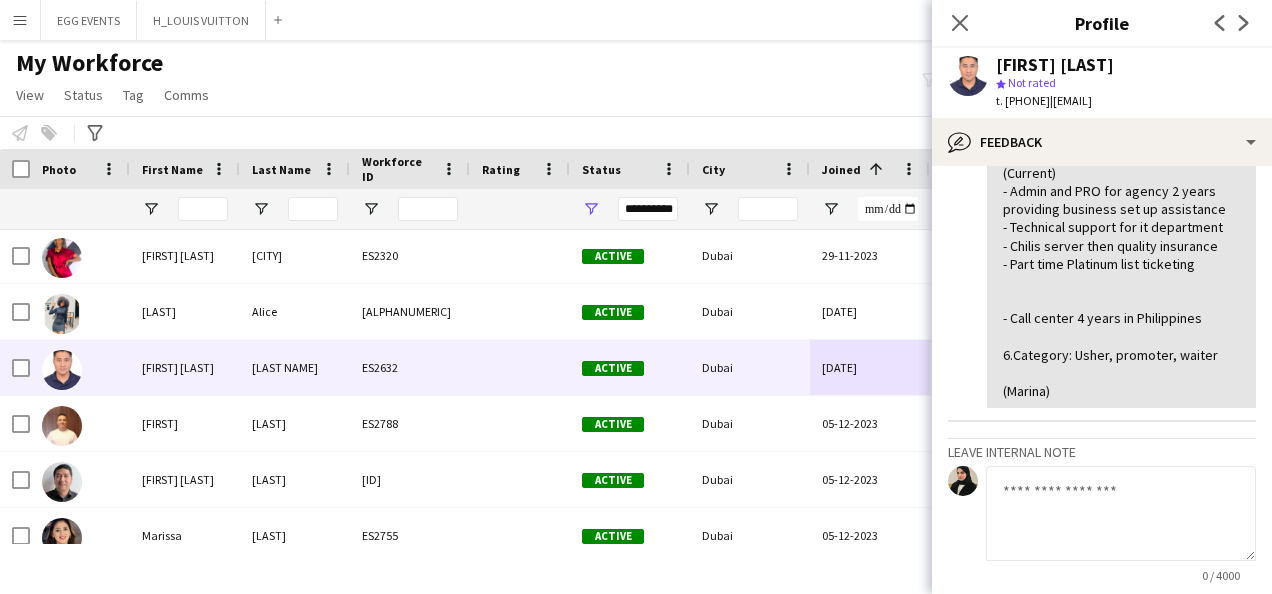 scroll, scrollTop: 362, scrollLeft: 0, axis: vertical 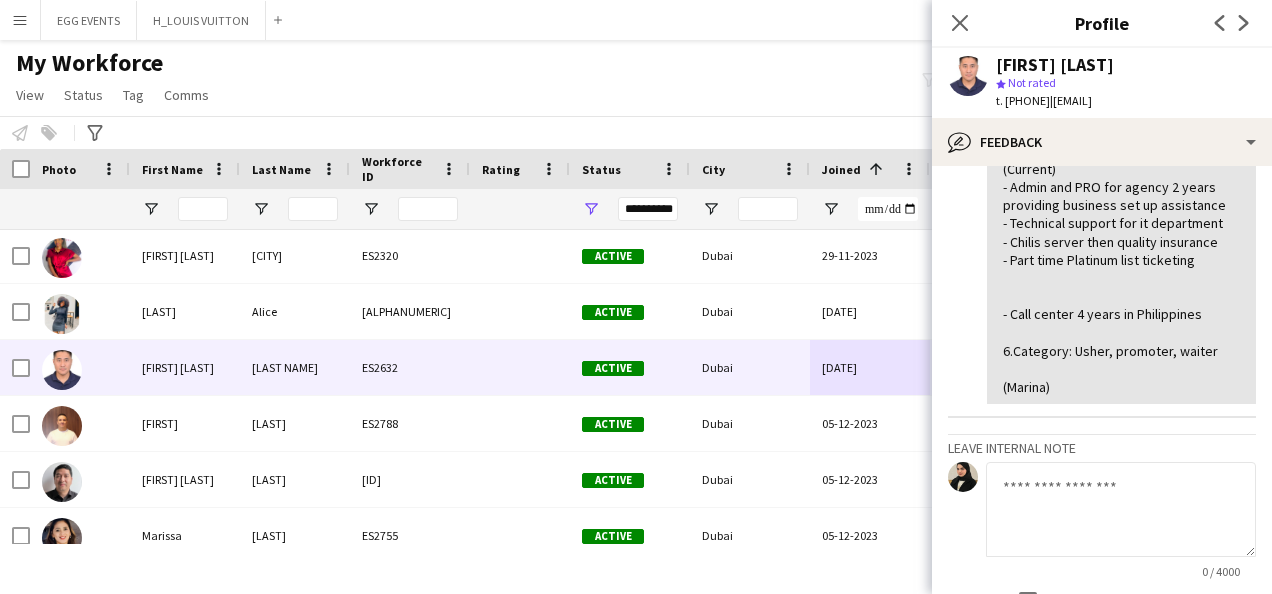 click 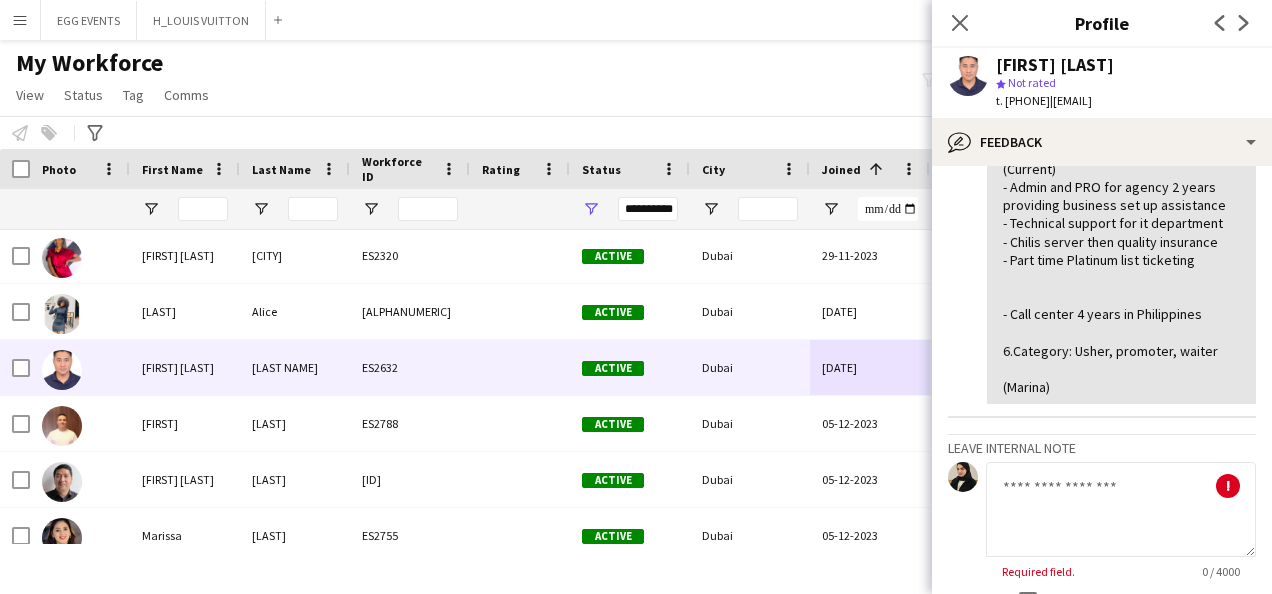 click on "1. Grooming: Very Good
2. Communication: Very Good
3. Cordiality: Very Good
4. Soft Skills: Friendly and smart
5. Experience:
- Learning Support in Driving School (Current)
- Admin and PRO for agency 2 years providing business set up assistance
- Technical support for it department
- Chilis server  then quality insurance
- Part time Platinum list ticketing
- Call center 4 years in Philippines
6.Category: Usher, promoter, waiter
(Marina)" 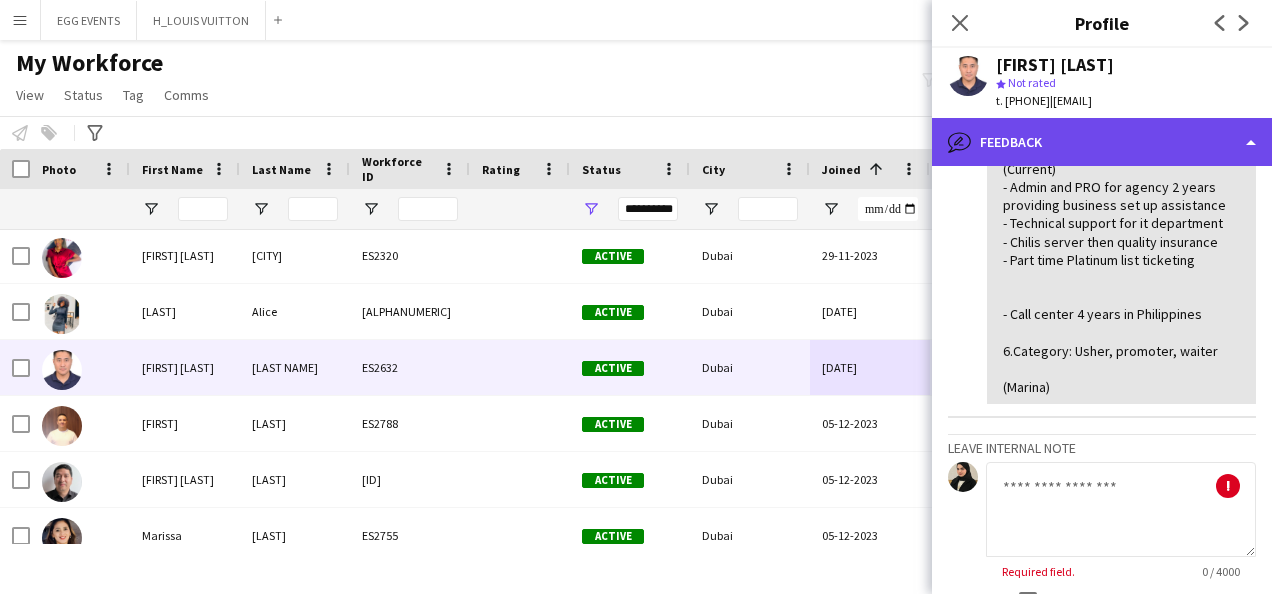 click on "bubble-pencil
Feedback" 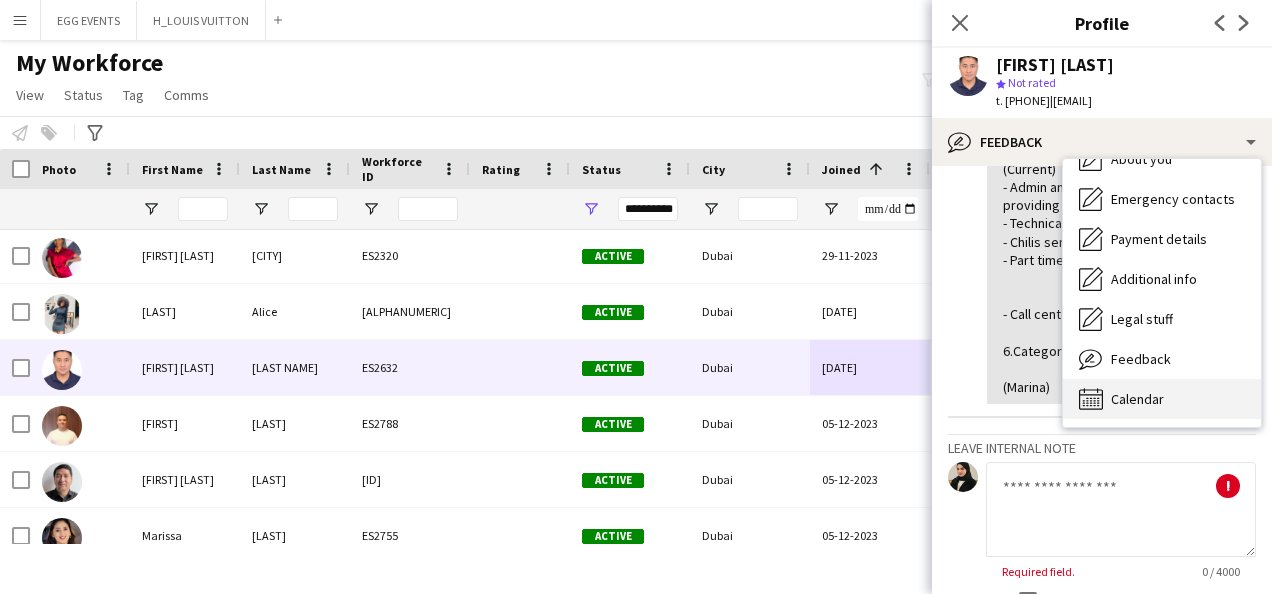 click on "Calendar
Calendar" at bounding box center [1162, 399] 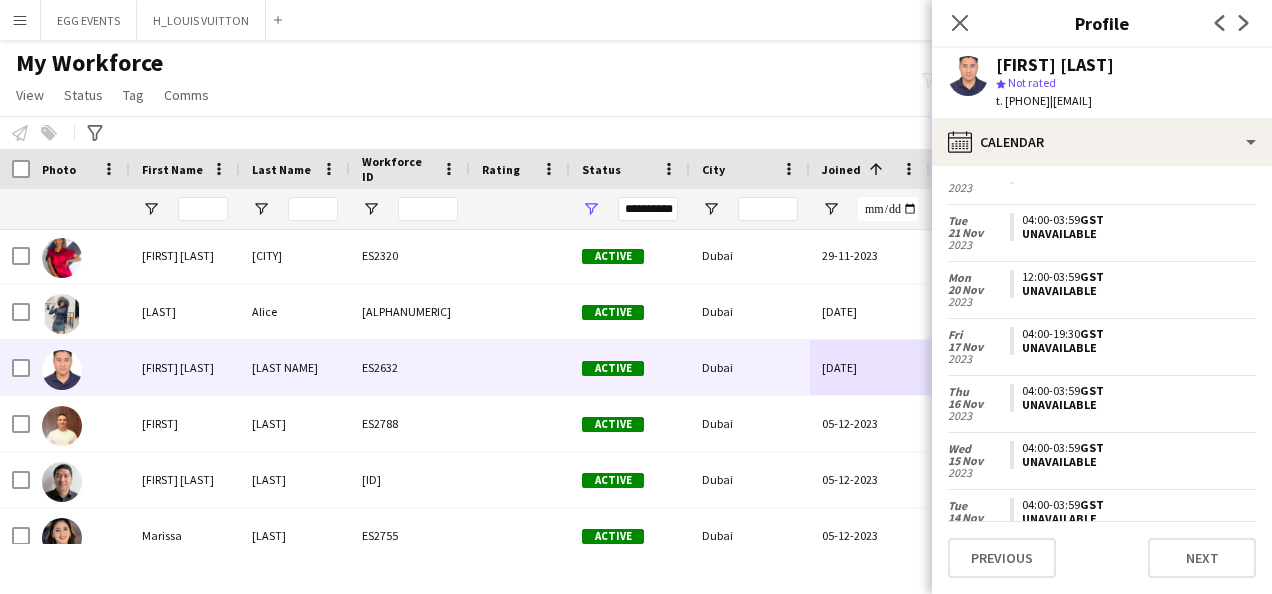 scroll, scrollTop: 4514, scrollLeft: 0, axis: vertical 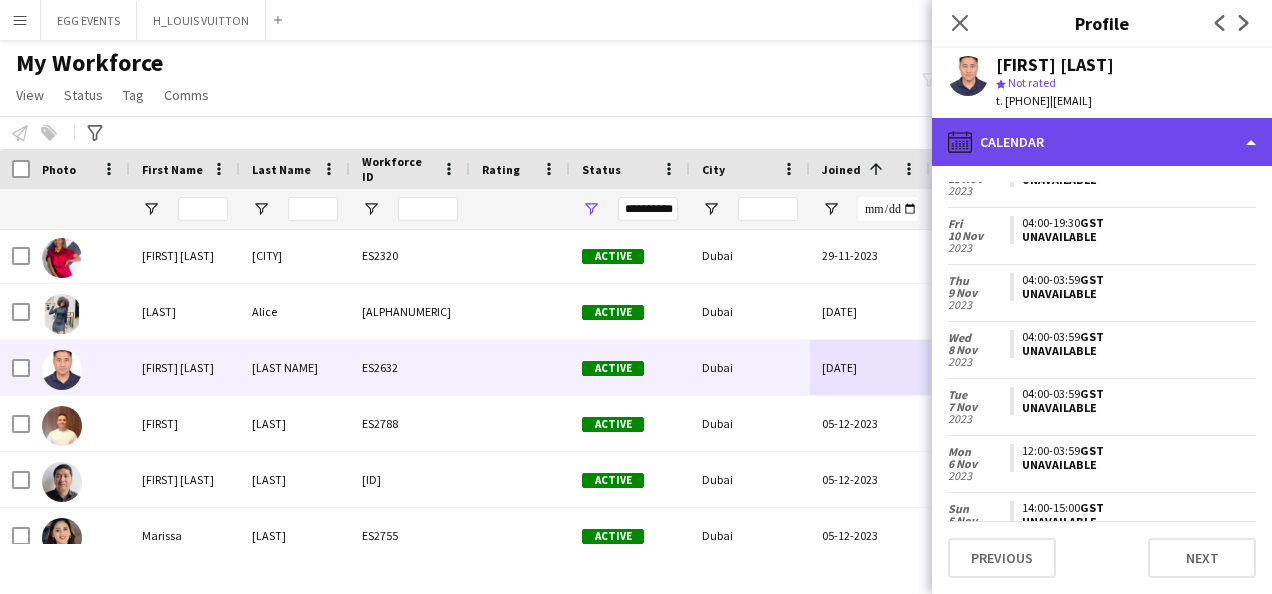 click on "calendar-full
Calendar" 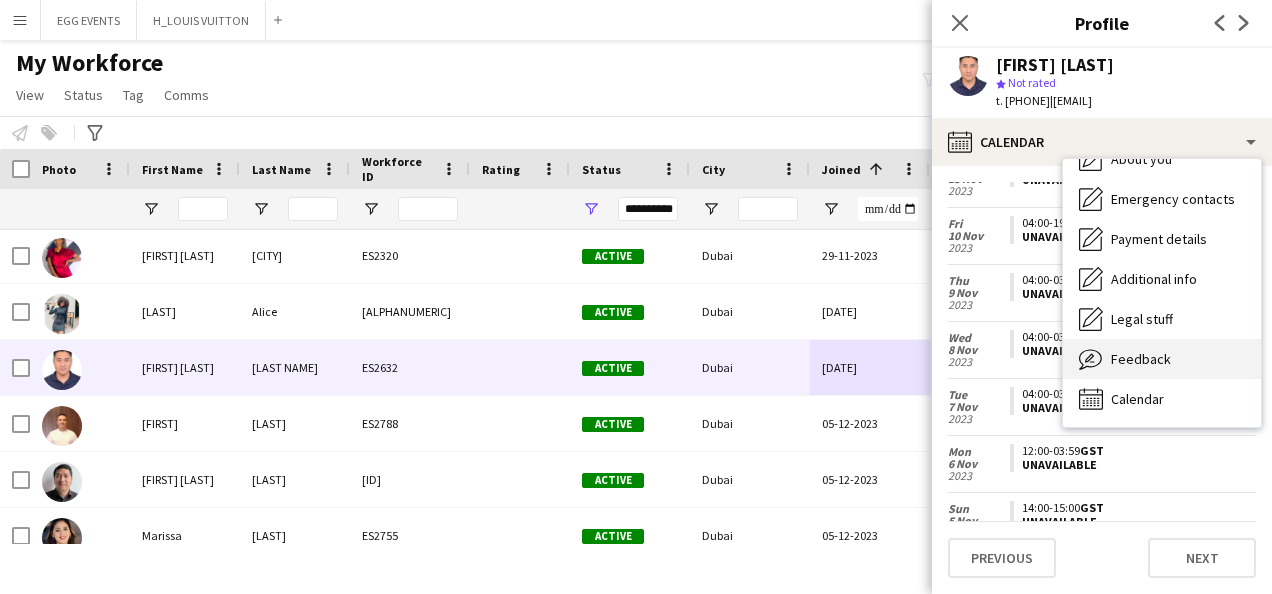 click on "Feedback" at bounding box center [1141, 359] 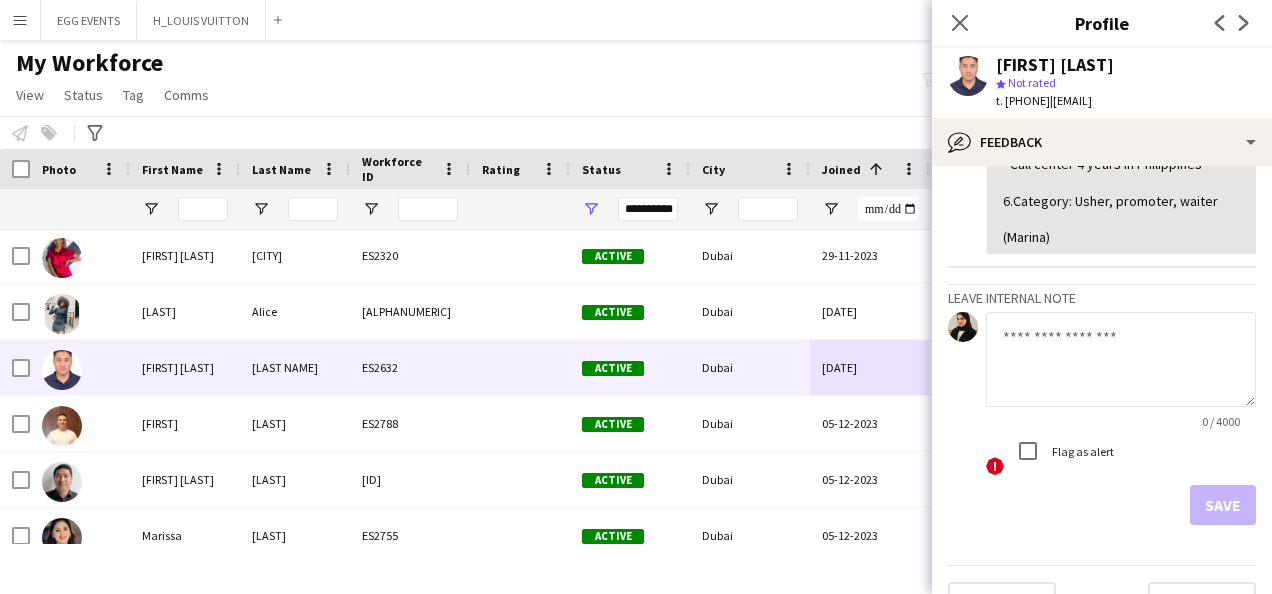 scroll, scrollTop: 555, scrollLeft: 0, axis: vertical 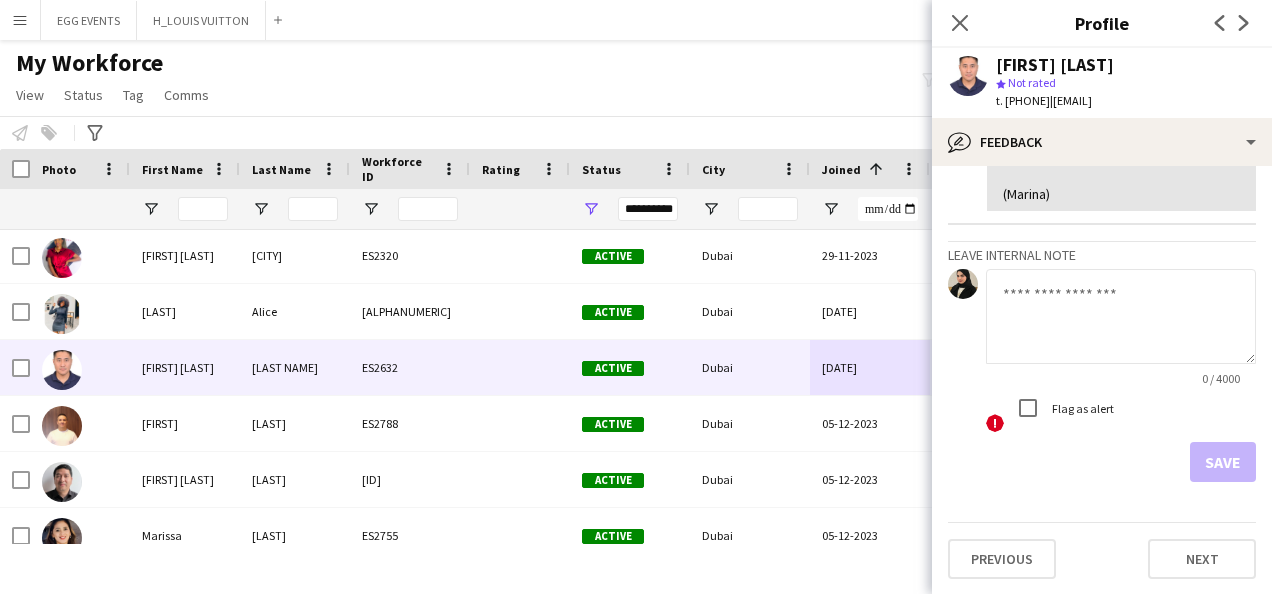click 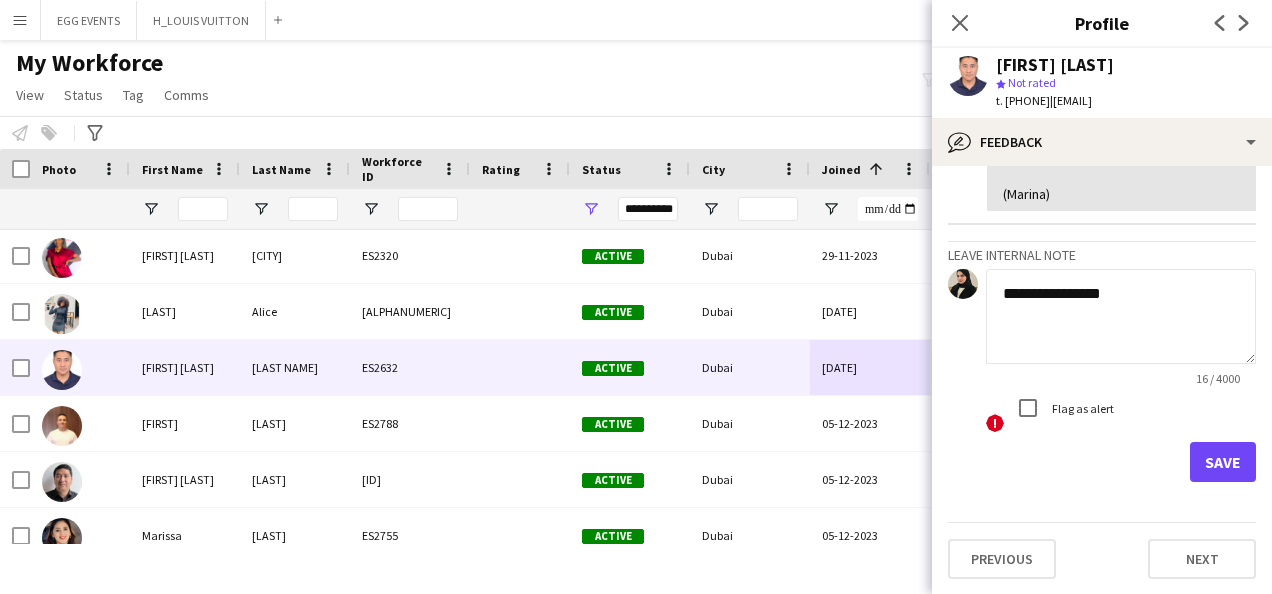type on "**********" 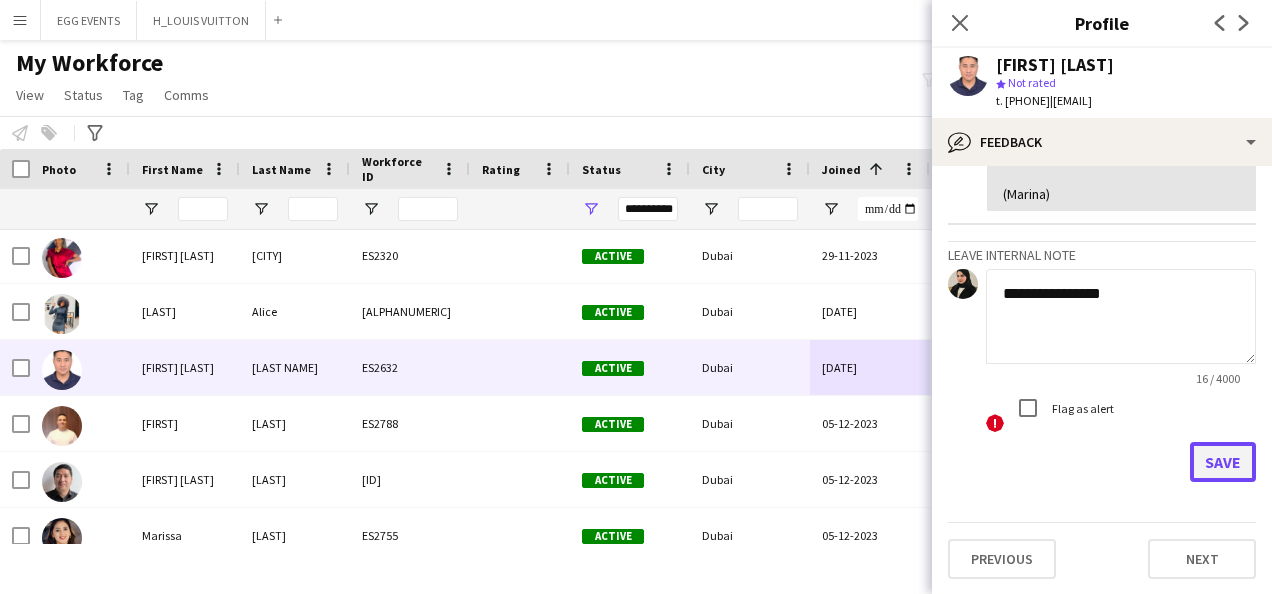 click on "Save" 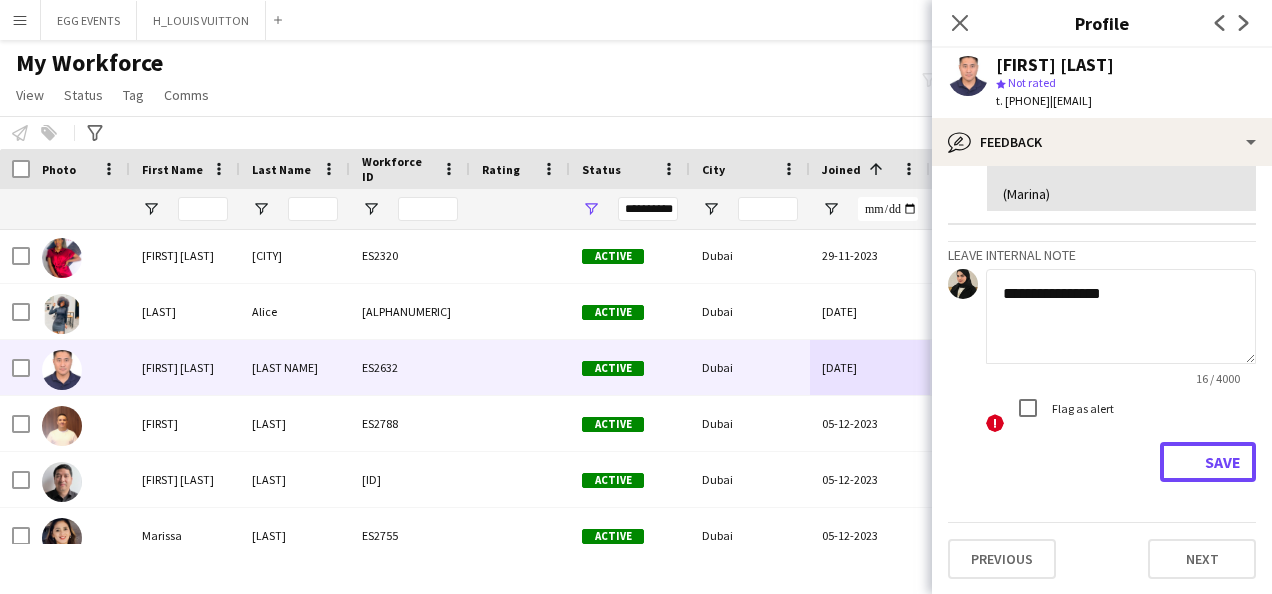 type 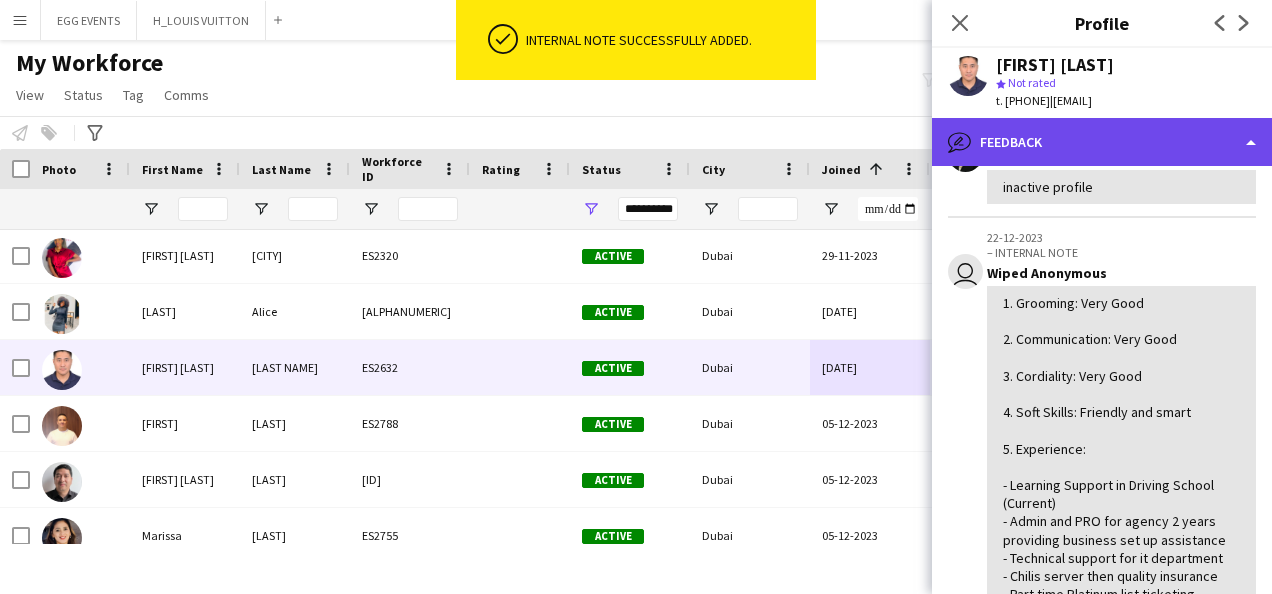 scroll, scrollTop: 672, scrollLeft: 0, axis: vertical 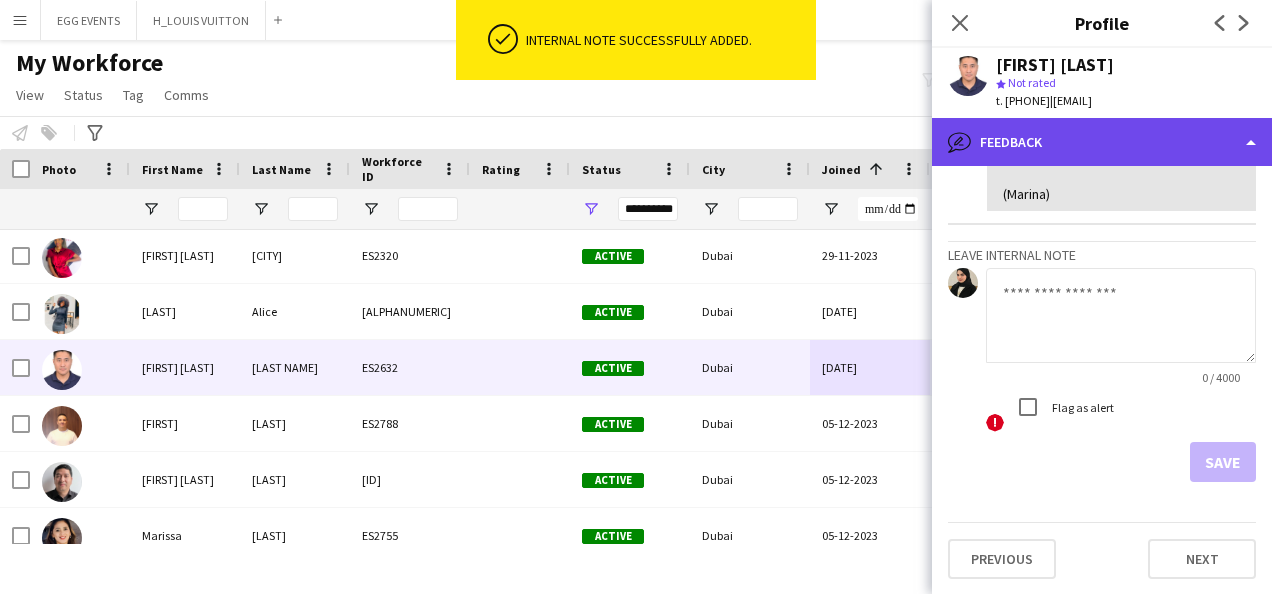 click on "bubble-pencil
Feedback" 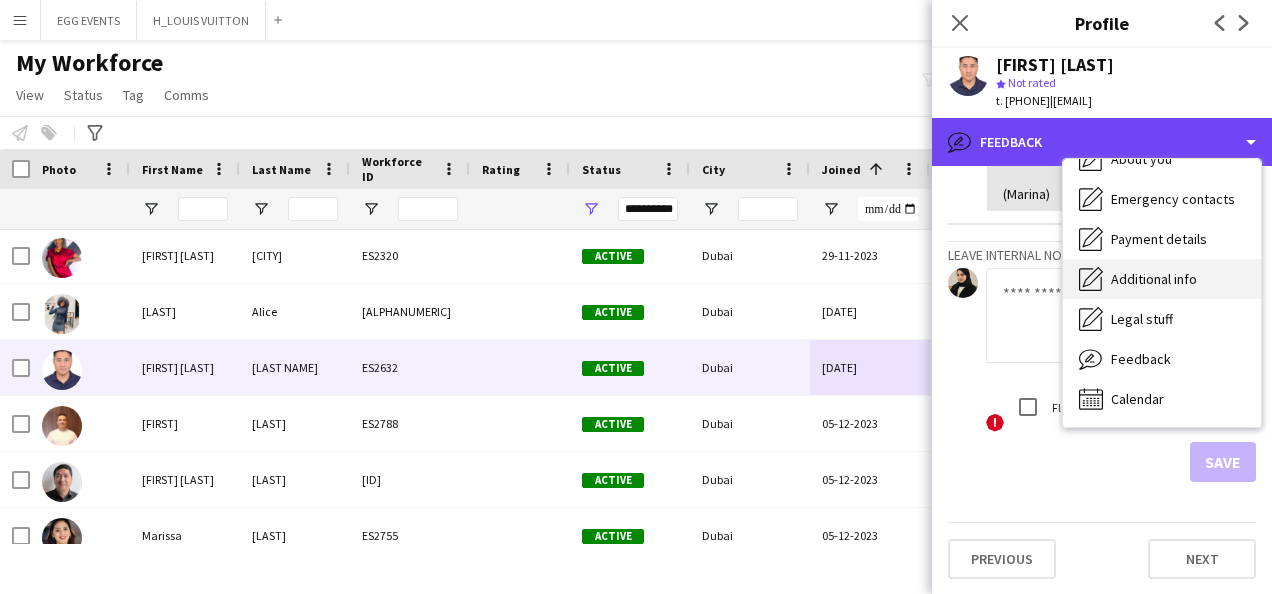 scroll, scrollTop: 0, scrollLeft: 0, axis: both 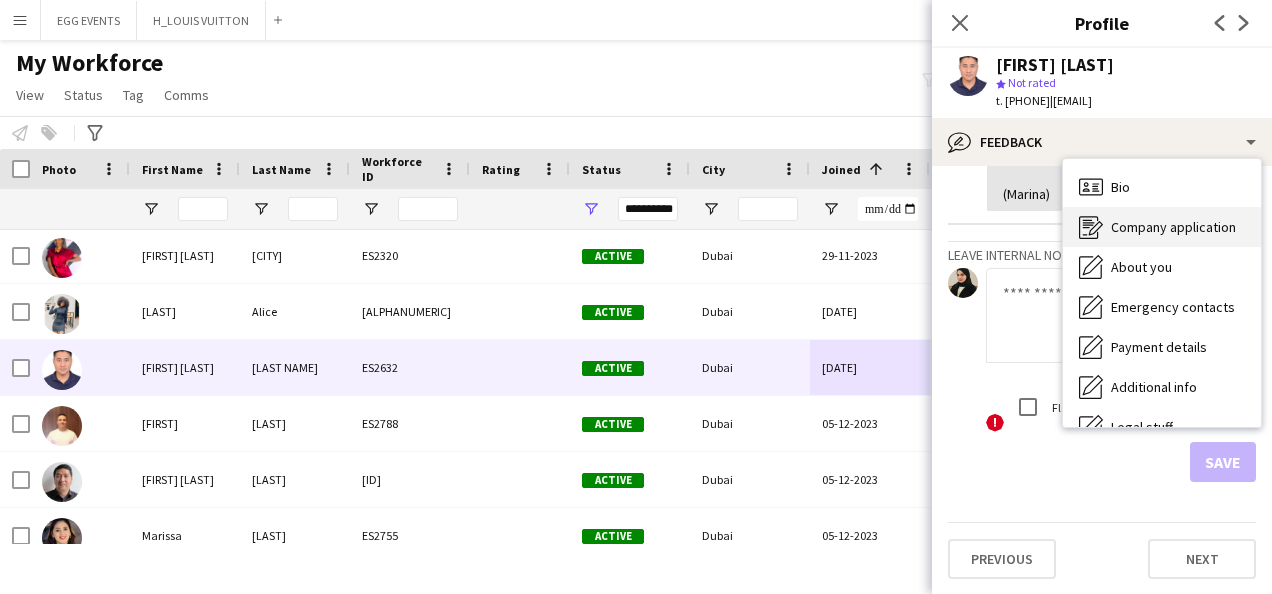 click 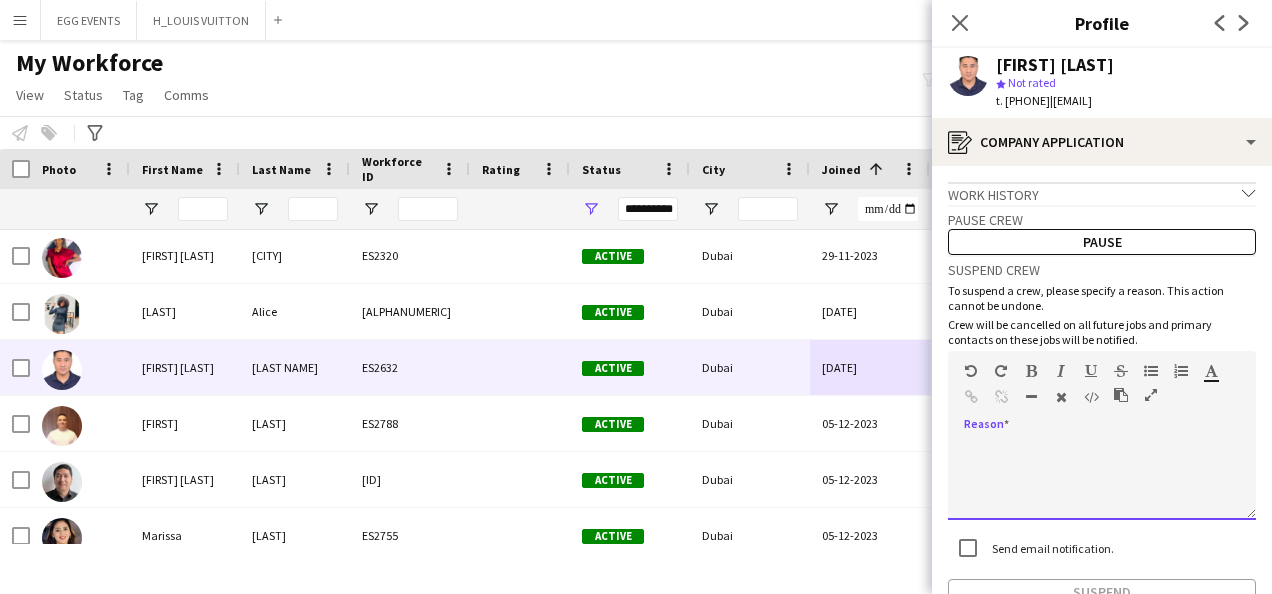 click at bounding box center [1102, 480] 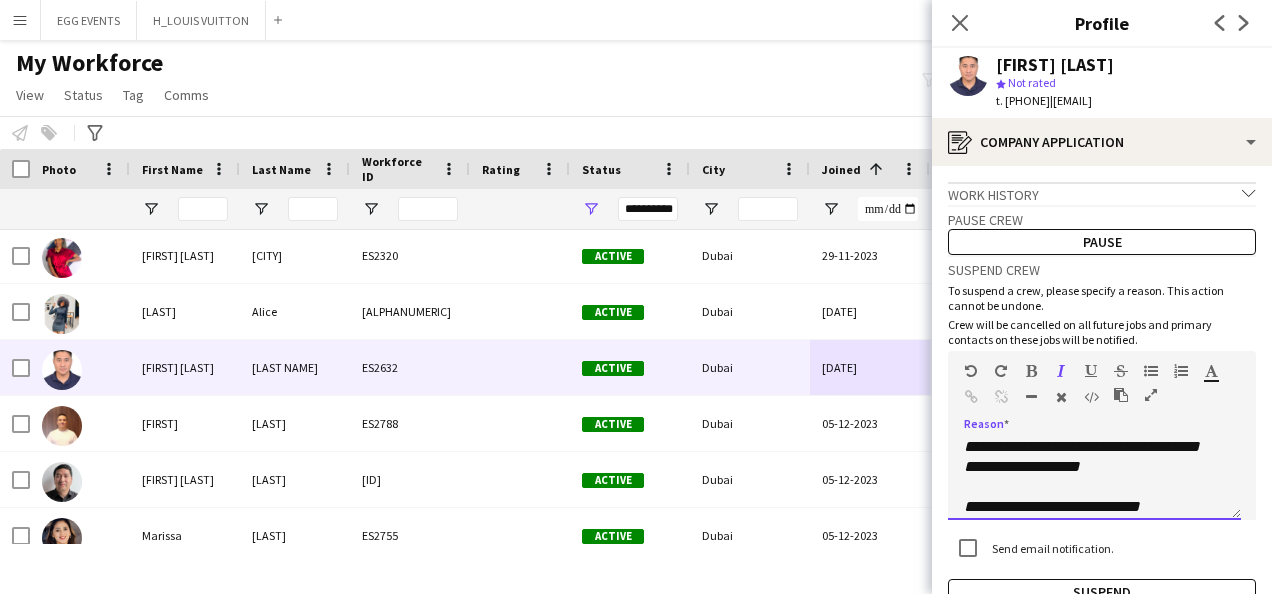 scroll, scrollTop: 0, scrollLeft: 0, axis: both 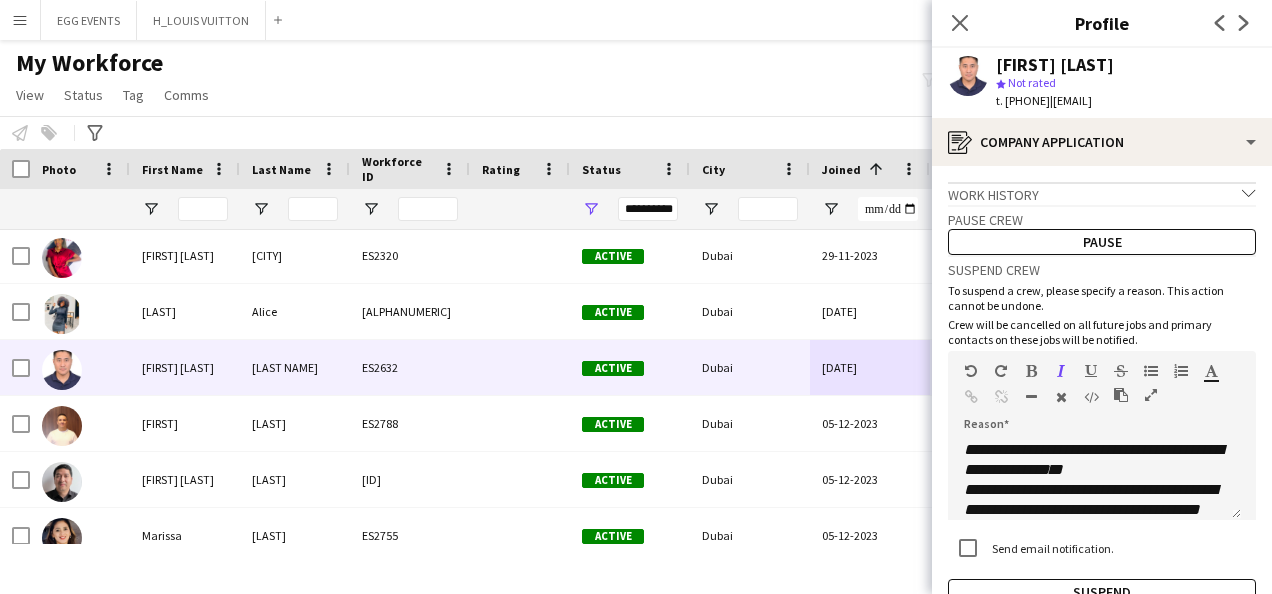 drag, startPoint x: 1172, startPoint y: 70, endPoint x: 970, endPoint y: 69, distance: 202.00247 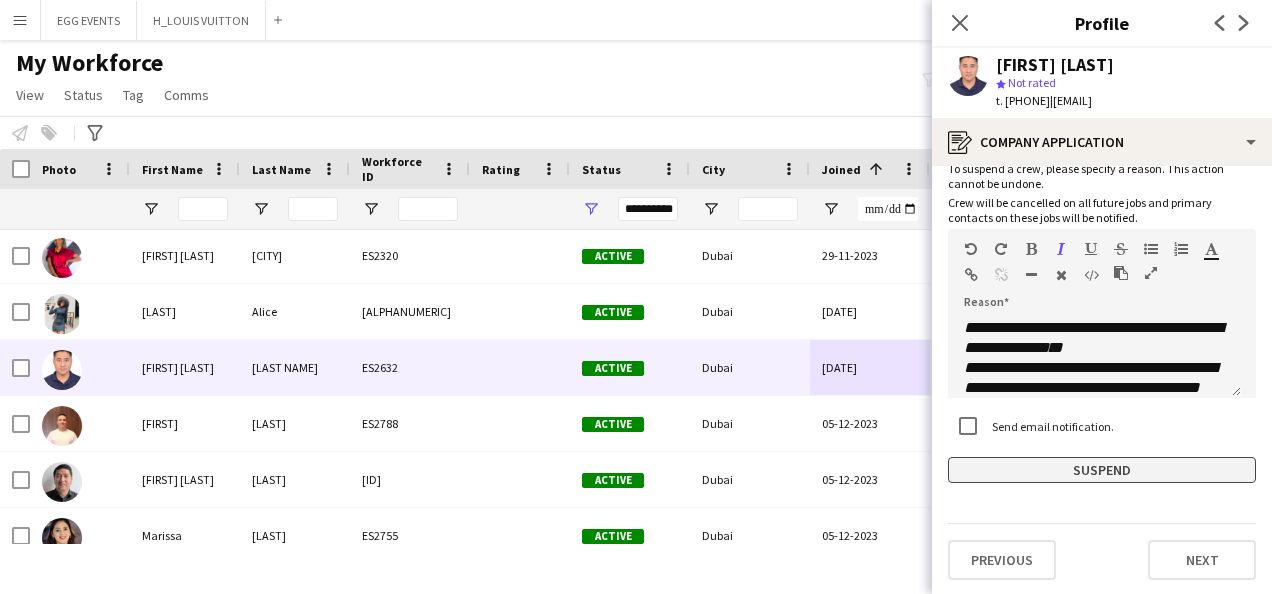 click on "Suspend" 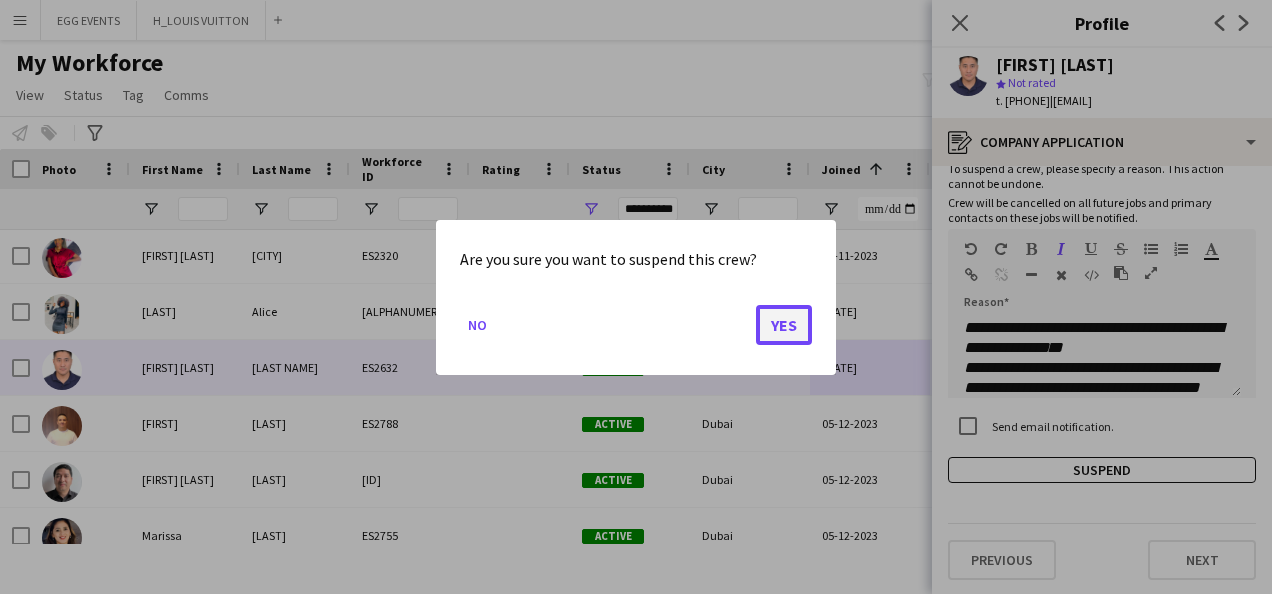click on "Yes" 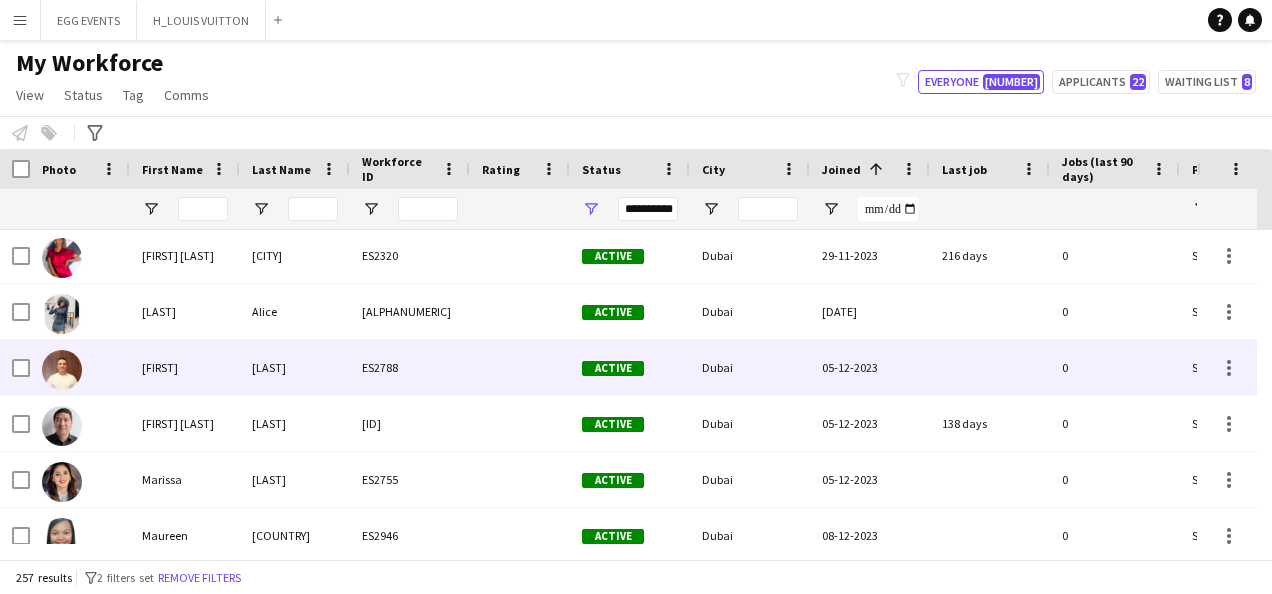 click on "05-12-2023" at bounding box center [870, 367] 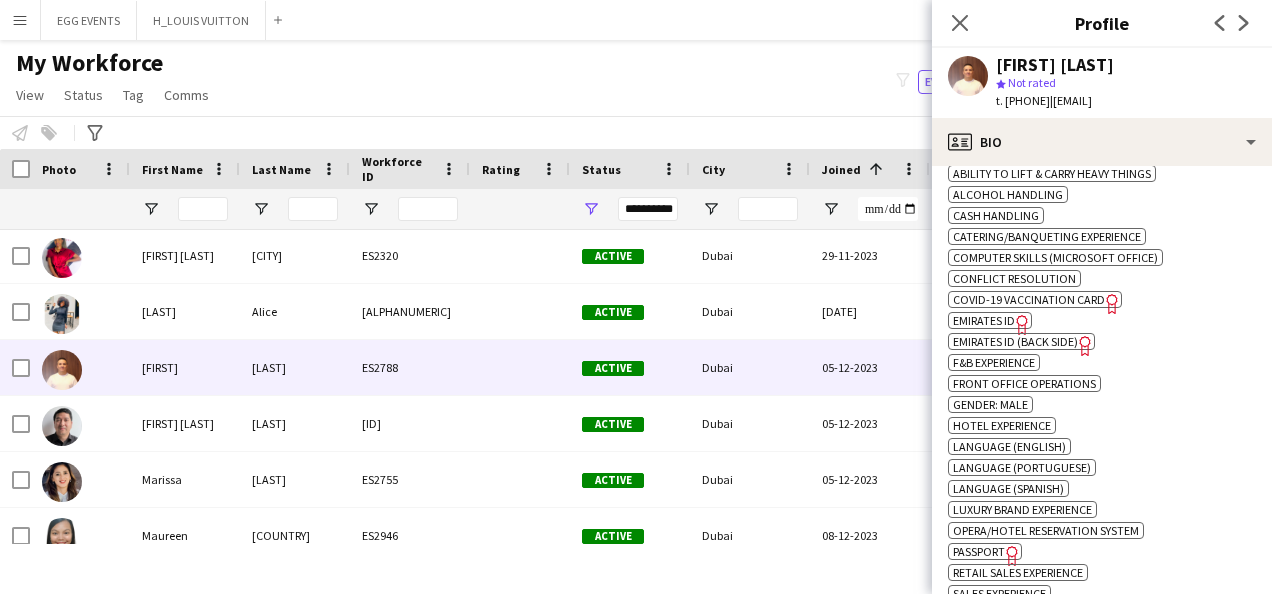 scroll, scrollTop: 779, scrollLeft: 0, axis: vertical 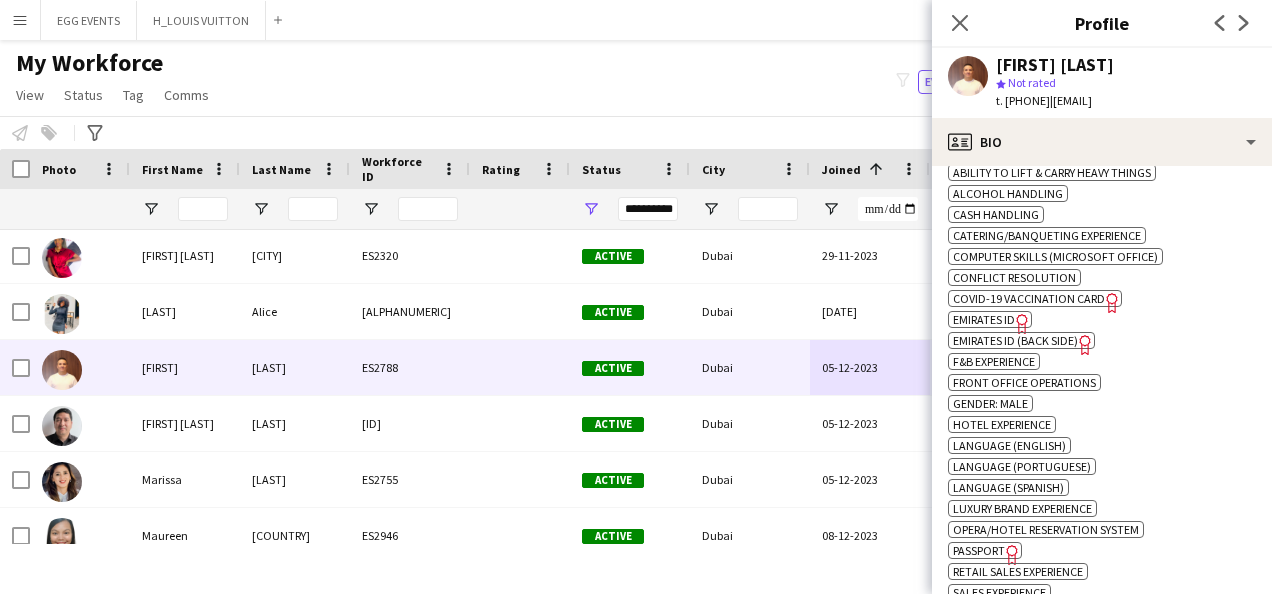 click on "Freelancer has uploaded a photo validation of skill. Click to see" 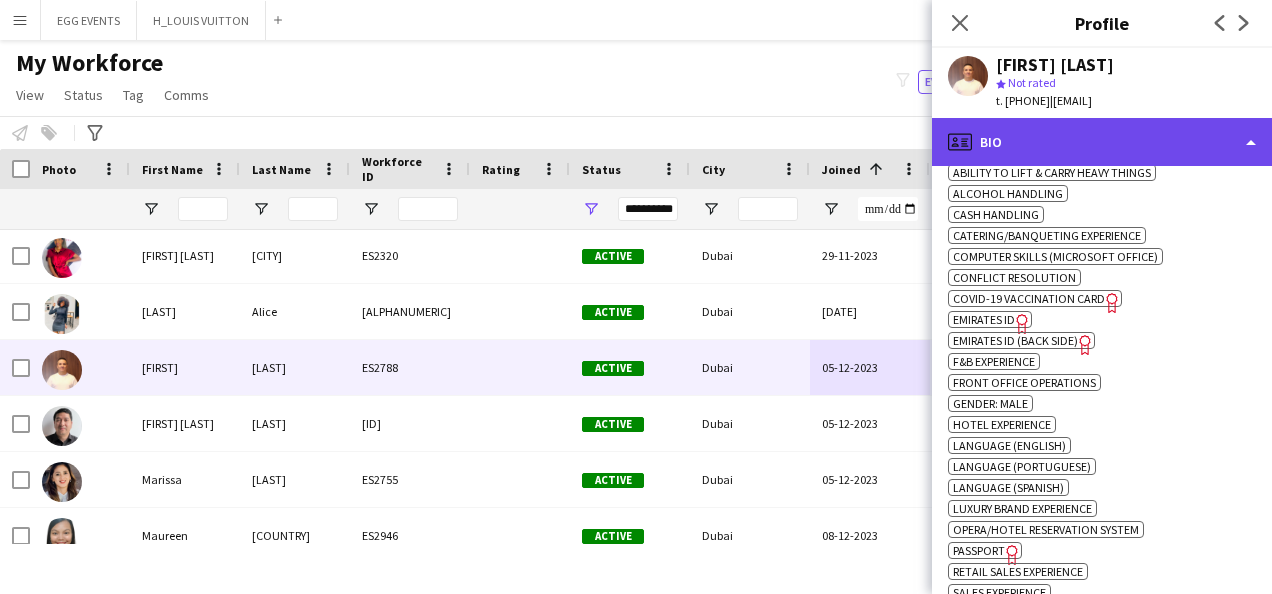 click on "profile
Bio" 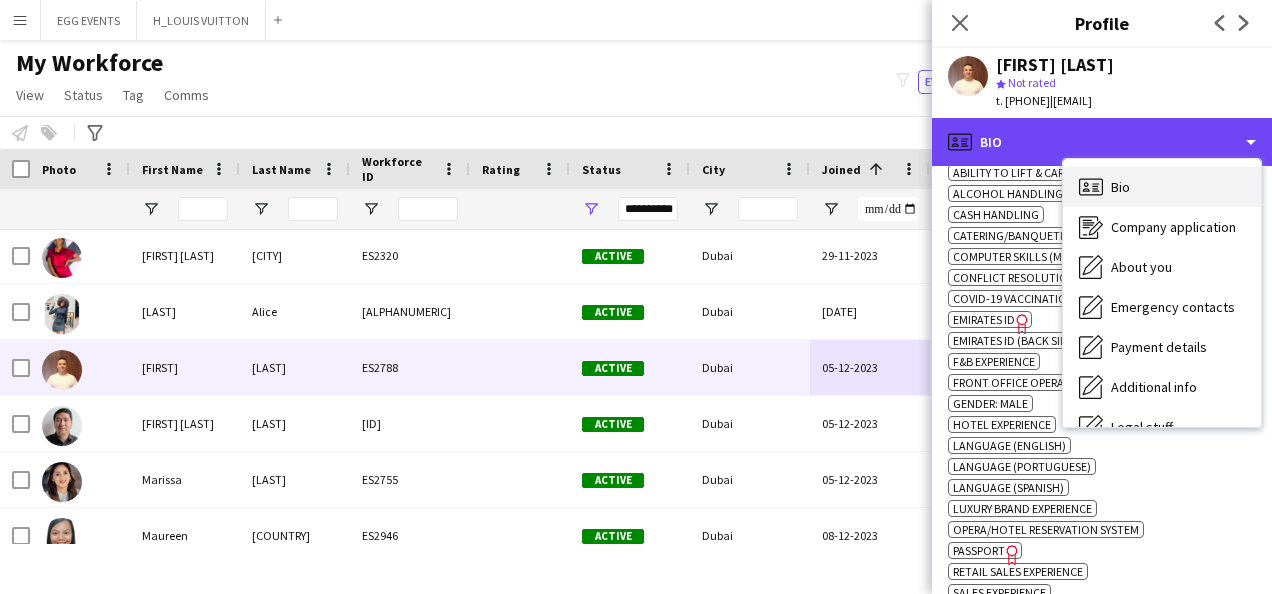 scroll, scrollTop: 108, scrollLeft: 0, axis: vertical 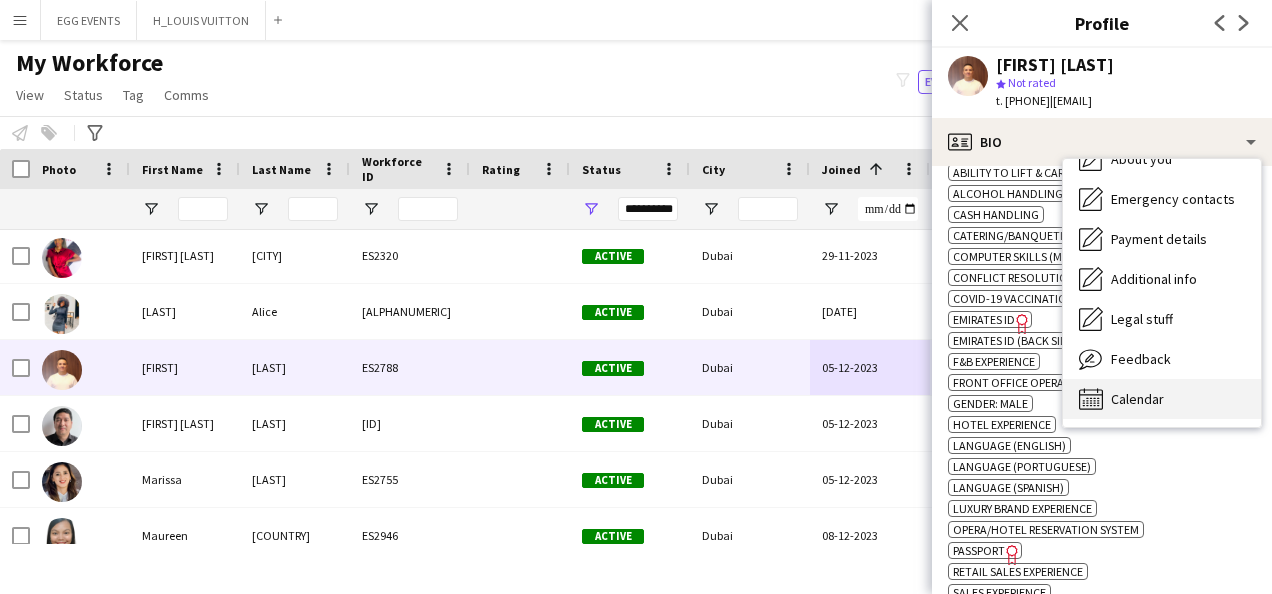 click on "Calendar" 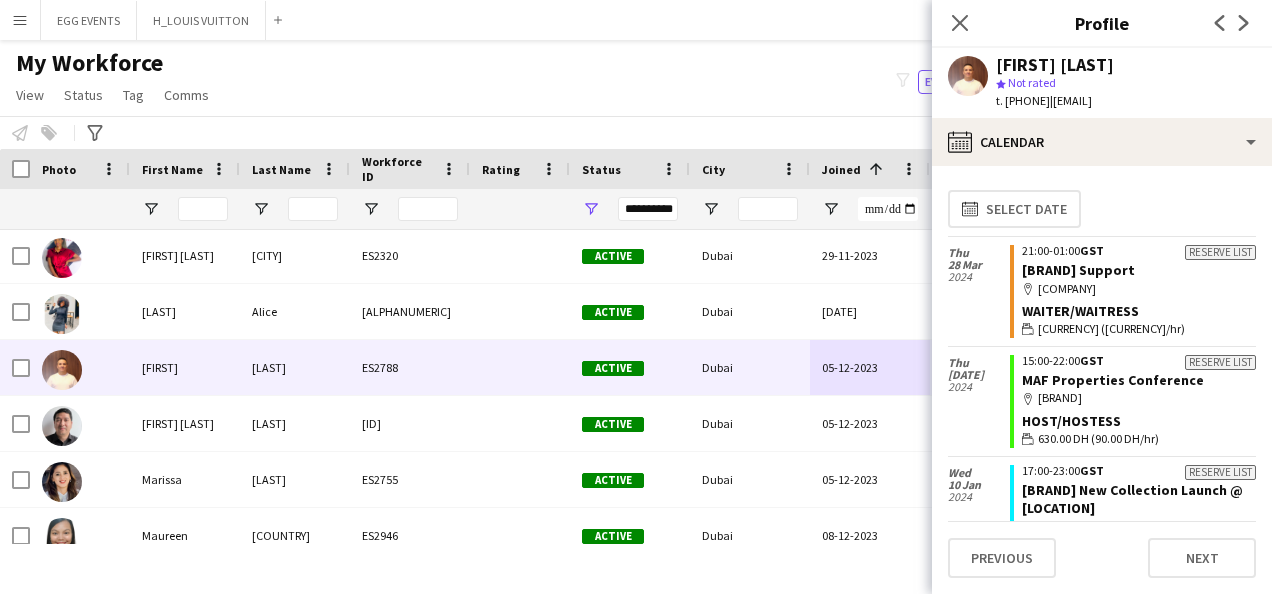 scroll, scrollTop: 61, scrollLeft: 0, axis: vertical 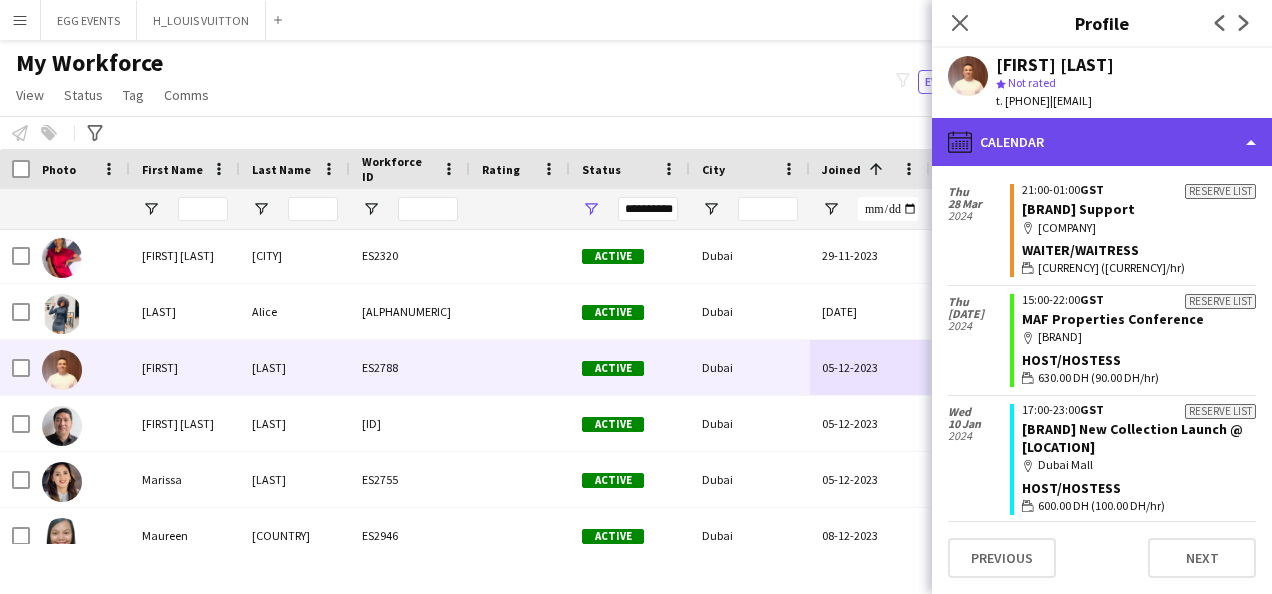 click on "calendar-full
Calendar" 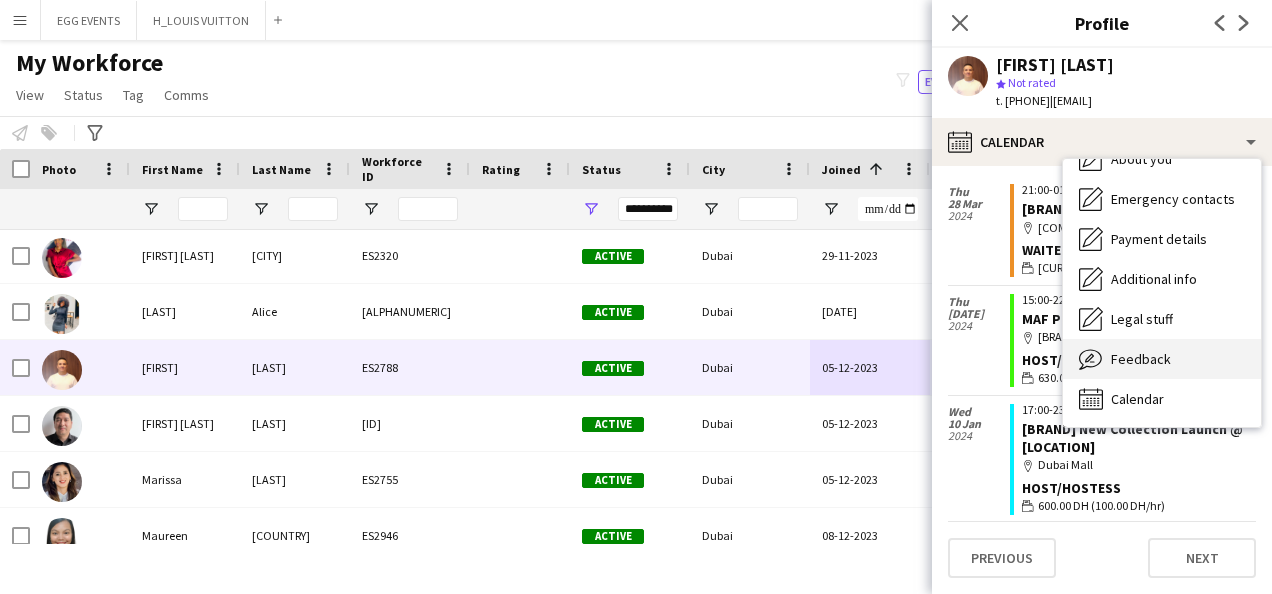click on "Feedback
Feedback" at bounding box center (1162, 359) 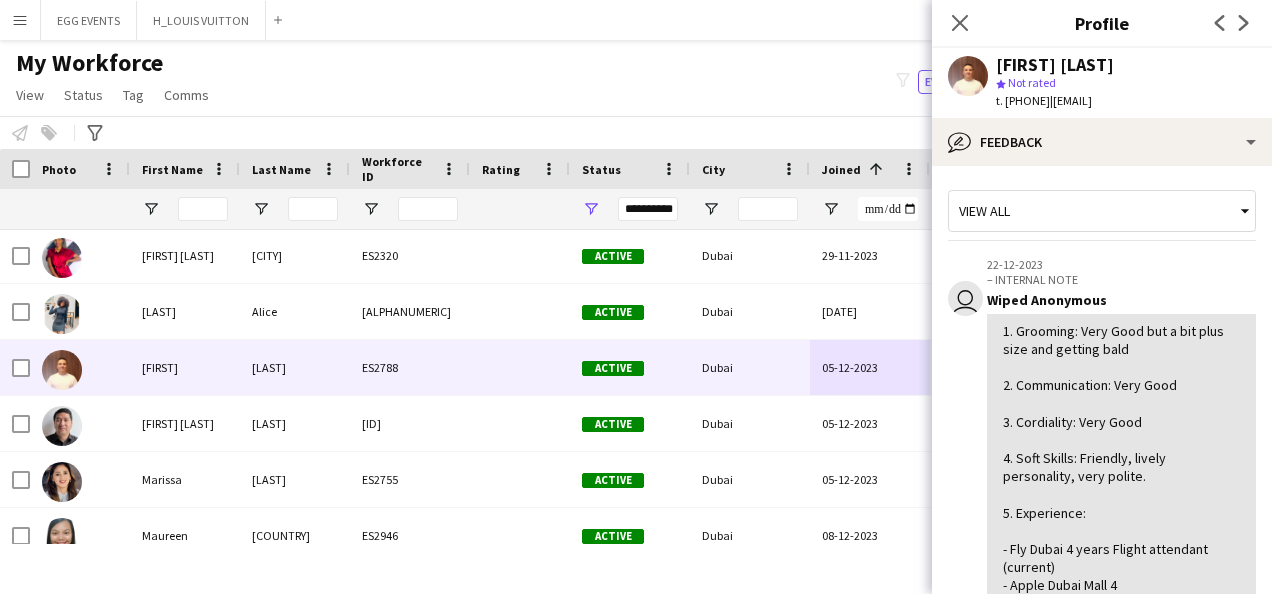 scroll, scrollTop: 555, scrollLeft: 0, axis: vertical 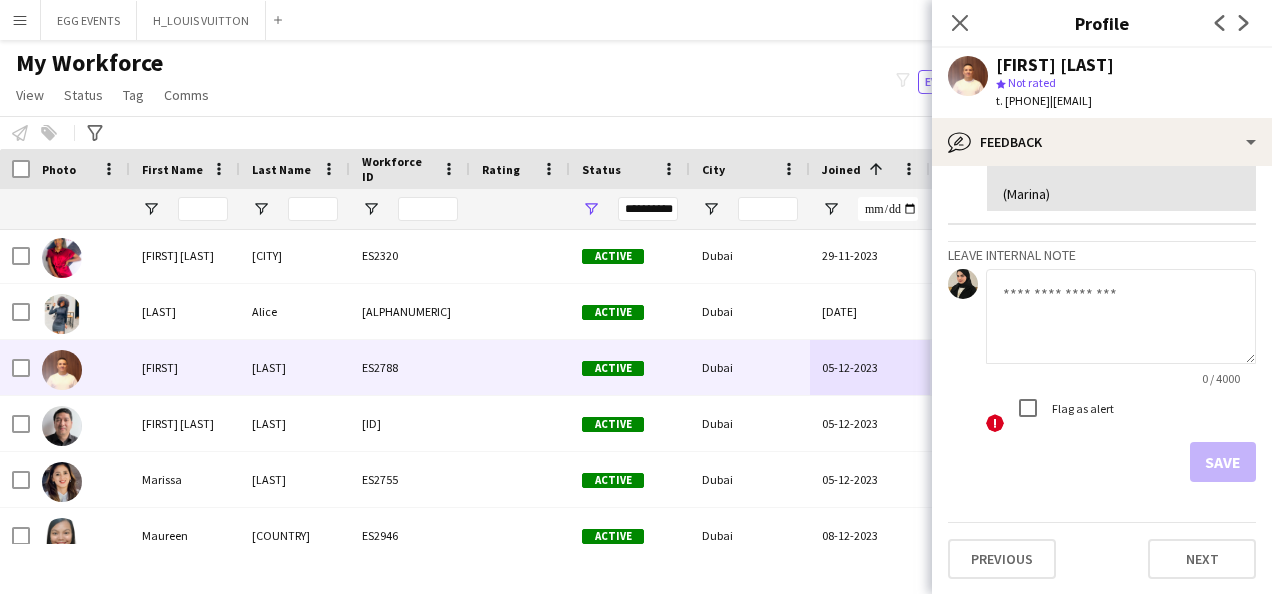 click 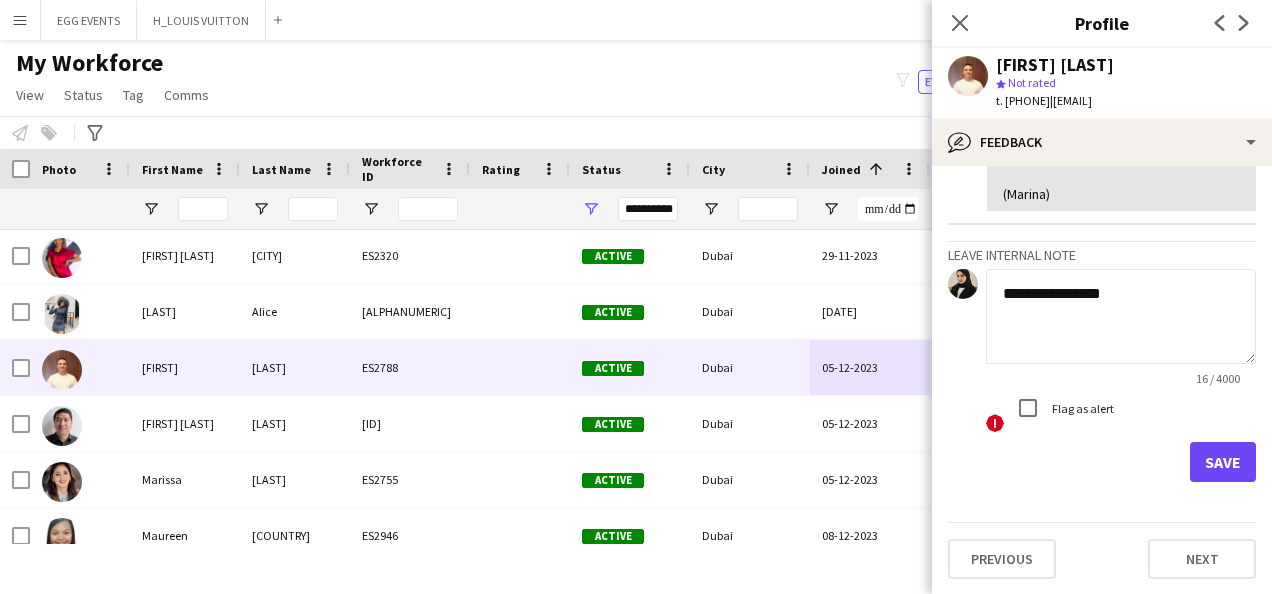 type on "**********" 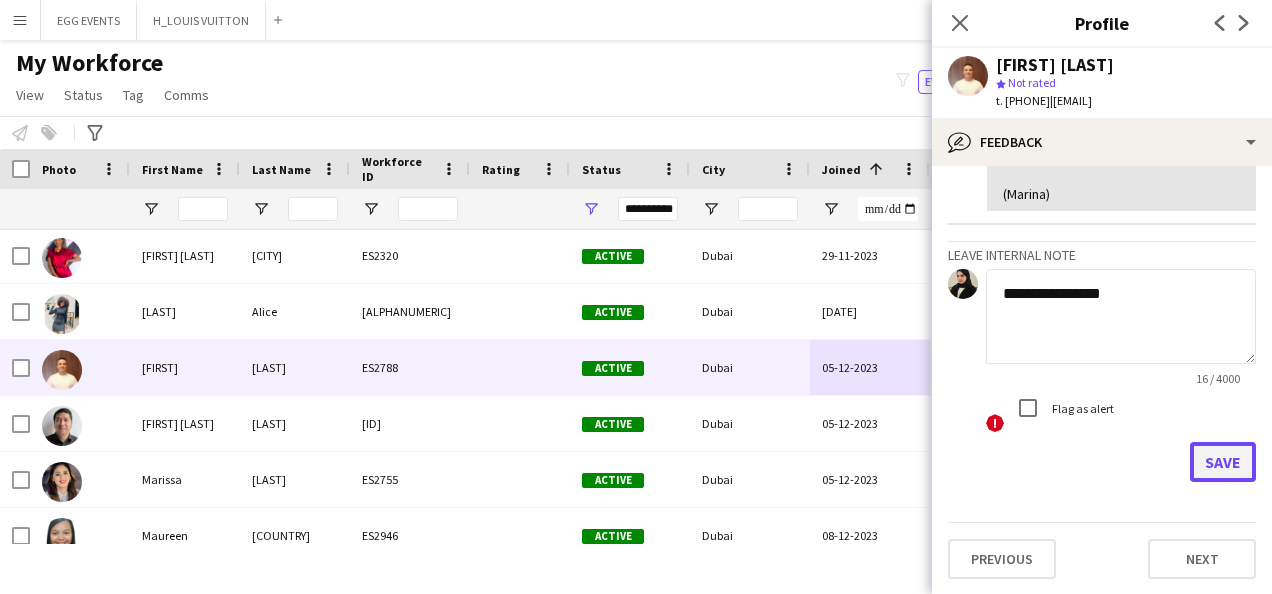 click on "Save" 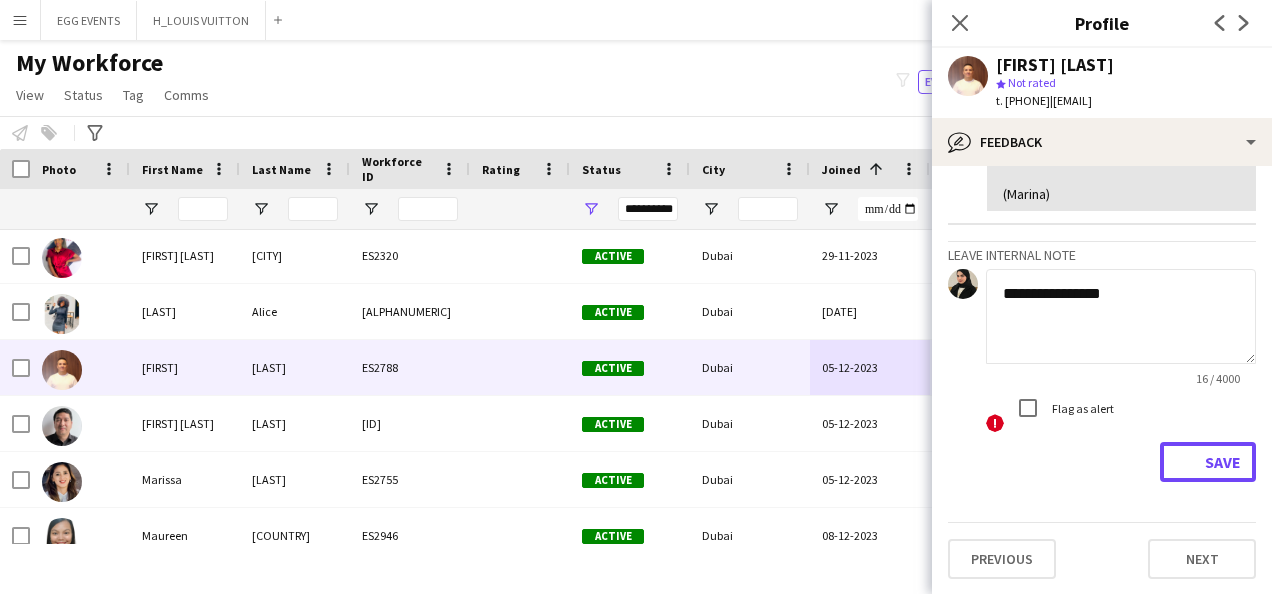 type 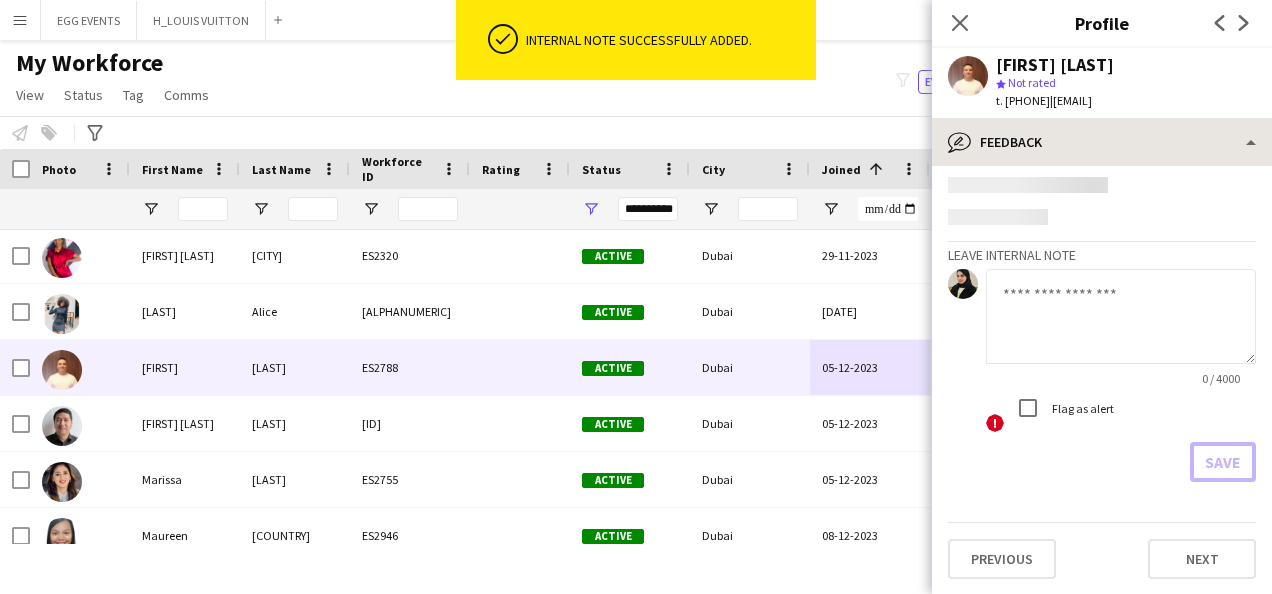 scroll, scrollTop: 672, scrollLeft: 0, axis: vertical 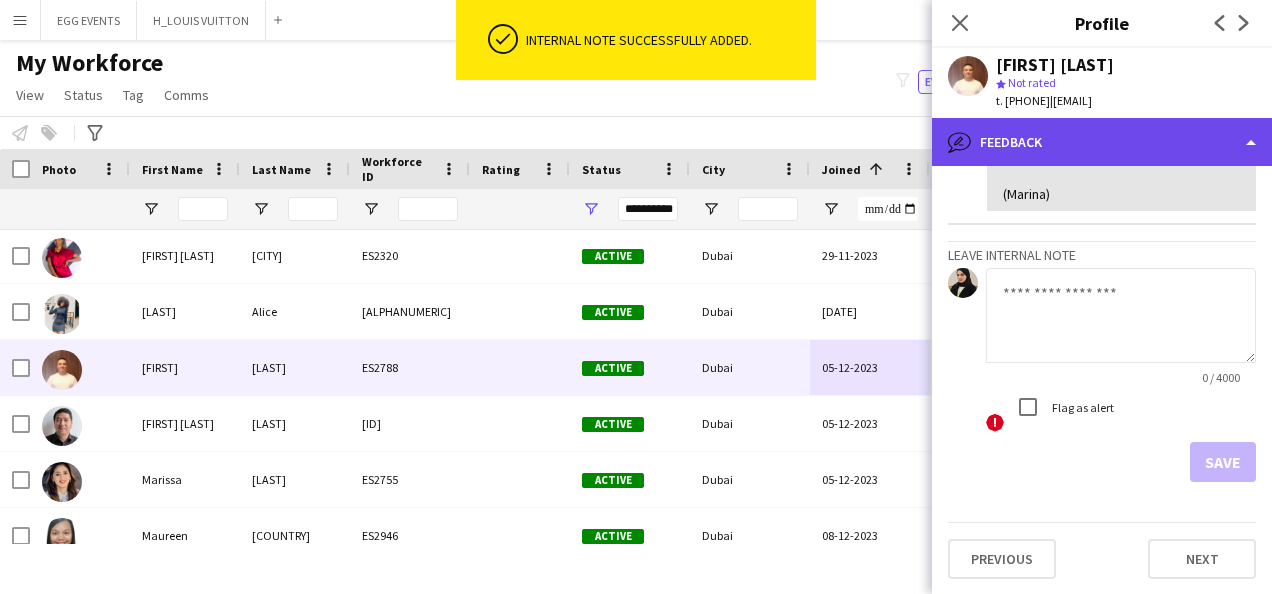 click on "bubble-pencil
Feedback" 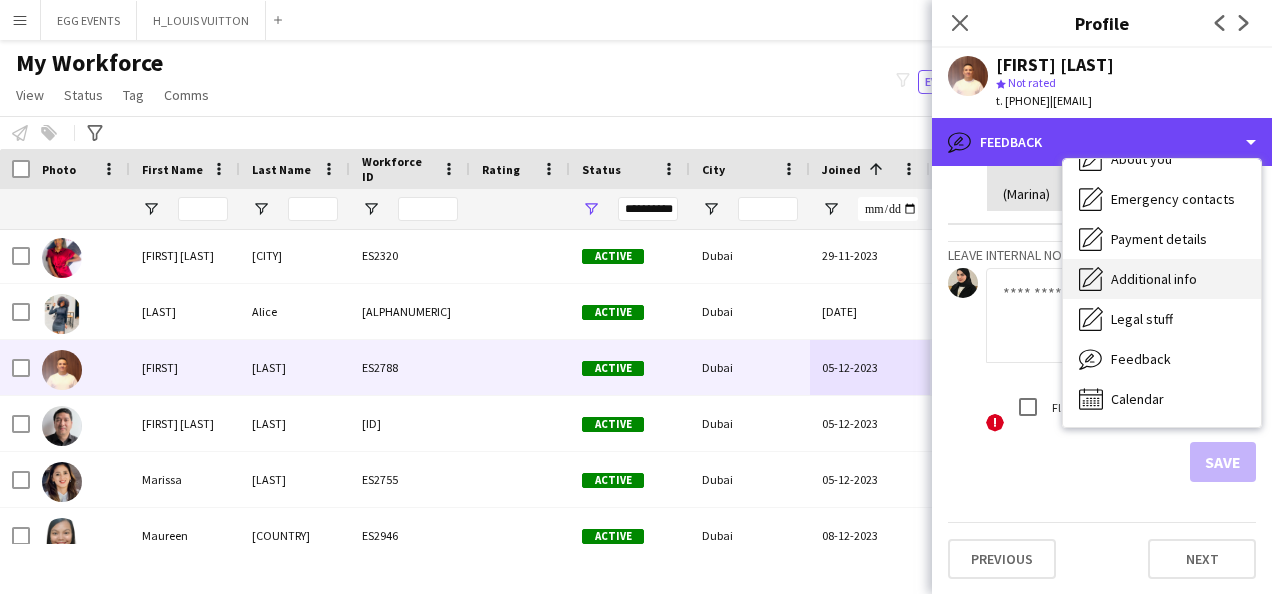 scroll, scrollTop: 0, scrollLeft: 0, axis: both 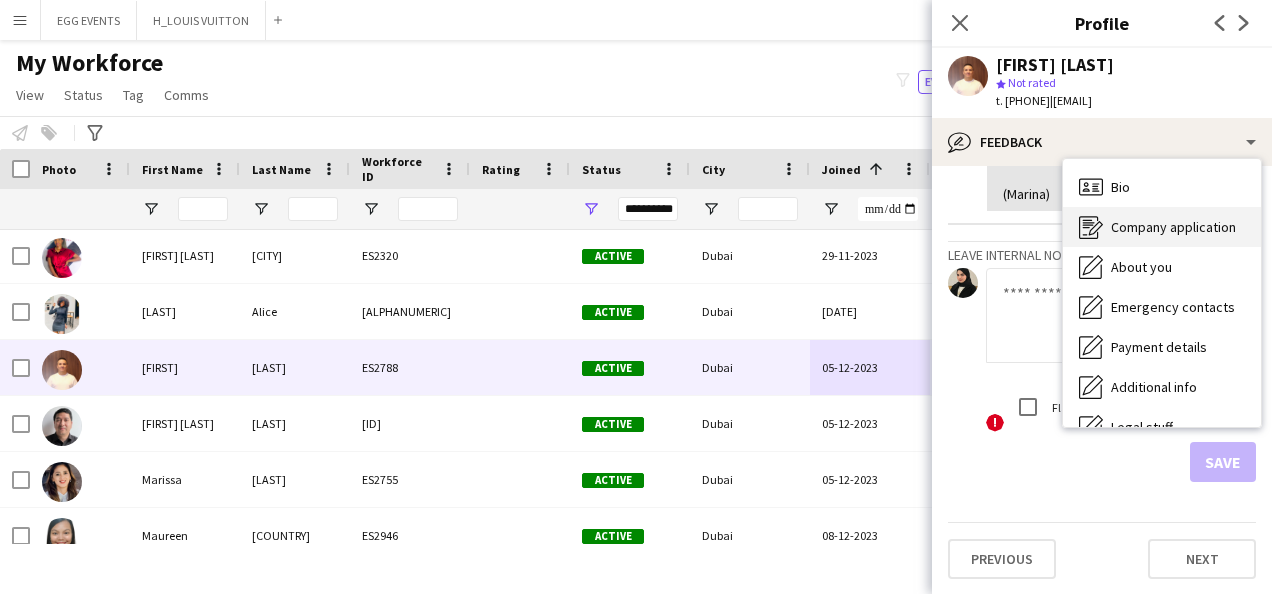 click on "Company application
Company application" at bounding box center [1162, 227] 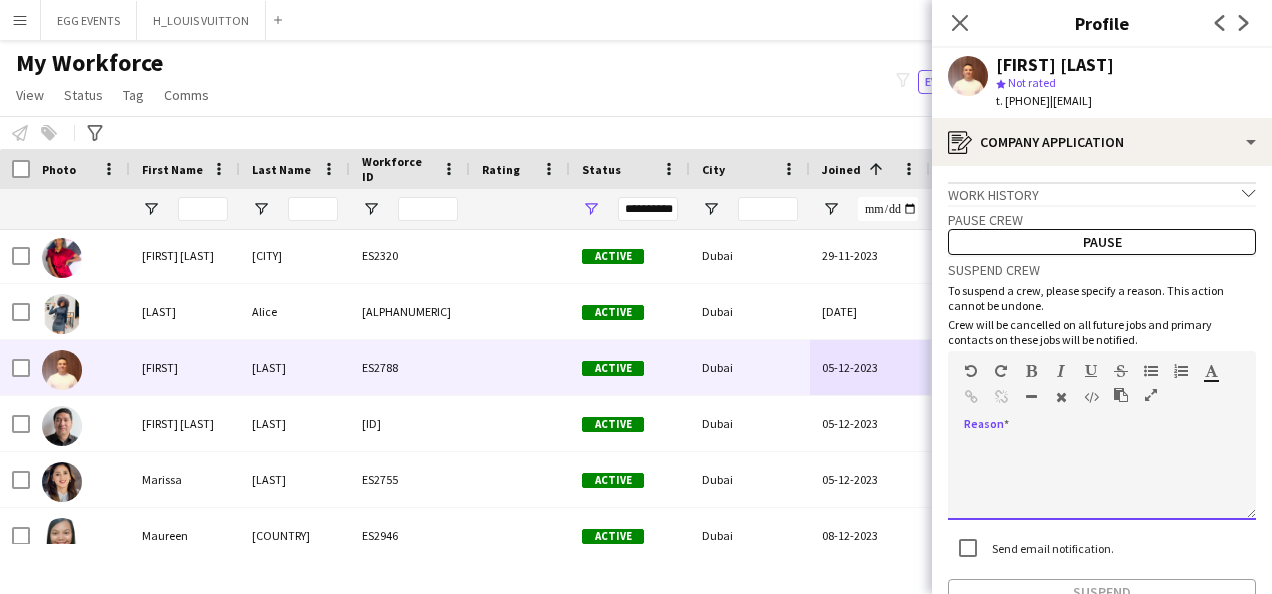 click at bounding box center [1102, 480] 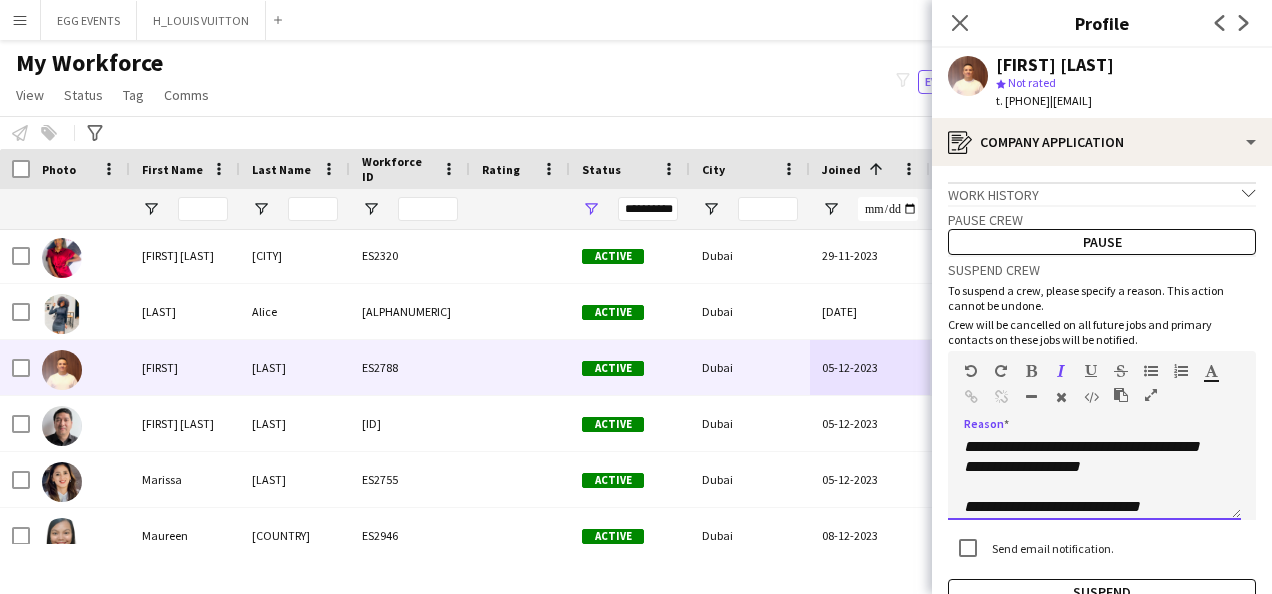 scroll, scrollTop: 0, scrollLeft: 0, axis: both 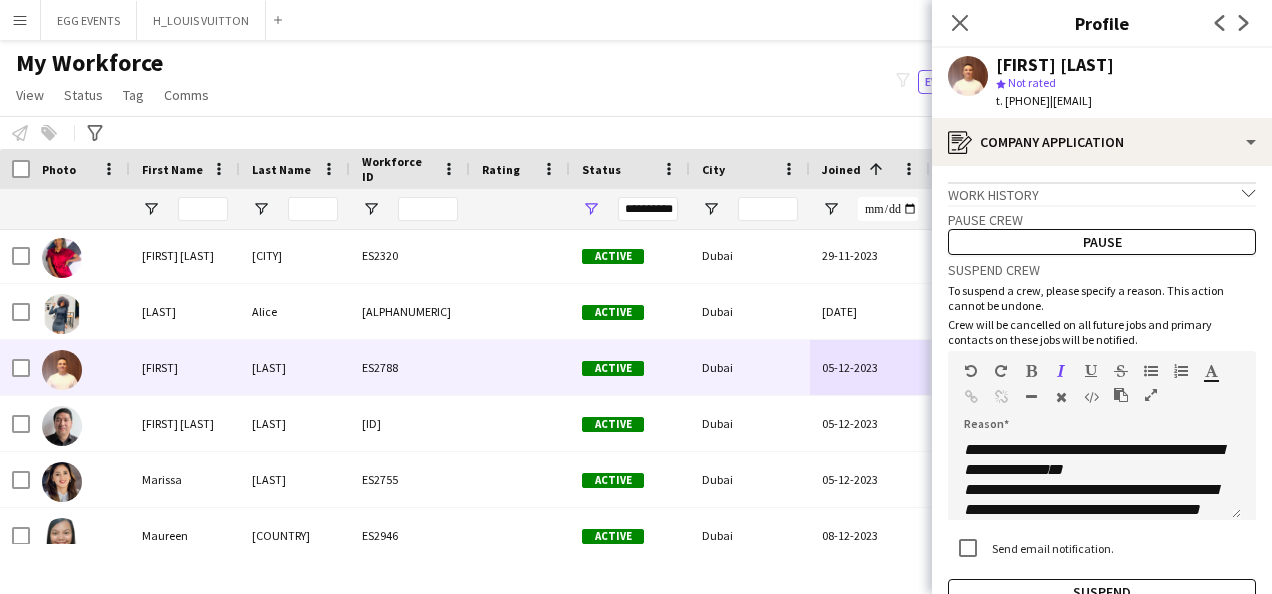 drag, startPoint x: 1121, startPoint y: 75, endPoint x: 997, endPoint y: 63, distance: 124.57929 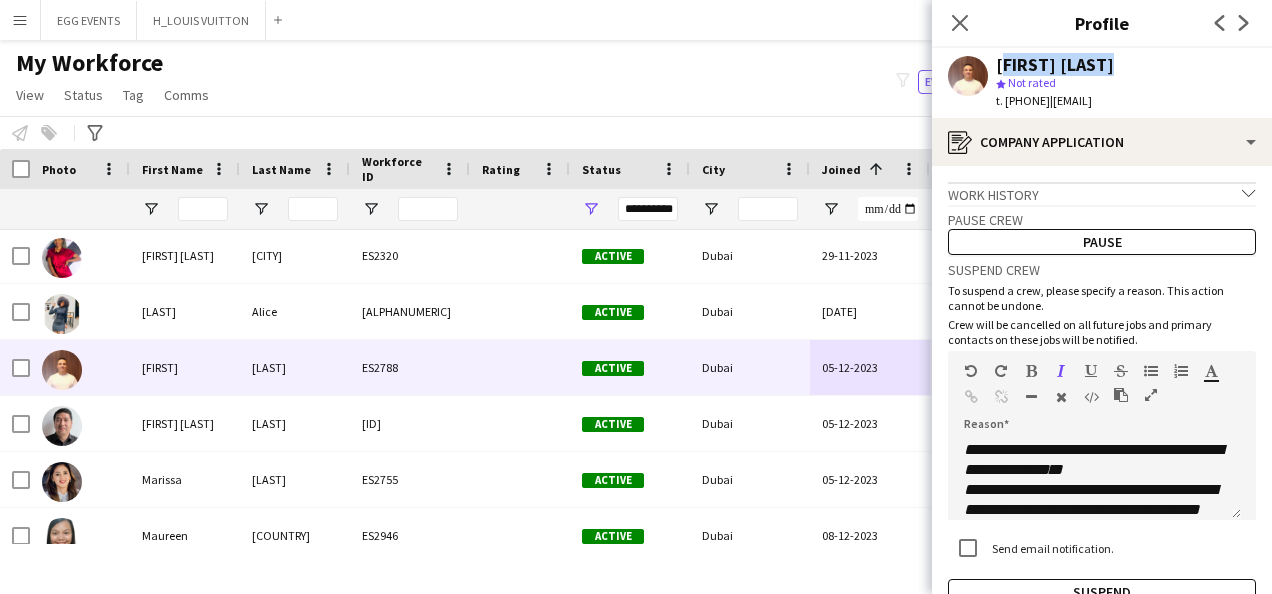 drag, startPoint x: 997, startPoint y: 63, endPoint x: 1108, endPoint y: 65, distance: 111.01801 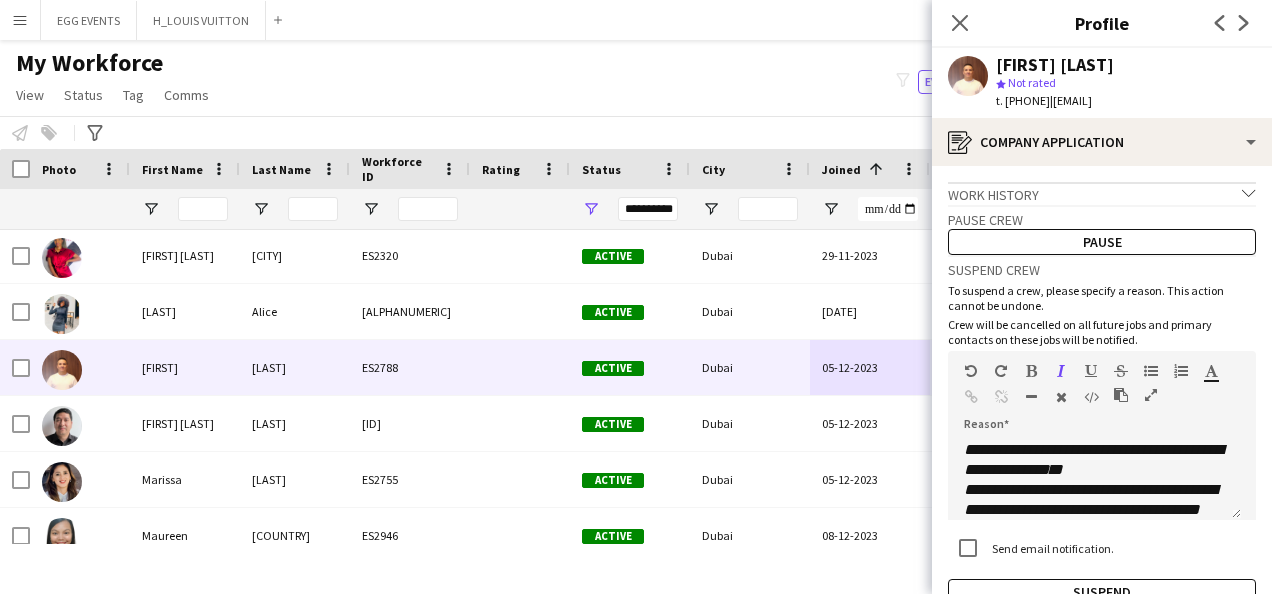 click on "To suspend a crew, please specify a reason. This action cannot be undone." 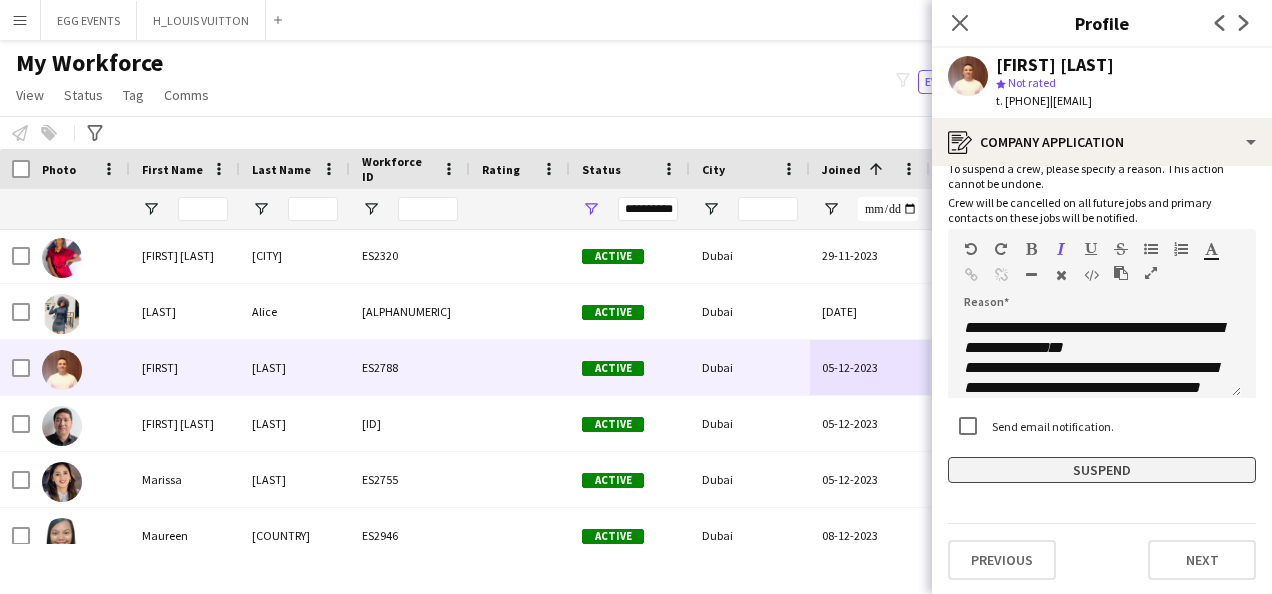 click on "Suspend" 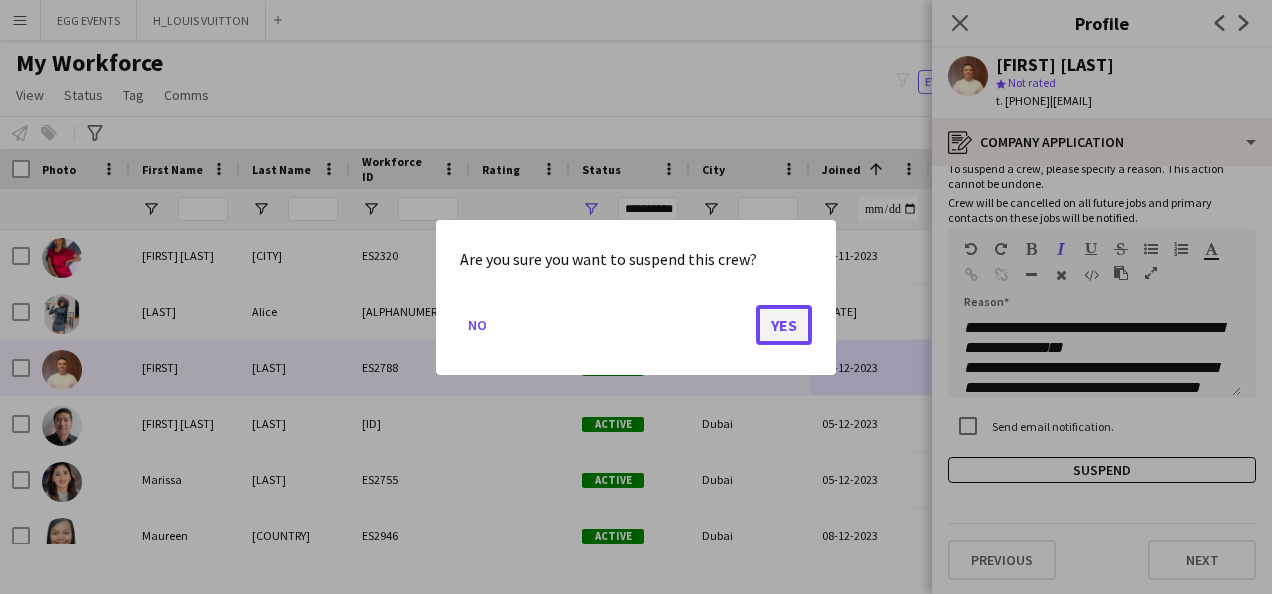 click on "Yes" 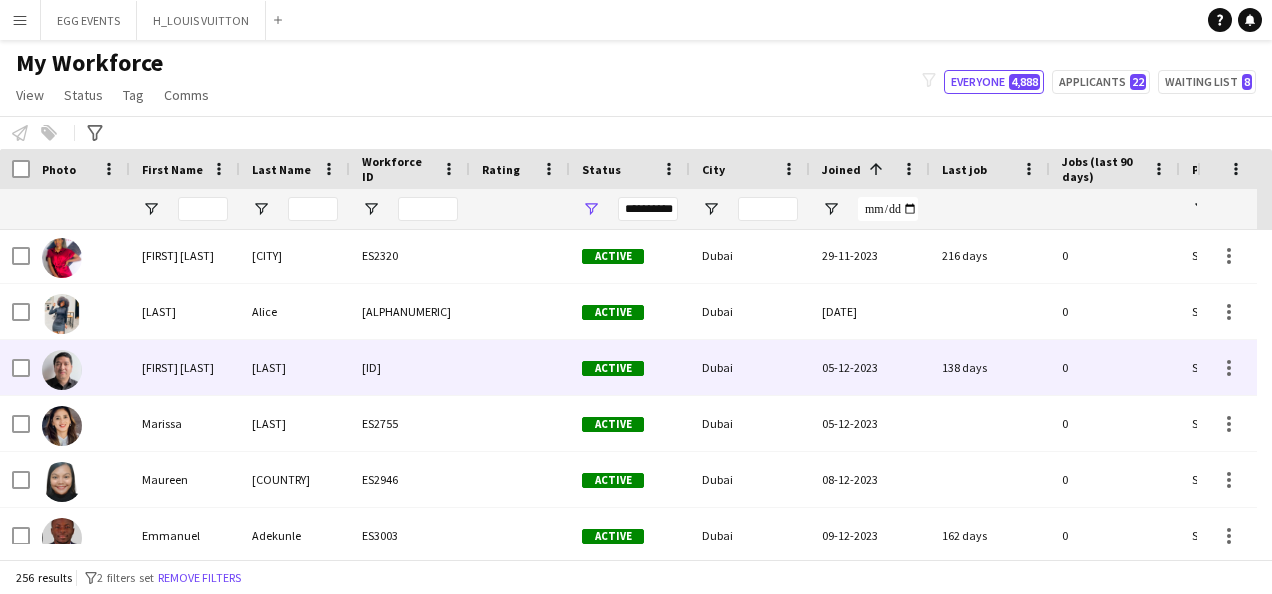 click on "05-12-2023" at bounding box center (870, 367) 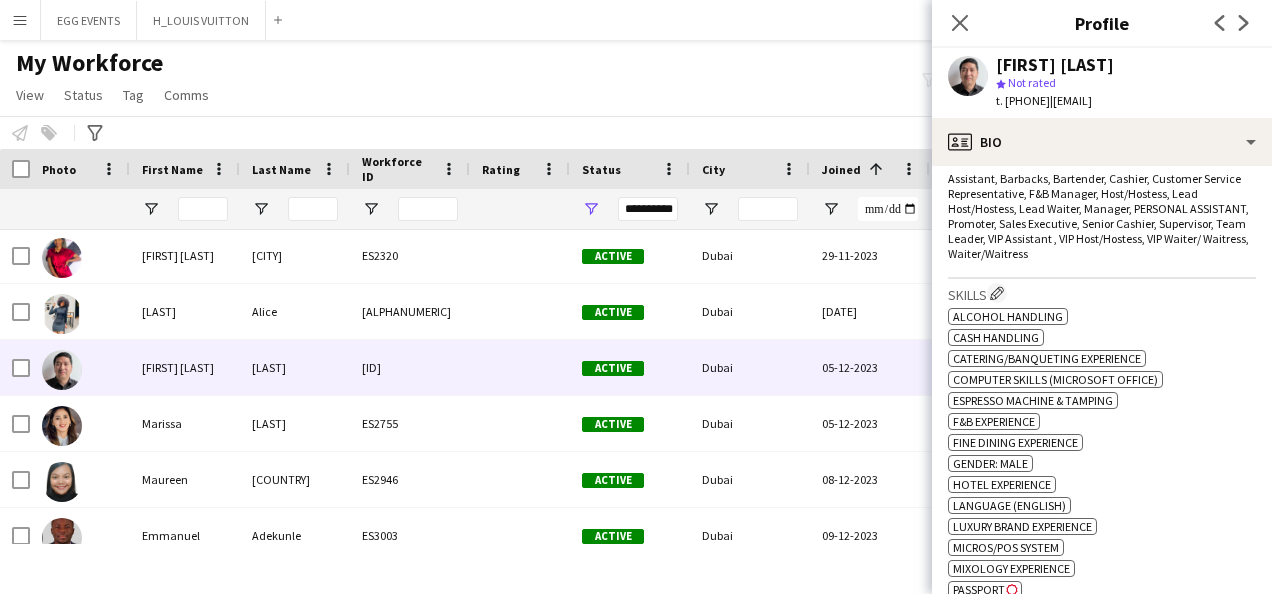 scroll, scrollTop: 771, scrollLeft: 0, axis: vertical 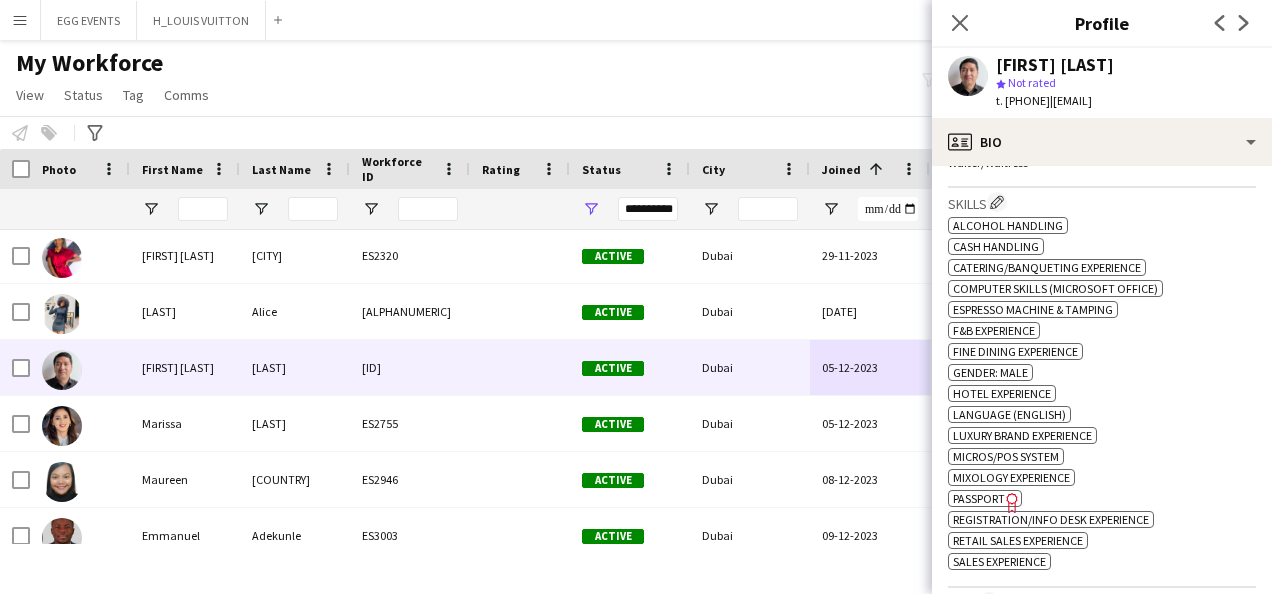 click on "Assistant, Barbacks, Bartender, Cashier, Customer Service Representative, F&B Manager, Host/Hostess, Lead Host/Hostess, Lead Waiter, Manager, PERSONAL ASSISTANT, Promoter, Sales Executive, Senior Cashier, Supervisor, Team Leader, VIP Assistant , VIP Host/Hostess, VIP Waiter/ Waitress, Waiter/Waitress" 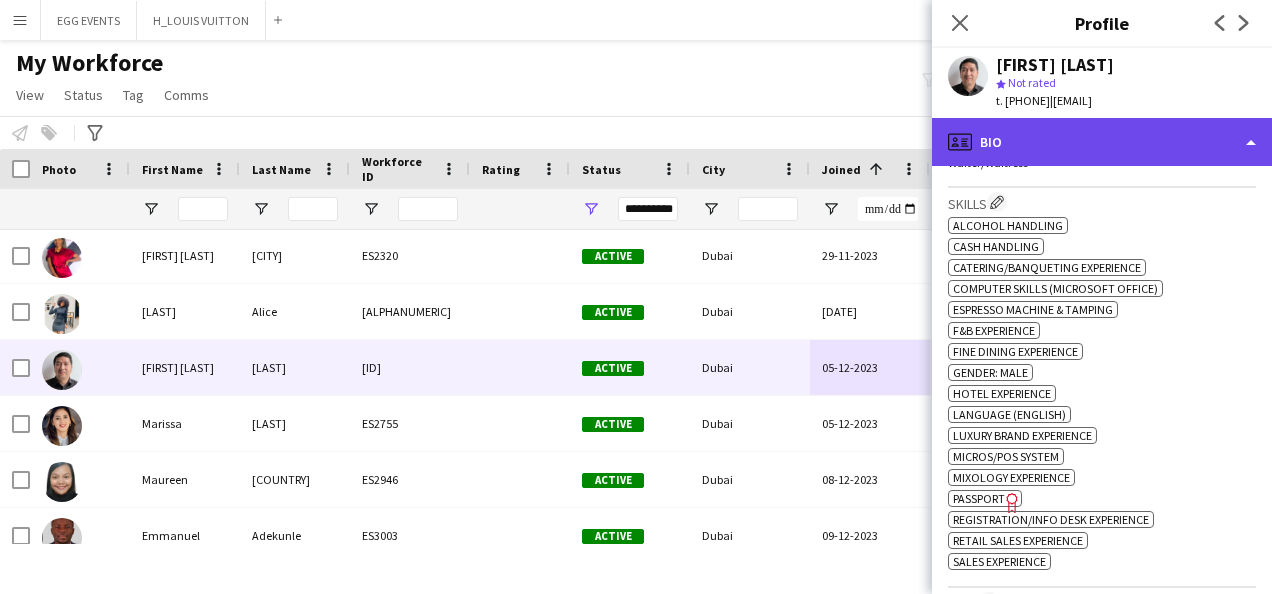 click on "profile
Bio" 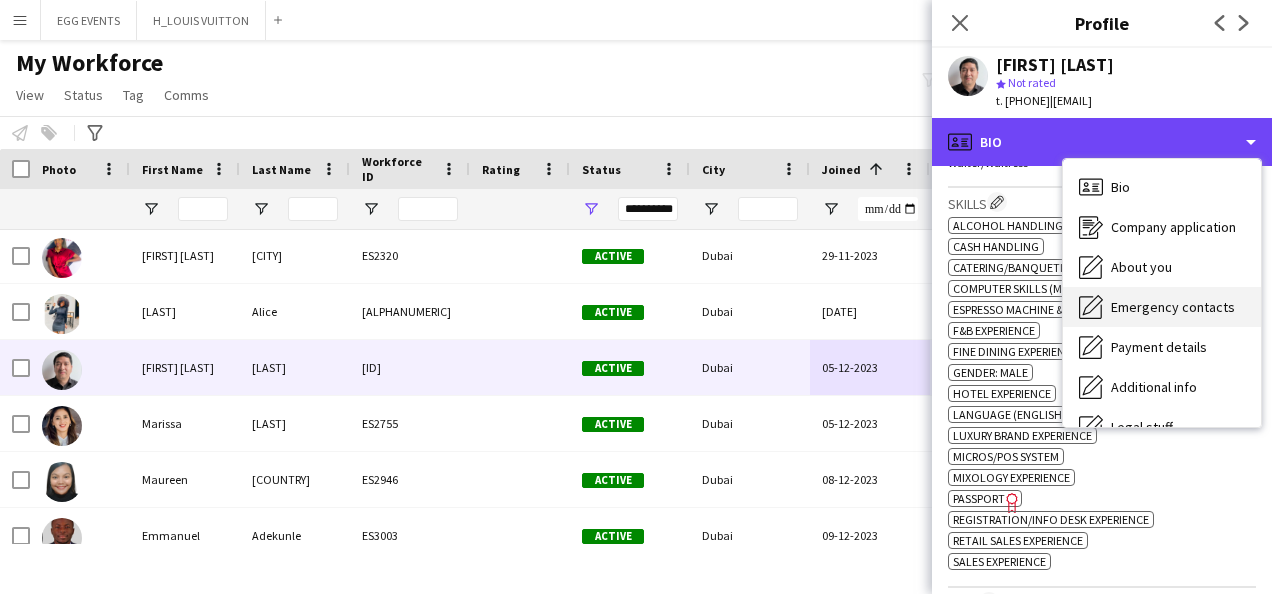 scroll, scrollTop: 108, scrollLeft: 0, axis: vertical 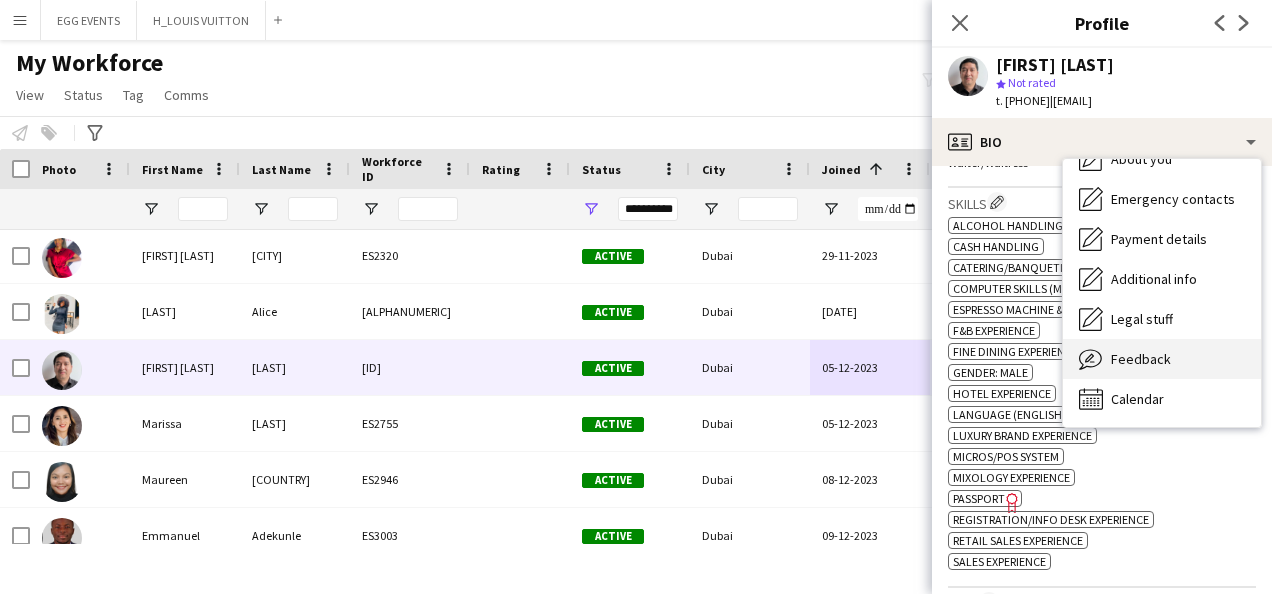 click on "Feedback" at bounding box center (1141, 359) 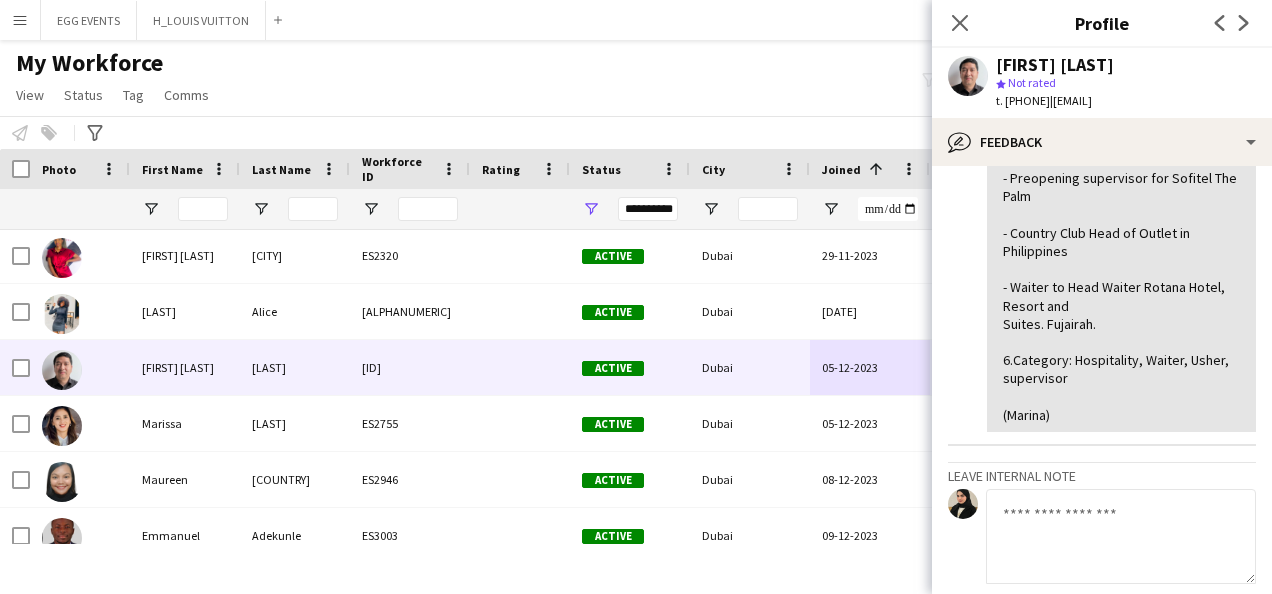 scroll, scrollTop: 396, scrollLeft: 0, axis: vertical 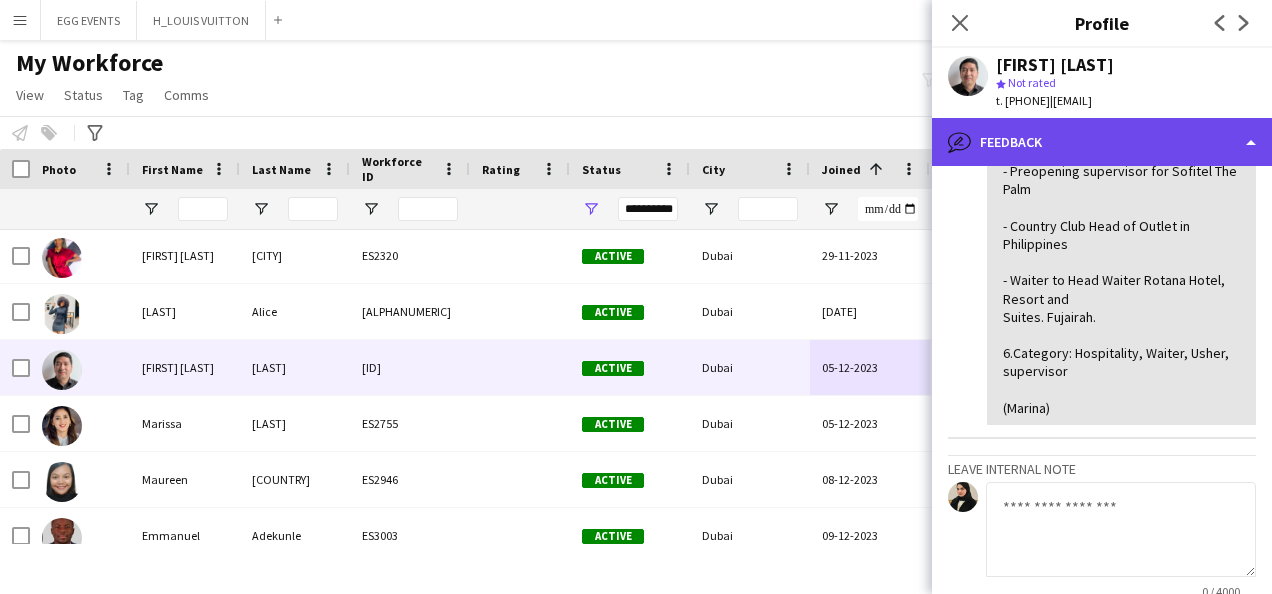 click on "bubble-pencil
Feedback" 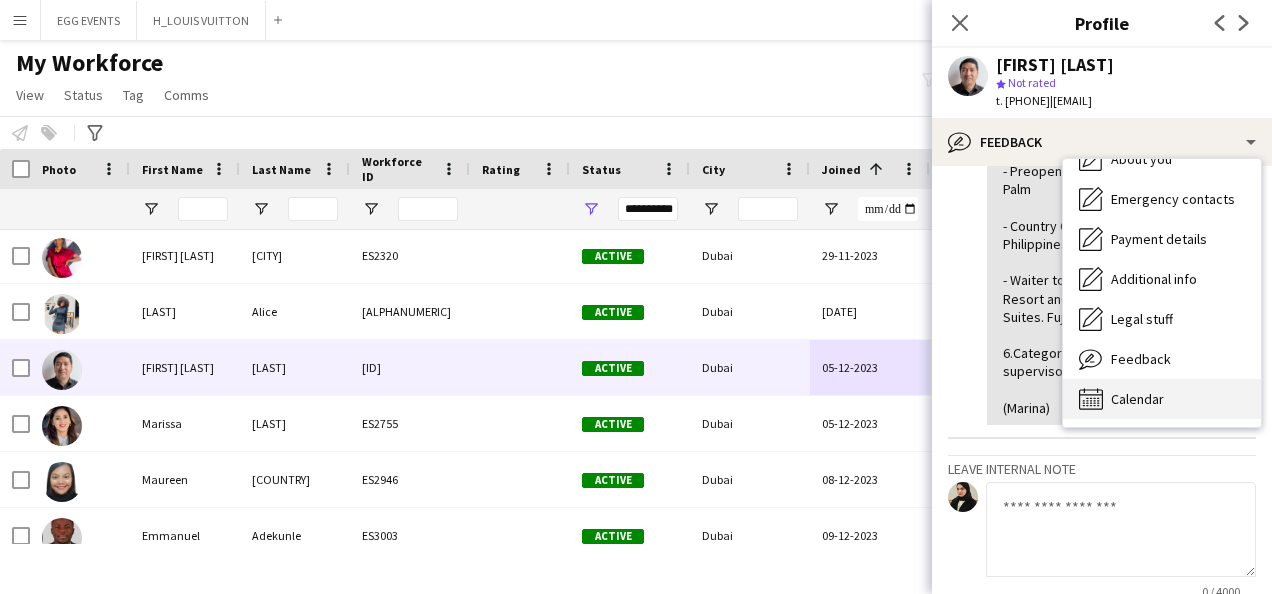 click on "Calendar" at bounding box center [1137, 399] 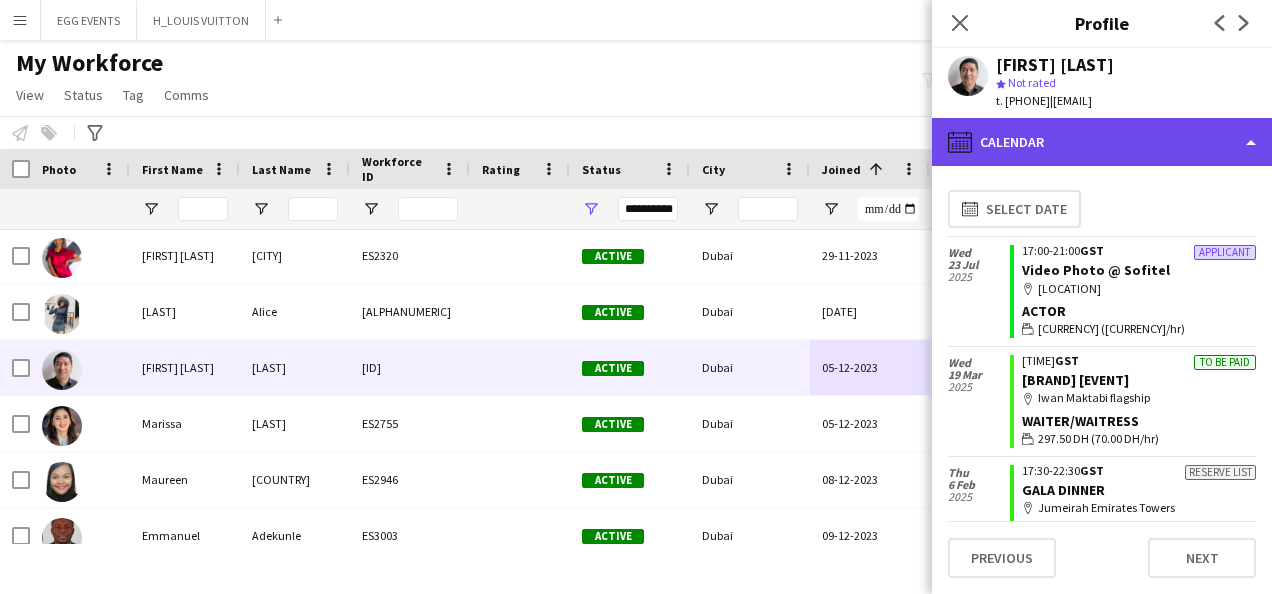 click on "calendar-full
Calendar" 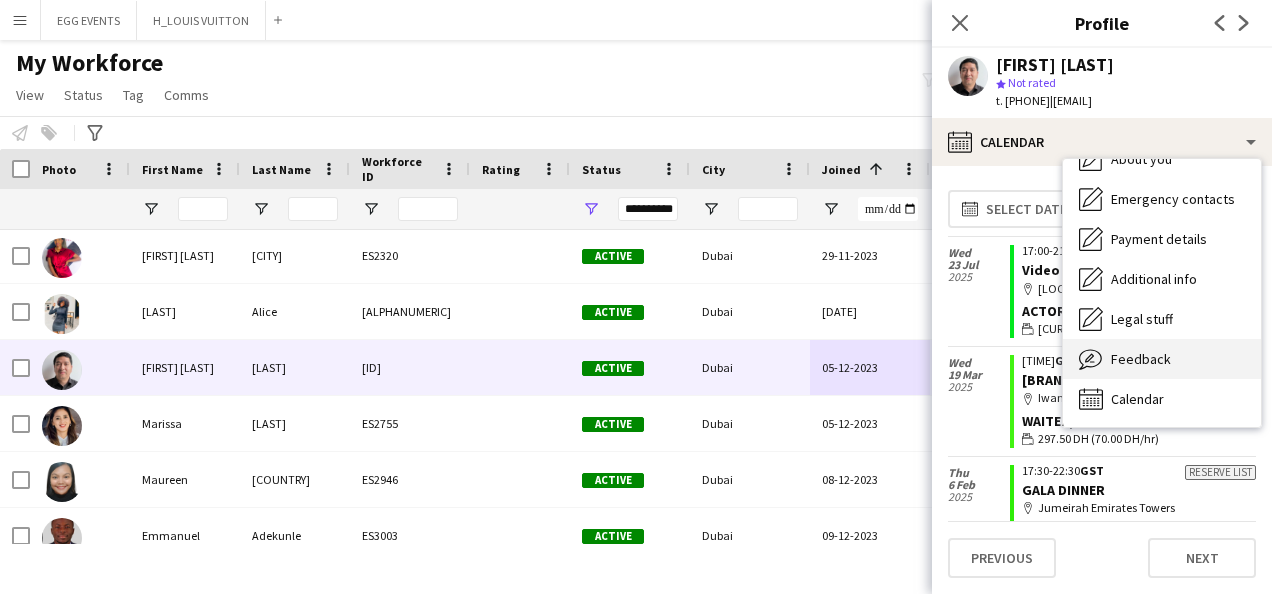click on "Feedback
Feedback" at bounding box center (1162, 359) 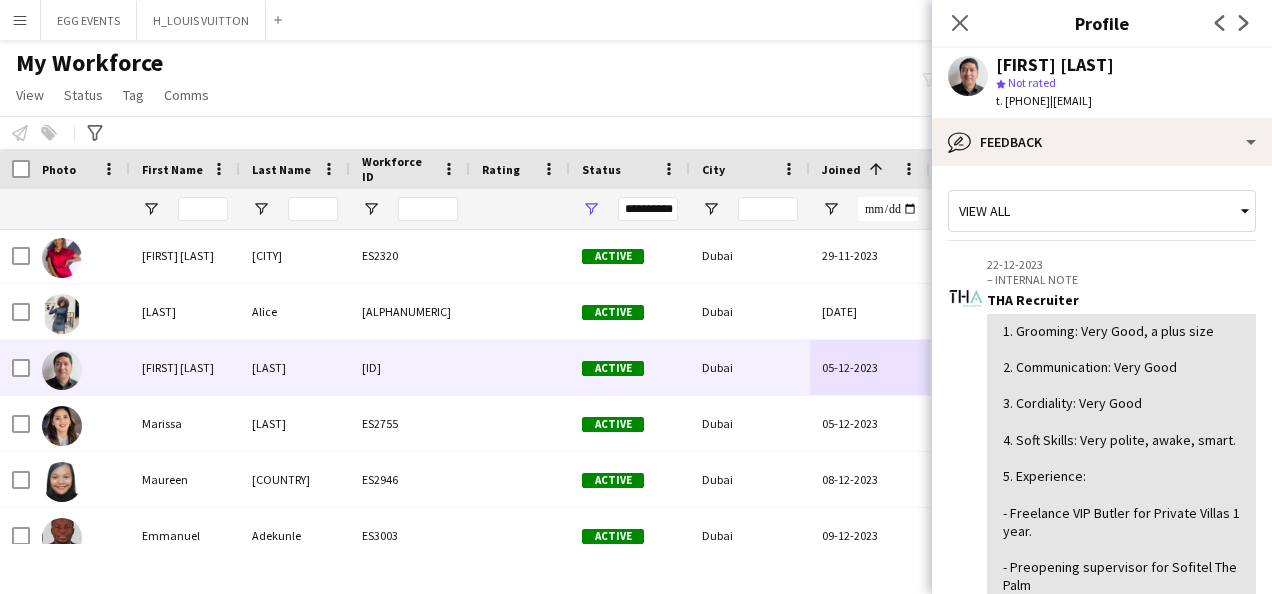 scroll, scrollTop: 621, scrollLeft: 0, axis: vertical 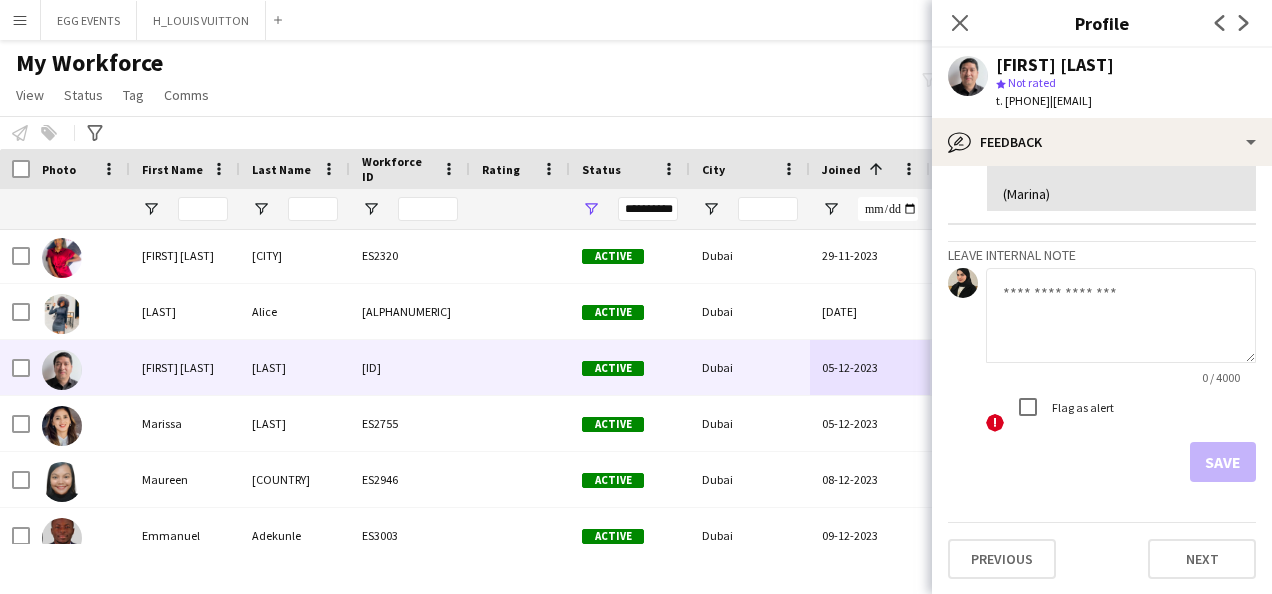 click 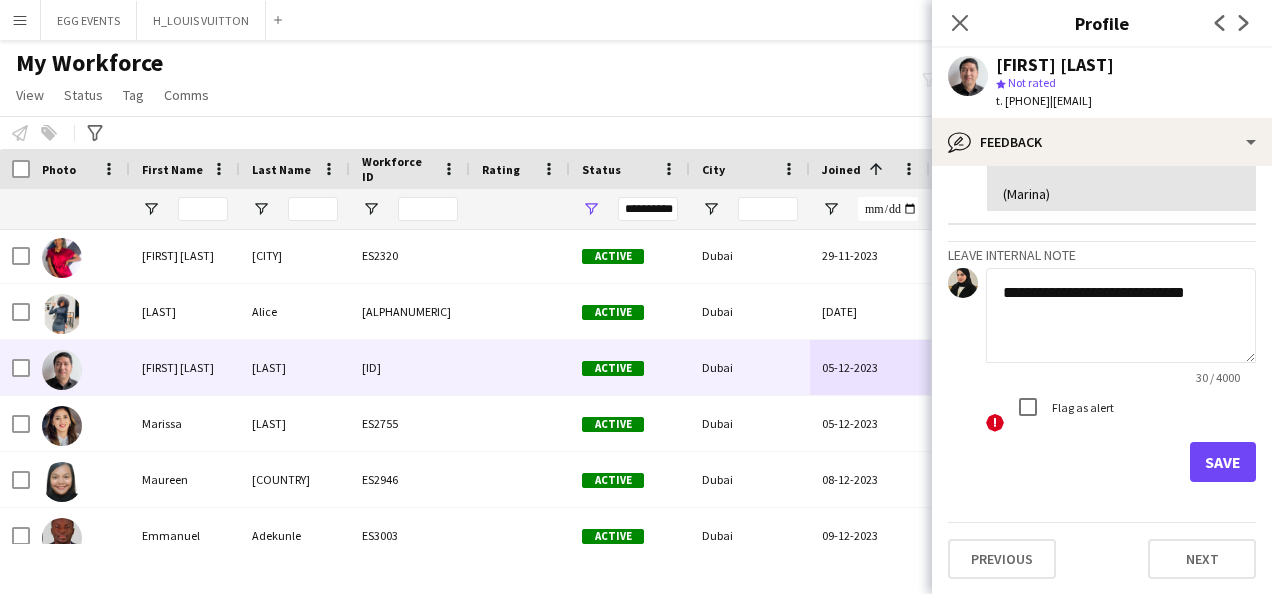 type on "**********" 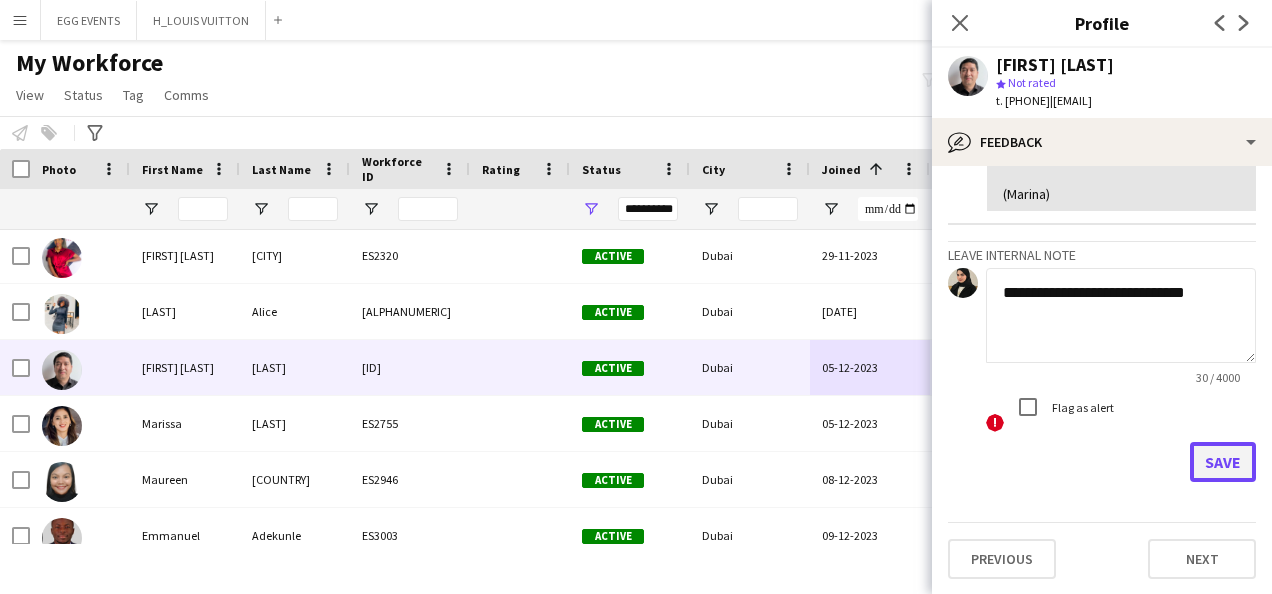 click on "Save" 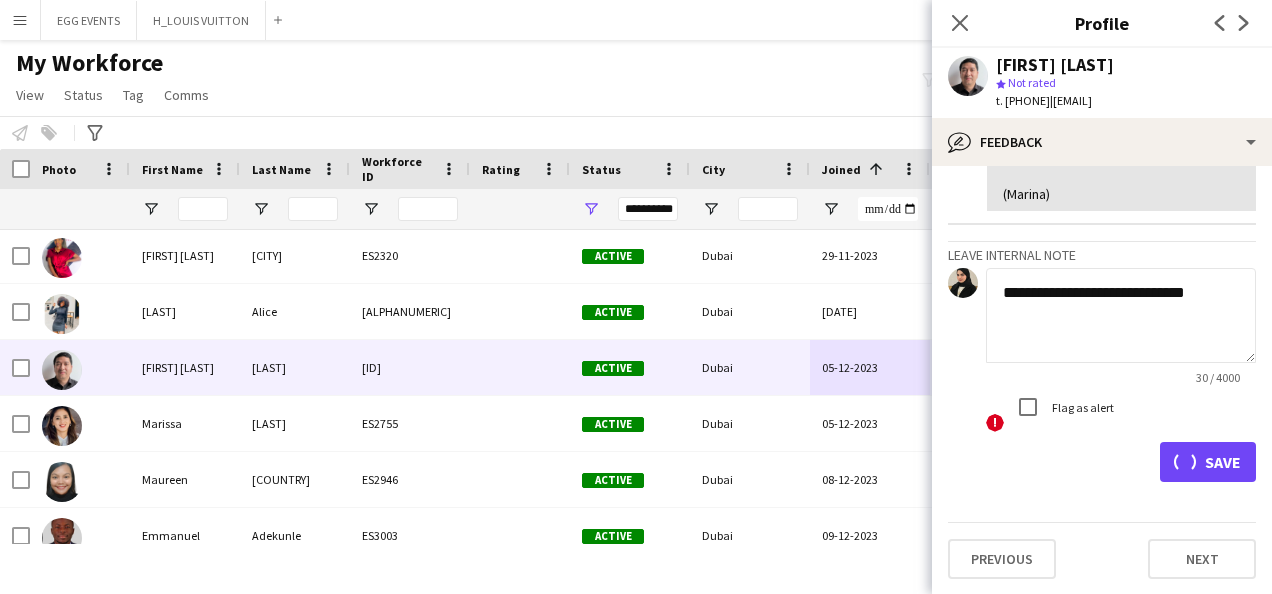 click on "Save" 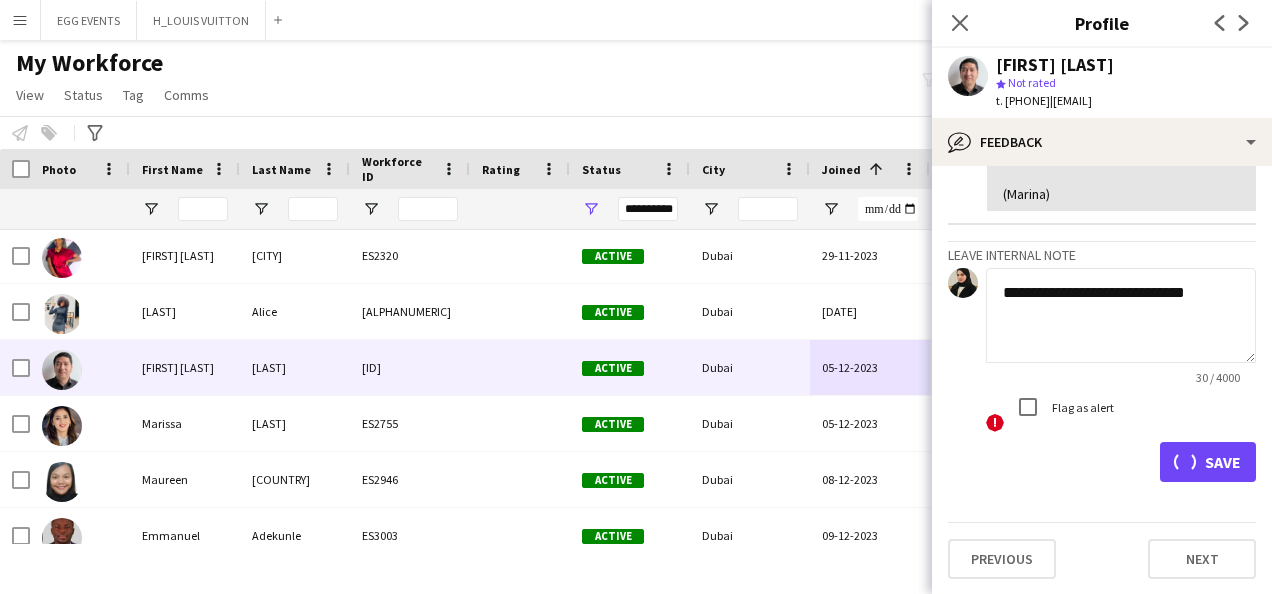 type 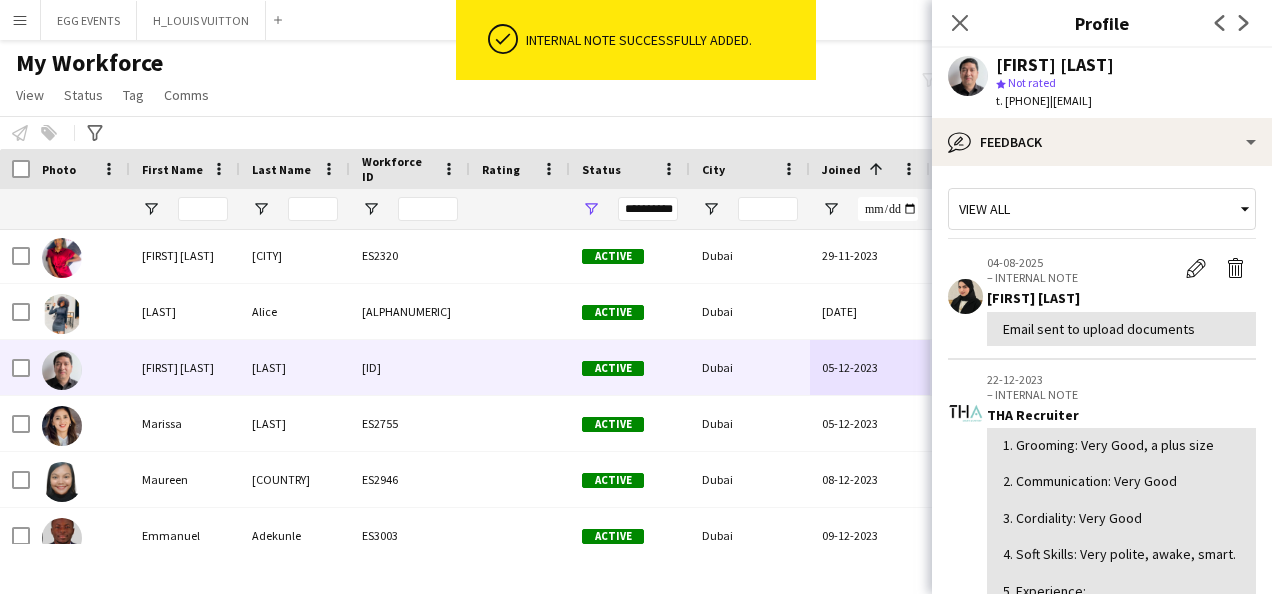 scroll, scrollTop: 0, scrollLeft: 0, axis: both 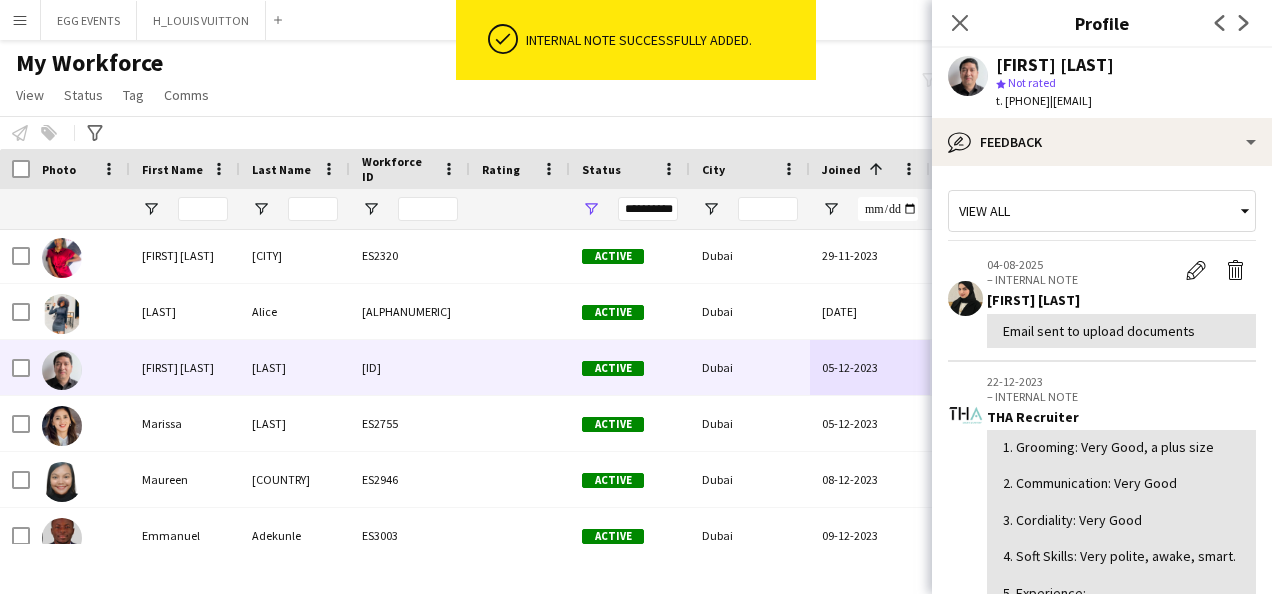 drag, startPoint x: 1140, startPoint y: 55, endPoint x: 966, endPoint y: 74, distance: 175.03429 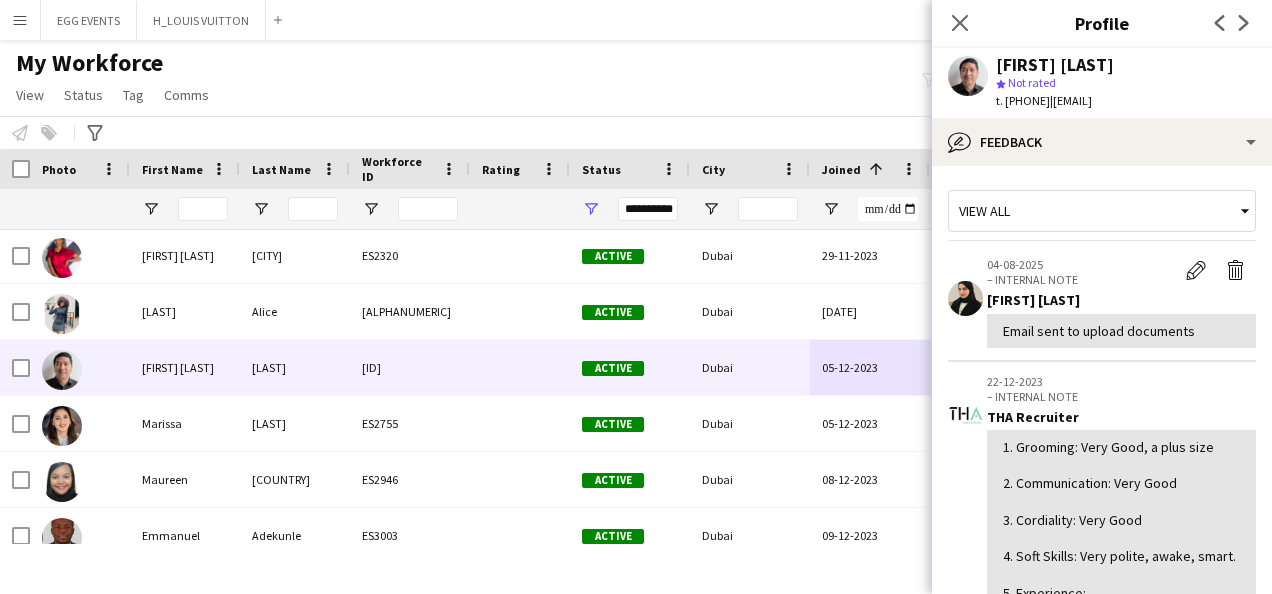 copy on "John Paul Santos" 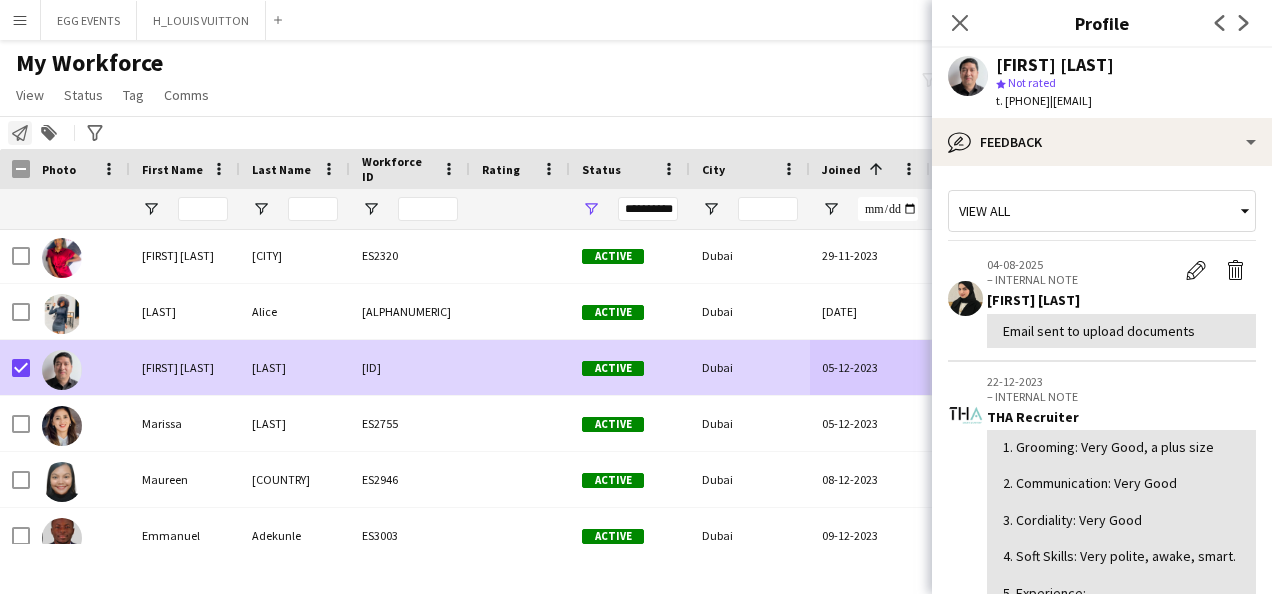 click on "Notify workforce" 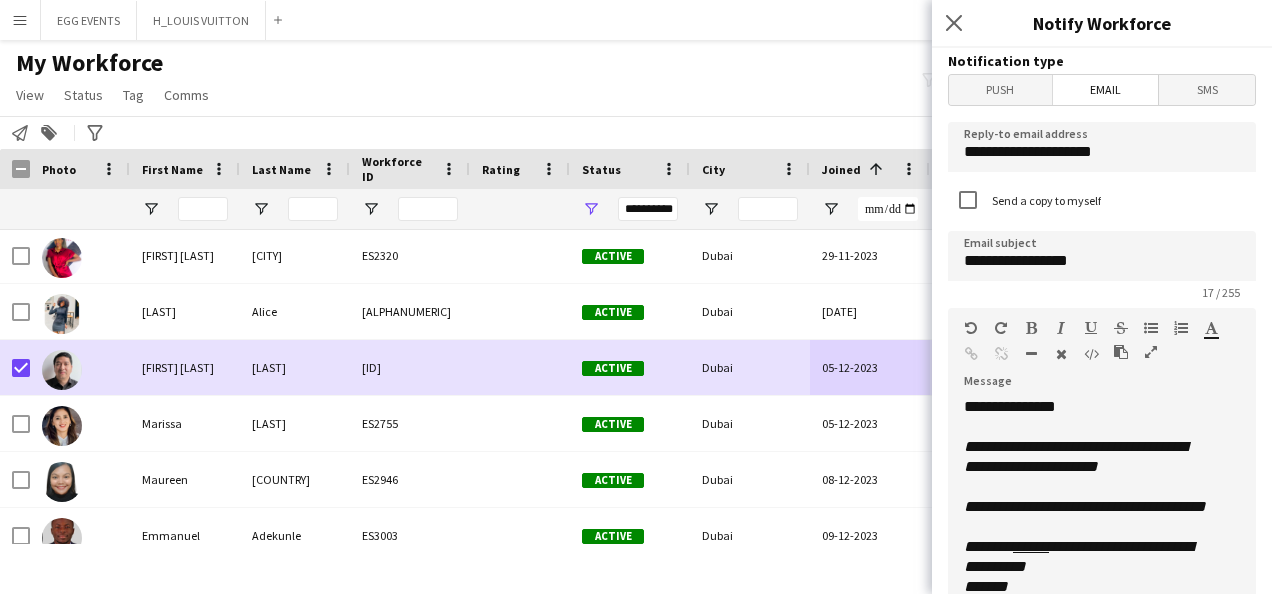 scroll, scrollTop: 236, scrollLeft: 0, axis: vertical 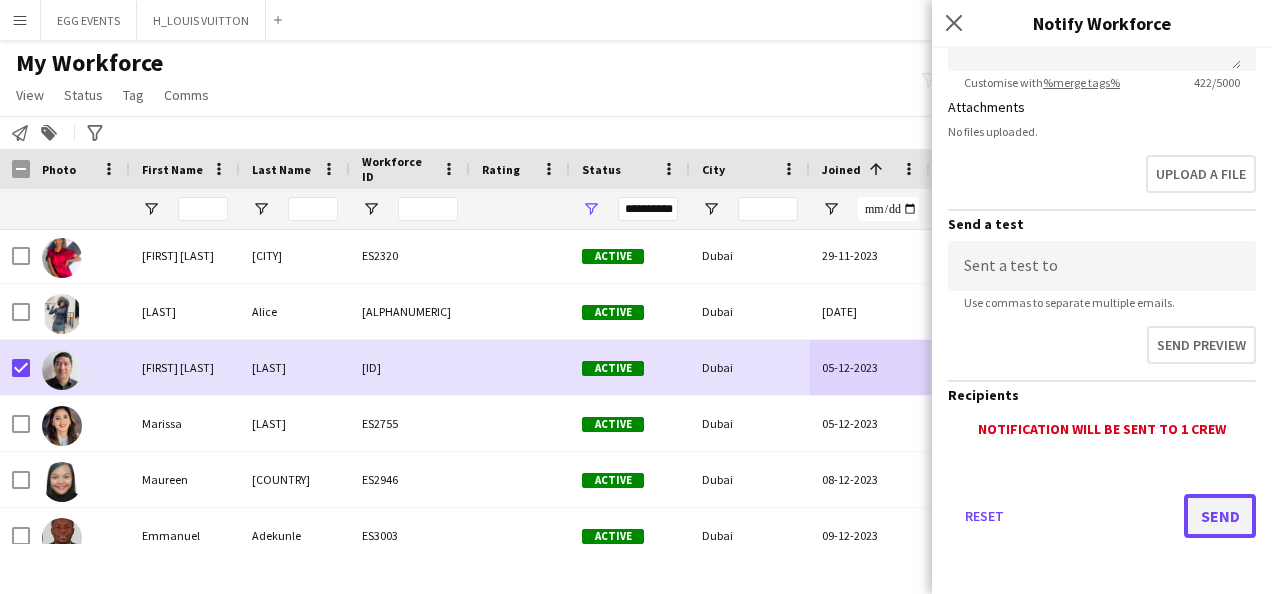 click on "Send" 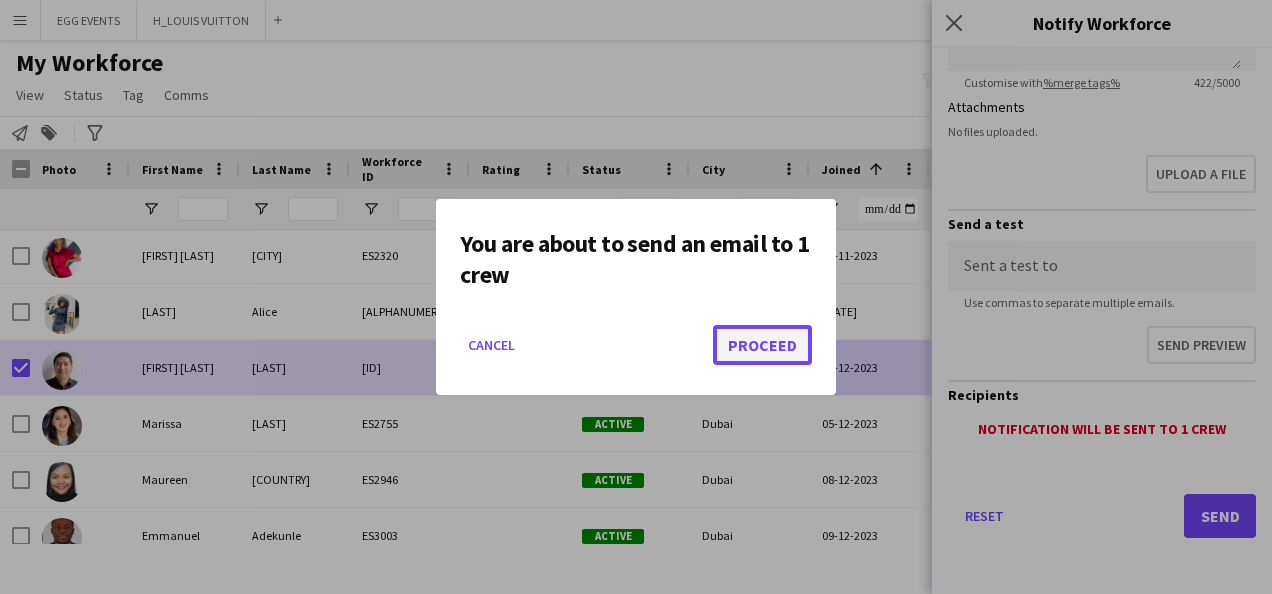 click on "Proceed" 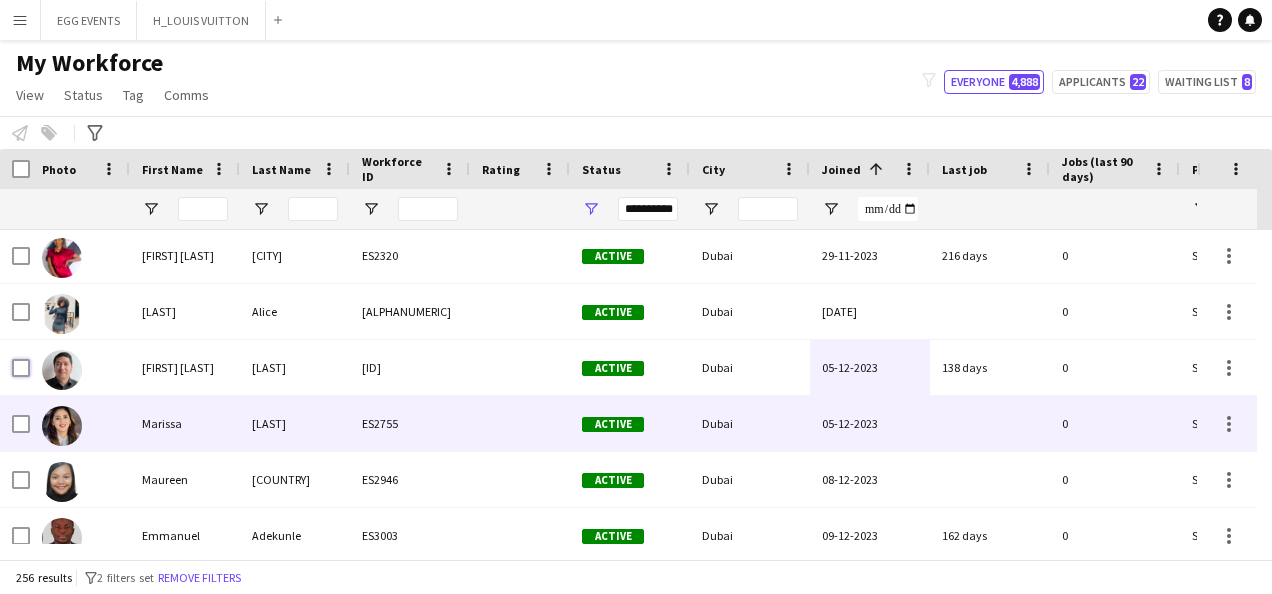 scroll, scrollTop: 8416, scrollLeft: 0, axis: vertical 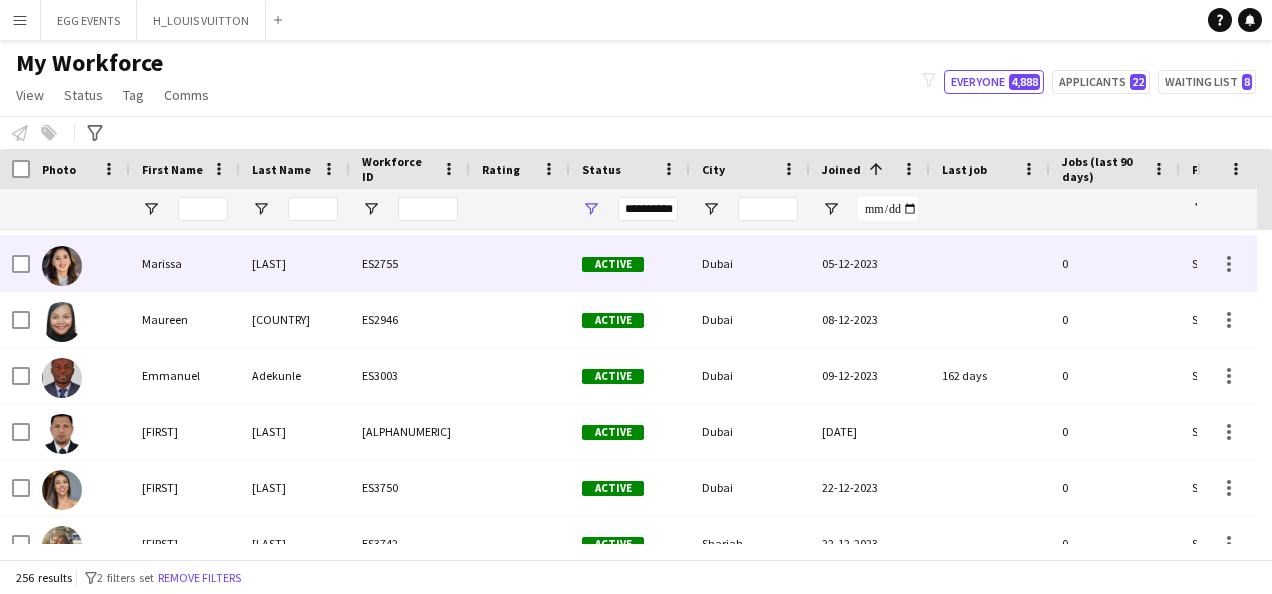click on "ES2755" at bounding box center (410, 263) 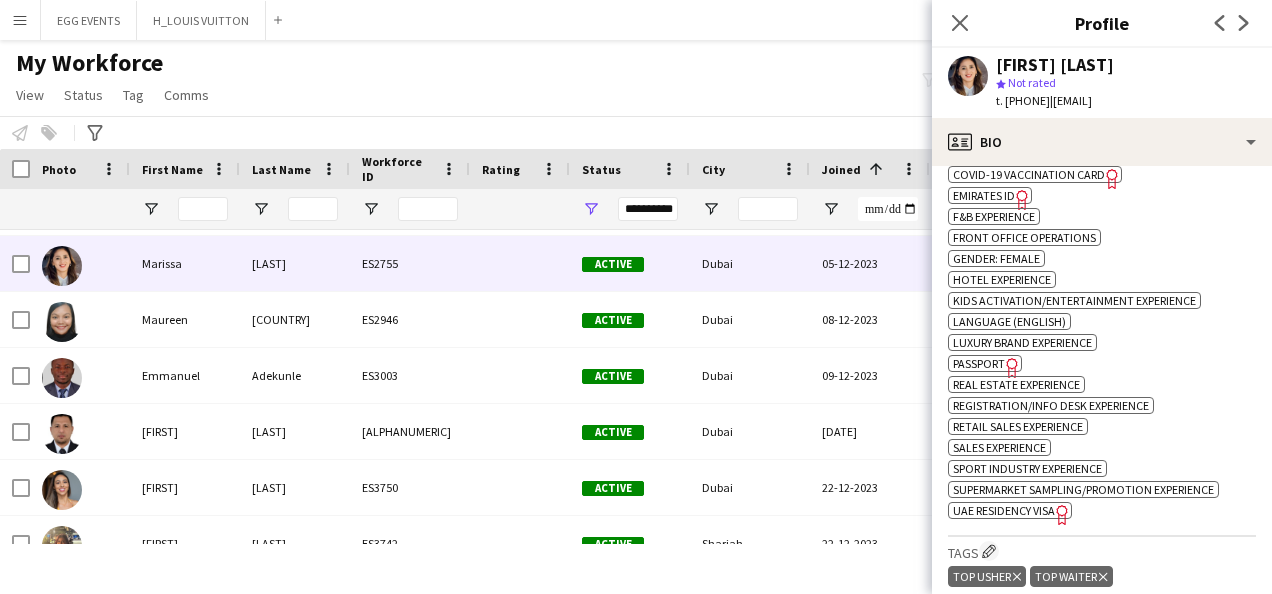scroll, scrollTop: 907, scrollLeft: 0, axis: vertical 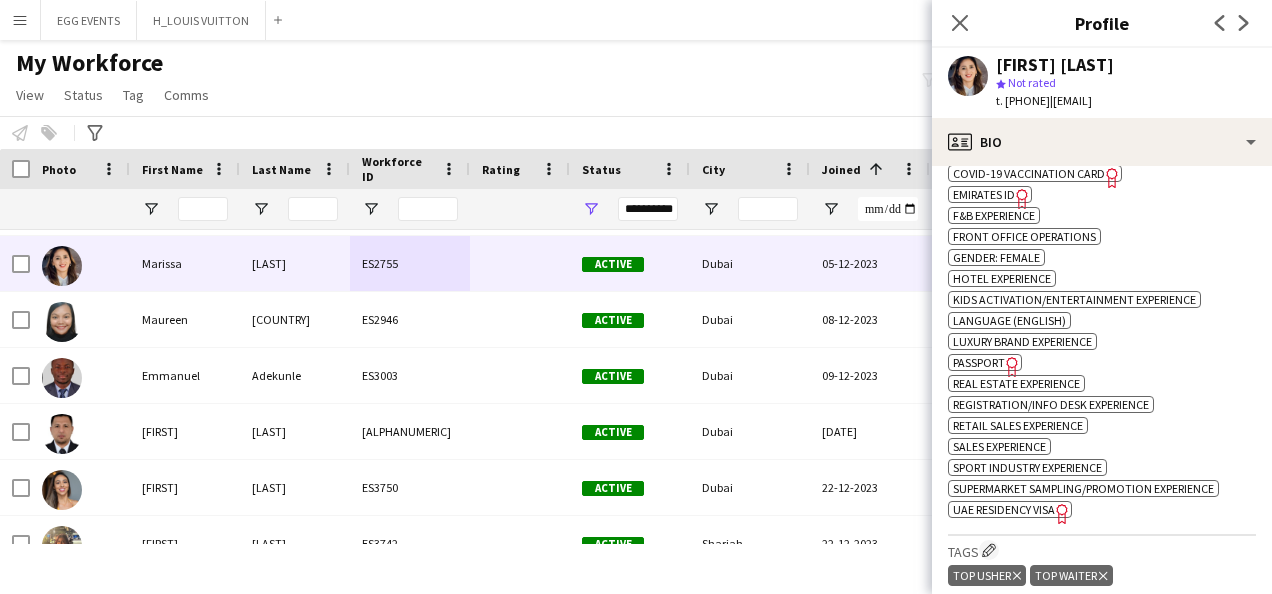click on "Emirates ID" 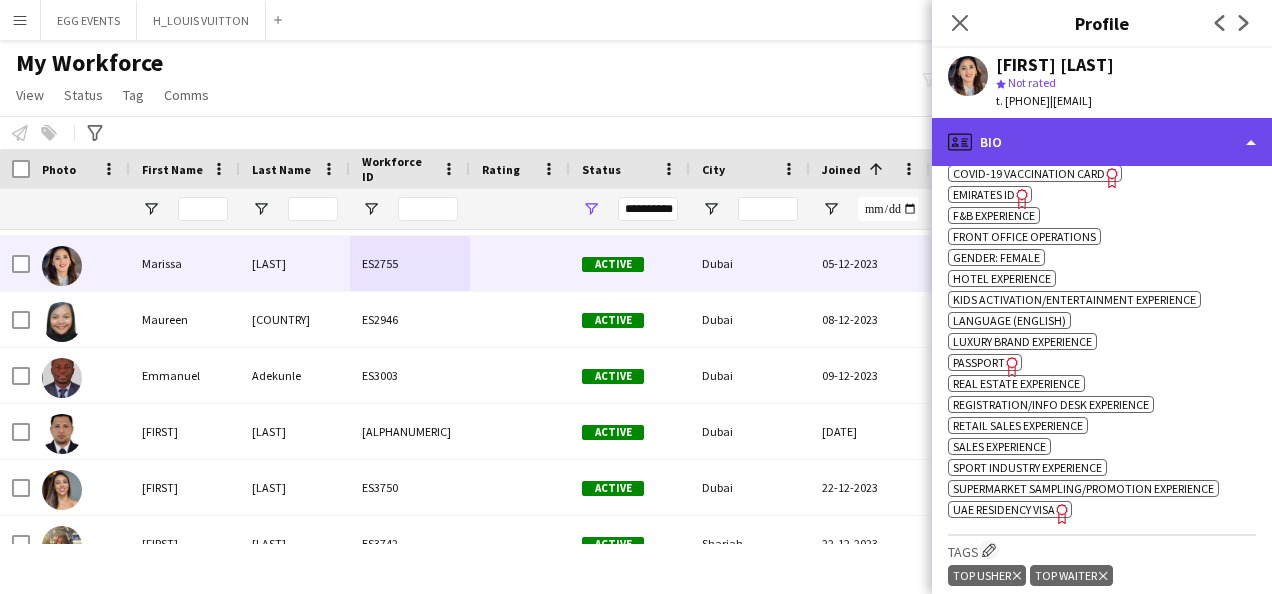 click on "profile
Bio" 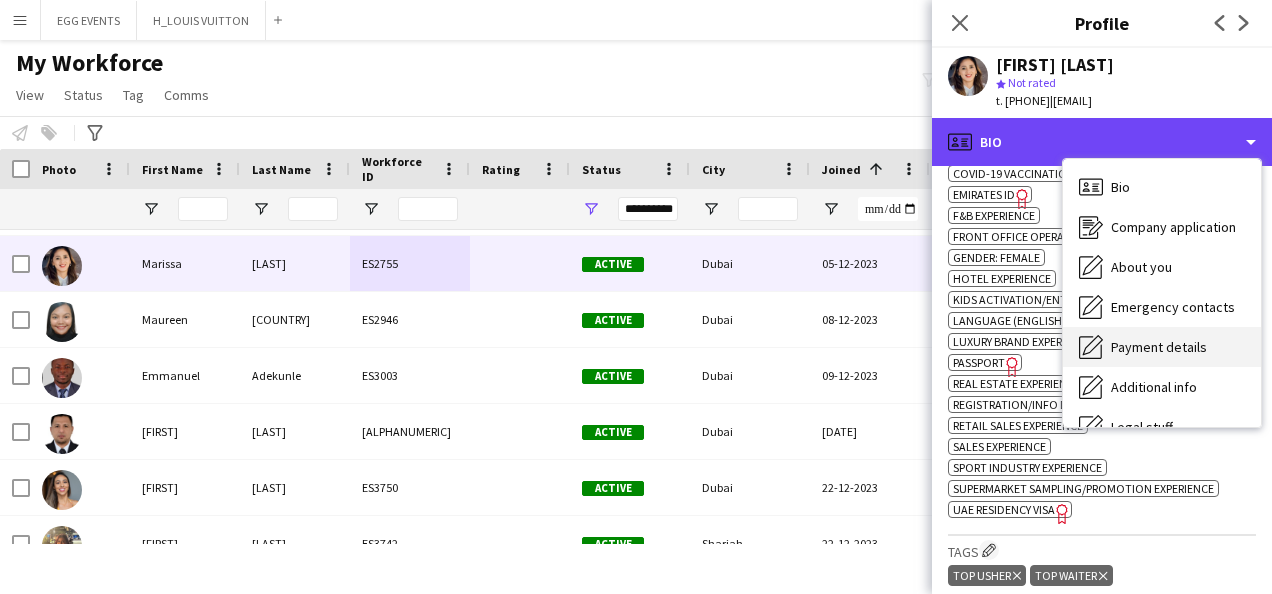 scroll, scrollTop: 108, scrollLeft: 0, axis: vertical 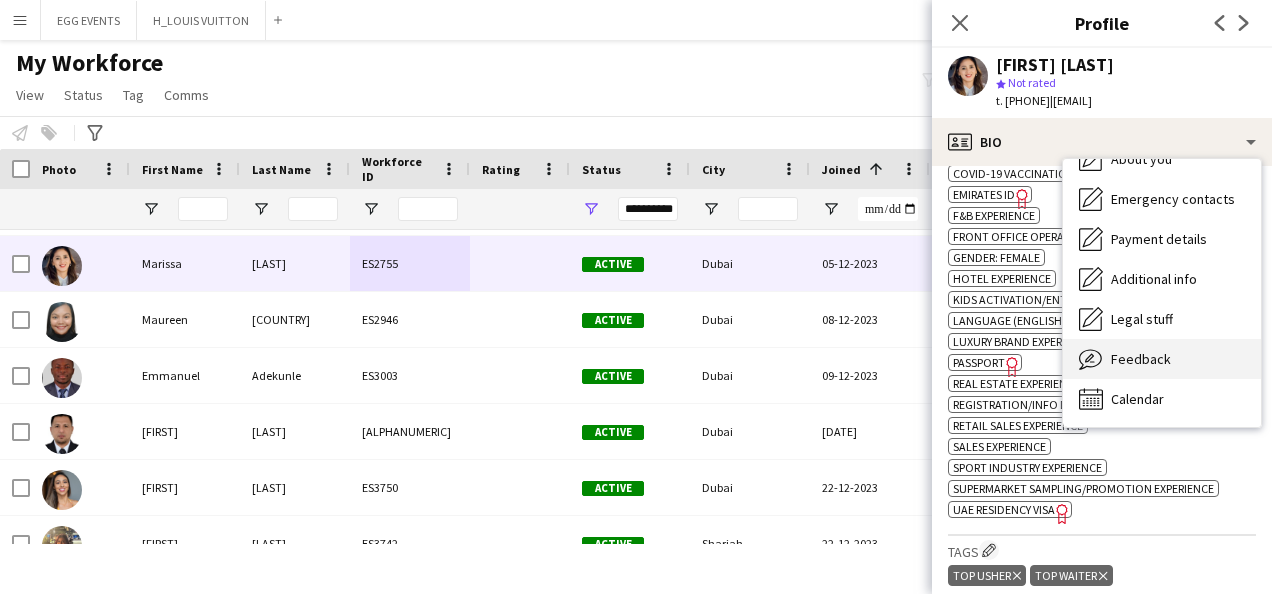 click on "Feedback" at bounding box center (1141, 359) 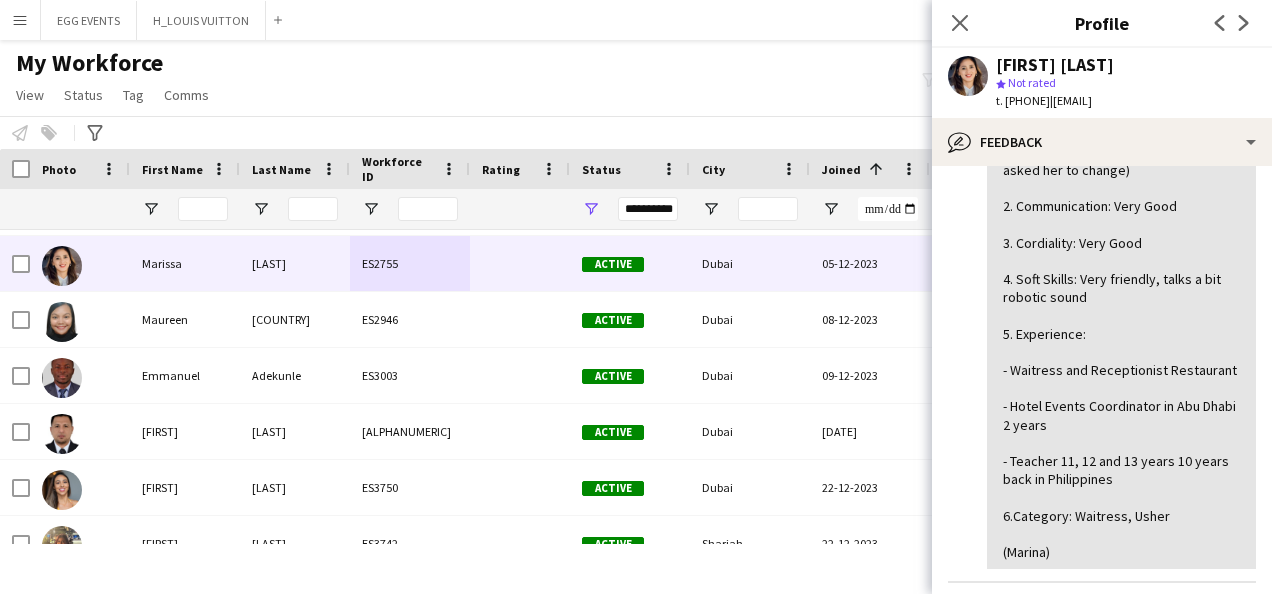 scroll, scrollTop: 467, scrollLeft: 0, axis: vertical 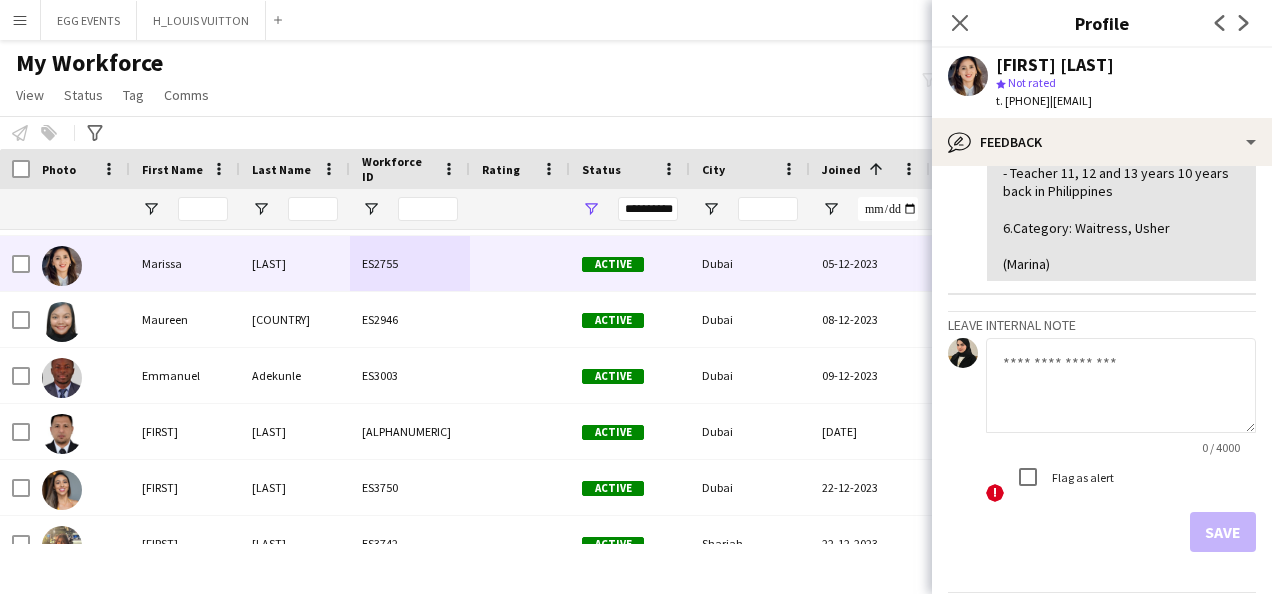 click 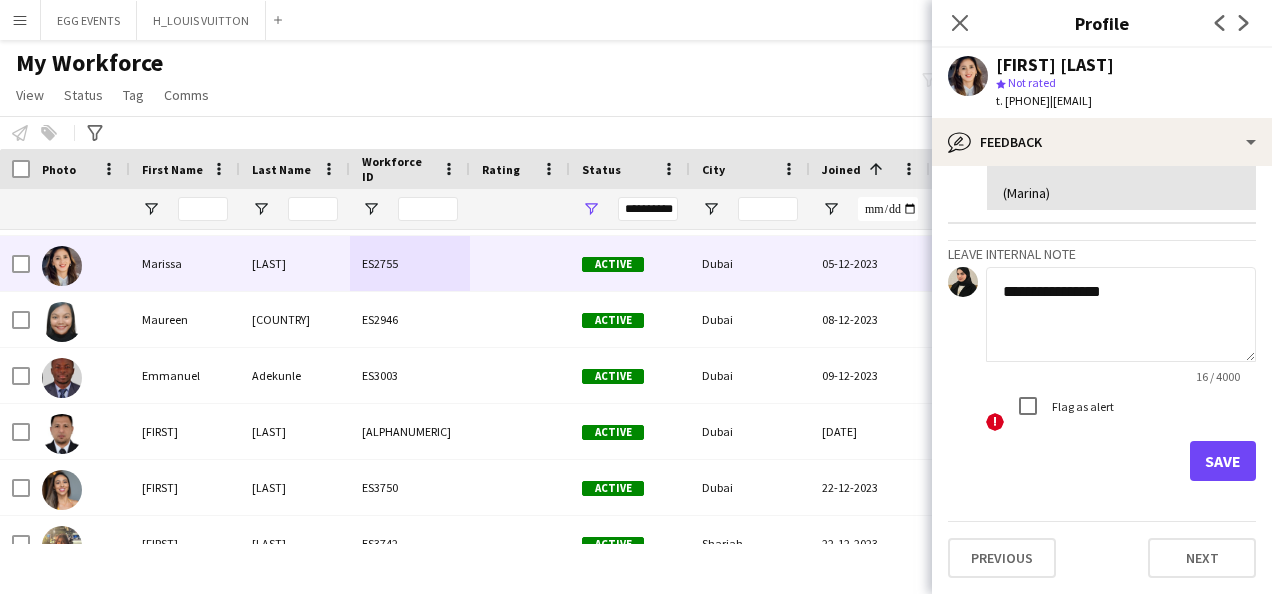 type on "**********" 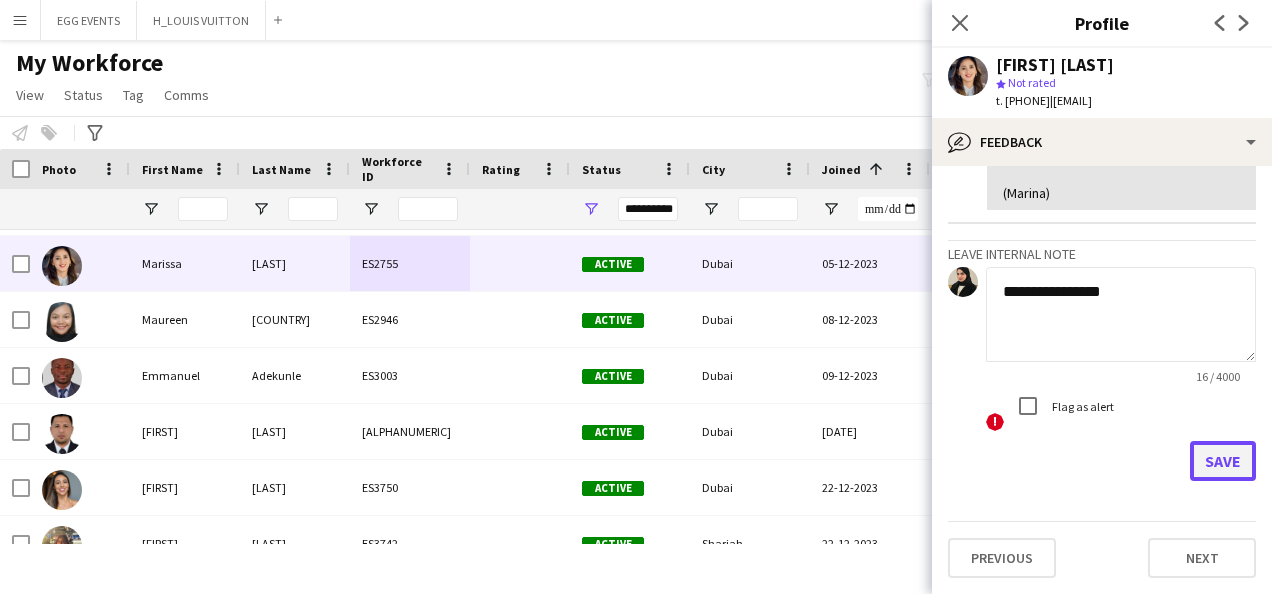 click on "Save" 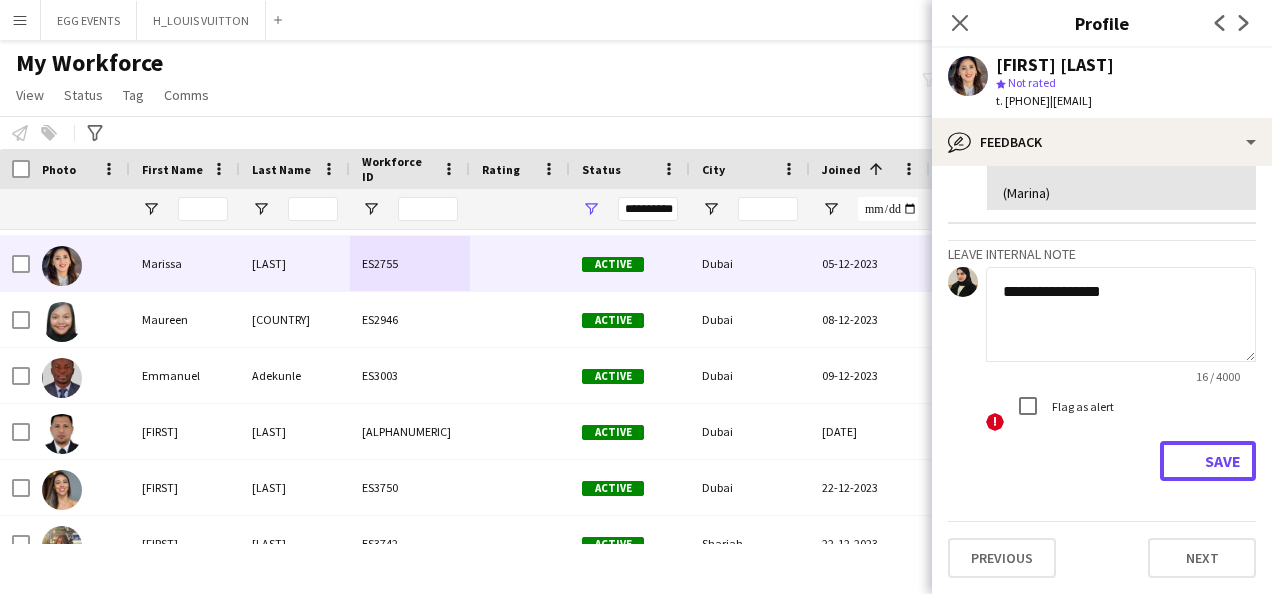type 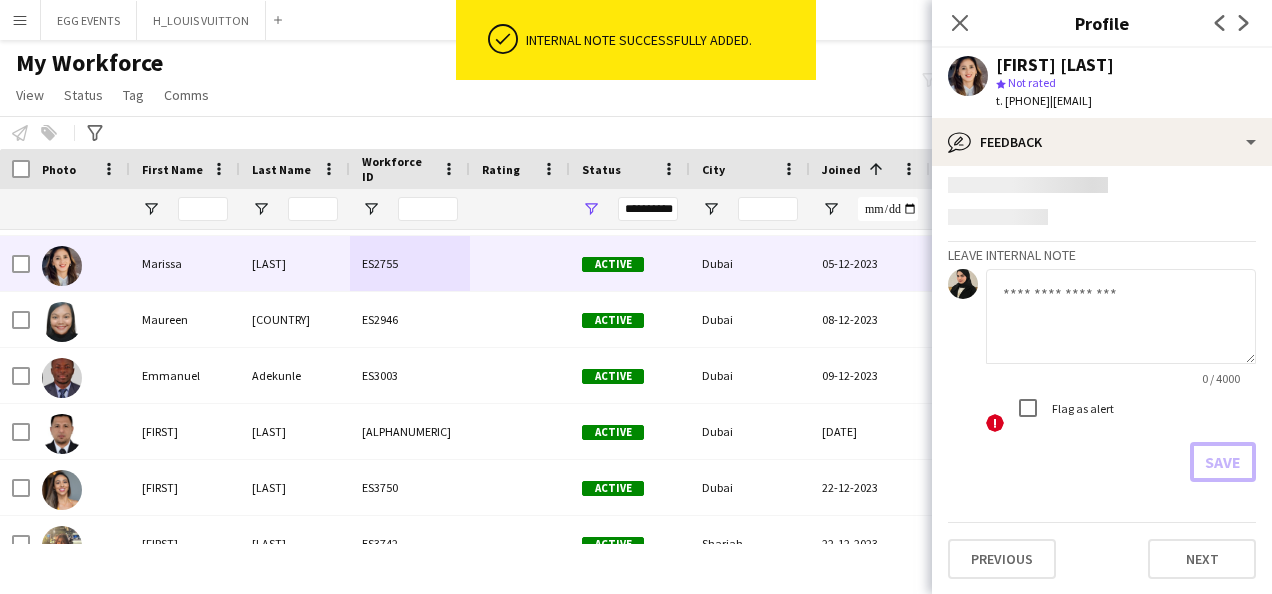 scroll, scrollTop: 672, scrollLeft: 0, axis: vertical 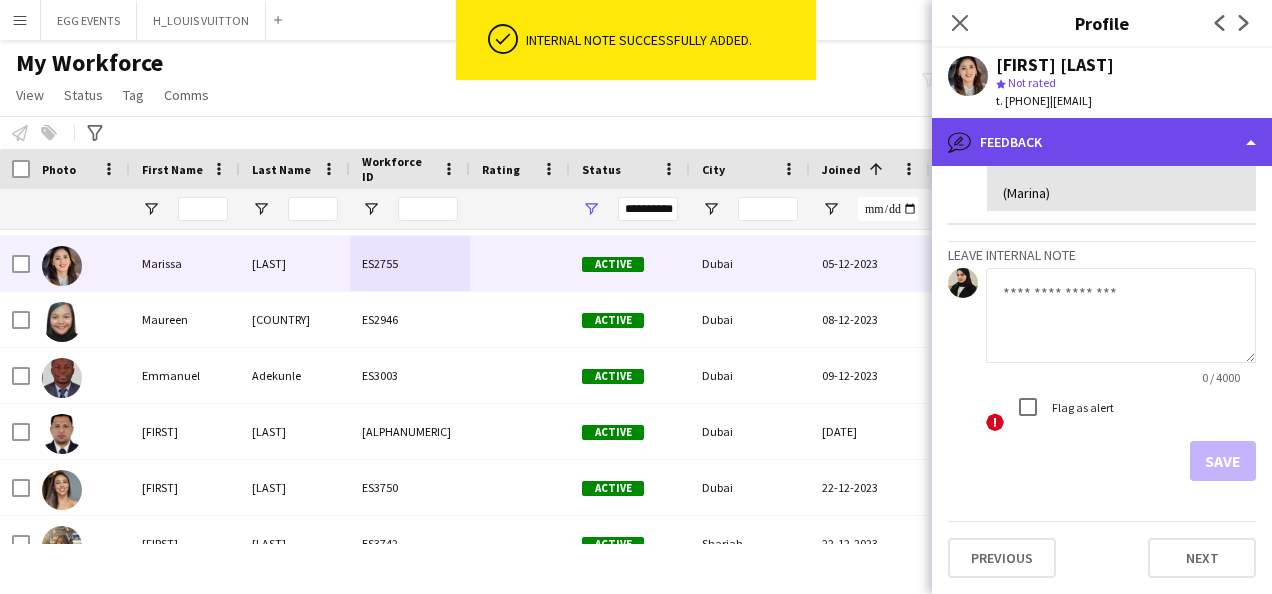 click on "bubble-pencil
Feedback" 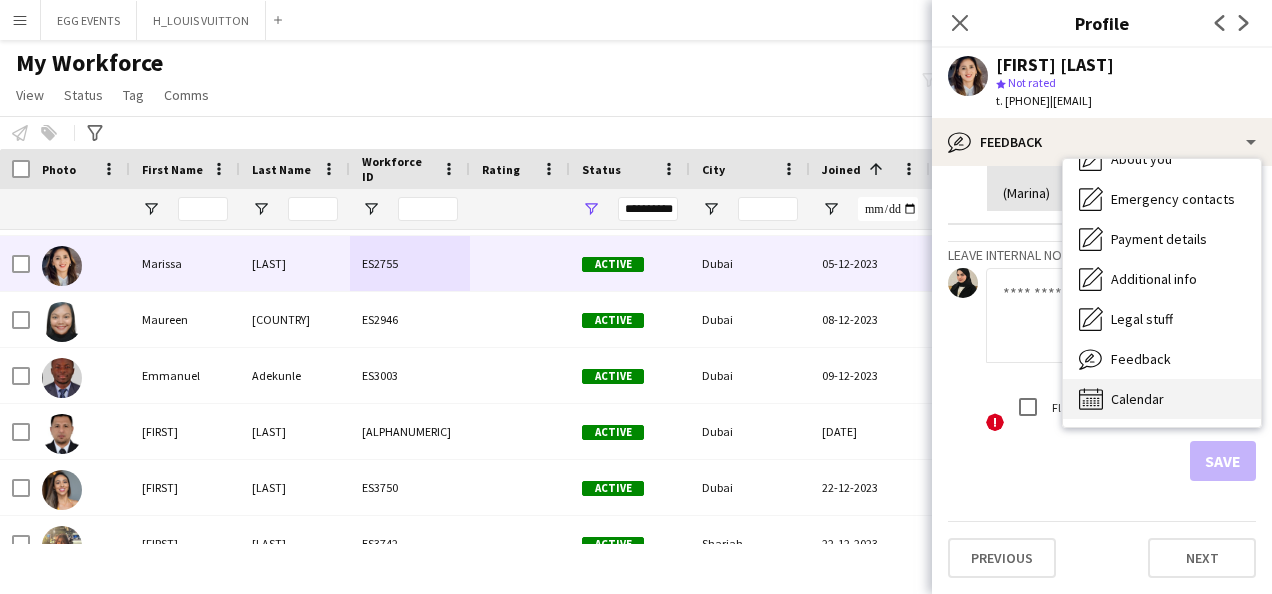 click on "Calendar
Calendar" at bounding box center [1162, 399] 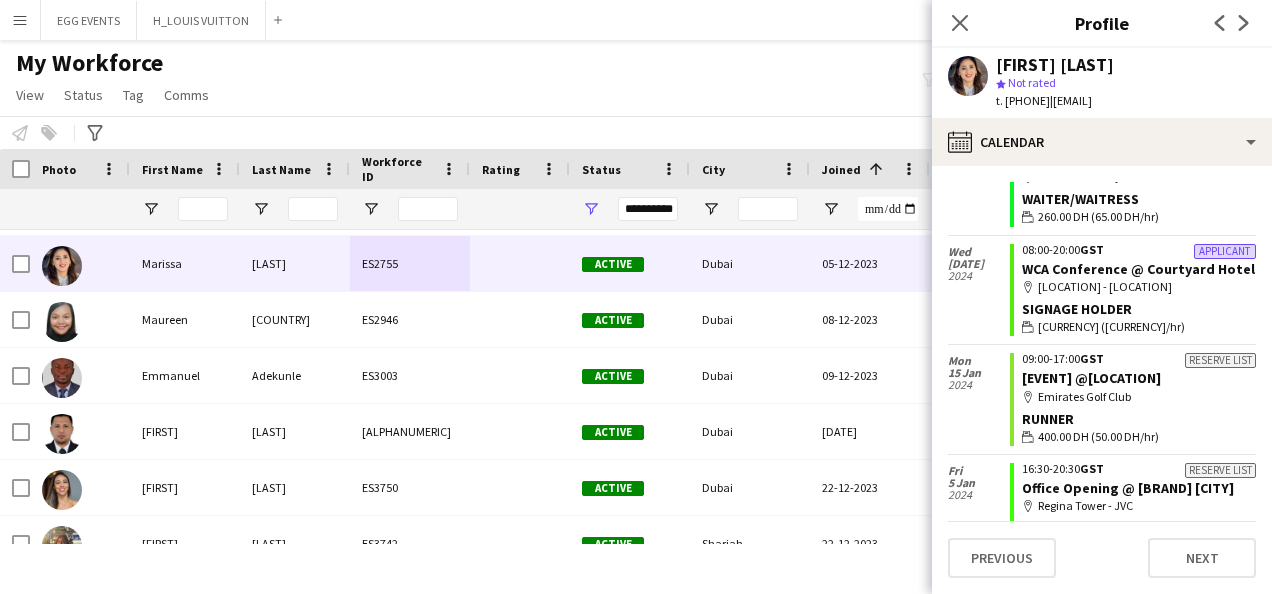 scroll, scrollTop: 1030, scrollLeft: 0, axis: vertical 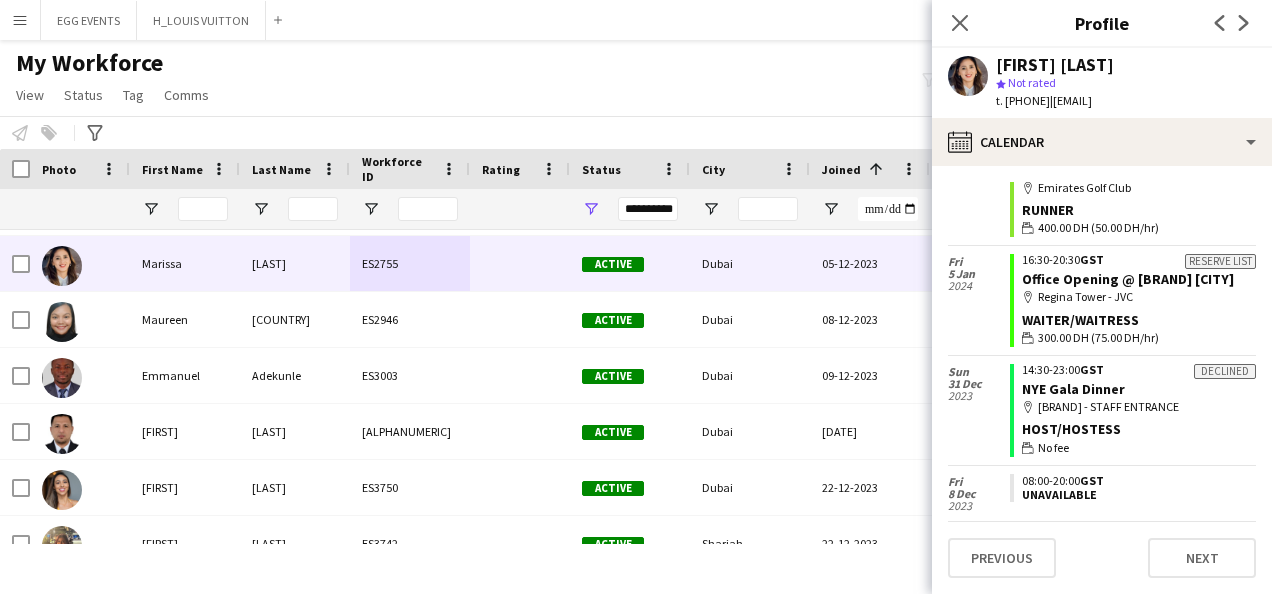 click on "calendar-full
Select date   Thu   17 Apr   2025   Declined
17:00-21:00   GST   Private Dinner
map-marker
Sales Center - Ghadeer Al Tayr
Waiter/Waitress
wallet
No fee   Tue   11 Feb   2025   Reserve list
11:00-17:00   GST   Discovery Dunes Dinner @ Lakehouse Dubai South
map-marker
Lakehouse Dubai south
Waiter/Waitress
wallet
420.00 DH (70.00 DH/hr)   Wed   5 Feb   2025   Applicant
10:00-17:00   GST   AI Everything Showcase
map-marker
DEC - Expo City
Usher
wallet
280.00 DH (40.00 DH/hr)   Sat   1 Feb   2025   Applicant
10:00-20:00   GST   Waiter Support @ ADNOC ABU DHABI
map-marker
ADNOC HQ
Waiter/Waitress
wallet
No fee   Fri   31 Jan   2025   Applicant
13:00-20:00" 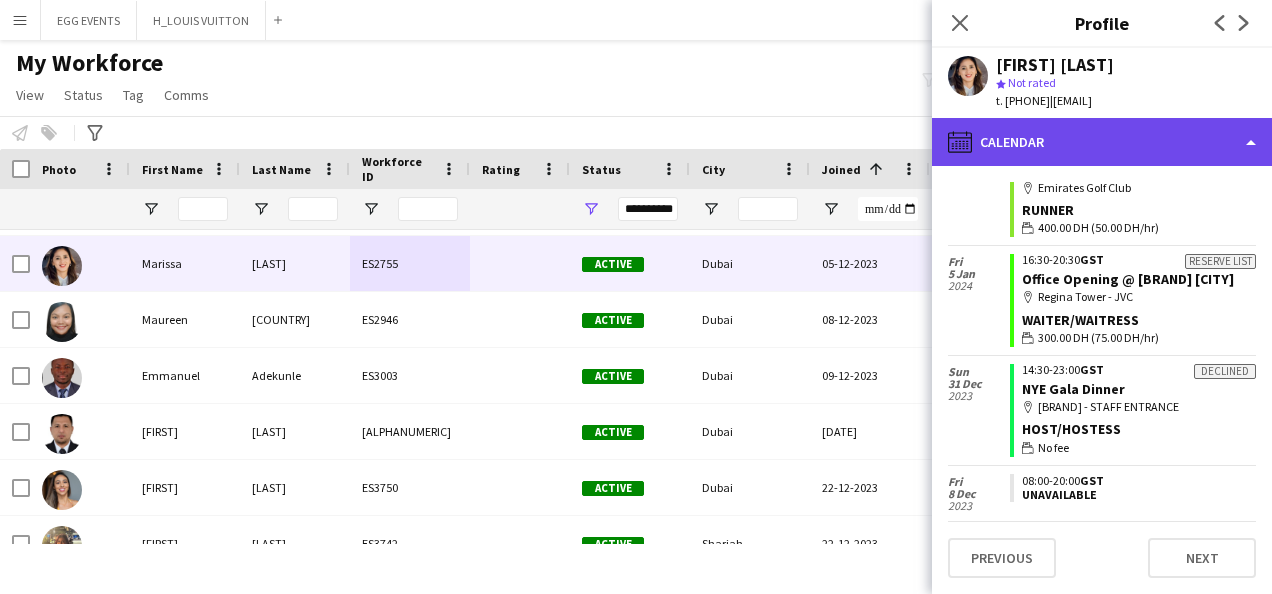 click on "calendar-full
Calendar" 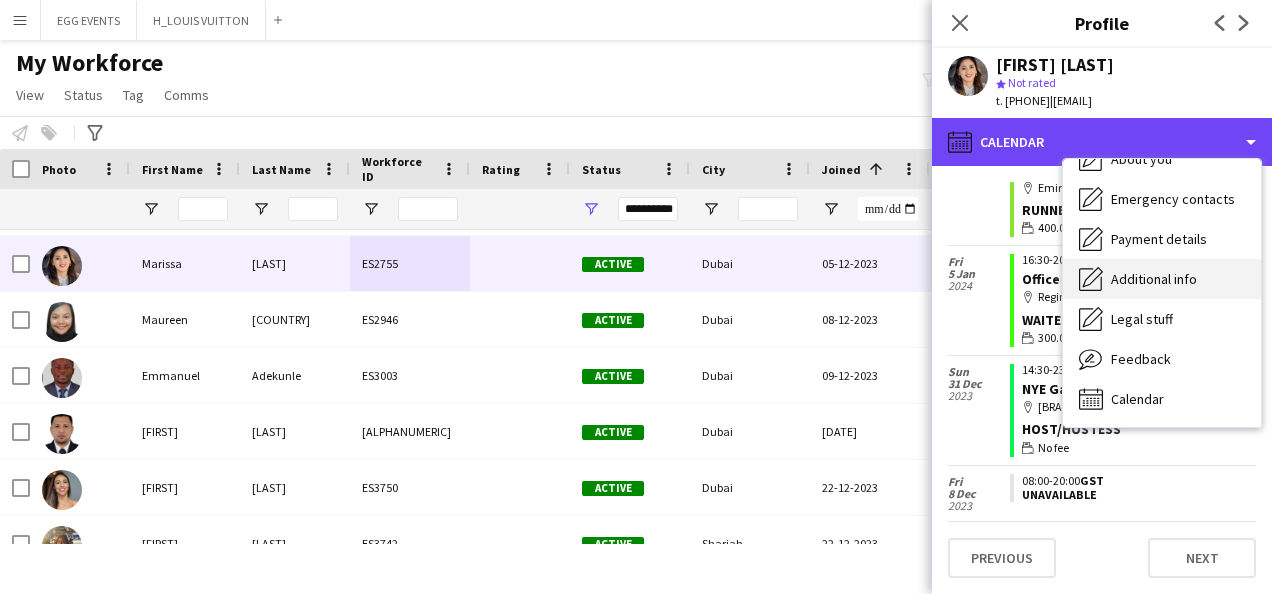 scroll, scrollTop: 0, scrollLeft: 0, axis: both 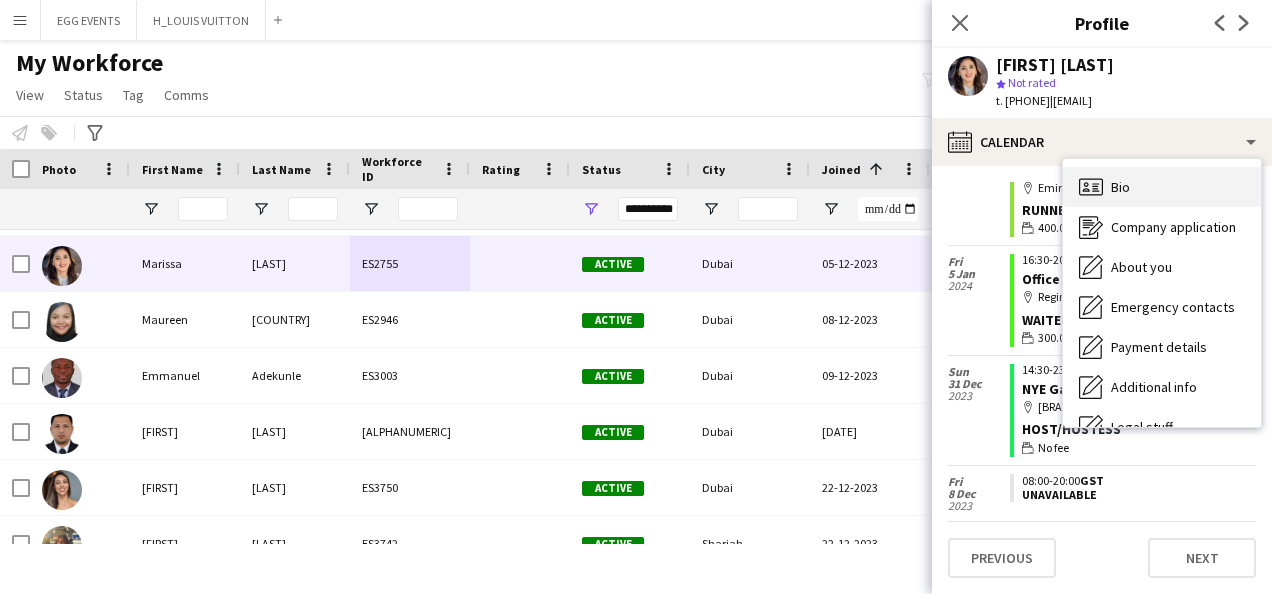 click on "Bio
Bio" at bounding box center [1162, 187] 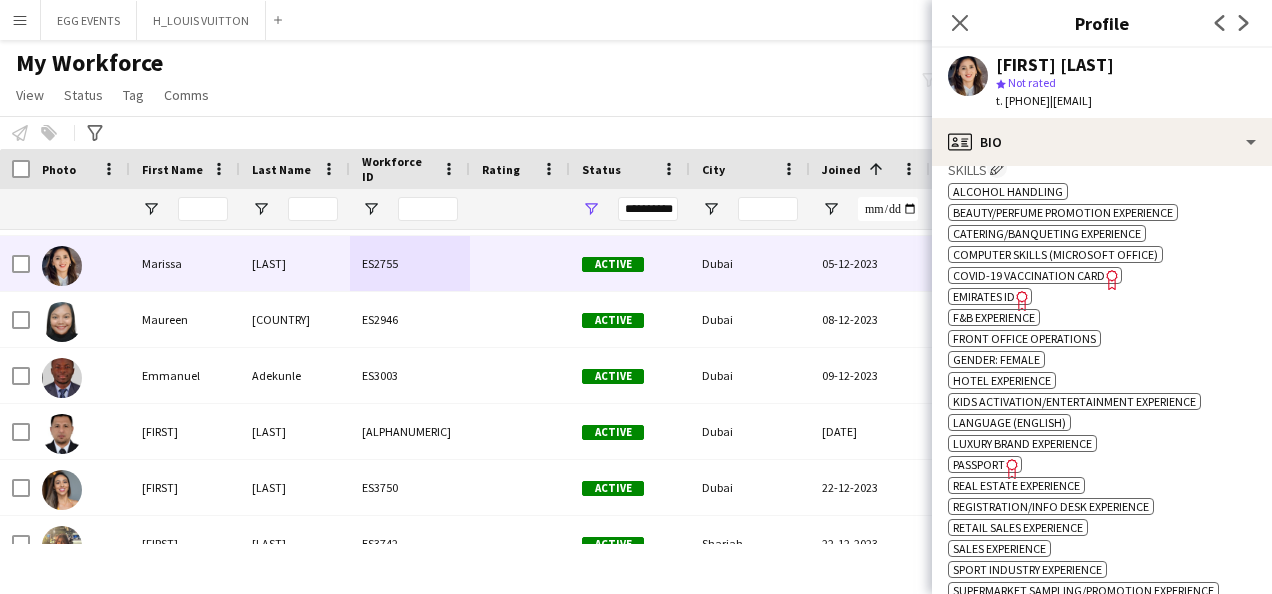 scroll, scrollTop: 806, scrollLeft: 0, axis: vertical 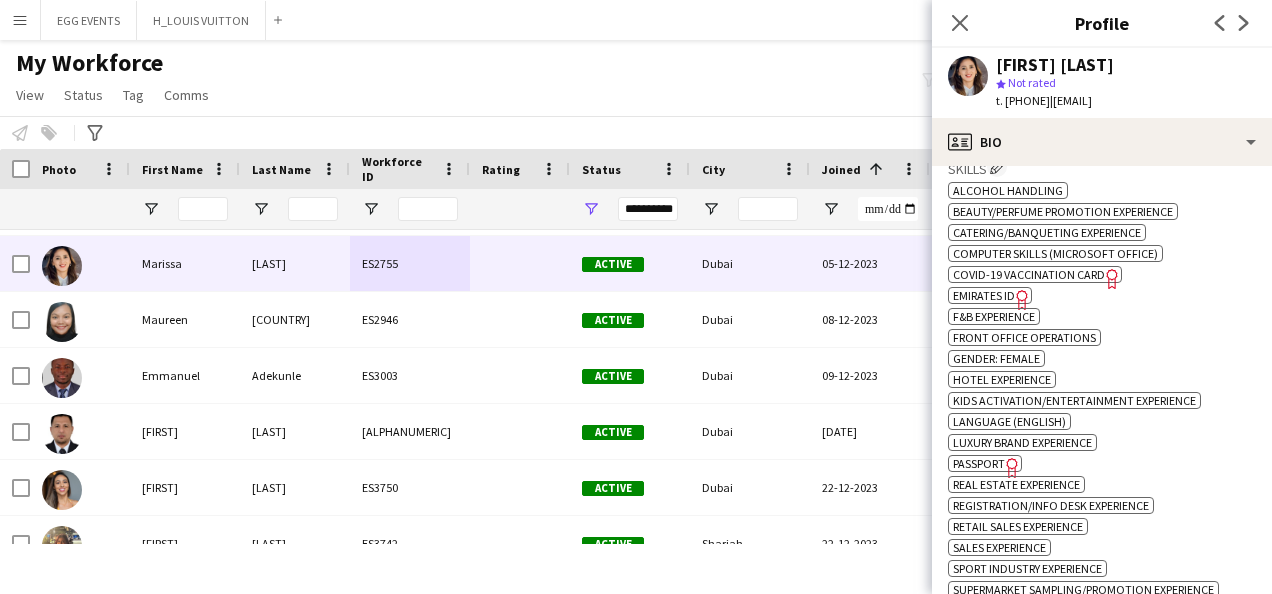 click on "Freelancer has uploaded a photo validation of skill. Click to see" 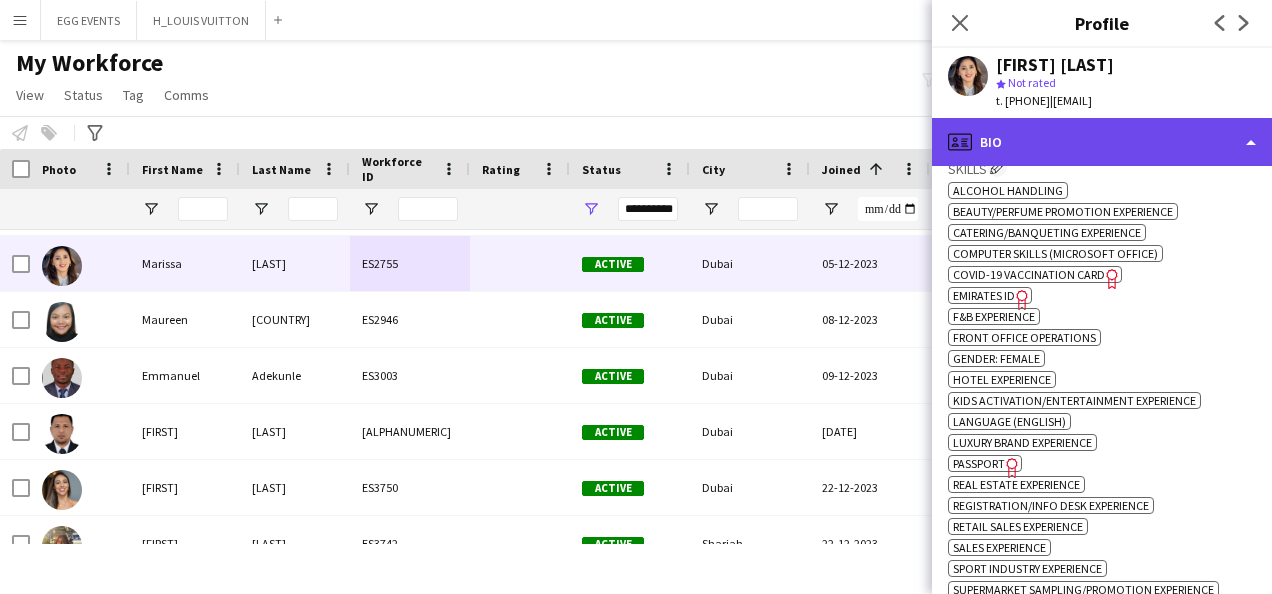click on "profile
Bio" 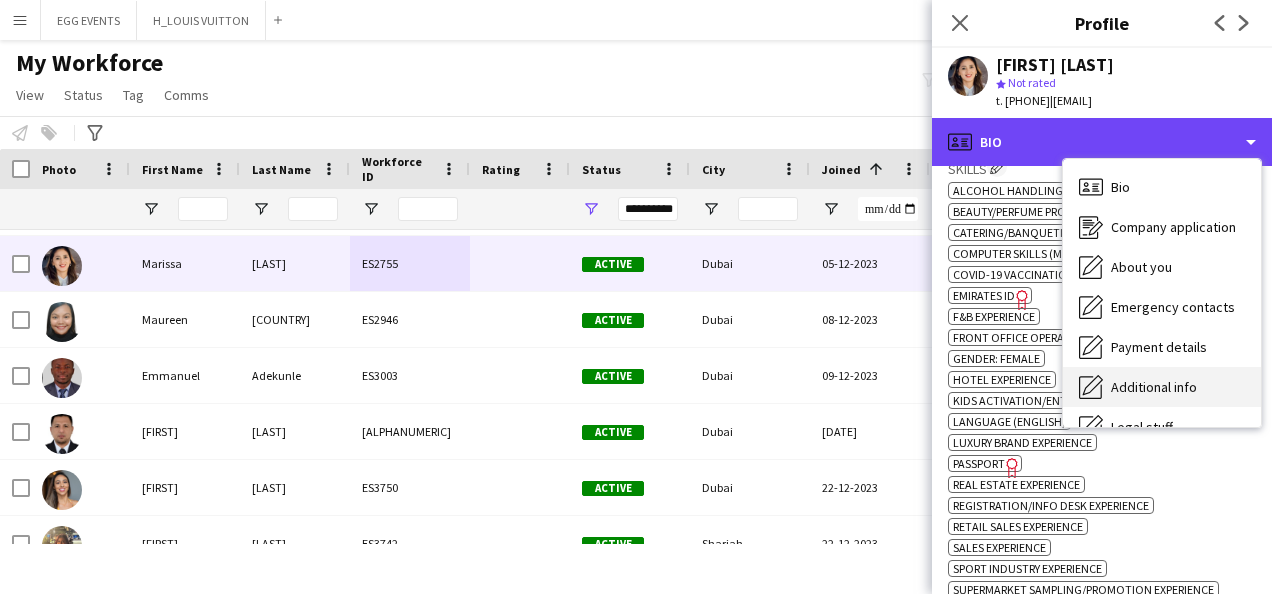 scroll, scrollTop: 108, scrollLeft: 0, axis: vertical 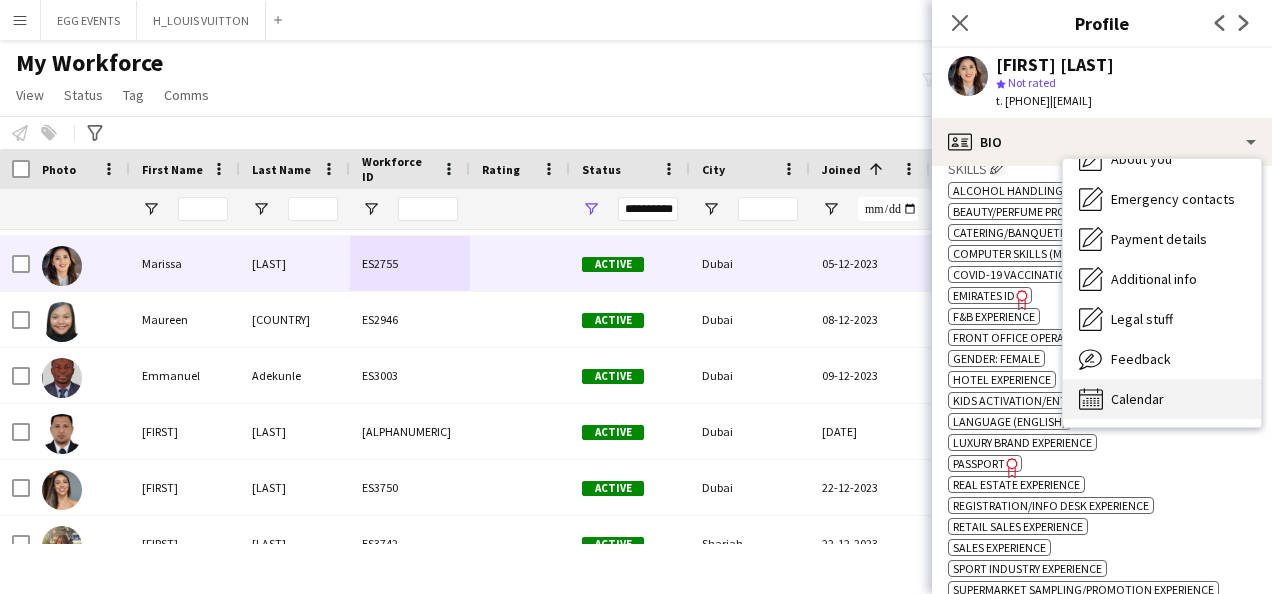 click on "Calendar" at bounding box center [1137, 399] 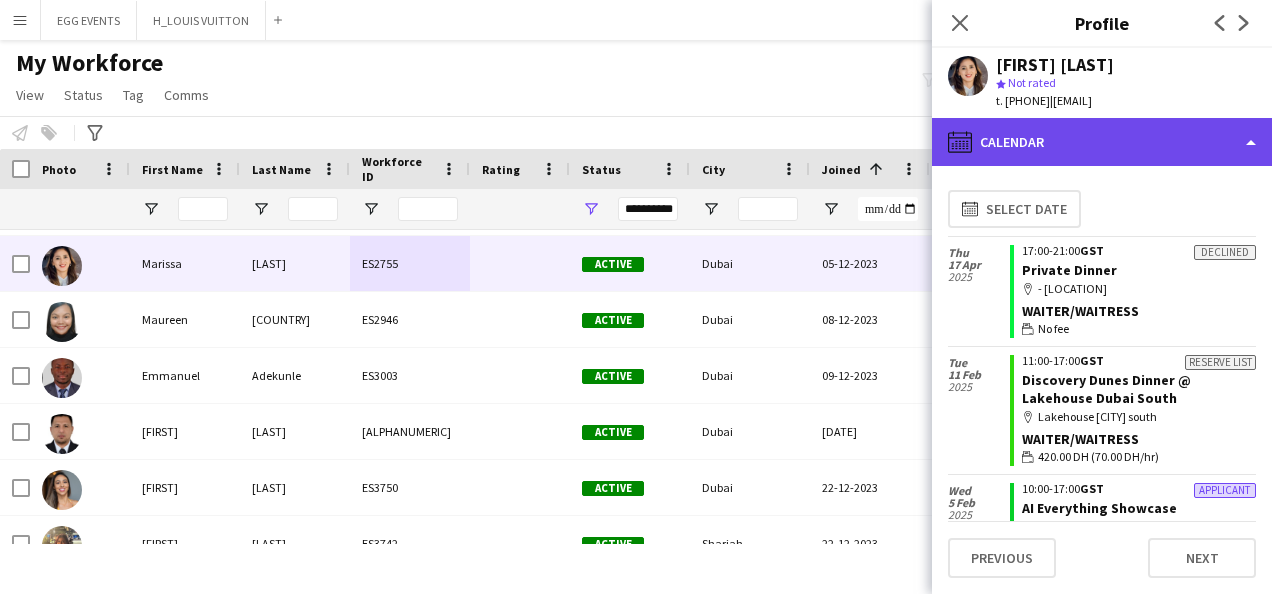 click on "calendar-full
Calendar" 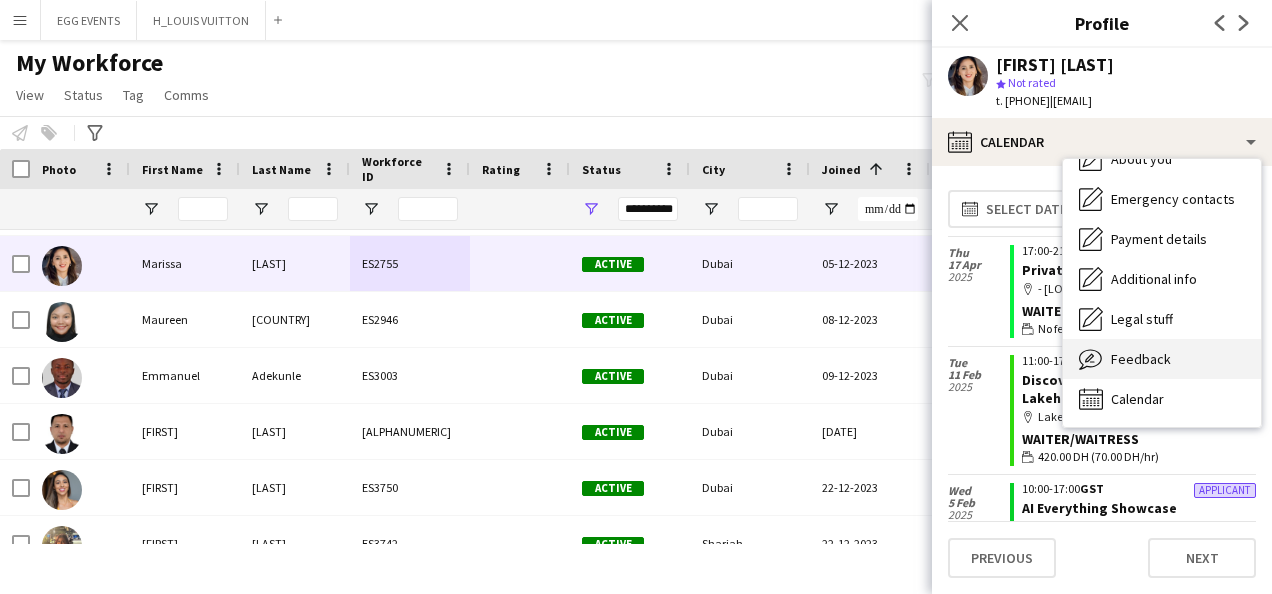 click on "Feedback" at bounding box center [1141, 359] 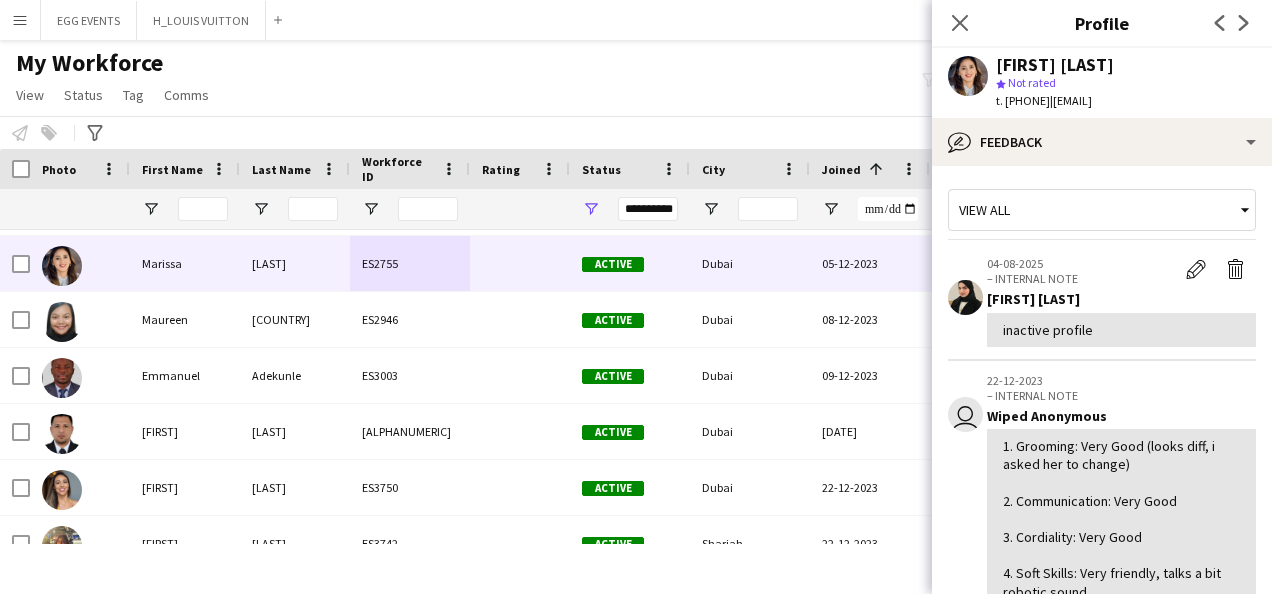 scroll, scrollTop: 0, scrollLeft: 0, axis: both 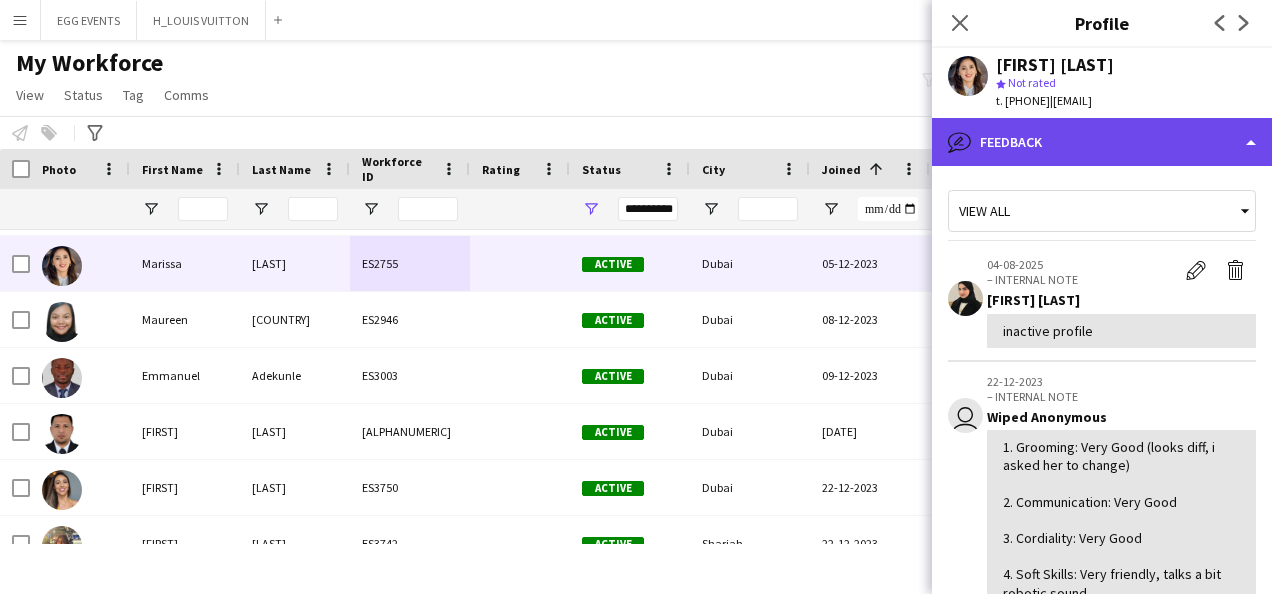 click on "bubble-pencil
Feedback" 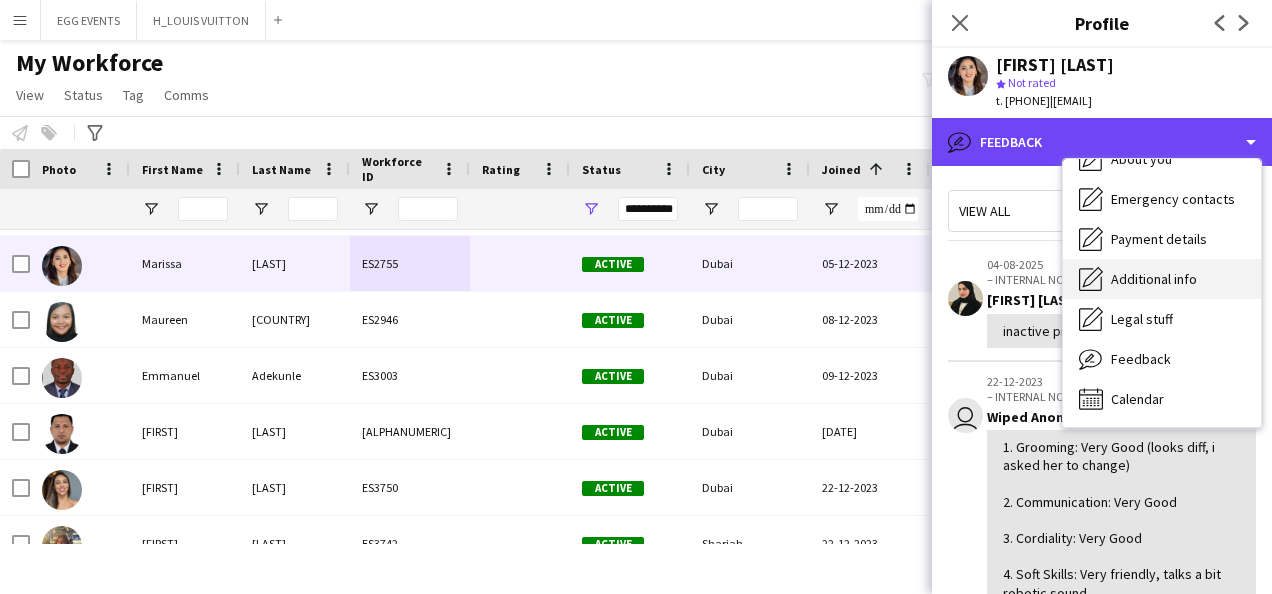 scroll, scrollTop: 0, scrollLeft: 0, axis: both 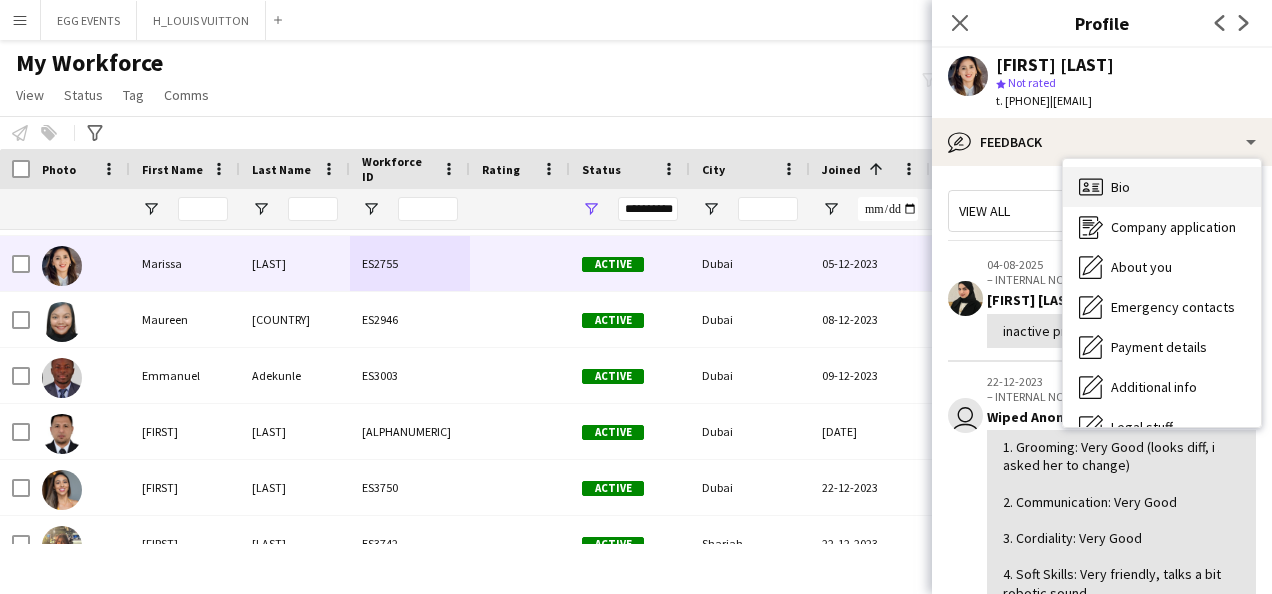 click on "Bio
Bio" at bounding box center [1162, 187] 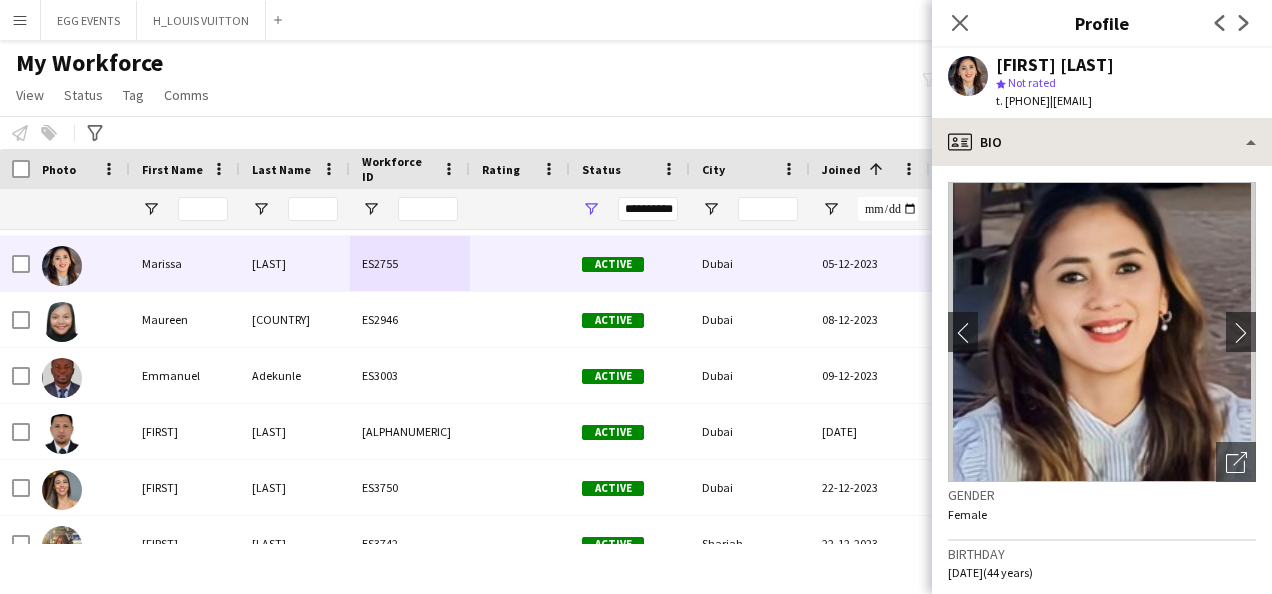 drag, startPoint x: 1111, startPoint y: 169, endPoint x: 1154, endPoint y: 140, distance: 51.86521 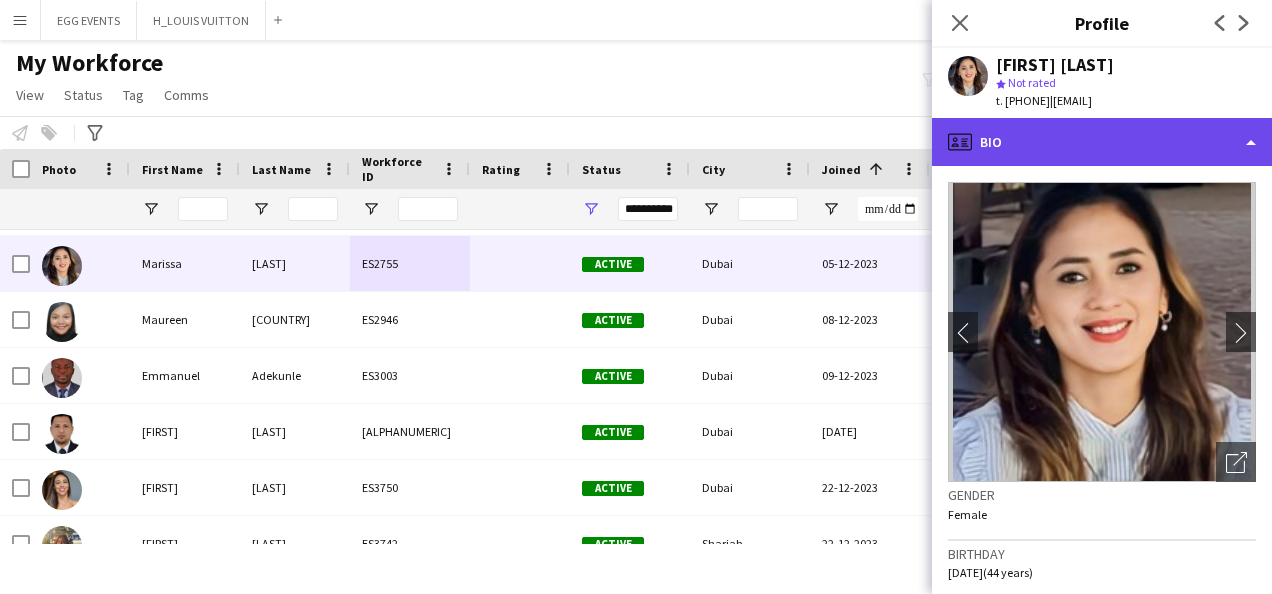 click on "profile
Bio" 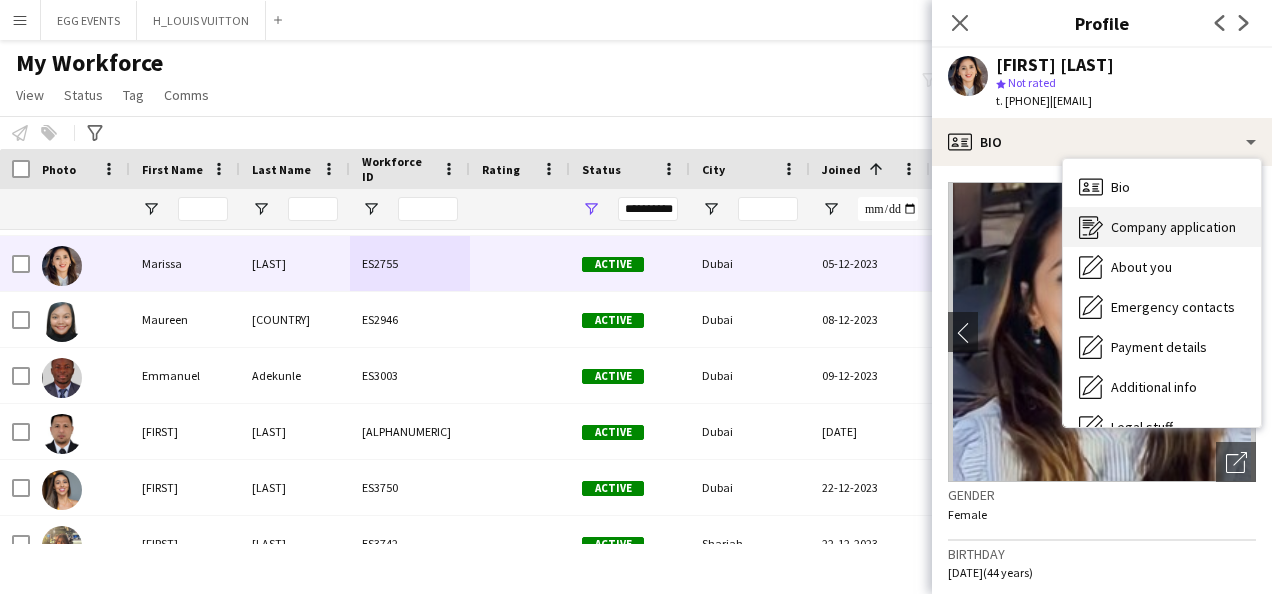 click on "Company application" at bounding box center (1173, 227) 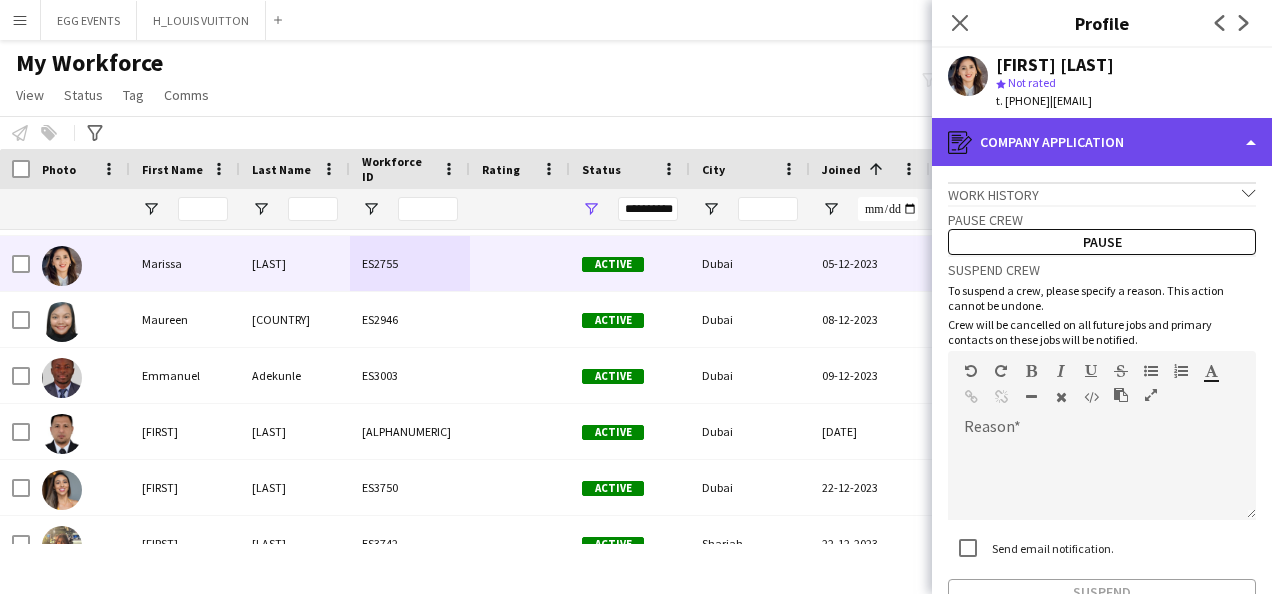 click on "register
Company application" 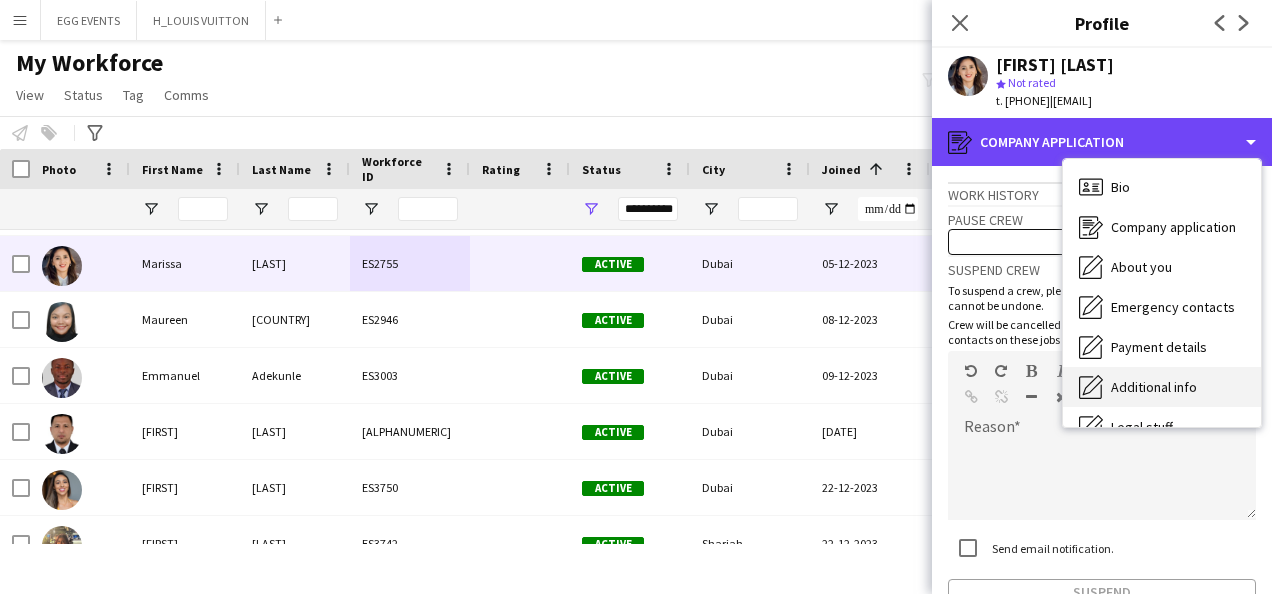 scroll, scrollTop: 108, scrollLeft: 0, axis: vertical 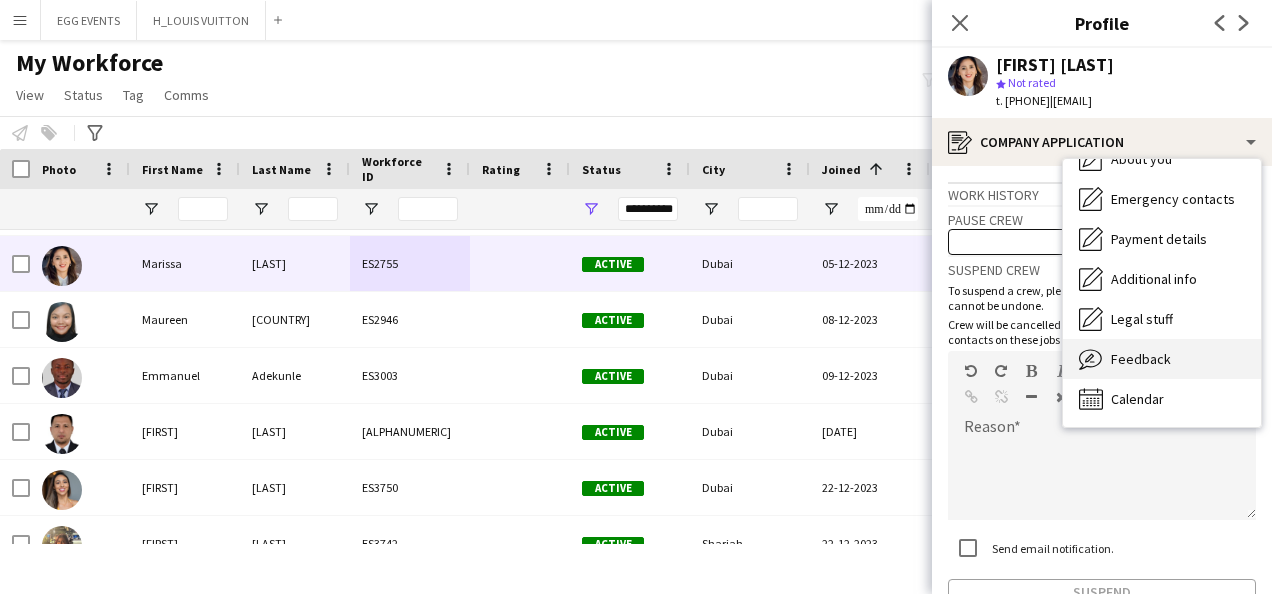 click on "Feedback" at bounding box center [1141, 359] 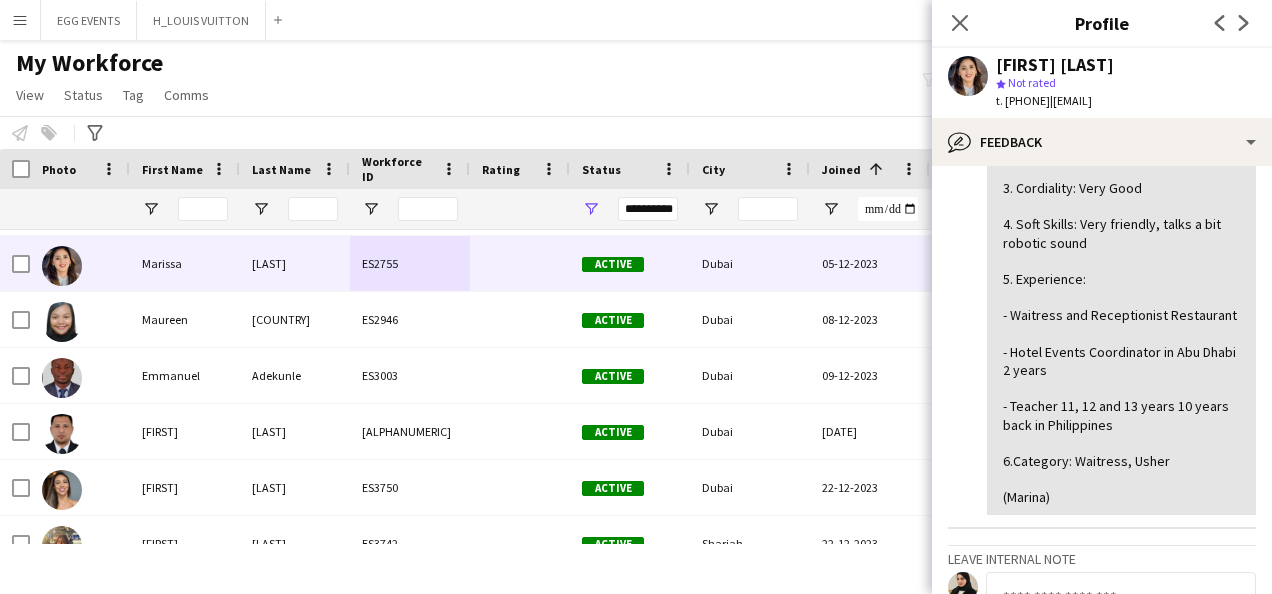 scroll, scrollTop: 356, scrollLeft: 0, axis: vertical 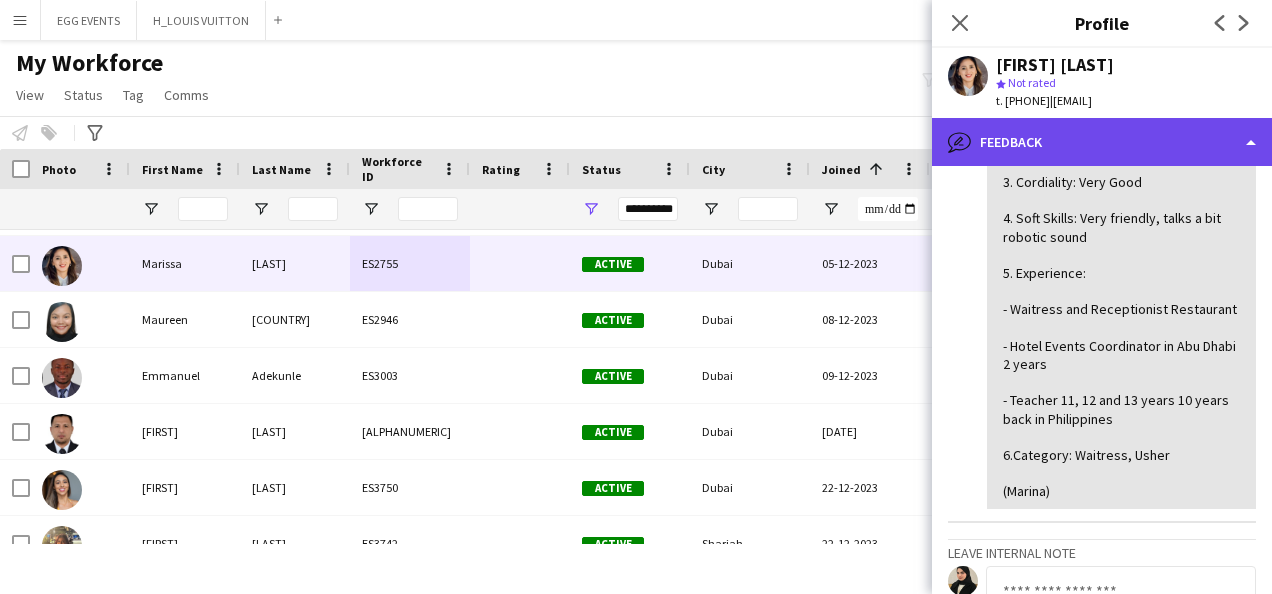 click on "bubble-pencil
Feedback" 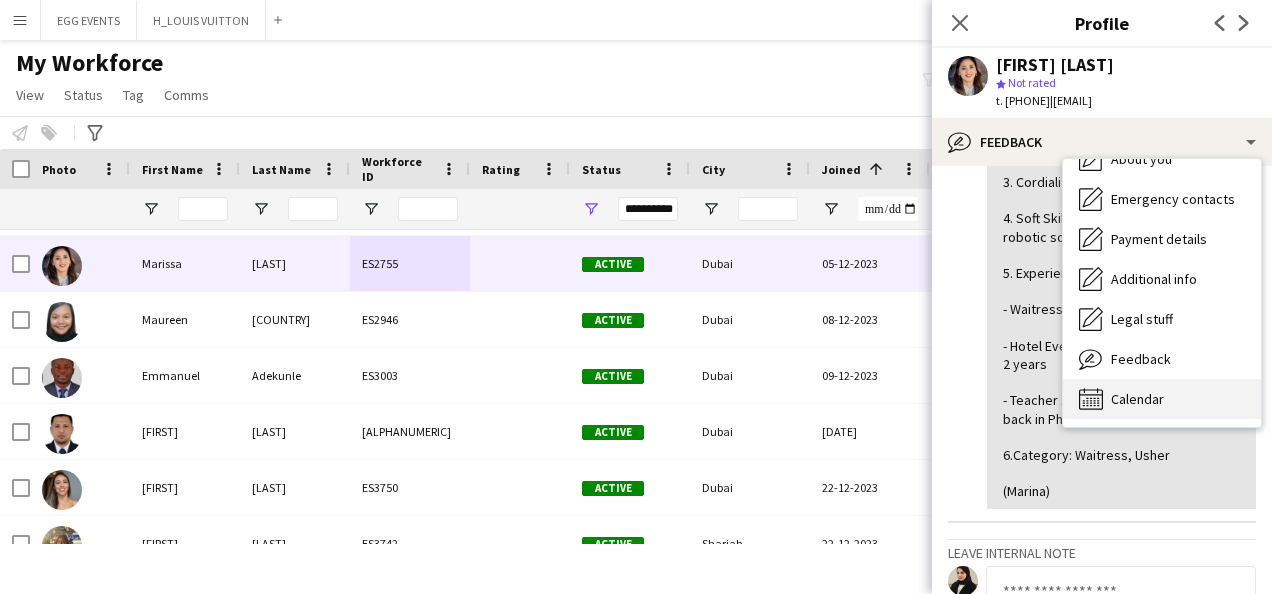 click on "Calendar" at bounding box center (1137, 399) 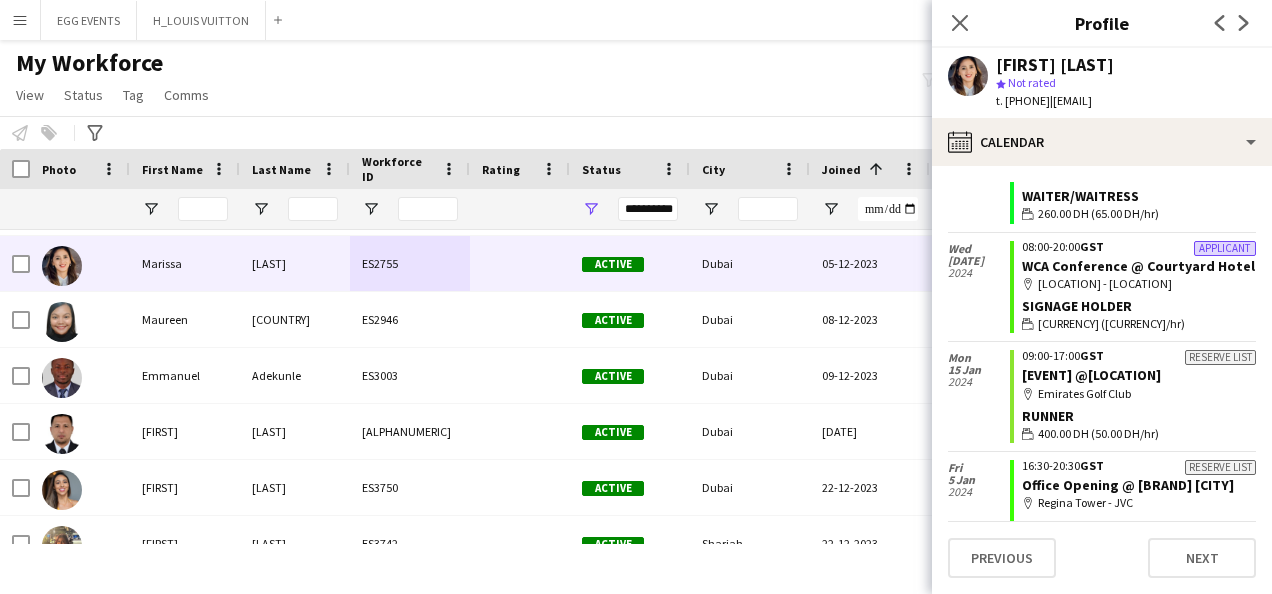 scroll, scrollTop: 1030, scrollLeft: 0, axis: vertical 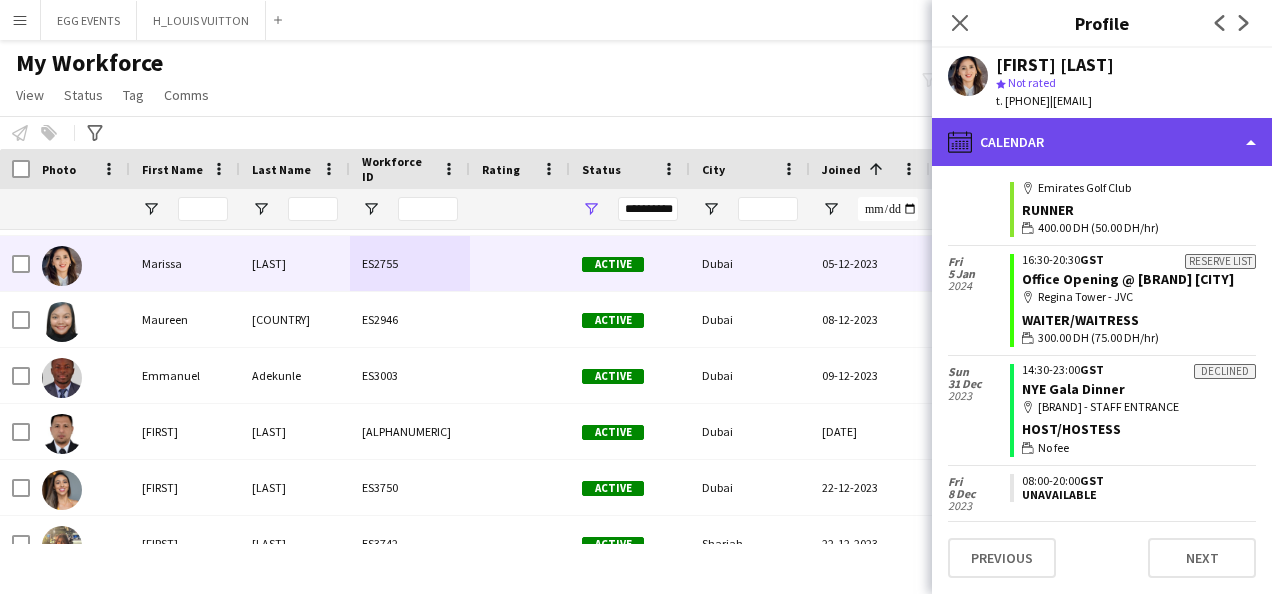 click on "calendar-full
Calendar" 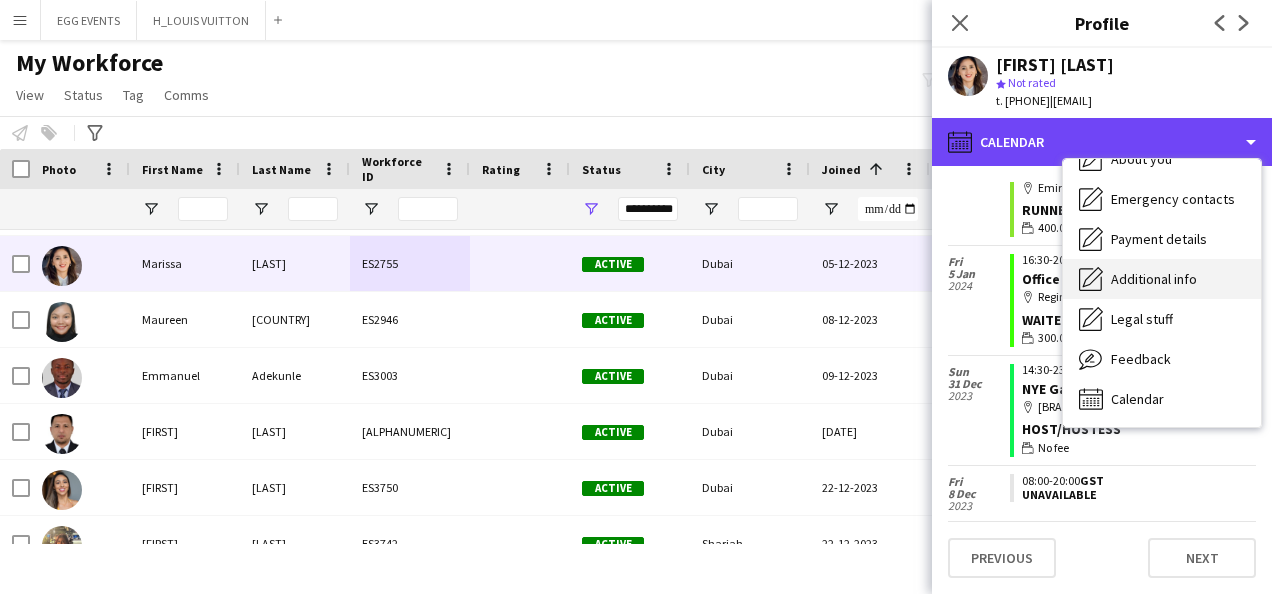 scroll, scrollTop: 0, scrollLeft: 0, axis: both 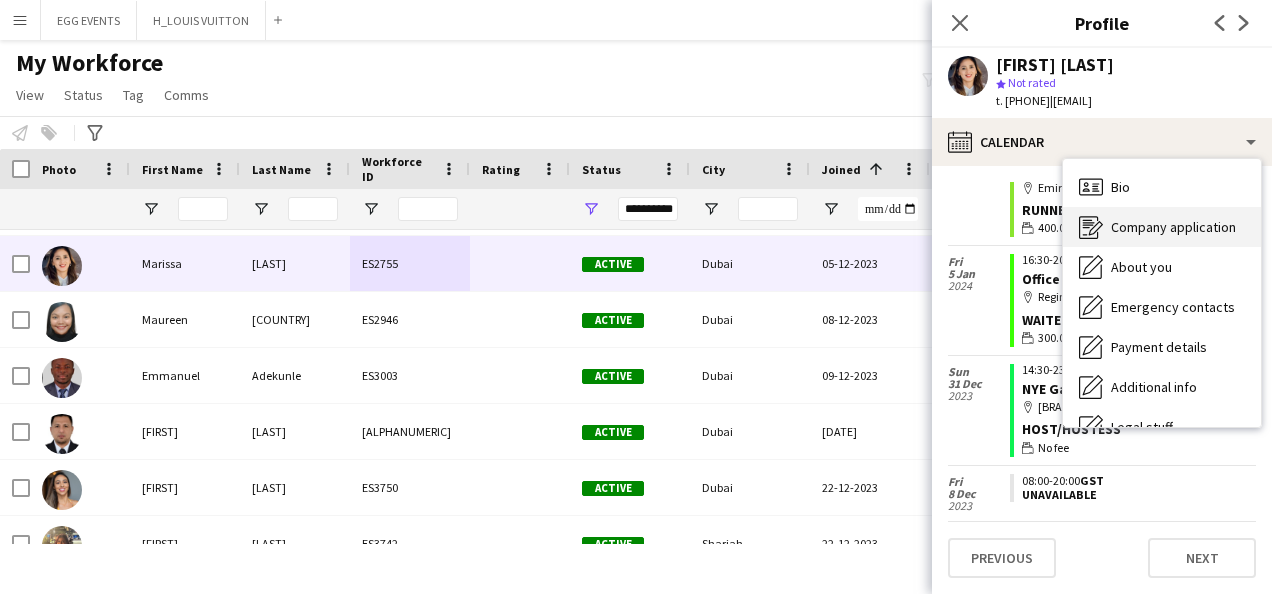 click on "Company application" at bounding box center [1173, 227] 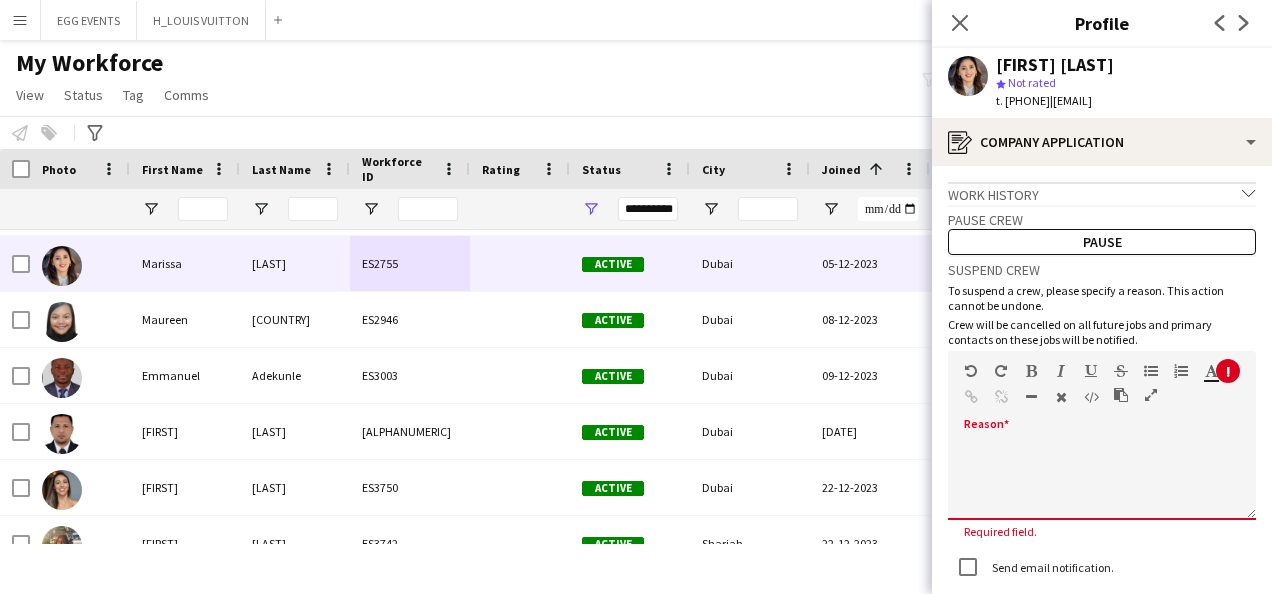 click on "default   Heading 1   Heading 2   Heading 3   Heading 4   Heading 5   Heading 6   Heading 7   Paragraph   Predefined   Standard   default  Times New Roman   Arial   Times New Roman   Calibri   Comic Sans MS  3   1   2   3   4   5   6   7  ******* *******" at bounding box center (1102, 388) 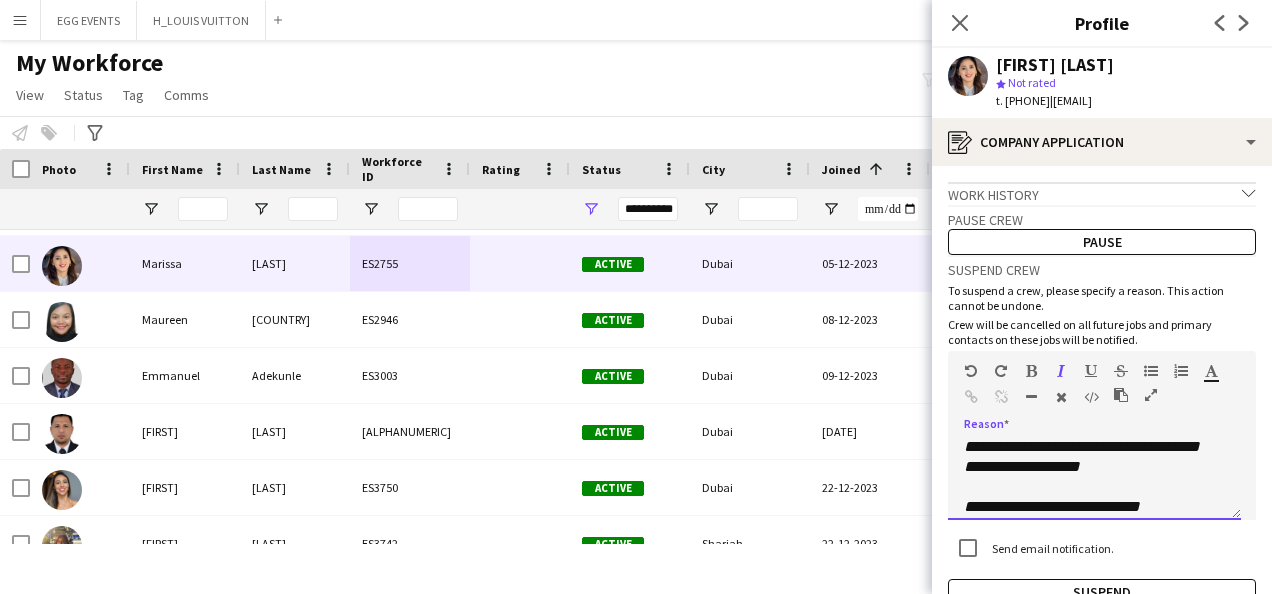 scroll, scrollTop: 0, scrollLeft: 0, axis: both 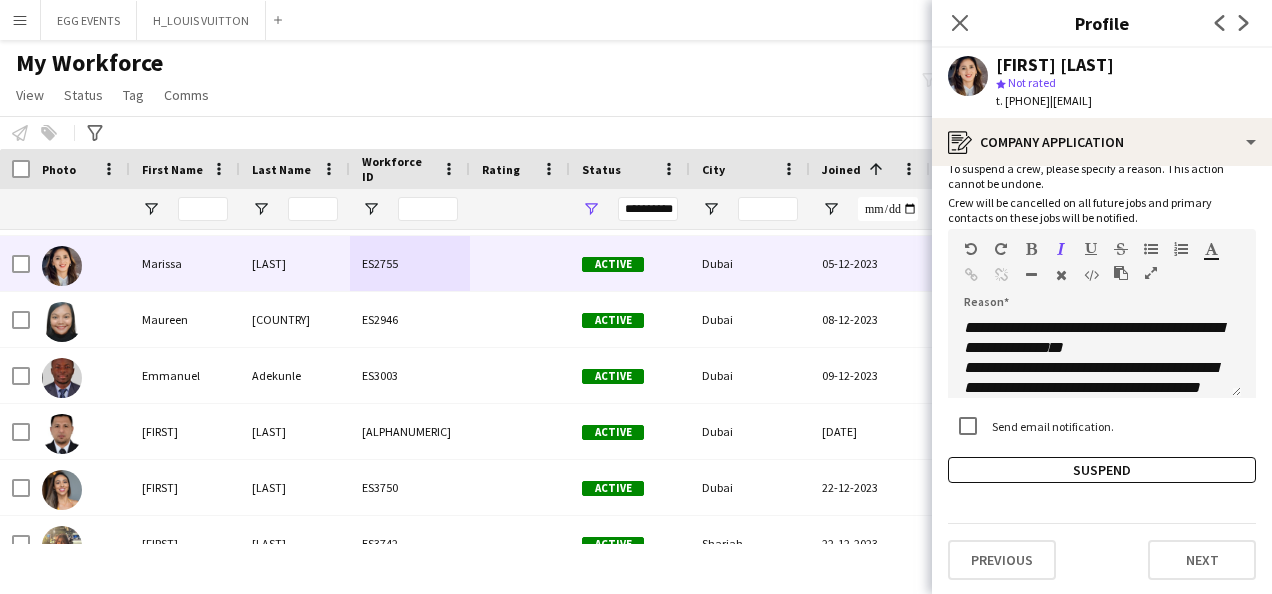 drag, startPoint x: 1140, startPoint y: 61, endPoint x: 992, endPoint y: 70, distance: 148.27339 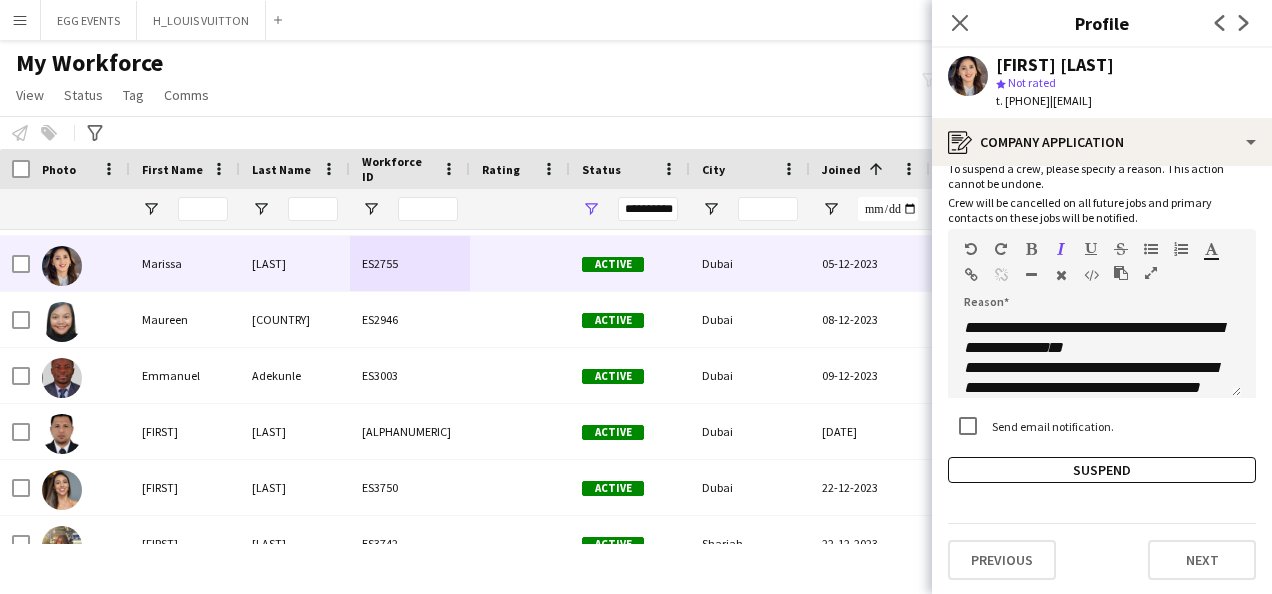 click on "**********" 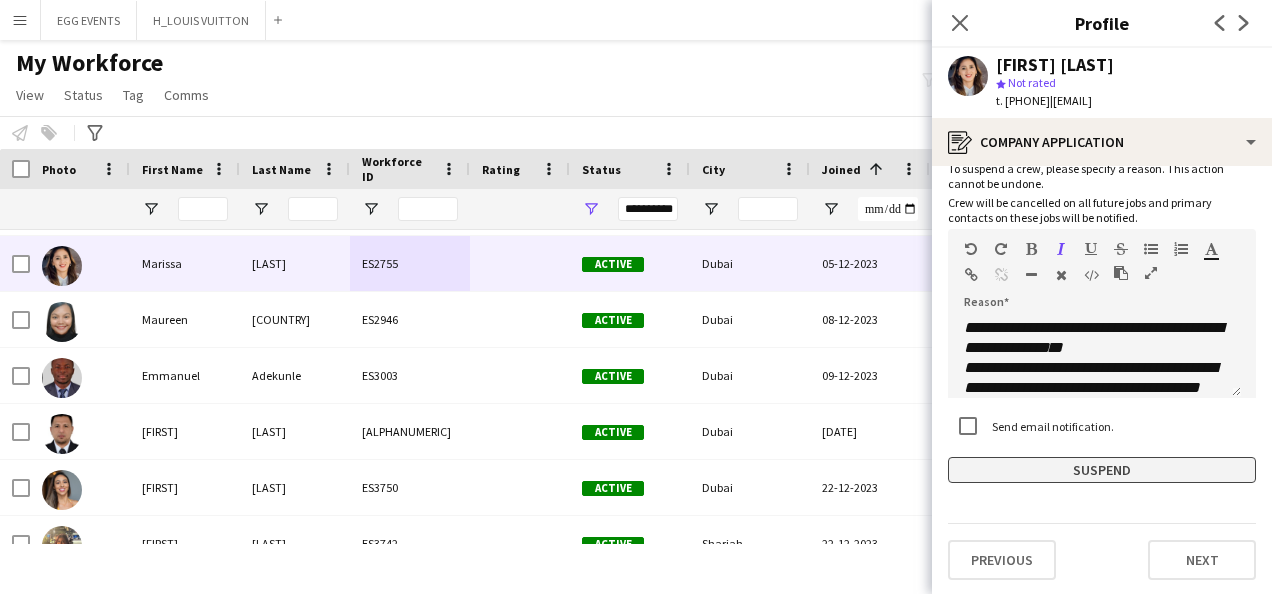 click on "Suspend" 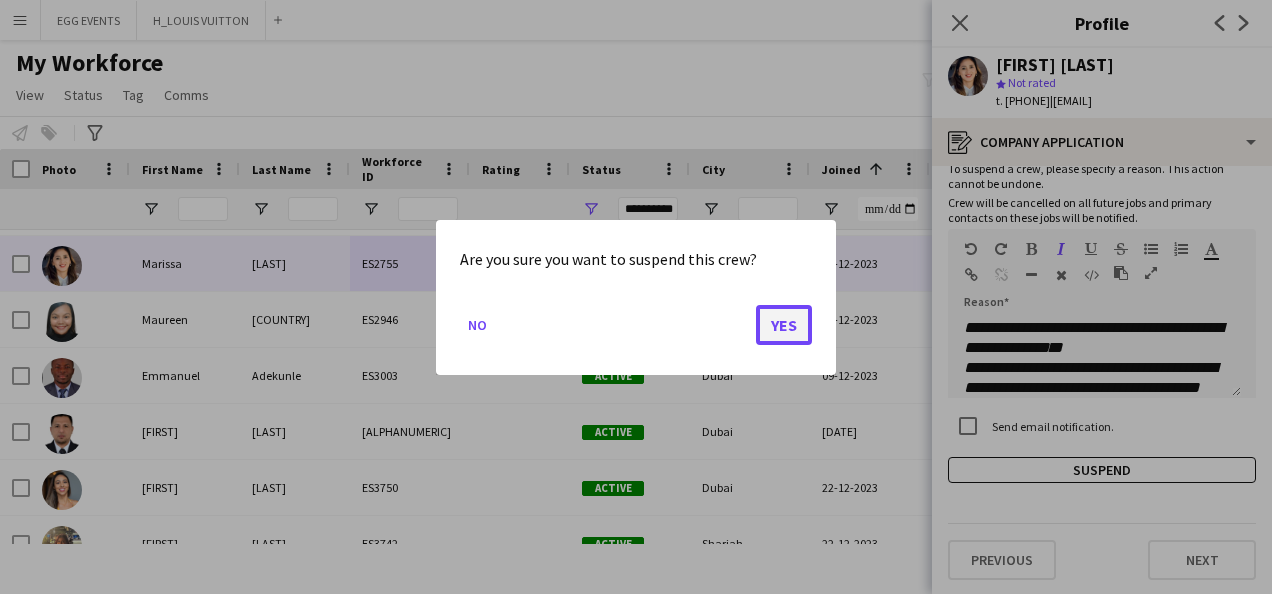 click on "Yes" 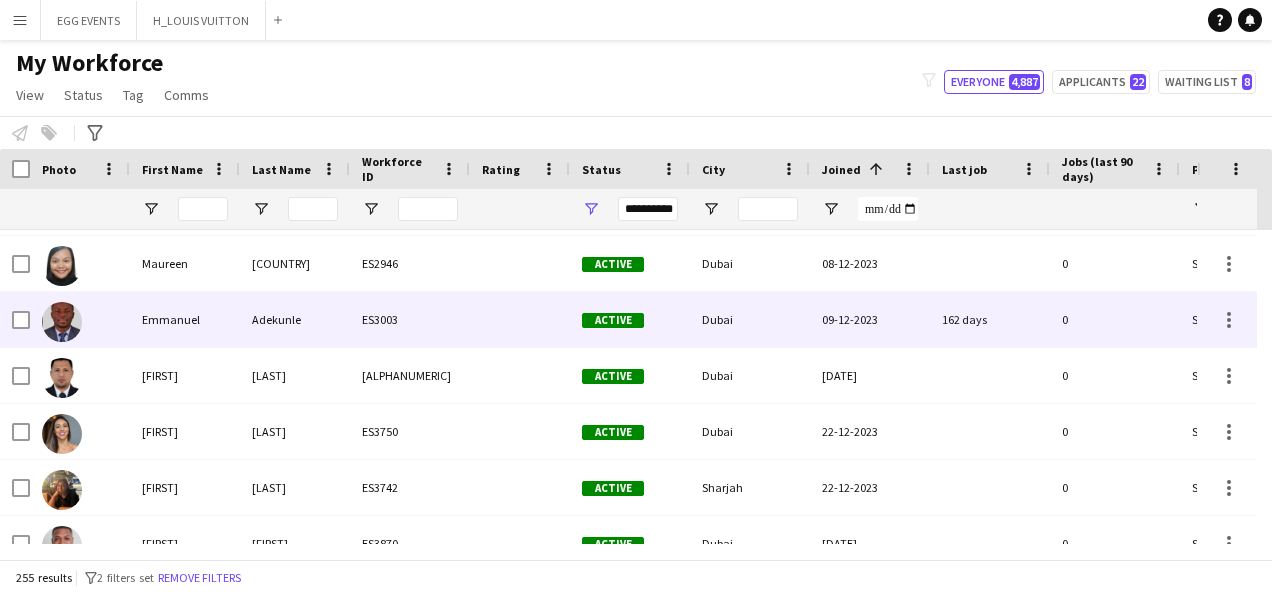 click on "162 days" at bounding box center [990, 319] 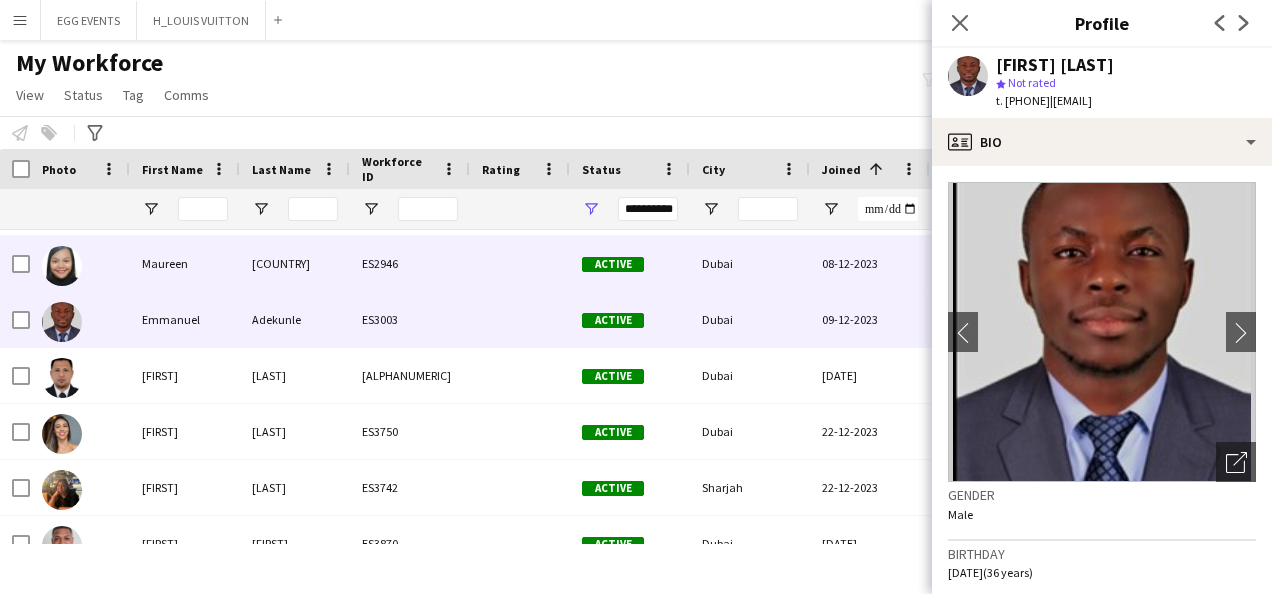 click on "08-12-2023" at bounding box center (870, 263) 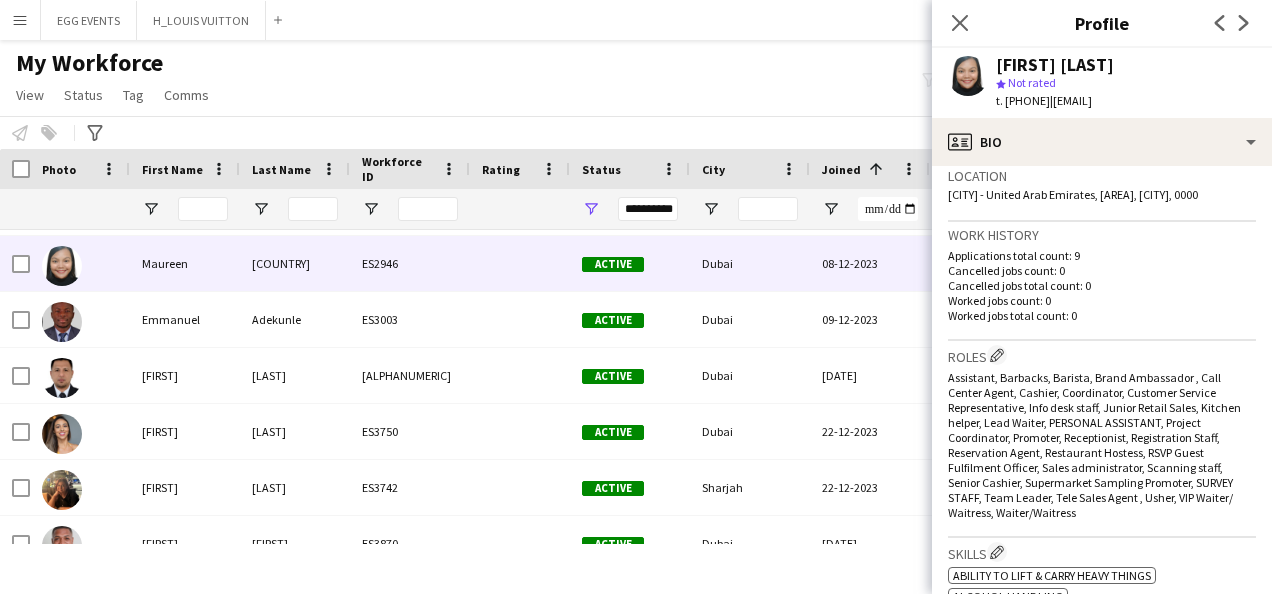 scroll, scrollTop: 712, scrollLeft: 0, axis: vertical 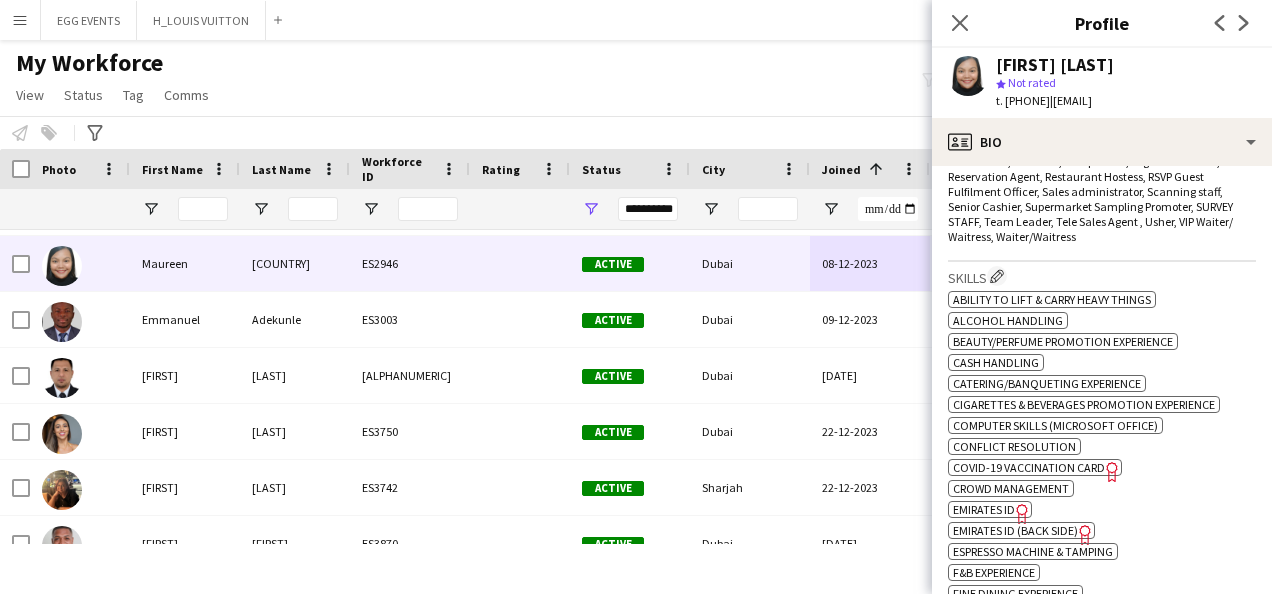 click on "Emirates ID" 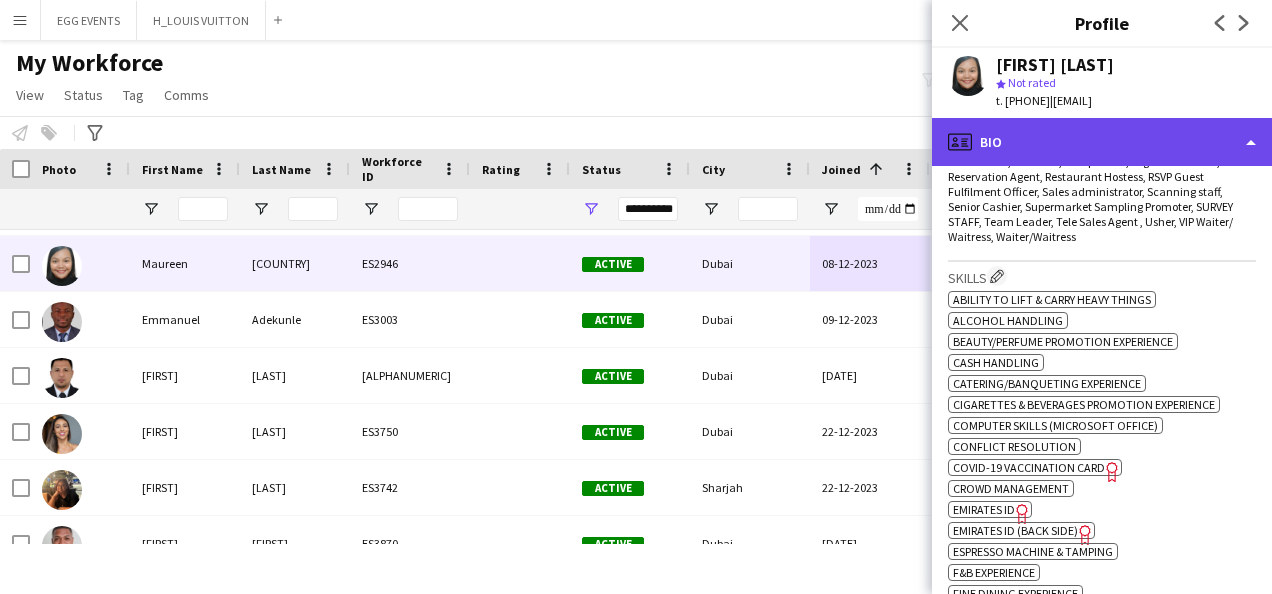 click on "profile
Bio" 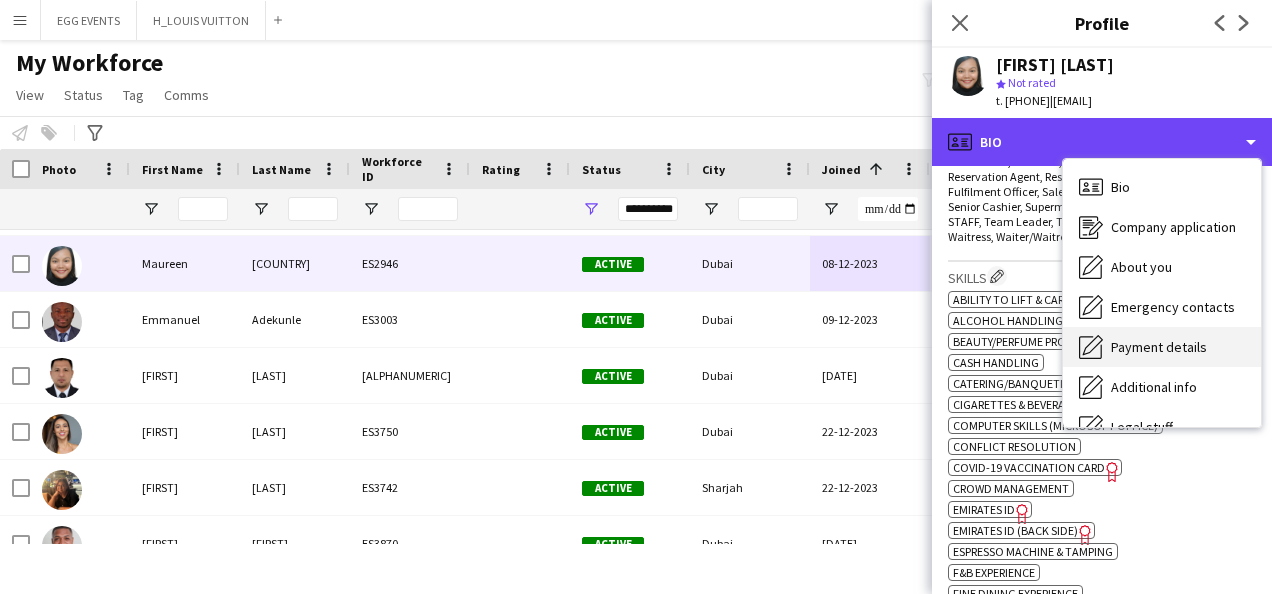 scroll, scrollTop: 108, scrollLeft: 0, axis: vertical 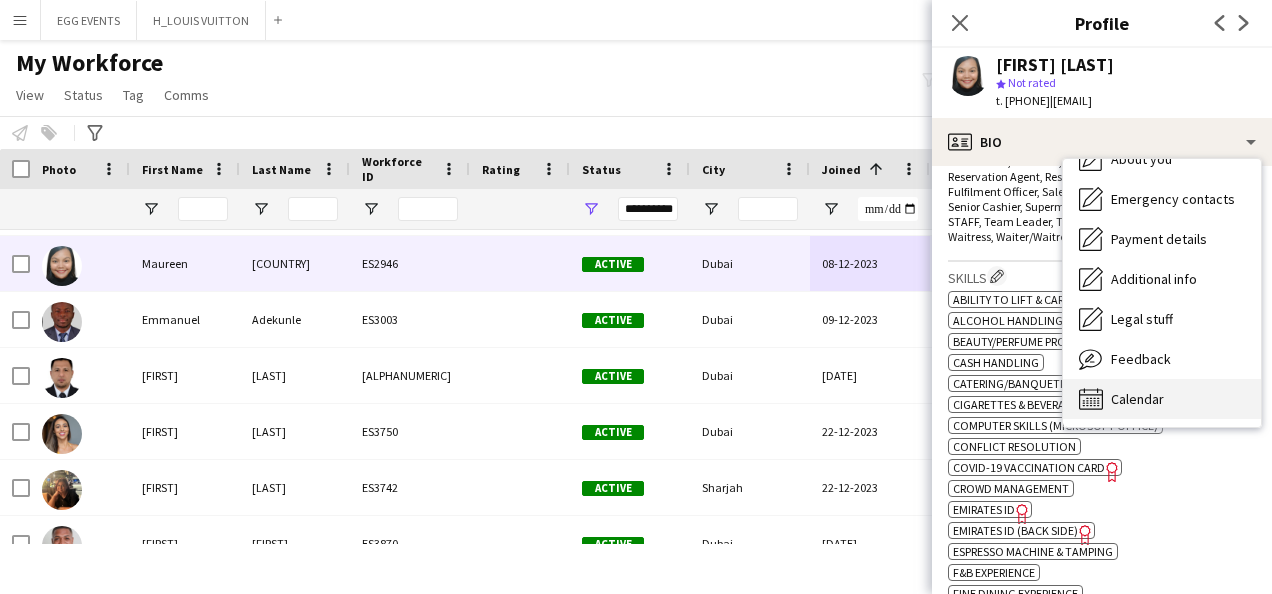 click on "Calendar
Calendar" at bounding box center [1162, 399] 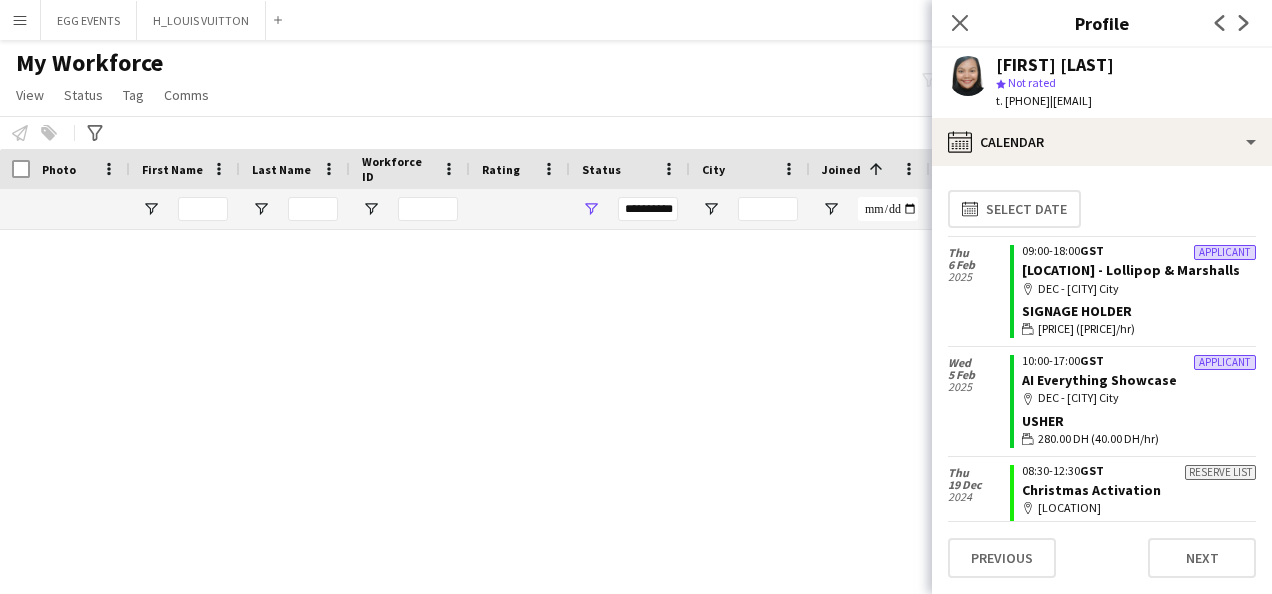 scroll, scrollTop: 0, scrollLeft: 0, axis: both 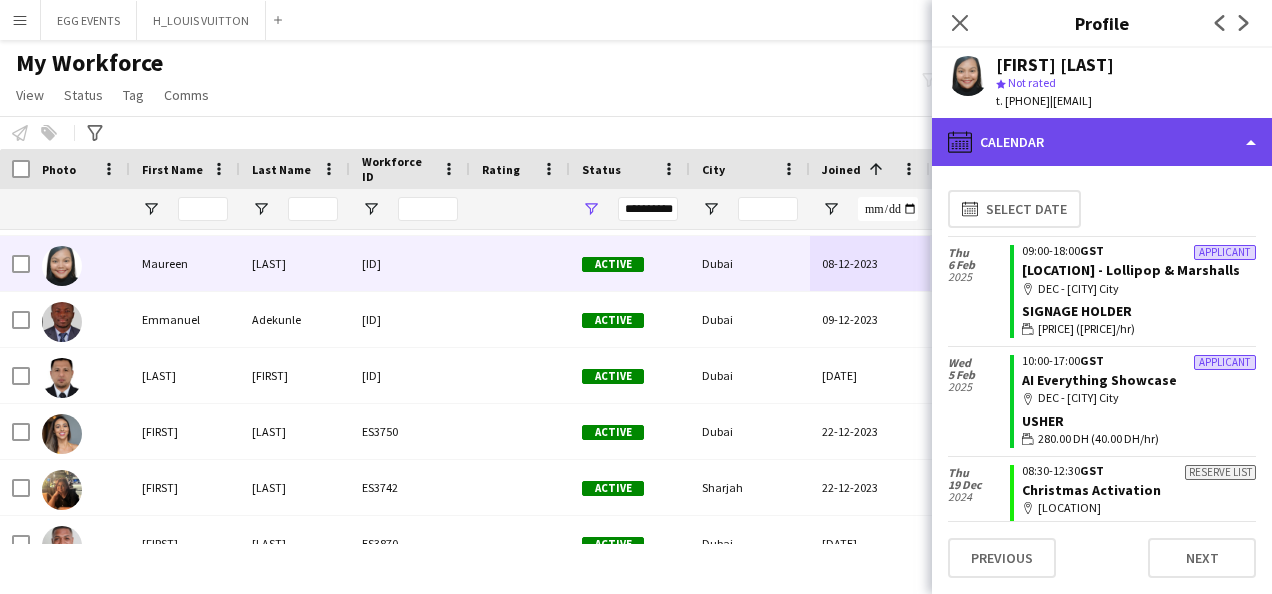 click on "calendar-full
Calendar" 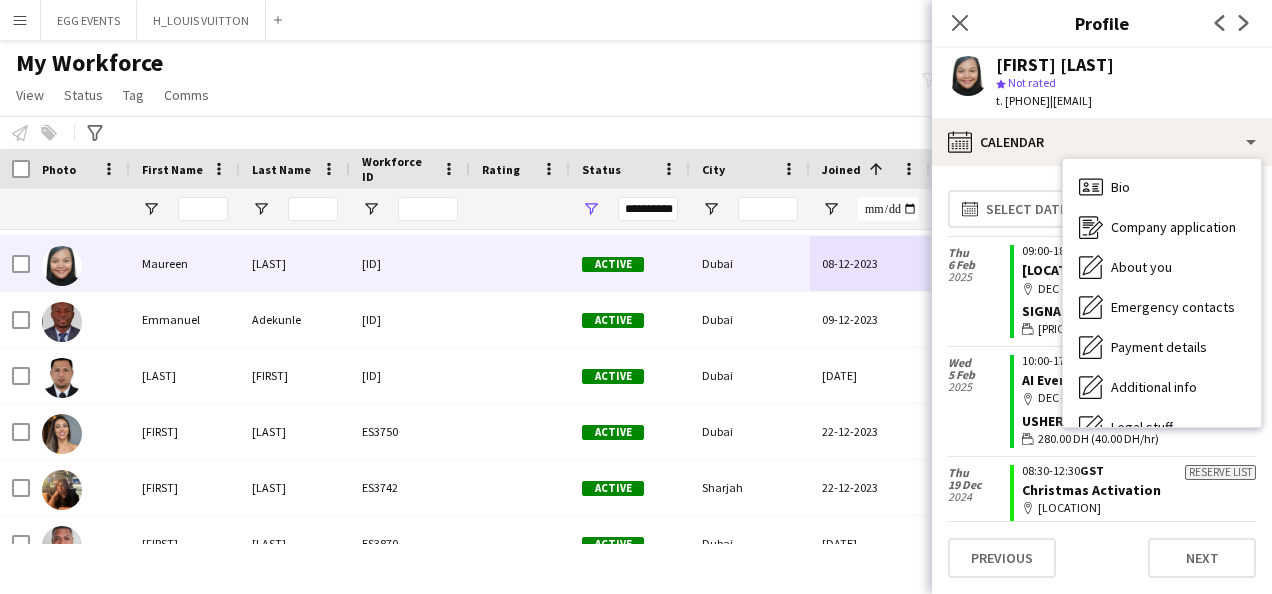 click on "Calendar" at bounding box center (1137, 507) 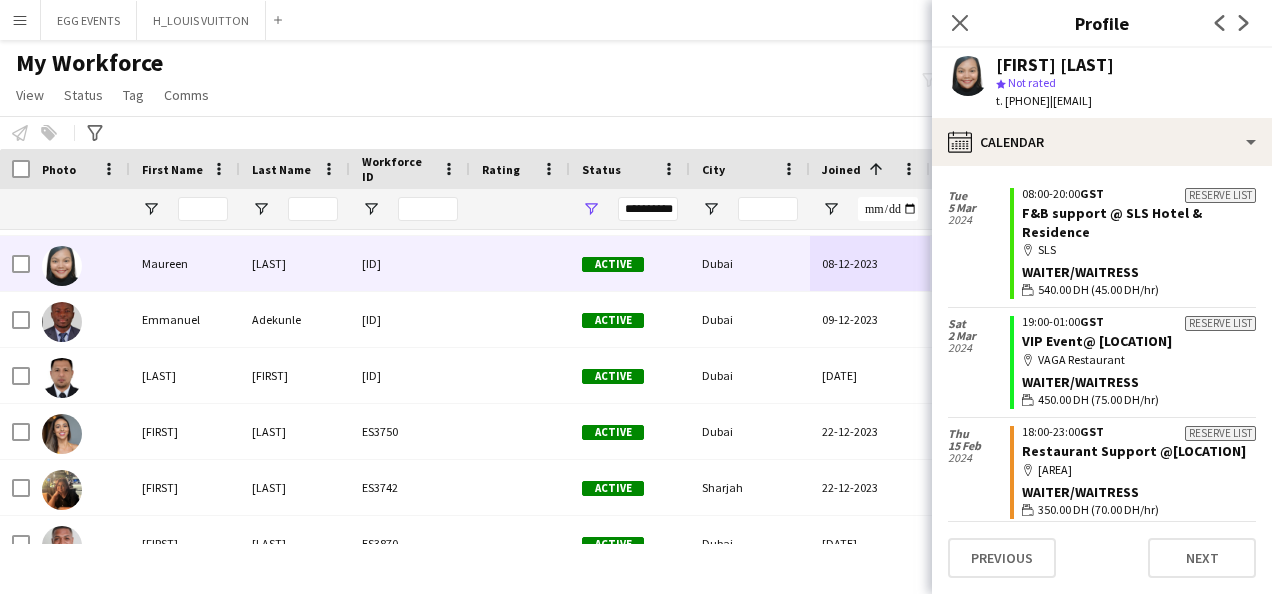 scroll, scrollTop: 420, scrollLeft: 0, axis: vertical 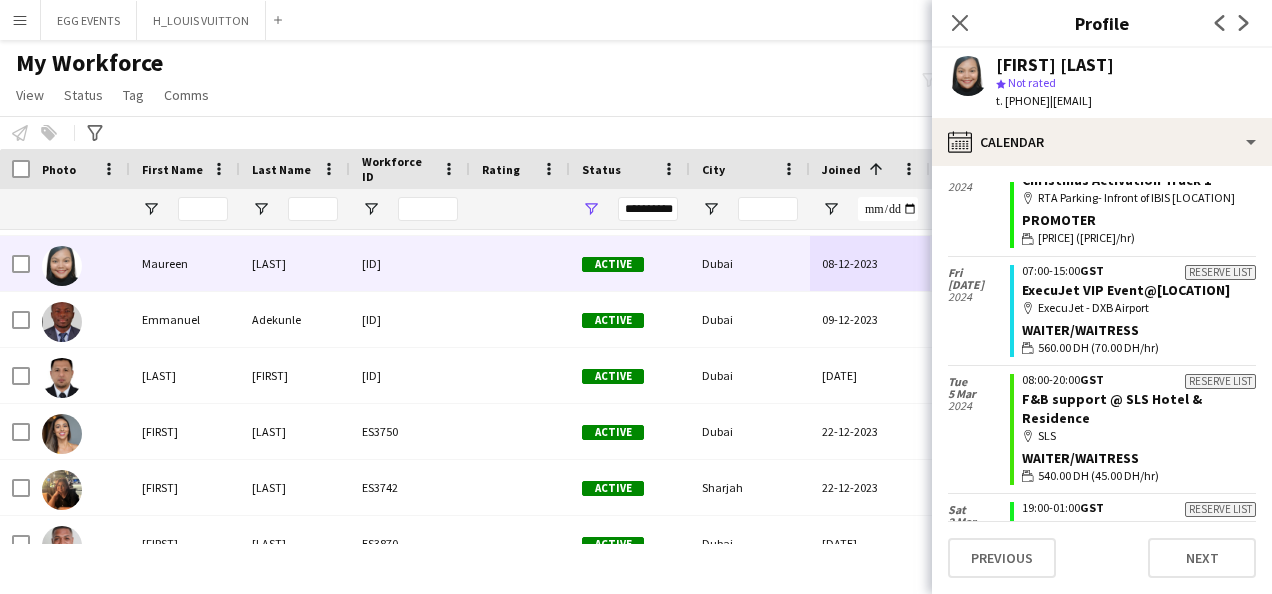 click on "Maureen Albania
star
Not rated   t. +971508119397   |   maureenalbania@yahoo.com" 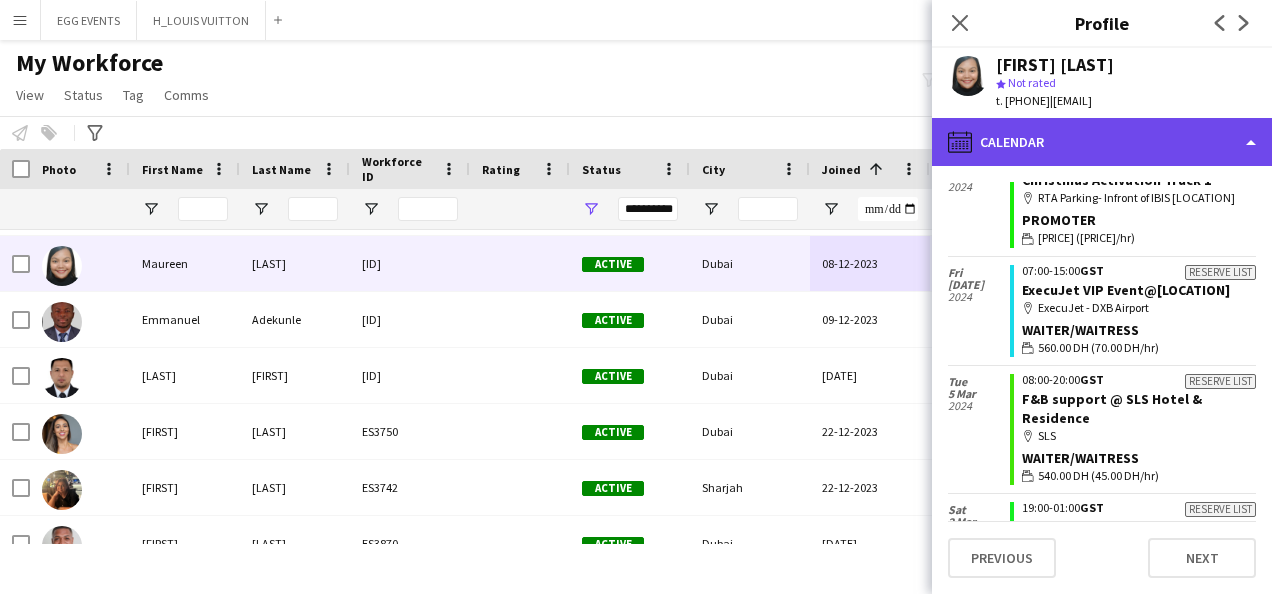 click on "calendar-full
Calendar" 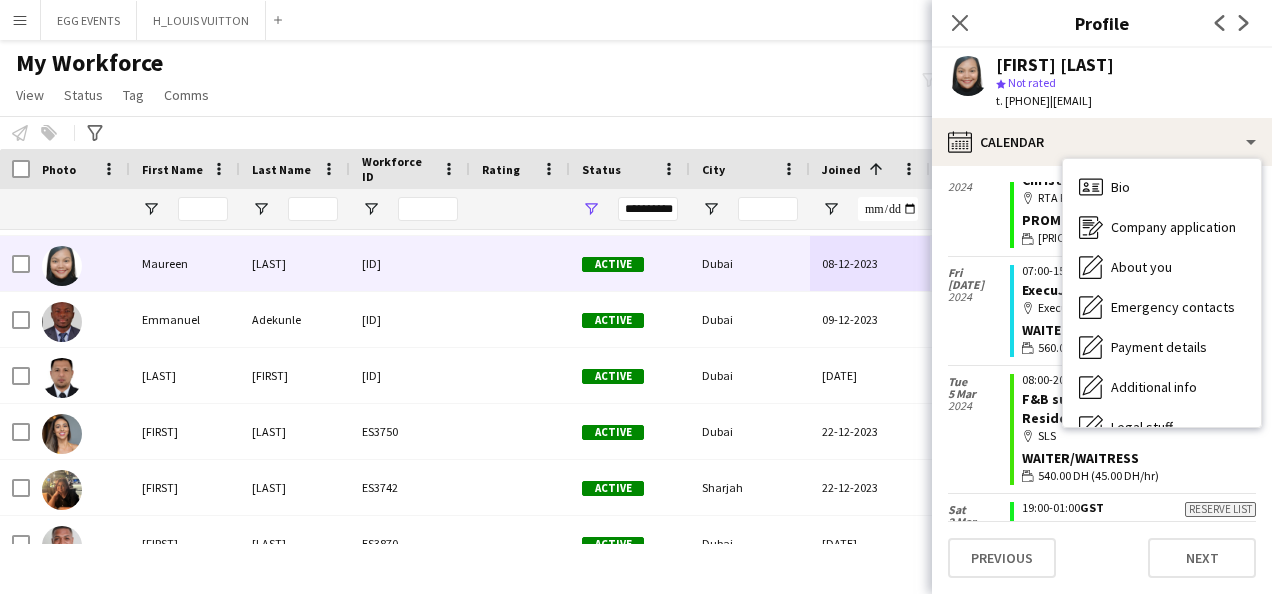 click on "Feedback" at bounding box center [1141, 467] 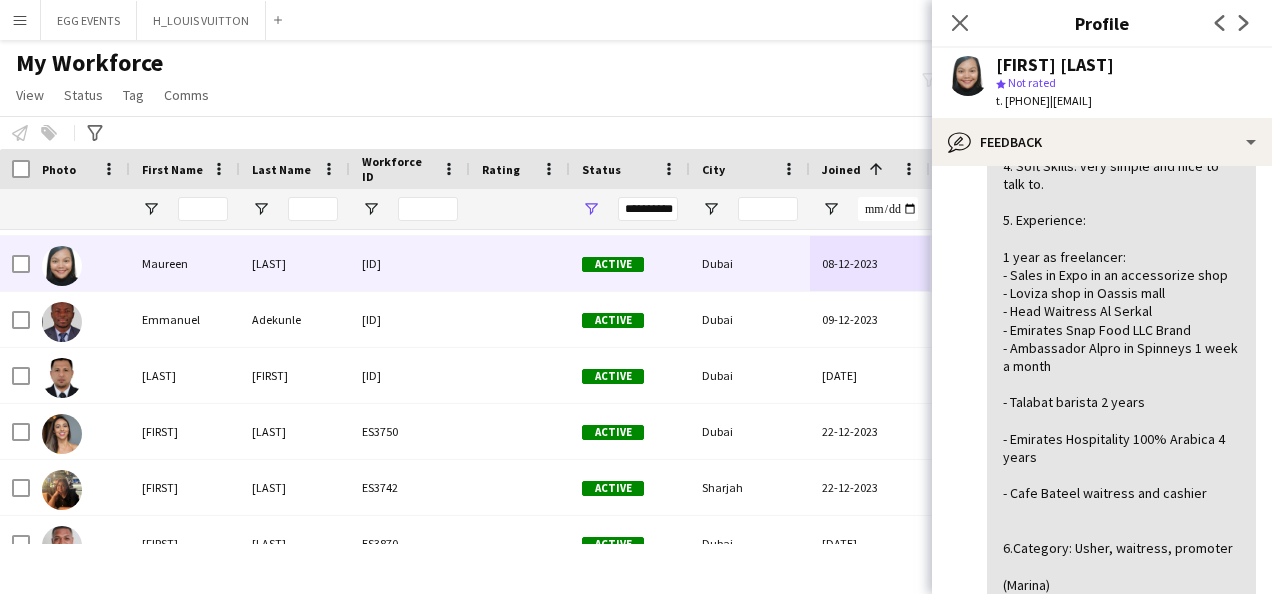 scroll, scrollTop: 538, scrollLeft: 0, axis: vertical 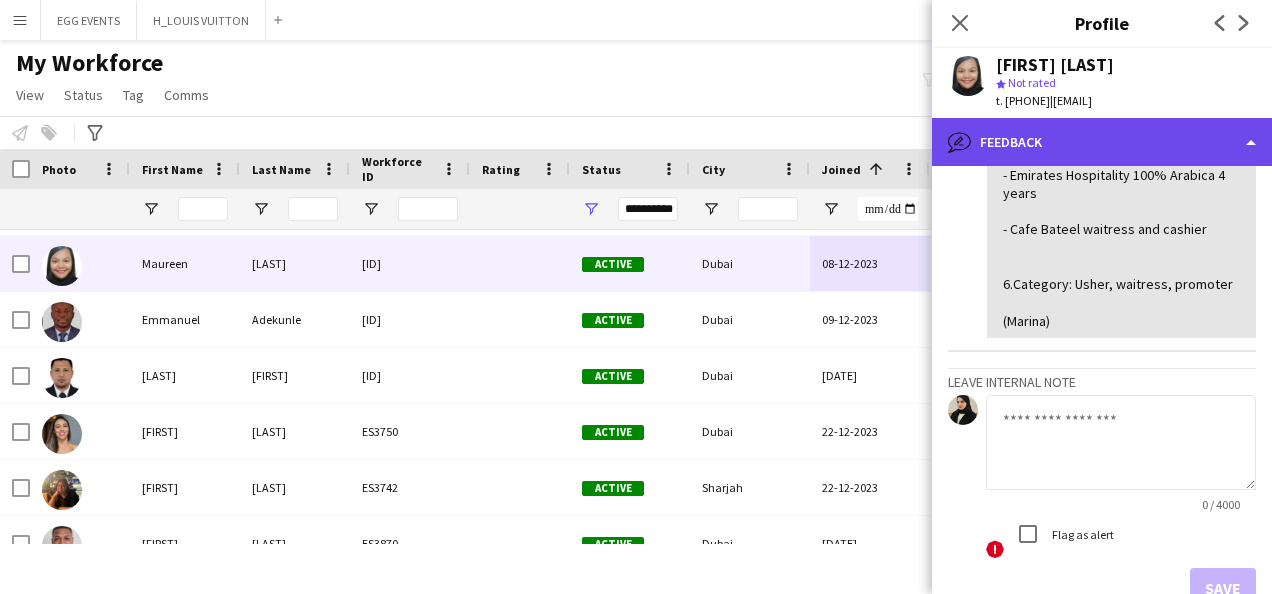 click on "bubble-pencil
Feedback" 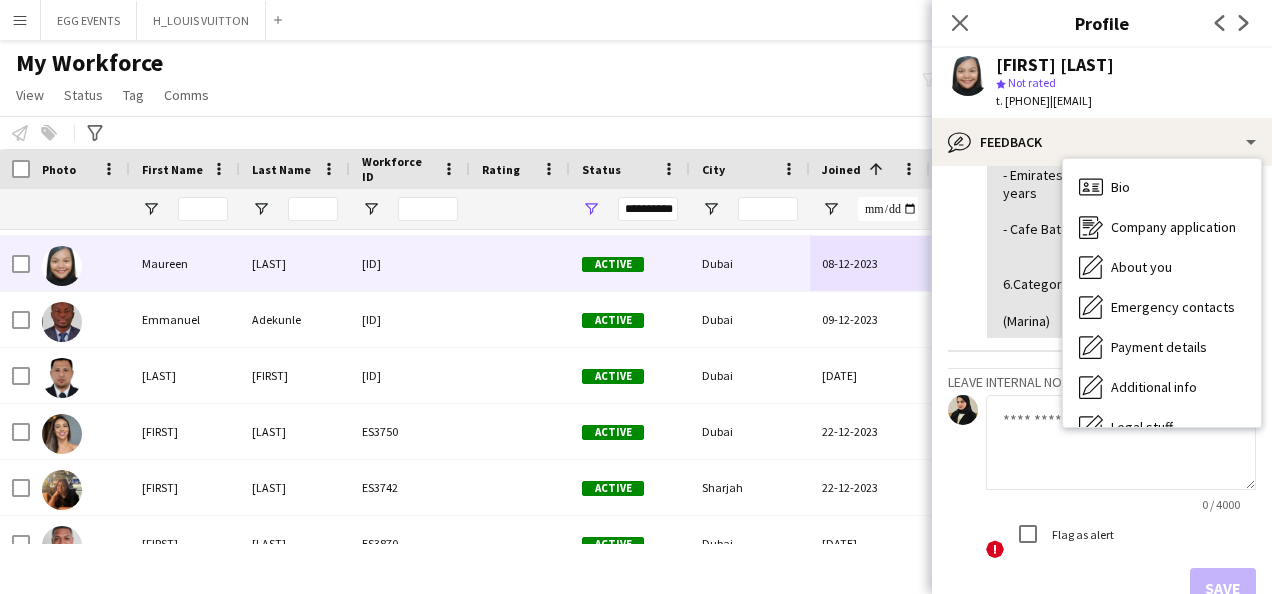 click on "Calendar" at bounding box center (1137, 507) 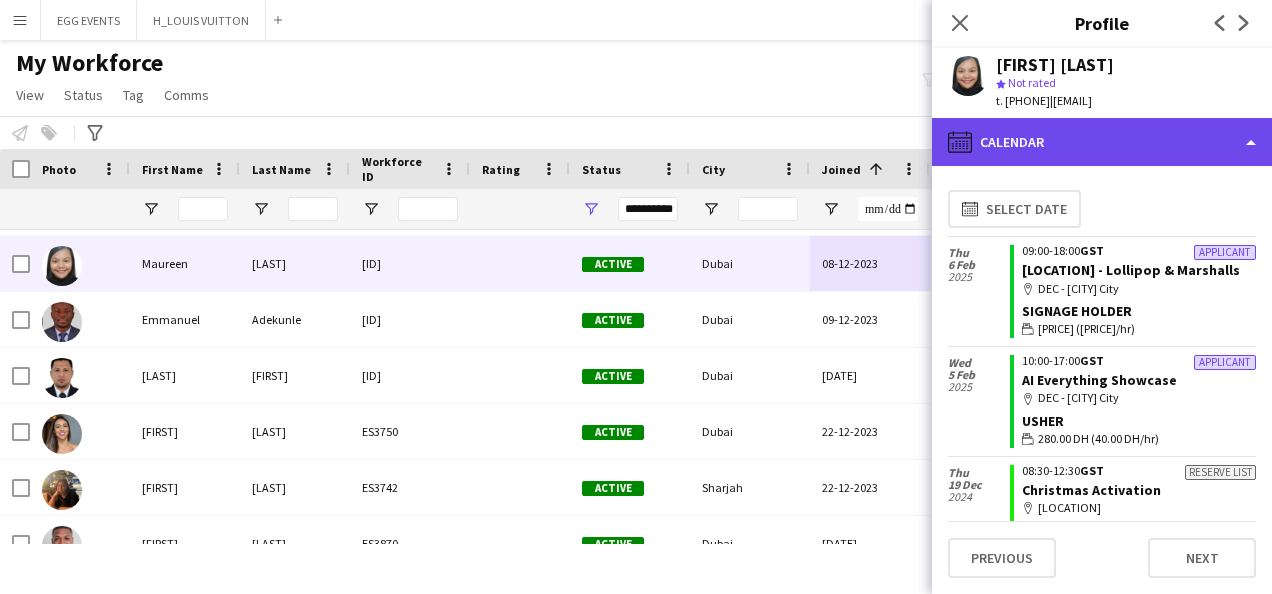 click on "calendar-full
Calendar" 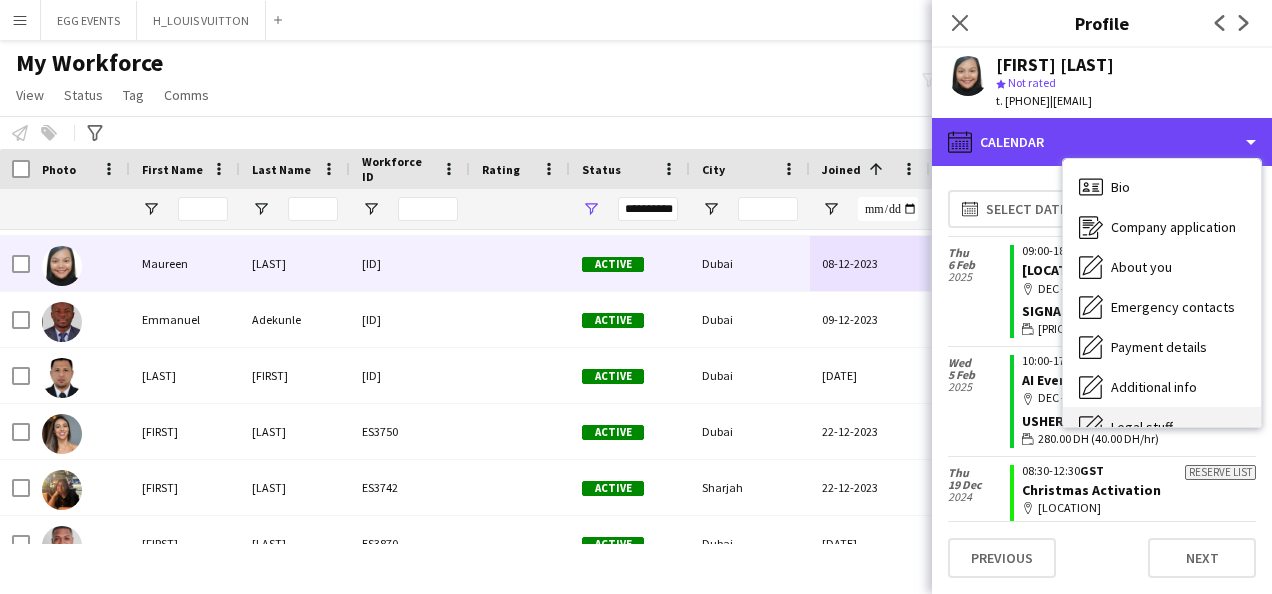 scroll, scrollTop: 0, scrollLeft: 0, axis: both 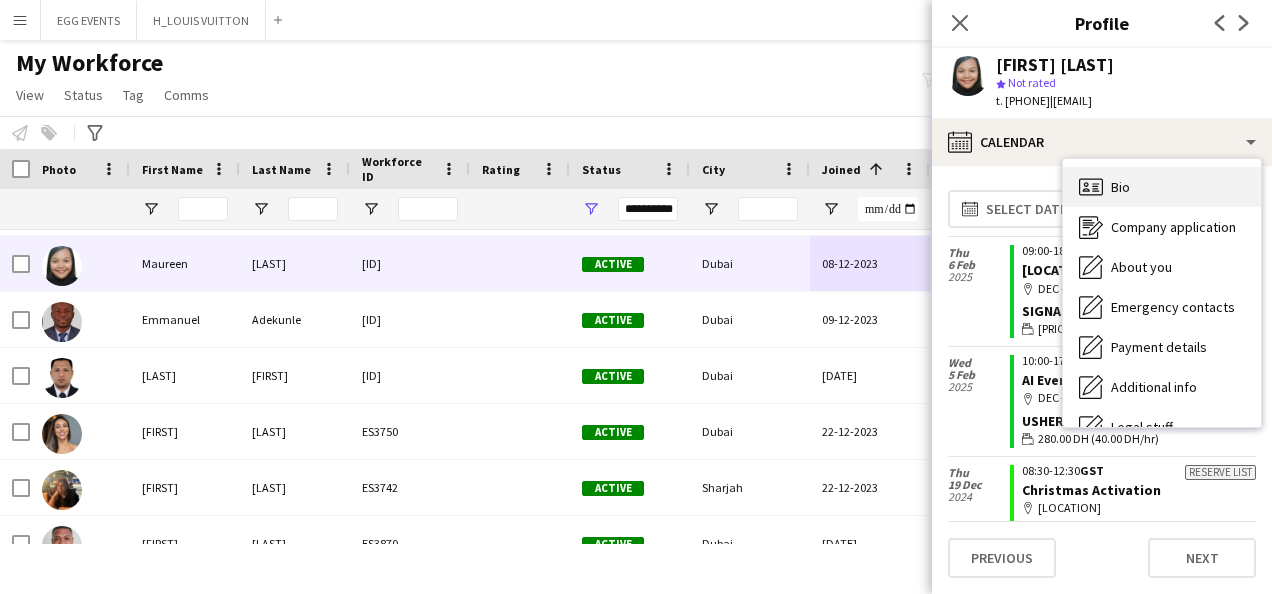 click on "Bio
Bio" at bounding box center [1162, 187] 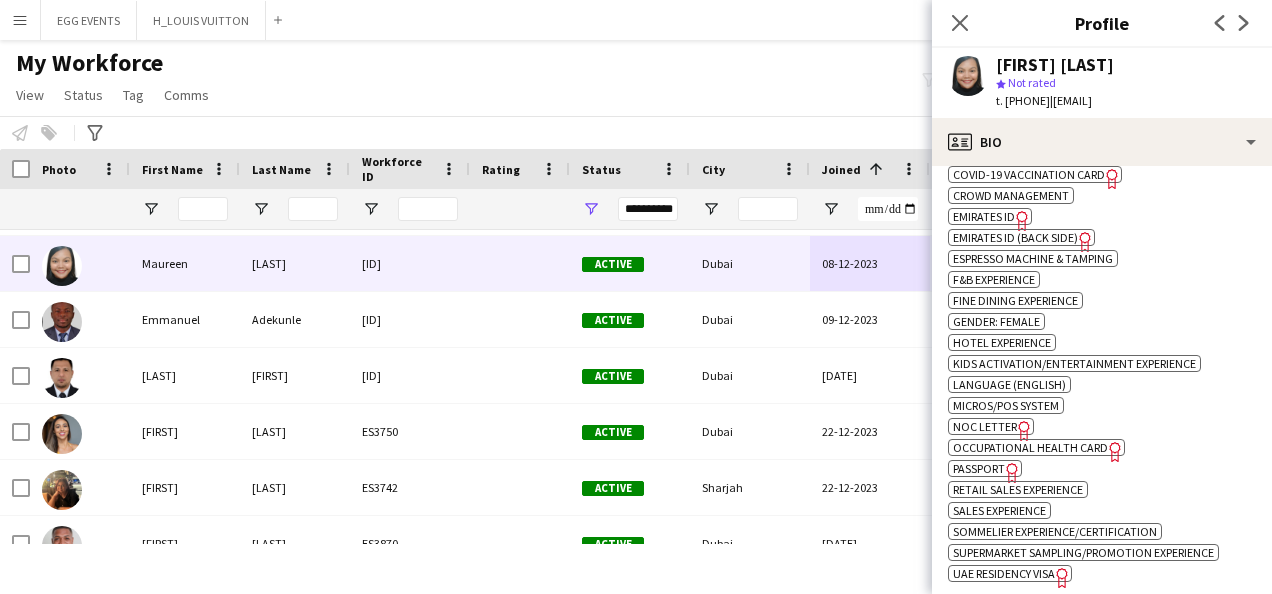 scroll, scrollTop: 1006, scrollLeft: 0, axis: vertical 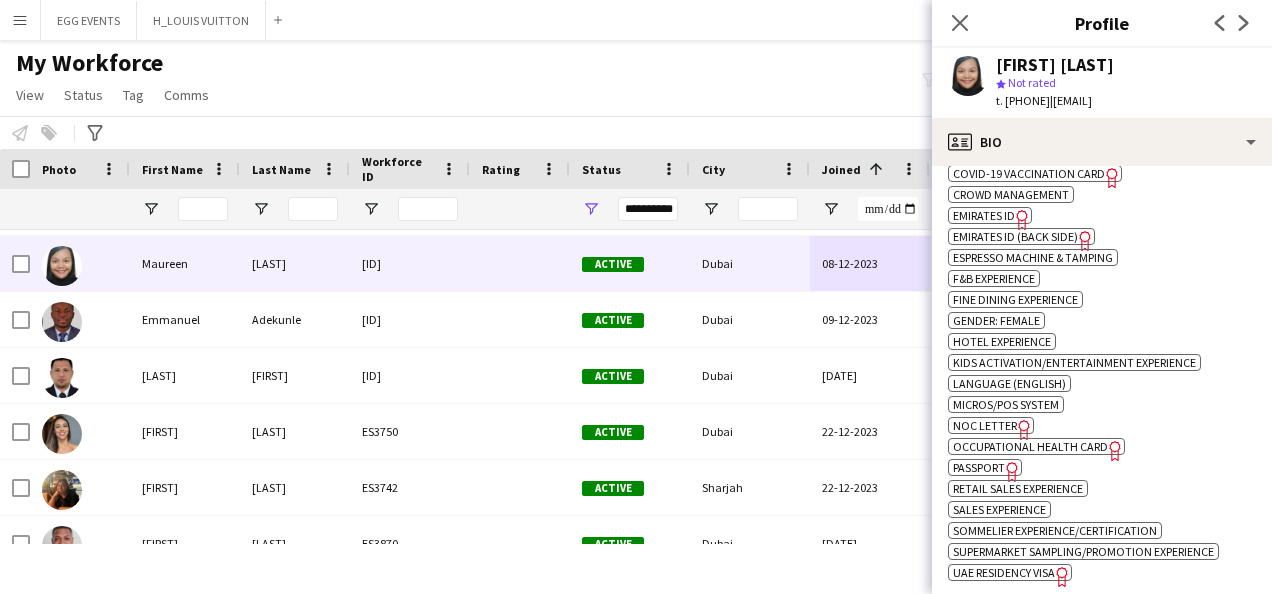 click on "UAE Residency Visa" 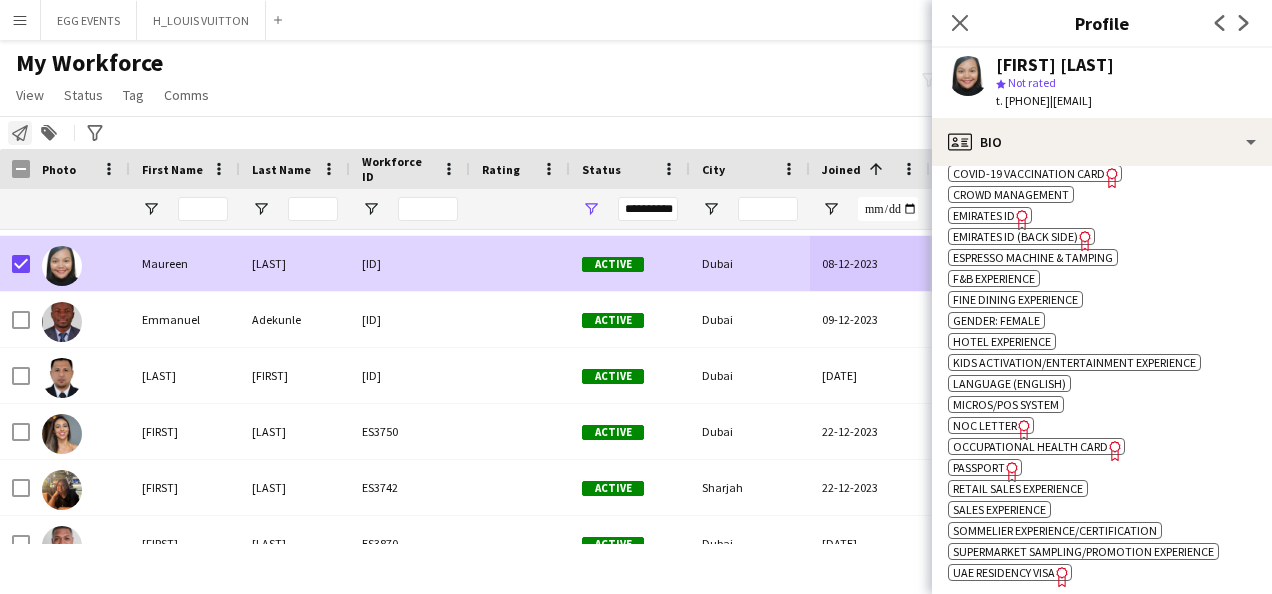 click on "Notify workforce" 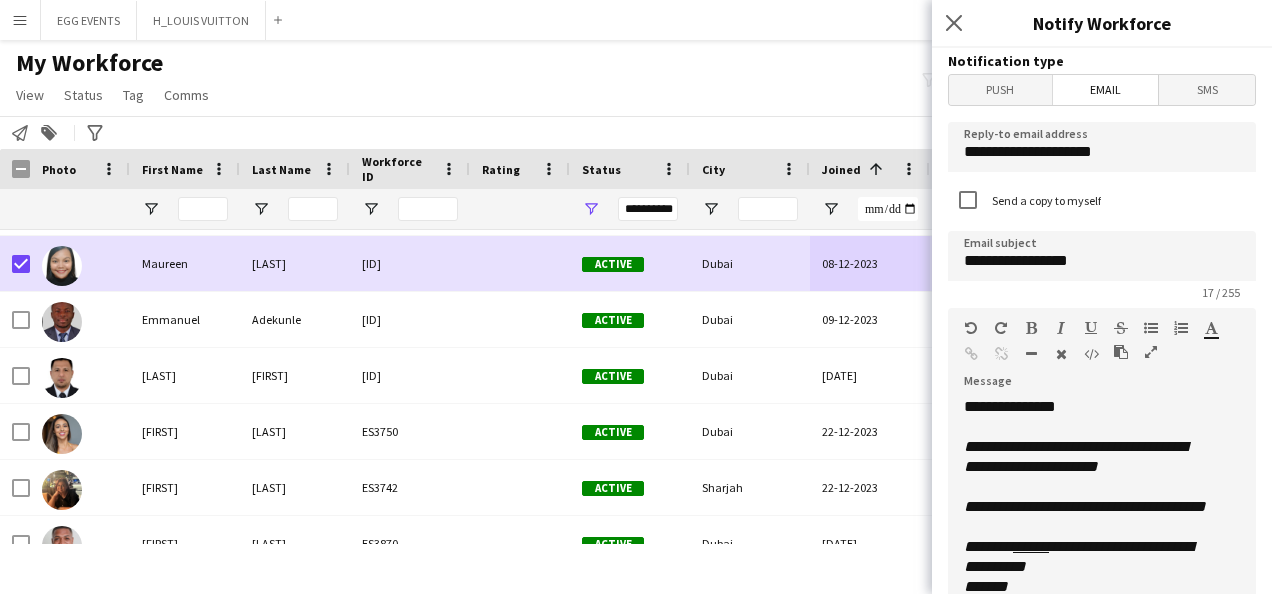 scroll, scrollTop: 236, scrollLeft: 0, axis: vertical 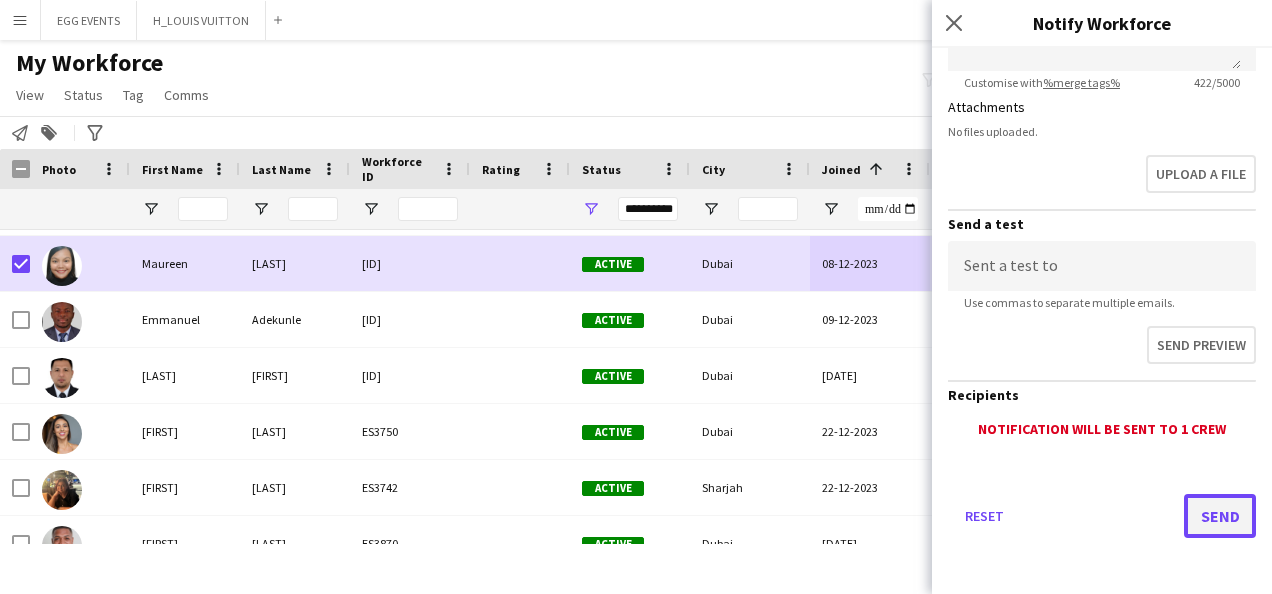 click on "Send" 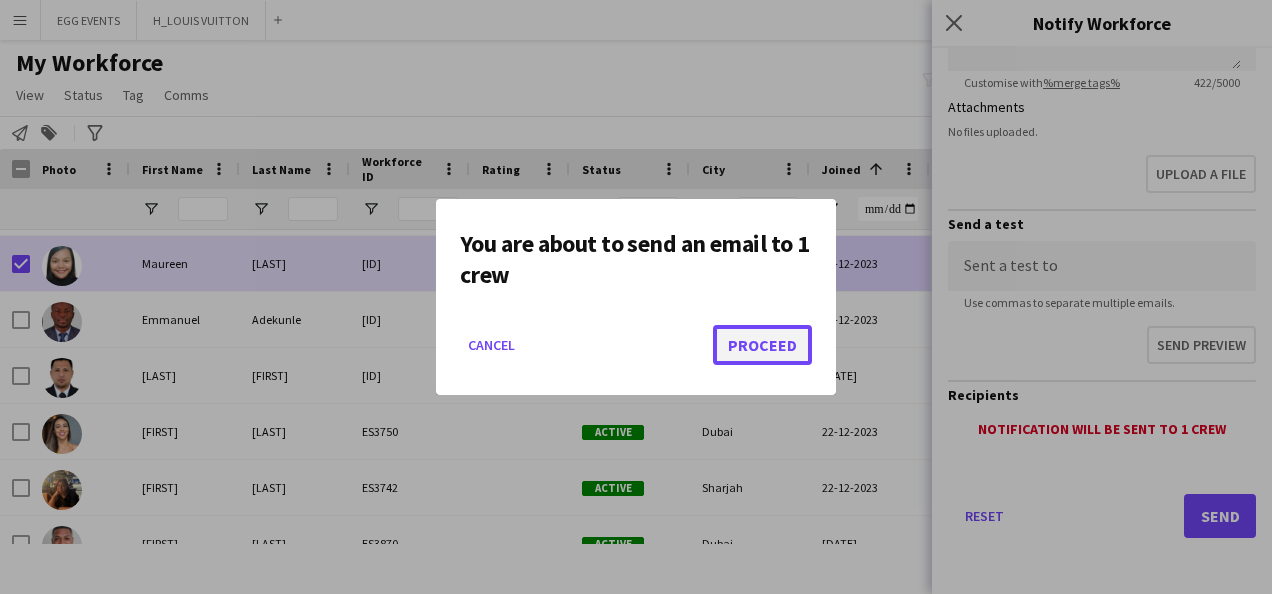 click on "Proceed" 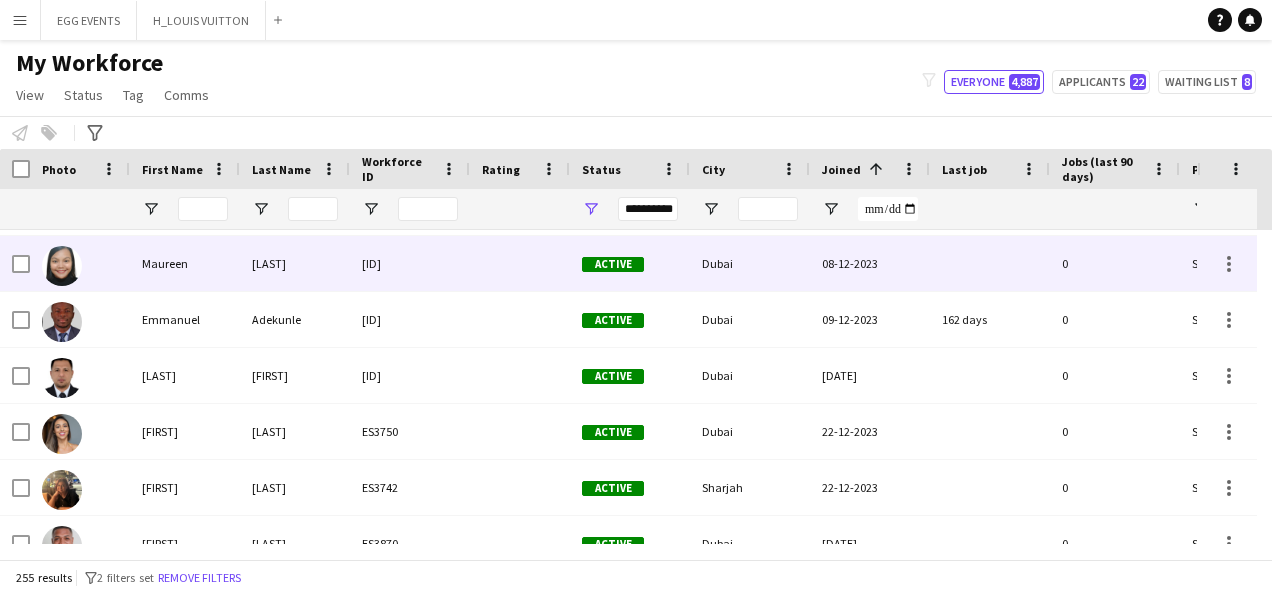 click at bounding box center [80, 263] 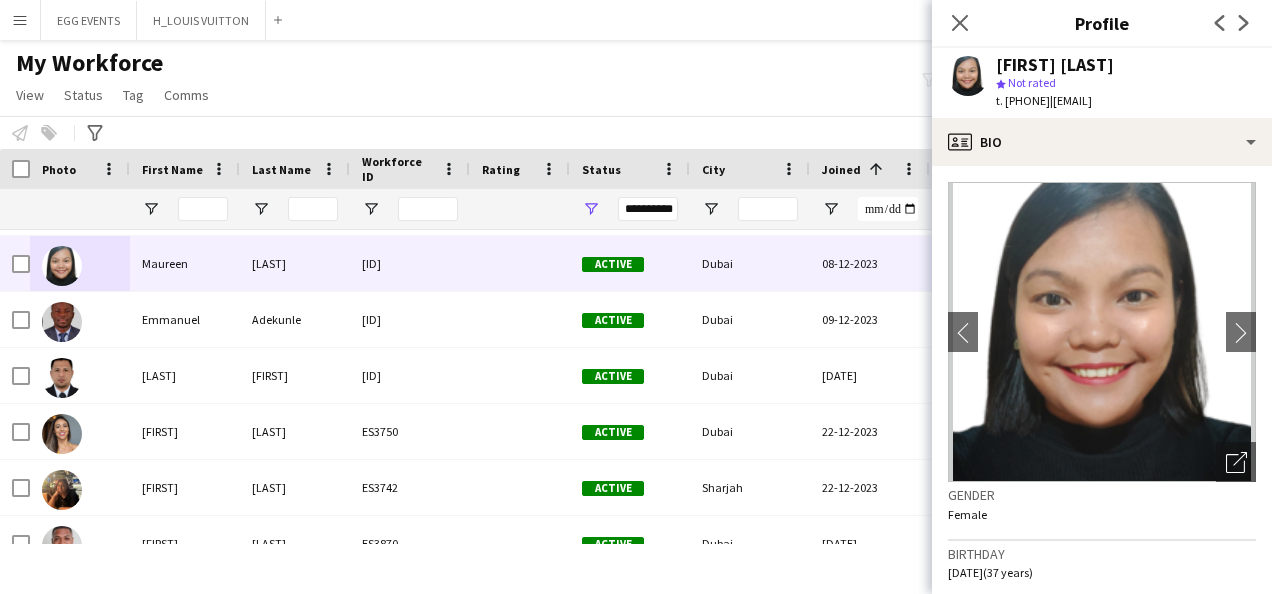 drag, startPoint x: 1000, startPoint y: 65, endPoint x: 1132, endPoint y: 60, distance: 132.09467 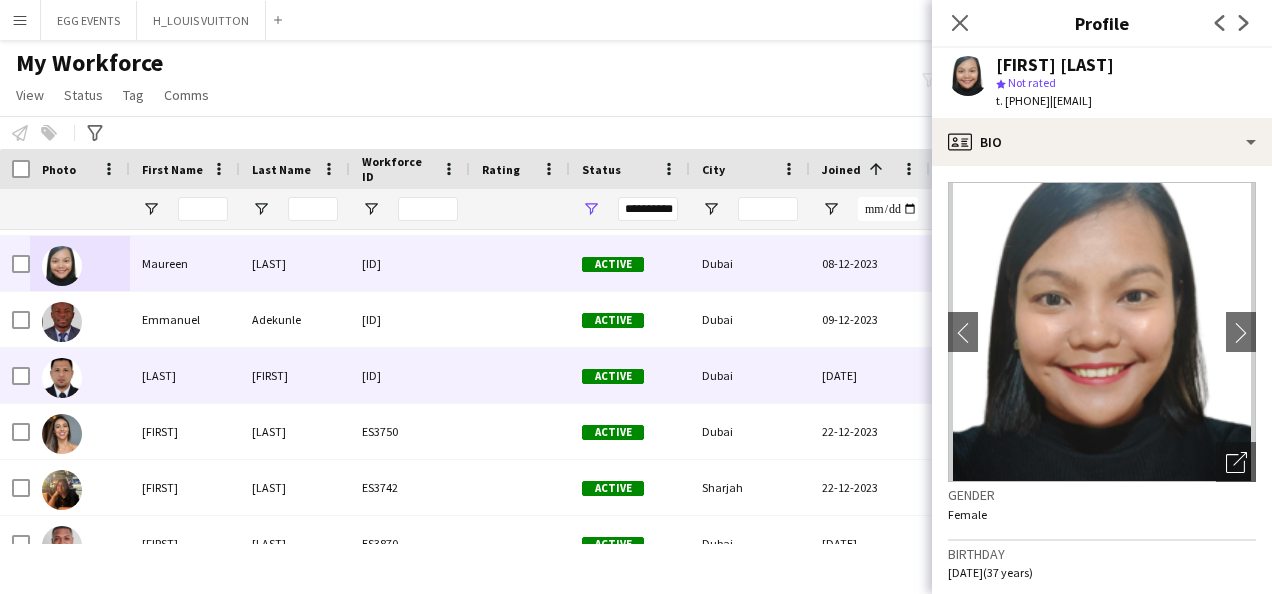 scroll, scrollTop: 8549, scrollLeft: 0, axis: vertical 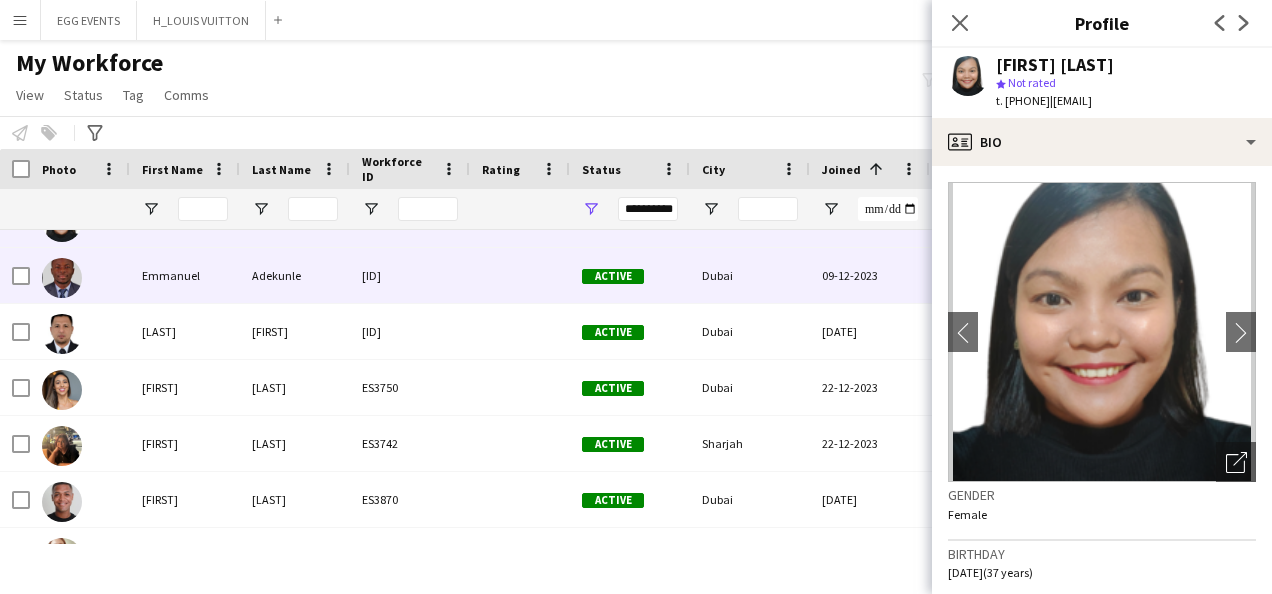 click on "Dubai" at bounding box center [750, 275] 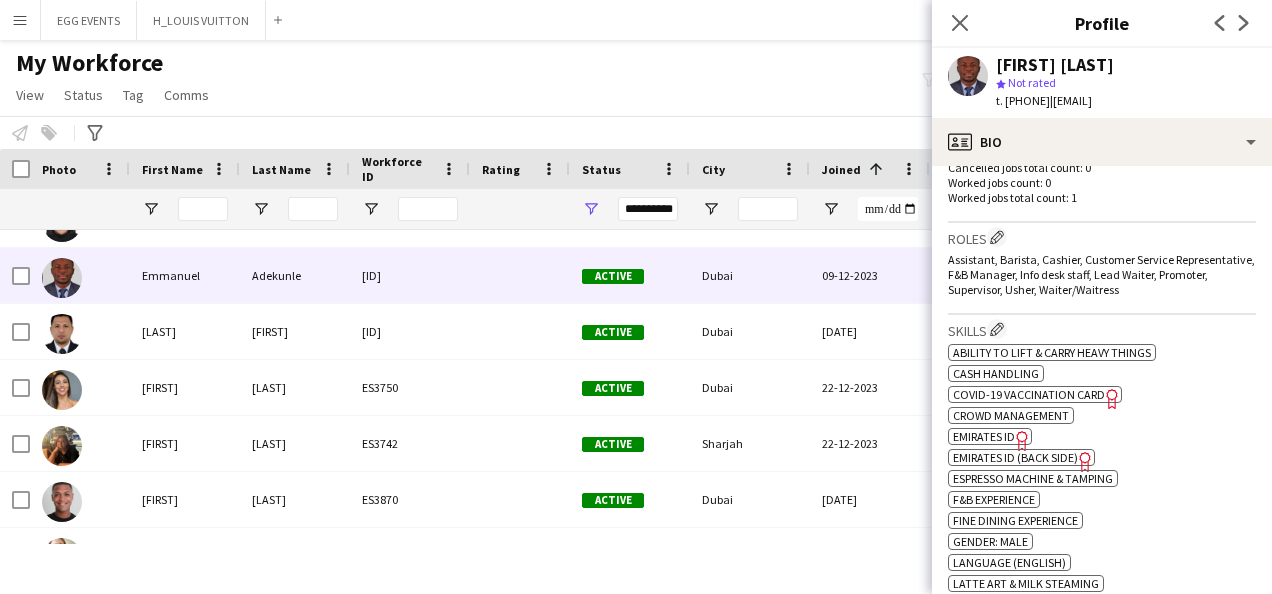 scroll, scrollTop: 596, scrollLeft: 0, axis: vertical 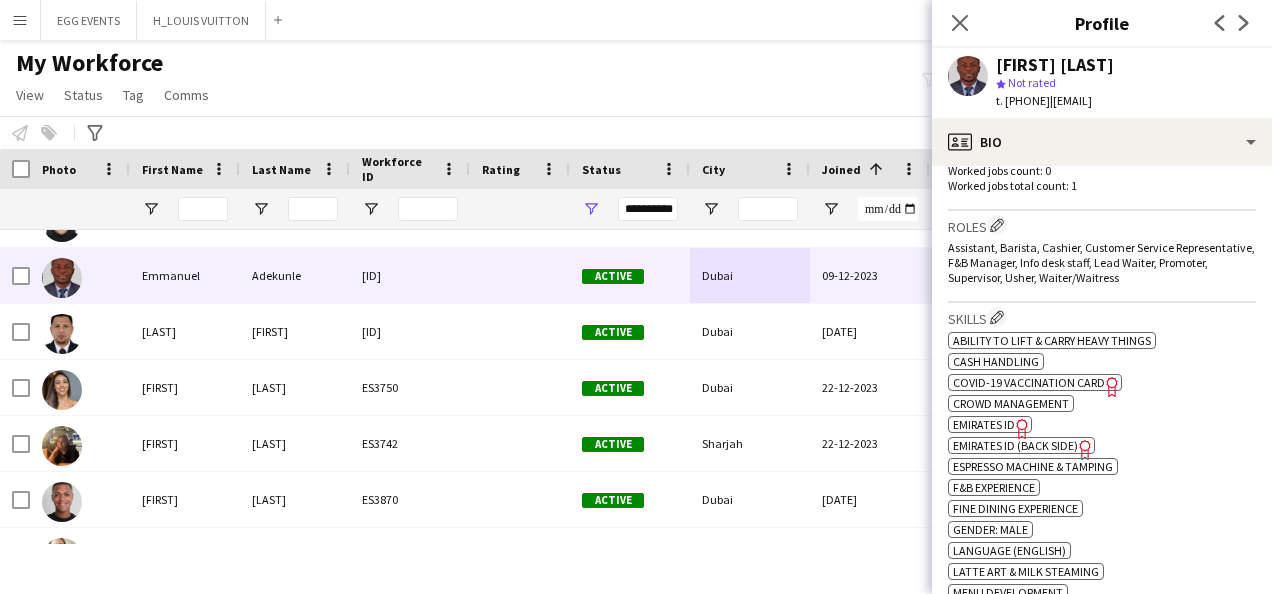 click on "Emirates ID" 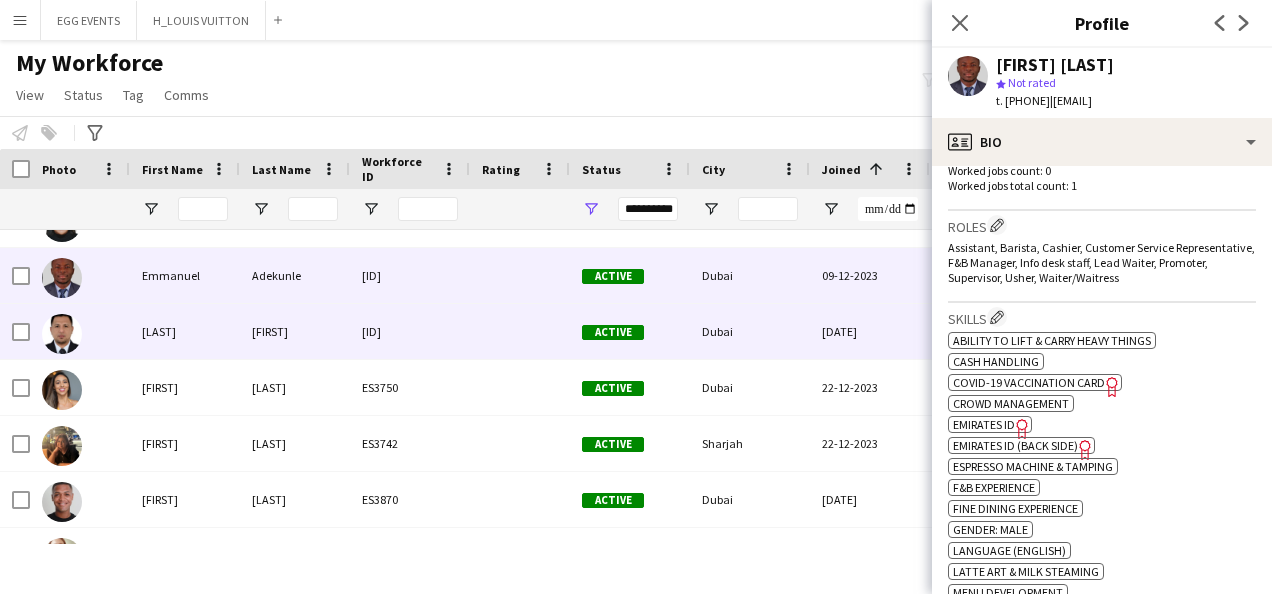 click on "Alda" at bounding box center (295, 331) 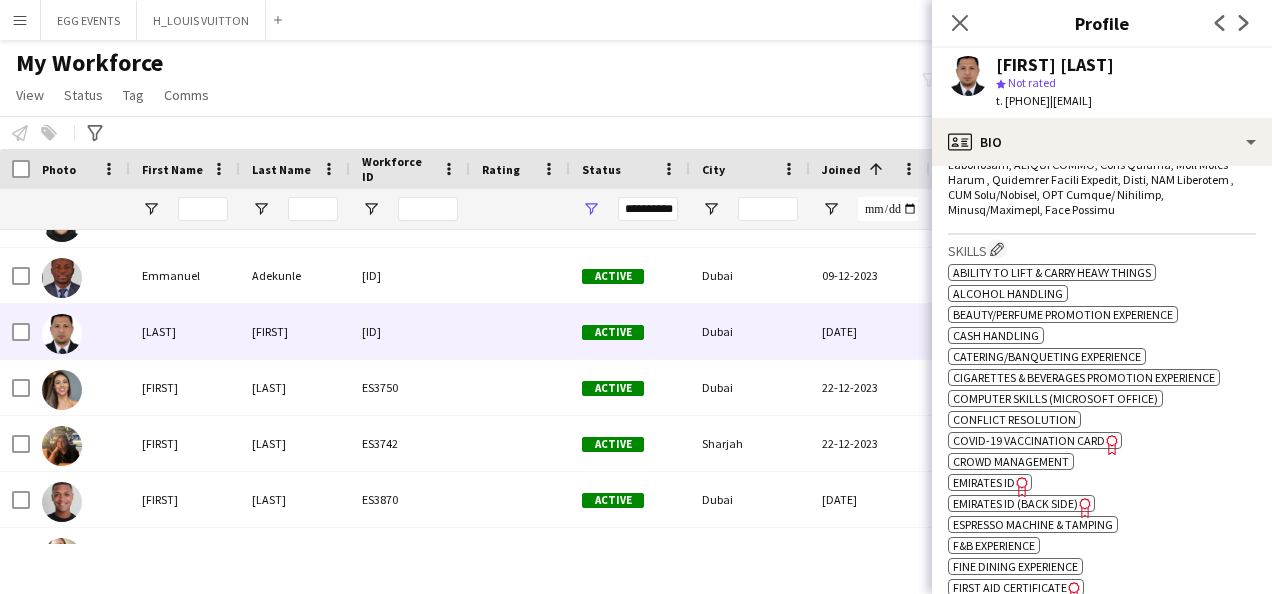 scroll, scrollTop: 890, scrollLeft: 0, axis: vertical 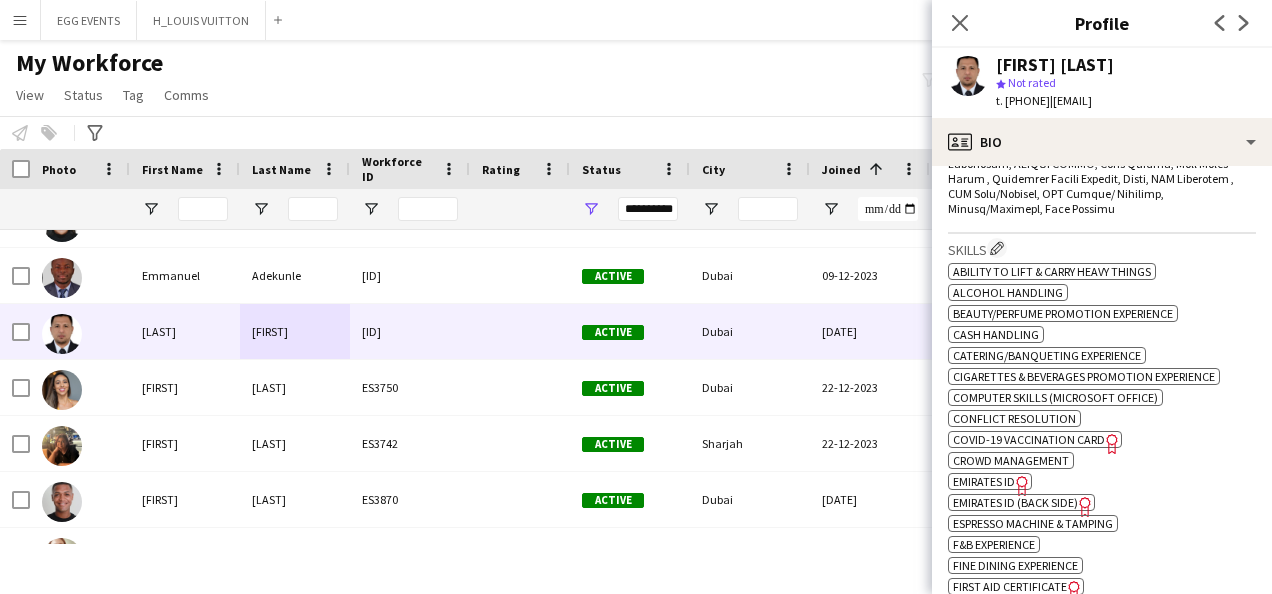 click on "Emirates ID" 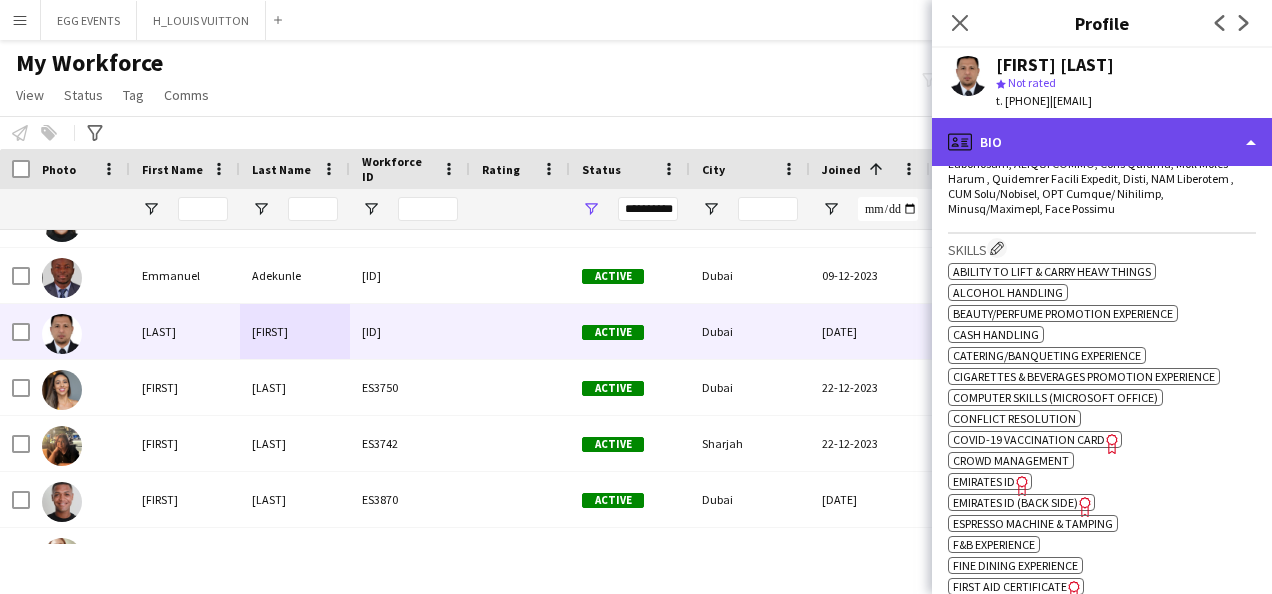 click on "profile
Bio" 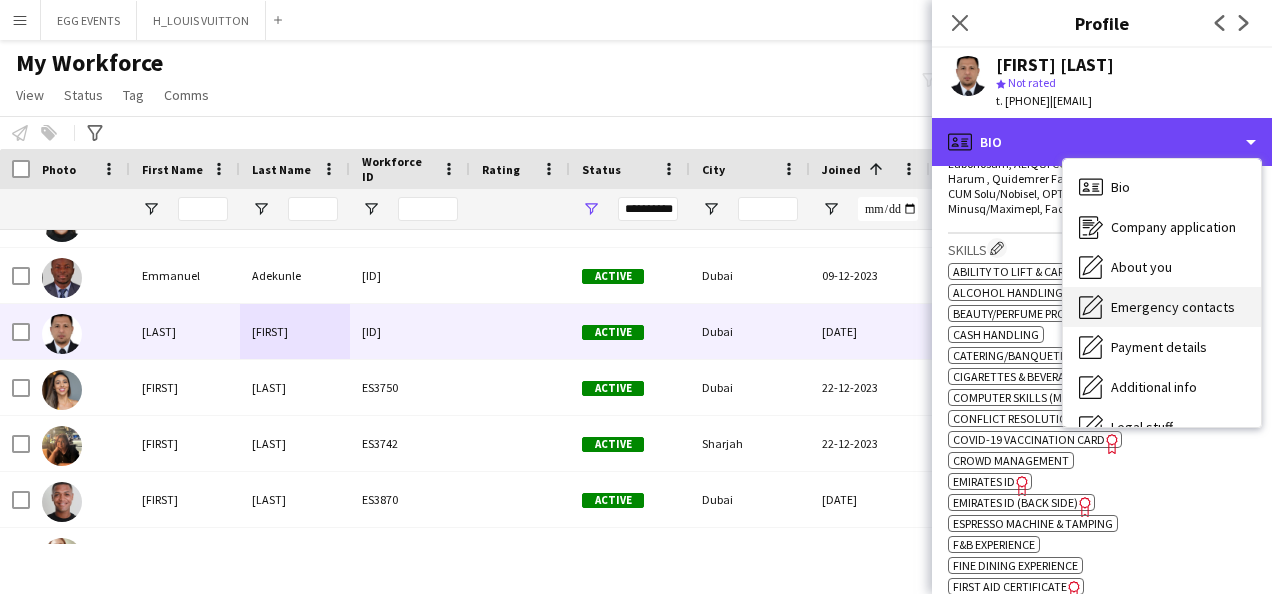 scroll, scrollTop: 108, scrollLeft: 0, axis: vertical 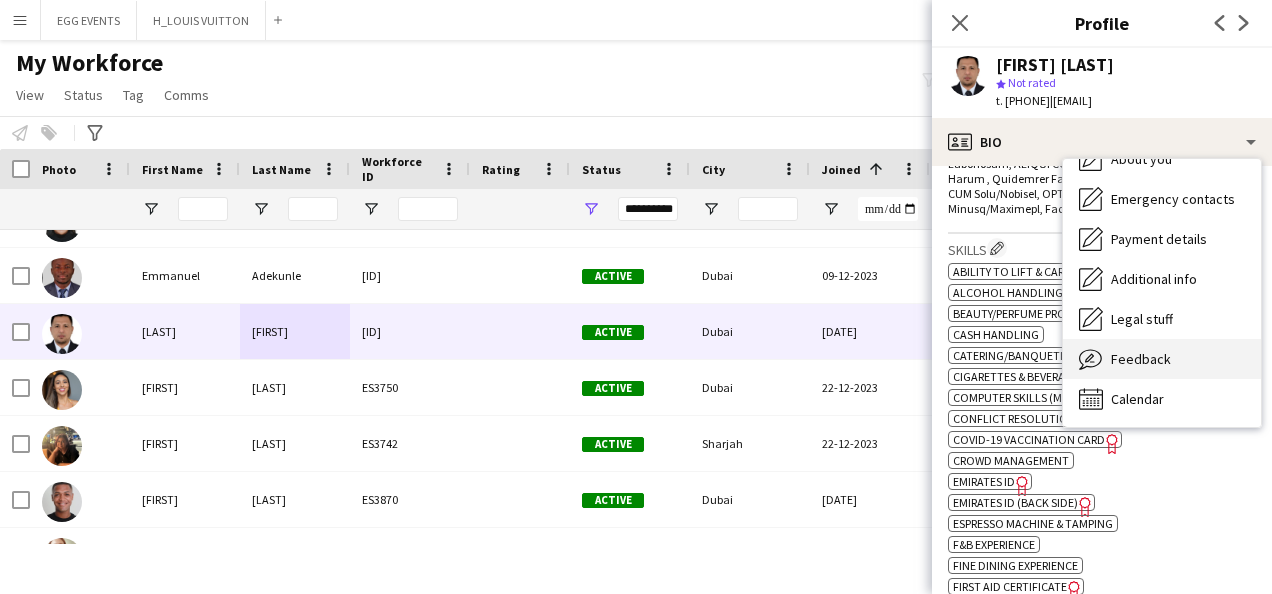 click on "Feedback
Feedback" at bounding box center [1162, 359] 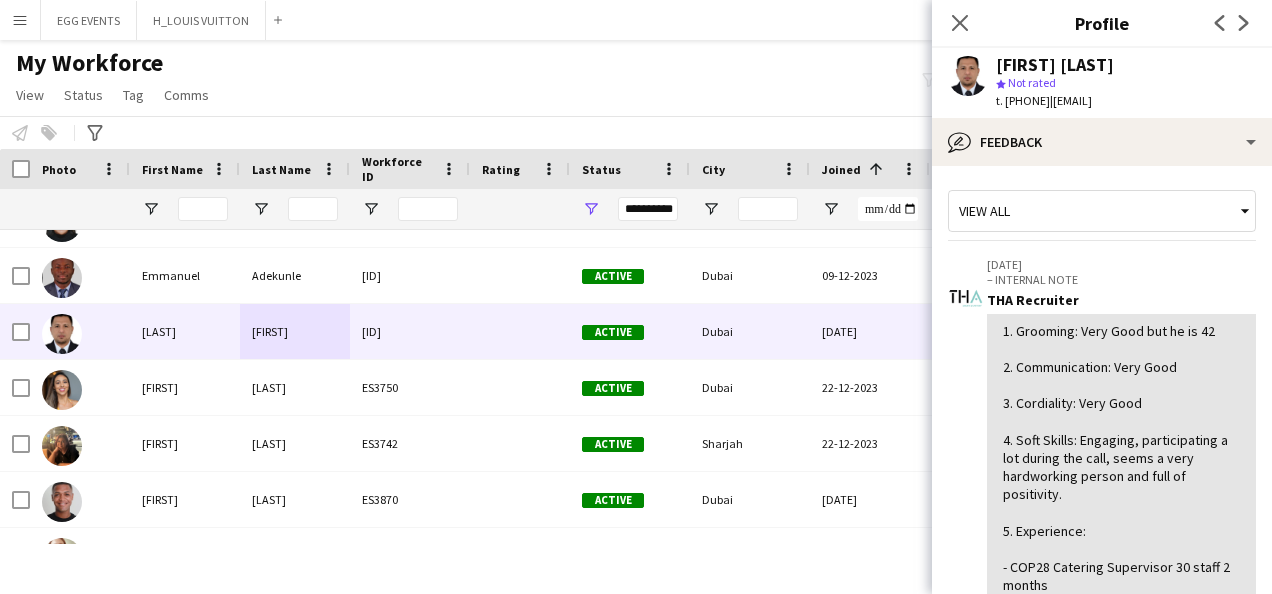 click on "View all  05-01-2024  – INTERNAL NOTE  THA Recruiter   1. Grooming: Very Good but he is 42
2. Communication: Very Good
3. Cordiality: Very Good
4. Soft Skills: Engaging, participating a lot during the call, seems a very hardworking person and full of positivity.
5. Experience:
- COP28 Catering Supervisor 30 staff 2 months
- PCR Staff admin doing swab test
- Warehouse Supervisor Ajman Industrial Area Lubricants
- Swiss watch group 2 years
- Internal Auditor for Teleperformance
- Restaurant Manager in a big chain back in the Philippines many years of F&B experience
6 years
6.Category: Usher,  F&B, Cashier, Waiter, could be supervisor for ushers or waiters
(Marina)   Leave internal note
0 / 4000  !  Flag as alert   Save   Previous   Next" 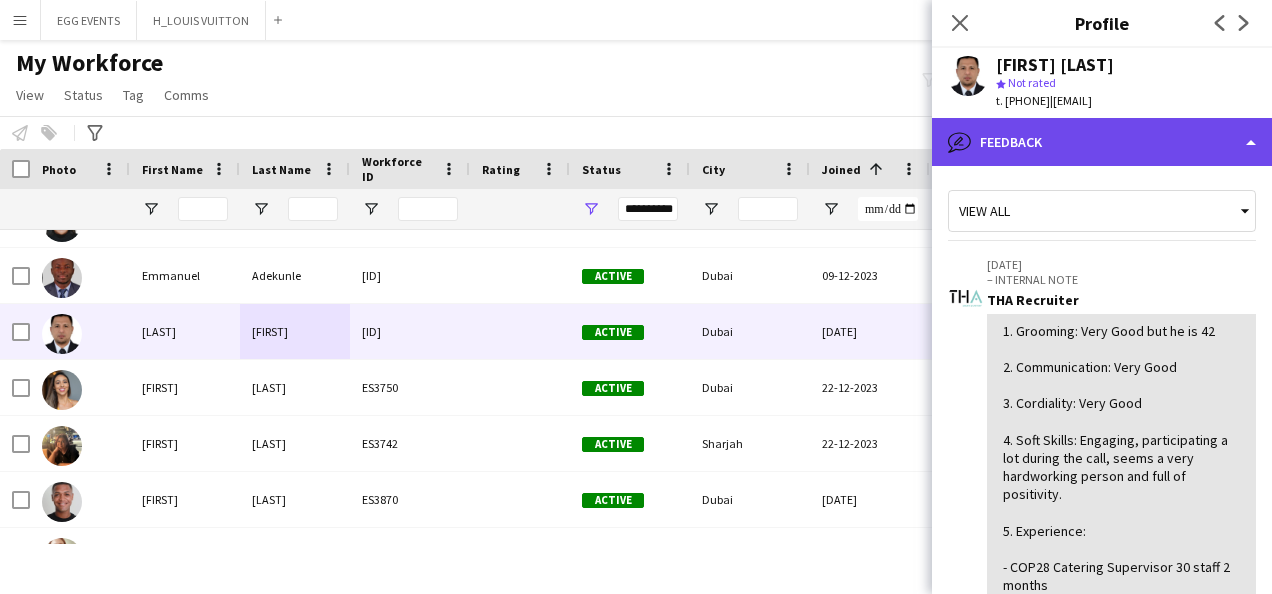 click on "bubble-pencil
Feedback" 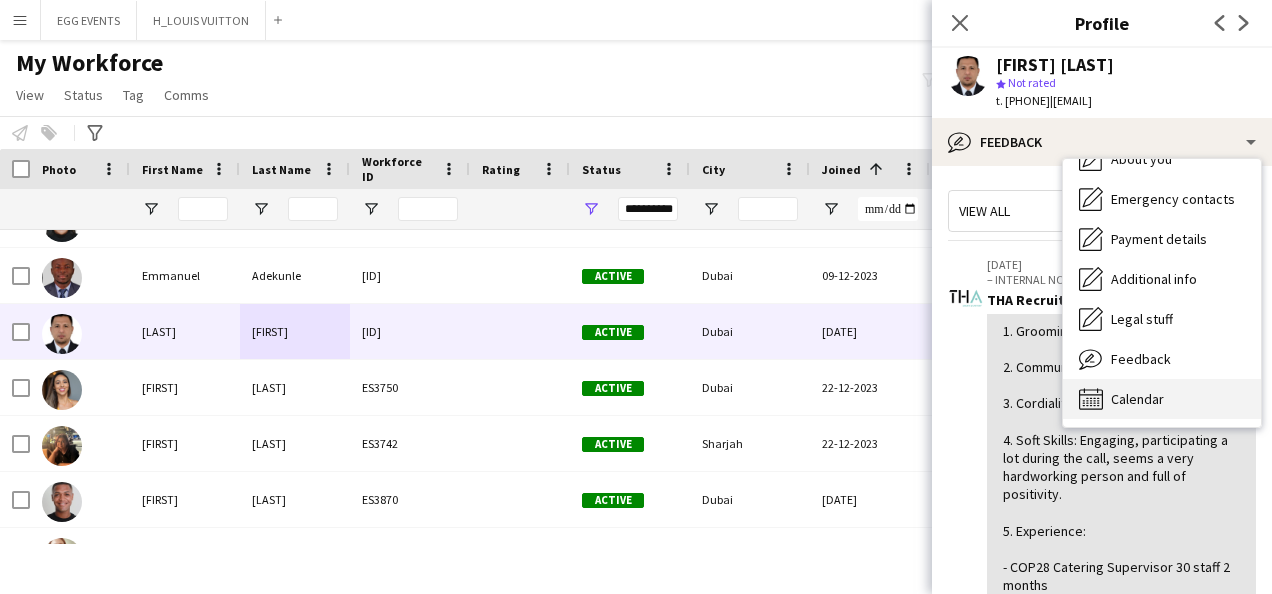 click on "Calendar
Calendar" at bounding box center [1162, 399] 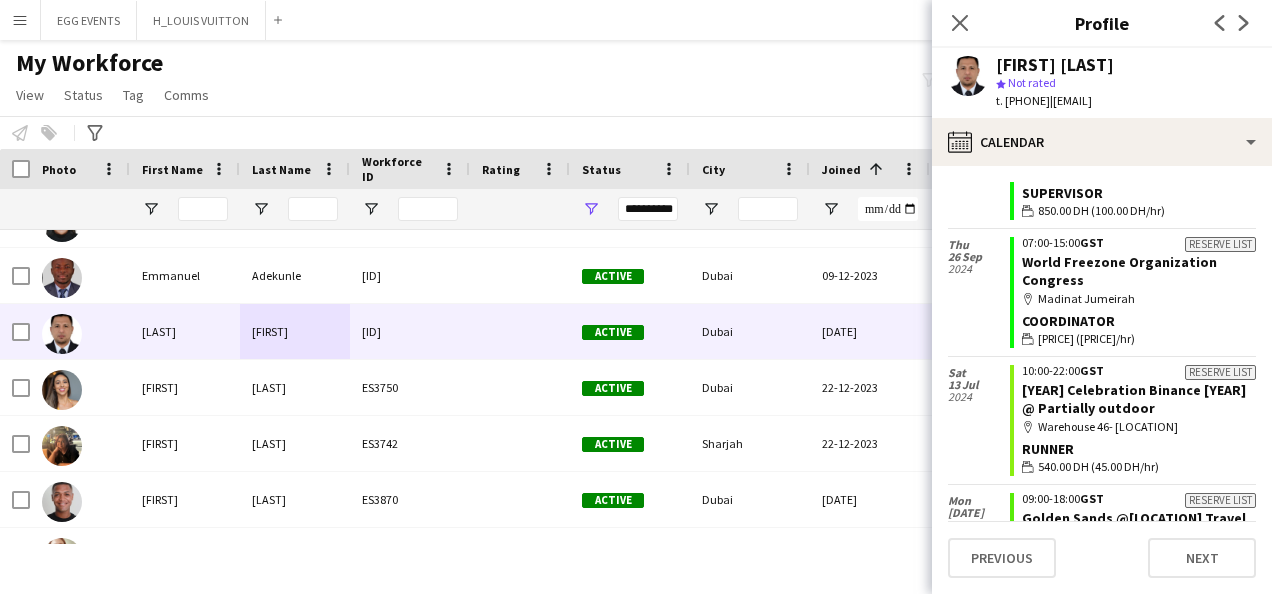 scroll, scrollTop: 0, scrollLeft: 0, axis: both 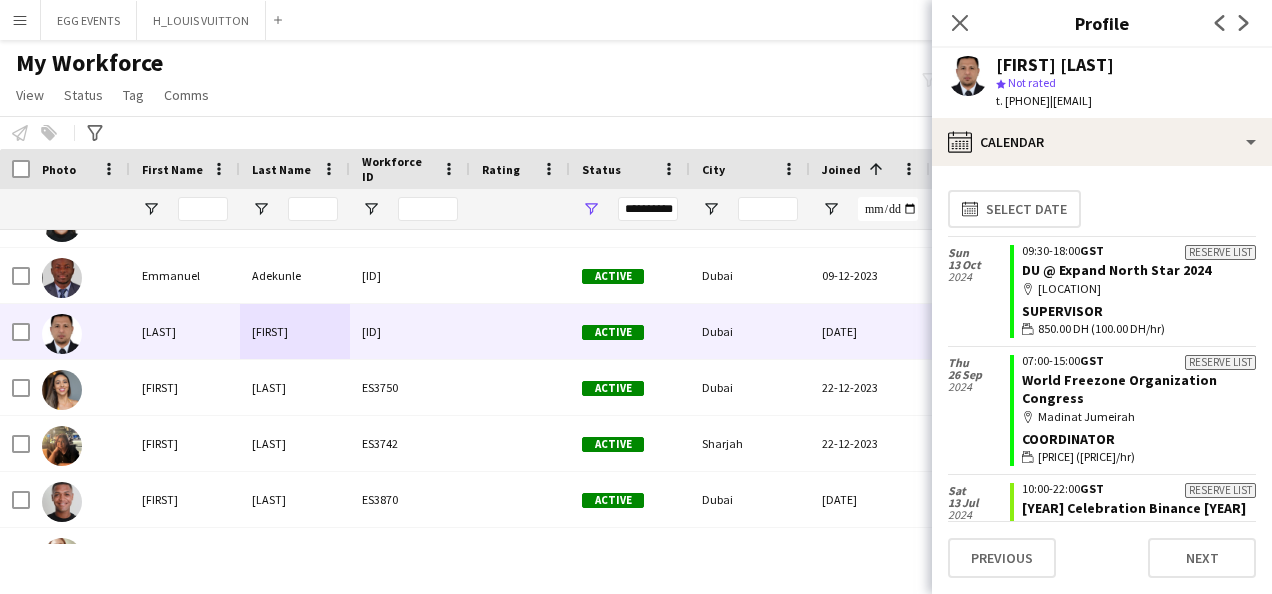 click on "Louvil Alda
star
Not rated   t. +971589105071   |   aldalouvil@gmail.com" 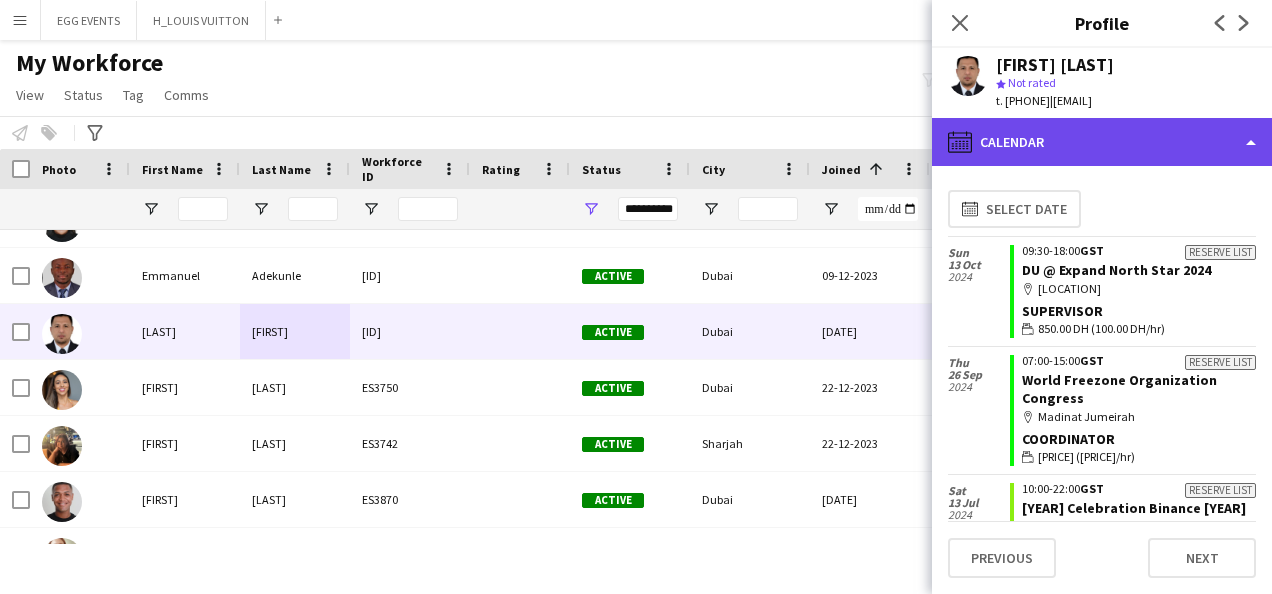 click on "calendar-full
Calendar" 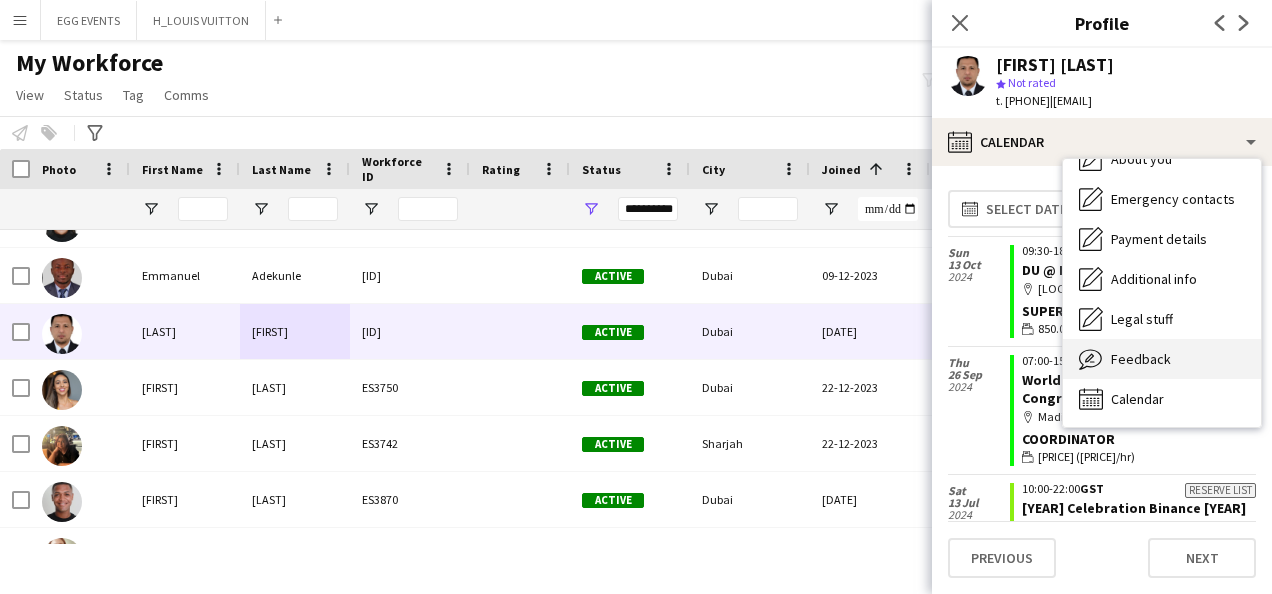 click on "Feedback
Feedback" at bounding box center [1162, 359] 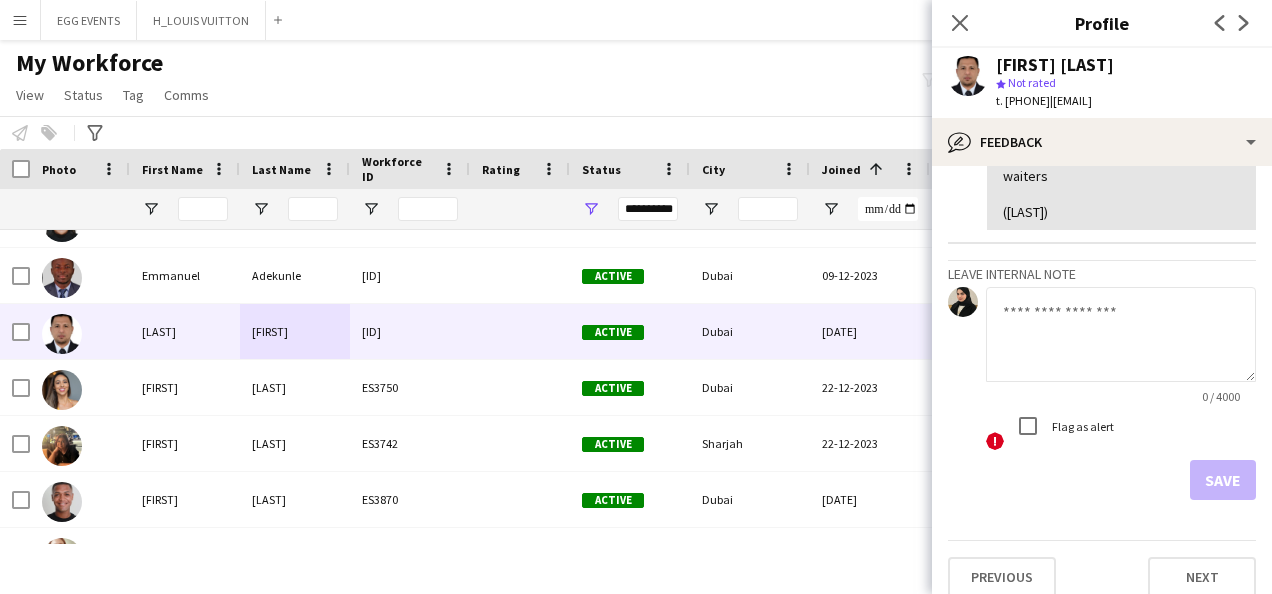 scroll, scrollTop: 737, scrollLeft: 0, axis: vertical 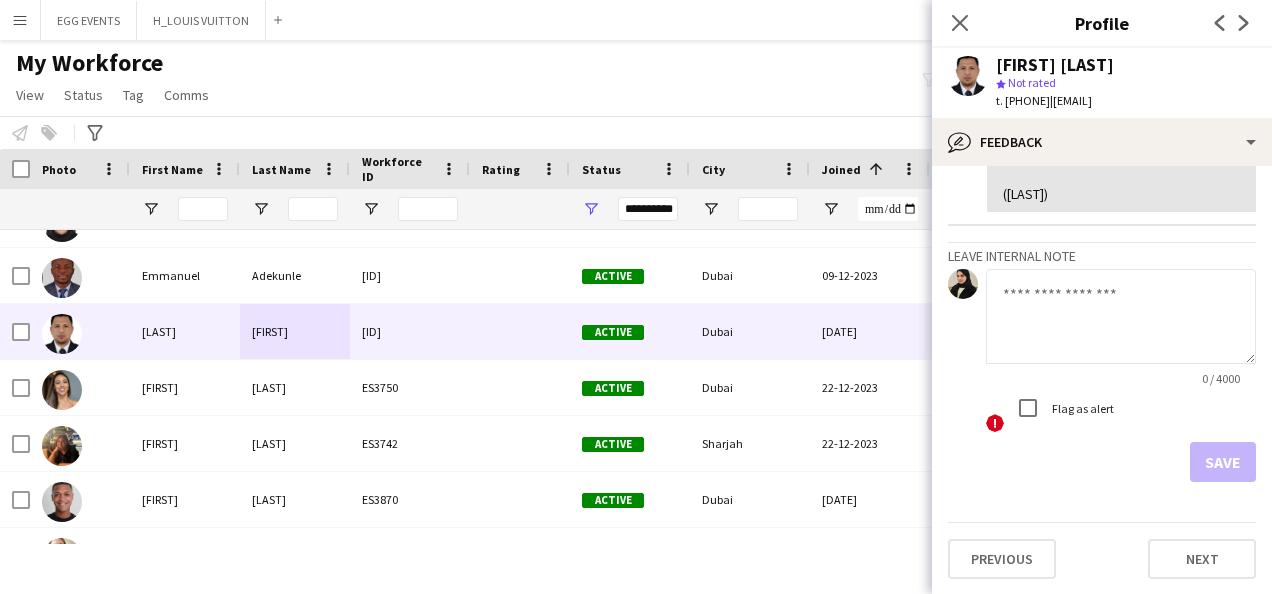 click 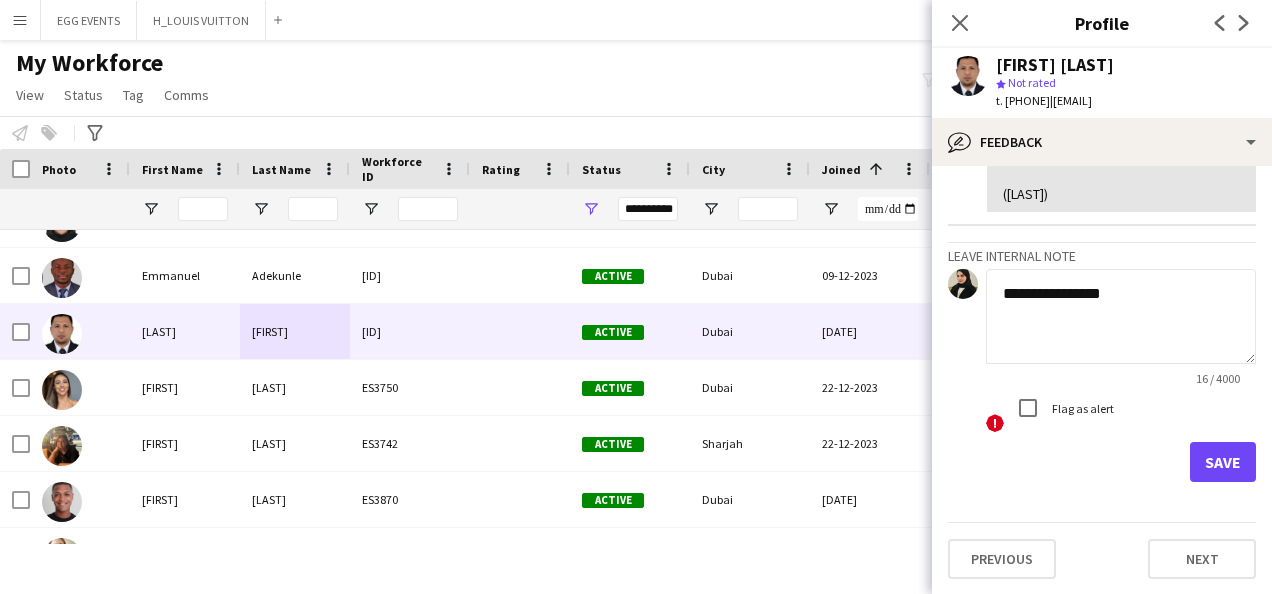 type on "**********" 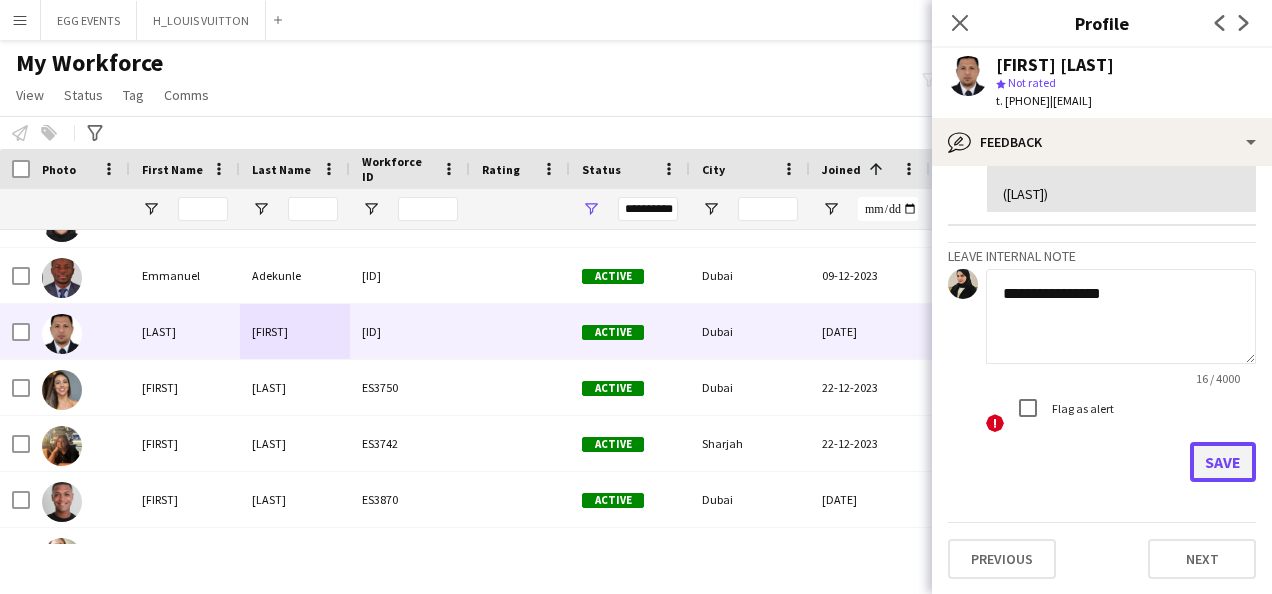 click on "Save" 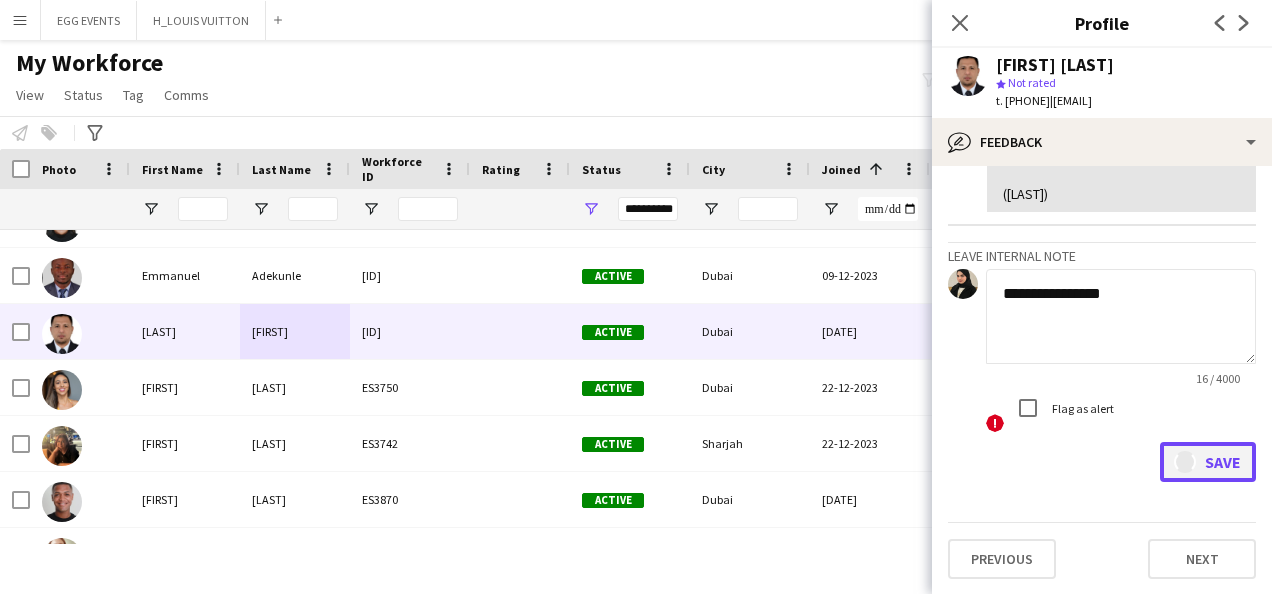 type 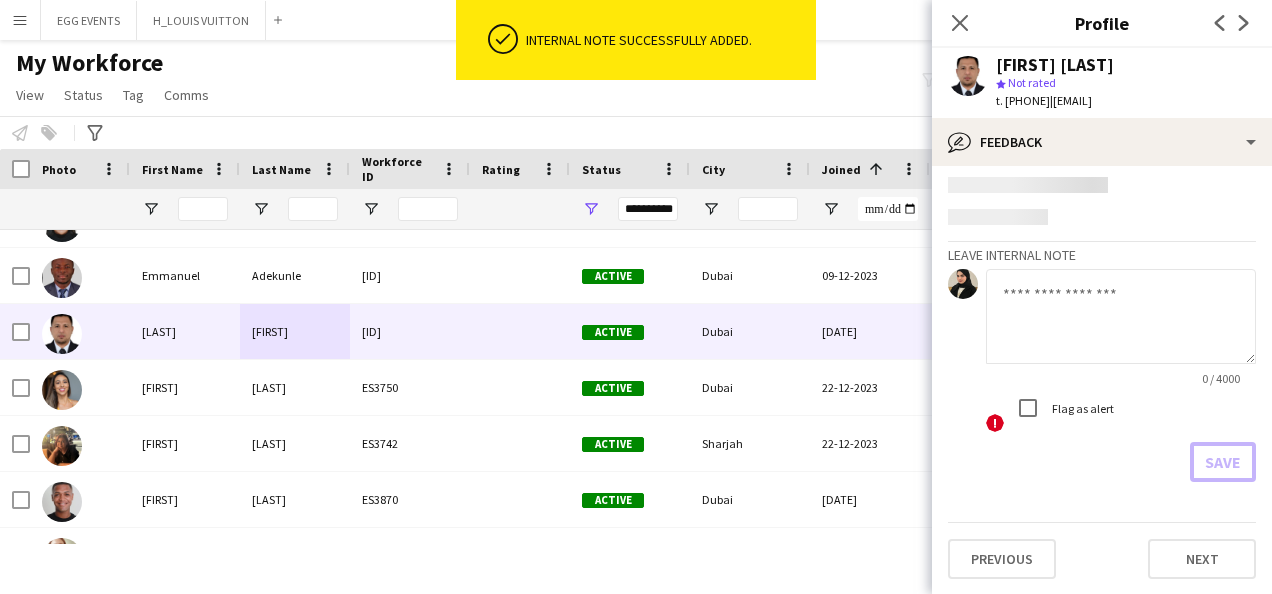 scroll, scrollTop: 854, scrollLeft: 0, axis: vertical 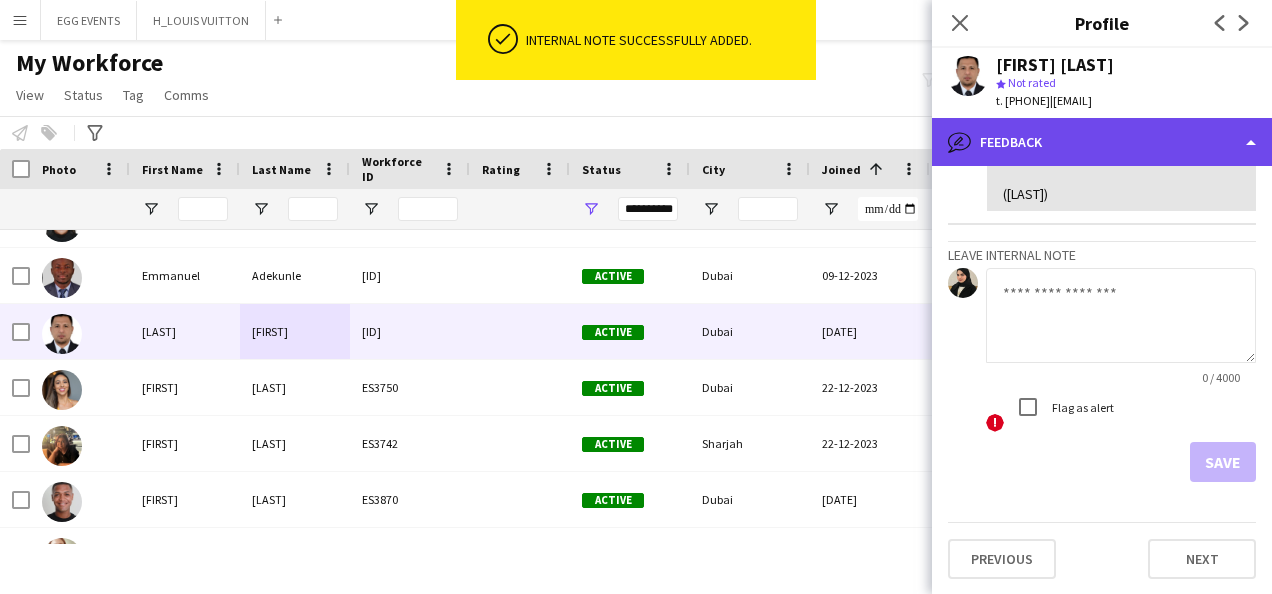 click on "bubble-pencil
Feedback" 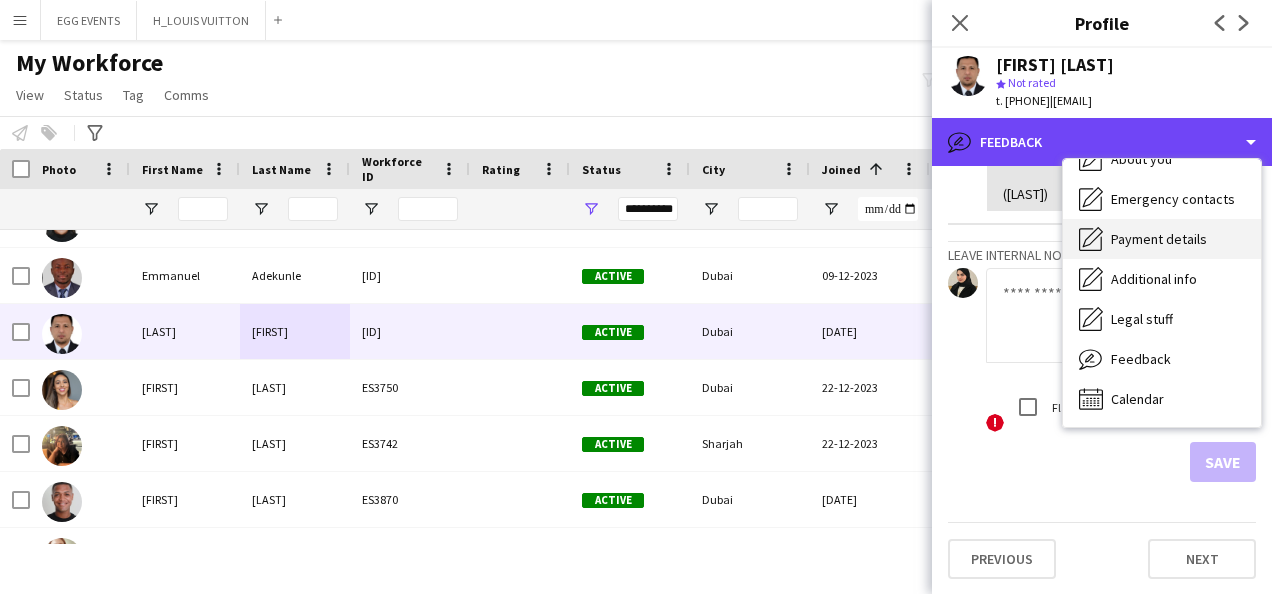 scroll, scrollTop: 0, scrollLeft: 0, axis: both 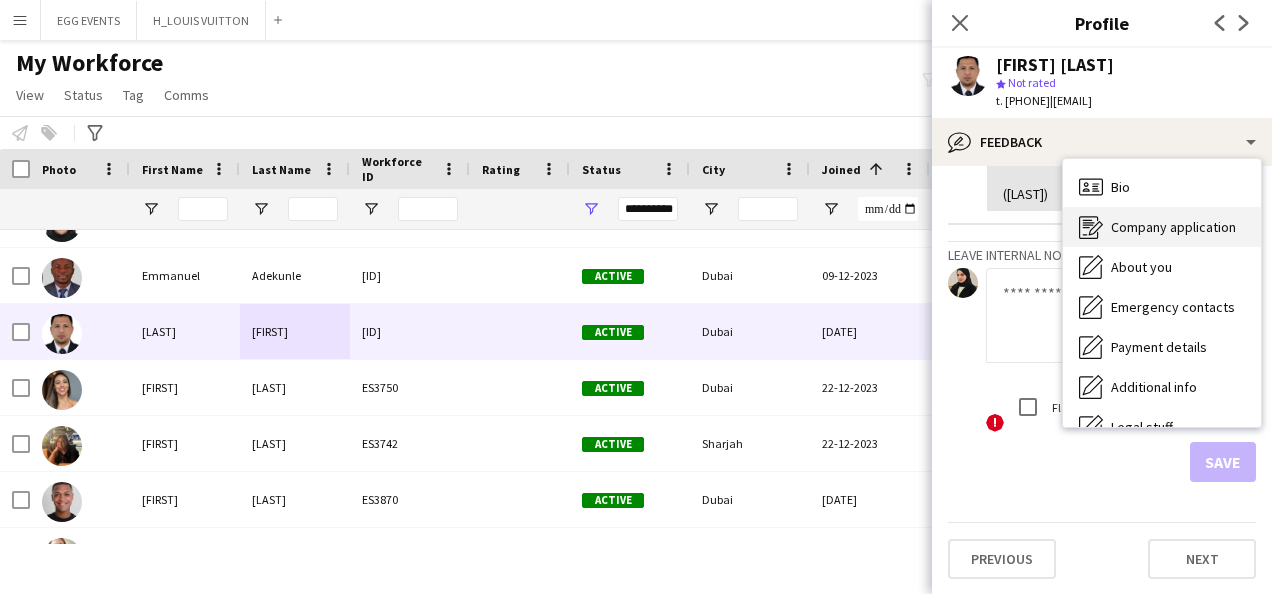 click on "Company application" at bounding box center [1173, 227] 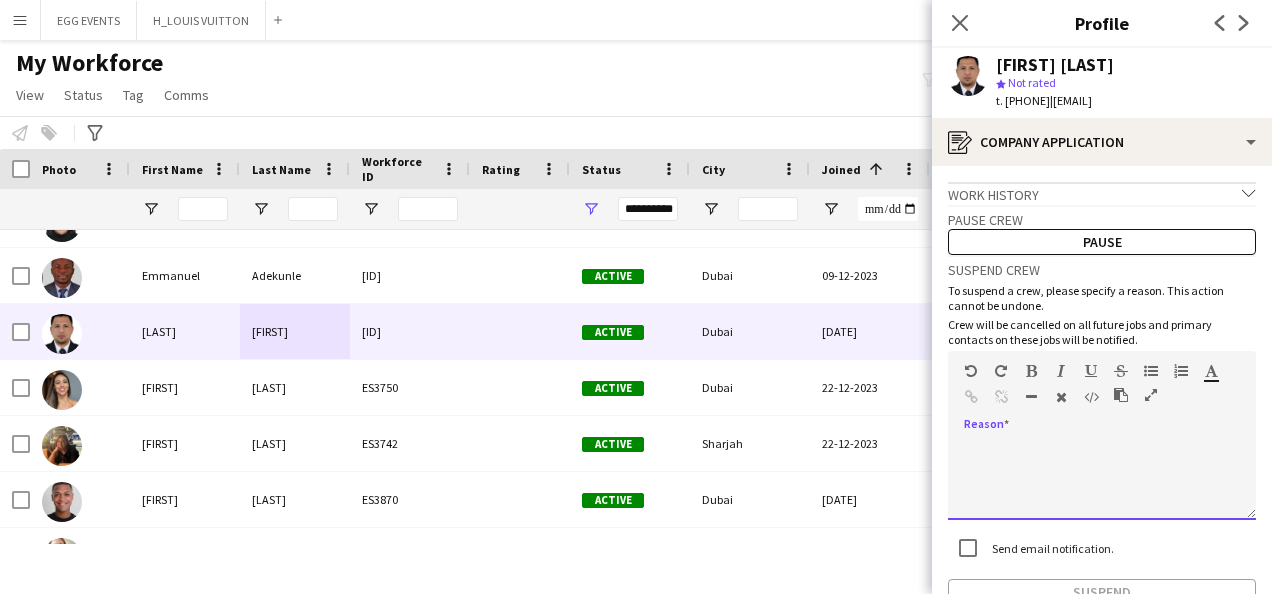 click at bounding box center (1102, 480) 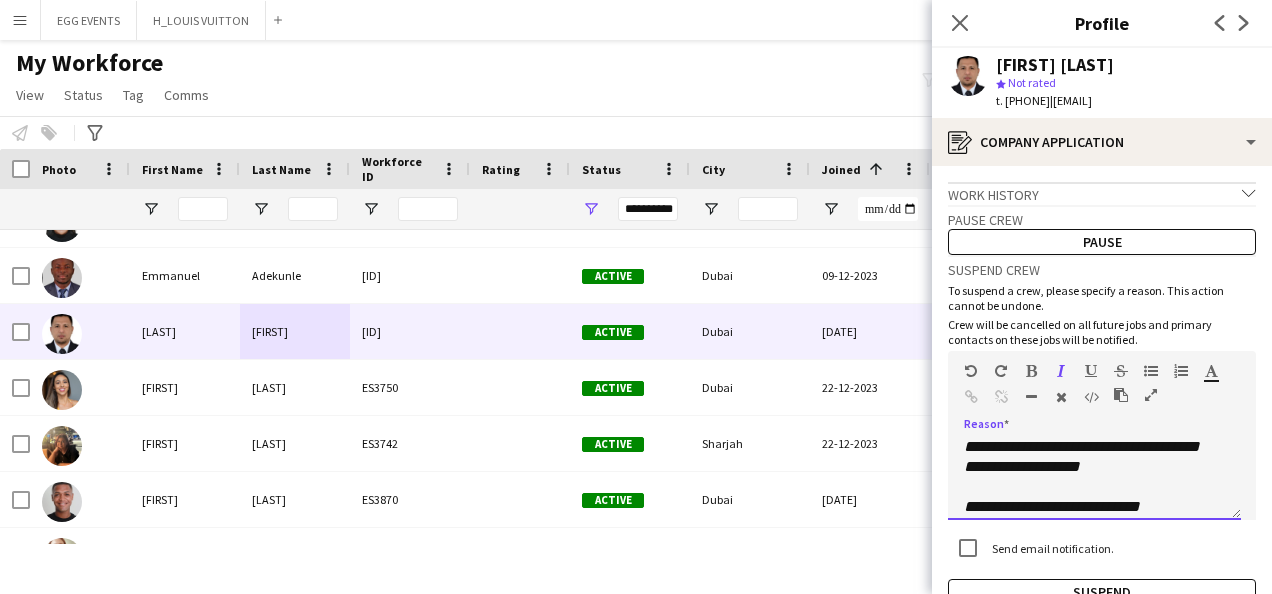 scroll, scrollTop: 0, scrollLeft: 0, axis: both 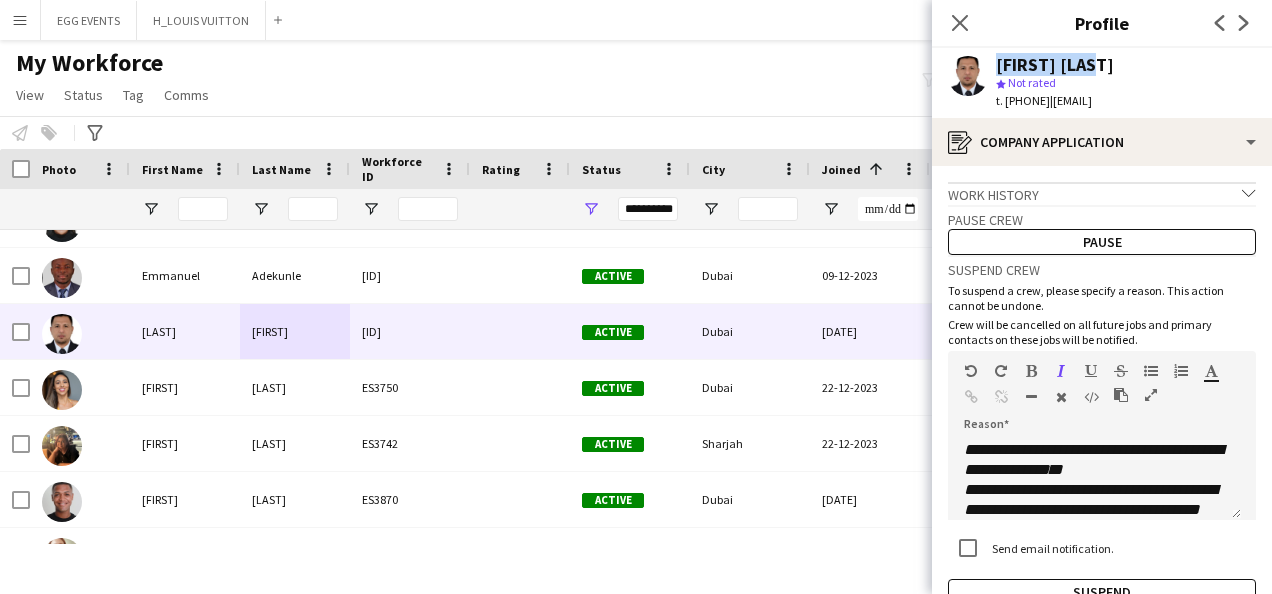 drag, startPoint x: 1086, startPoint y: 60, endPoint x: 991, endPoint y: 66, distance: 95.189285 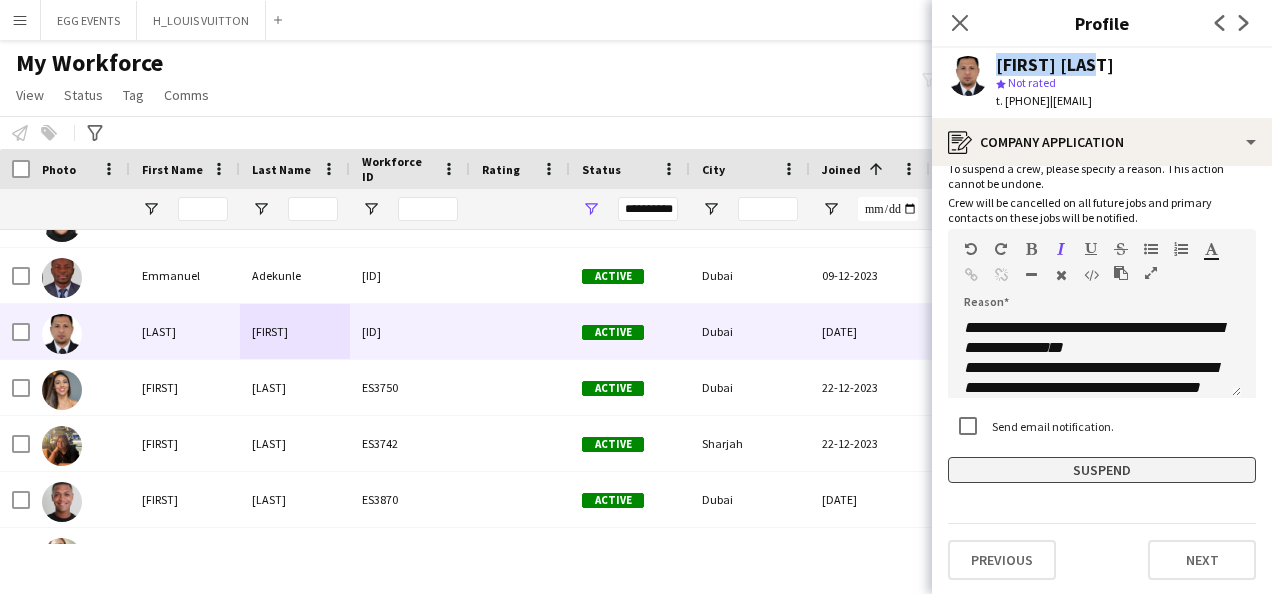 click on "Suspend" 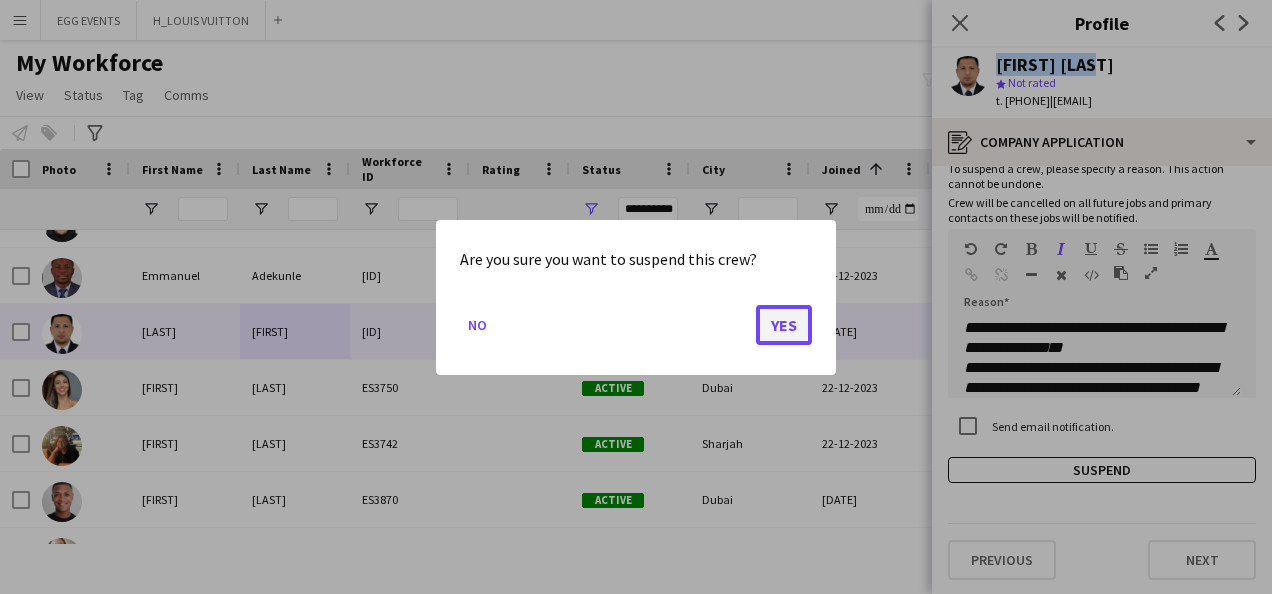 click on "Yes" 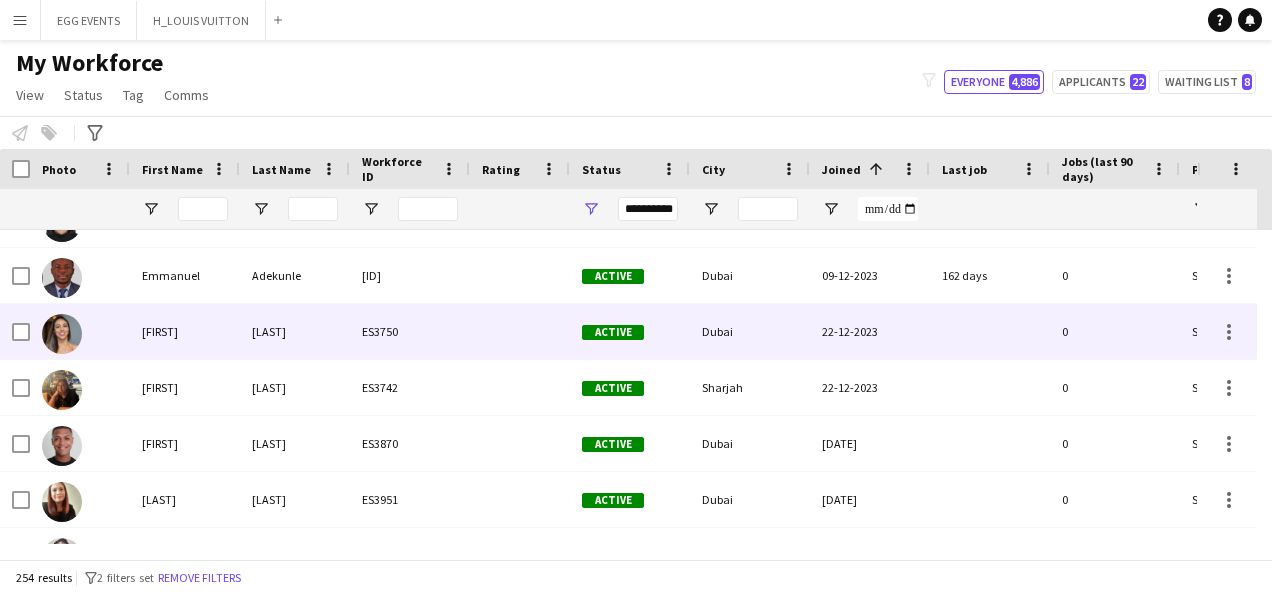 click on "22-12-2023" at bounding box center (870, 331) 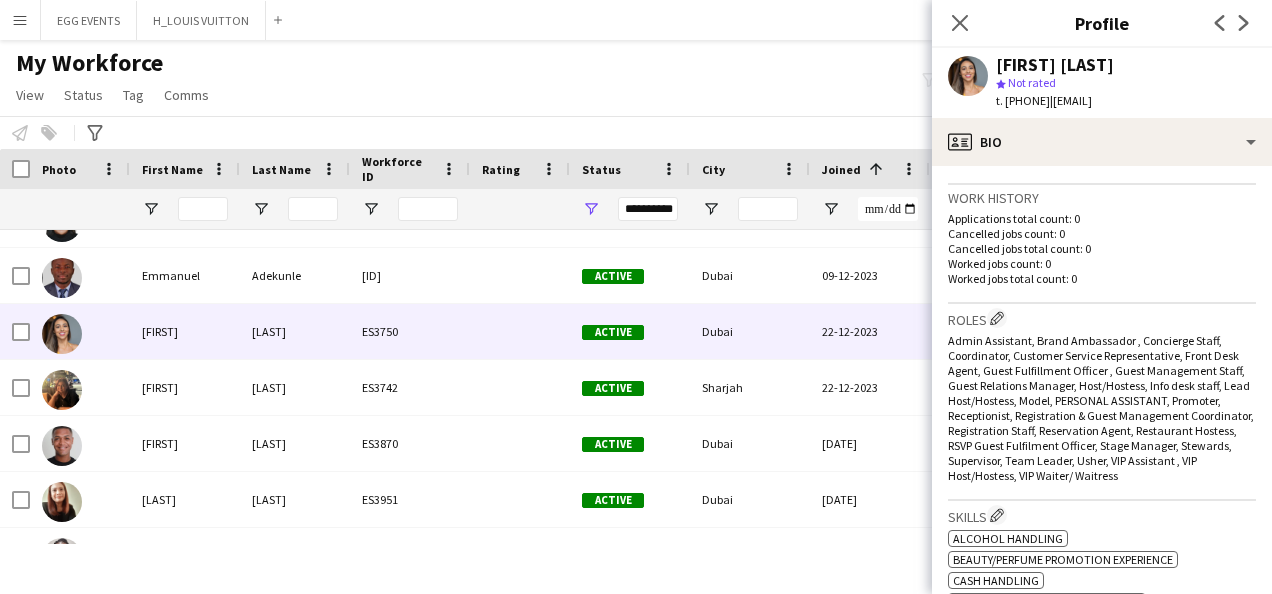 scroll, scrollTop: 794, scrollLeft: 0, axis: vertical 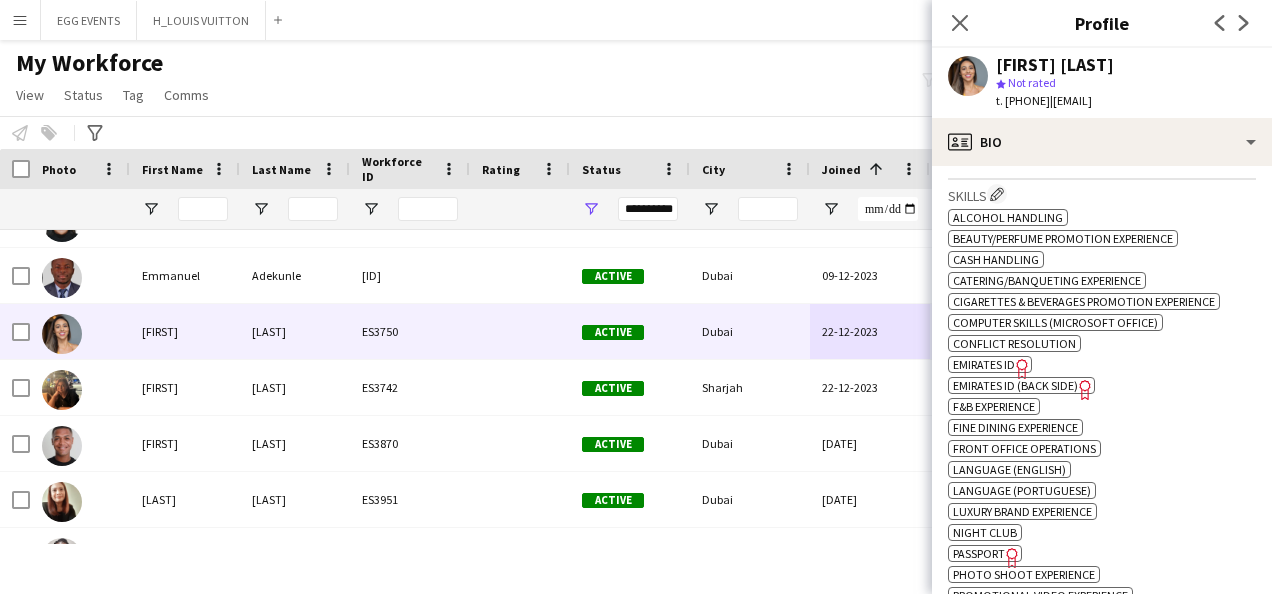 click on "Freelancer has uploaded a photo validation of skill. Click to see" 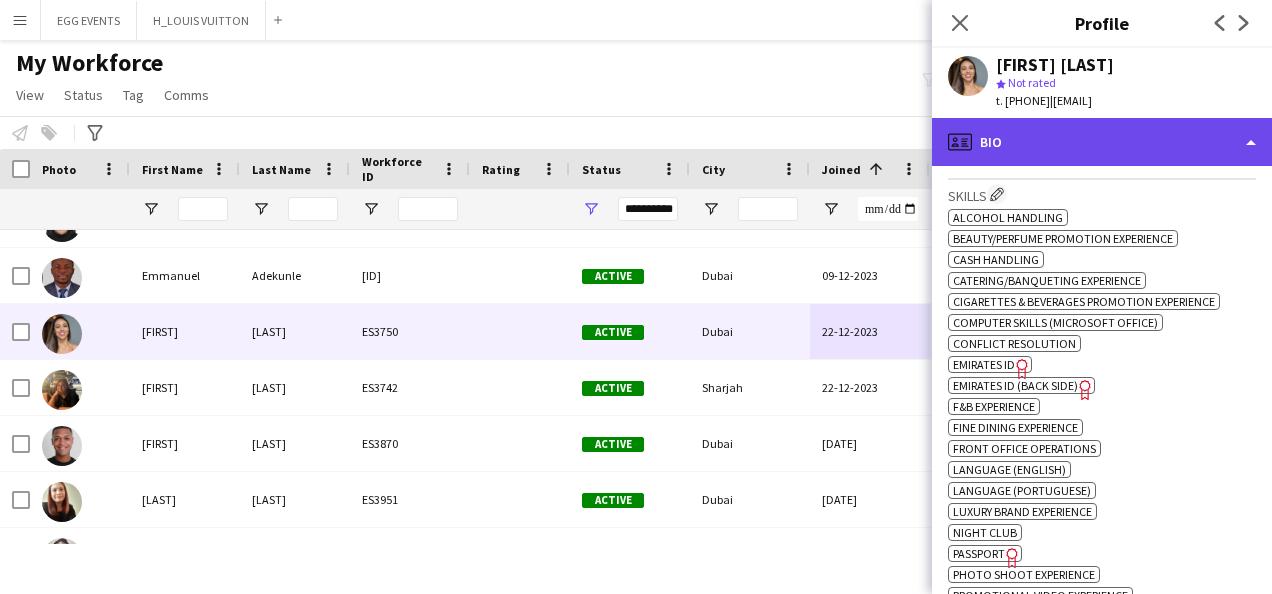 click on "profile
Bio" 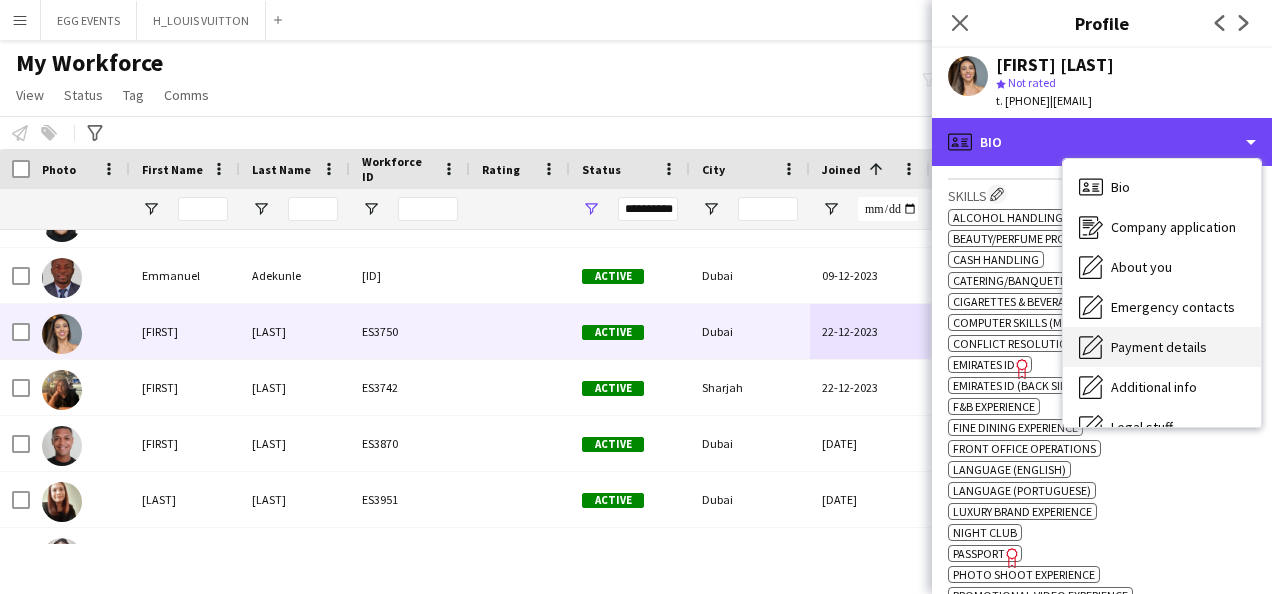 scroll, scrollTop: 108, scrollLeft: 0, axis: vertical 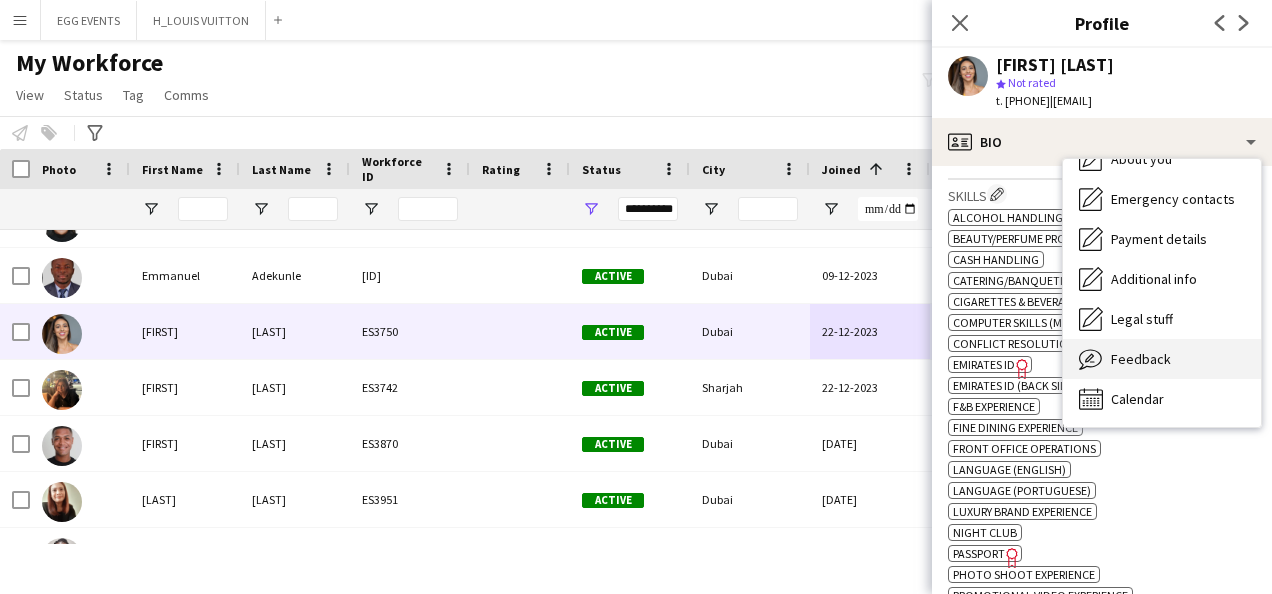 click on "Feedback
Feedback" at bounding box center (1162, 359) 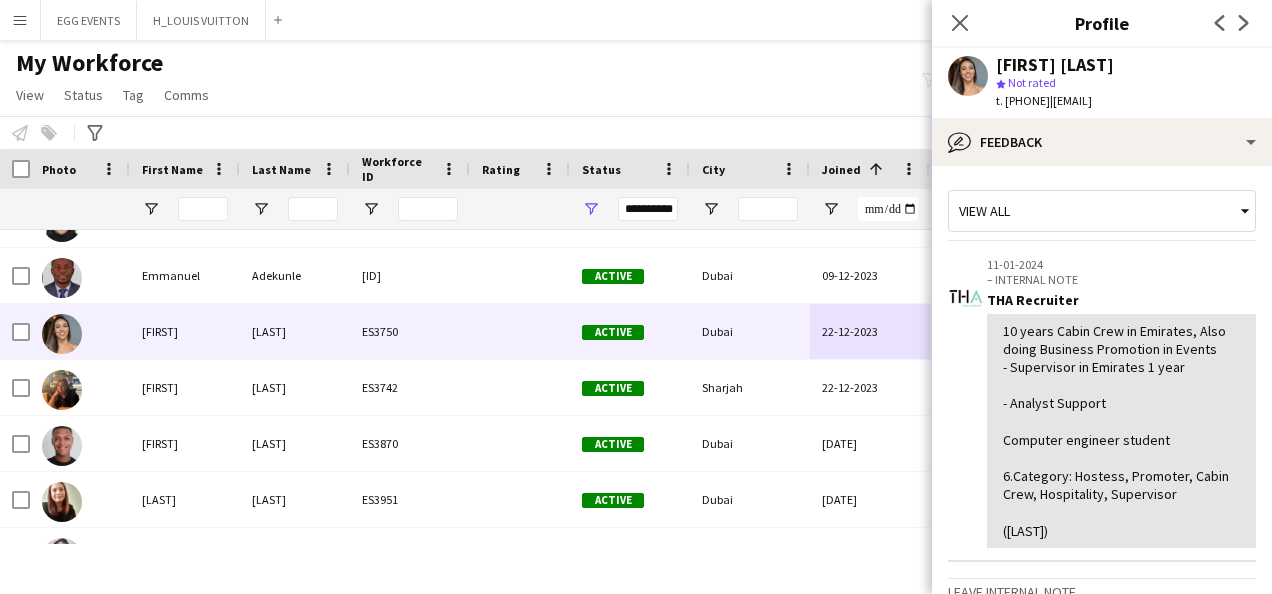 scroll, scrollTop: 257, scrollLeft: 0, axis: vertical 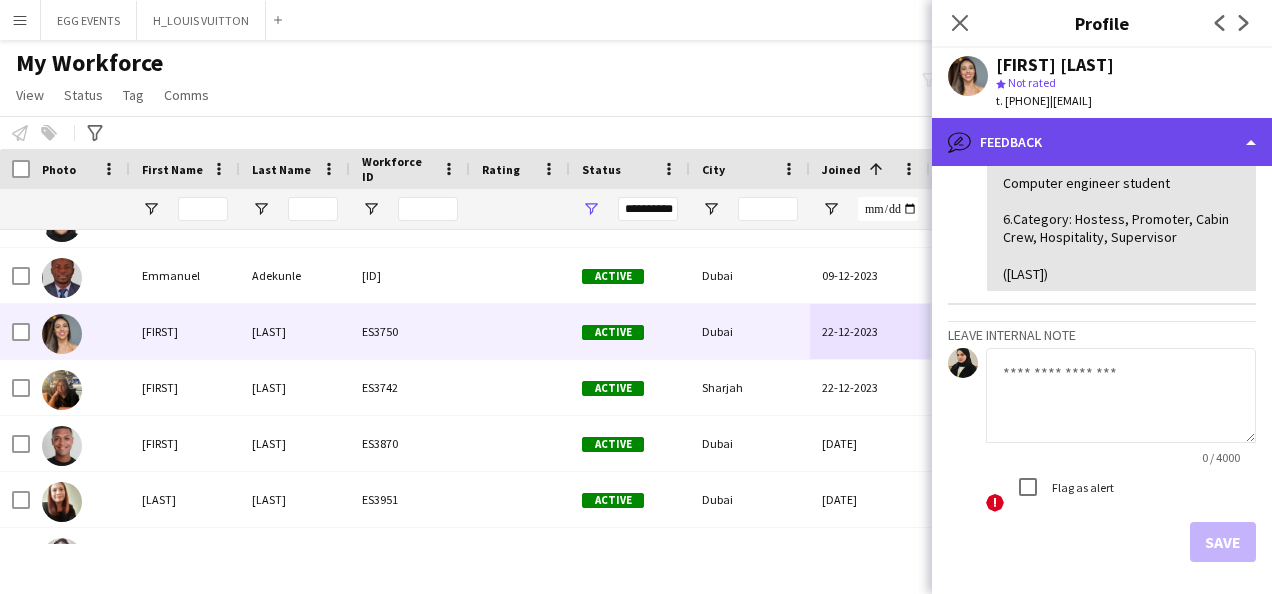 click on "bubble-pencil
Feedback" 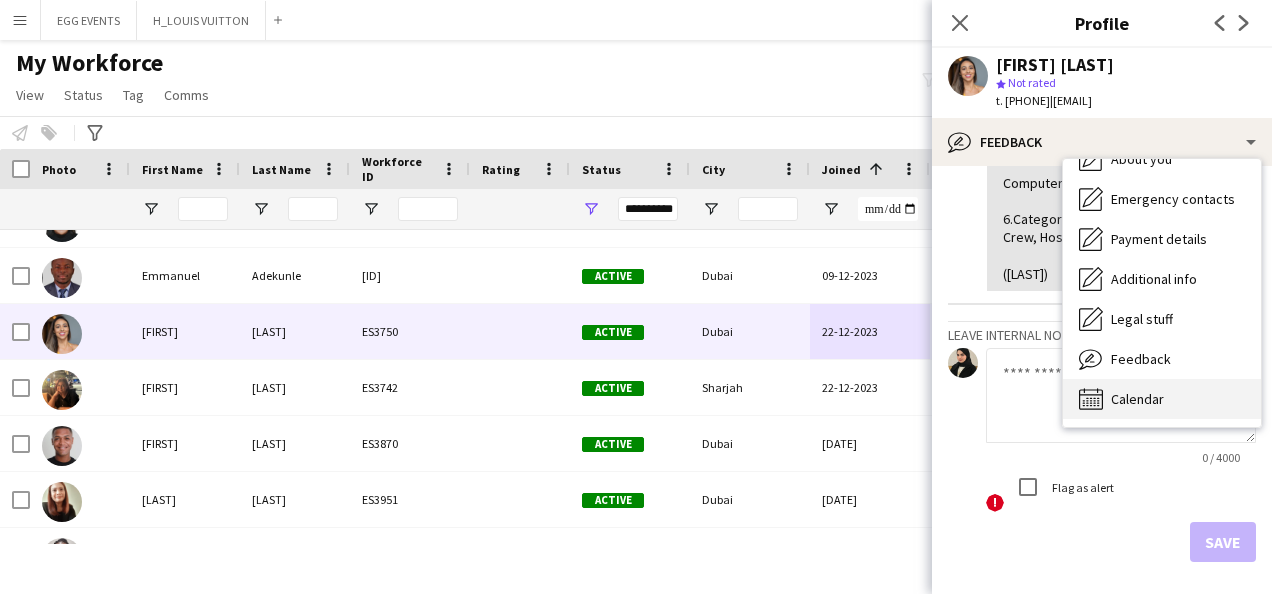 click on "Calendar
Calendar" at bounding box center [1162, 399] 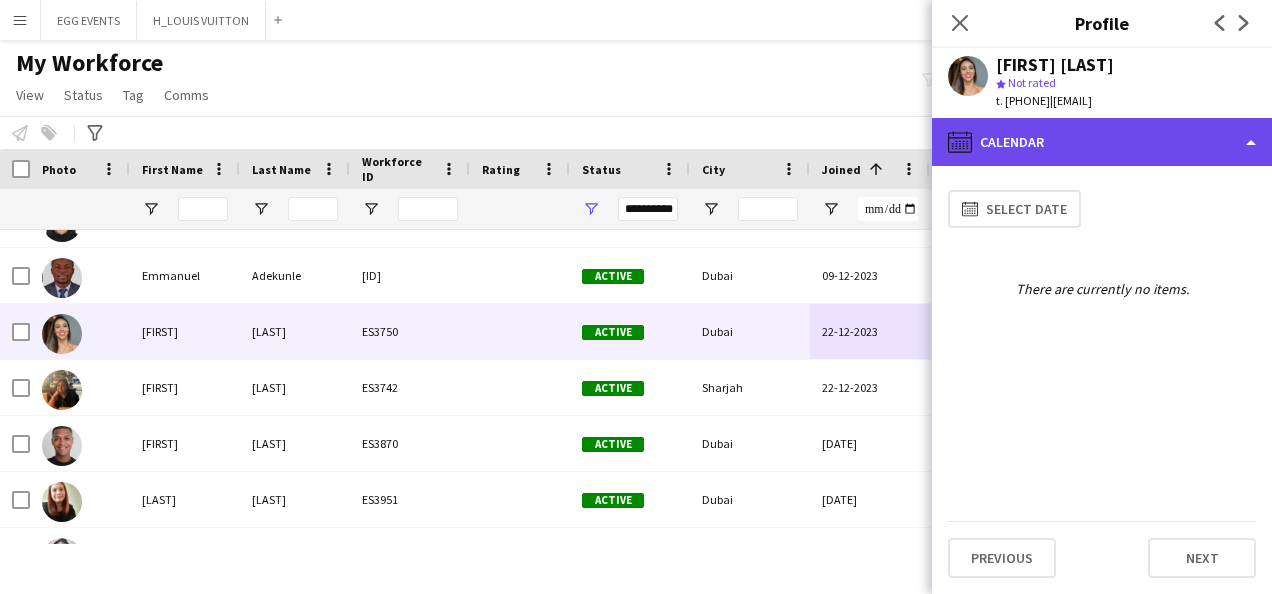 click on "calendar-full
Calendar" 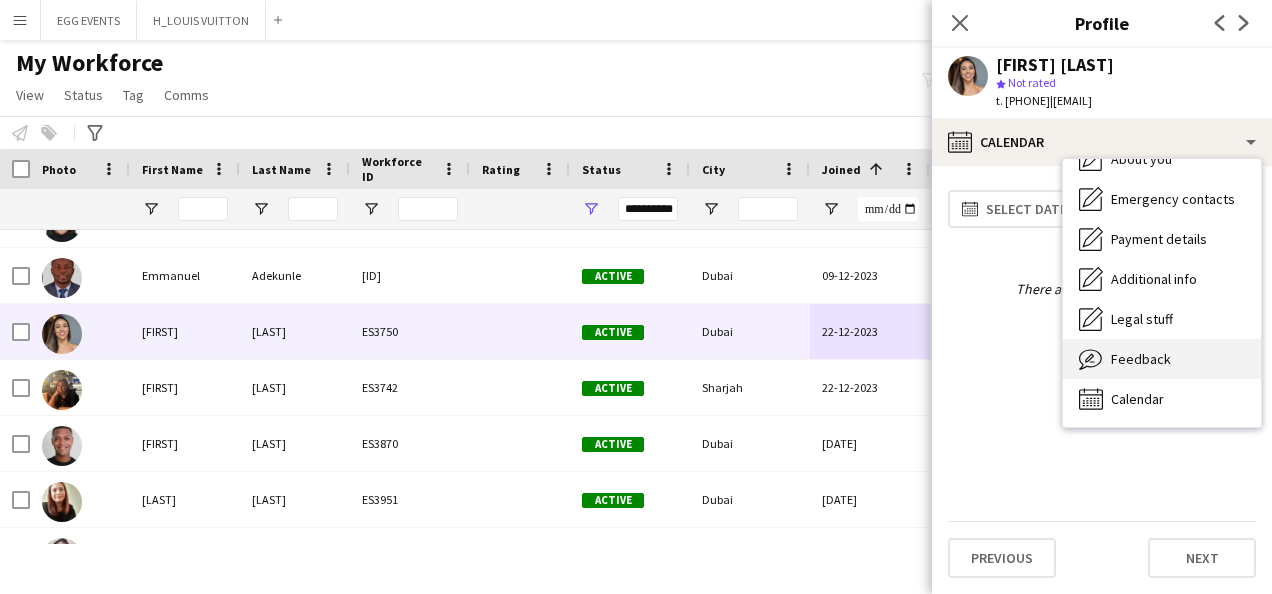 click on "Feedback
Feedback" at bounding box center [1162, 359] 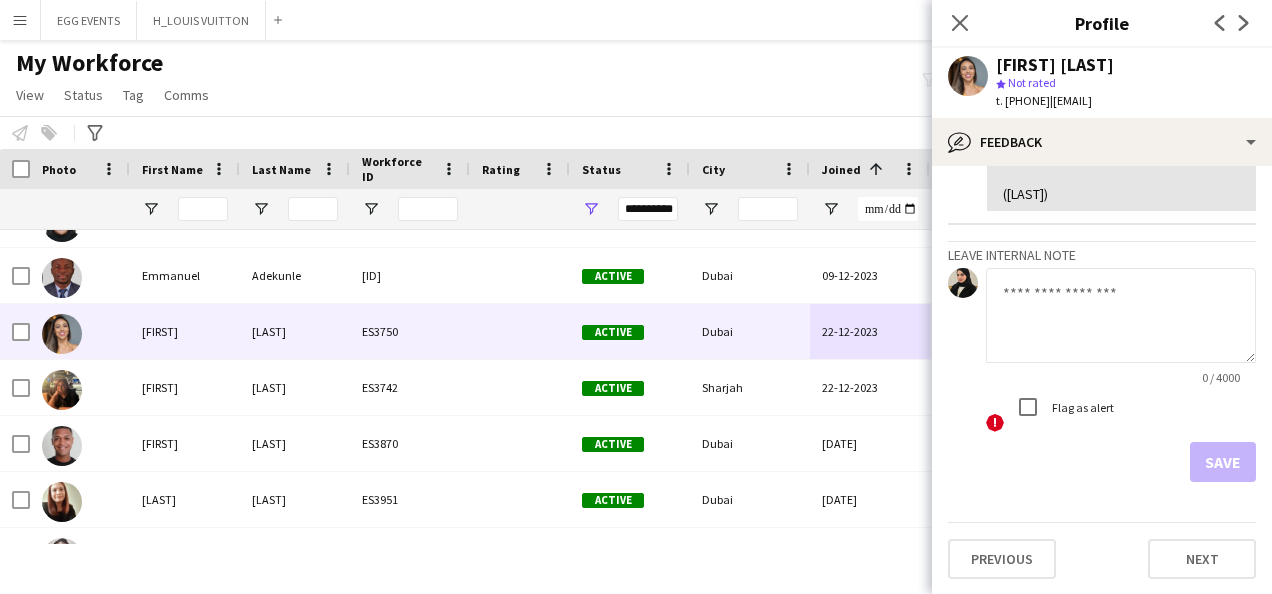 scroll, scrollTop: 562, scrollLeft: 0, axis: vertical 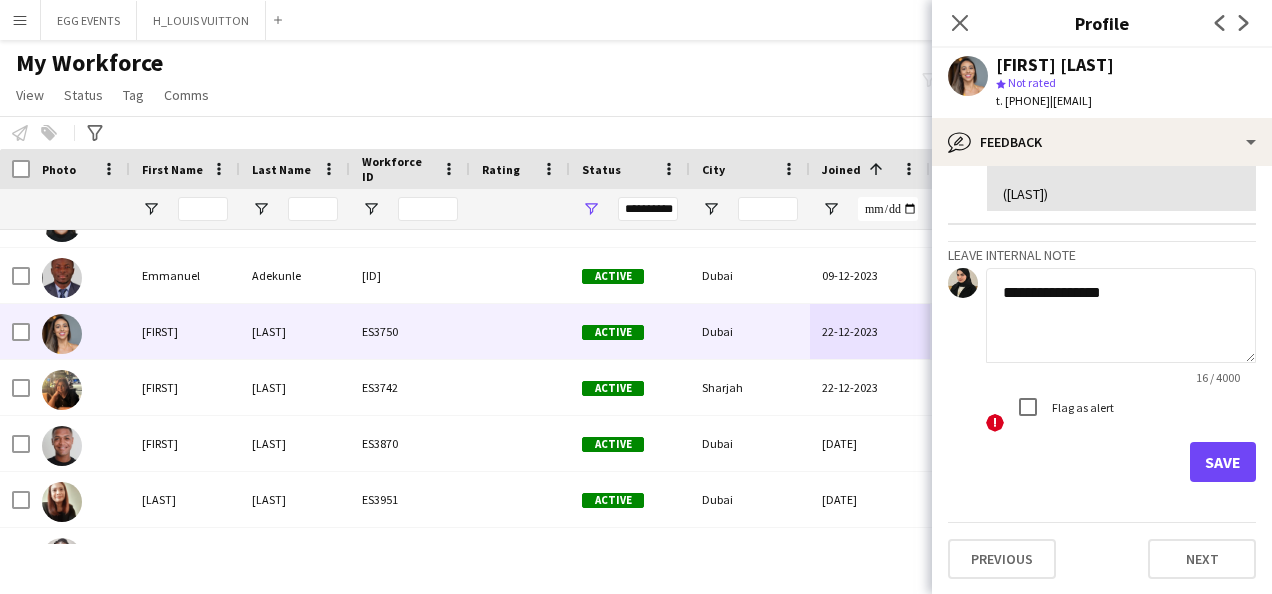 type on "**********" 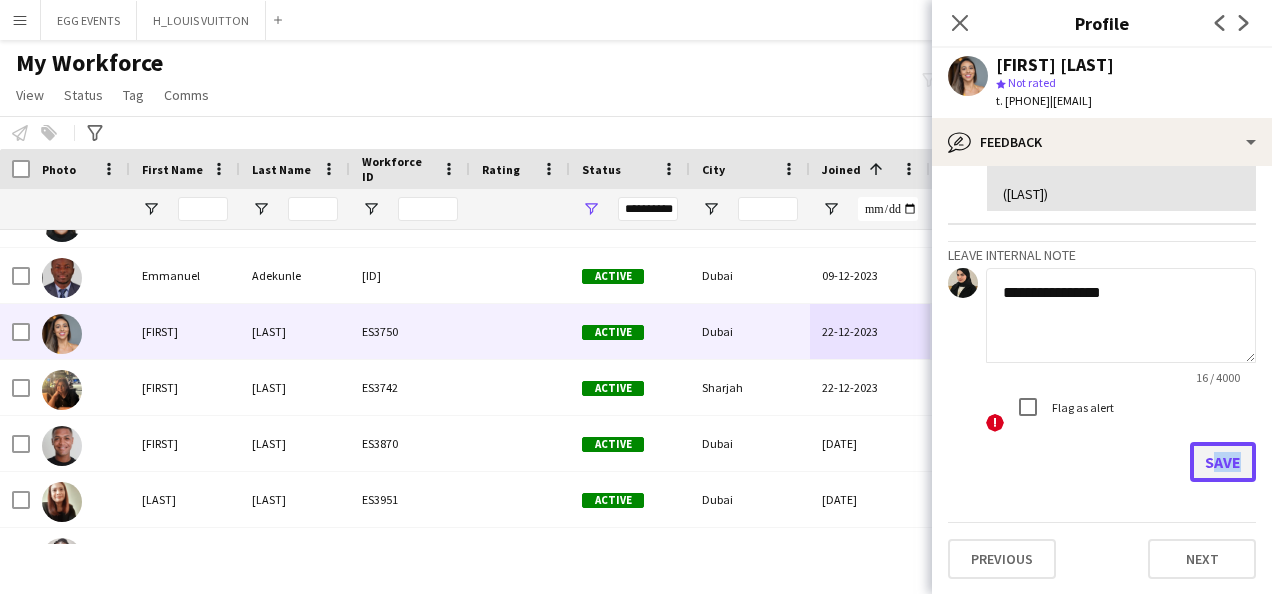 click on "Save" 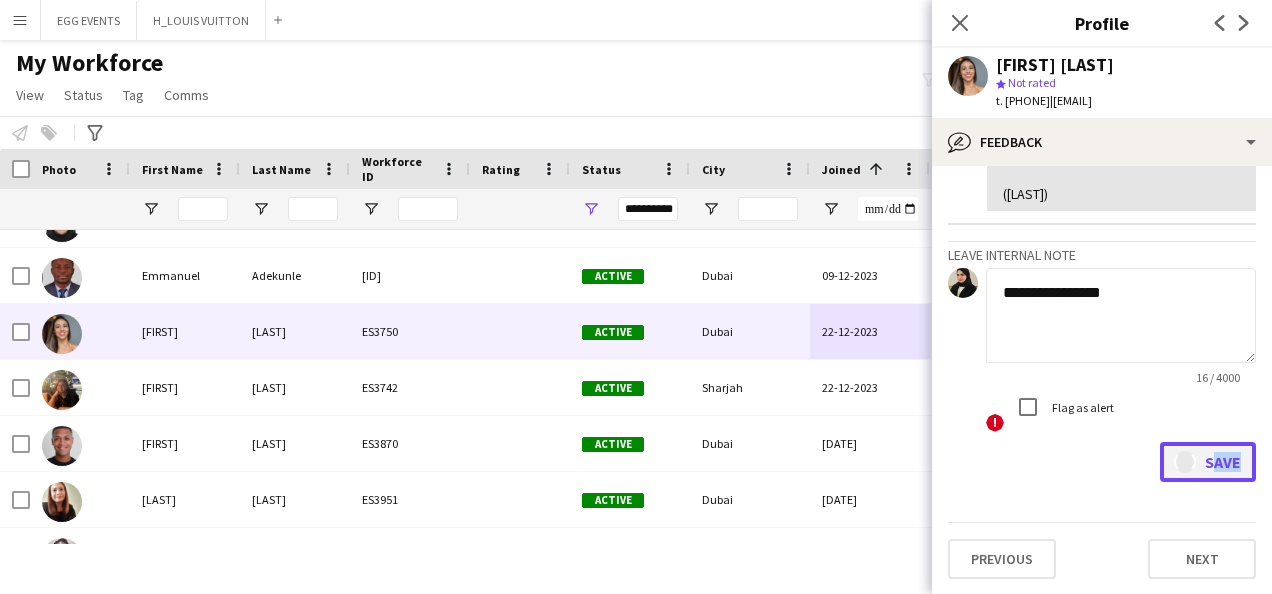 click on "Save" 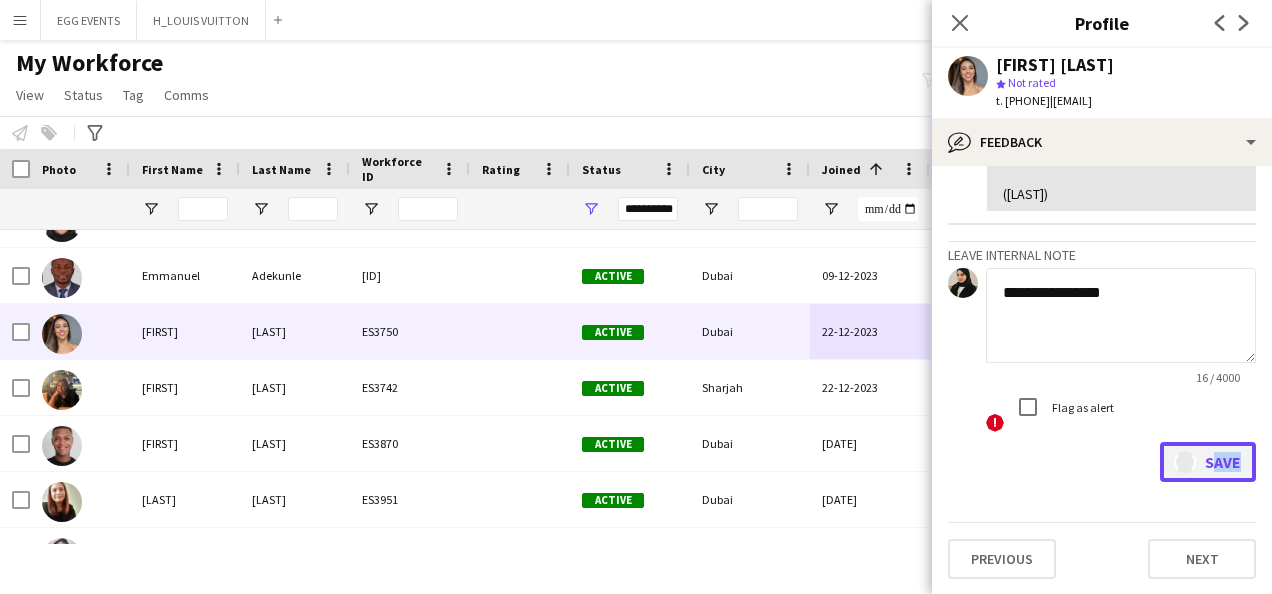 type 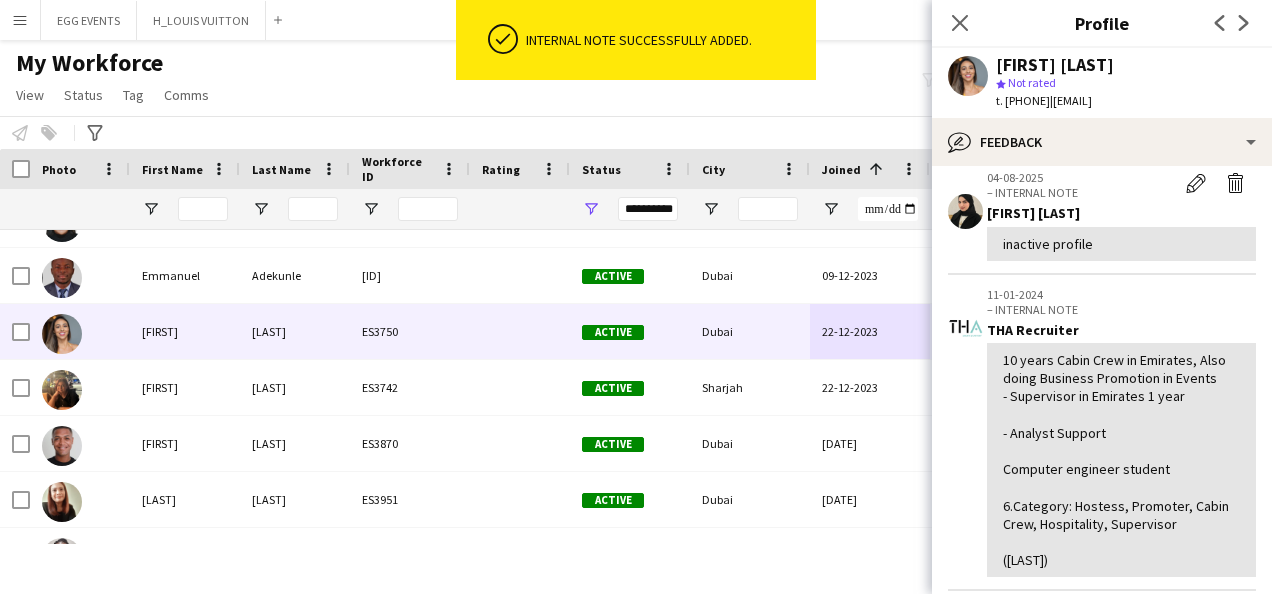 scroll, scrollTop: 0, scrollLeft: 0, axis: both 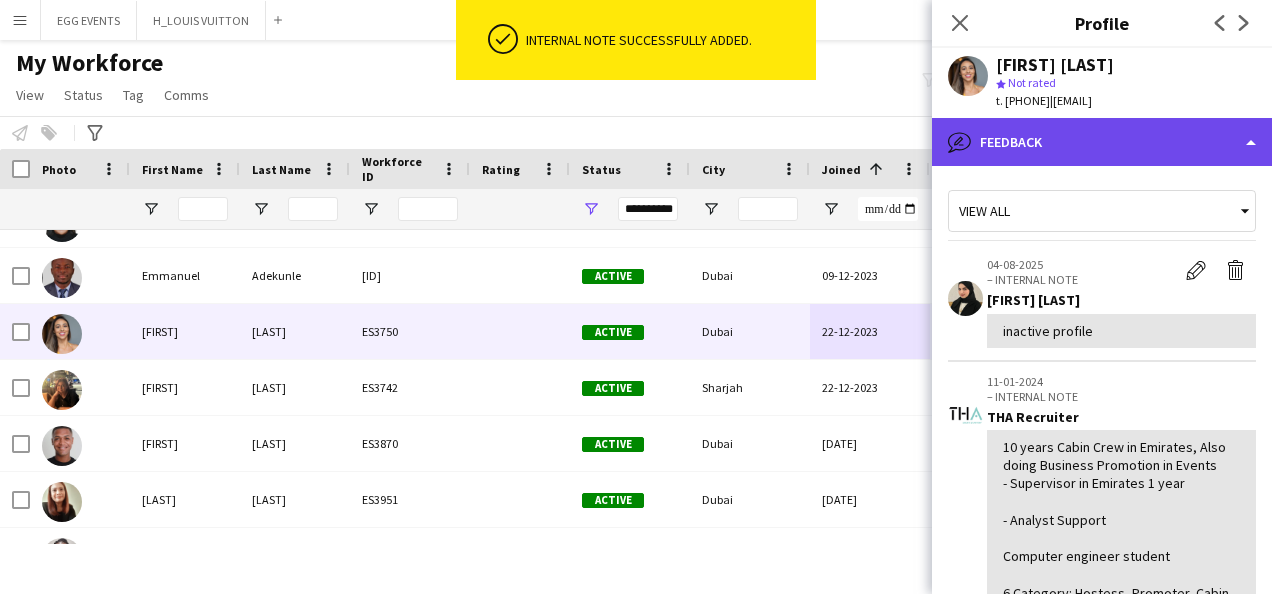 click on "bubble-pencil
Feedback" 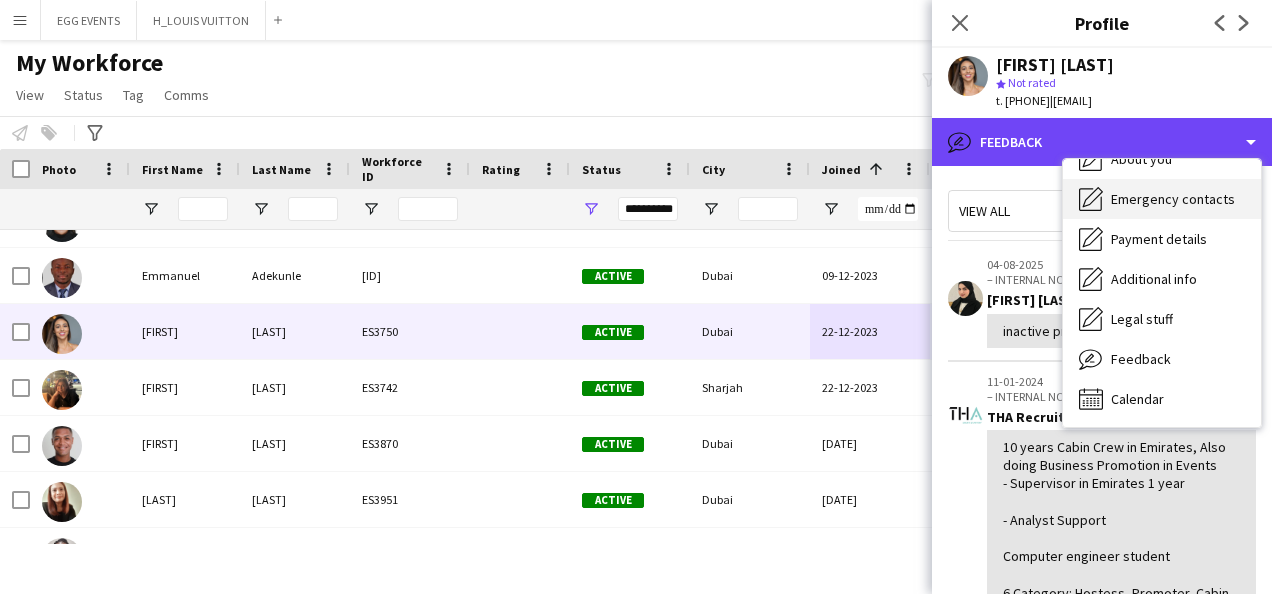 scroll, scrollTop: 0, scrollLeft: 0, axis: both 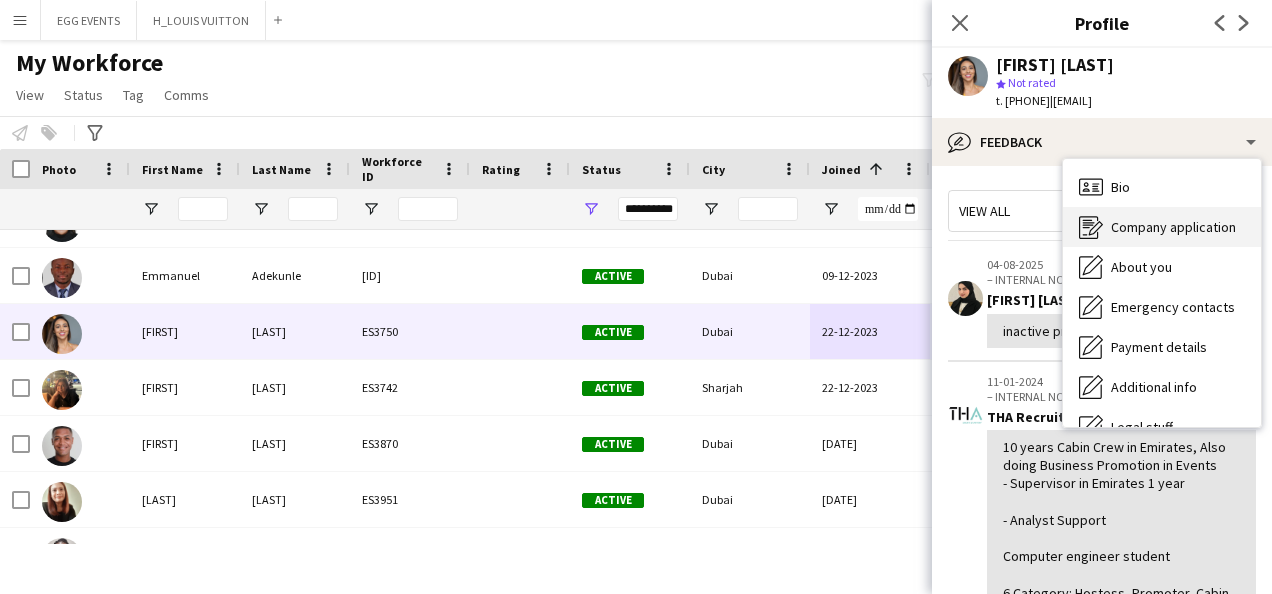 click on "Company application" at bounding box center [1173, 227] 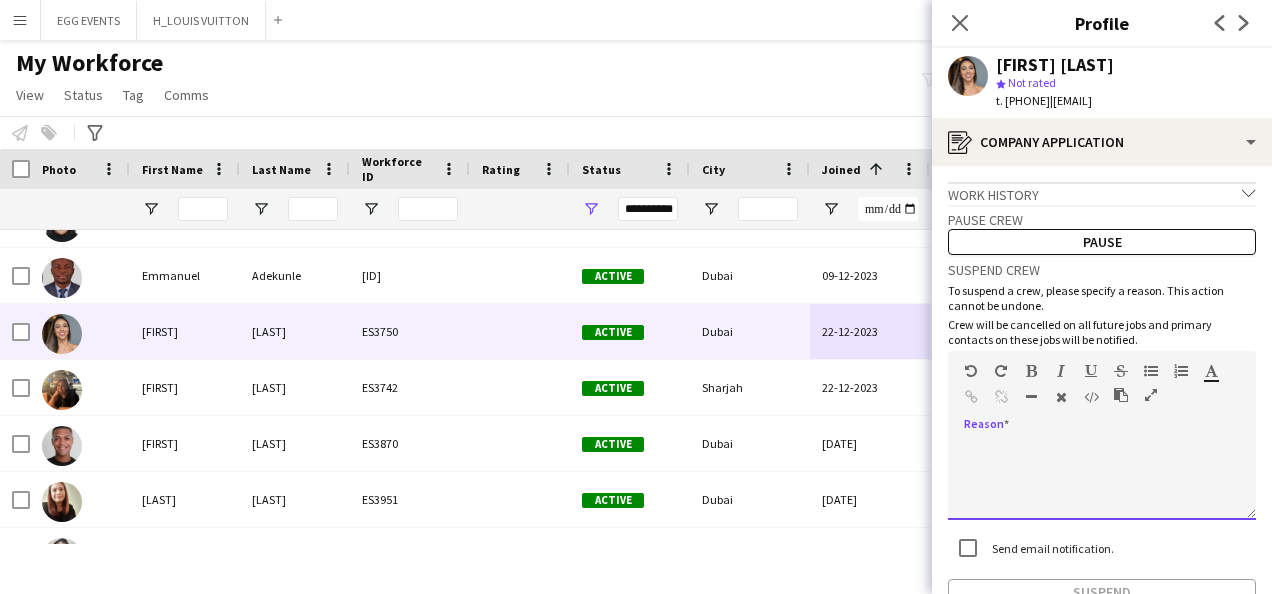 click at bounding box center (1102, 480) 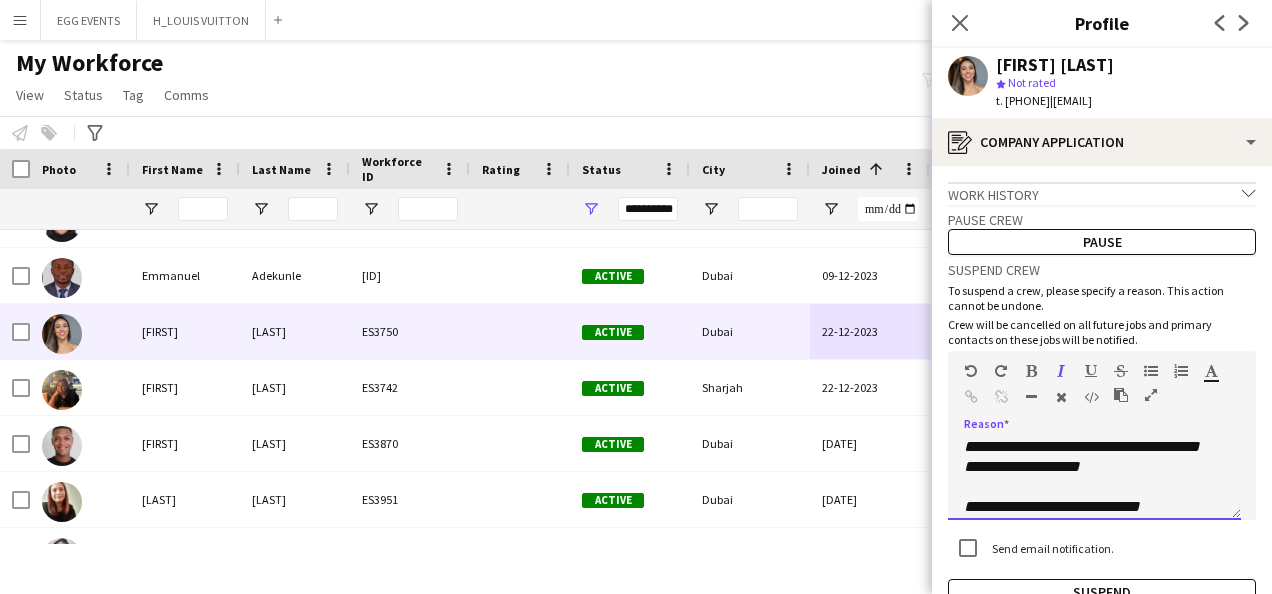 scroll, scrollTop: 0, scrollLeft: 0, axis: both 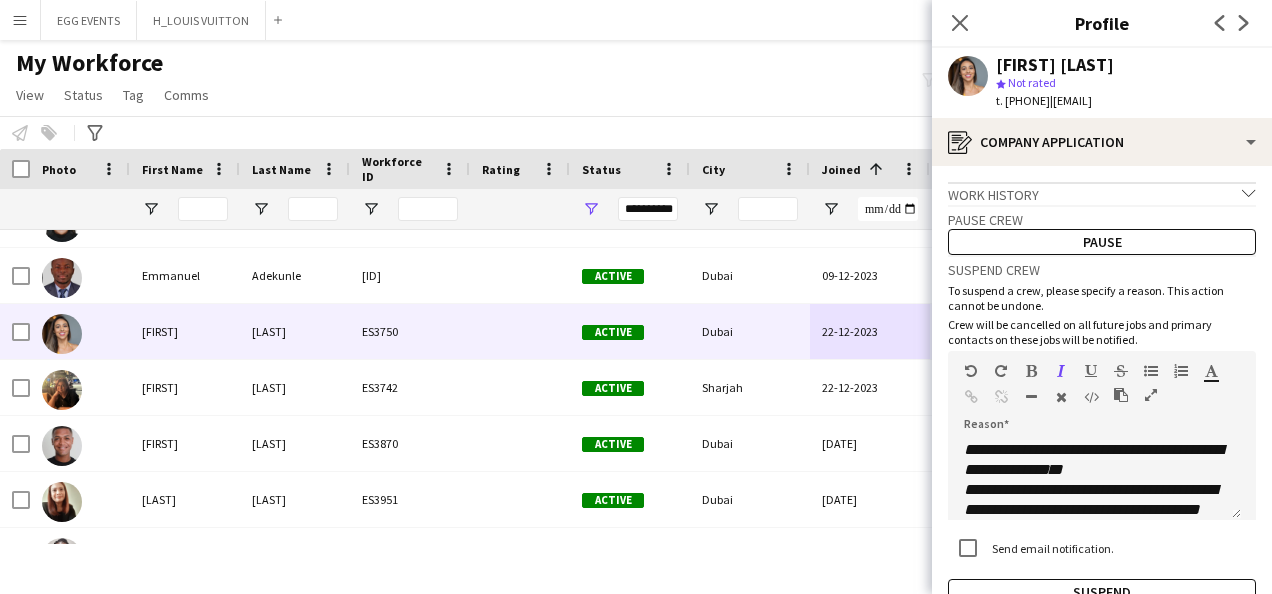 drag, startPoint x: 1137, startPoint y: 58, endPoint x: 989, endPoint y: 58, distance: 148 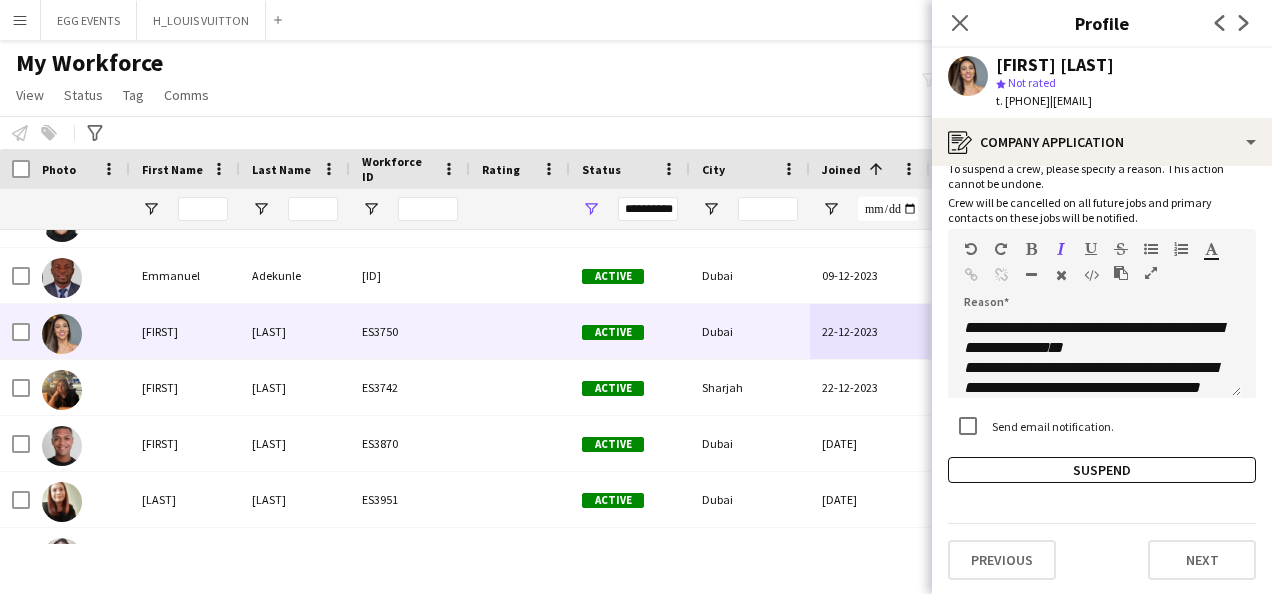 scroll, scrollTop: 237, scrollLeft: 0, axis: vertical 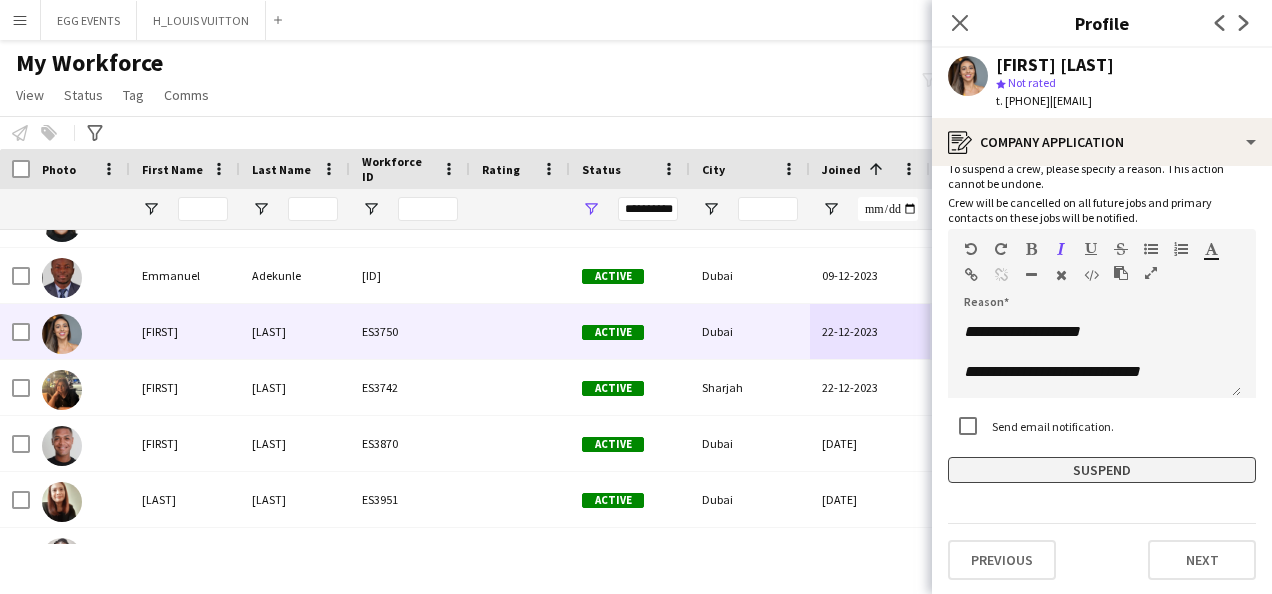 click on "Suspend" 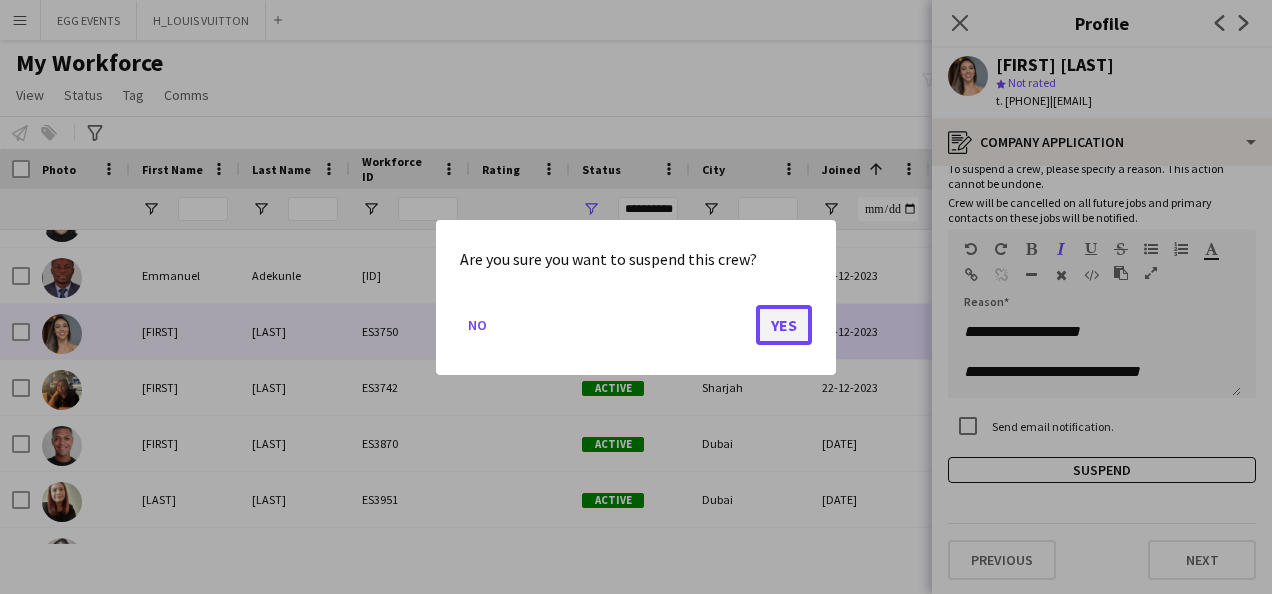 click on "Yes" 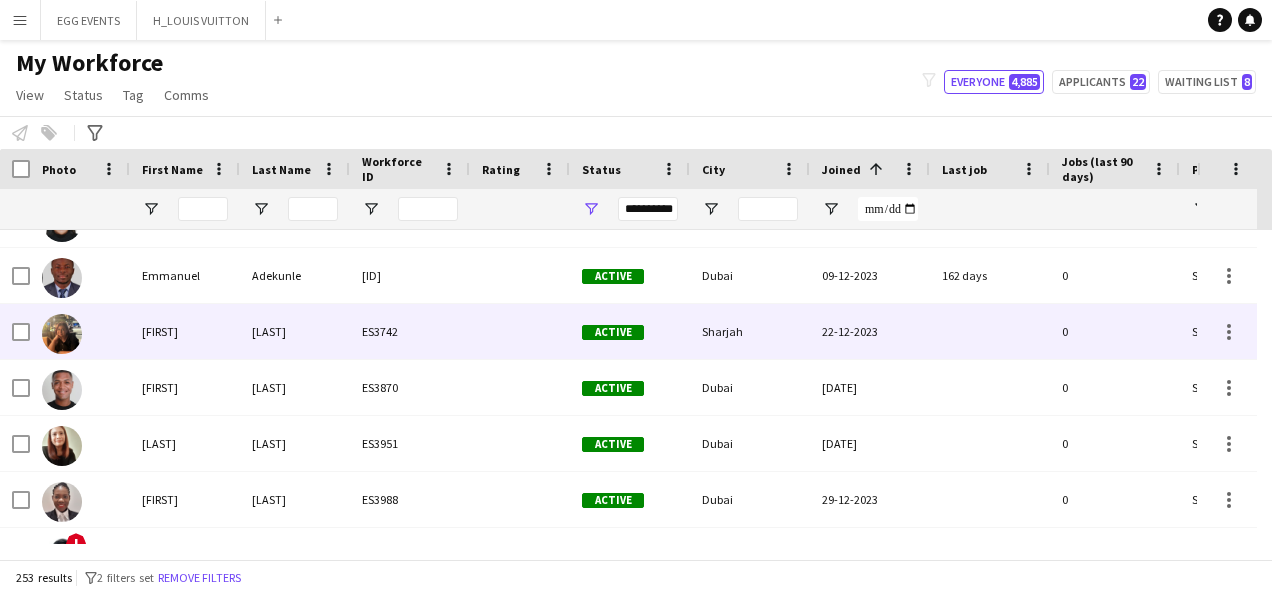 click at bounding box center (990, 331) 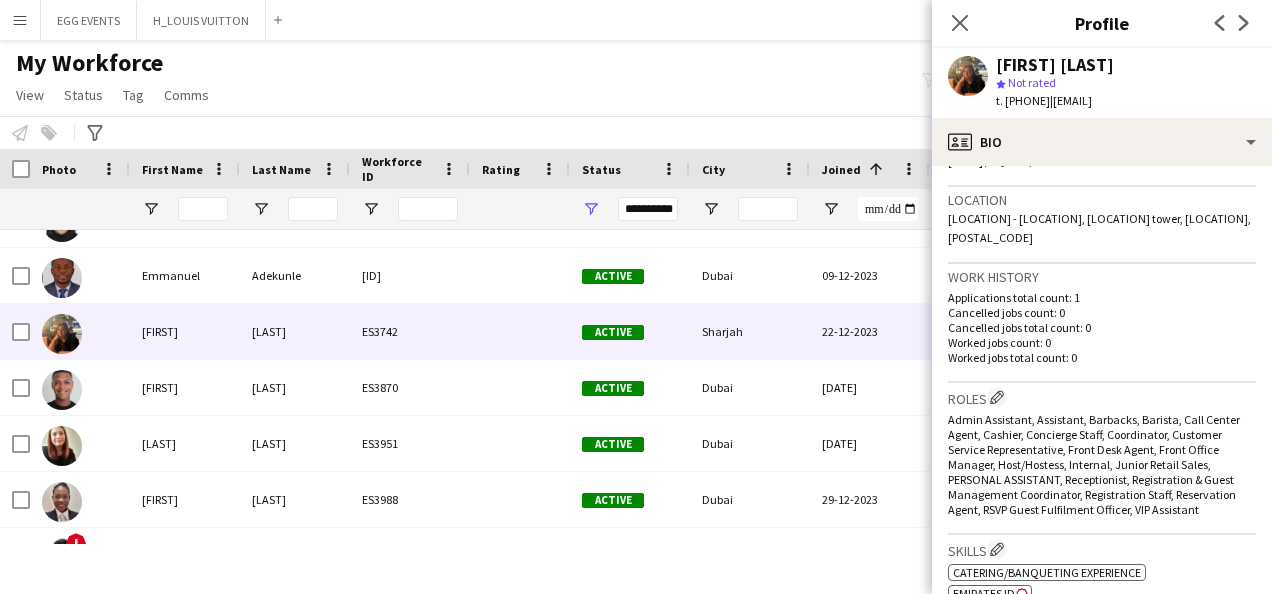 scroll, scrollTop: 730, scrollLeft: 0, axis: vertical 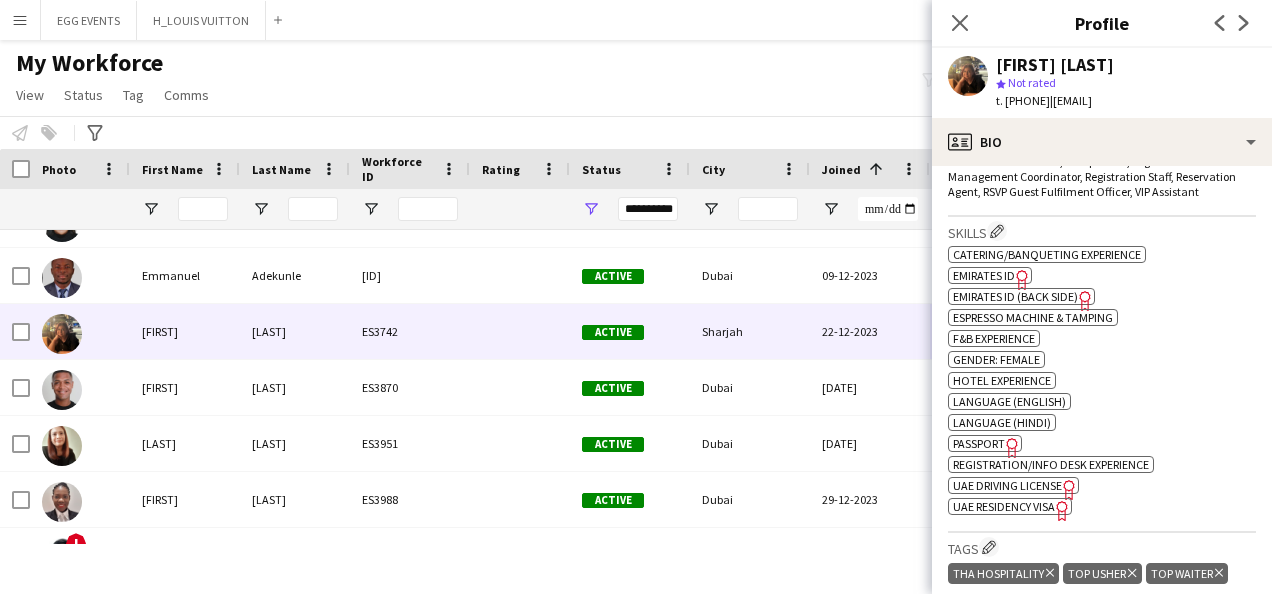 click on "Emirates ID" 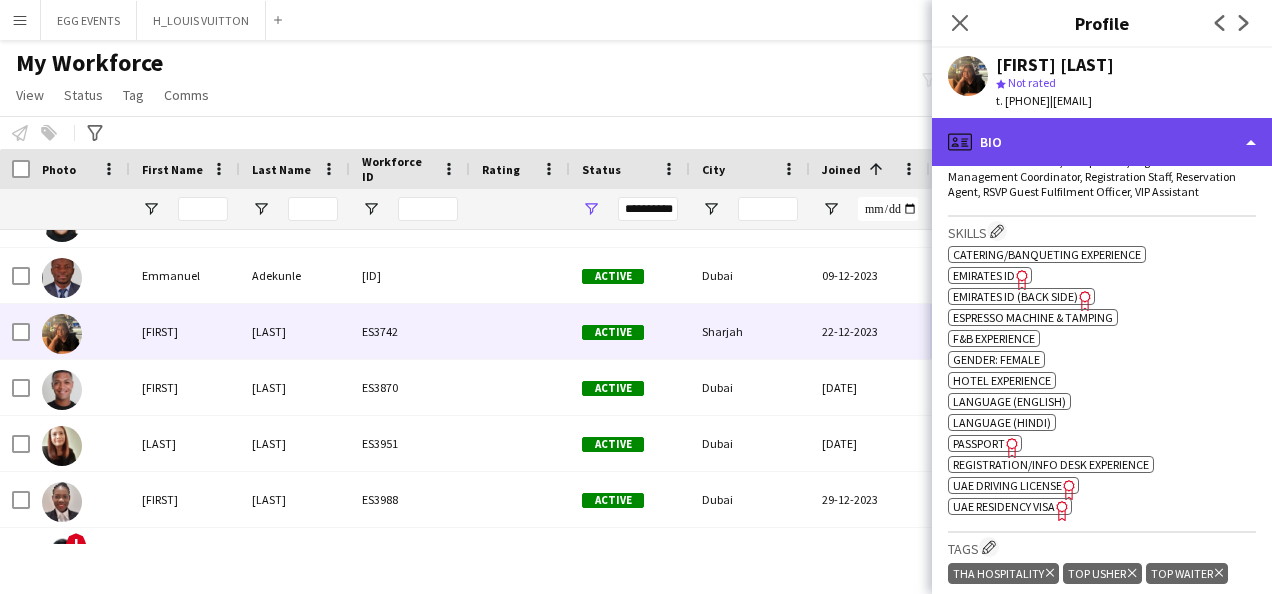 click on "profile
Bio" 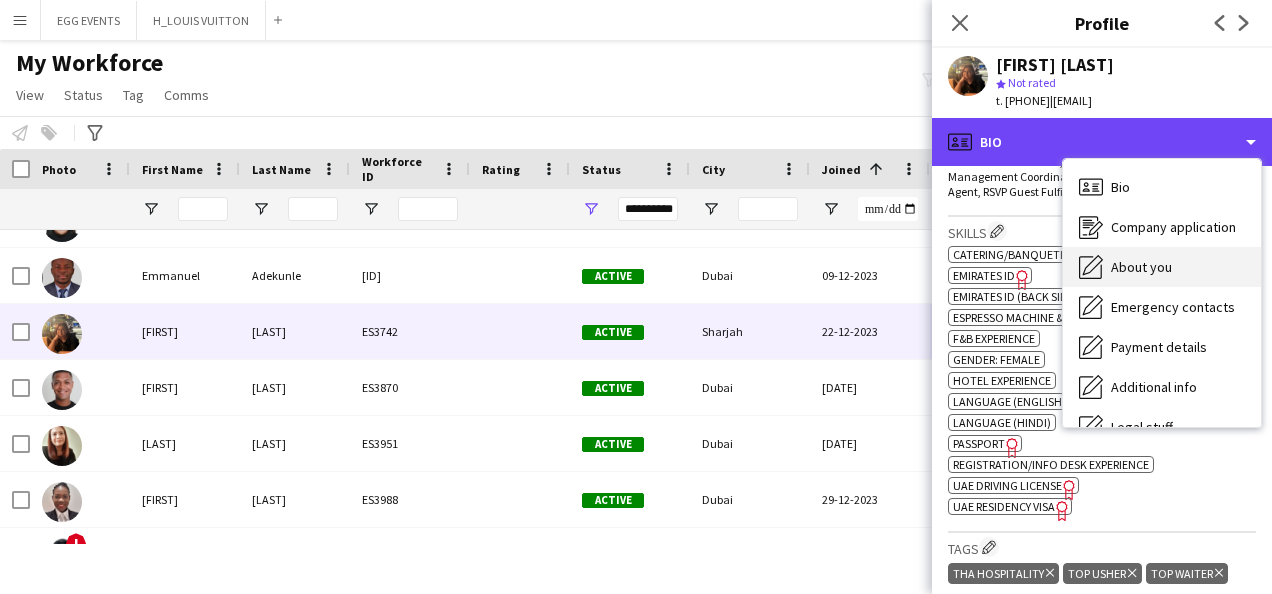 scroll, scrollTop: 108, scrollLeft: 0, axis: vertical 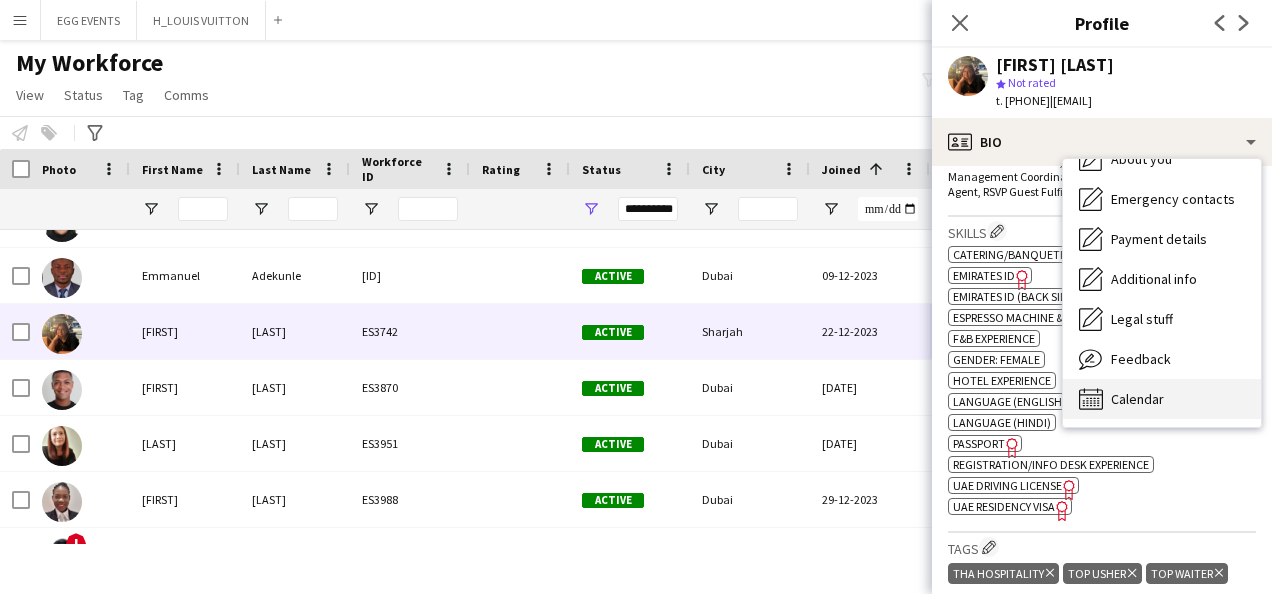 click on "Calendar" at bounding box center [1137, 399] 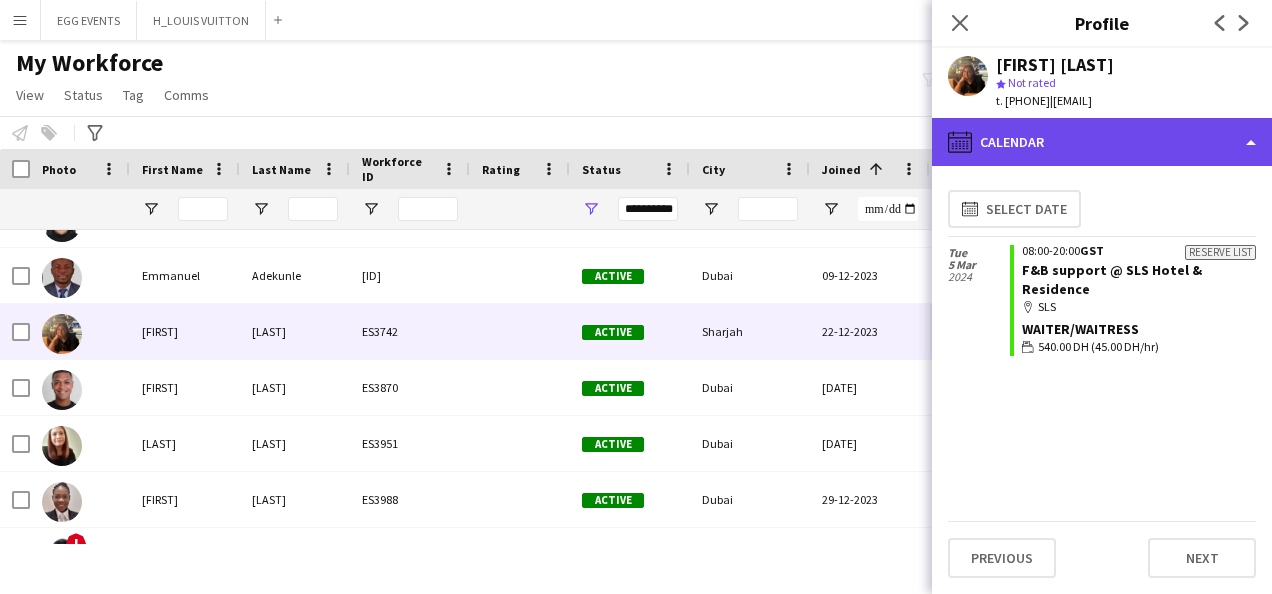 click on "calendar-full
Calendar" 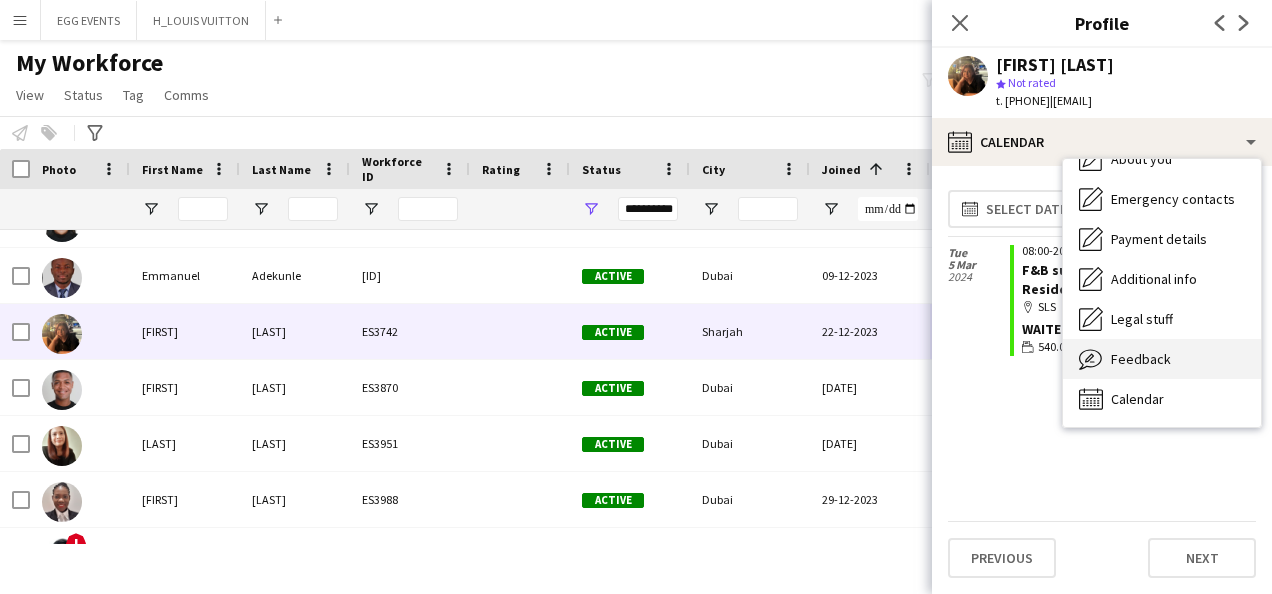 click on "Feedback
Feedback" at bounding box center [1162, 359] 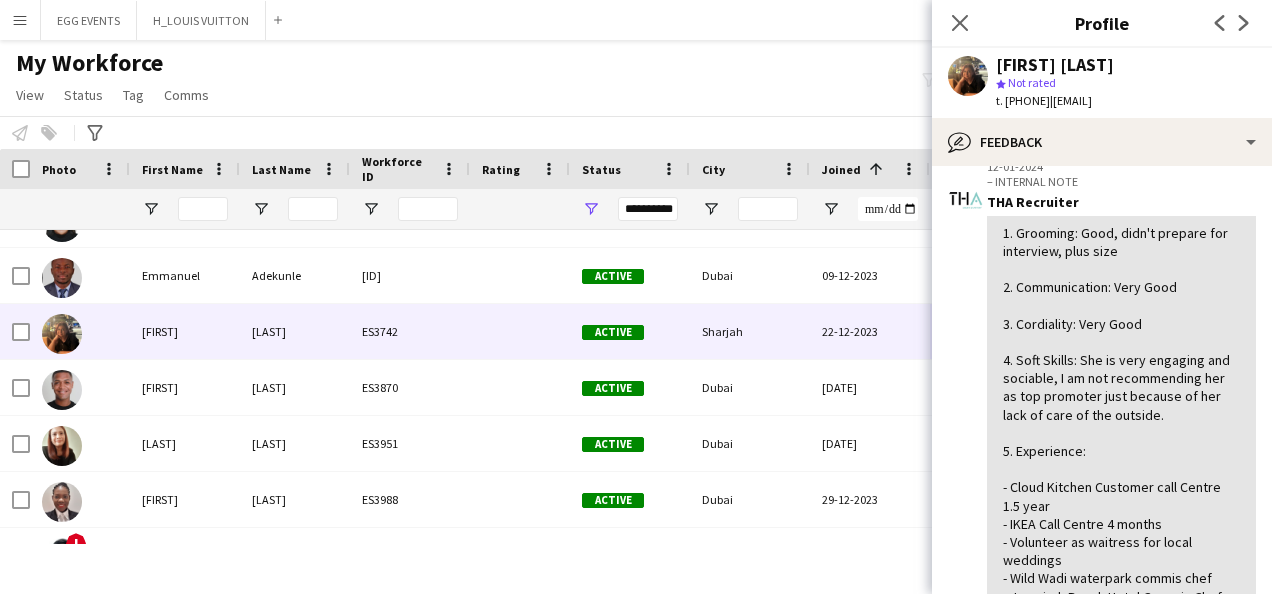 scroll, scrollTop: 646, scrollLeft: 0, axis: vertical 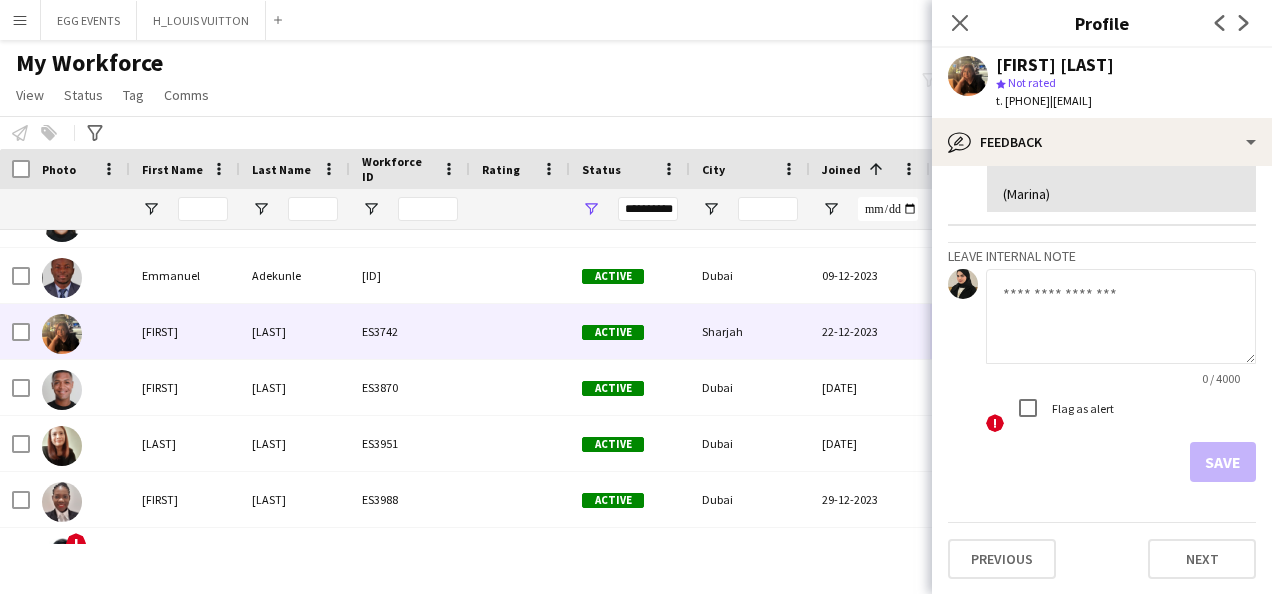 click 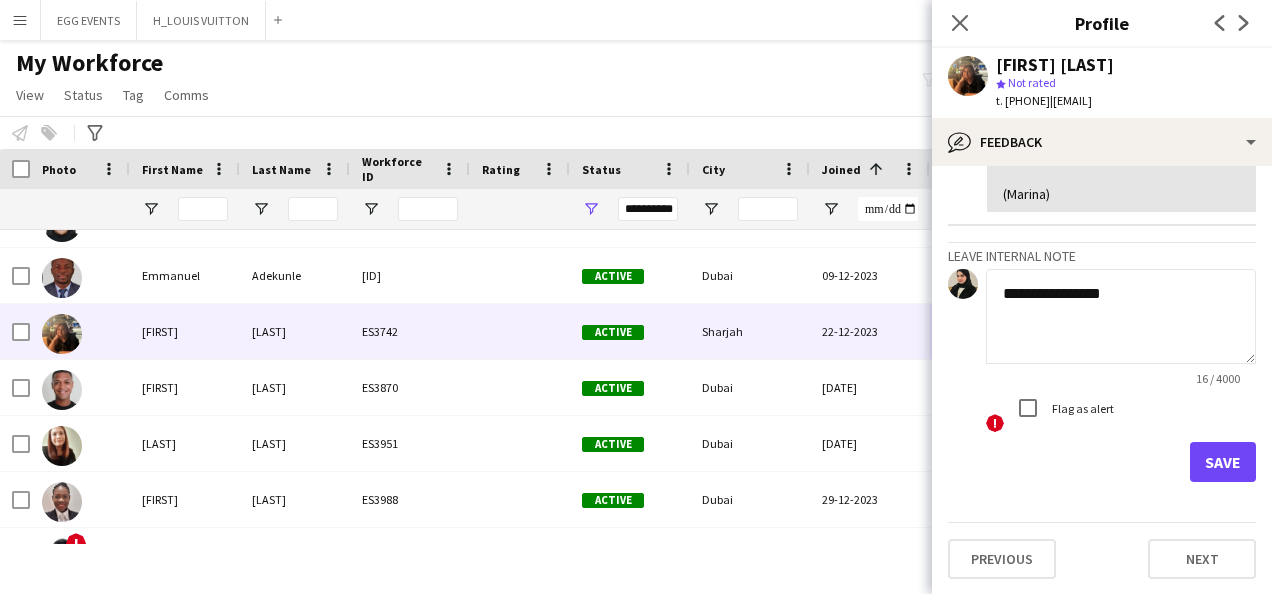 type on "**********" 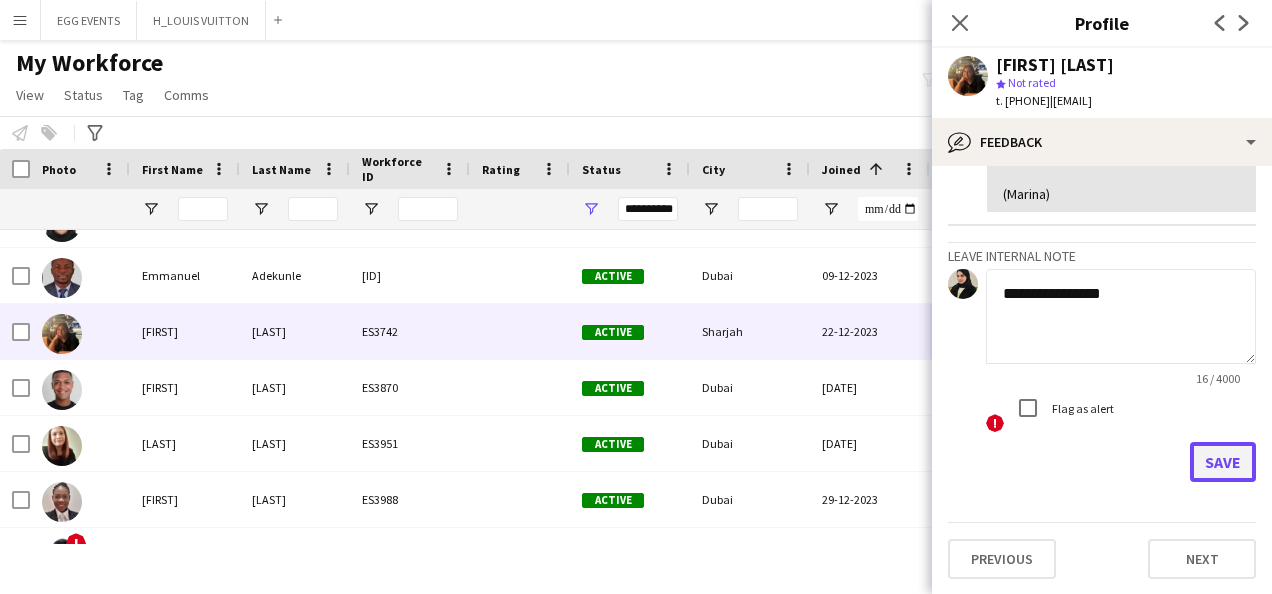 click on "Save" 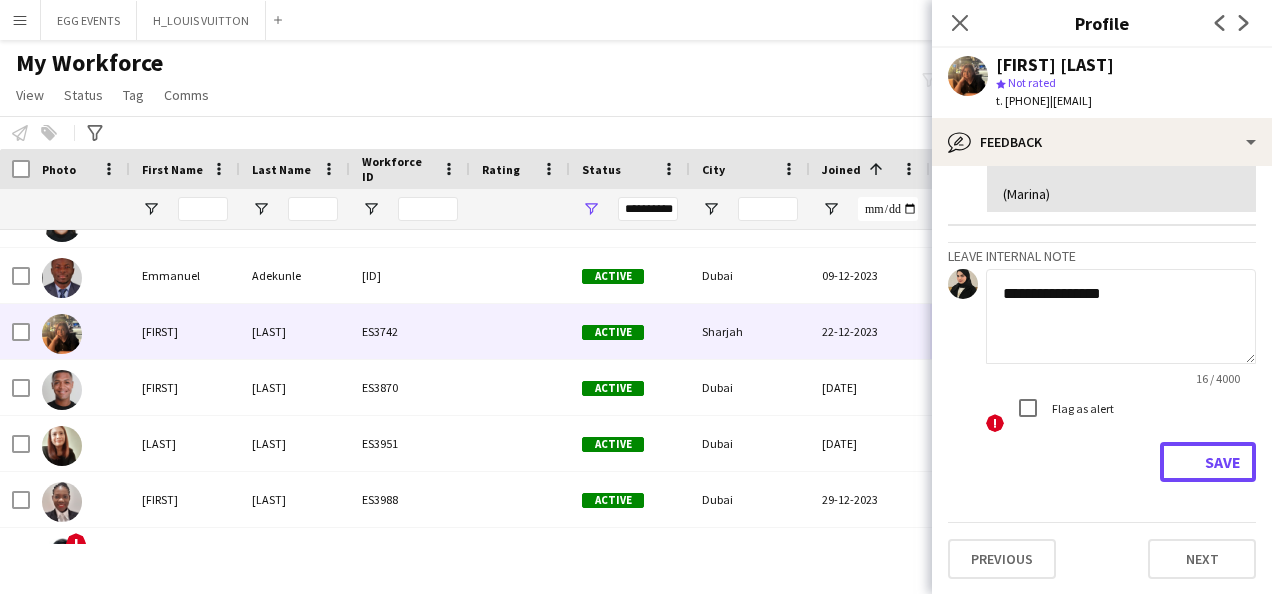 type 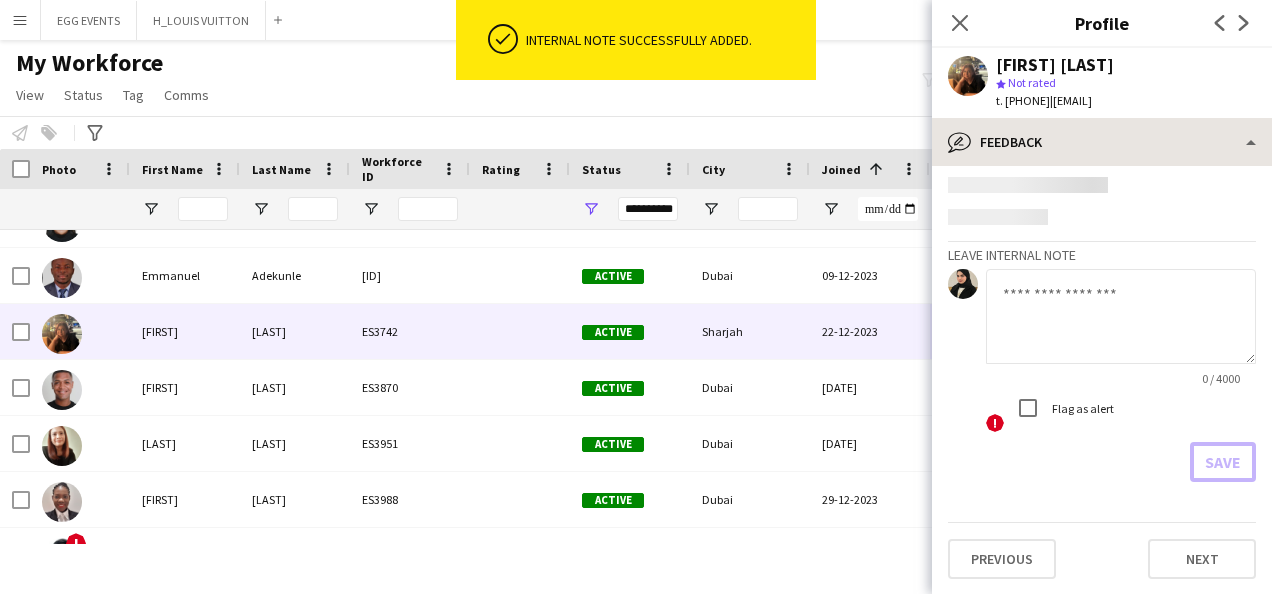 scroll, scrollTop: 762, scrollLeft: 0, axis: vertical 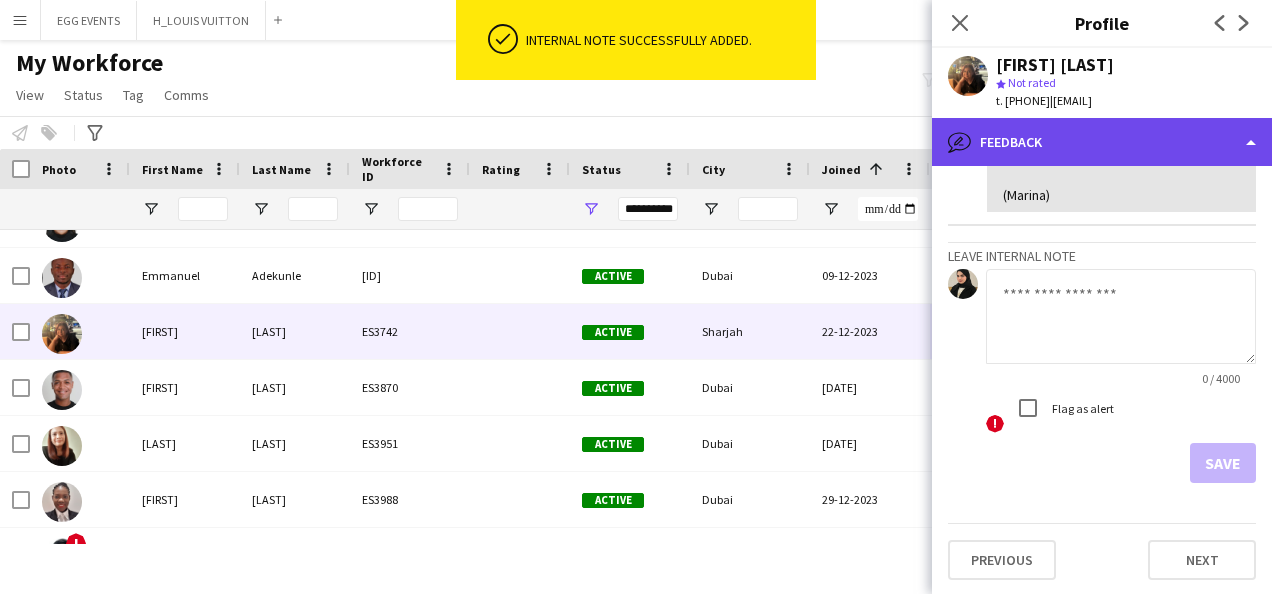 click on "bubble-pencil
Feedback" 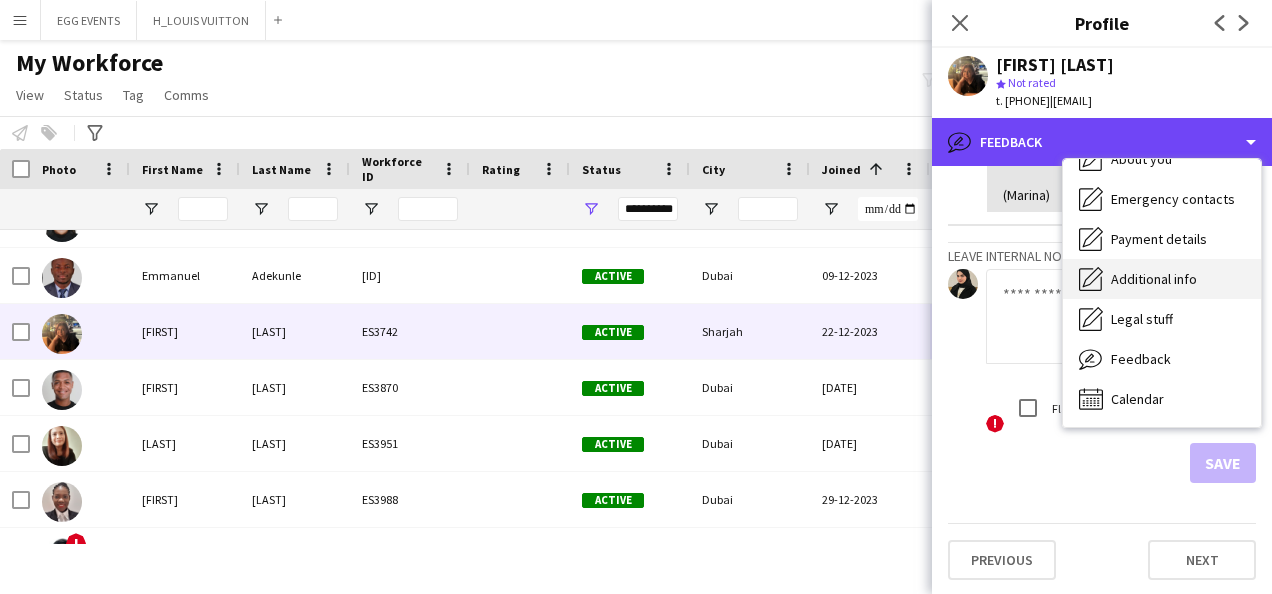 scroll, scrollTop: 0, scrollLeft: 0, axis: both 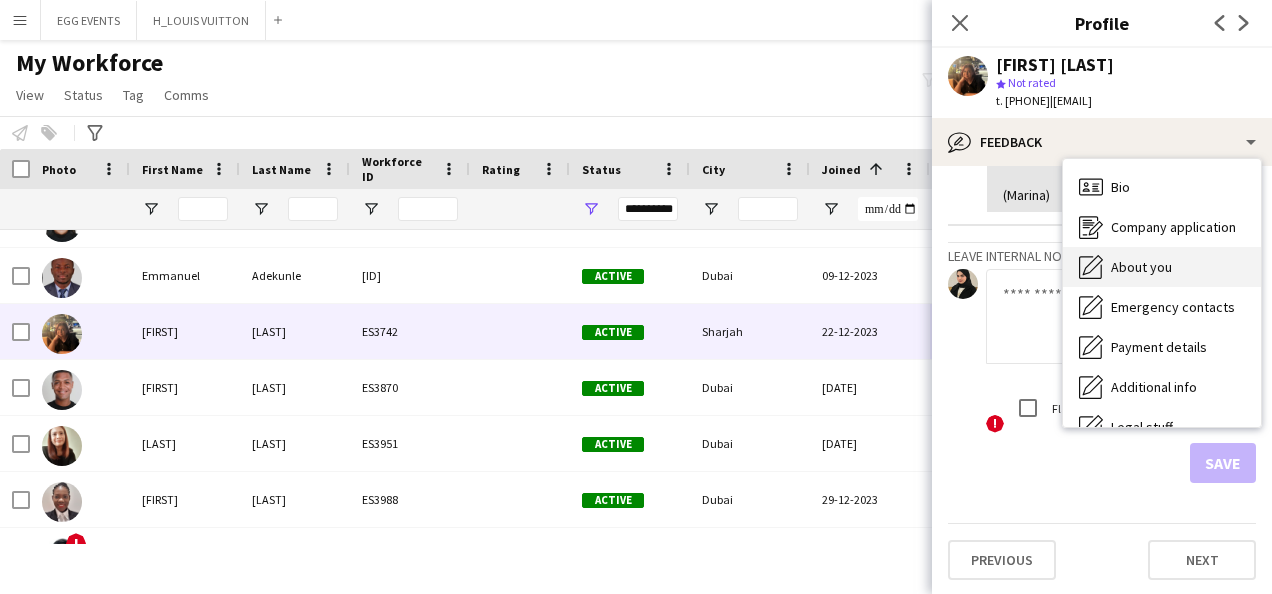 click on "About you
About you" at bounding box center (1162, 267) 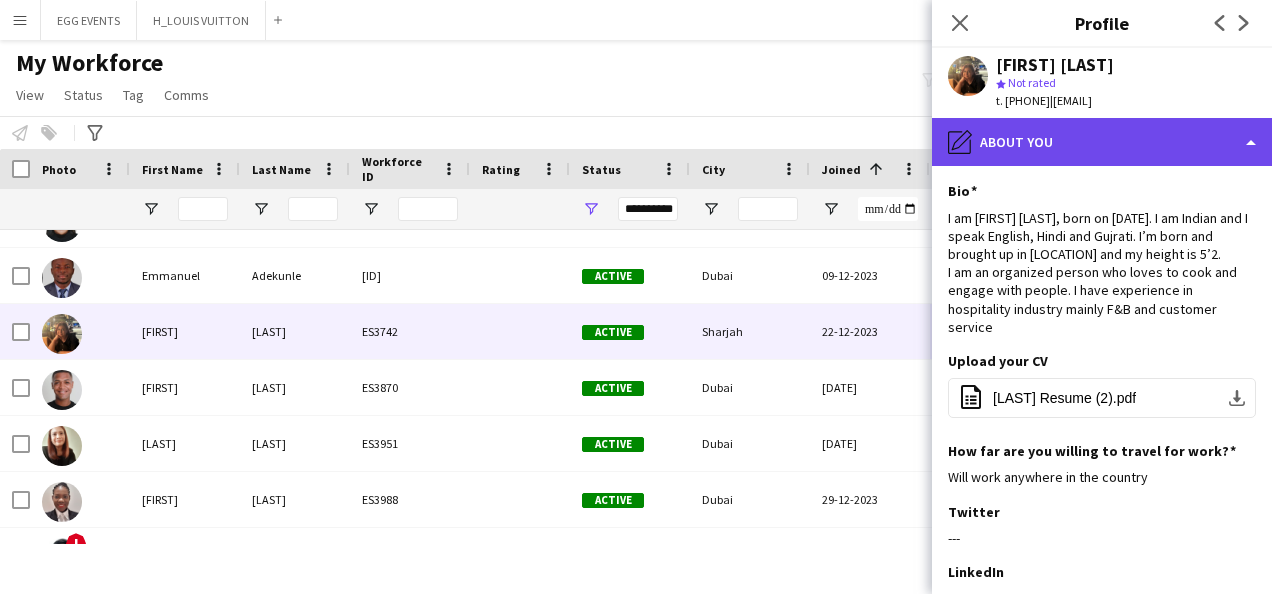 click on "pencil4
About you" 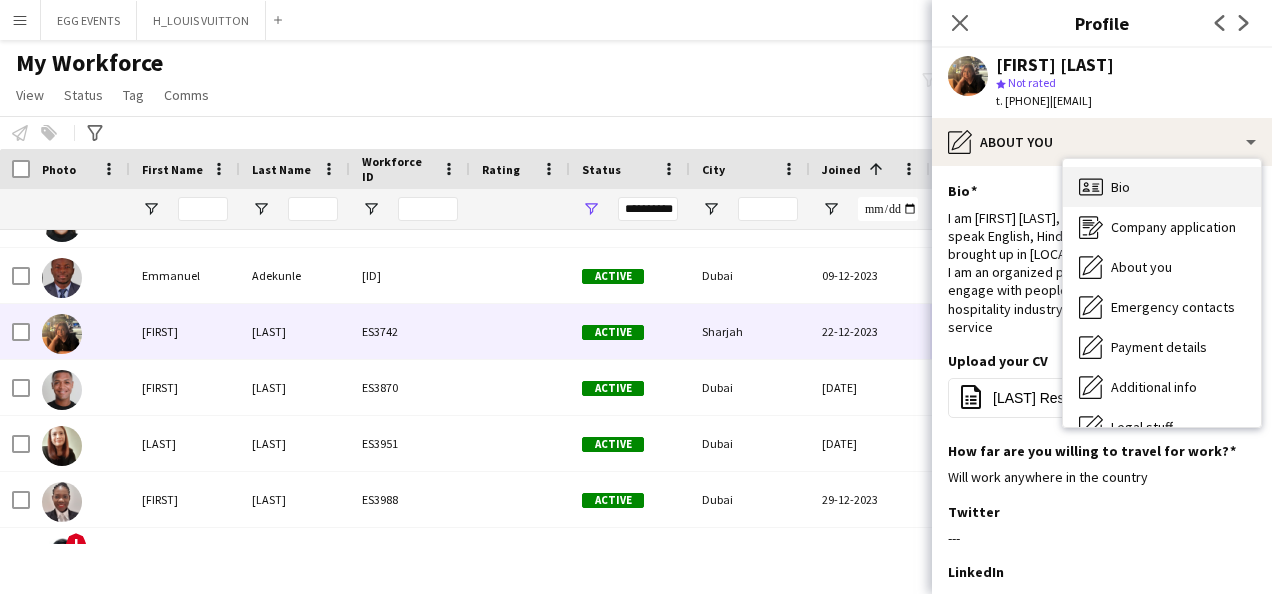 click on "Company application
Company application" at bounding box center [1162, 227] 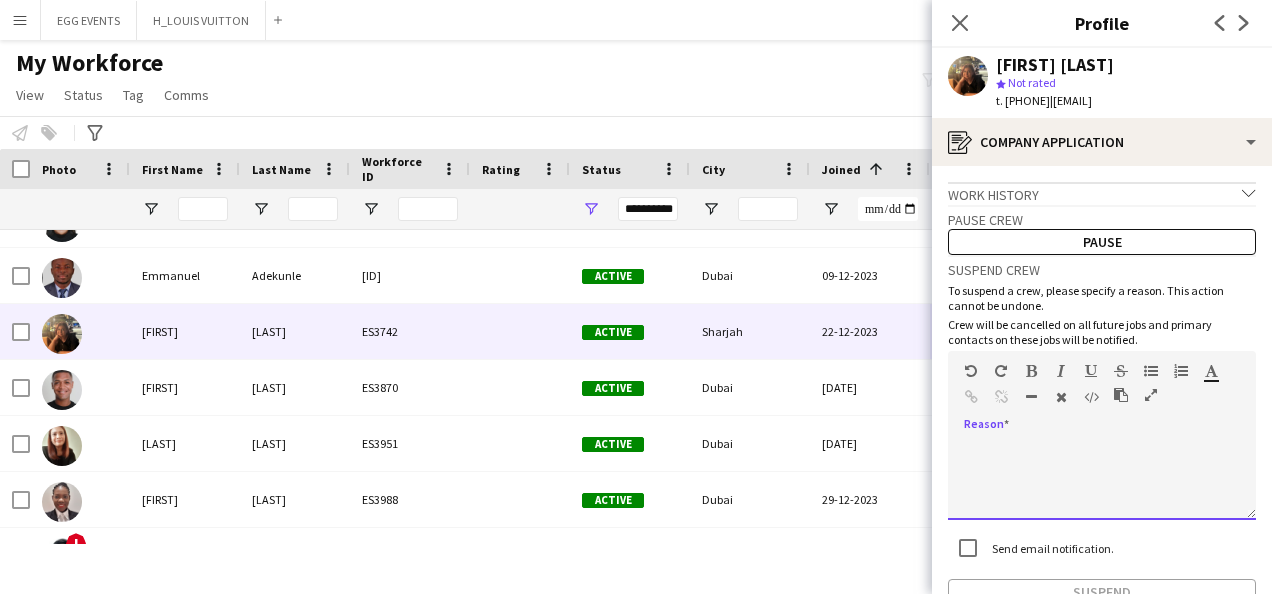 click at bounding box center [1102, 480] 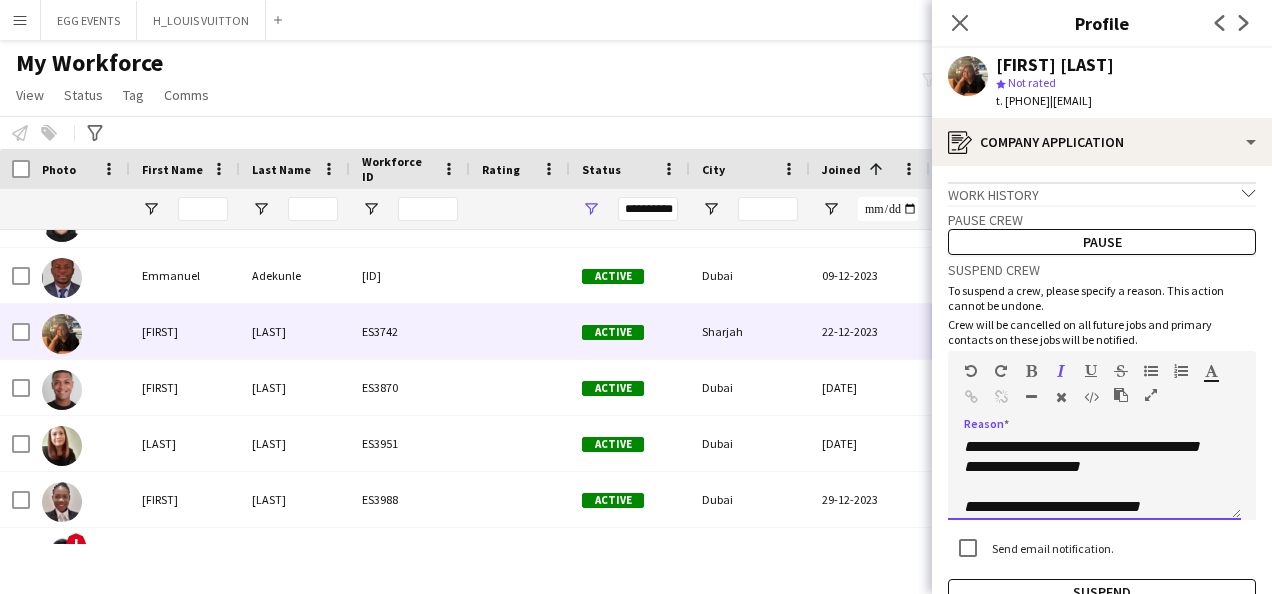 scroll, scrollTop: 0, scrollLeft: 0, axis: both 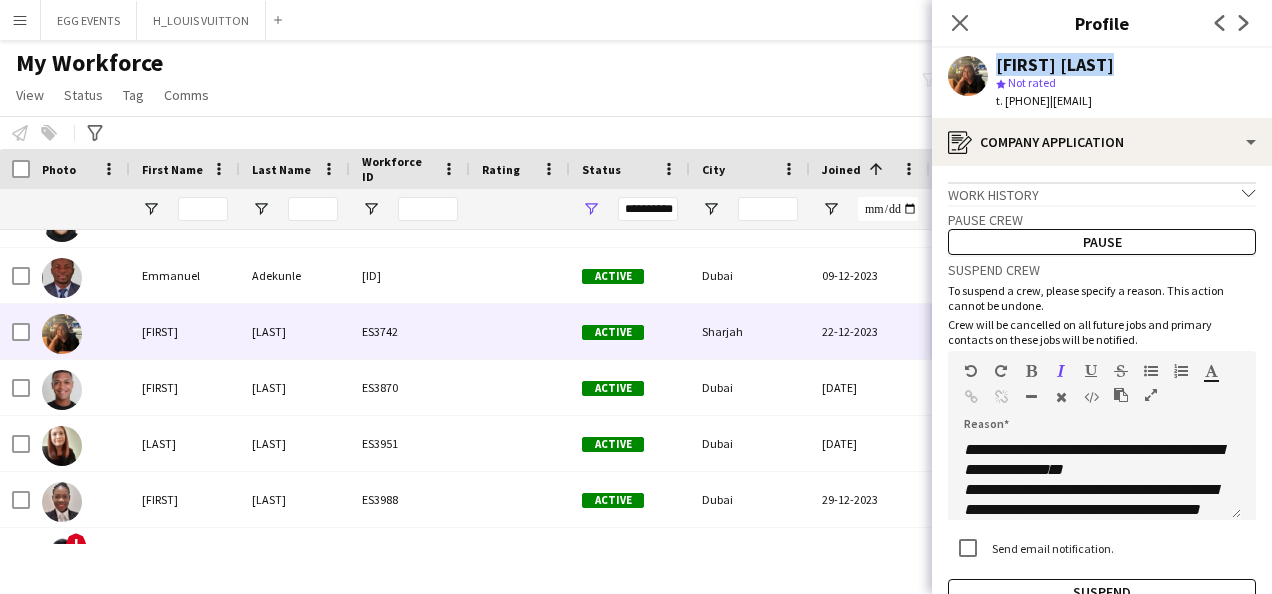 drag, startPoint x: 1124, startPoint y: 56, endPoint x: 988, endPoint y: 69, distance: 136.6199 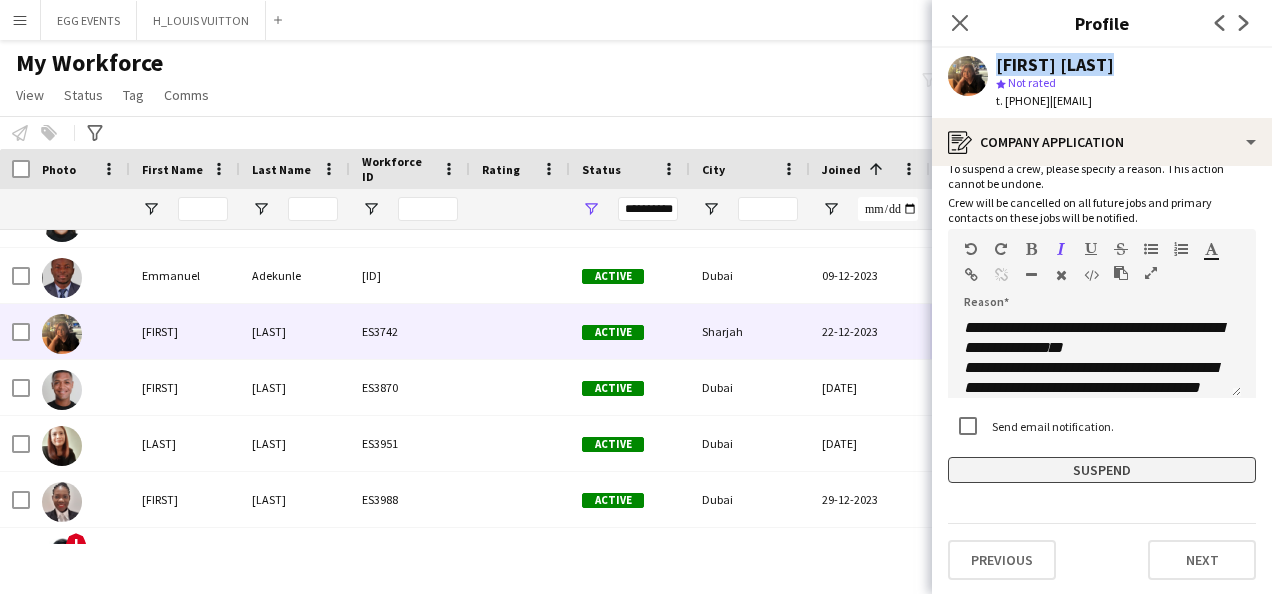 click on "Suspend" 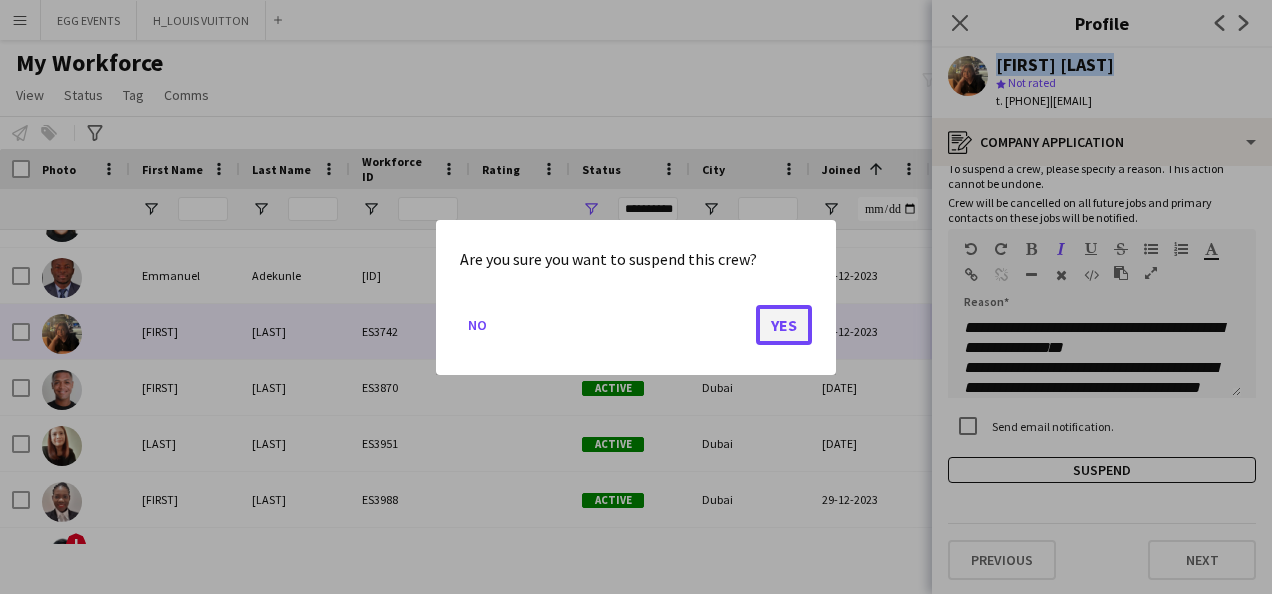 click on "Yes" 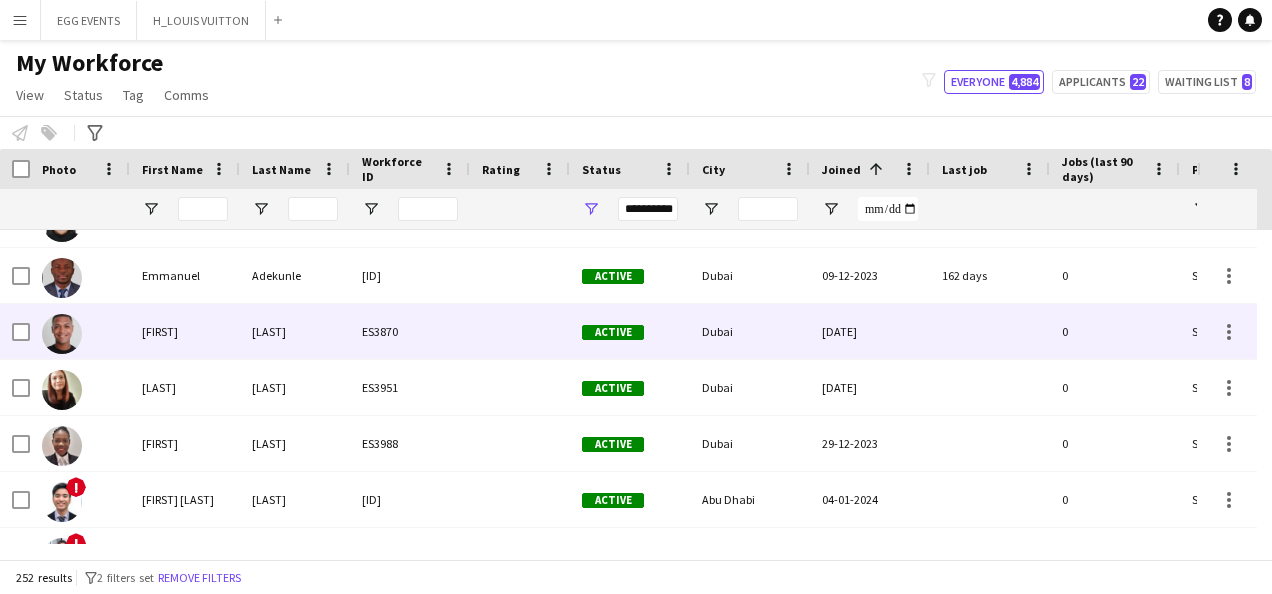 click at bounding box center (990, 331) 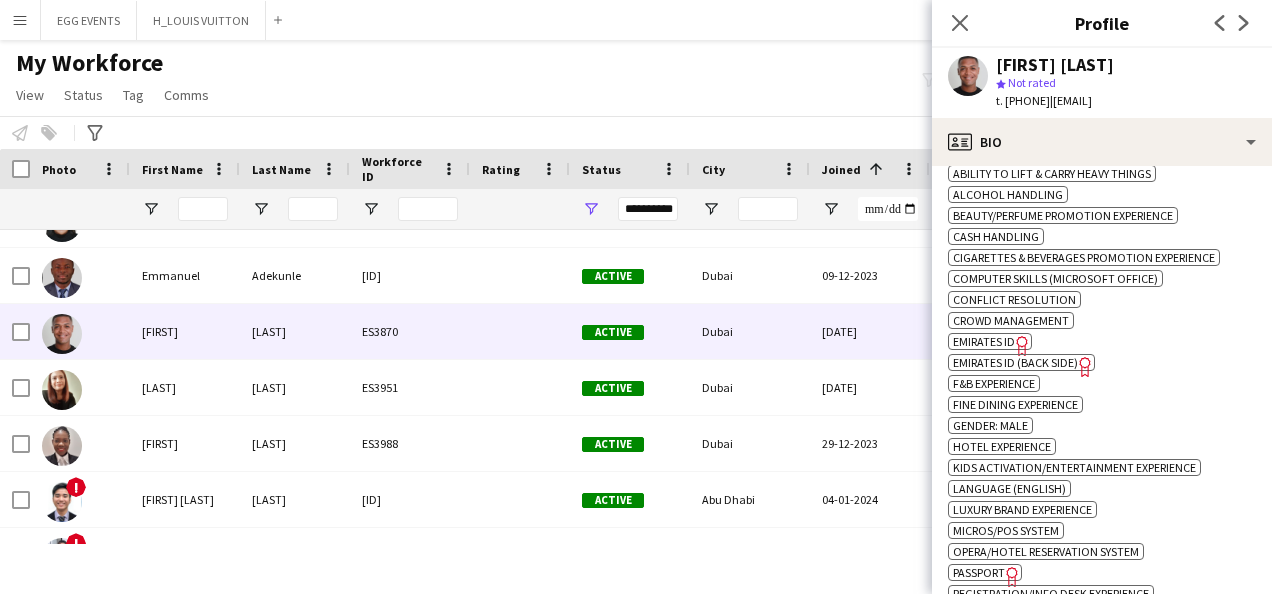 scroll, scrollTop: 798, scrollLeft: 0, axis: vertical 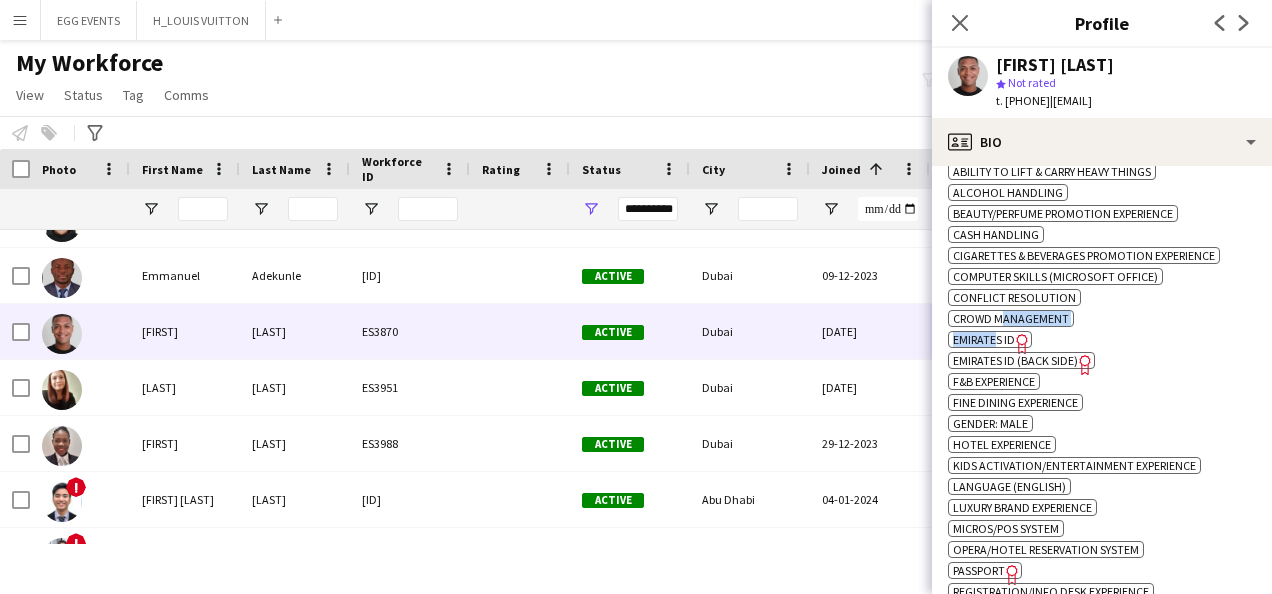 drag, startPoint x: 998, startPoint y: 308, endPoint x: 997, endPoint y: 321, distance: 13.038404 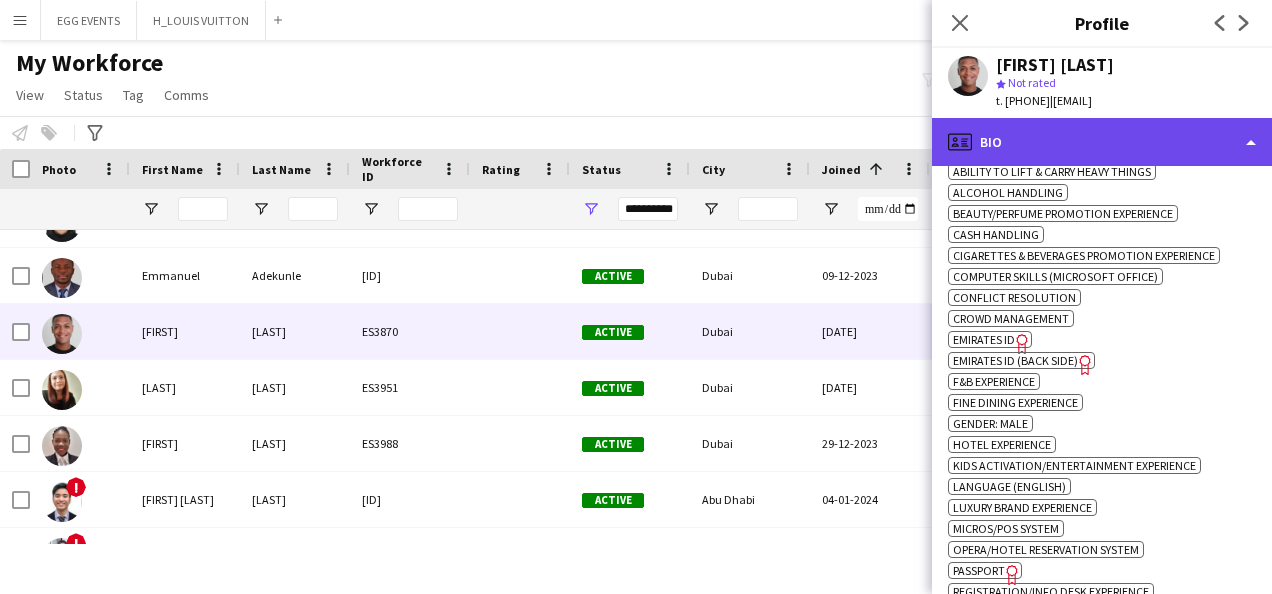 click on "profile
Bio" 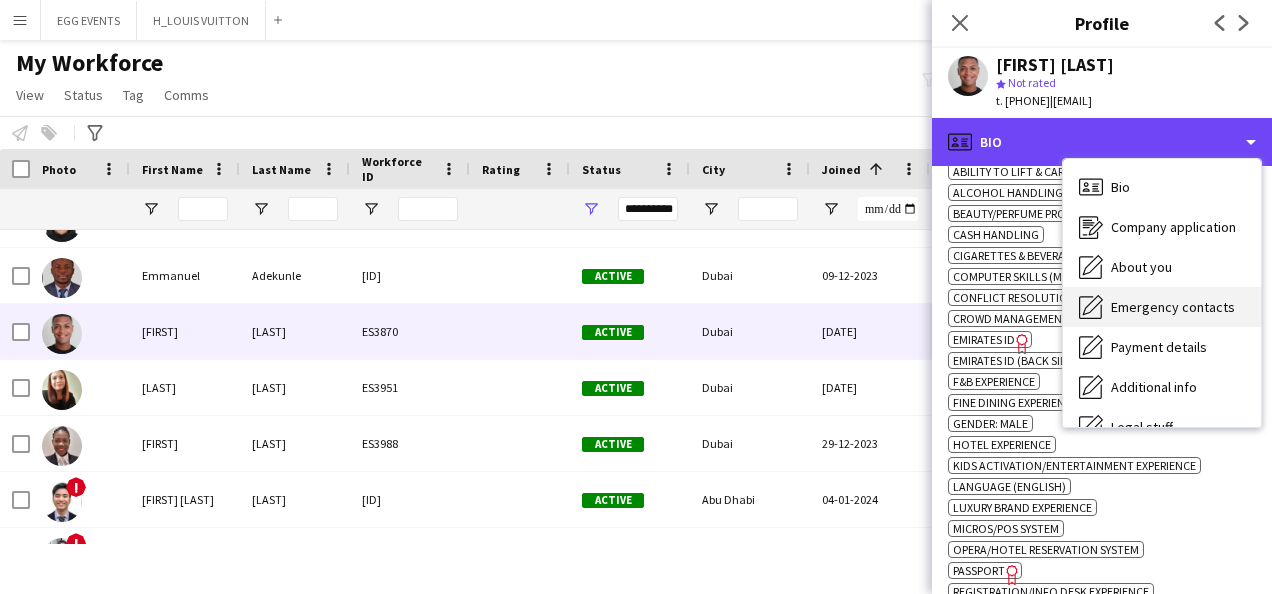 scroll, scrollTop: 108, scrollLeft: 0, axis: vertical 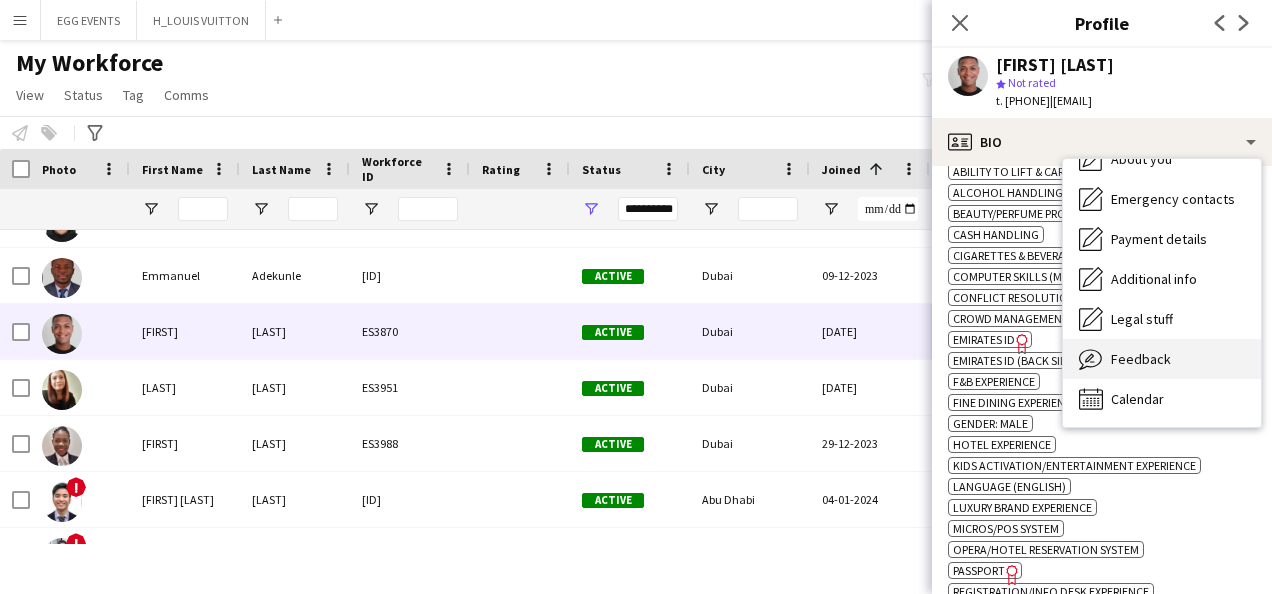 click on "Feedback" at bounding box center (1141, 359) 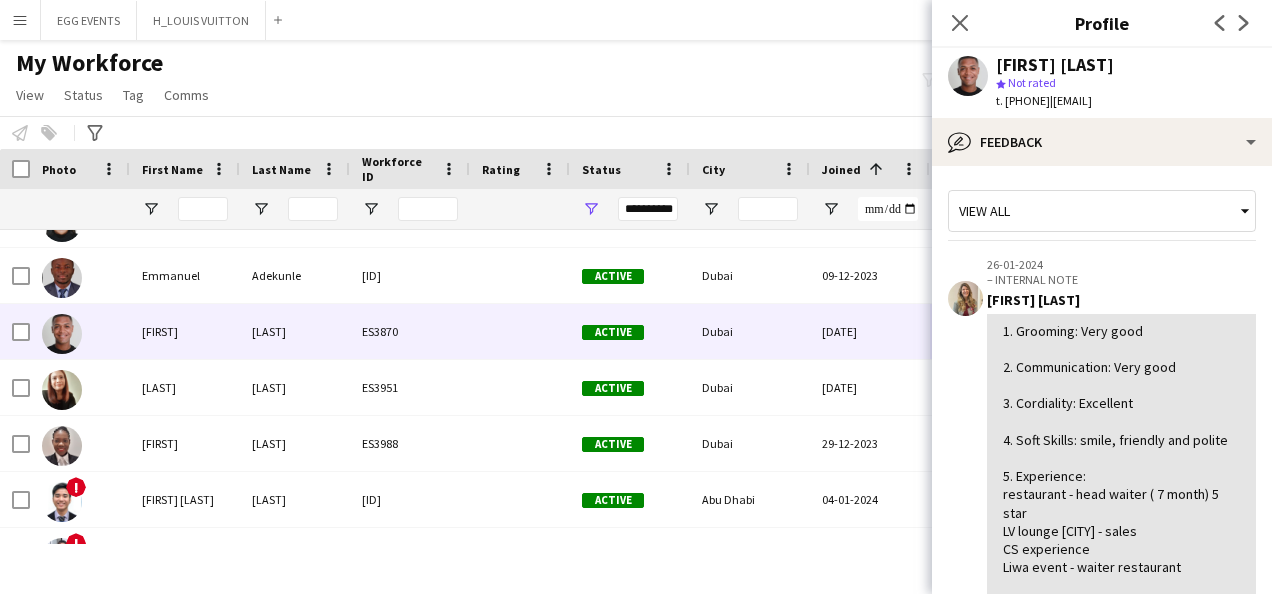 scroll, scrollTop: 336, scrollLeft: 0, axis: vertical 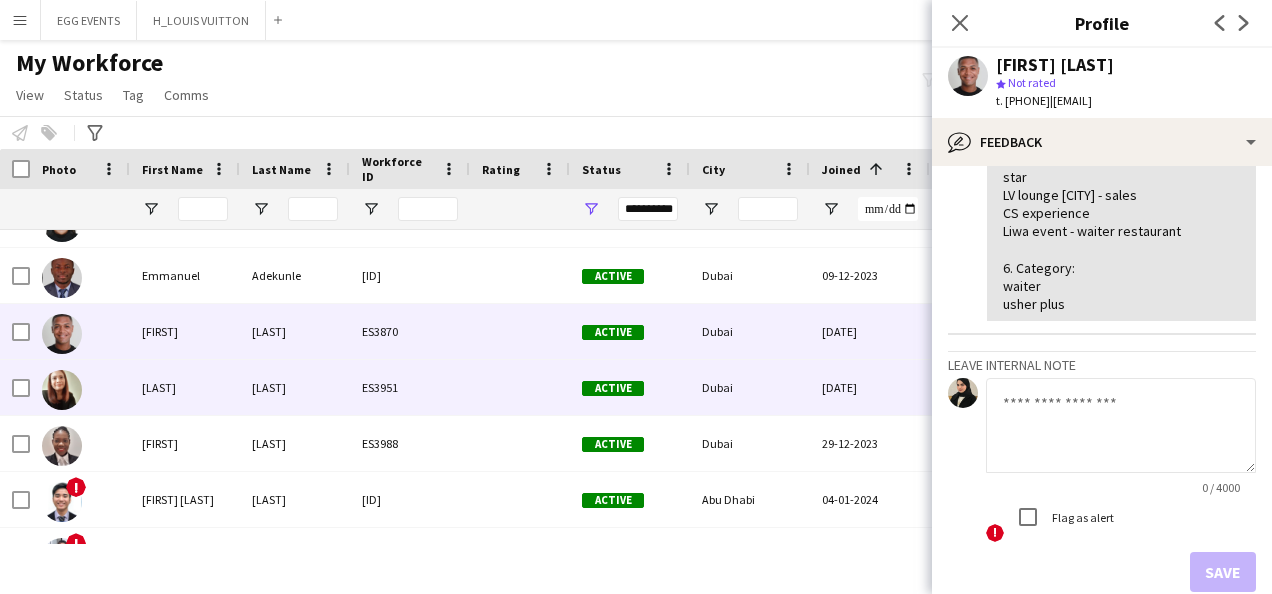 click on "28-12-2023" at bounding box center (870, 387) 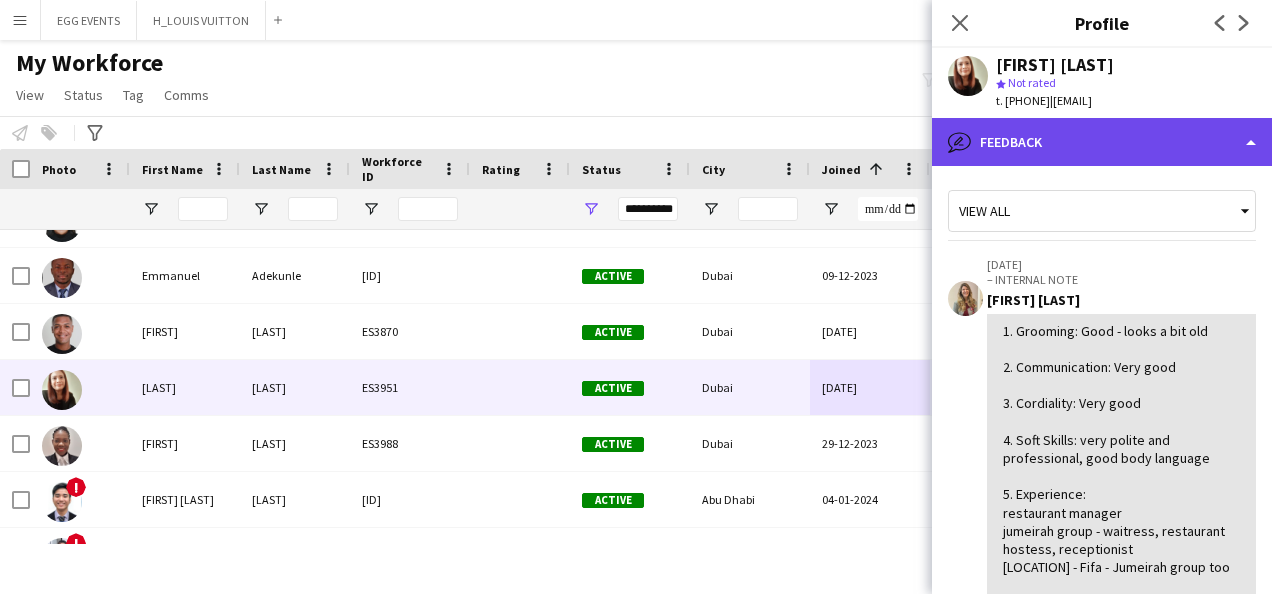 click on "bubble-pencil
Feedback" 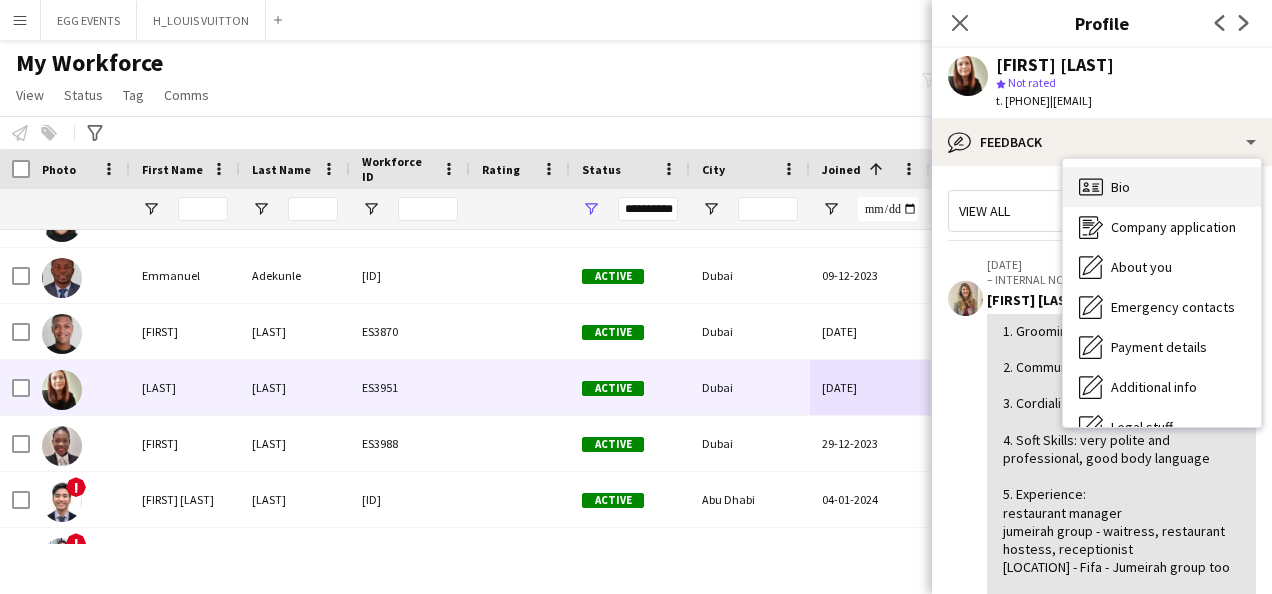 click on "Bio
Bio" at bounding box center (1162, 187) 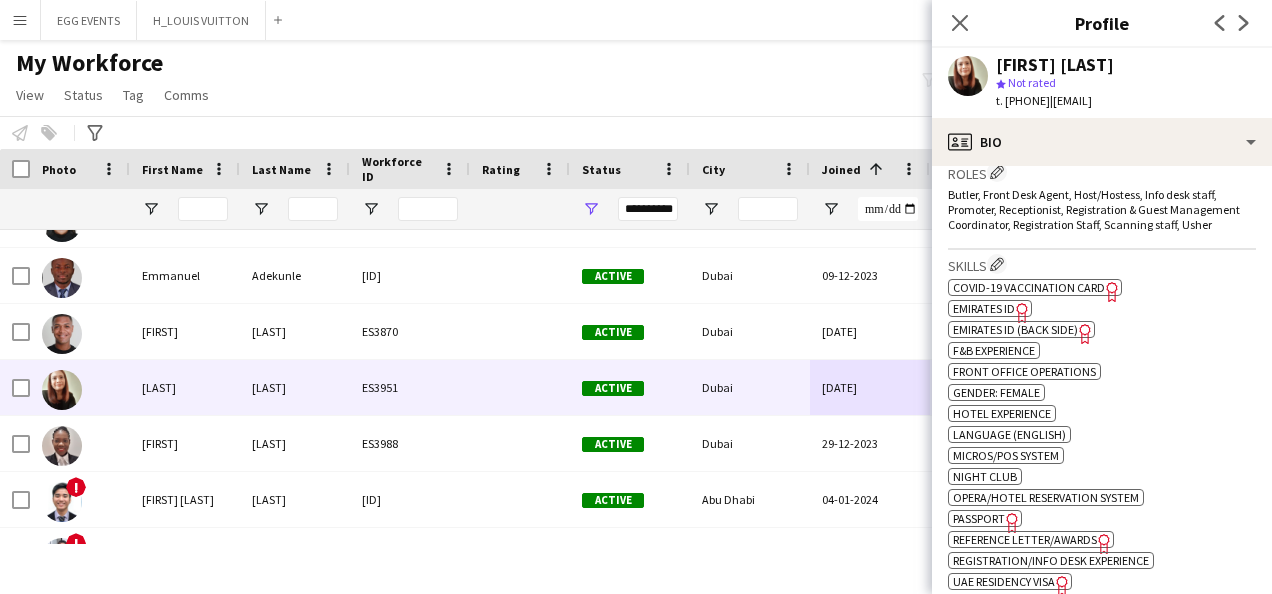 scroll, scrollTop: 948, scrollLeft: 0, axis: vertical 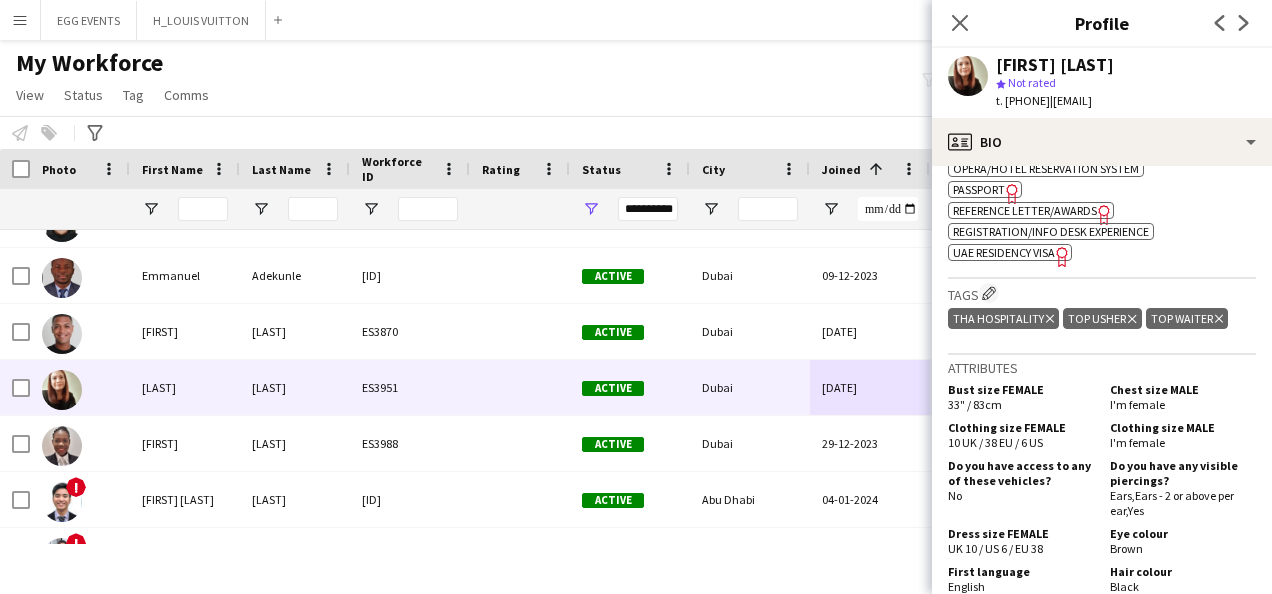 click on "UAE Residency Visa" 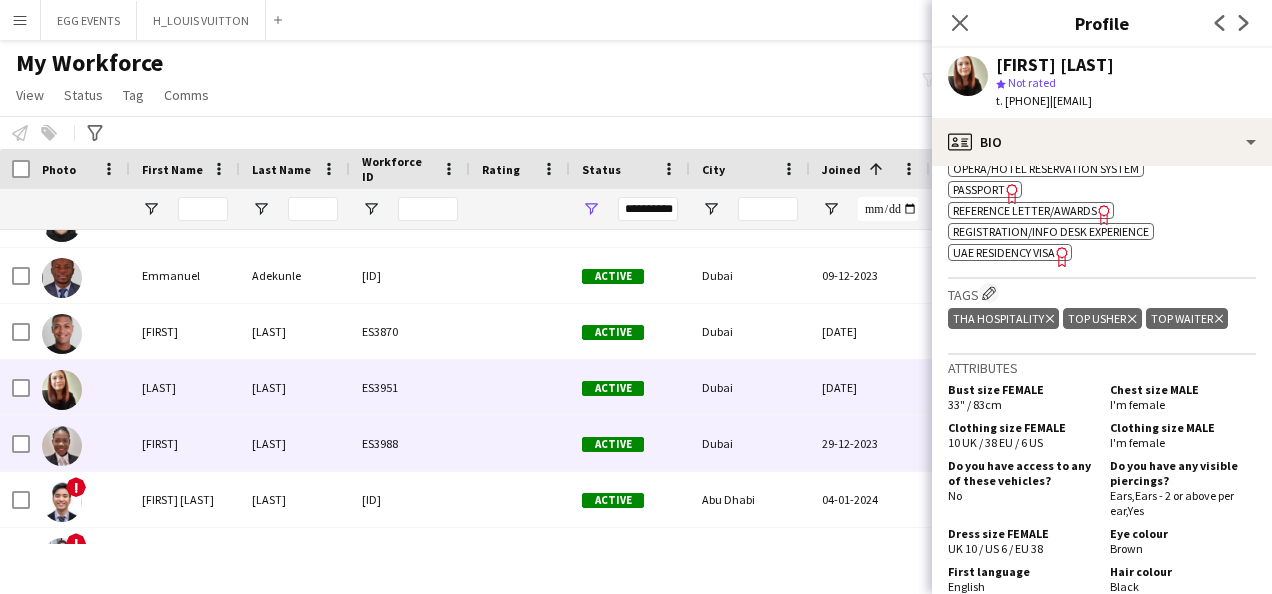 click on "ES3988" at bounding box center [410, 443] 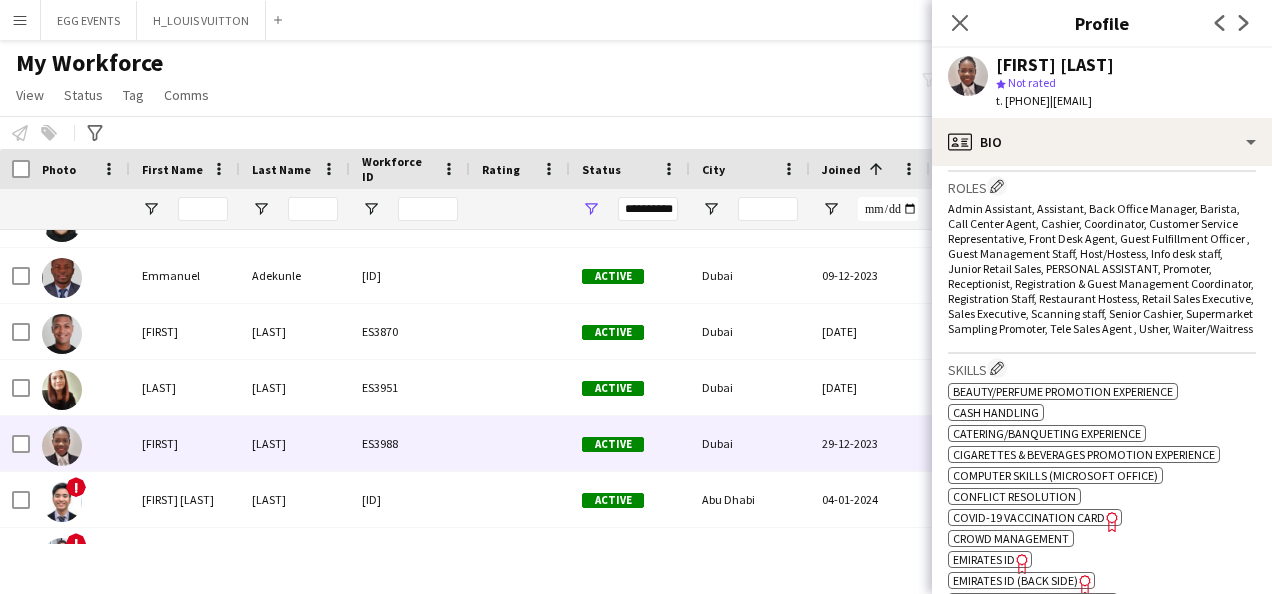 scroll, scrollTop: 815, scrollLeft: 0, axis: vertical 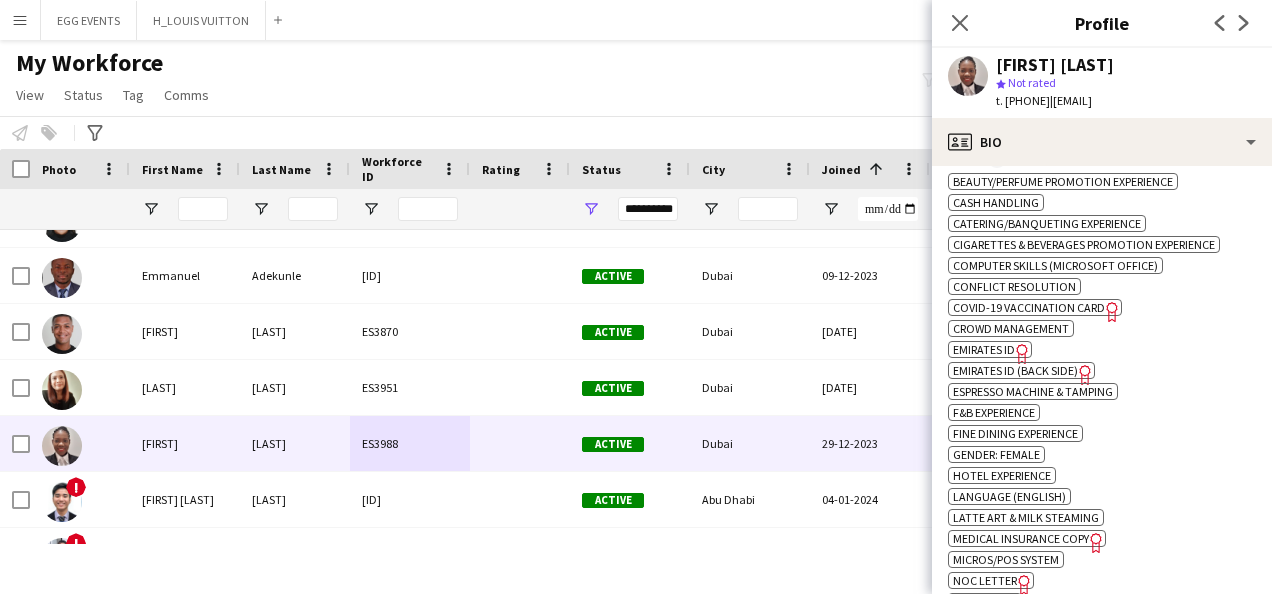 click on "Emirates ID" 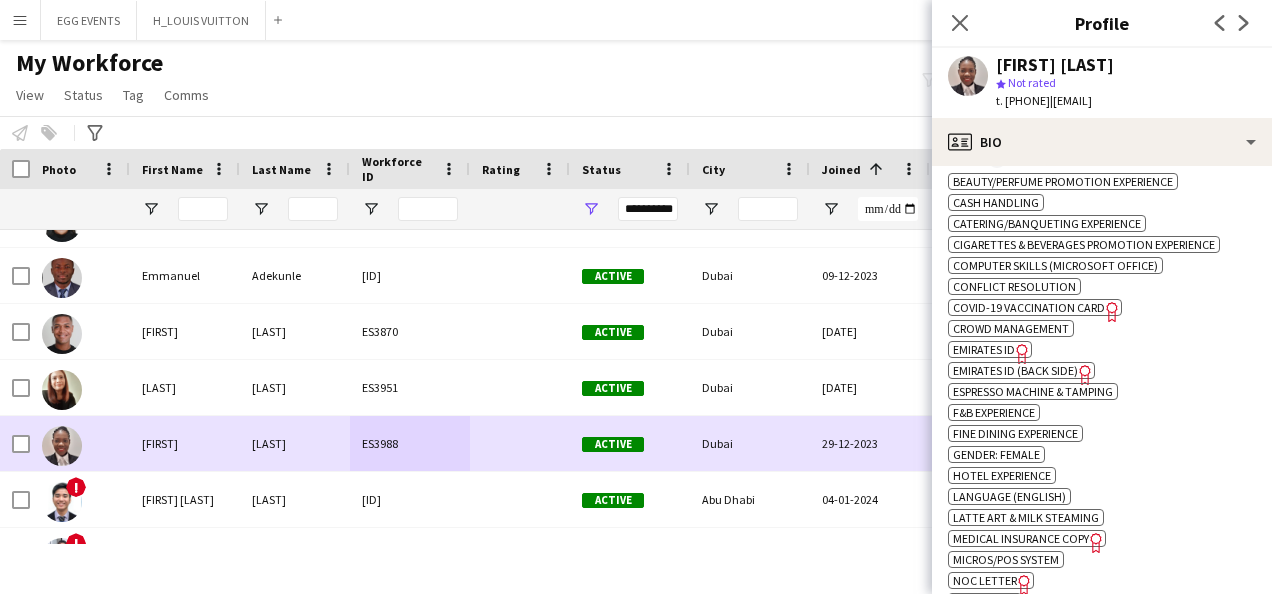 scroll, scrollTop: 8629, scrollLeft: 0, axis: vertical 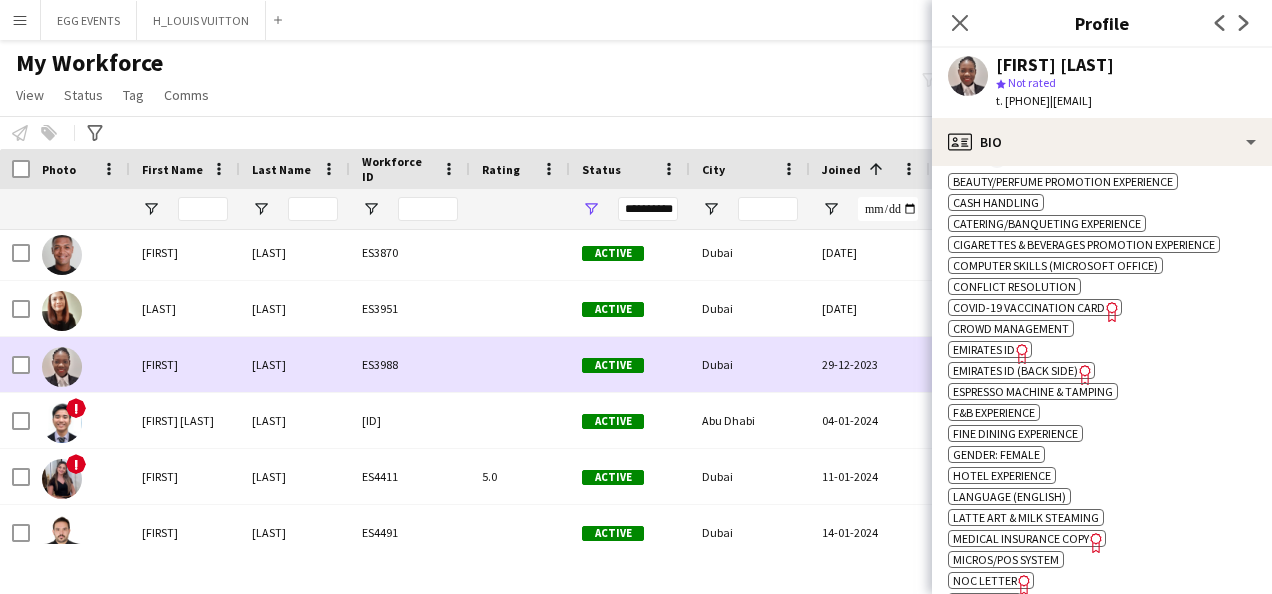 click at bounding box center (520, 364) 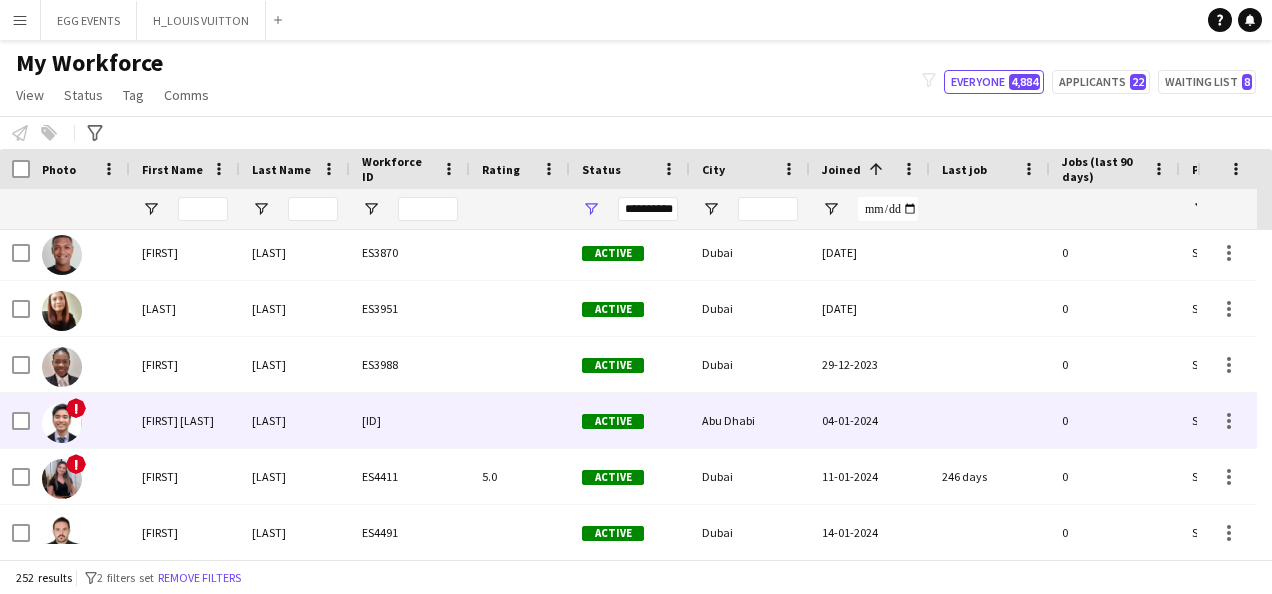 click at bounding box center [520, 420] 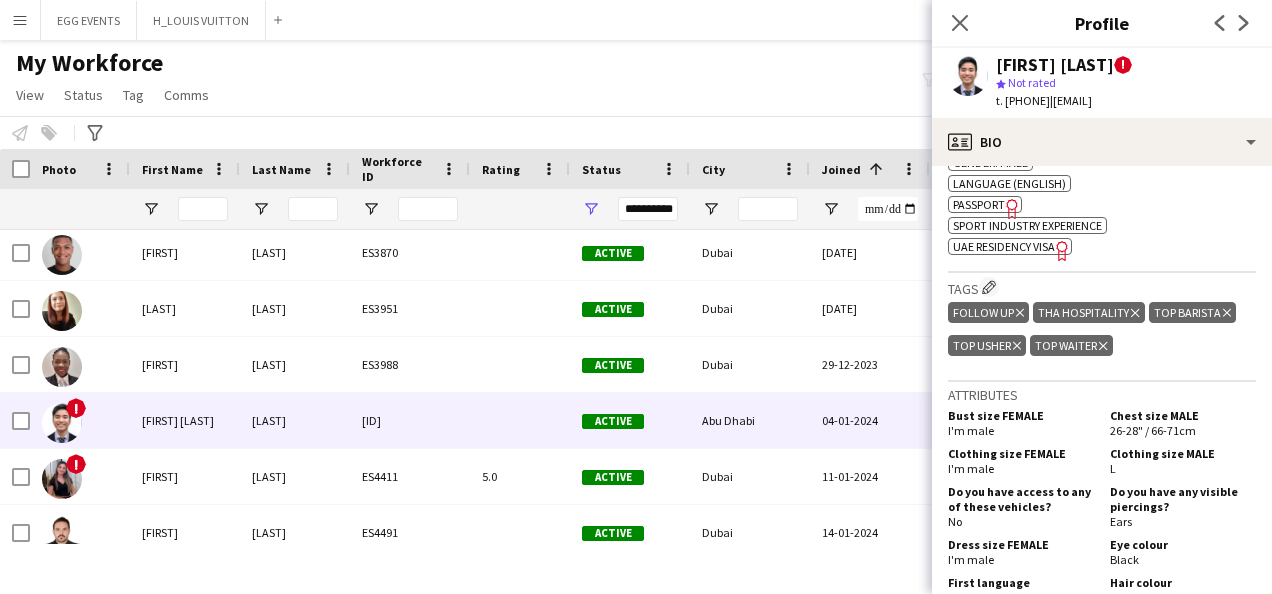 scroll, scrollTop: 955, scrollLeft: 0, axis: vertical 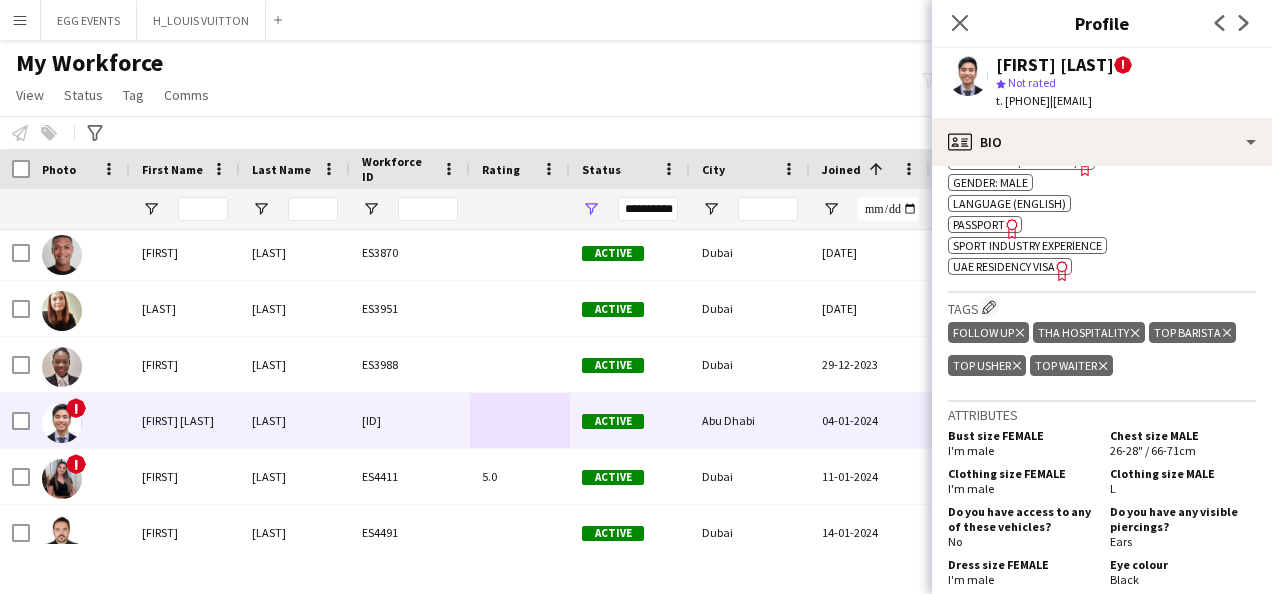click on "Freelancer has uploaded a photo validation of skill. Click to see" 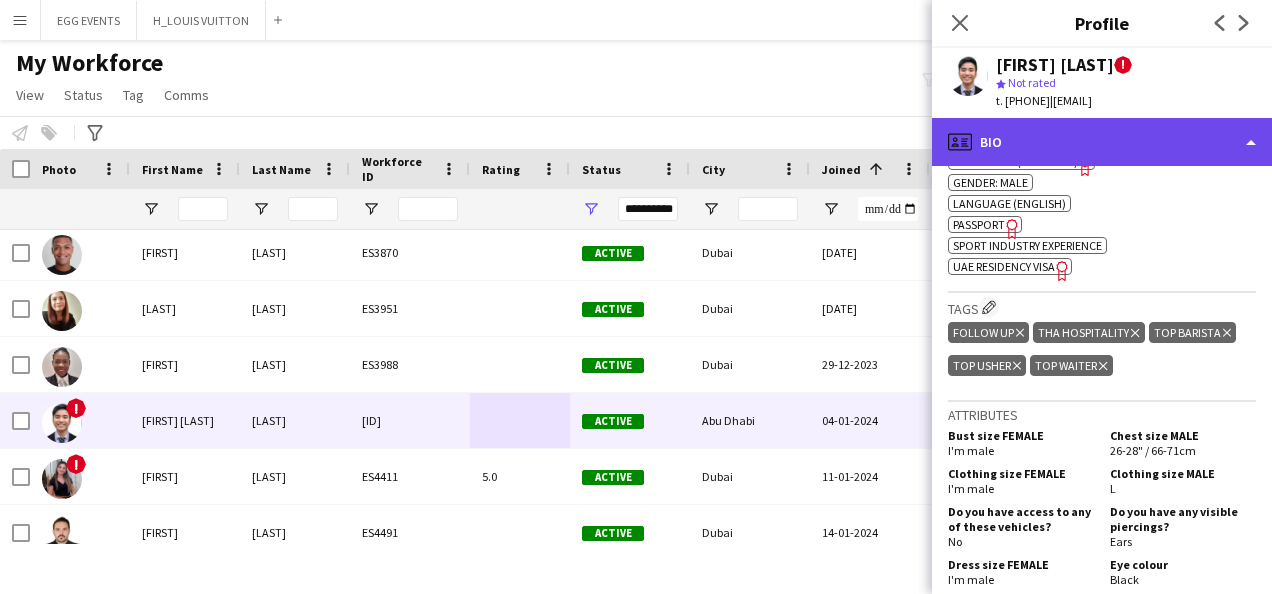 click on "profile
Bio" 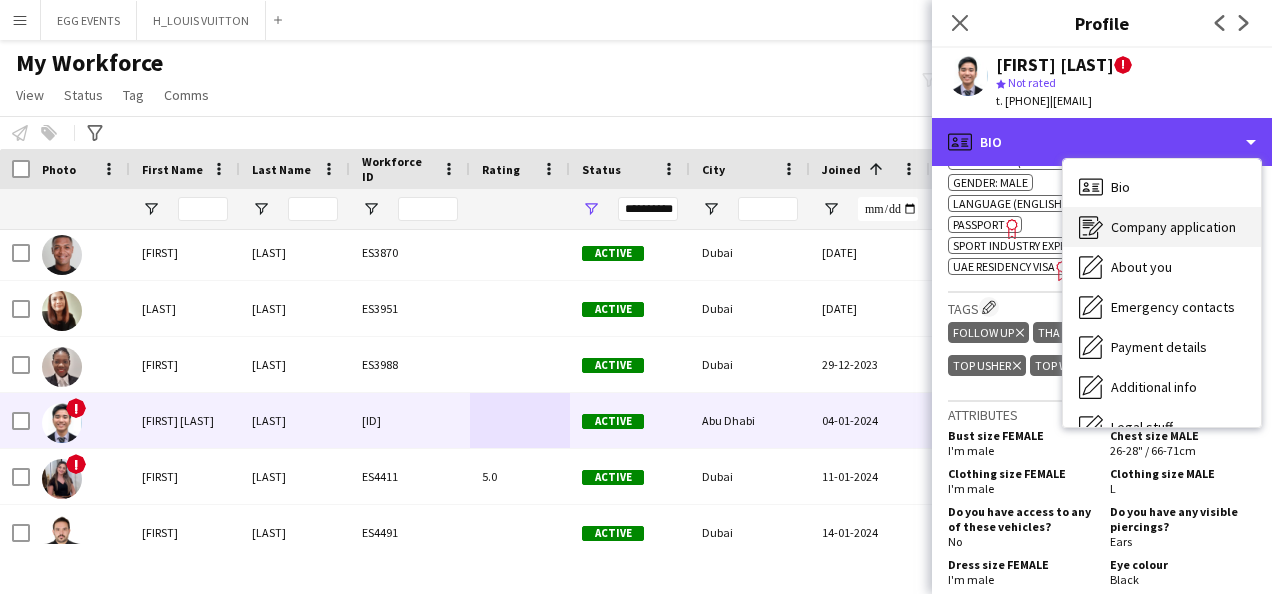 scroll, scrollTop: 108, scrollLeft: 0, axis: vertical 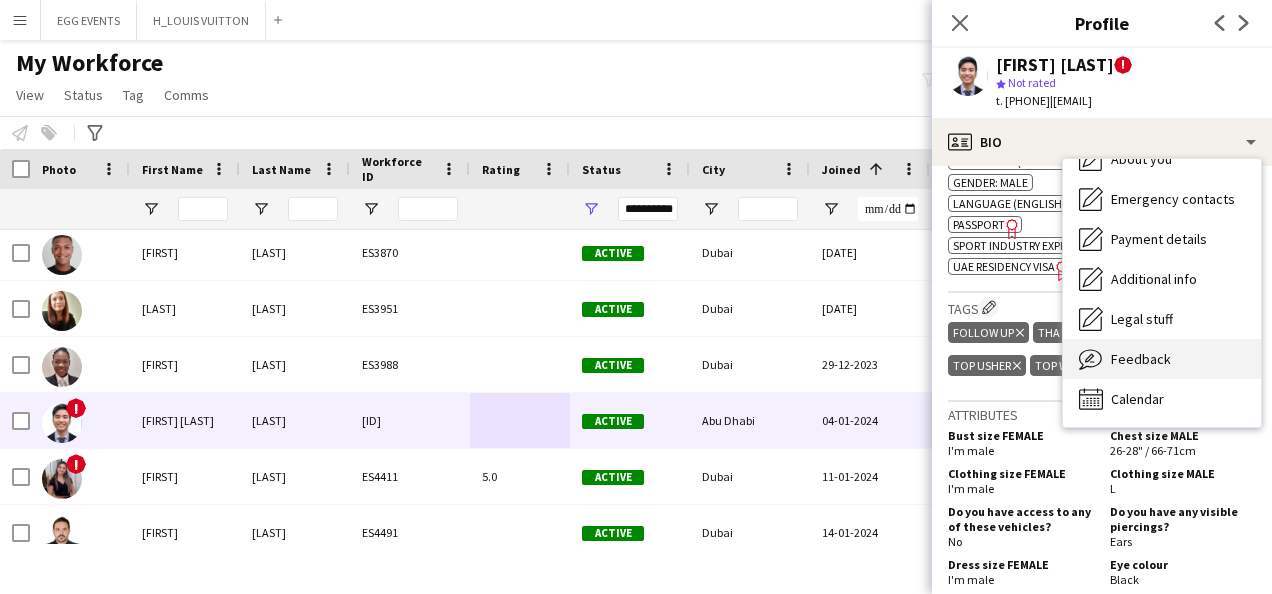 click on "Feedback
Feedback" at bounding box center [1162, 359] 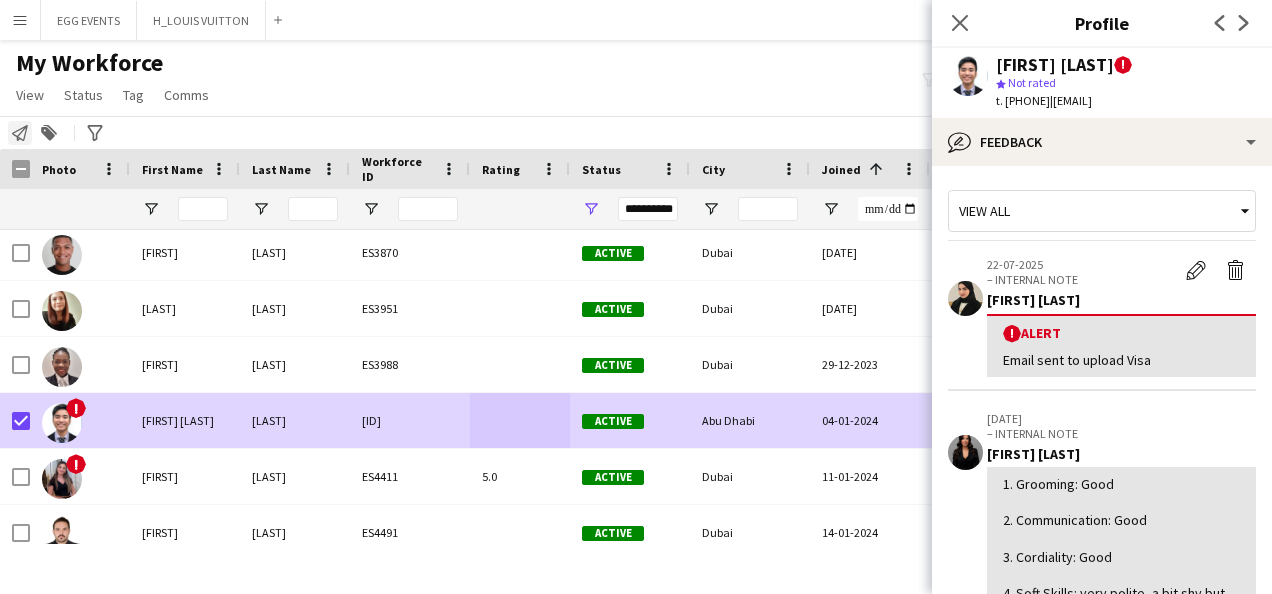 drag, startPoint x: 46, startPoint y: 228, endPoint x: 25, endPoint y: 126, distance: 104.13933 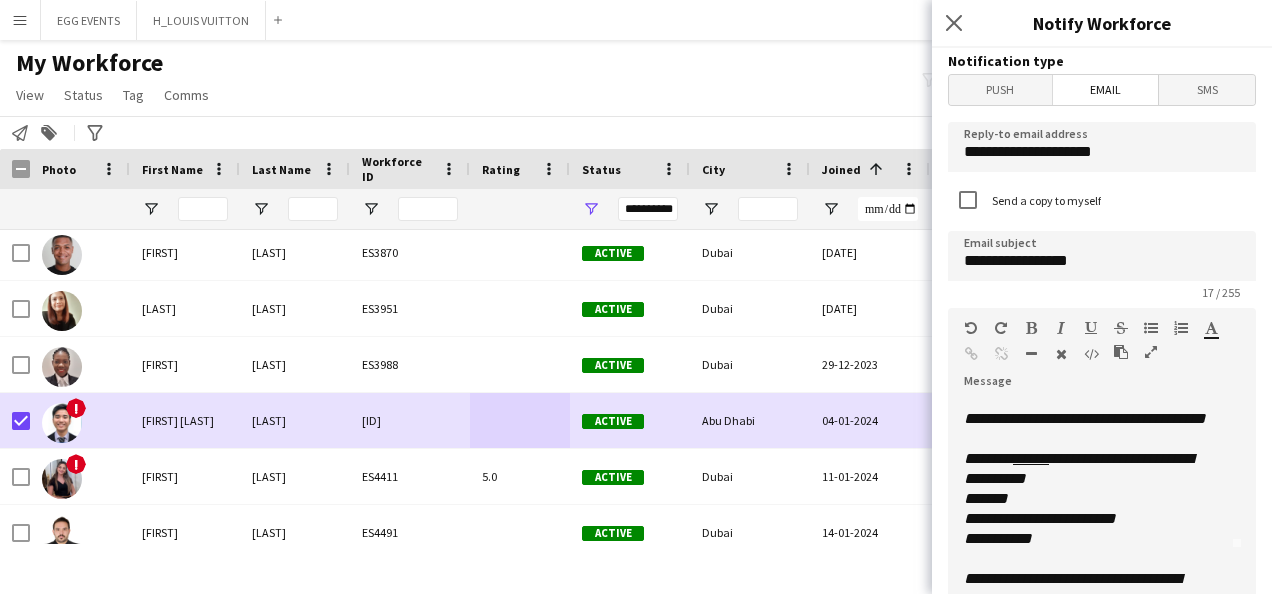 scroll, scrollTop: 122, scrollLeft: 0, axis: vertical 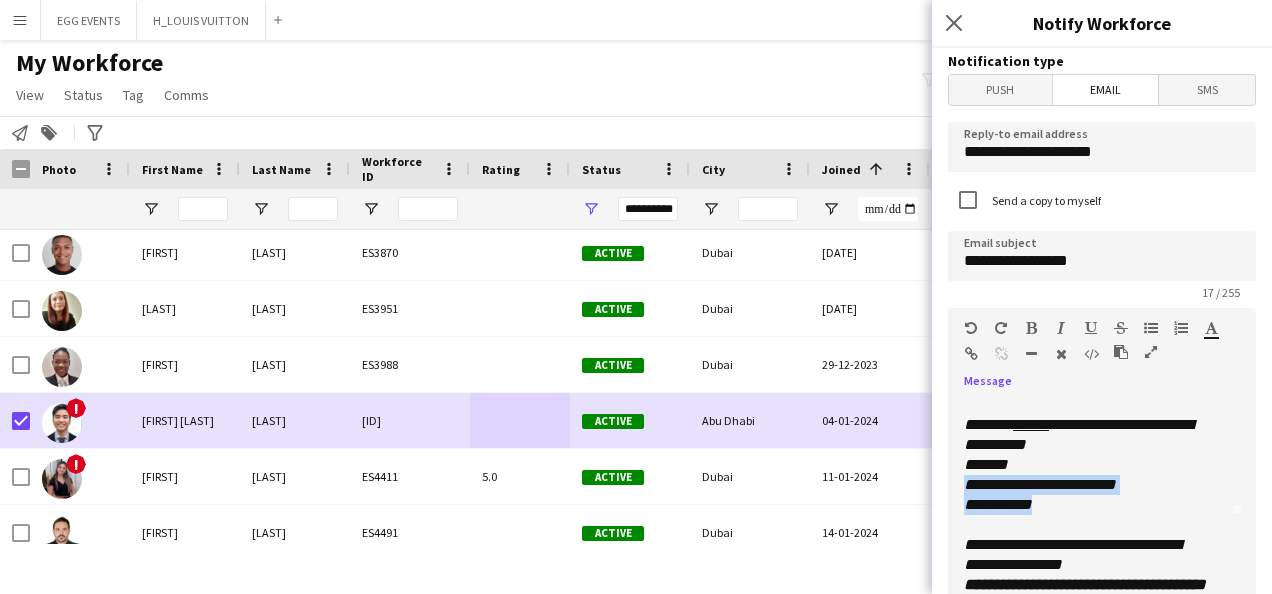 drag, startPoint x: 1038, startPoint y: 526, endPoint x: 957, endPoint y: 512, distance: 82.20097 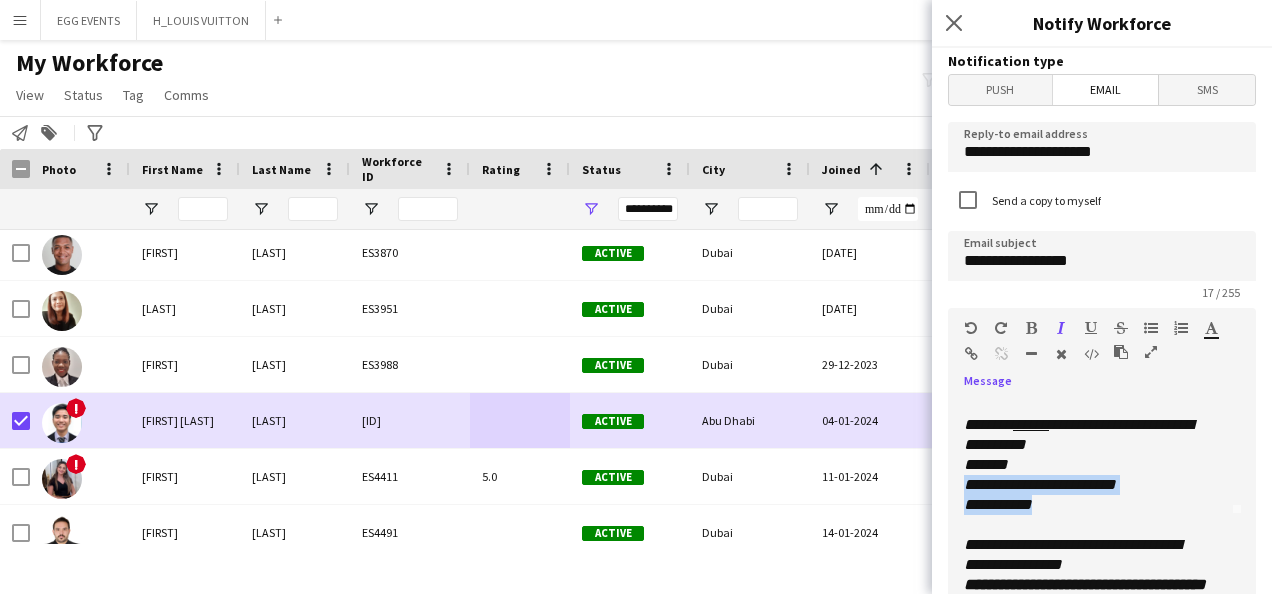 type 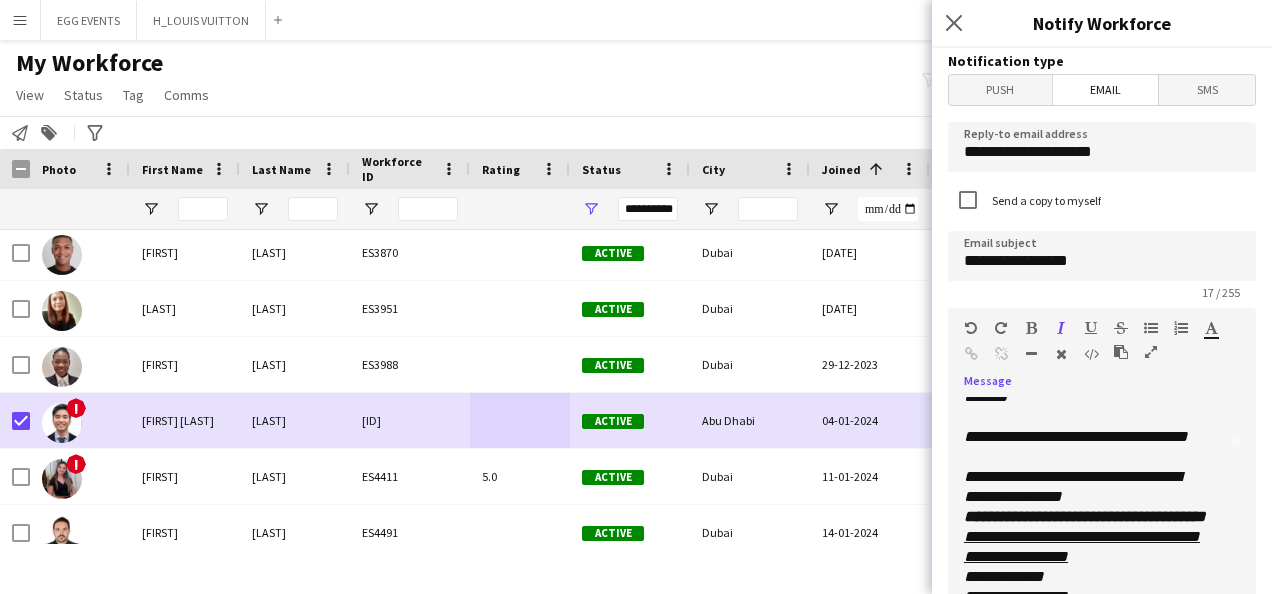 scroll, scrollTop: 256, scrollLeft: 0, axis: vertical 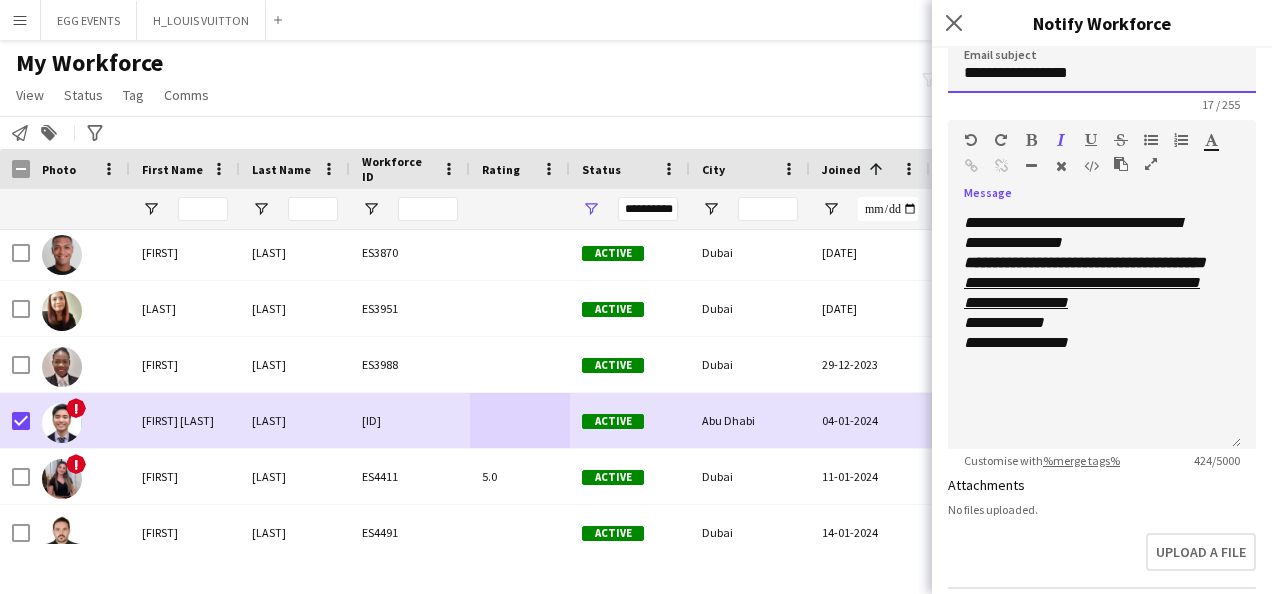 click on "**********" 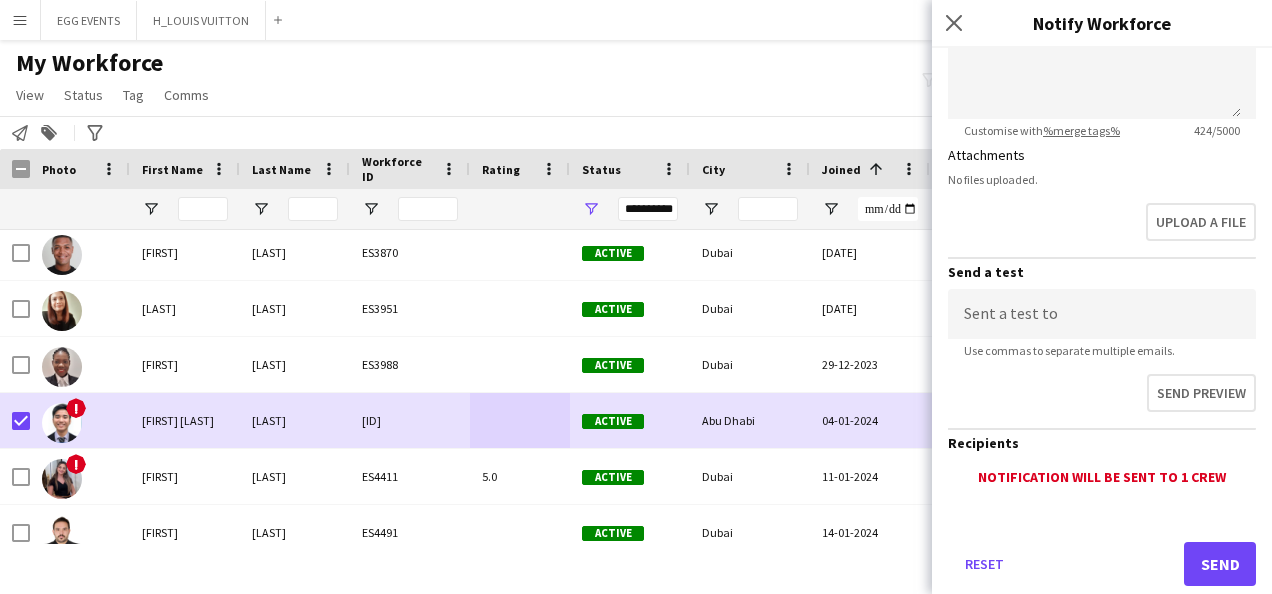 scroll, scrollTop: 566, scrollLeft: 0, axis: vertical 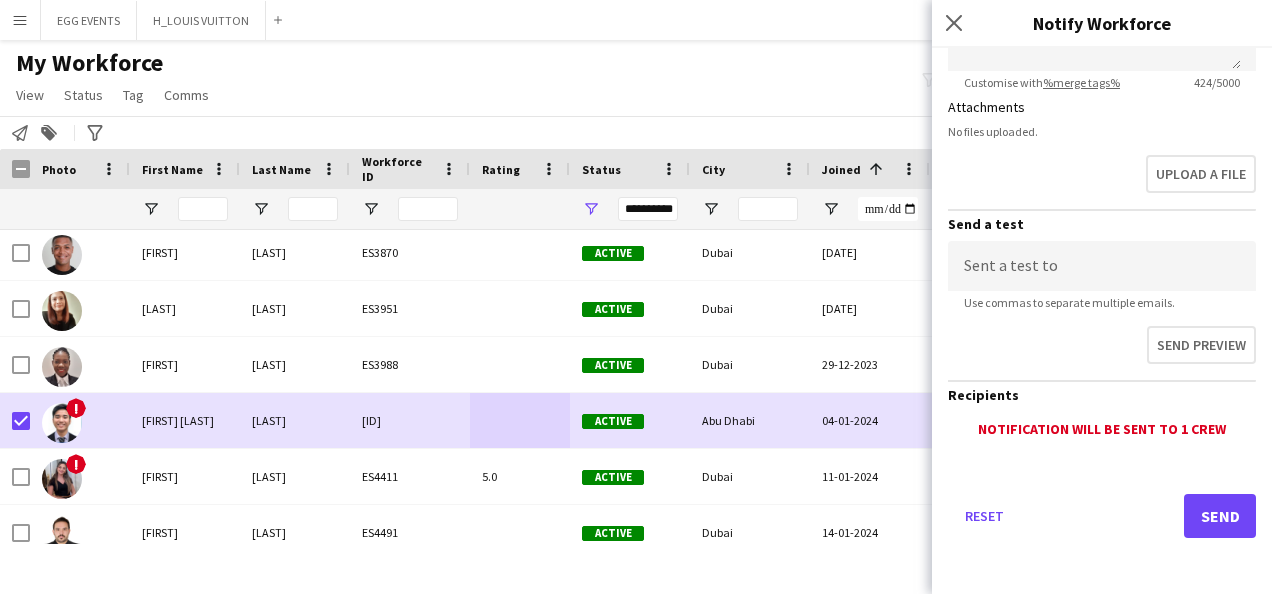 type on "**********" 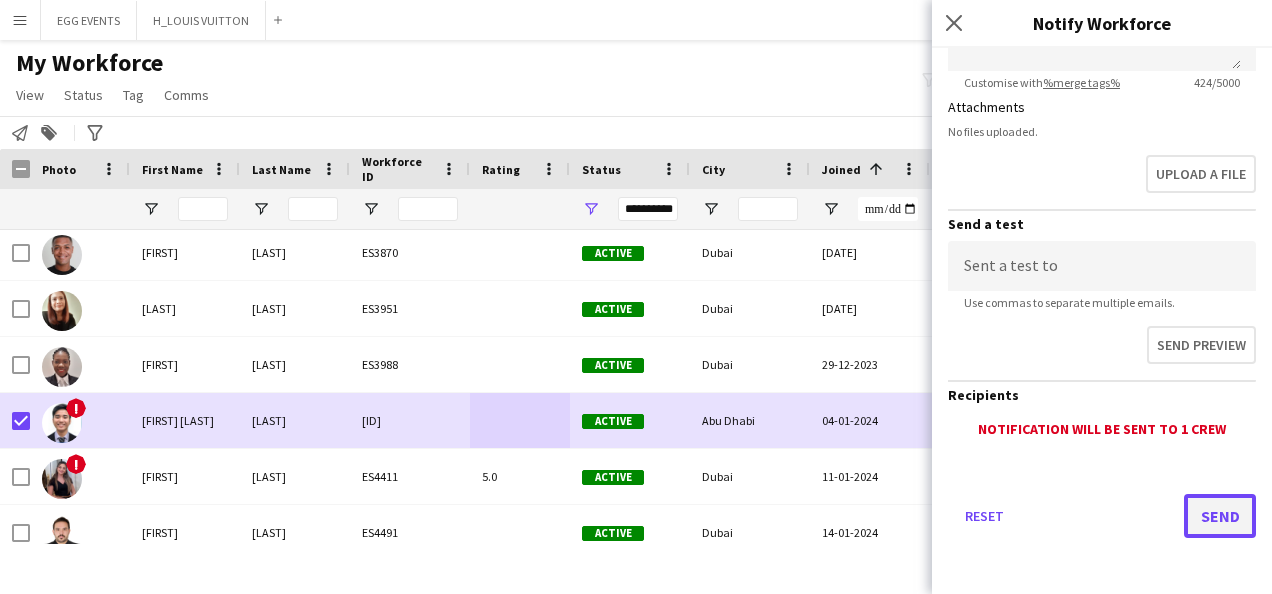 click on "Send" 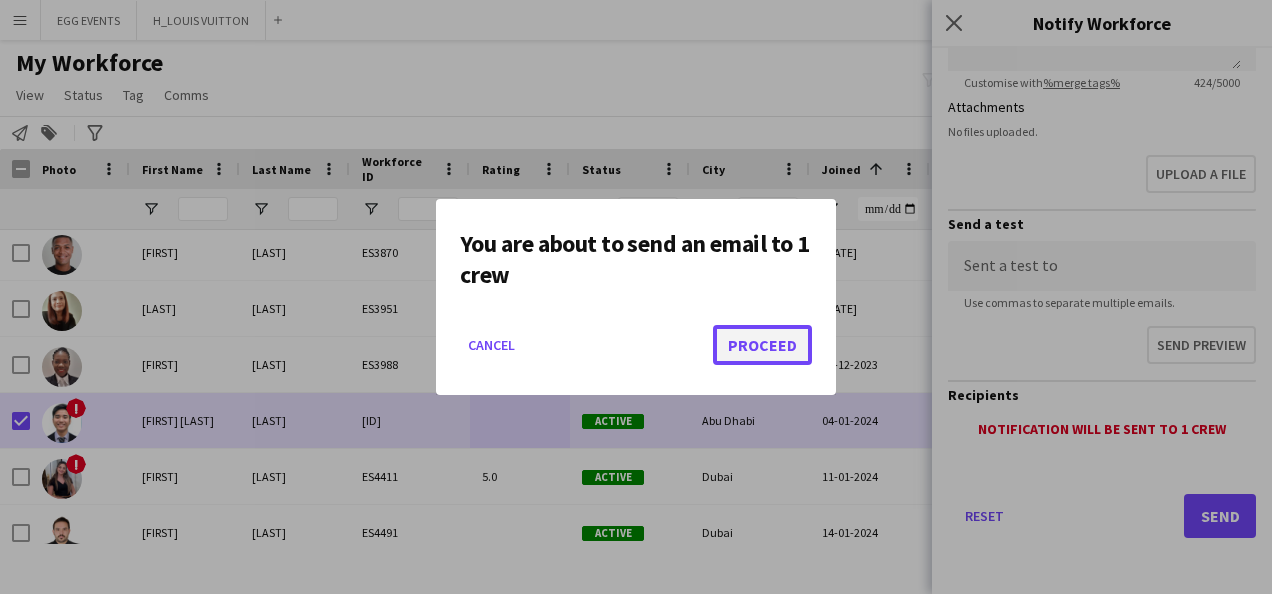 click on "Proceed" 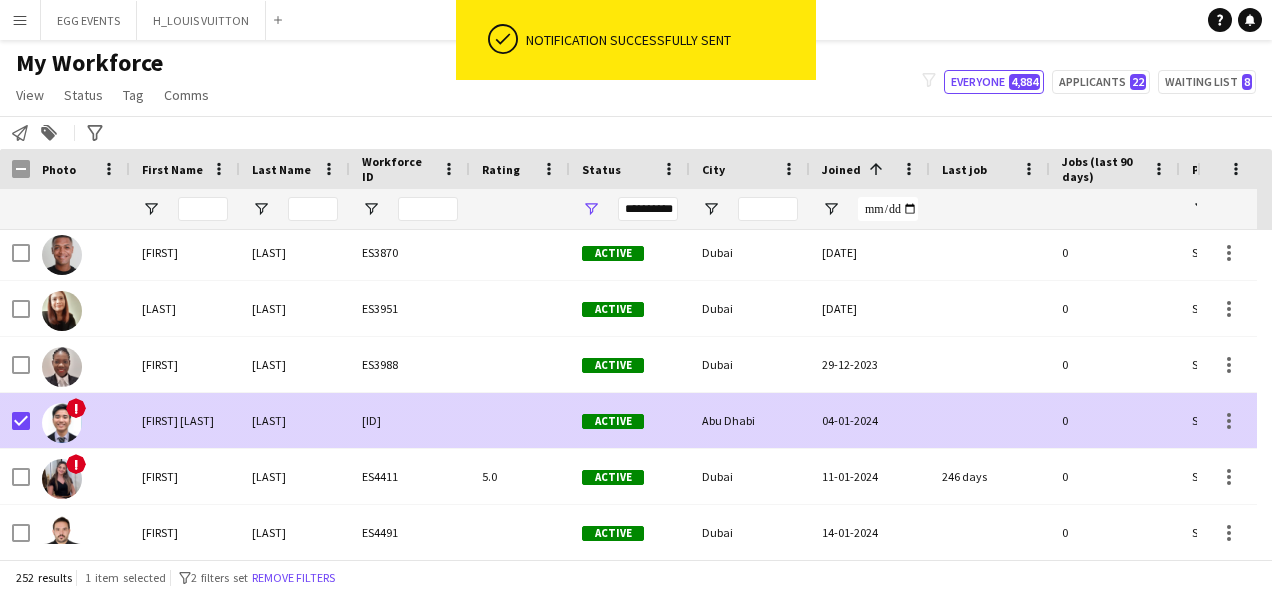 click at bounding box center (15, 420) 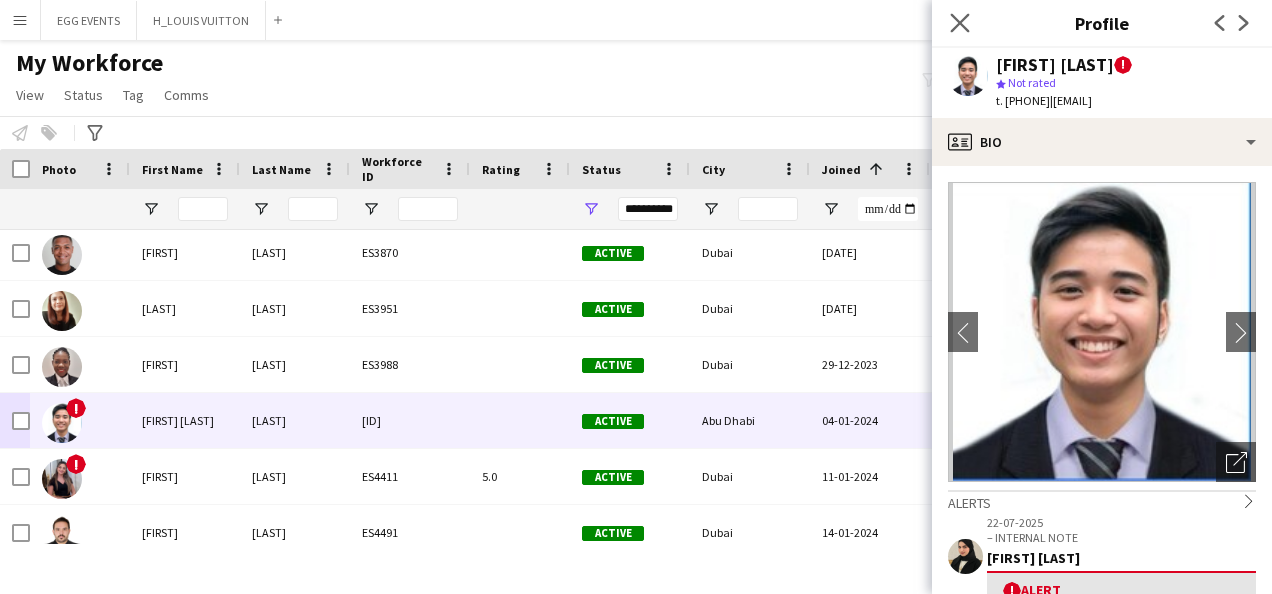 click on "Close pop-in" 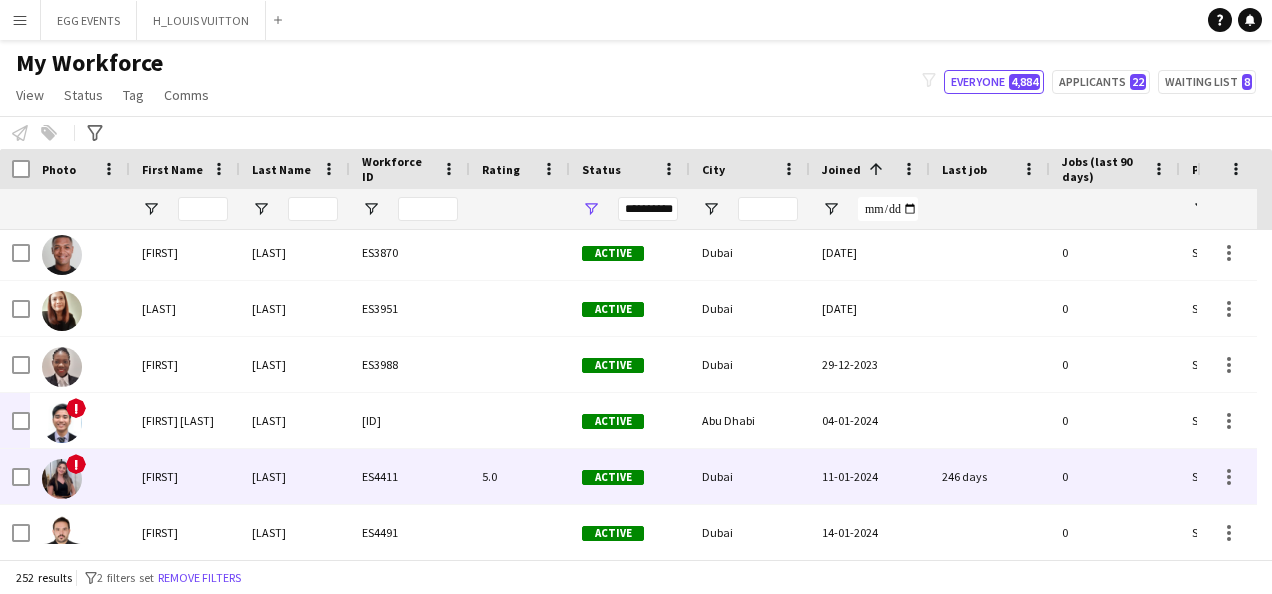 scroll, scrollTop: 8664, scrollLeft: 0, axis: vertical 